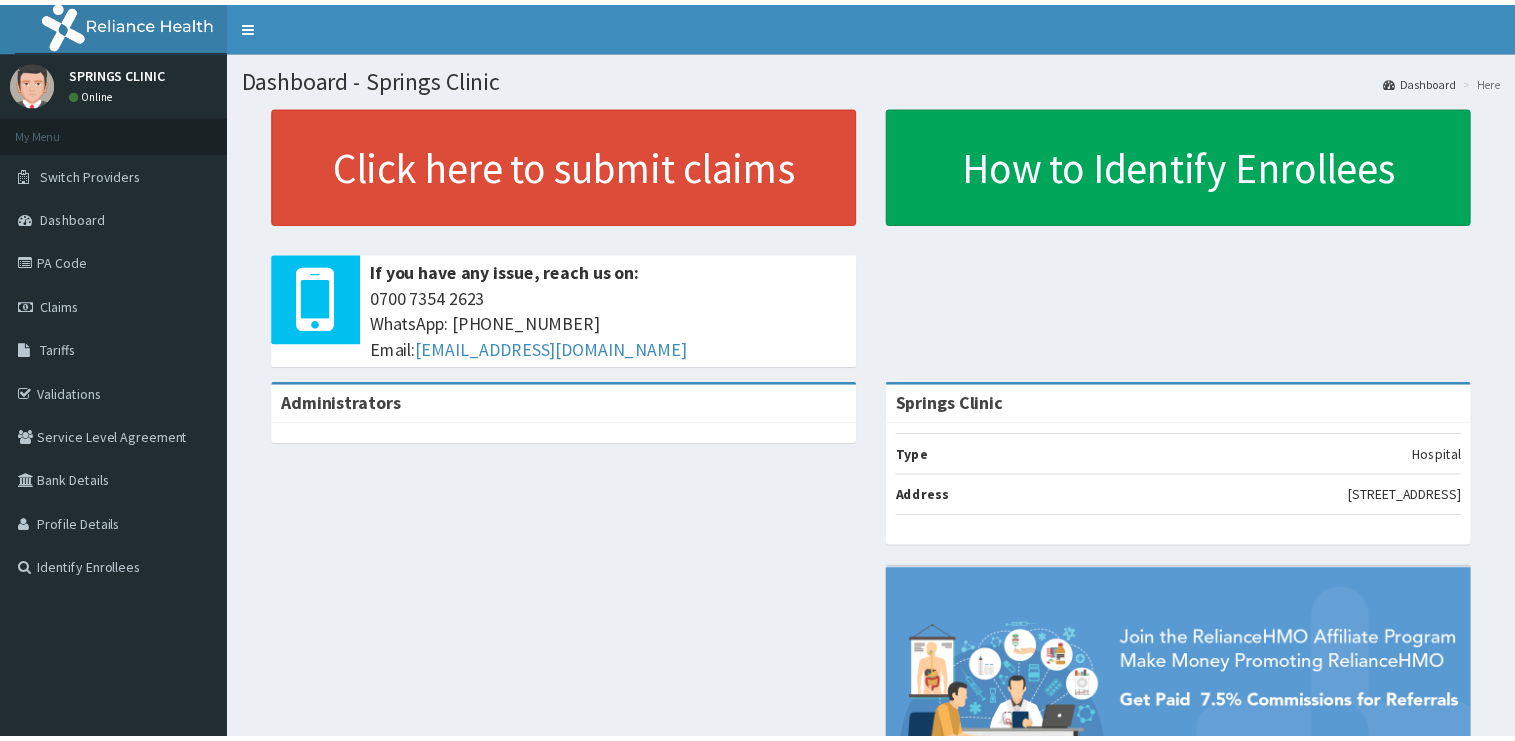 scroll, scrollTop: 0, scrollLeft: 0, axis: both 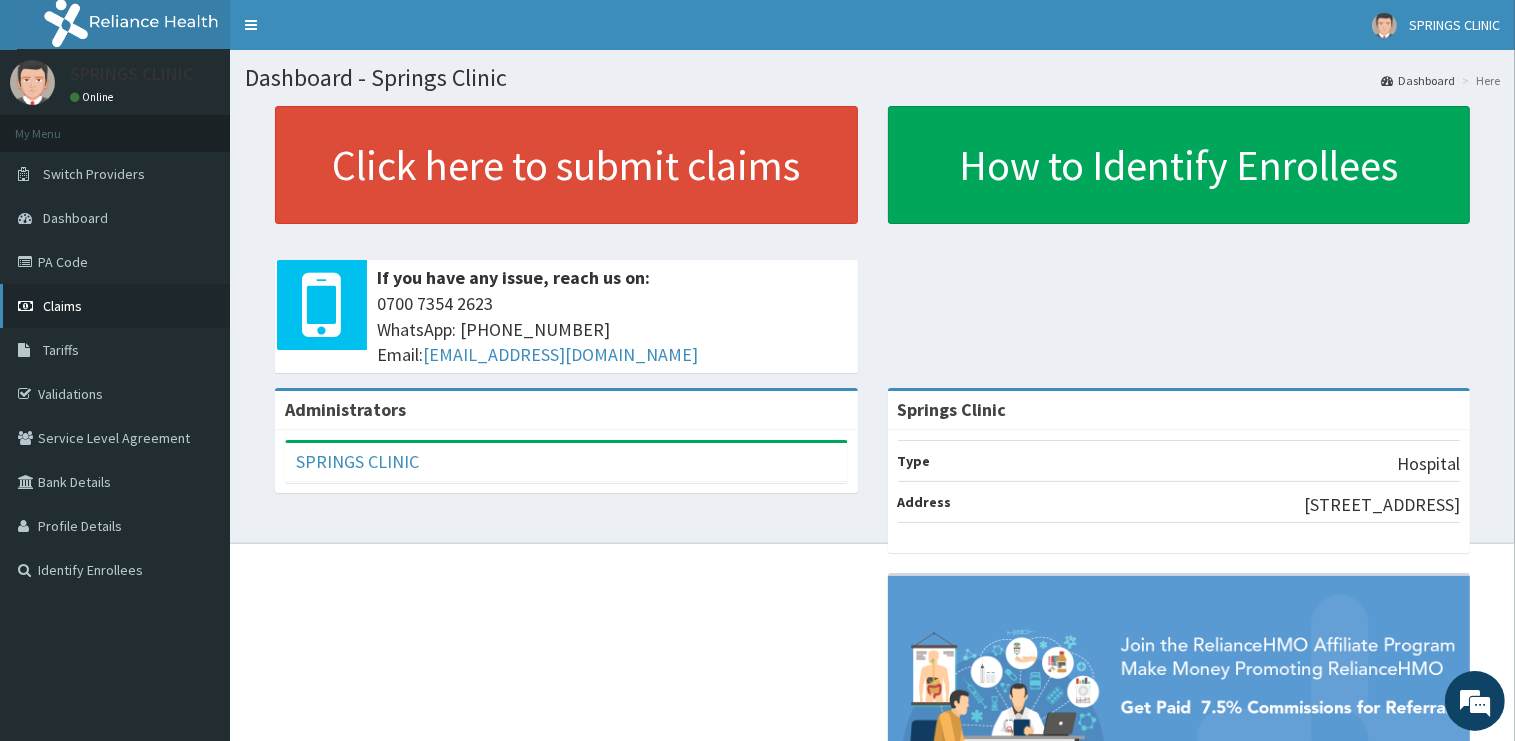 click on "Claims" at bounding box center [62, 306] 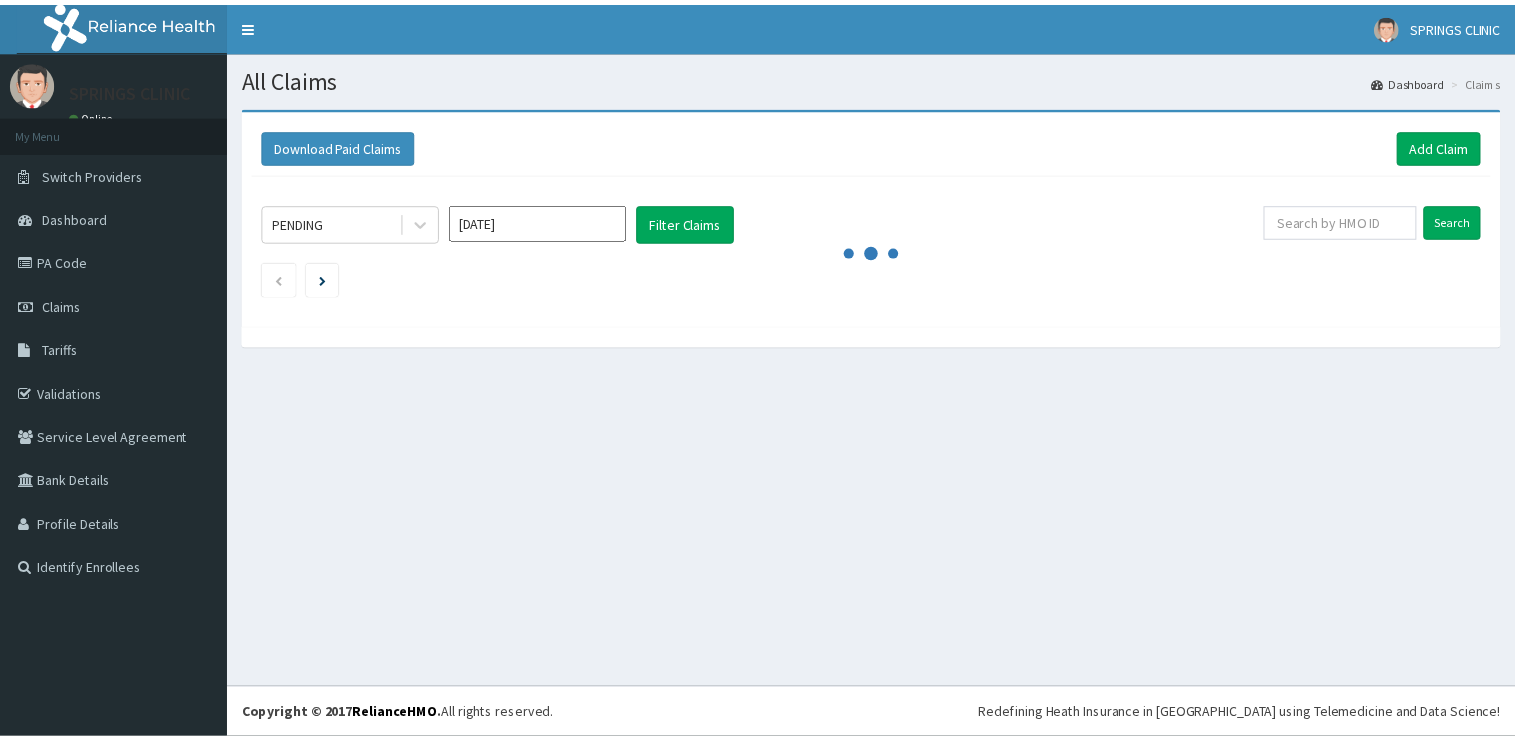 scroll, scrollTop: 0, scrollLeft: 0, axis: both 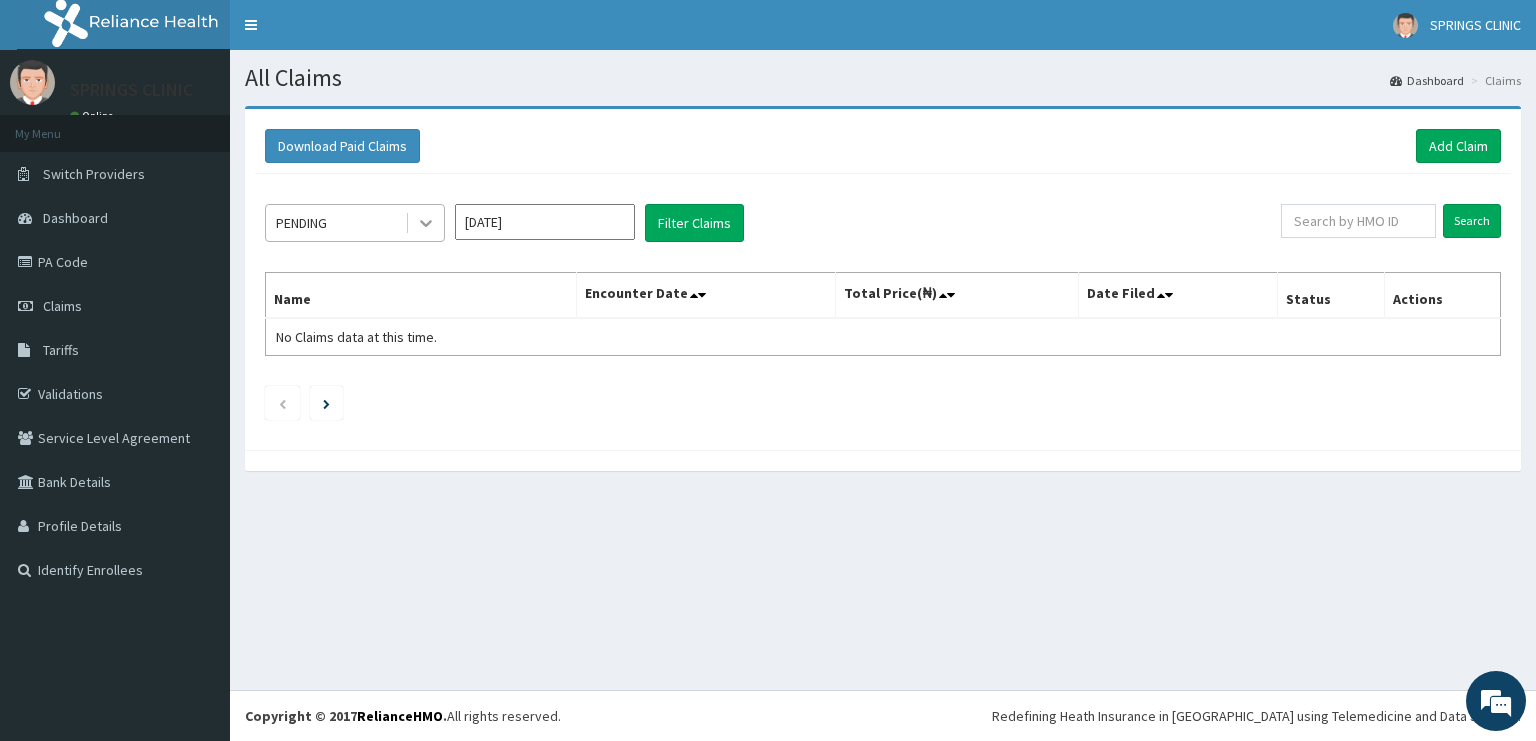 click 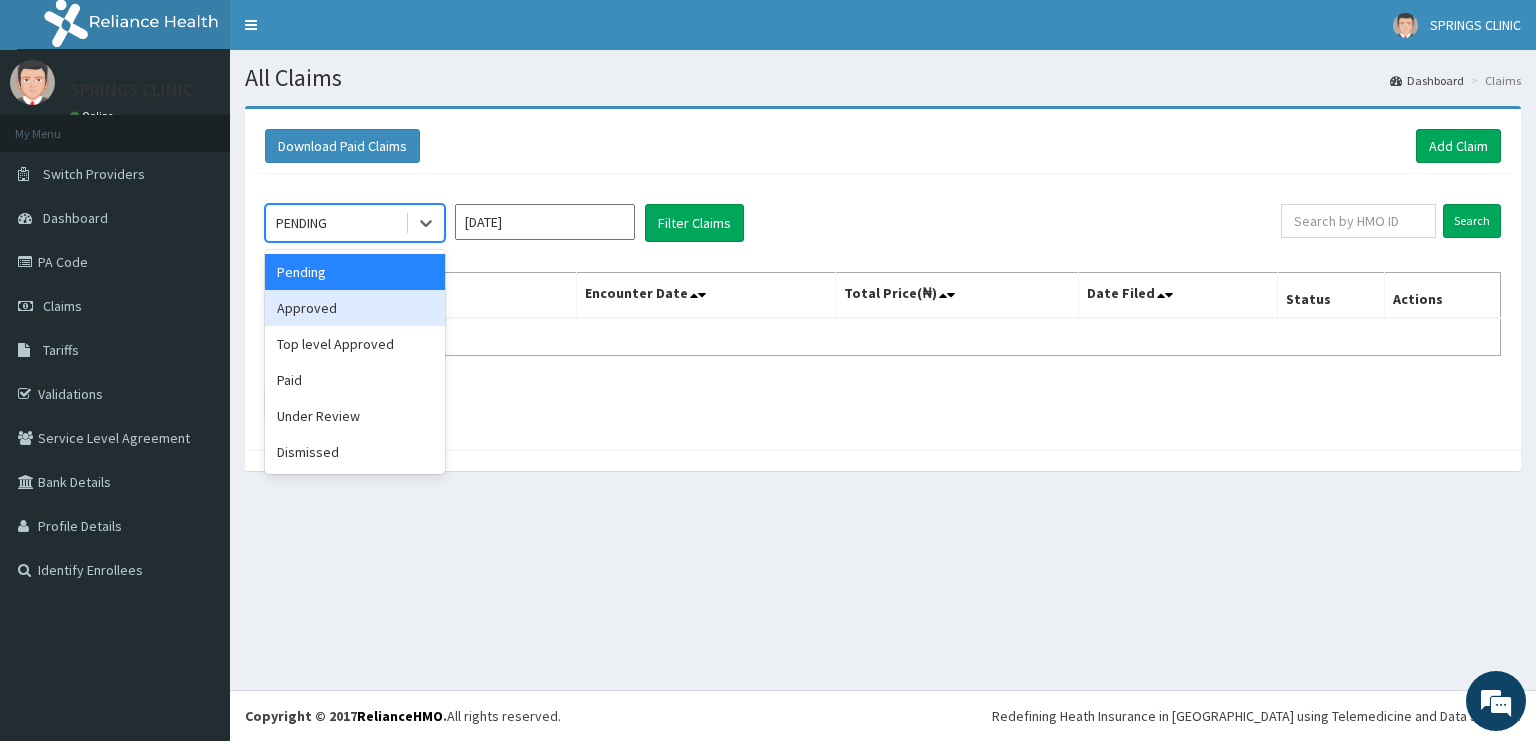 click on "Approved" at bounding box center [355, 308] 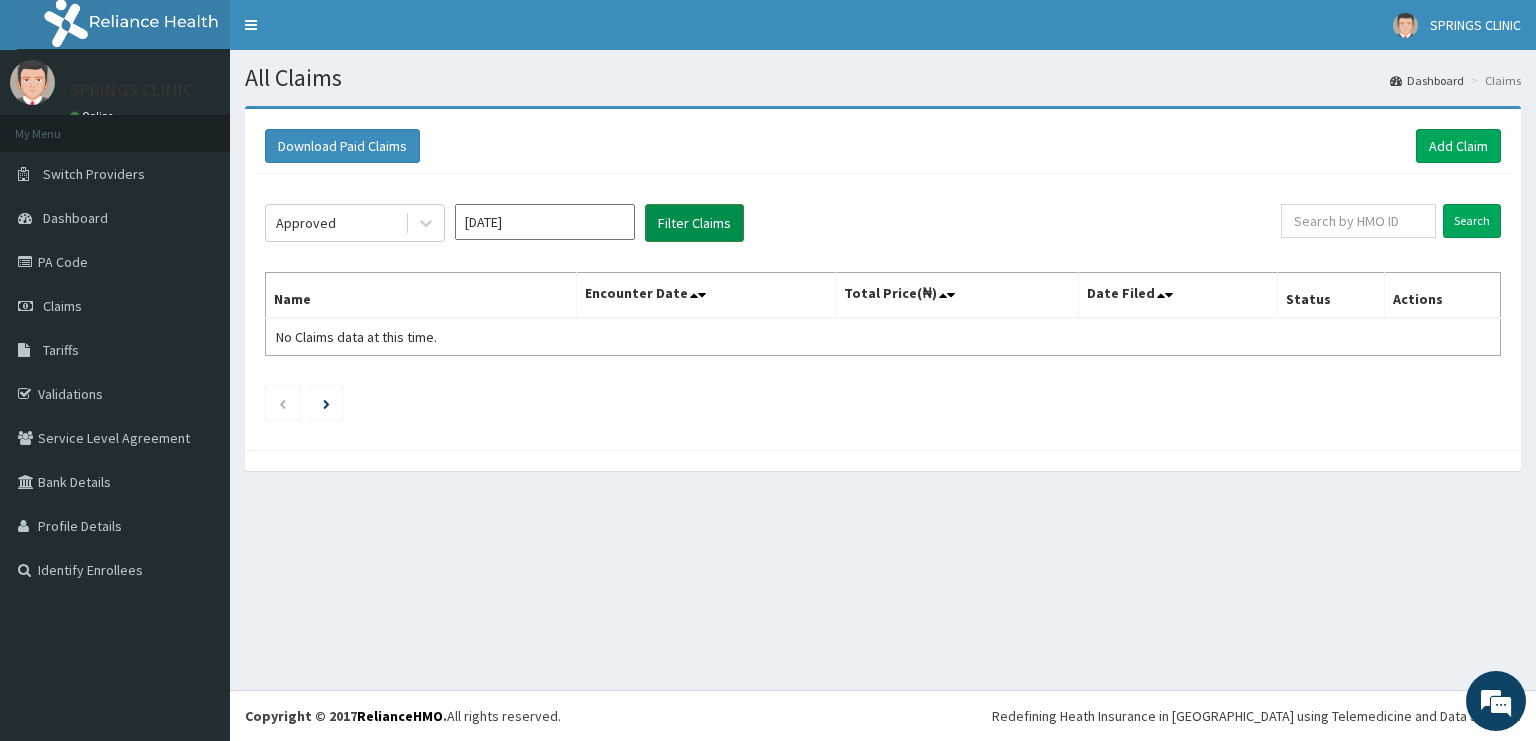 click on "Filter Claims" at bounding box center [694, 223] 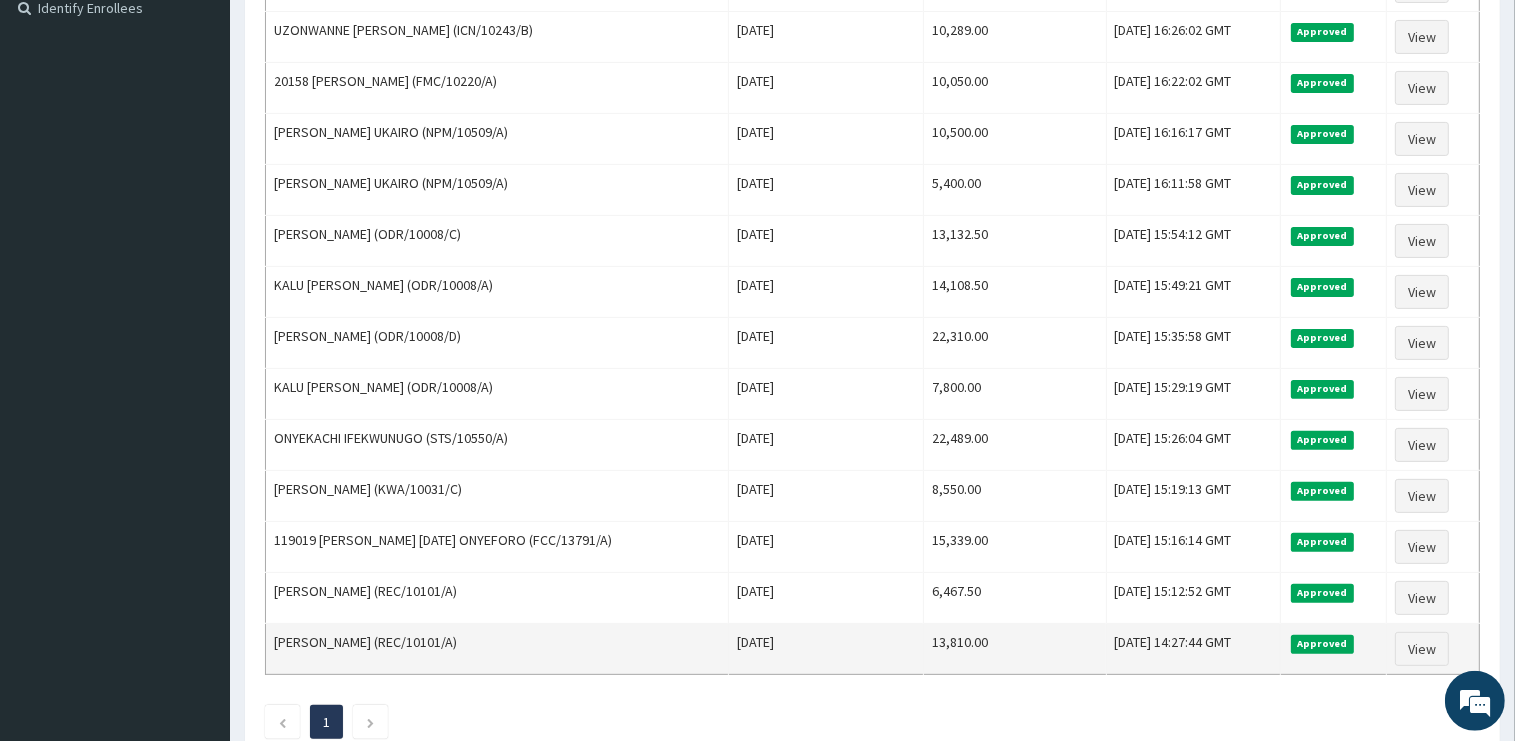 scroll, scrollTop: 472, scrollLeft: 0, axis: vertical 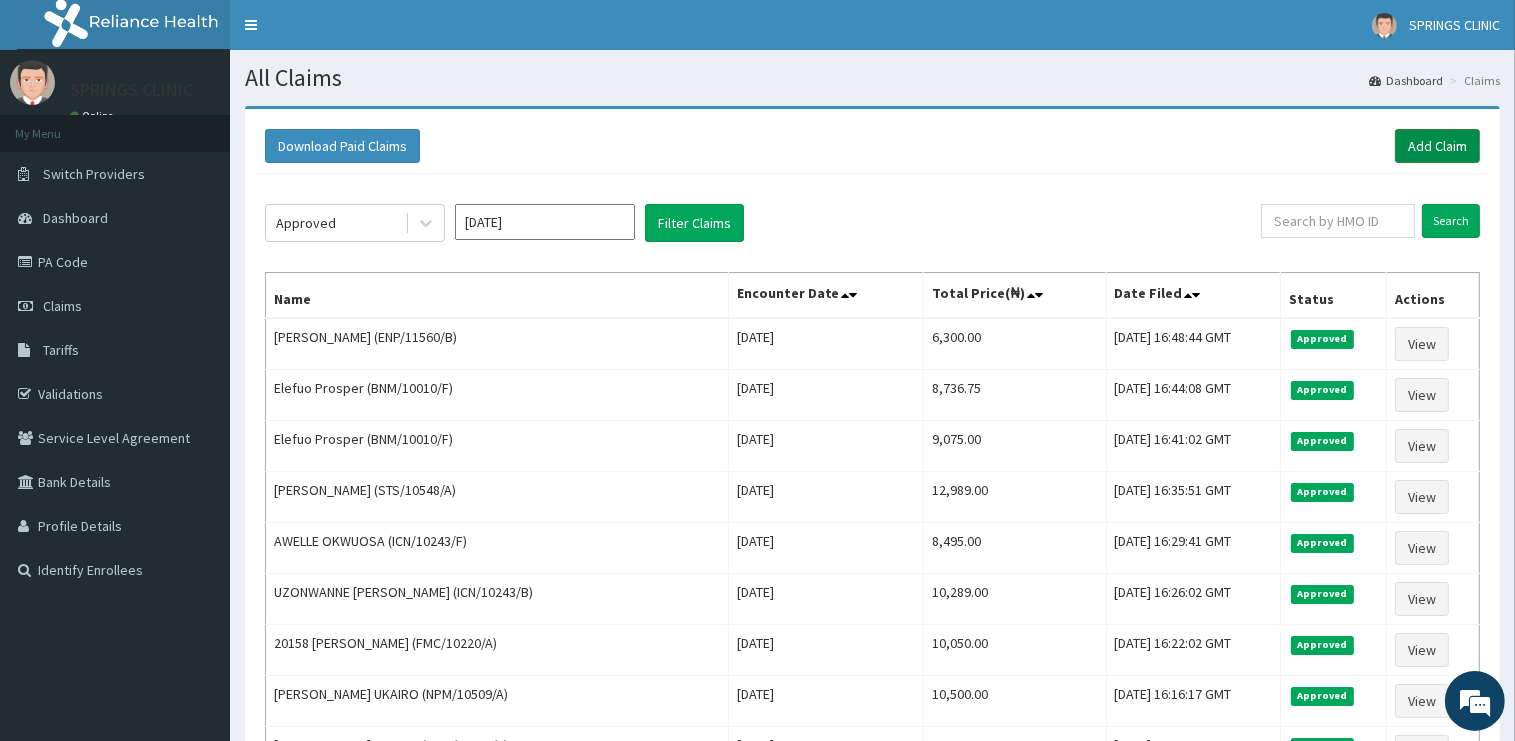 click on "Add Claim" at bounding box center [1437, 146] 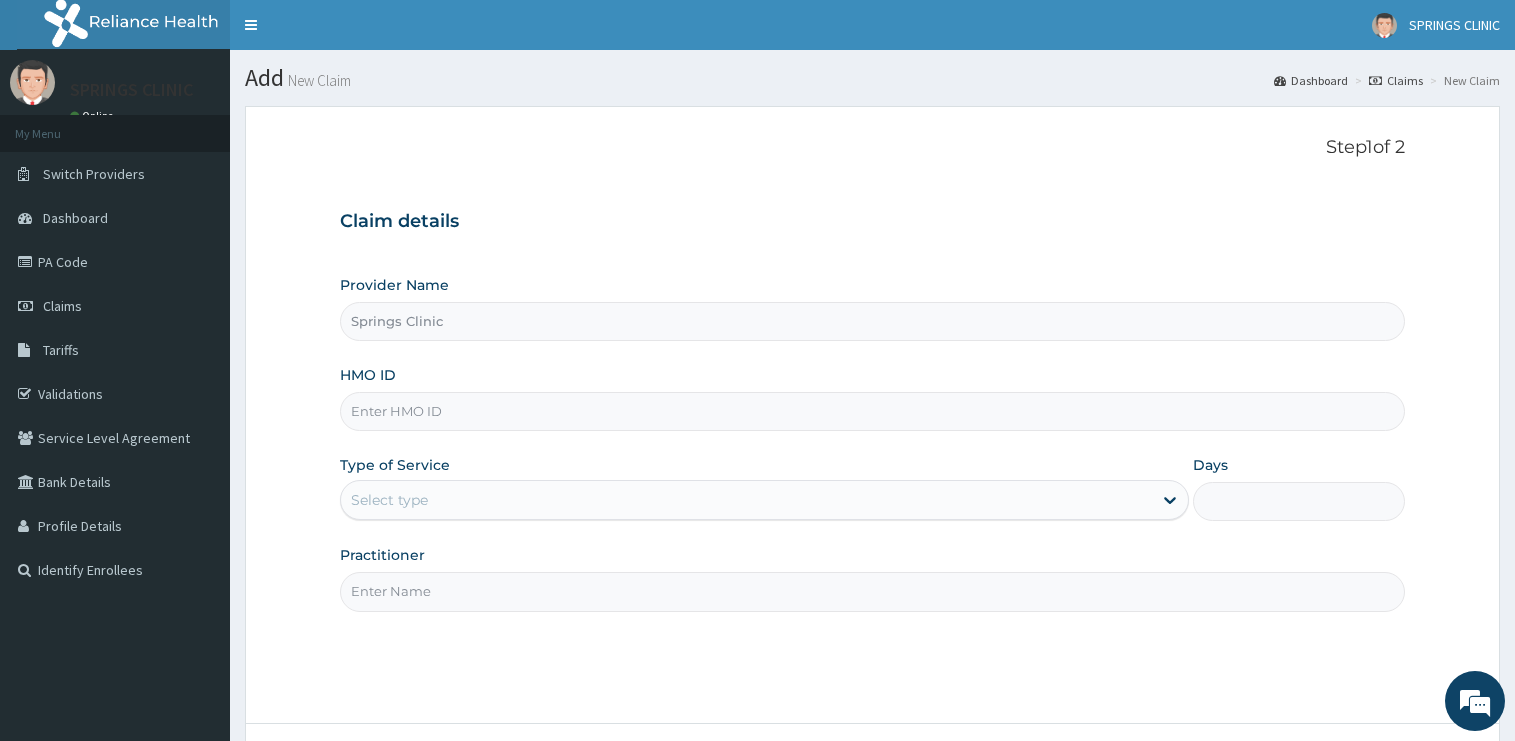 type on "Springs Clinic" 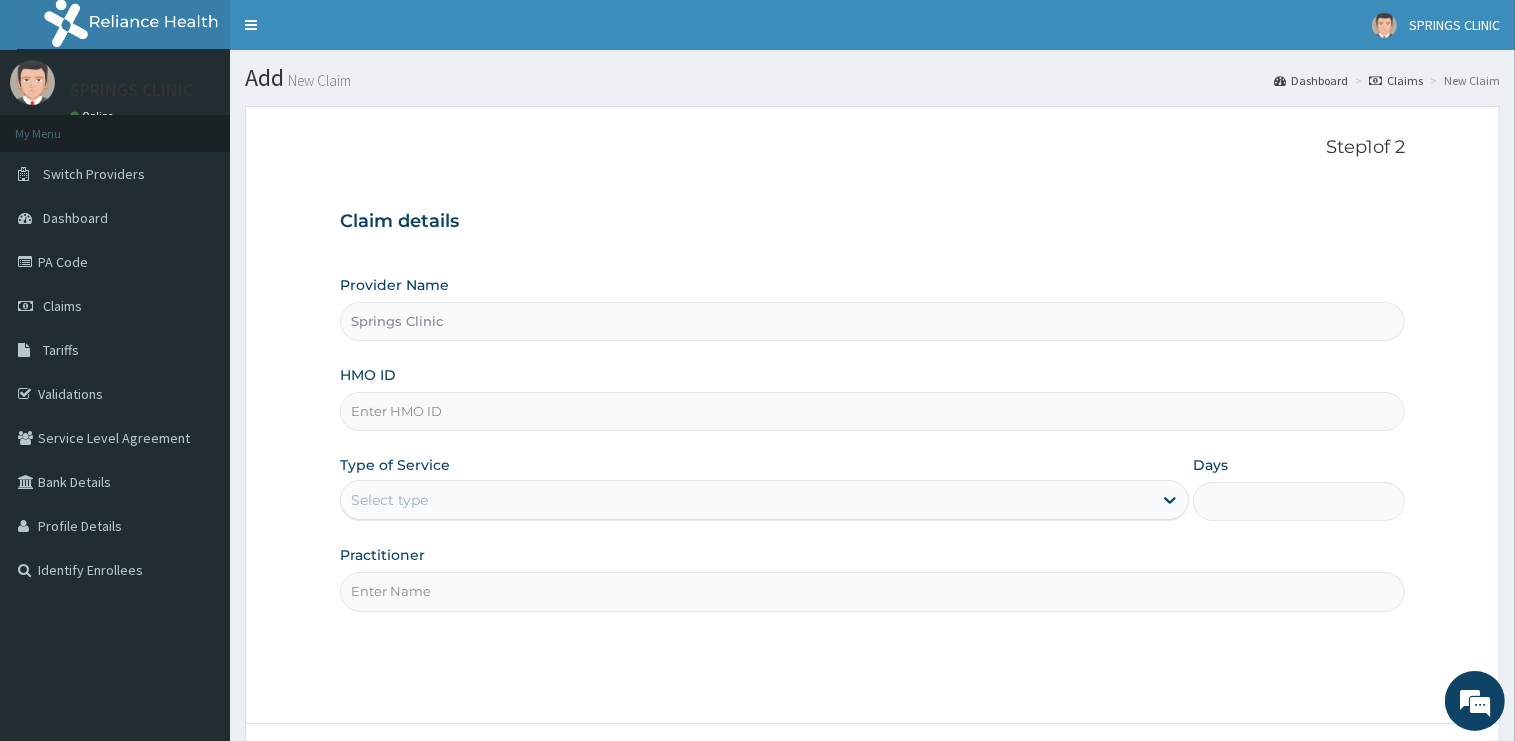 scroll, scrollTop: 0, scrollLeft: 0, axis: both 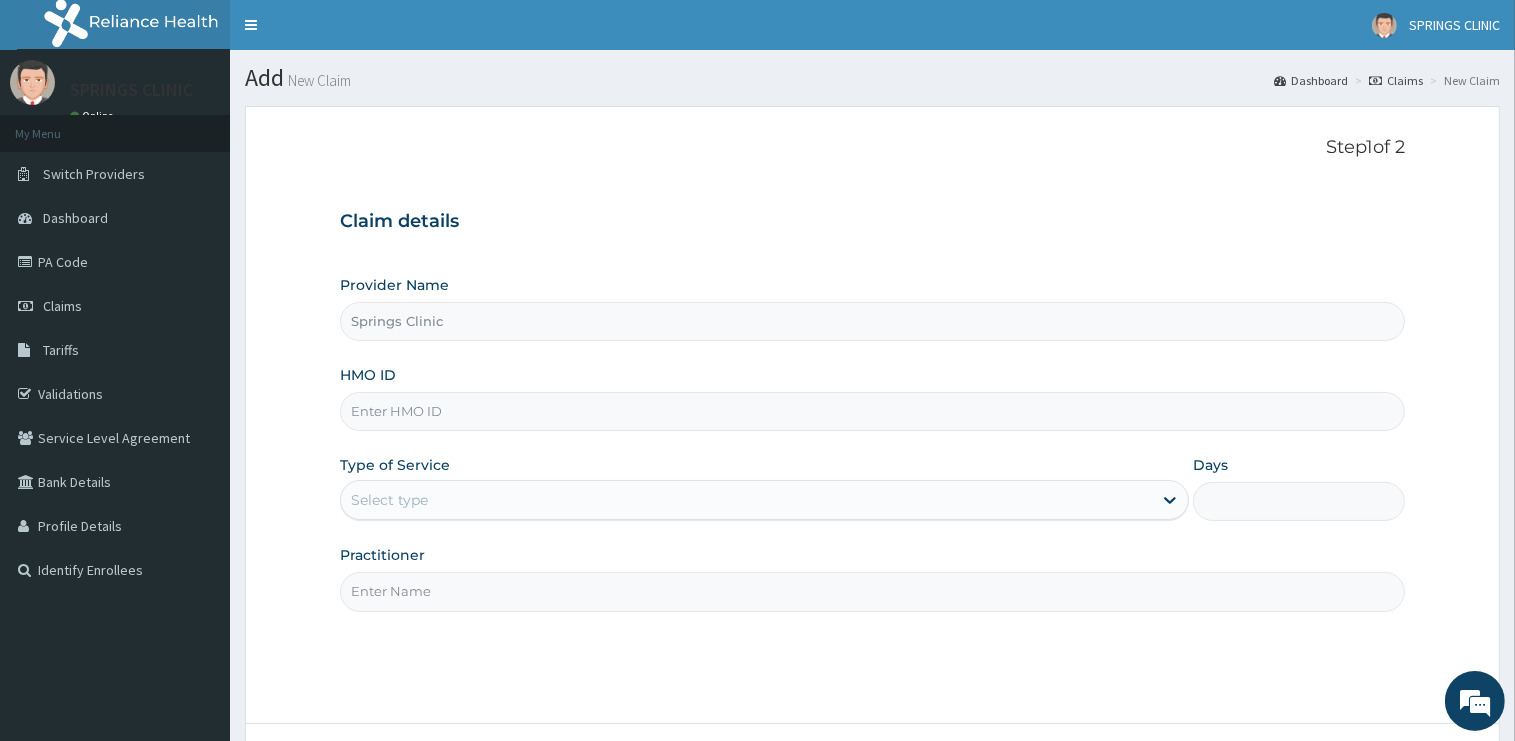 click on "HMO ID" at bounding box center [872, 411] 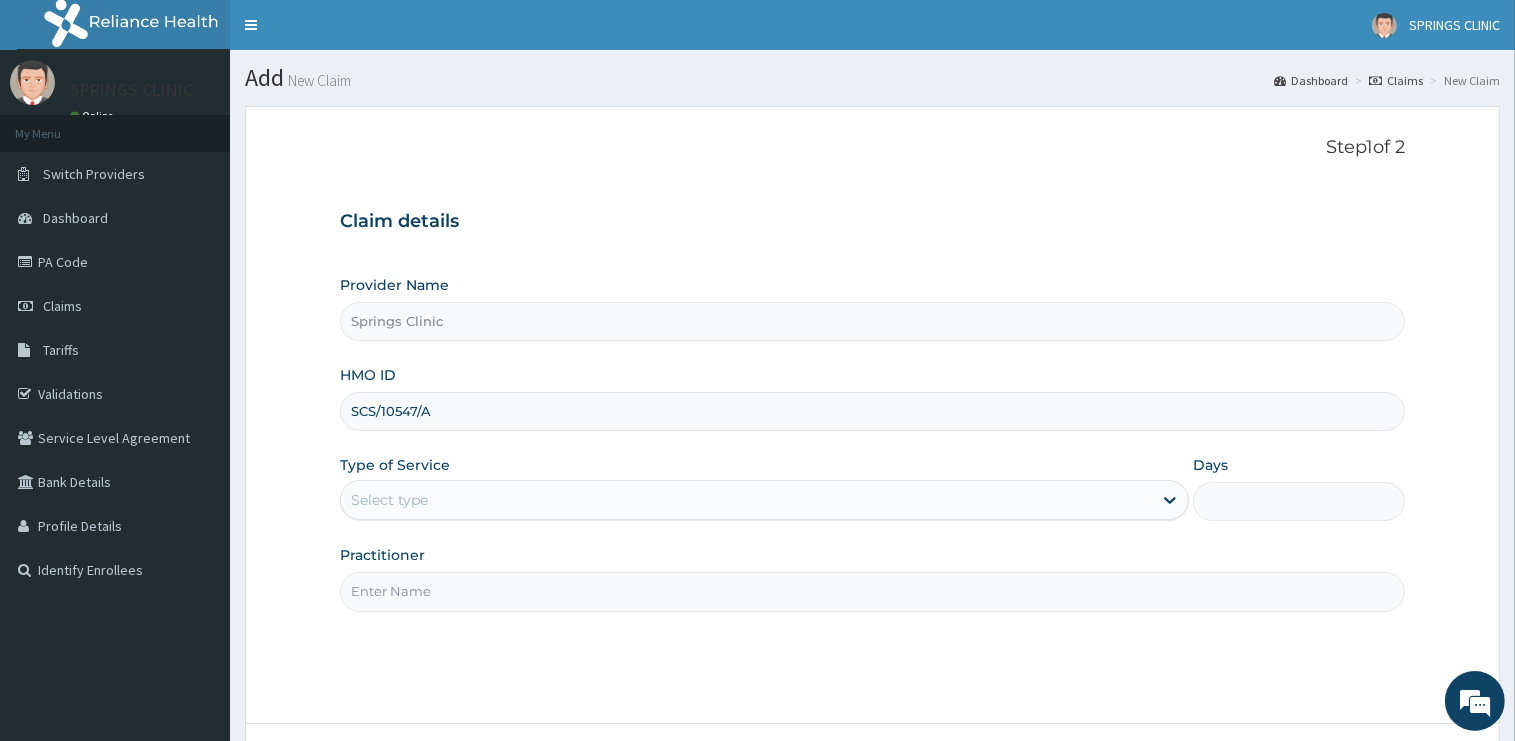 drag, startPoint x: 440, startPoint y: 415, endPoint x: 295, endPoint y: 395, distance: 146.37282 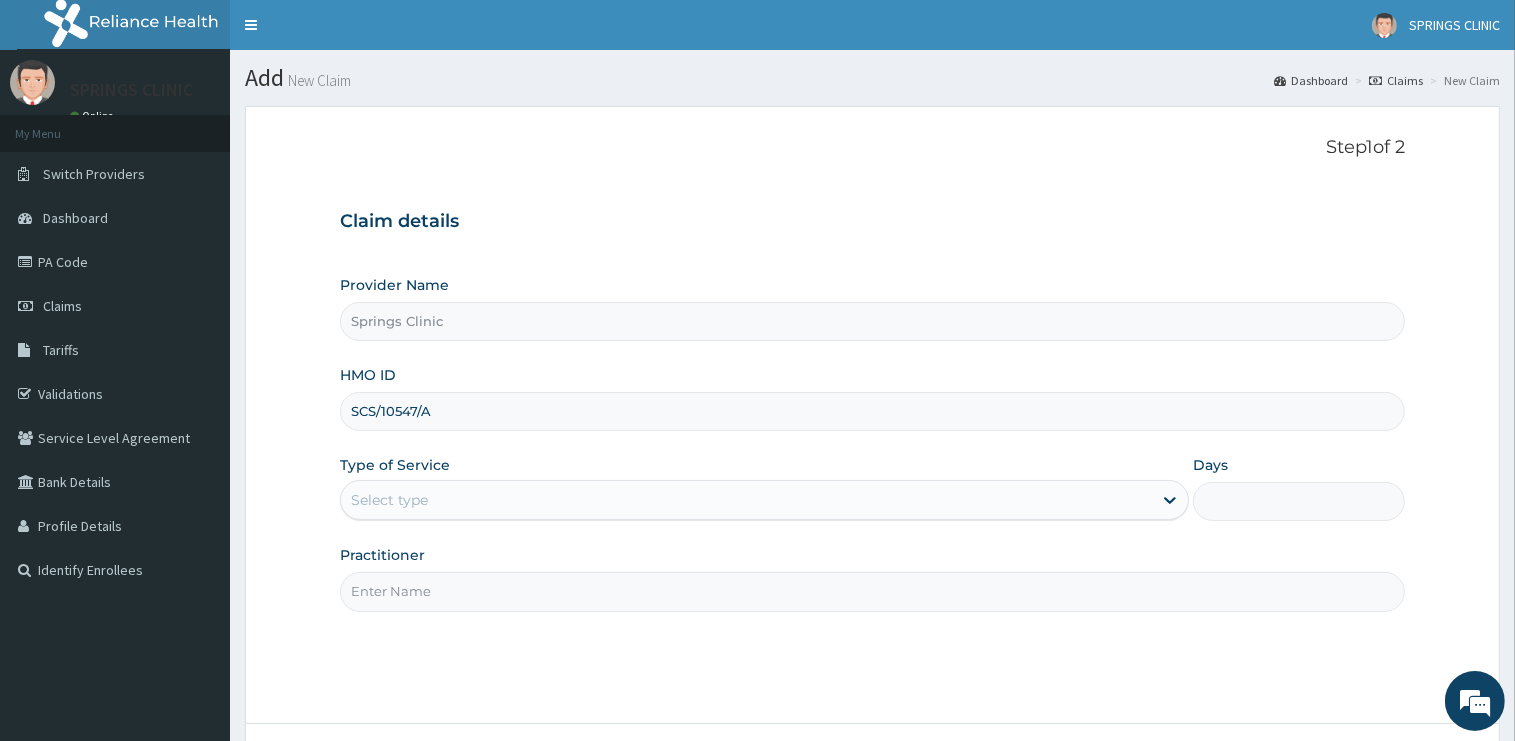 type on "SCS/10547/A" 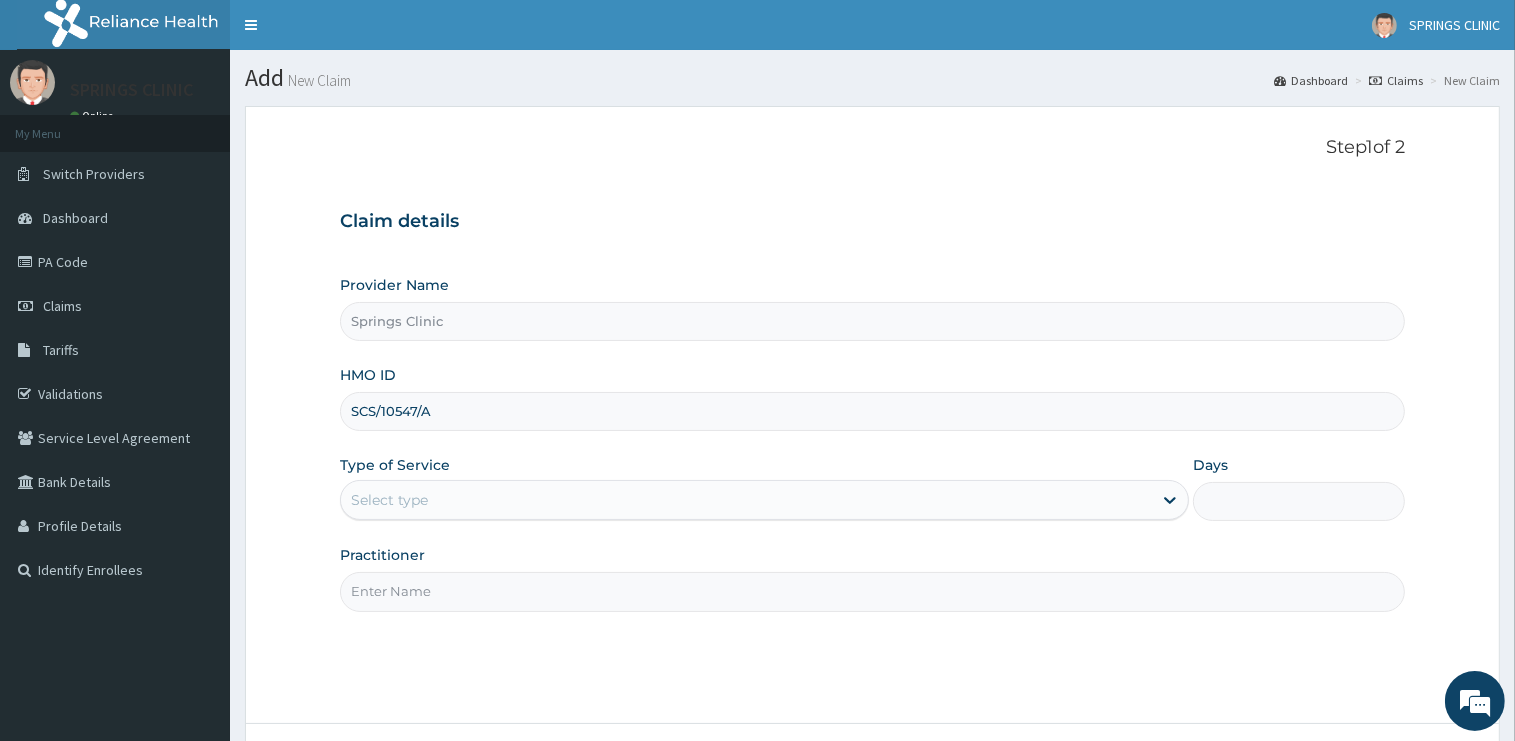 click on "Select type" at bounding box center [764, 500] 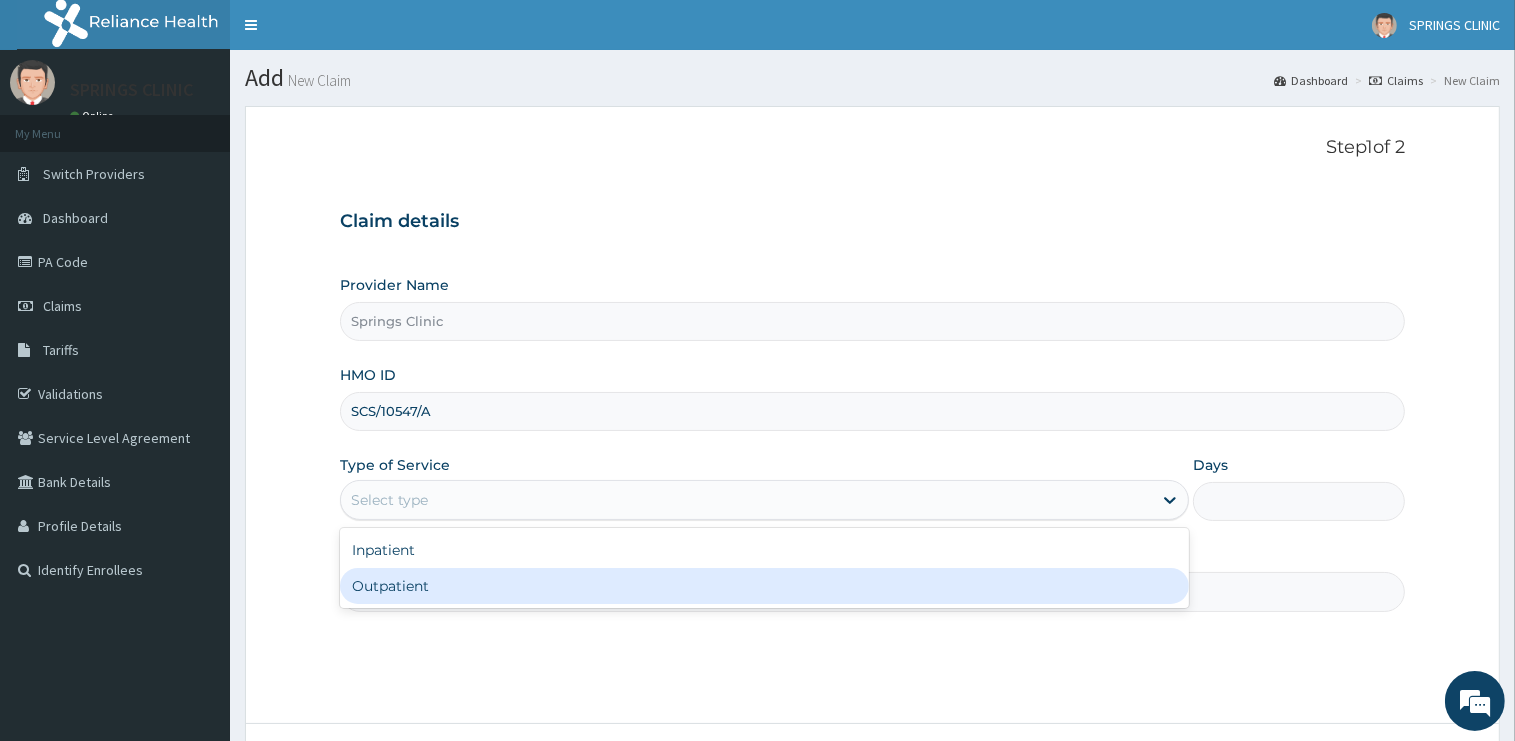 click on "Outpatient" at bounding box center [764, 586] 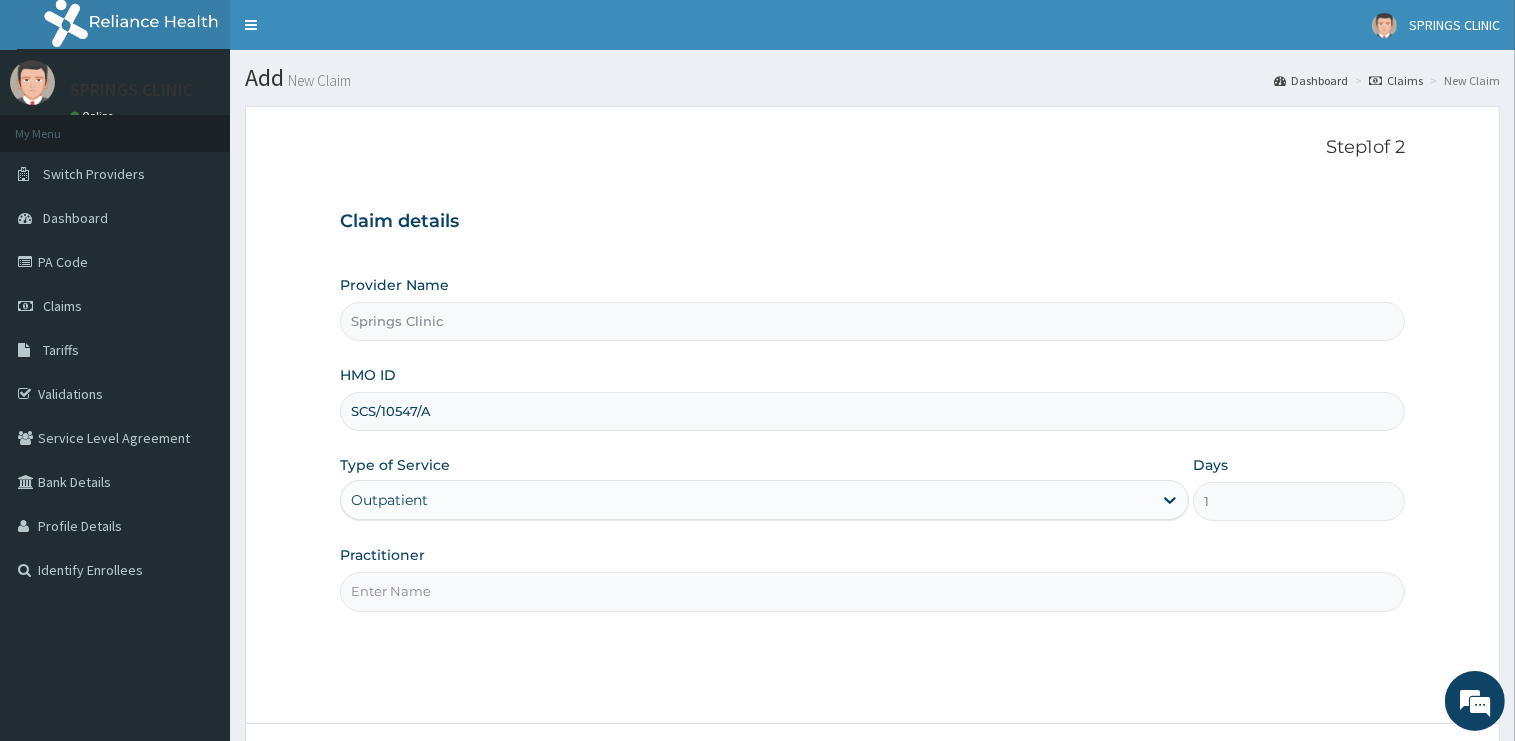 click on "Practitioner" at bounding box center (872, 578) 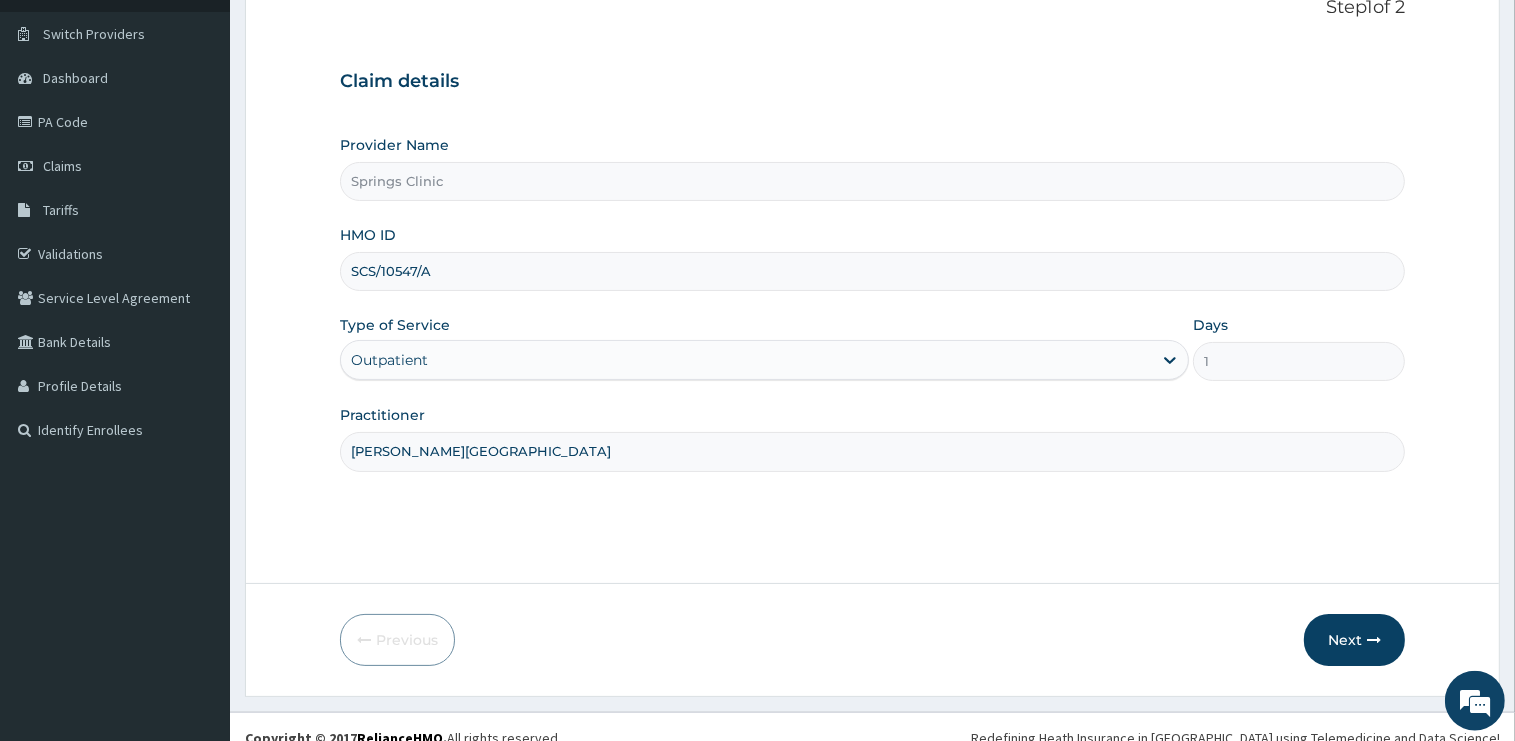 scroll, scrollTop: 161, scrollLeft: 0, axis: vertical 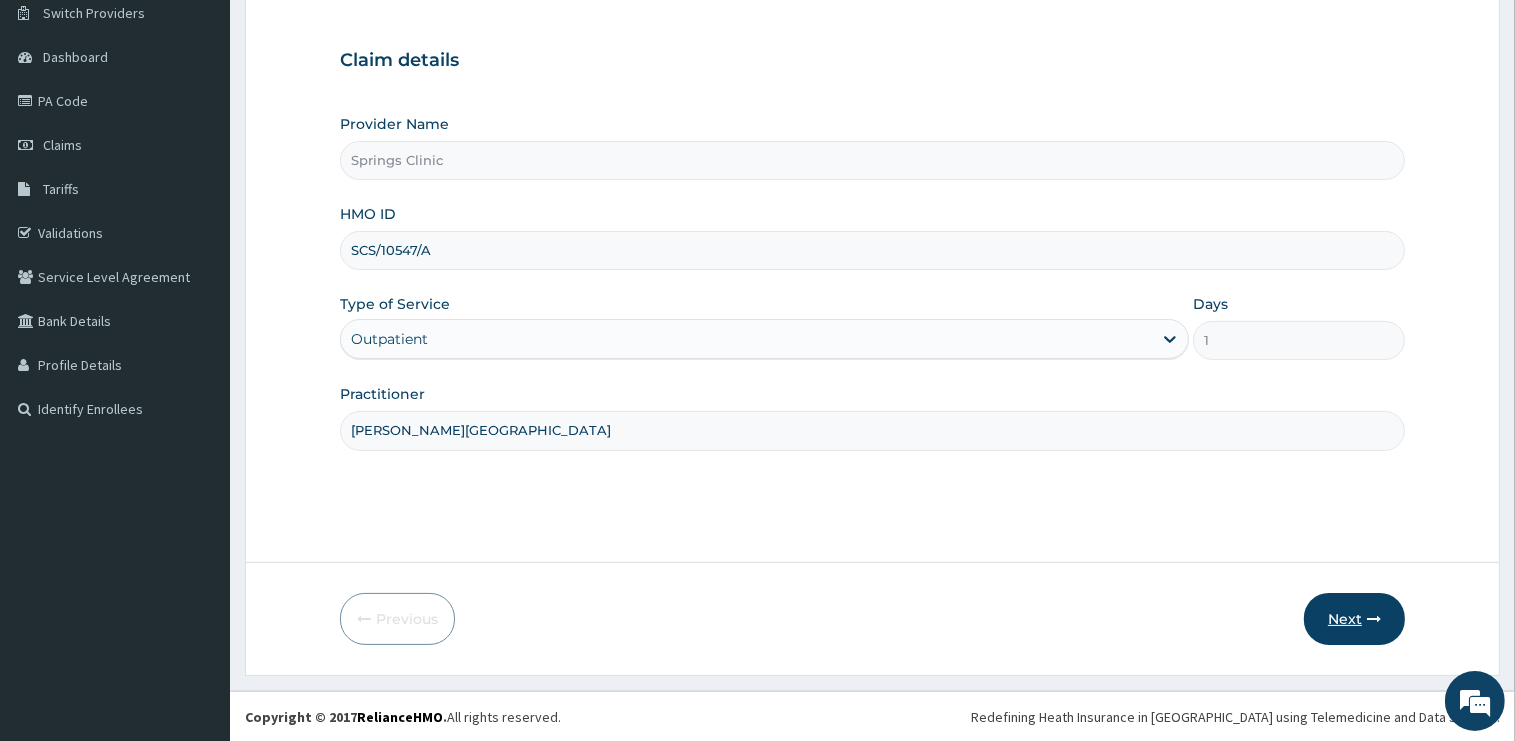 click on "Next" at bounding box center [1354, 619] 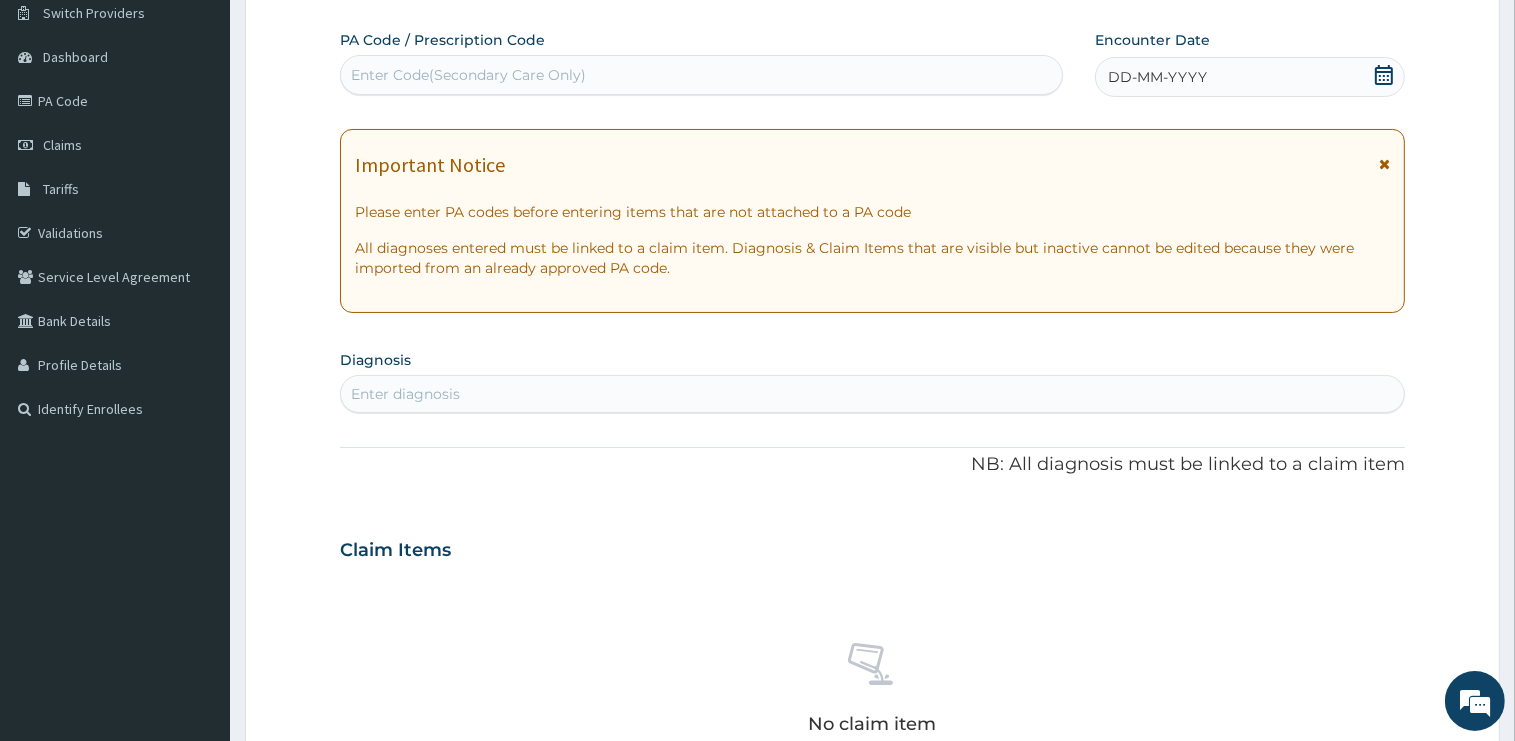scroll, scrollTop: 0, scrollLeft: 0, axis: both 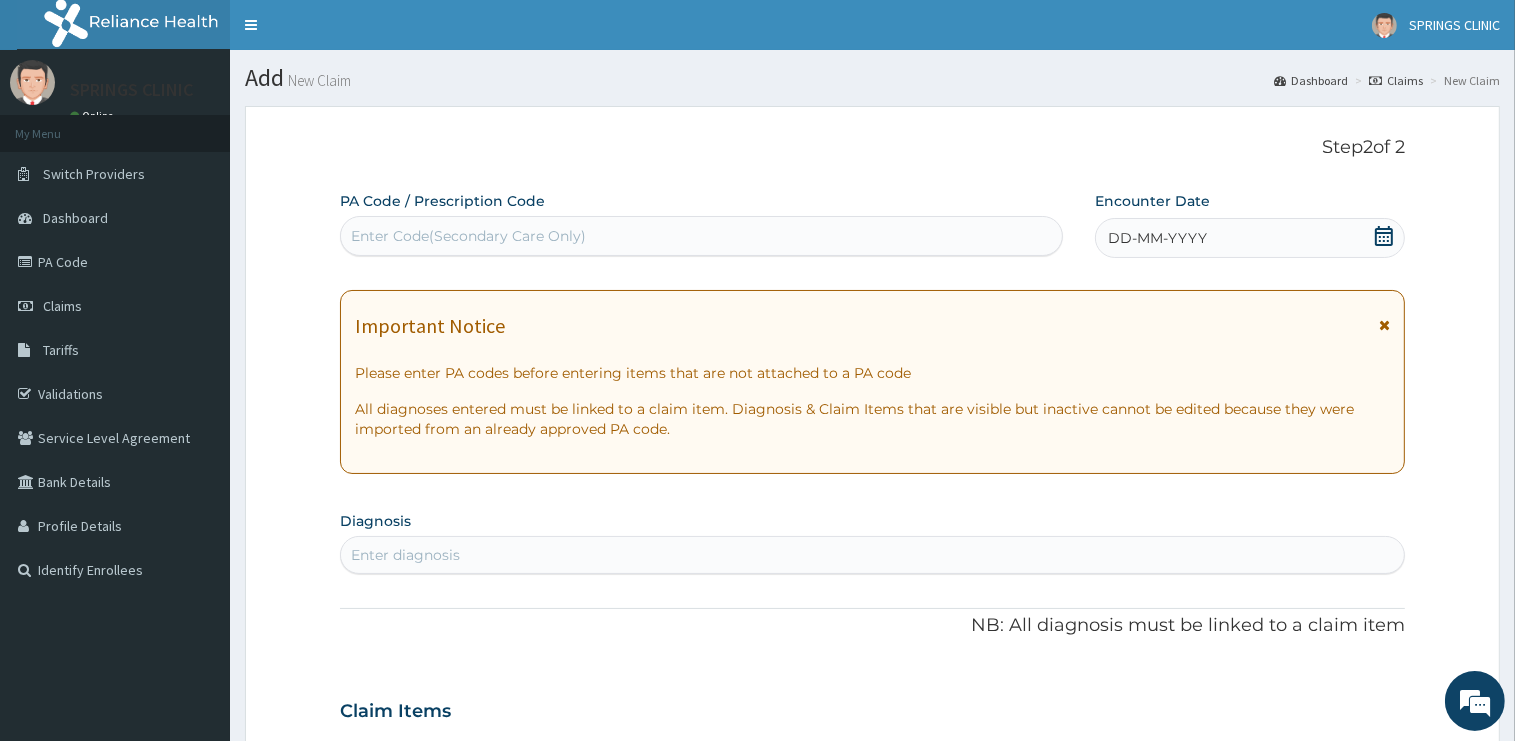 click 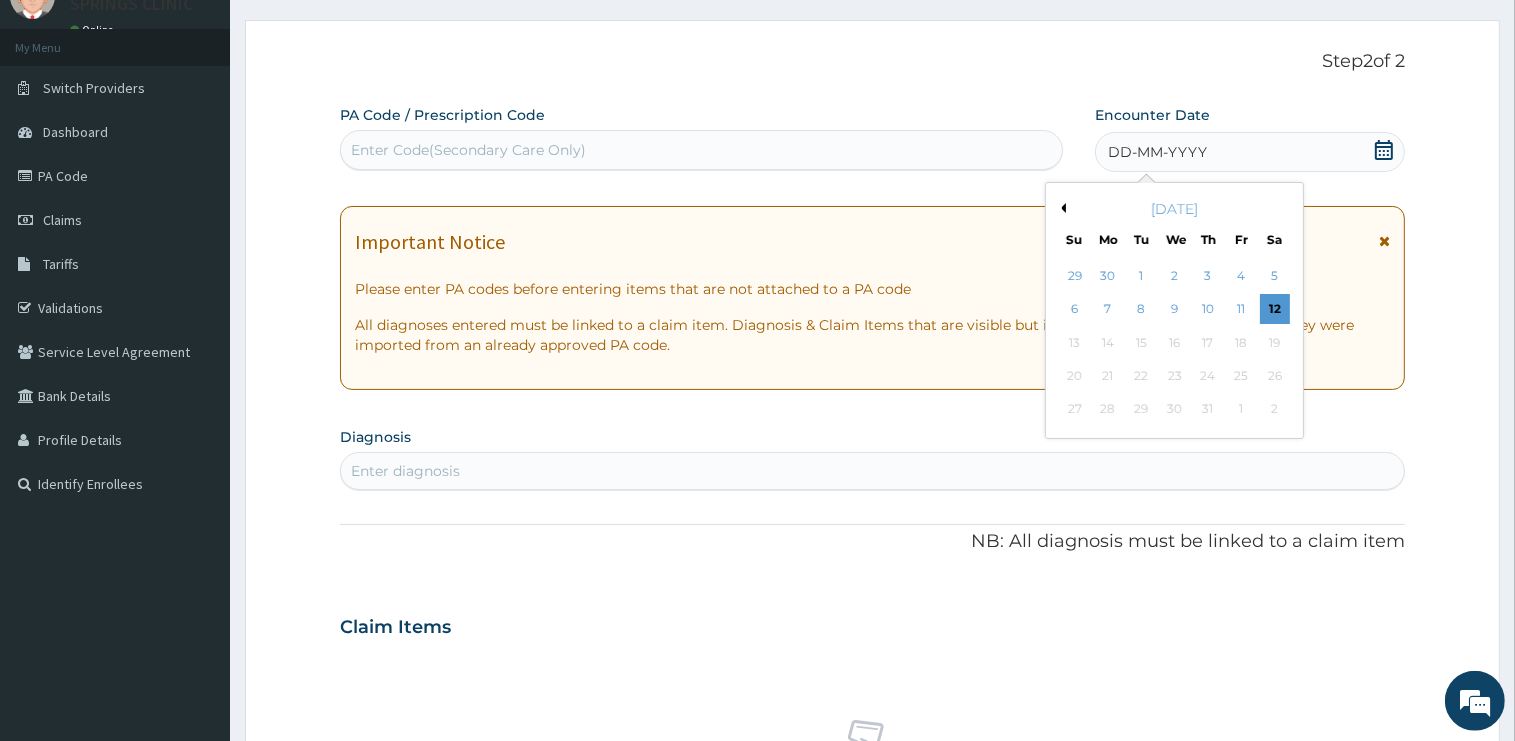 scroll, scrollTop: 211, scrollLeft: 0, axis: vertical 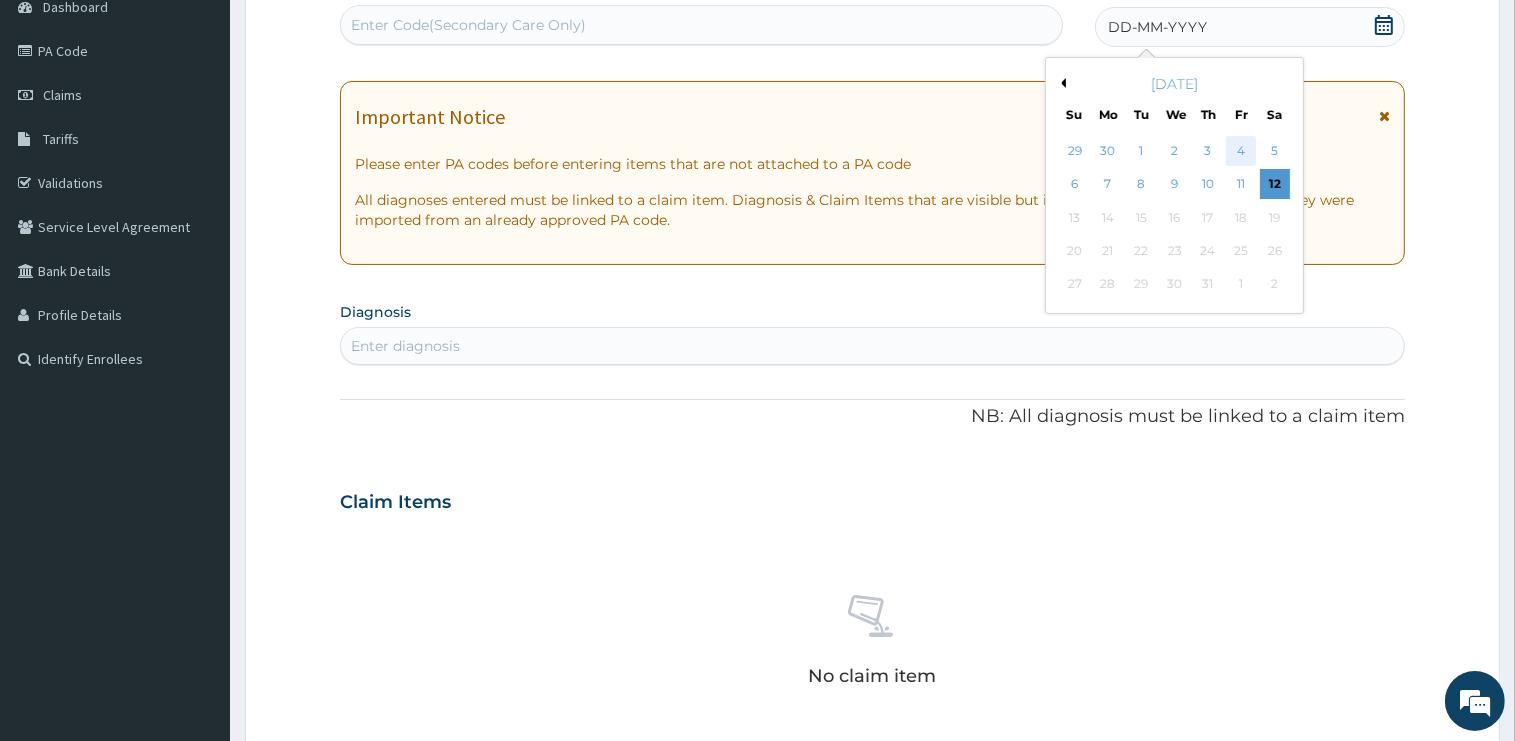 click on "4" at bounding box center (1241, 151) 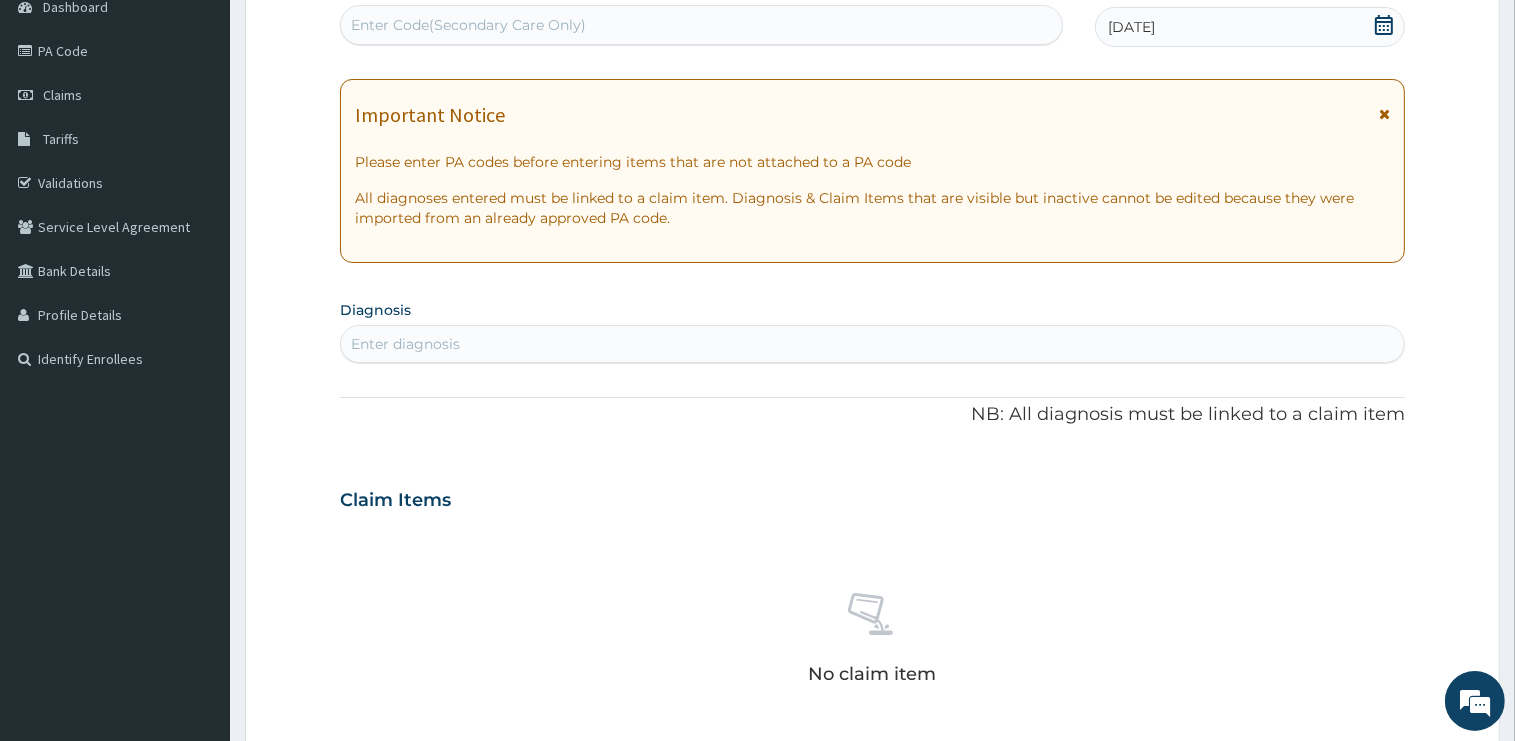 click on "Enter diagnosis" at bounding box center (872, 344) 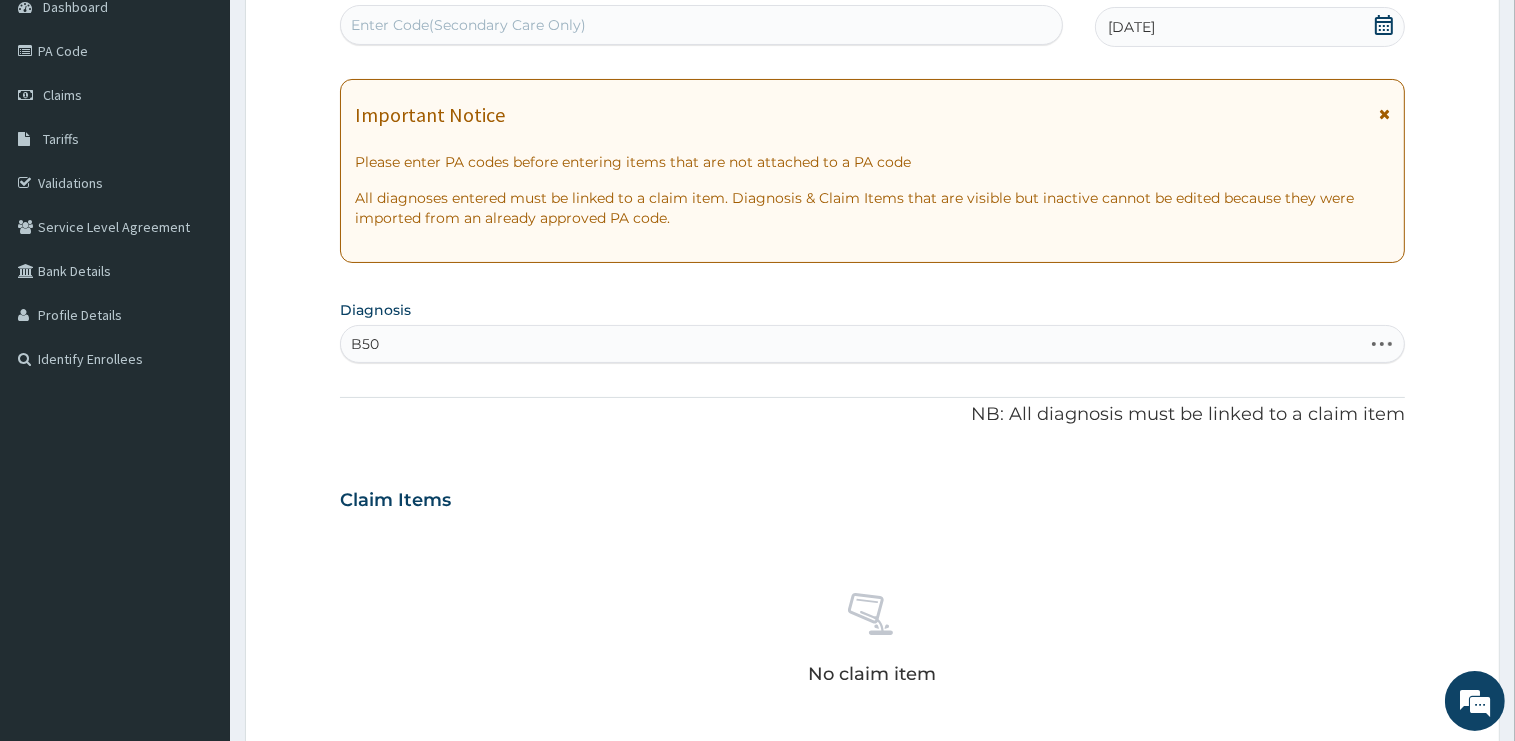 drag, startPoint x: 398, startPoint y: 346, endPoint x: 290, endPoint y: 344, distance: 108.01852 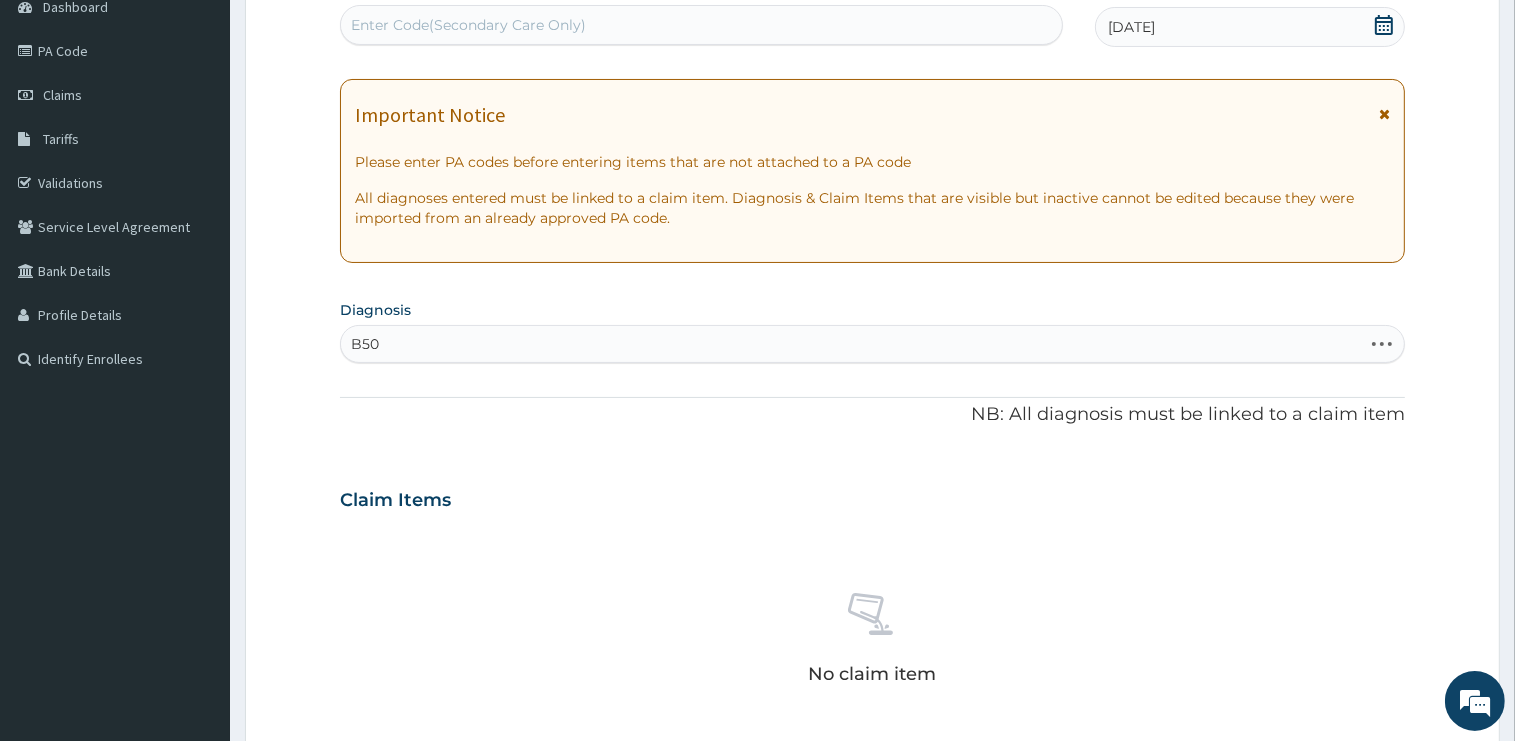 click on "Step  2  of 2 PA Code / Prescription Code Enter Code(Secondary Care Only) Encounter Date 04-07-2025 Important Notice Please enter PA codes before entering items that are not attached to a PA code   All diagnoses entered must be linked to a claim item. Diagnosis & Claim Items that are visible but inactive cannot be edited because they were imported from an already approved PA code. Diagnosis   Select is focused ,type to refine list, press Down to open the menu,  press left to focus selected values B50 B50 NB: All diagnosis must be linked to a claim item Claim Items No claim item Types Select Type Item Select Item Pair Diagnosis Select Diagnosis Unit Price 0 Add Comment     Previous   Submit" at bounding box center [872, 527] 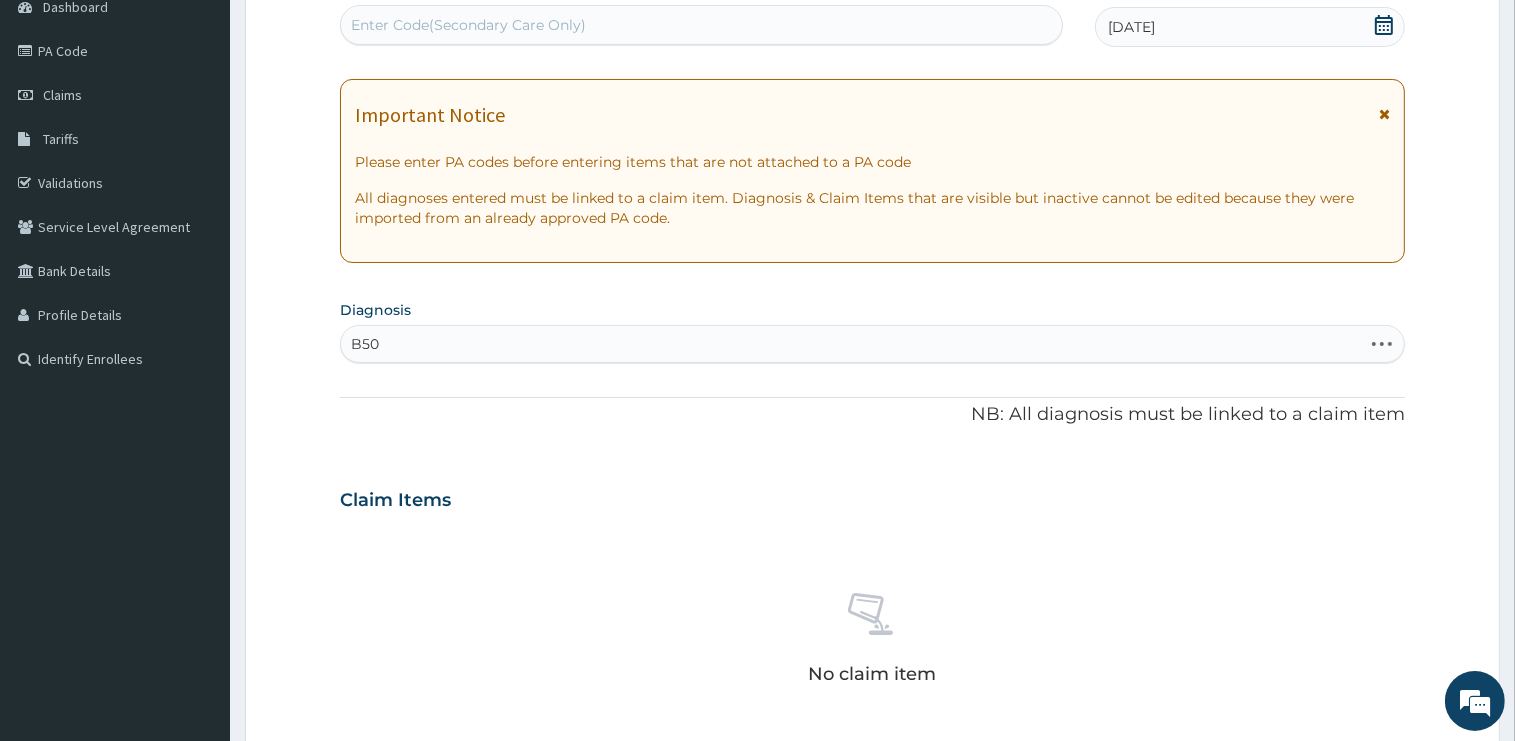 type on "B50" 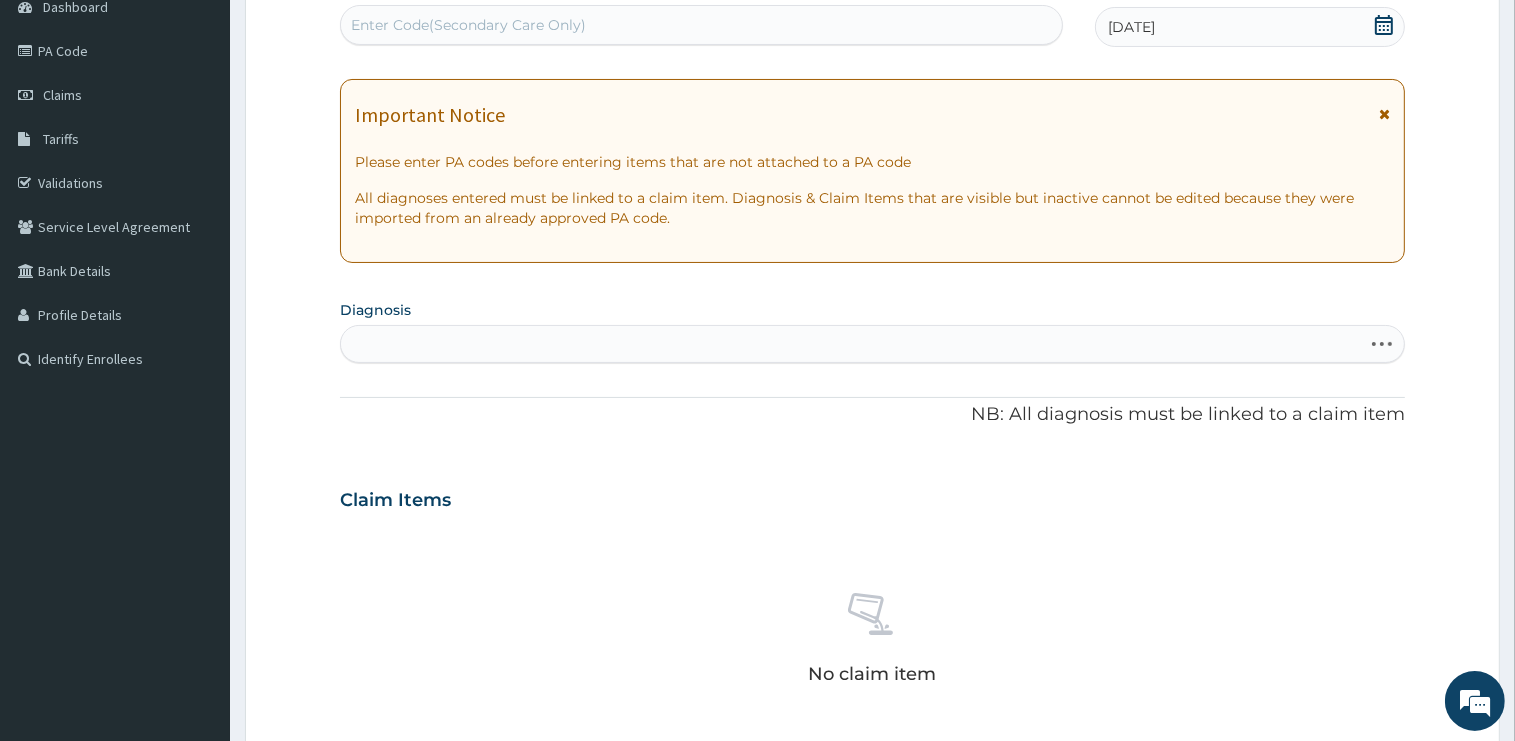 click on "Diagnosis   Select is focused ,type to refine list, press Down to open the menu,  press left to focus selected values B50" at bounding box center [872, 329] 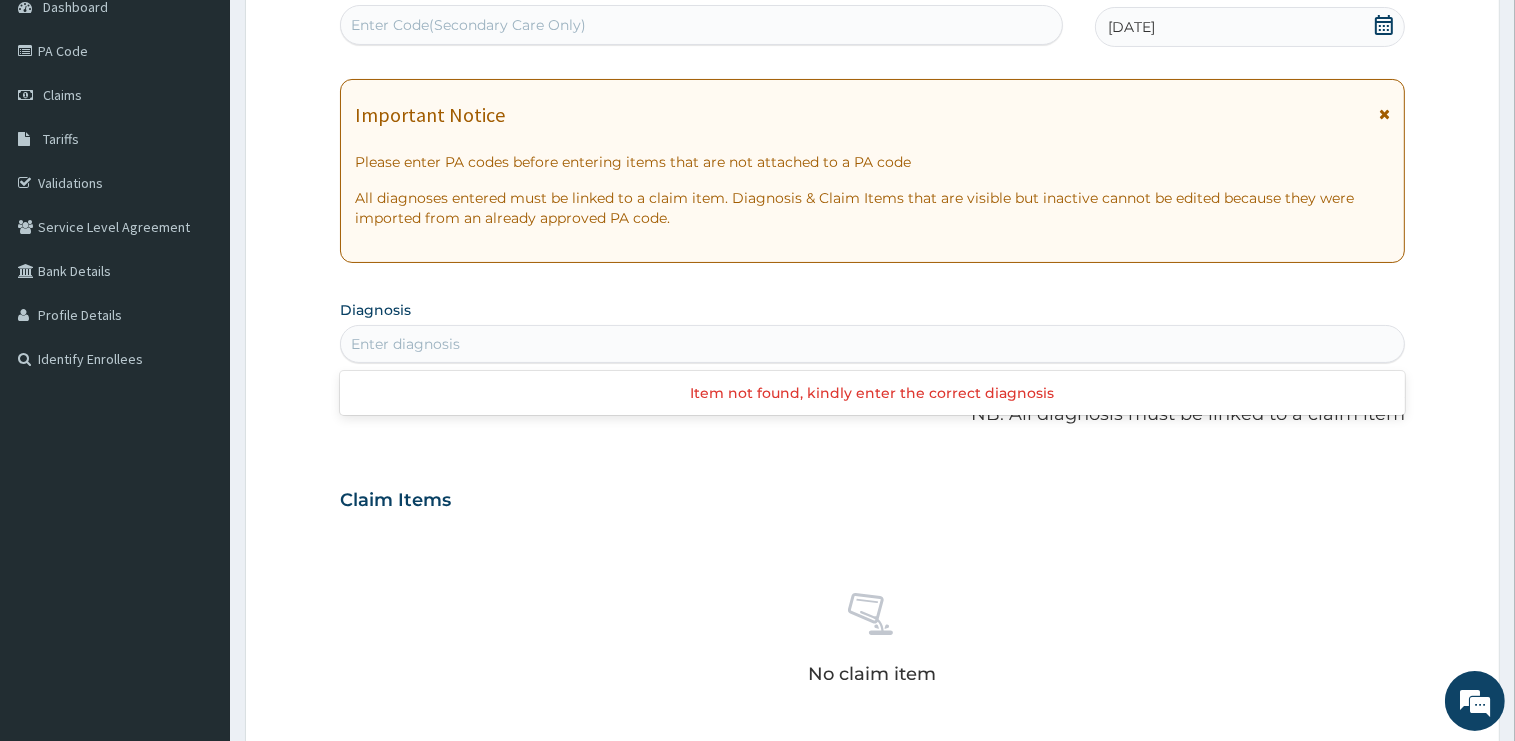 click on "Enter diagnosis" at bounding box center [872, 344] 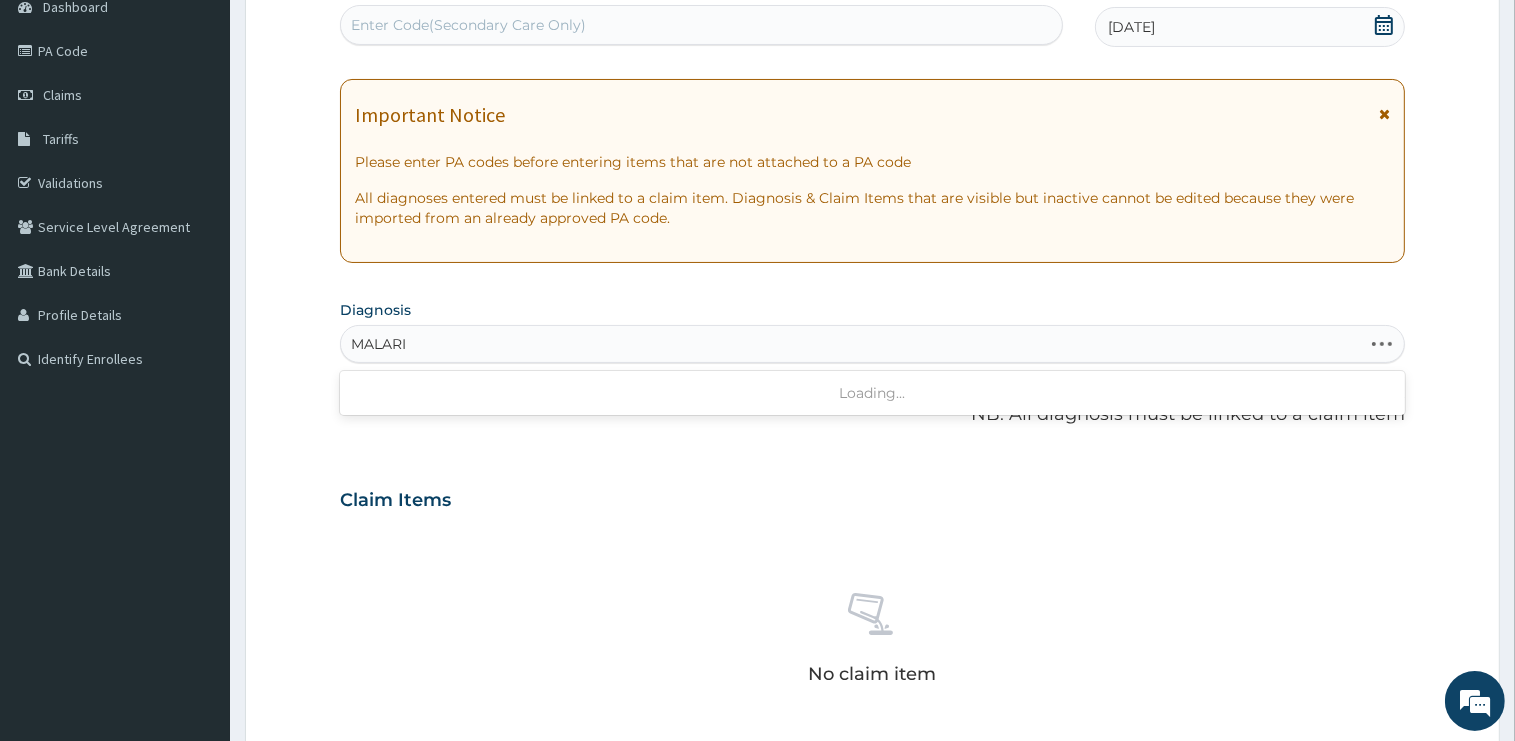 type on "[MEDICAL_DATA]" 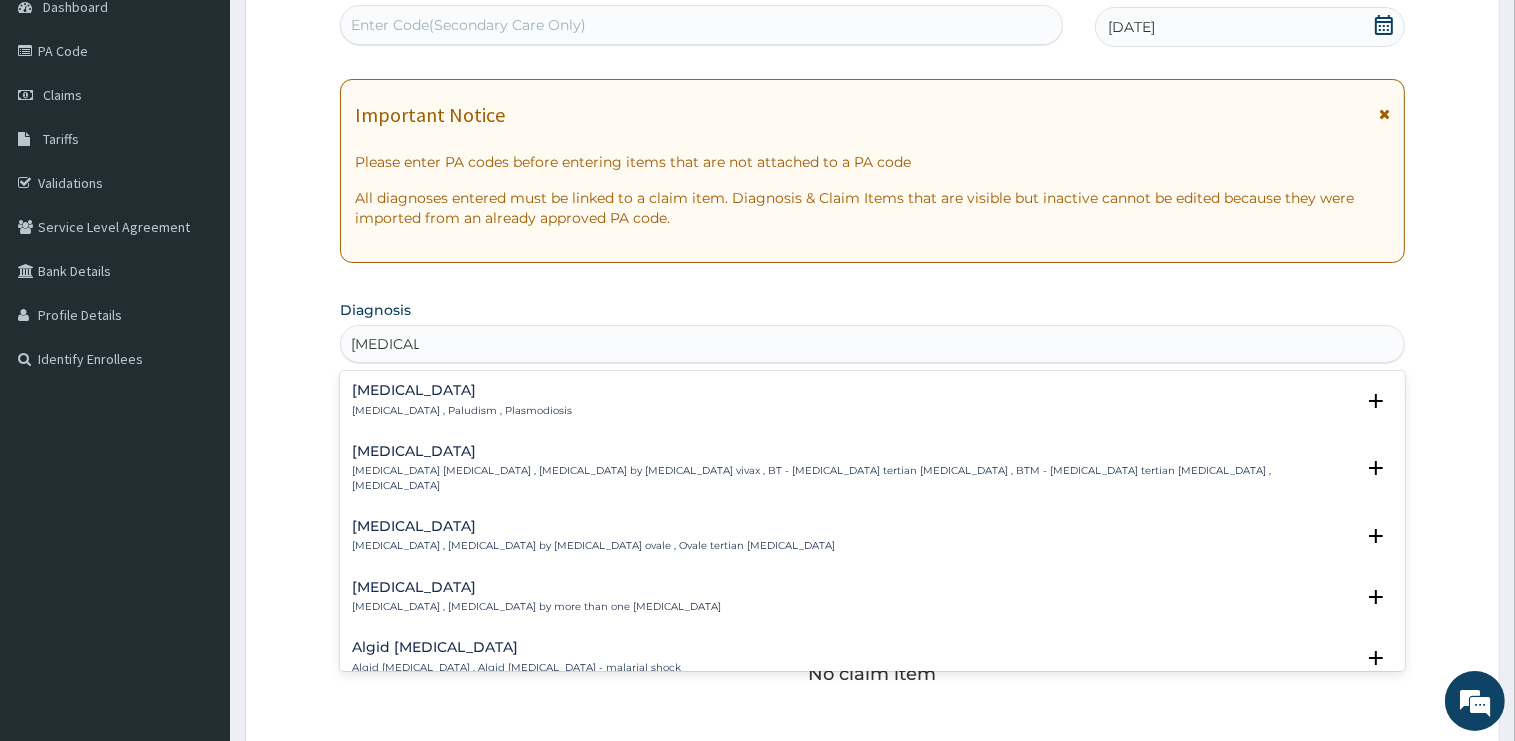 click on "[MEDICAL_DATA]" at bounding box center [462, 390] 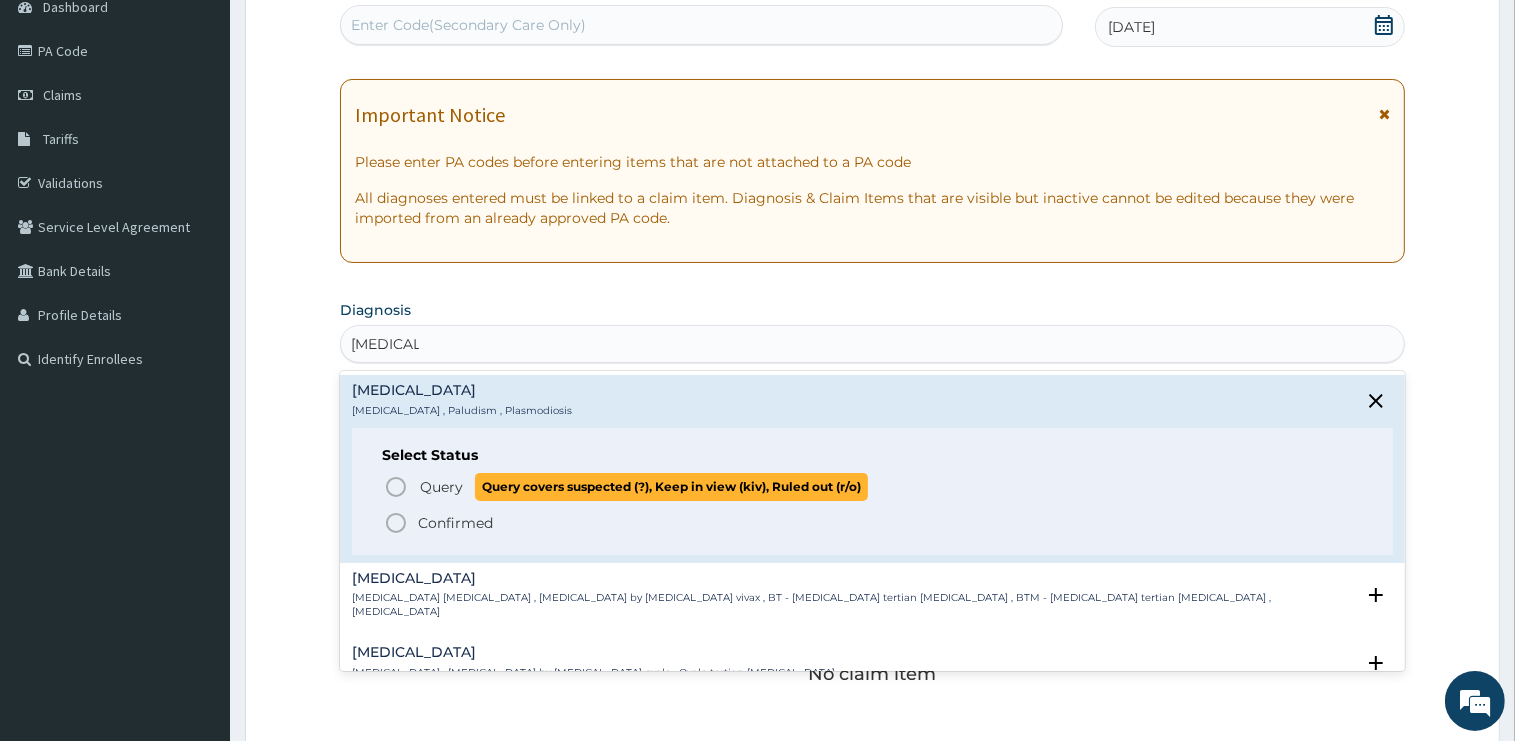 click on "Query" at bounding box center [441, 487] 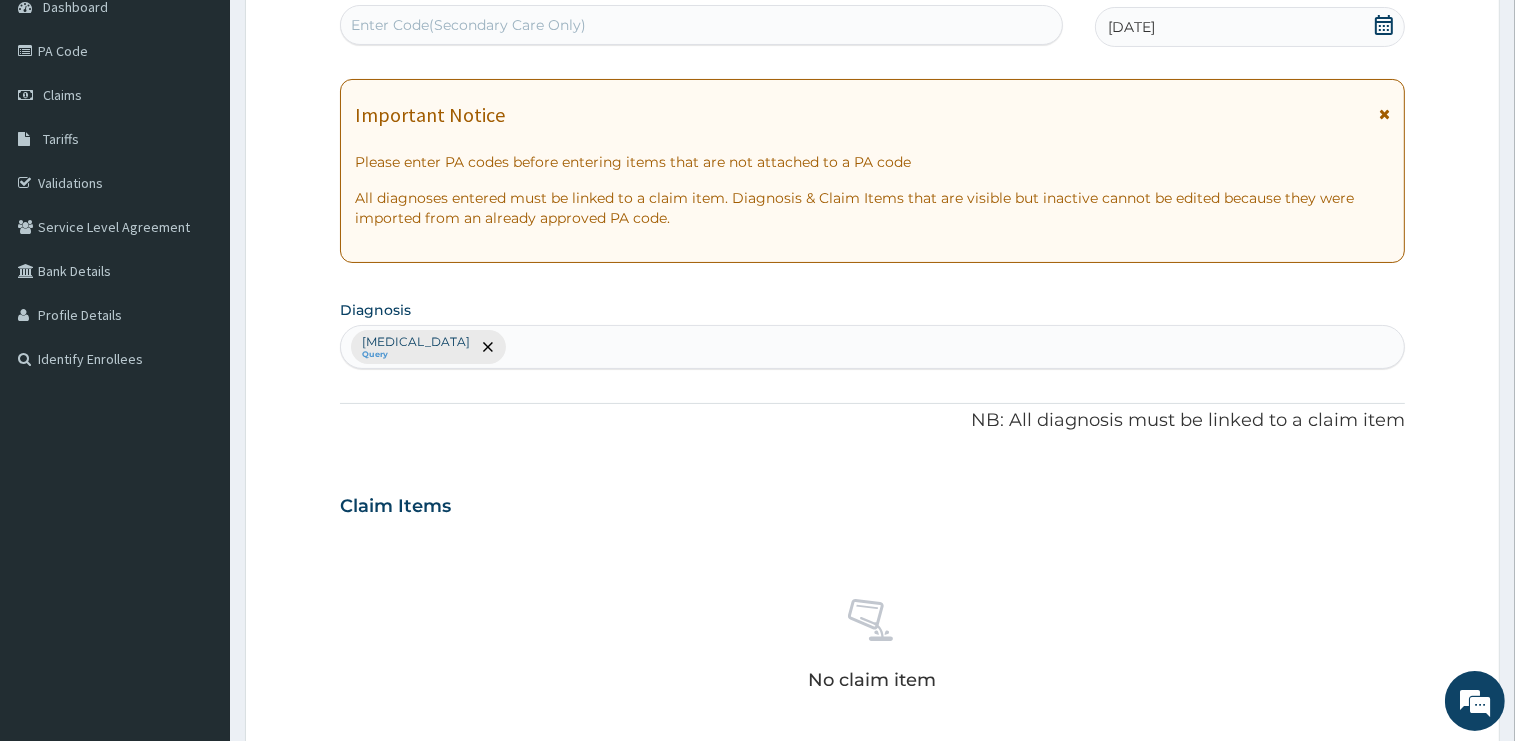 scroll, scrollTop: 316, scrollLeft: 0, axis: vertical 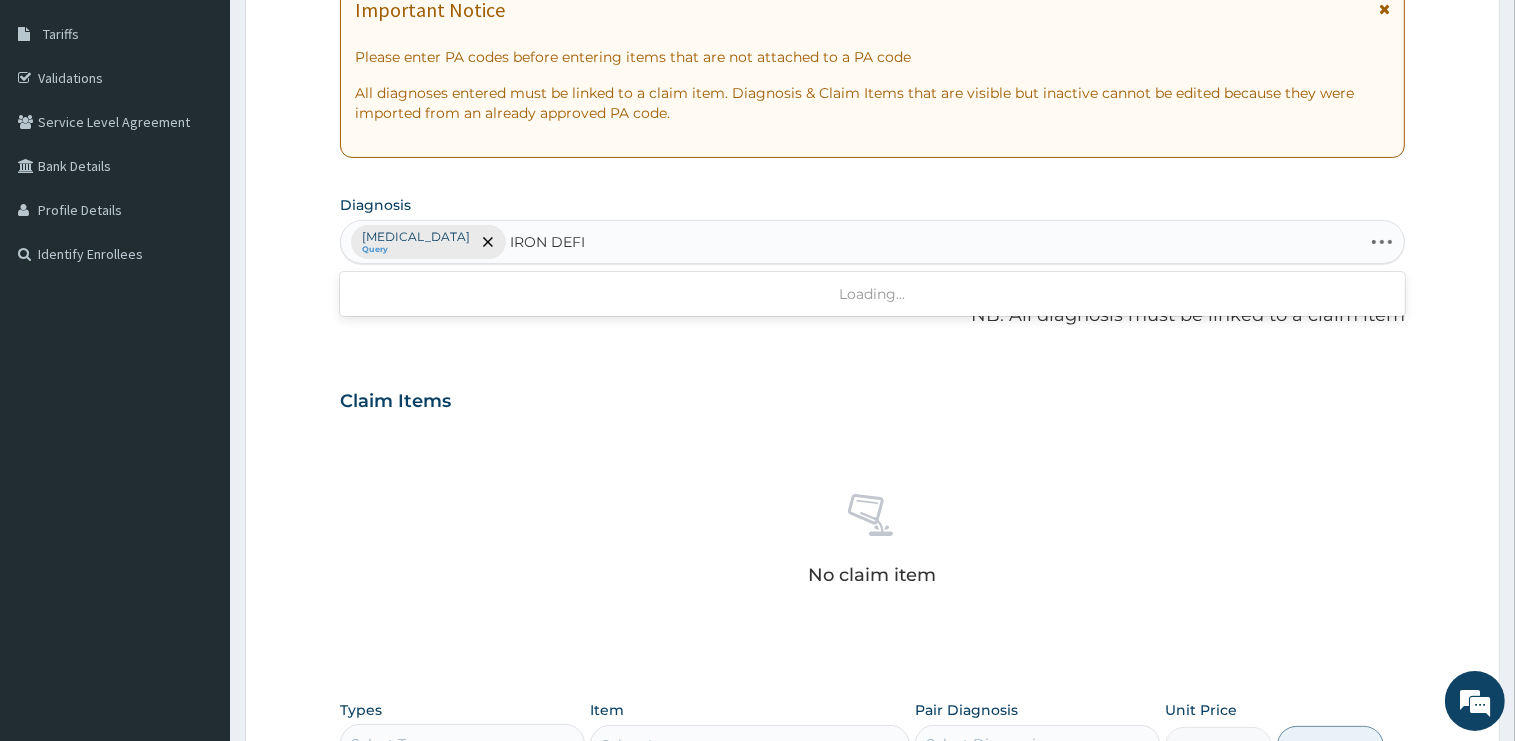 type on "IRON DEFIC" 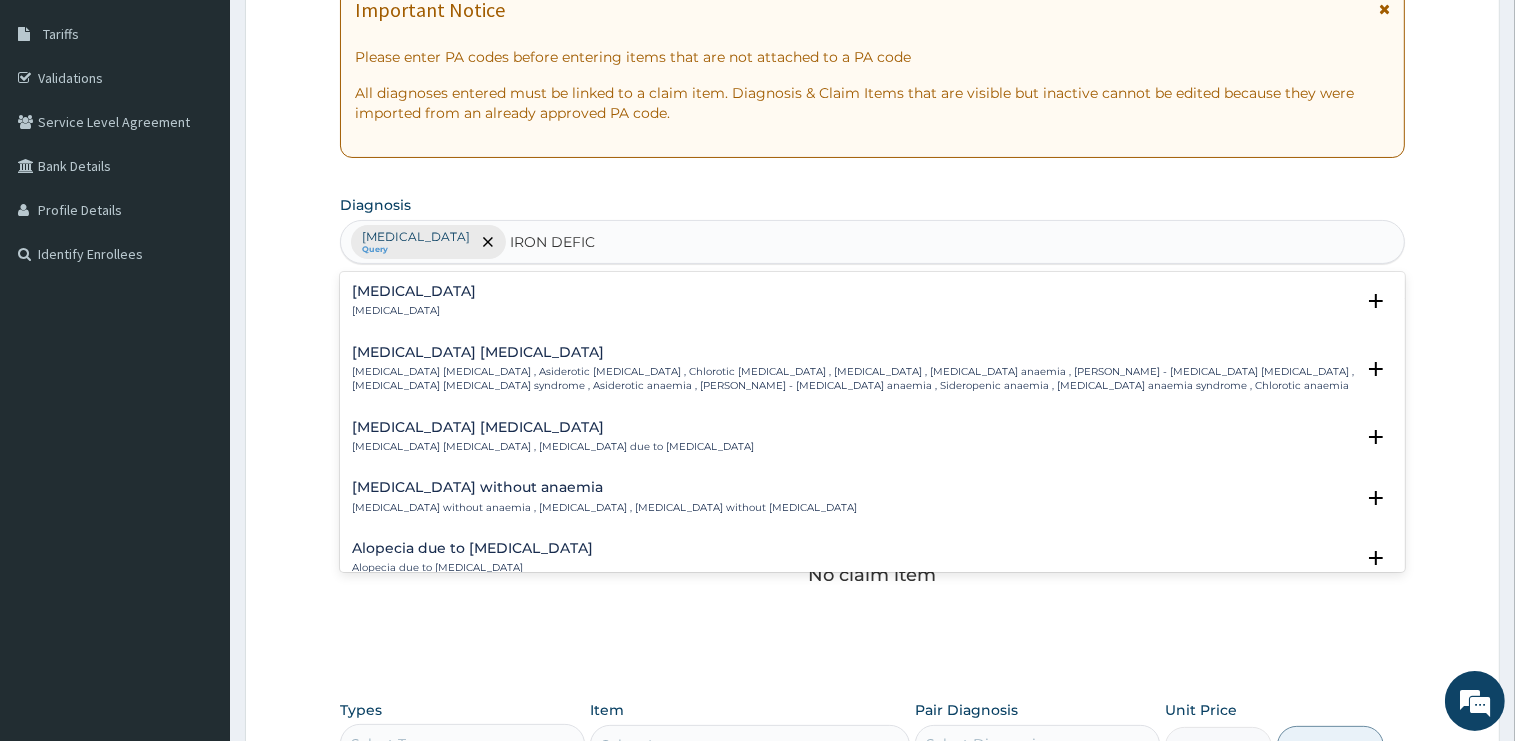 click on "Iron deficiency anemia , Asiderotic anemia , Chlorotic anemia , Sideropenic anemia , Iron deficiency anaemia , IDA - Iron deficiency anemia , Iron deficiency anemia syndrome , Asiderotic anaemia , IDA - Iron deficiency anaemia , Sideropenic anaemia , Iron deficiency anaemia syndrome , Chlorotic anaemia" at bounding box center (853, 379) 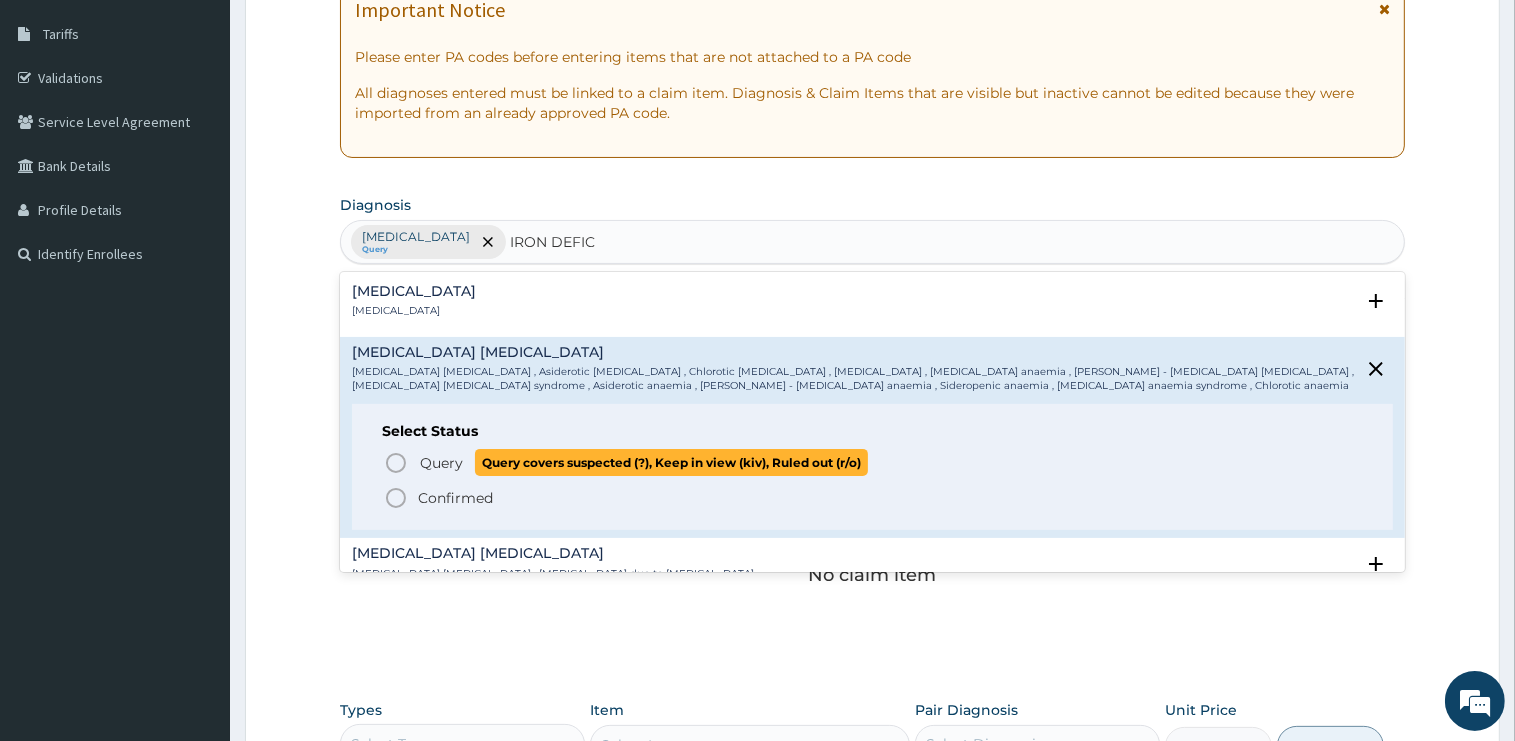 click on "Query" at bounding box center (441, 463) 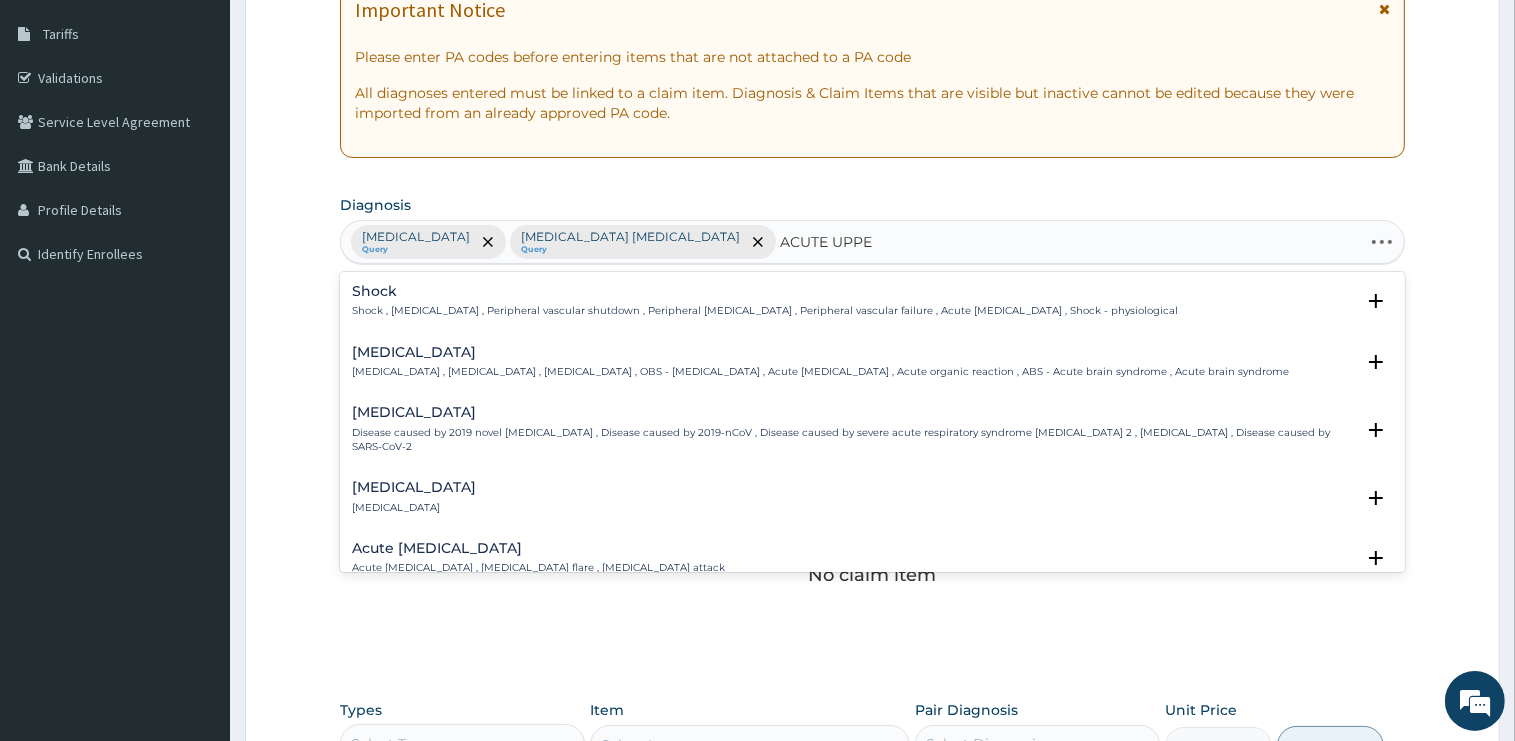 type on "ACUTE UPPER" 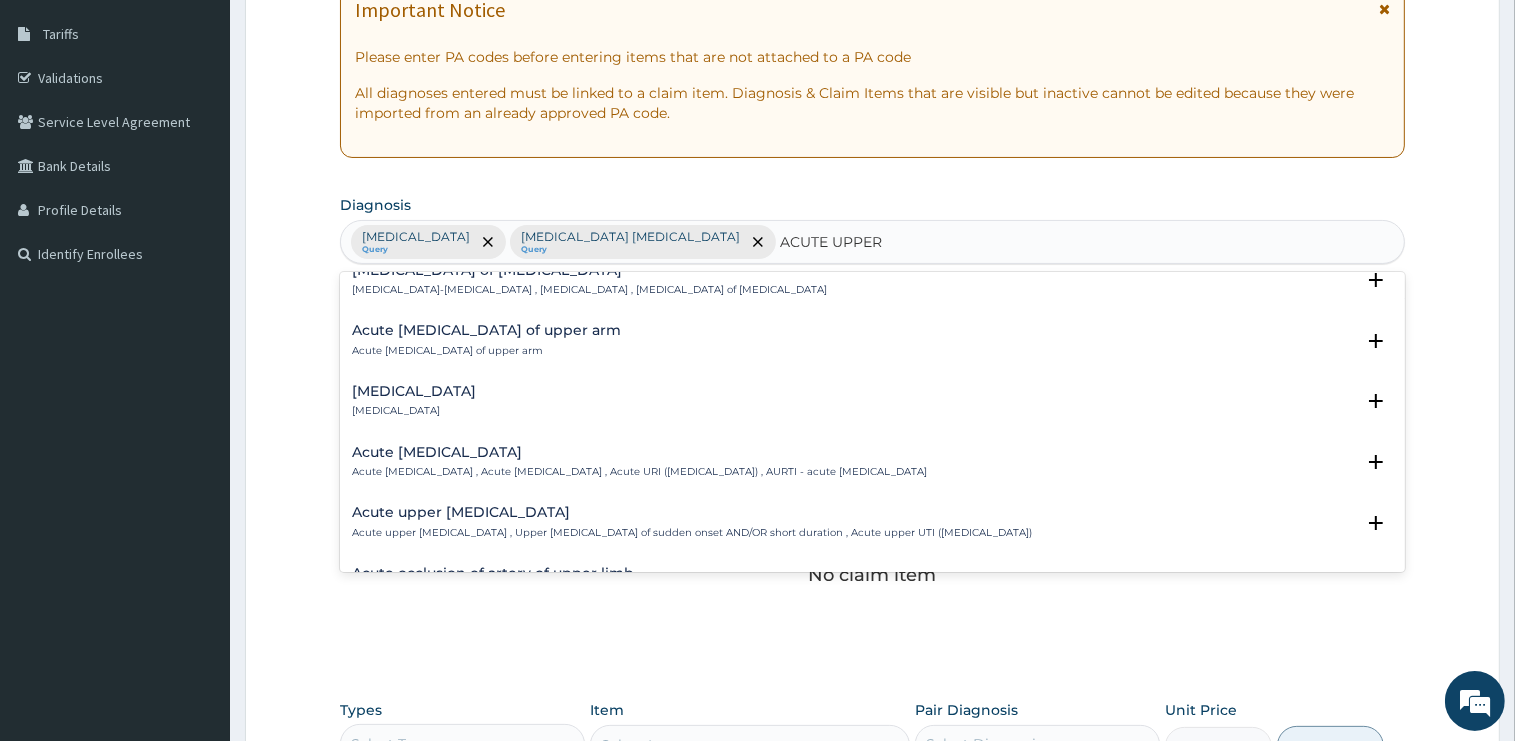 scroll, scrollTop: 101, scrollLeft: 0, axis: vertical 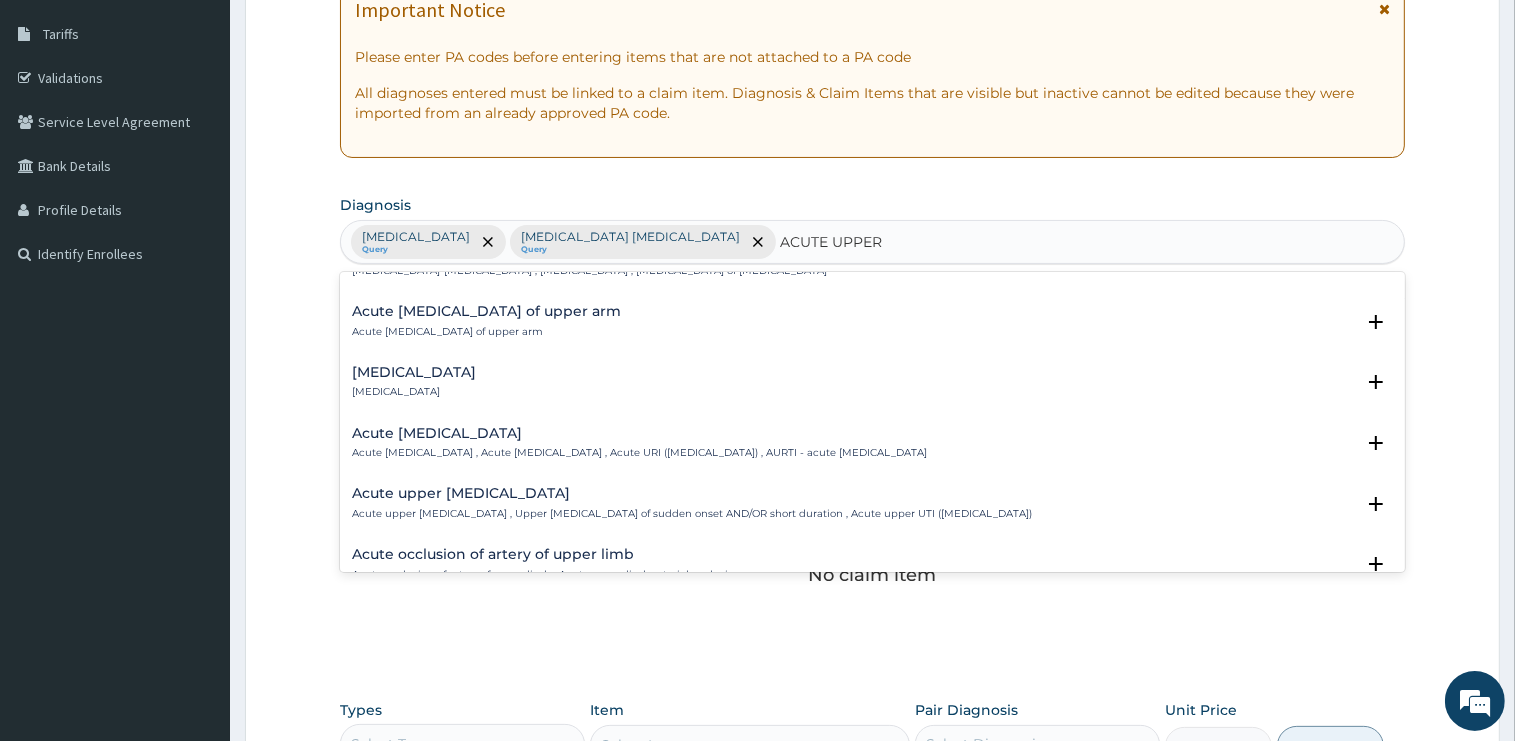 click on "Acute upper respiratory infection Acute upper respiratory infection , Acute upper respiratory tract infection , Acute URI (upper respiratory infection) , AURTI - acute upper respiratory tract infection" at bounding box center [639, 443] 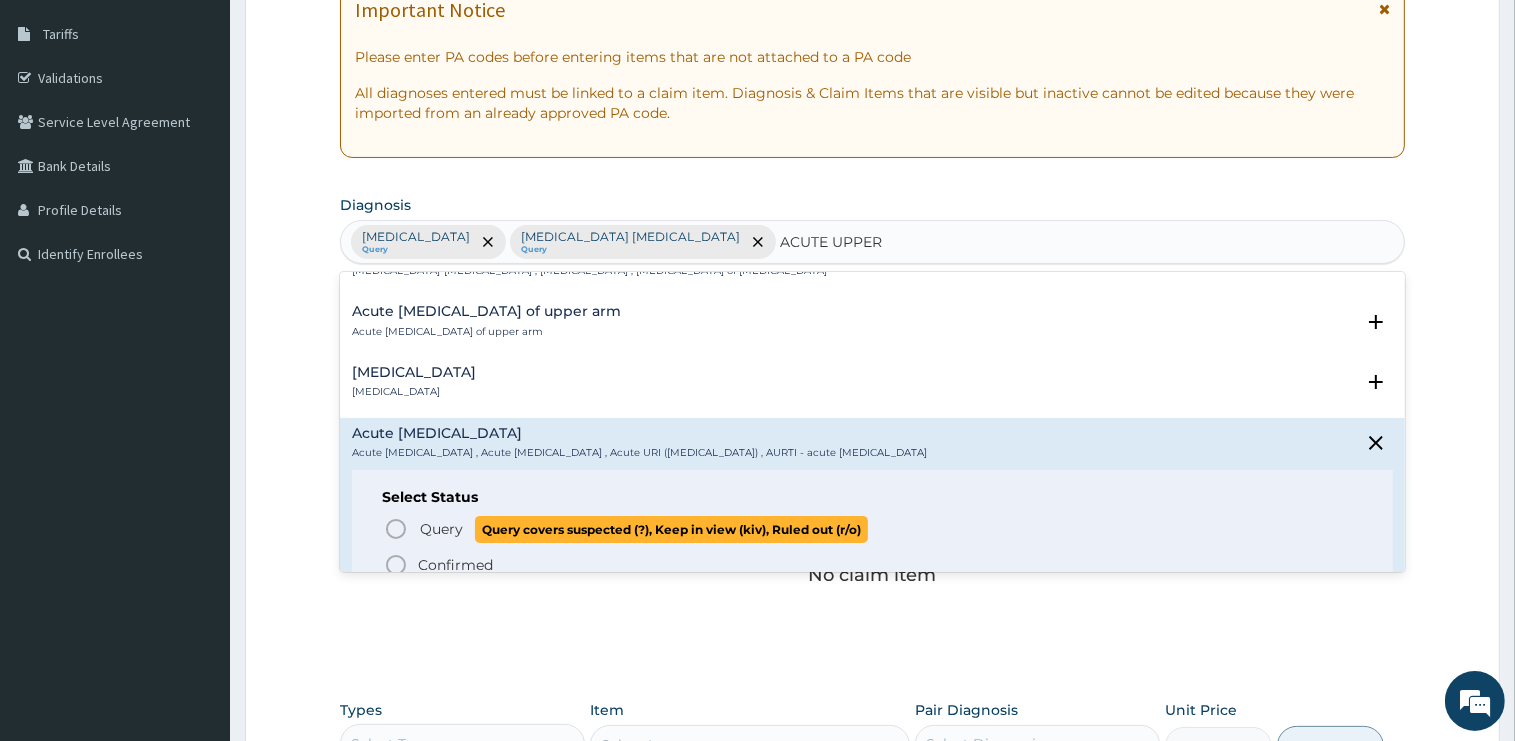 click on "Query" at bounding box center [441, 529] 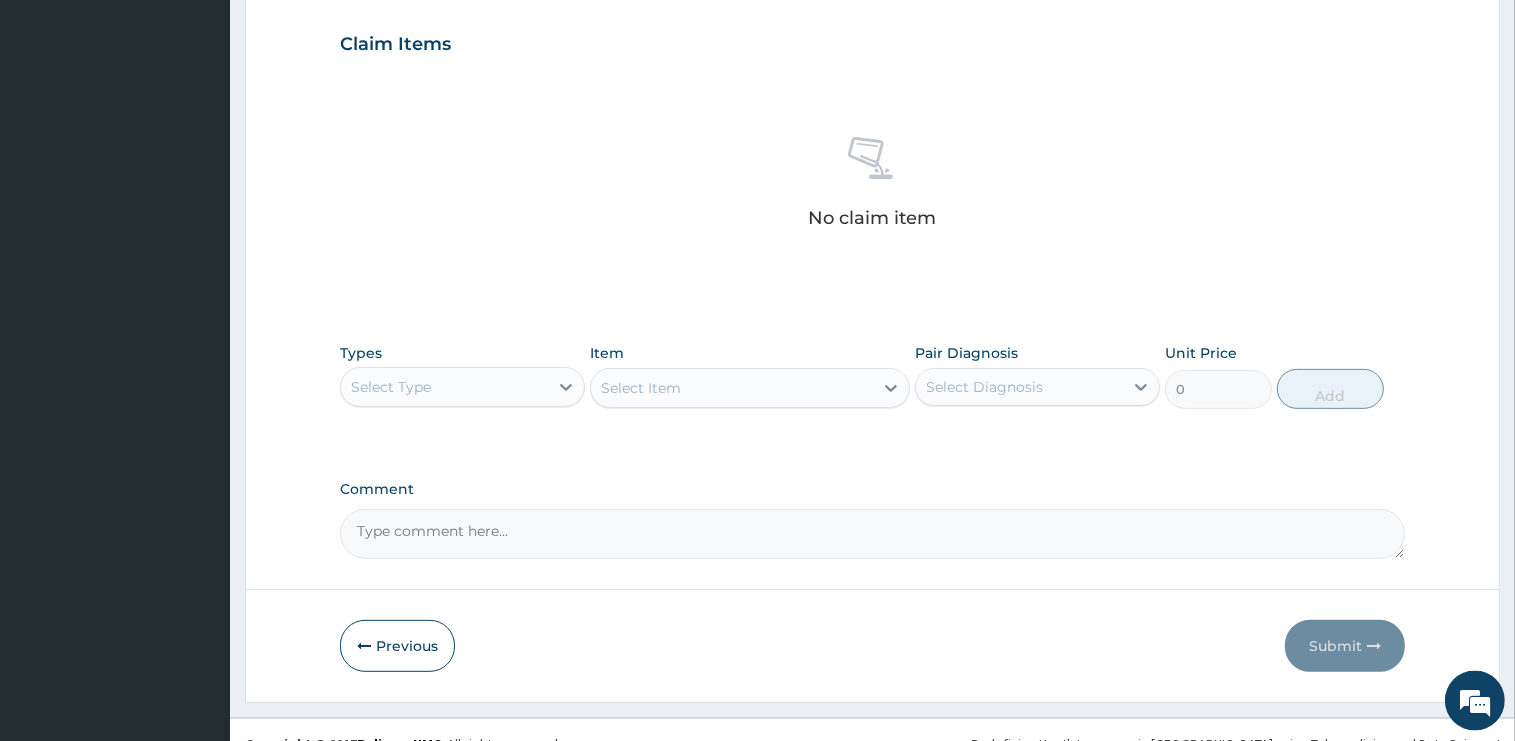 scroll, scrollTop: 699, scrollLeft: 0, axis: vertical 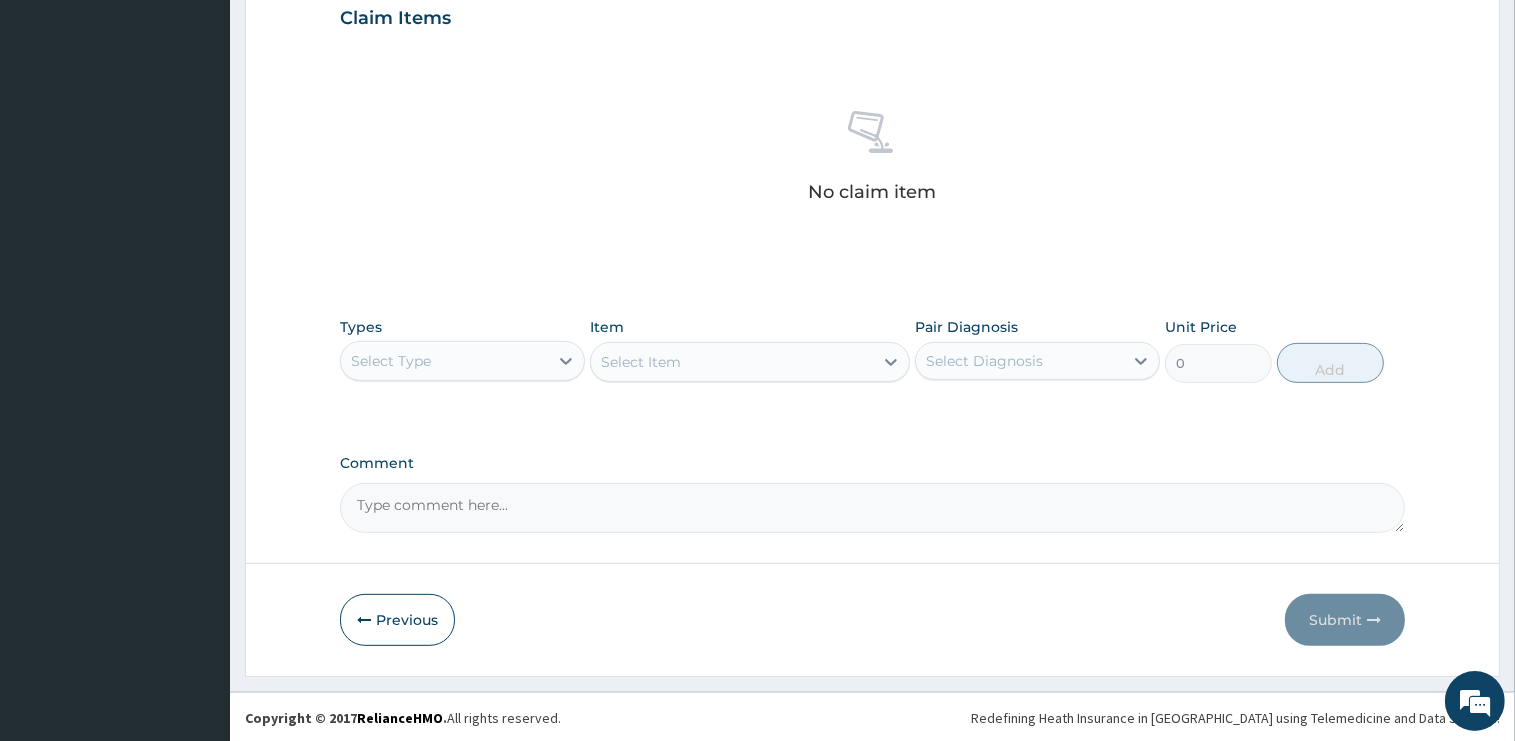 click on "Select Type" at bounding box center (391, 361) 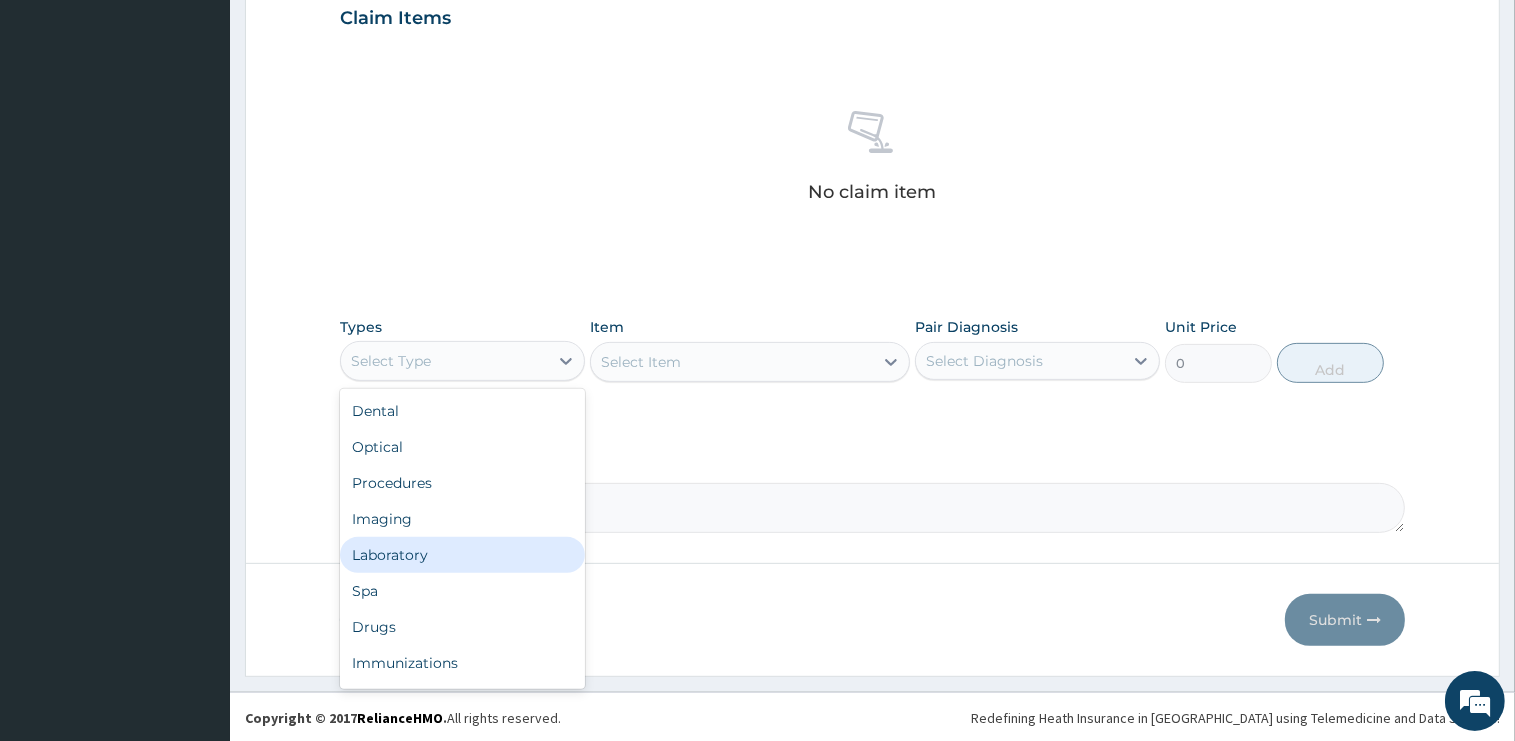 click on "Laboratory" at bounding box center [462, 555] 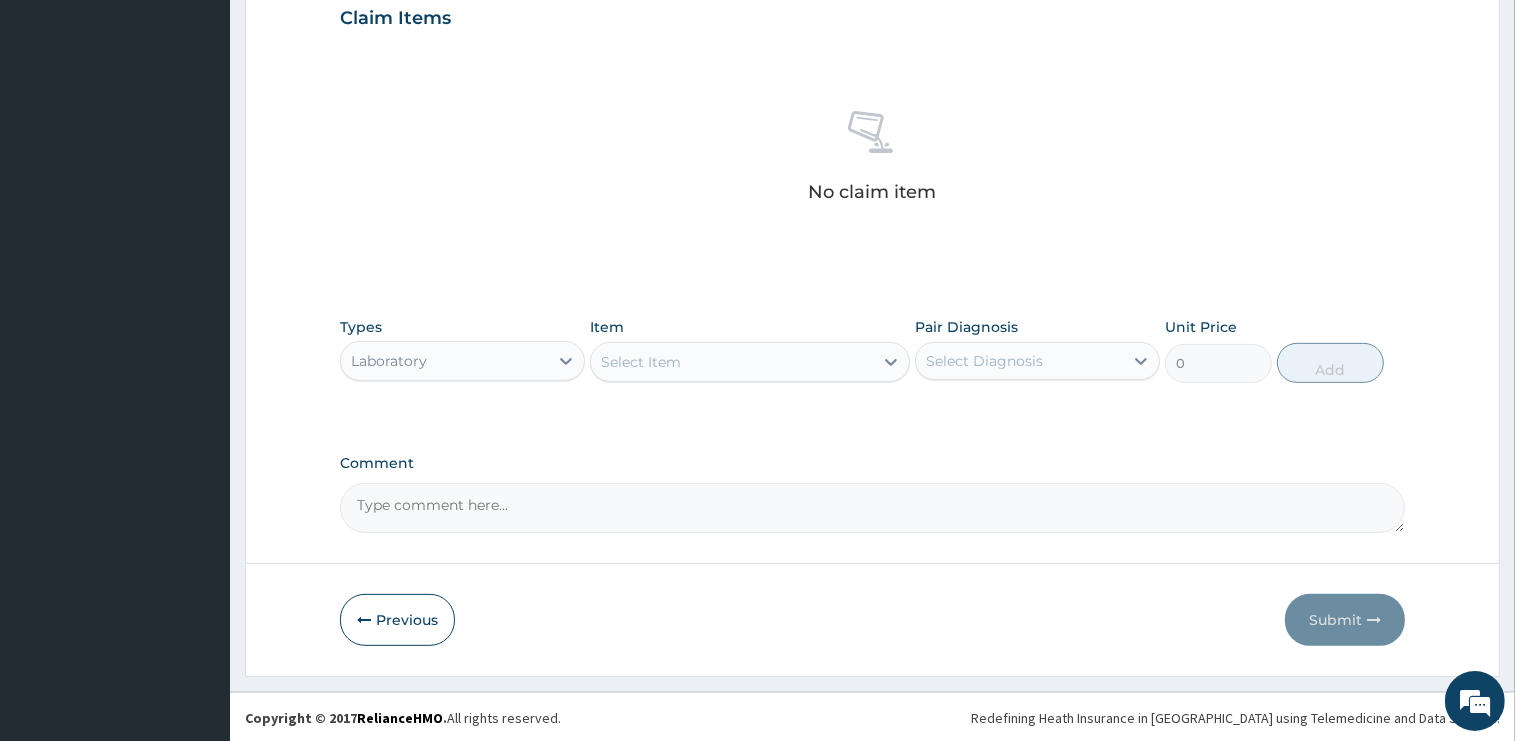 click on "Select Item" at bounding box center (641, 362) 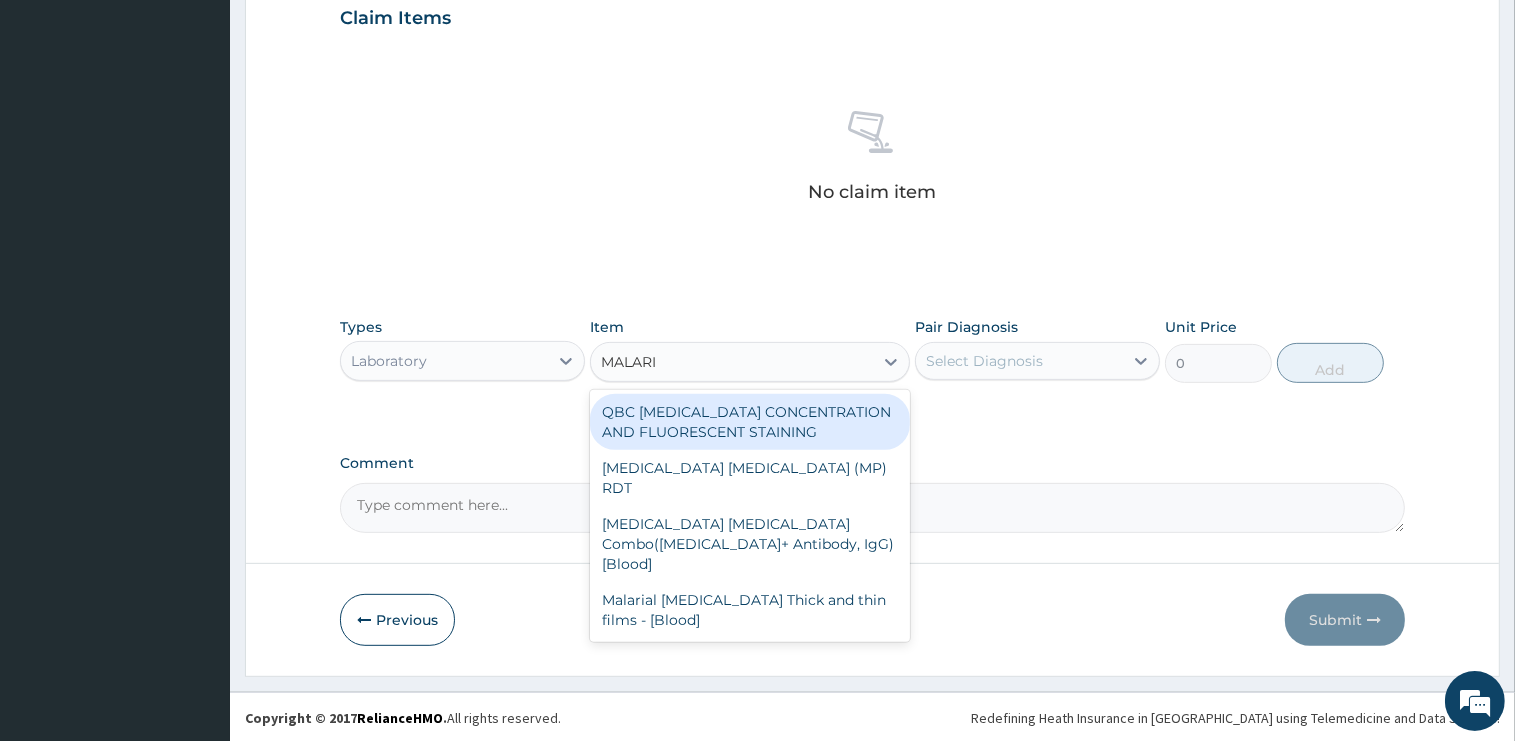 type on "[MEDICAL_DATA]" 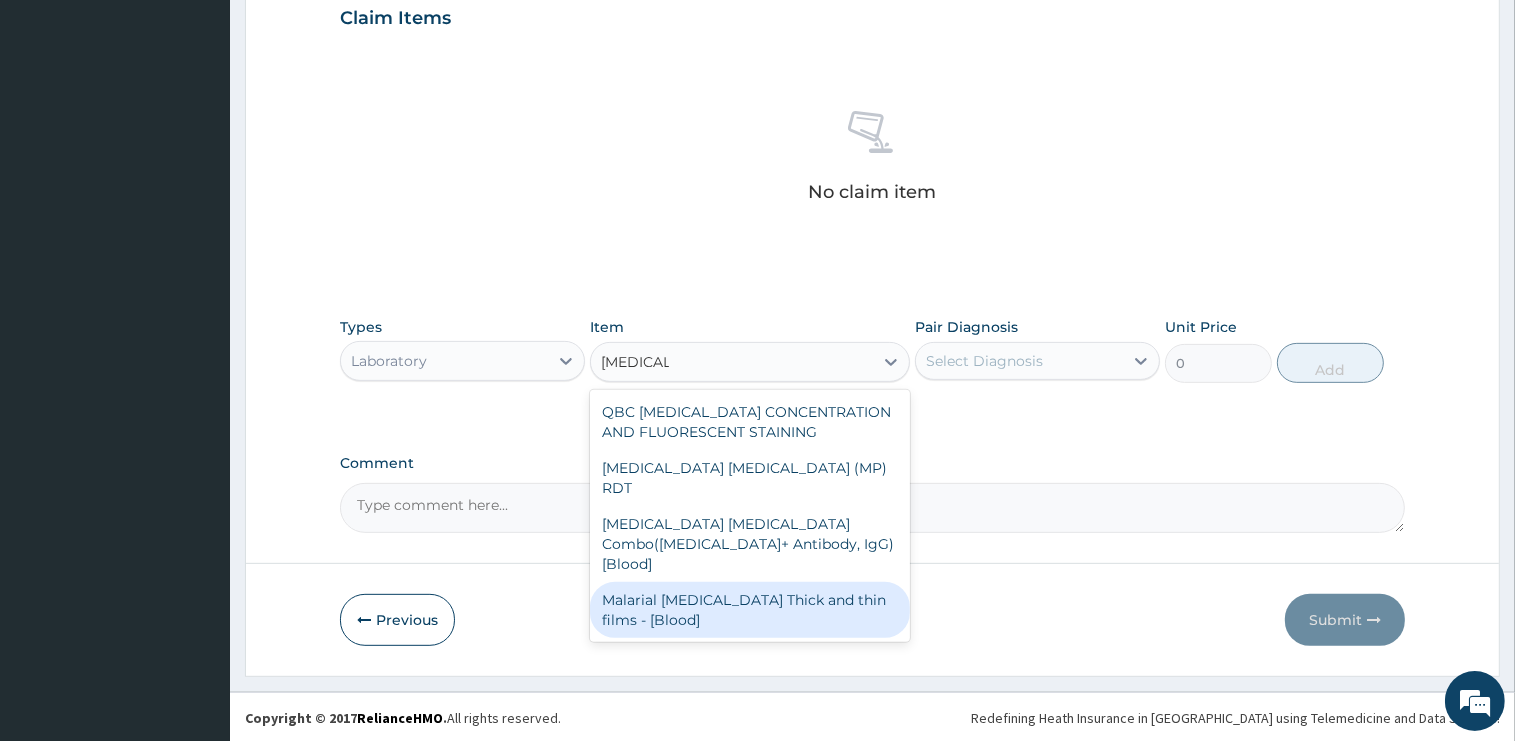 click on "Malarial Parasite Thick and thin films - [Blood]" at bounding box center (750, 610) 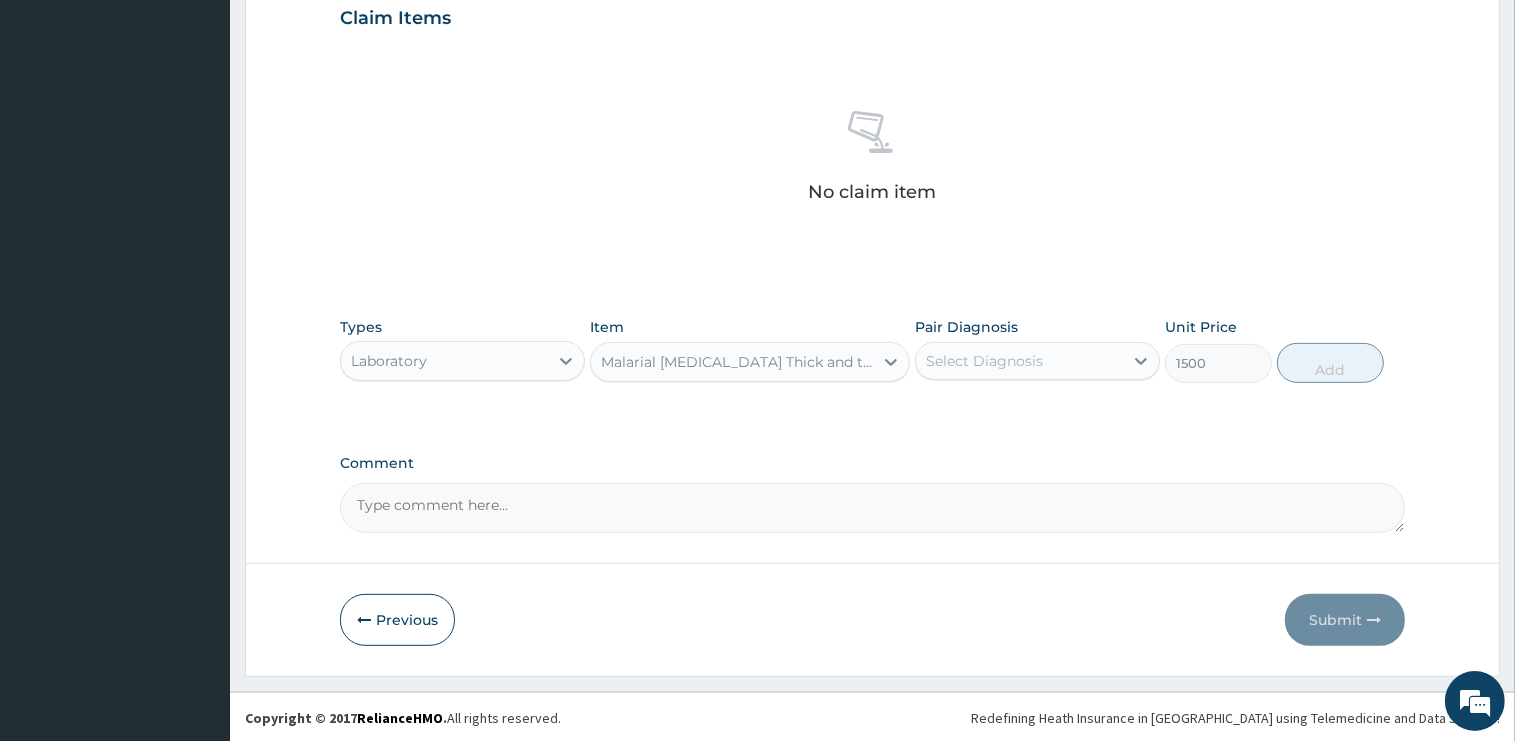 click on "Select Diagnosis" at bounding box center [984, 361] 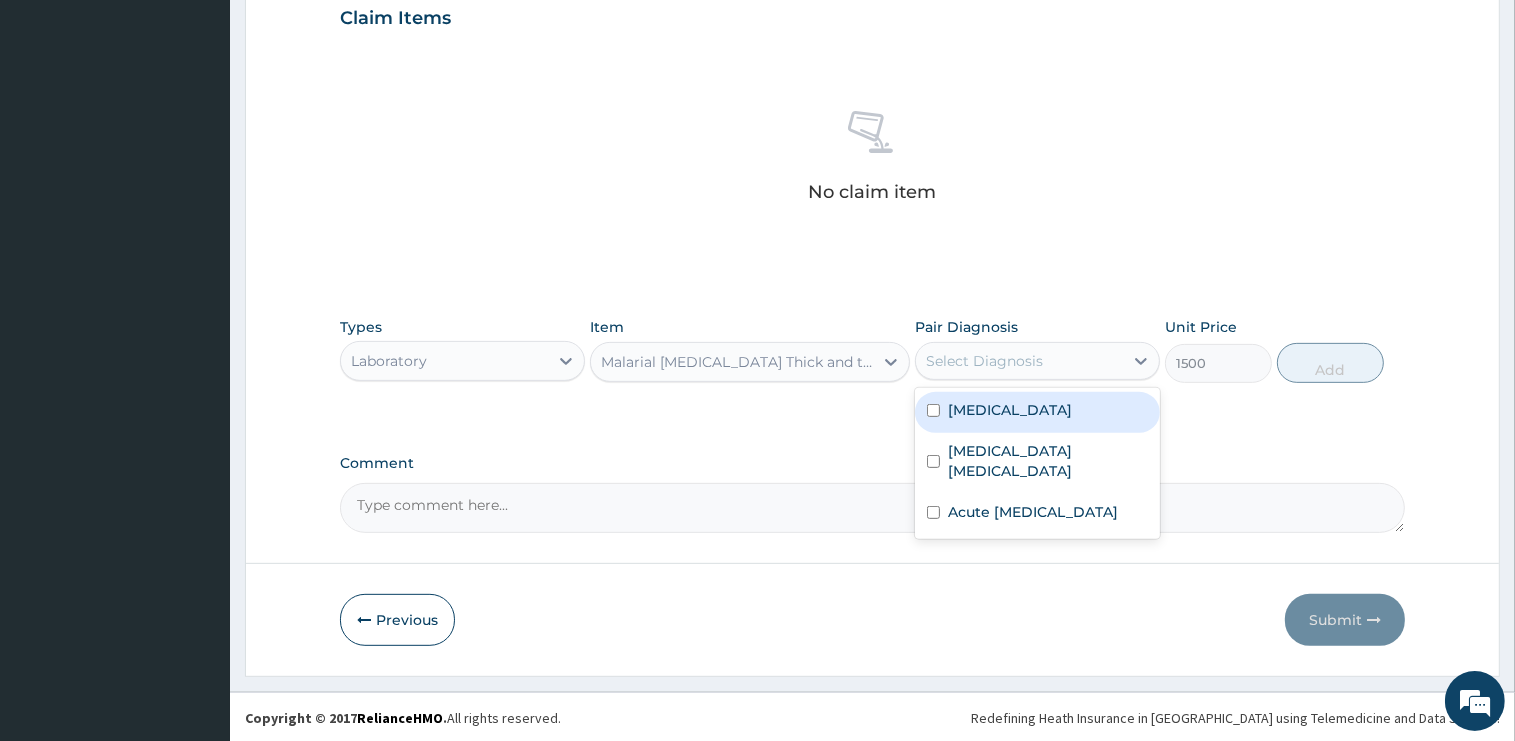 click on "[MEDICAL_DATA]" at bounding box center (1010, 410) 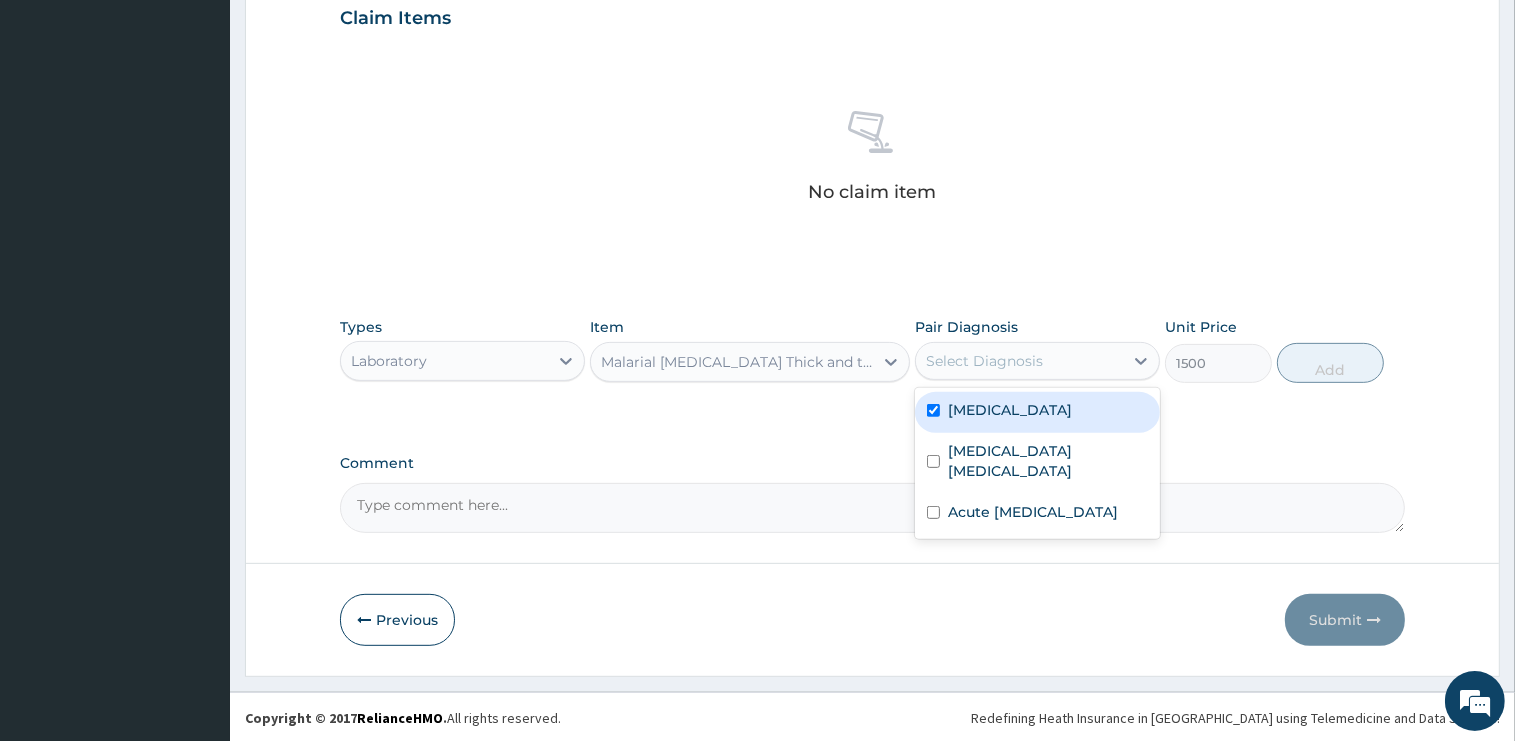 checkbox on "true" 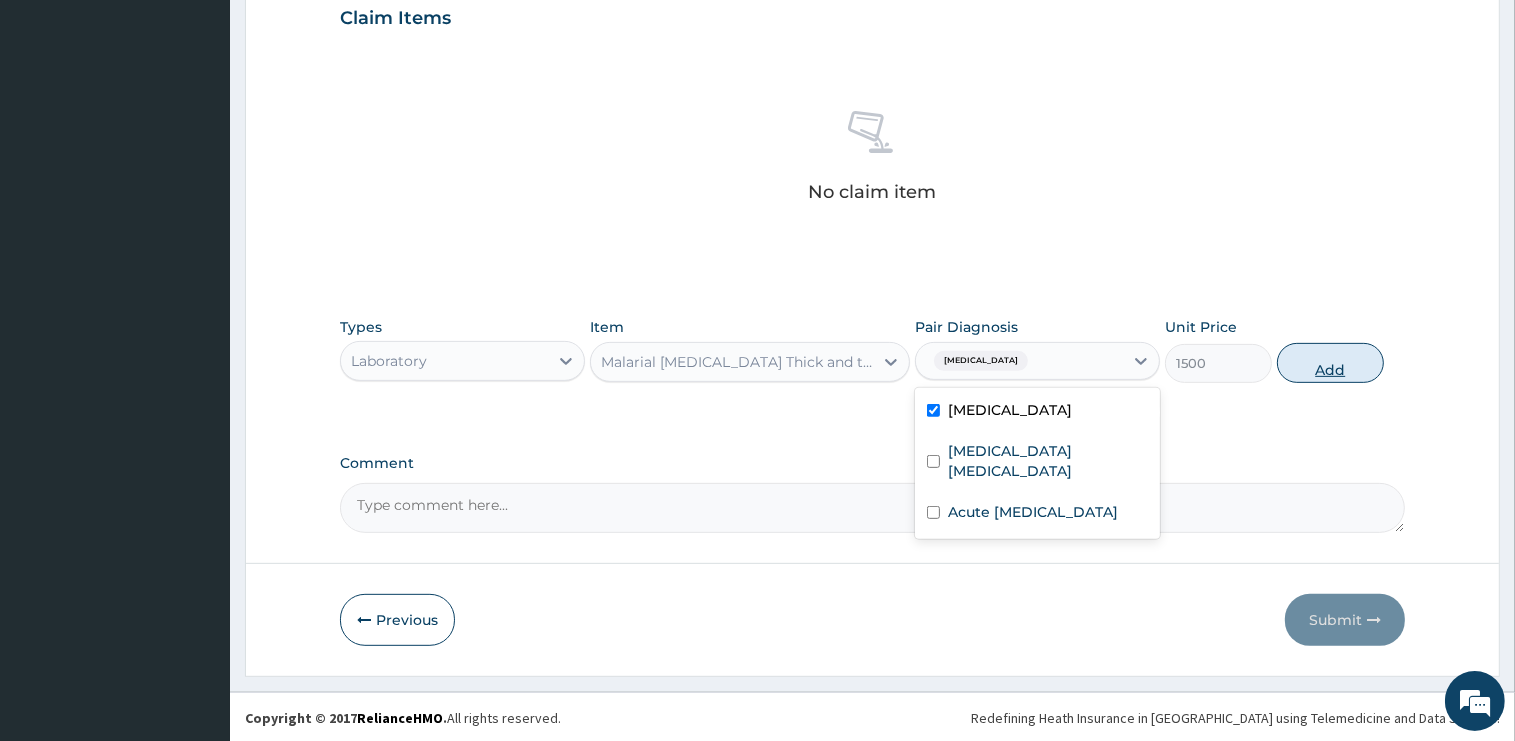 click on "Add" at bounding box center (1330, 363) 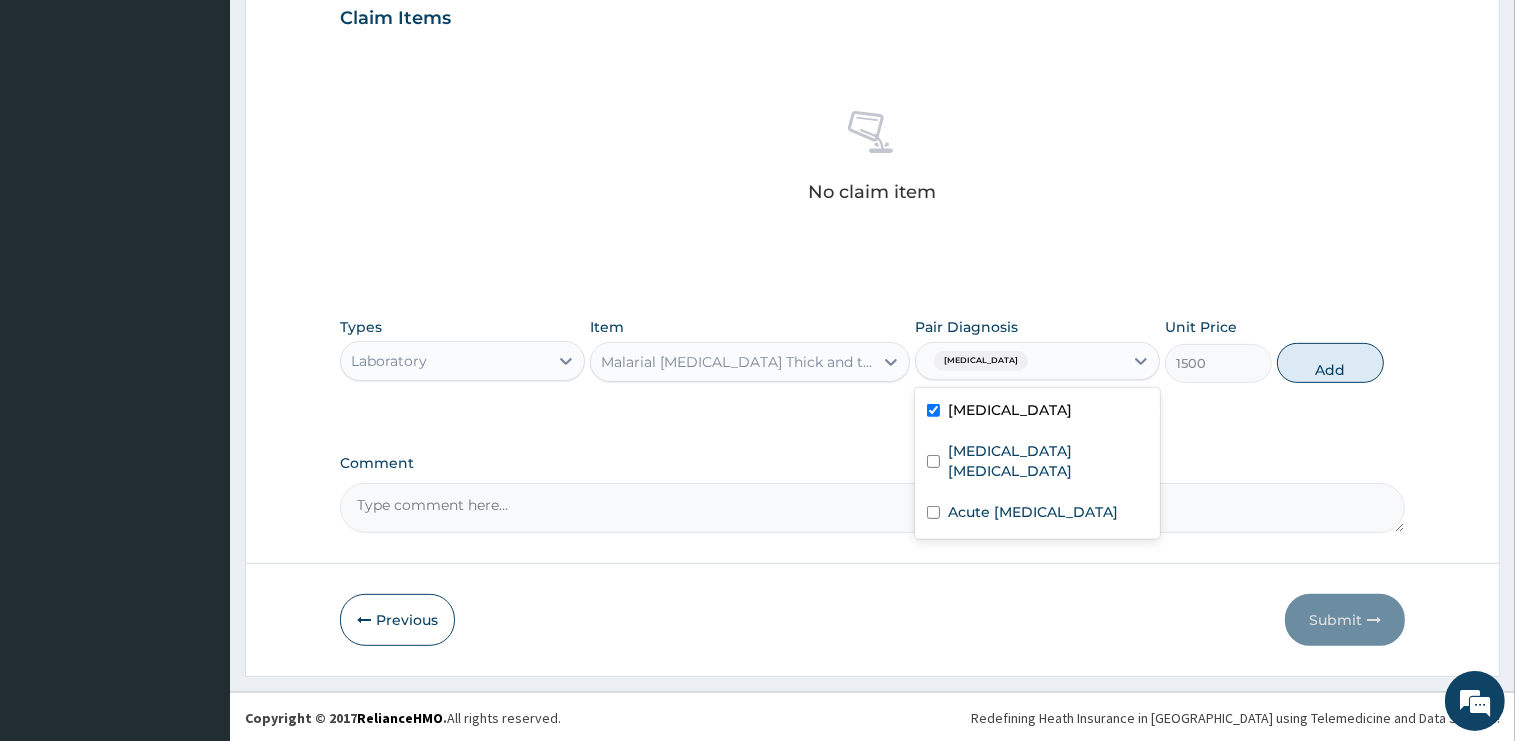 type on "0" 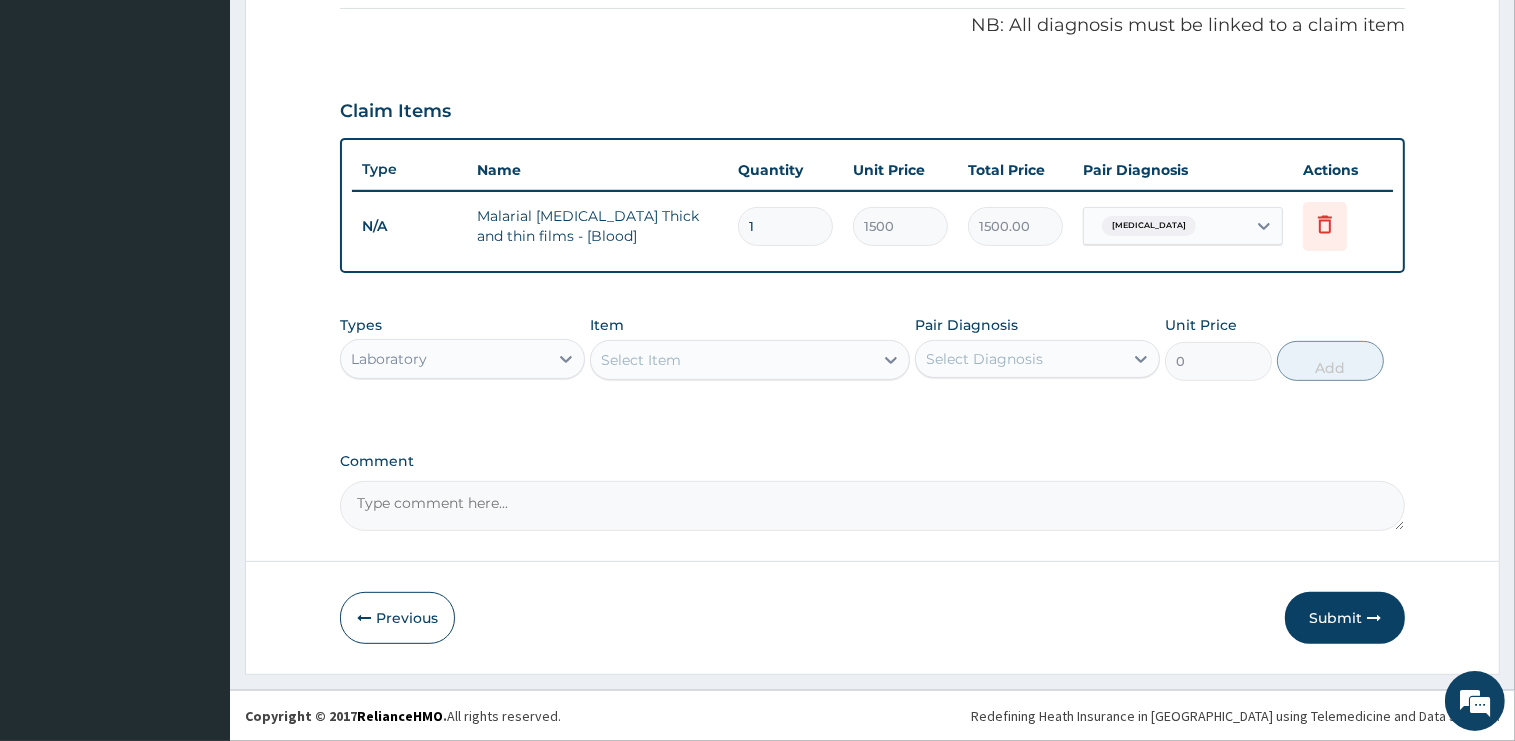 scroll, scrollTop: 603, scrollLeft: 0, axis: vertical 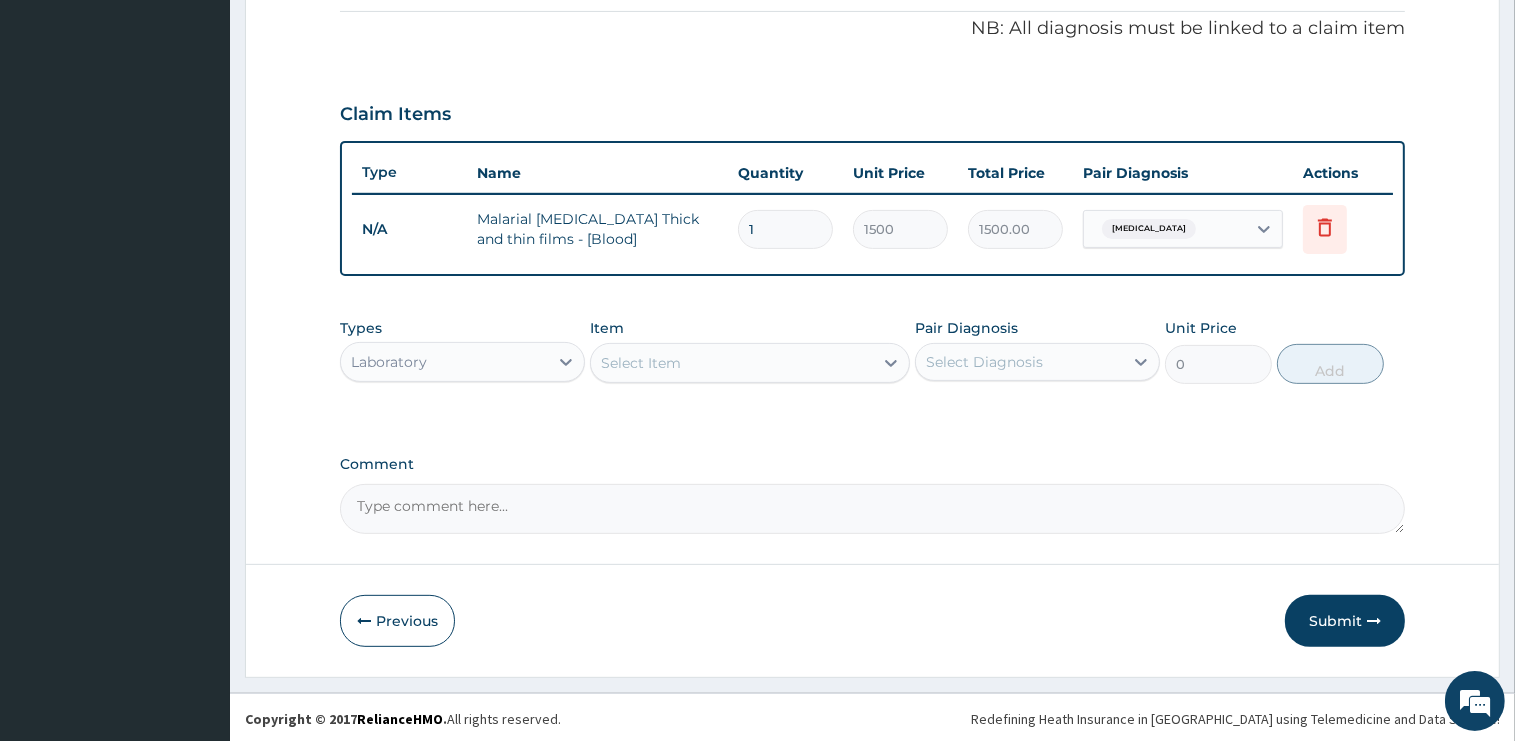click on "Select Item" at bounding box center (732, 363) 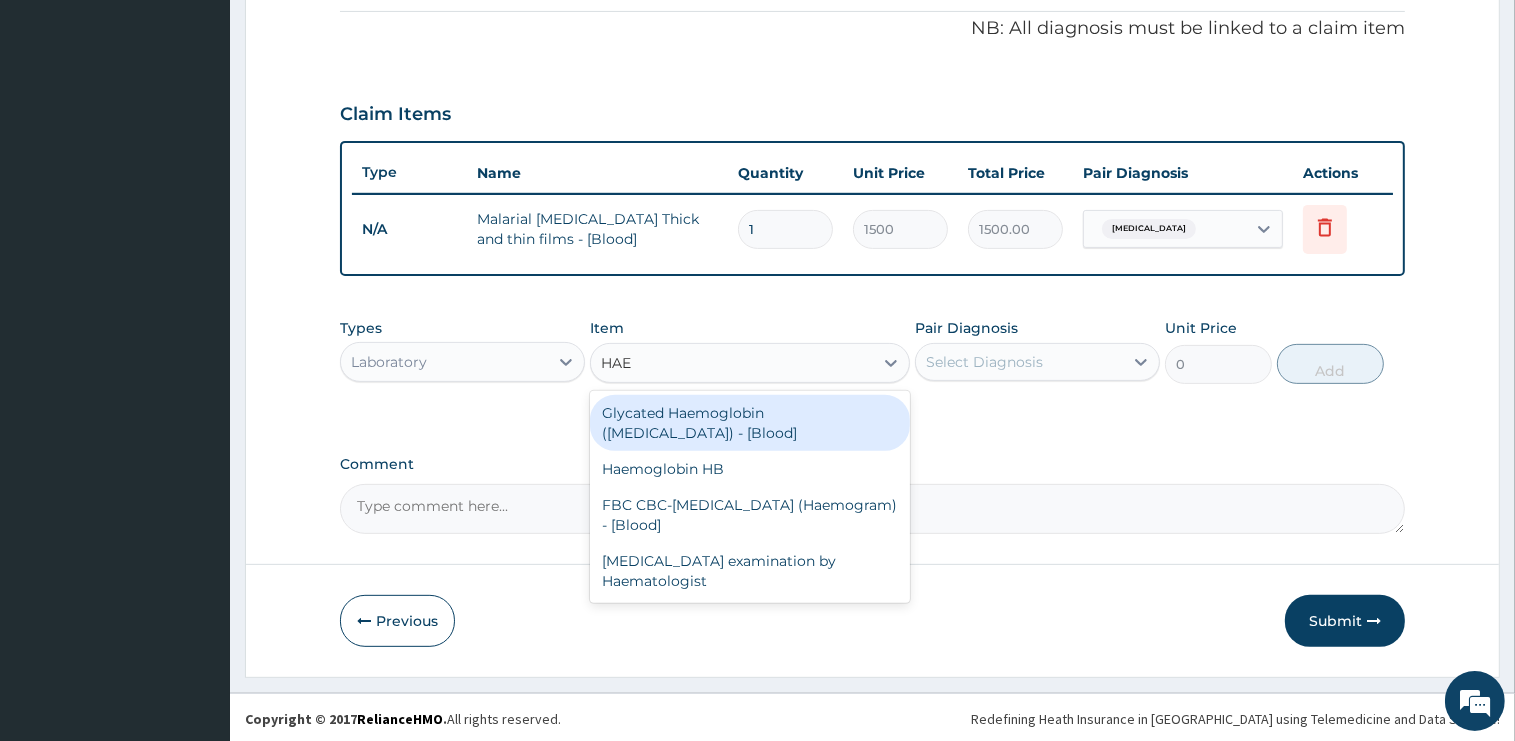 type on "HAEM" 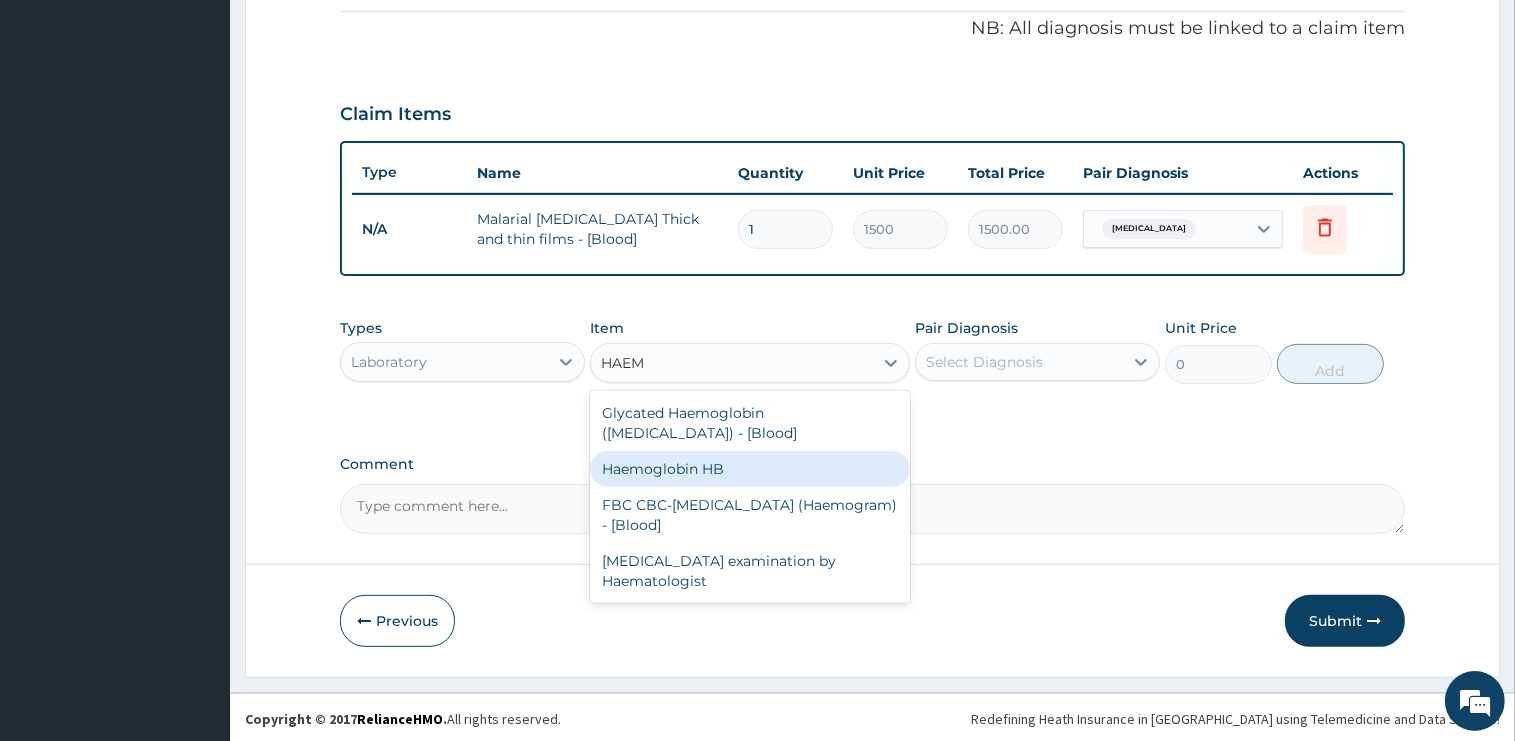 click on "Haemoglobin HB" at bounding box center [750, 469] 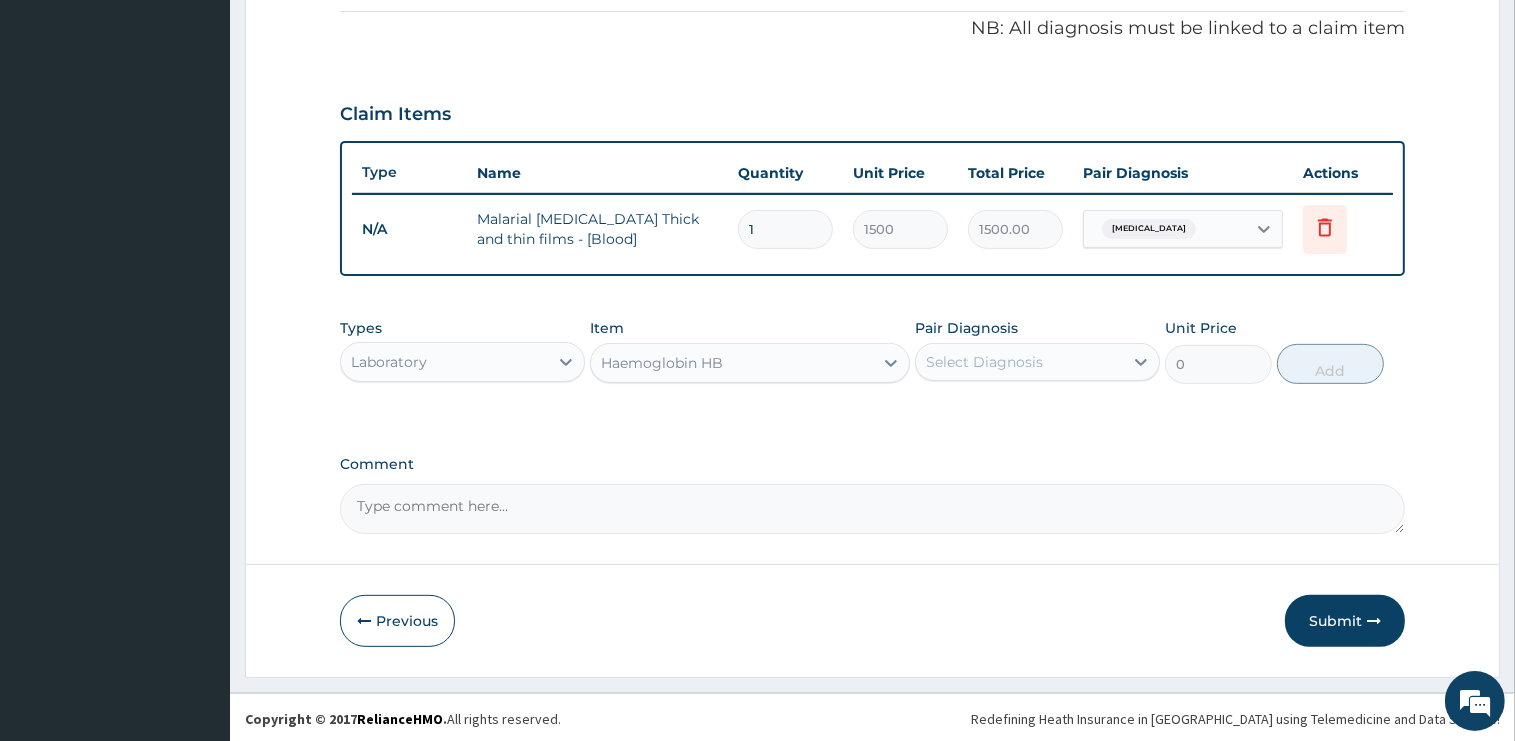 type 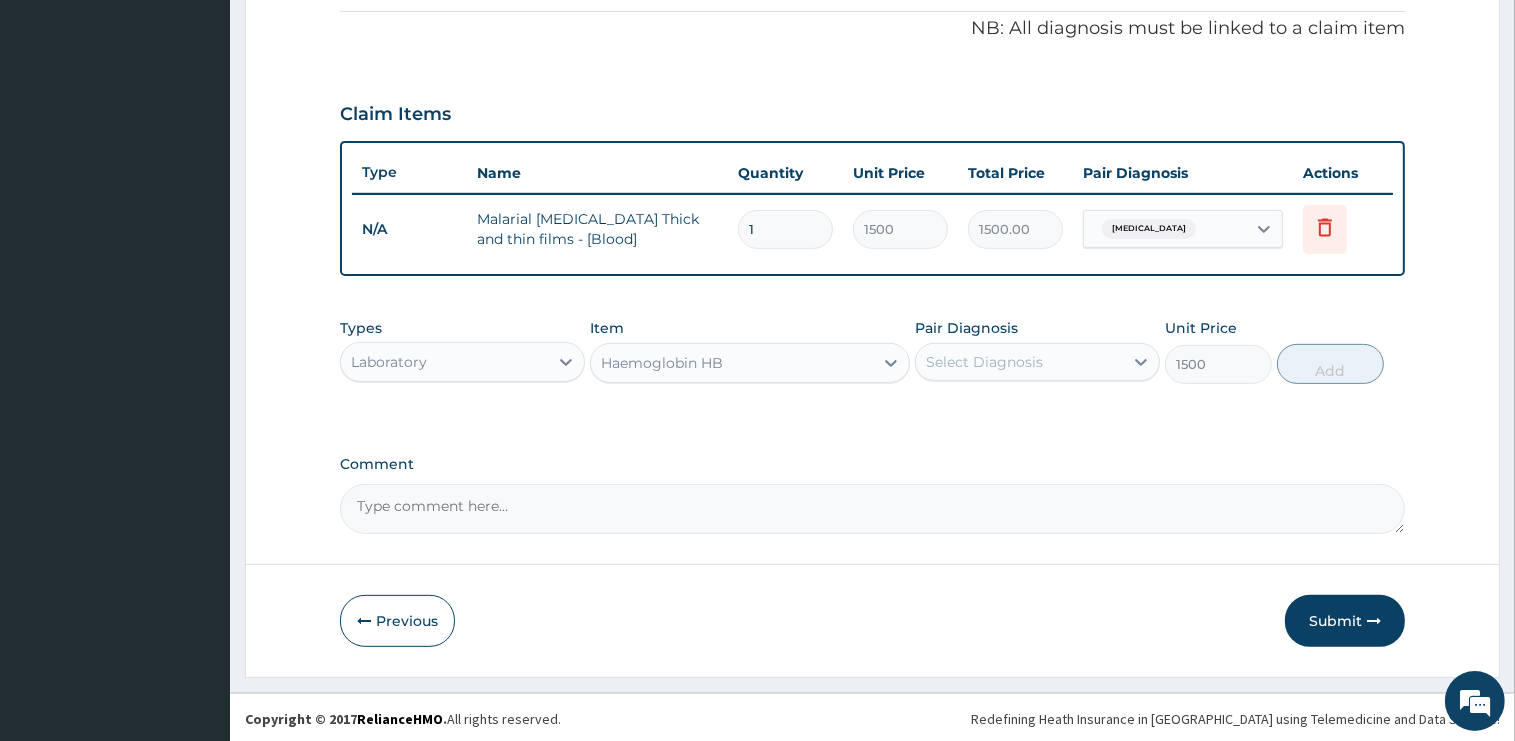 click on "Select Diagnosis" at bounding box center (984, 362) 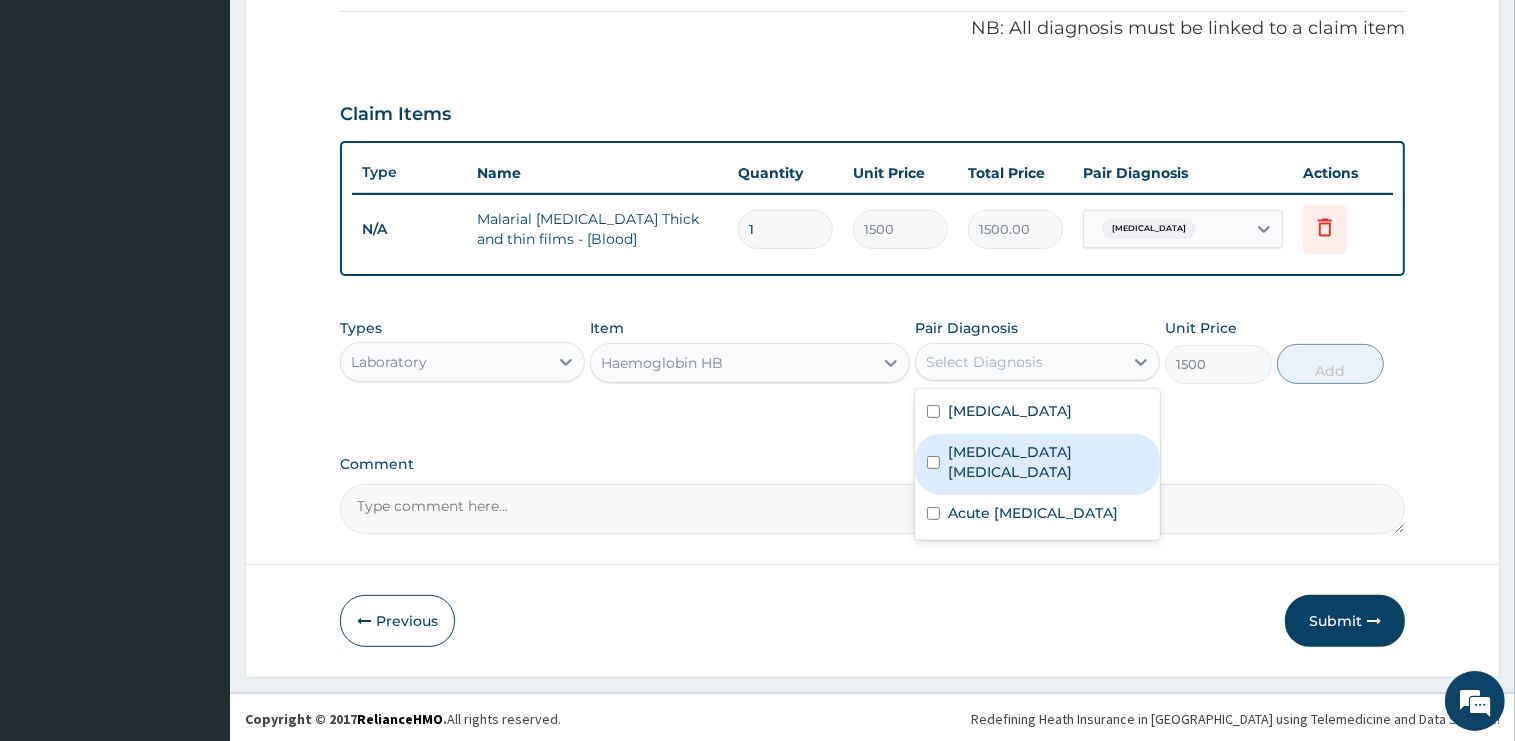 click on "Iron deficiency anemia" at bounding box center (1048, 462) 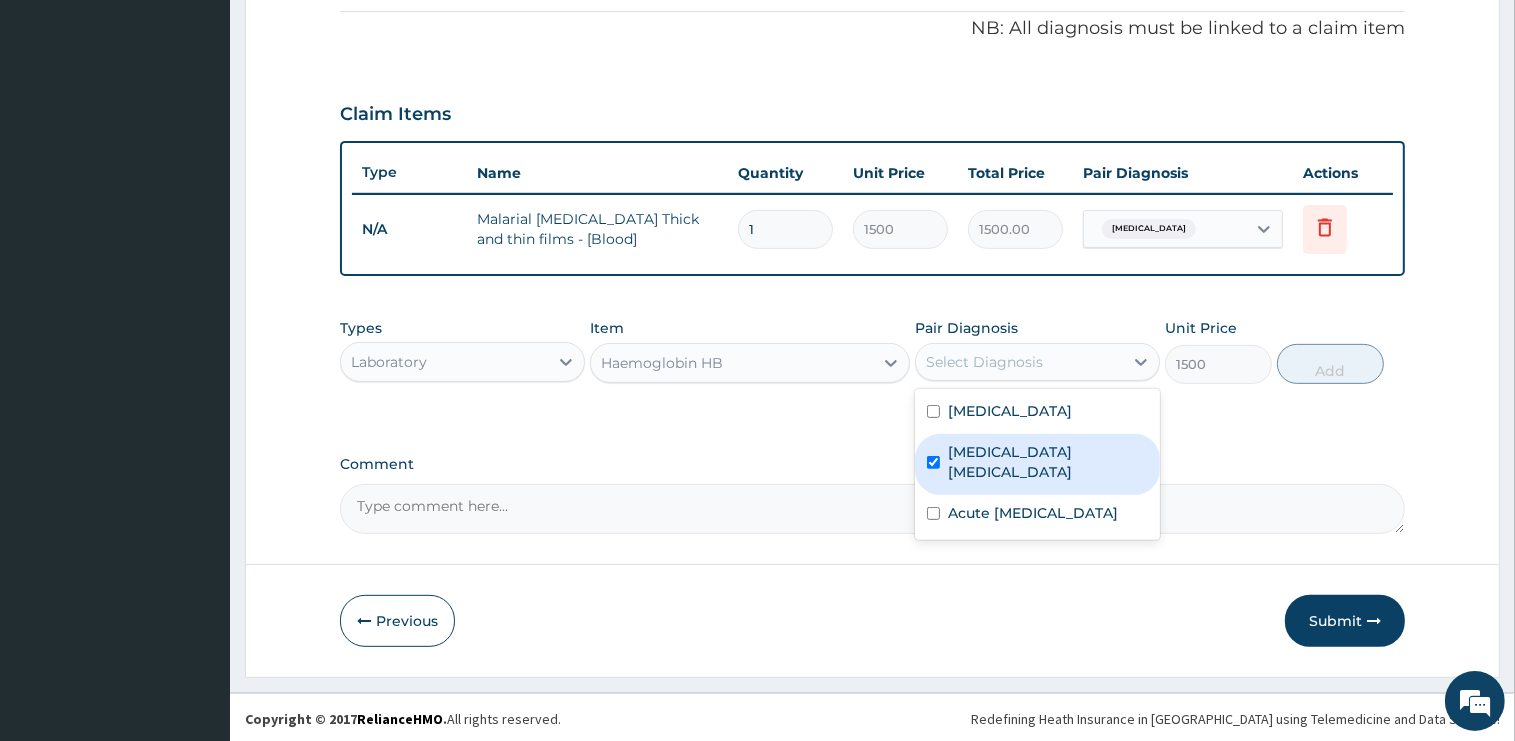 checkbox on "true" 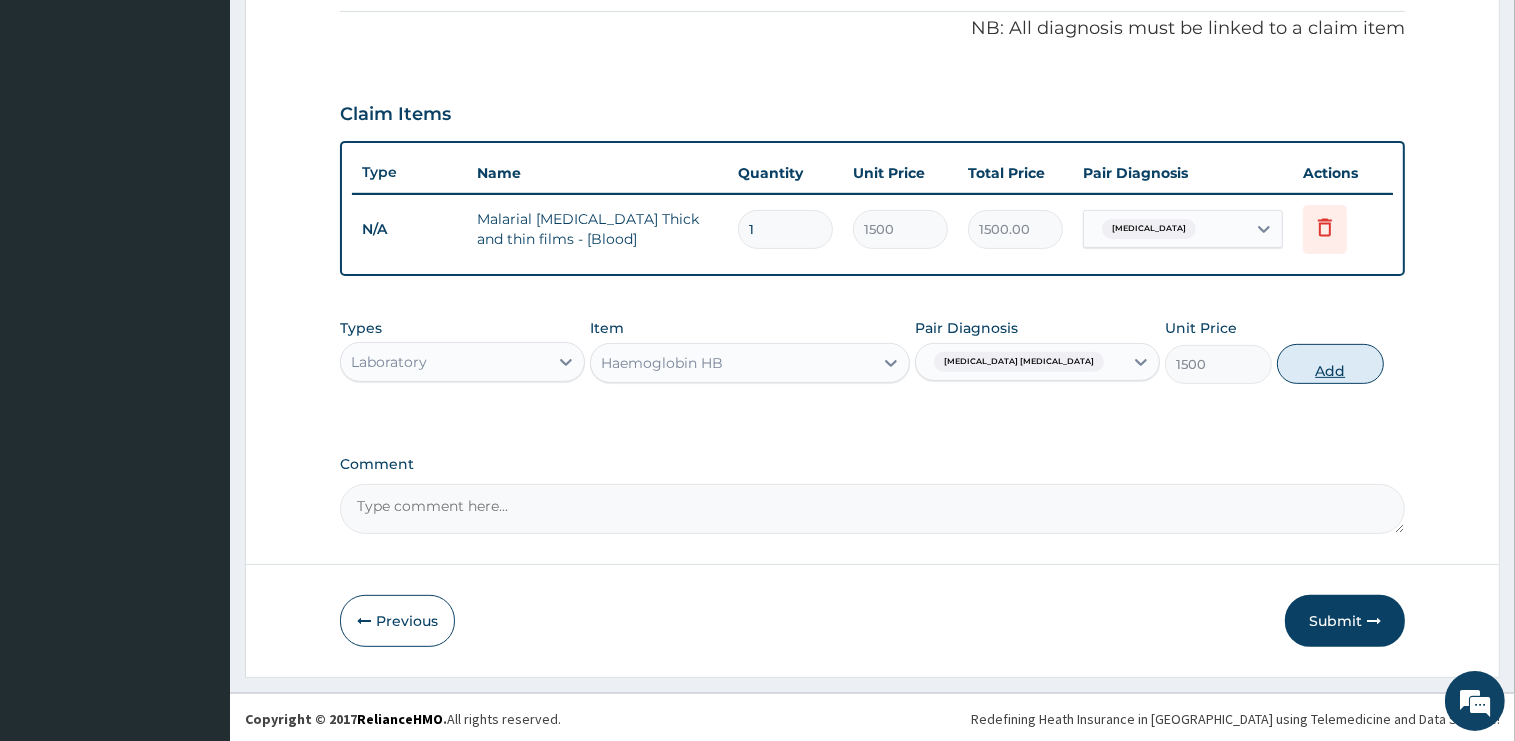 click on "Add" at bounding box center (1330, 364) 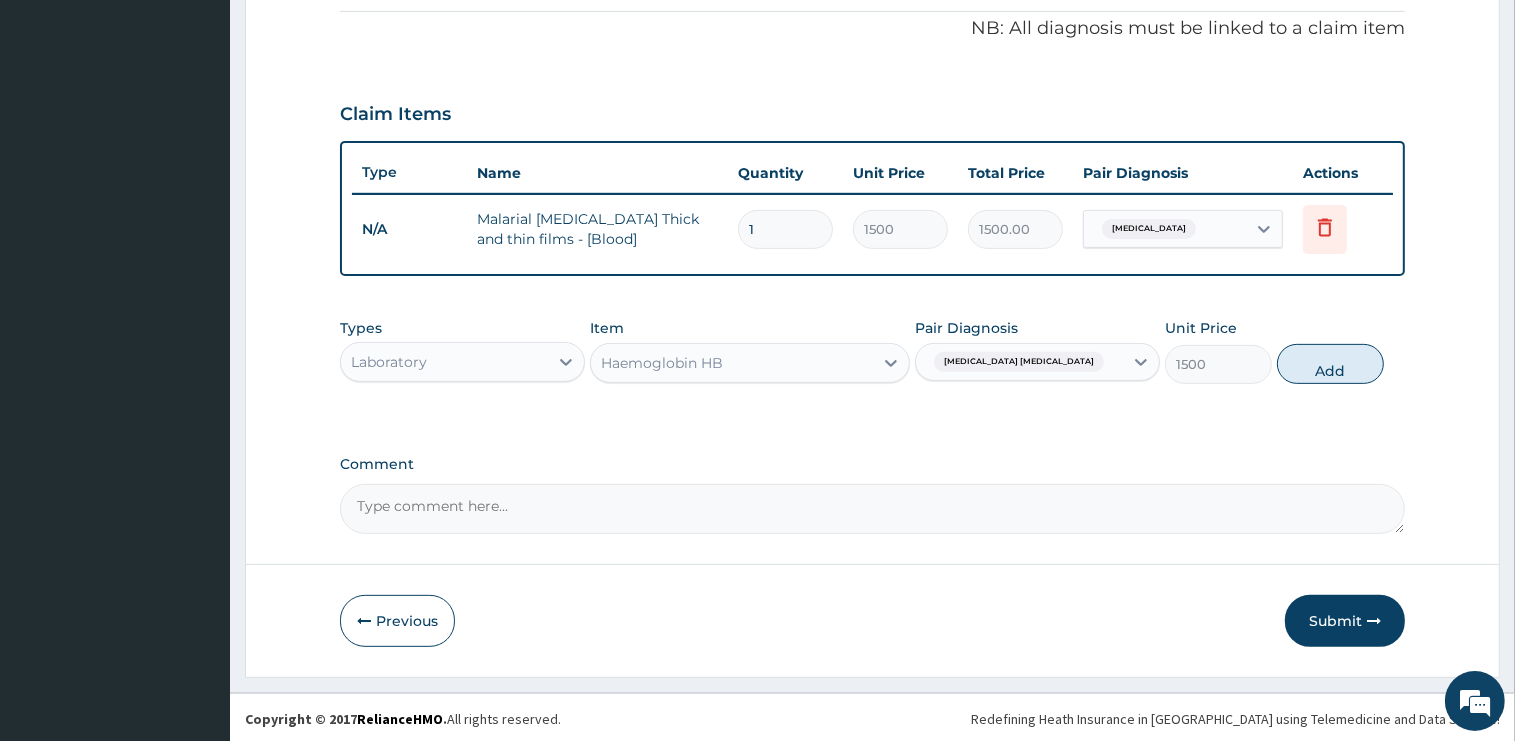 type on "0" 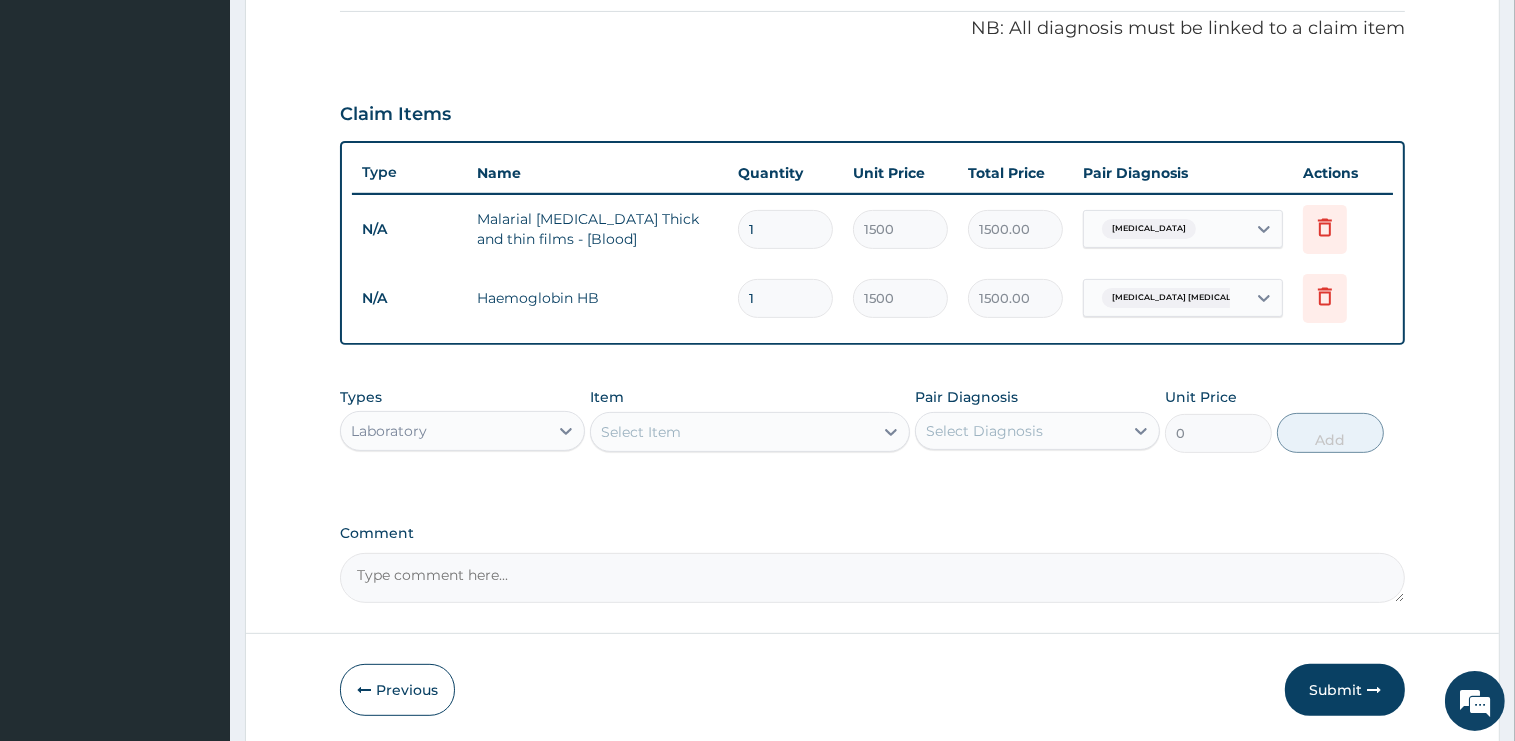 click on "Laboratory" at bounding box center (444, 431) 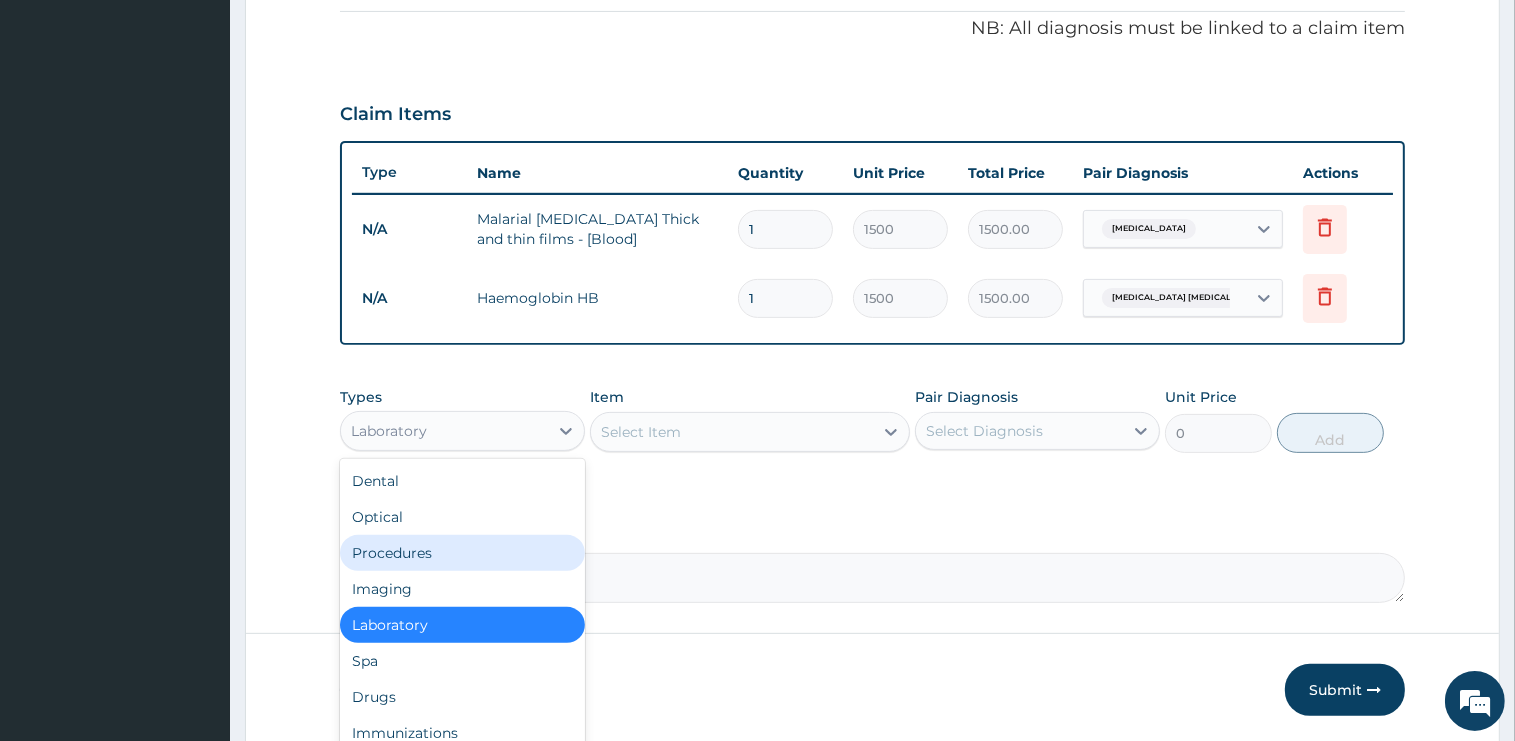 click on "Procedures" at bounding box center [462, 553] 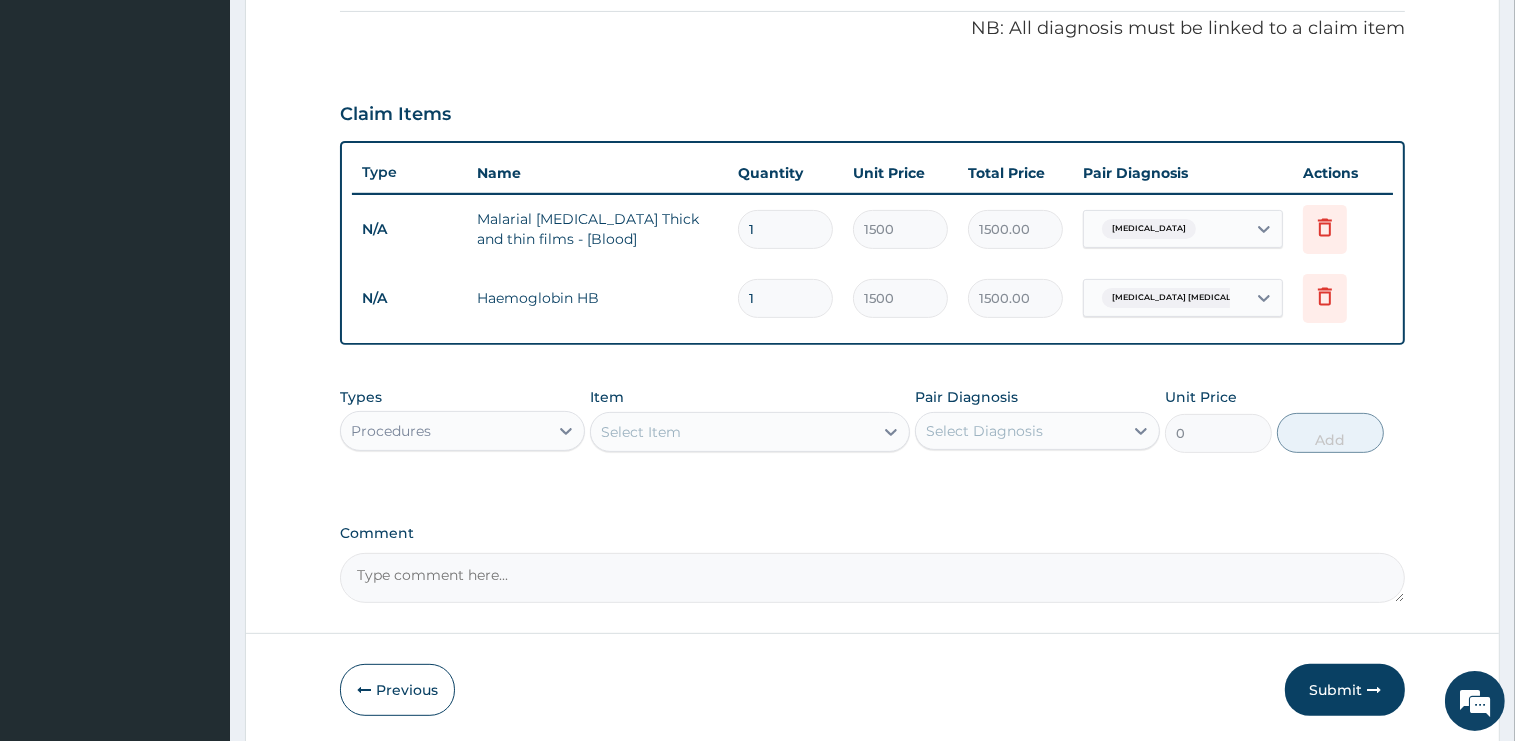 click on "Select Item" at bounding box center [732, 432] 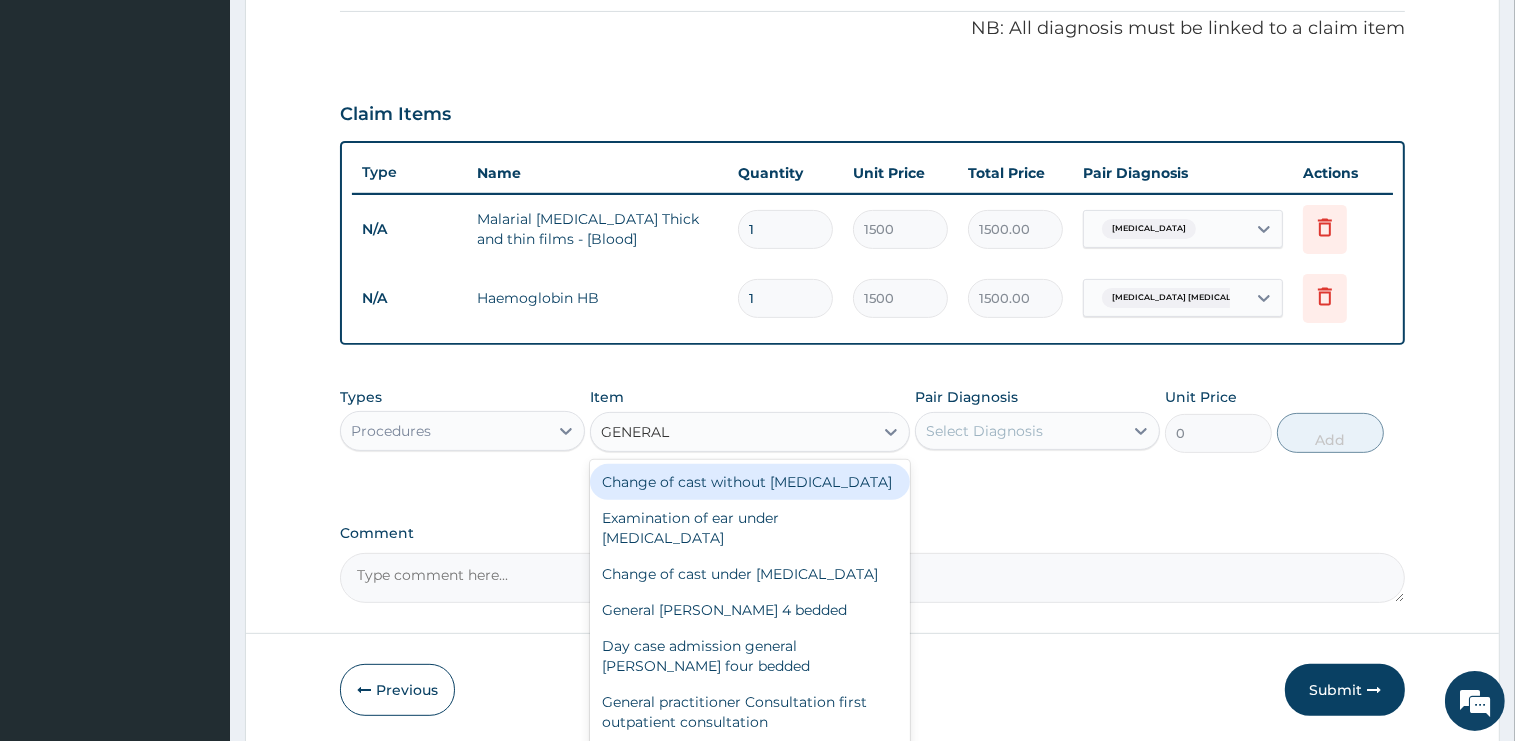type on "GENERAL P" 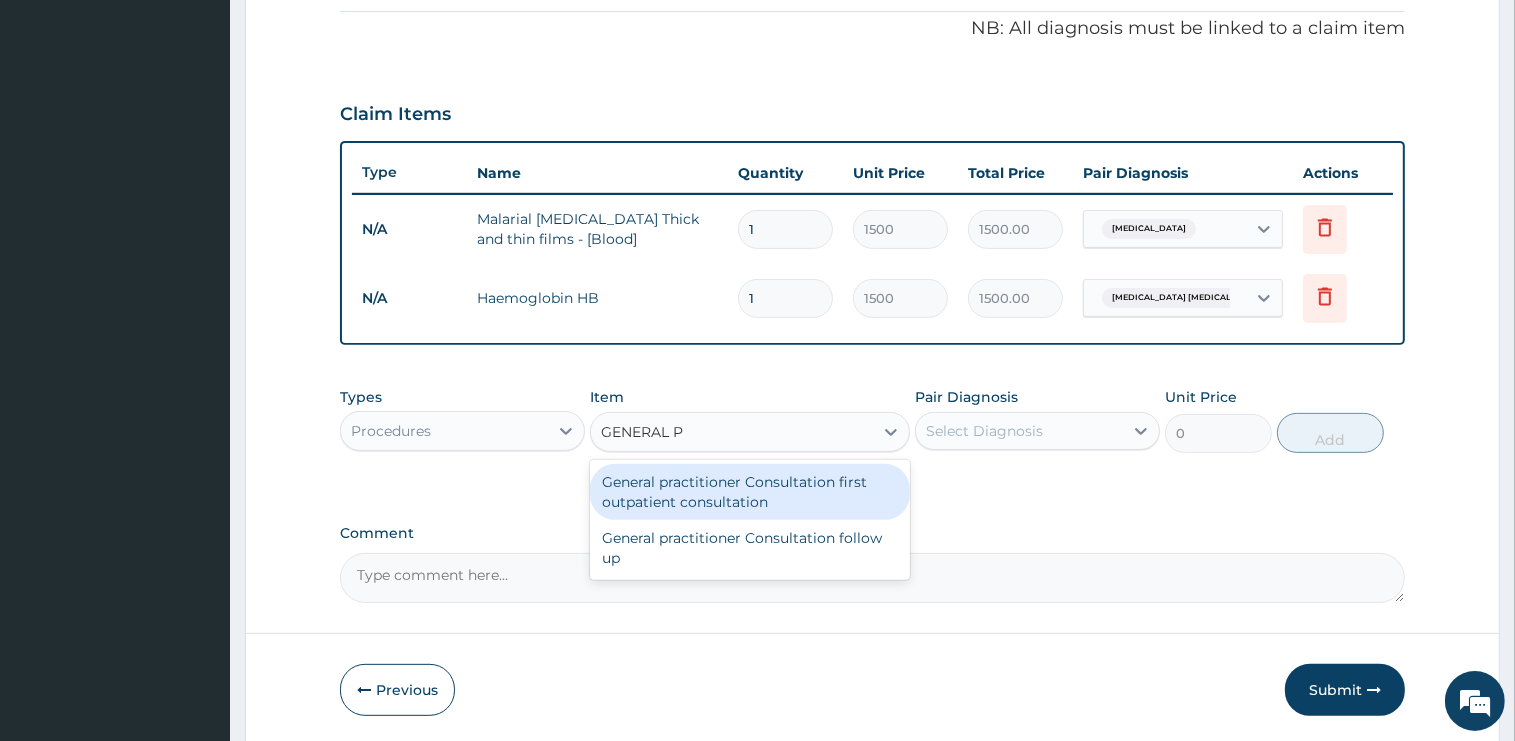 click on "General practitioner Consultation first outpatient consultation" at bounding box center [750, 492] 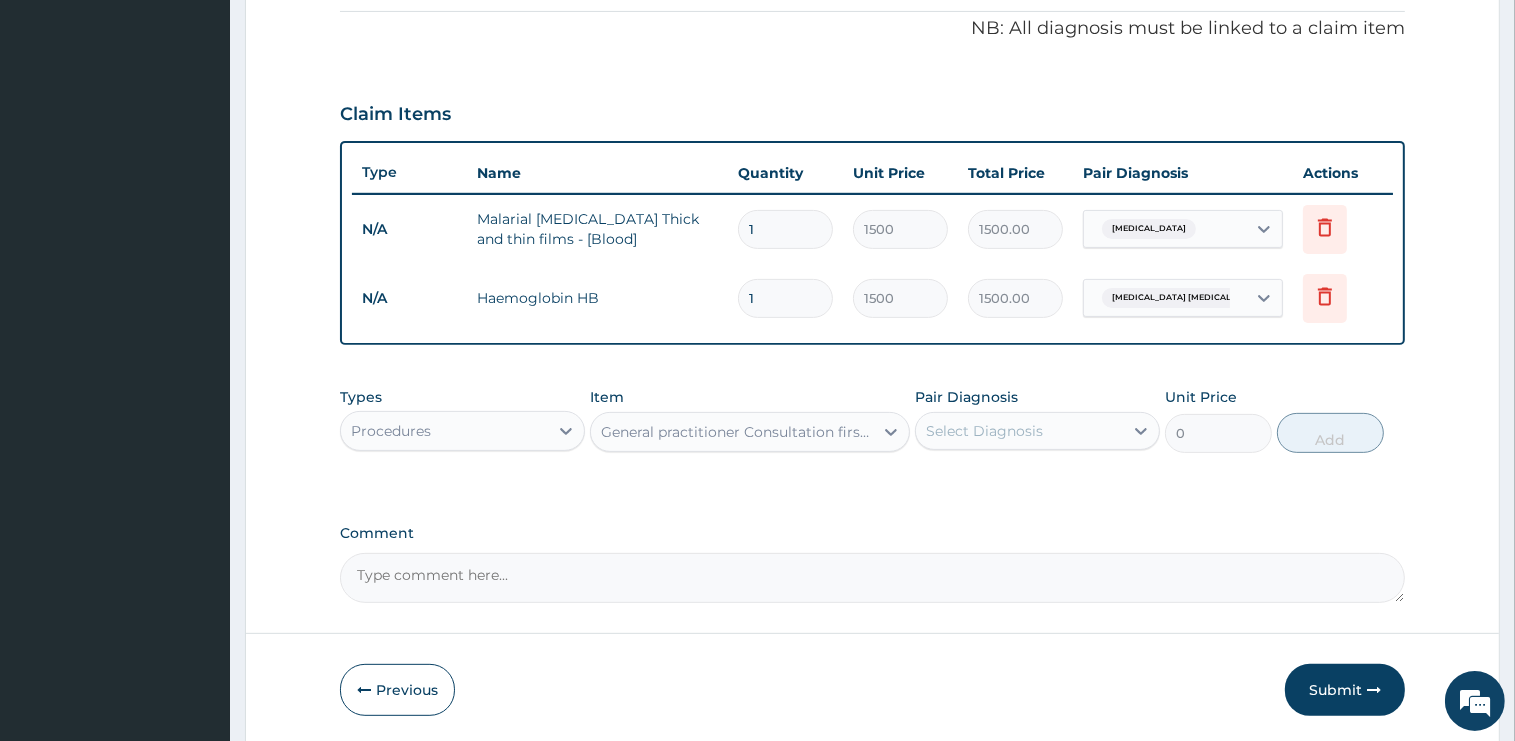 type 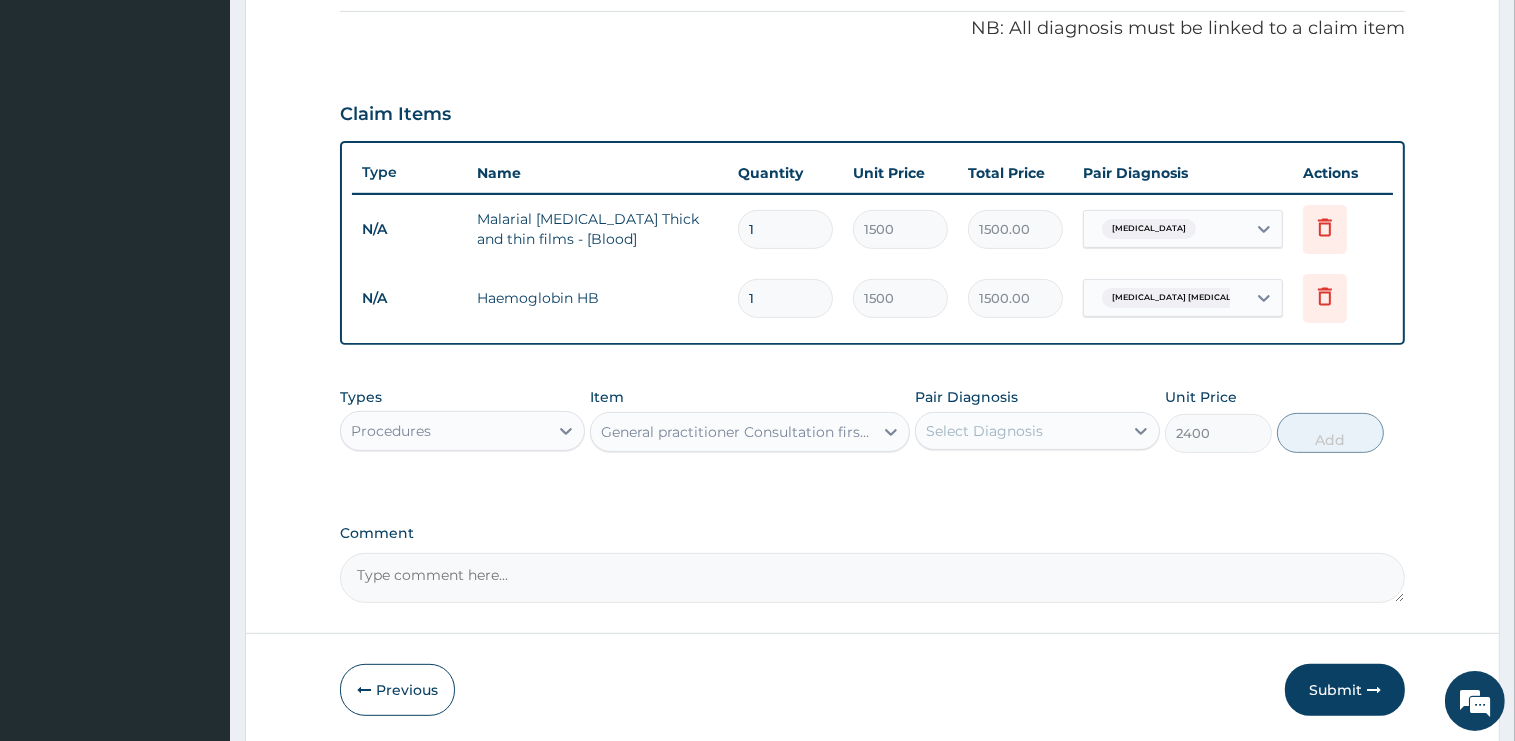 click on "Select Diagnosis" at bounding box center [1019, 431] 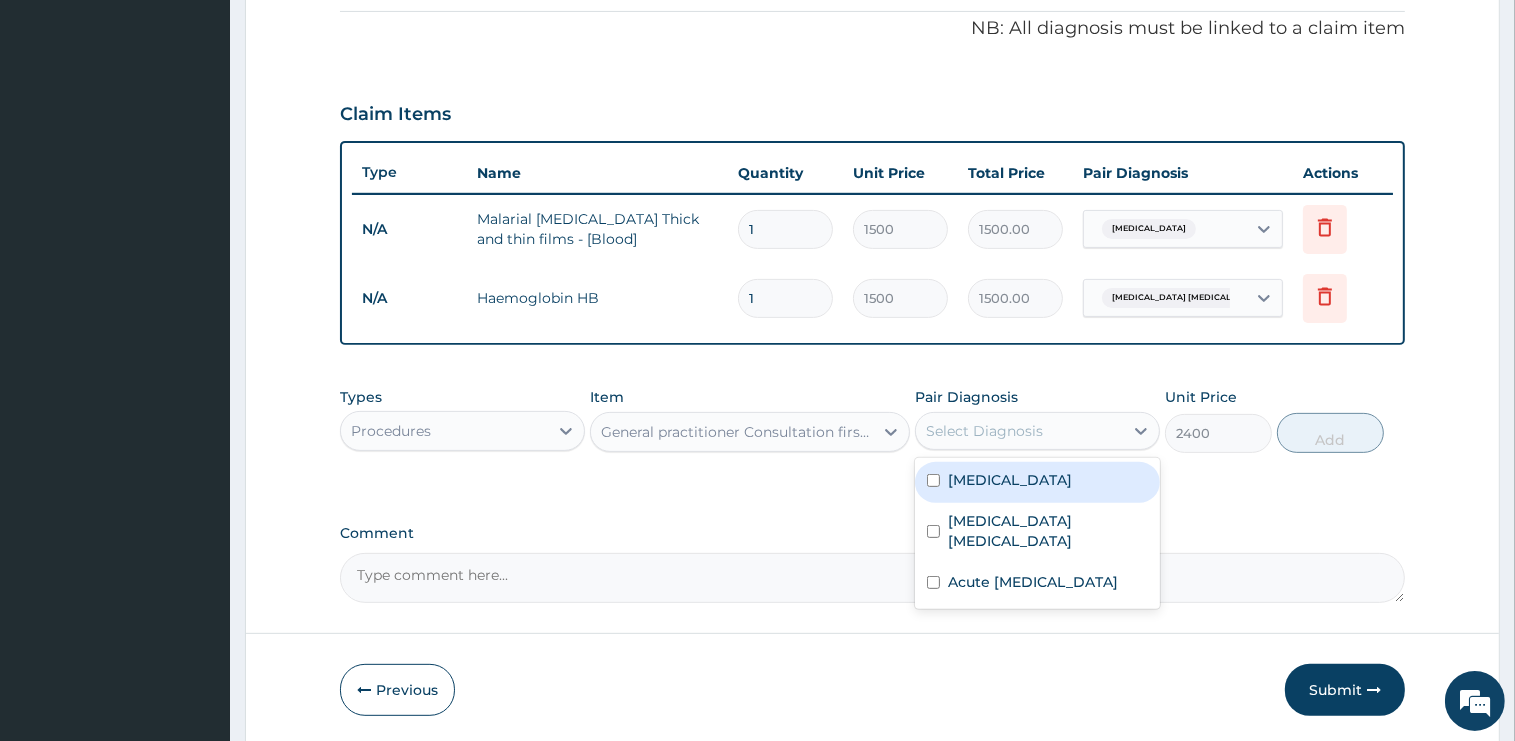 click on "[MEDICAL_DATA]" at bounding box center [1037, 482] 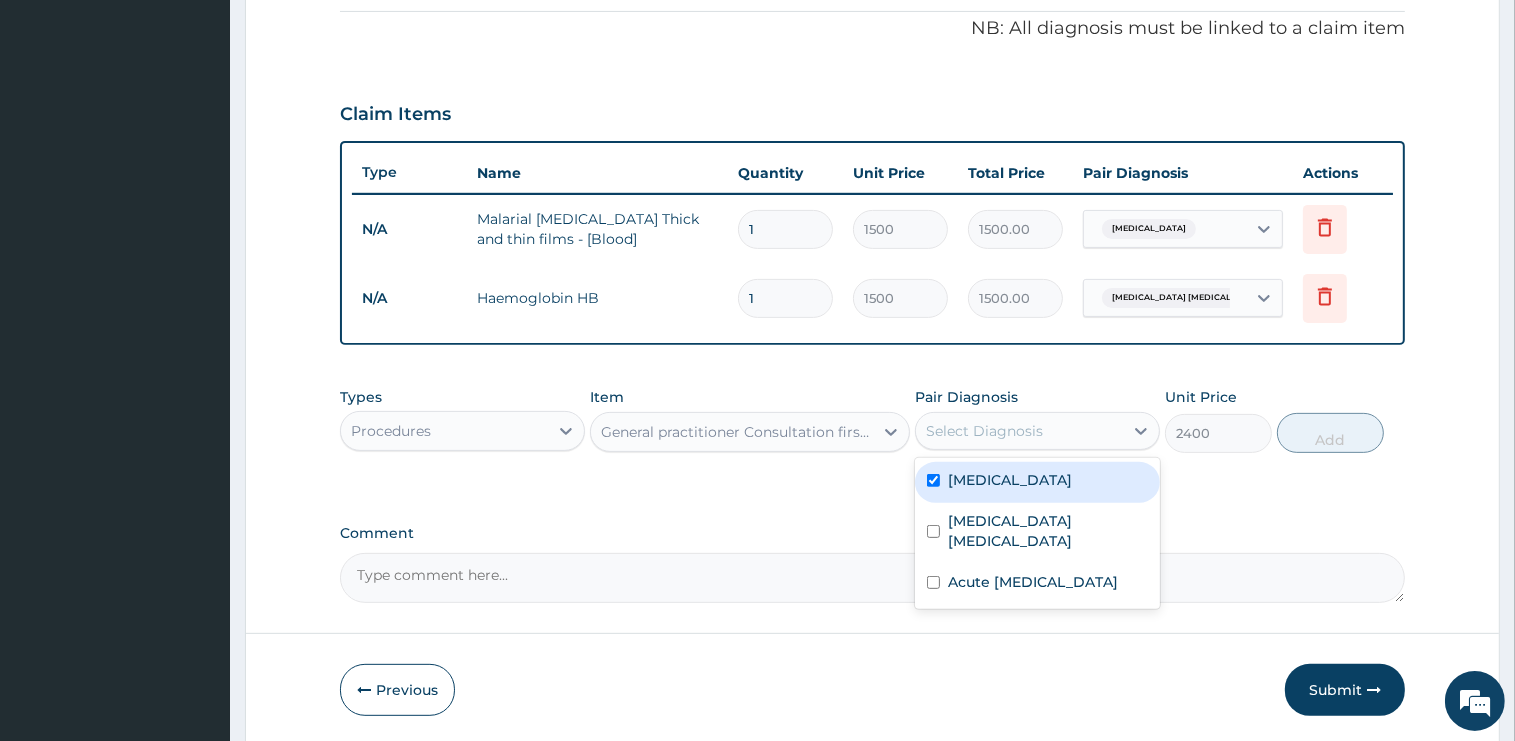 checkbox on "true" 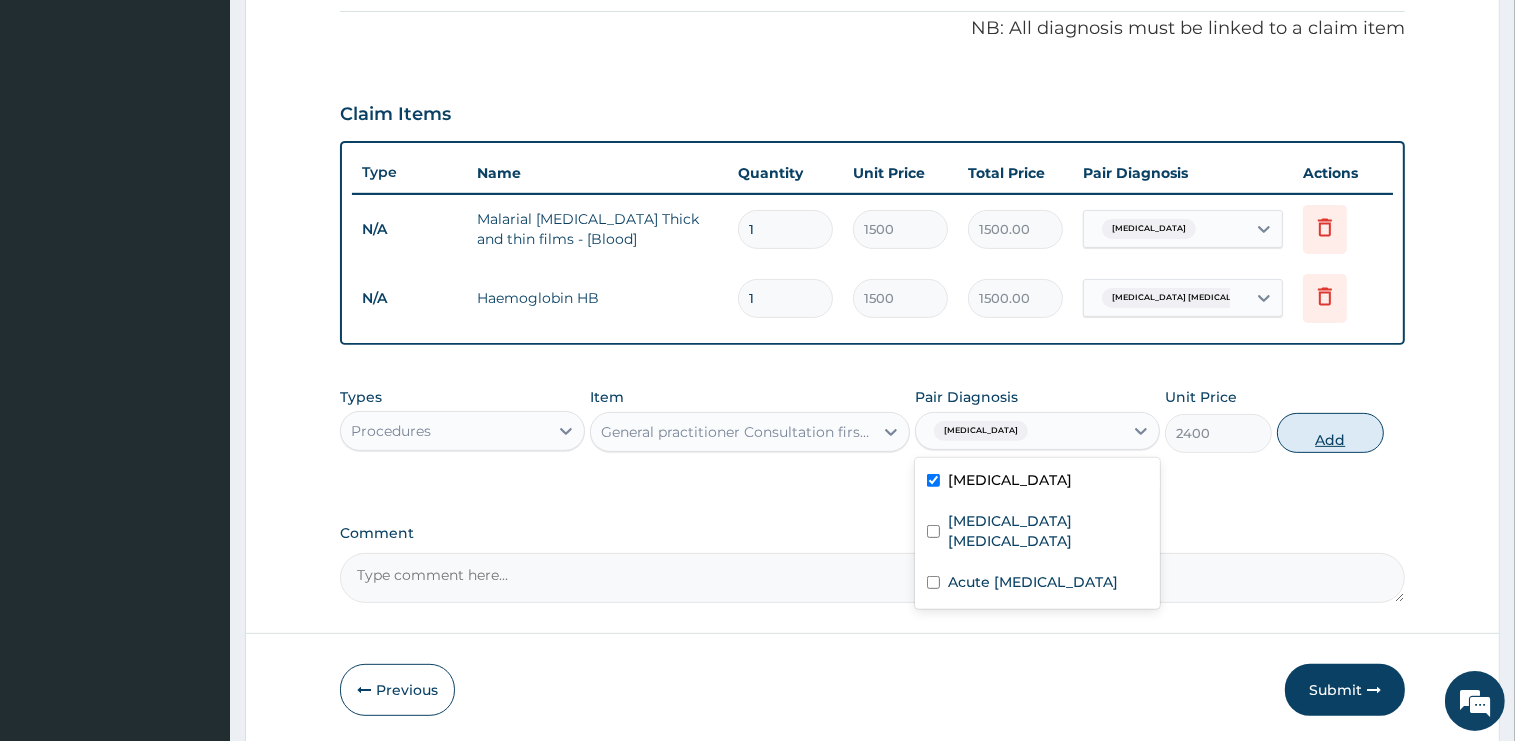 click on "Add" at bounding box center [1330, 433] 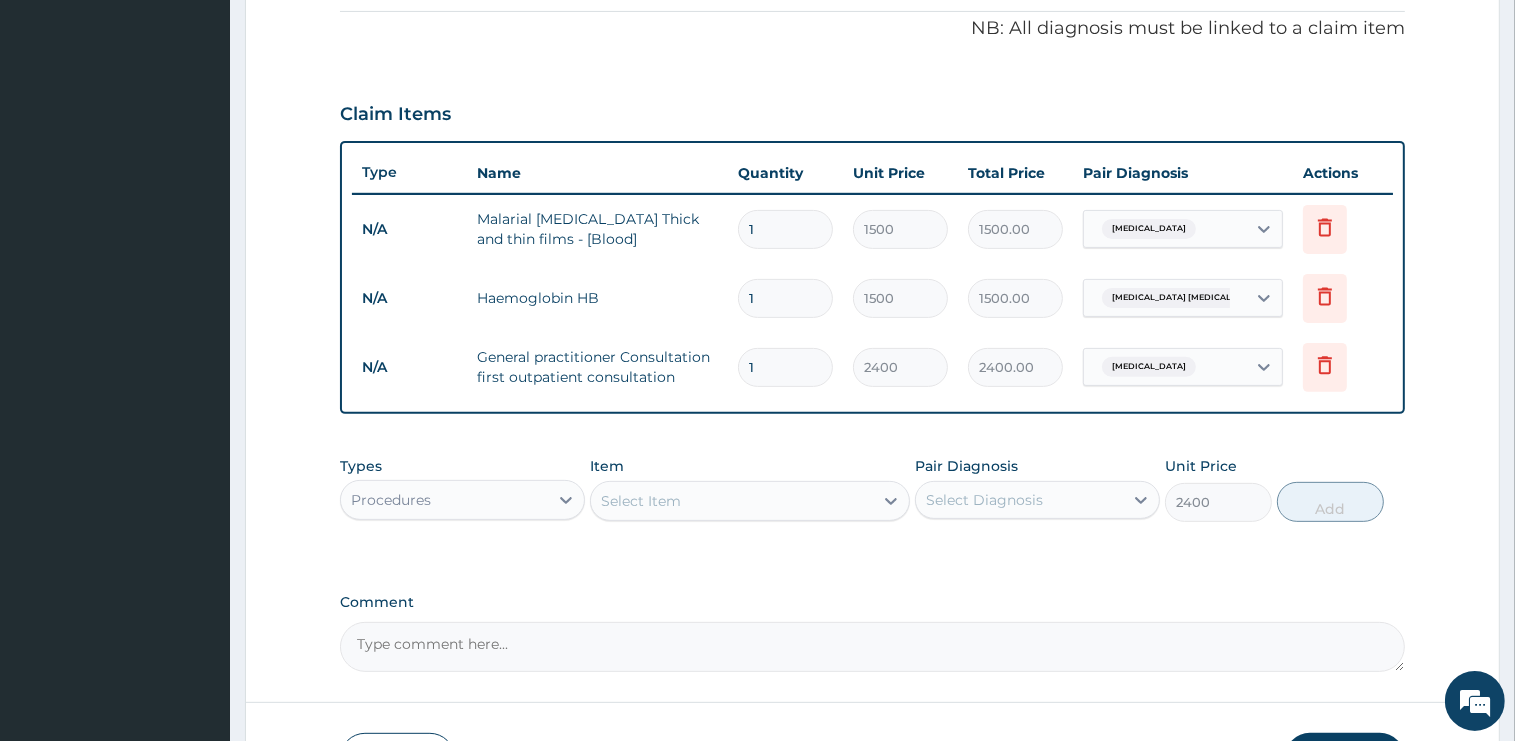 type on "0" 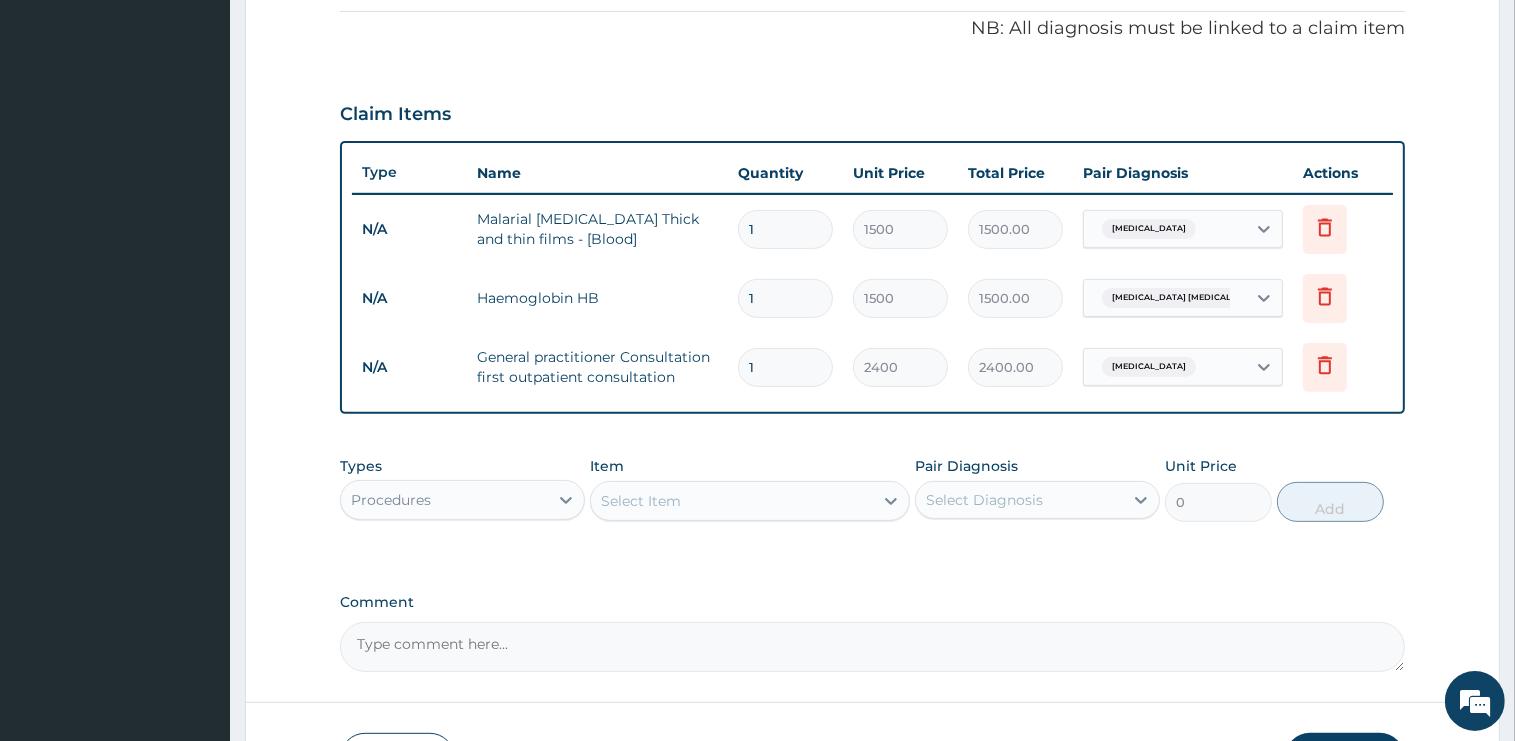 drag, startPoint x: 466, startPoint y: 478, endPoint x: 463, endPoint y: 488, distance: 10.440307 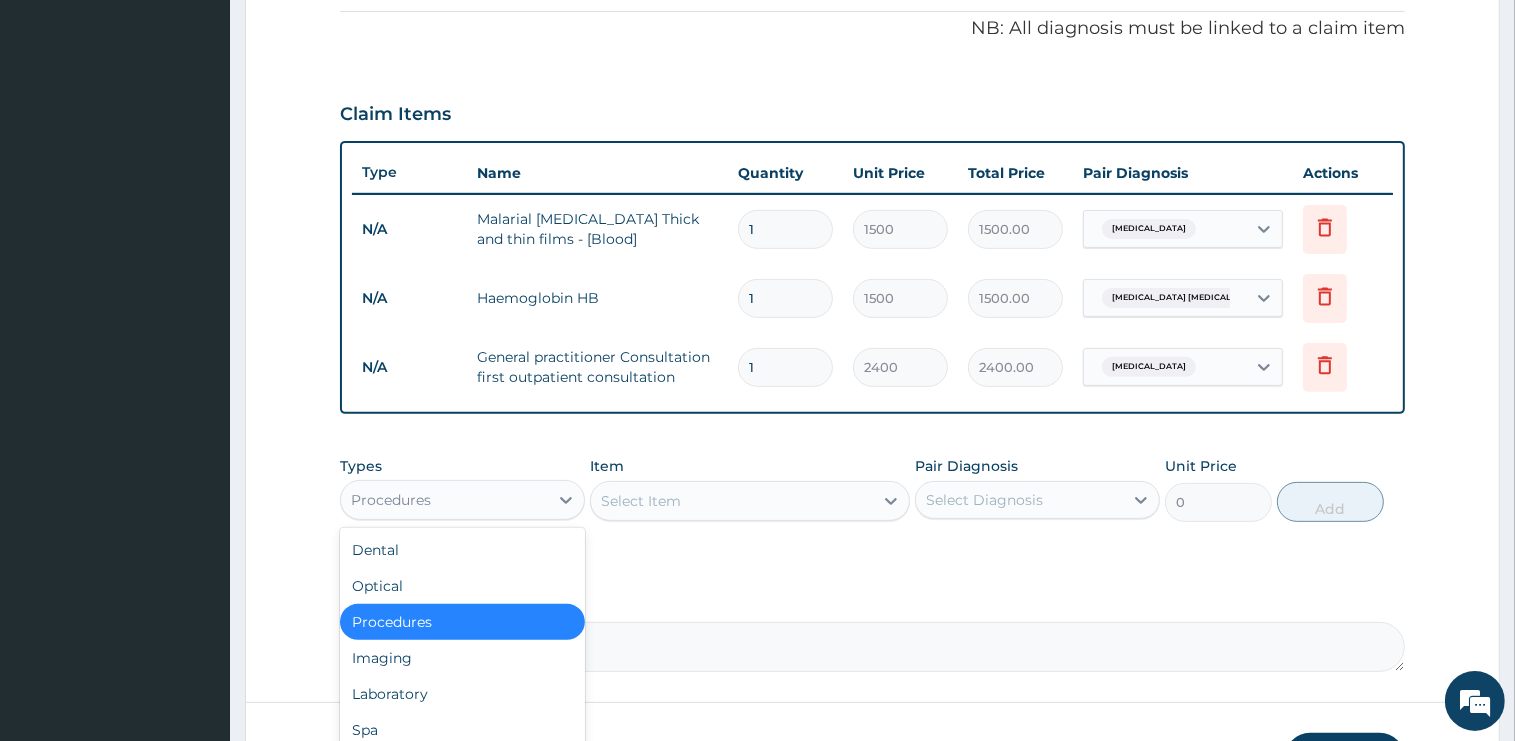 scroll, scrollTop: 68, scrollLeft: 0, axis: vertical 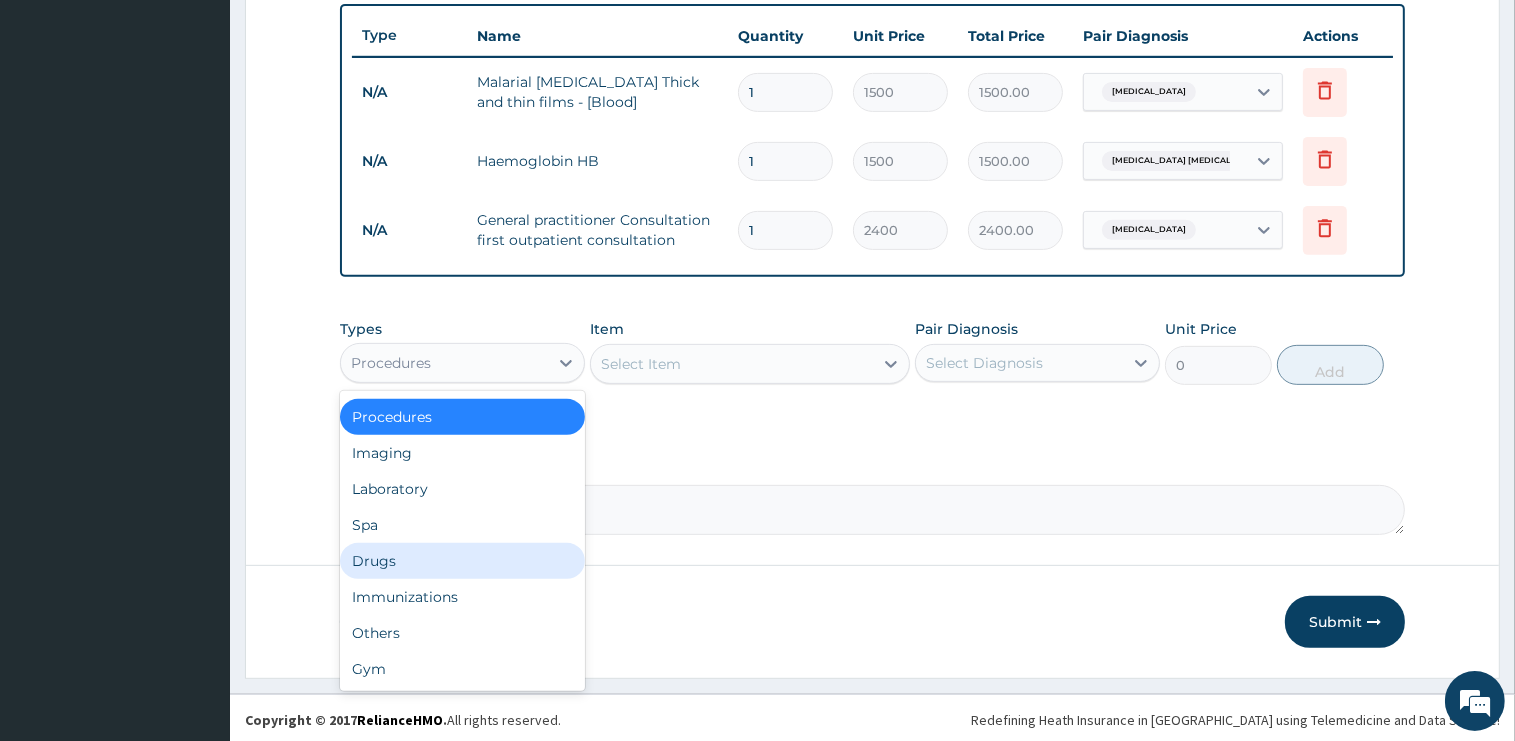 click on "Drugs" at bounding box center (462, 561) 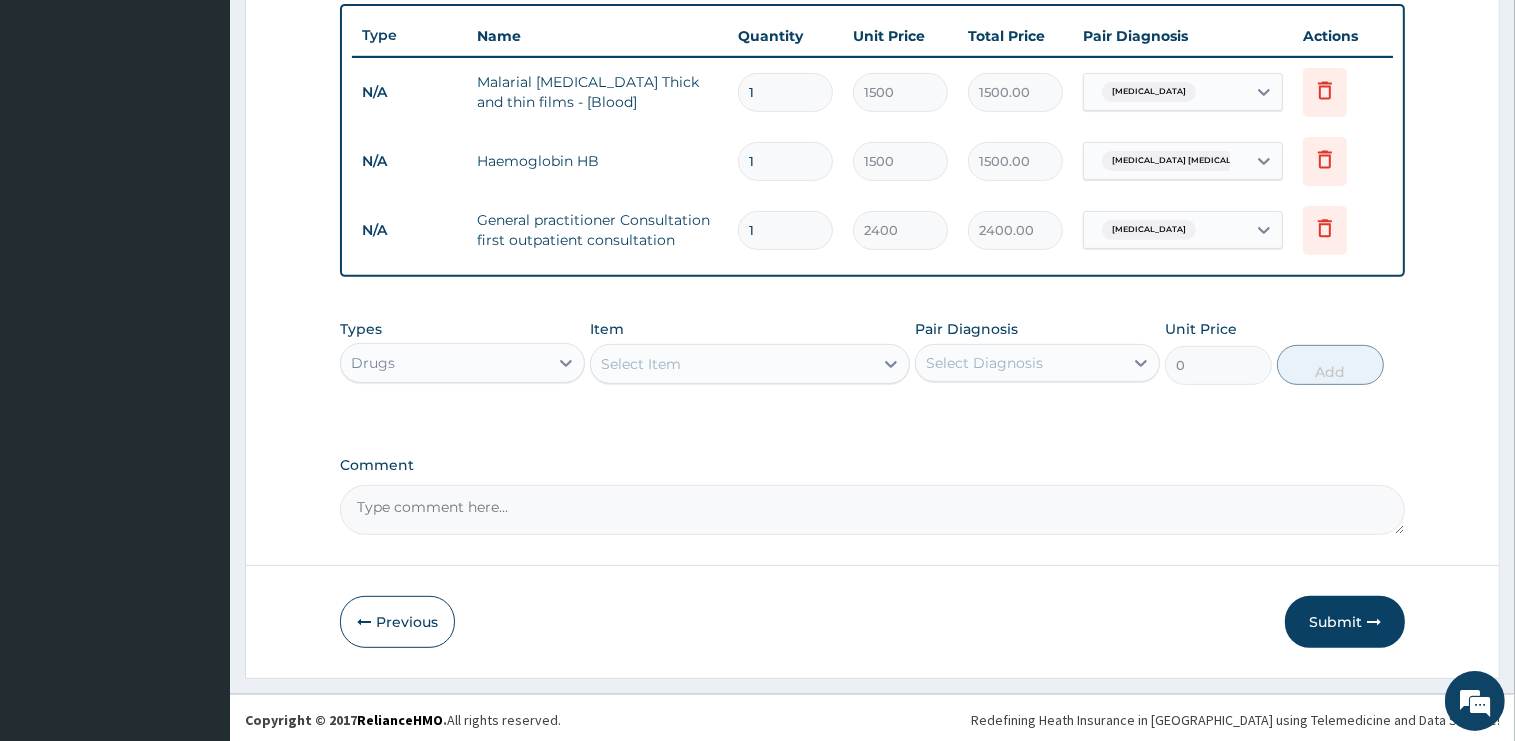 click on "Select Item" at bounding box center [732, 364] 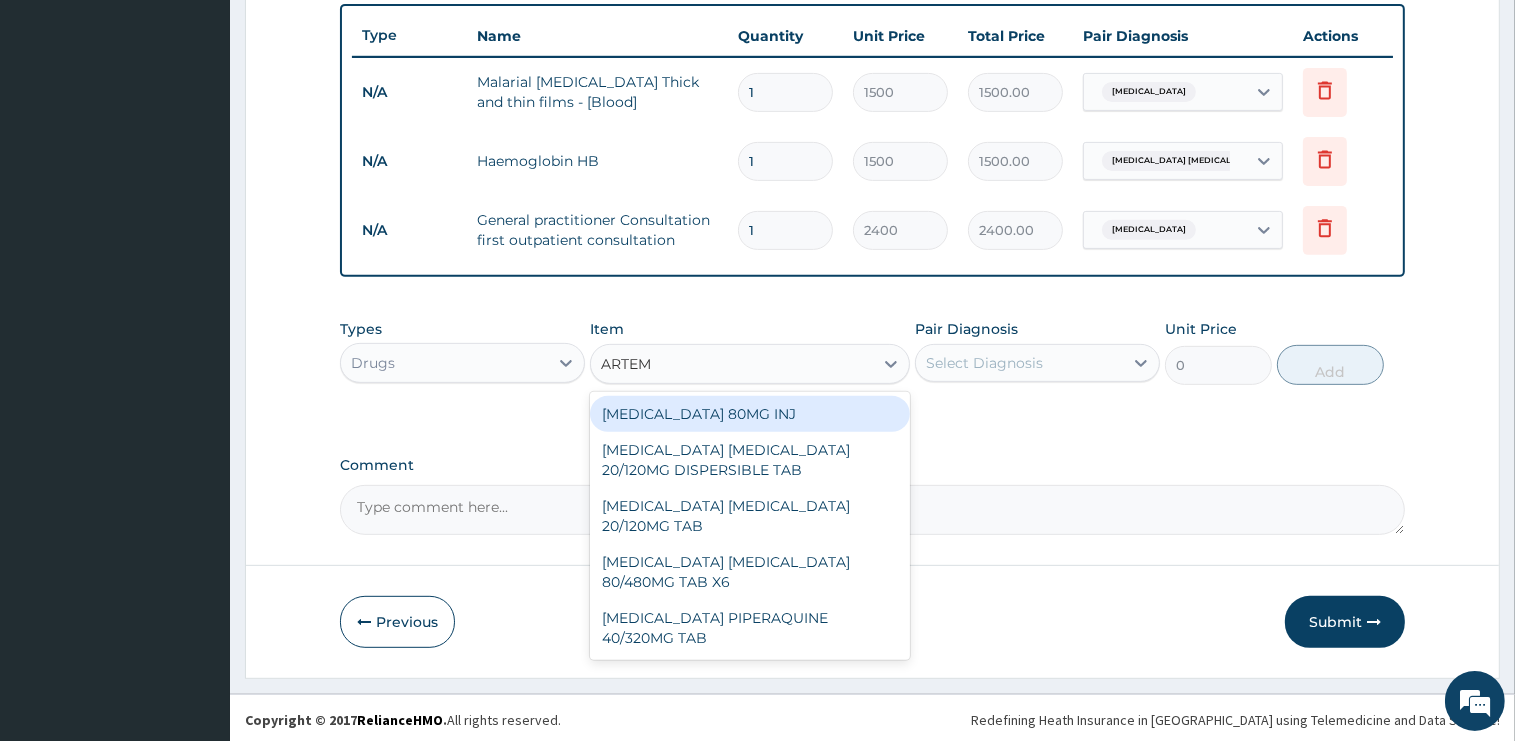 type on "ARTEME" 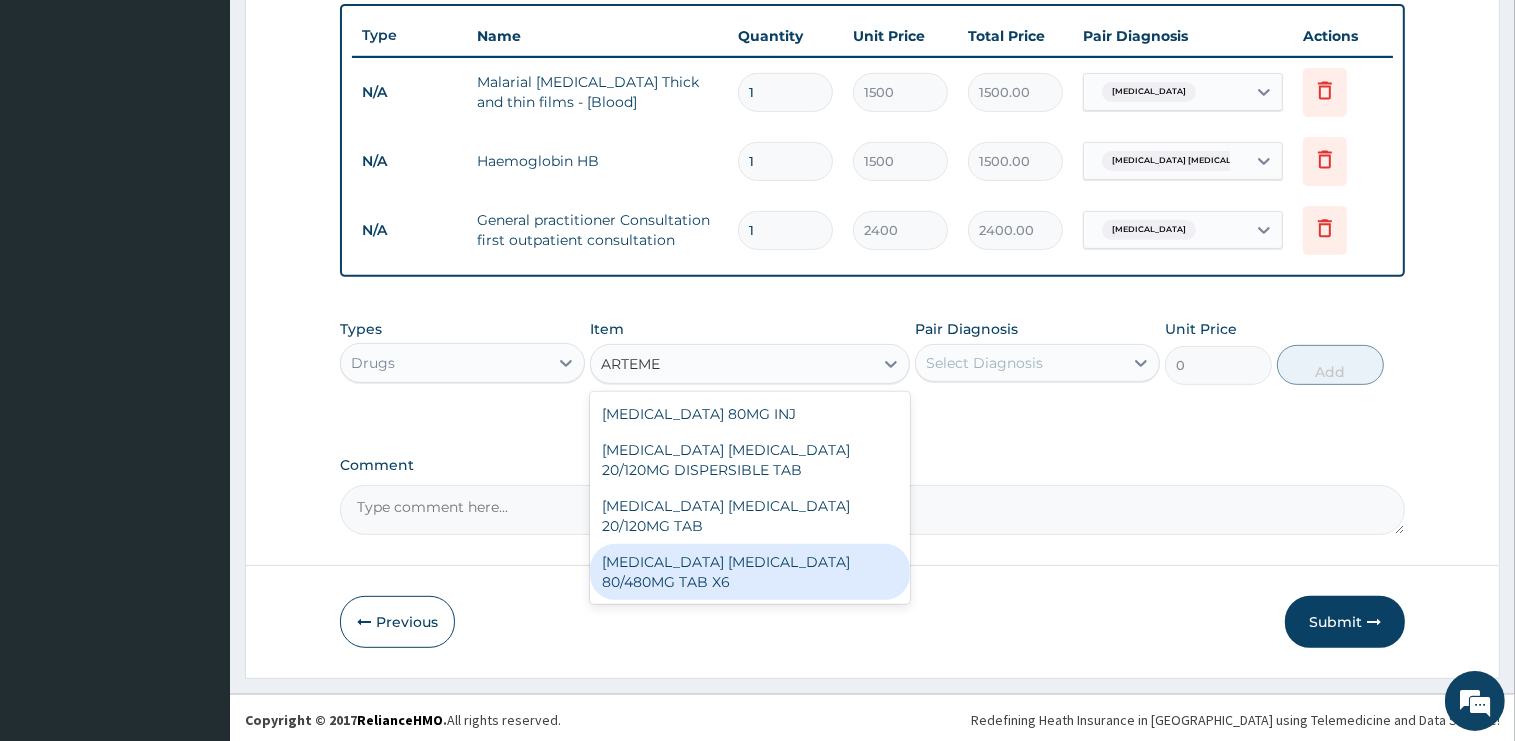 click on "[MEDICAL_DATA] [MEDICAL_DATA] 80/480MG TAB X6" at bounding box center (750, 572) 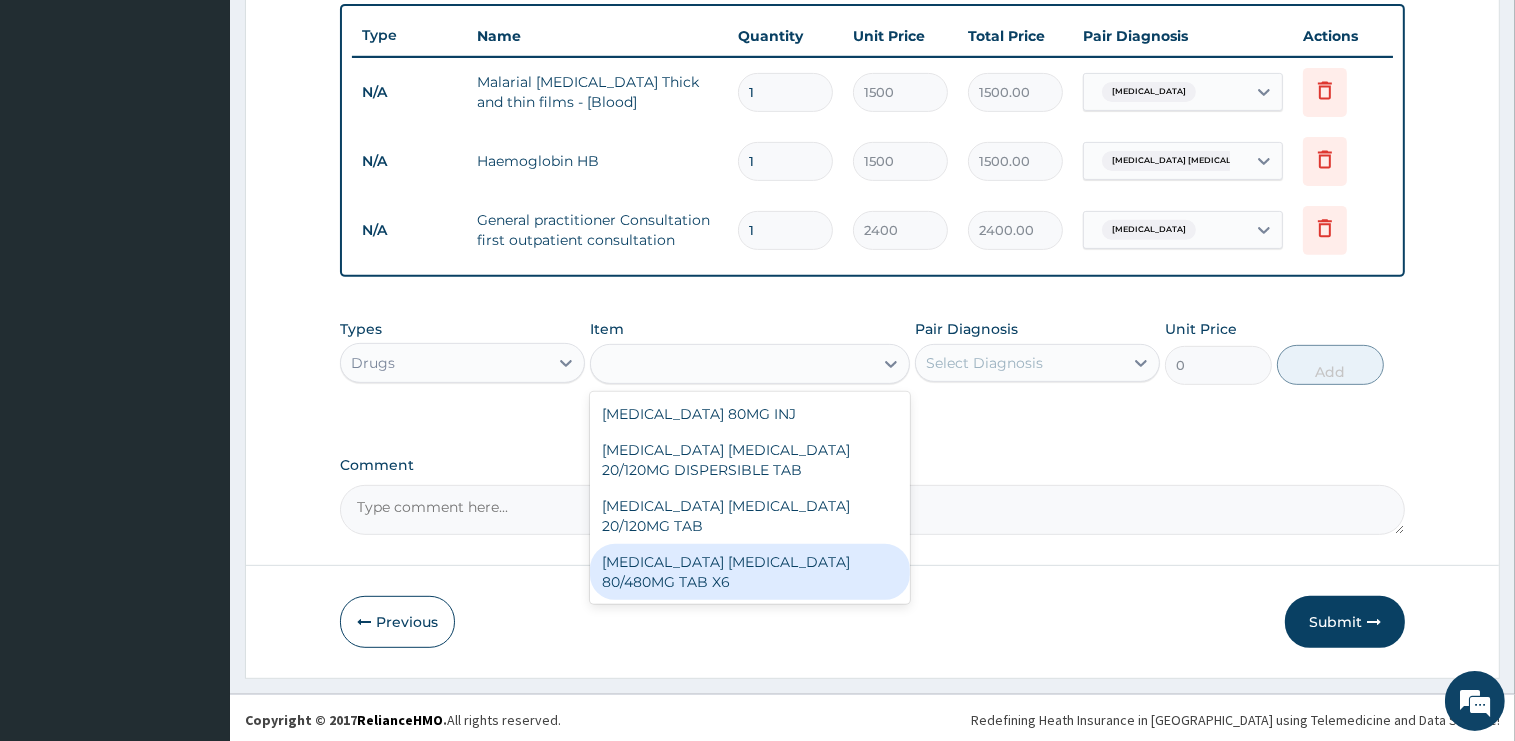 type on "375" 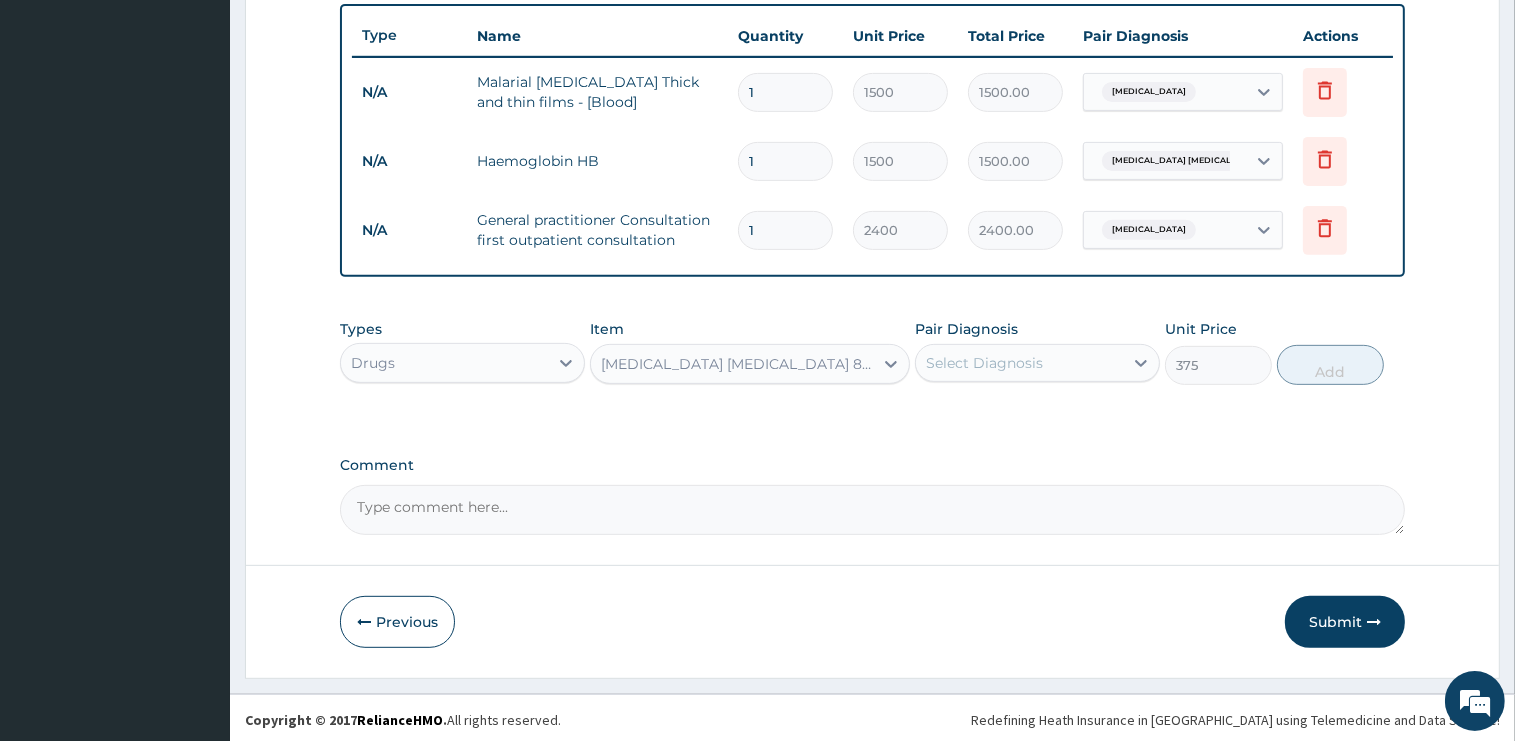 click on "Select Diagnosis" at bounding box center [984, 363] 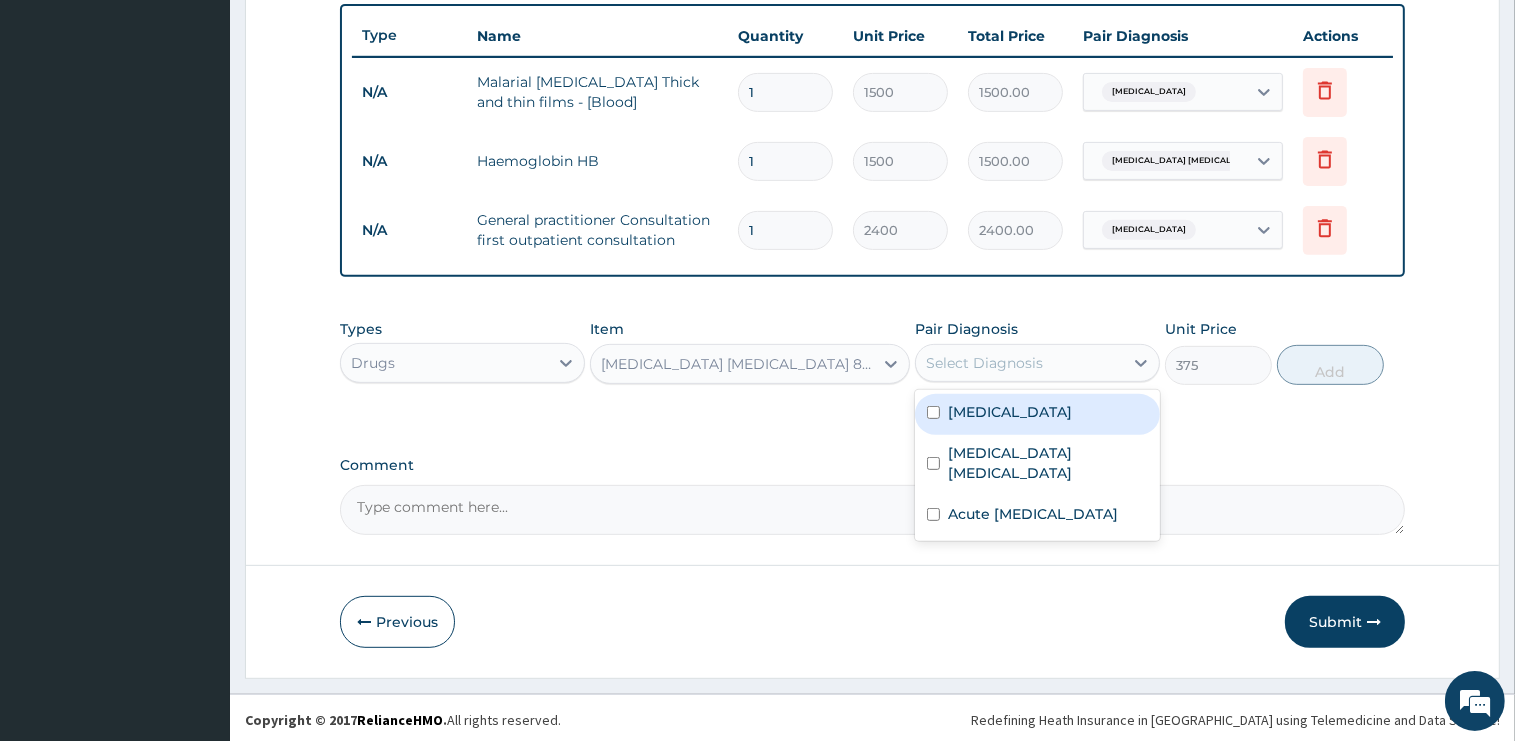click on "[MEDICAL_DATA]" at bounding box center [1037, 414] 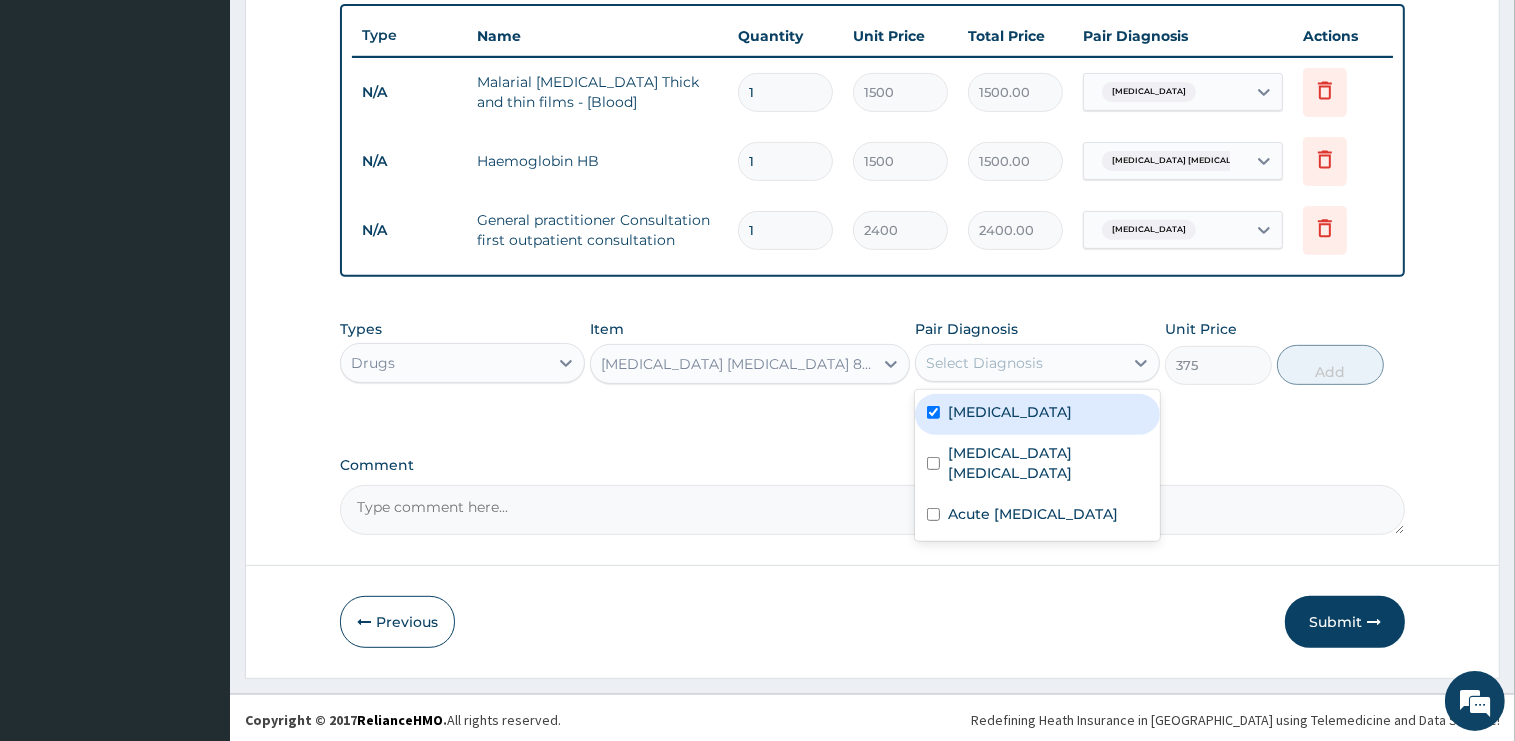 checkbox on "true" 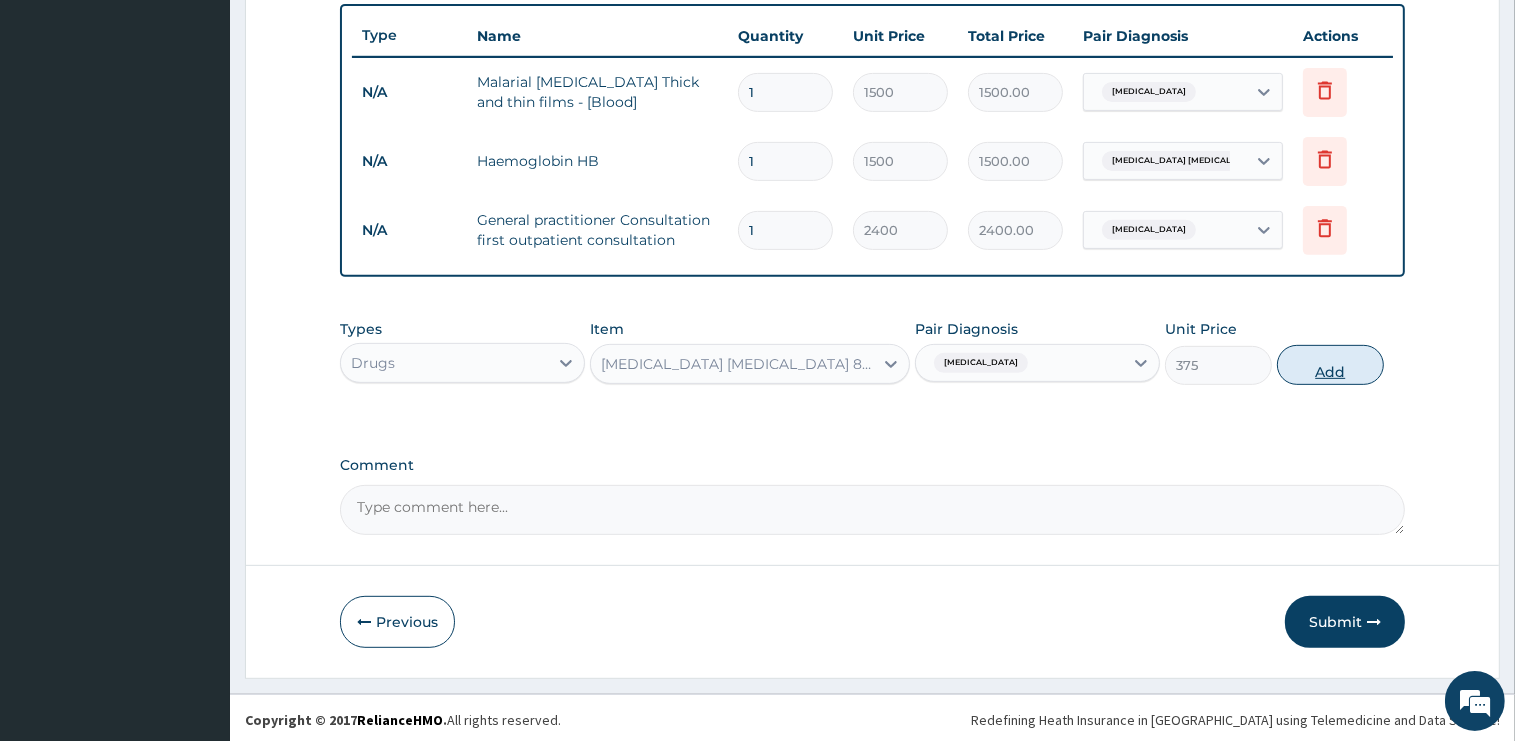 click on "Add" at bounding box center (1330, 365) 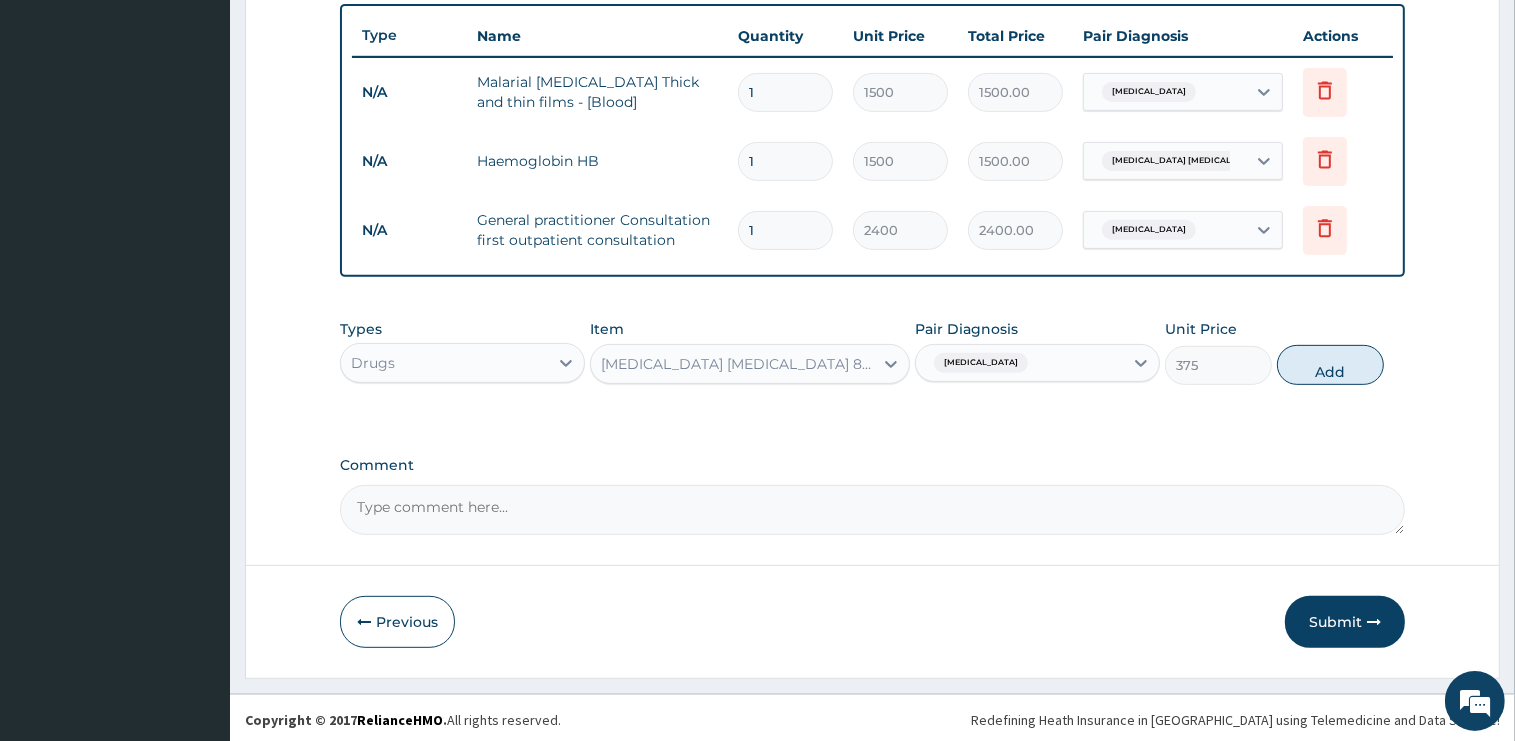 type on "0" 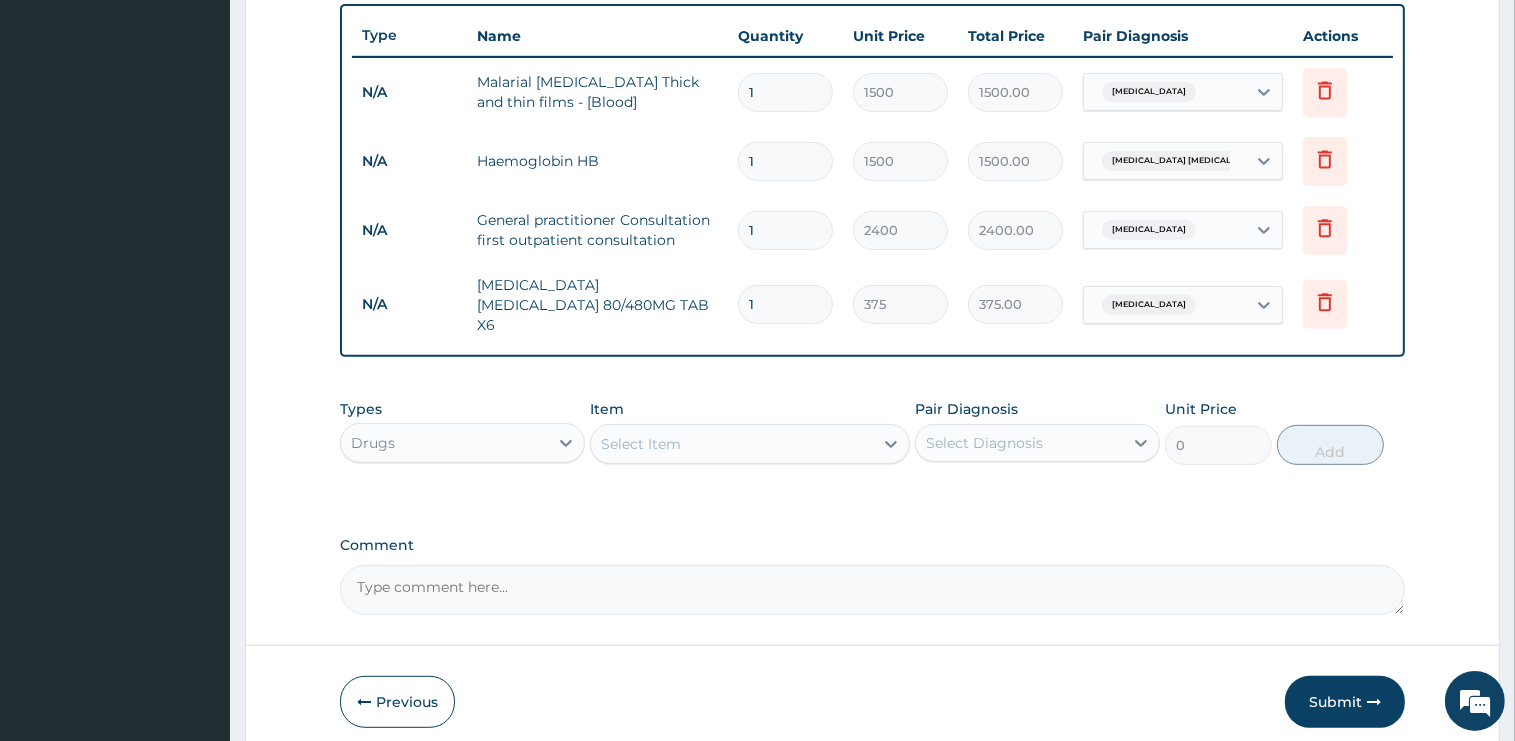 type 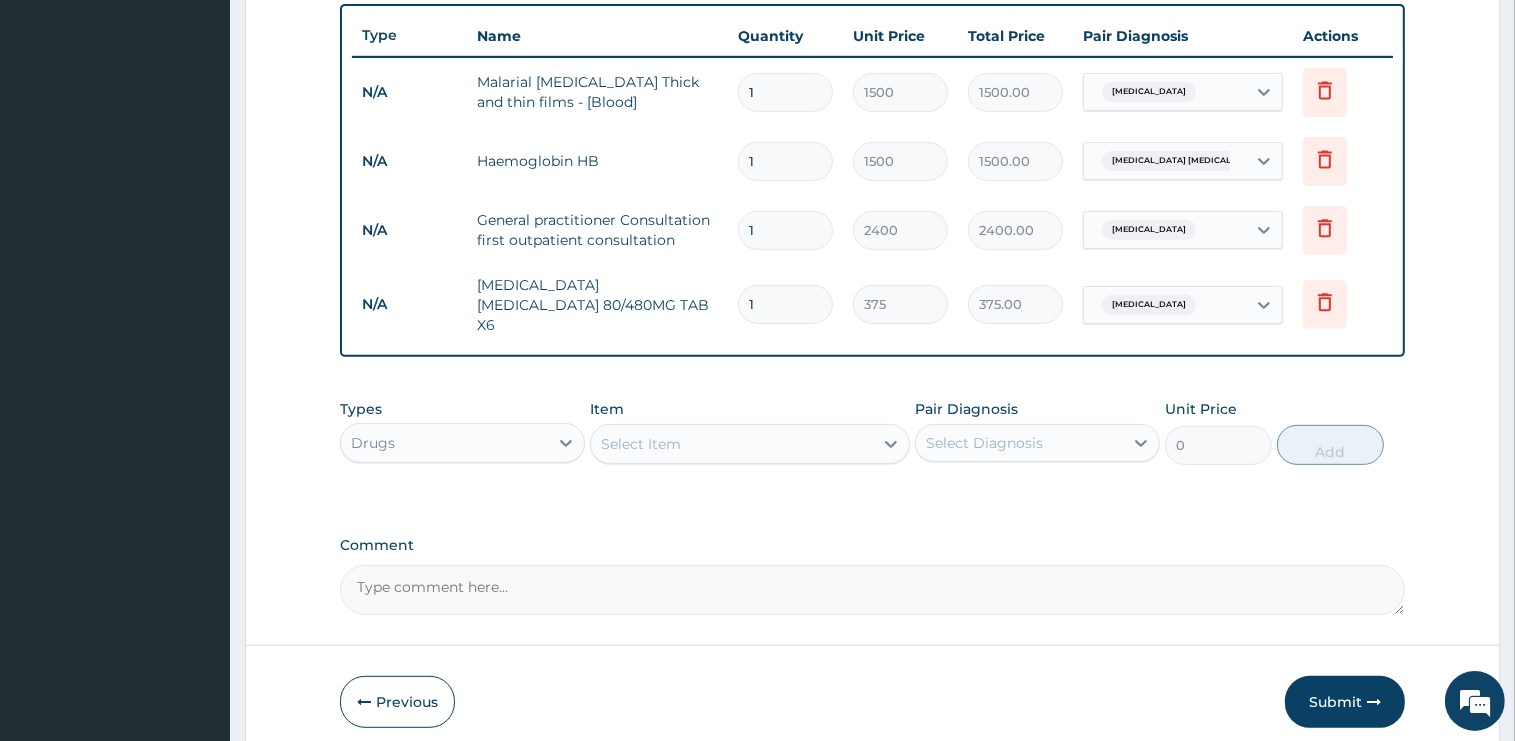 type on "0.00" 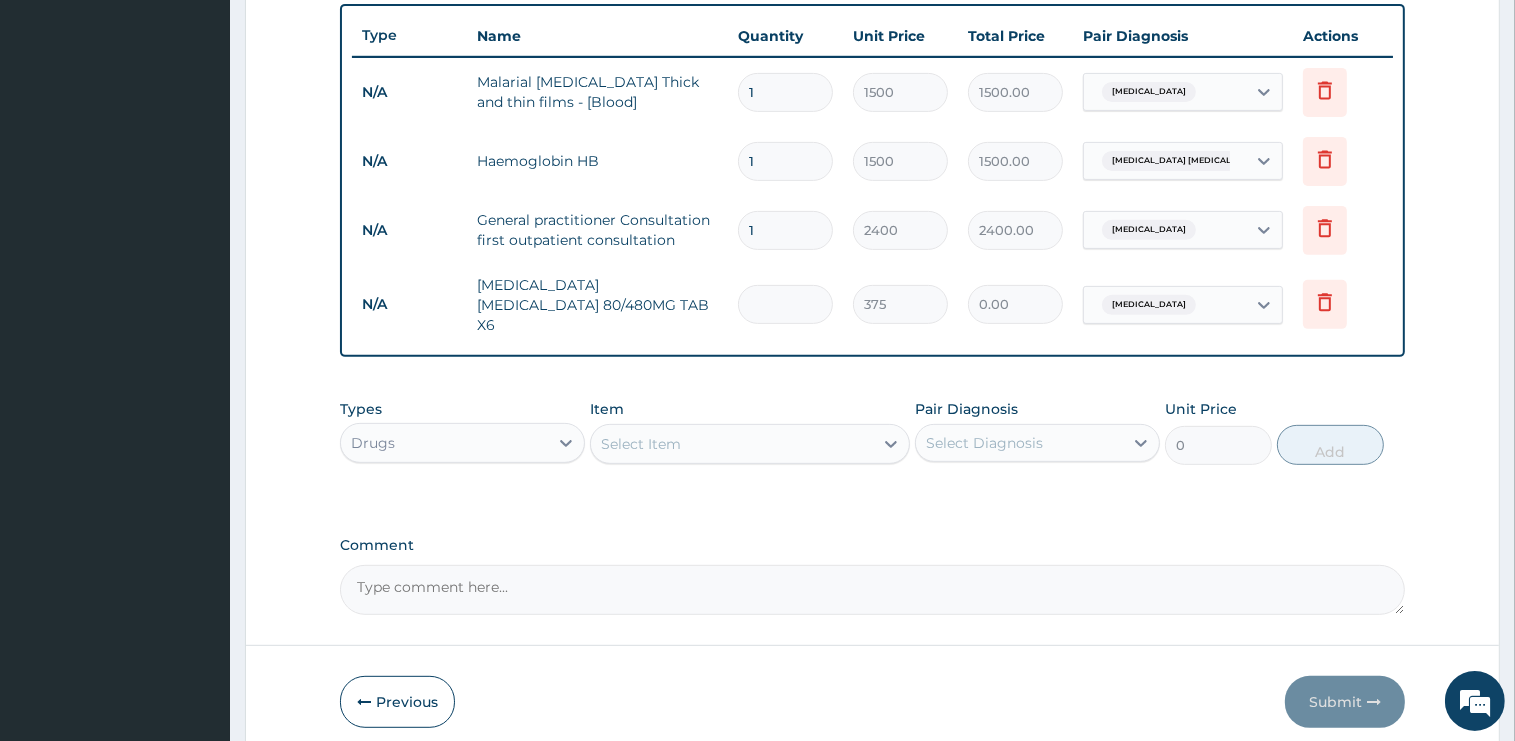 type on "6" 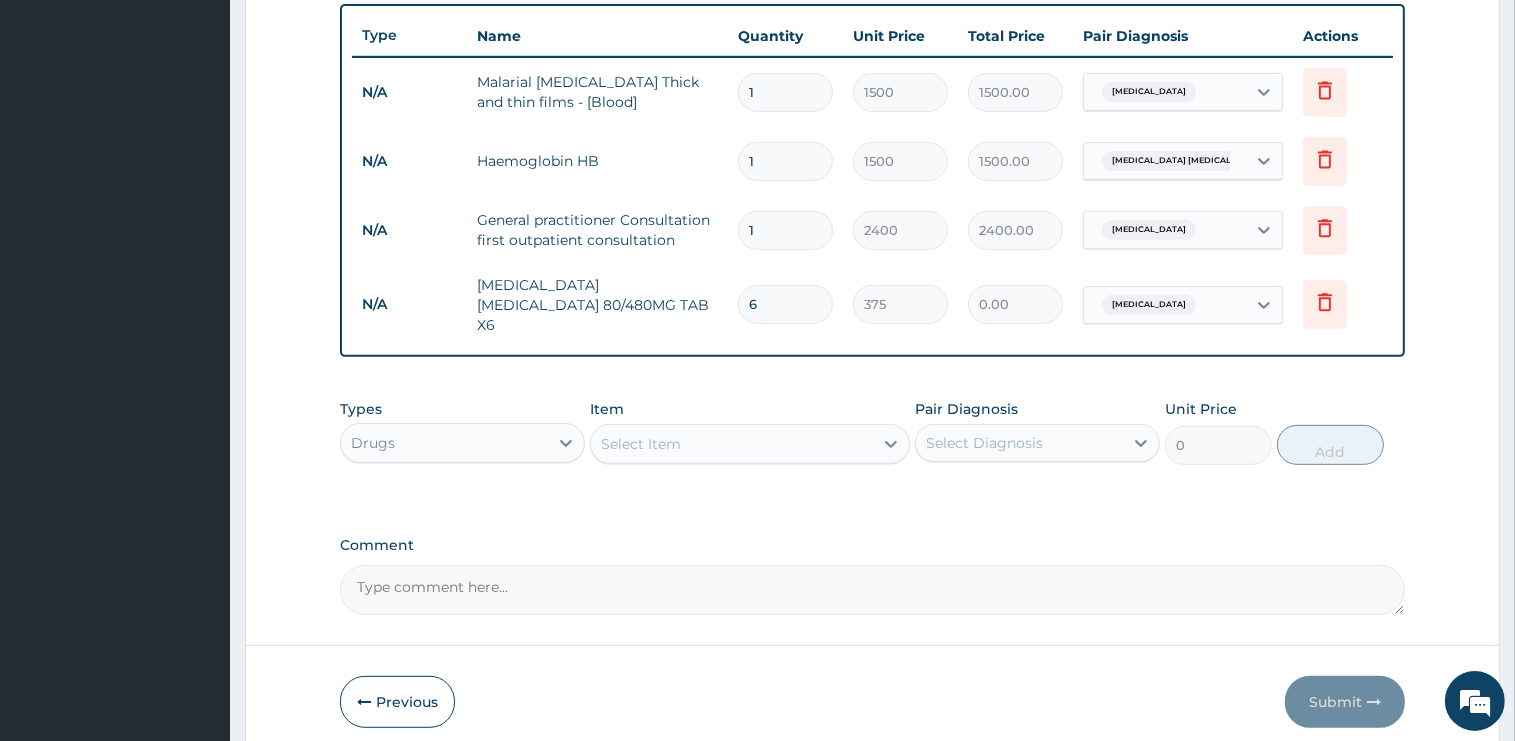 type on "2250.00" 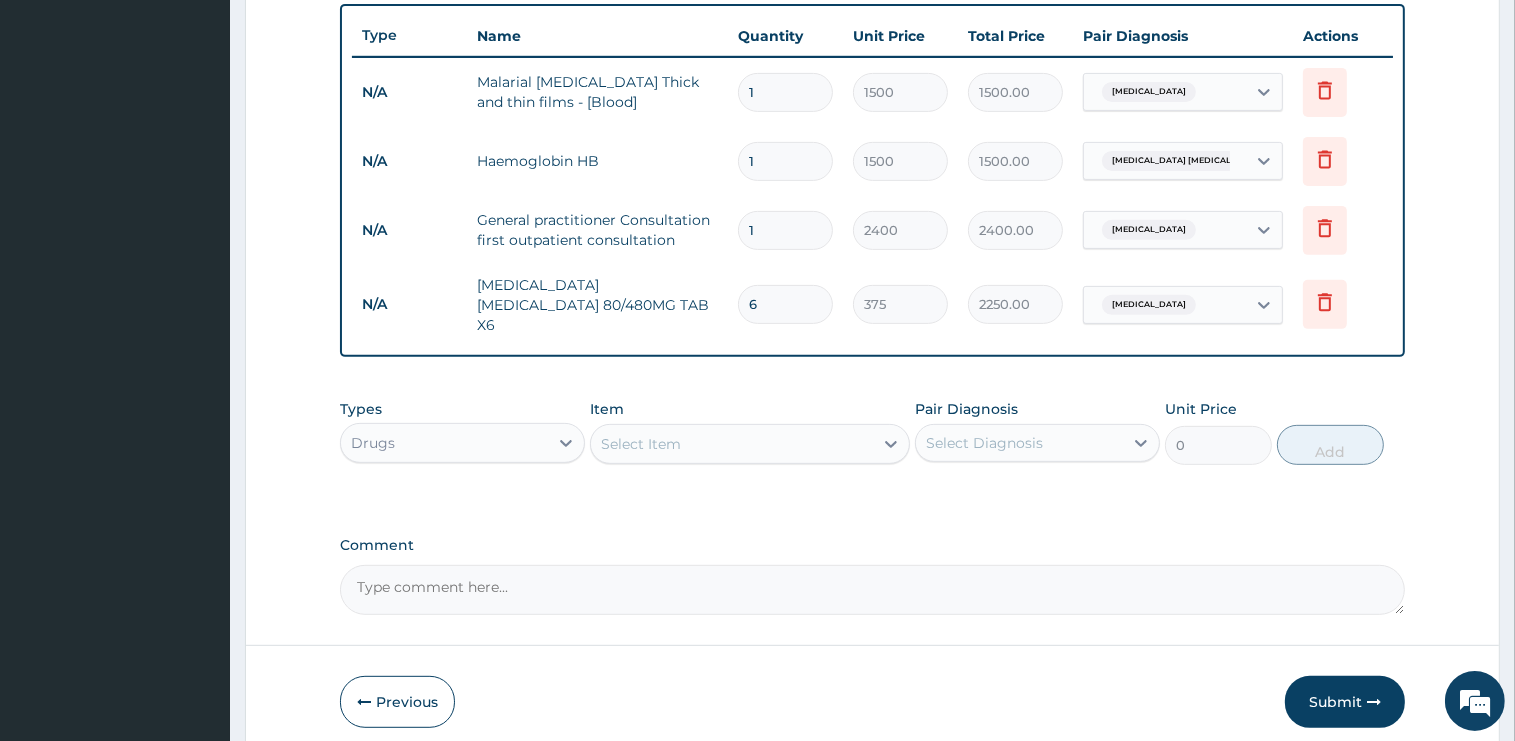 type on "6" 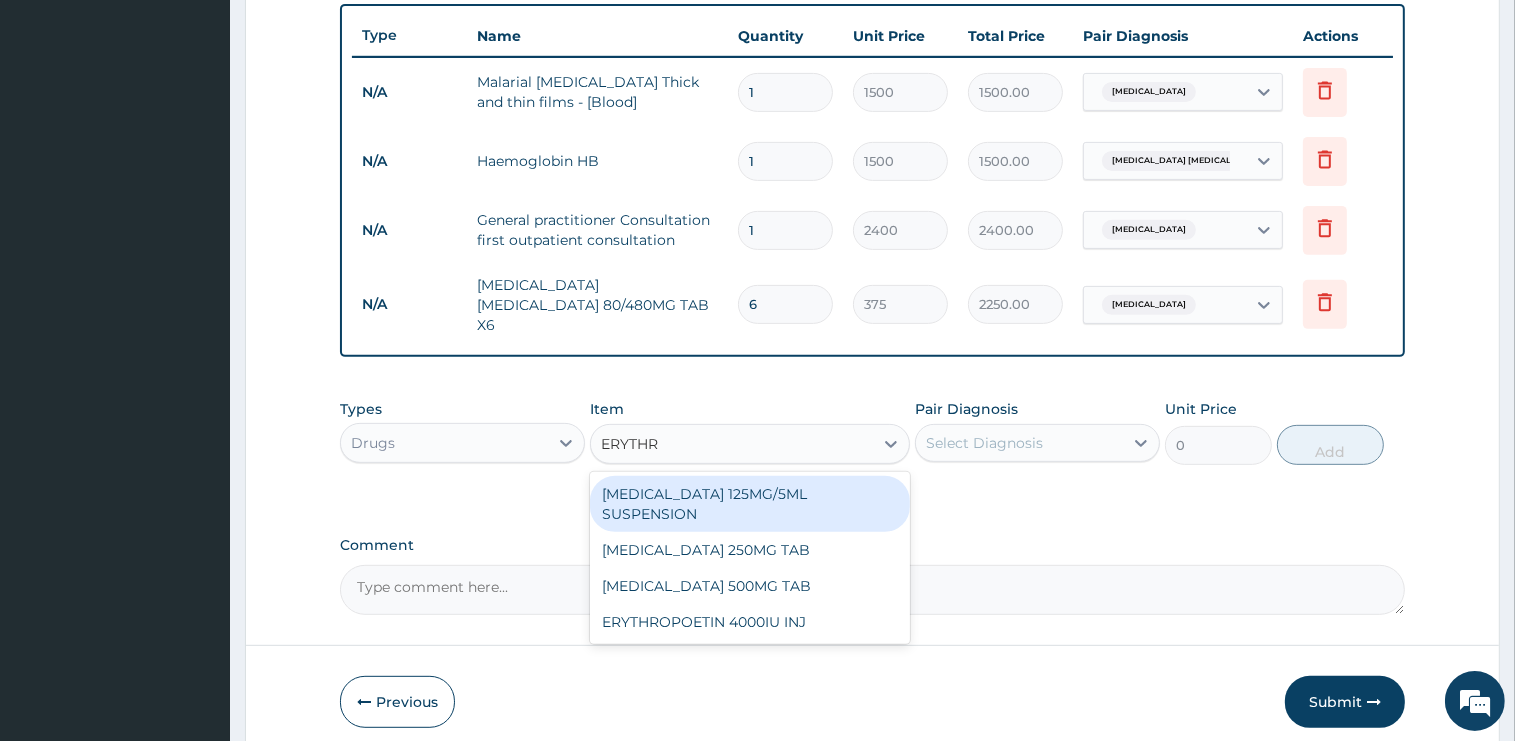type on "ERYTHRO" 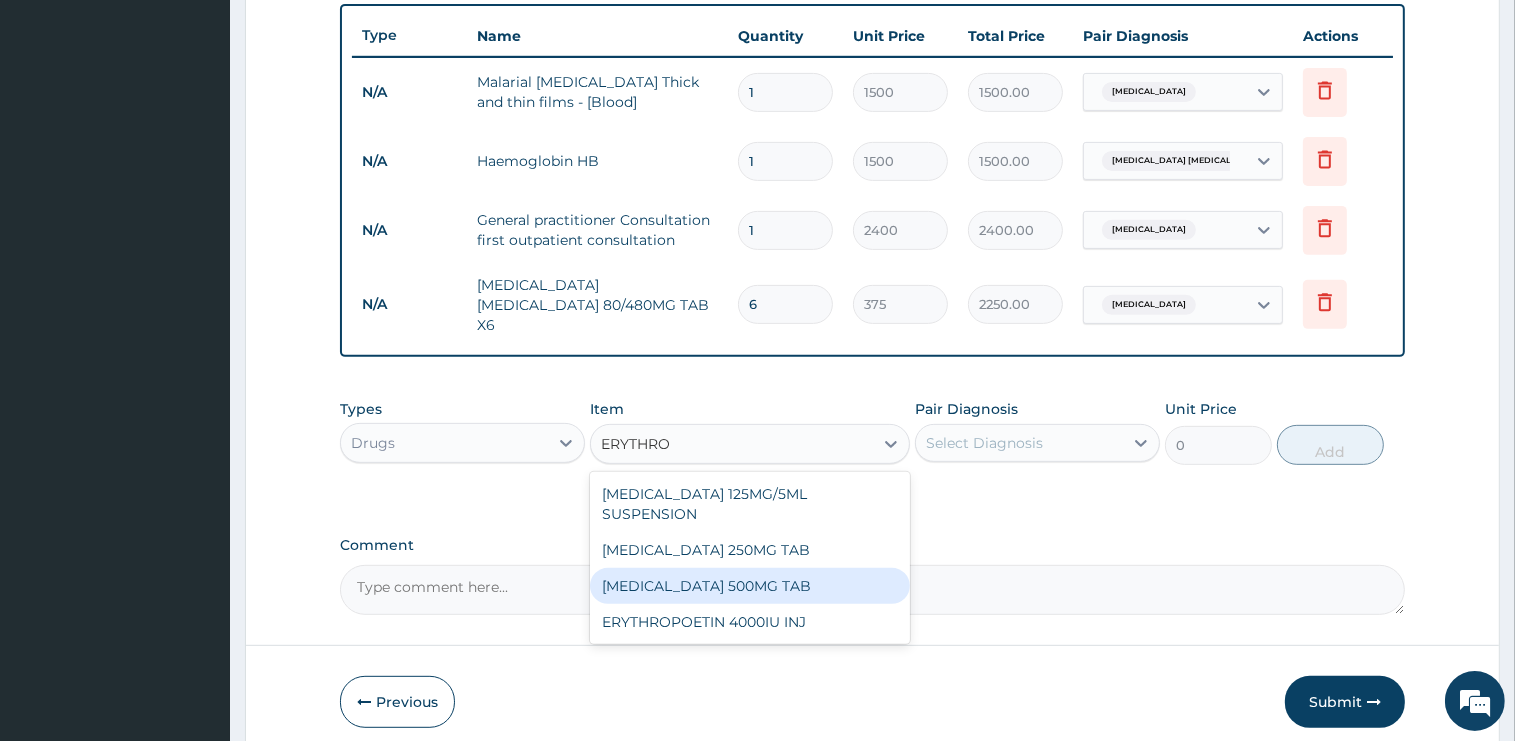 click on "[MEDICAL_DATA] 500MG TAB" at bounding box center (750, 586) 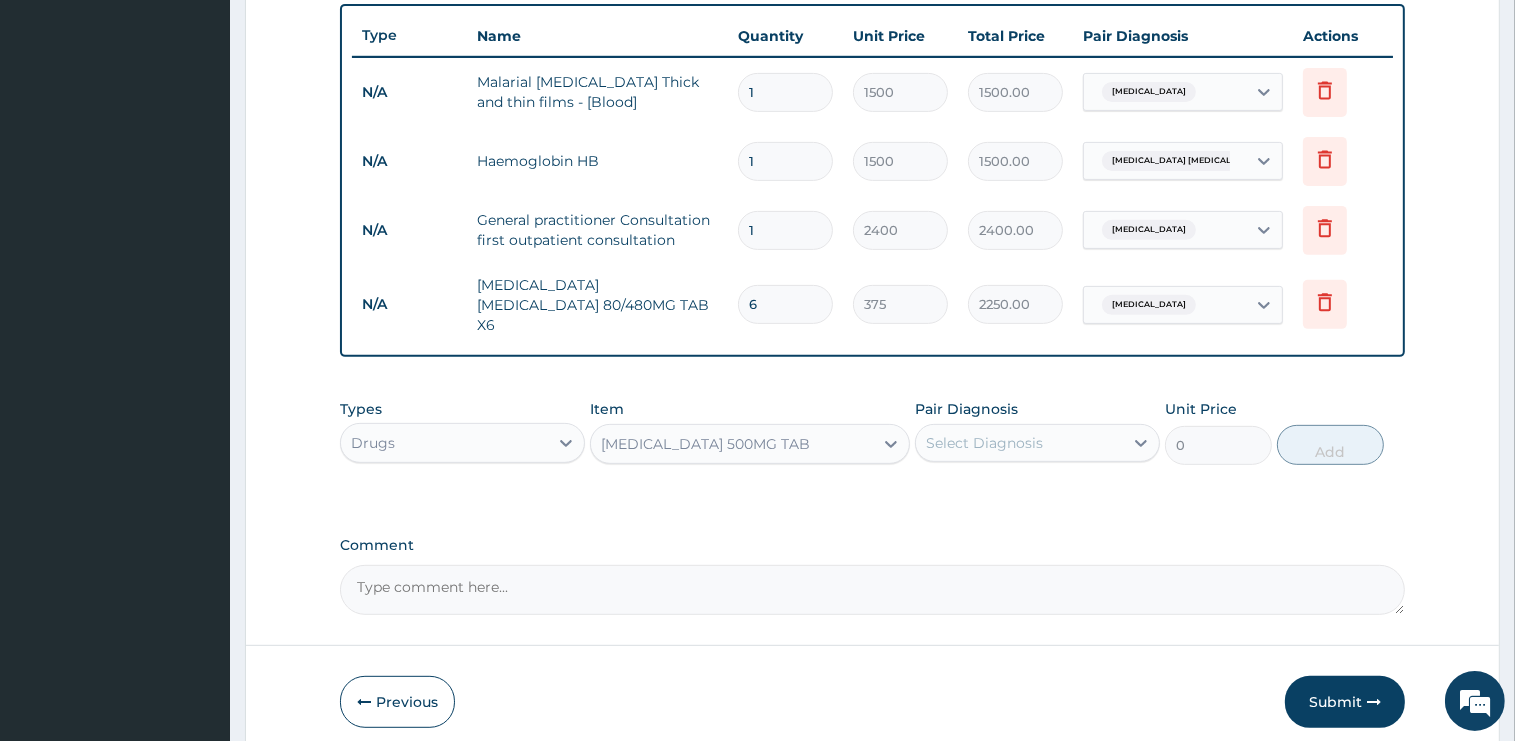 type 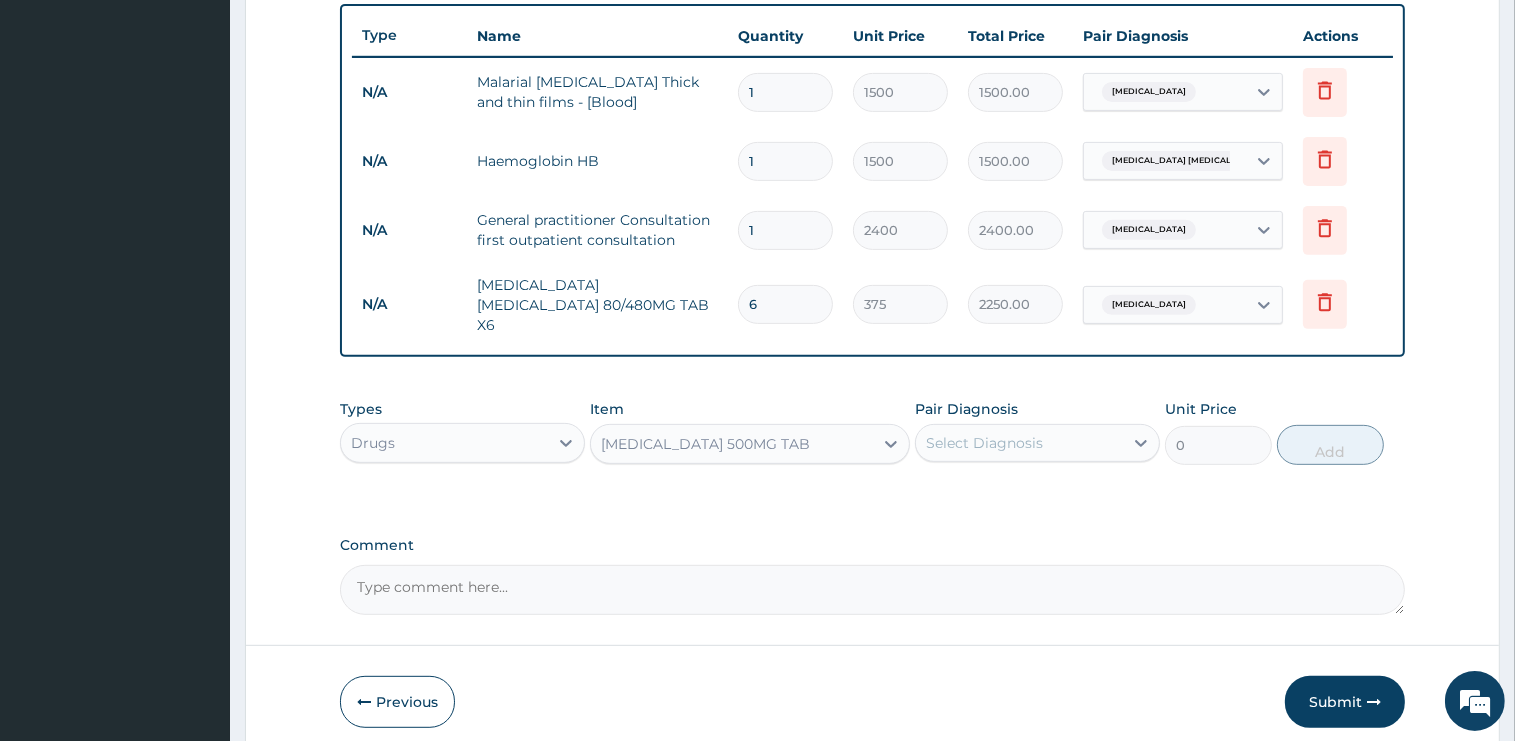 type on "141.75" 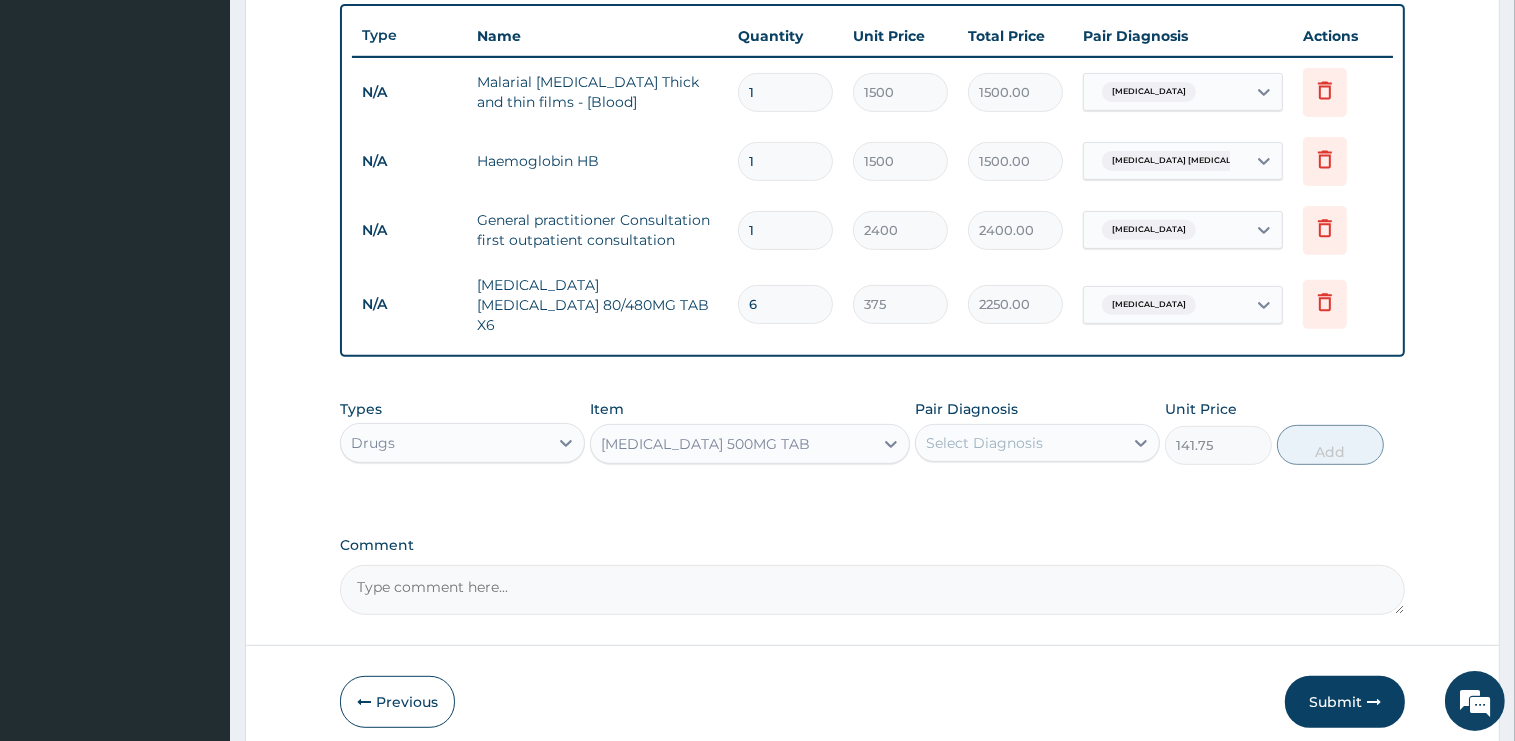 click on "Select Diagnosis" at bounding box center (984, 443) 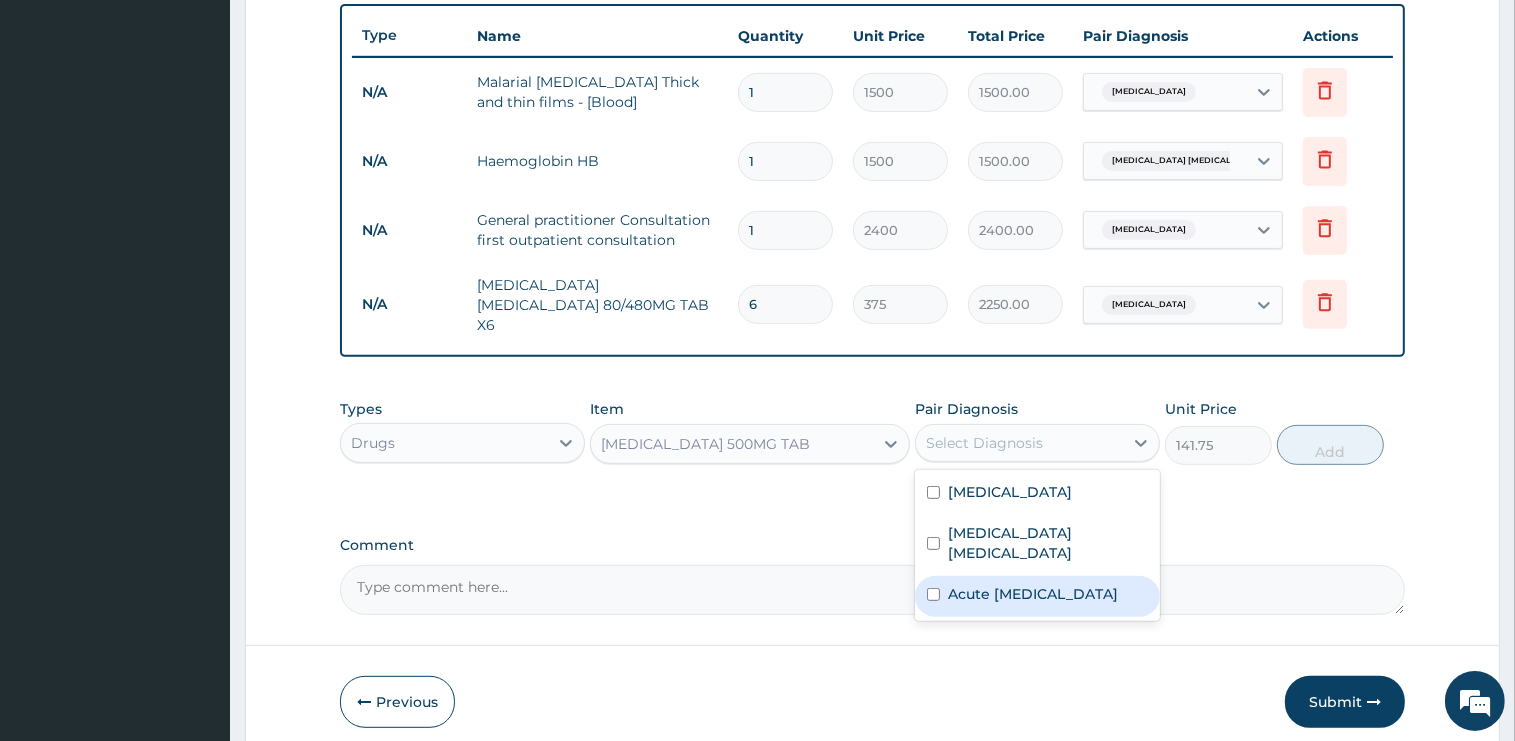 click on "Acute upper respiratory infection" at bounding box center (1033, 594) 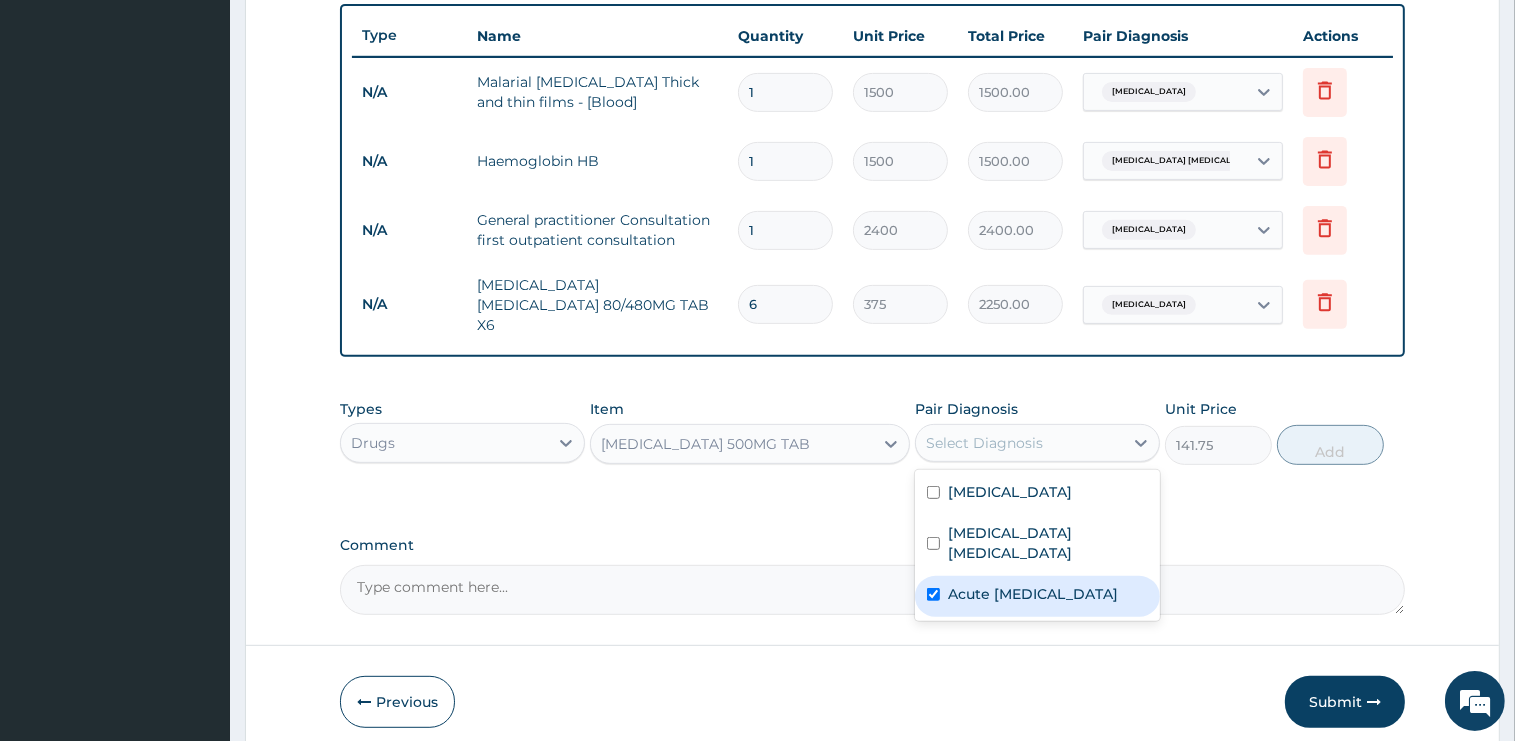 checkbox on "true" 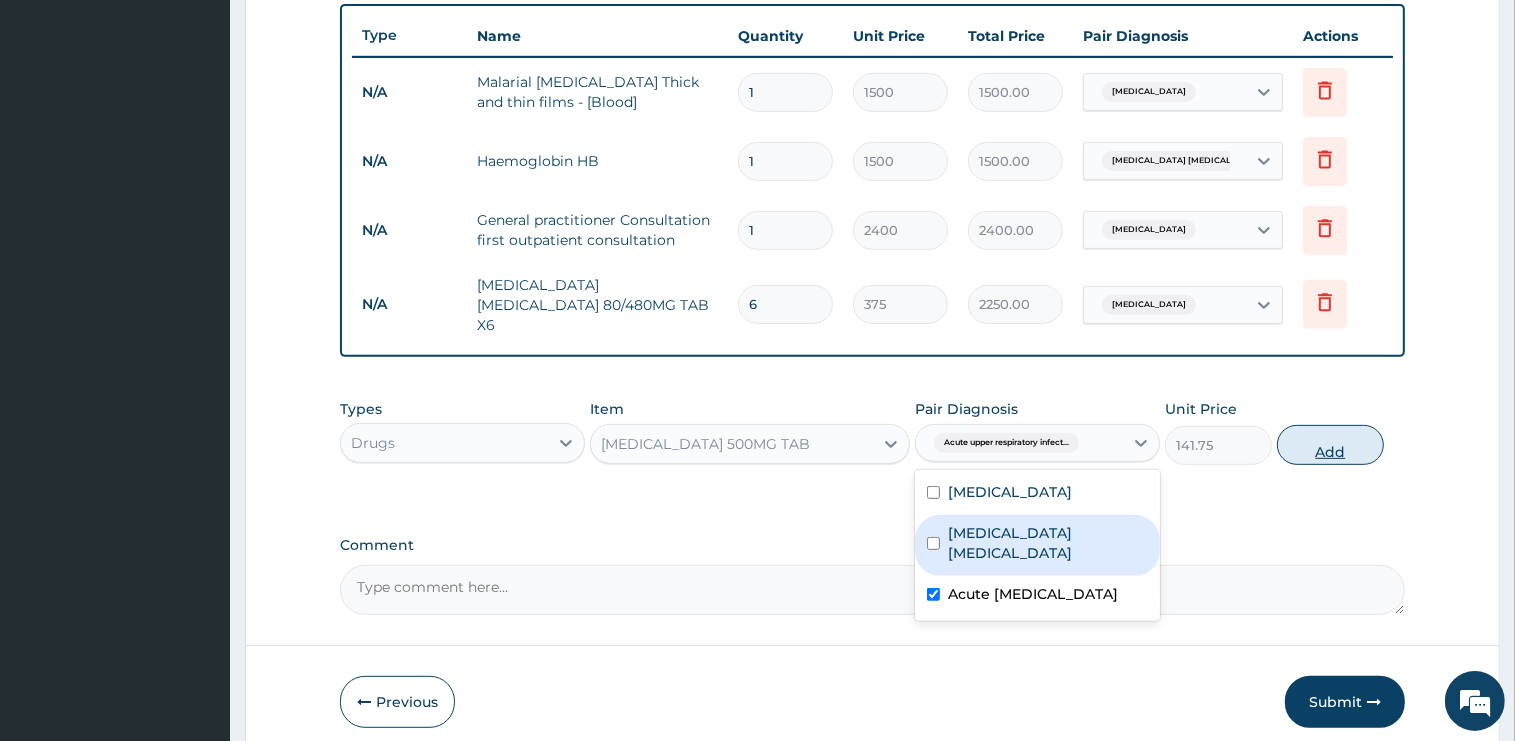 click on "Add" at bounding box center [1330, 445] 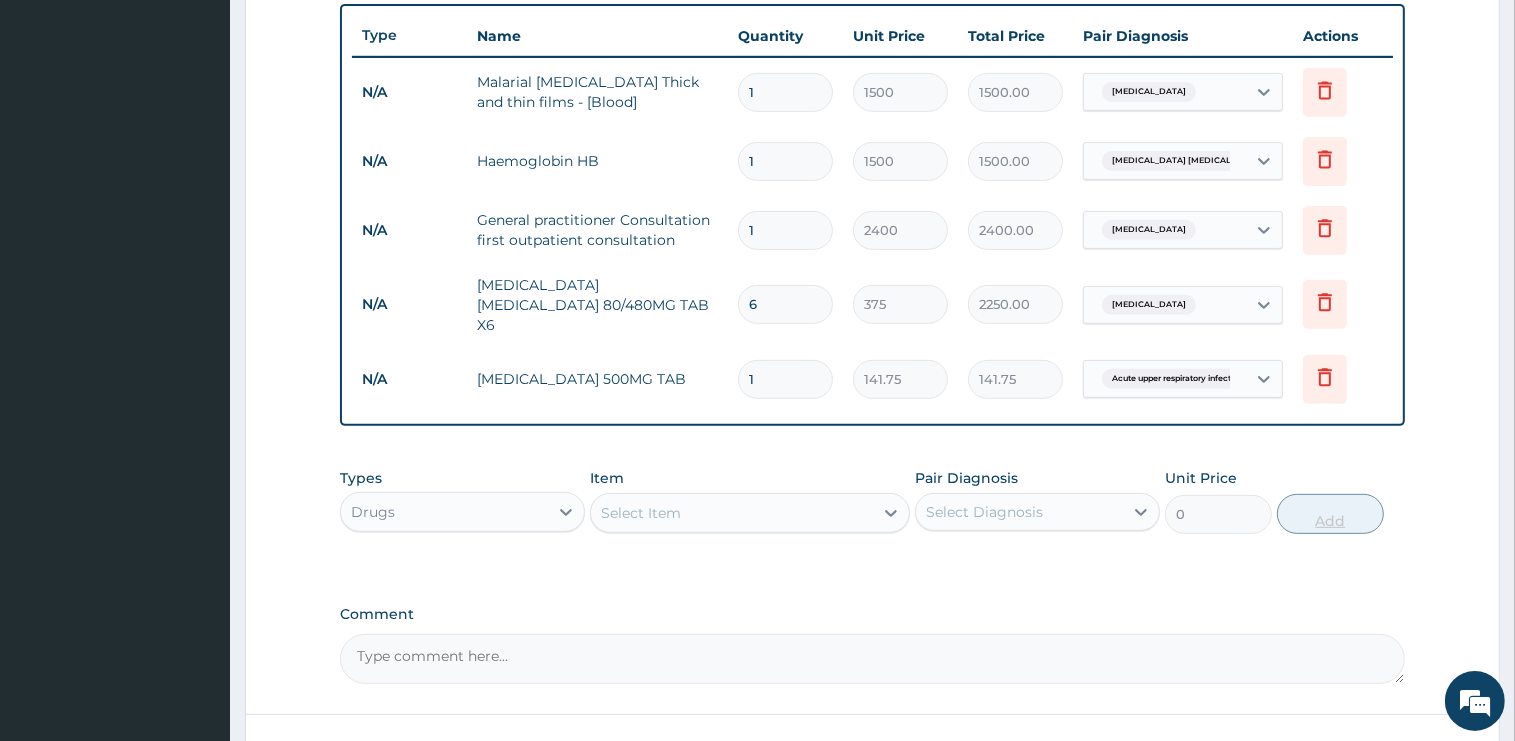 type on "10" 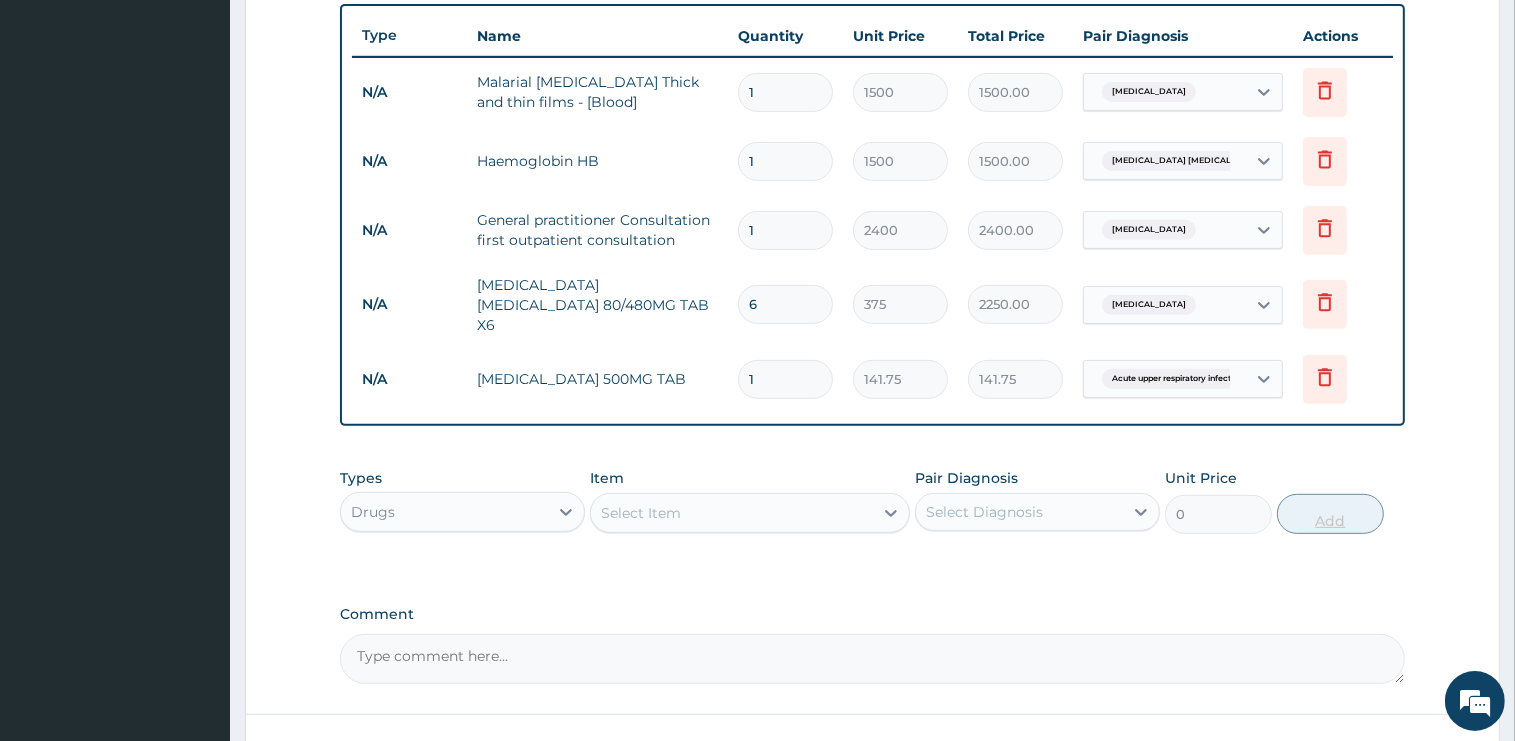 type on "1417.50" 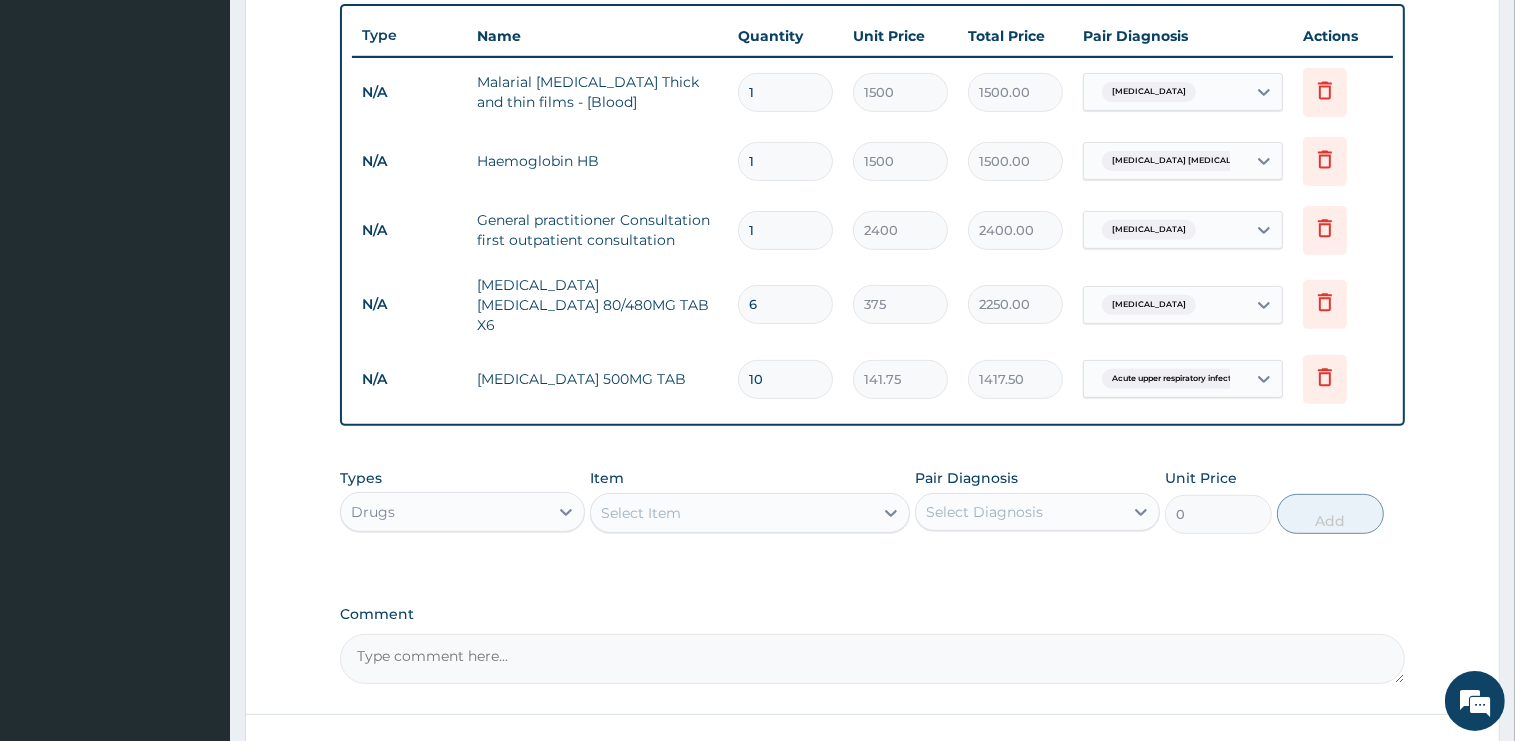 type on "10" 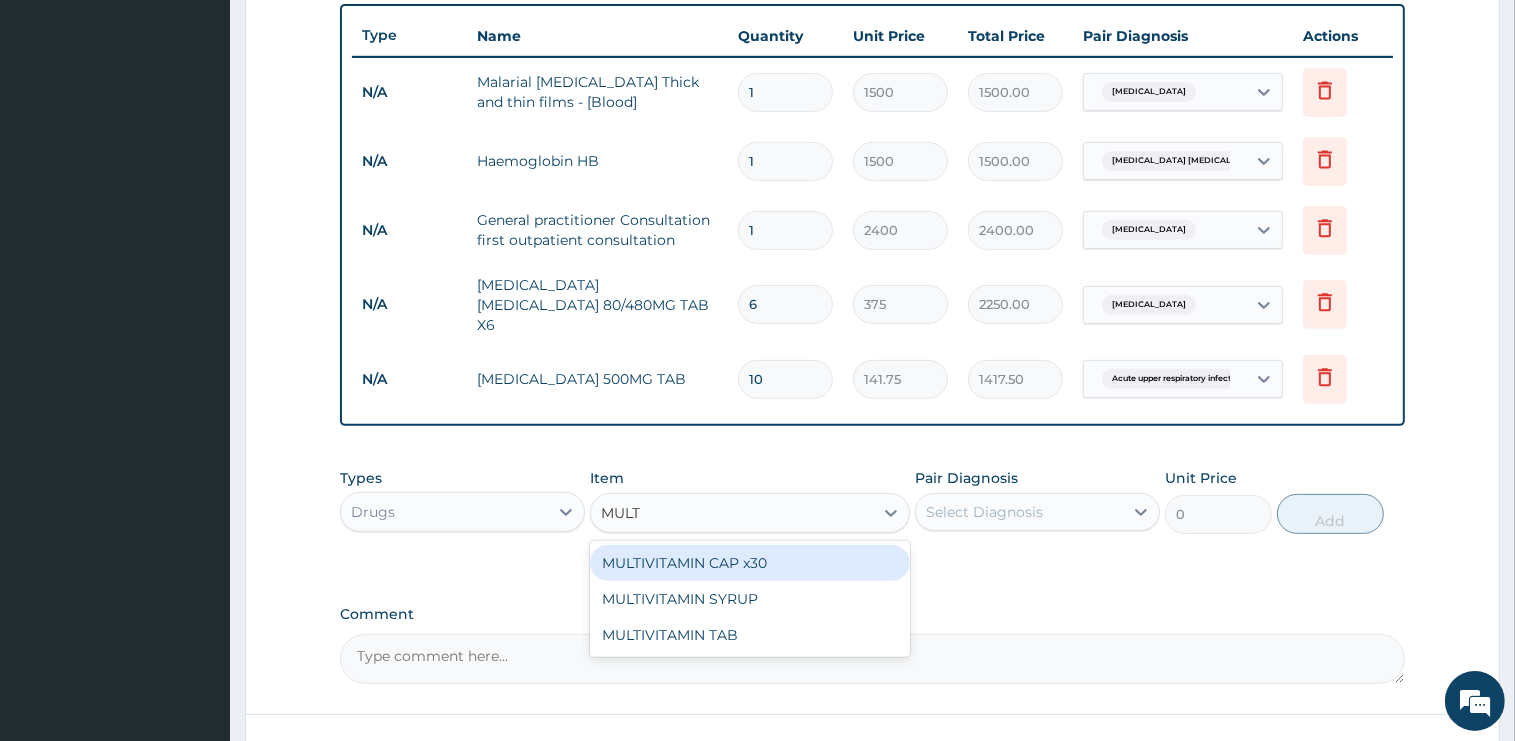 type on "MULTI" 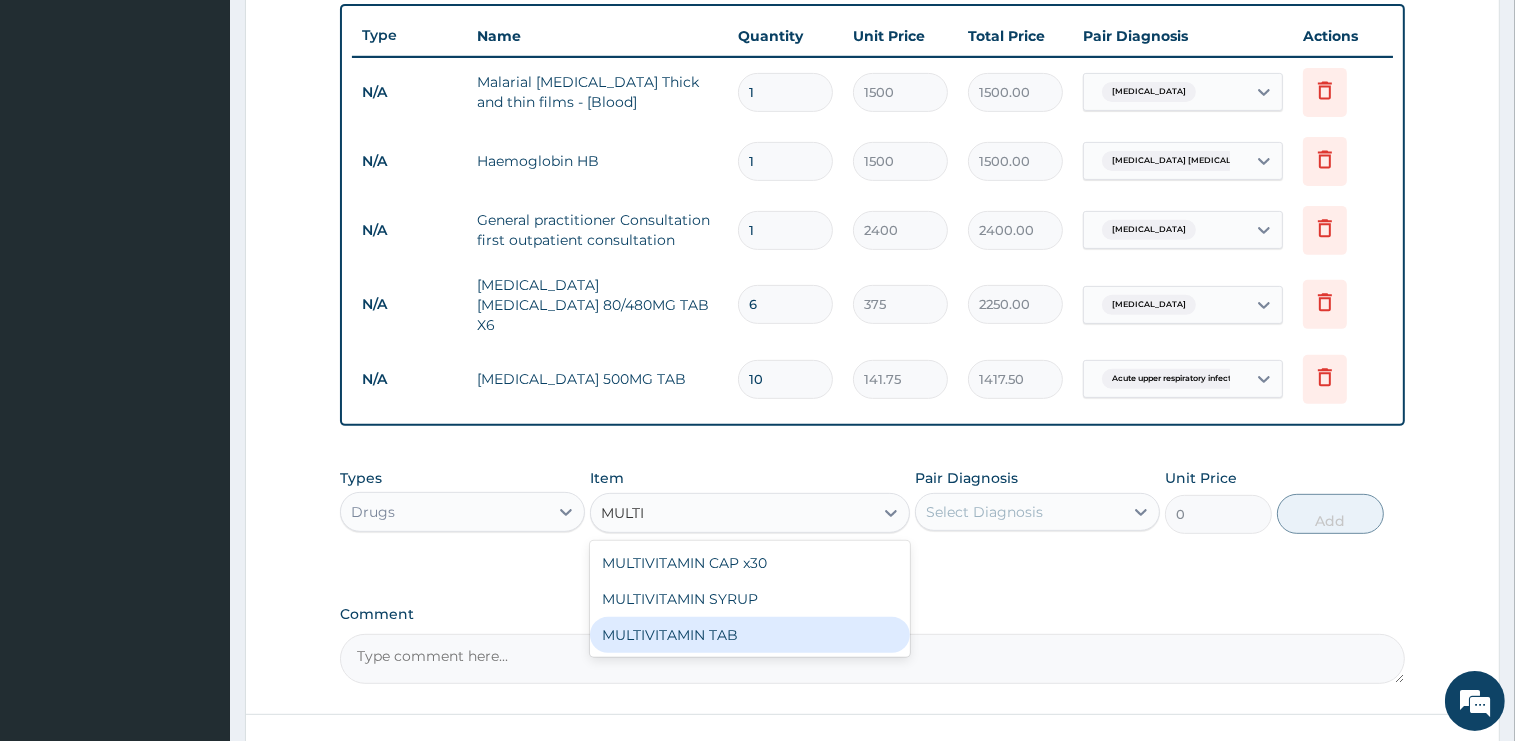 click on "MULTIVITAMIN TAB" at bounding box center [750, 635] 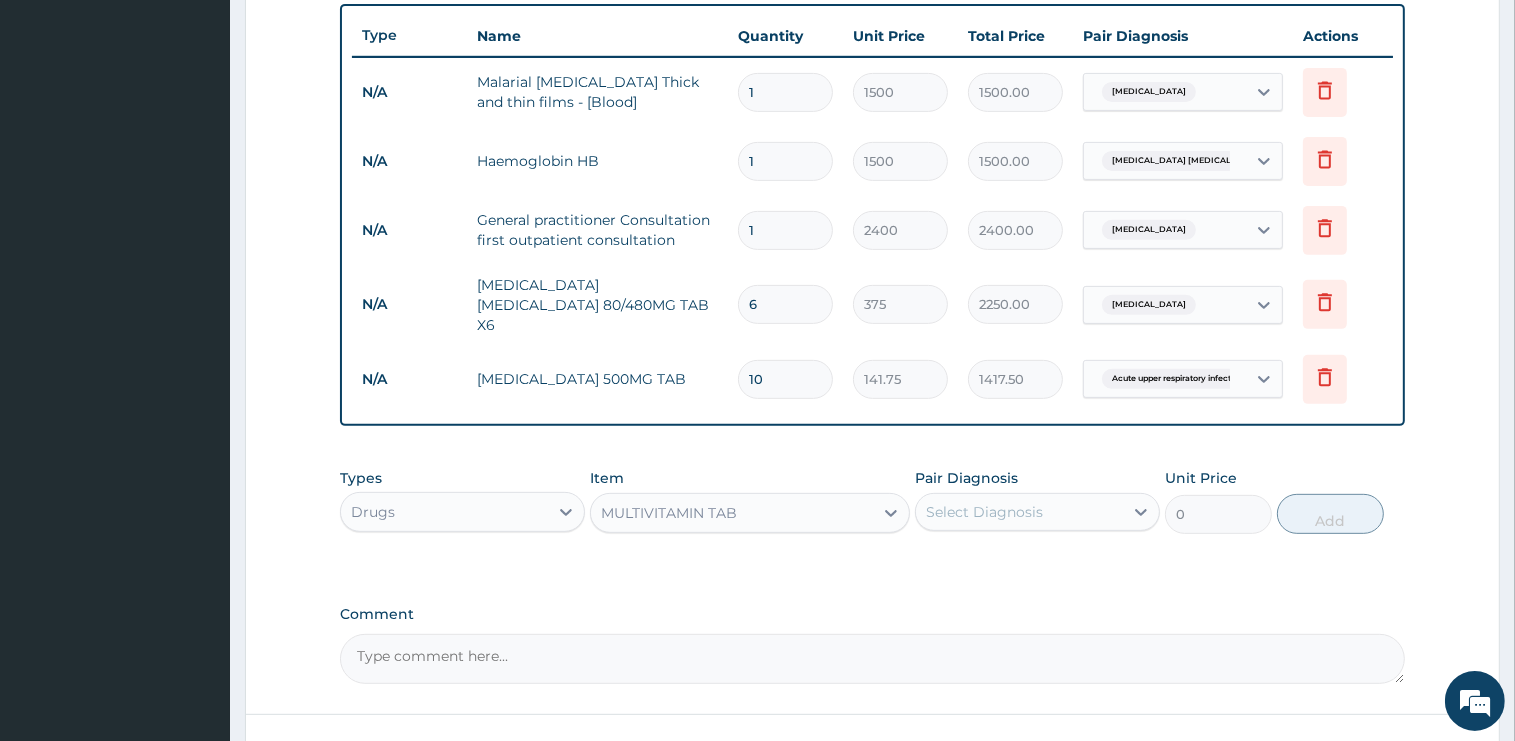 type 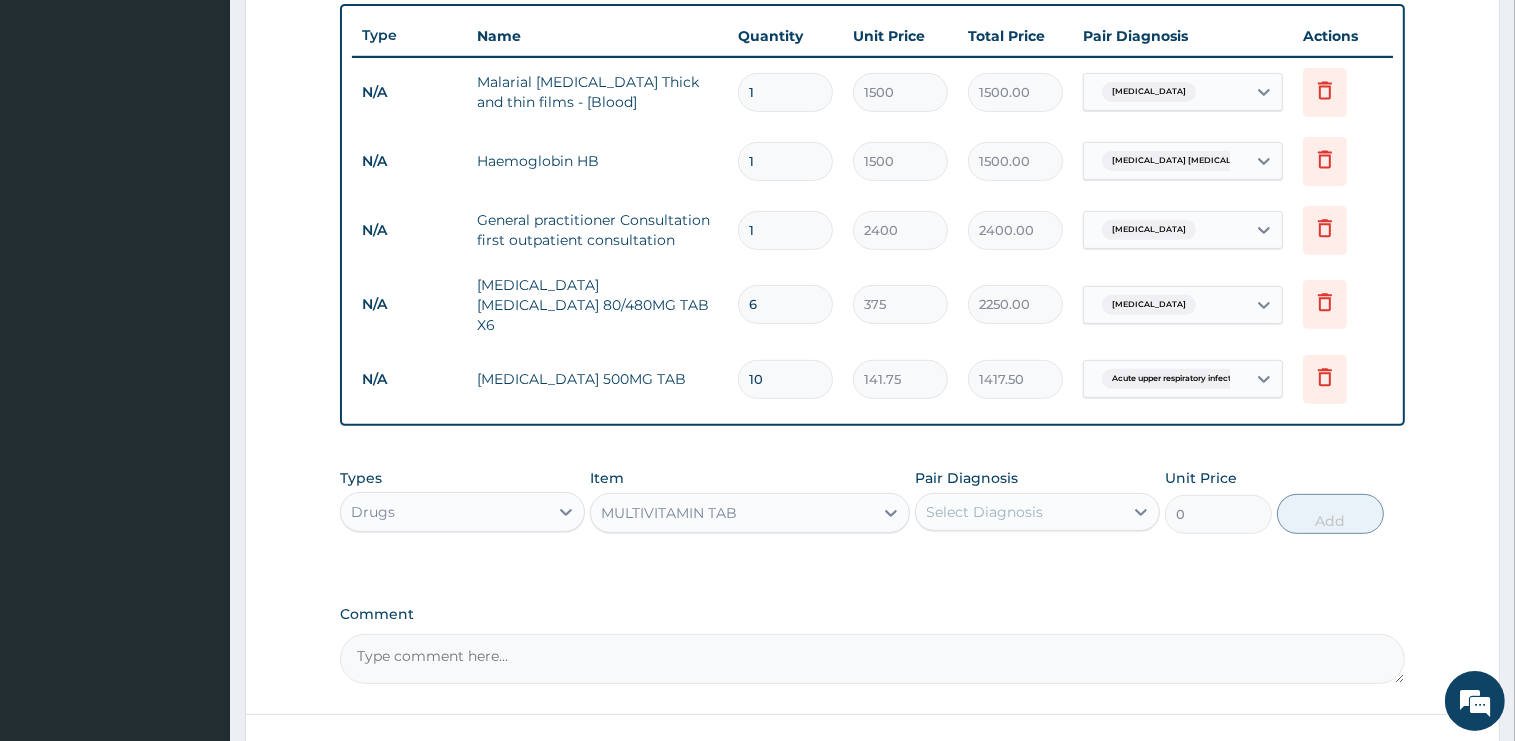 type on "45" 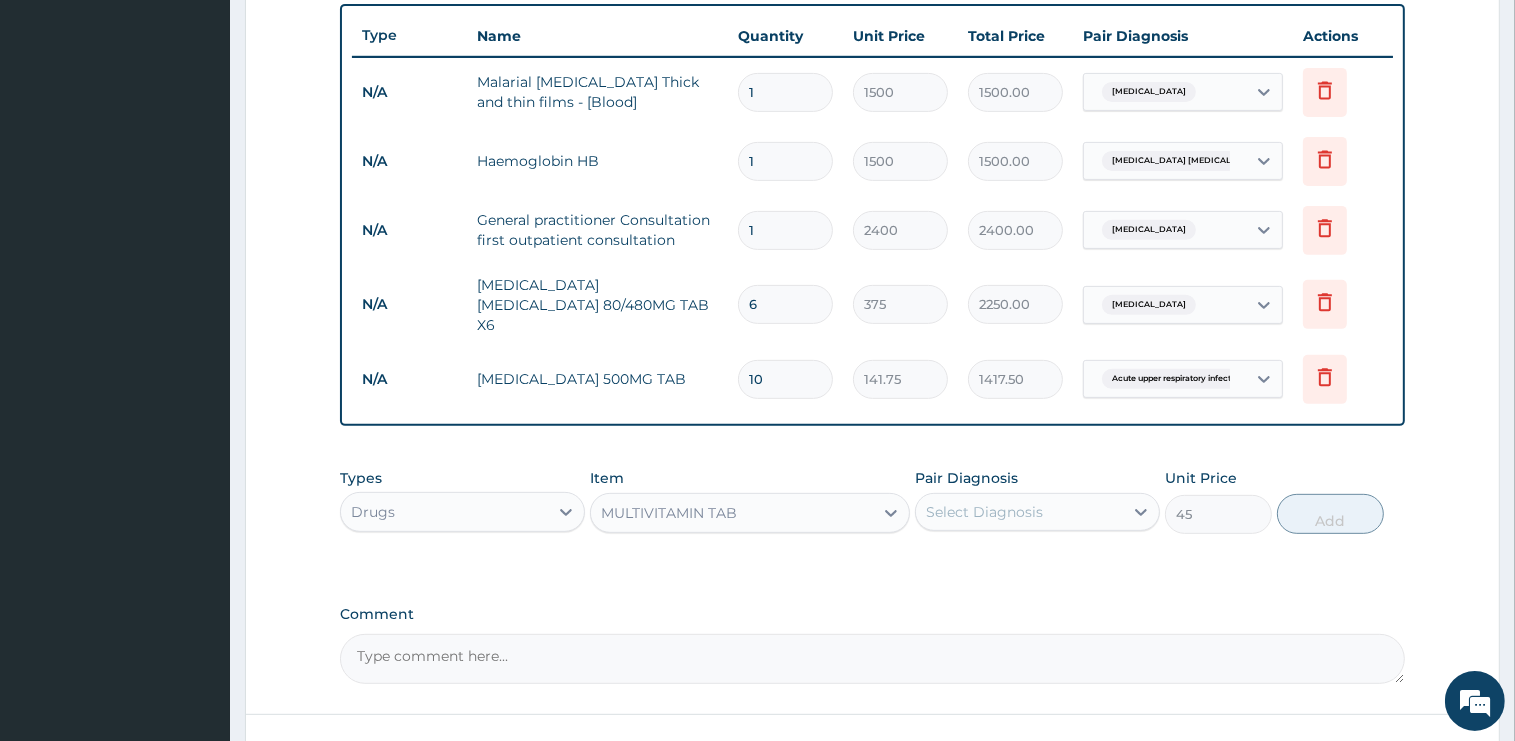 click on "Select Diagnosis" at bounding box center [984, 512] 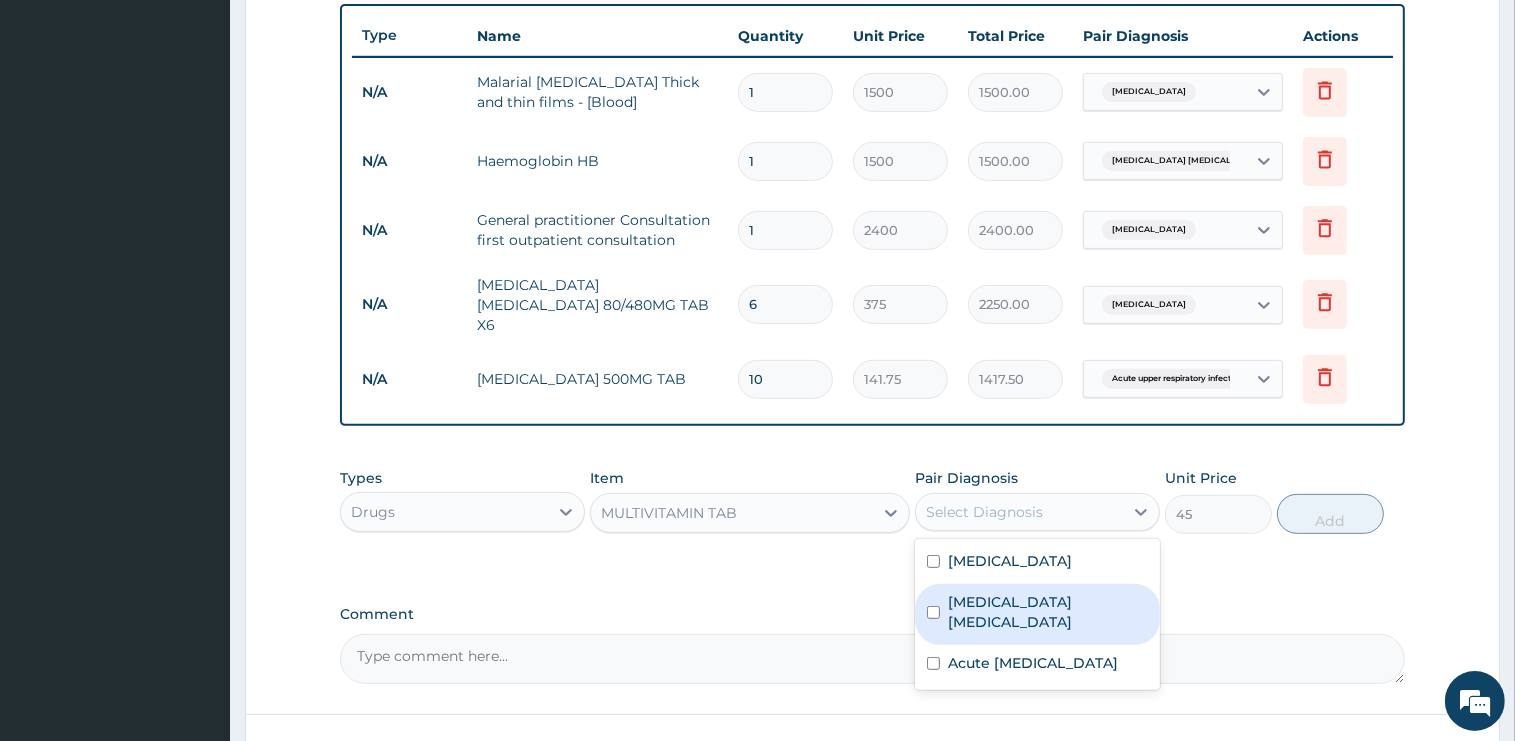 click on "Iron deficiency anemia" at bounding box center (1048, 612) 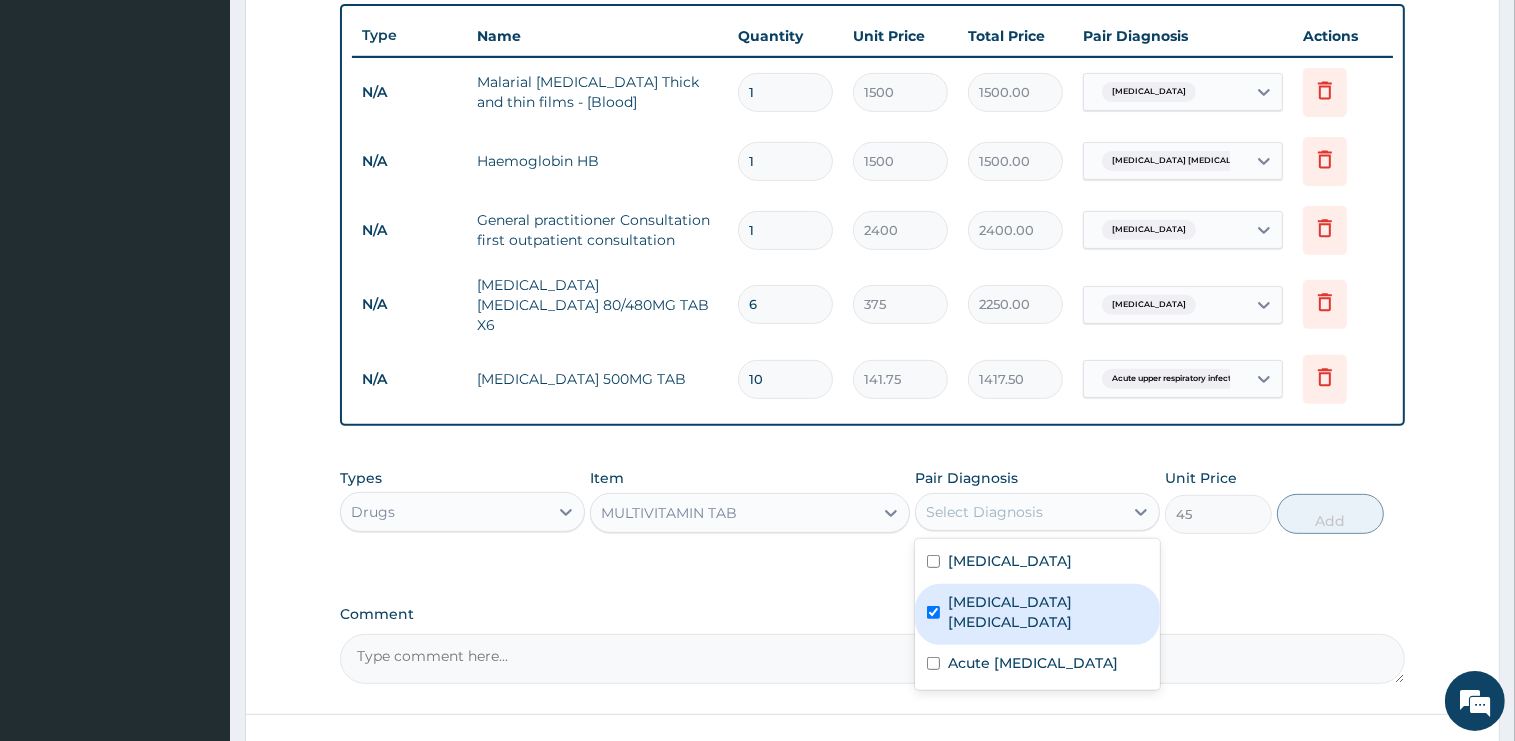 checkbox on "true" 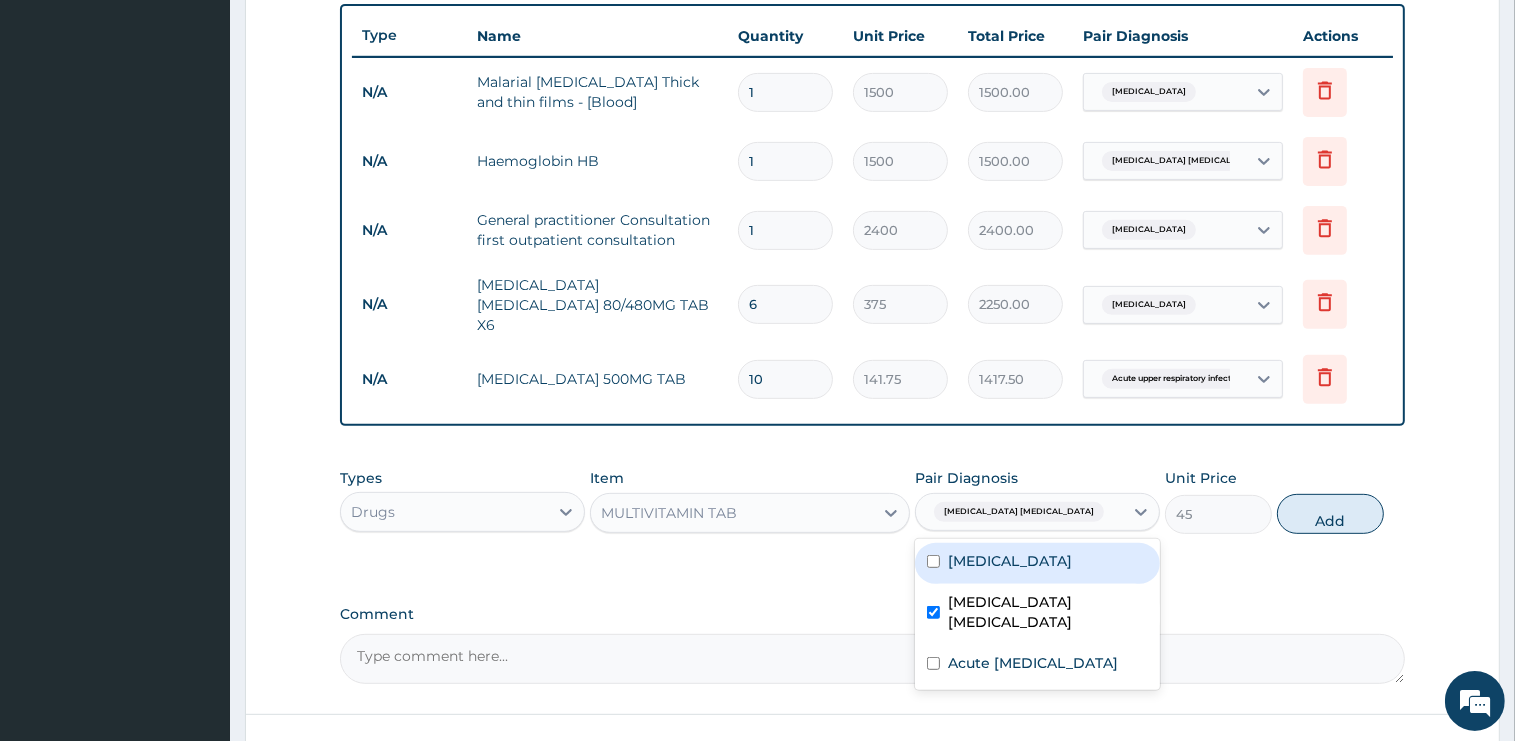 click on "Malaria" at bounding box center (1010, 561) 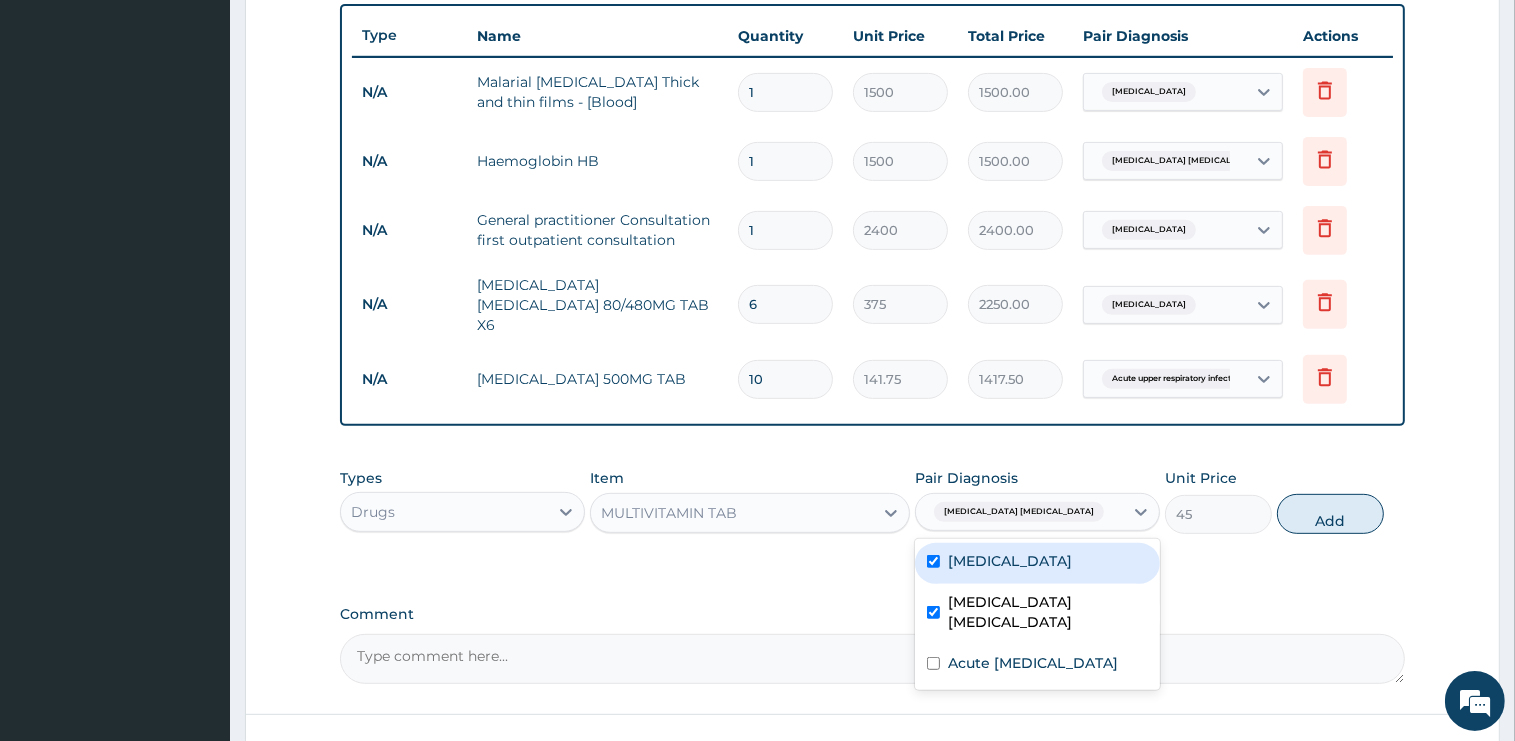 checkbox on "true" 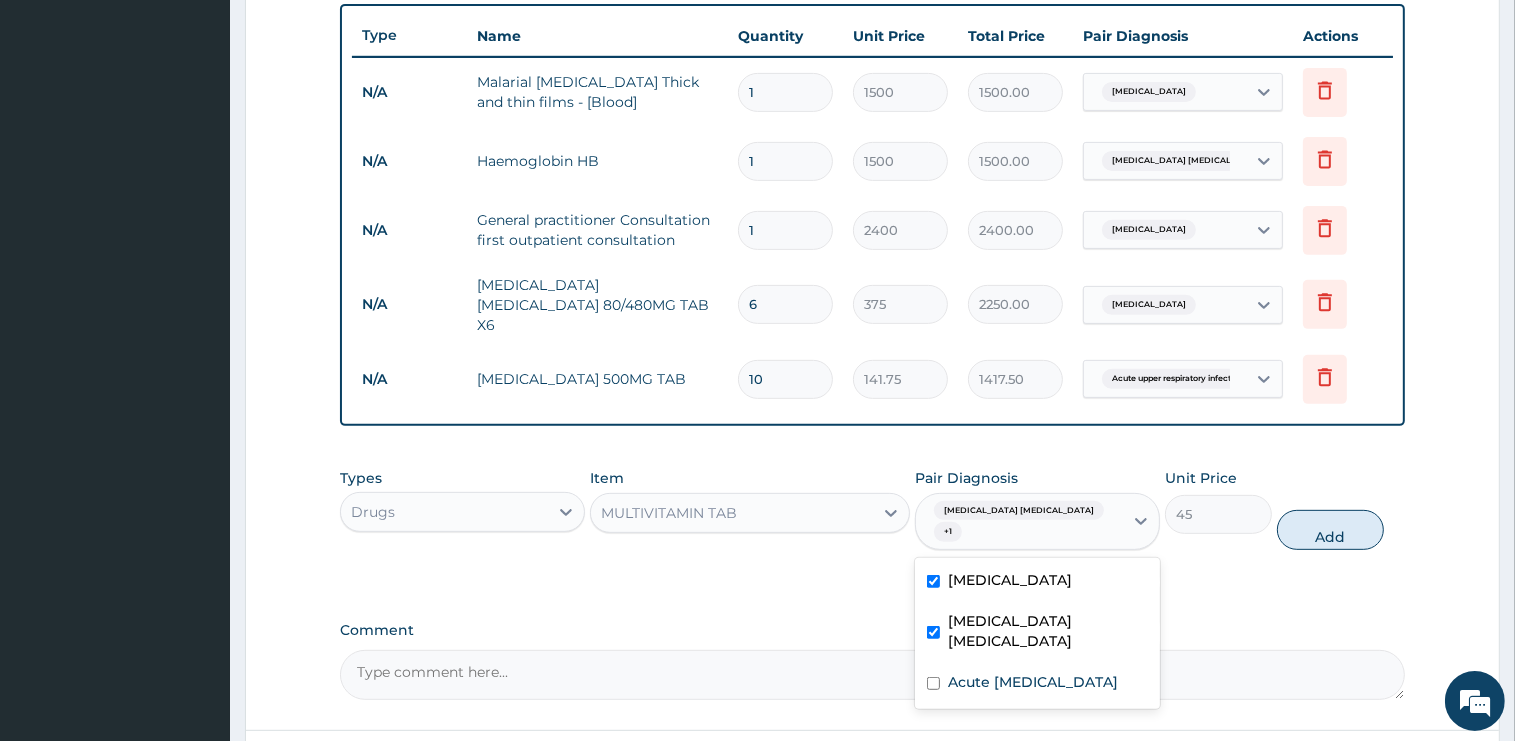 click on "Iron deficiency anemia" at bounding box center (1037, 633) 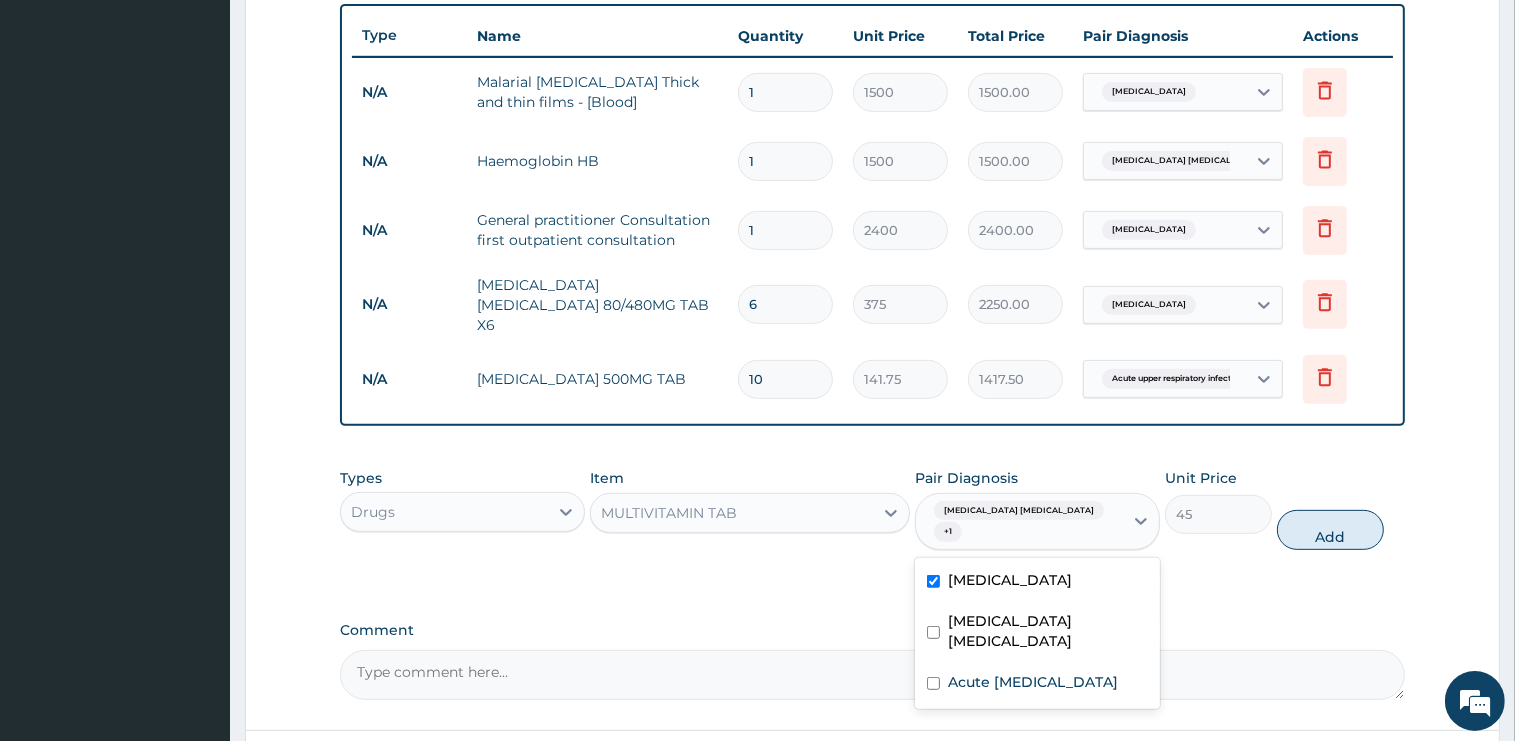 checkbox on "false" 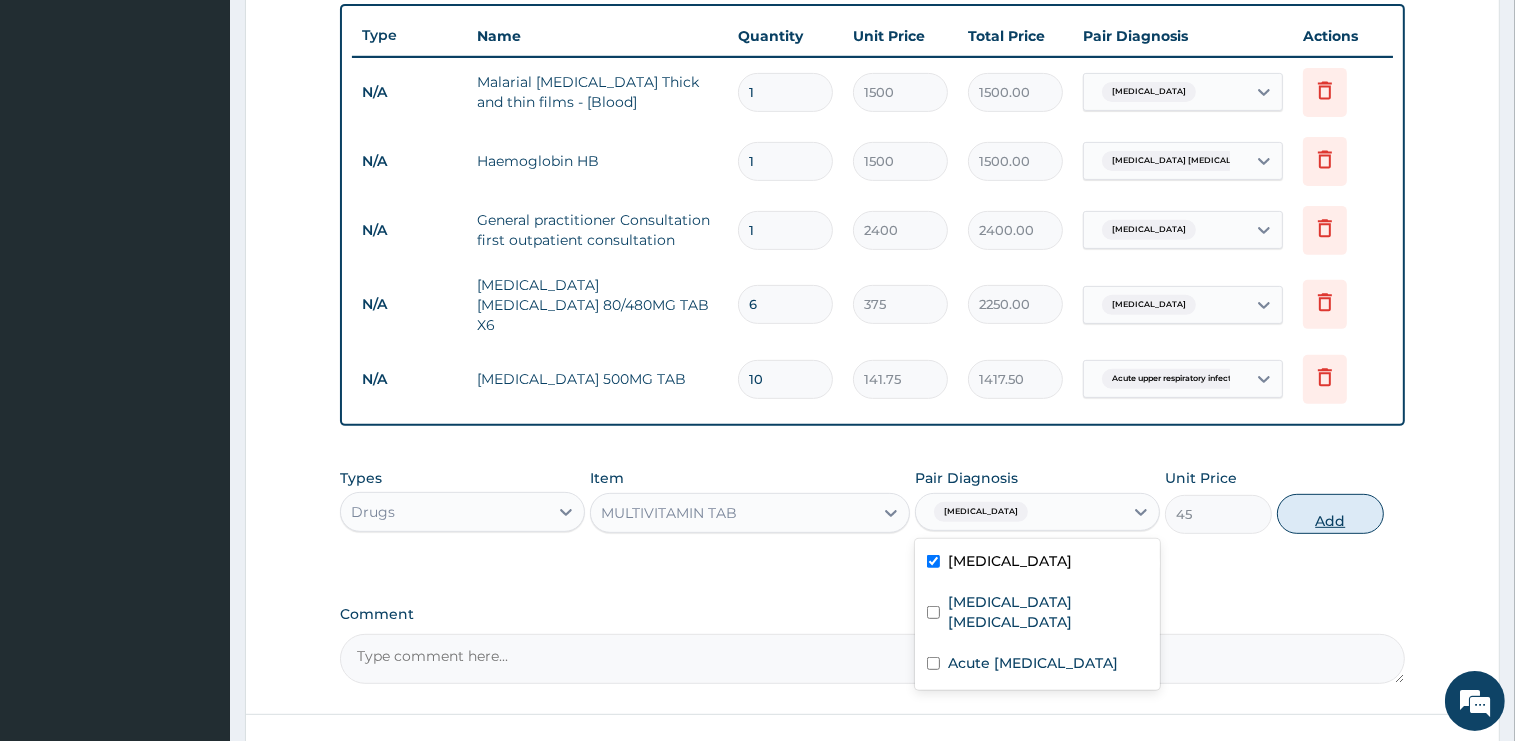 click on "Add" at bounding box center [1330, 514] 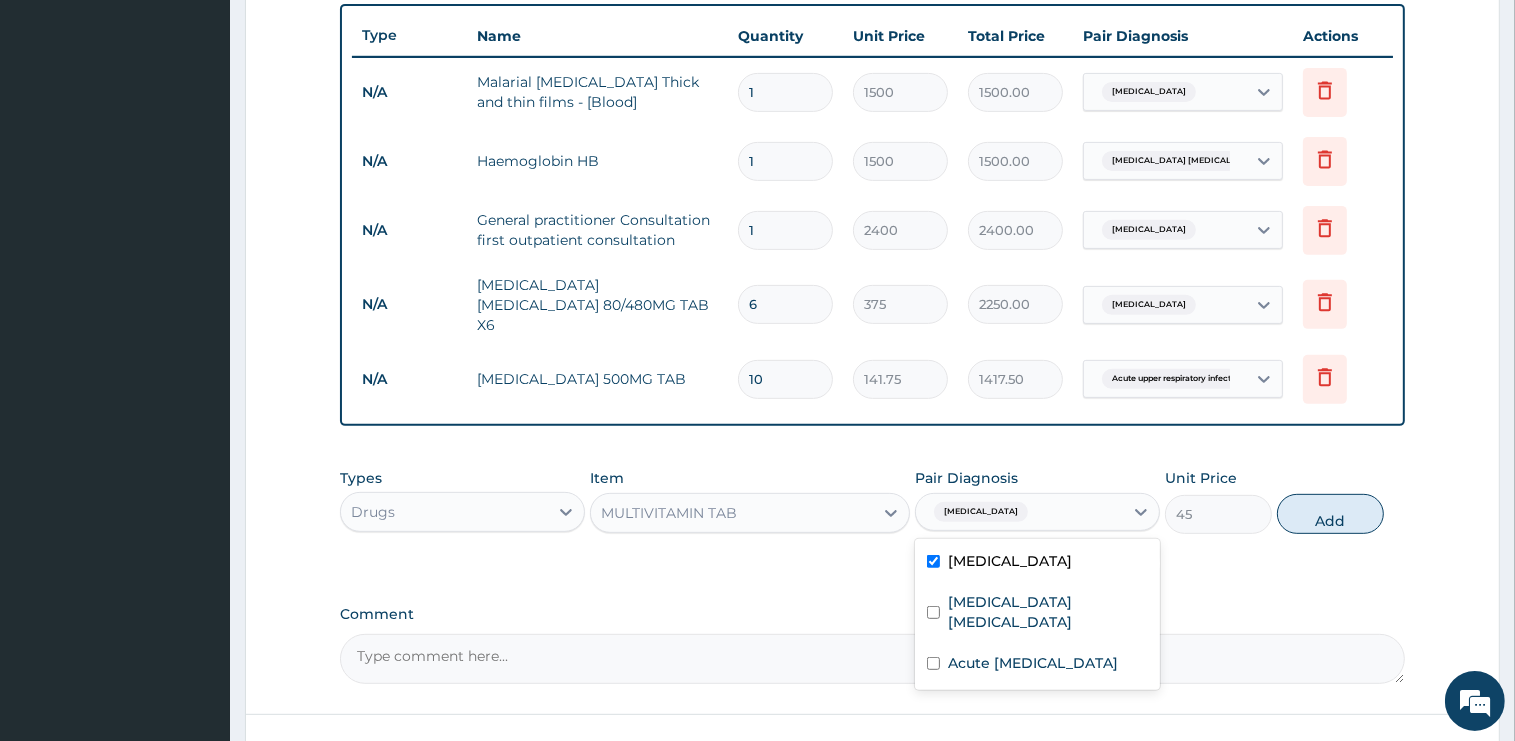 type on "0" 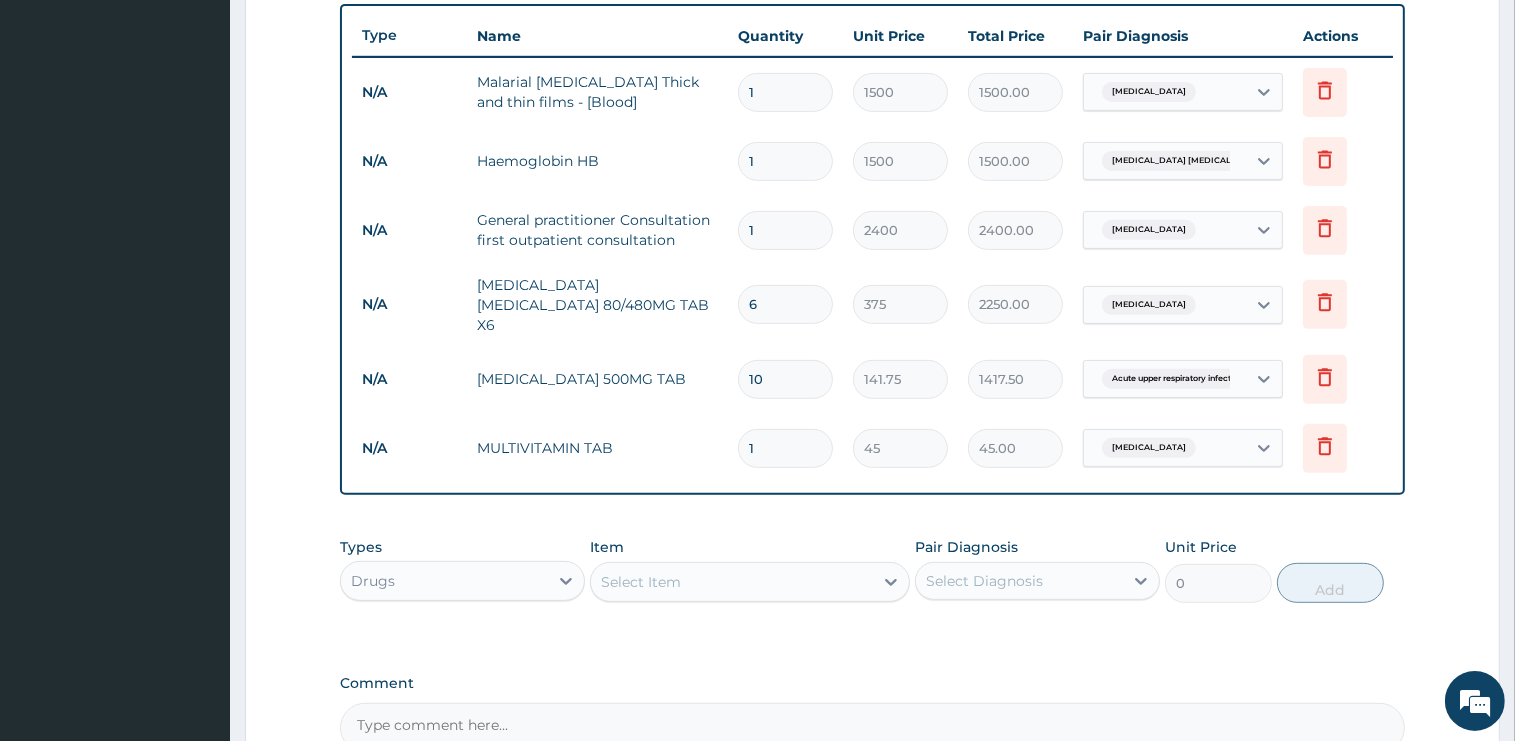 type on "10" 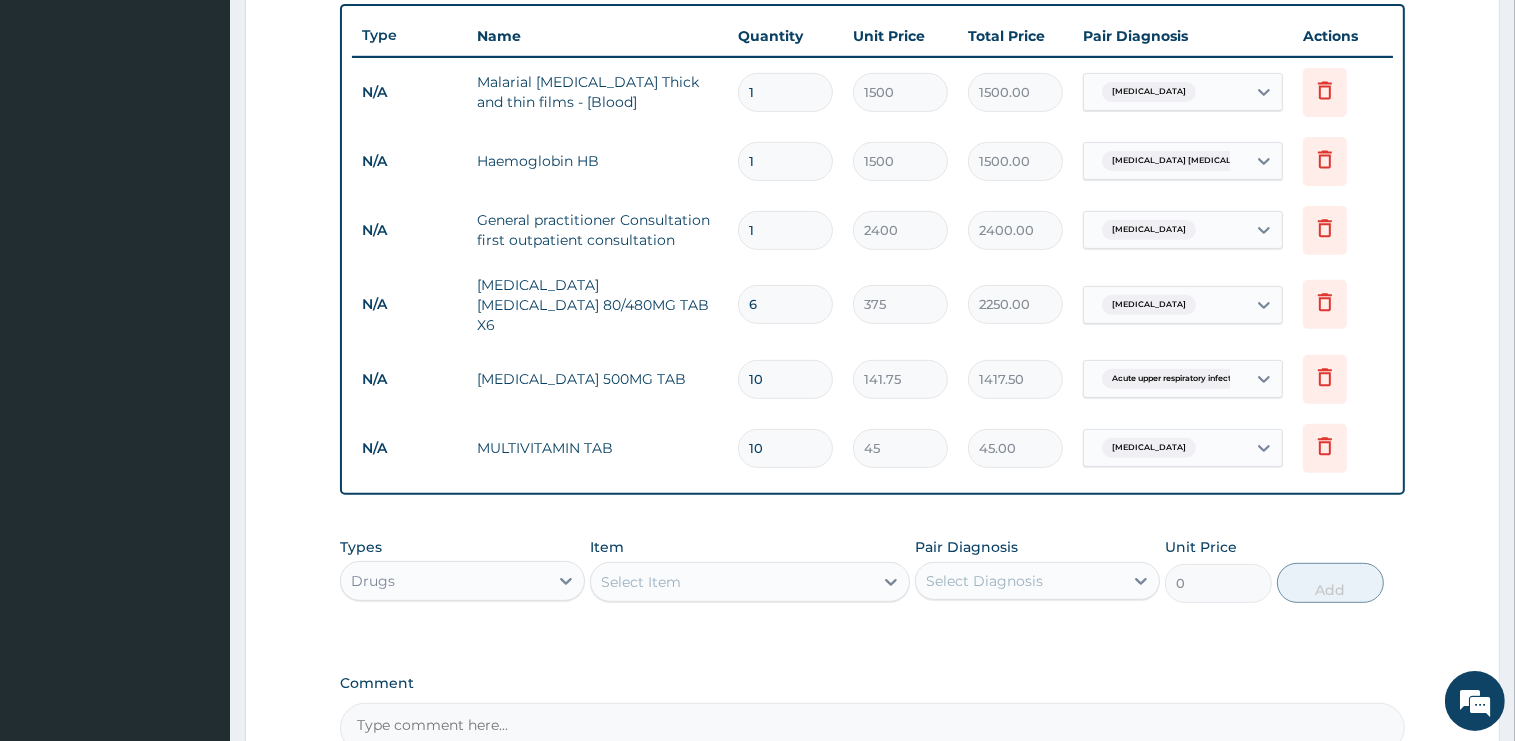type on "450.00" 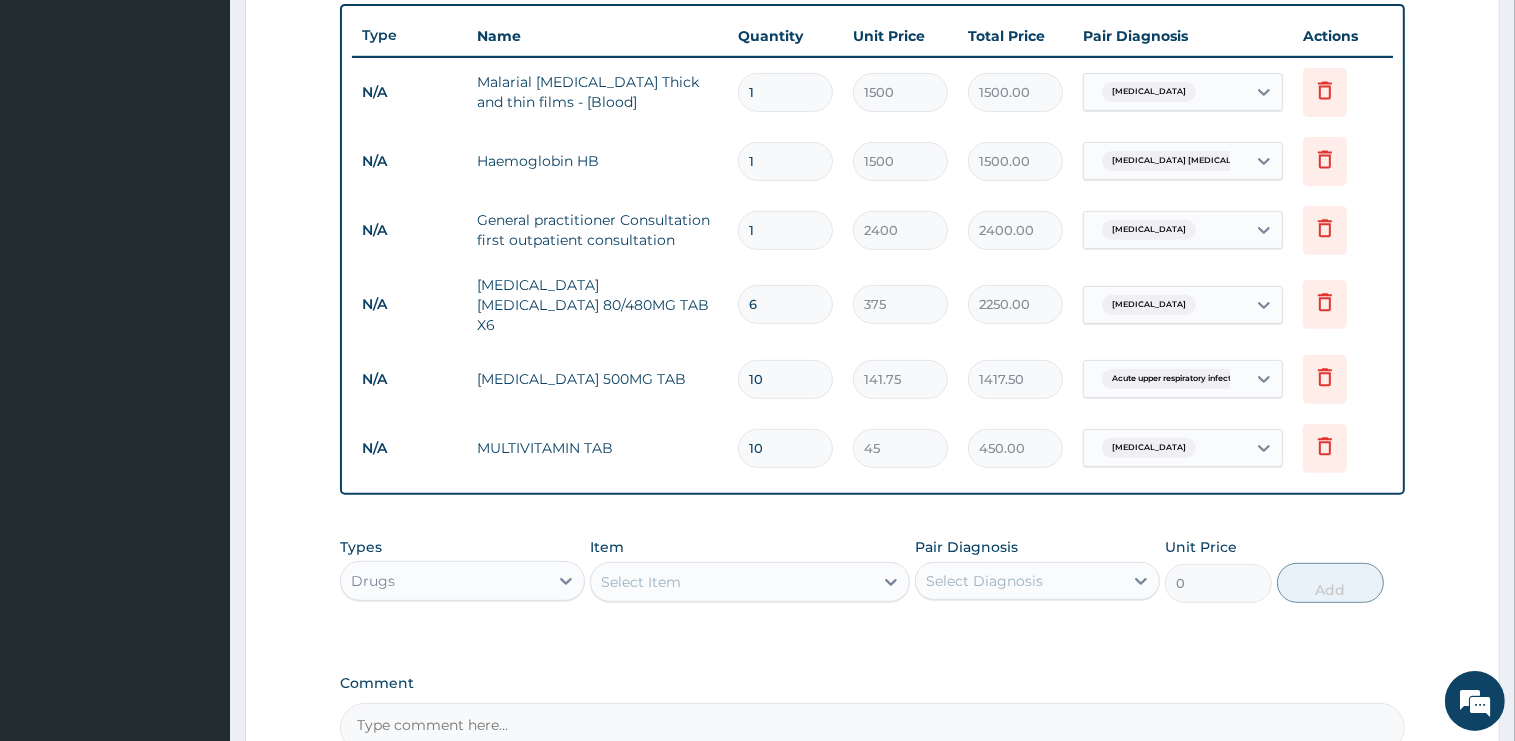 type on "10" 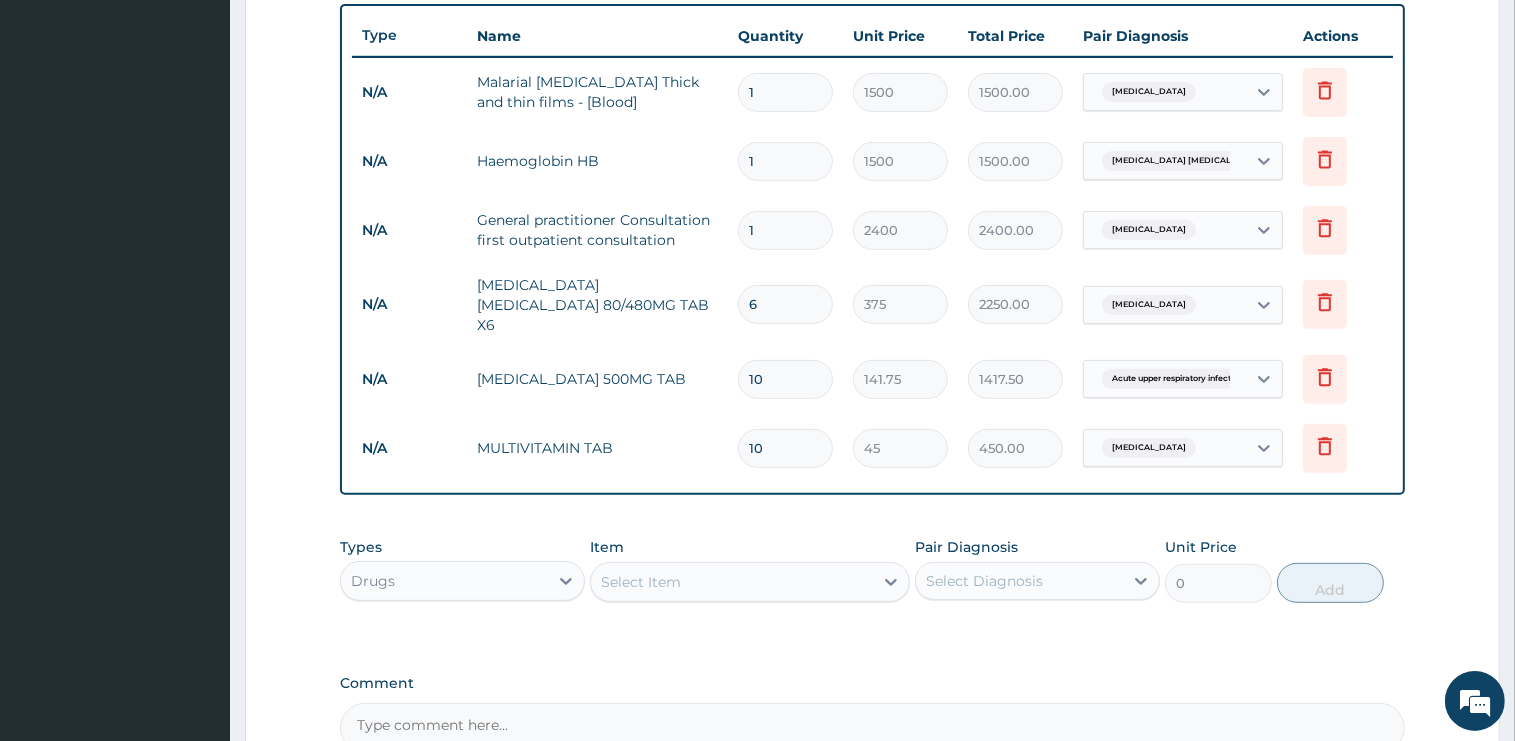 click on "Select Item" at bounding box center [732, 582] 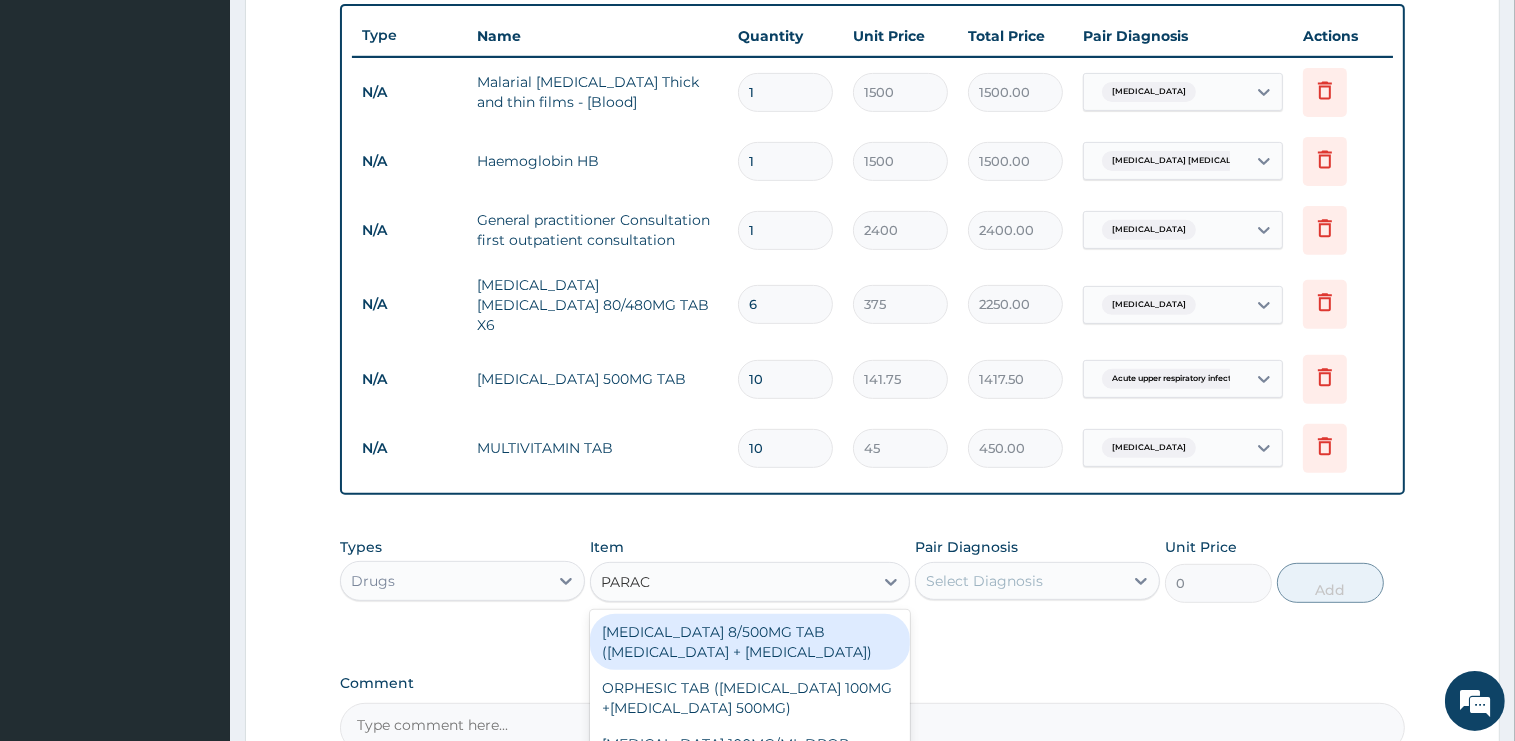 type on "PARACE" 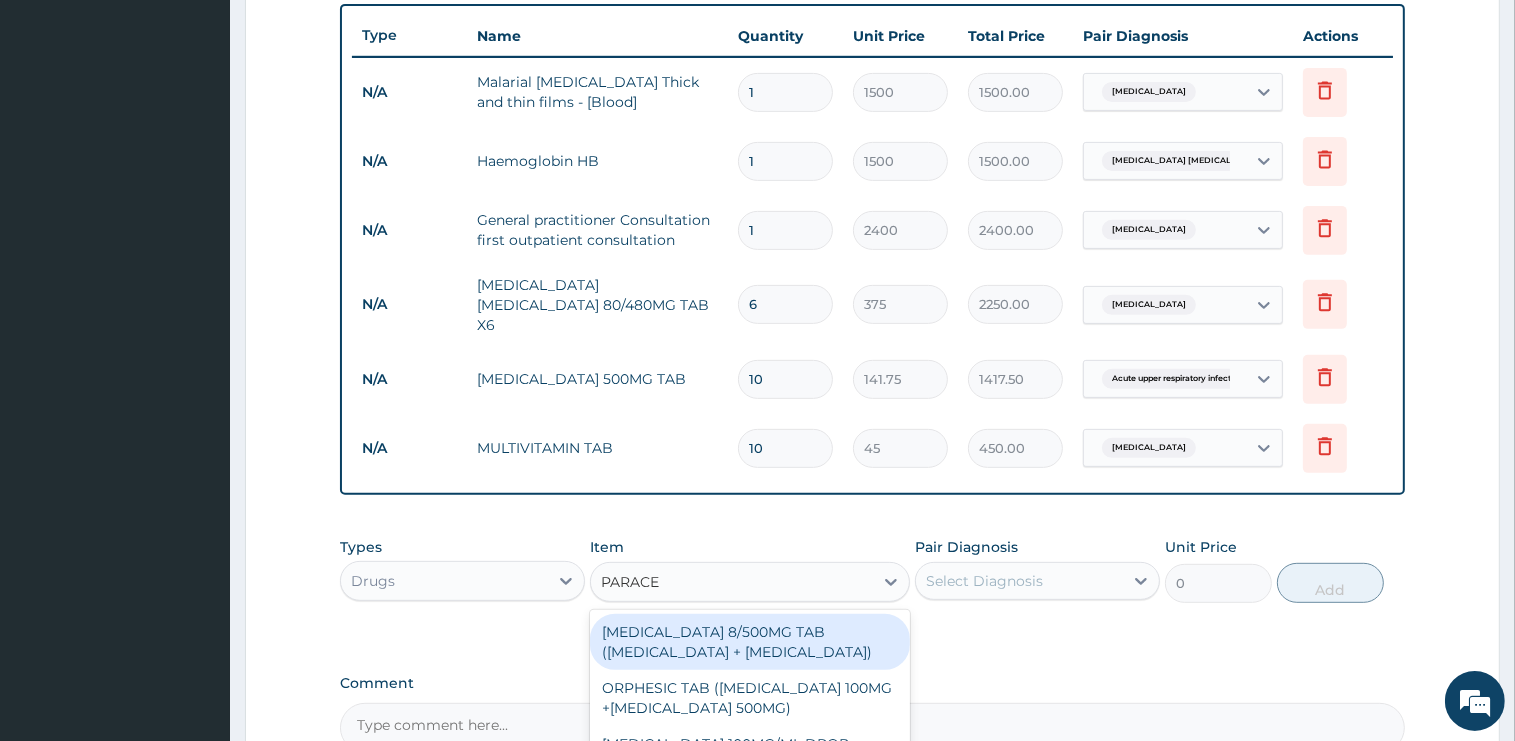 scroll, scrollTop: 947, scrollLeft: 0, axis: vertical 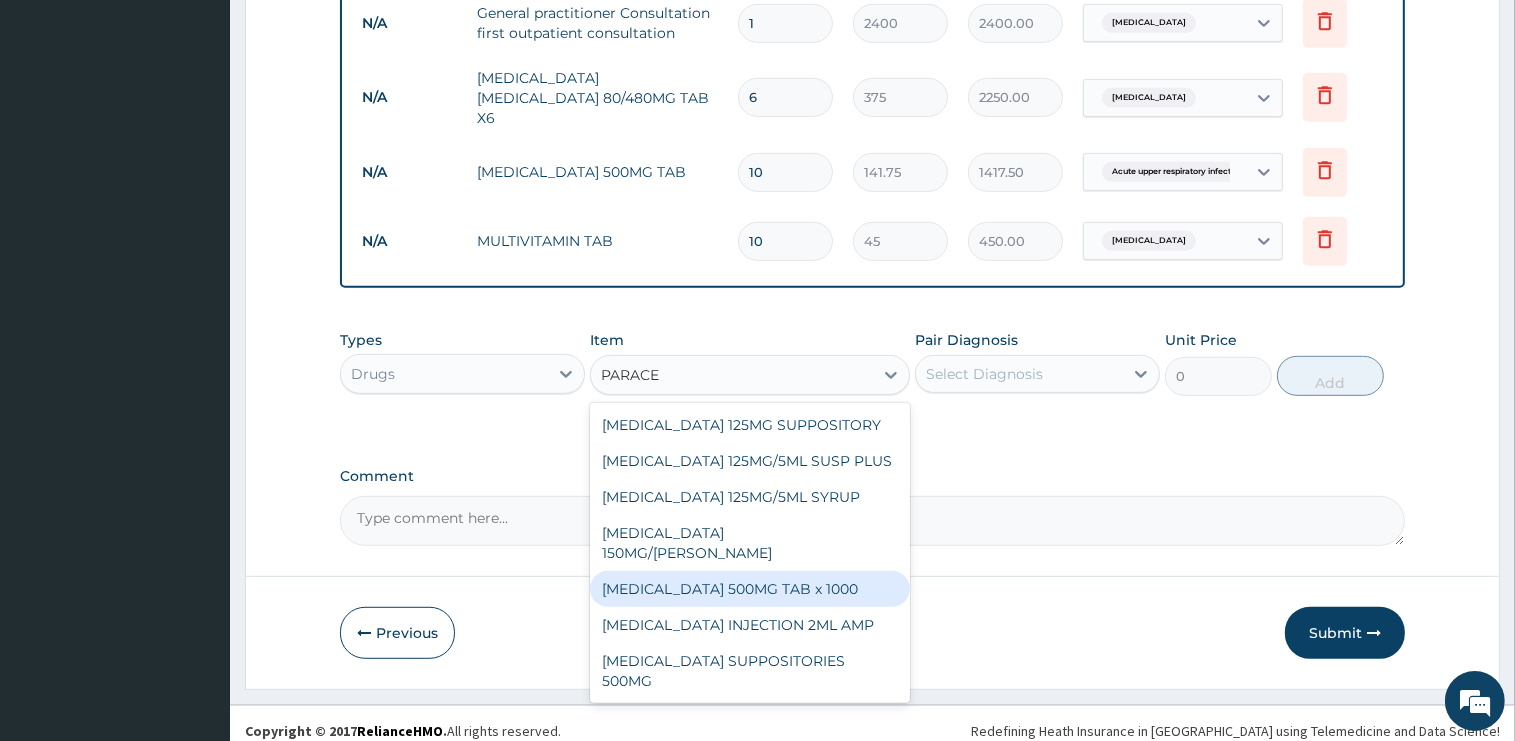 click on "PARACETAMOL 500MG TAB x 1000" at bounding box center [750, 589] 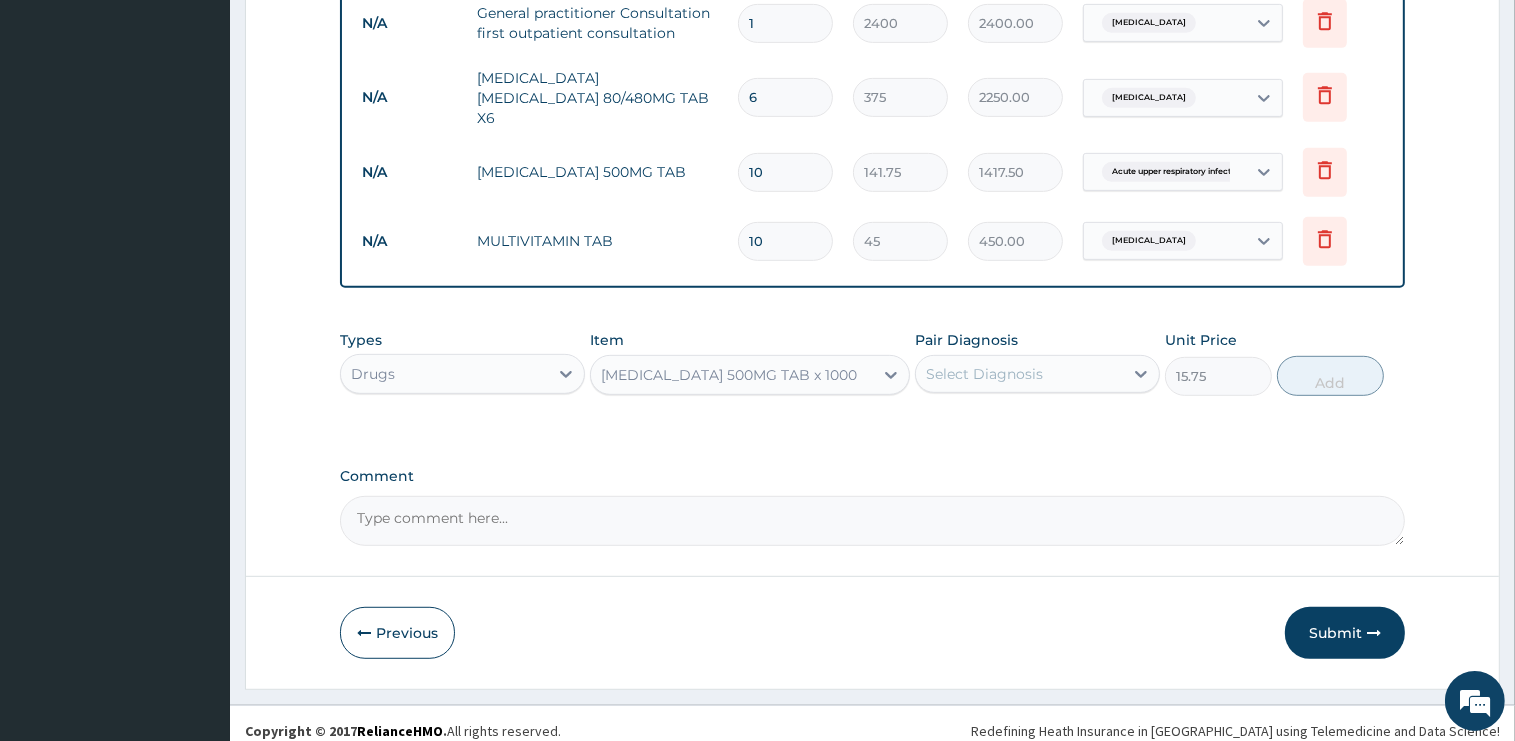 click on "Select Diagnosis" at bounding box center (984, 374) 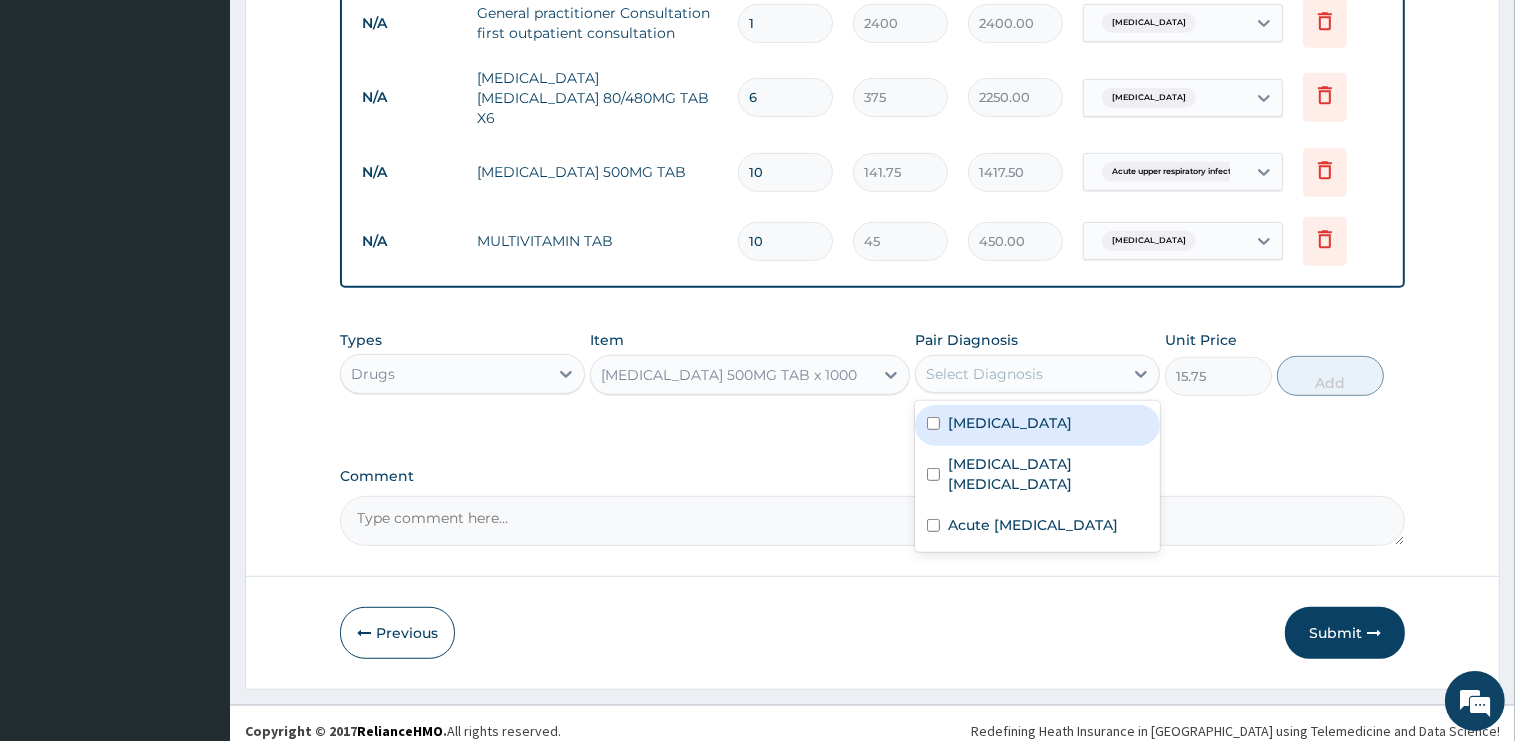 click on "[MEDICAL_DATA]" at bounding box center [1037, 425] 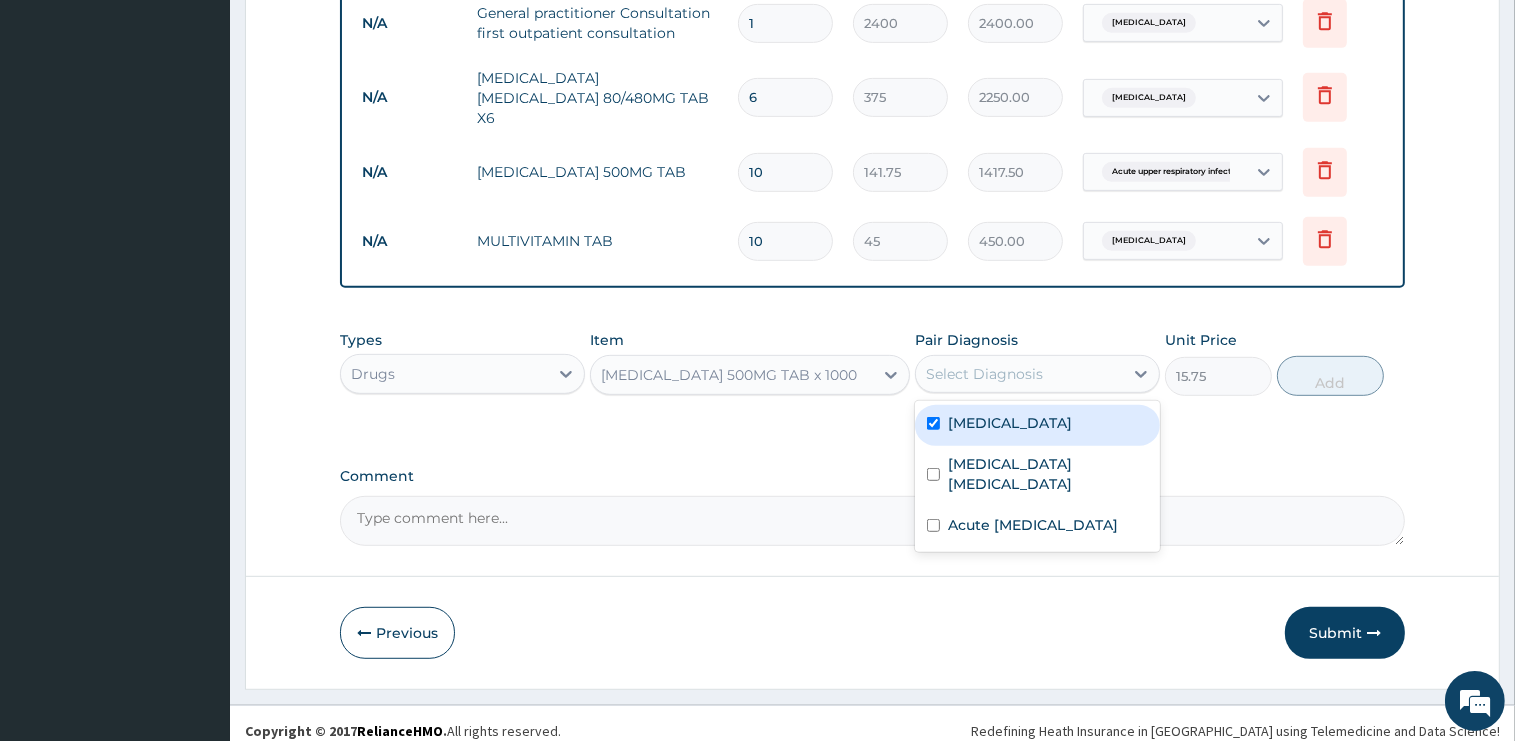 checkbox on "true" 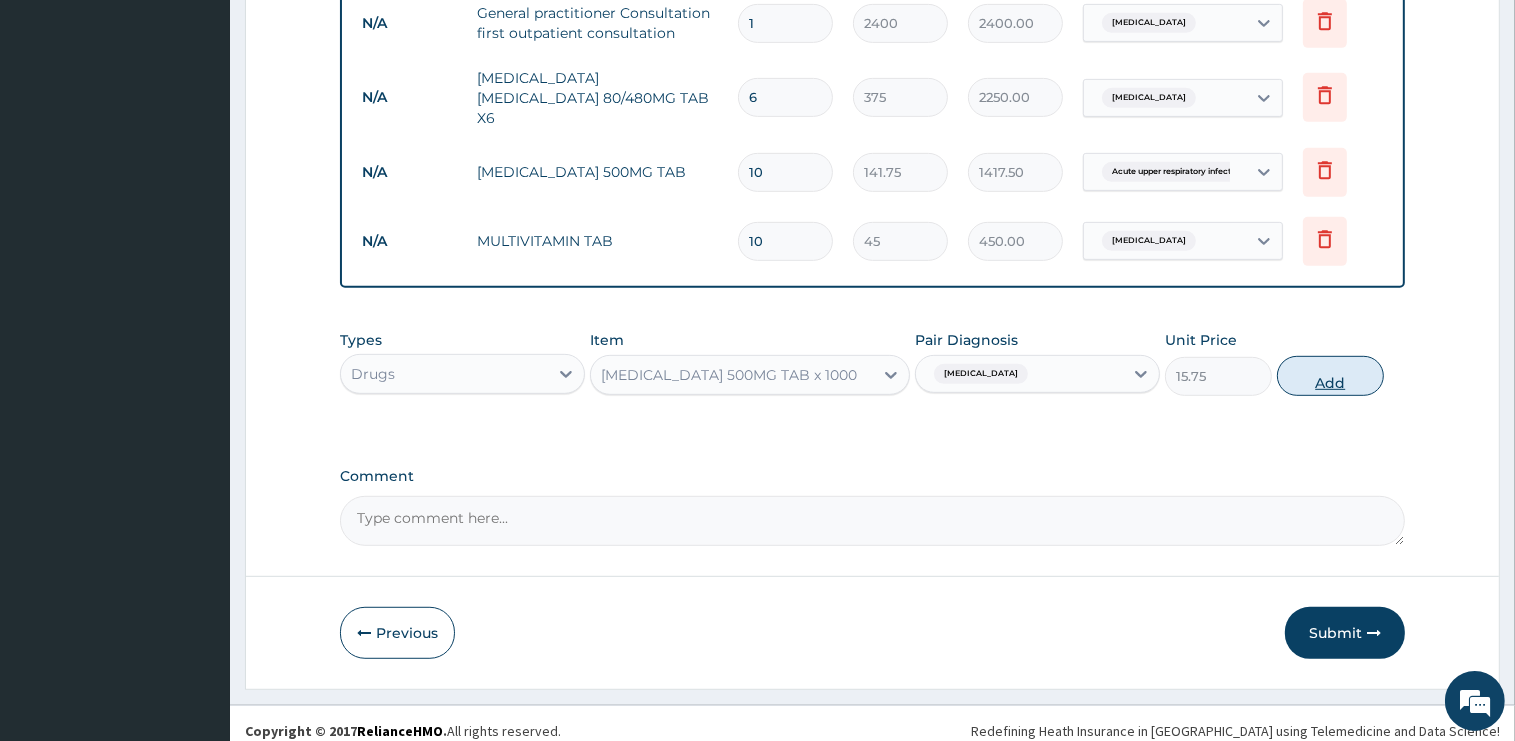 click on "Add" at bounding box center (1330, 376) 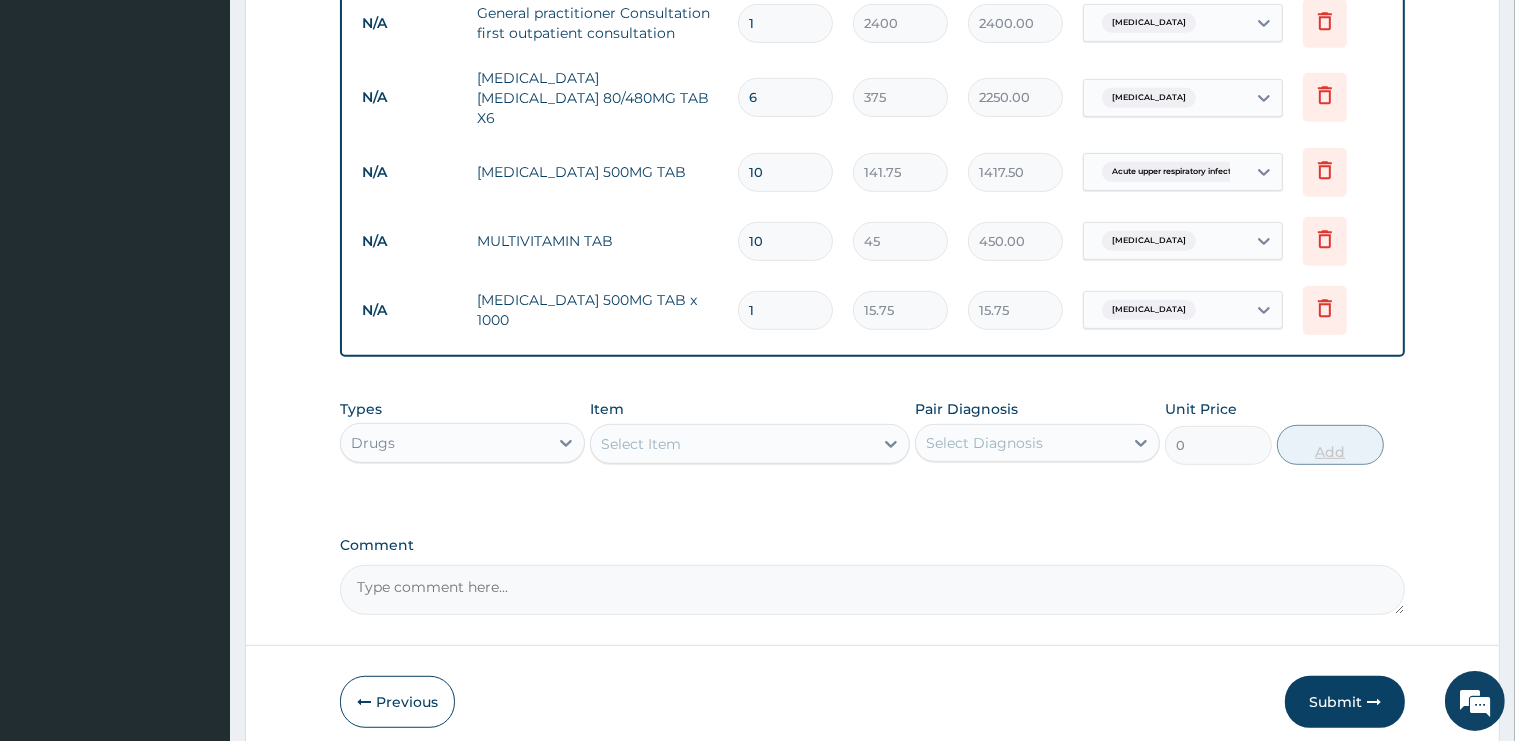 type on "12" 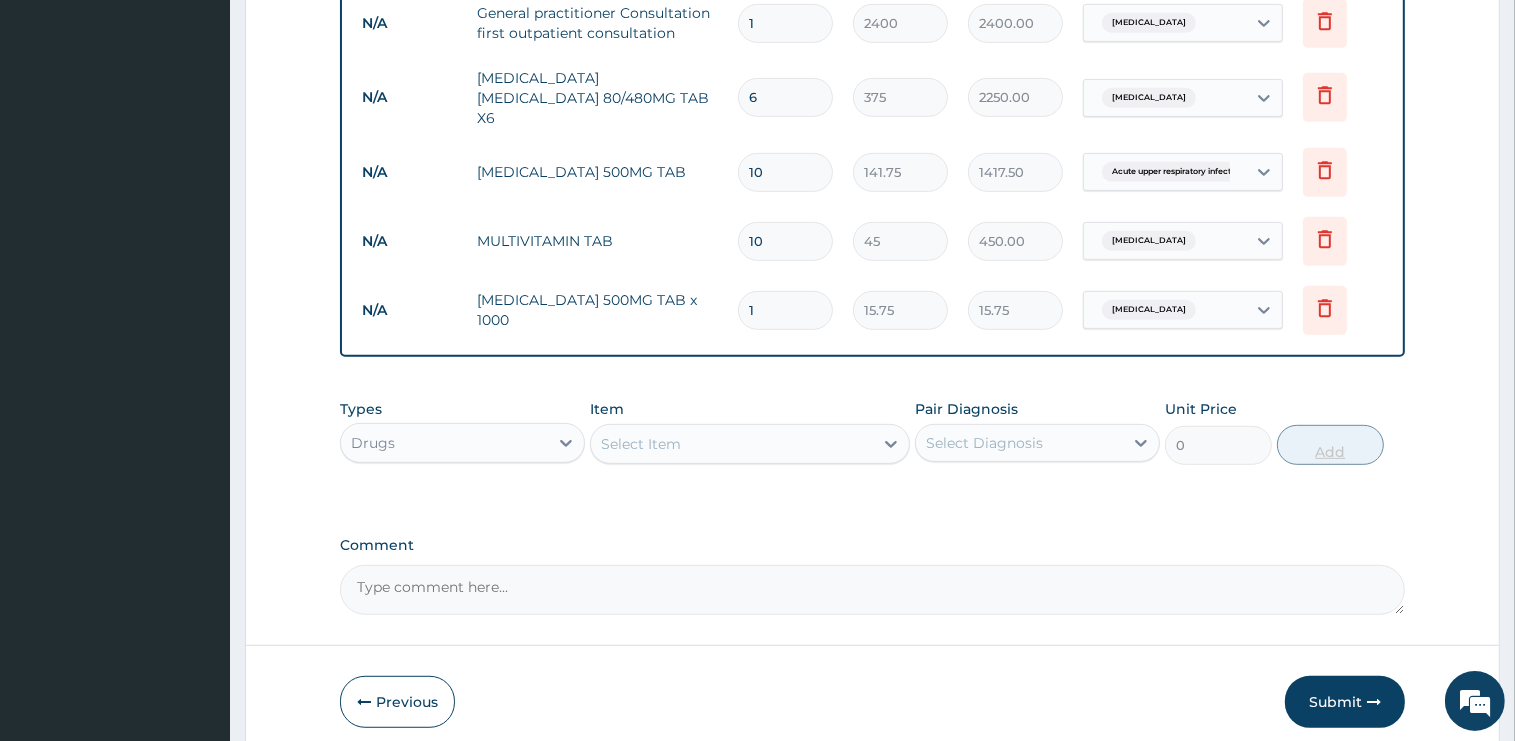 type on "189.00" 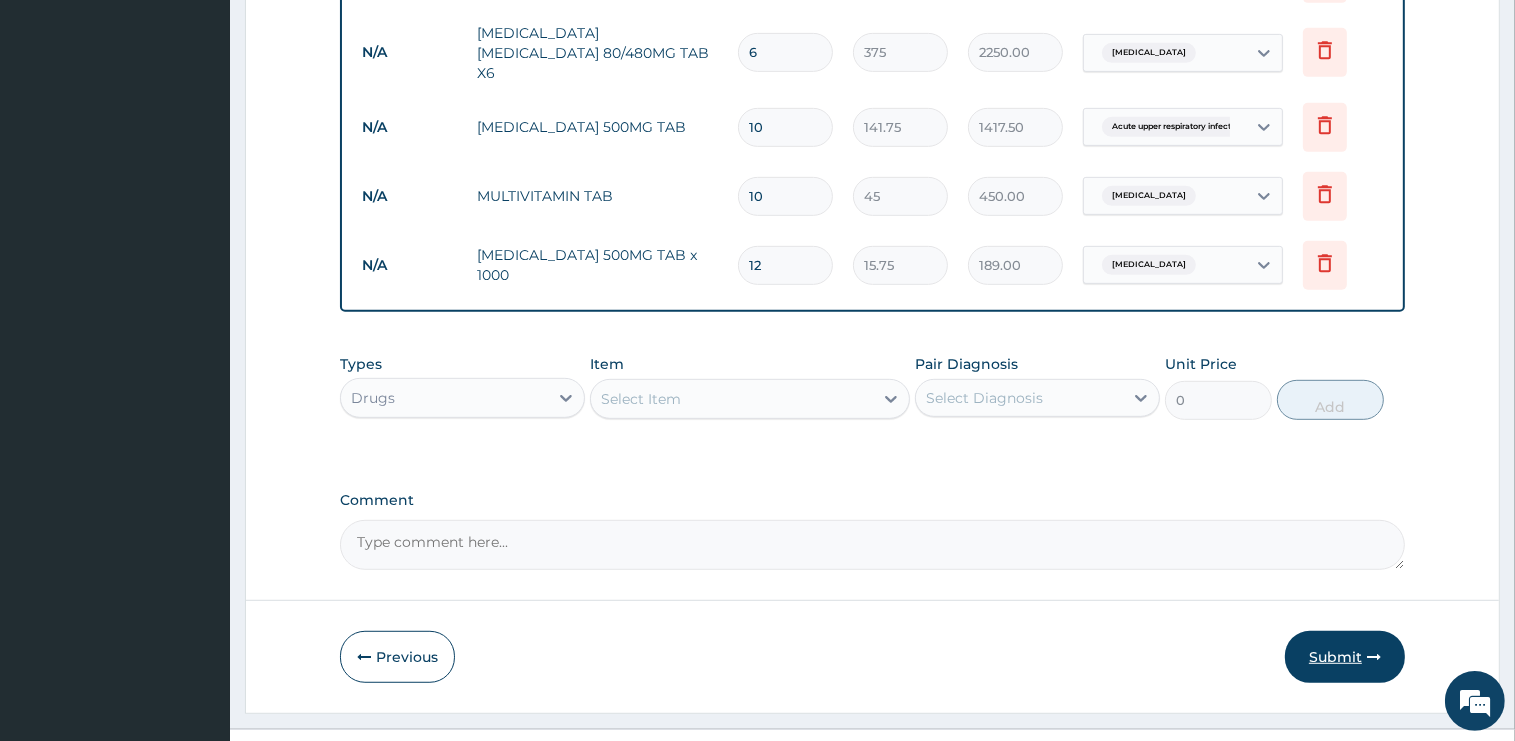 scroll, scrollTop: 1016, scrollLeft: 0, axis: vertical 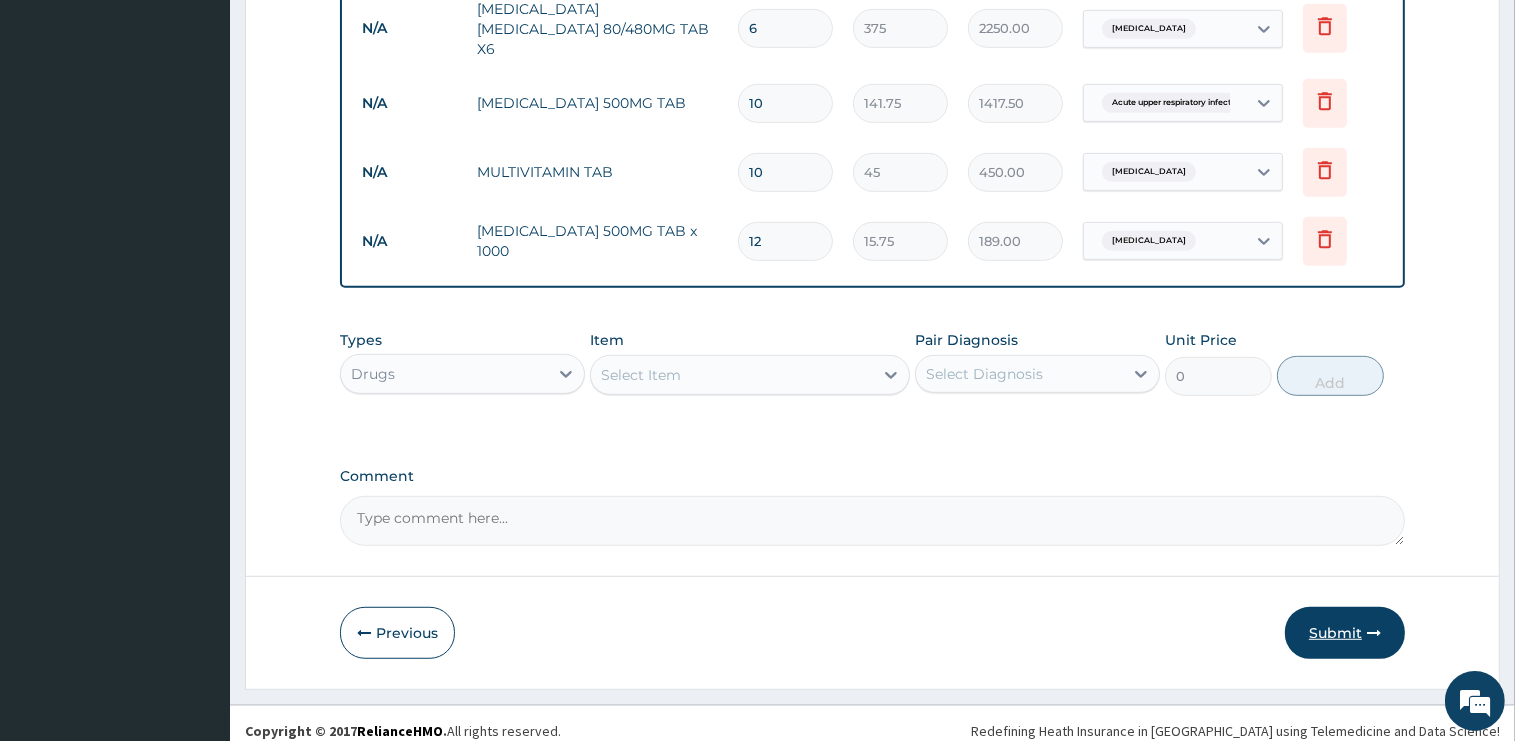 type on "12" 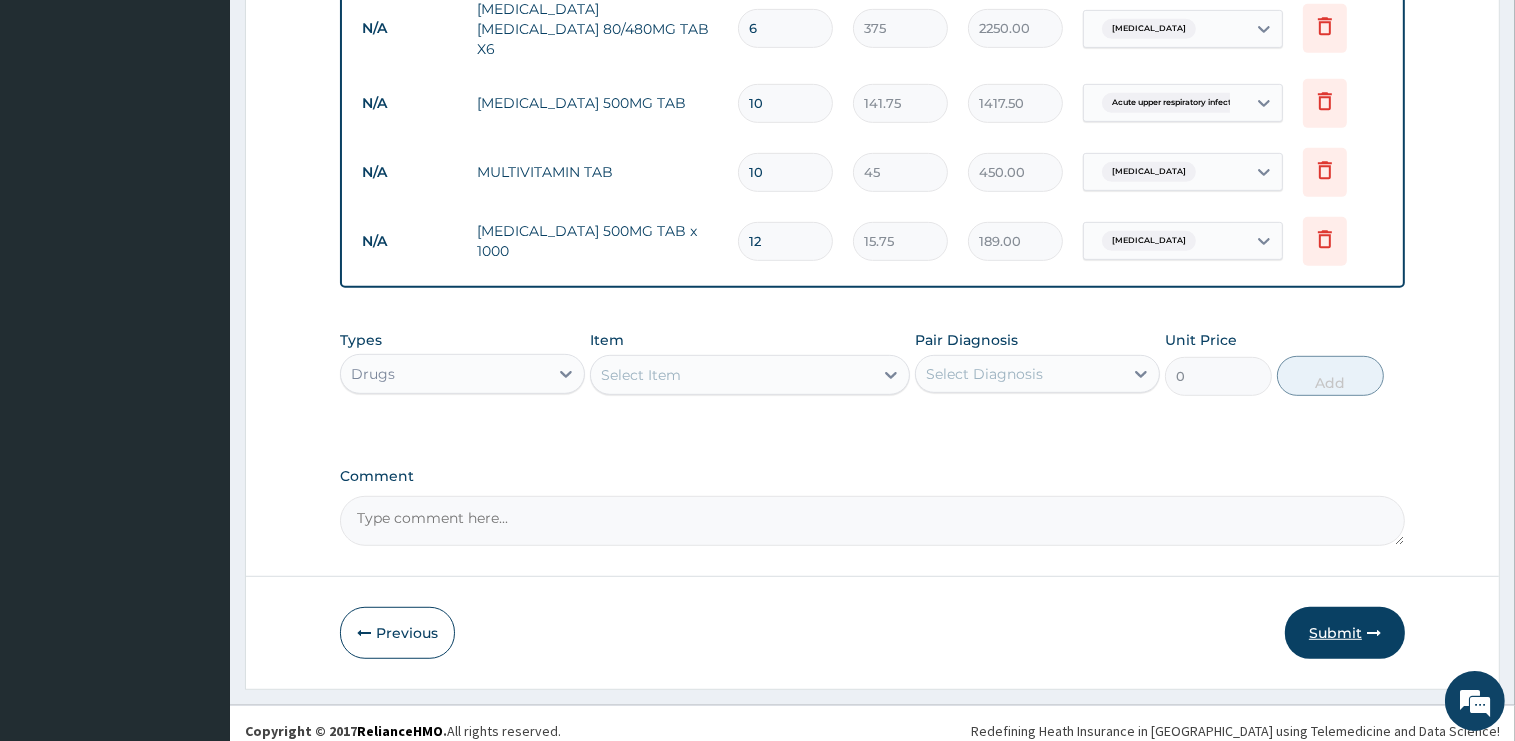 click on "Submit" at bounding box center [1345, 633] 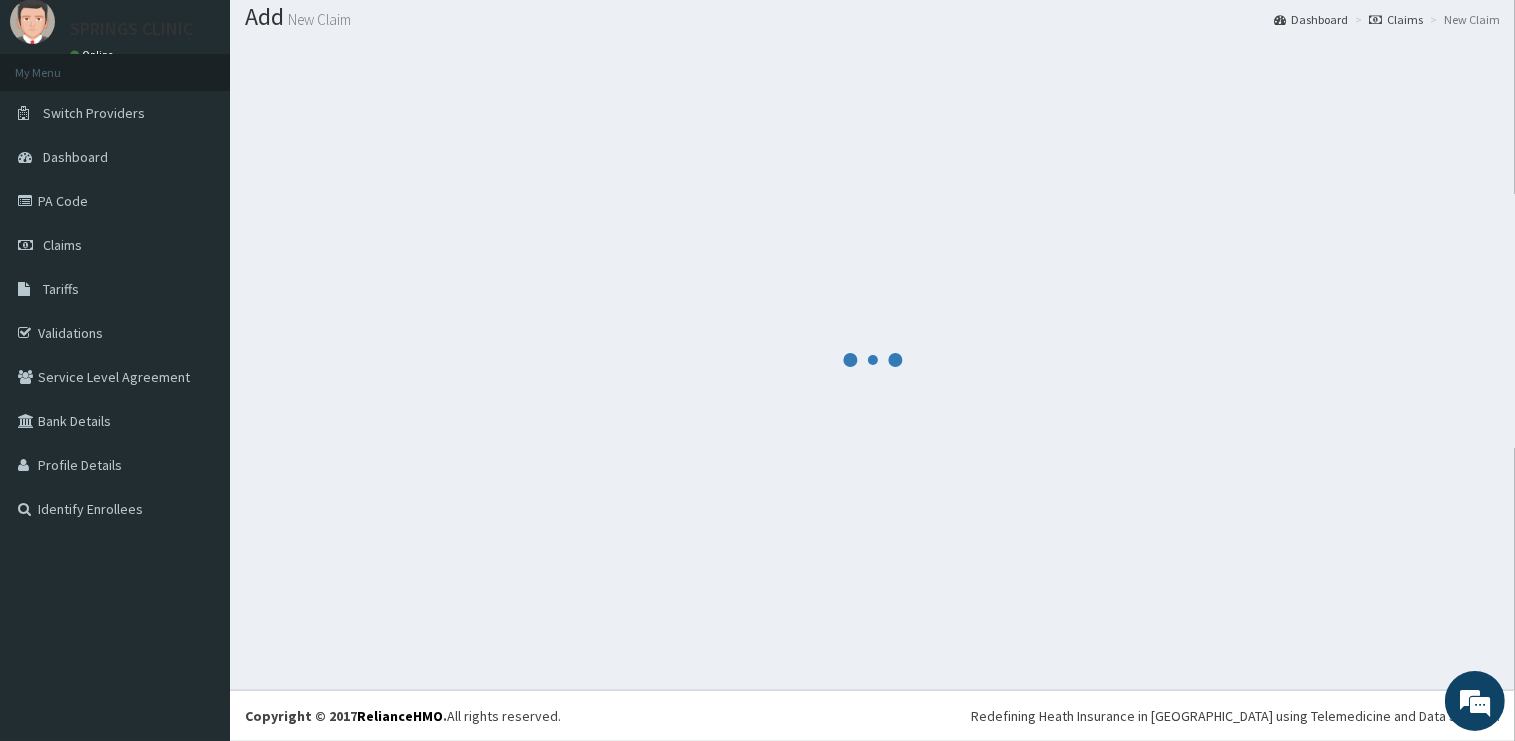 scroll, scrollTop: 60, scrollLeft: 0, axis: vertical 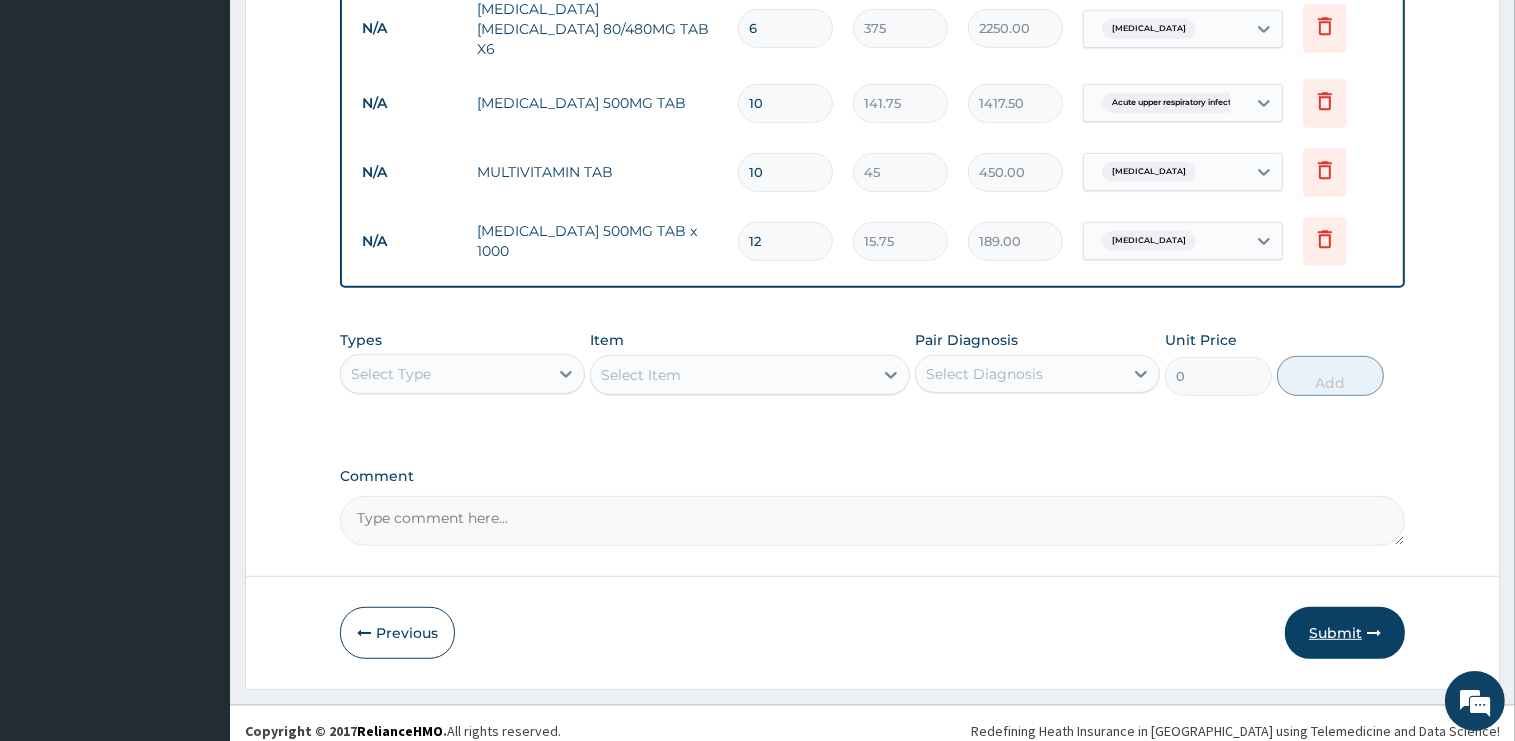 click on "Submit" at bounding box center [1345, 633] 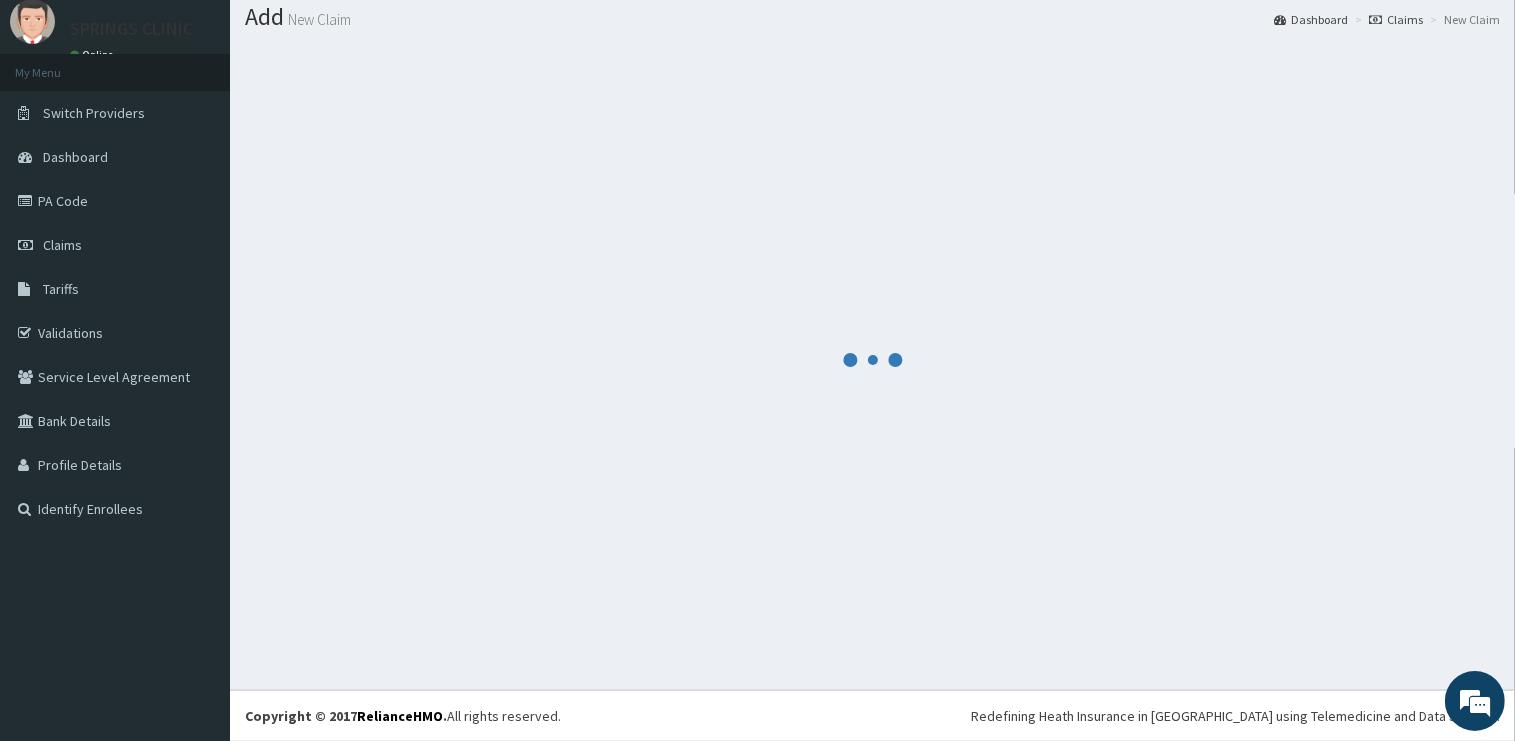 scroll, scrollTop: 60, scrollLeft: 0, axis: vertical 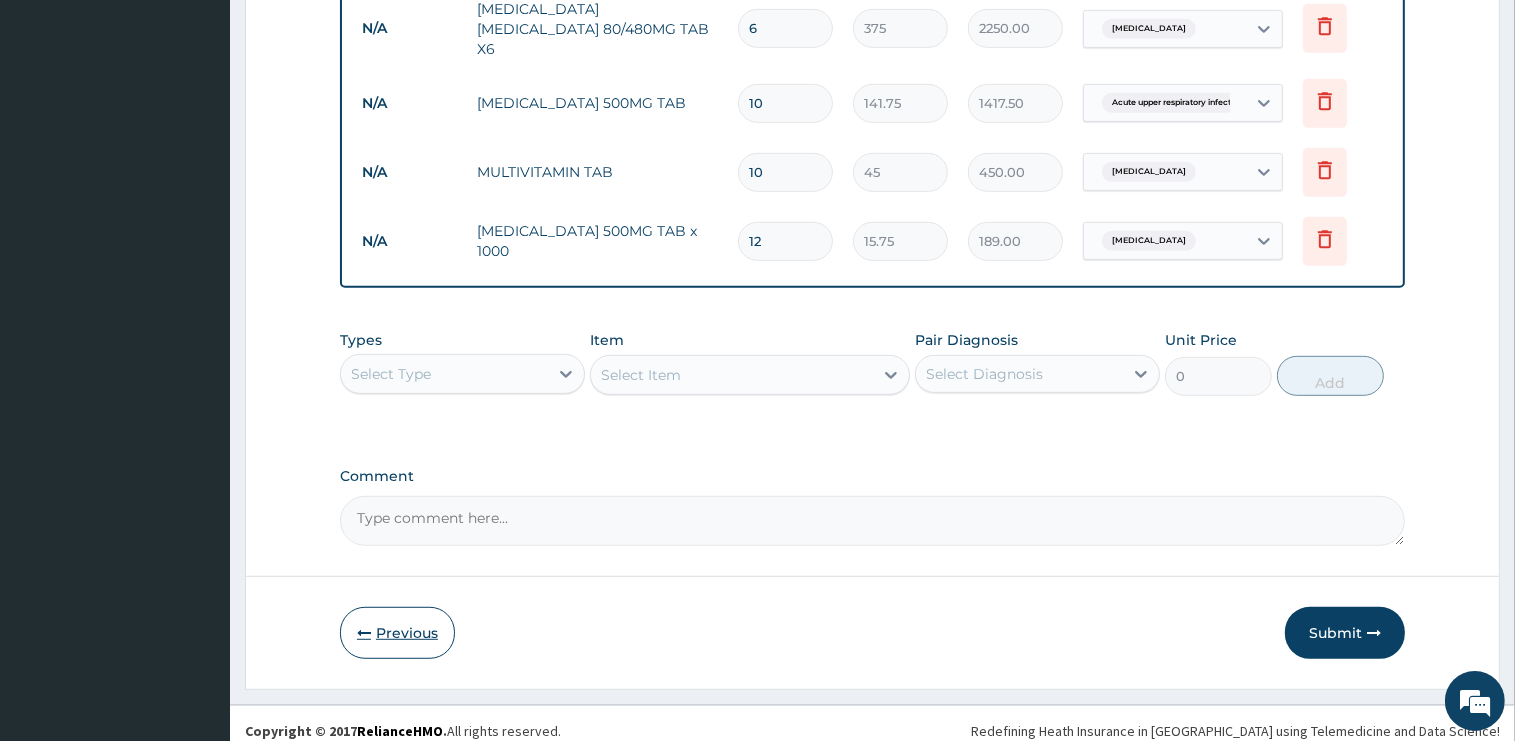 click on "Previous" at bounding box center [397, 633] 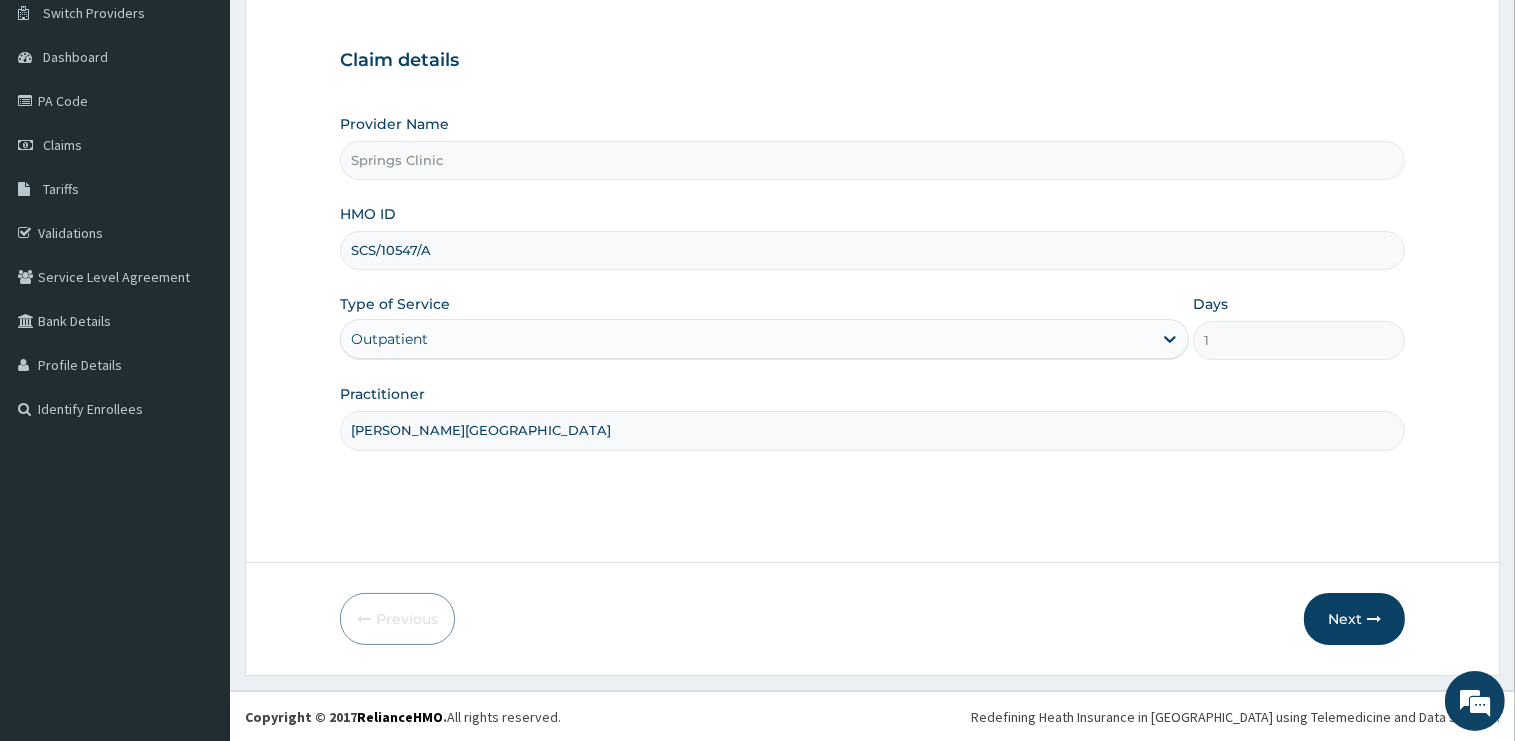 scroll, scrollTop: 0, scrollLeft: 0, axis: both 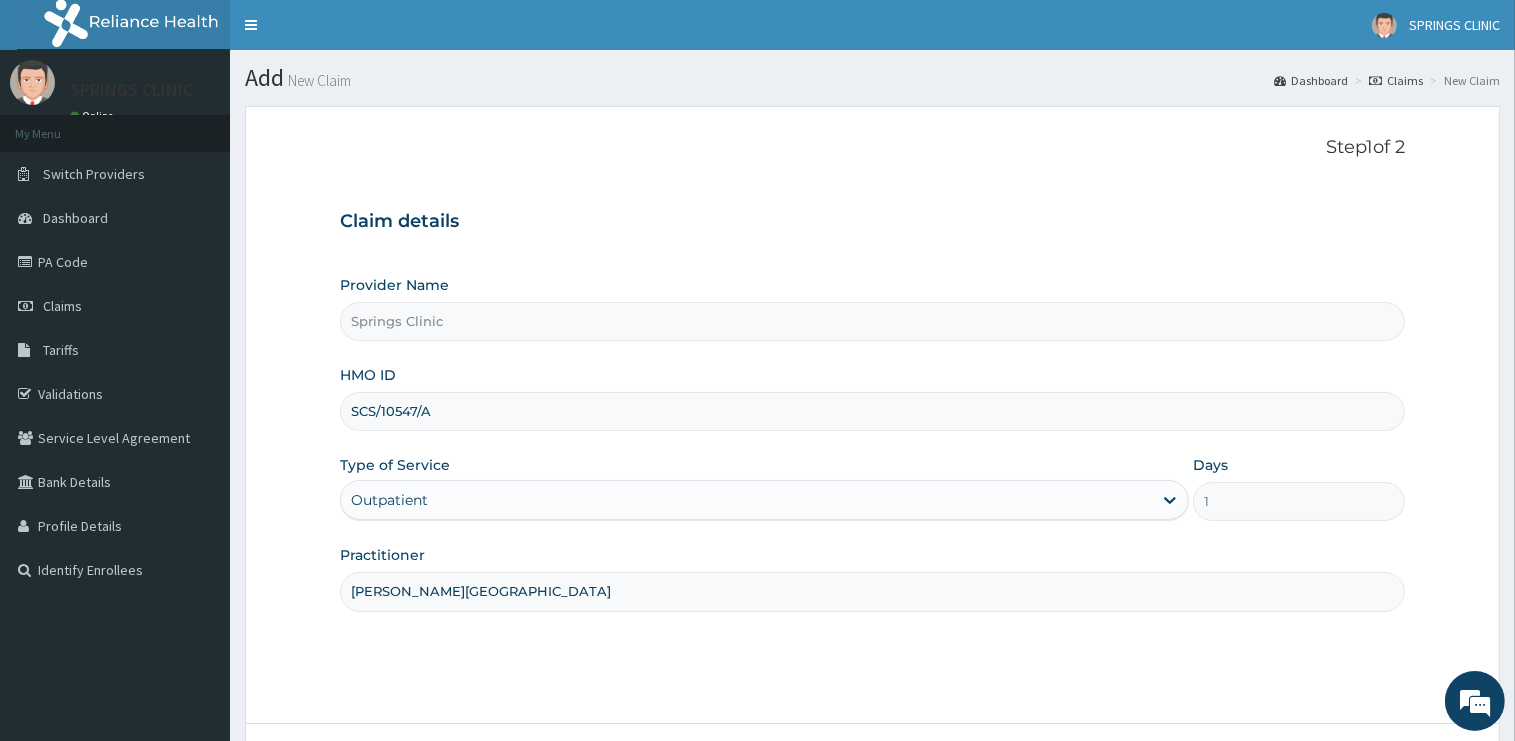 drag, startPoint x: 455, startPoint y: 412, endPoint x: 316, endPoint y: 414, distance: 139.01439 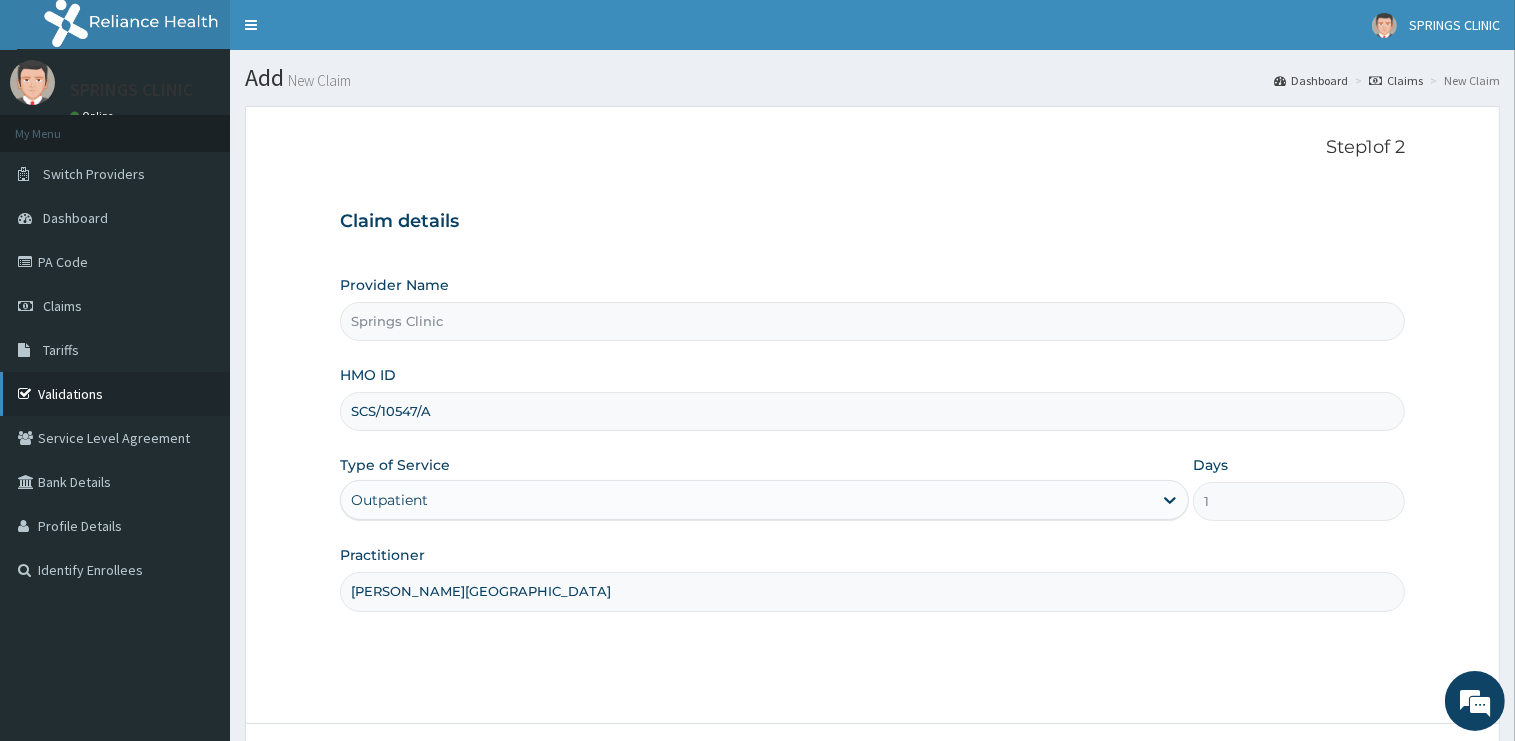 click on "Validations" at bounding box center (115, 394) 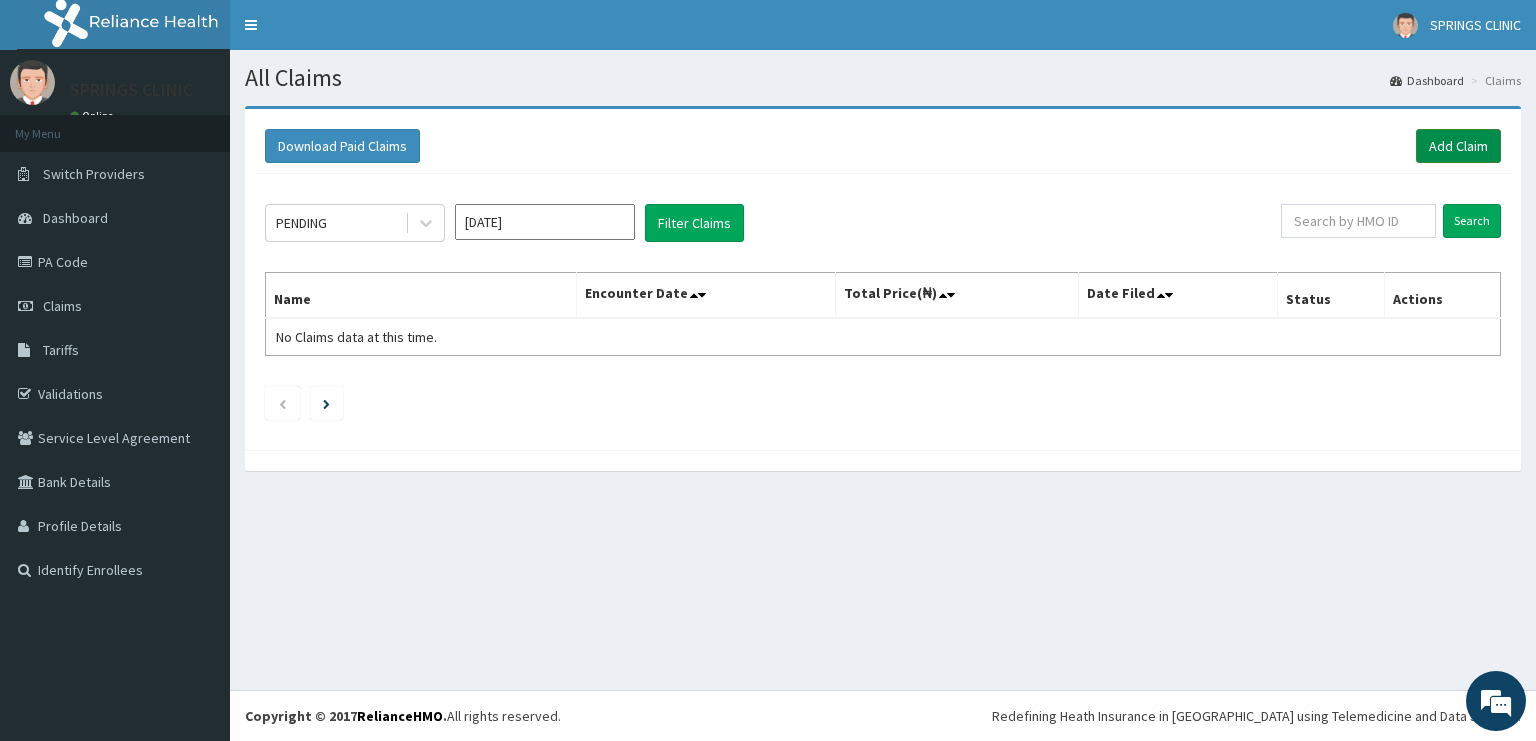 scroll, scrollTop: 0, scrollLeft: 0, axis: both 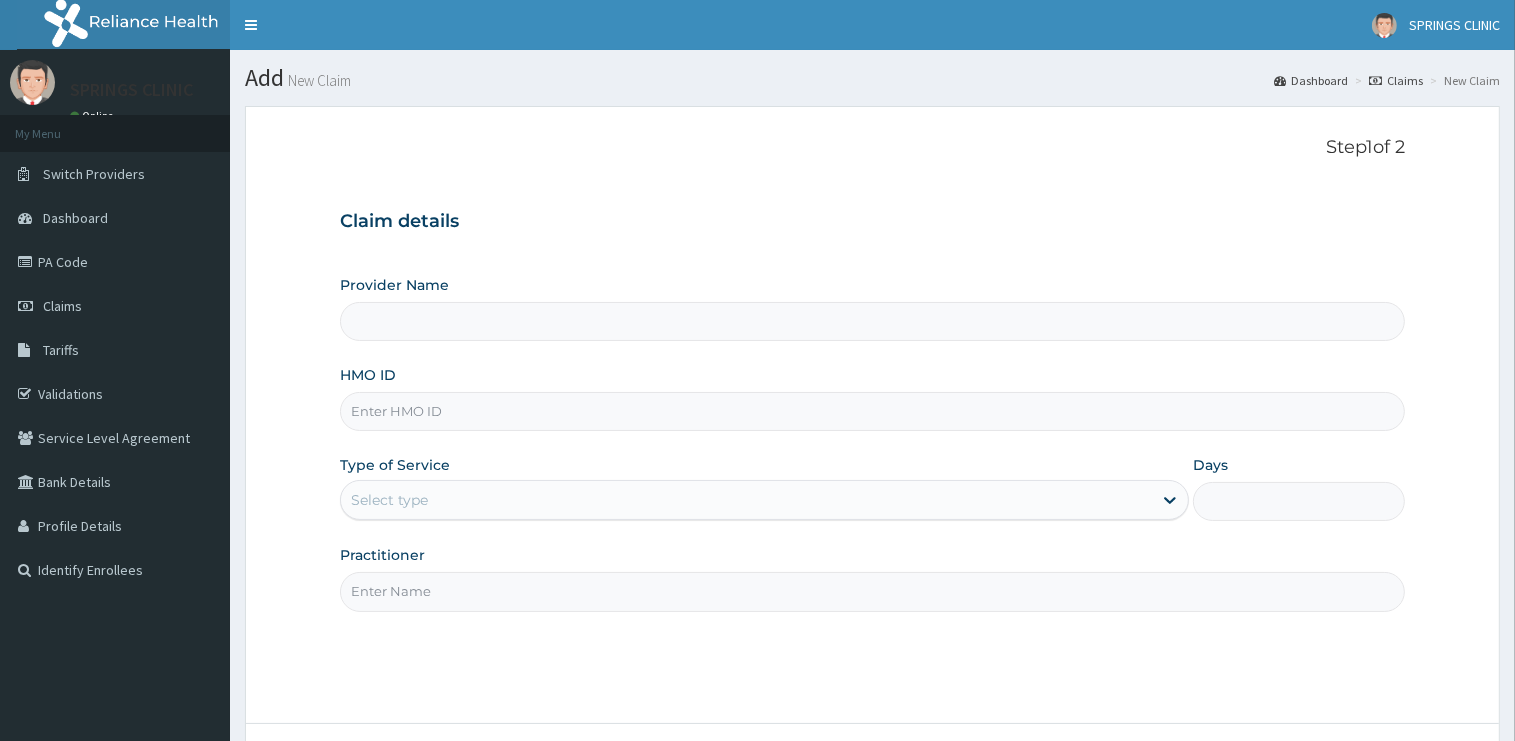 type on "SCS/10547/A" 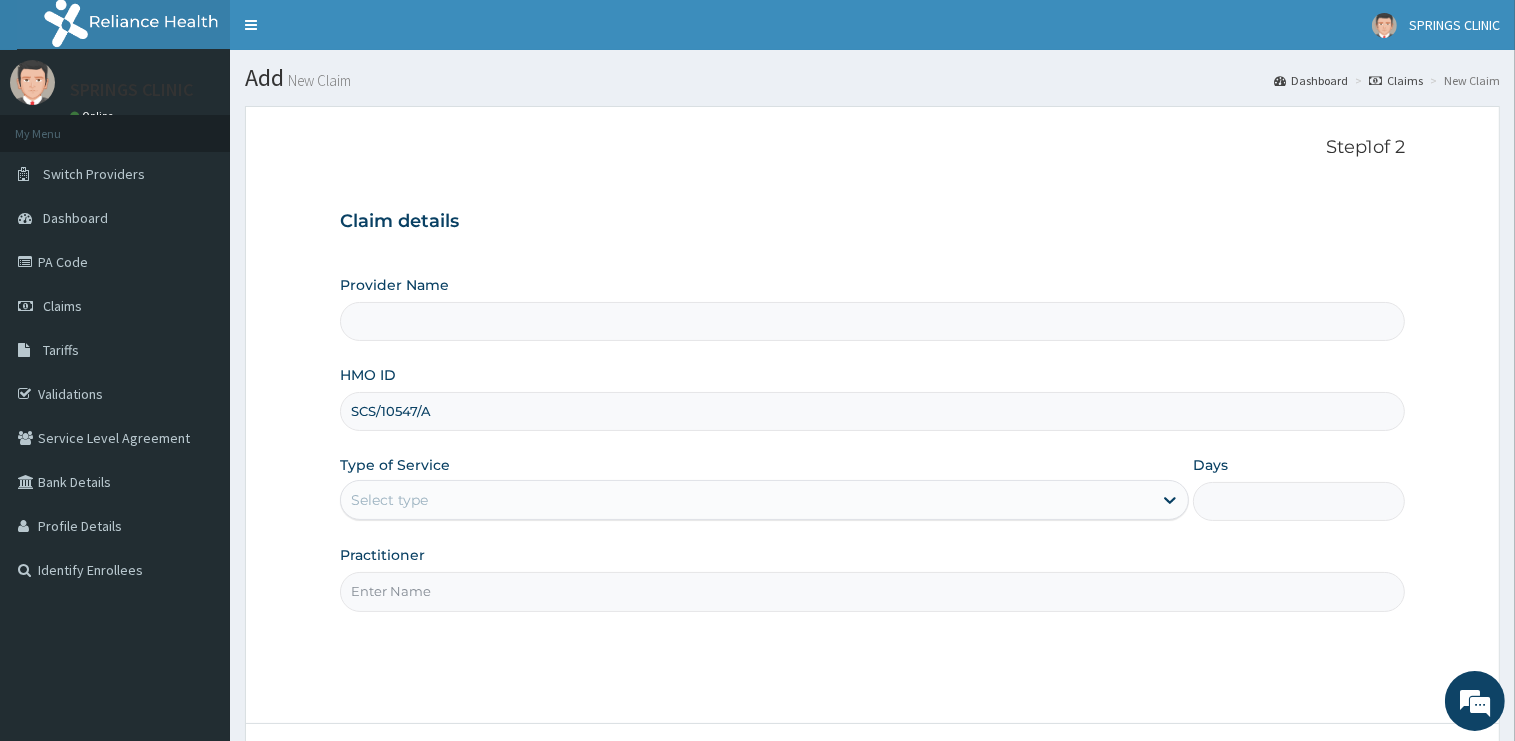 click on "SCS/10547/A" at bounding box center [872, 411] 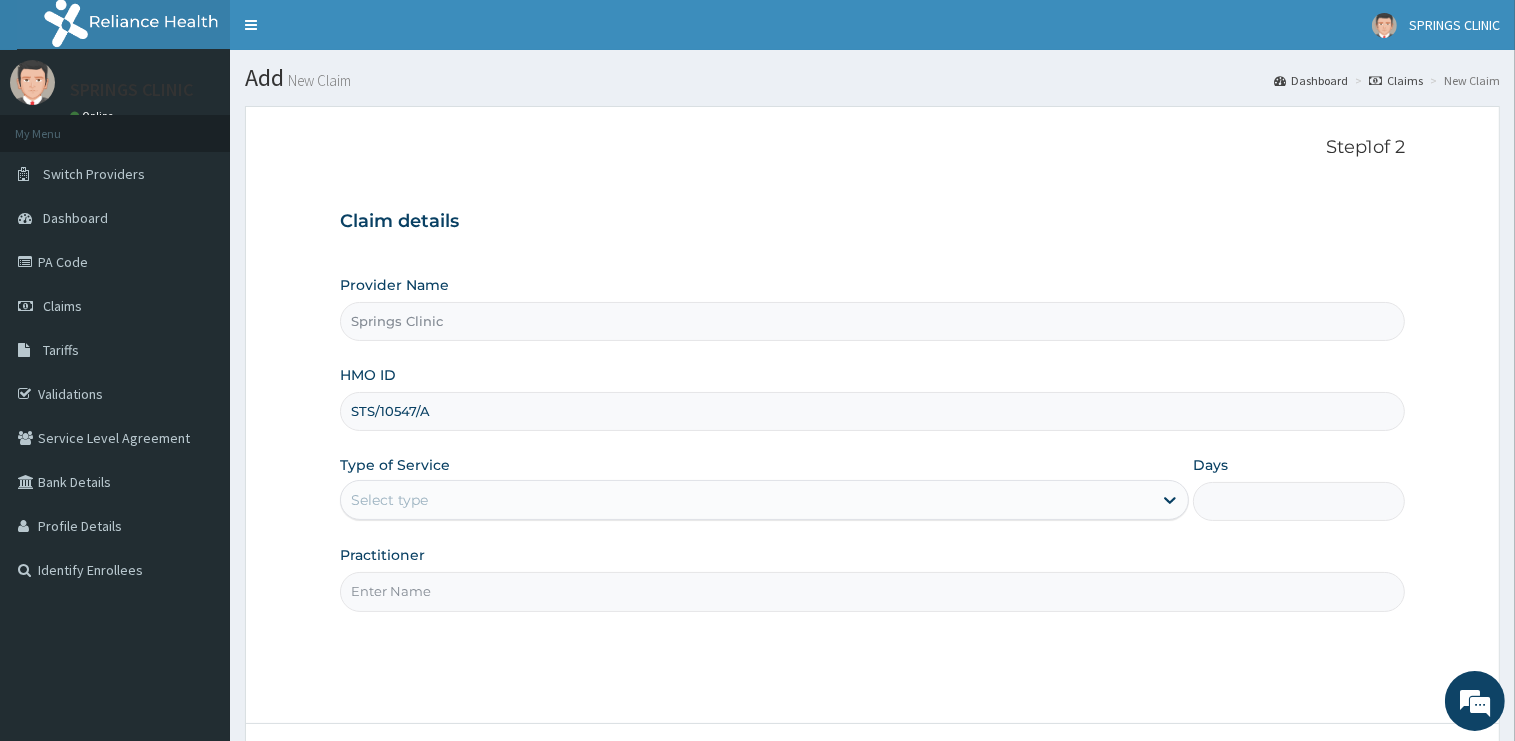 type on "STS/10547/A" 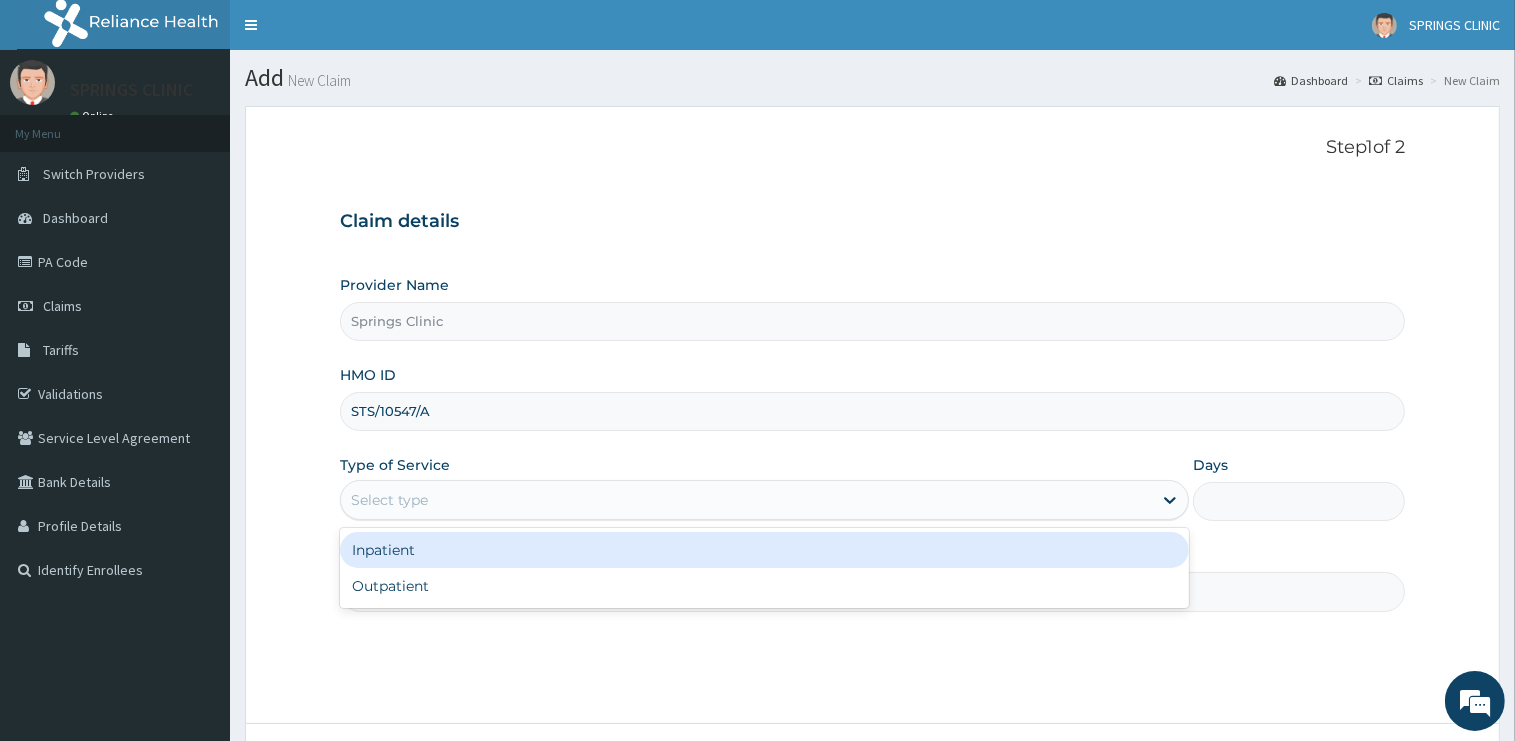click on "Select type" at bounding box center [389, 500] 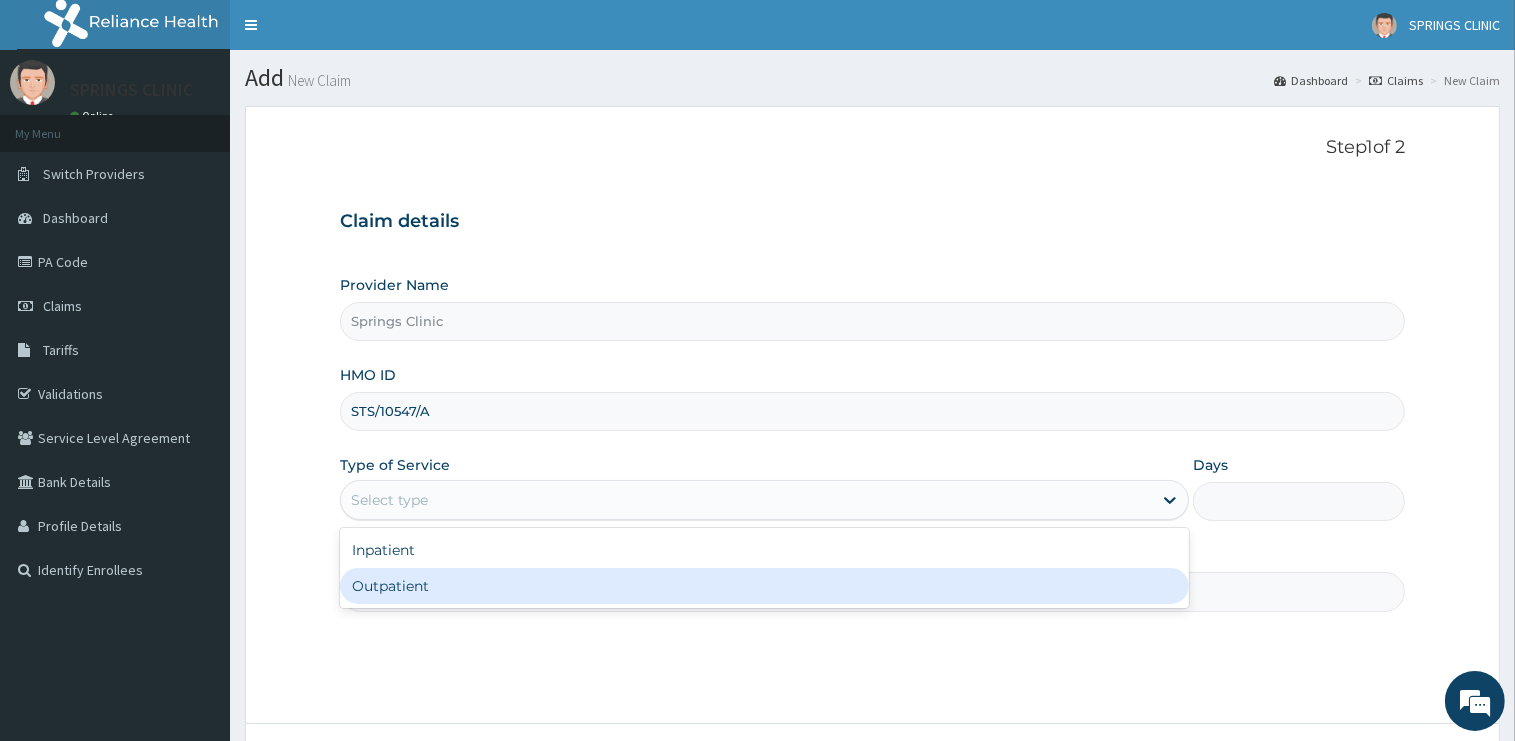 click on "Outpatient" at bounding box center (764, 586) 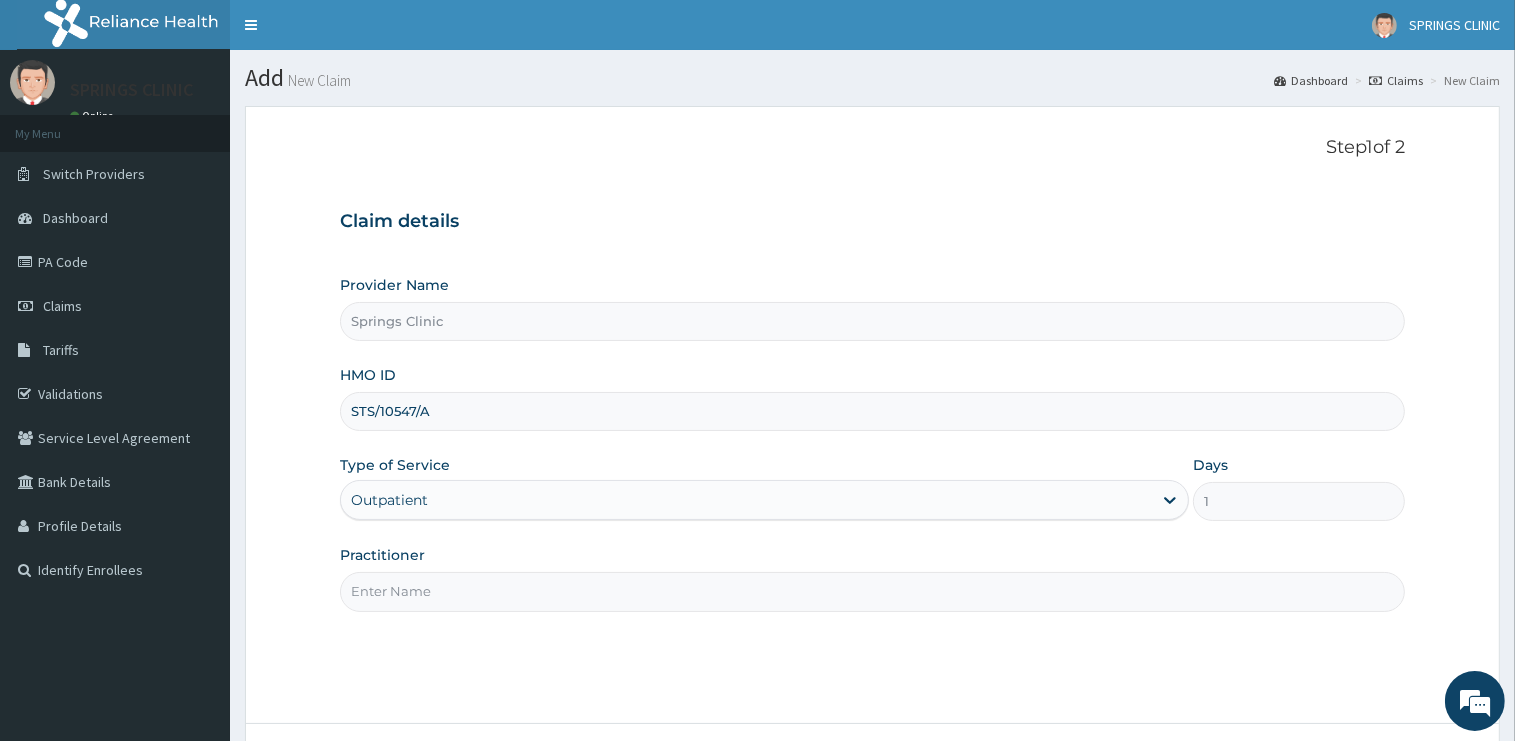 click on "Practitioner" at bounding box center (872, 591) 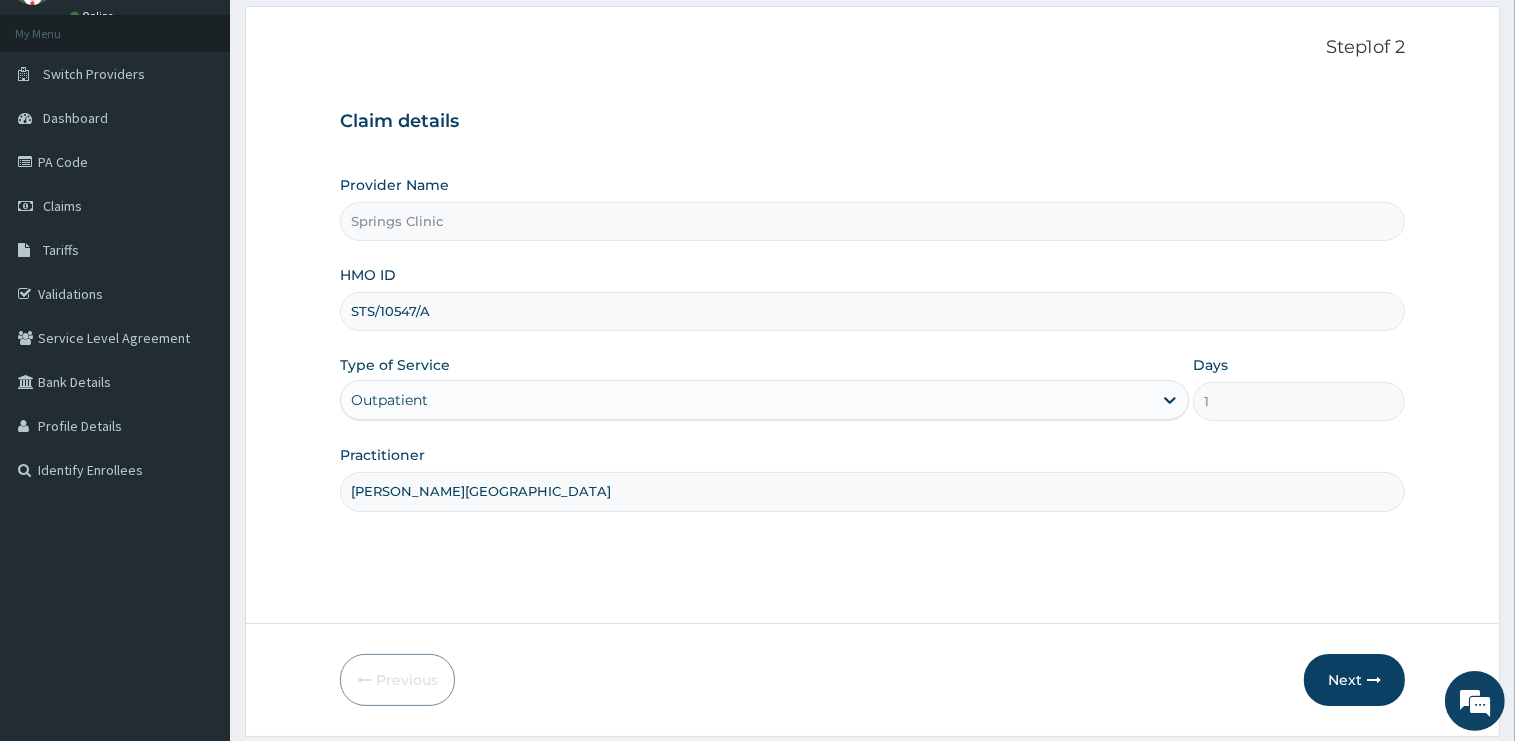 scroll, scrollTop: 161, scrollLeft: 0, axis: vertical 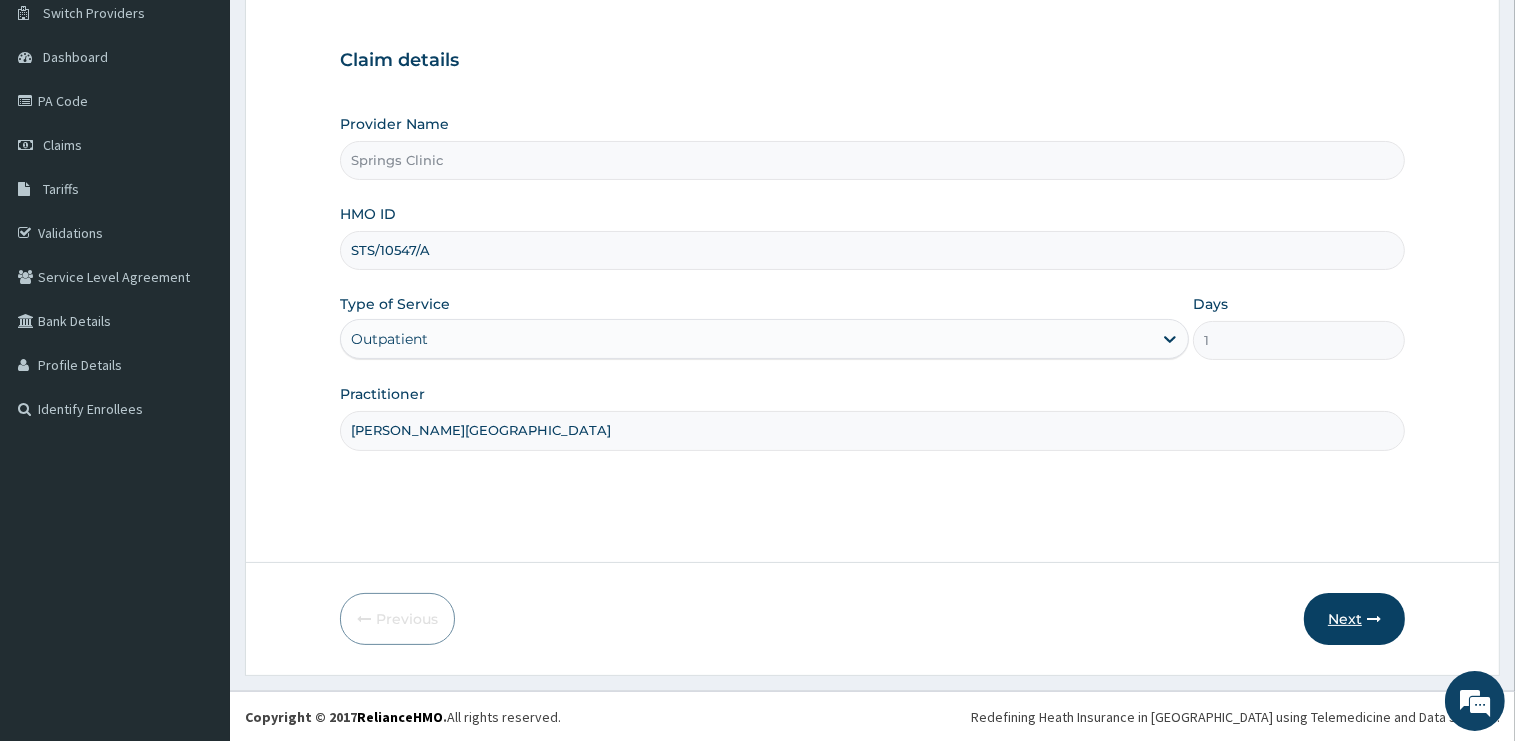 type on "[PERSON_NAME][GEOGRAPHIC_DATA]" 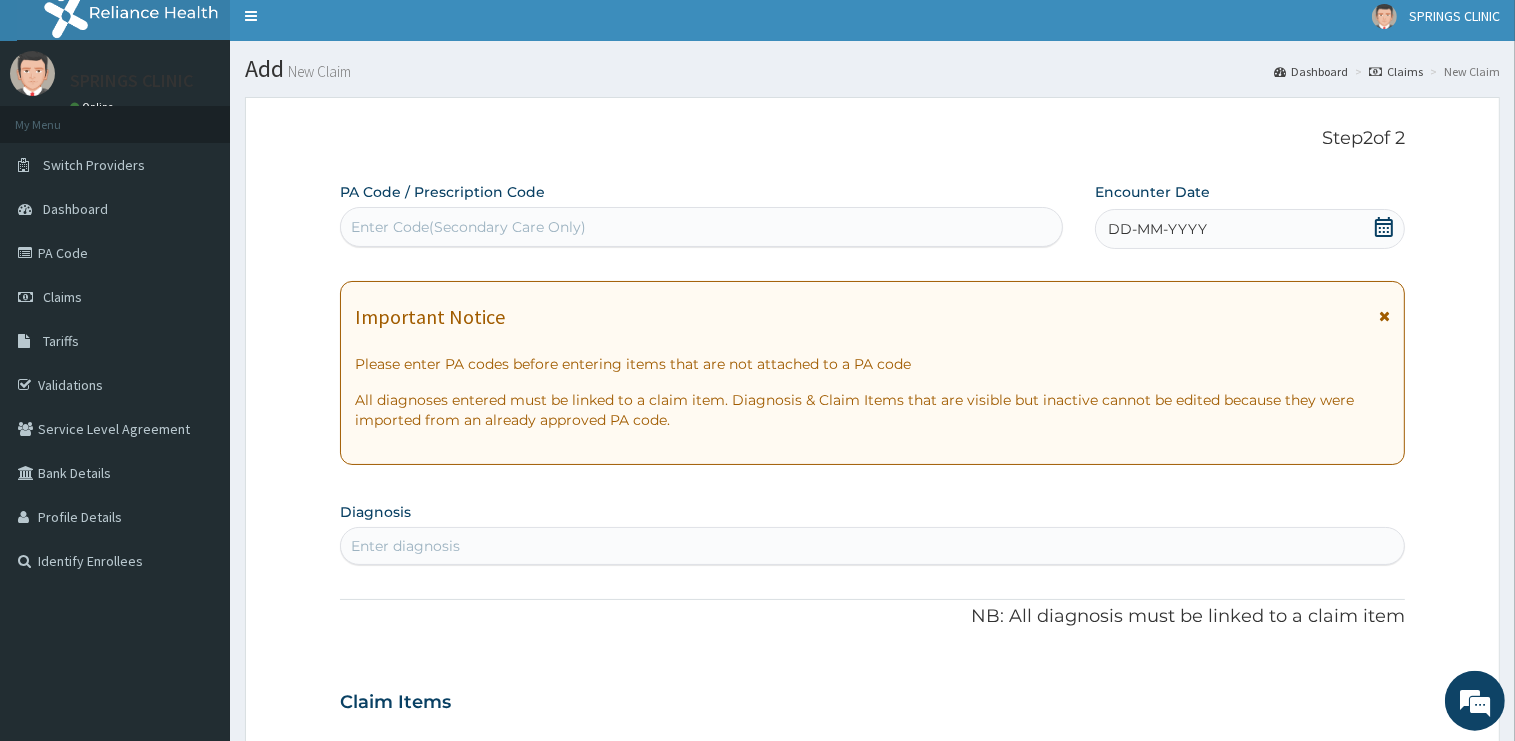scroll, scrollTop: 0, scrollLeft: 0, axis: both 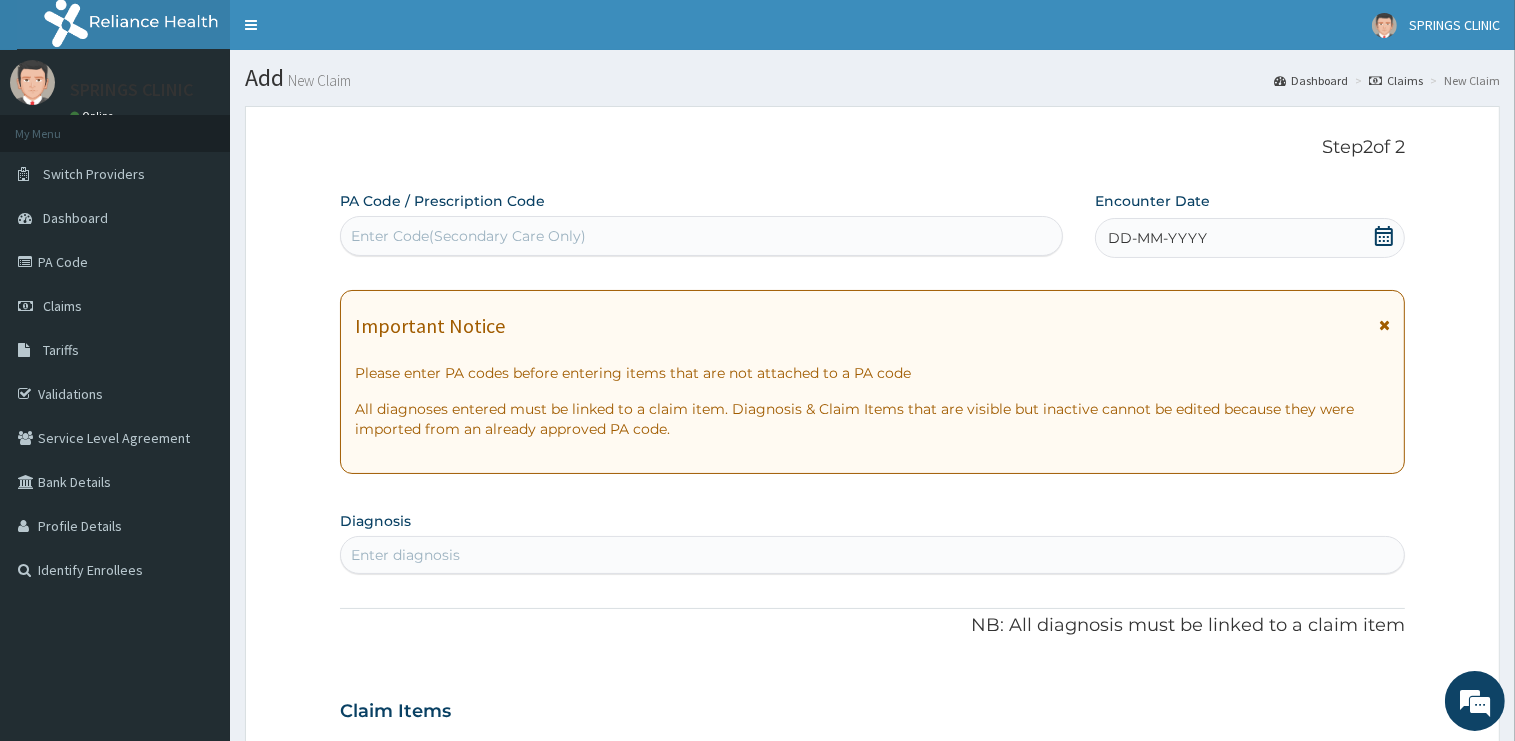 click 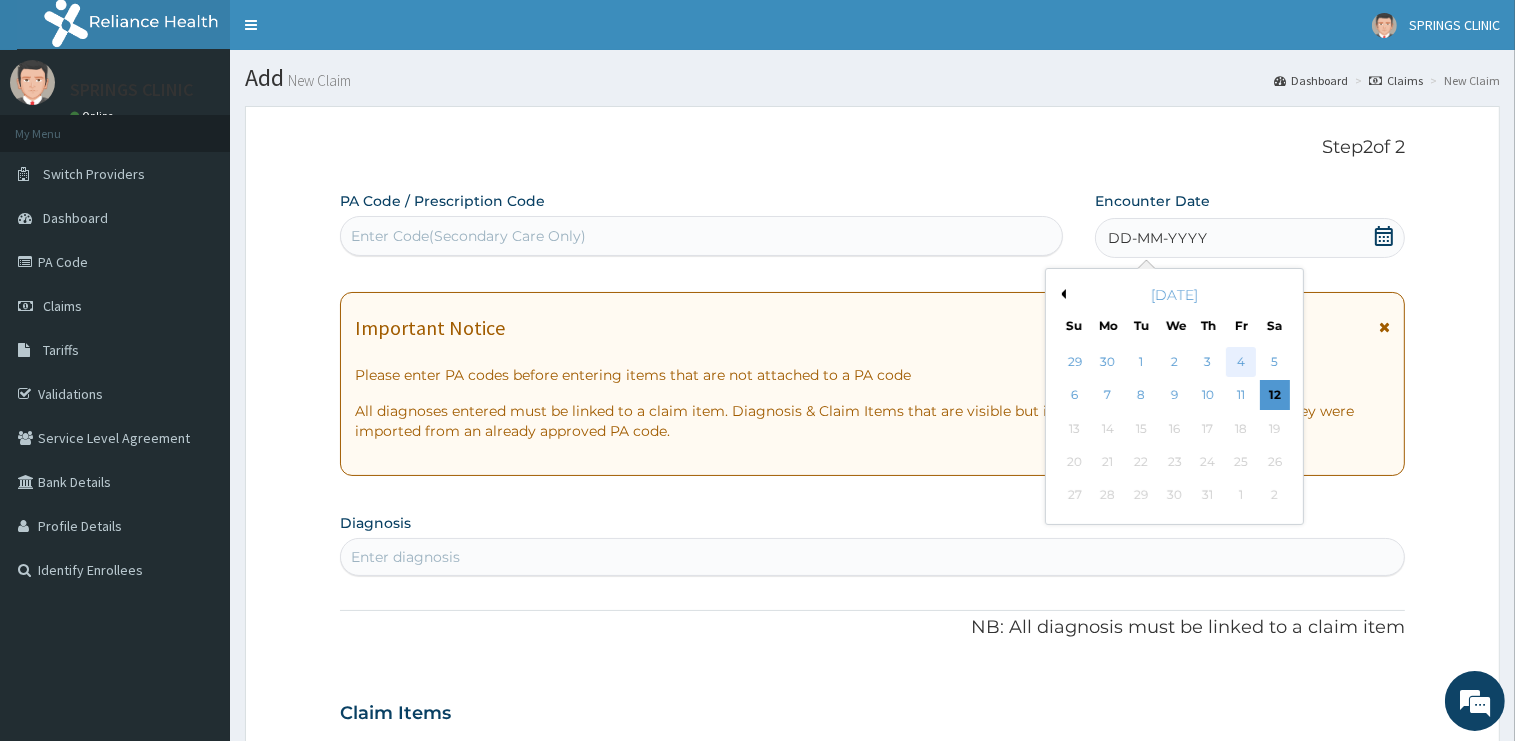 click on "4" at bounding box center (1241, 362) 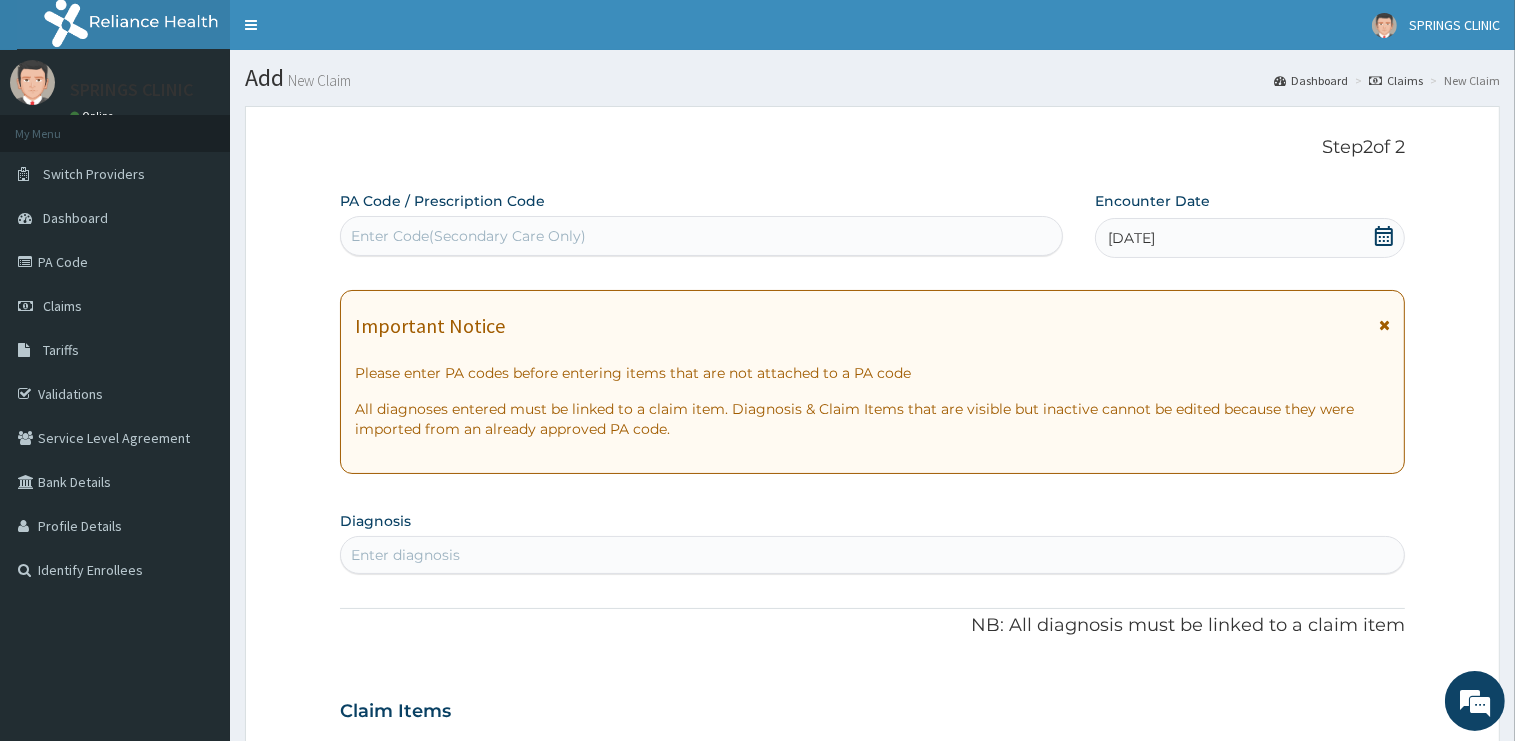 click on "Enter diagnosis" at bounding box center [872, 555] 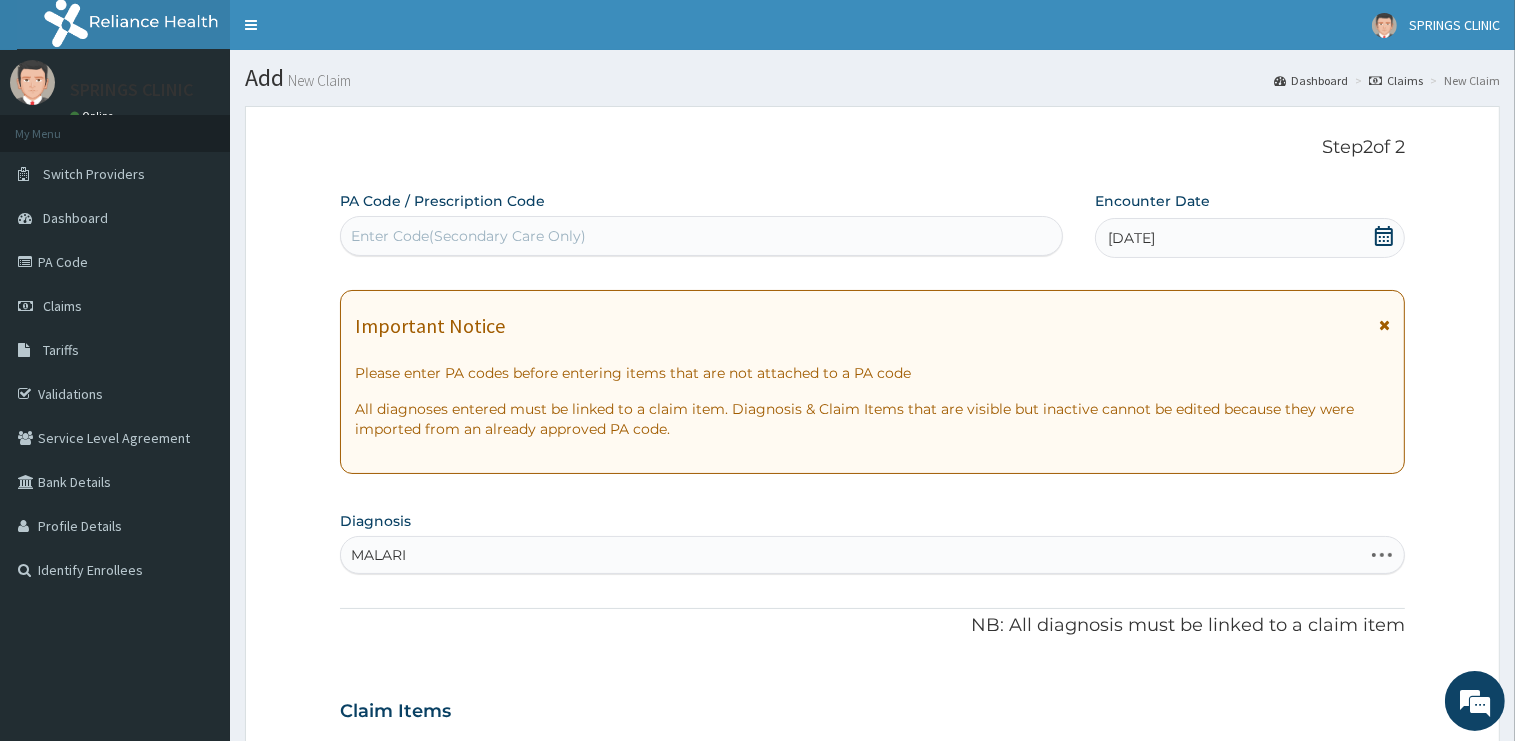 type on "[MEDICAL_DATA]" 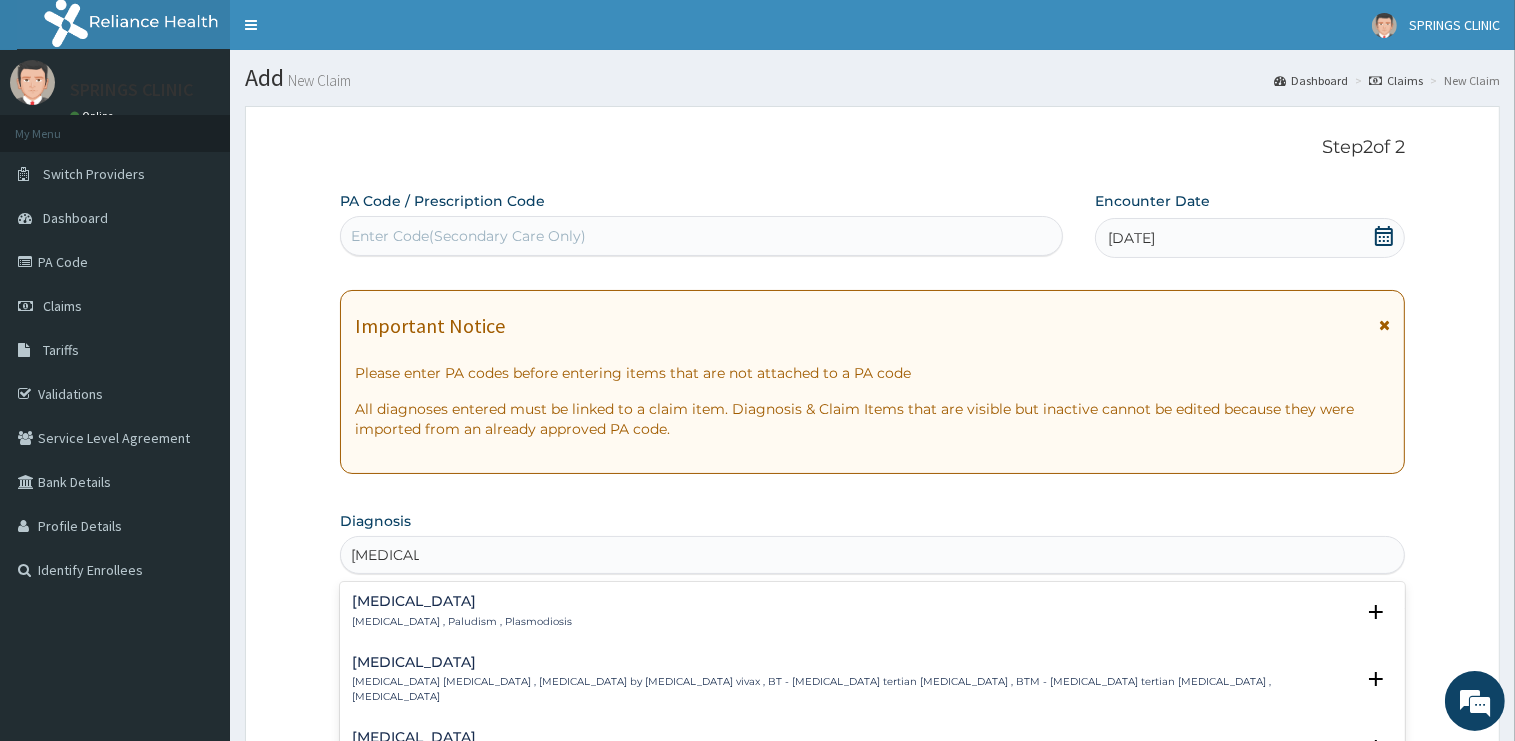 click on "[MEDICAL_DATA]" at bounding box center (462, 601) 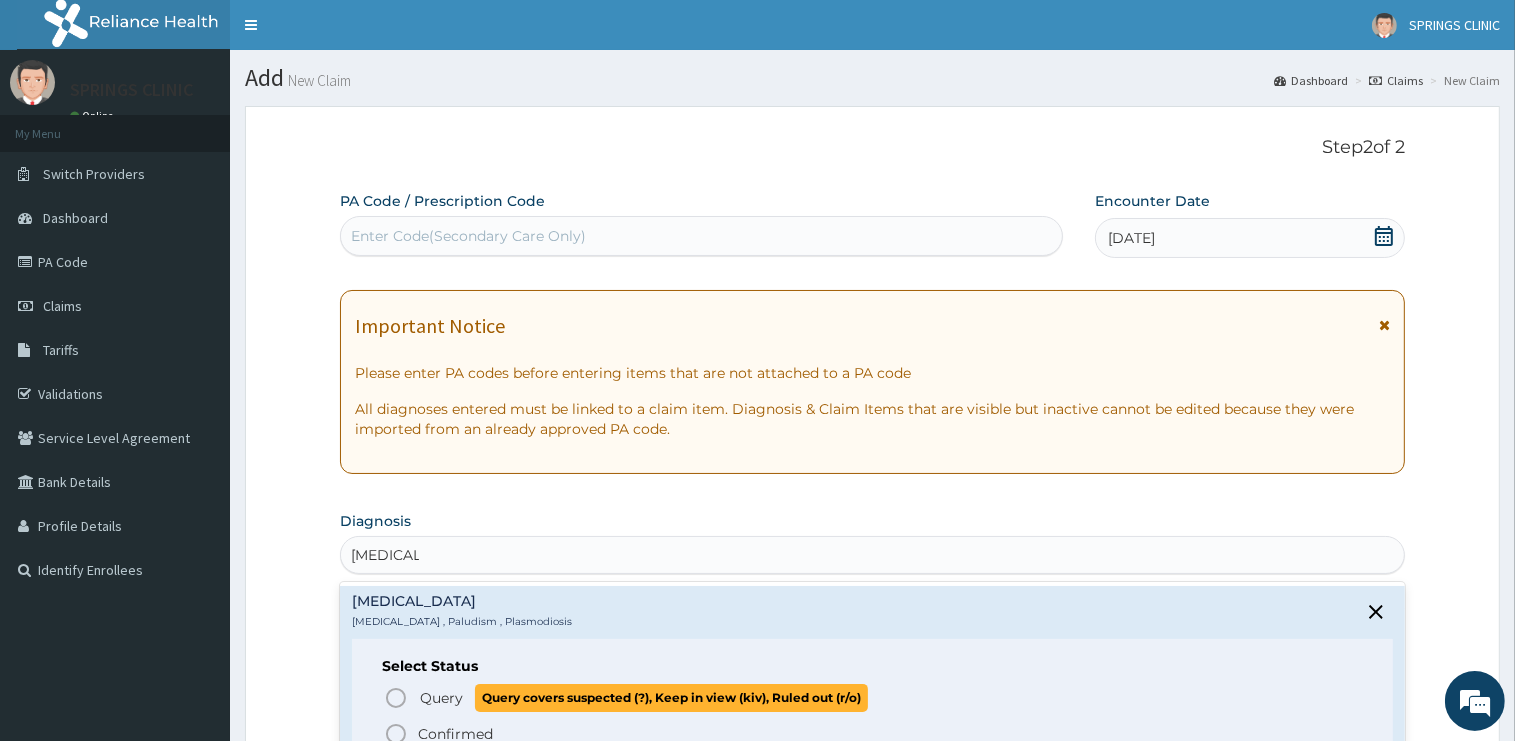 click on "Query" at bounding box center [441, 698] 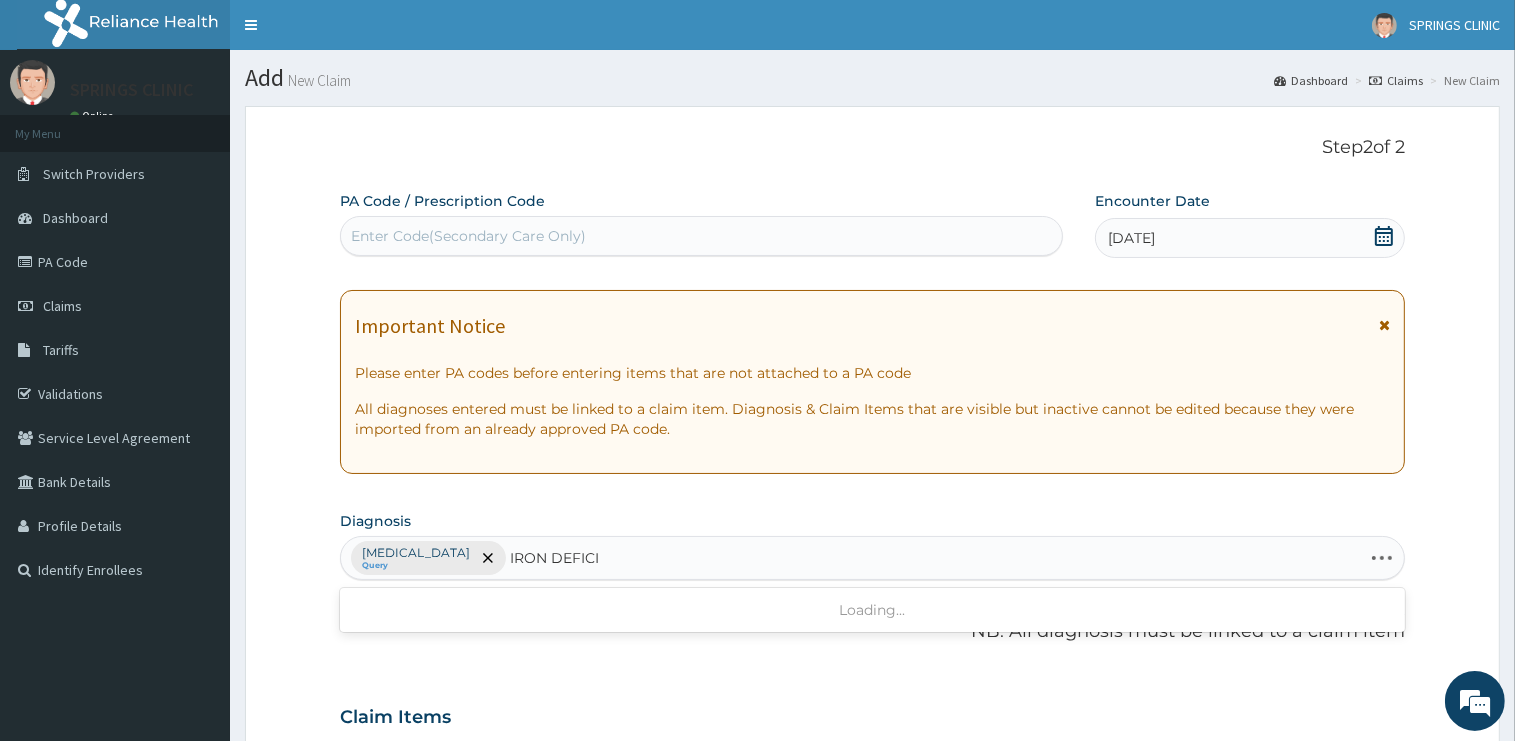 type on "IRON DEFICIE" 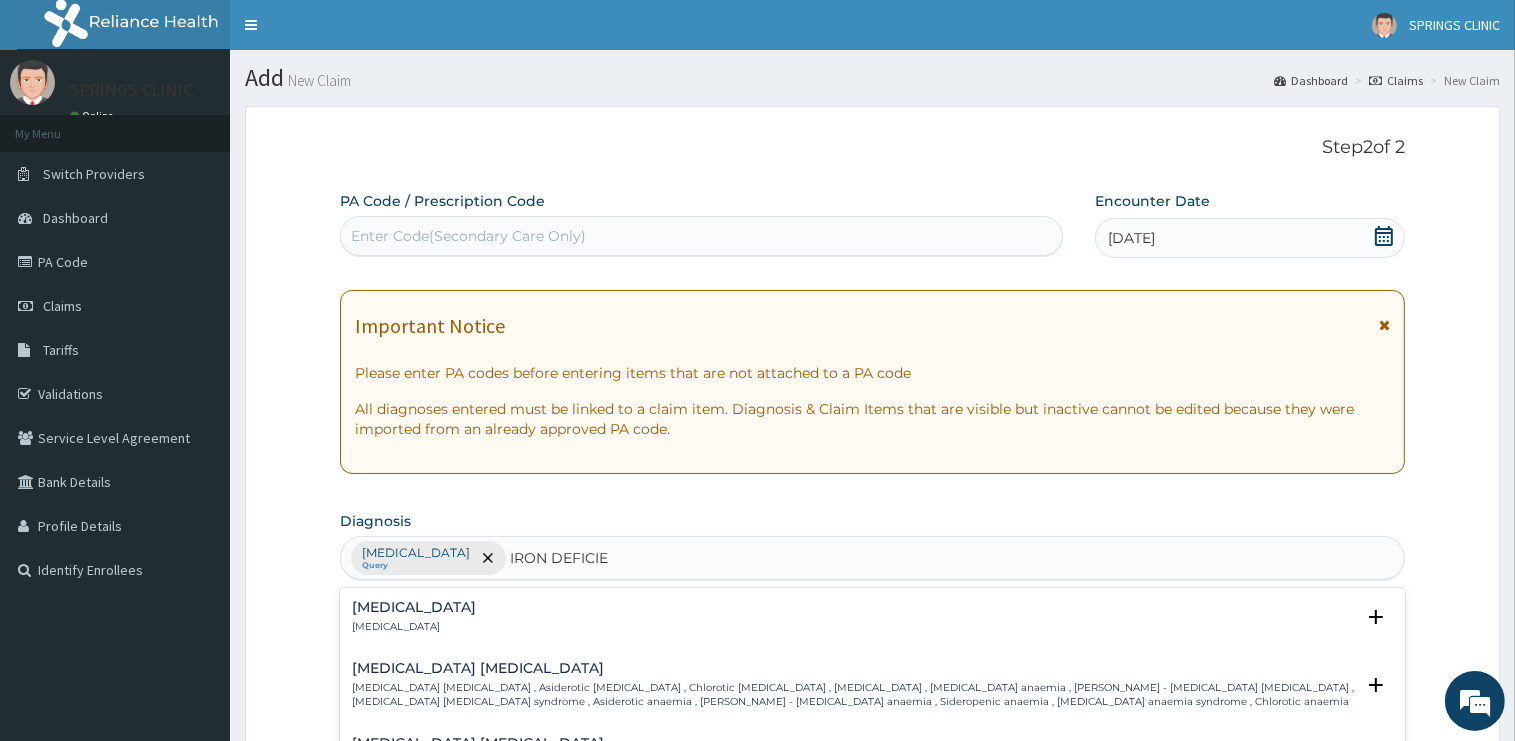 click on "Iron deficiency anemia Iron deficiency anemia , Asiderotic anemia , Chlorotic anemia , Sideropenic anemia , Iron deficiency anaemia , IDA - Iron deficiency anemia , Iron deficiency anemia syndrome , Asiderotic anaemia , IDA - Iron deficiency anaemia , Sideropenic anaemia , Iron deficiency anaemia syndrome , Chlorotic anaemia" at bounding box center [853, 685] 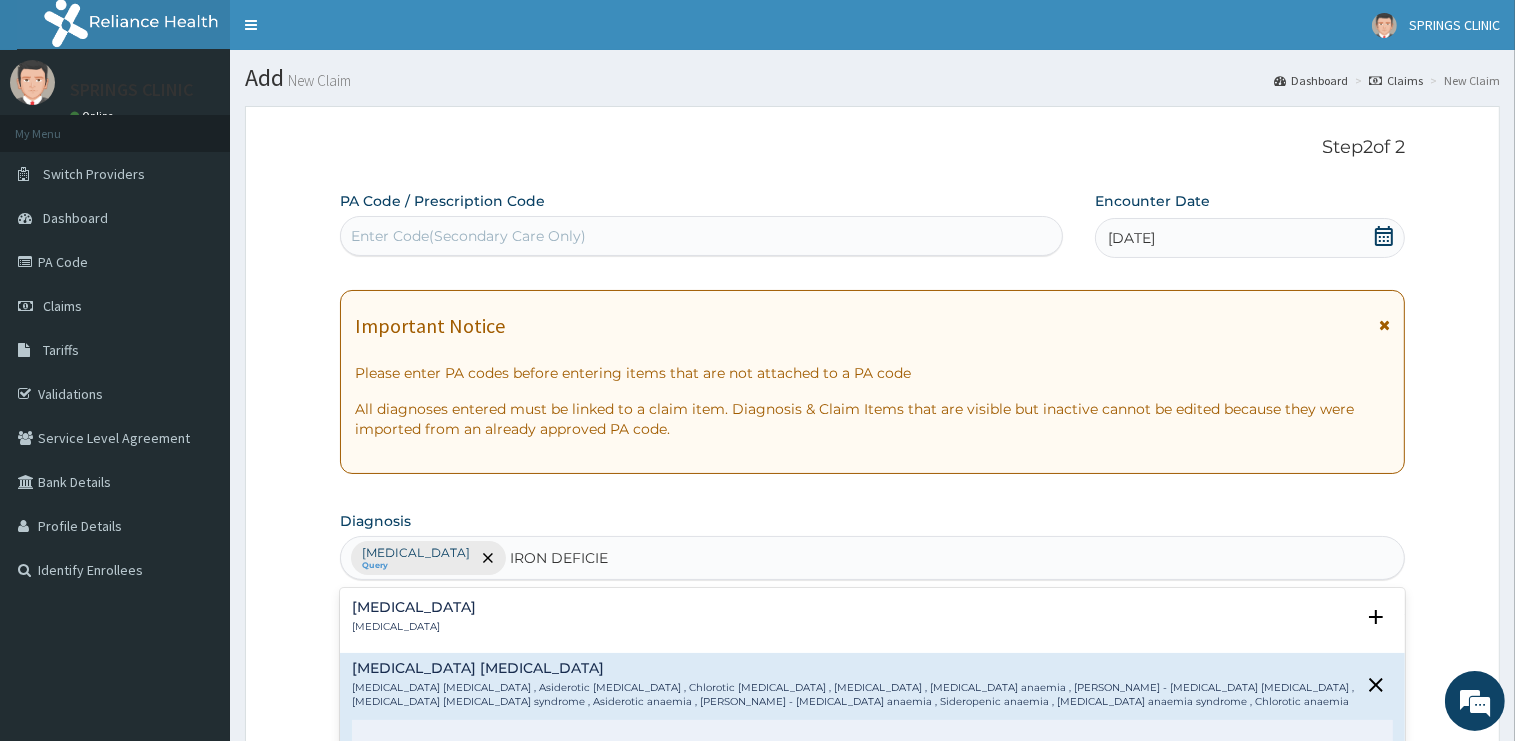 scroll, scrollTop: 76, scrollLeft: 0, axis: vertical 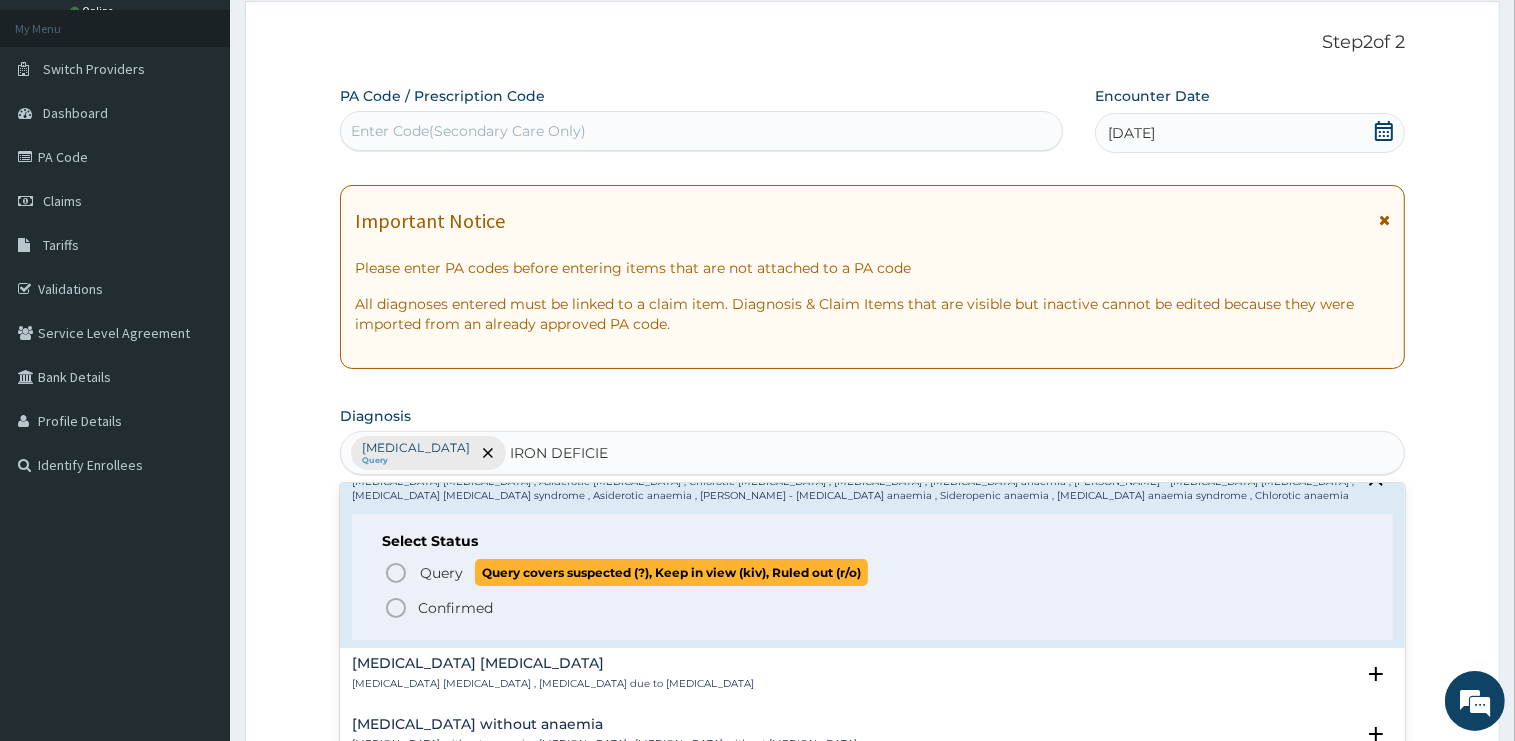 click on "Query" at bounding box center [441, 573] 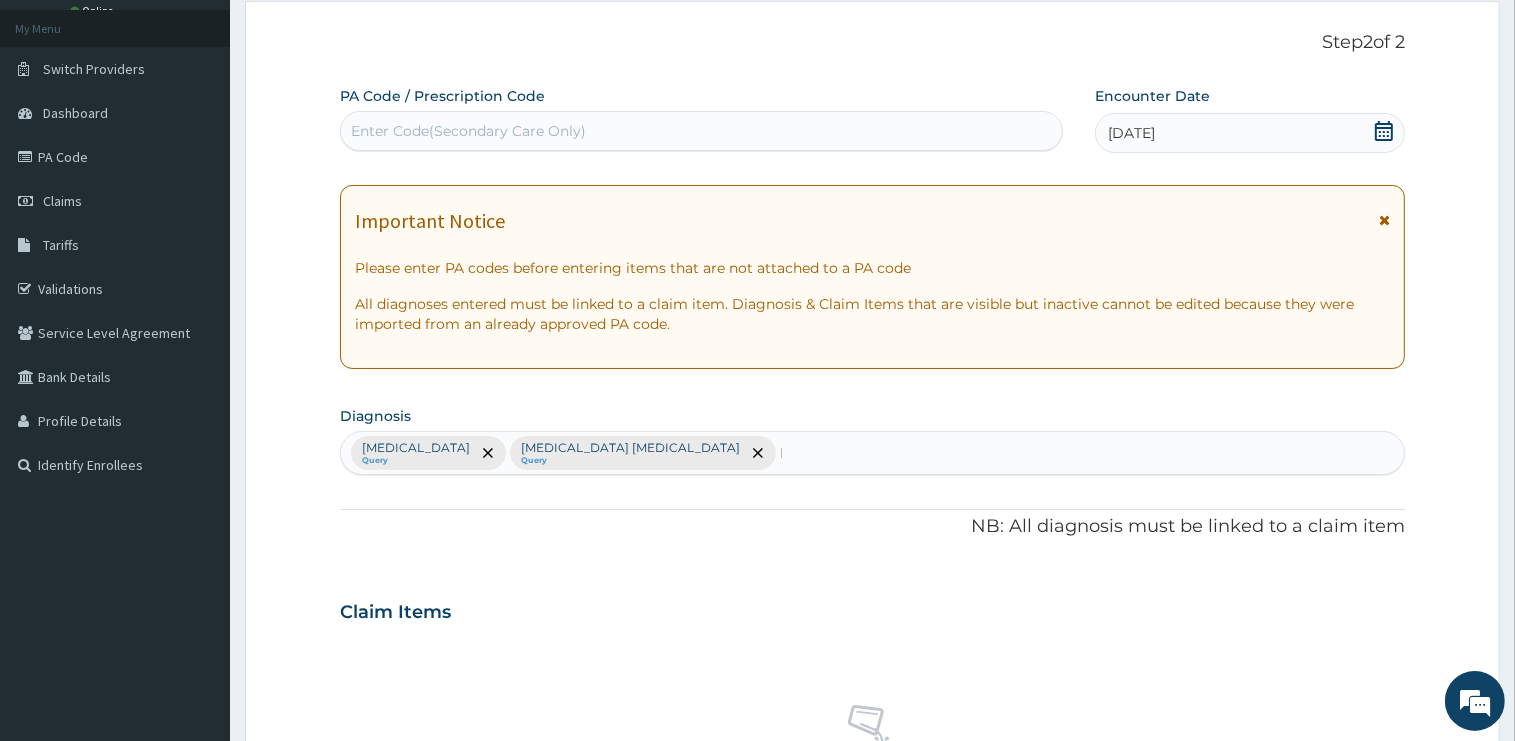 type 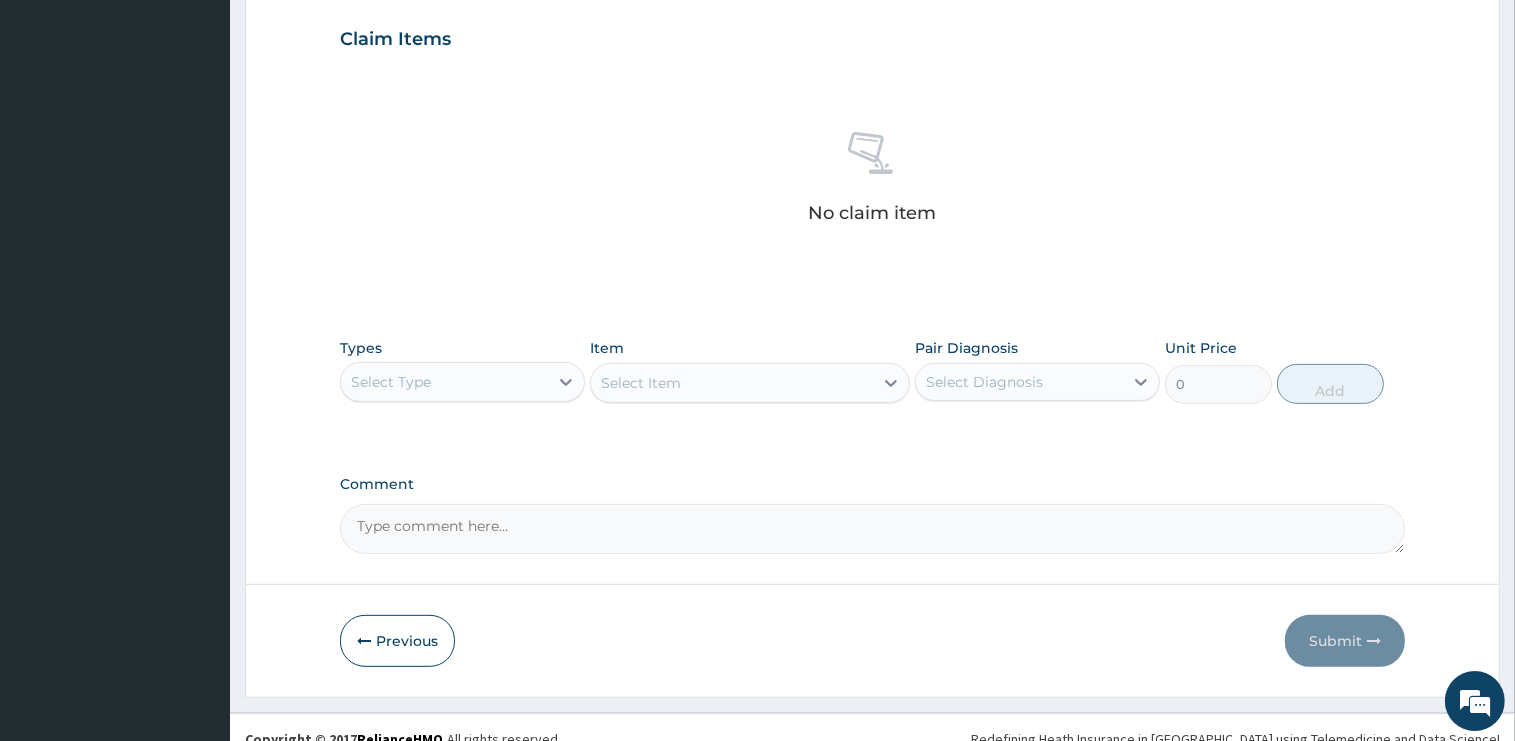 scroll, scrollTop: 699, scrollLeft: 0, axis: vertical 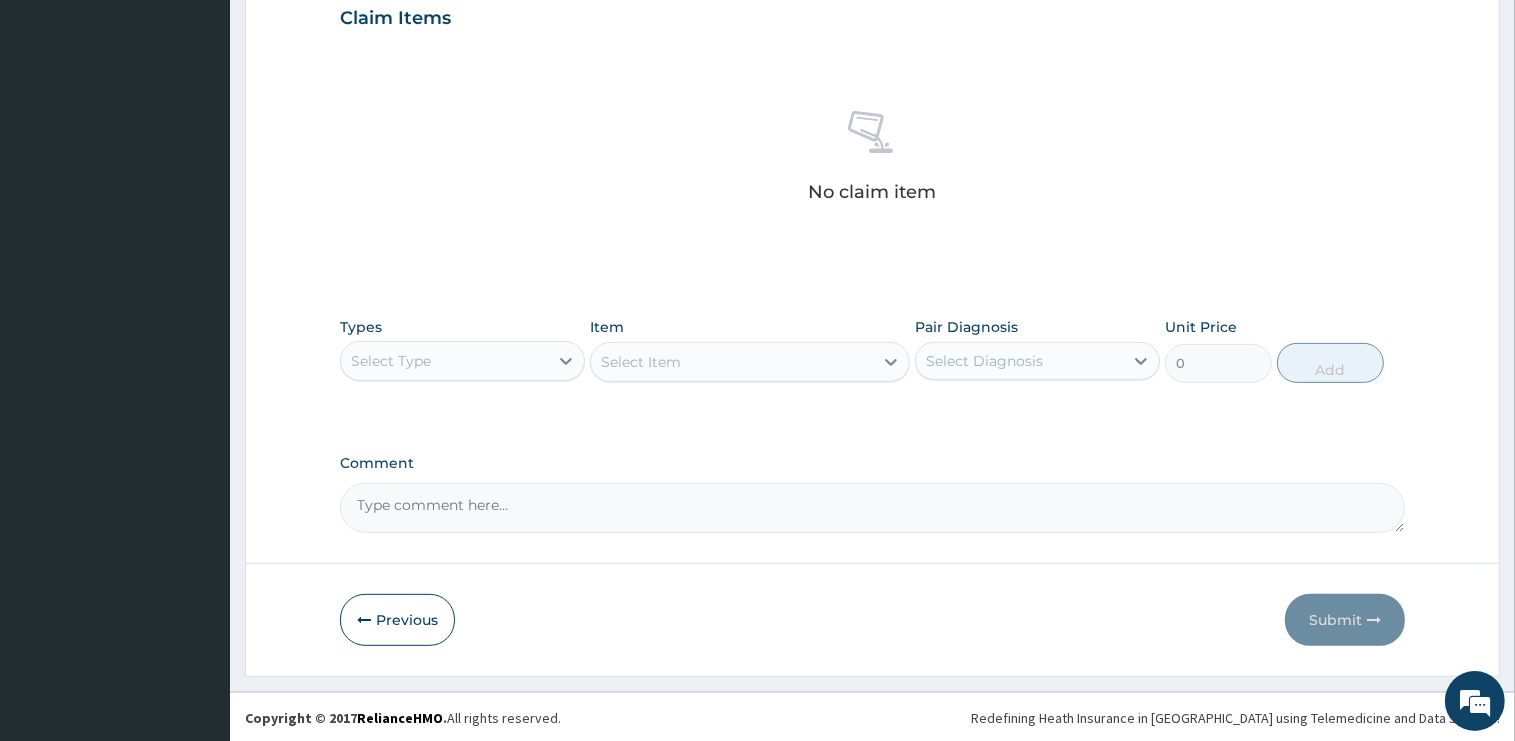 click on "Select Type" at bounding box center (444, 361) 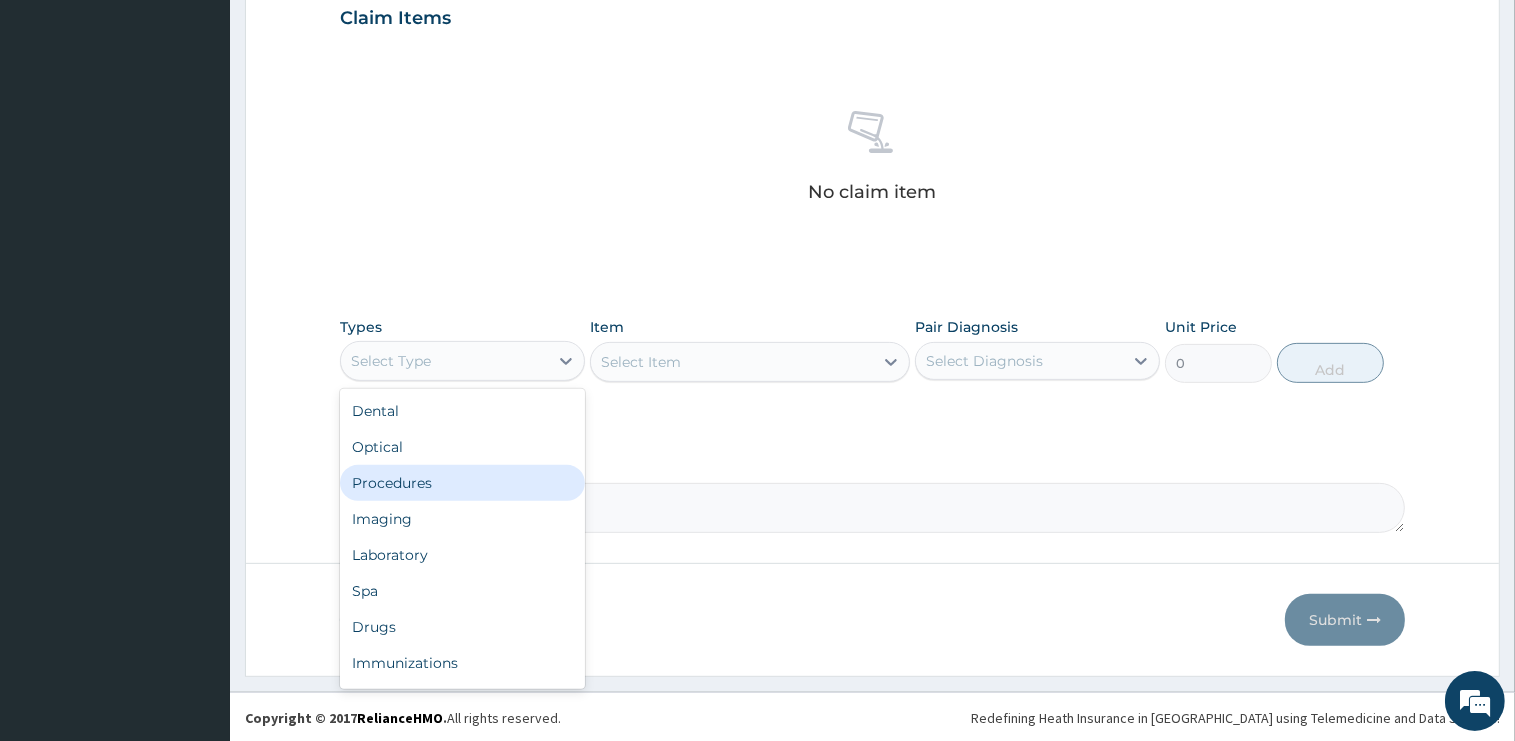 click on "Procedures" at bounding box center (462, 483) 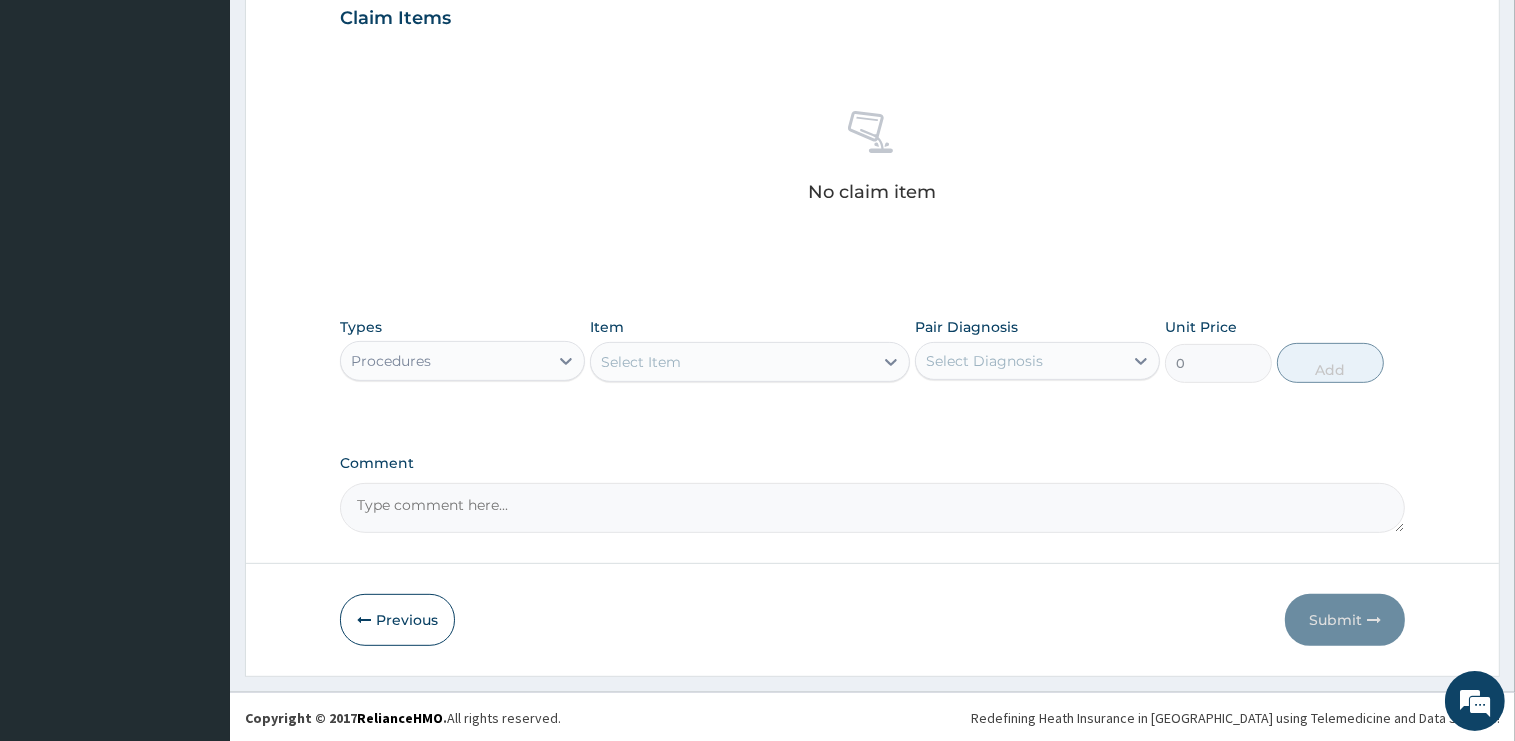 click on "Select Item" at bounding box center [732, 362] 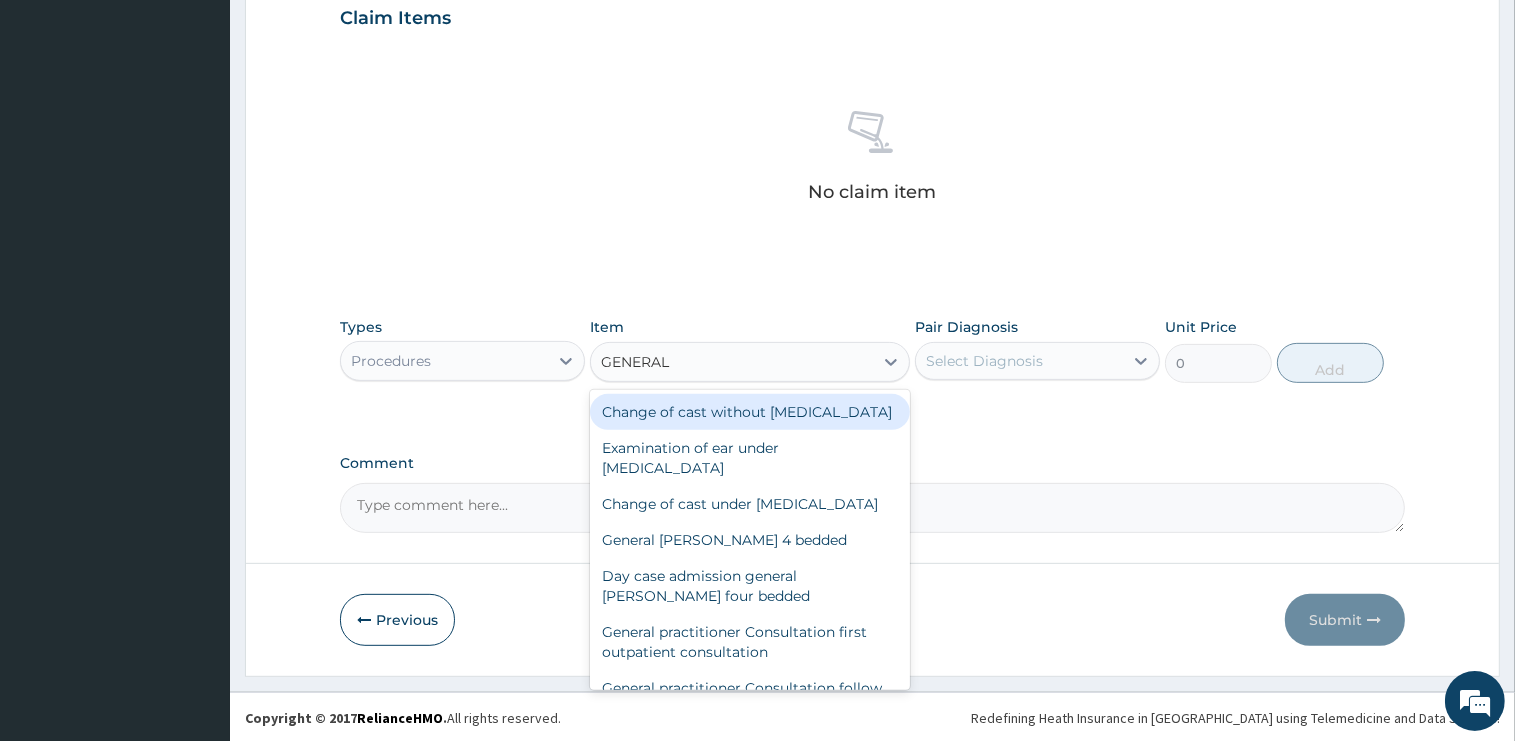 type on "GENERAL P" 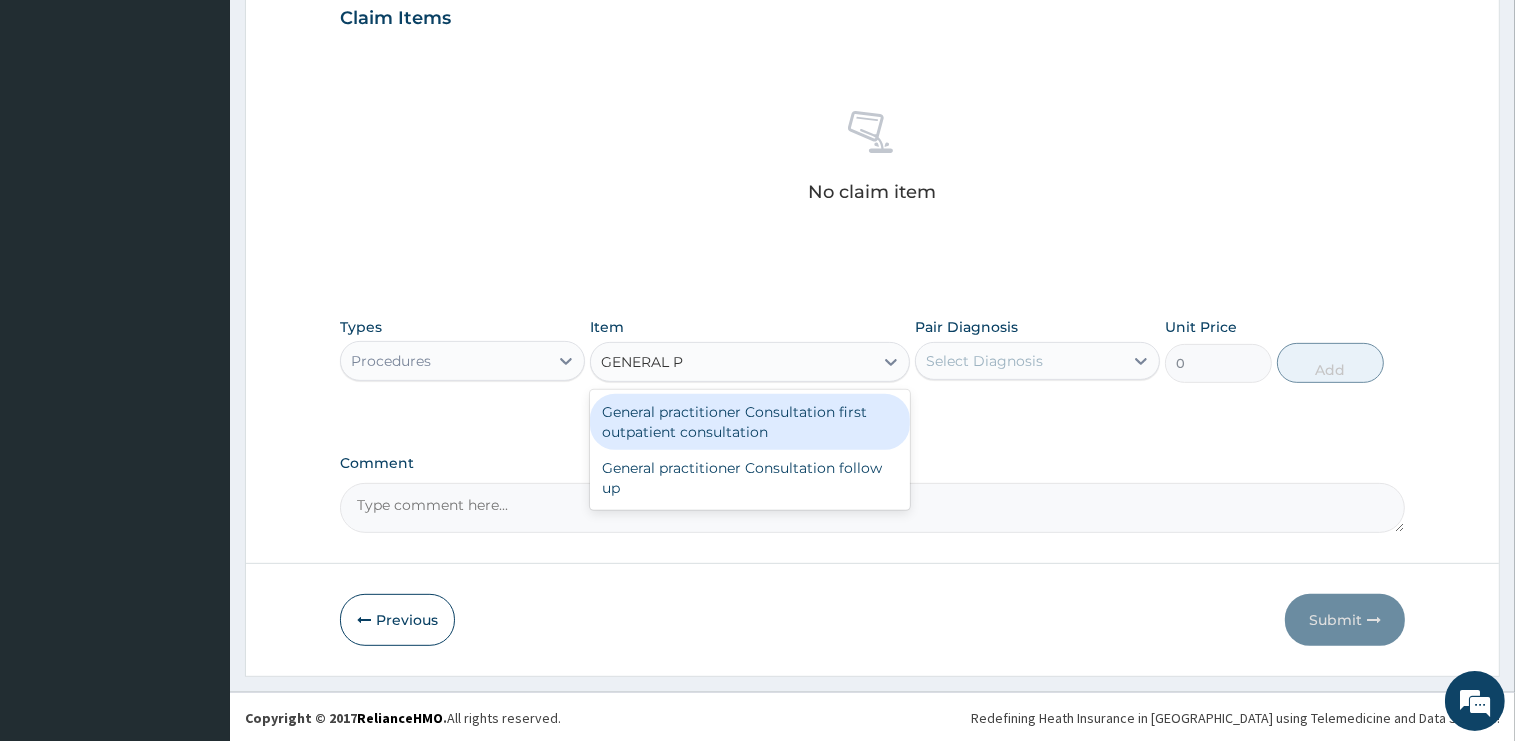 click on "General practitioner Consultation first outpatient consultation" at bounding box center (750, 422) 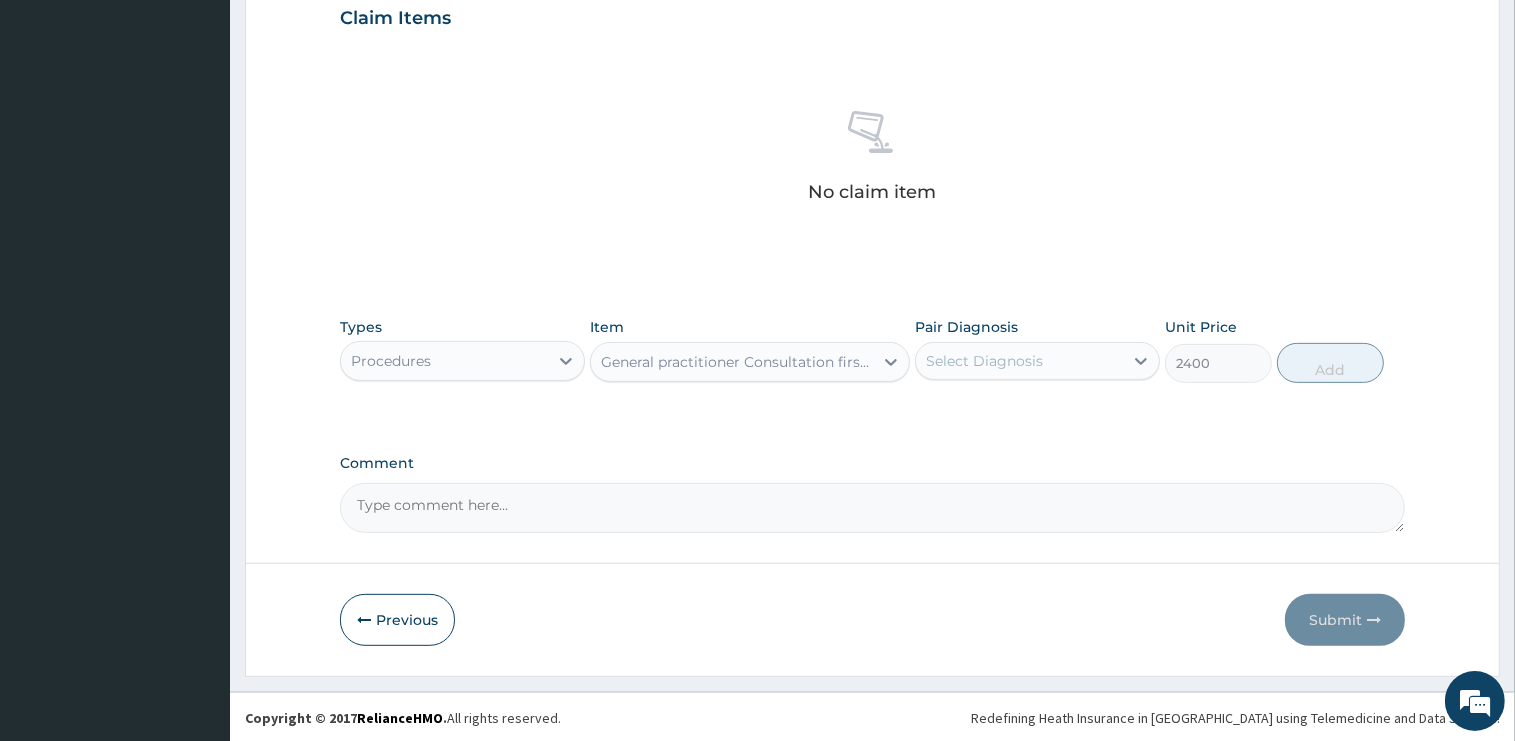 click on "Select Diagnosis" at bounding box center (984, 361) 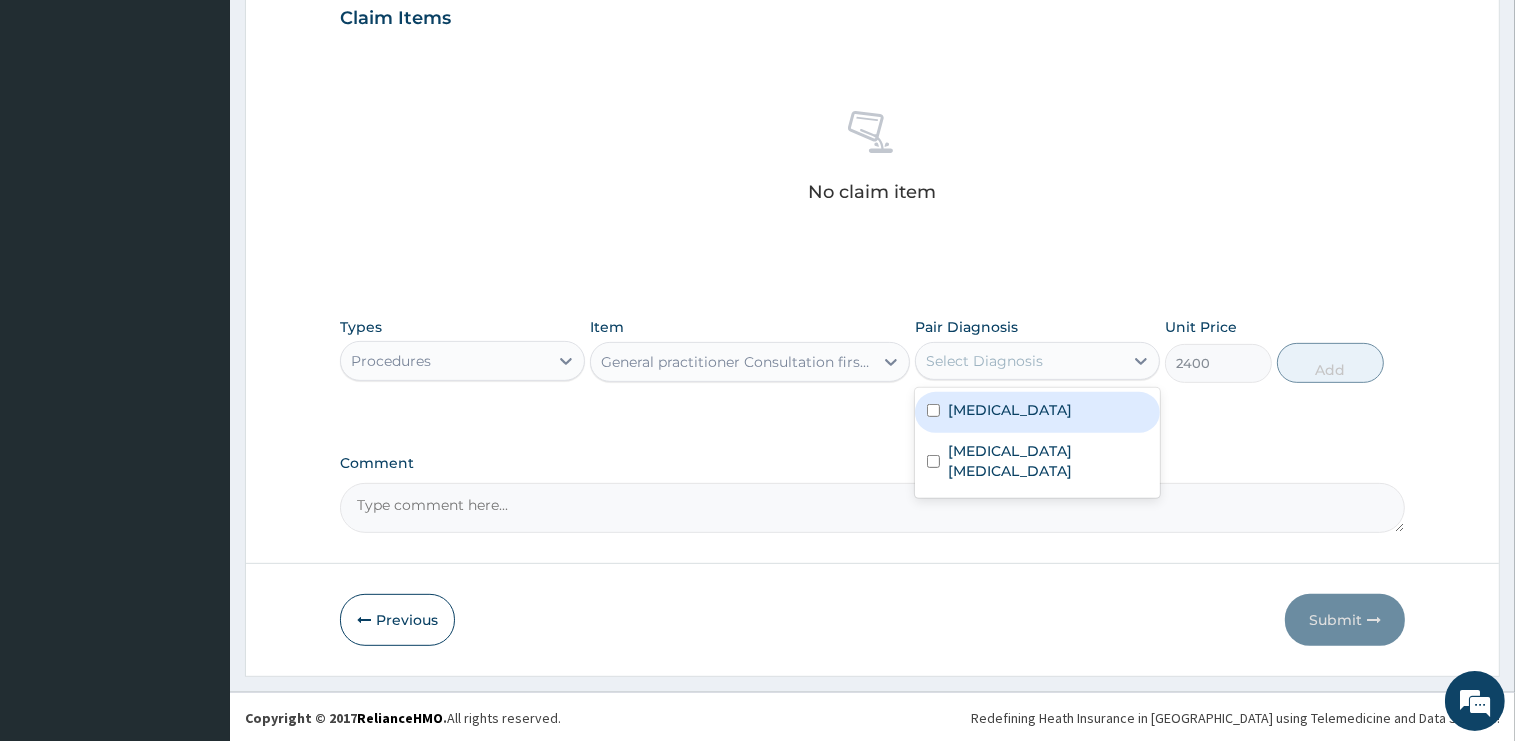 click on "[MEDICAL_DATA]" at bounding box center [1037, 412] 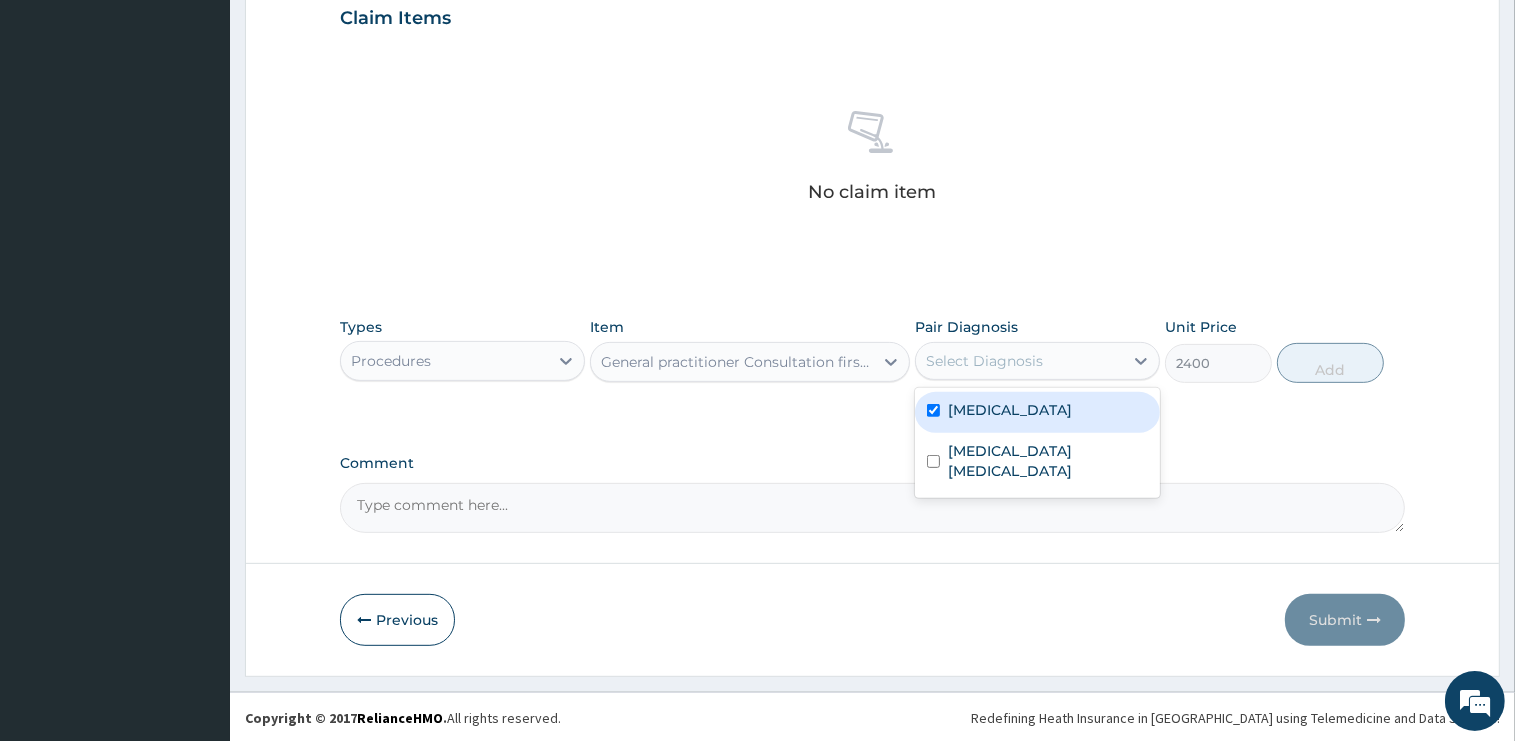 checkbox on "true" 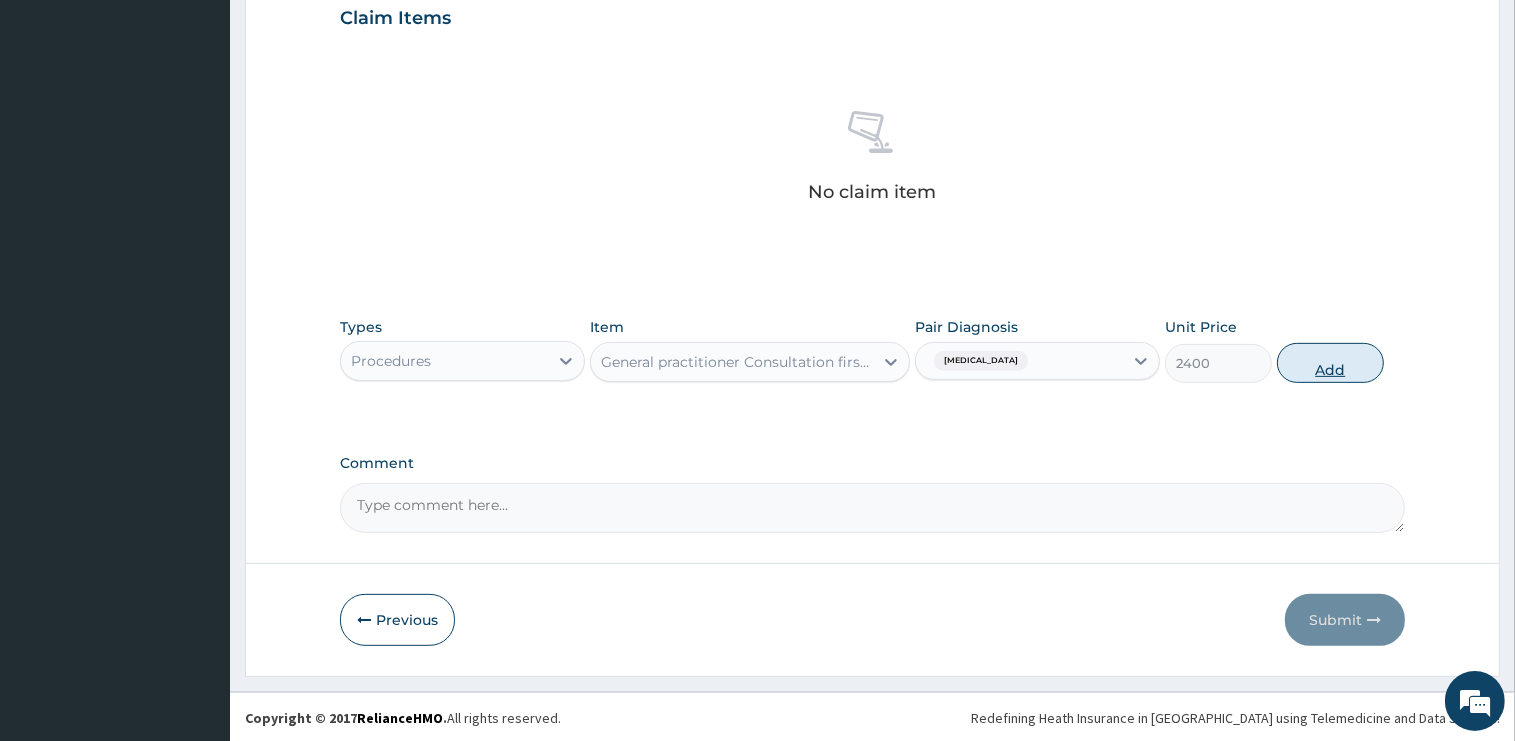 click on "Add" at bounding box center [1330, 363] 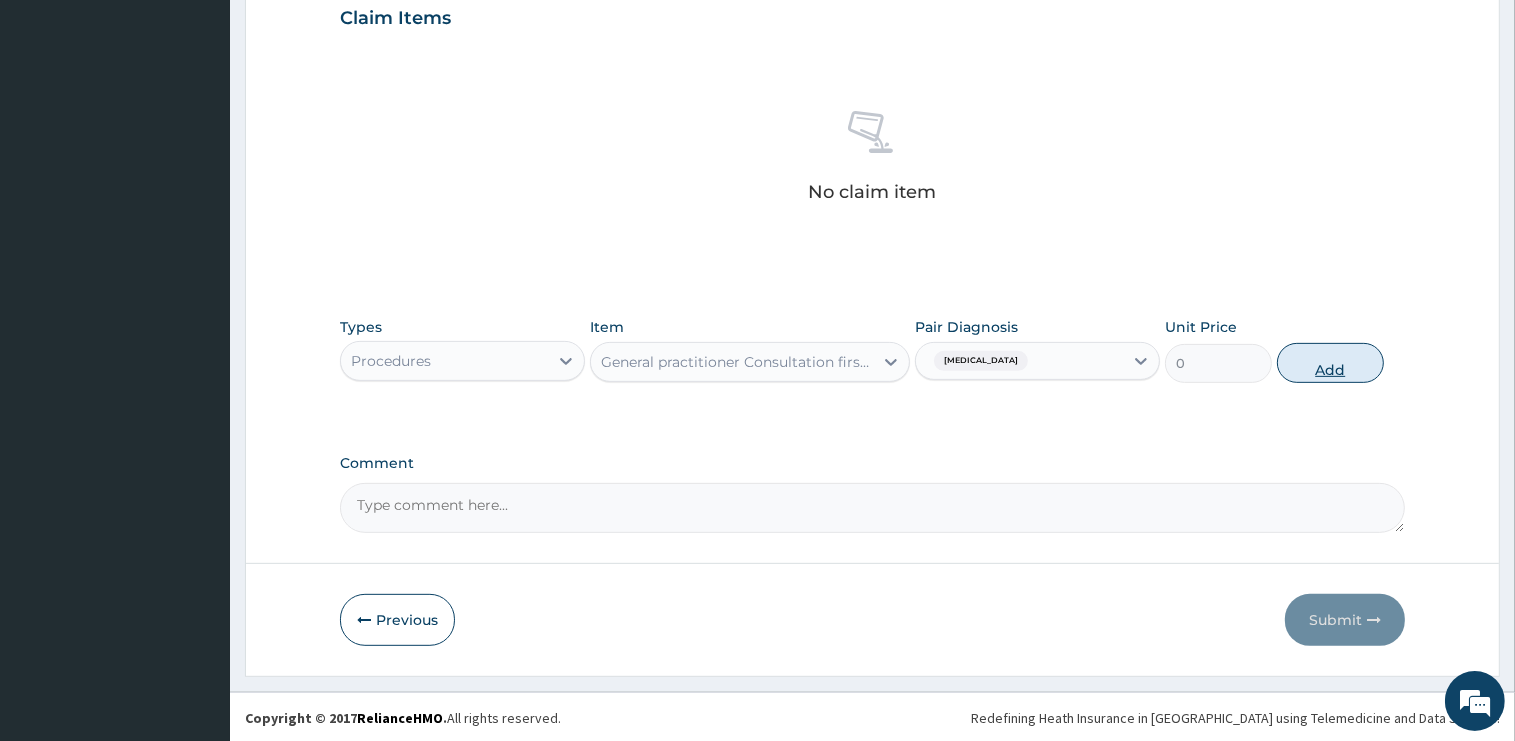 scroll, scrollTop: 603, scrollLeft: 0, axis: vertical 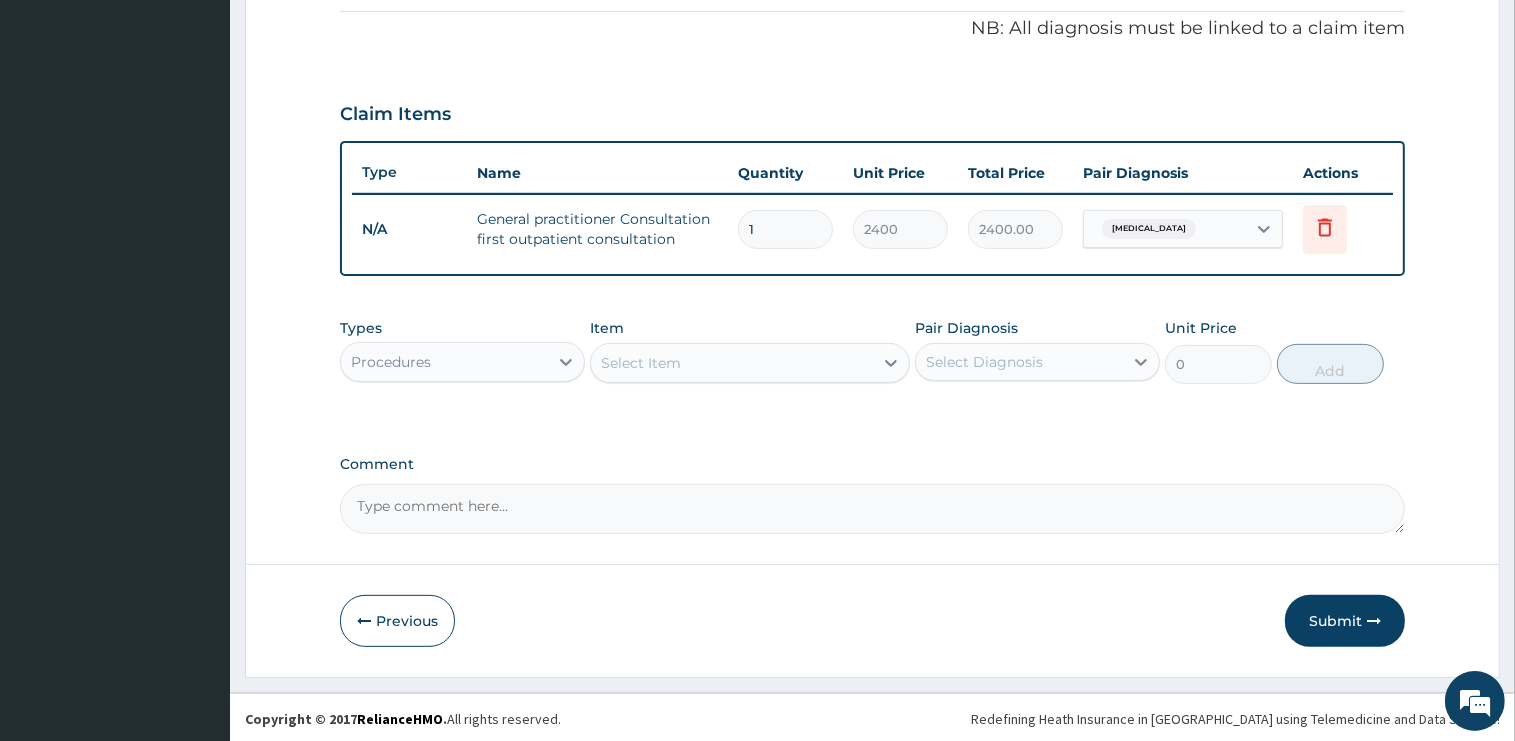click on "Procedures" at bounding box center [444, 362] 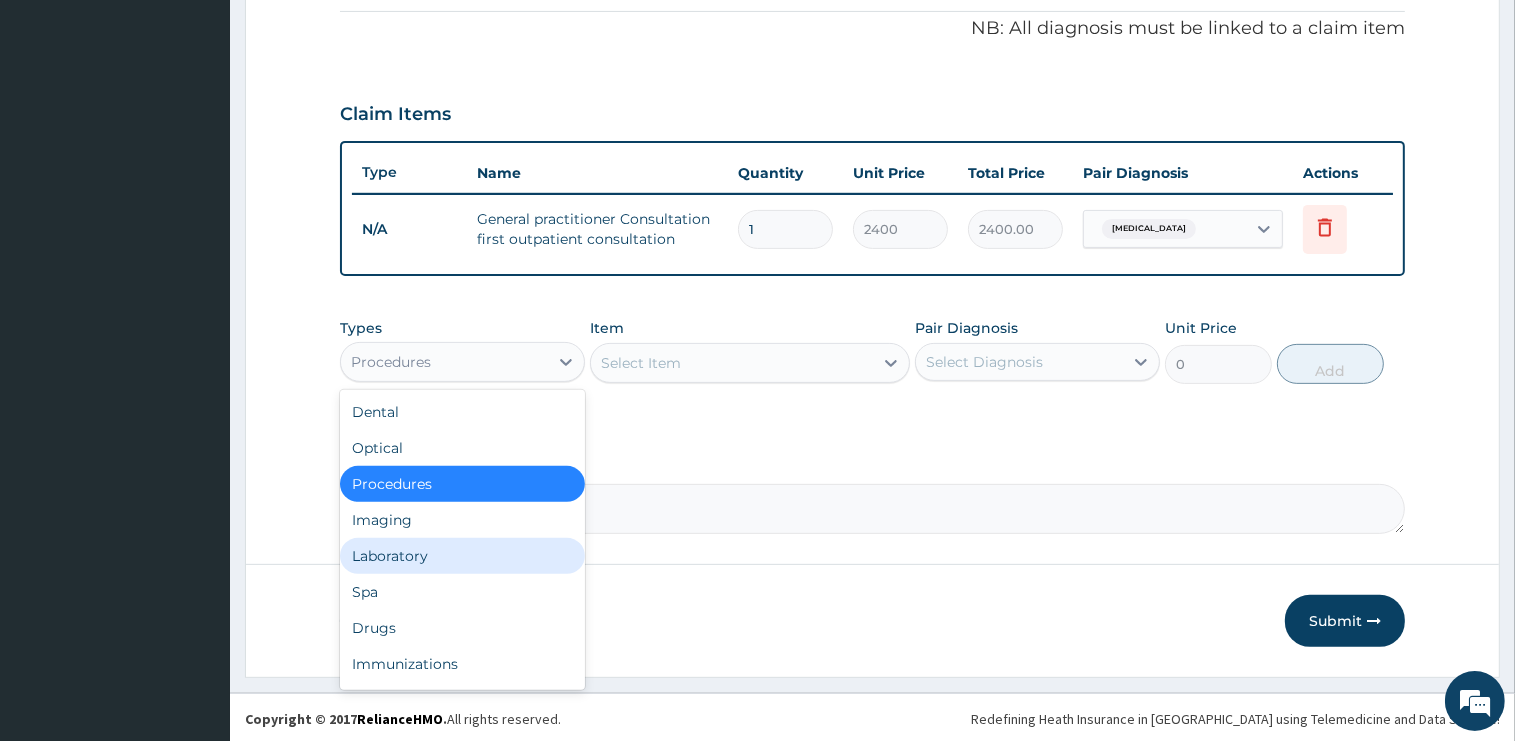 click on "Laboratory" at bounding box center (462, 556) 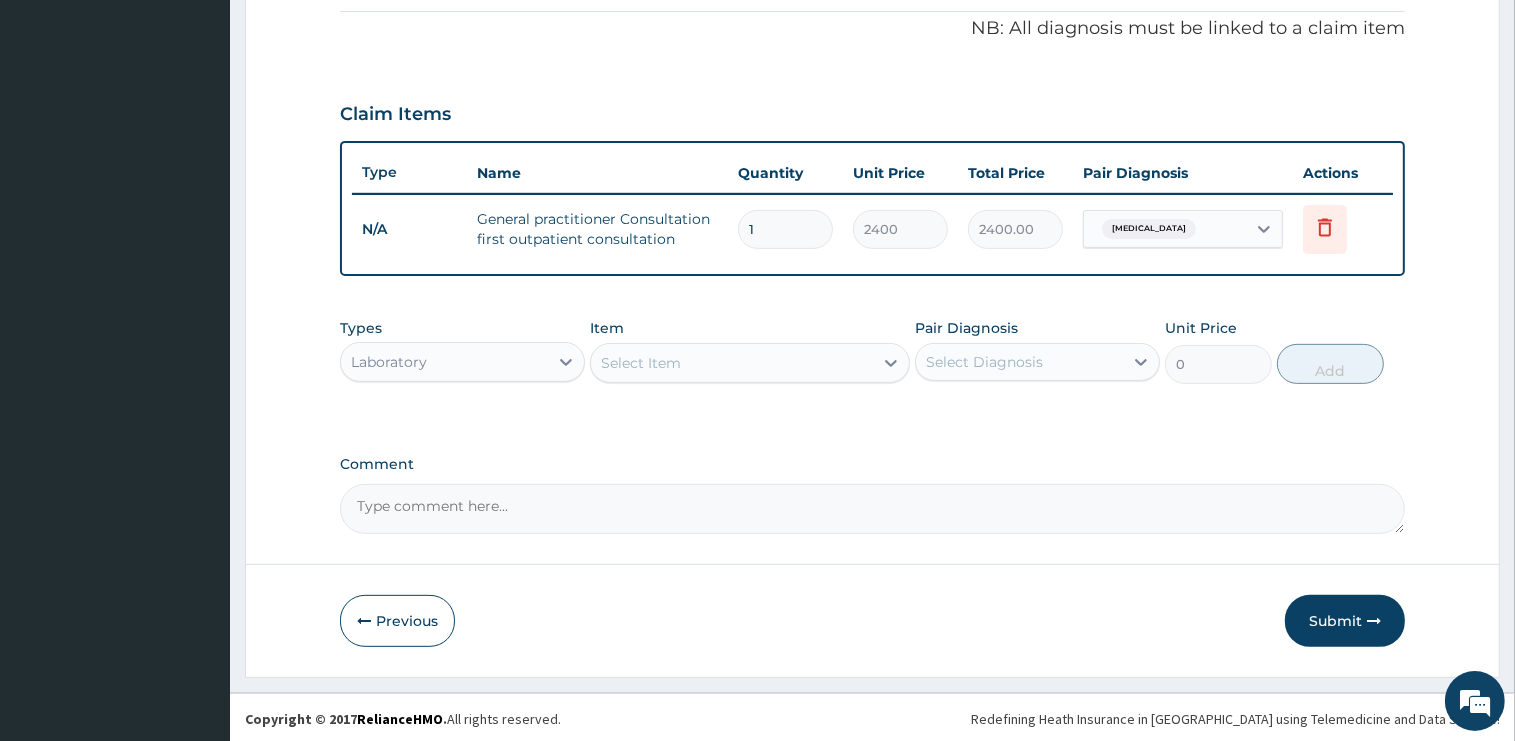 click on "Select Item" at bounding box center (732, 363) 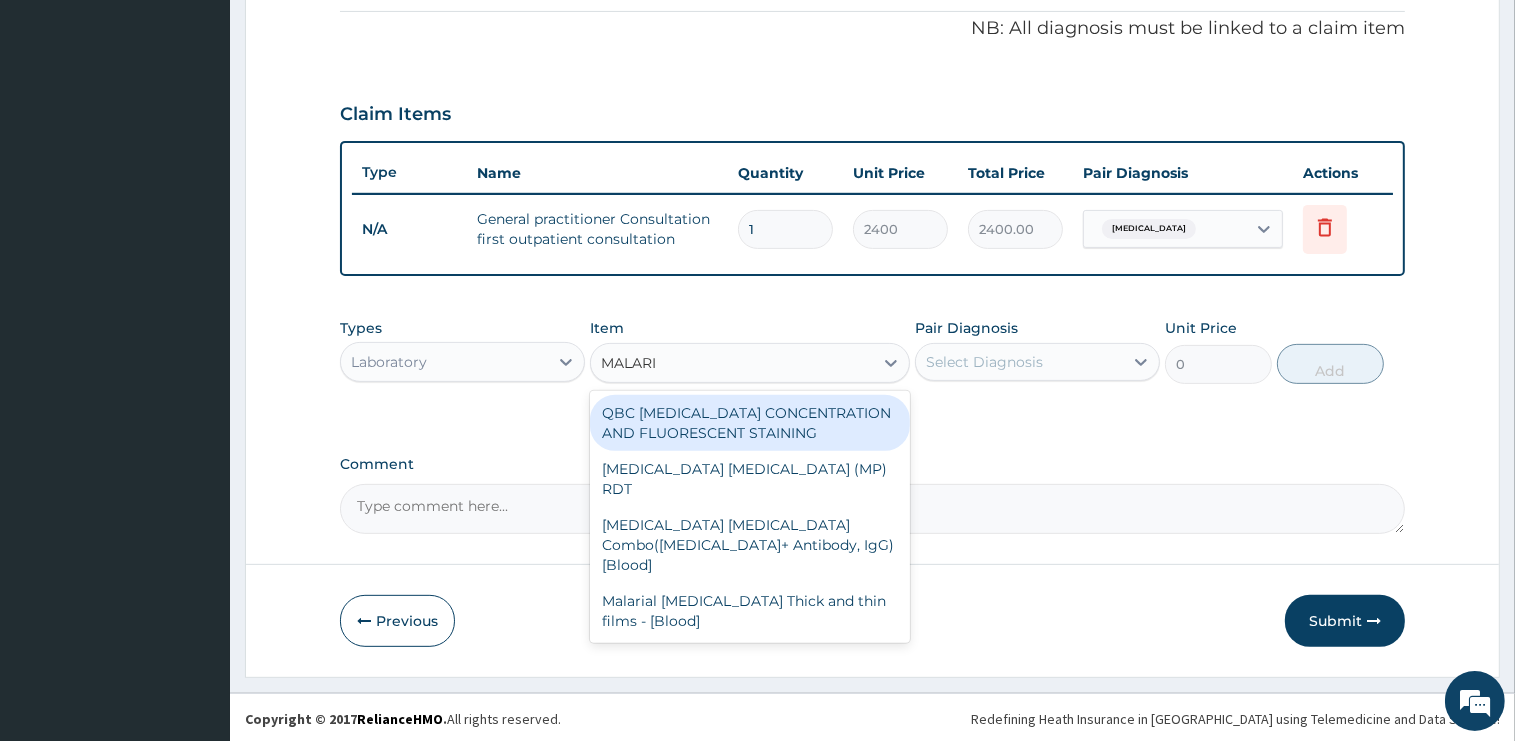type on "[MEDICAL_DATA]" 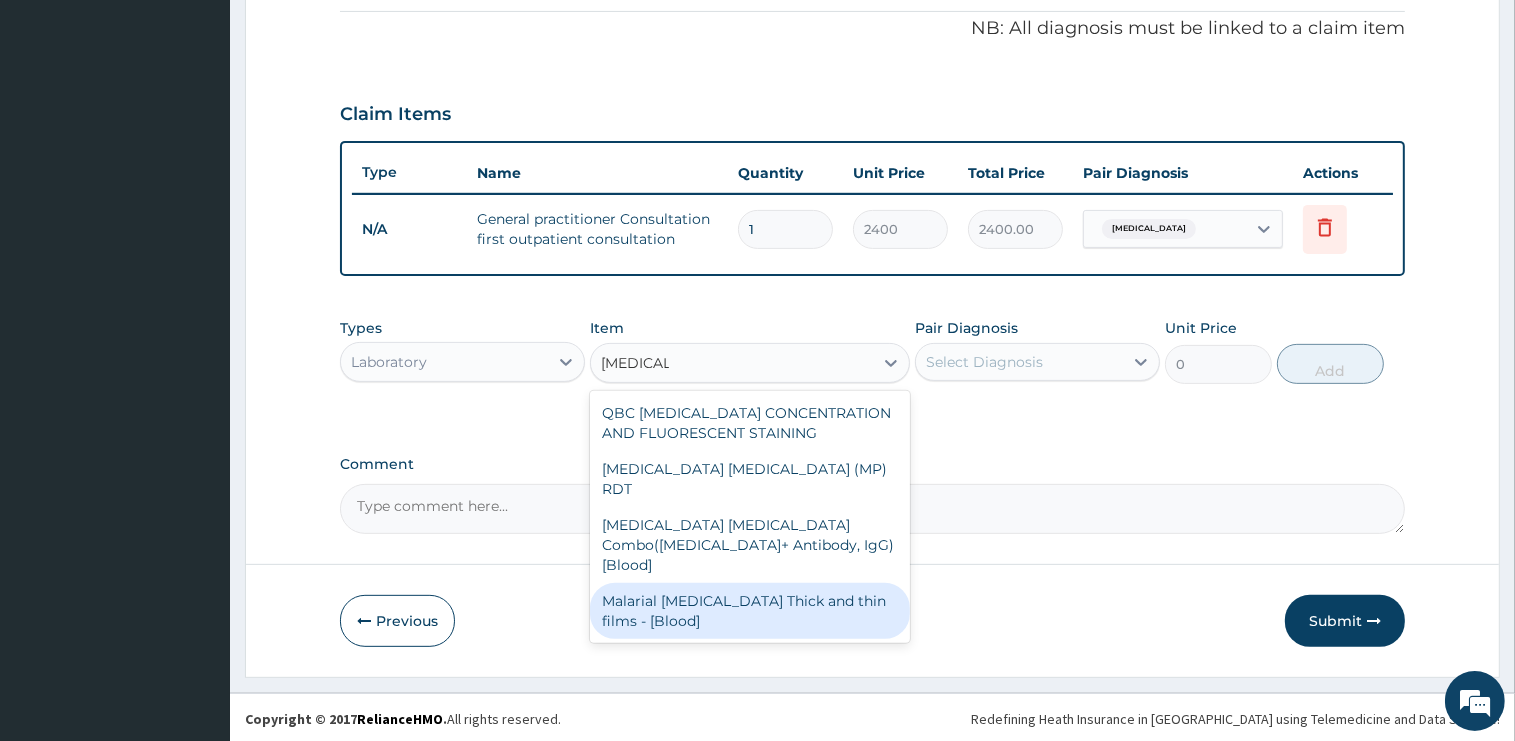 click on "Malarial Parasite Thick and thin films - [Blood]" at bounding box center [750, 611] 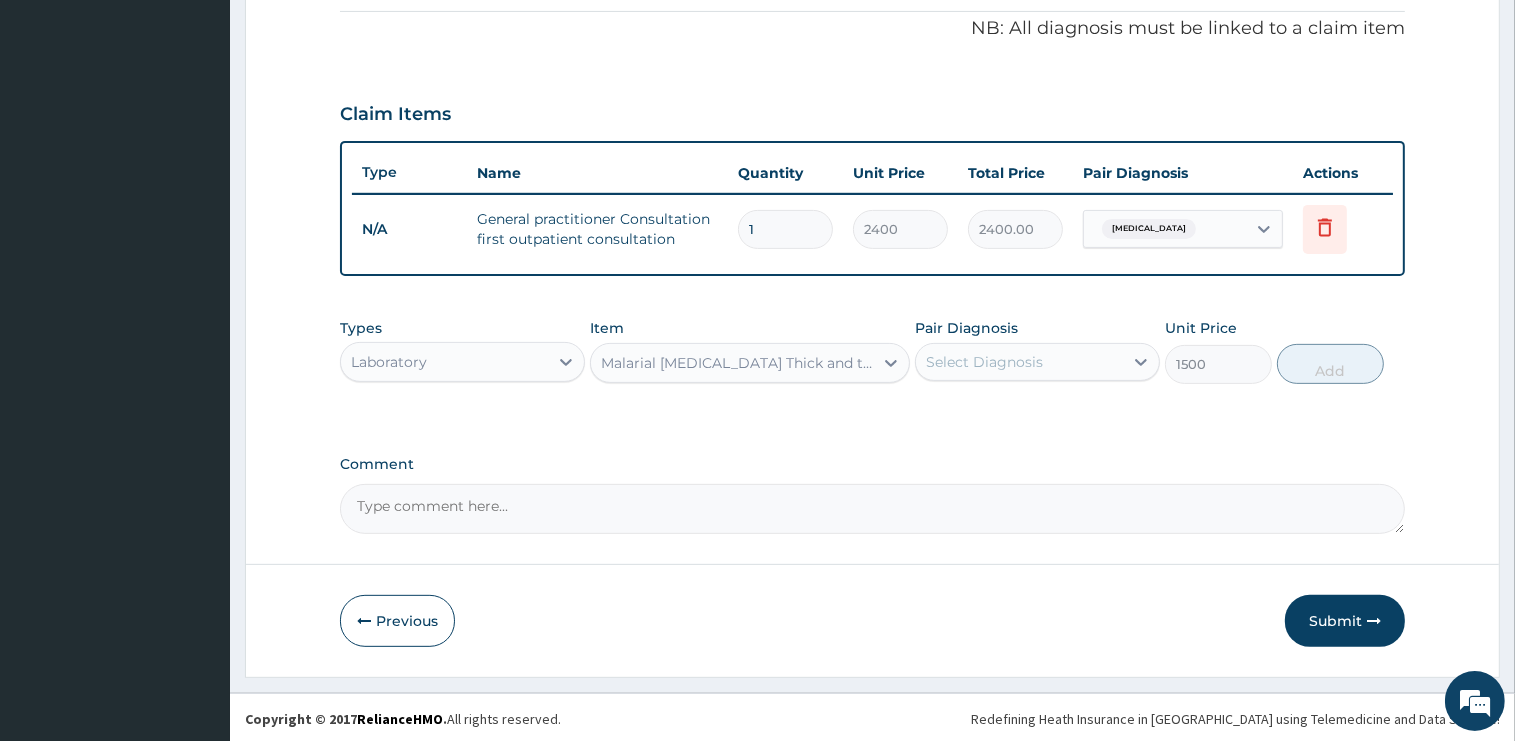 click on "Select Diagnosis" at bounding box center [1037, 362] 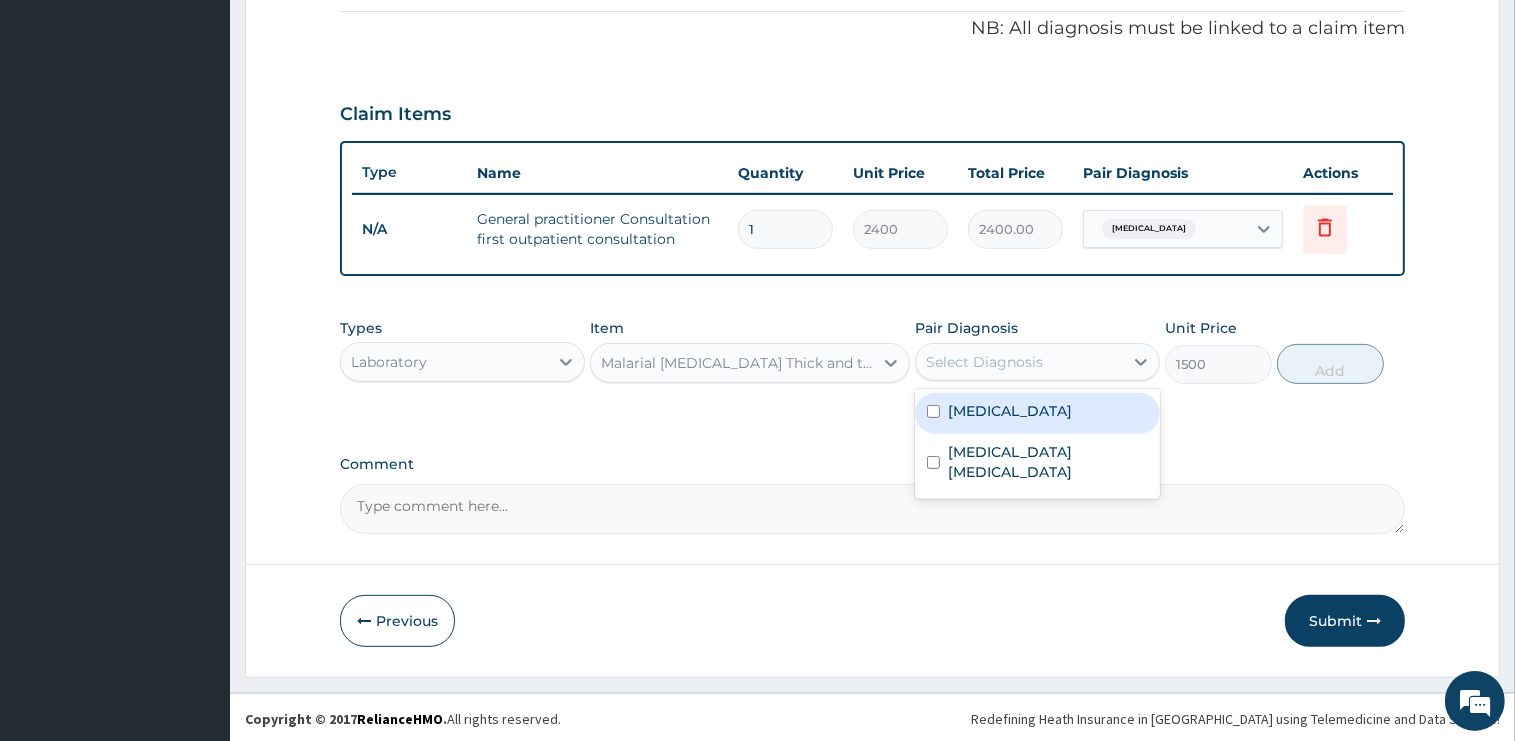 click on "[MEDICAL_DATA]" at bounding box center [1037, 413] 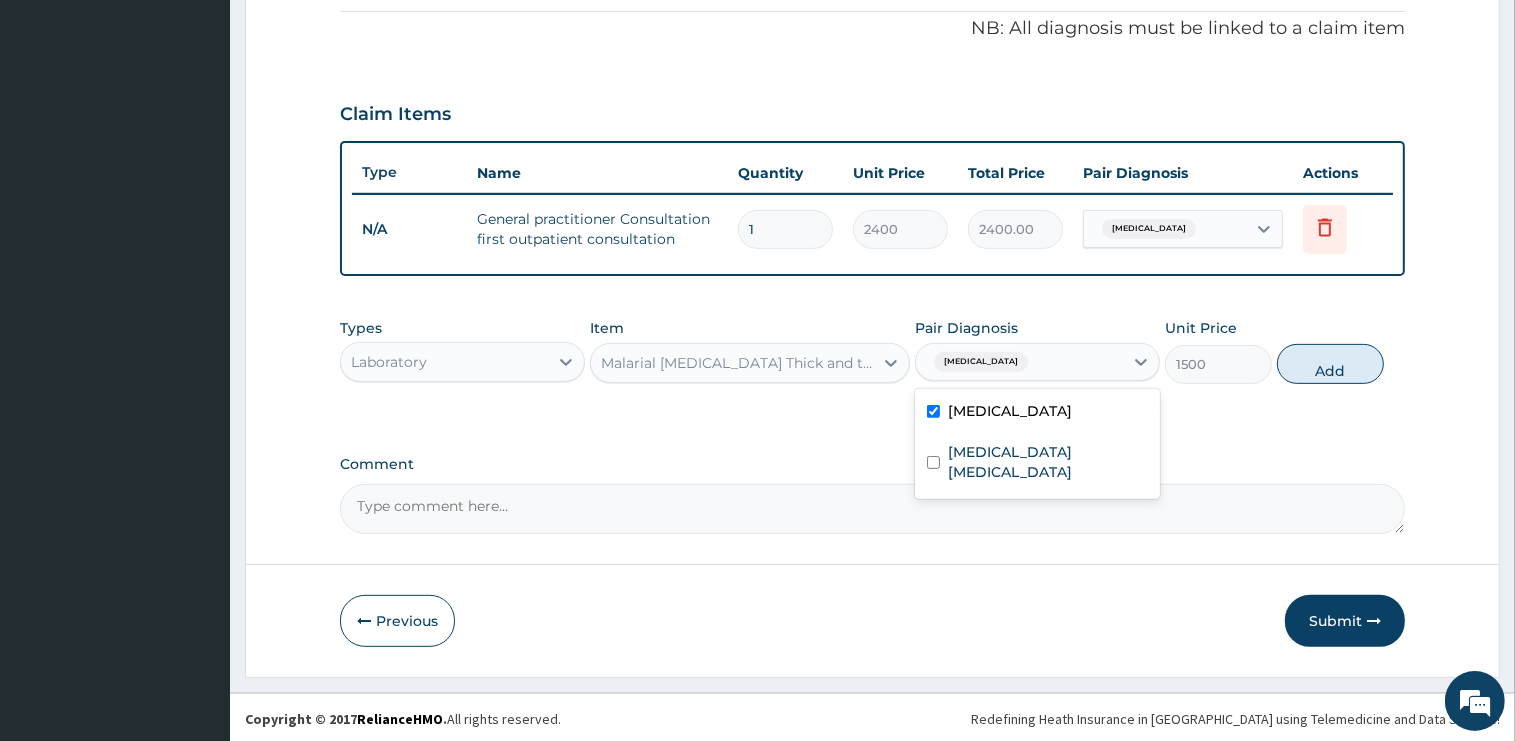 checkbox on "true" 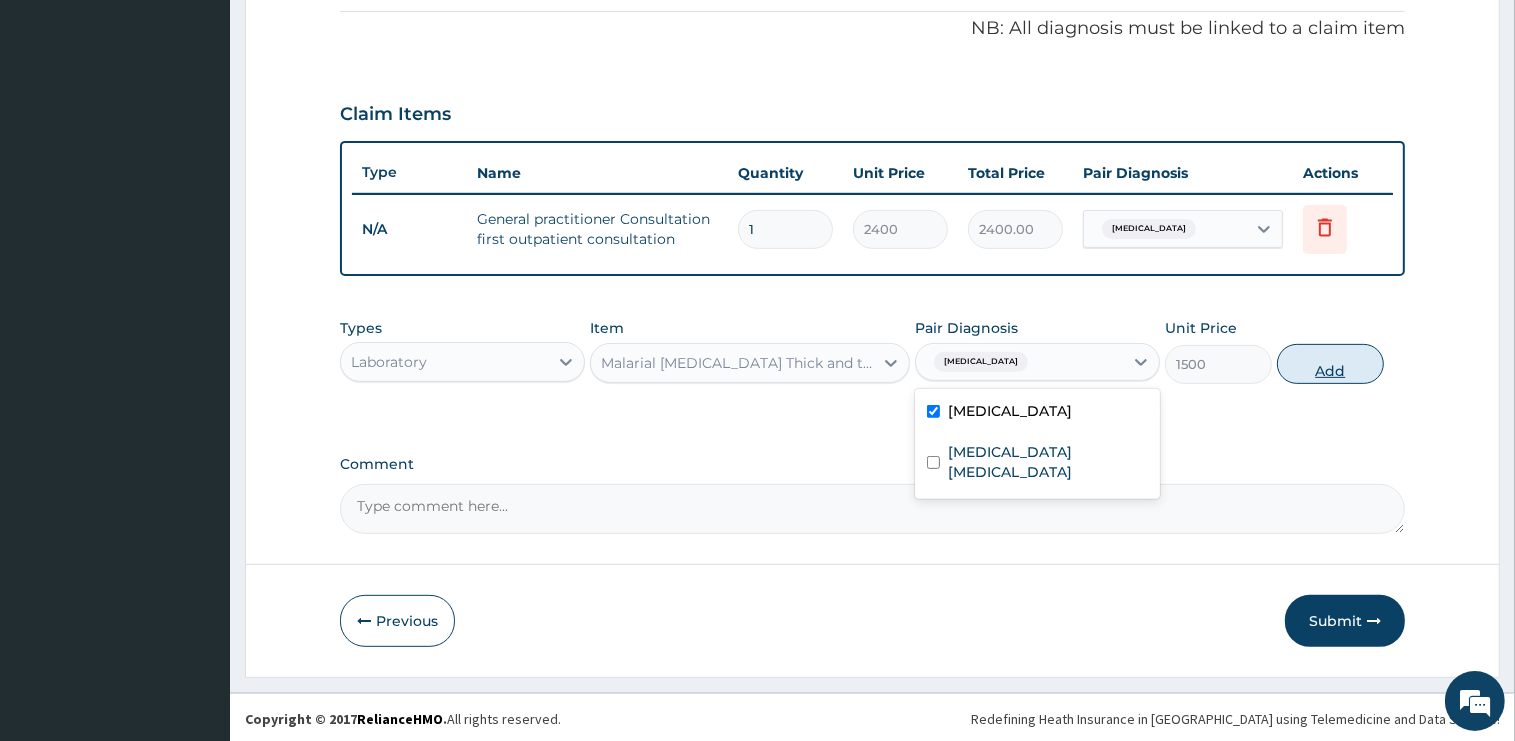 click on "Add" at bounding box center [1330, 364] 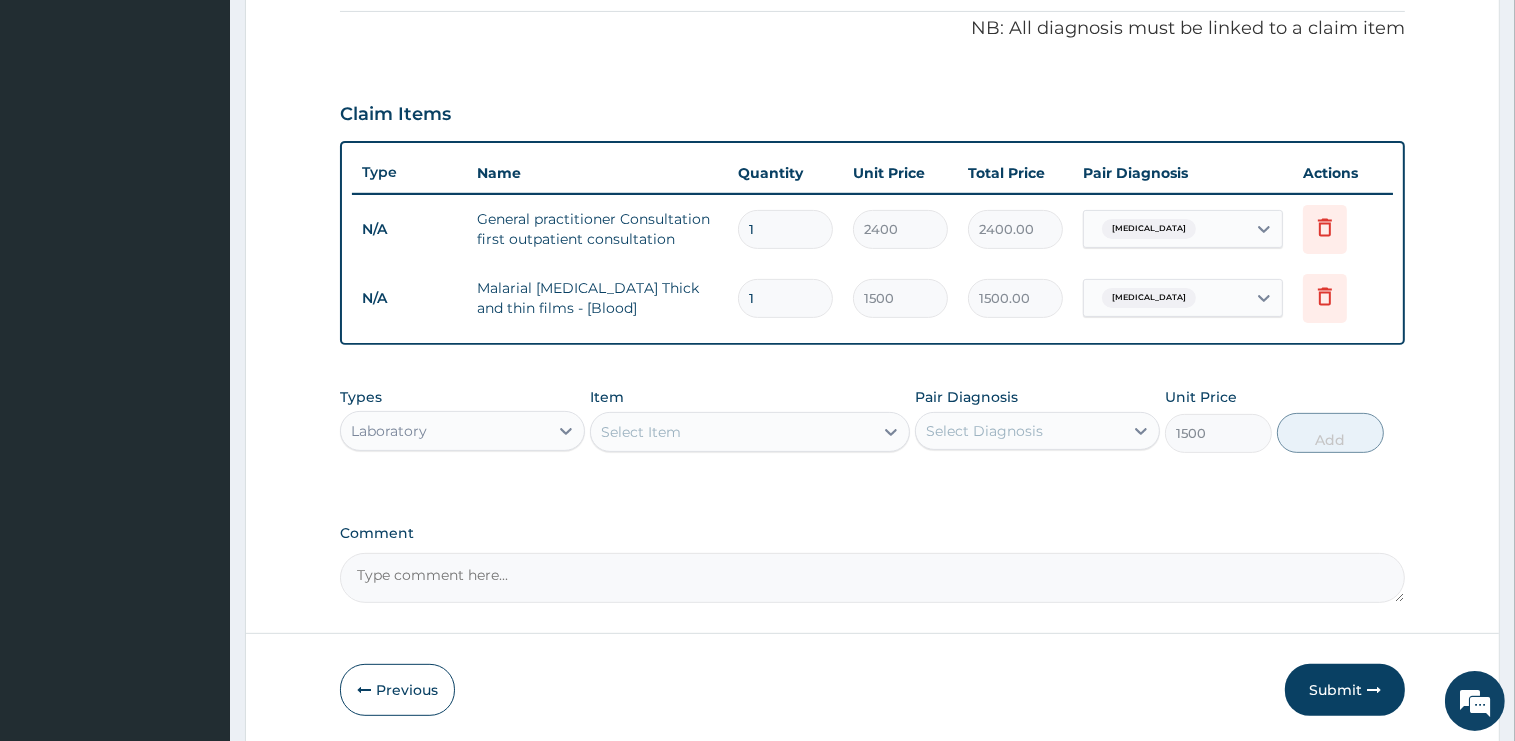 type on "0" 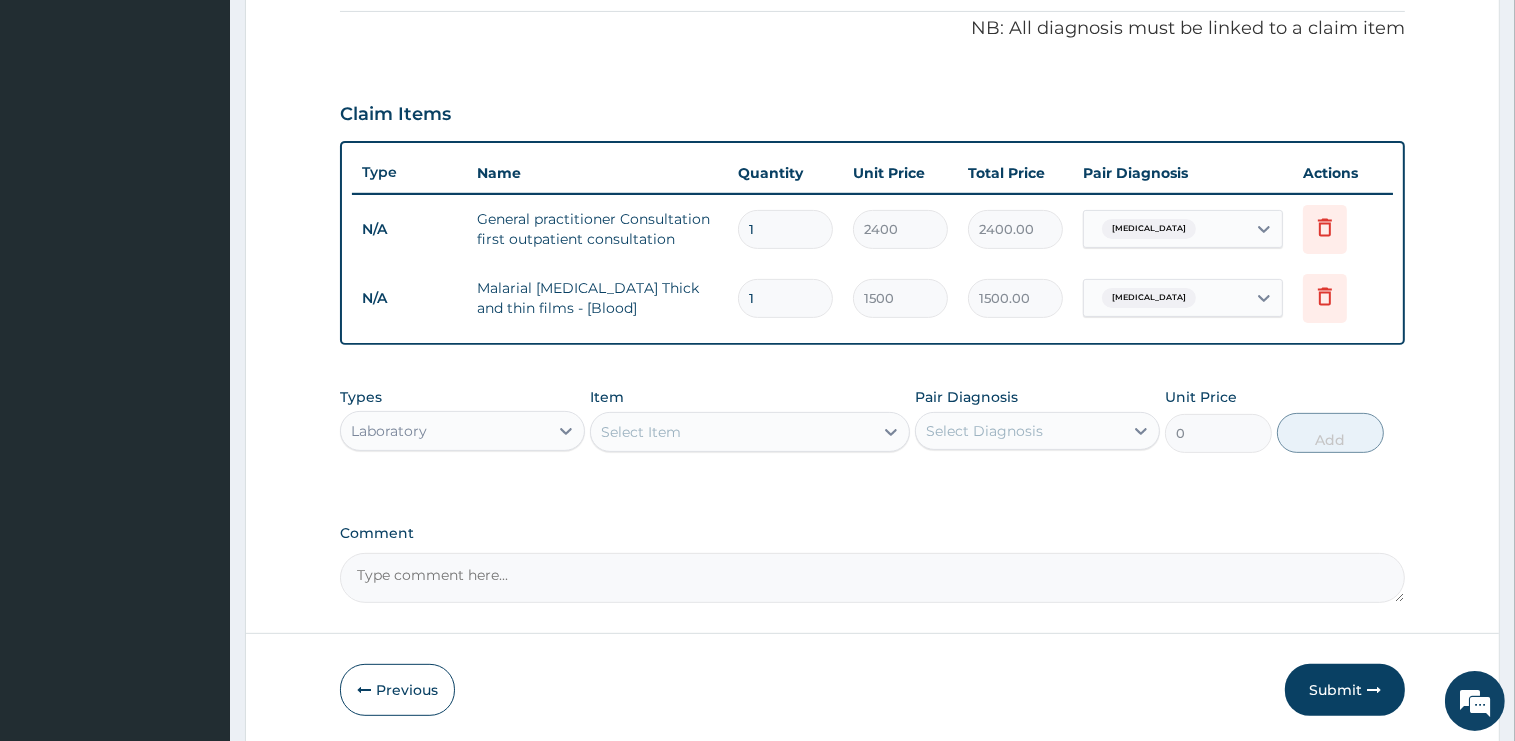 click on "Select Item" at bounding box center [732, 432] 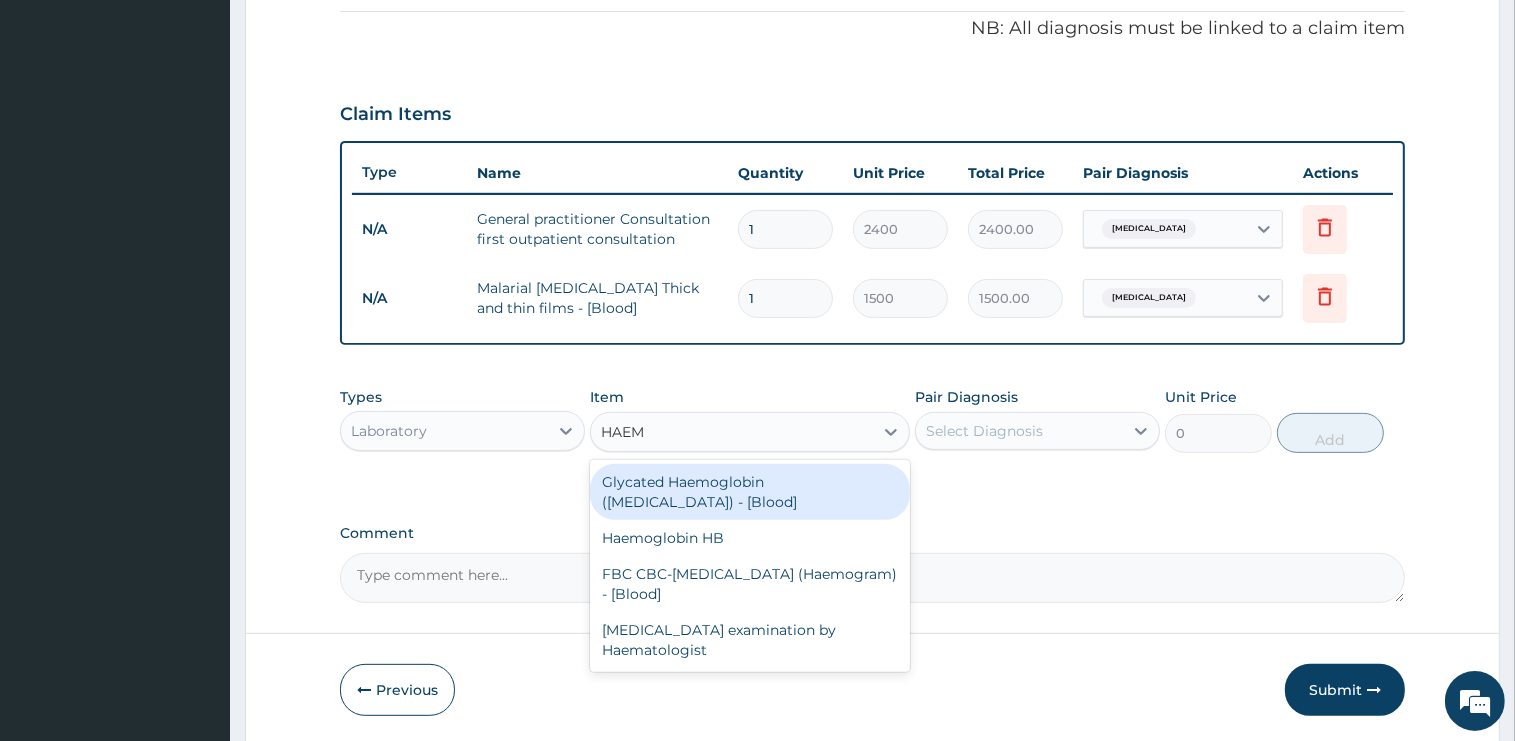type on "HAEMO" 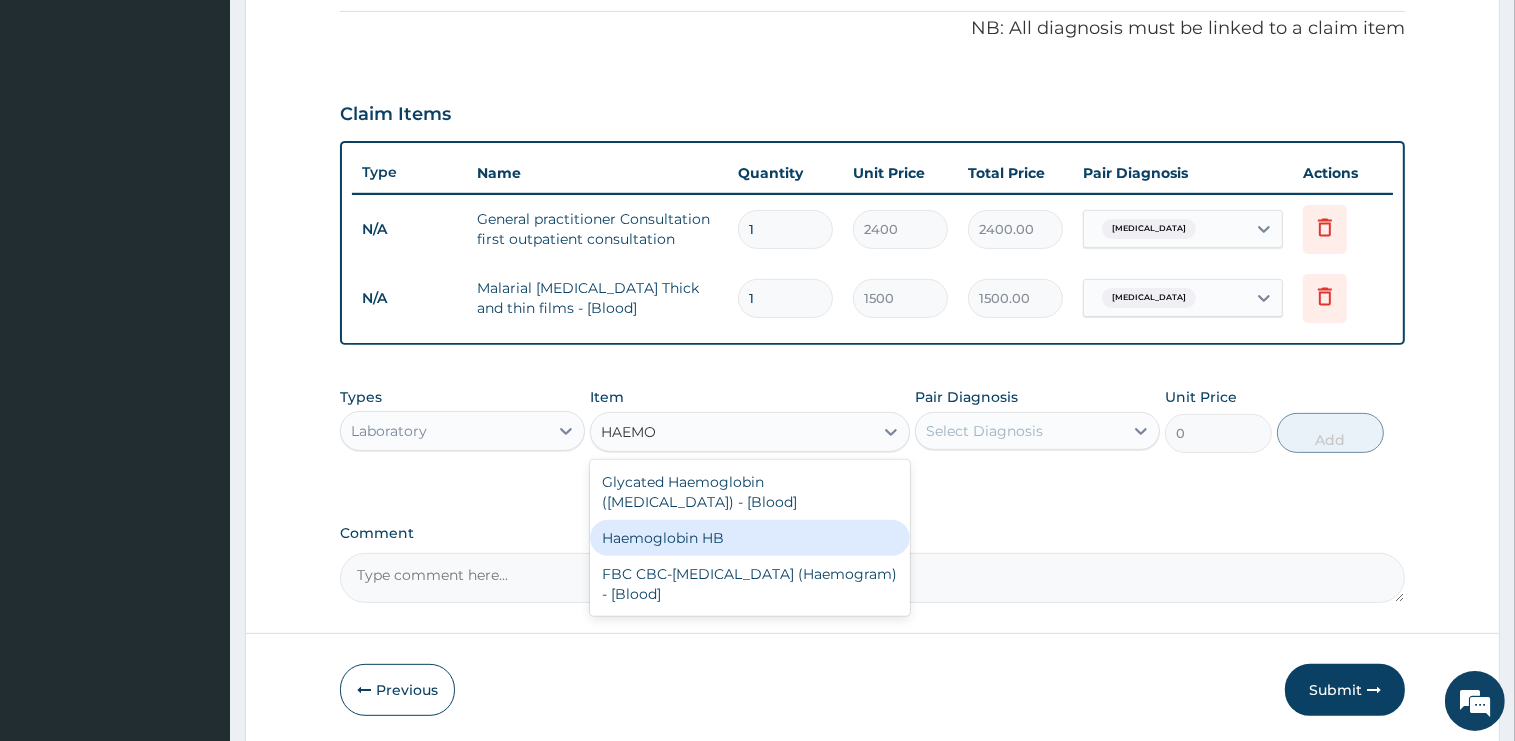 drag, startPoint x: 826, startPoint y: 521, endPoint x: 860, endPoint y: 506, distance: 37.161808 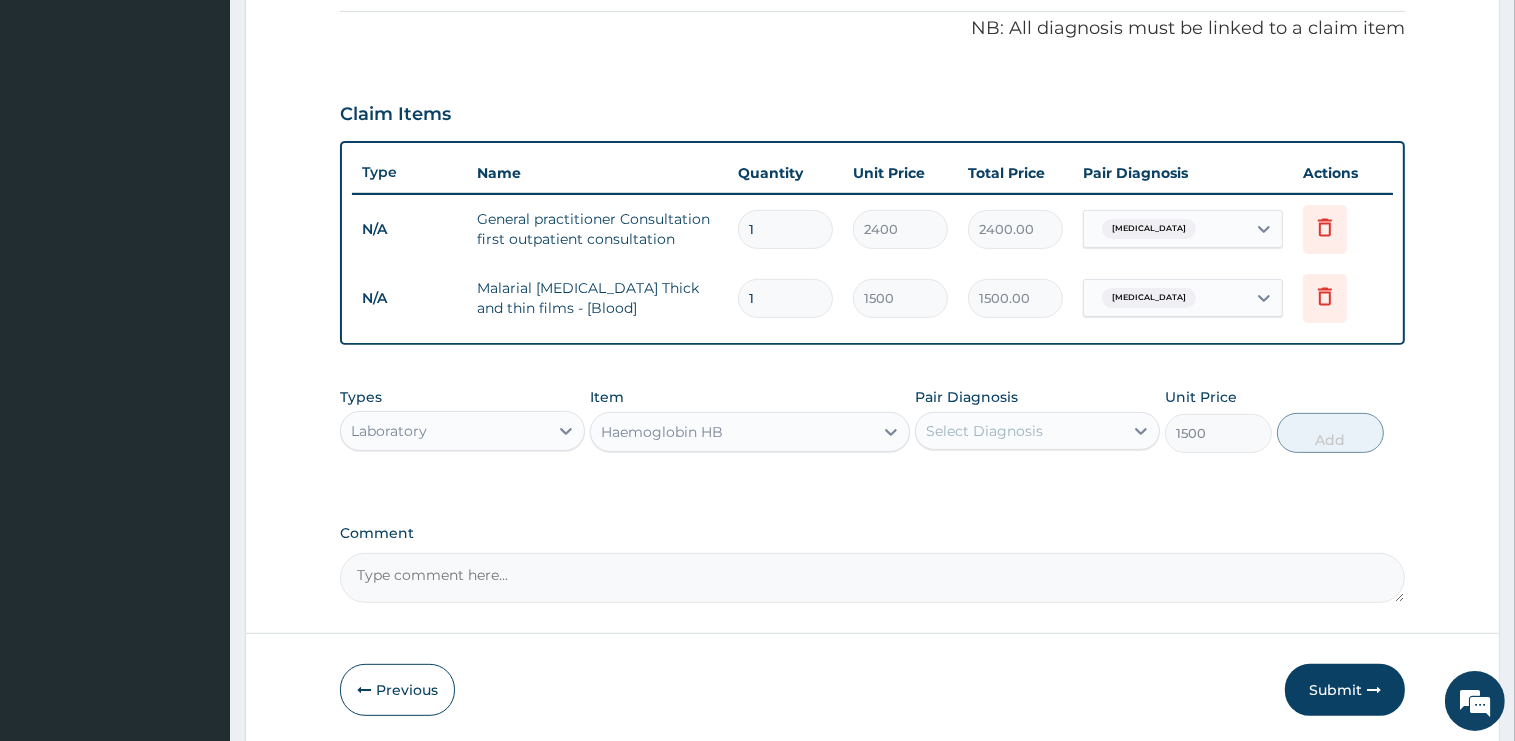 click on "Select Diagnosis" at bounding box center [984, 431] 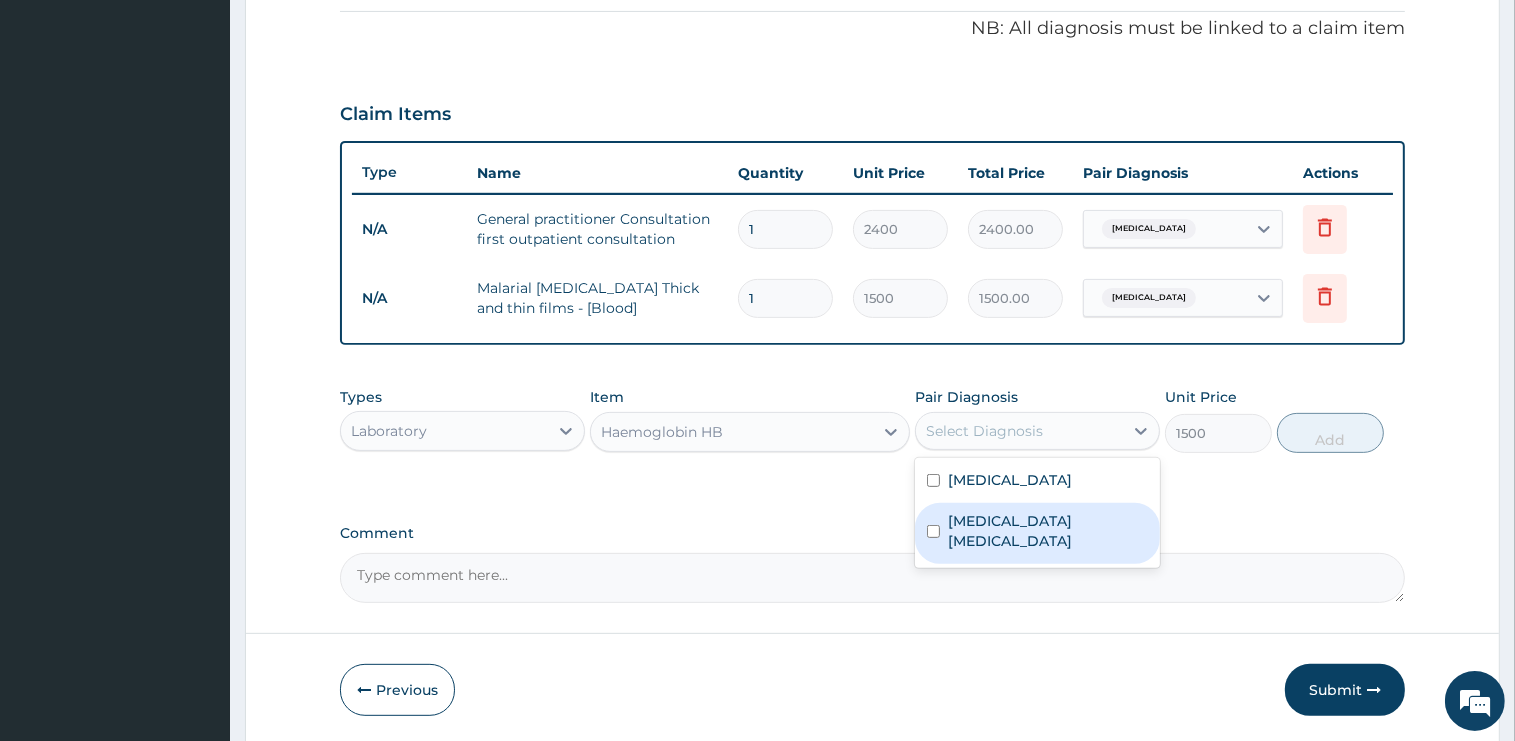 click on "Iron deficiency anemia" at bounding box center (1048, 531) 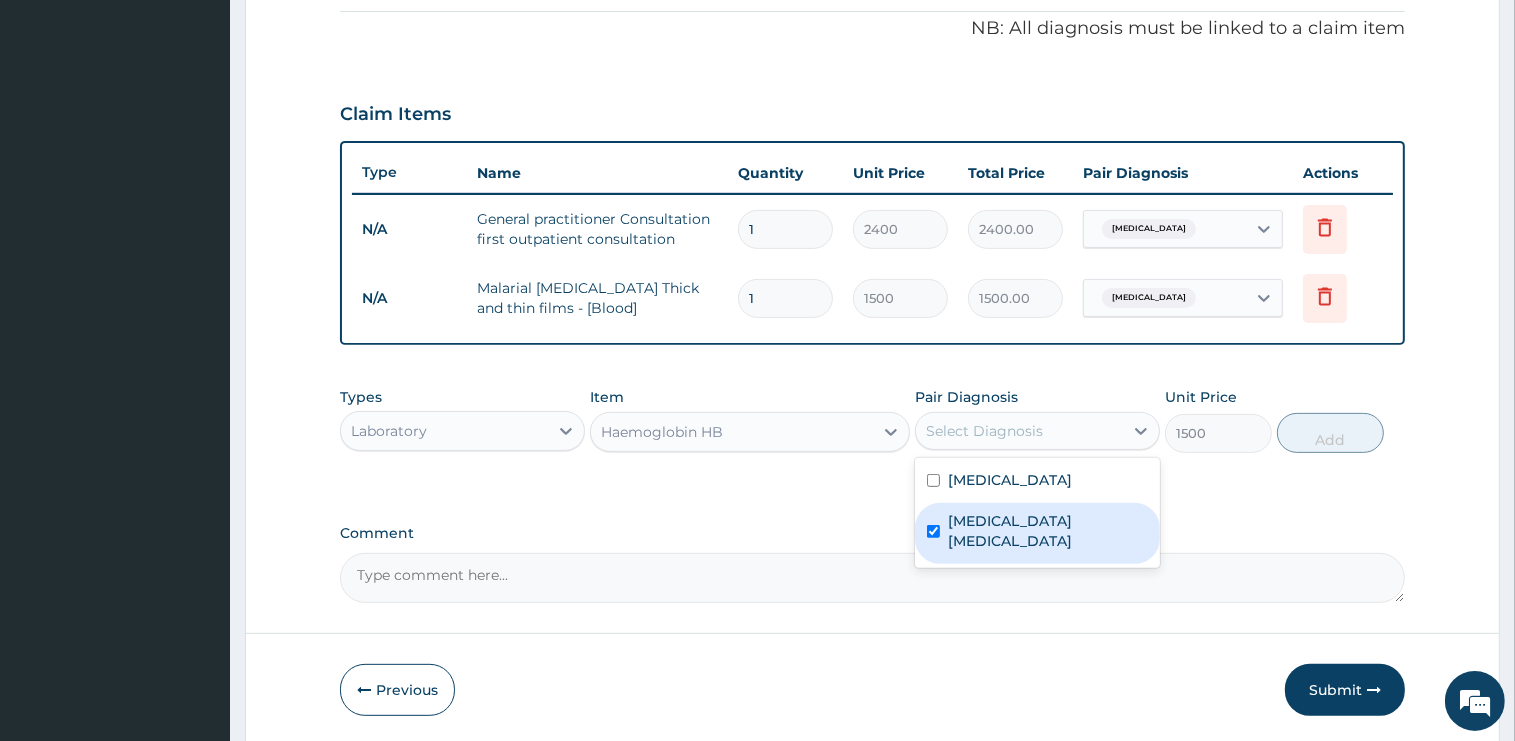 checkbox on "true" 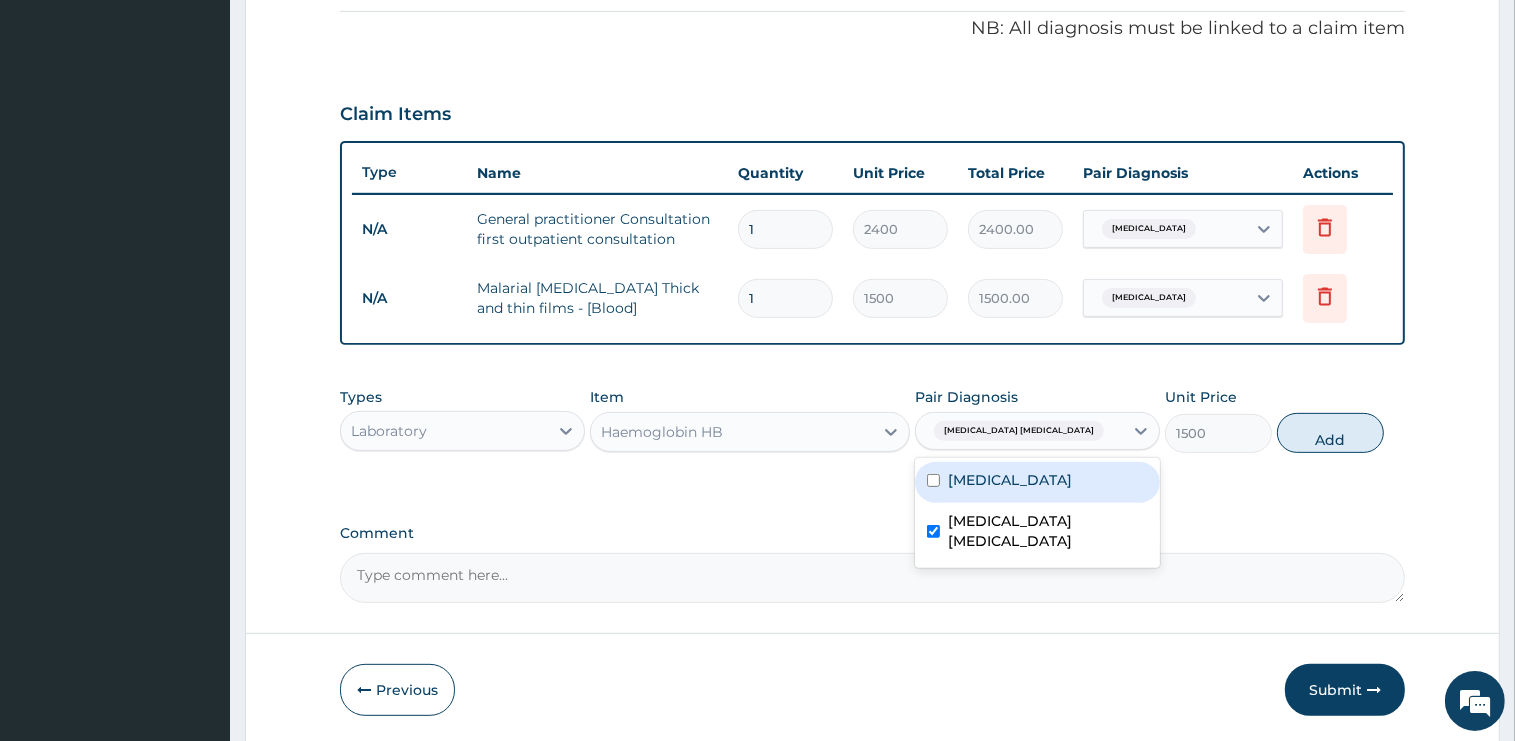 click on "Add" at bounding box center [1330, 433] 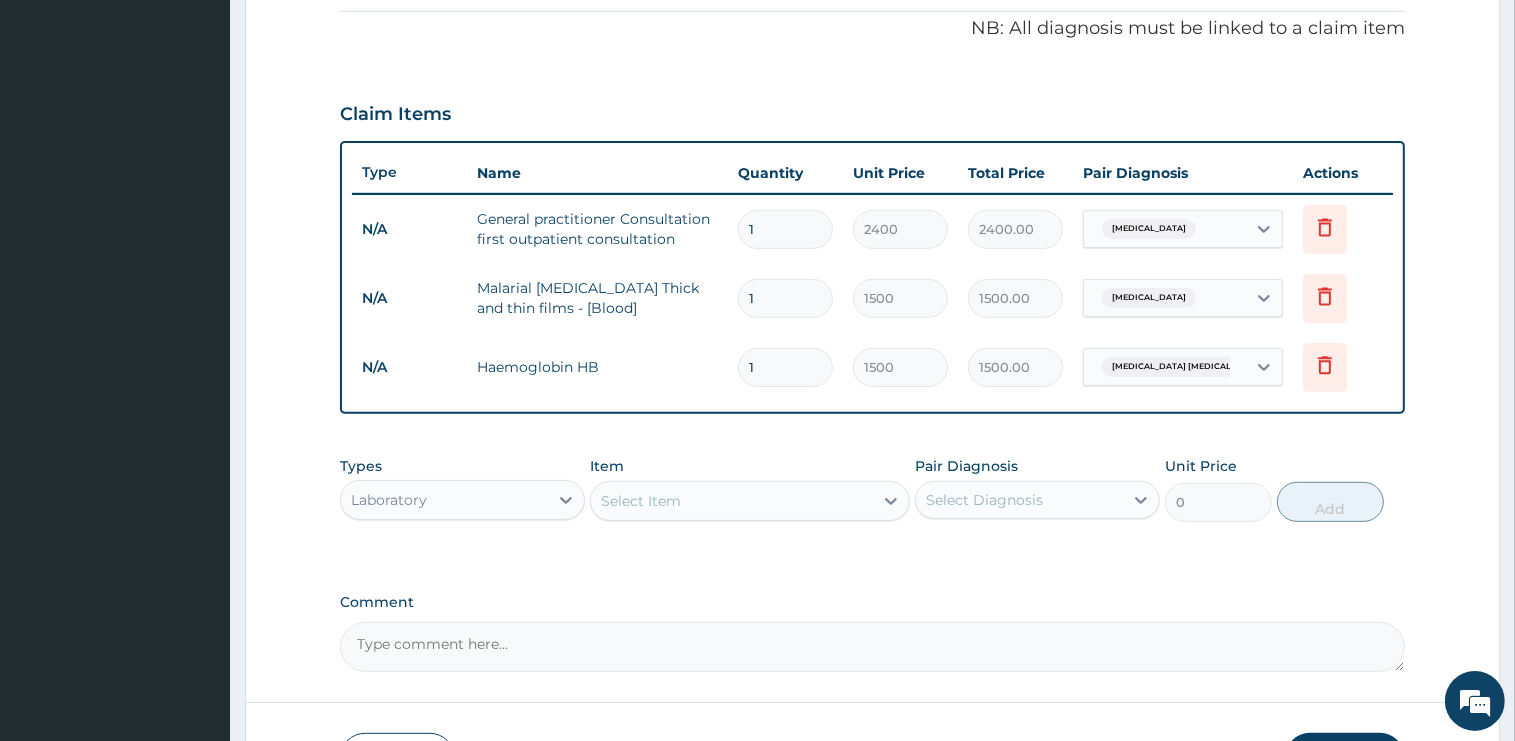 click on "Laboratory" at bounding box center [444, 500] 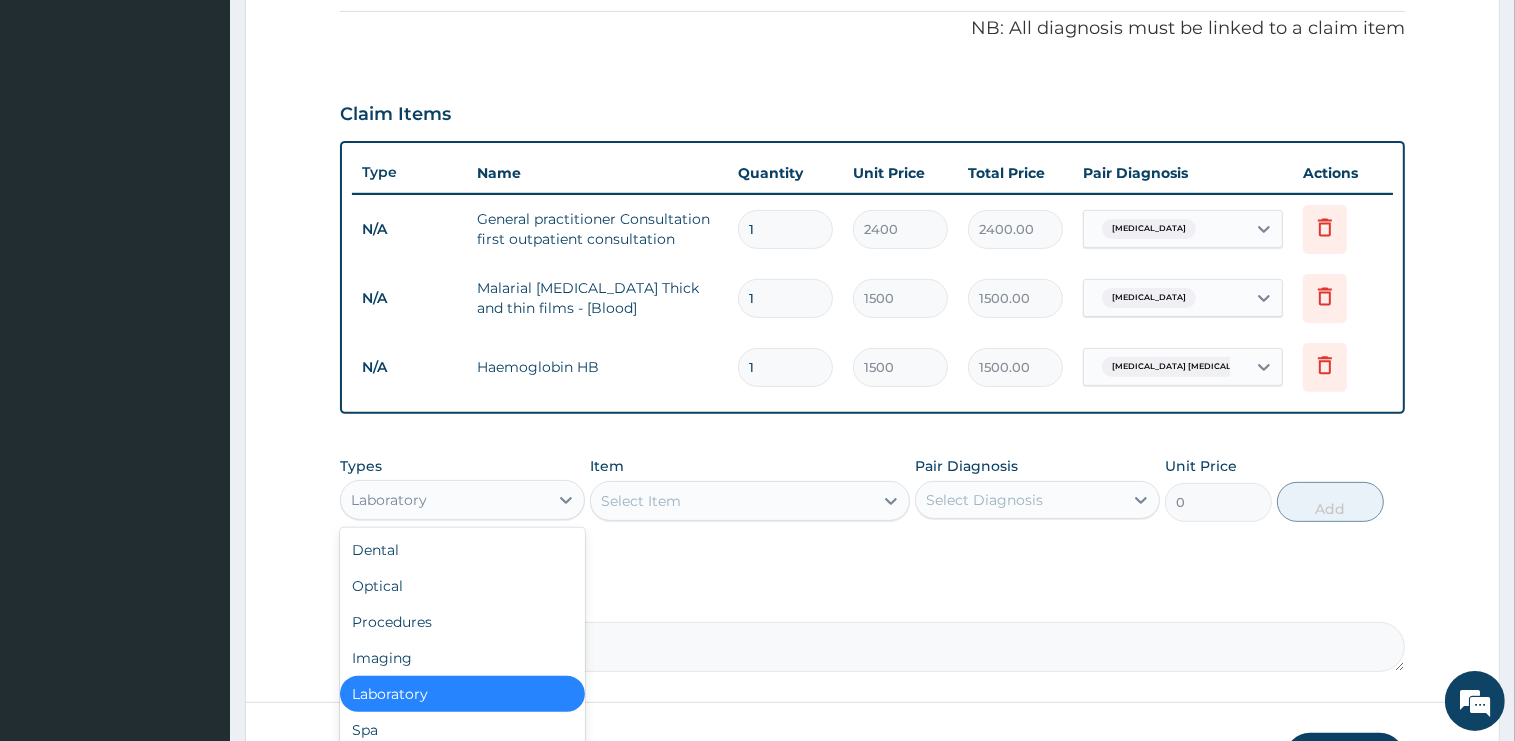 scroll, scrollTop: 68, scrollLeft: 0, axis: vertical 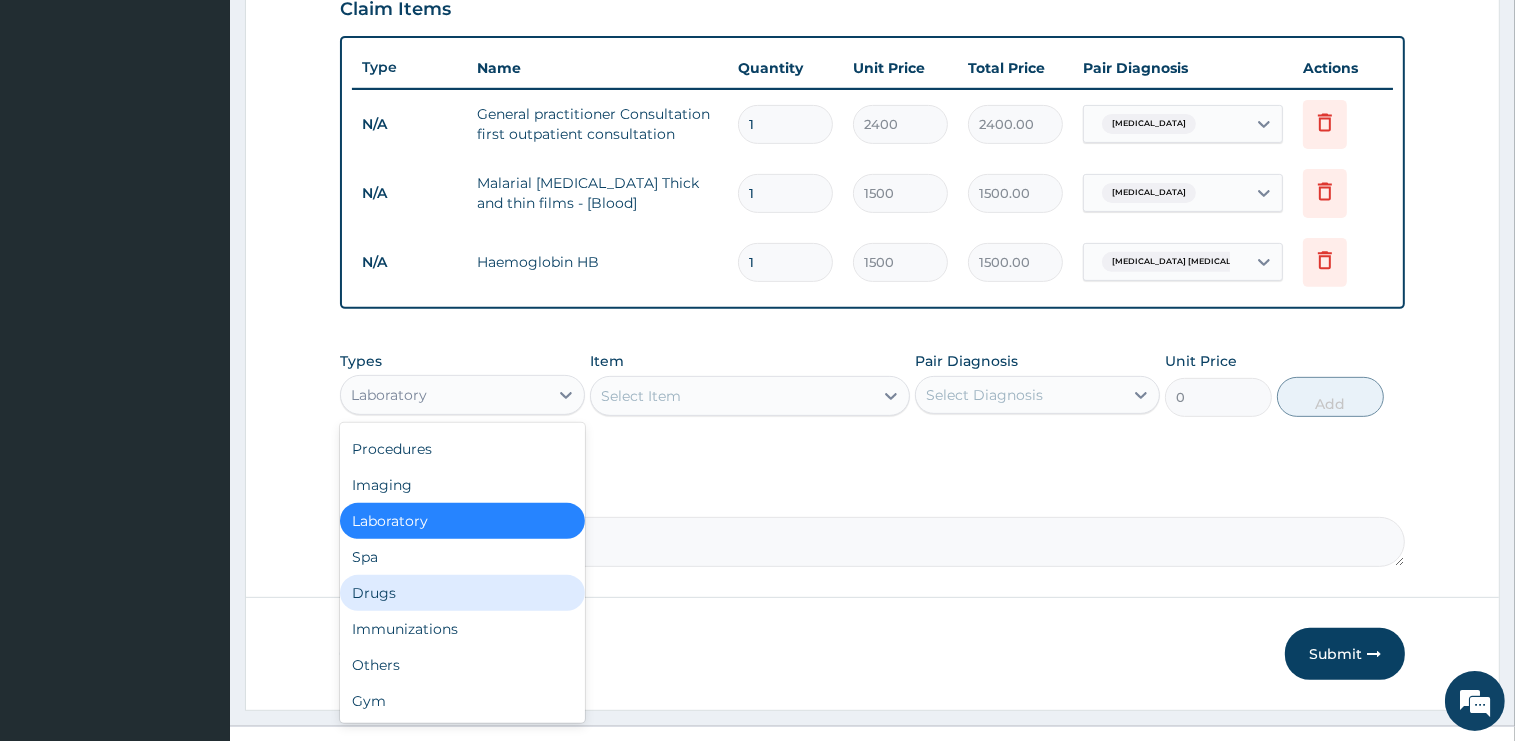 click on "Drugs" at bounding box center [462, 593] 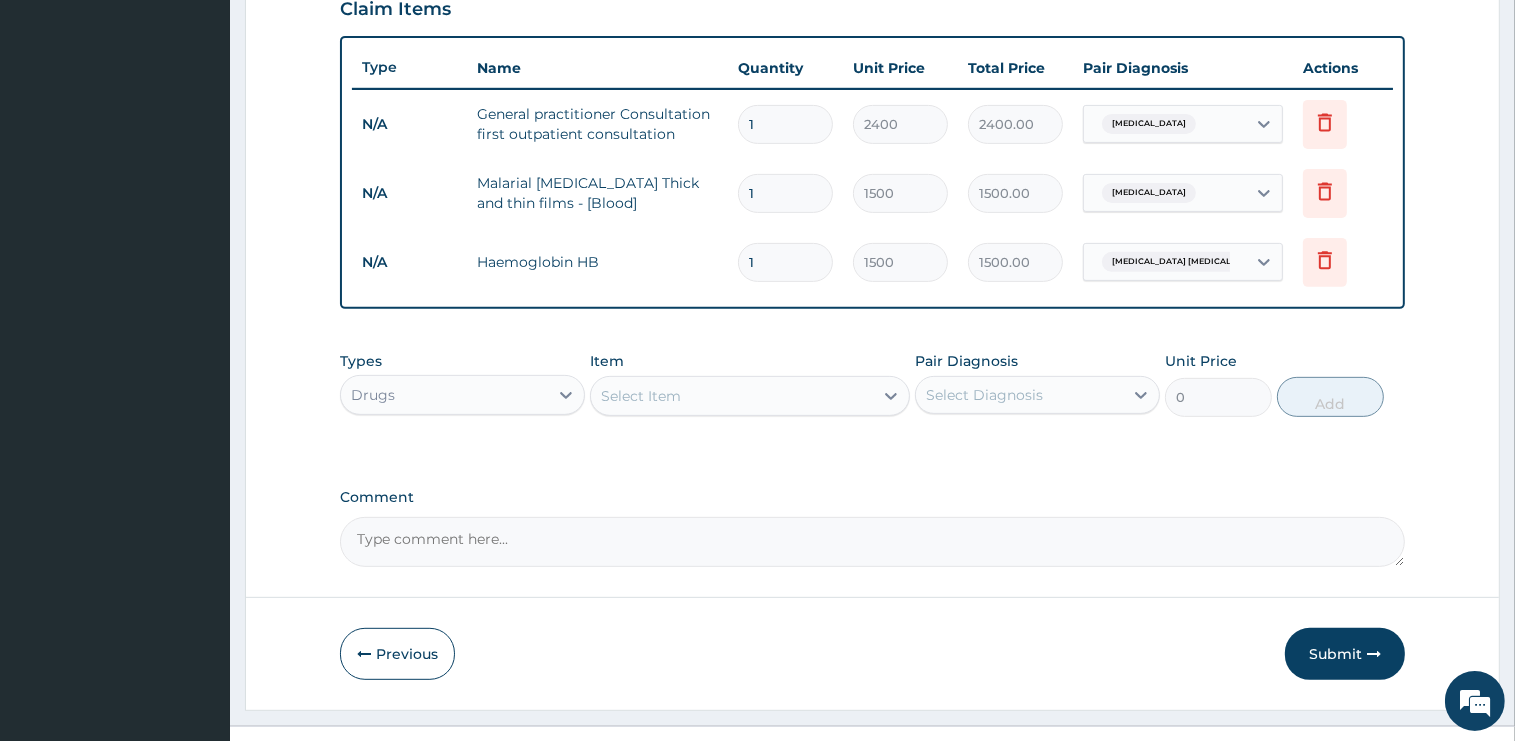 click on "Select Item" at bounding box center (732, 396) 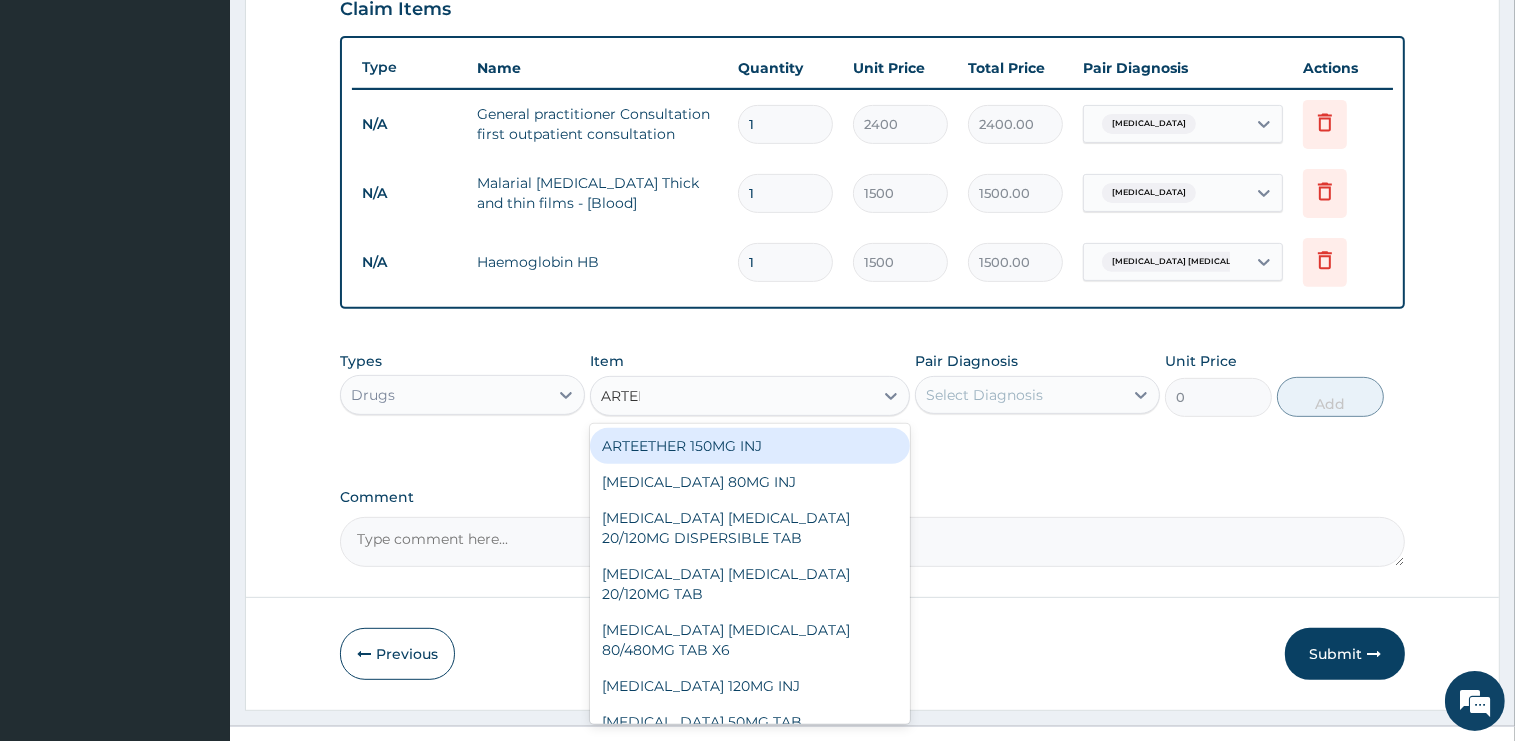 type on "ARTEME" 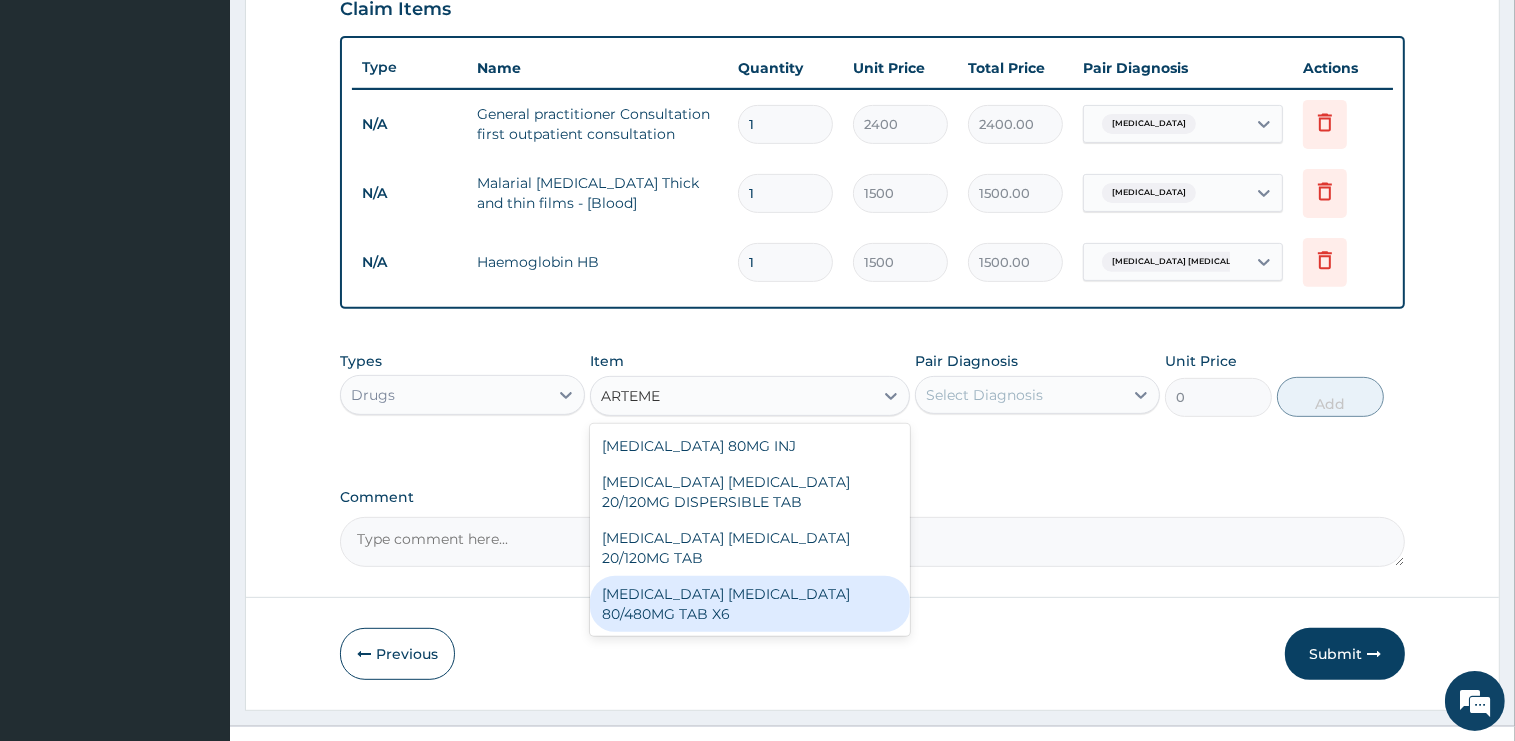 click on "[MEDICAL_DATA] [MEDICAL_DATA] 80/480MG TAB X6" at bounding box center (750, 604) 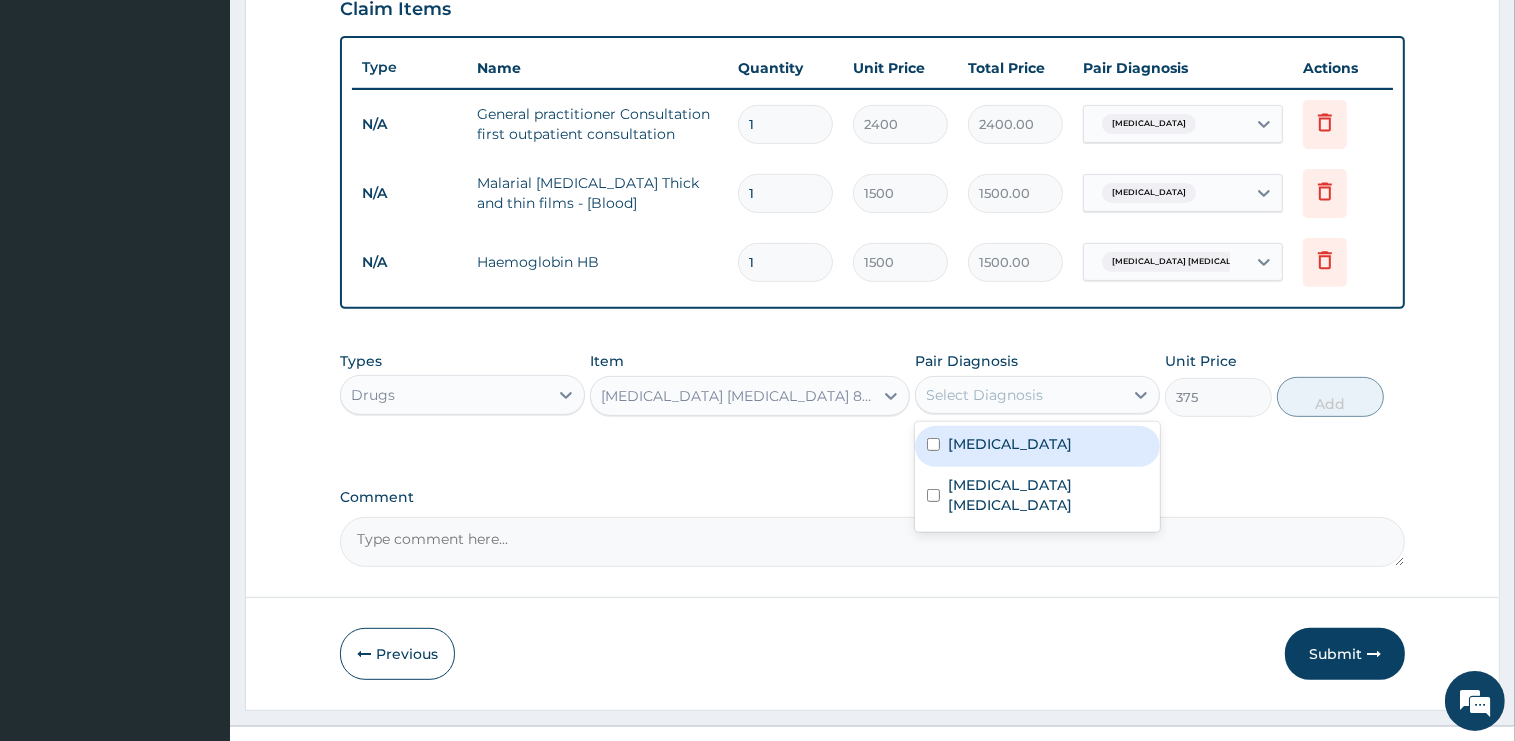 click on "Select Diagnosis" at bounding box center (1019, 395) 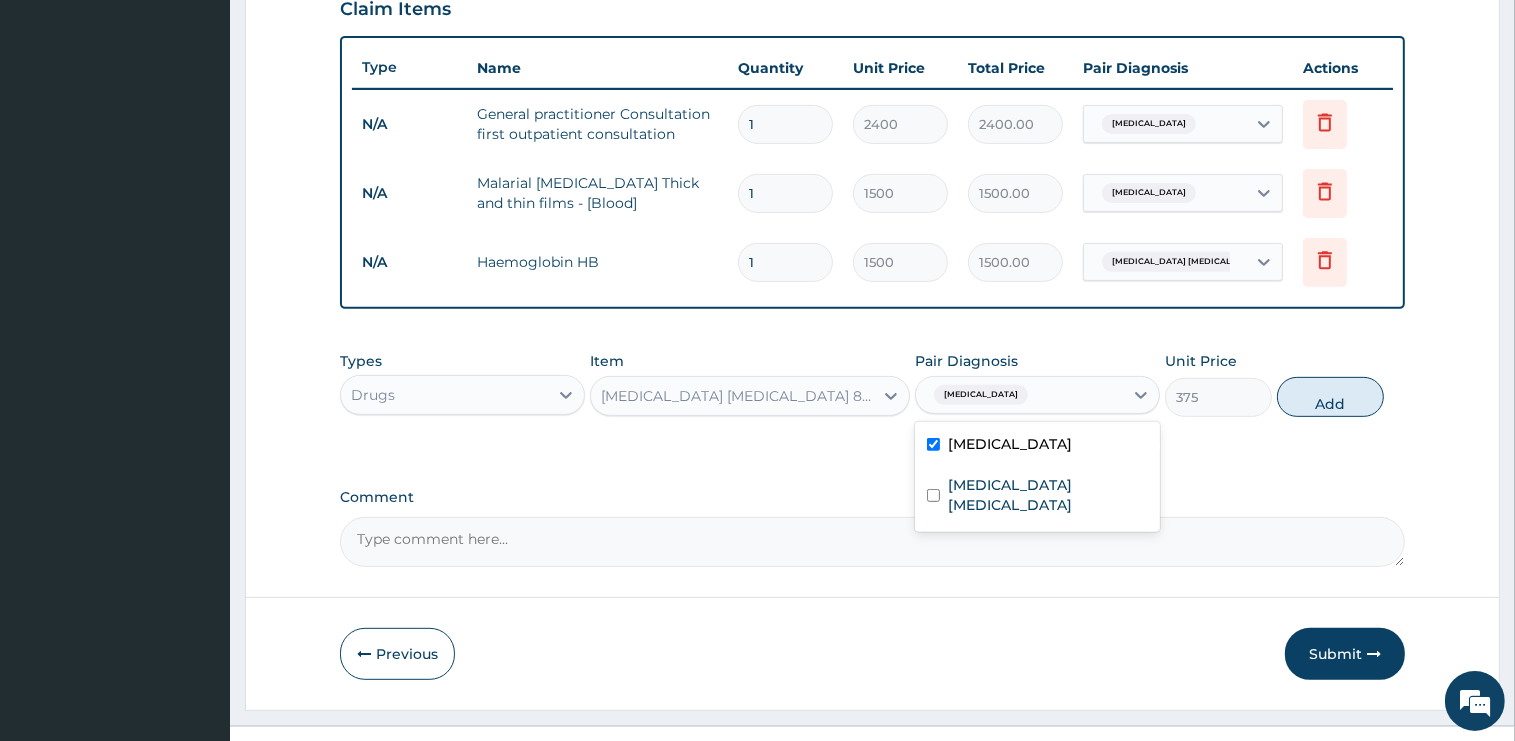 checkbox on "true" 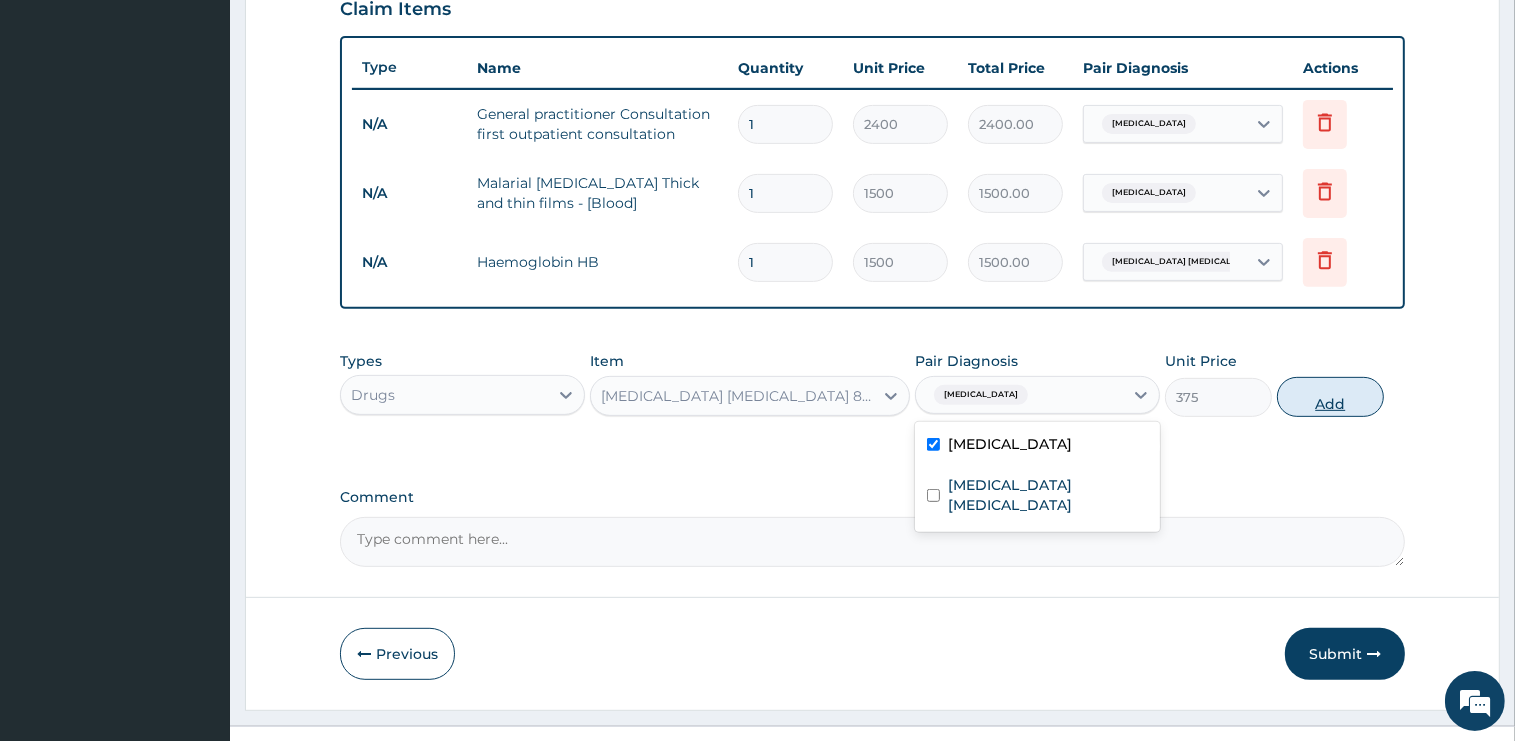 click on "Add" at bounding box center (1330, 397) 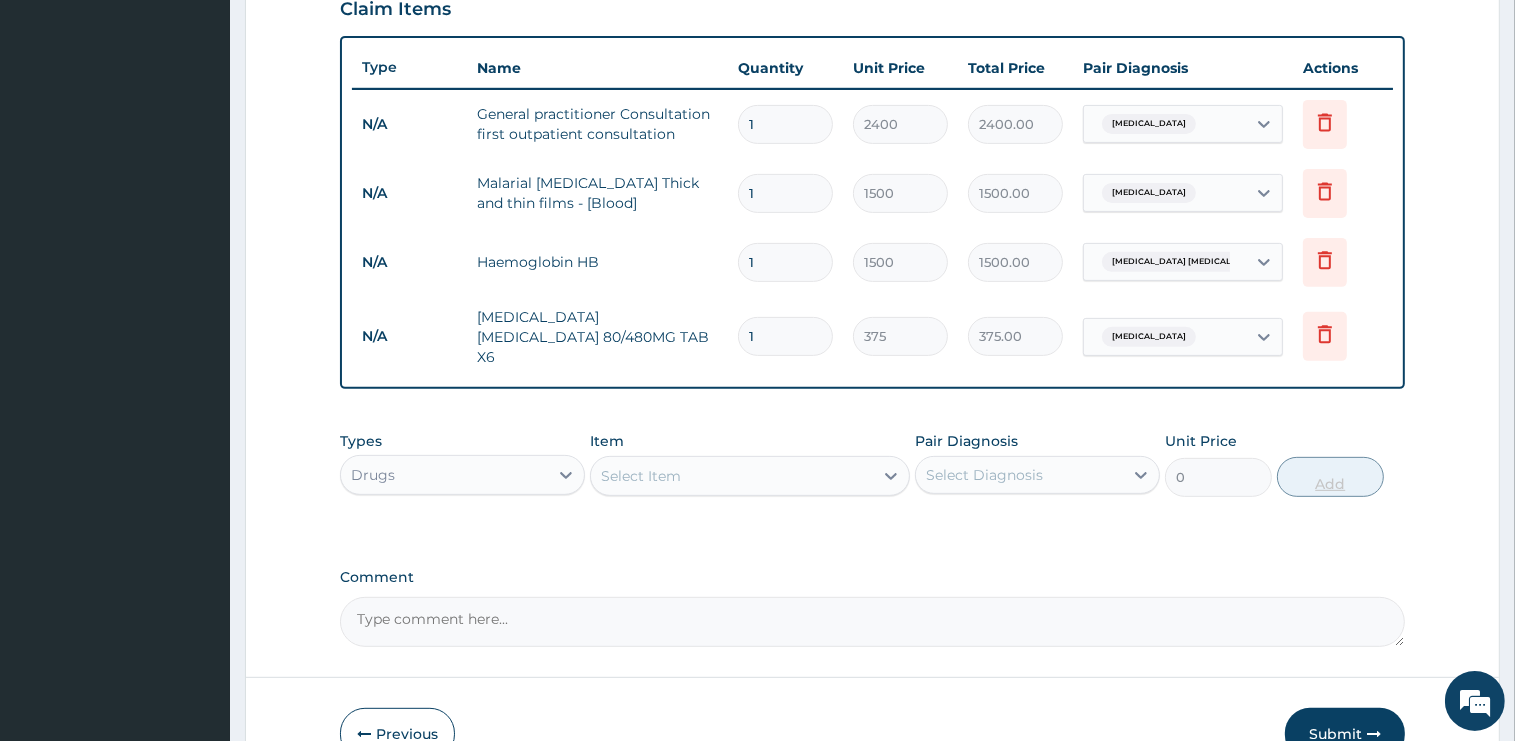 type 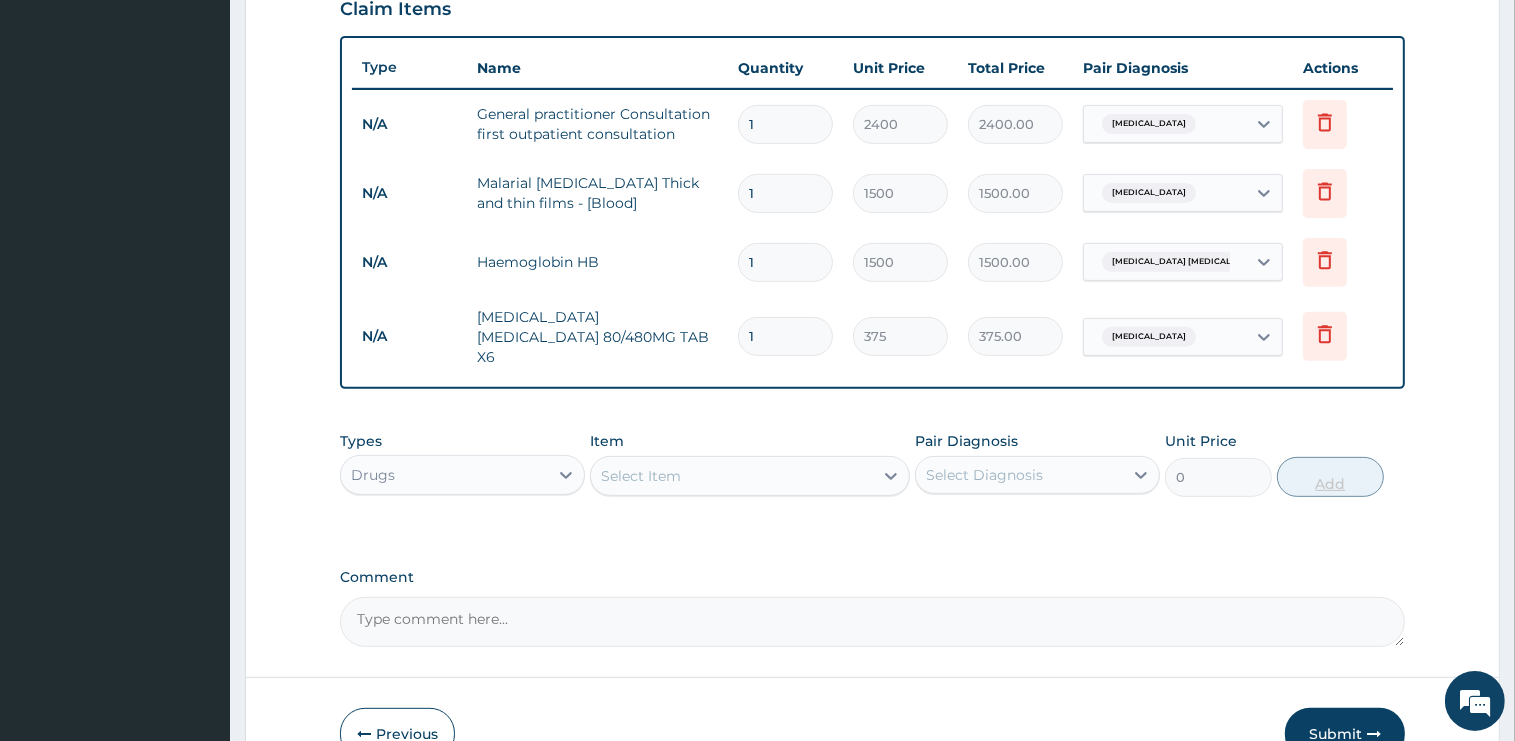 type on "0.00" 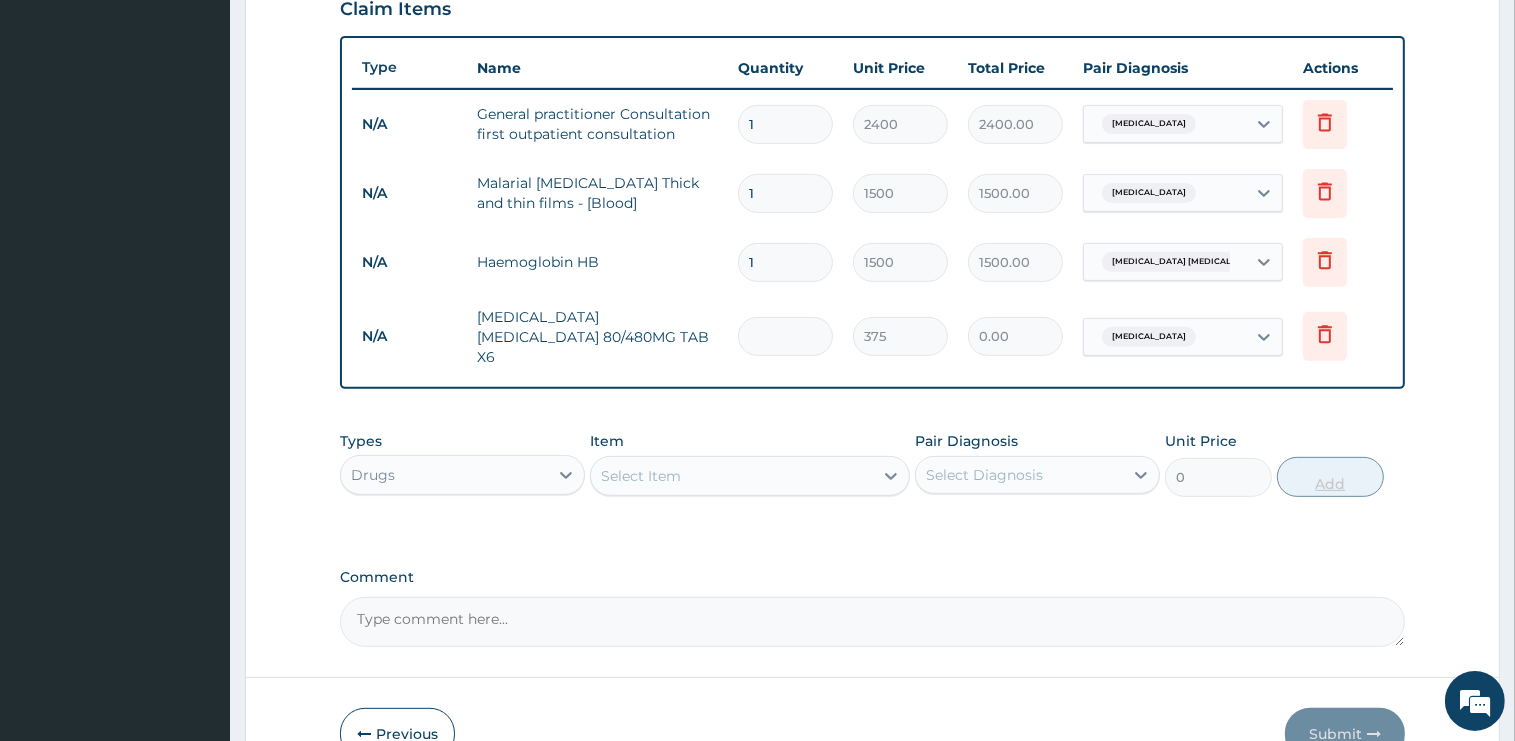type on "6" 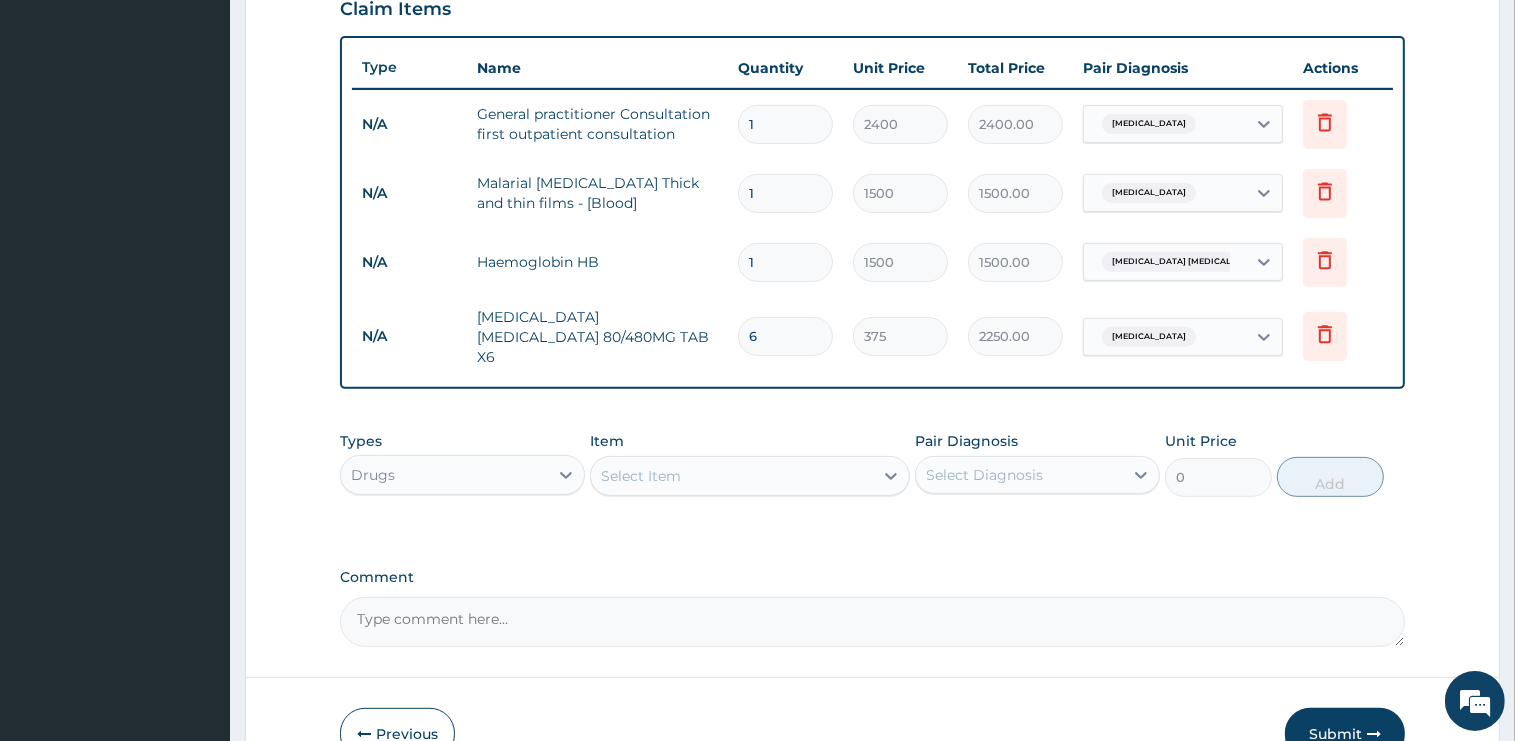 type on "6" 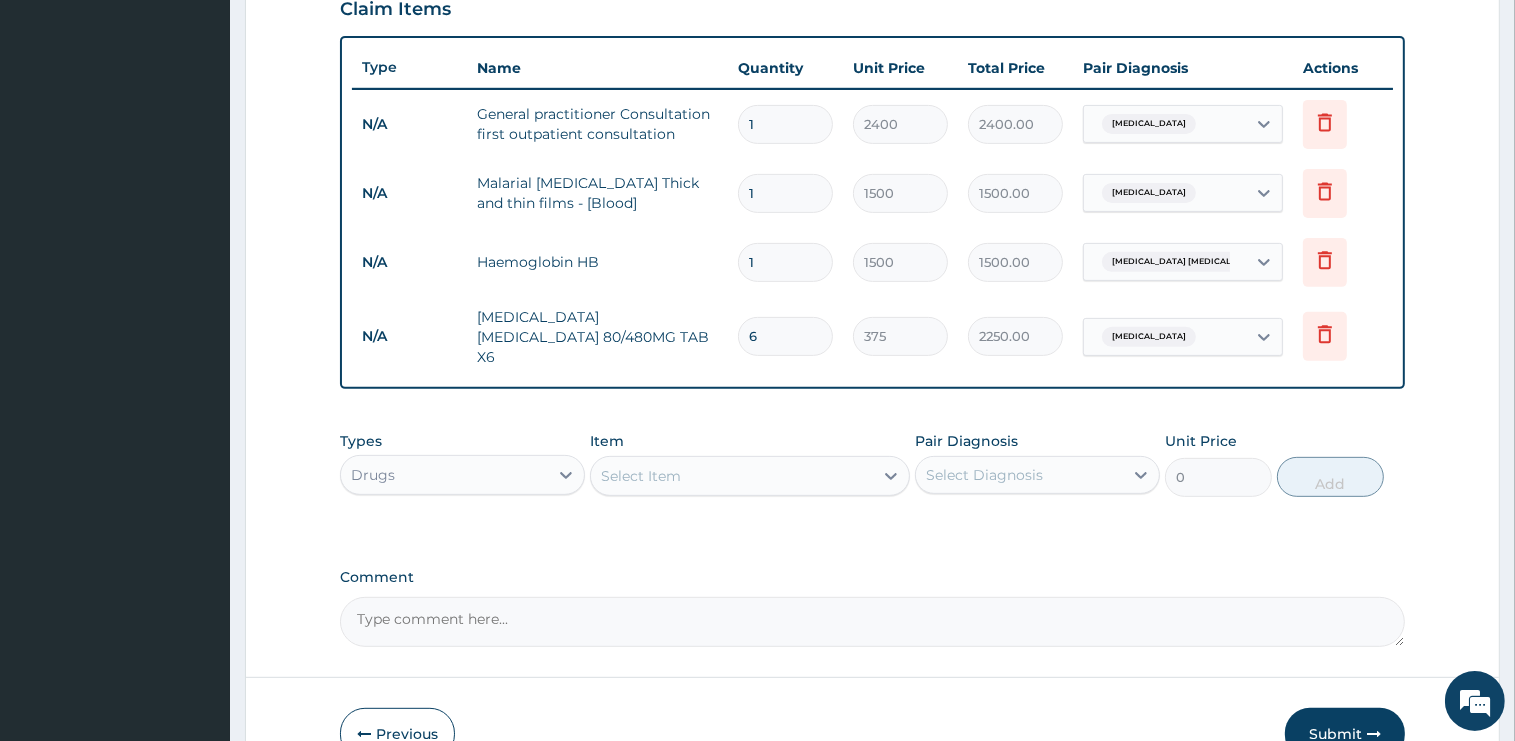 click on "Select Item" at bounding box center (641, 476) 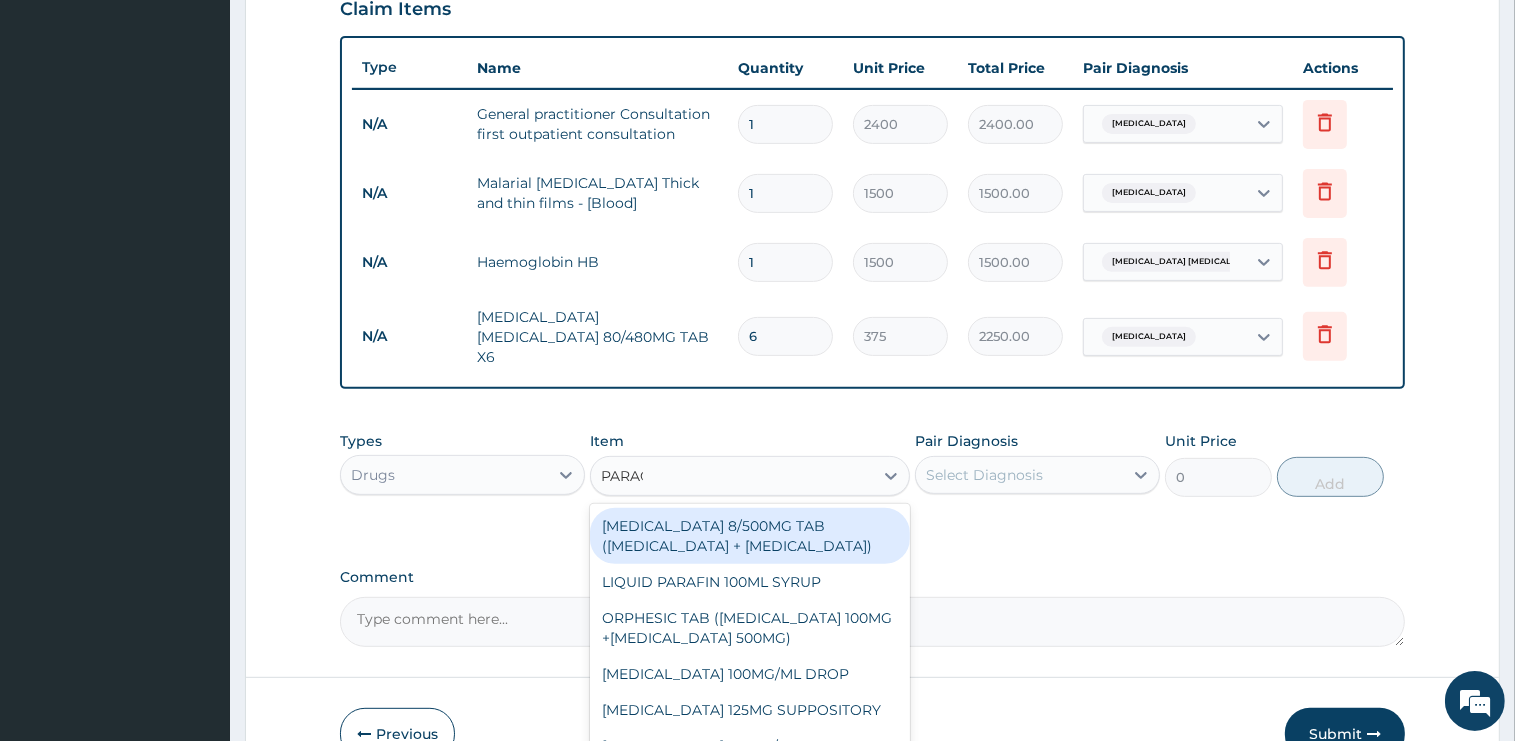 type on "PARACE" 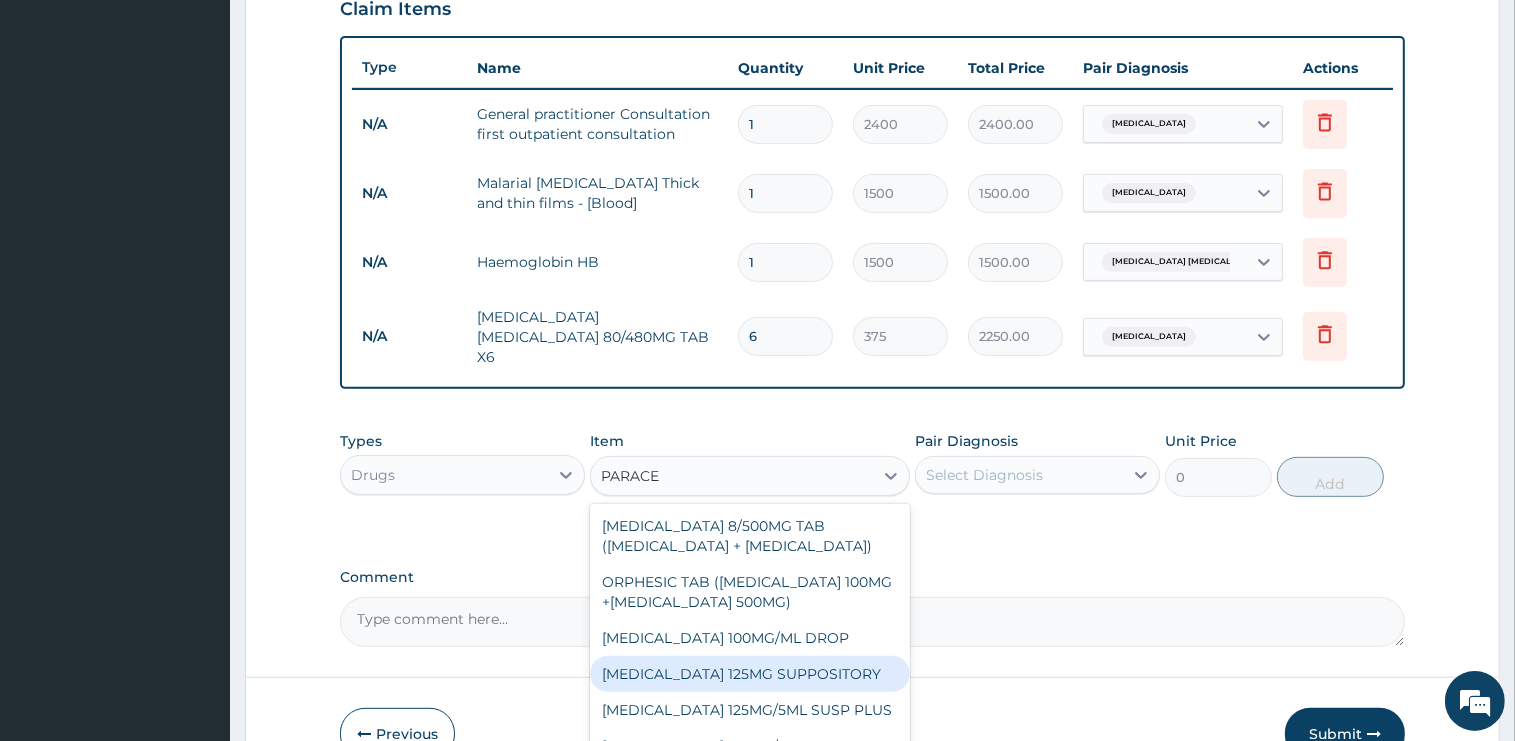 scroll, scrollTop: 168, scrollLeft: 0, axis: vertical 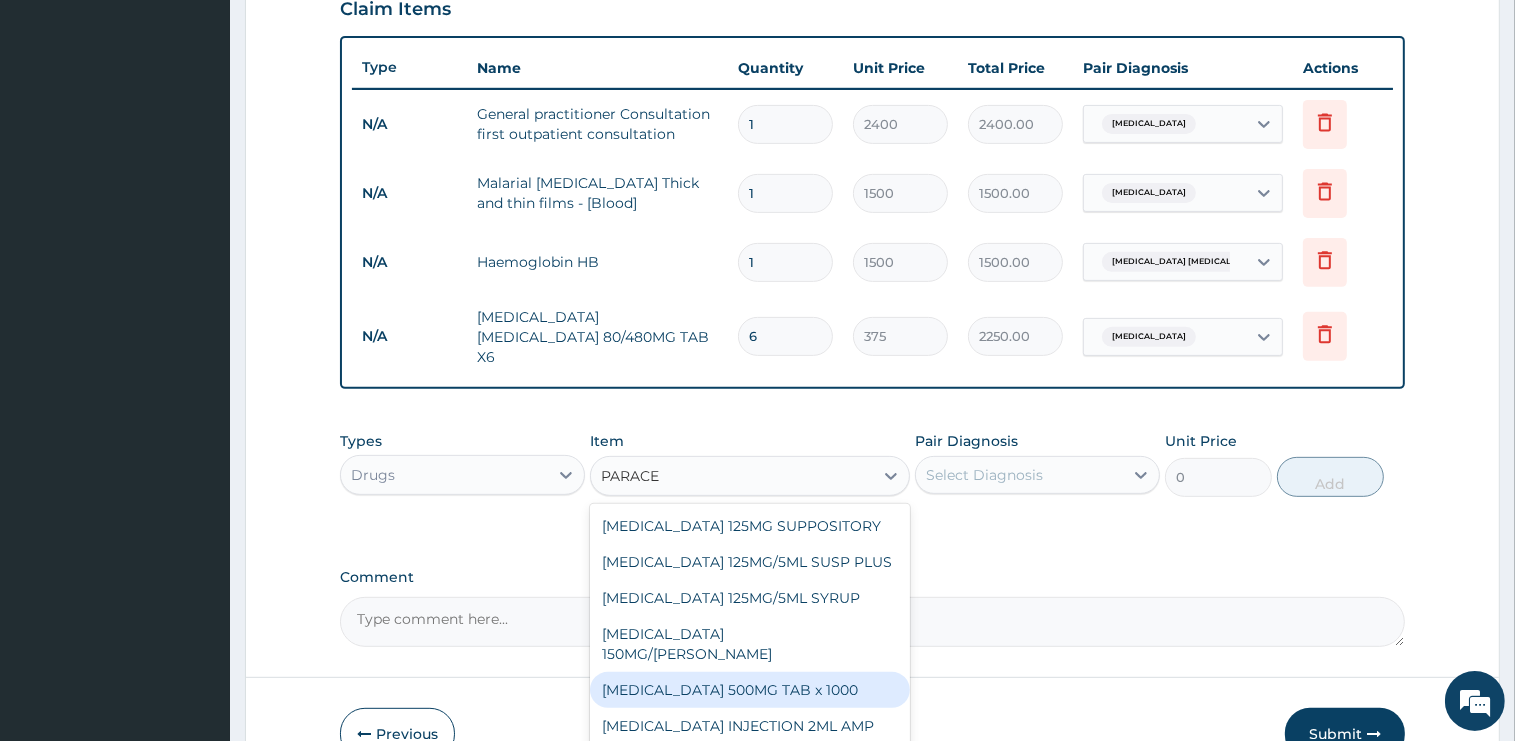 click on "[MEDICAL_DATA] 500MG TAB x 1000" at bounding box center (750, 690) 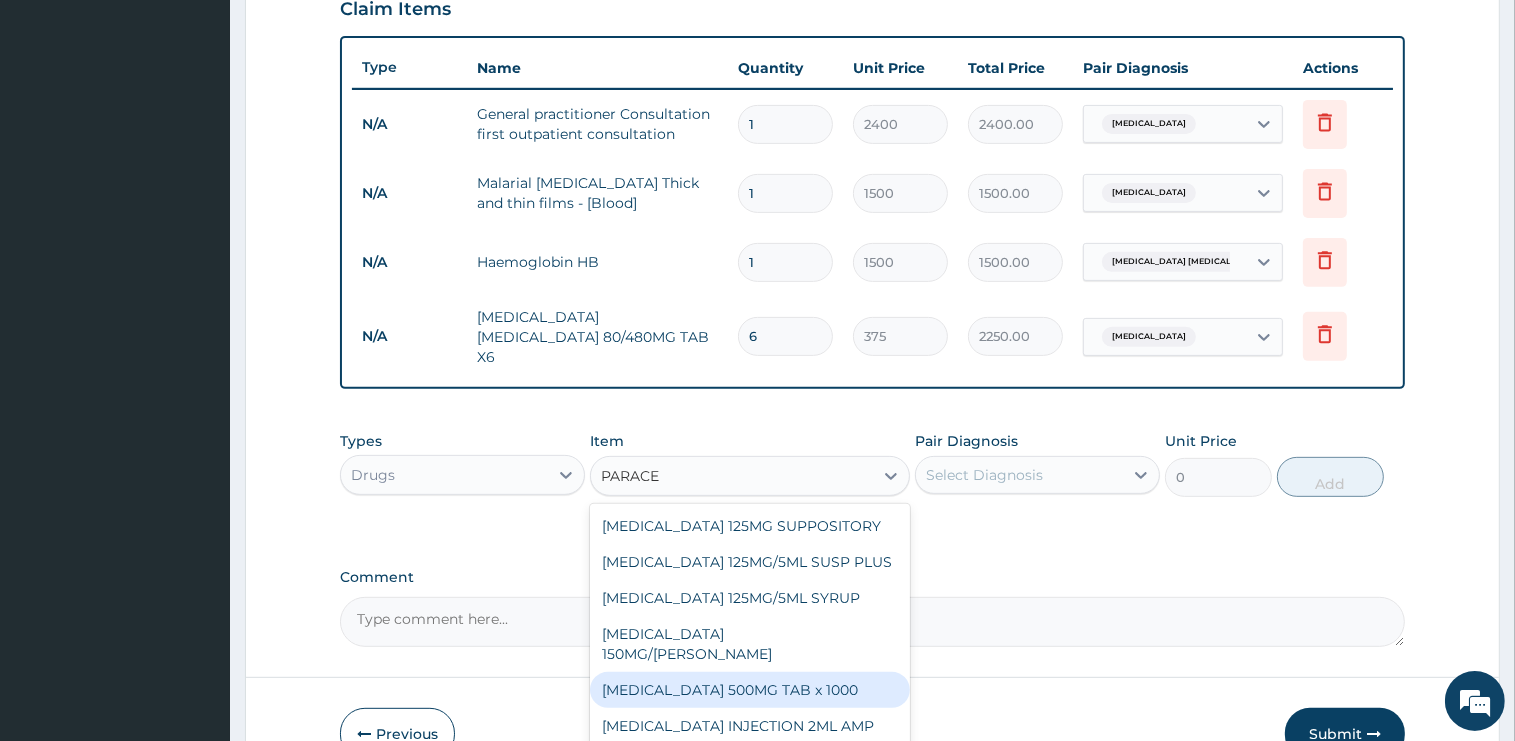 type 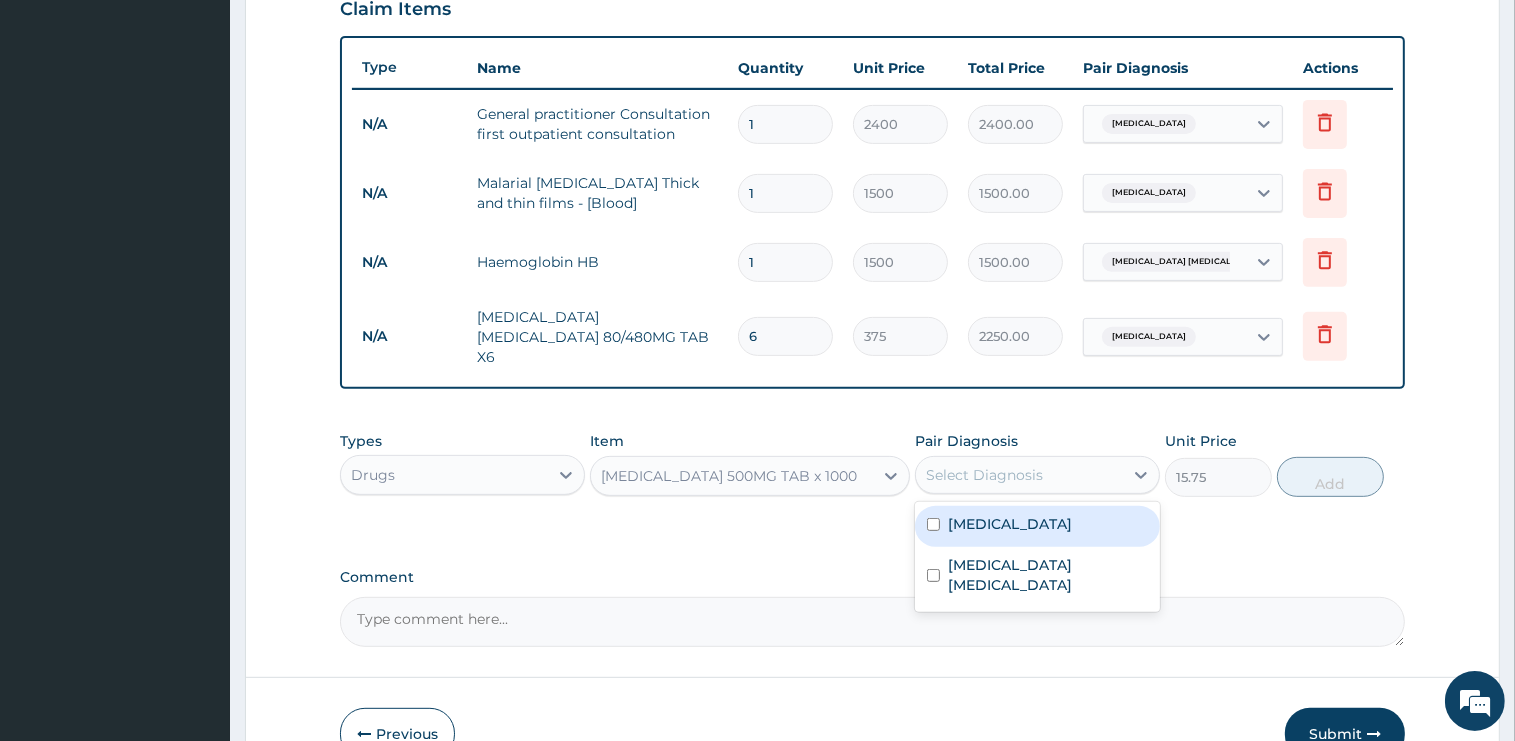 click on "Select Diagnosis" at bounding box center (1019, 475) 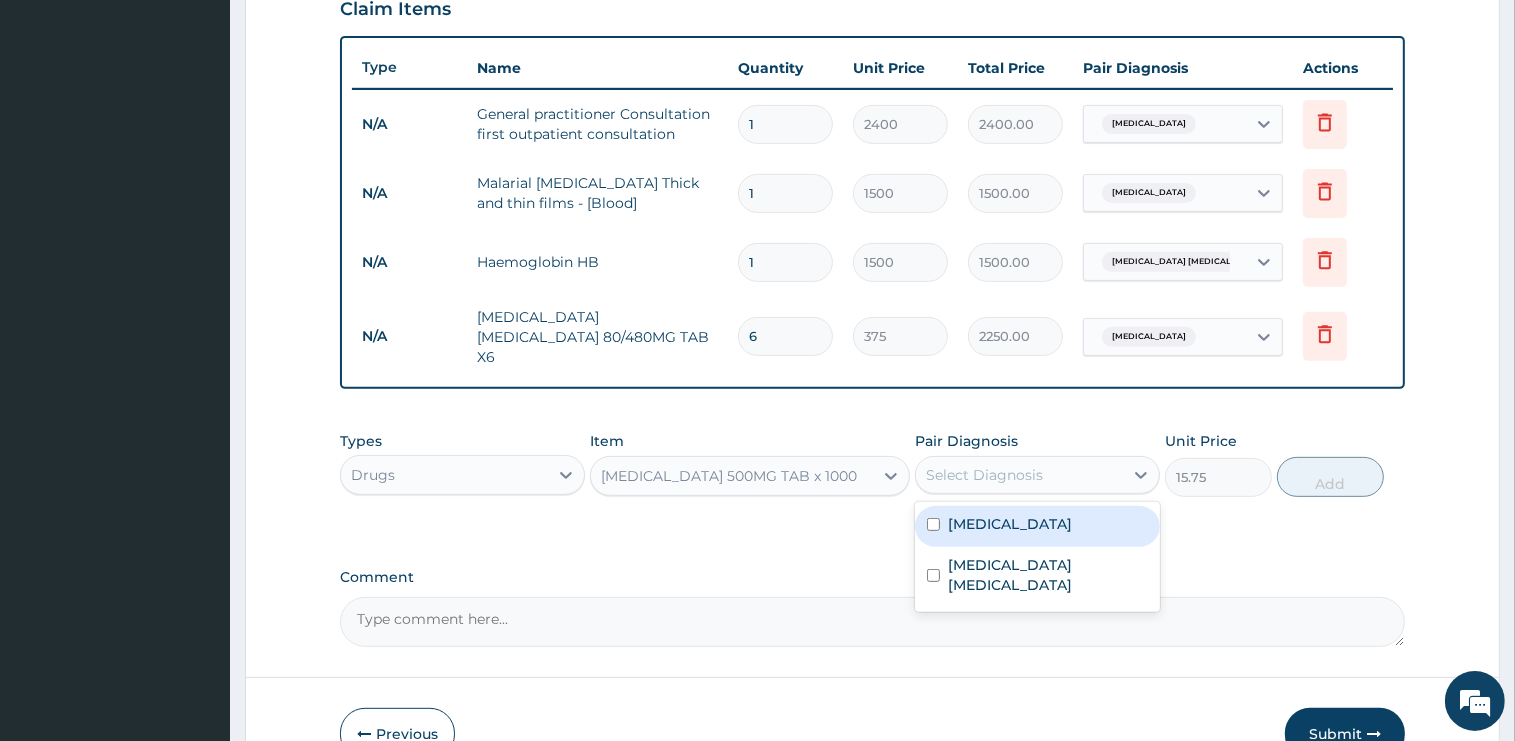 click on "[MEDICAL_DATA]" at bounding box center [1037, 526] 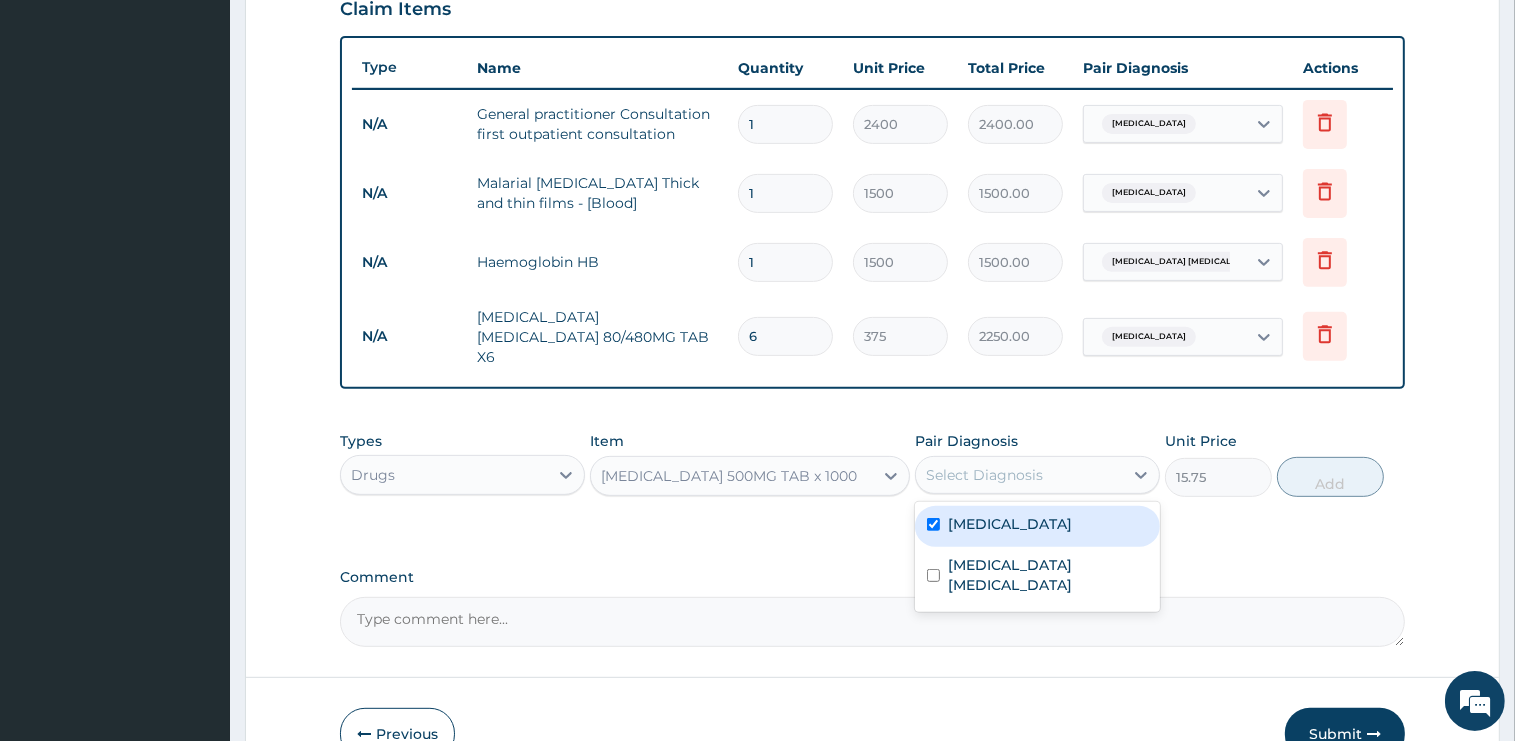 checkbox on "true" 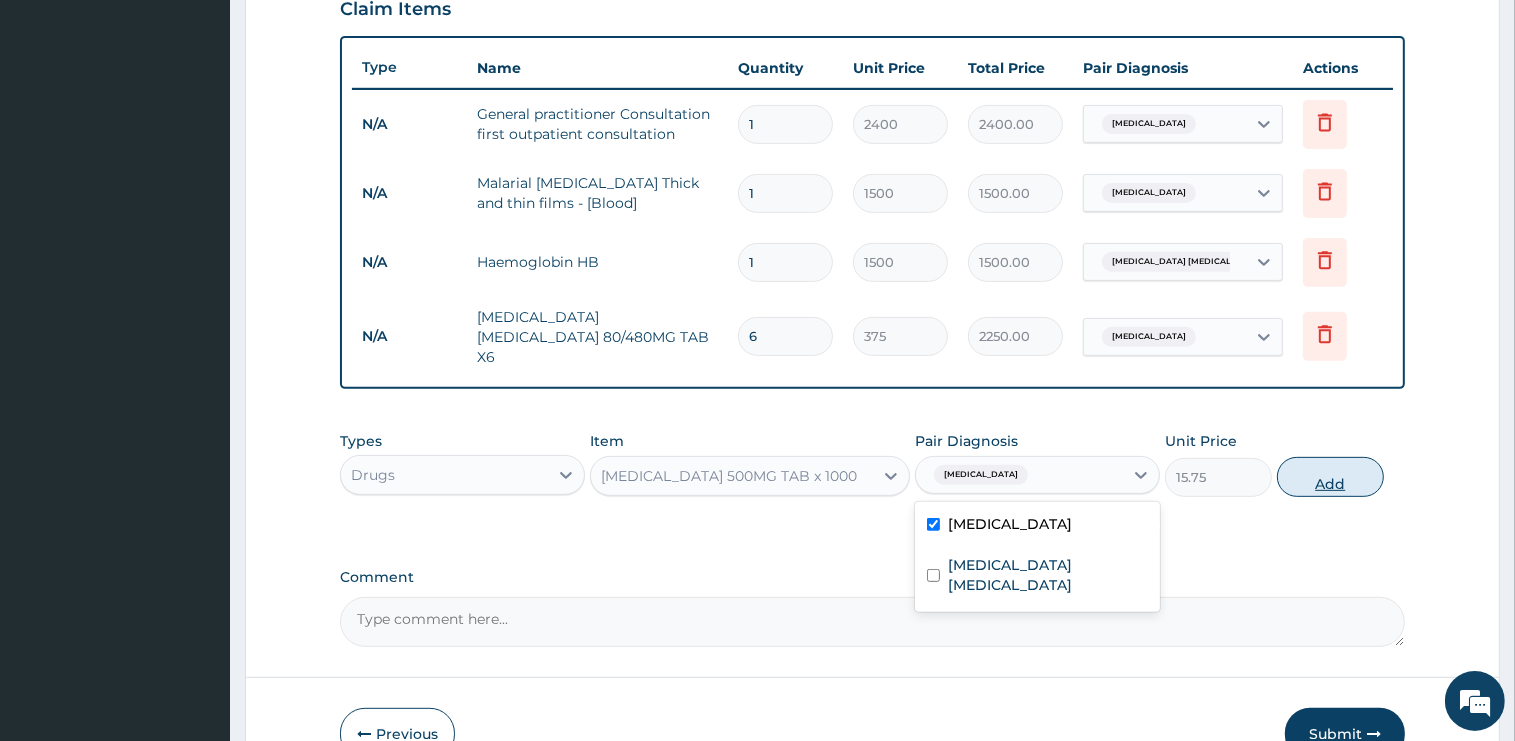 click on "Add" at bounding box center (1330, 477) 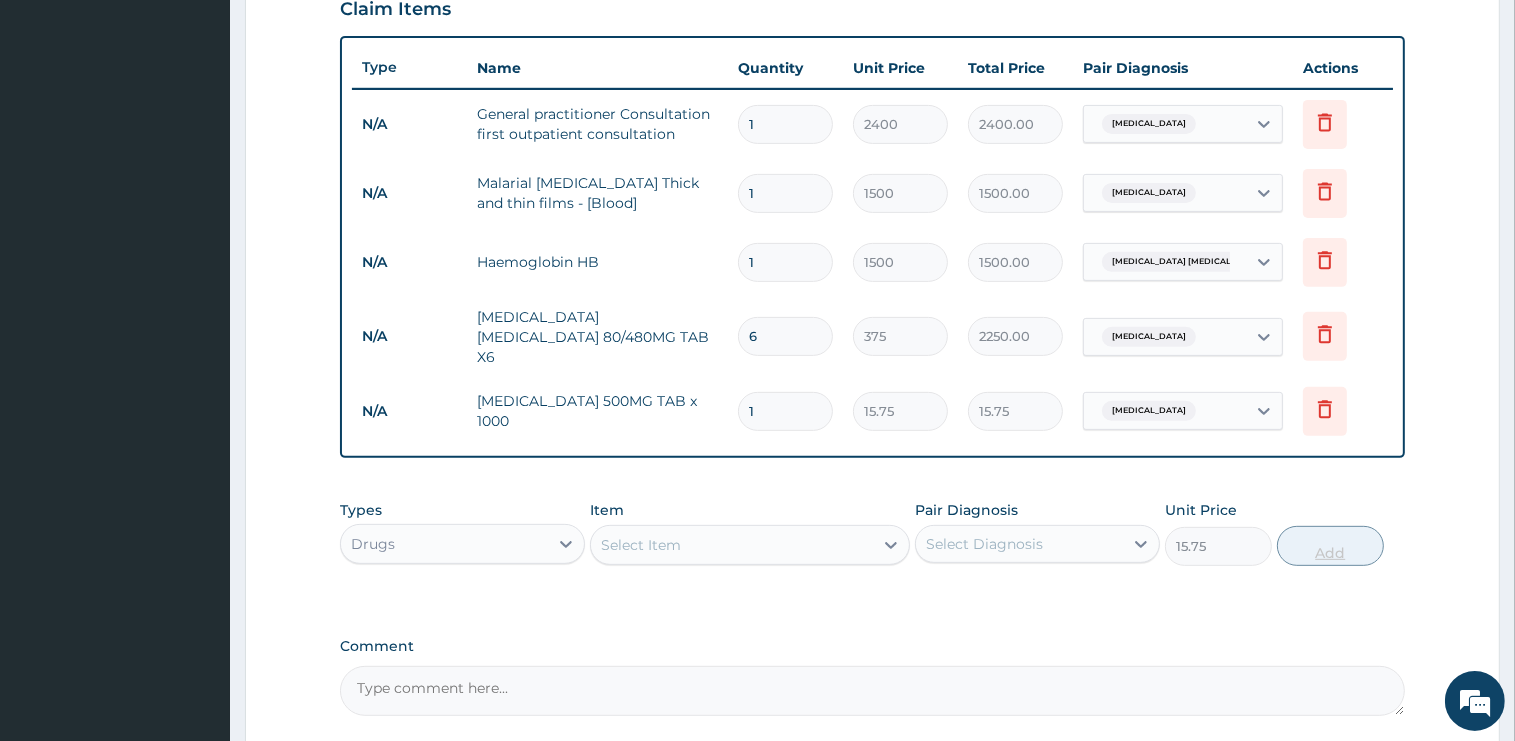 type on "0" 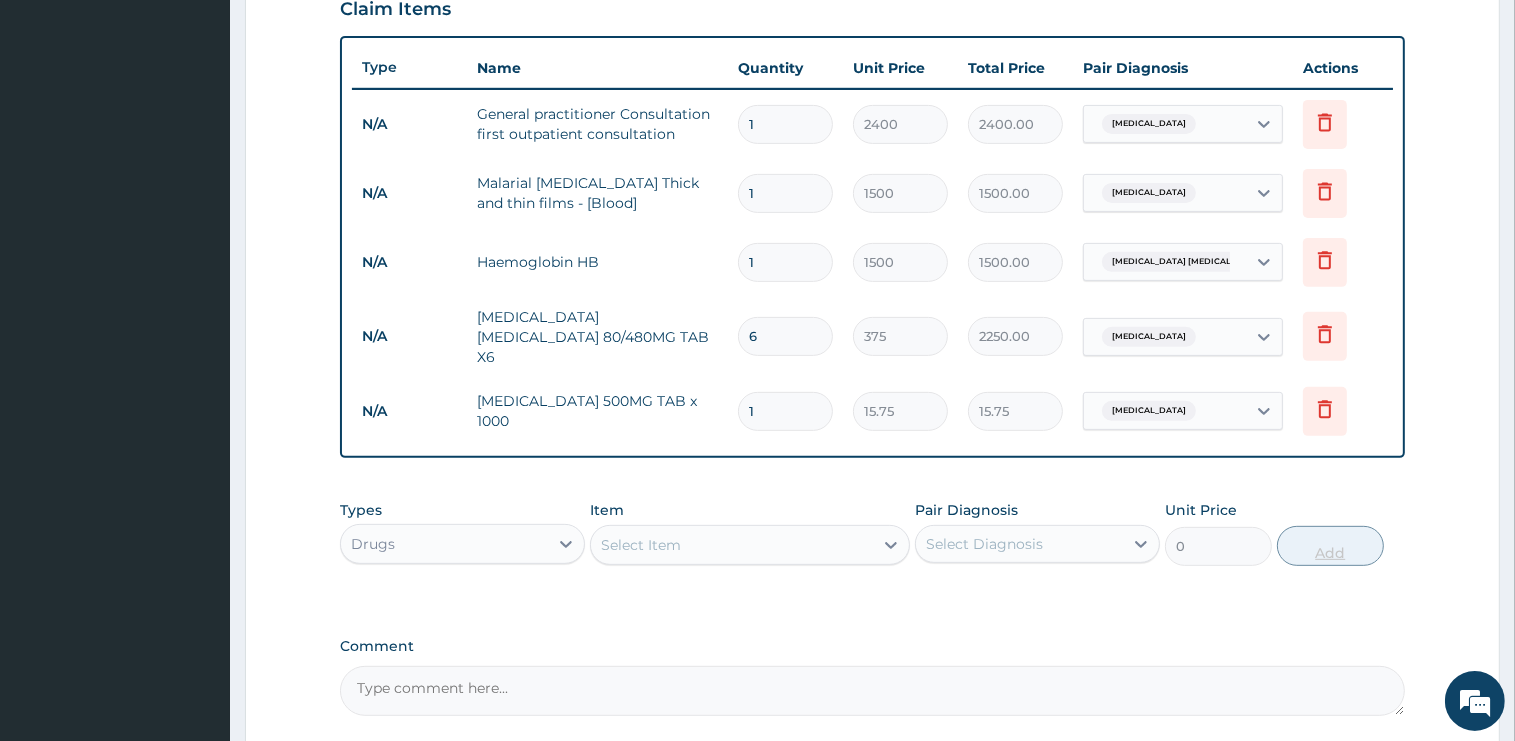 type on "12" 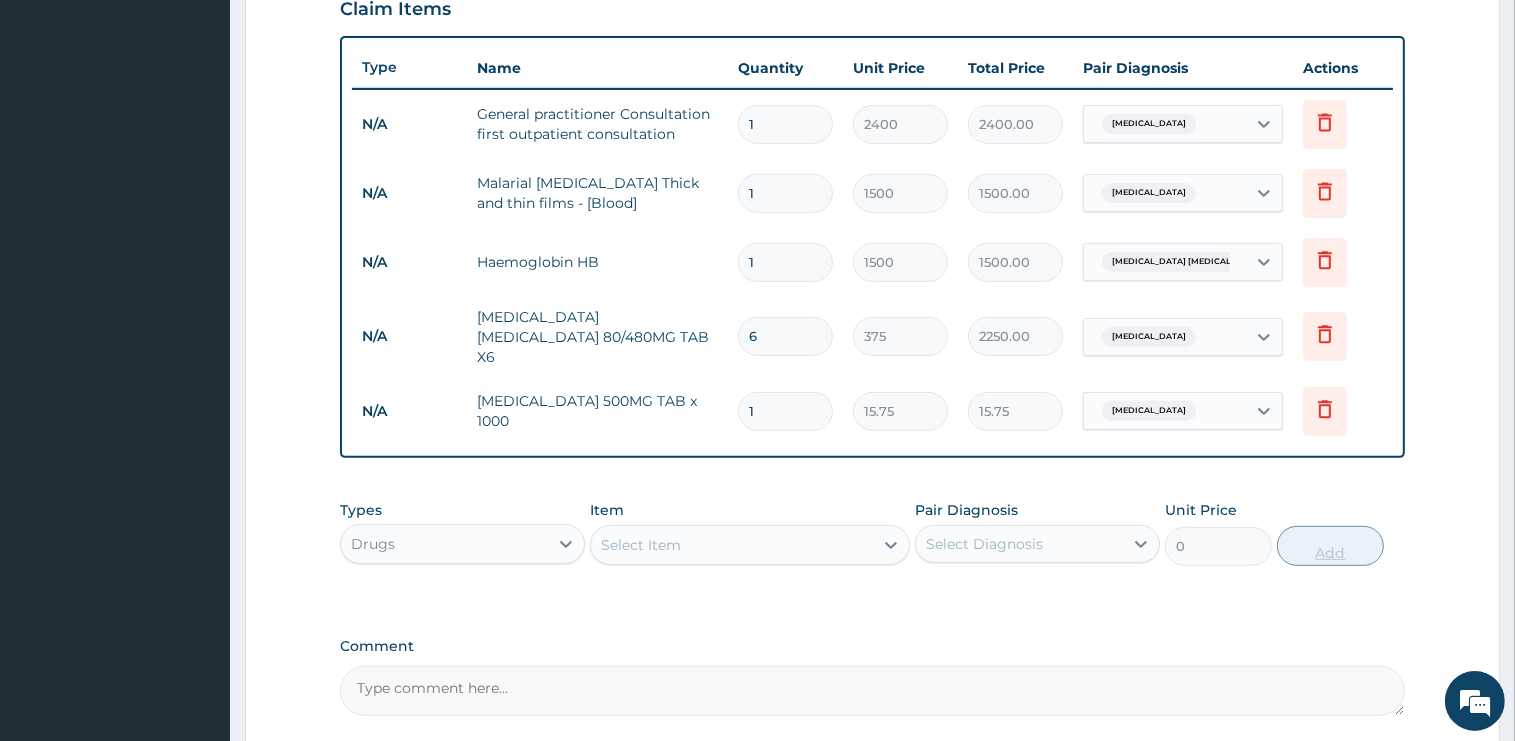 type on "189.00" 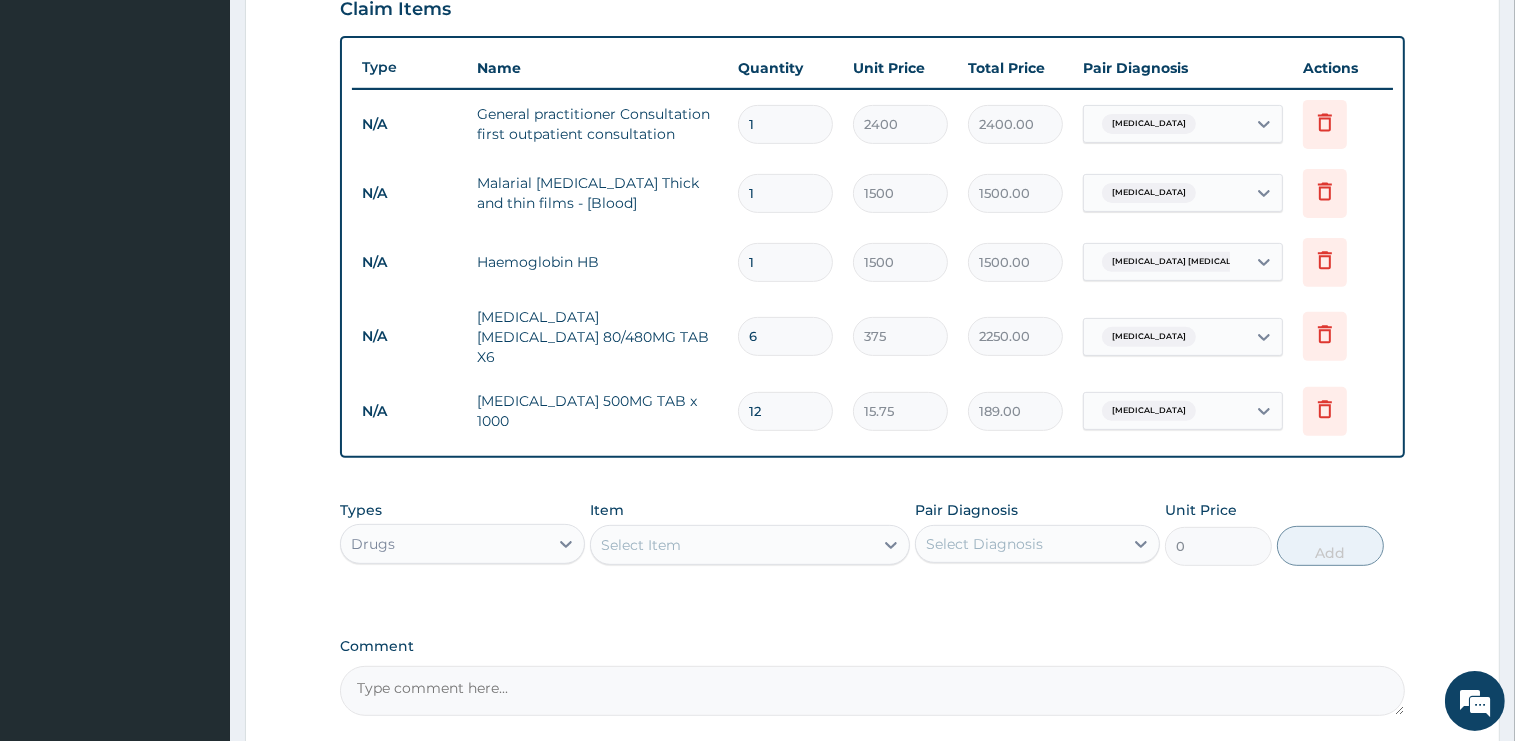 type on "12" 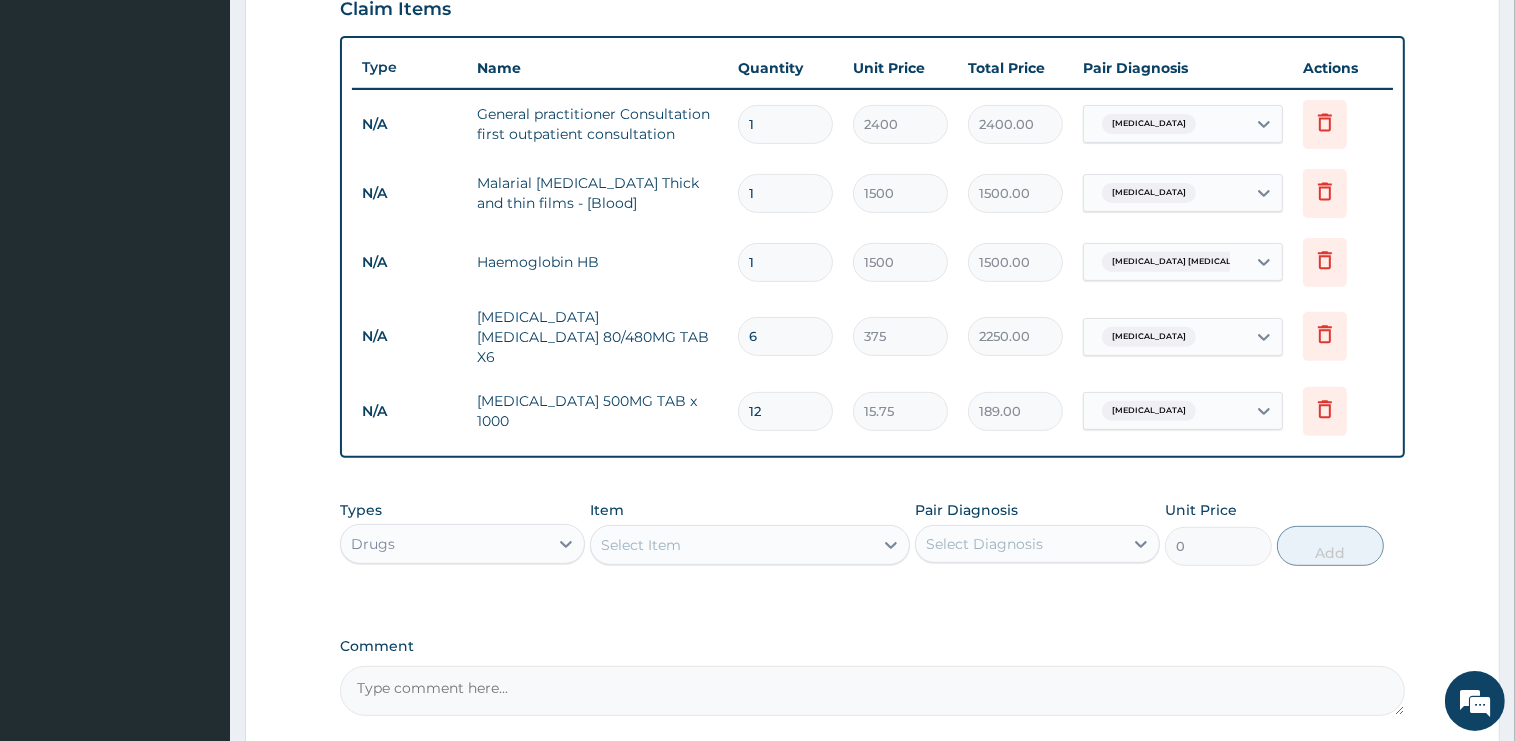 click on "Select Item" at bounding box center [732, 545] 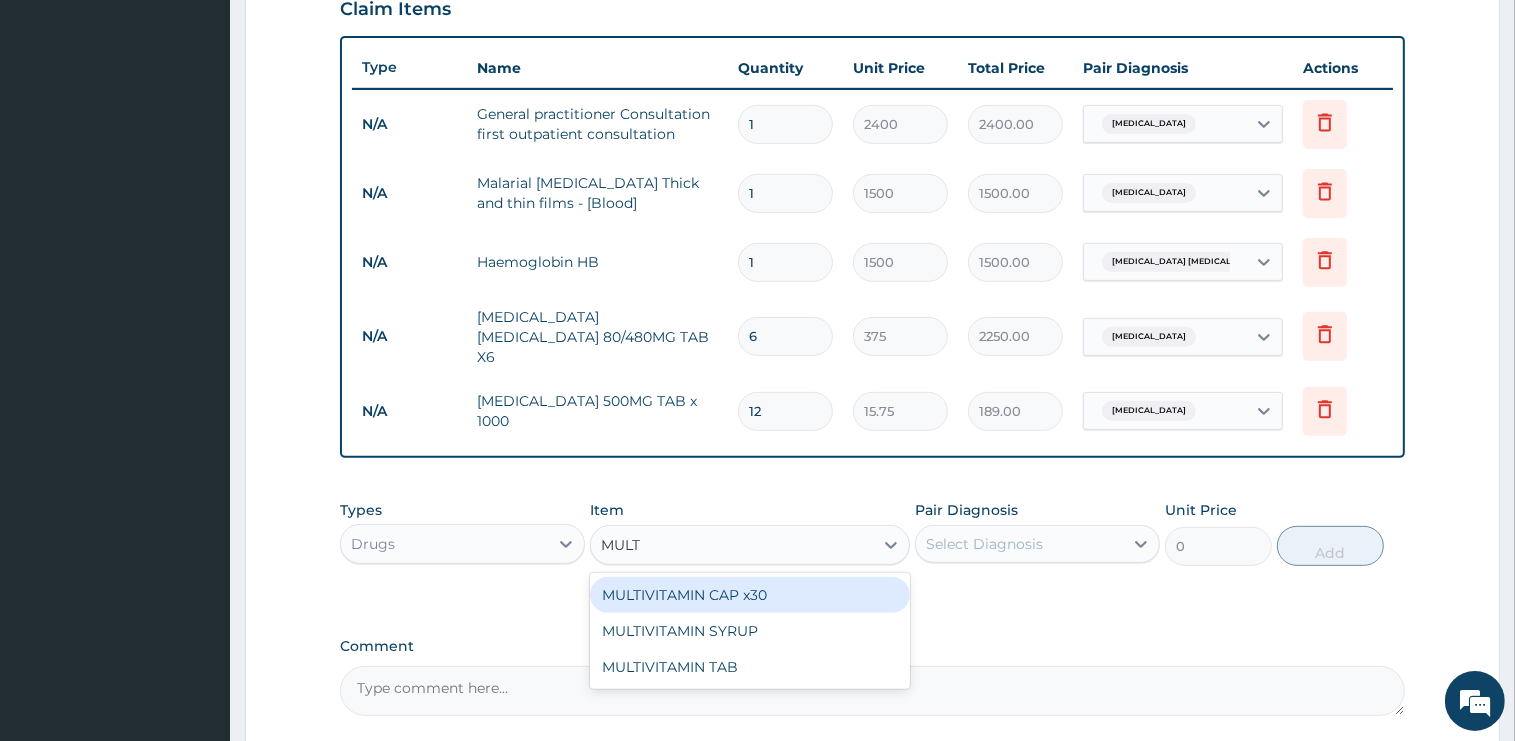 type on "MULTI" 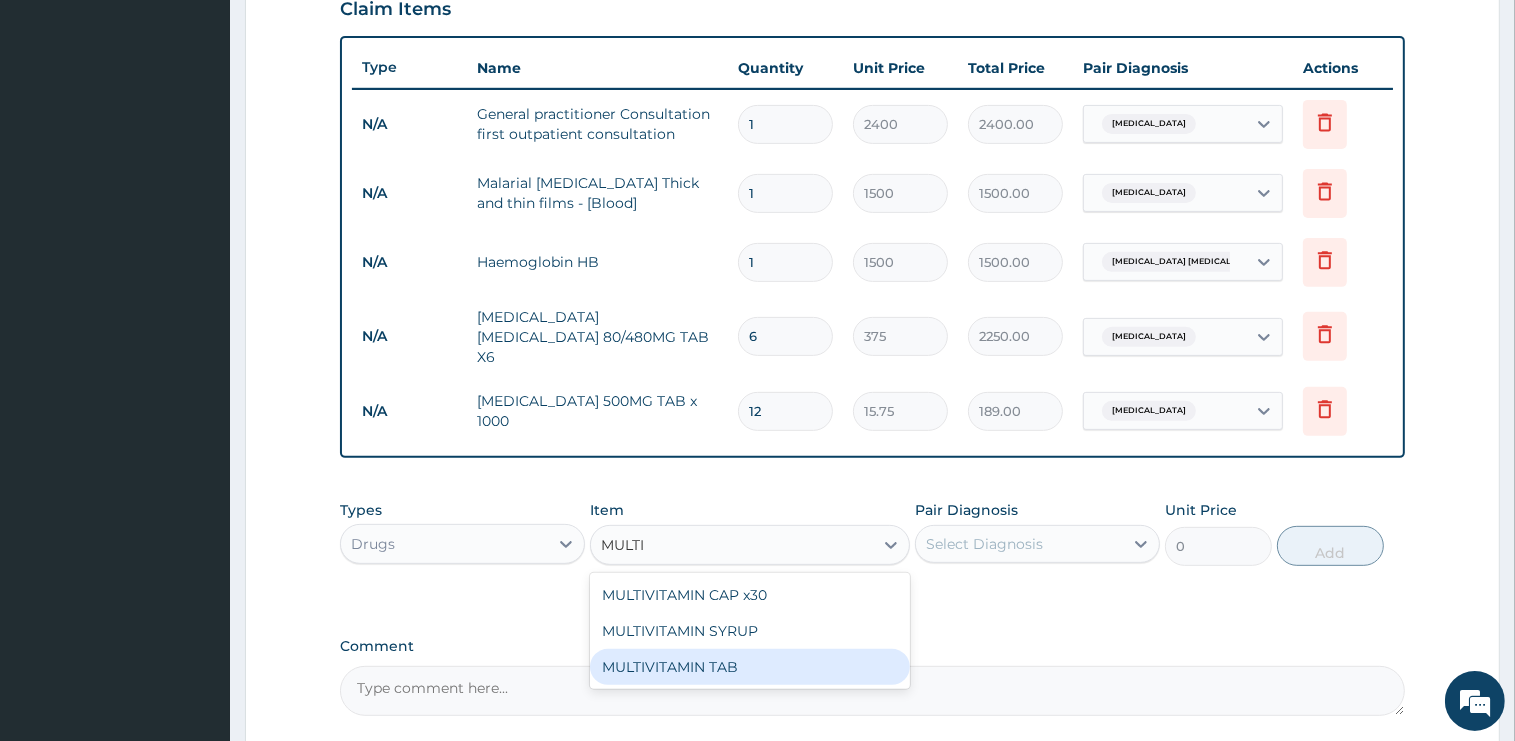 click on "MULTIVITAMIN TAB" at bounding box center [750, 667] 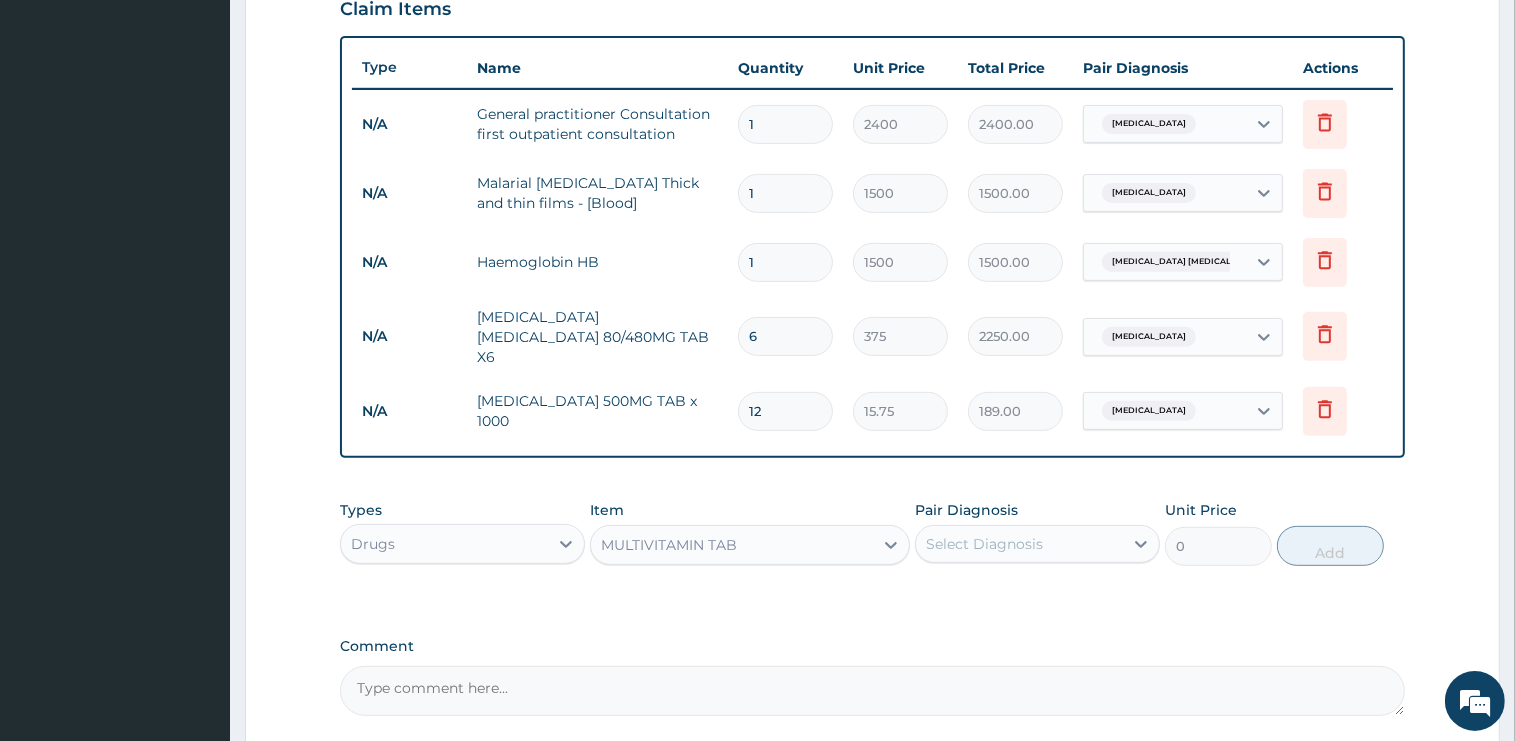 type 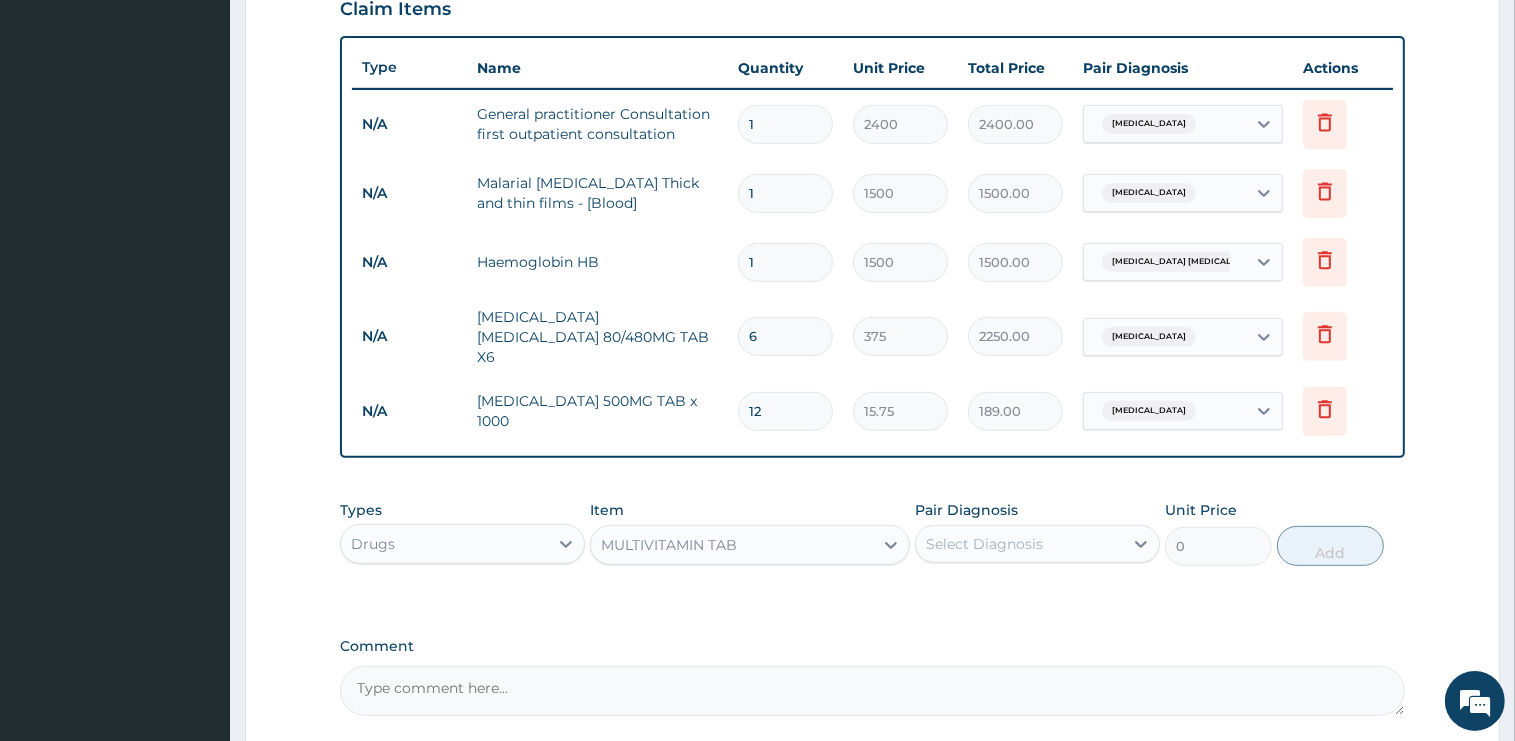 type on "45" 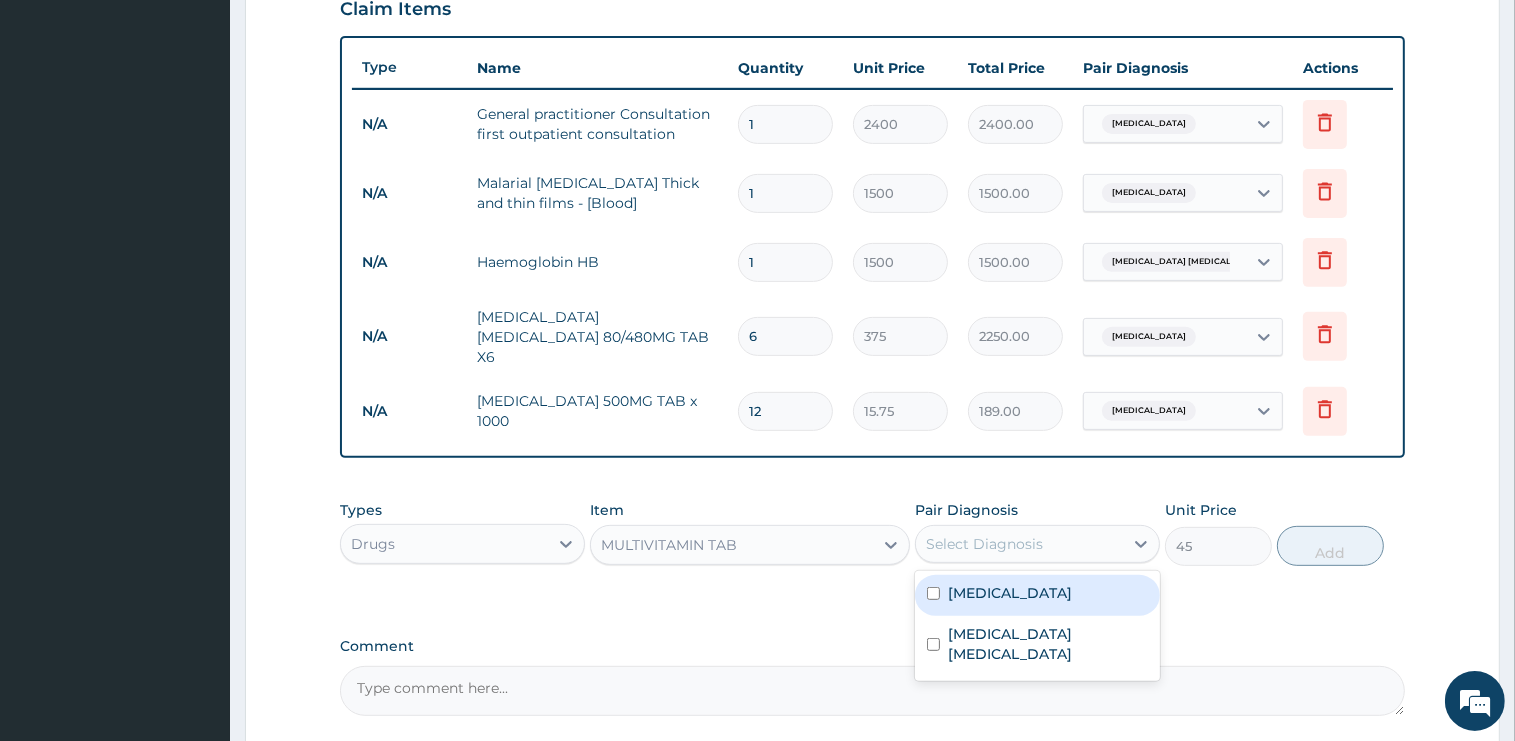 click on "Select Diagnosis" at bounding box center [1019, 544] 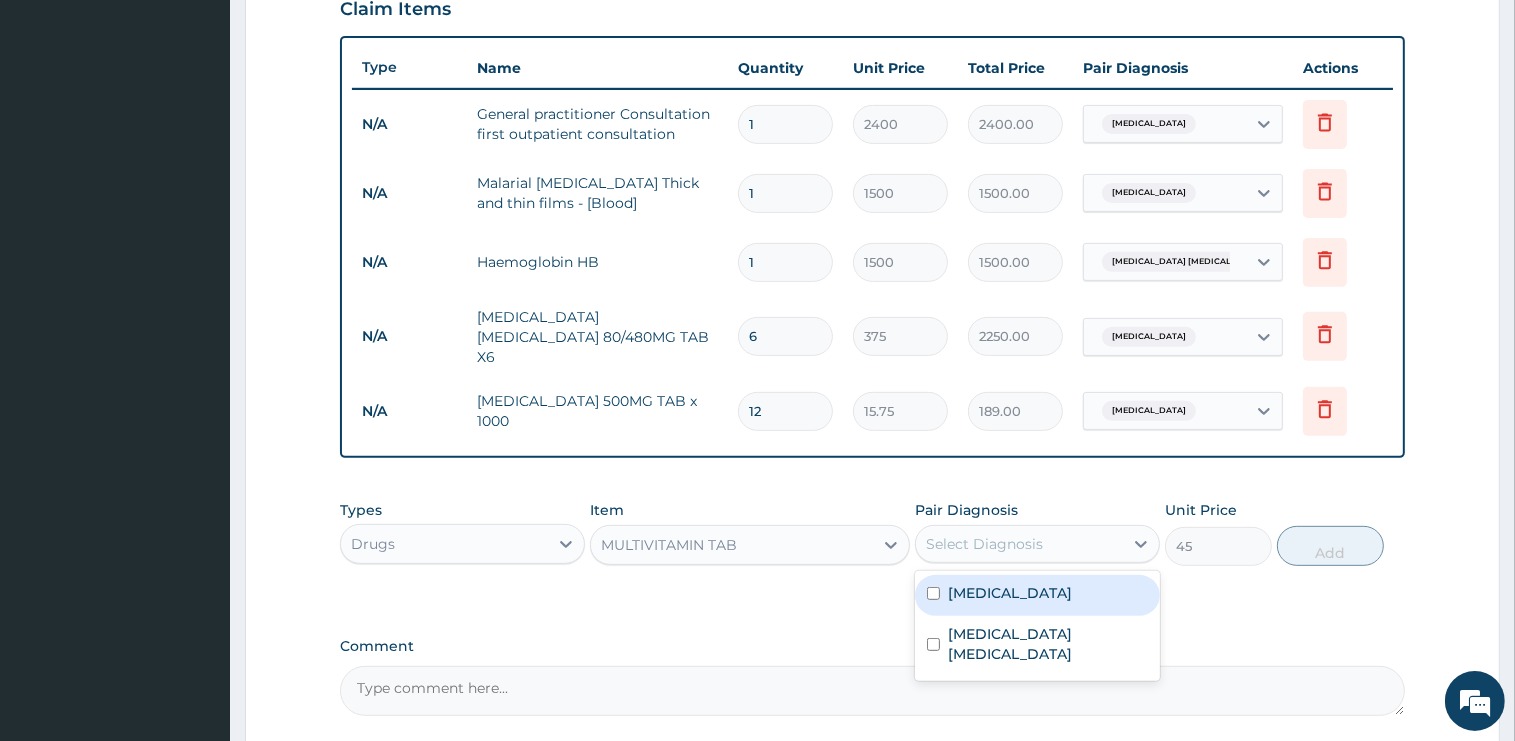 click on "[MEDICAL_DATA]" at bounding box center [1037, 595] 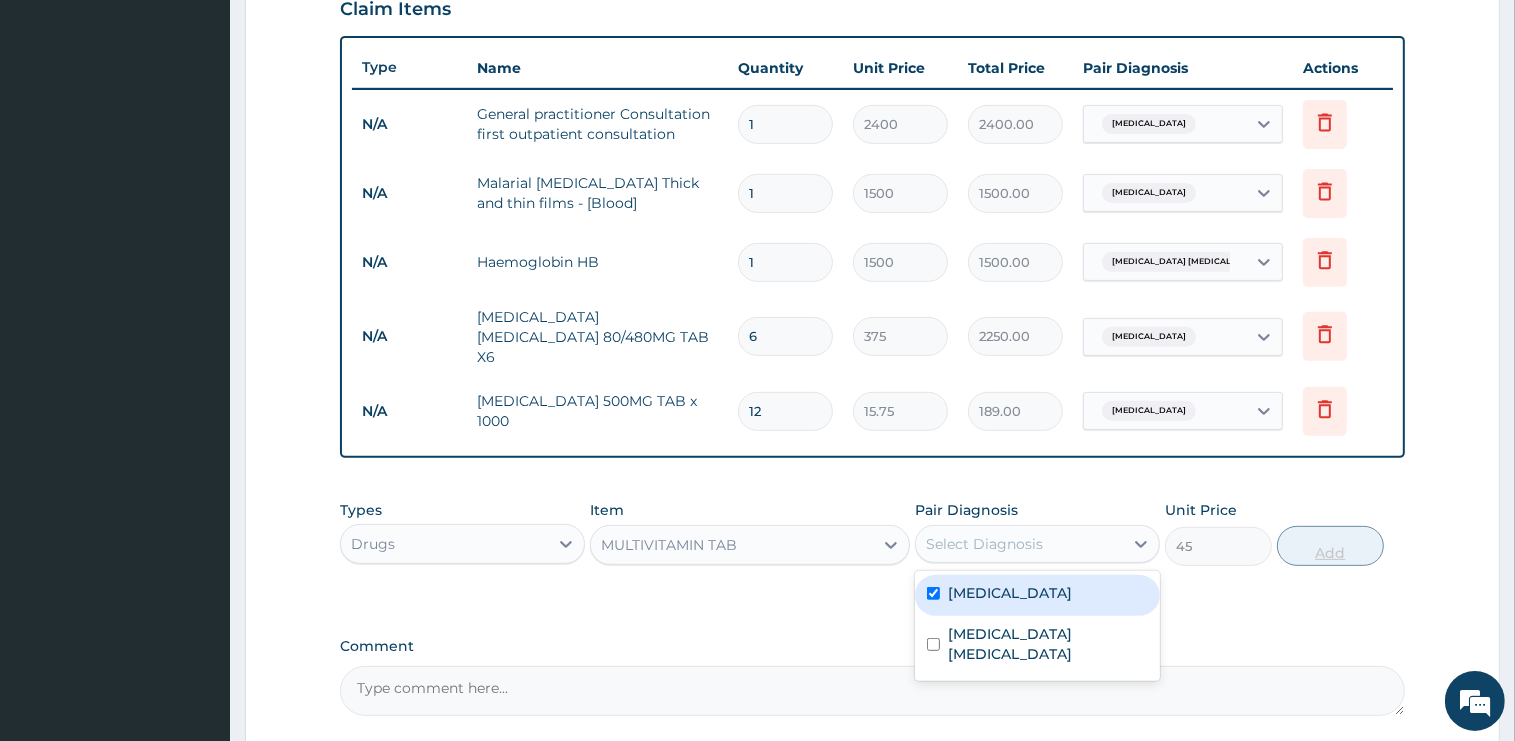 checkbox on "true" 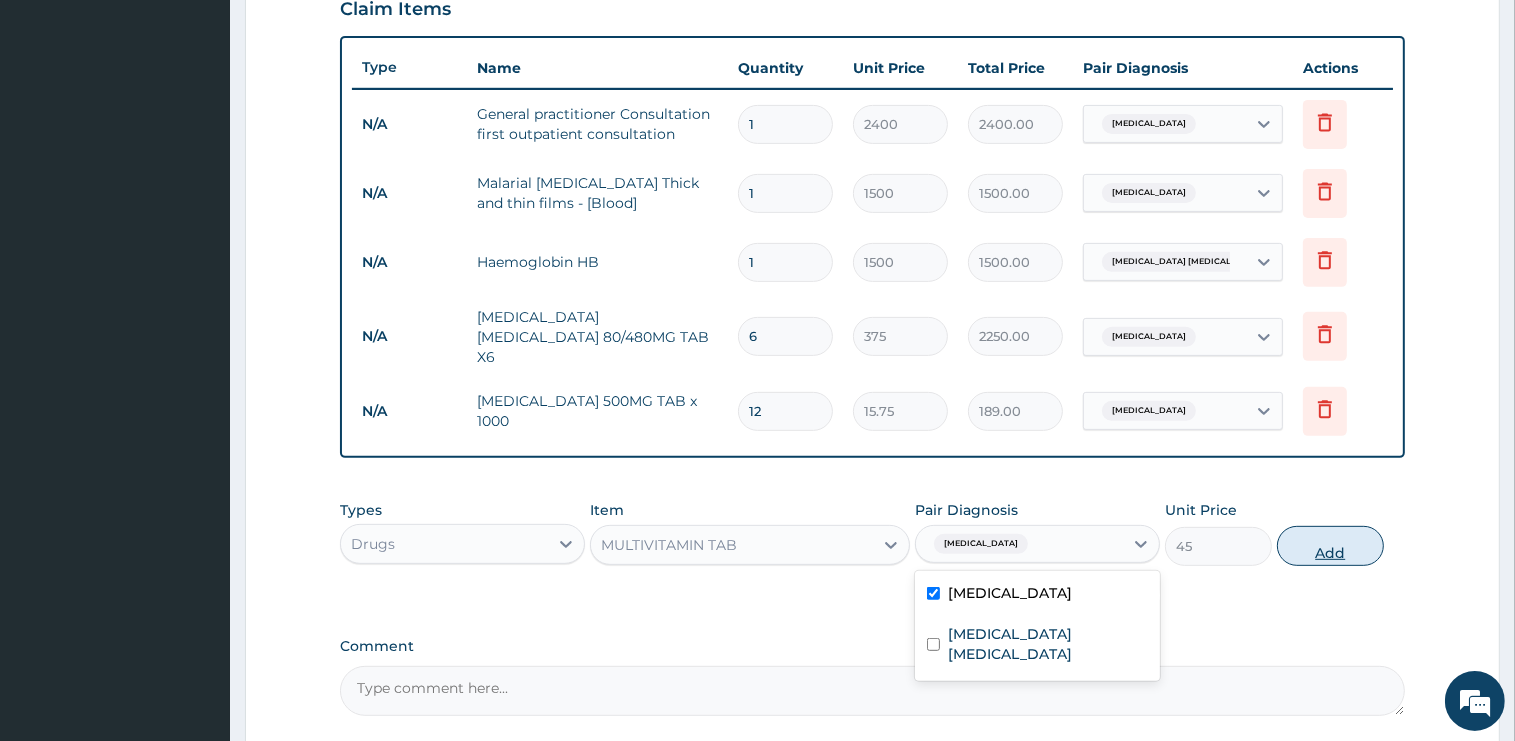 click on "Add" at bounding box center (1330, 546) 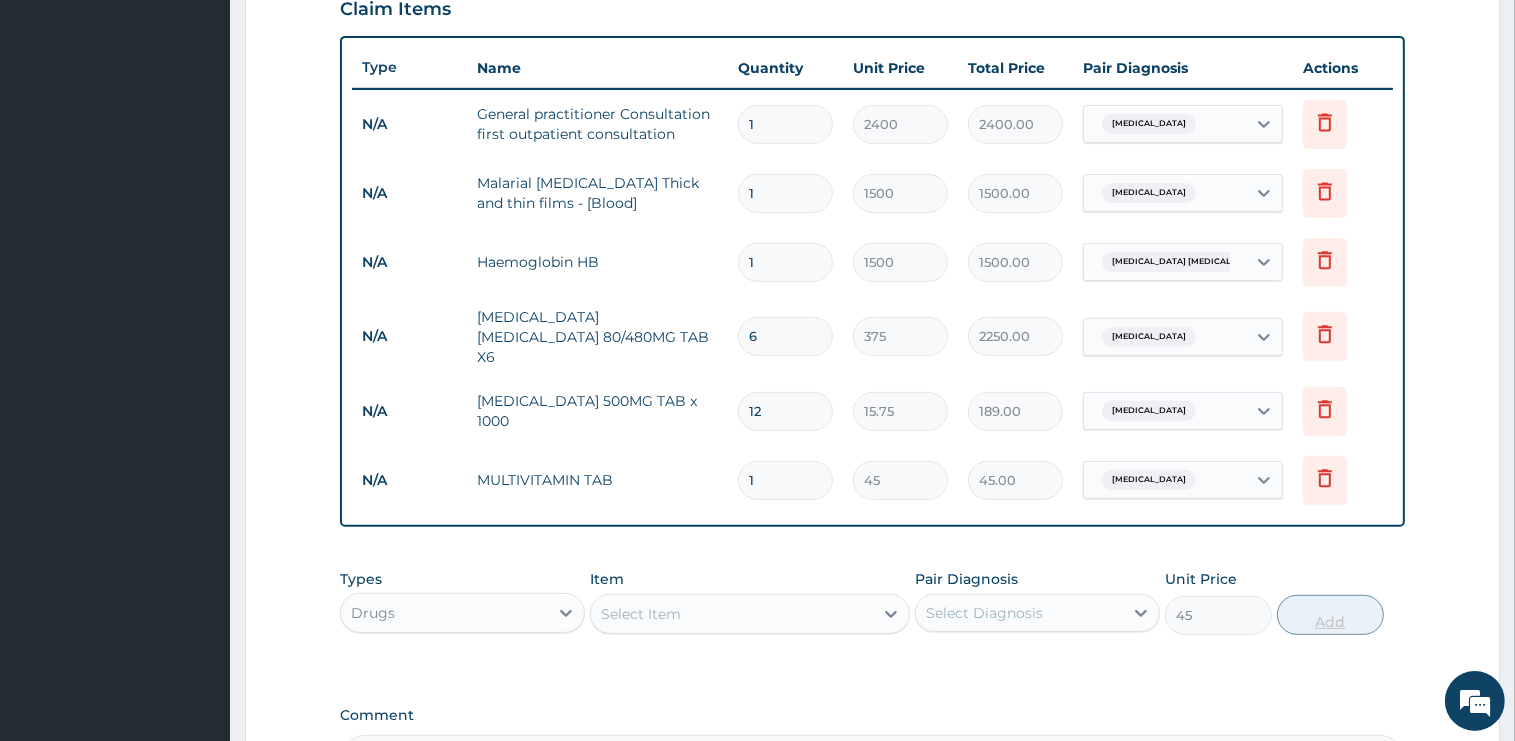 type on "0" 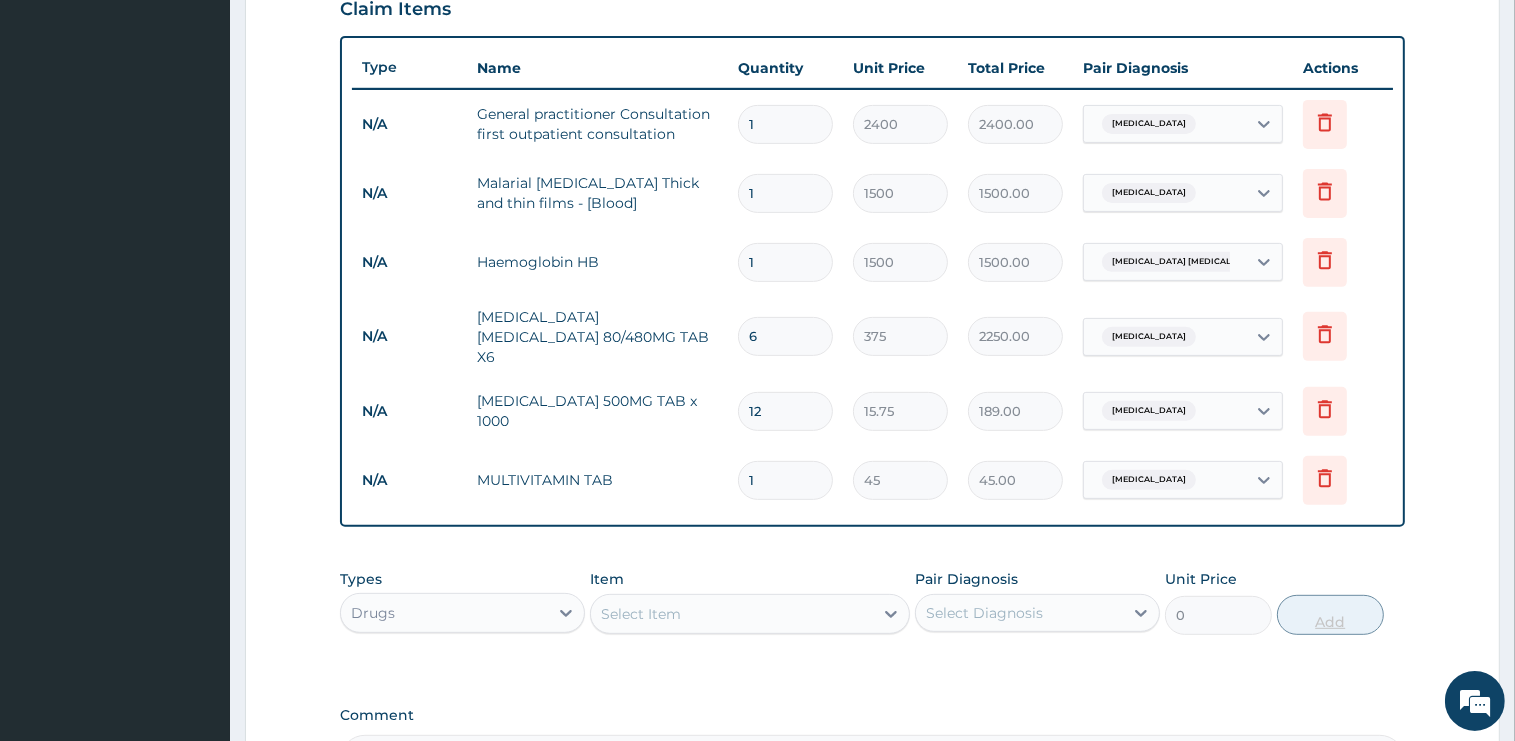 type on "10" 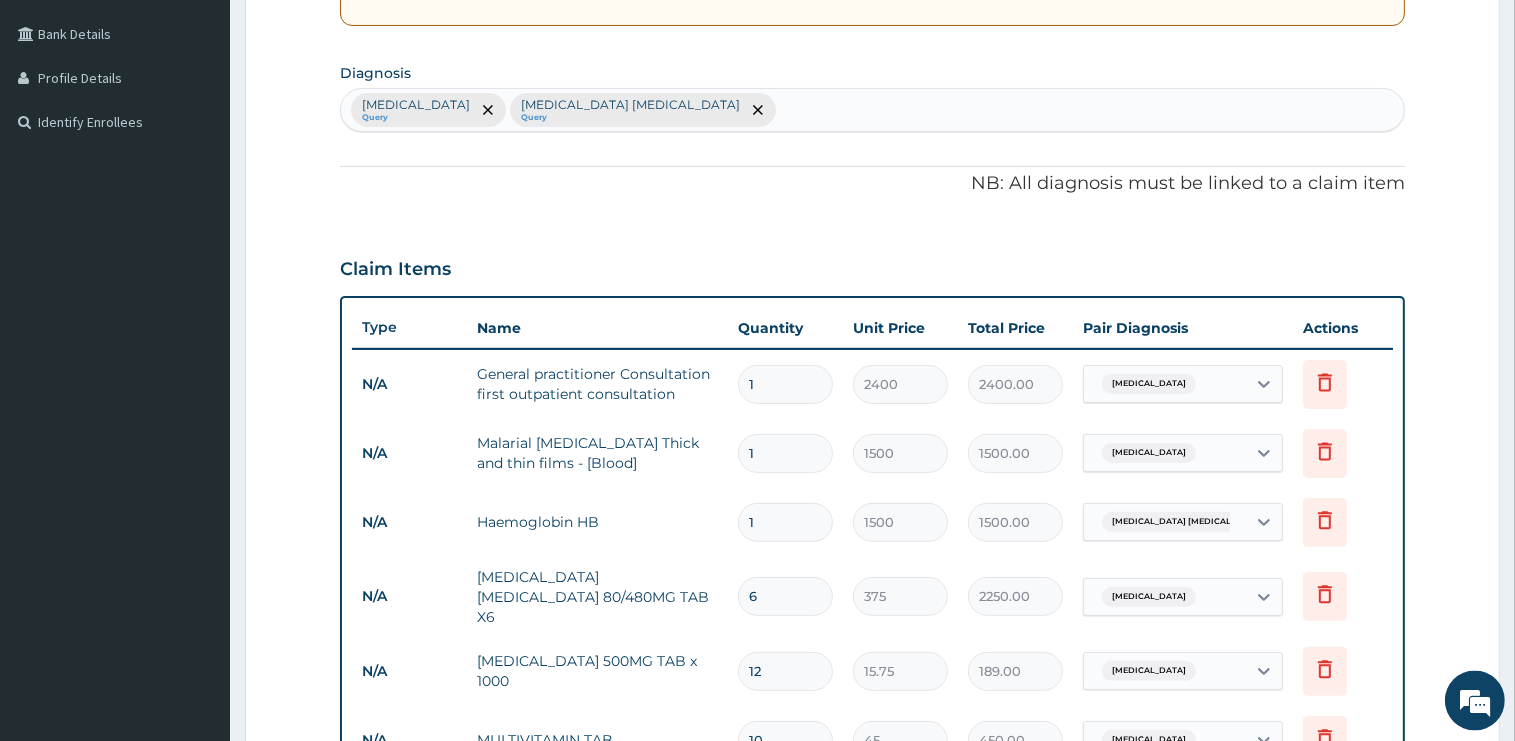scroll, scrollTop: 286, scrollLeft: 0, axis: vertical 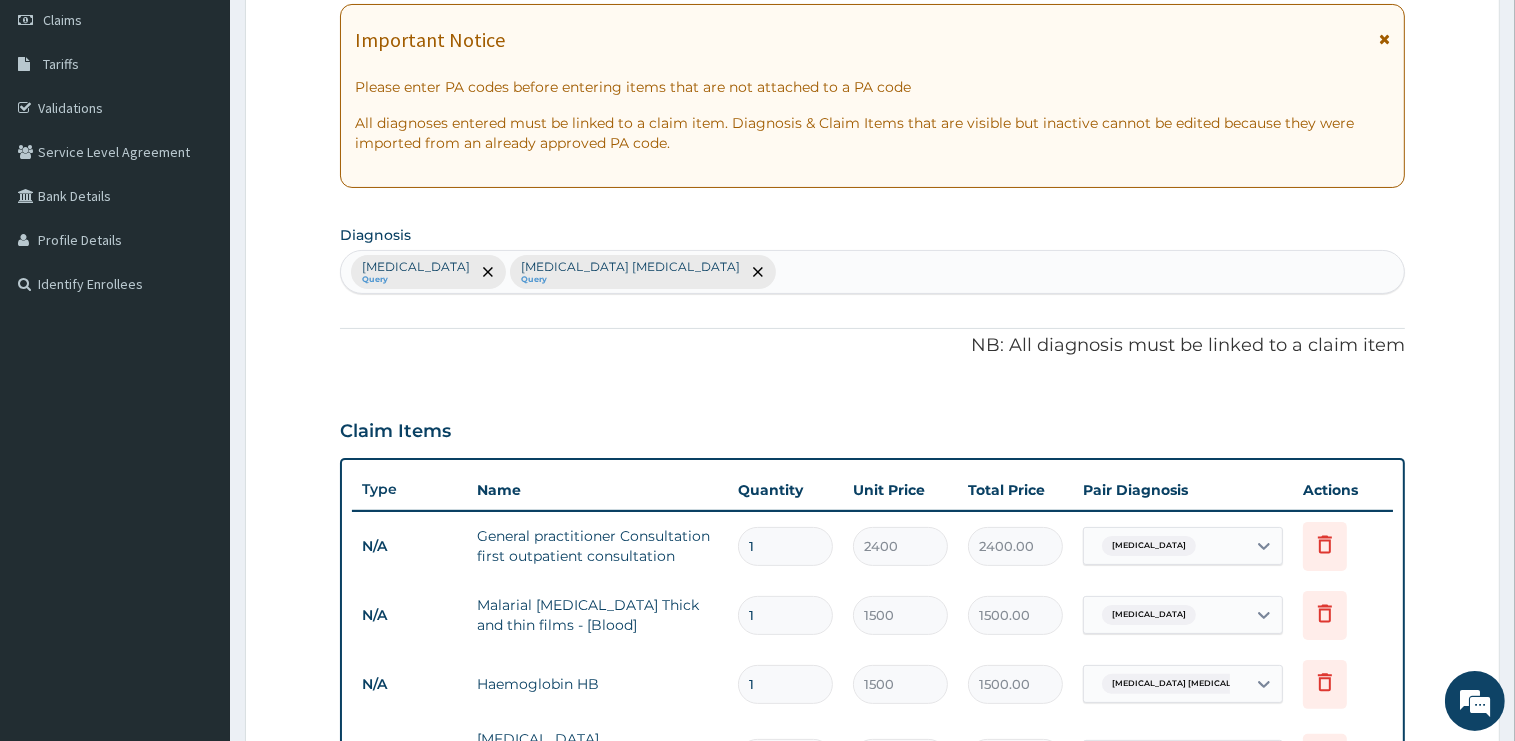 type on "10" 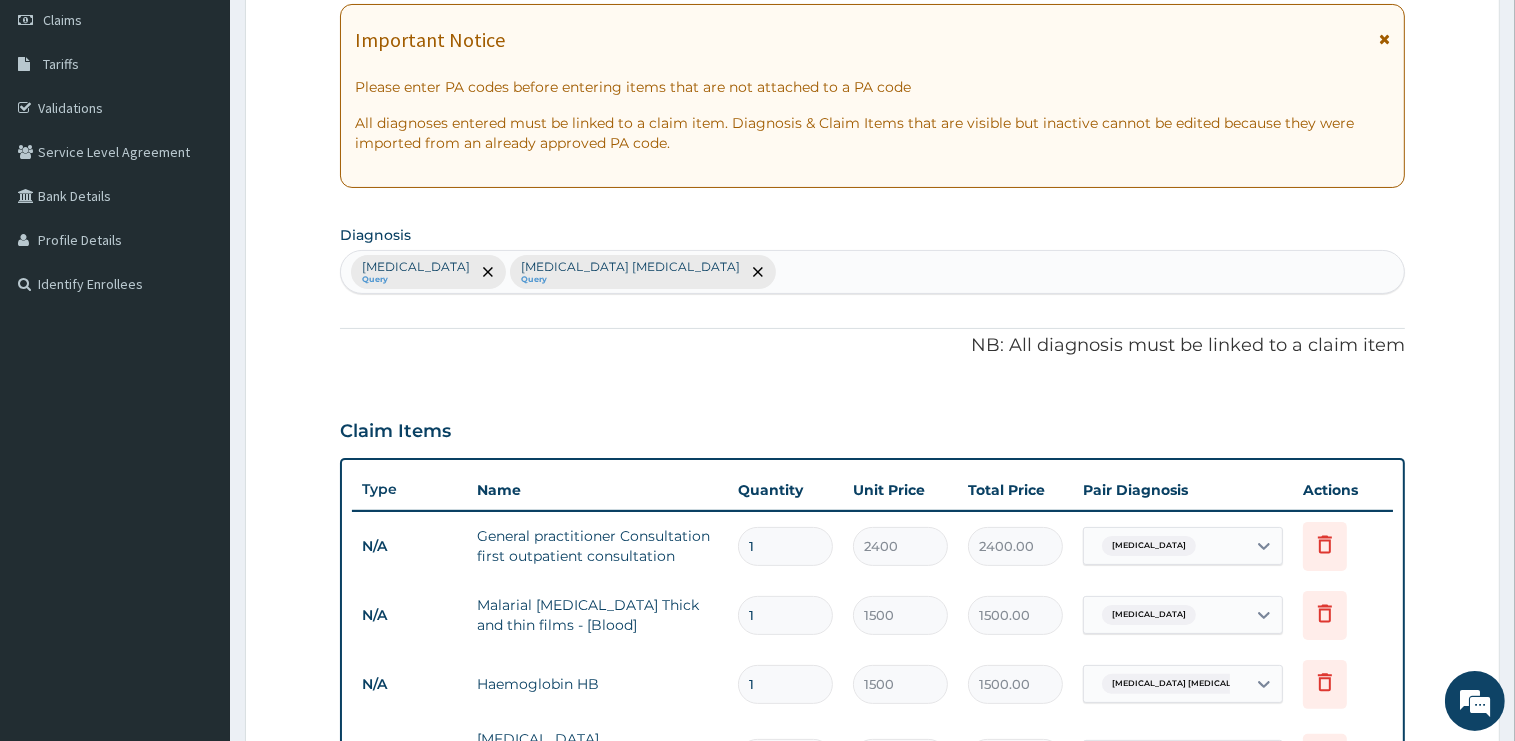 click on "Malaria Query Iron deficiency anemia Query" at bounding box center (872, 272) 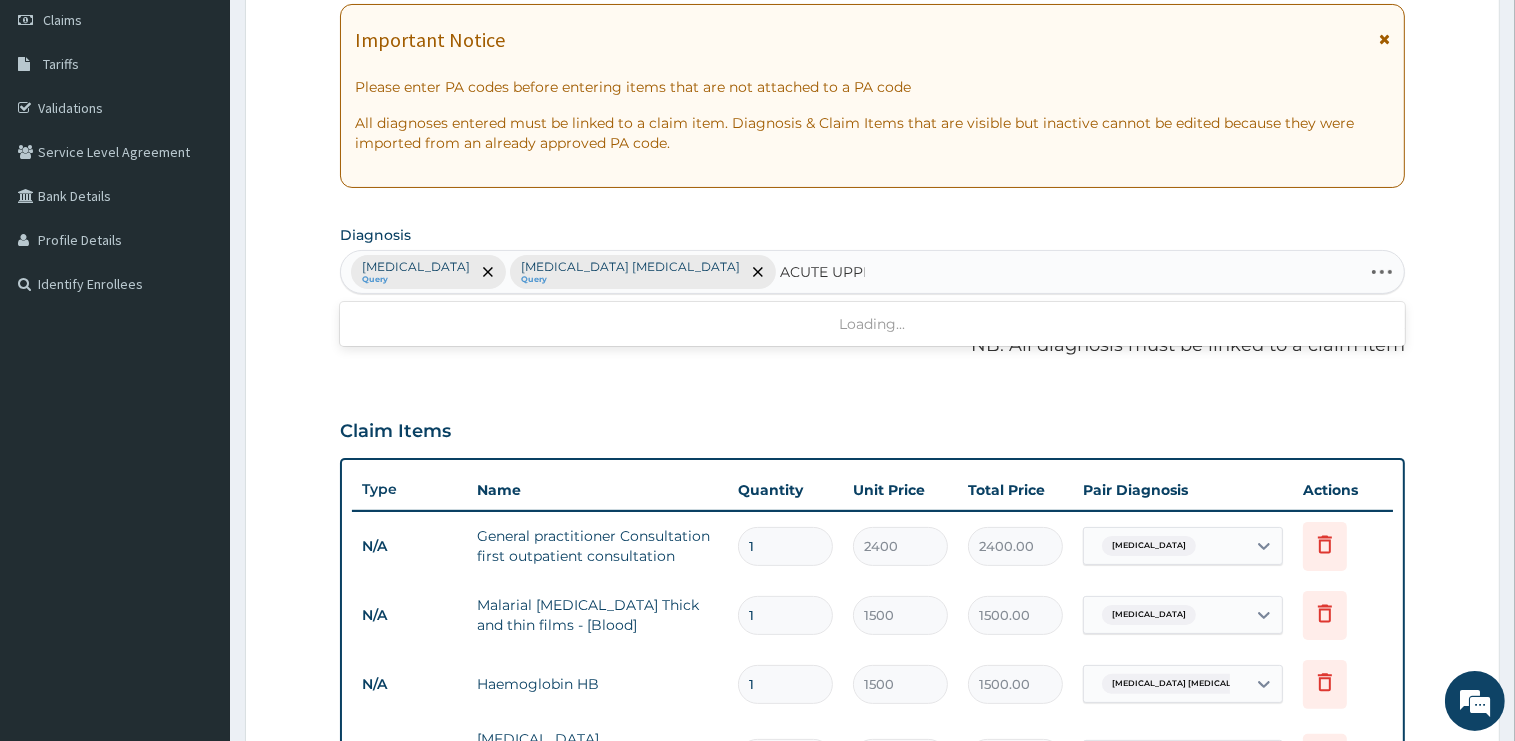 type on "ACUTE UPPER" 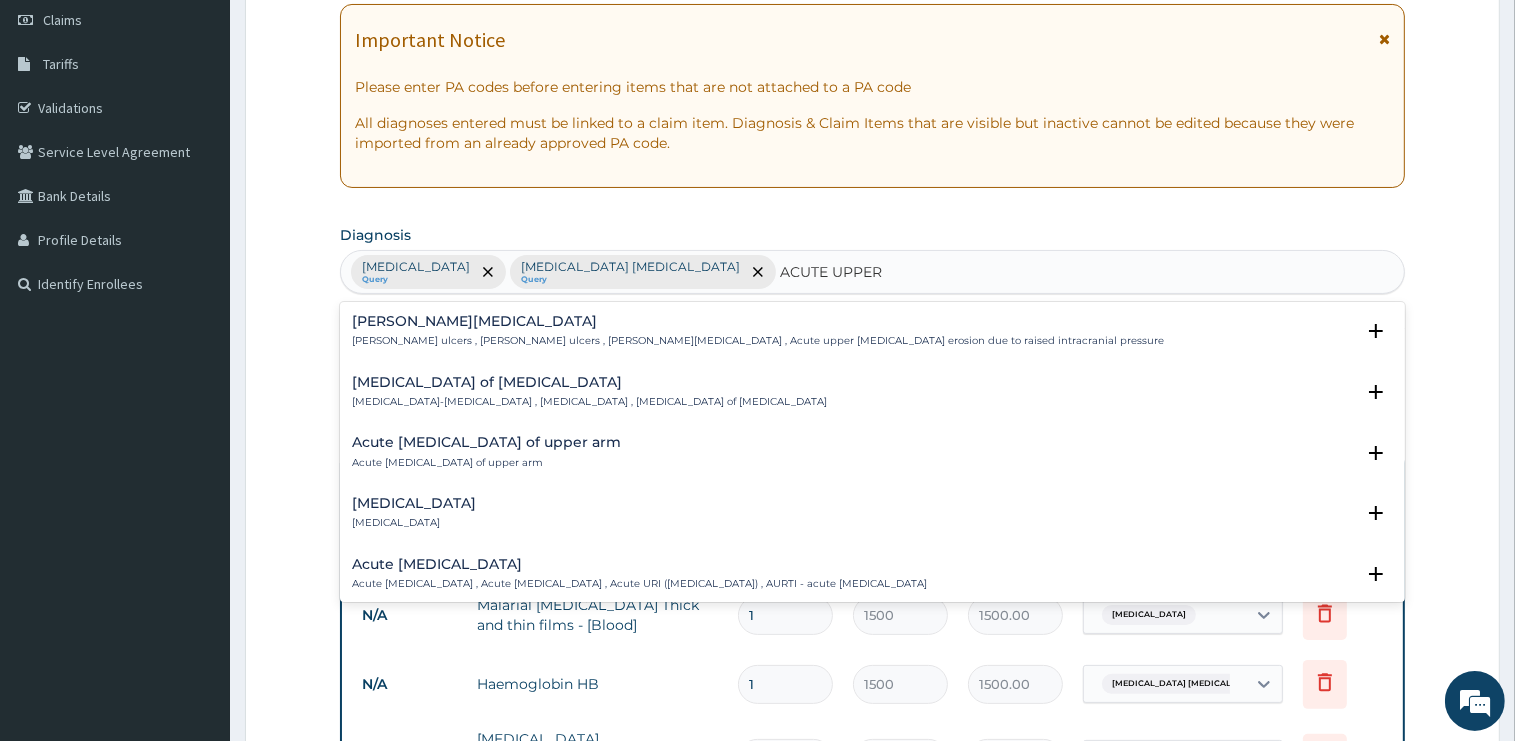 click on "Acute upper respiratory infection" at bounding box center (639, 564) 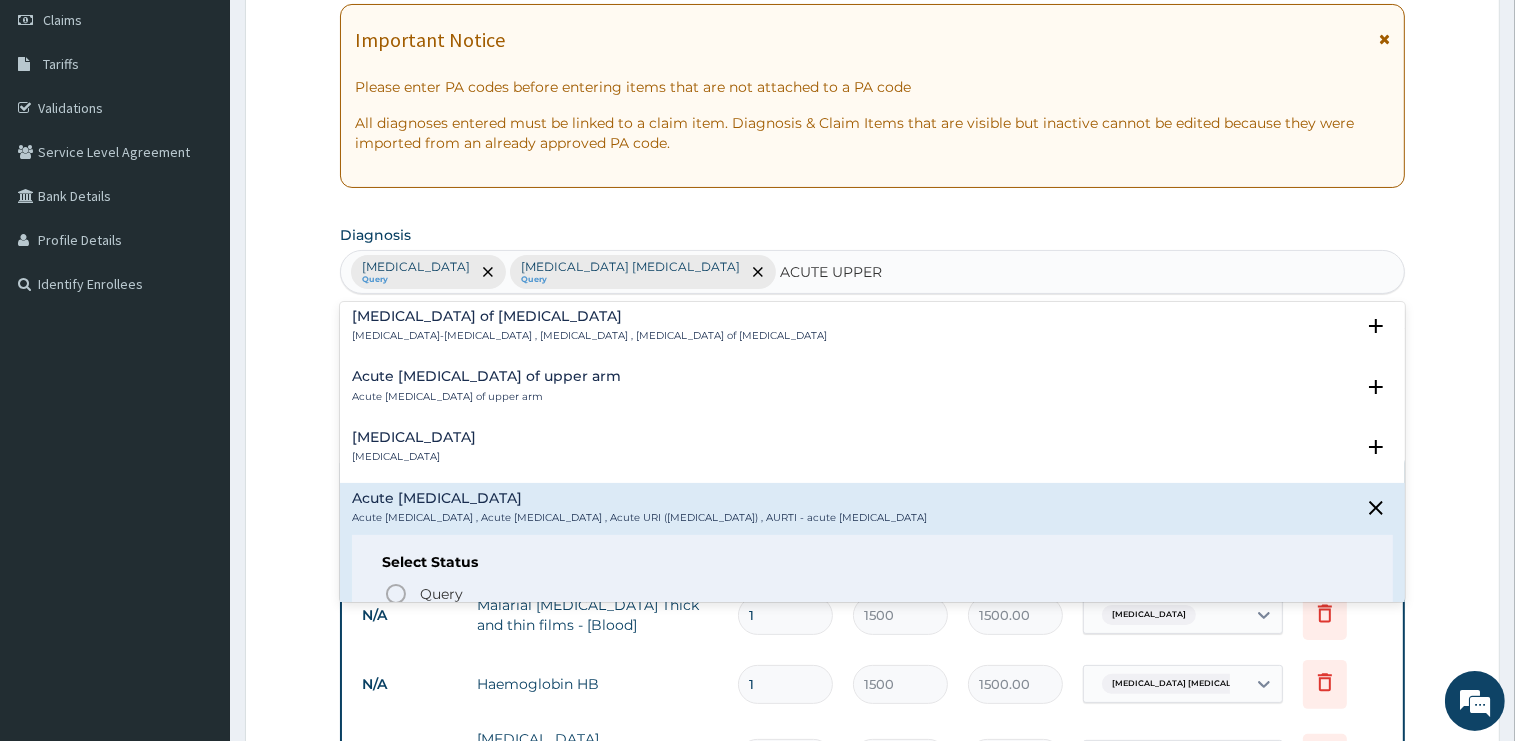 scroll, scrollTop: 101, scrollLeft: 0, axis: vertical 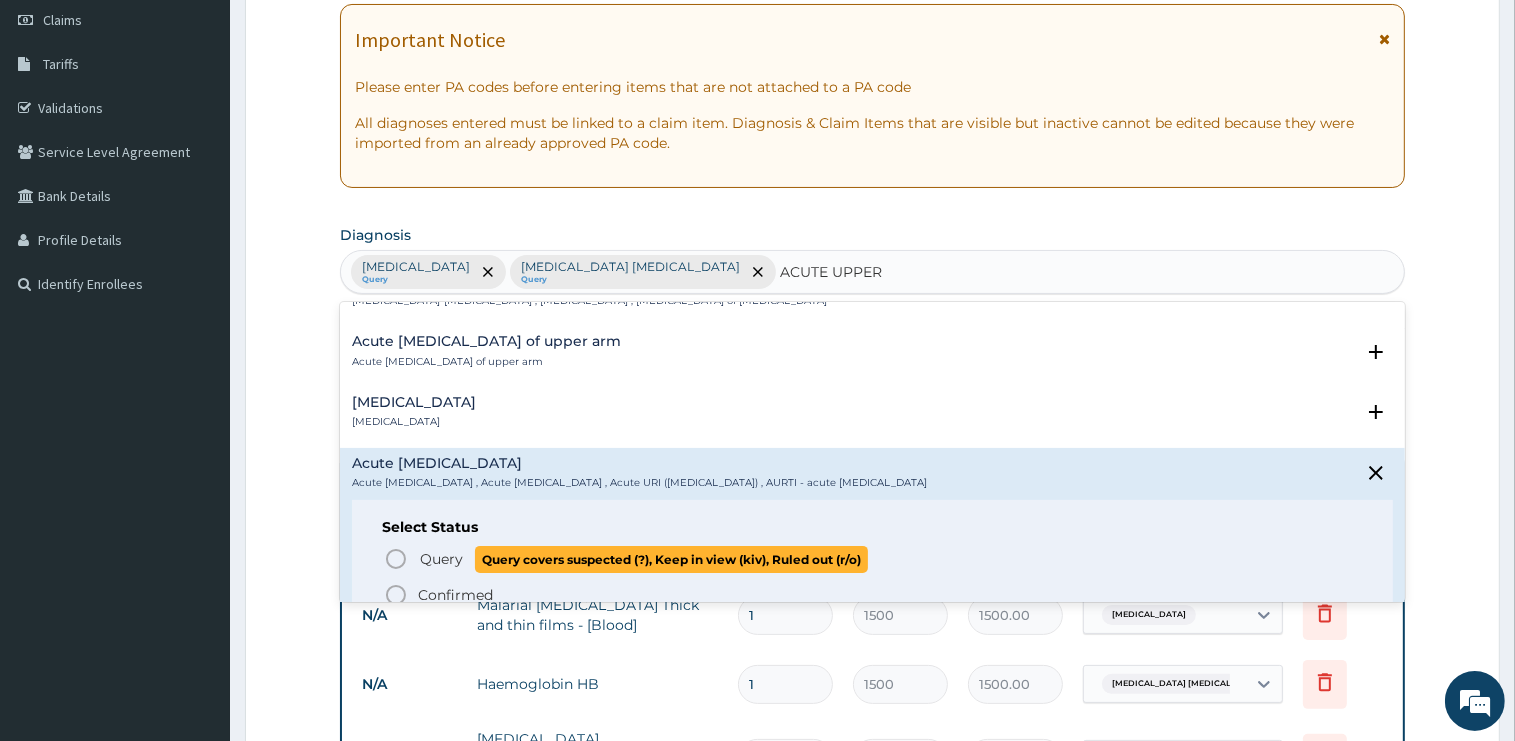 click on "Query" at bounding box center [441, 559] 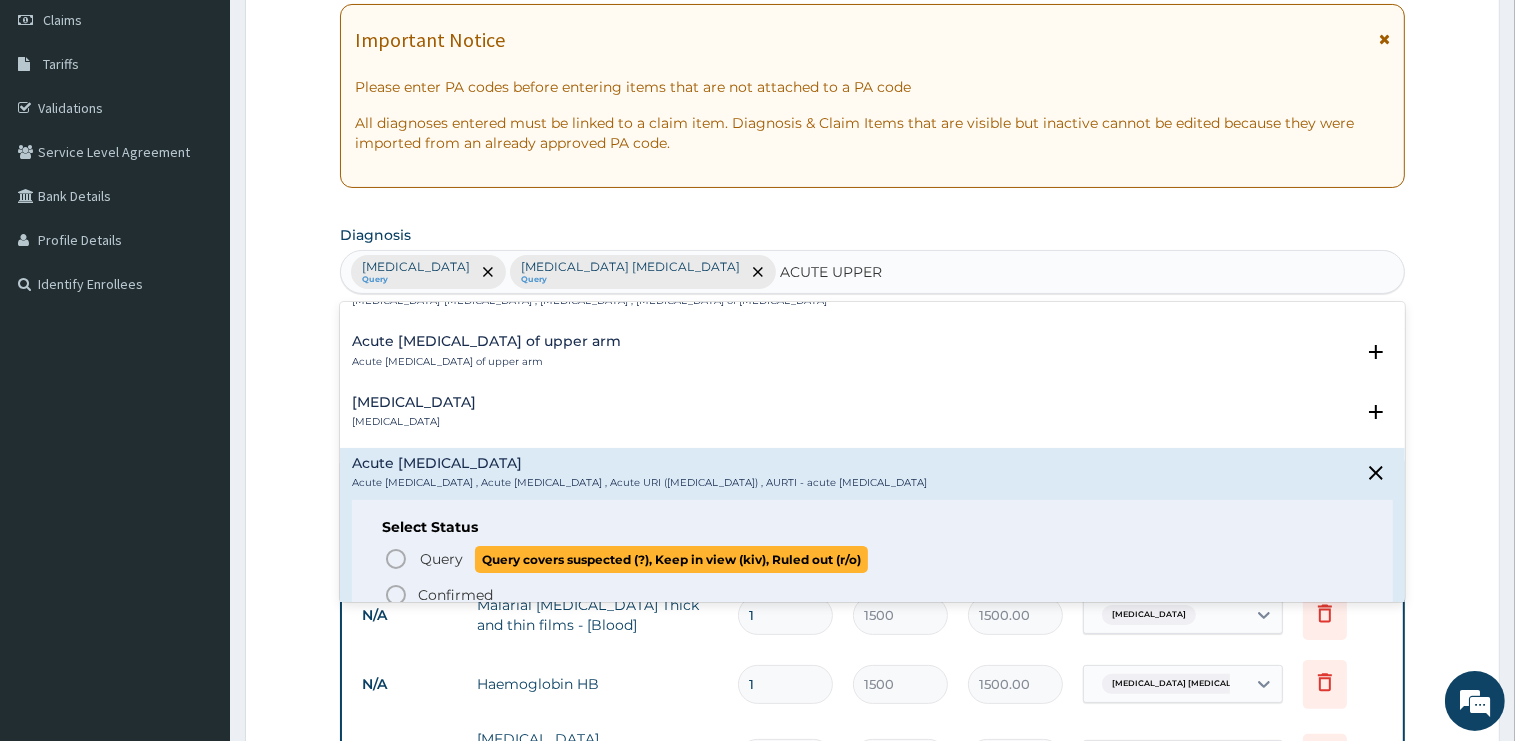 type 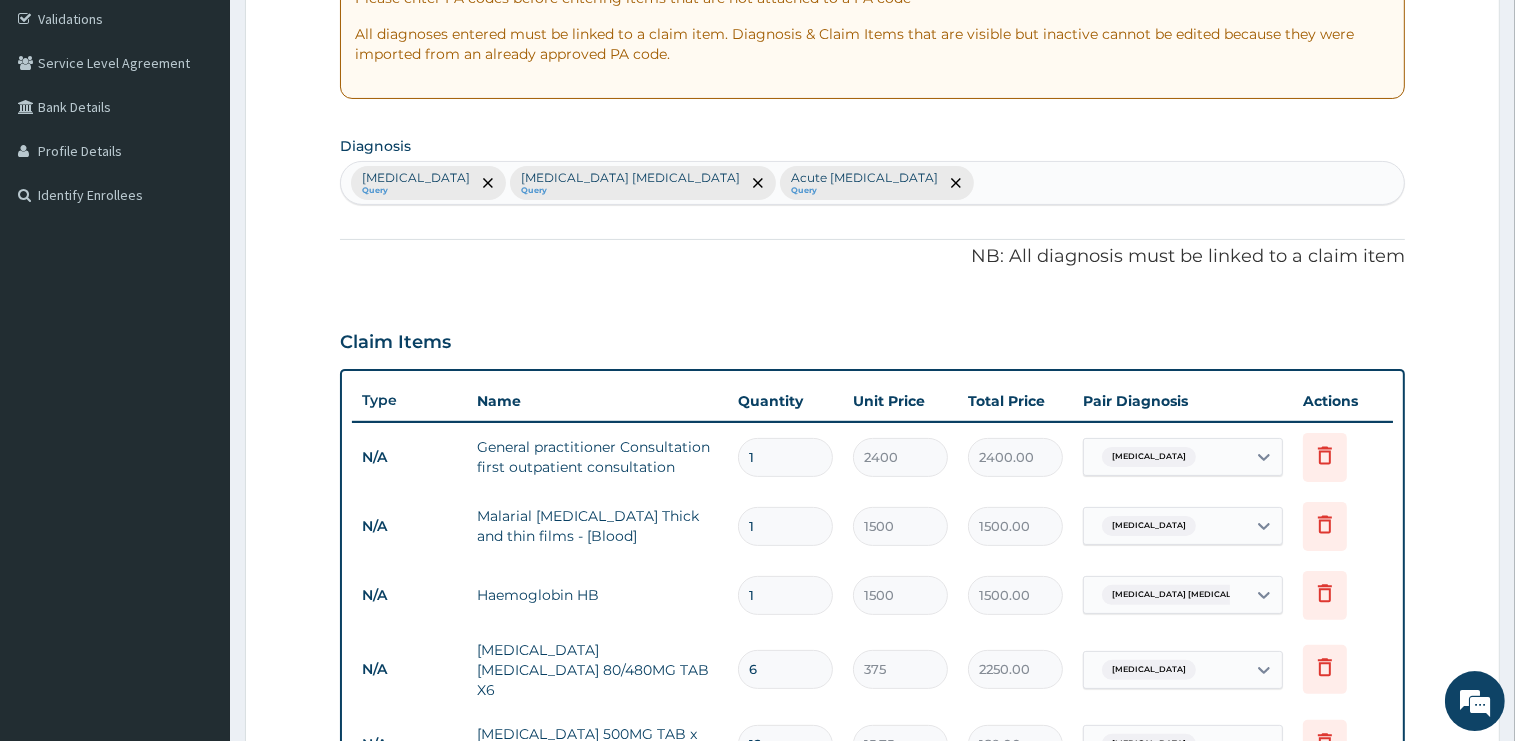 scroll, scrollTop: 814, scrollLeft: 0, axis: vertical 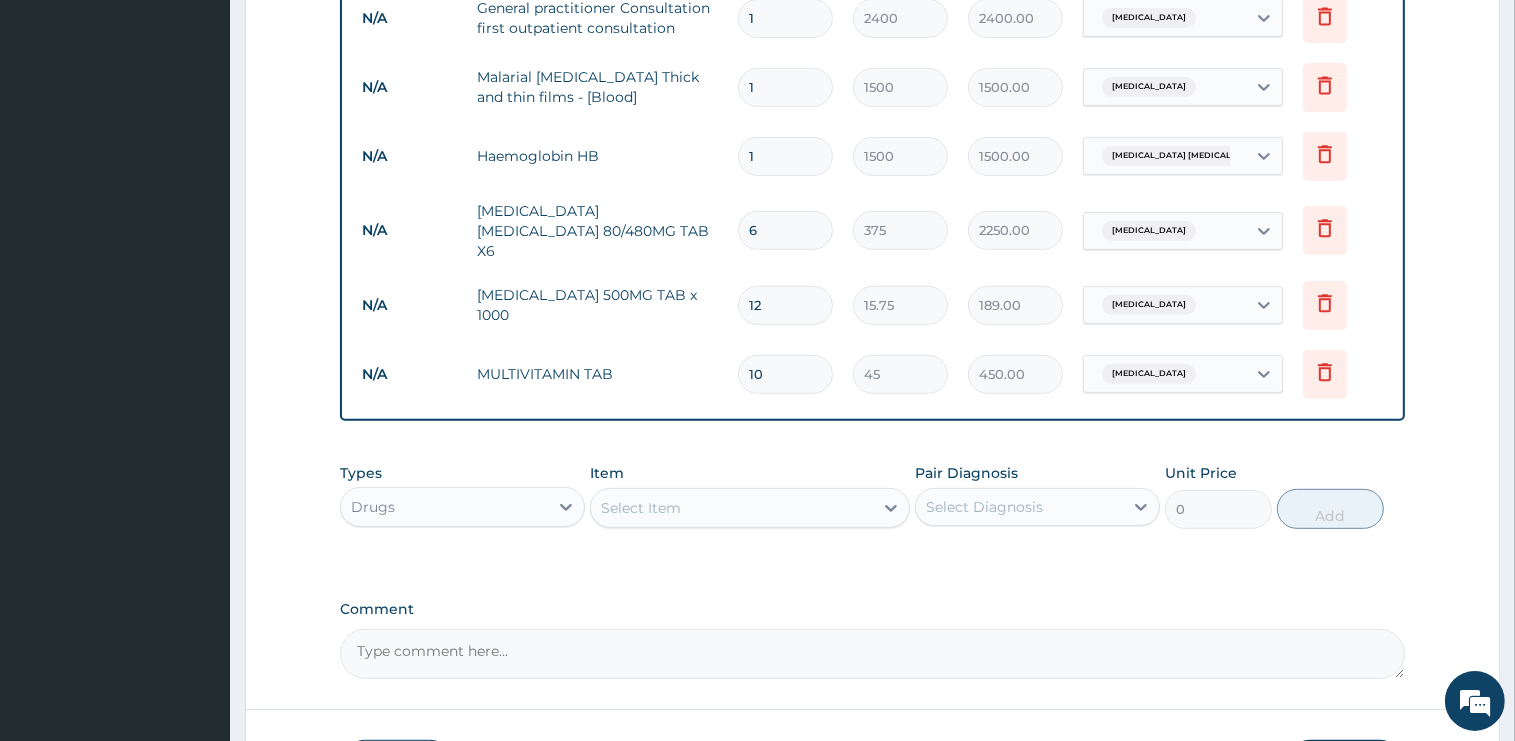 click on "Select Item" at bounding box center (641, 508) 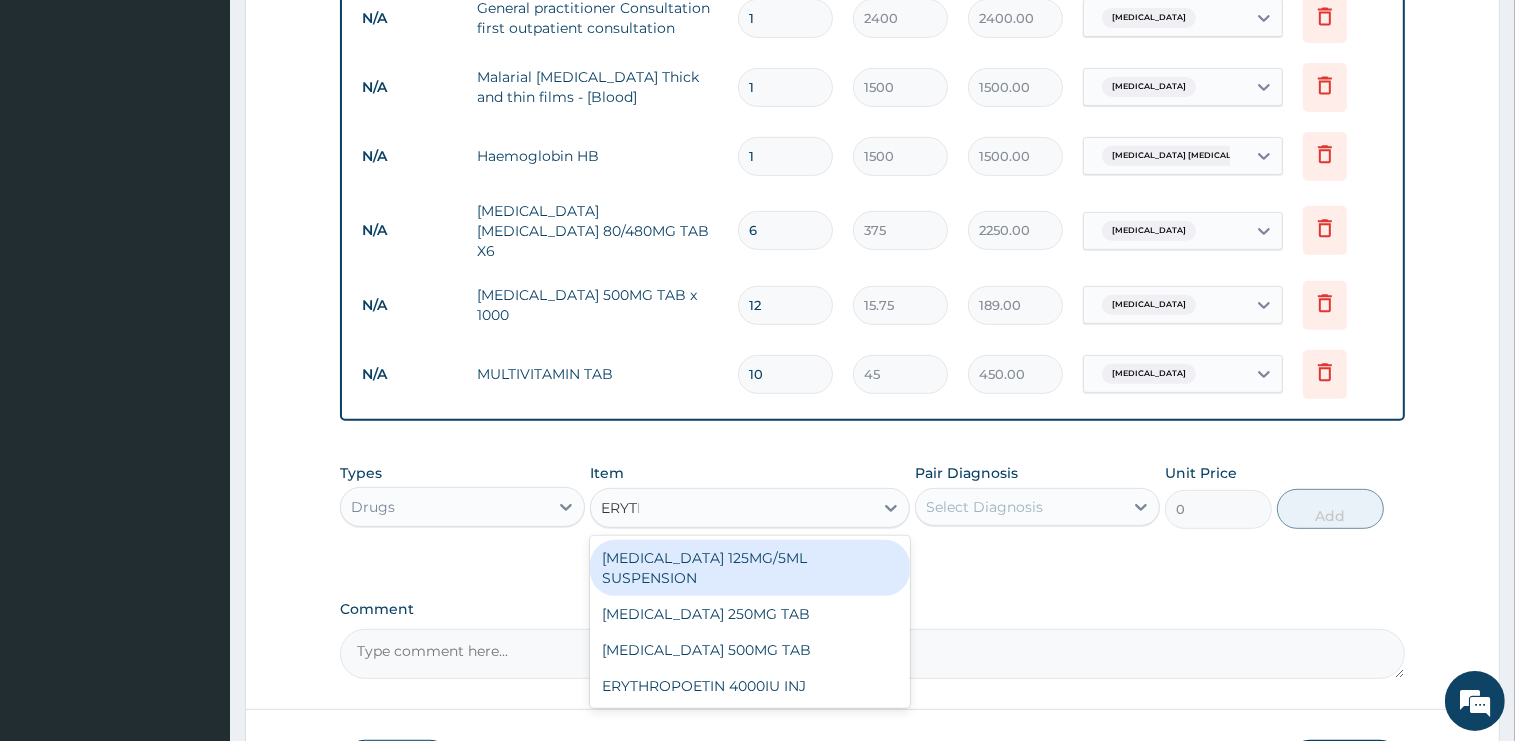 type on "ERYTHR" 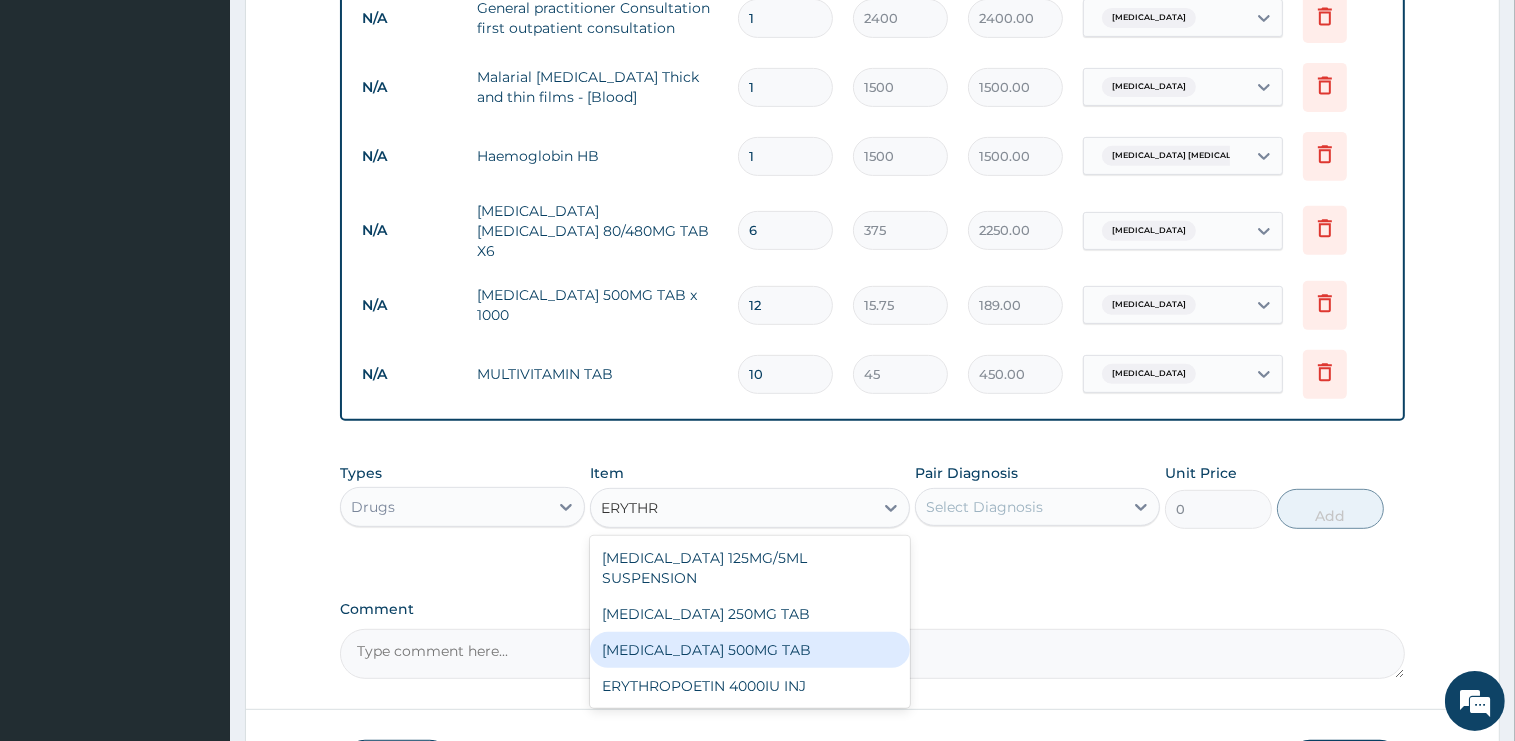 click on "[MEDICAL_DATA] 500MG TAB" at bounding box center (750, 650) 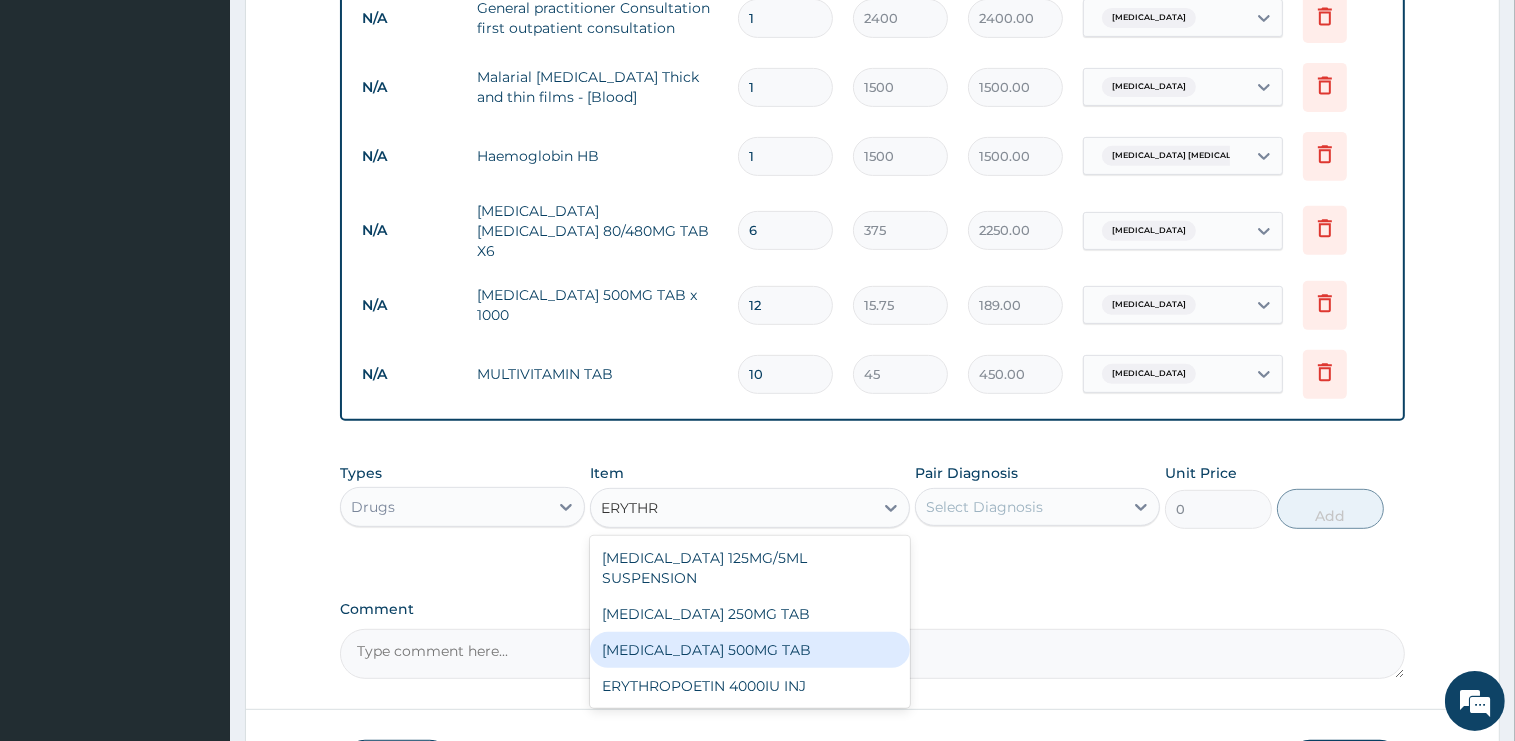 type 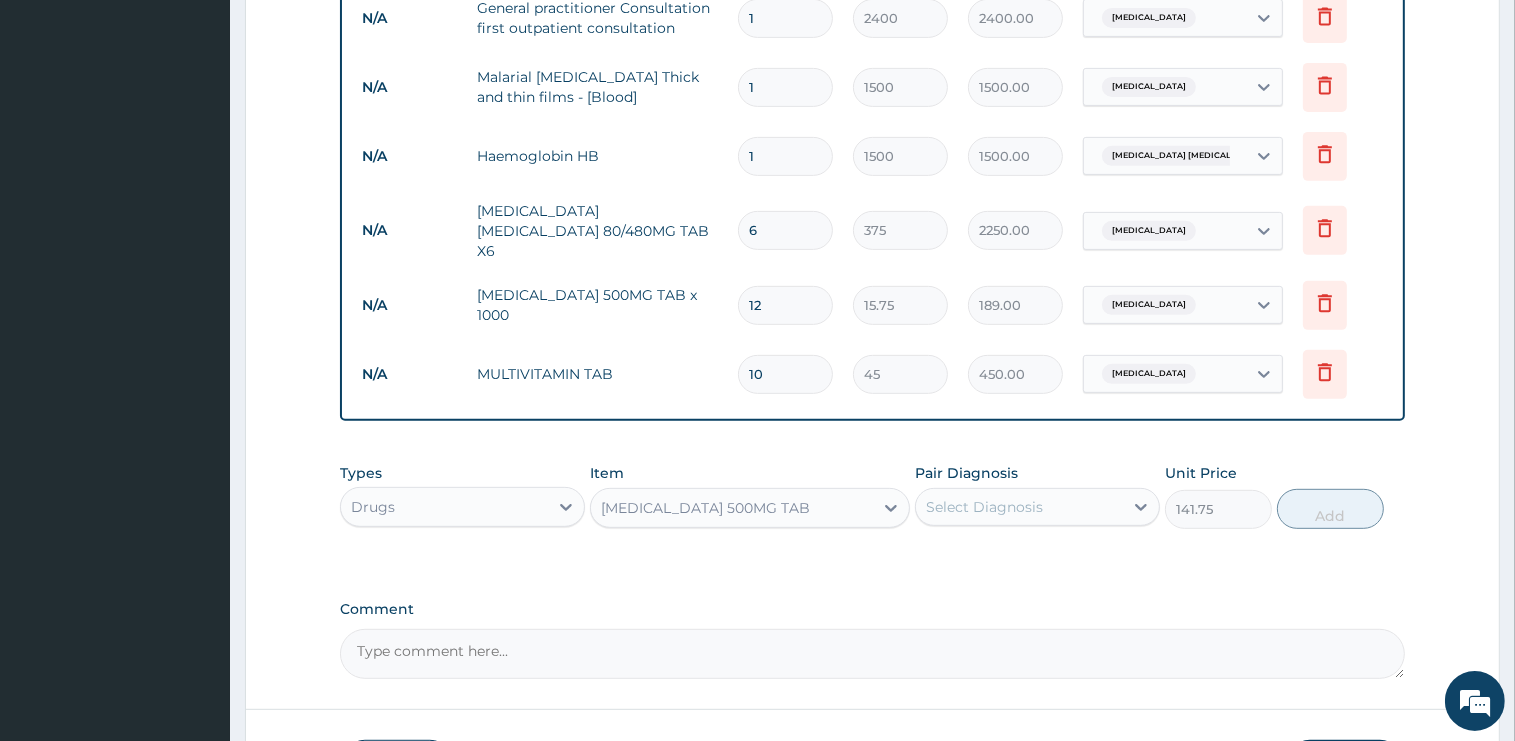 click on "Select Diagnosis" at bounding box center [984, 507] 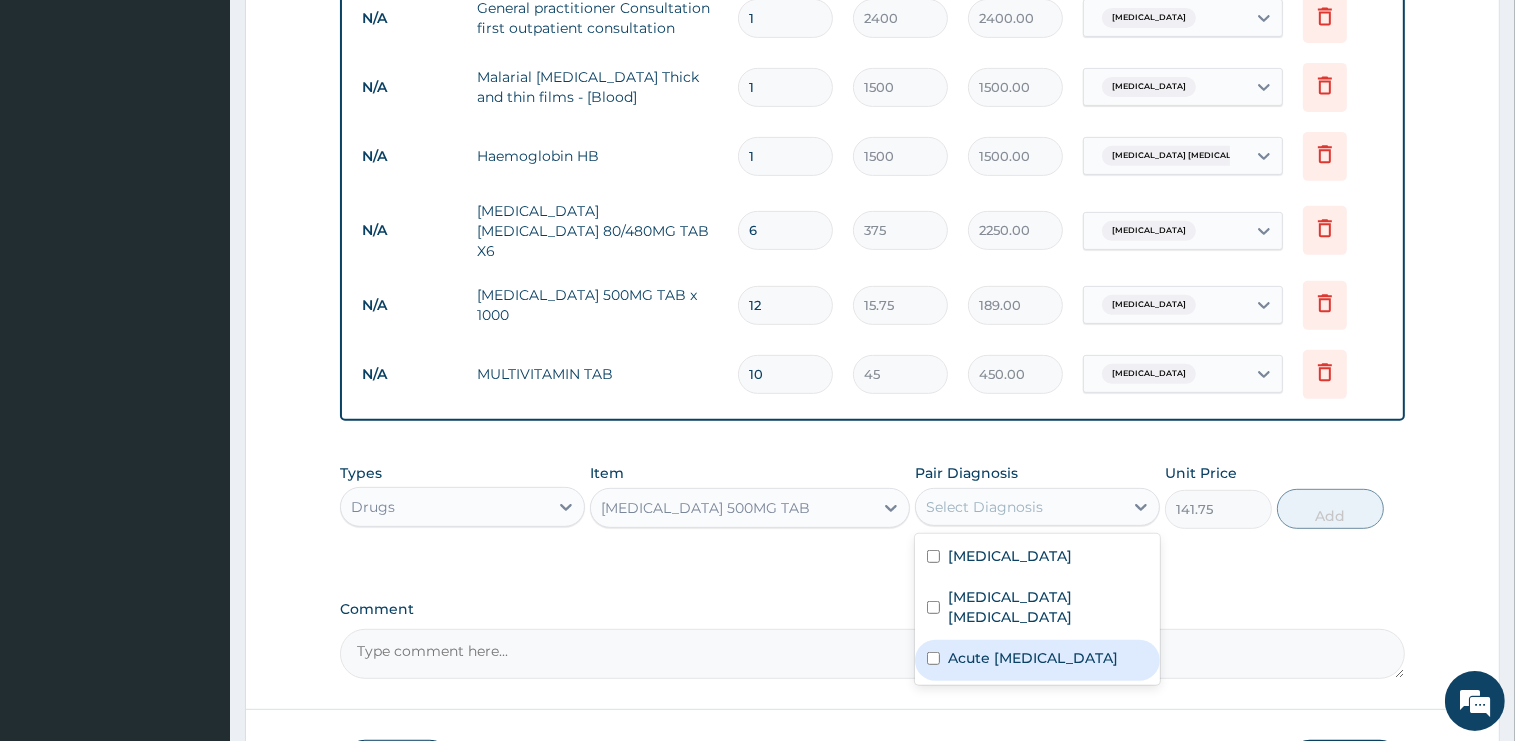 click on "Acute upper respiratory infection" at bounding box center (1033, 658) 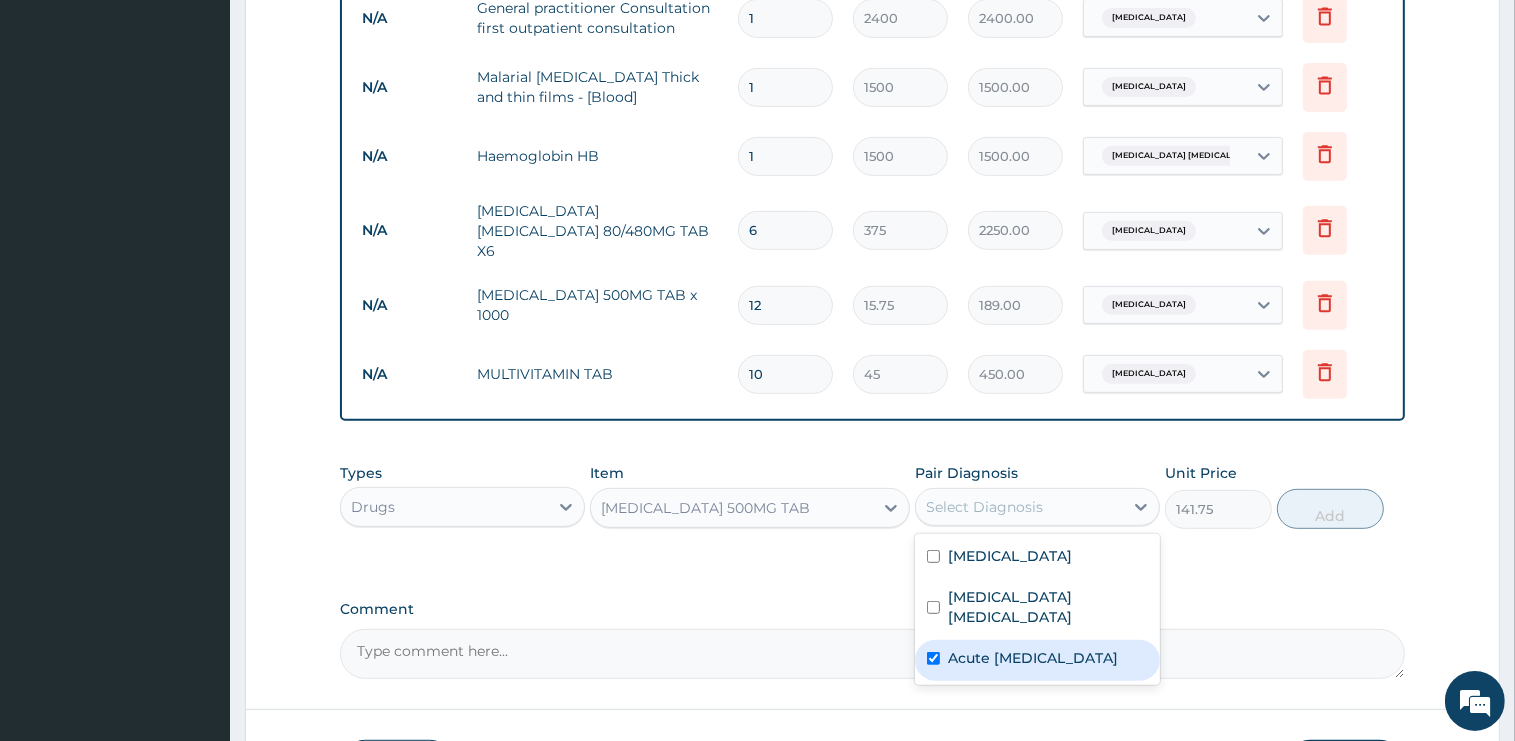 checkbox on "true" 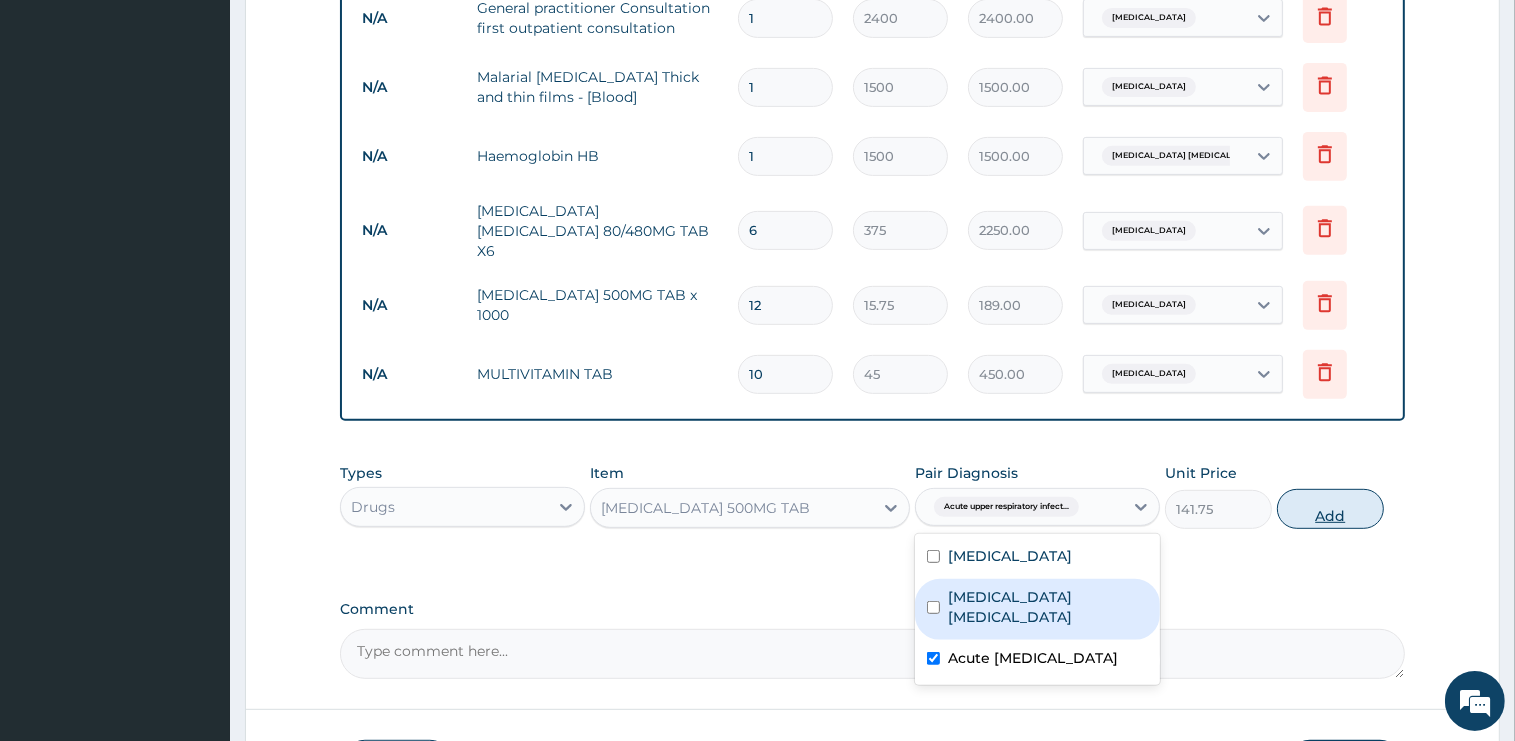 click on "Add" at bounding box center [1330, 509] 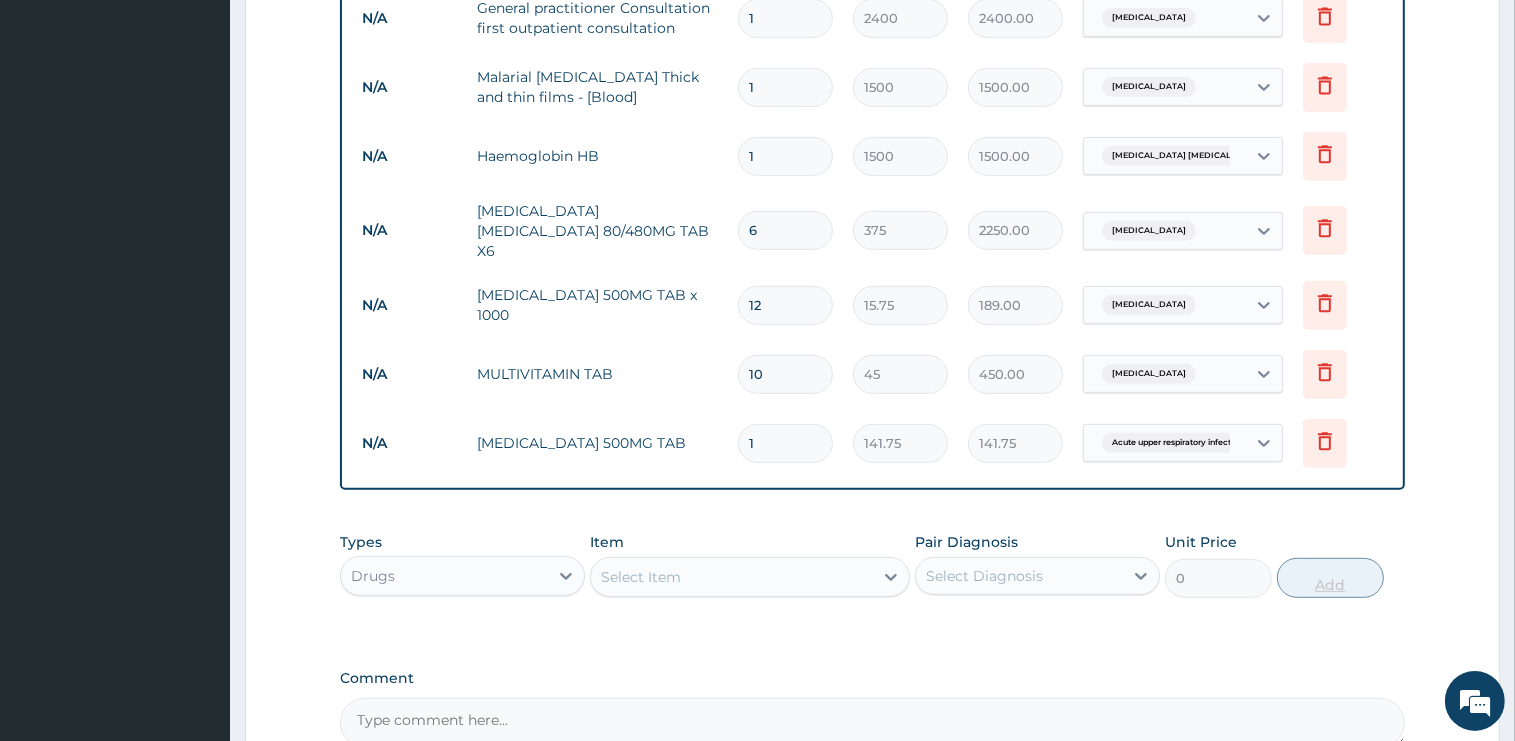 type on "10" 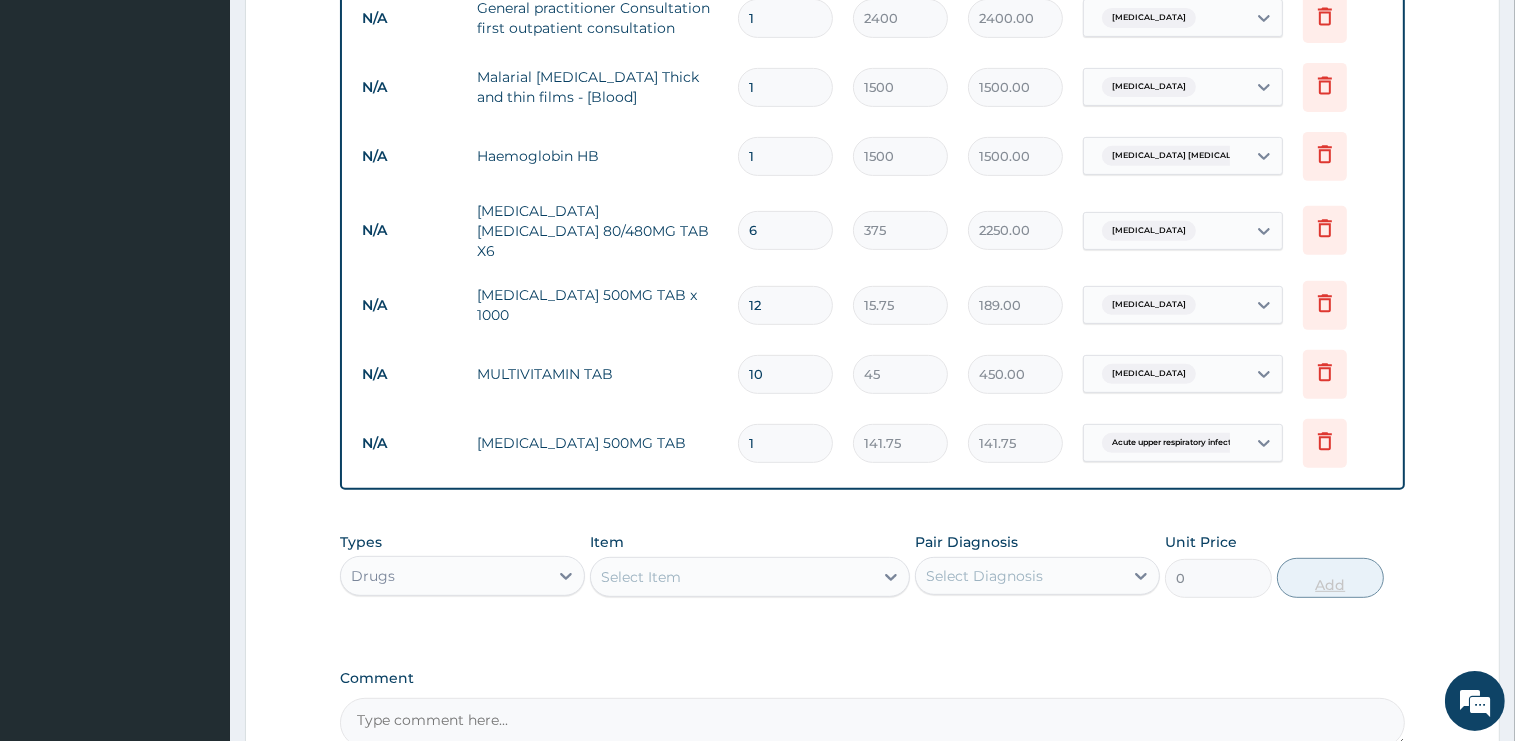 type on "1417.50" 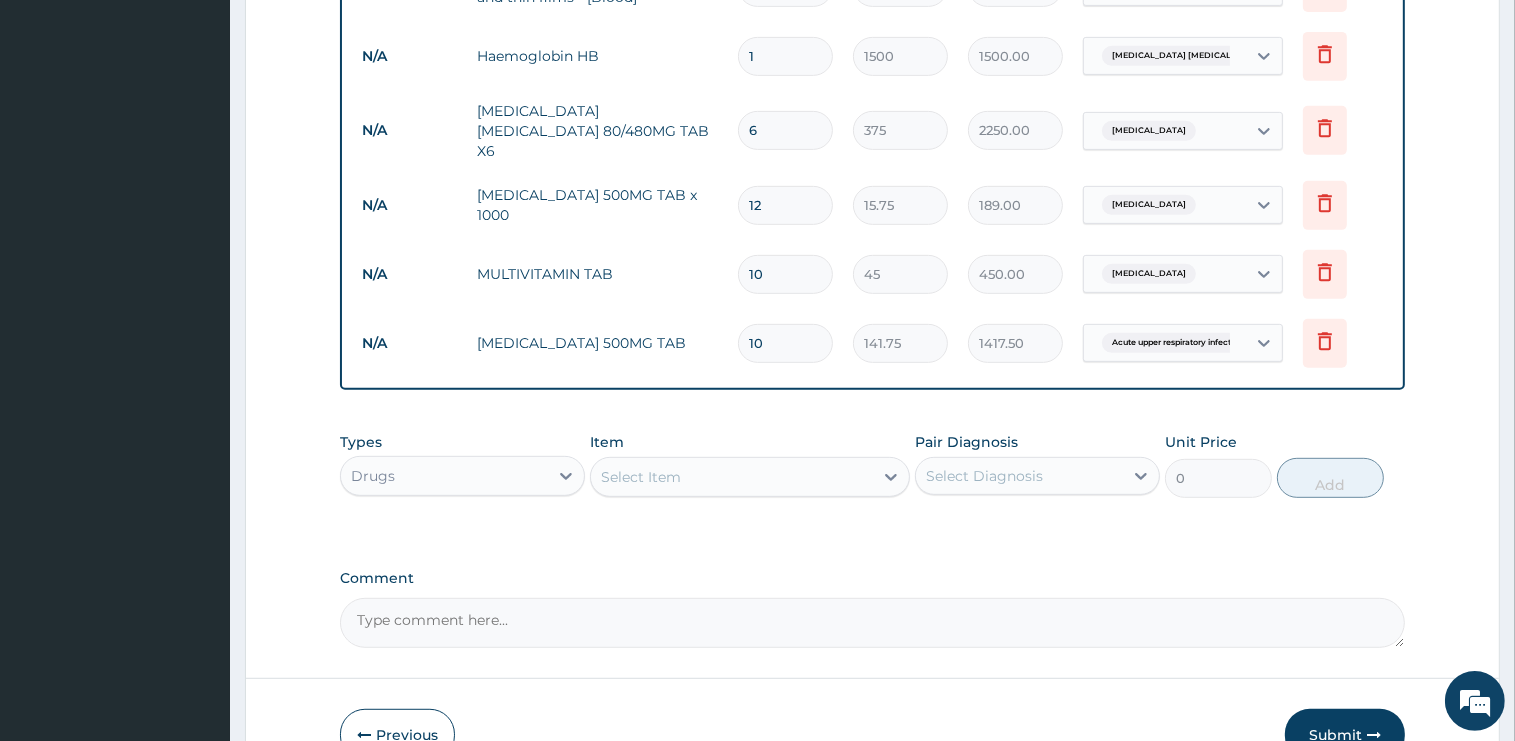 scroll, scrollTop: 1016, scrollLeft: 0, axis: vertical 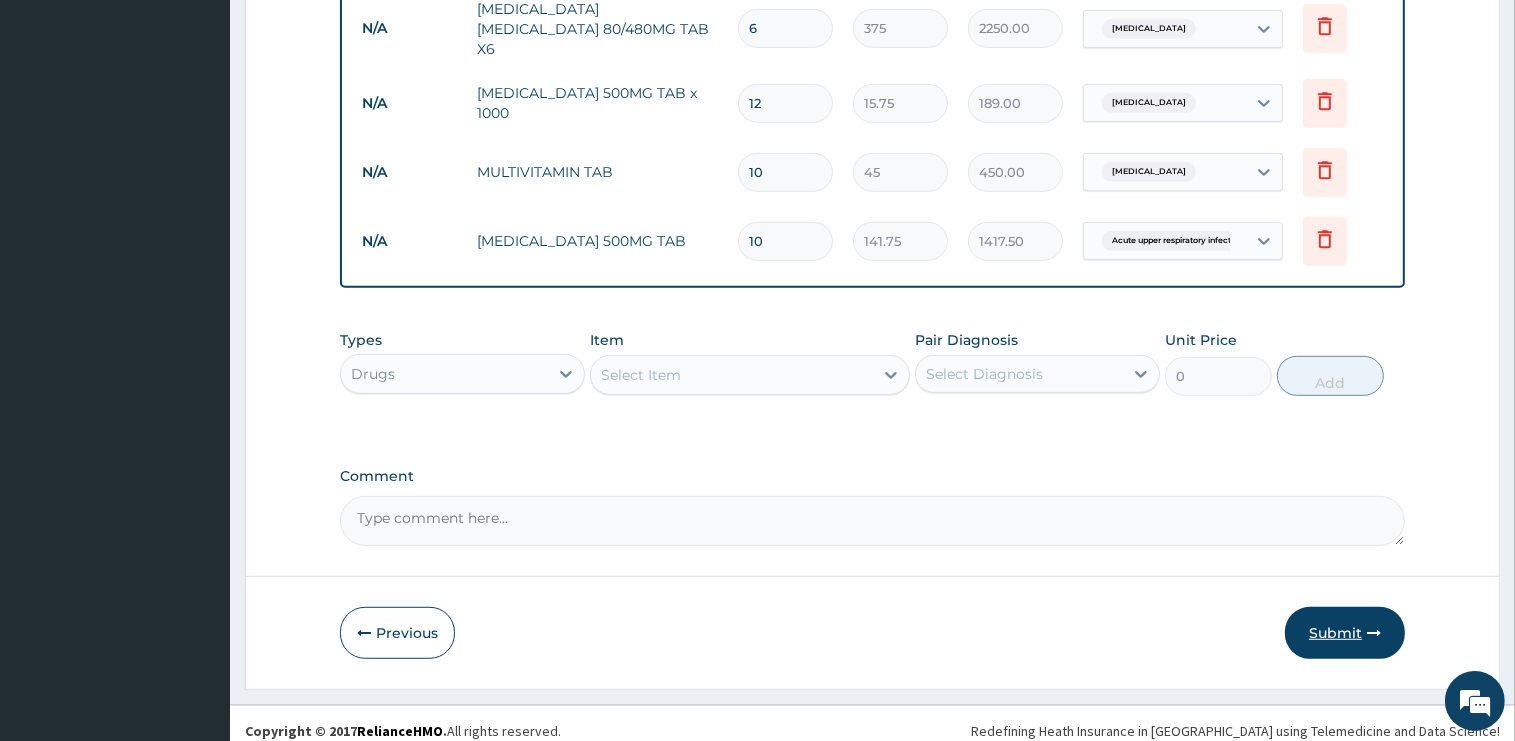 type on "10" 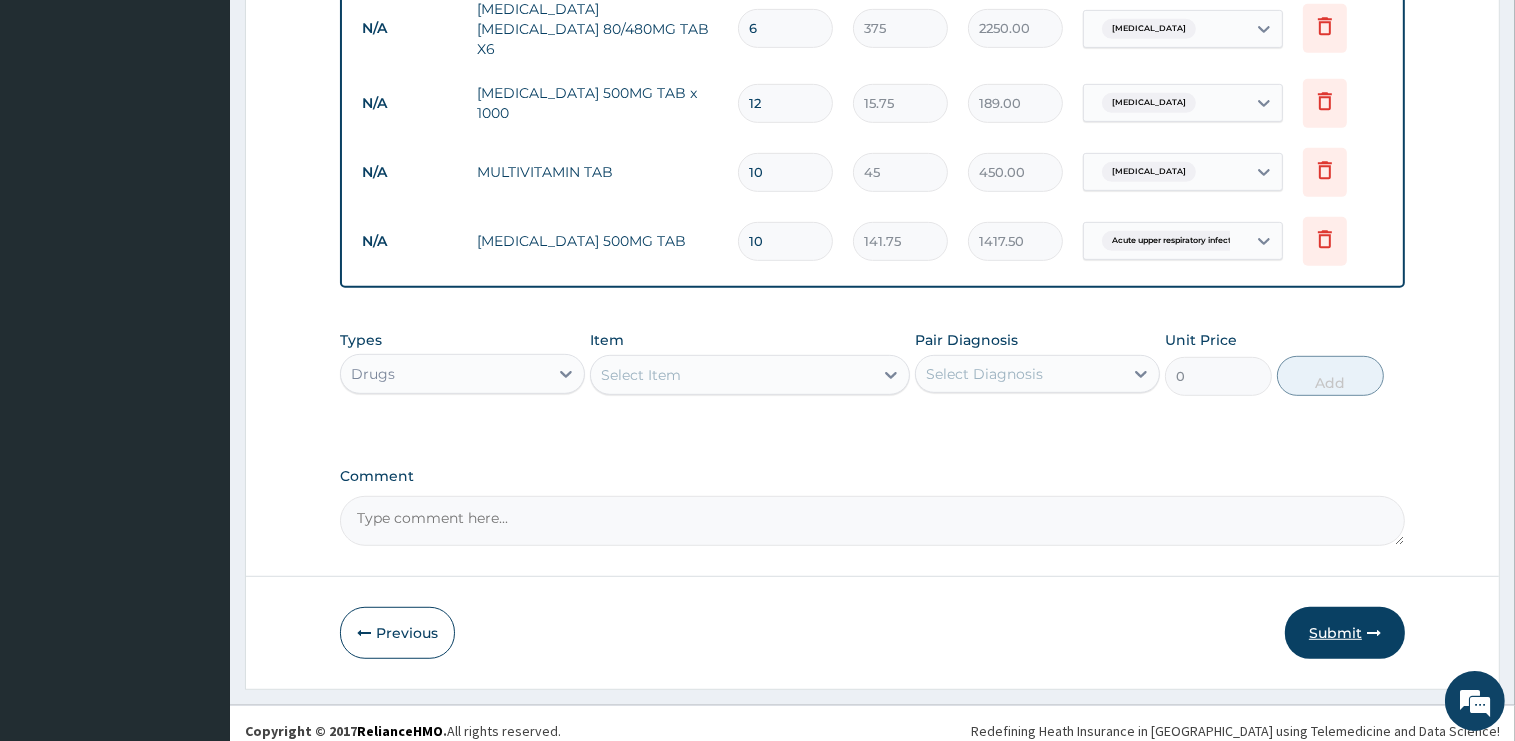 click on "Submit" at bounding box center [1345, 633] 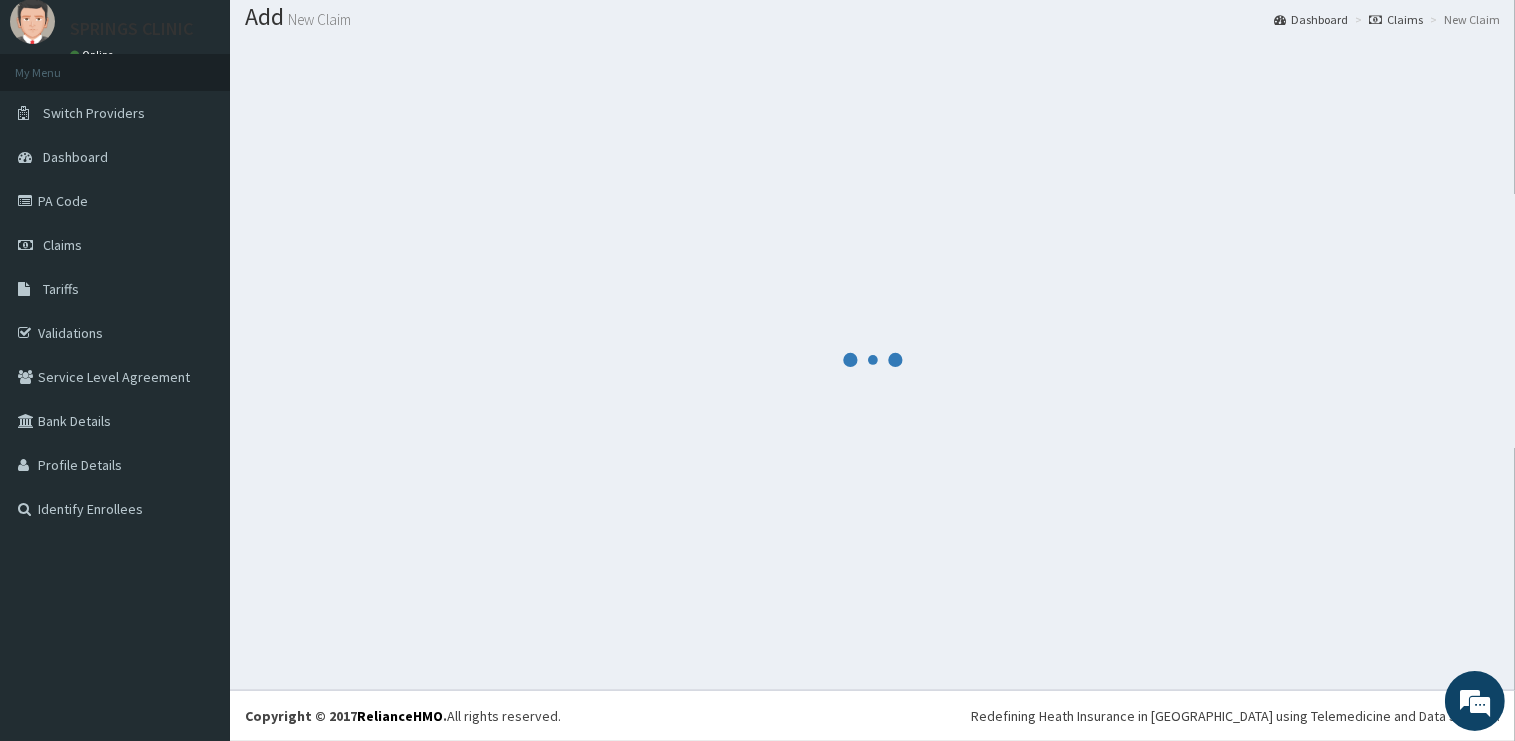 scroll, scrollTop: 60, scrollLeft: 0, axis: vertical 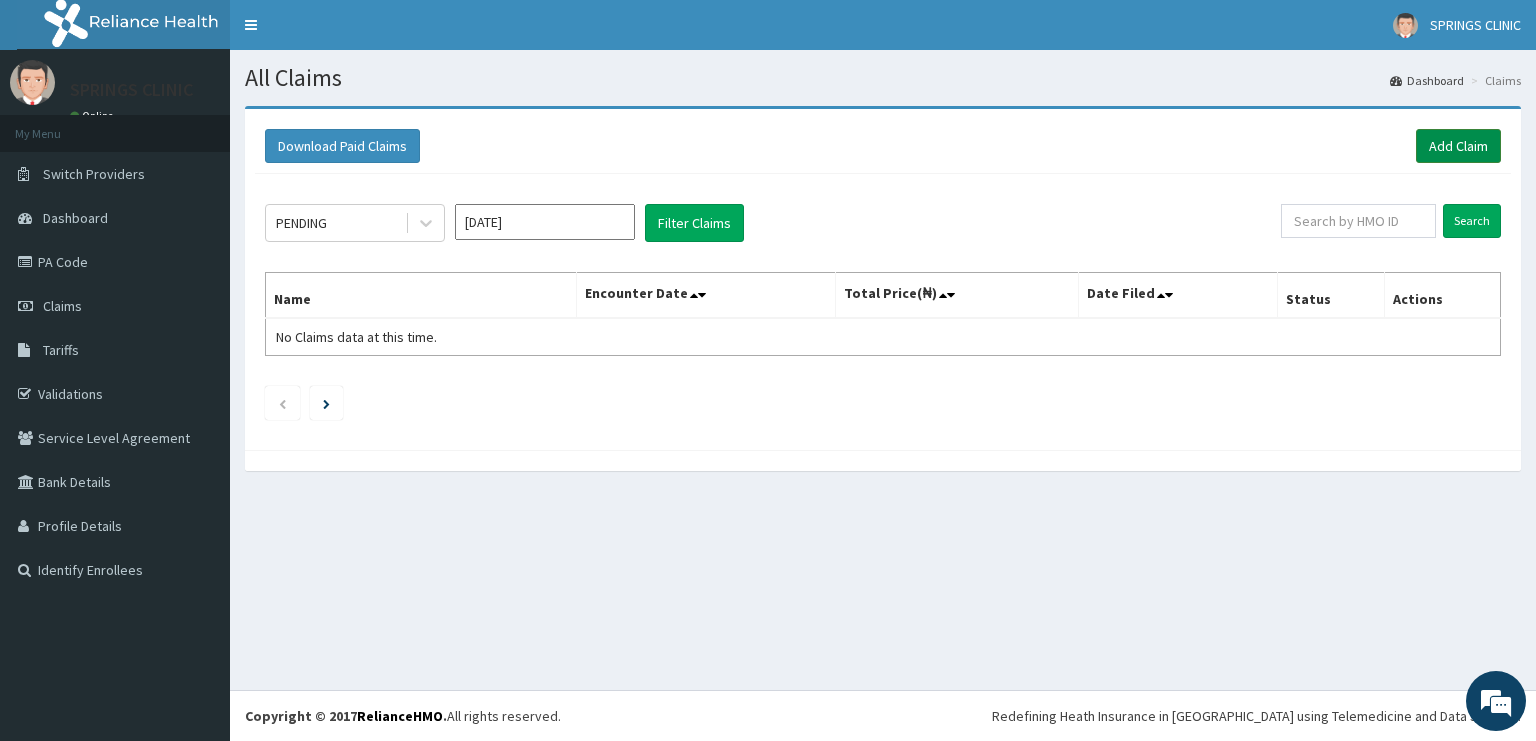 click on "Add Claim" at bounding box center [1458, 146] 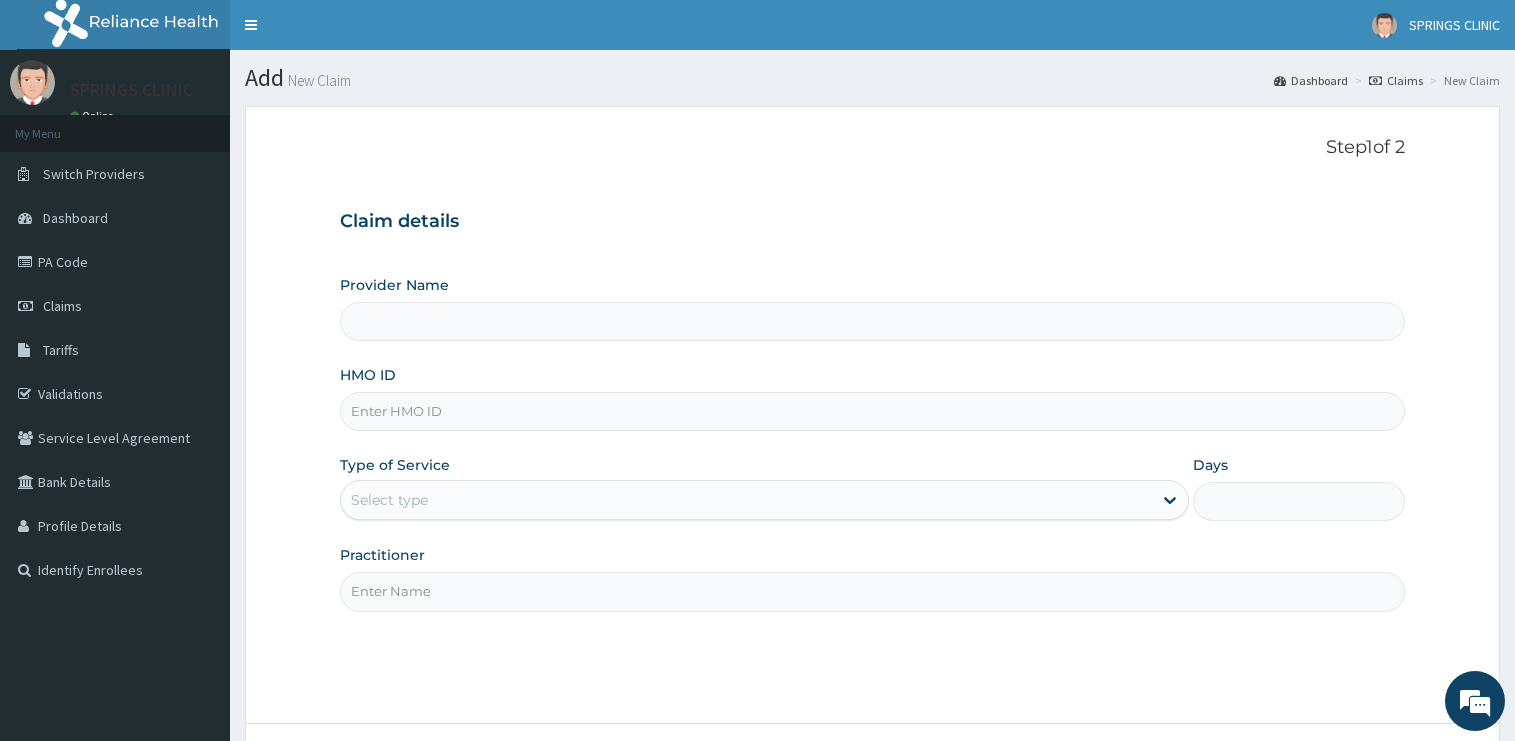 scroll, scrollTop: 0, scrollLeft: 0, axis: both 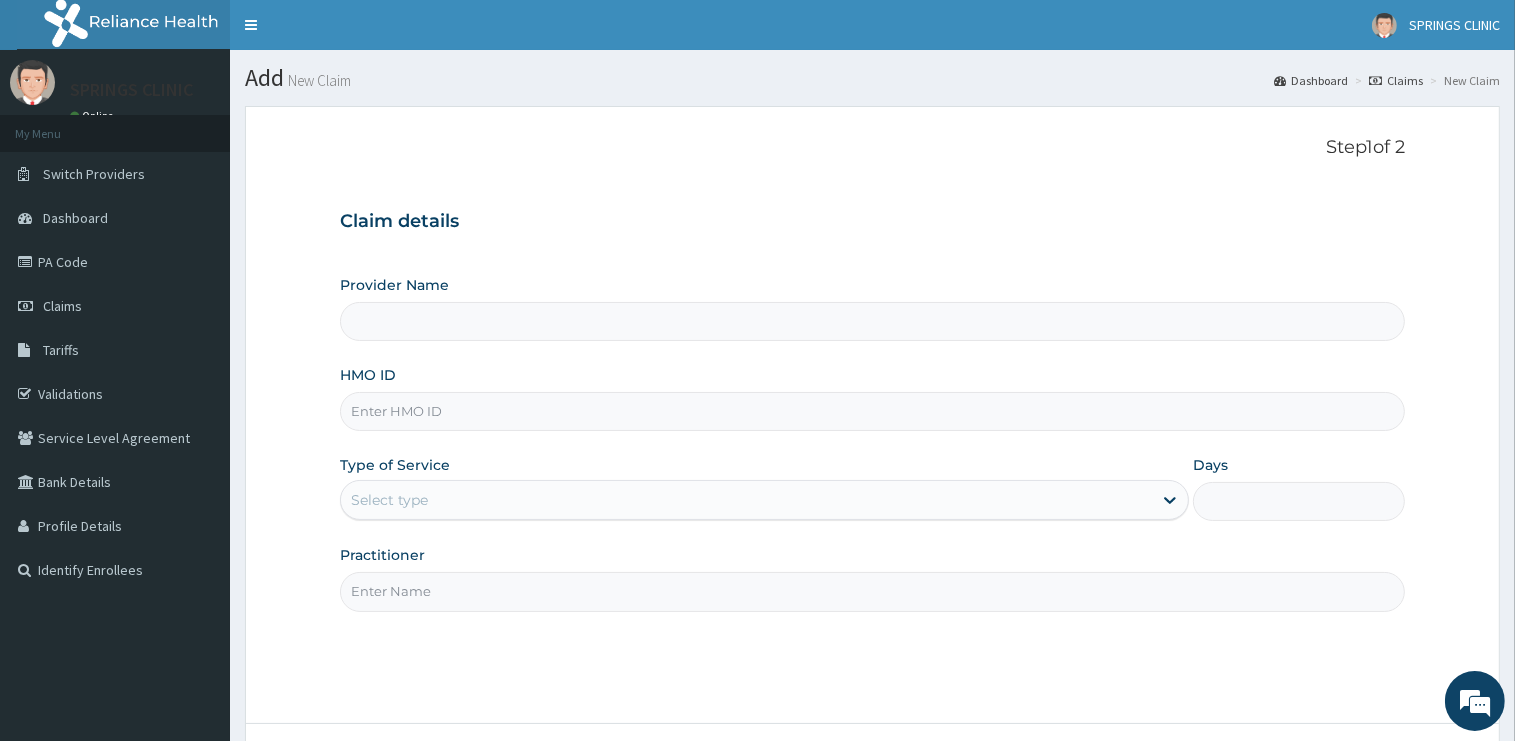 type on "Springs Clinic" 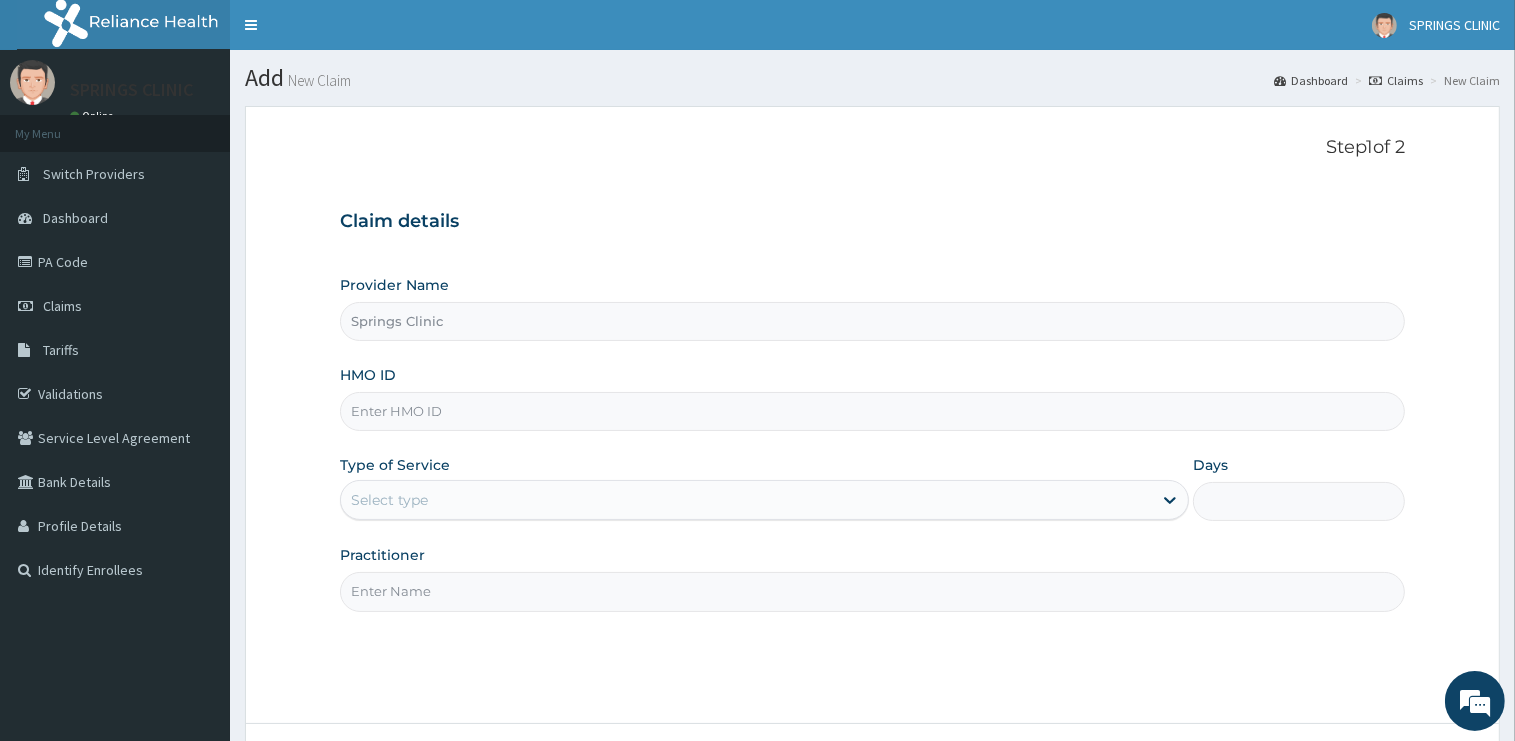 scroll, scrollTop: 0, scrollLeft: 0, axis: both 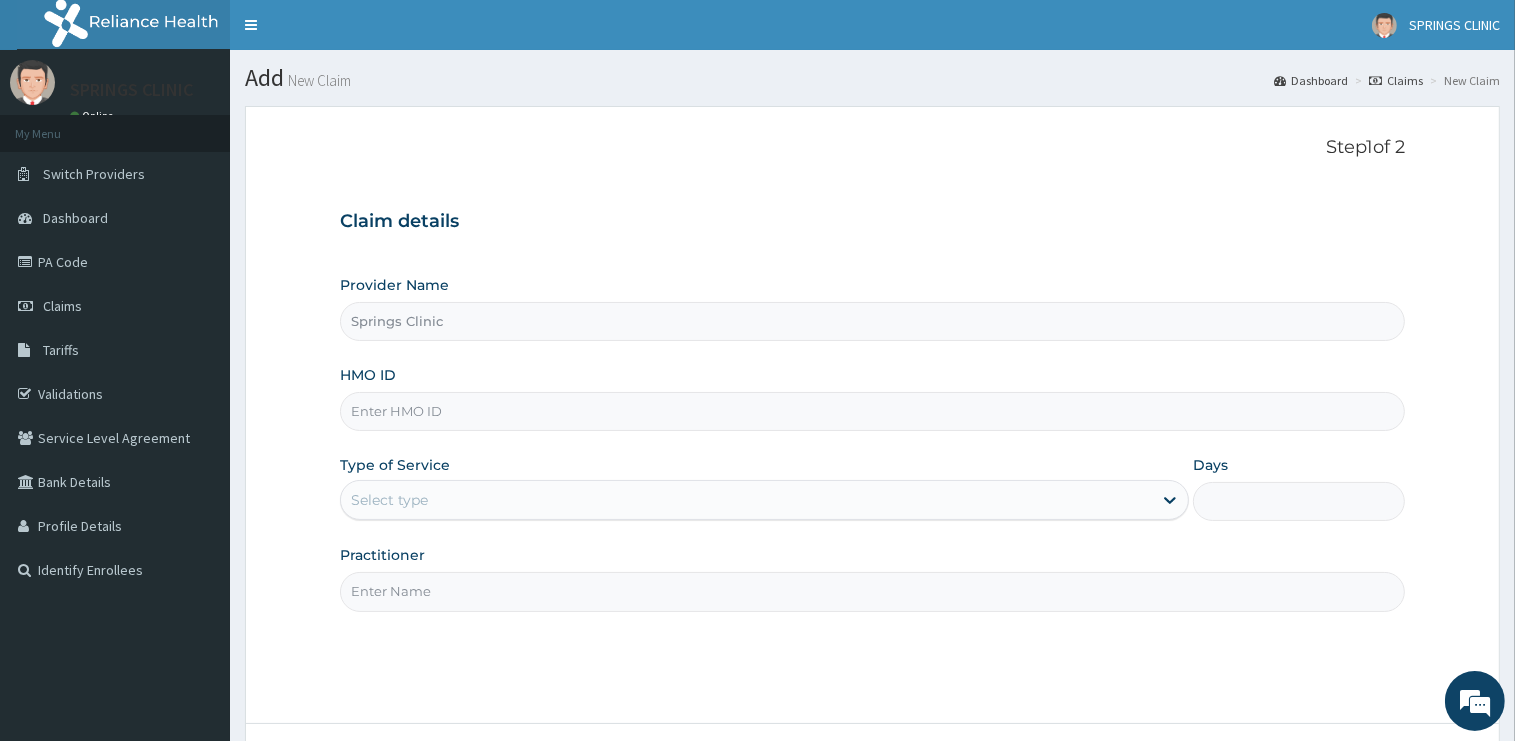 click on "HMO ID" at bounding box center (872, 411) 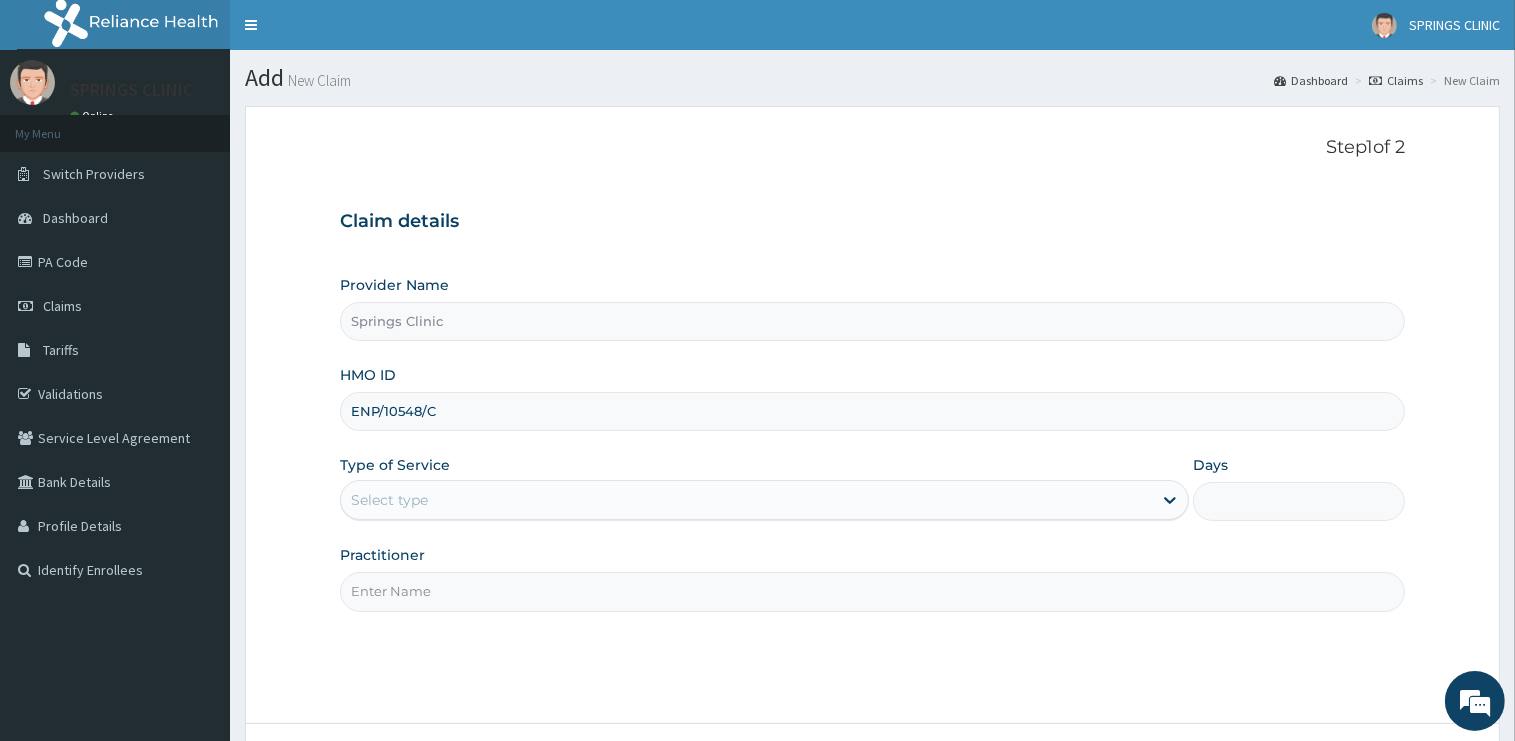 drag, startPoint x: 526, startPoint y: 411, endPoint x: 326, endPoint y: 415, distance: 200.04 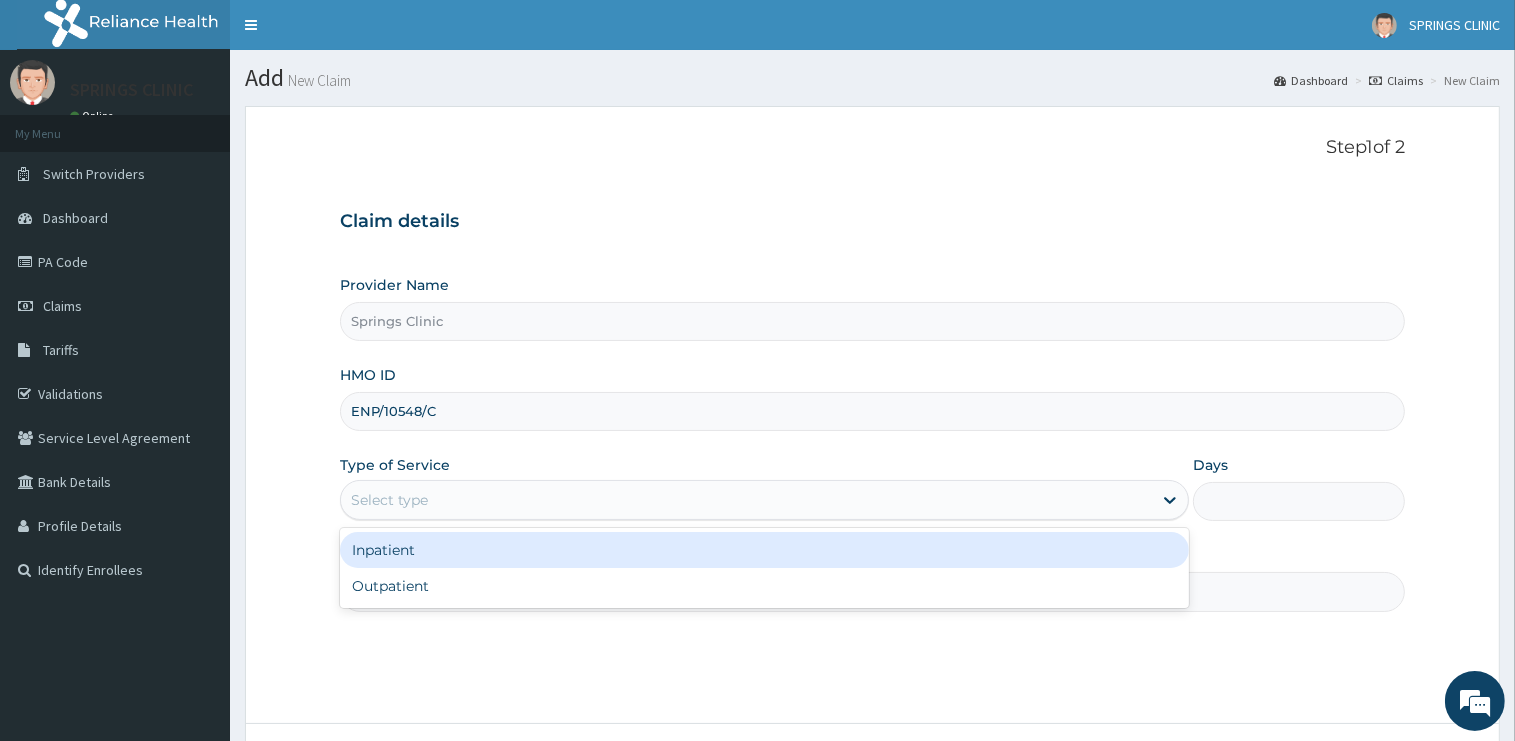 click on "Select type" at bounding box center (746, 500) 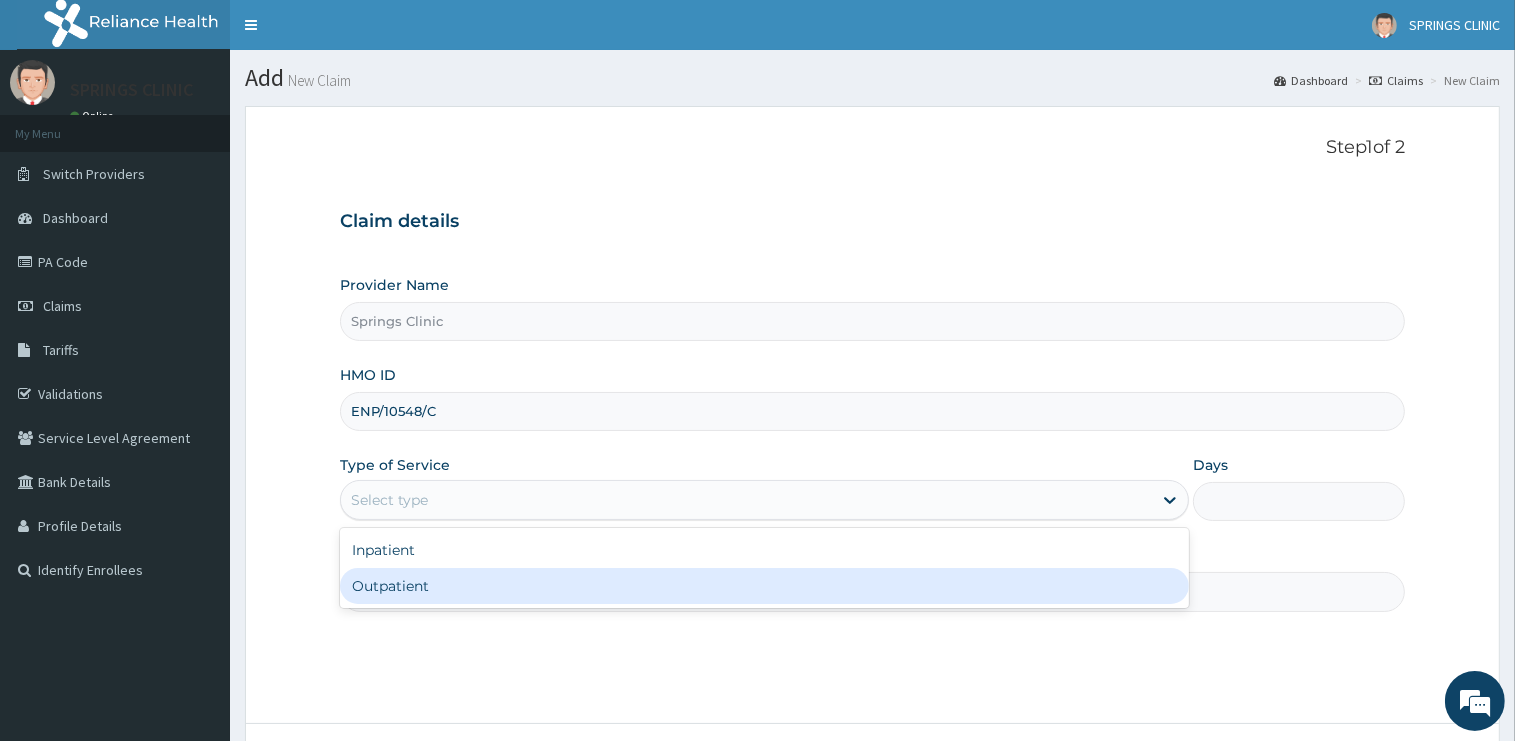 click on "Outpatient" at bounding box center [764, 586] 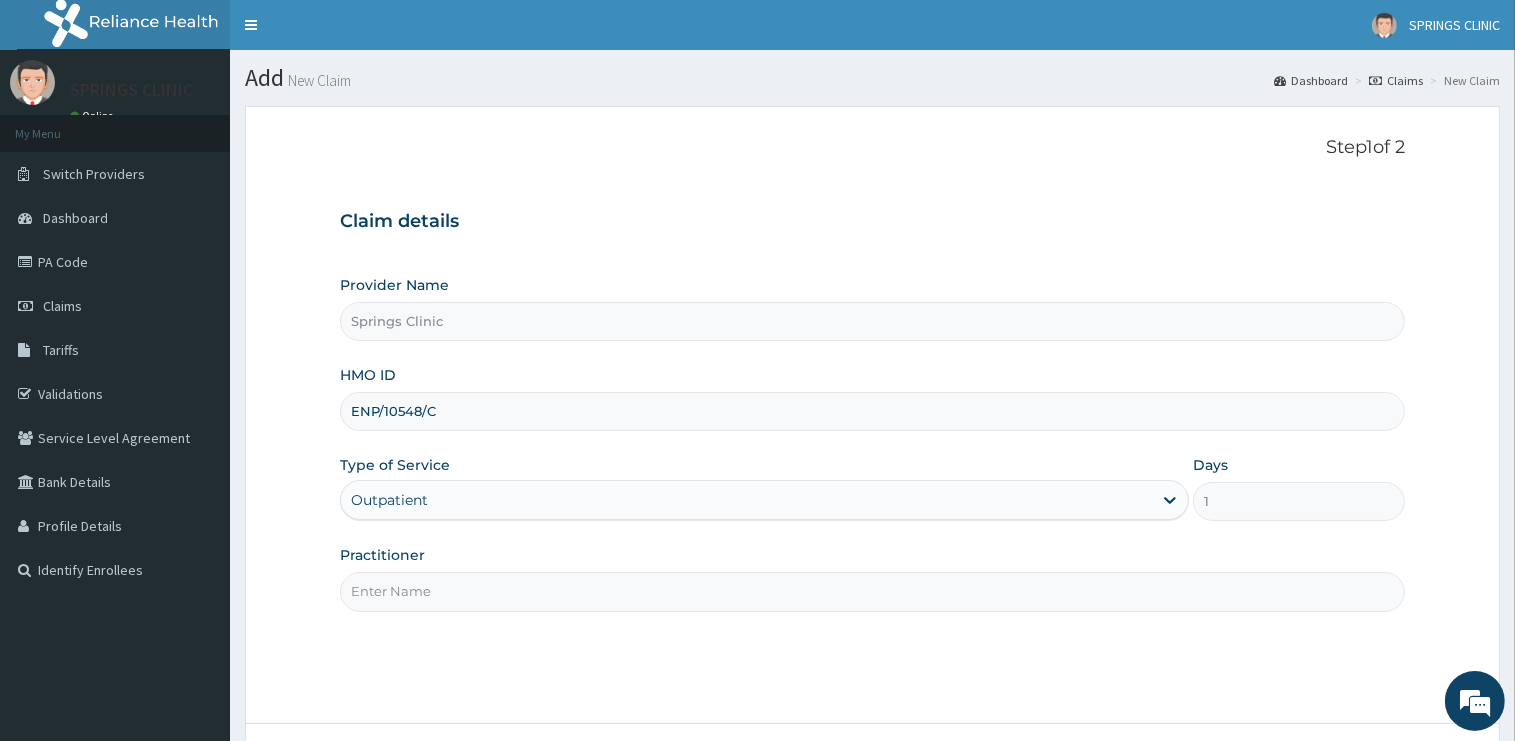 click on "Practitioner" at bounding box center (872, 591) 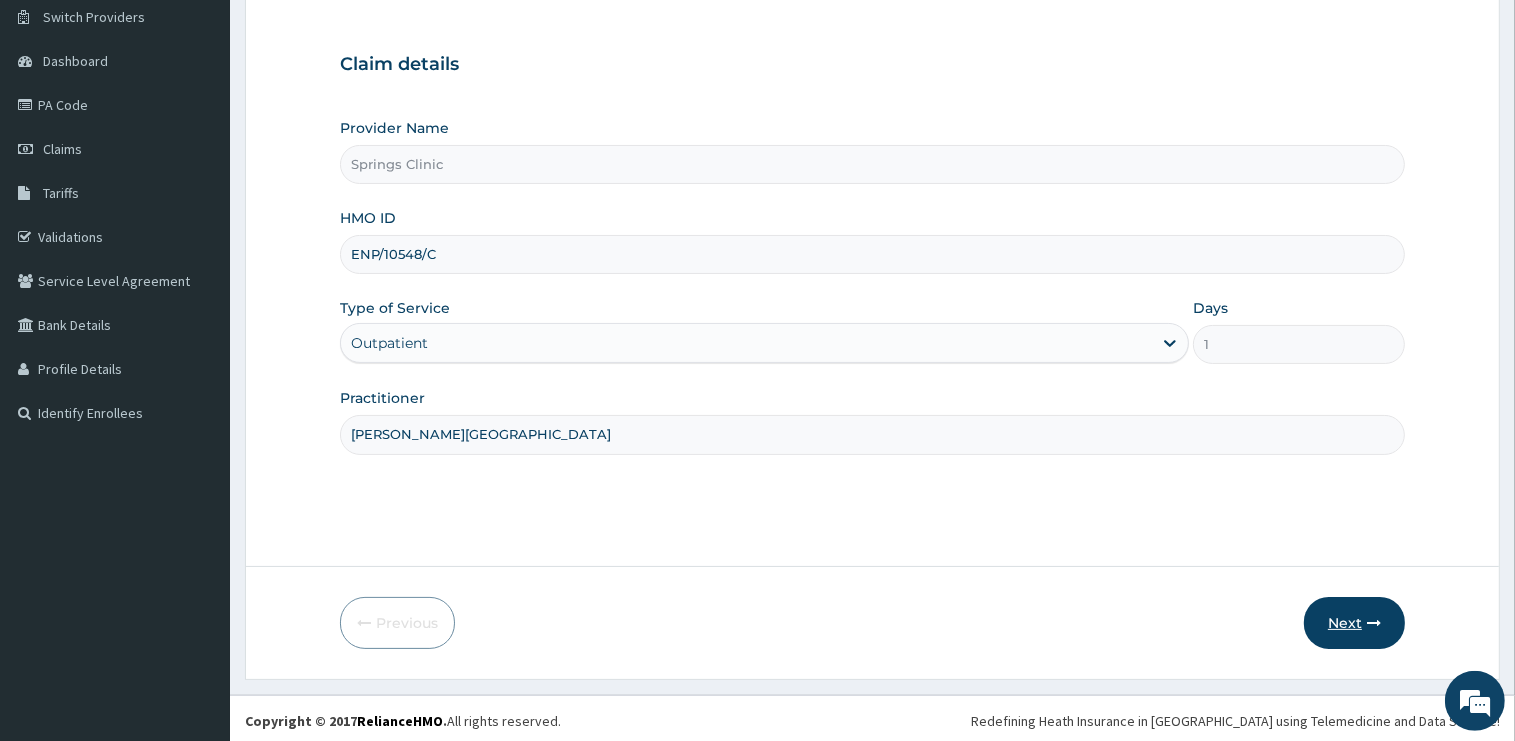 scroll, scrollTop: 161, scrollLeft: 0, axis: vertical 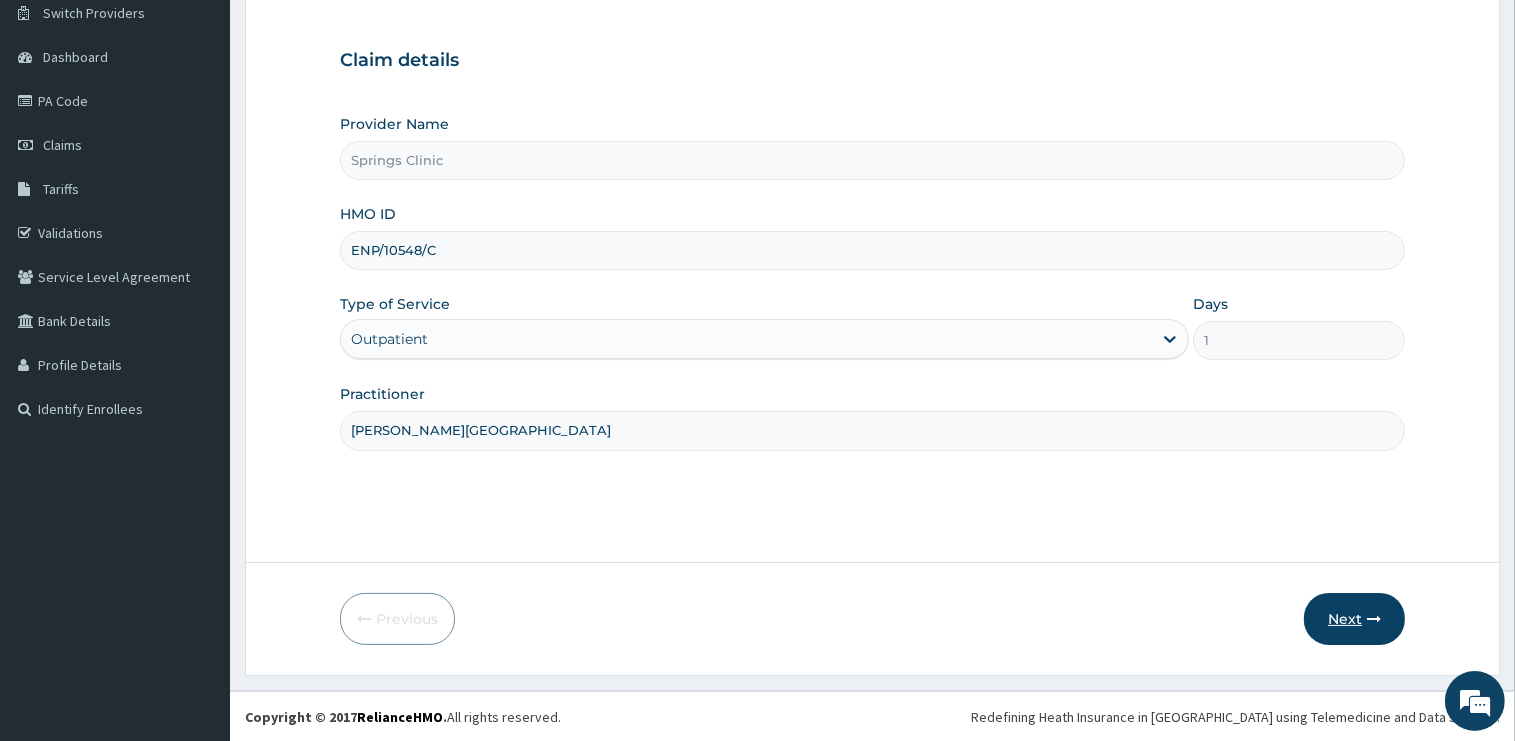 type on "[PERSON_NAME][GEOGRAPHIC_DATA]" 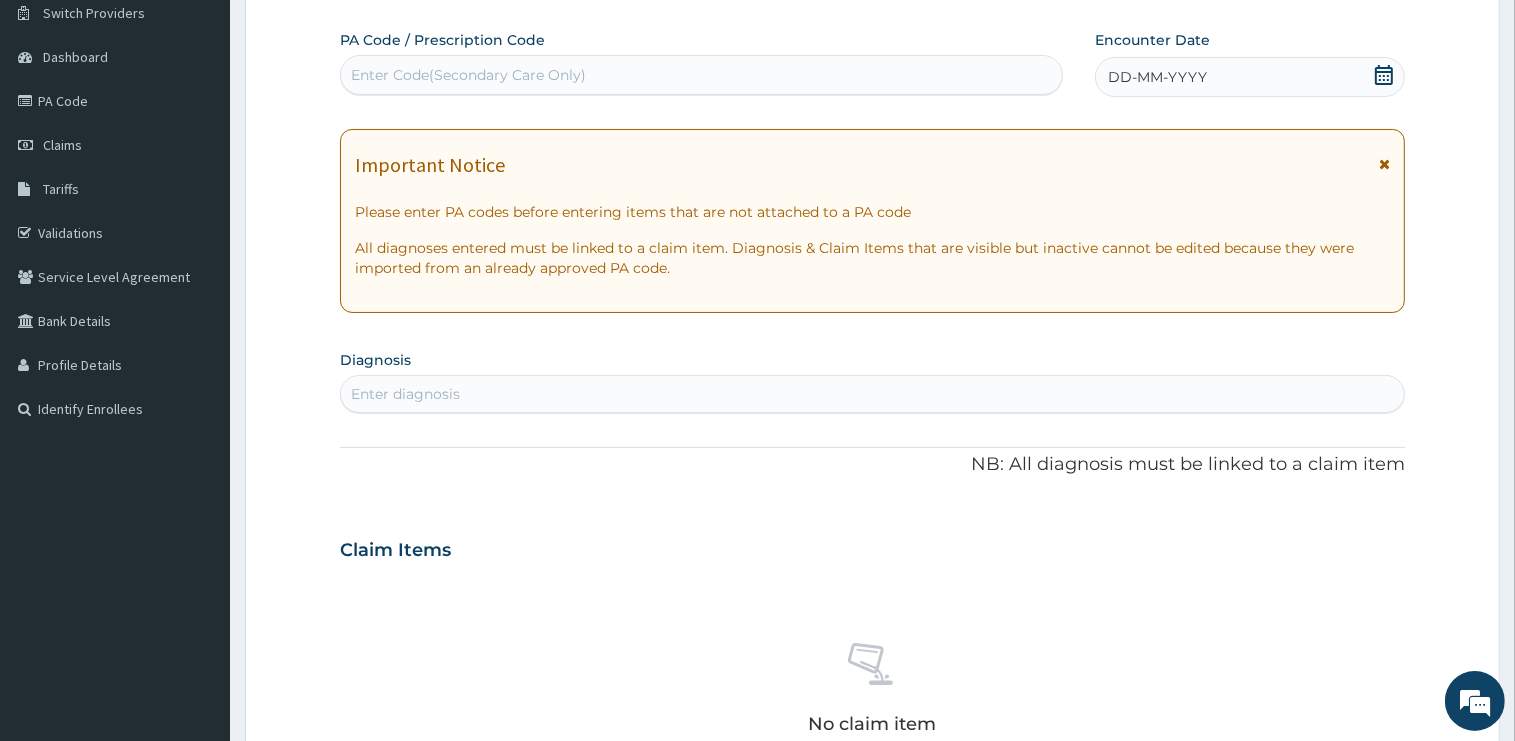 click 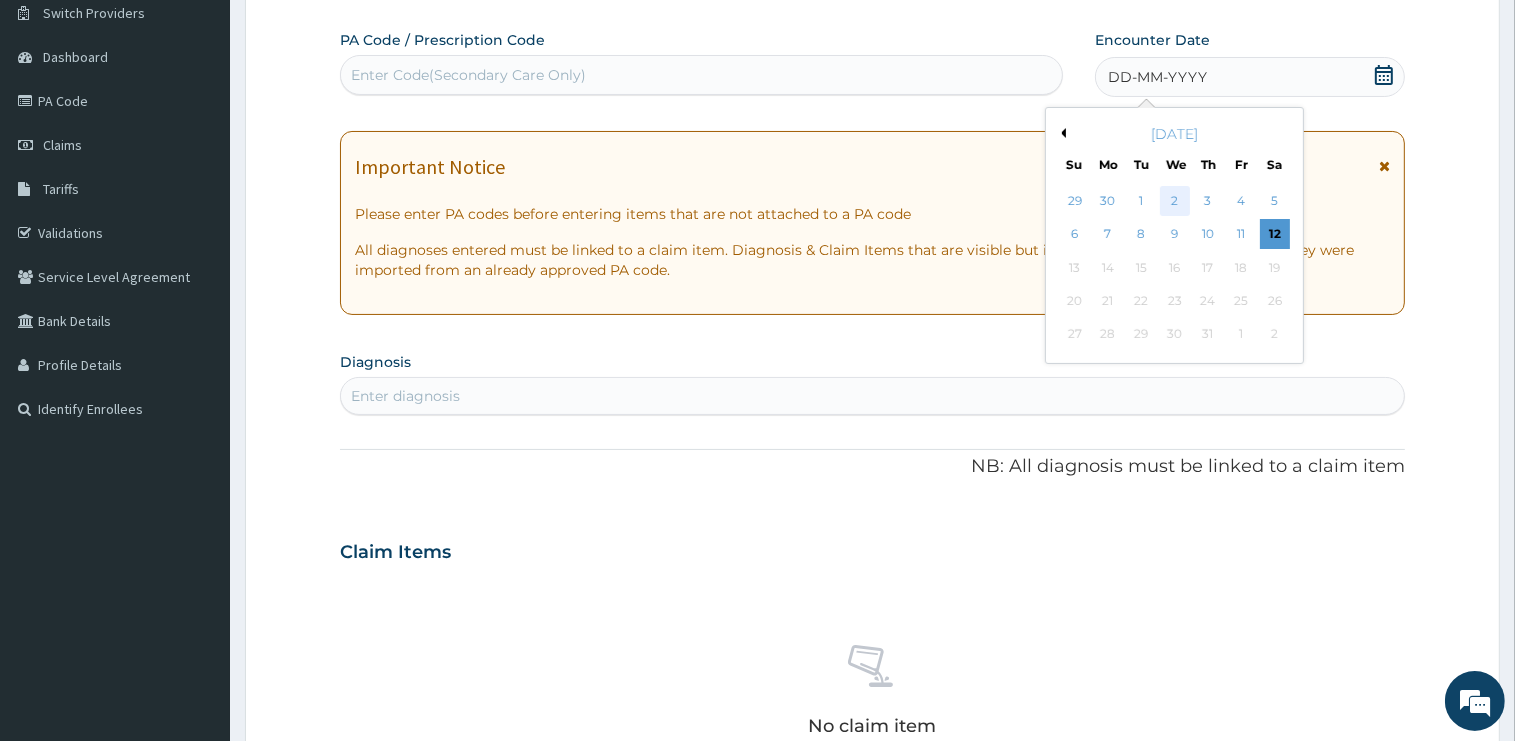 click on "2" at bounding box center (1175, 201) 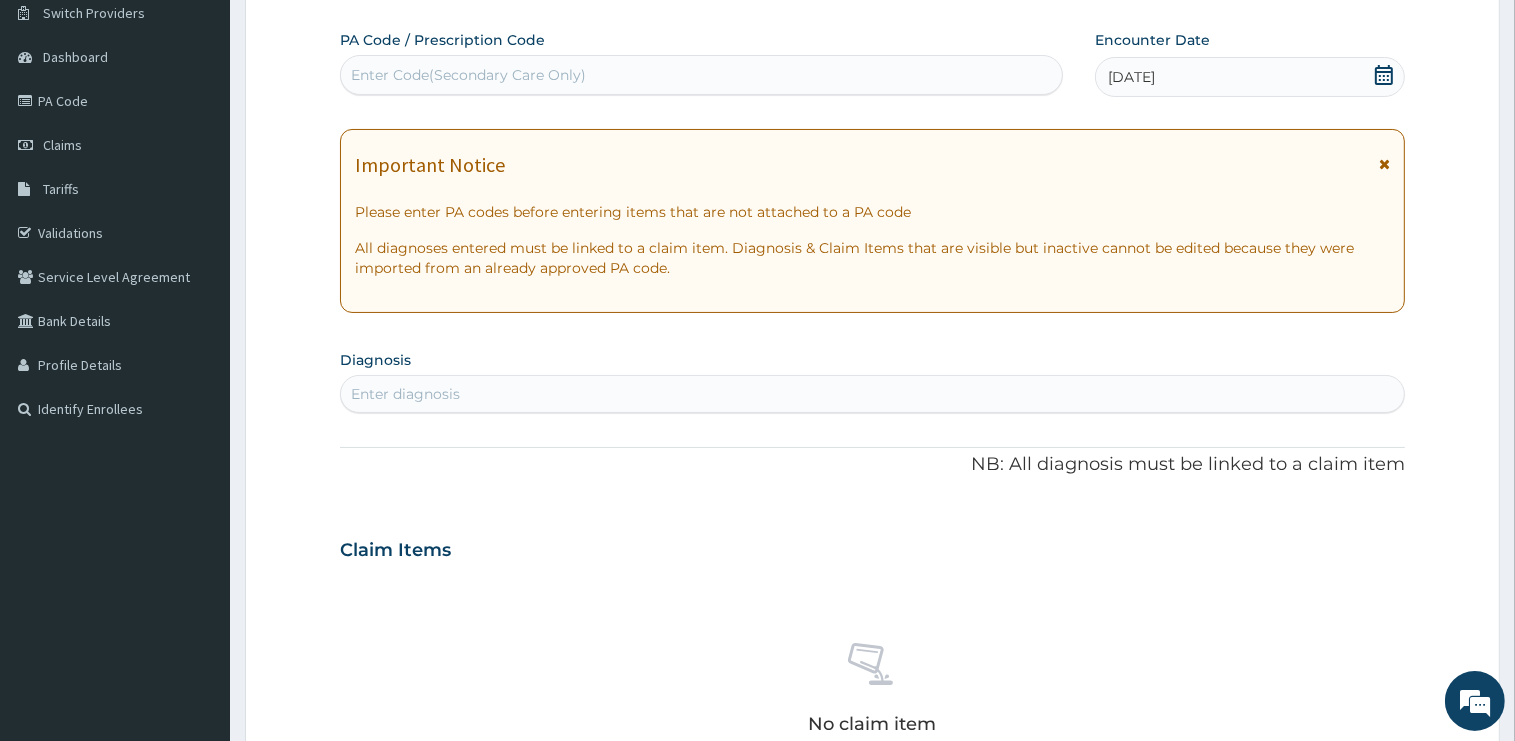 click on "Enter diagnosis" at bounding box center (405, 394) 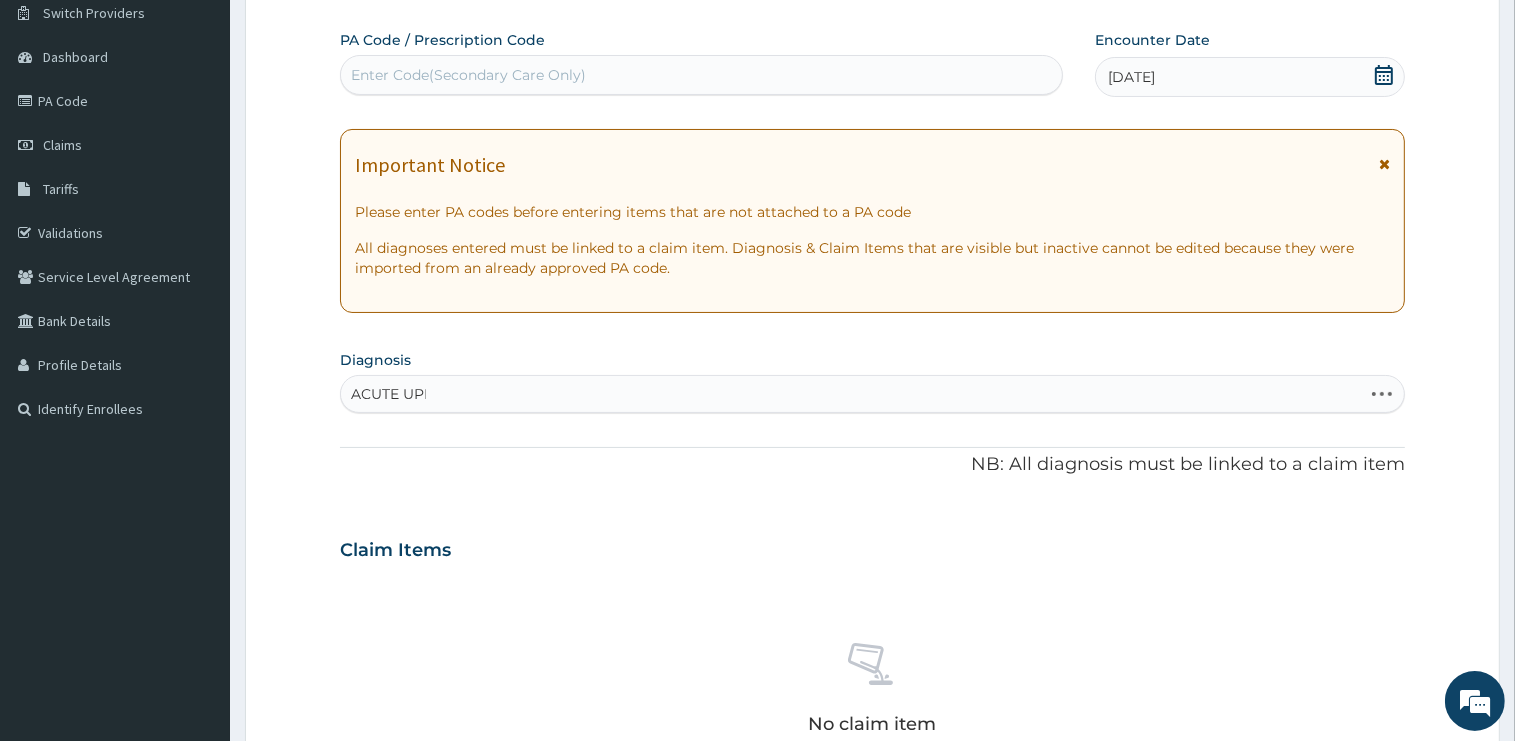 type on "ACUTE UPPER" 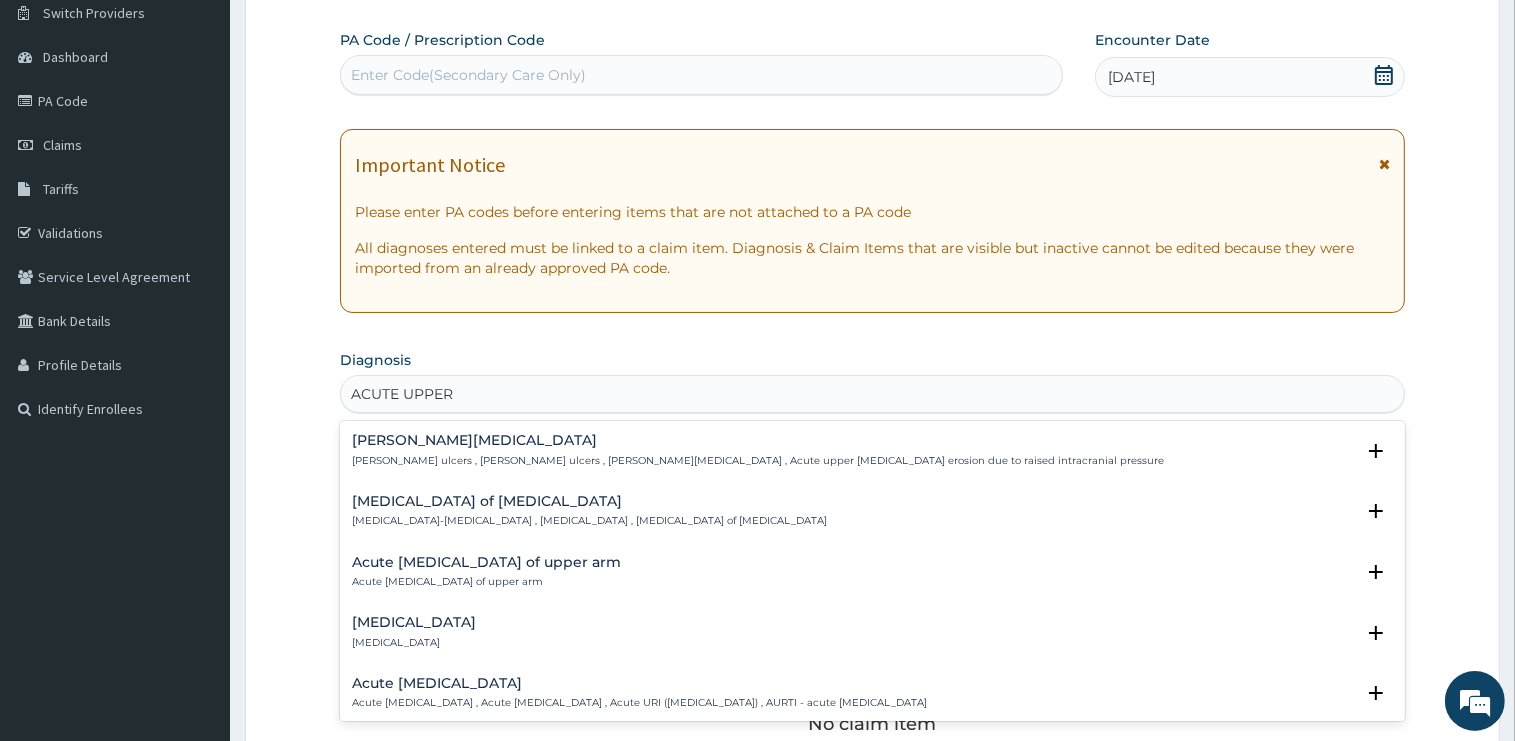 click on "Acute [MEDICAL_DATA]" at bounding box center [639, 683] 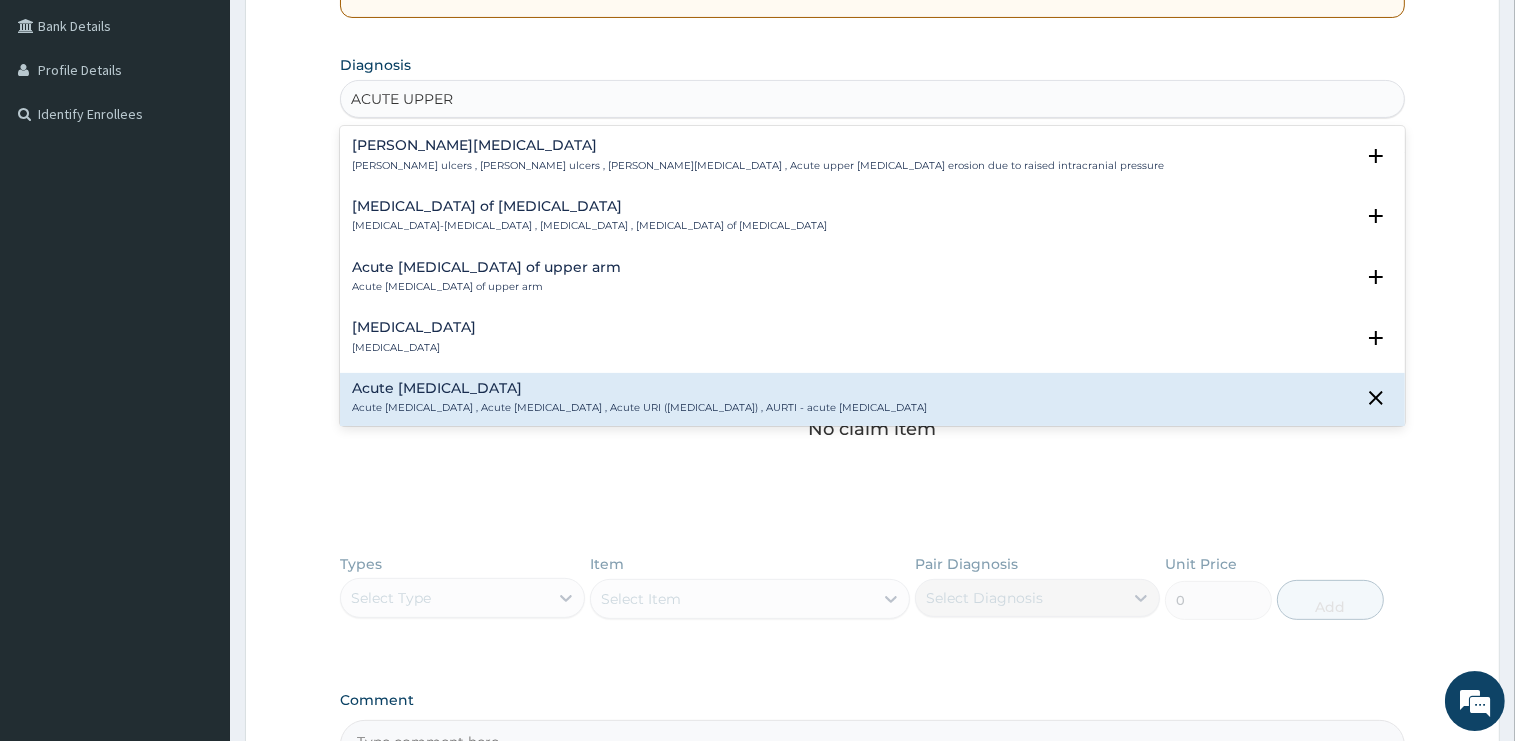 scroll, scrollTop: 478, scrollLeft: 0, axis: vertical 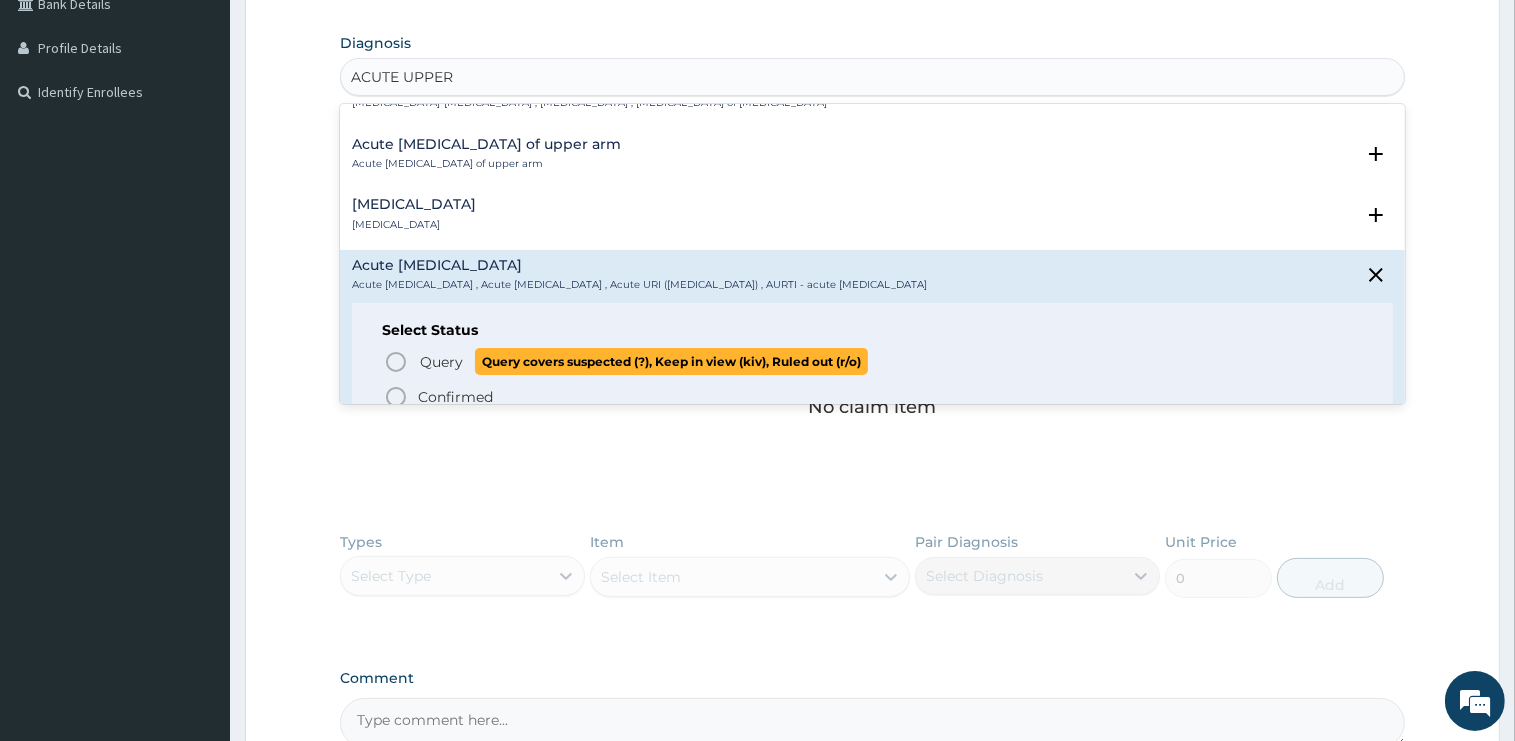click on "Query" at bounding box center (441, 362) 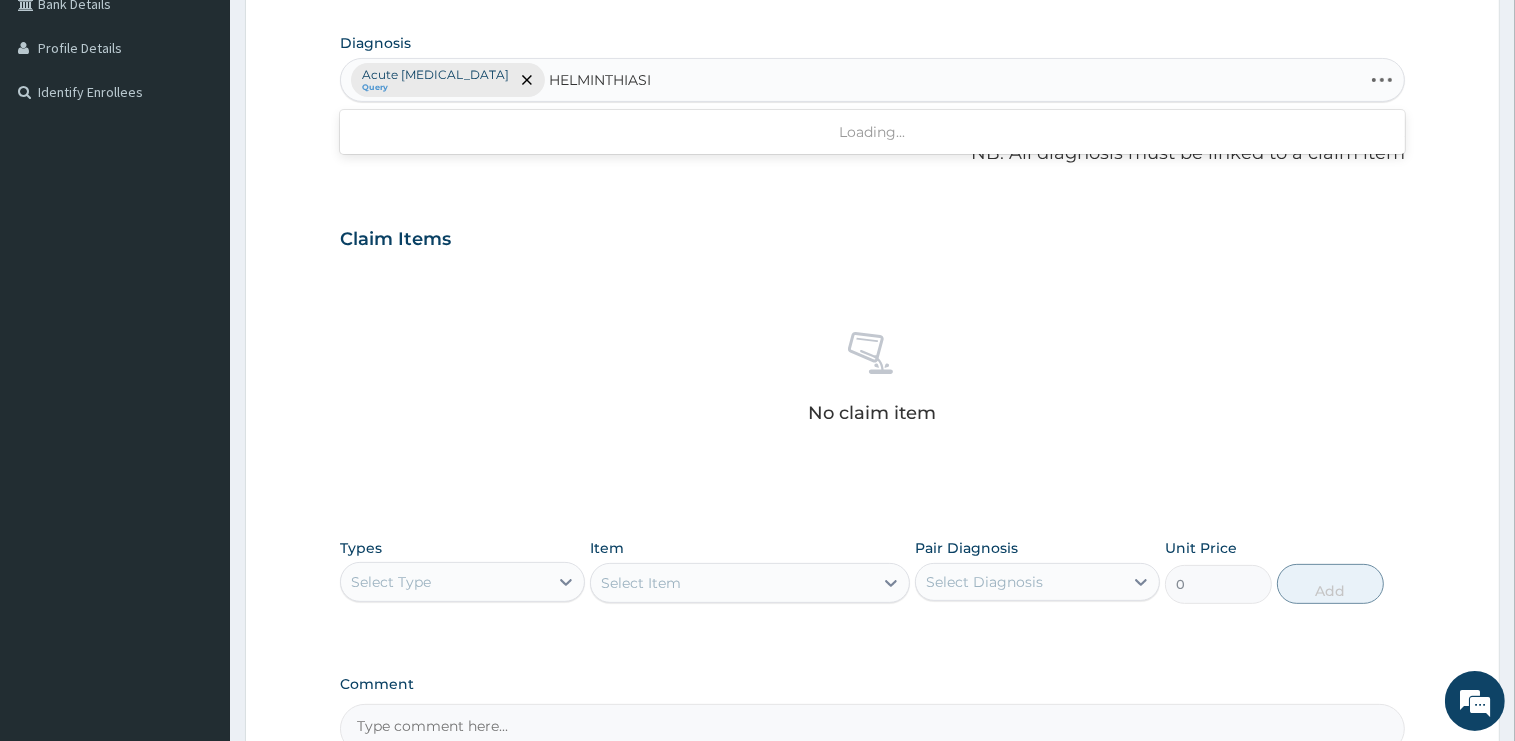 type on "[MEDICAL_DATA]" 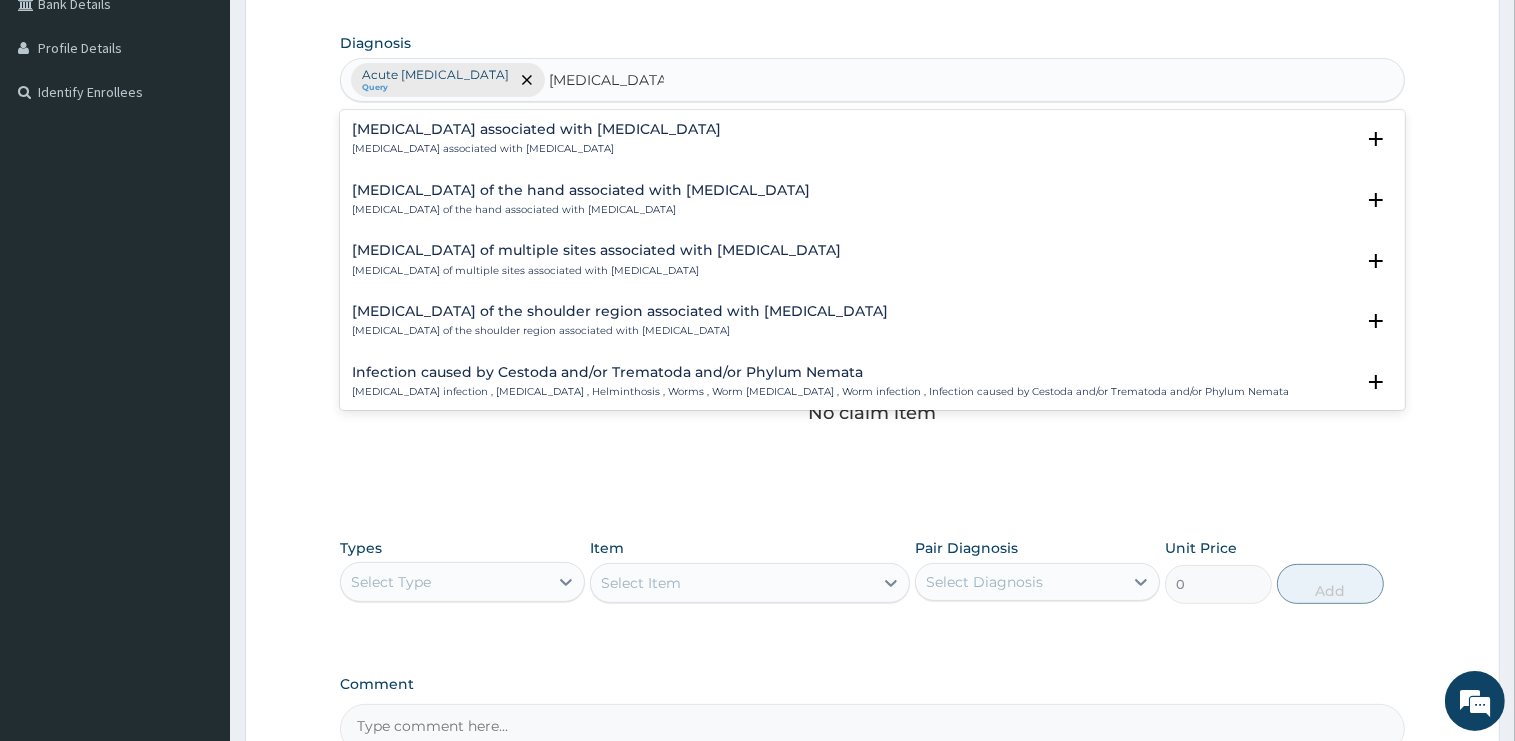 click on "[MEDICAL_DATA] associated with [MEDICAL_DATA]" at bounding box center [536, 129] 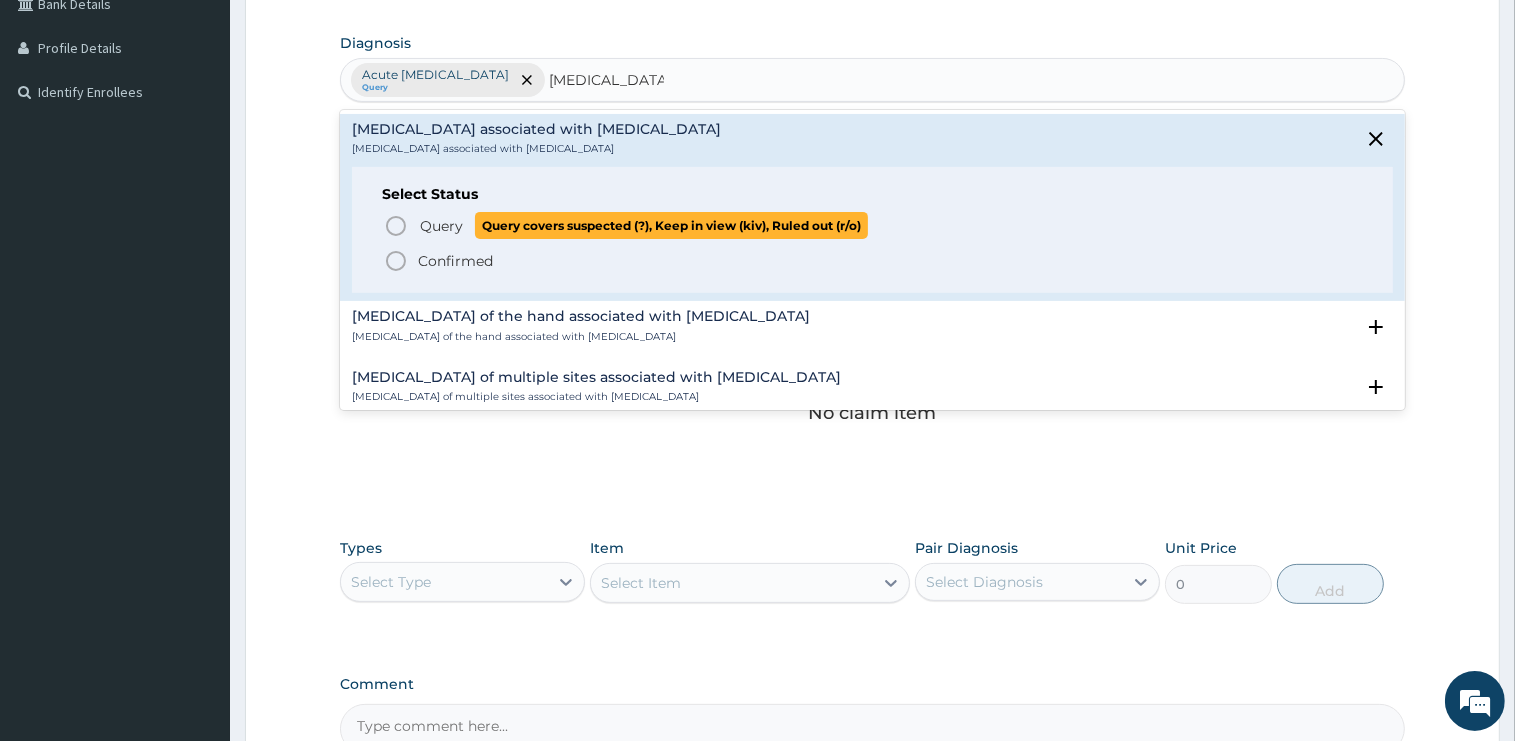 click on "Query" at bounding box center (441, 226) 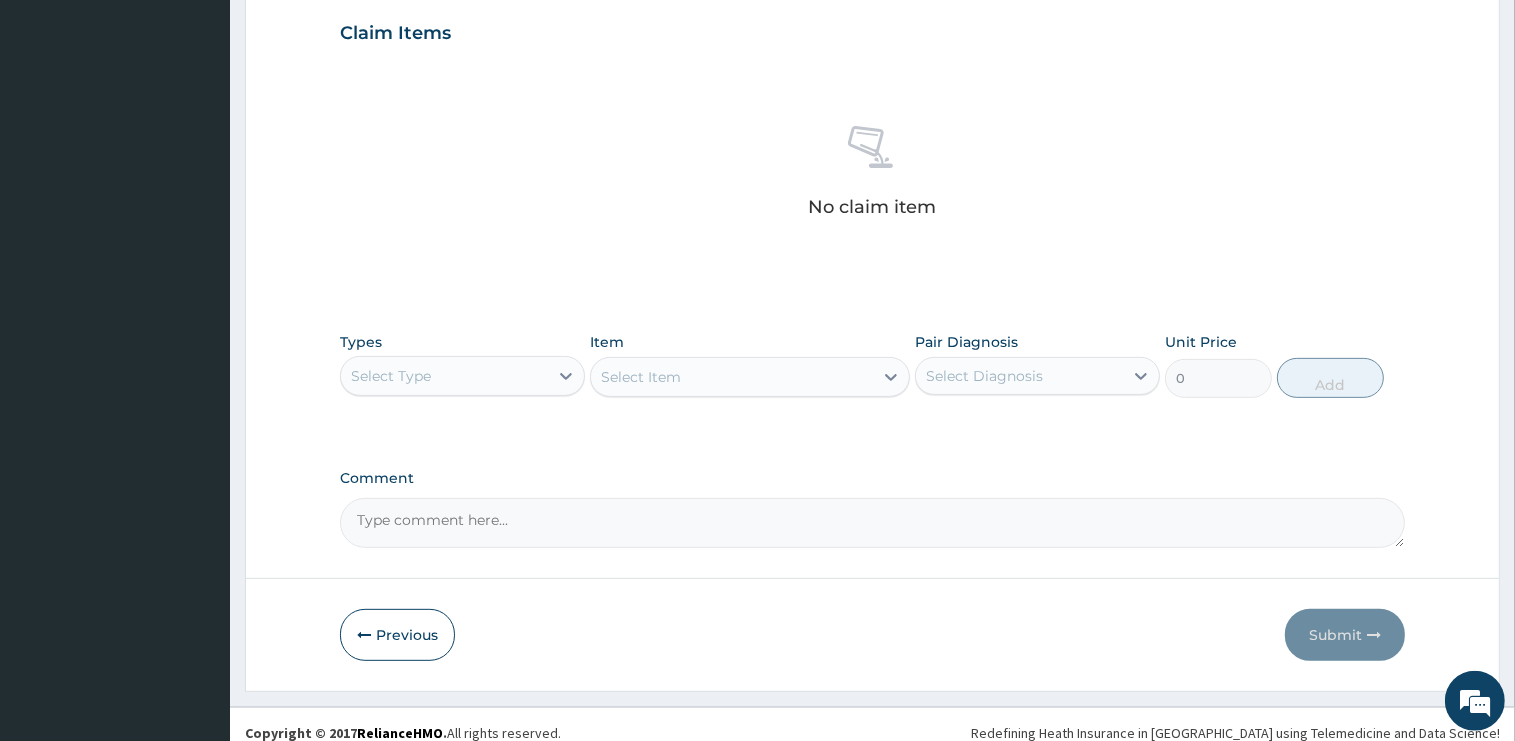 scroll, scrollTop: 699, scrollLeft: 0, axis: vertical 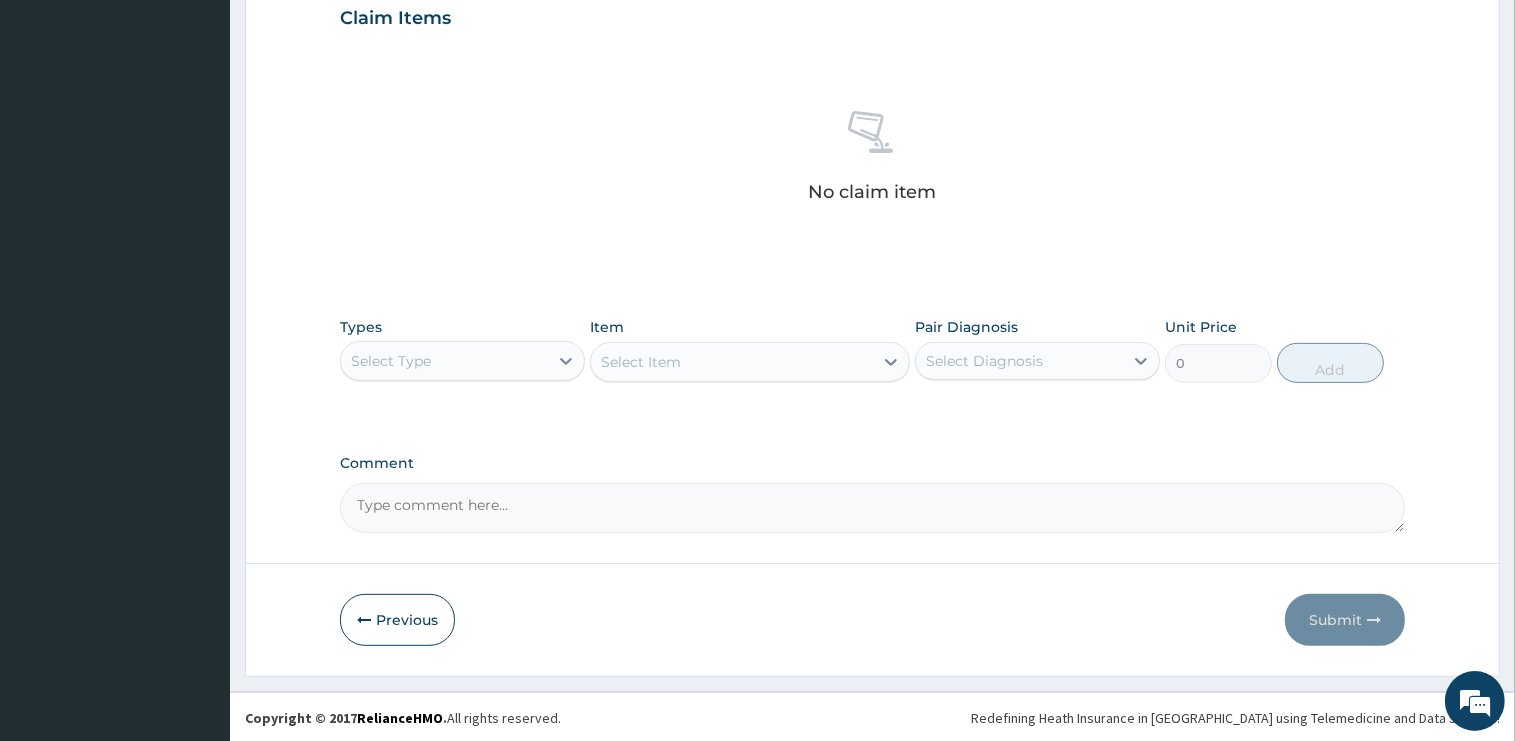 click on "Select Type" at bounding box center [391, 361] 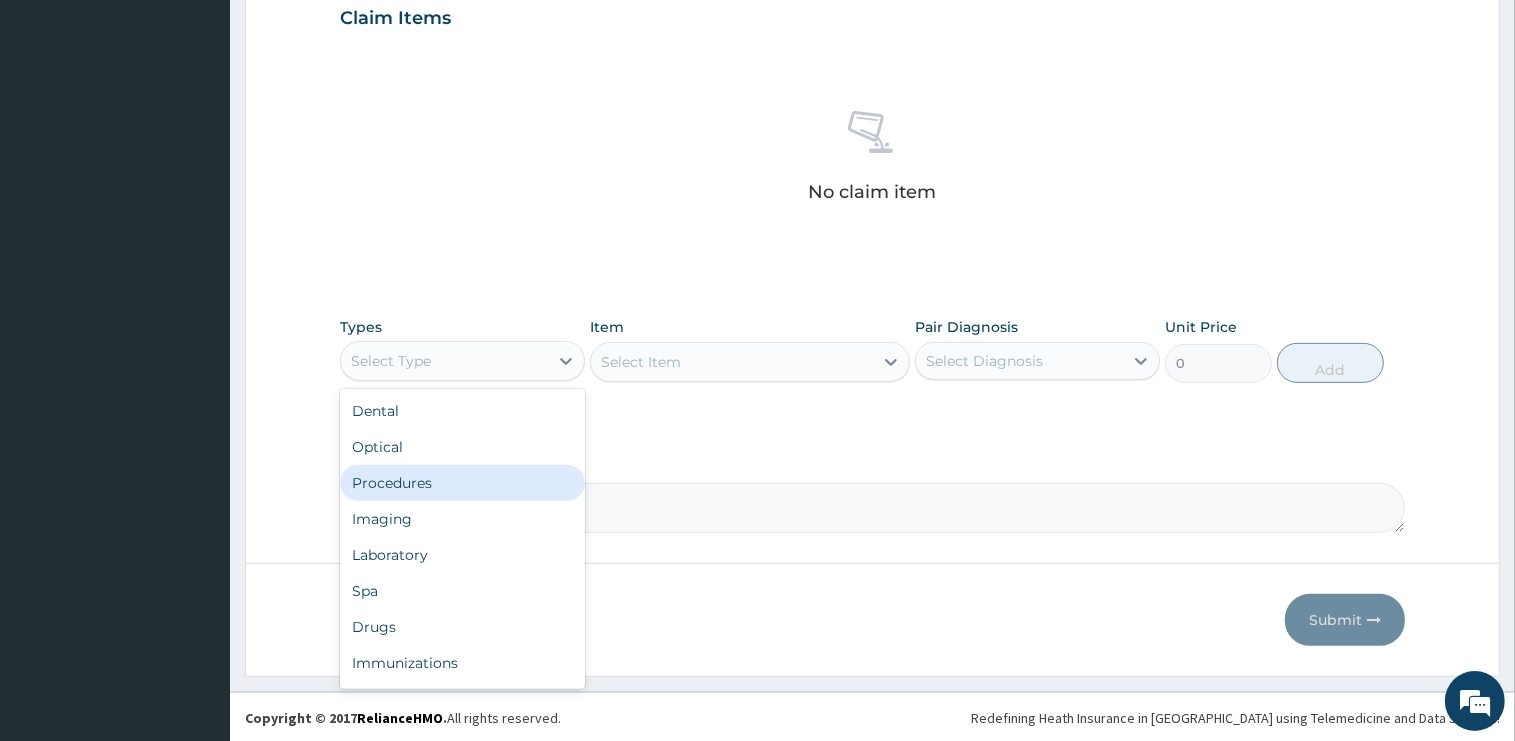 click on "Procedures" at bounding box center [462, 483] 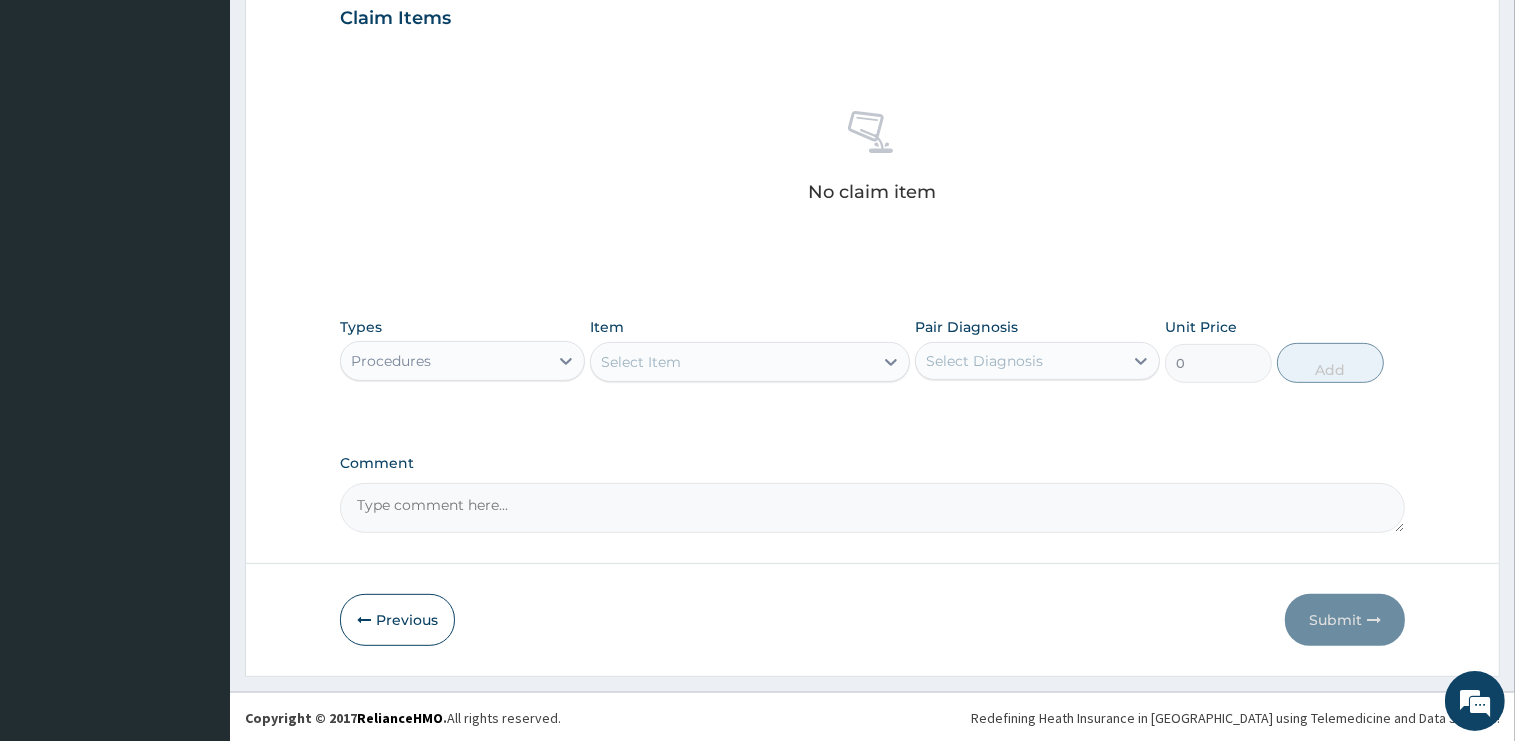 click on "Select Item" at bounding box center (732, 362) 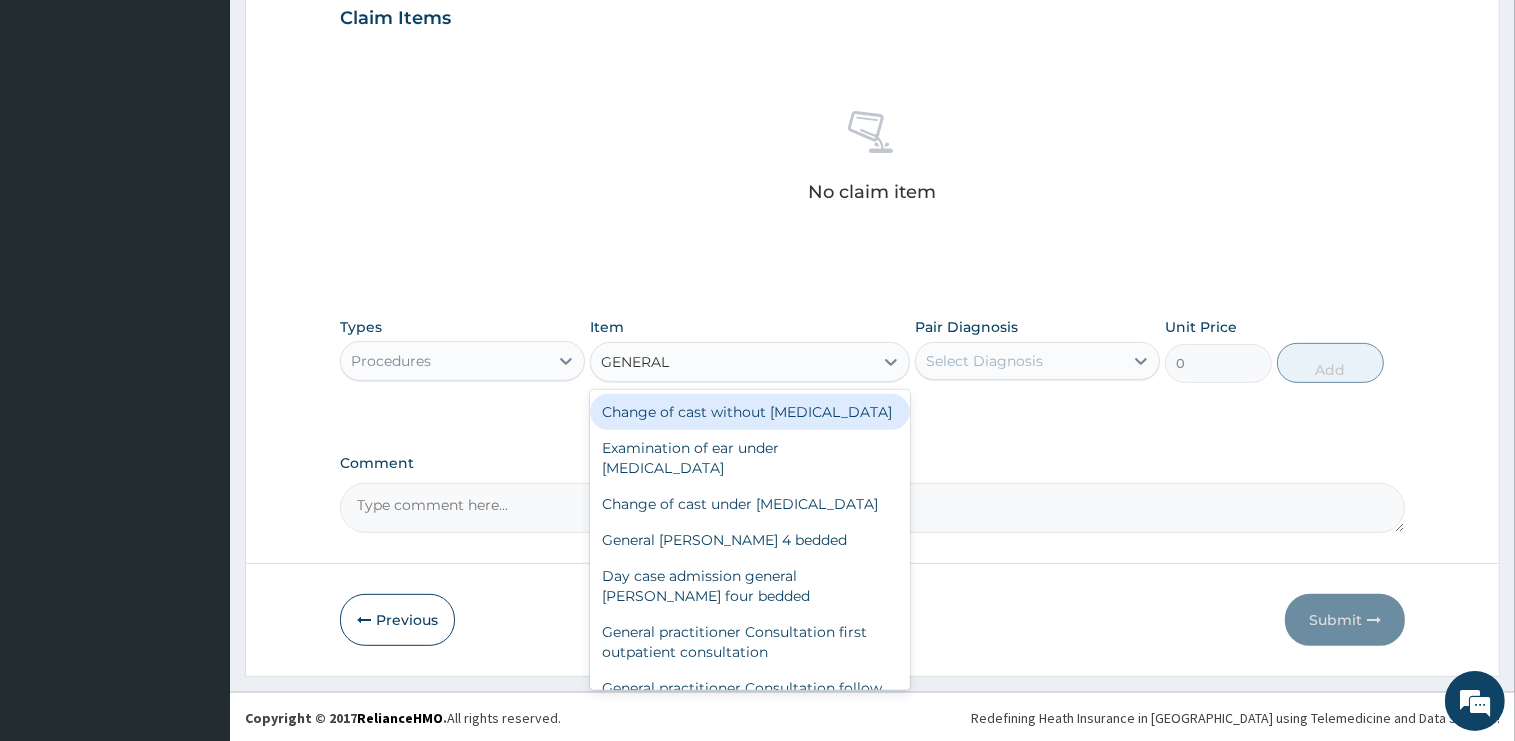 type on "GENERAL P" 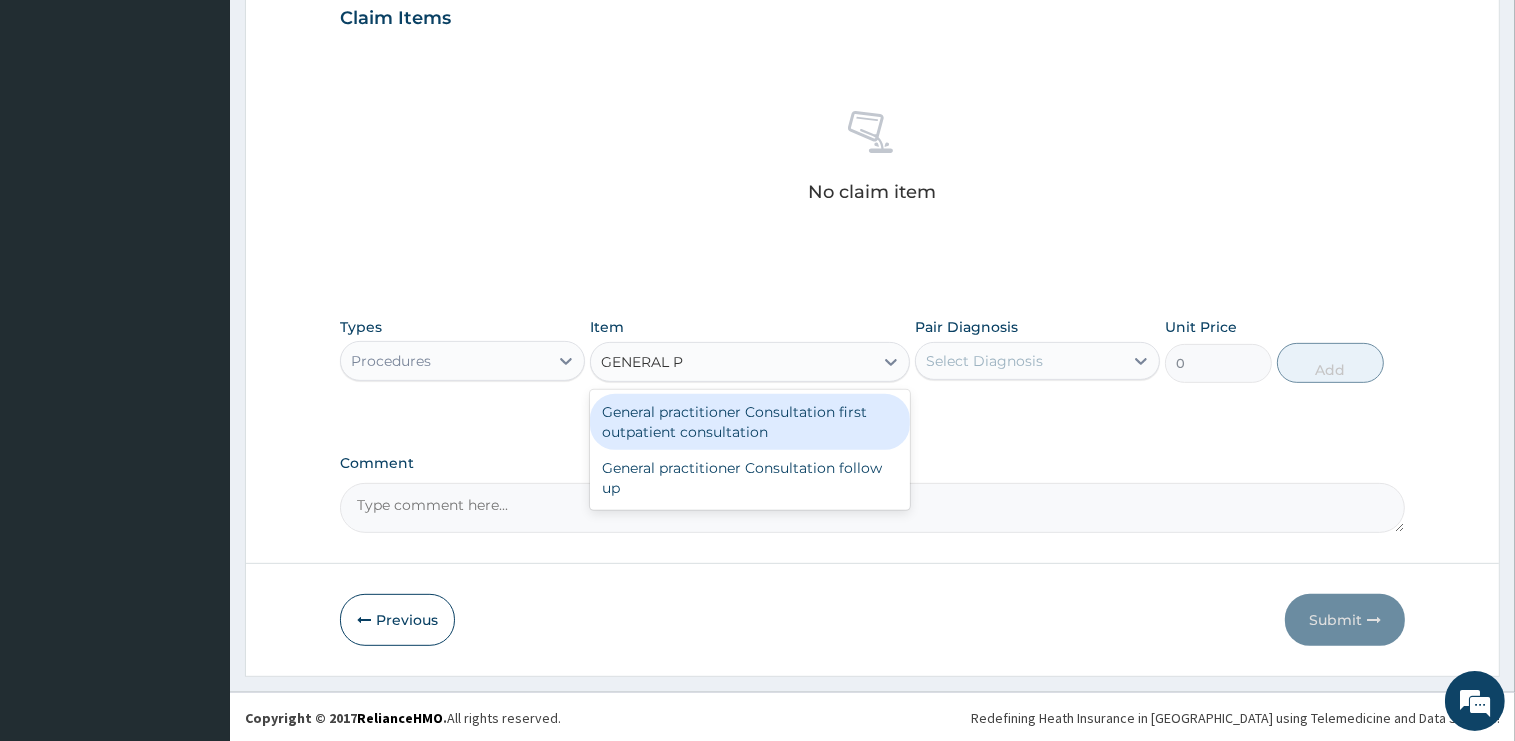 click on "General practitioner Consultation first outpatient consultation" at bounding box center (750, 422) 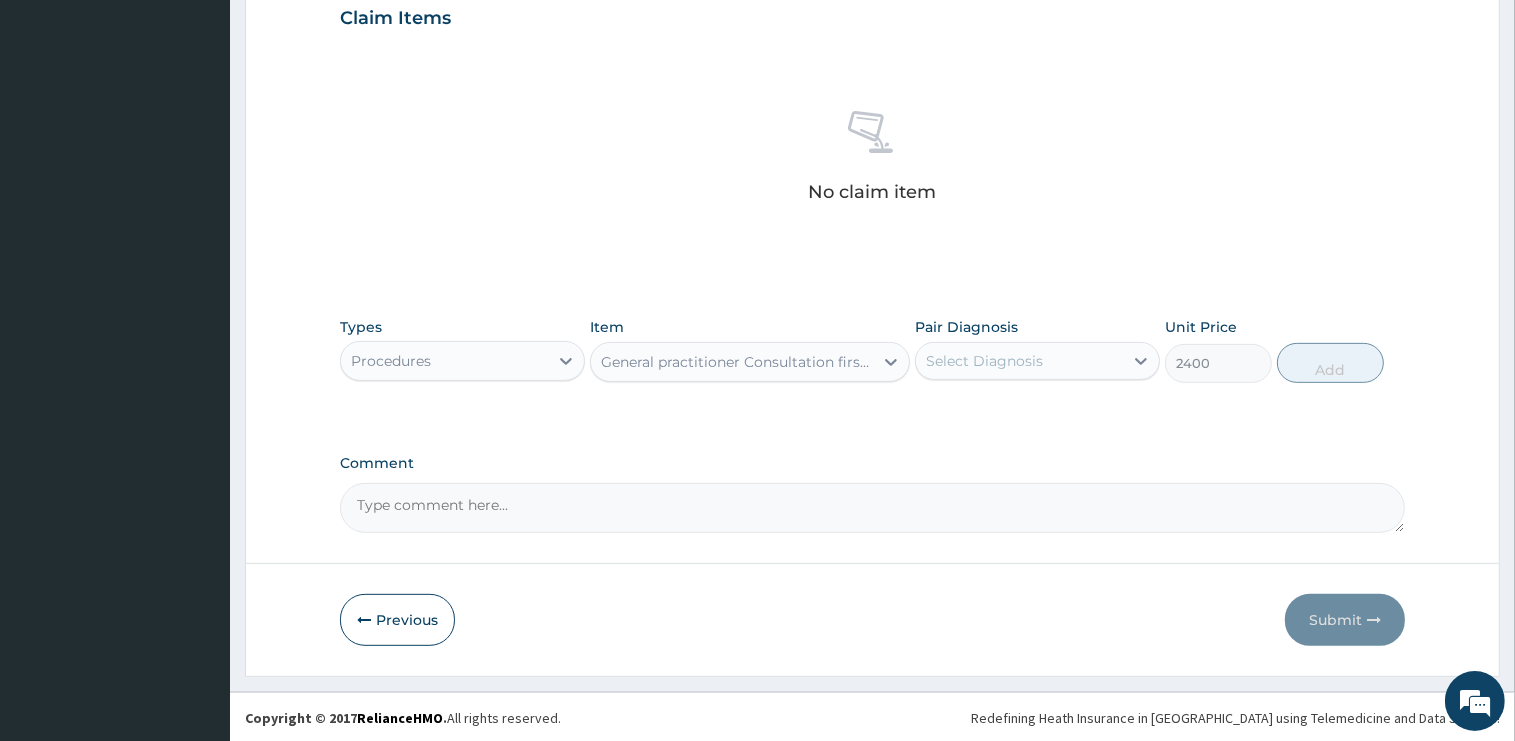 click on "Pair Diagnosis Select Diagnosis" at bounding box center (1037, 350) 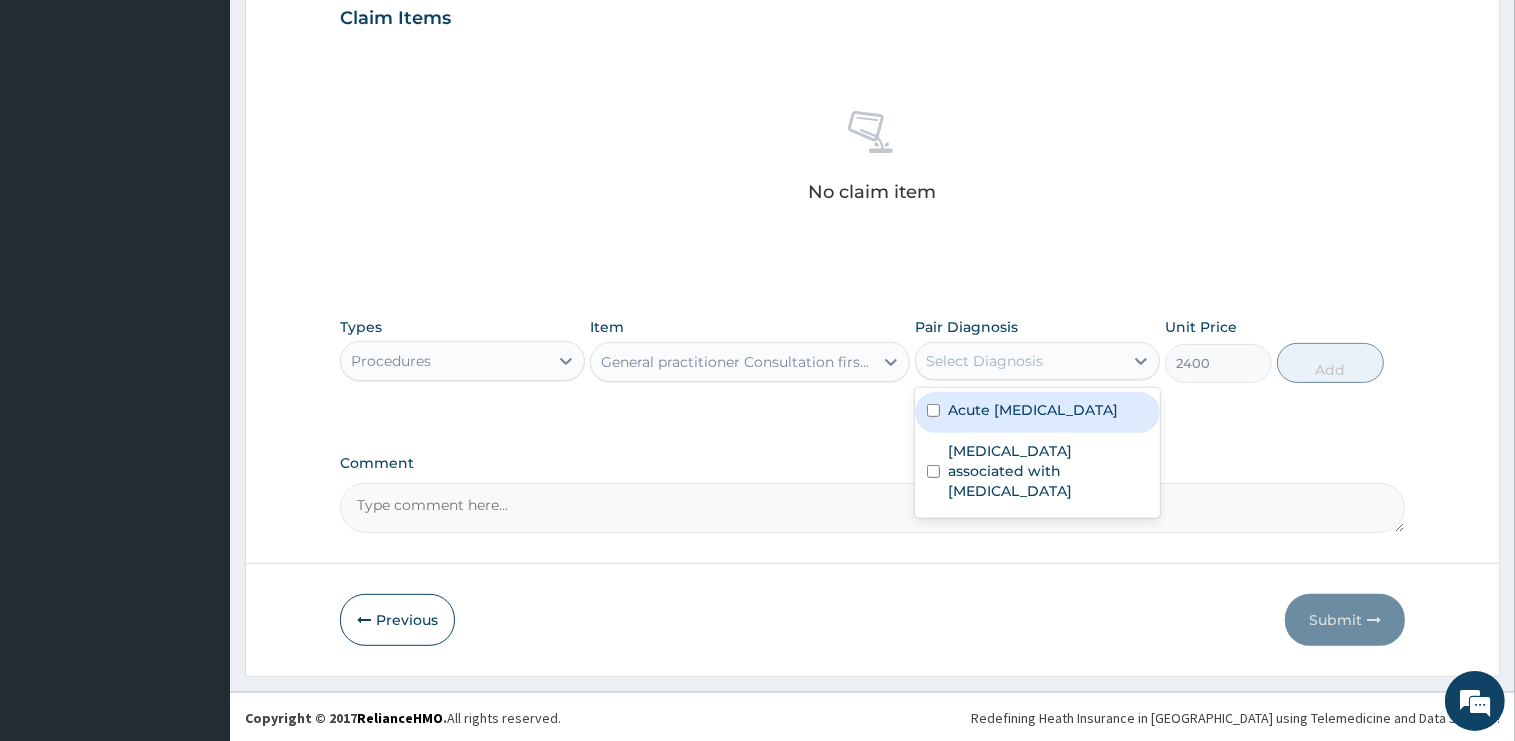 click on "Select Diagnosis" at bounding box center [984, 361] 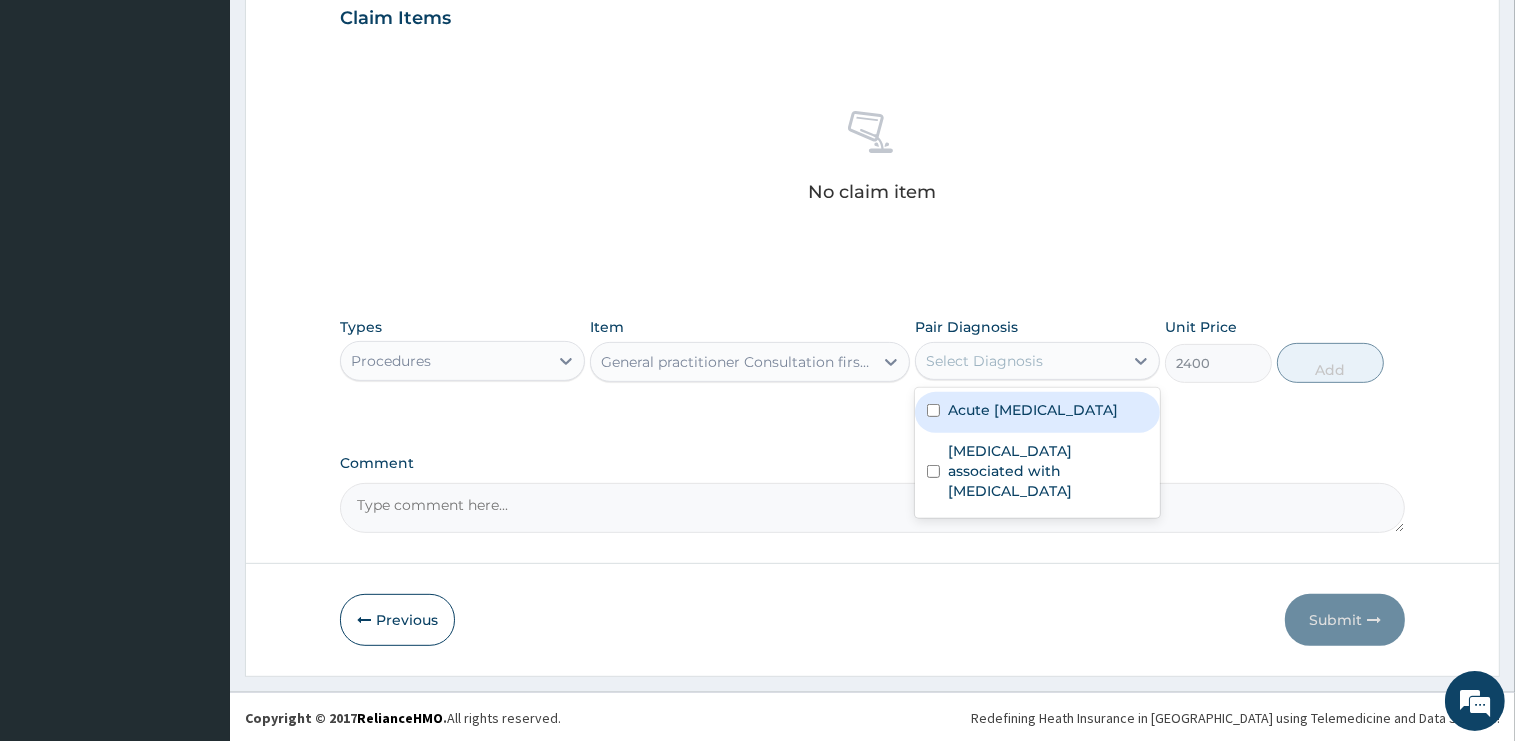 click on "Acute [MEDICAL_DATA]" at bounding box center (1033, 410) 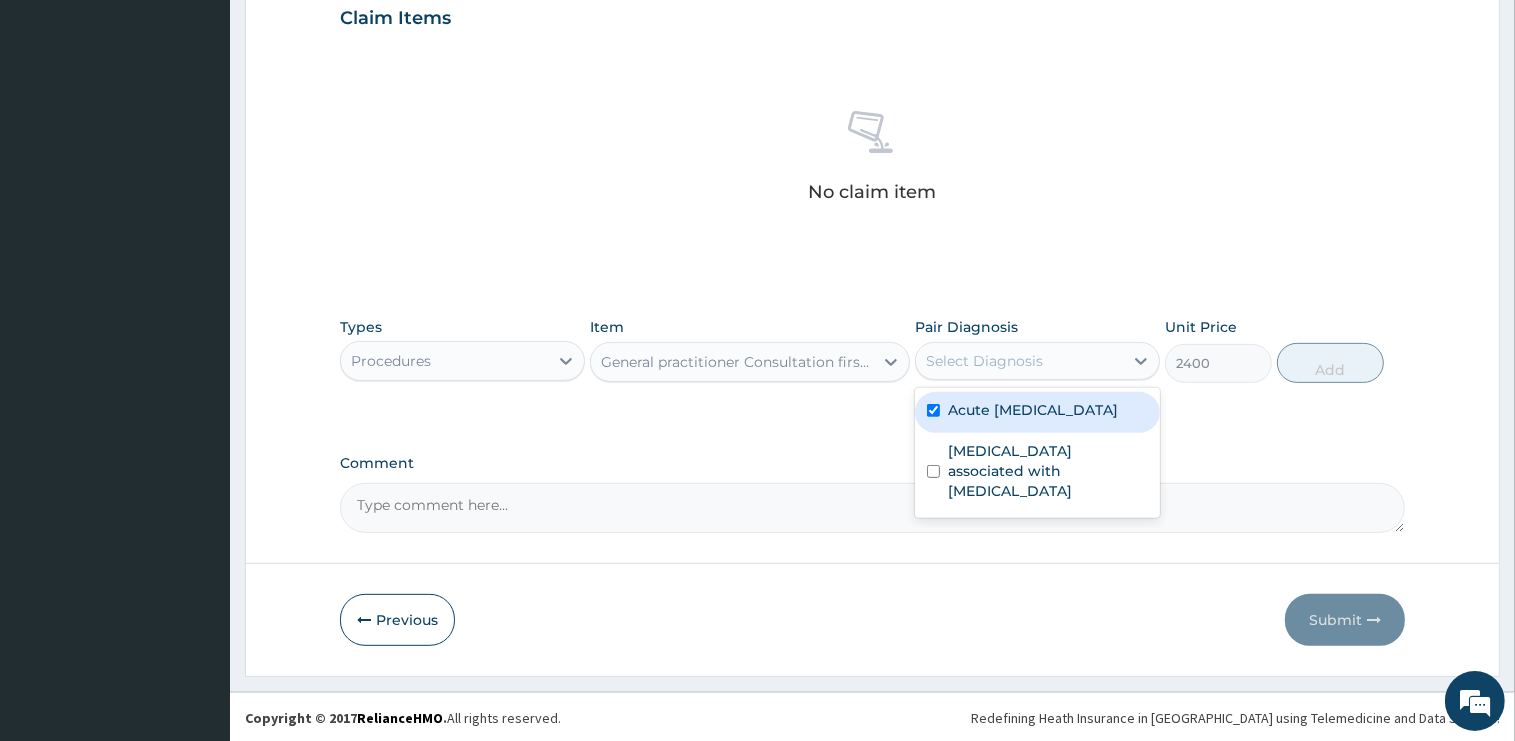 checkbox on "true" 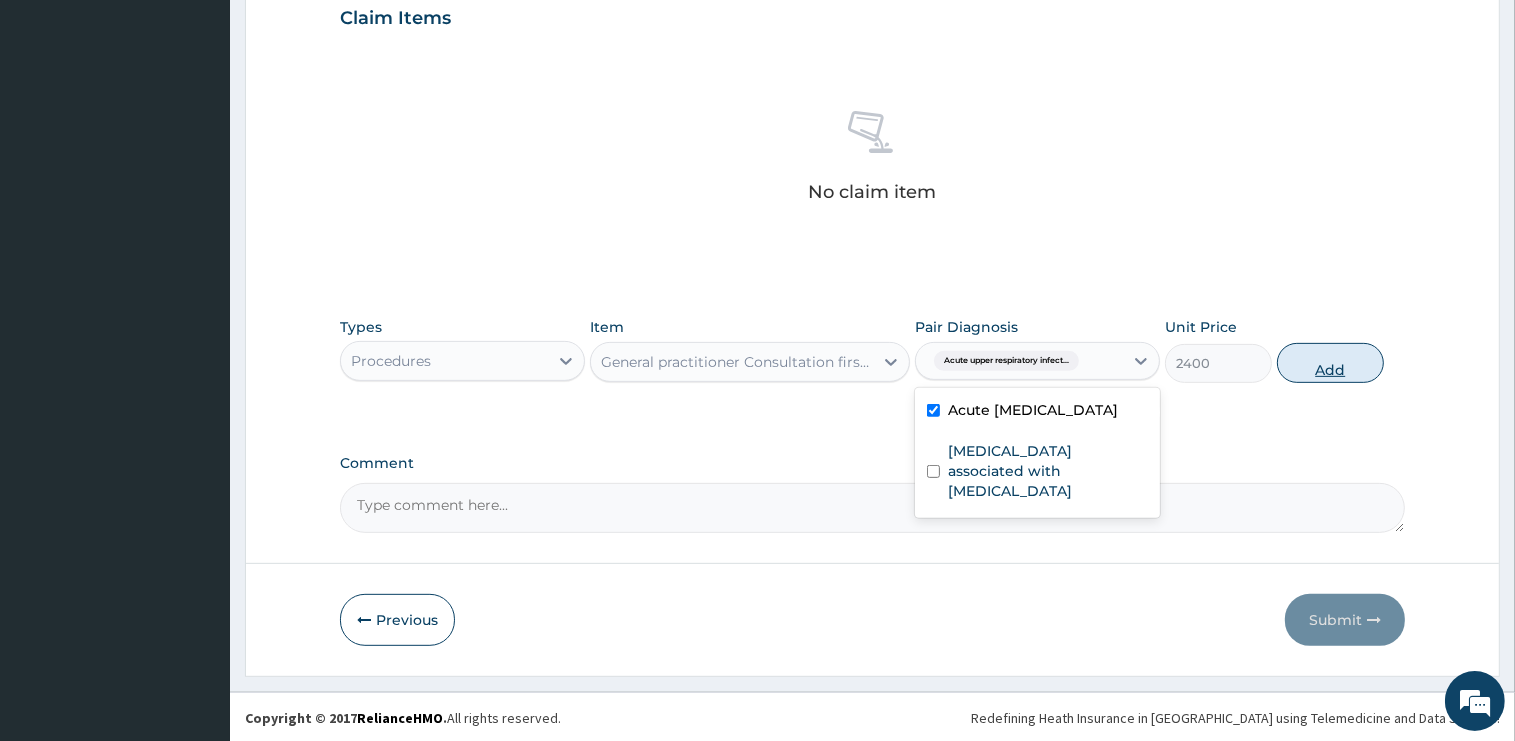 click on "Add" at bounding box center [1330, 363] 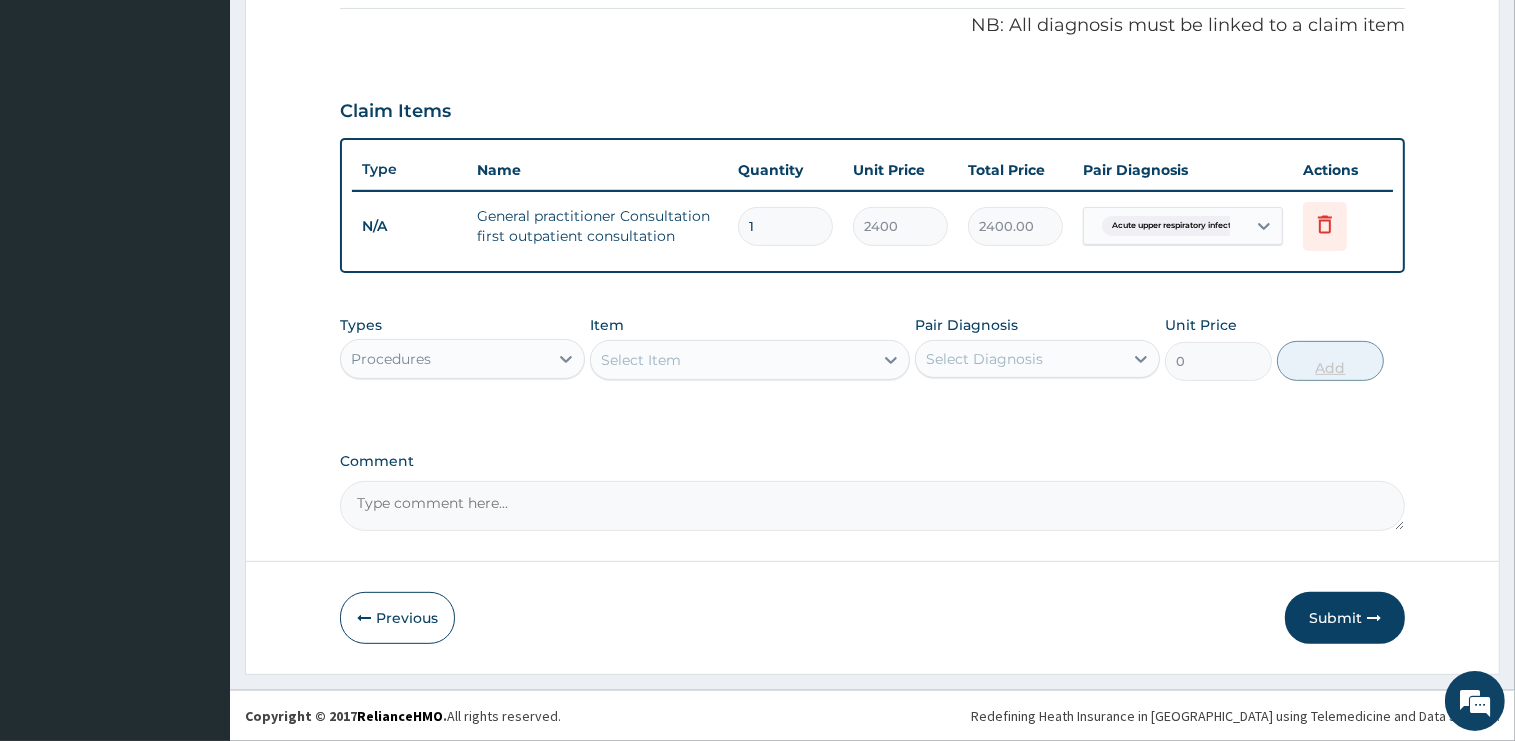 scroll, scrollTop: 603, scrollLeft: 0, axis: vertical 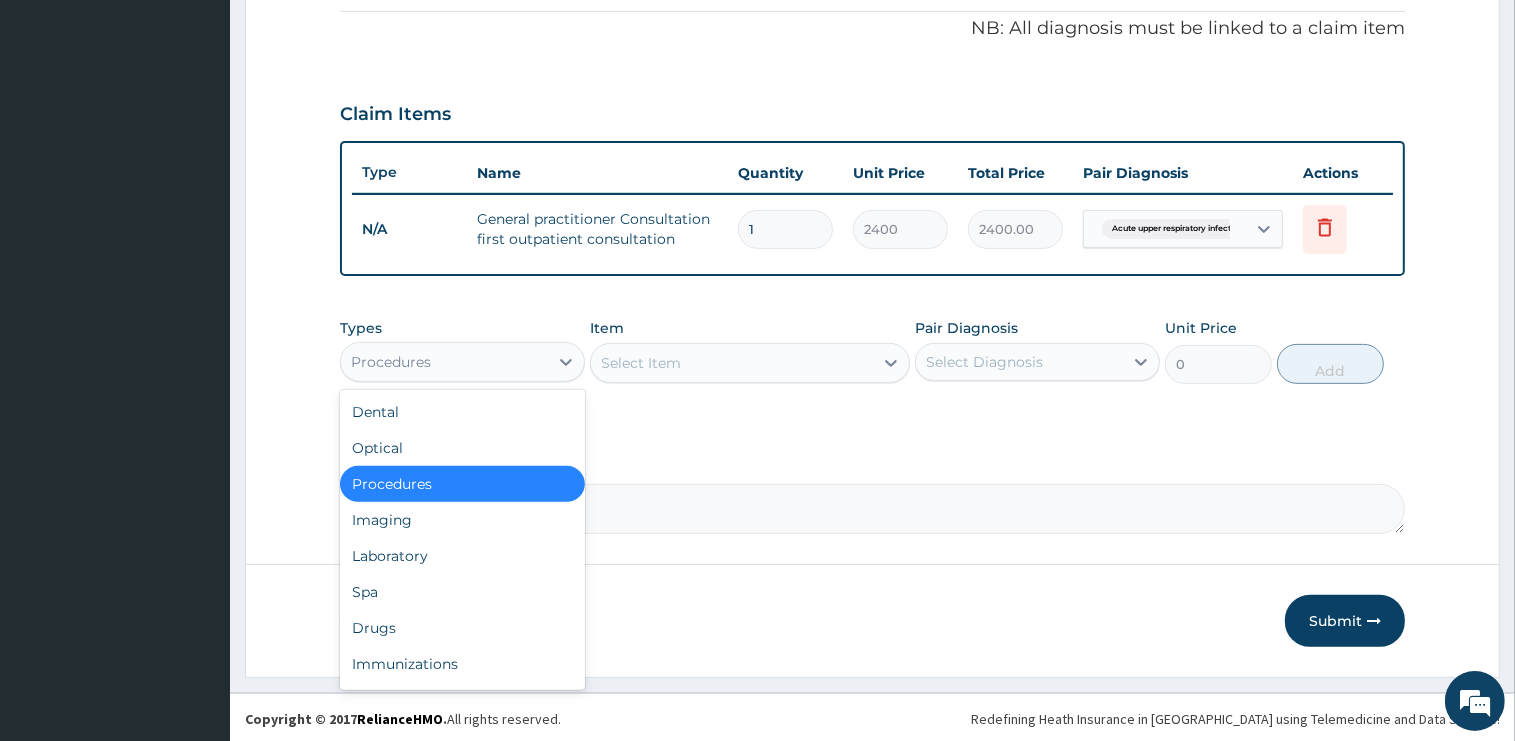 click on "Procedures" at bounding box center [444, 362] 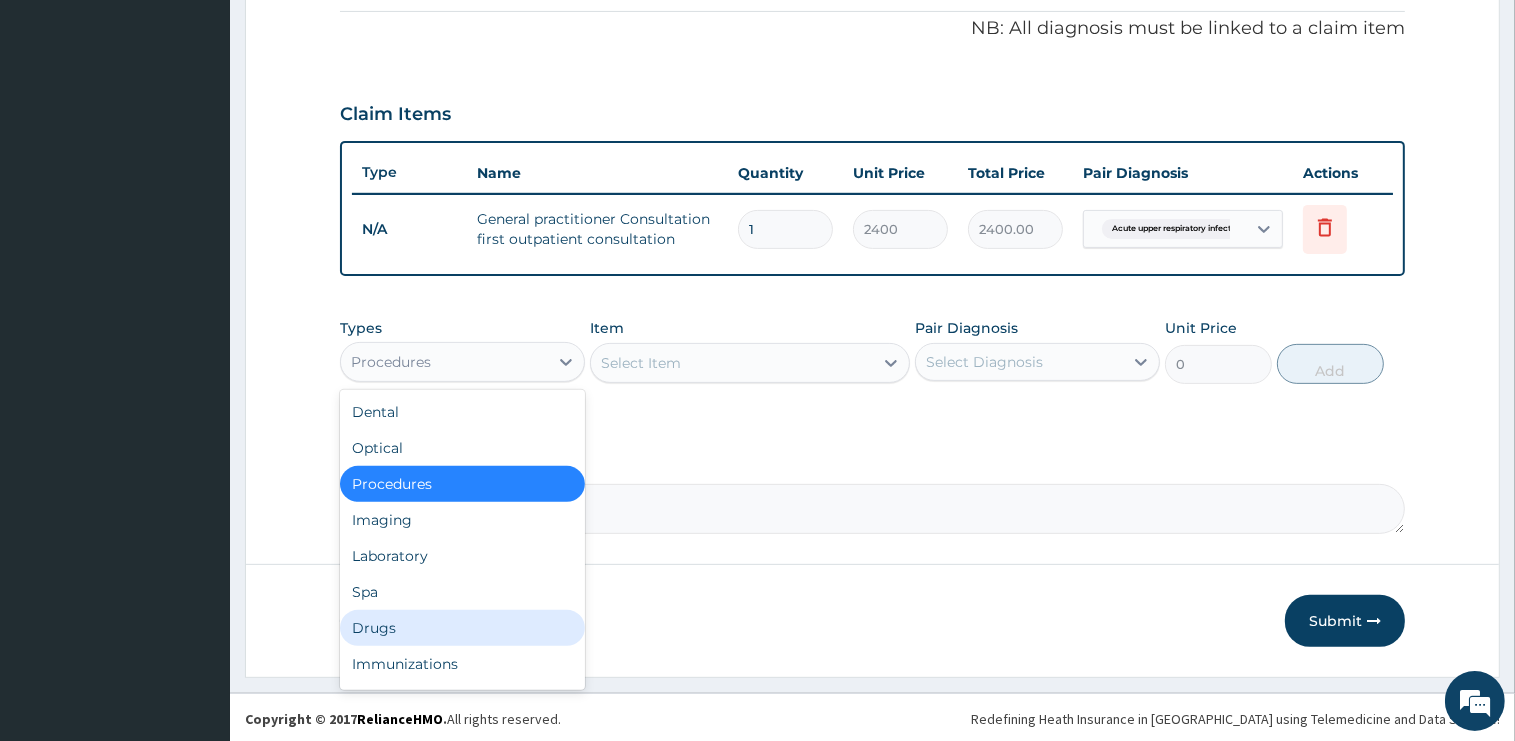 click on "Drugs" at bounding box center [462, 628] 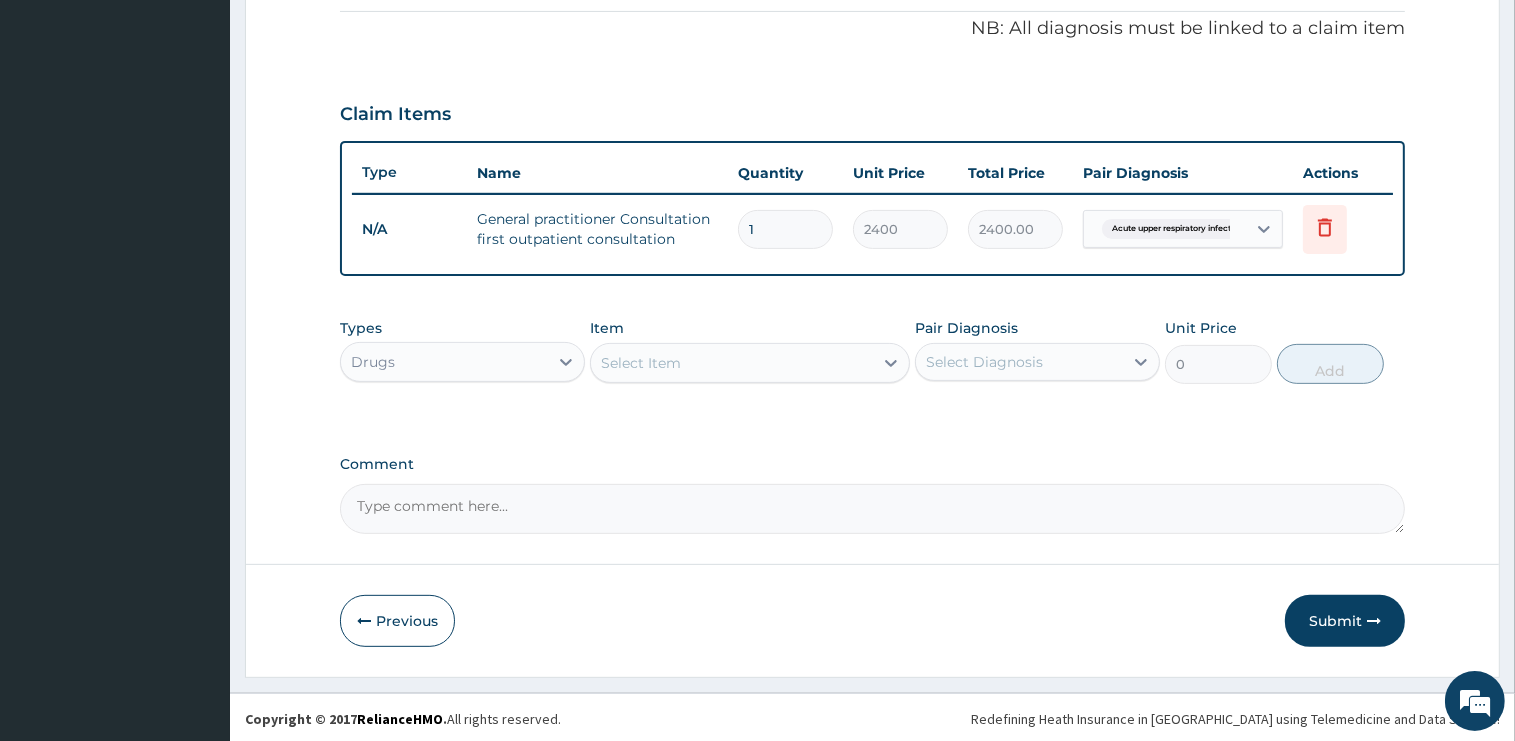 click on "Select Item" at bounding box center [732, 363] 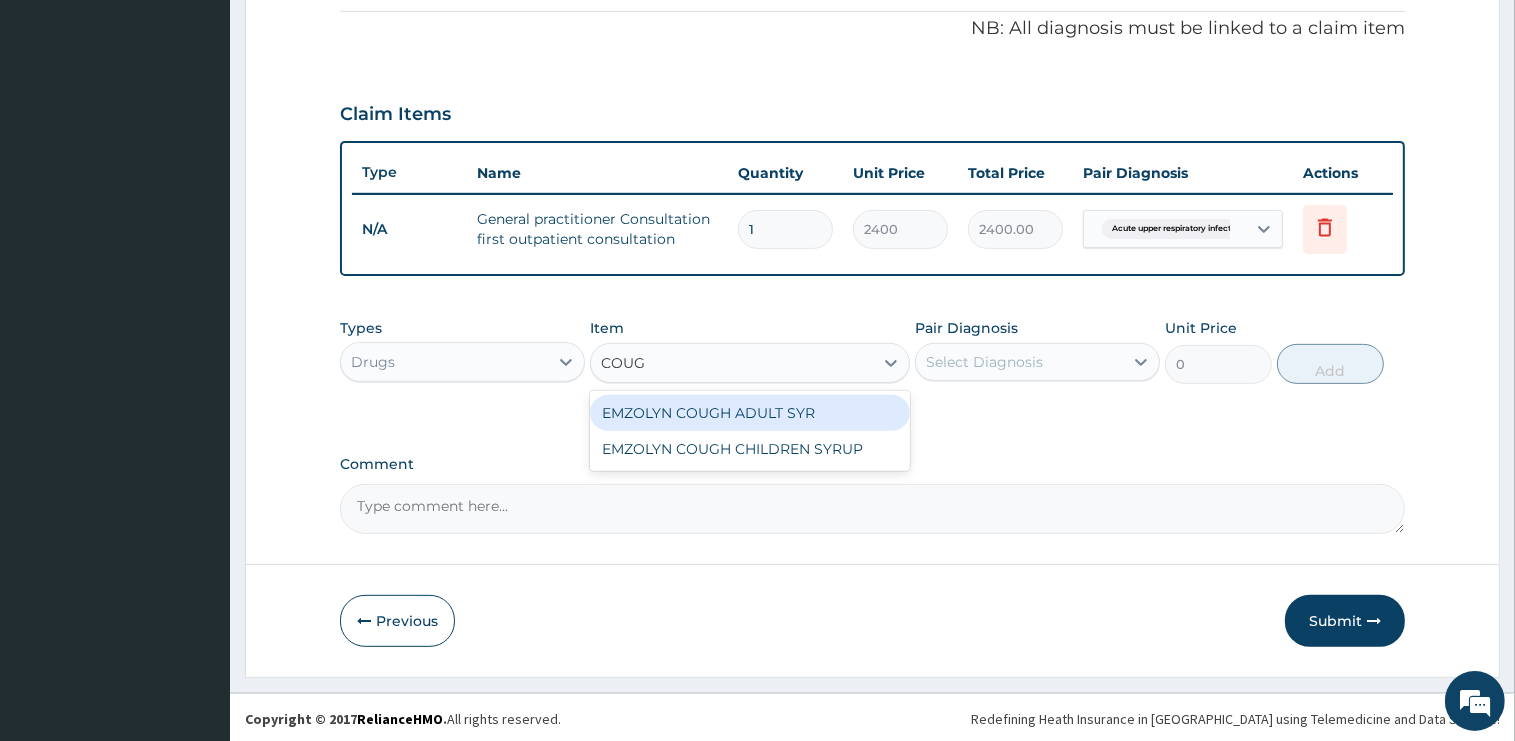 type on "COUGH" 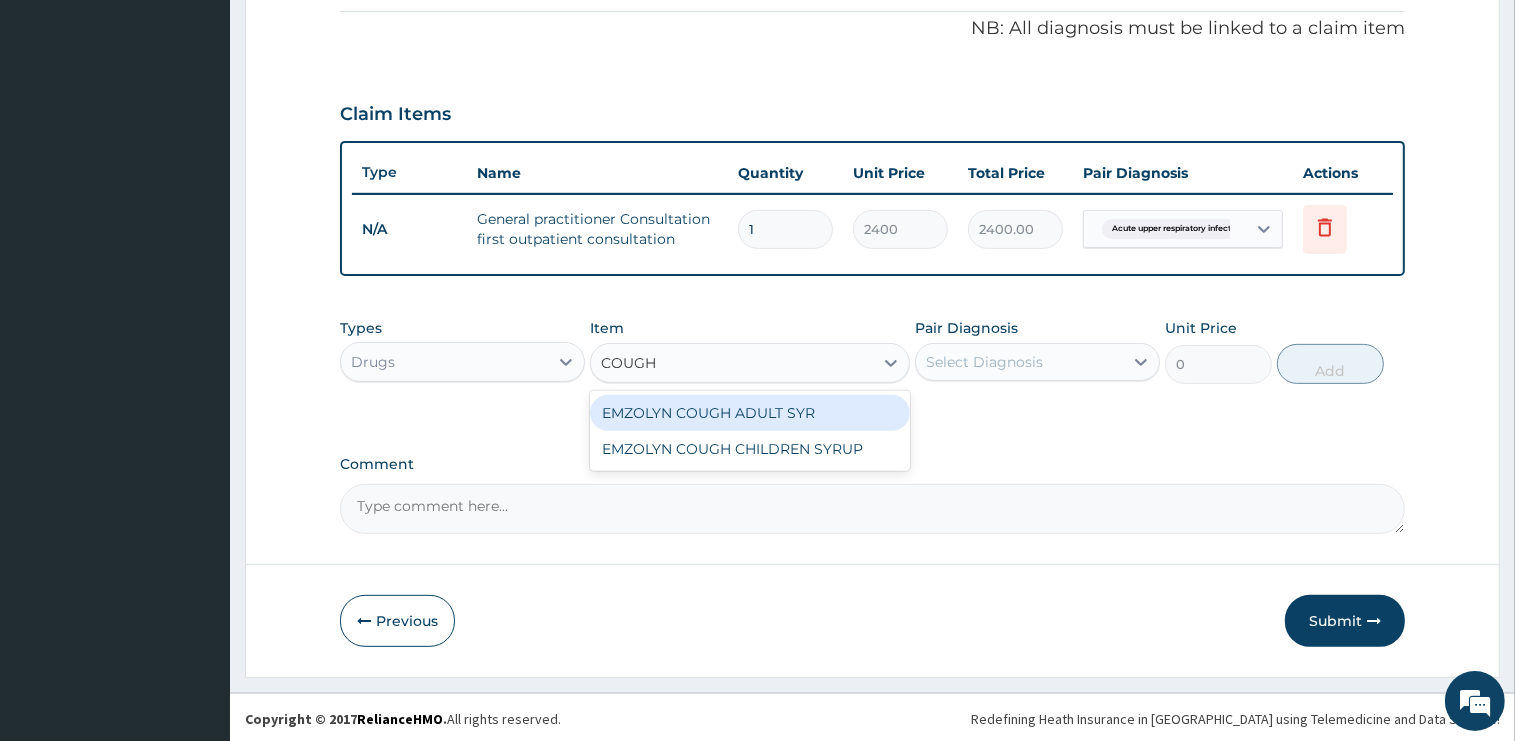 click on "EMZOLYN COUGH ADULT SYR" at bounding box center [750, 413] 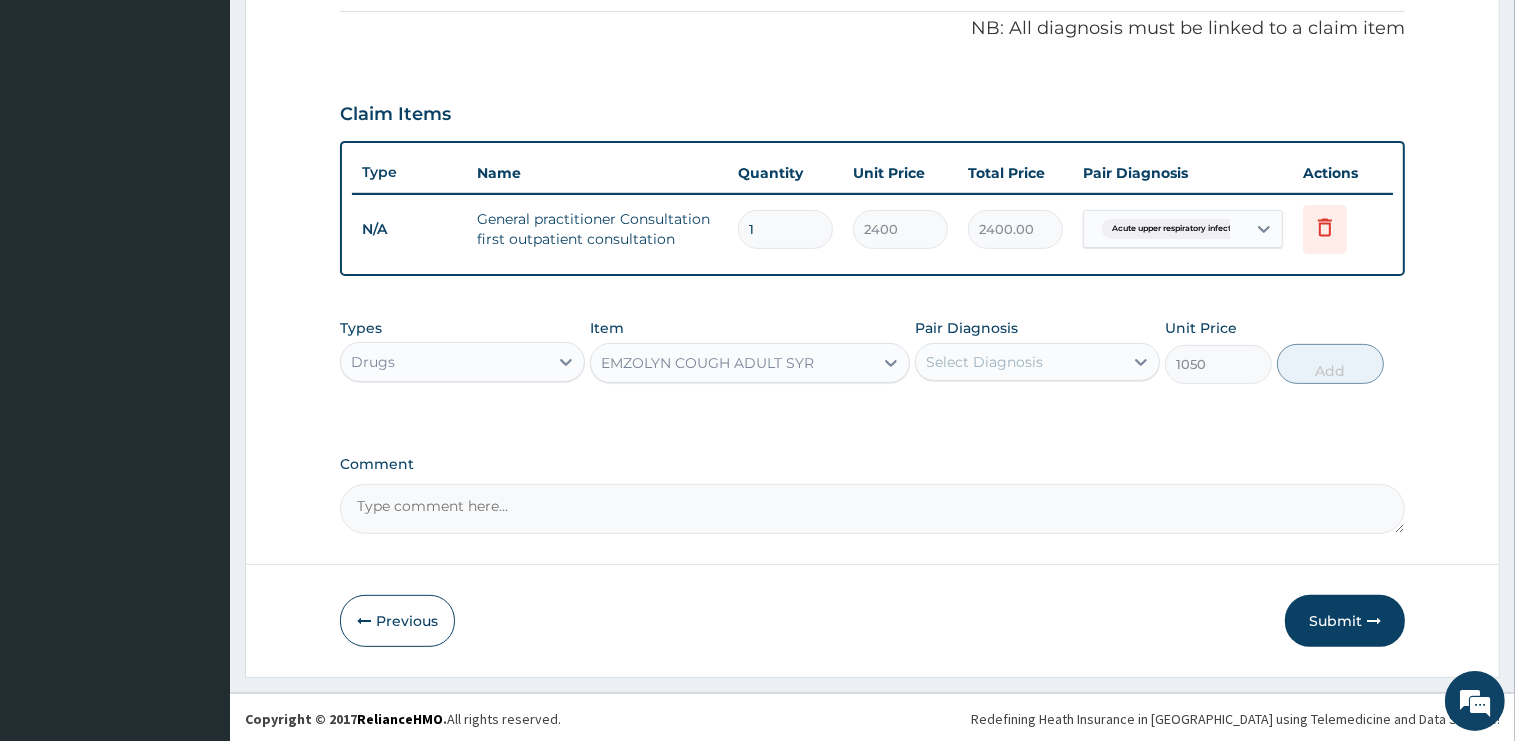 click on "Types Drugs Item EMZOLYN COUGH ADULT SYR Pair Diagnosis Select Diagnosis Unit Price 1050 Add" at bounding box center (872, 366) 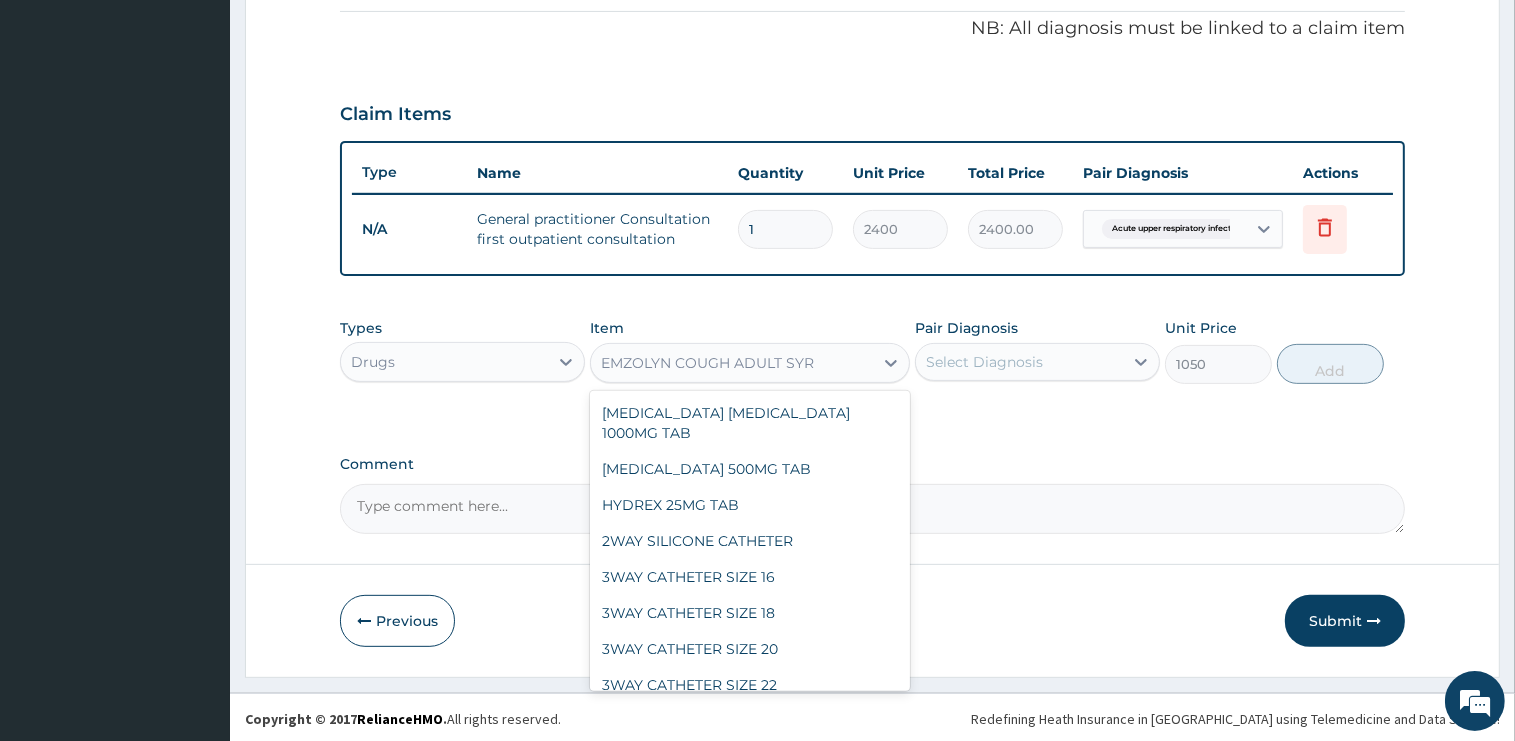 click on "EMZOLYN COUGH ADULT SYR" at bounding box center (707, 363) 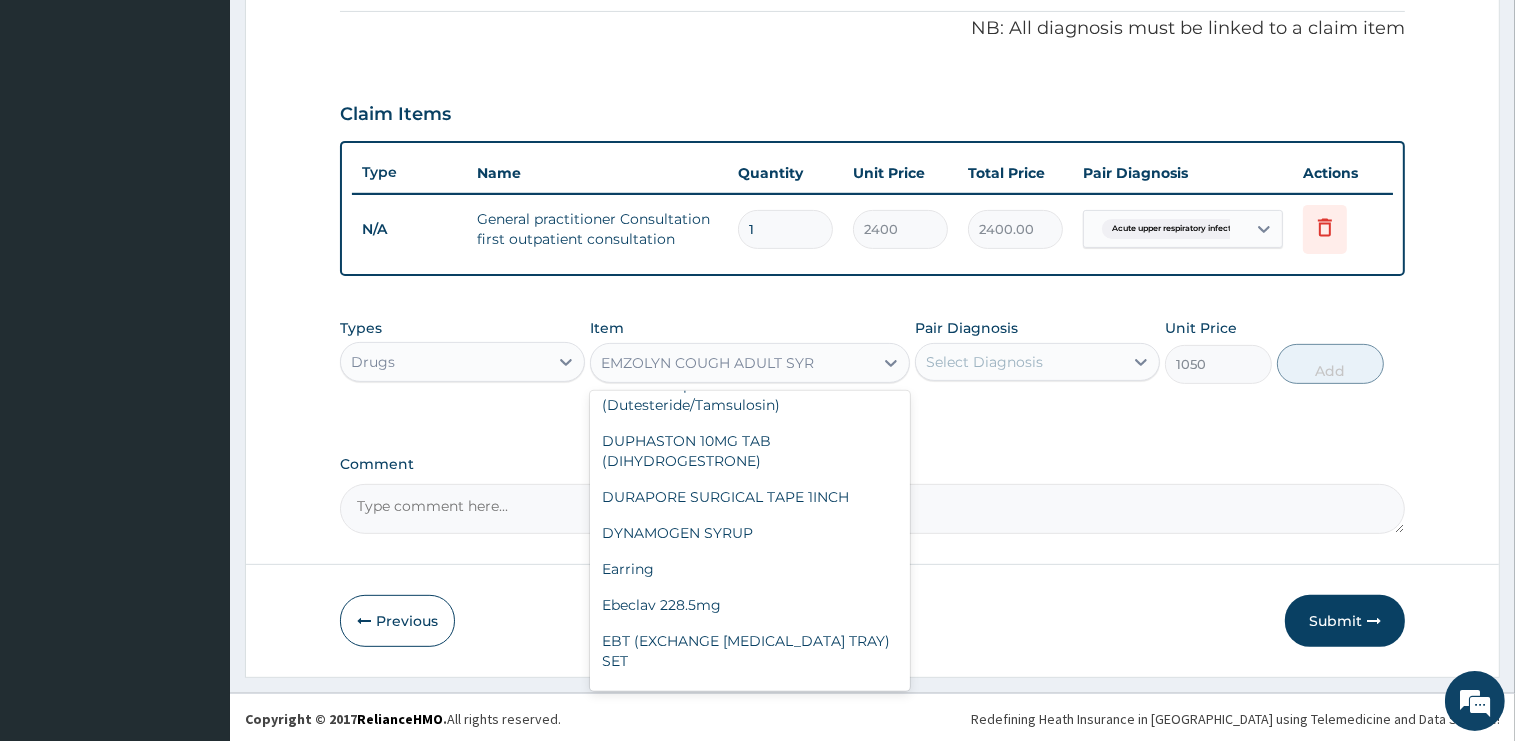 scroll, scrollTop: 13553, scrollLeft: 0, axis: vertical 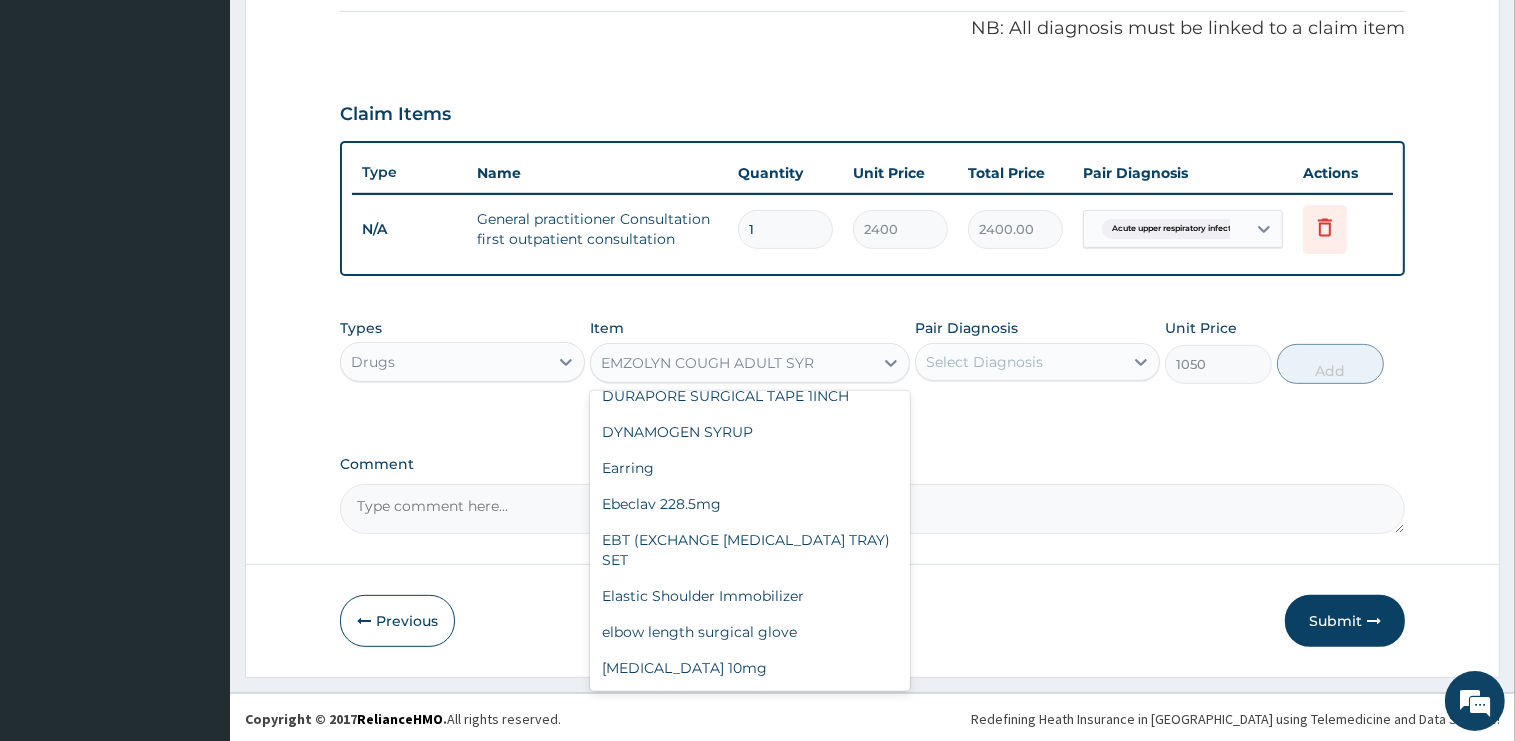 click on "EMZOLYN COUGH CHILDREN SYRUP" at bounding box center (750, 776) 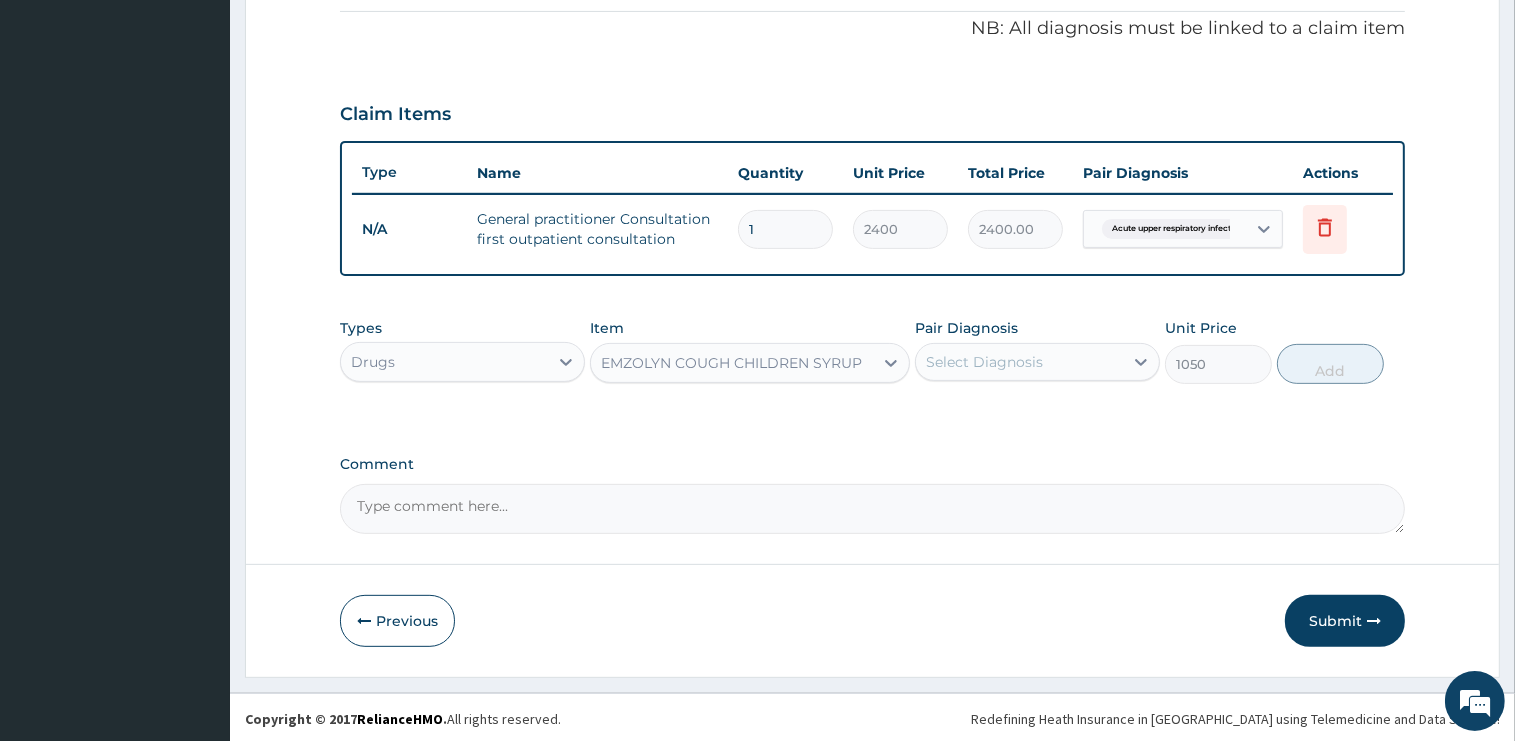 type on "750" 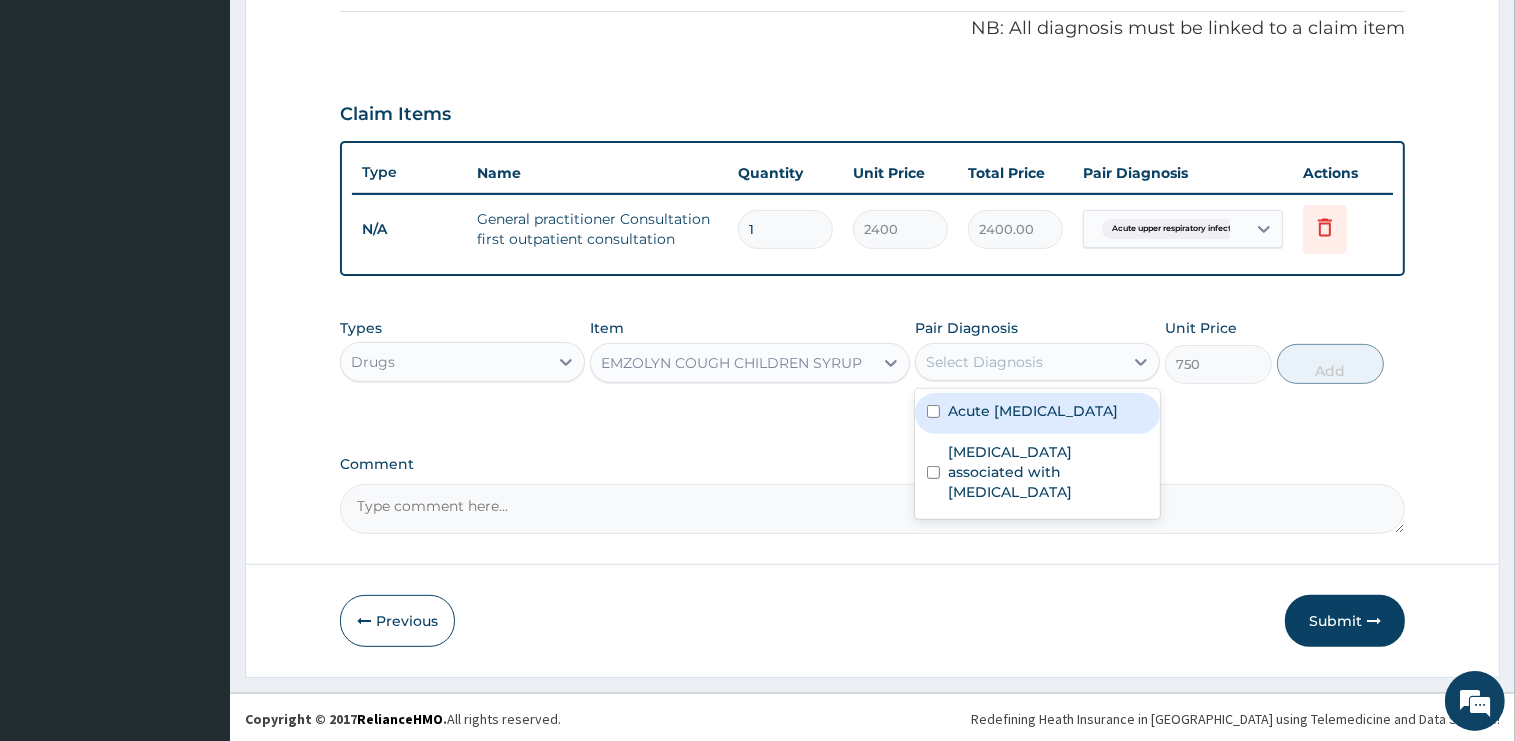 click on "Select Diagnosis" at bounding box center (984, 362) 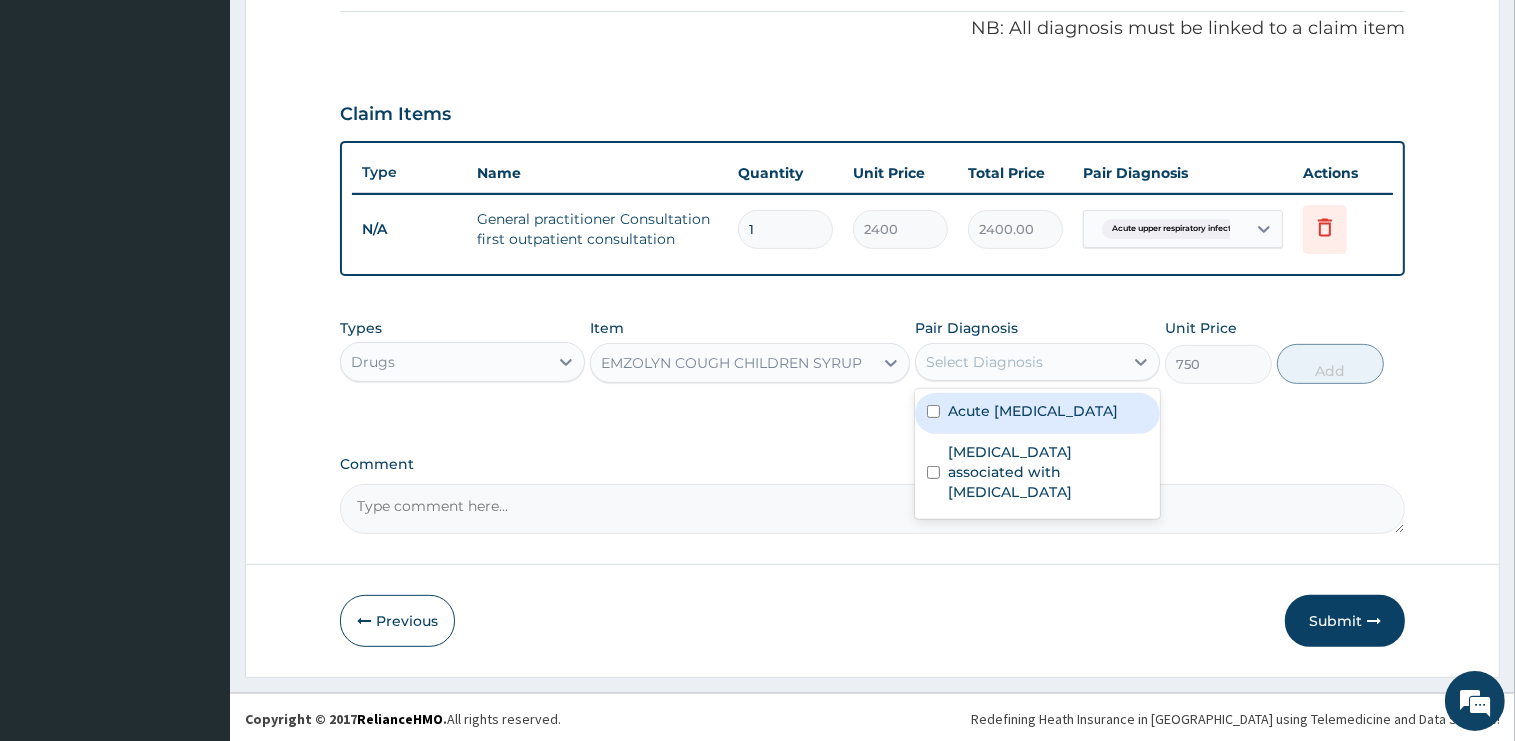 click on "Acute upper respiratory infection" at bounding box center [1033, 411] 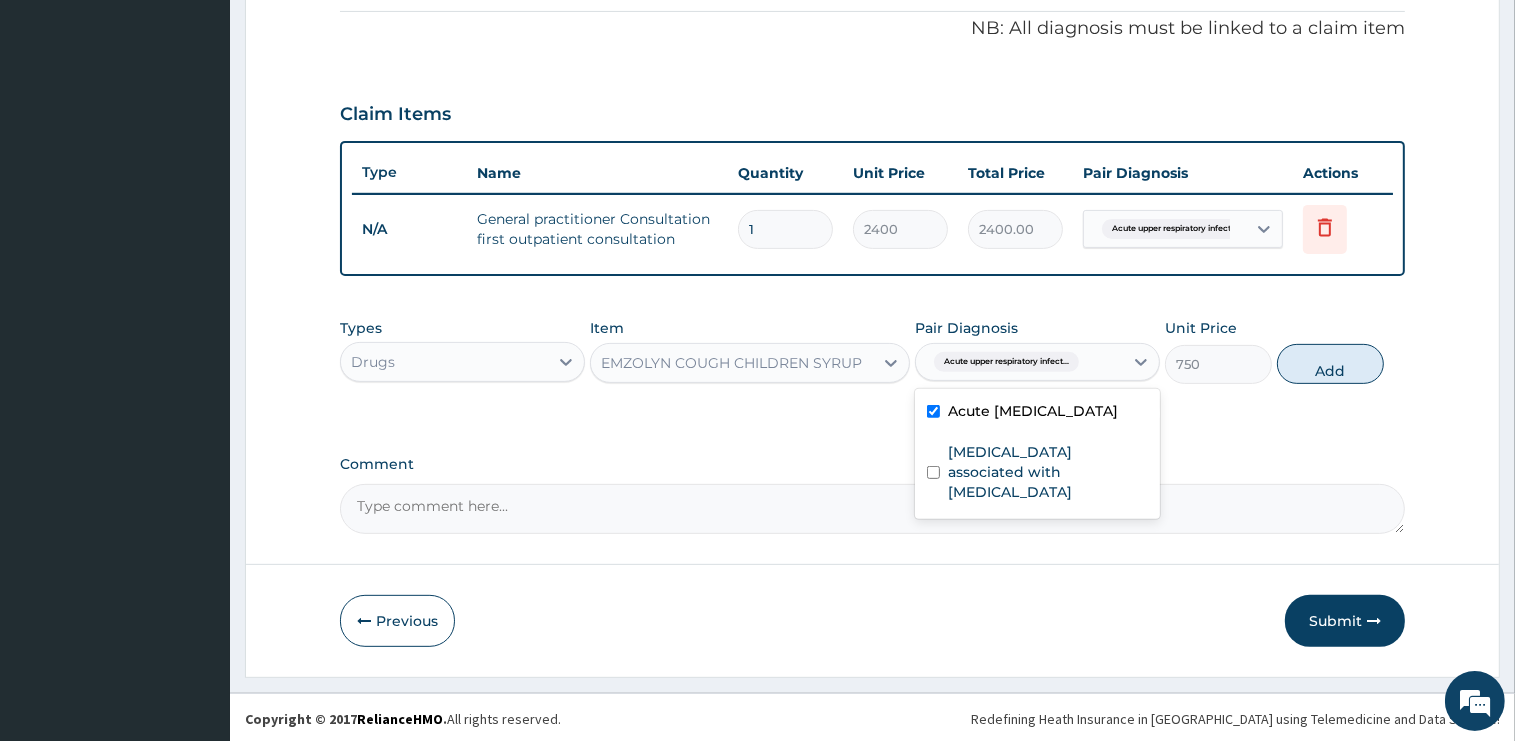 checkbox on "true" 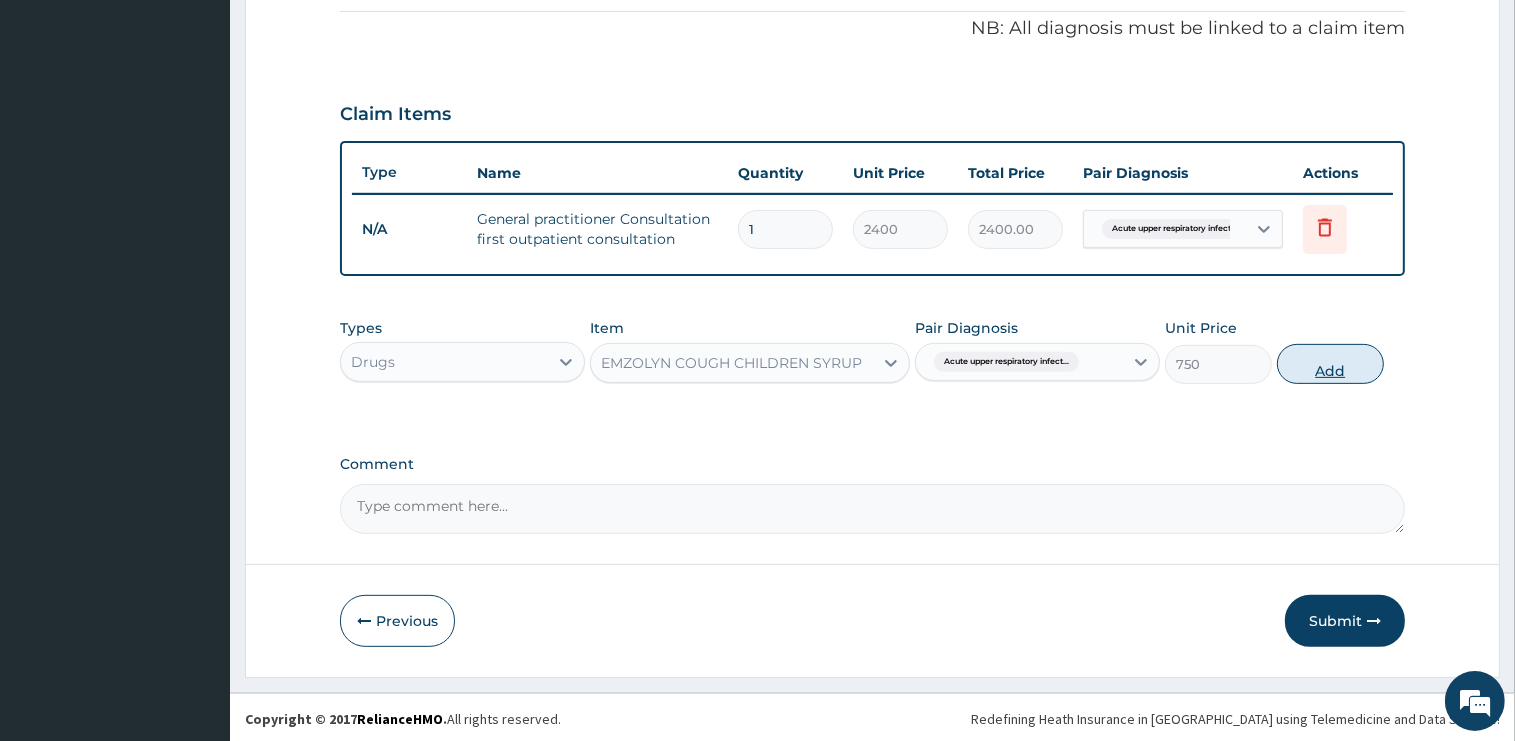 click on "Add" at bounding box center [1330, 364] 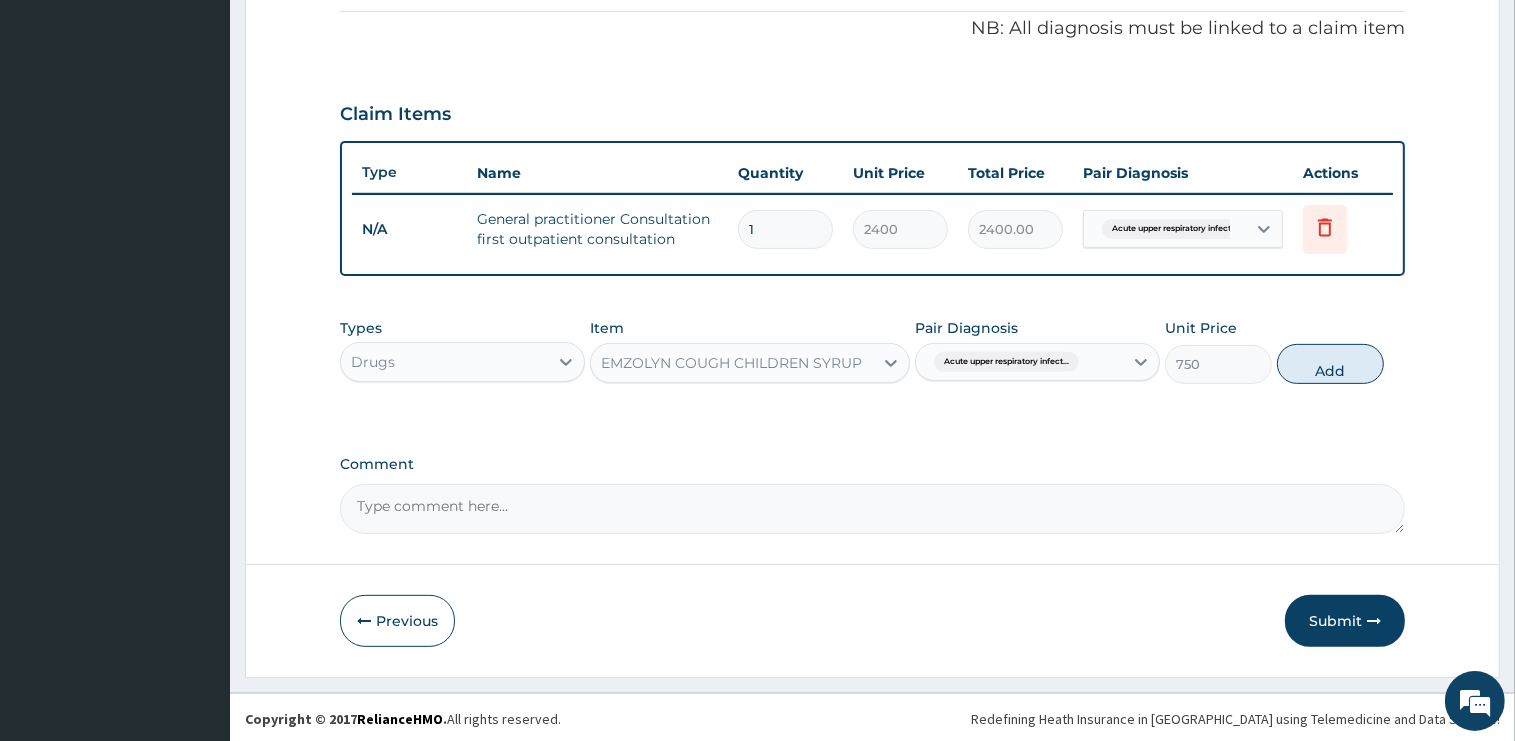 type on "0" 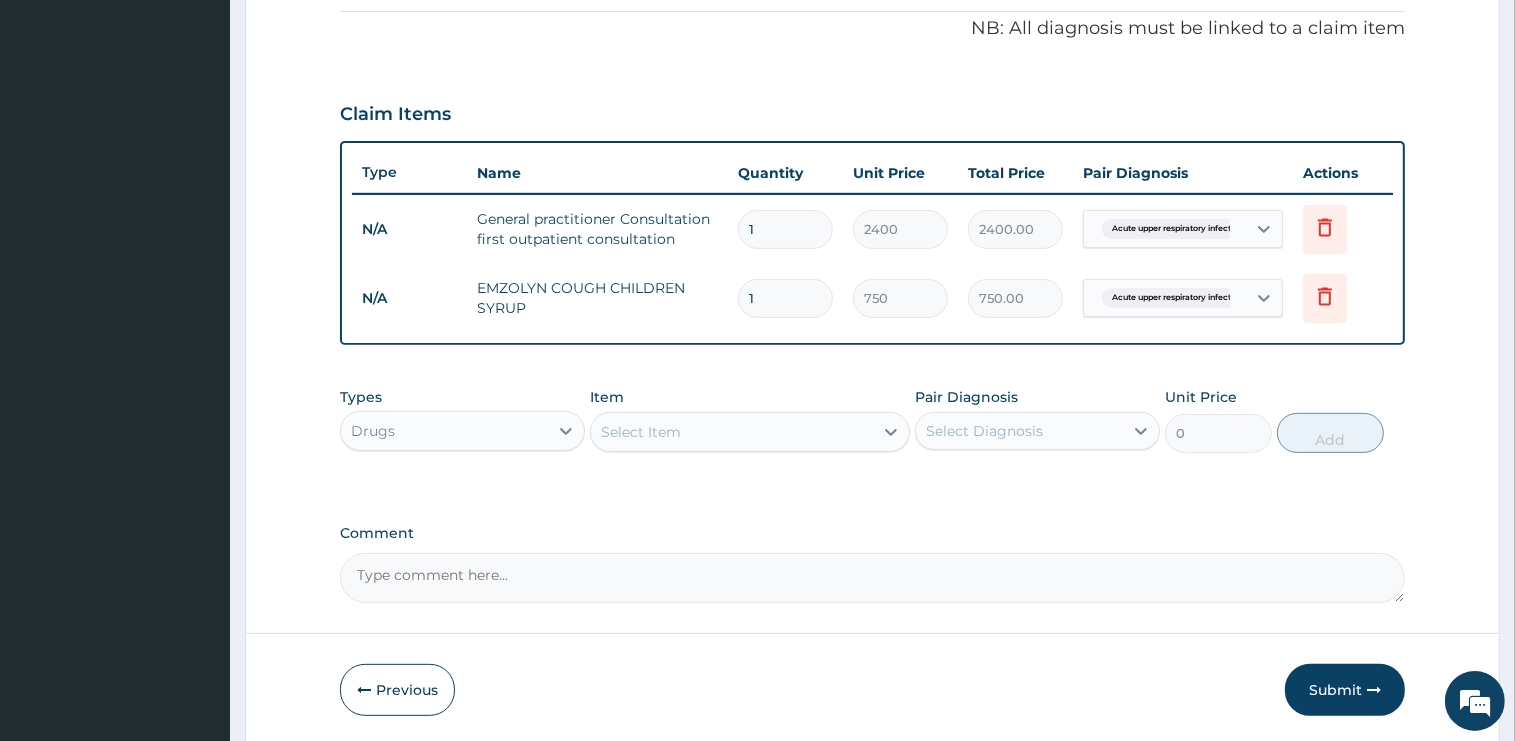 click on "Select Item" at bounding box center (732, 432) 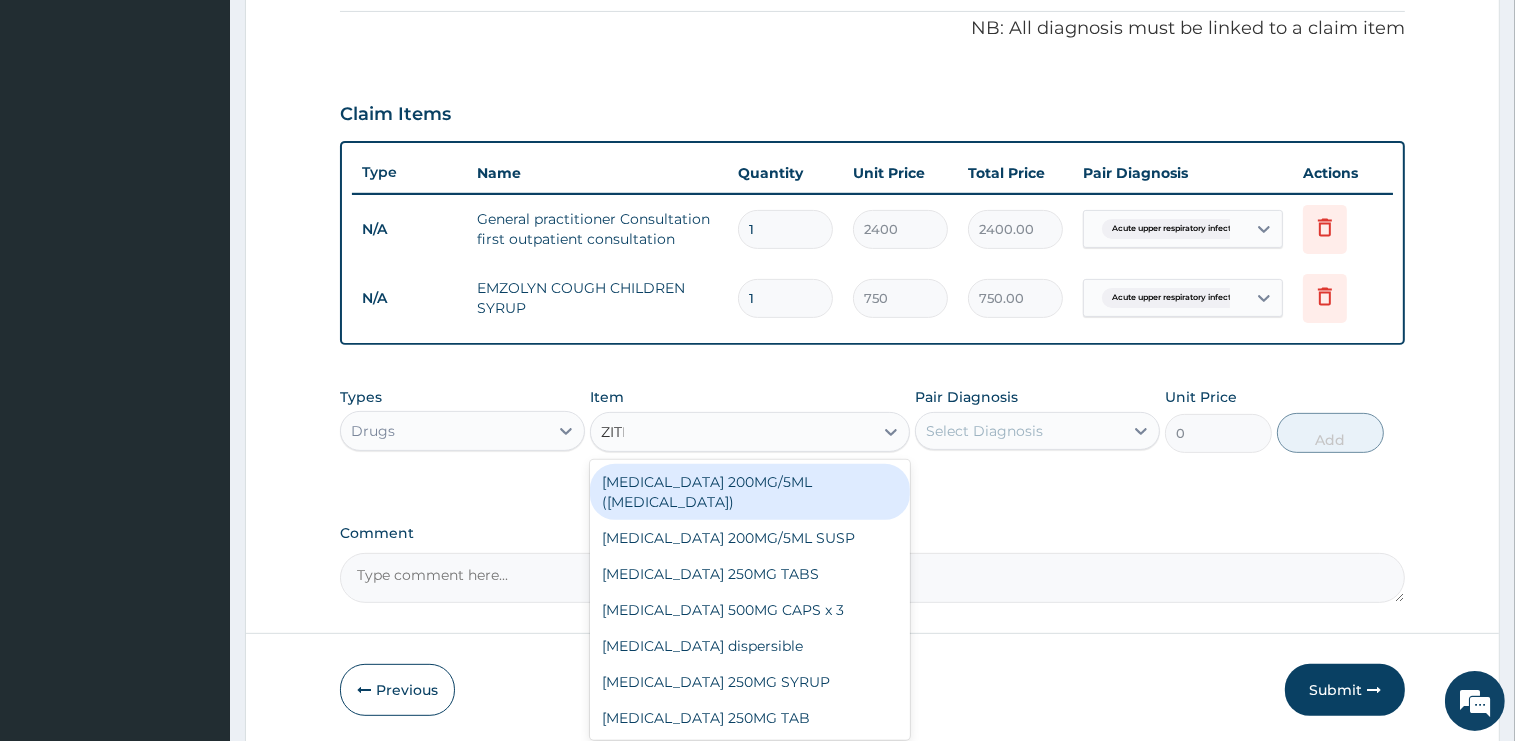 type on "ZITHR" 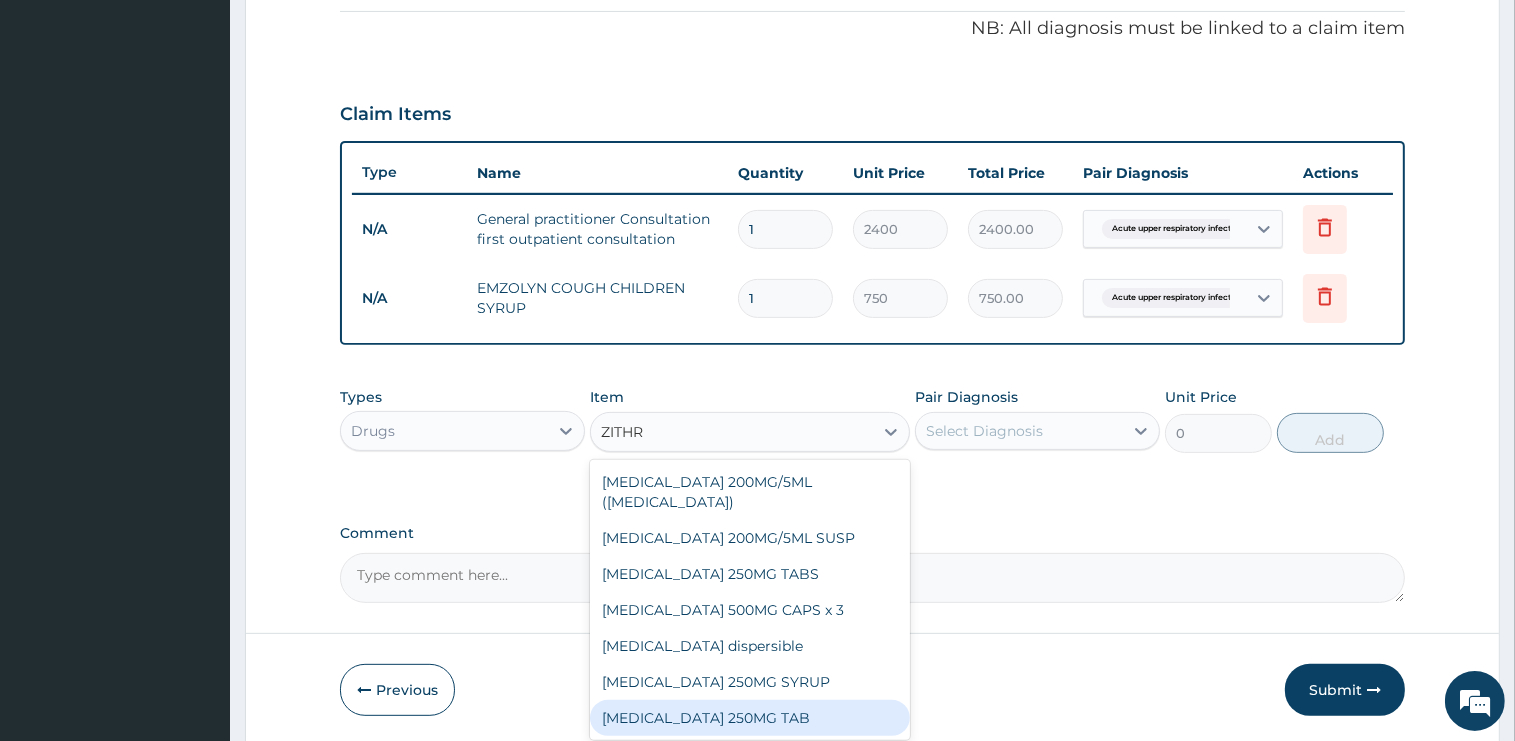 click on "[MEDICAL_DATA] 250MG TAB" at bounding box center [750, 718] 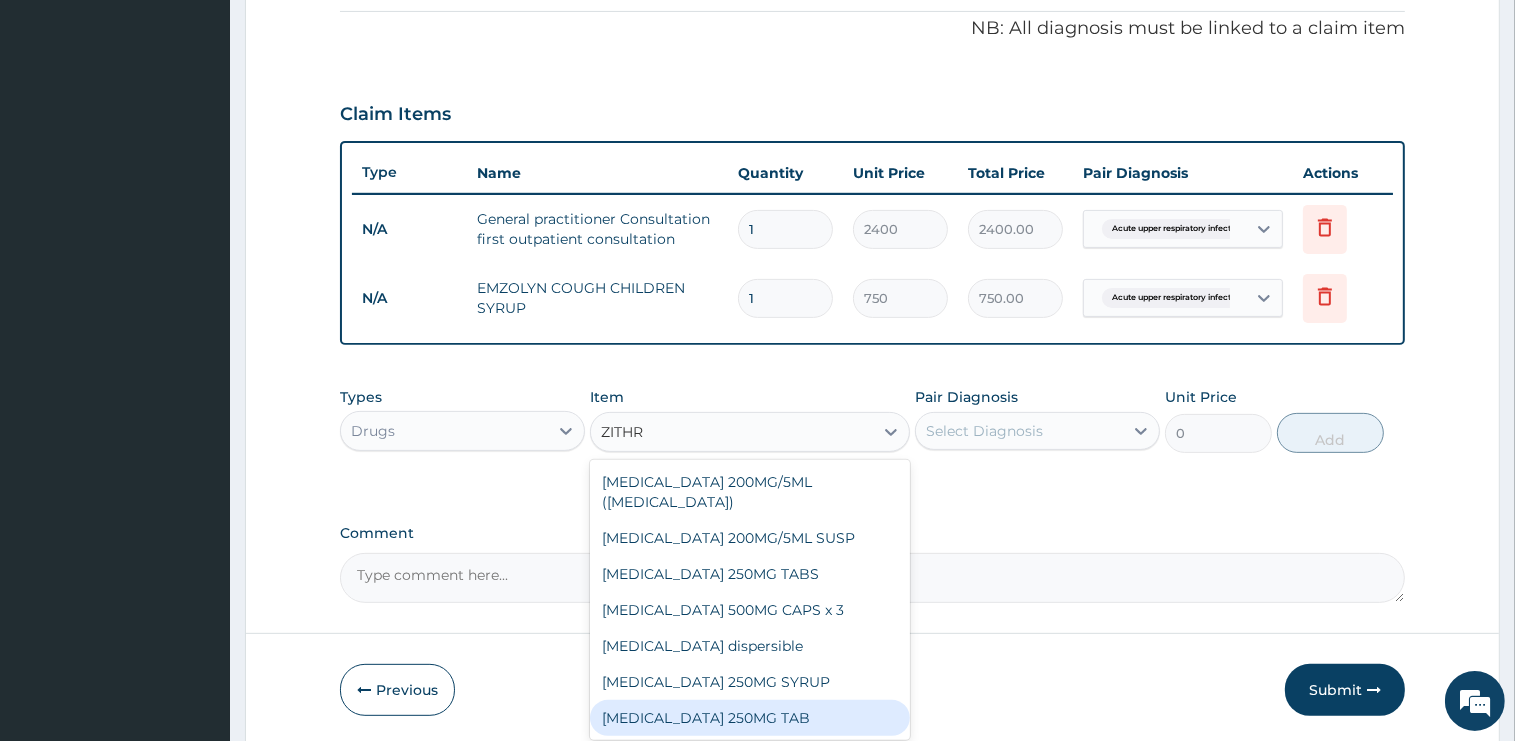 type 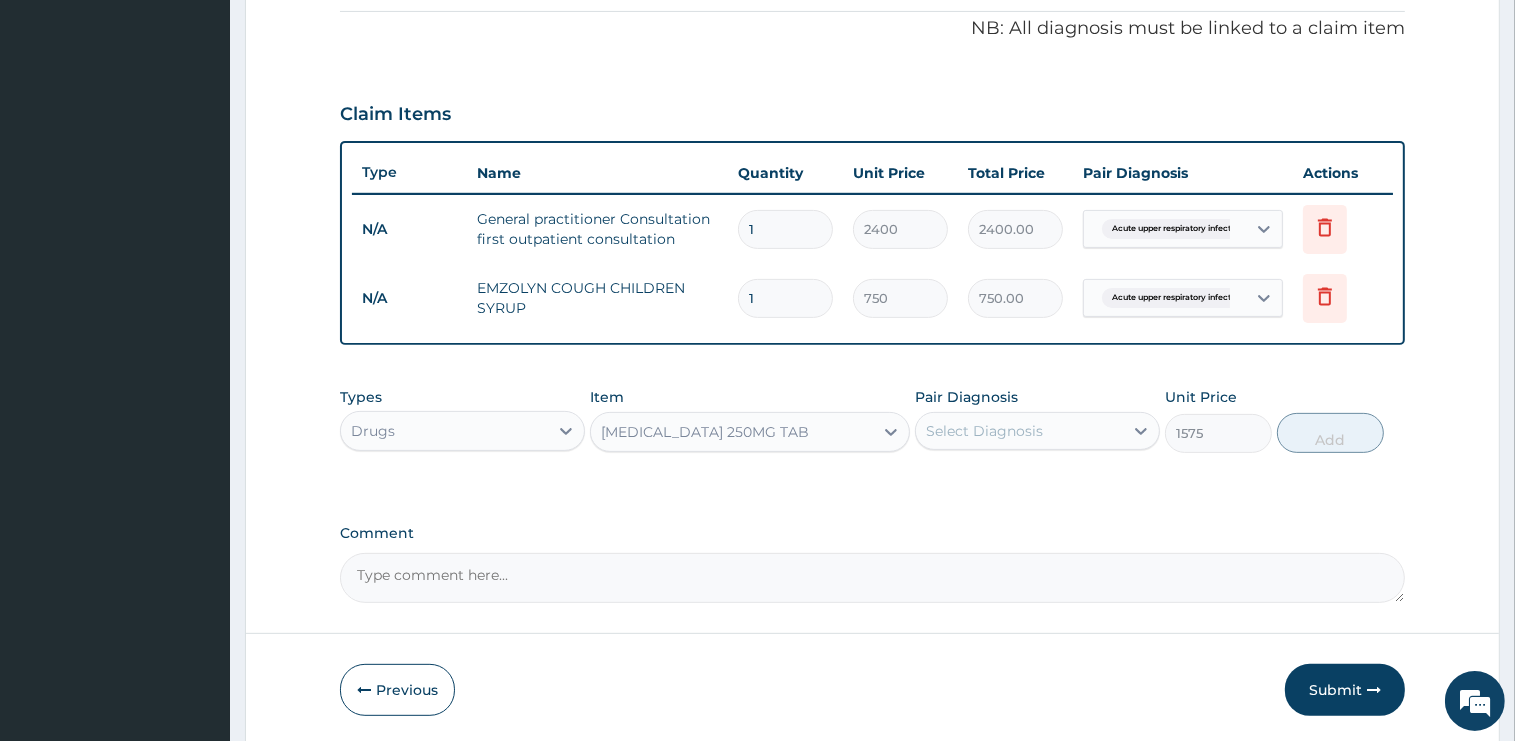 click on "Select Diagnosis" at bounding box center [984, 431] 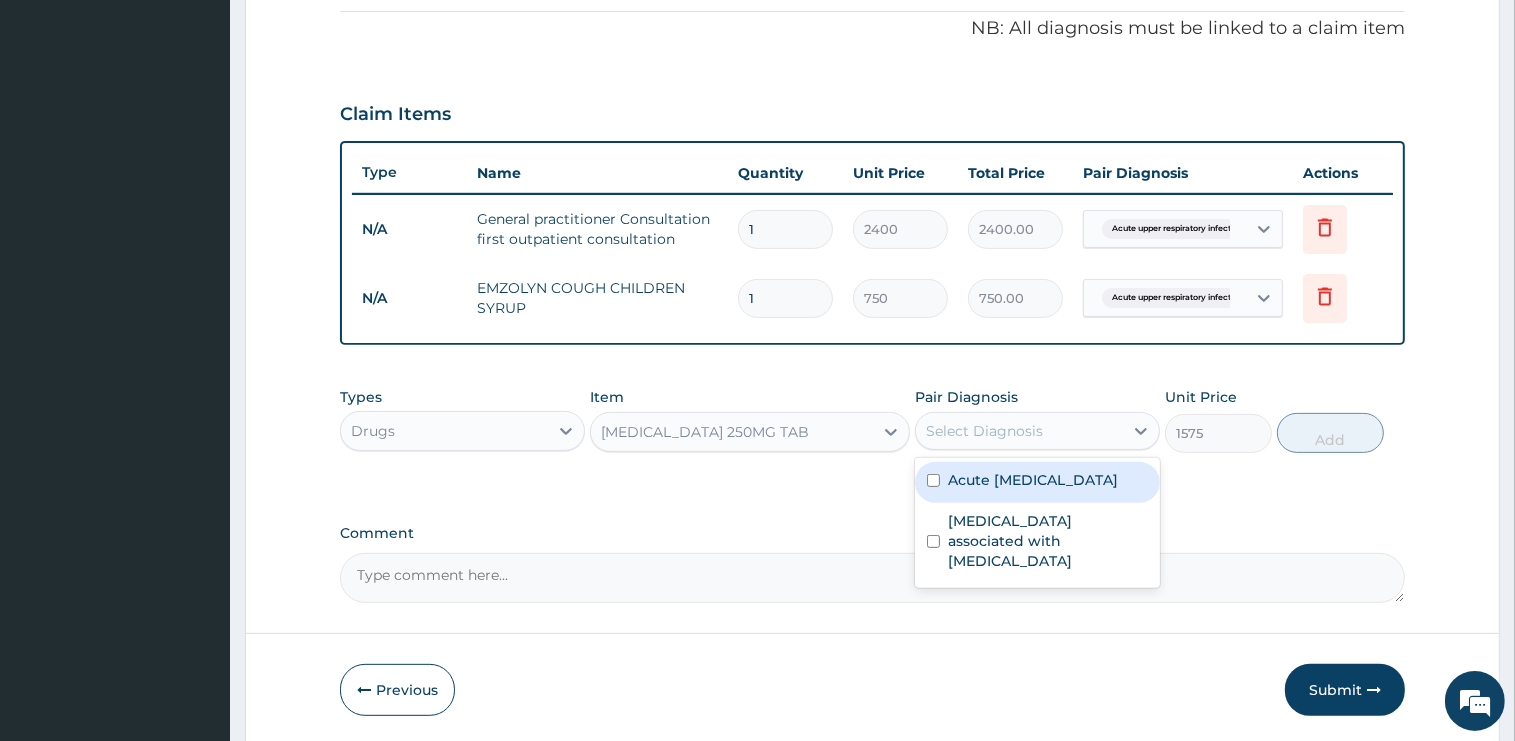 click on "Acute upper respiratory infection" at bounding box center [1033, 480] 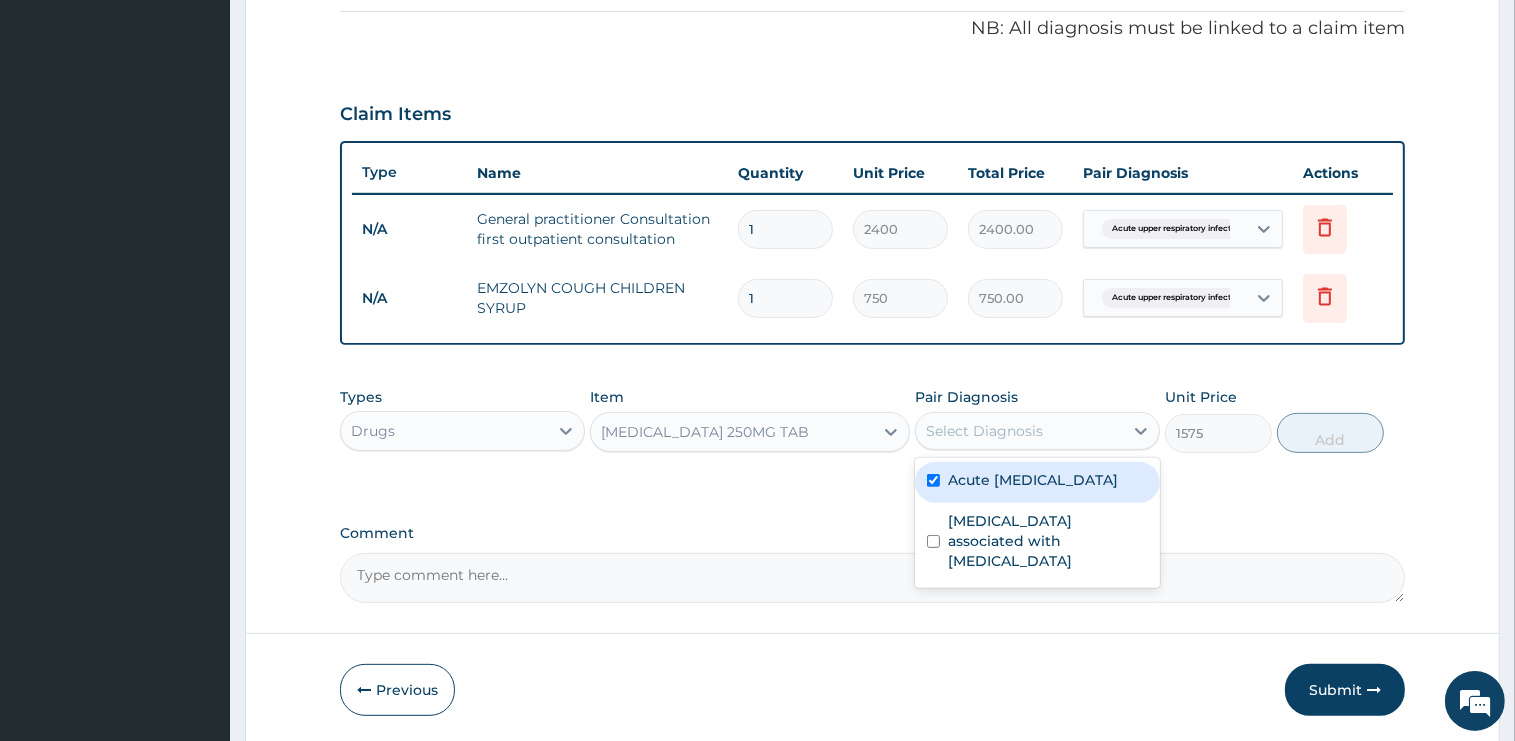 checkbox on "true" 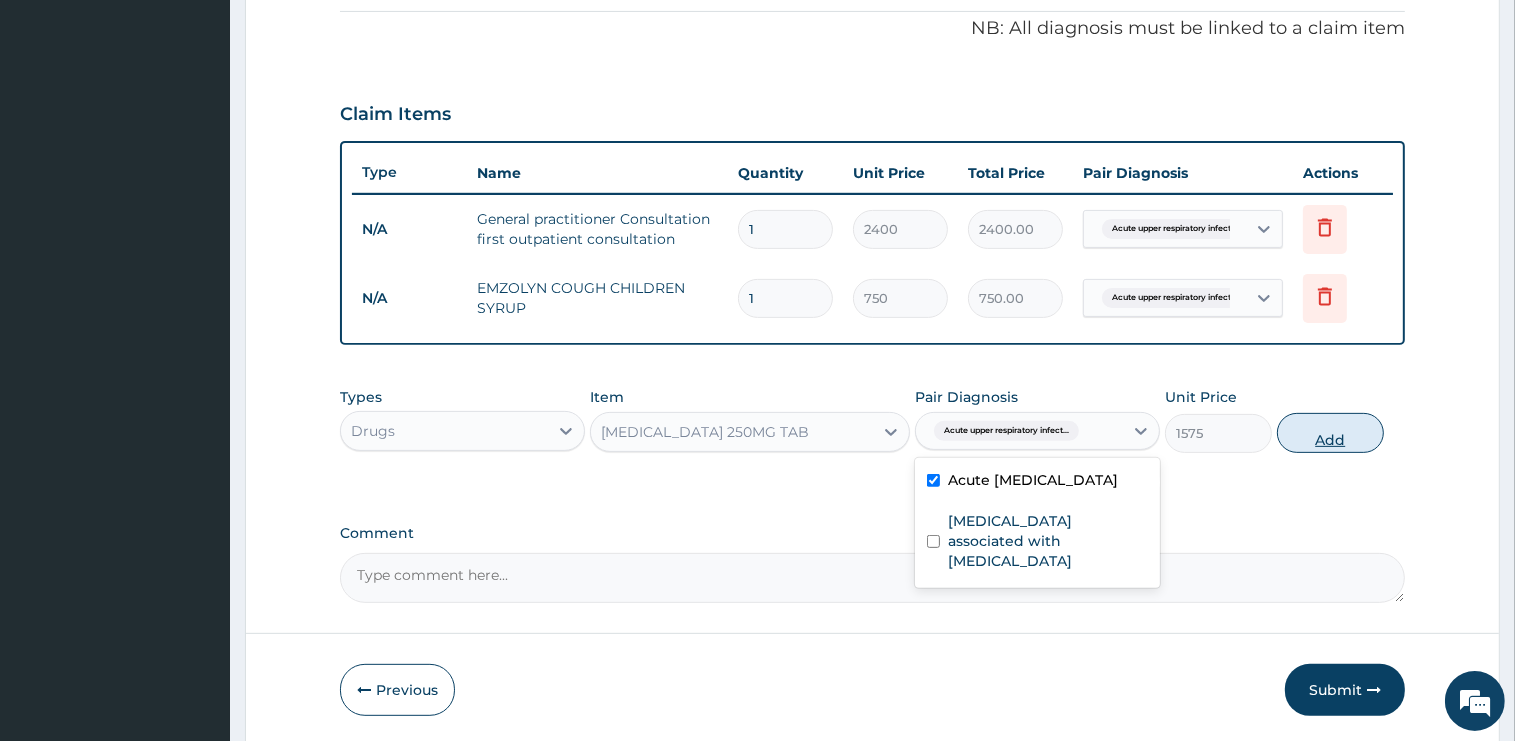 click on "Add" at bounding box center [1330, 433] 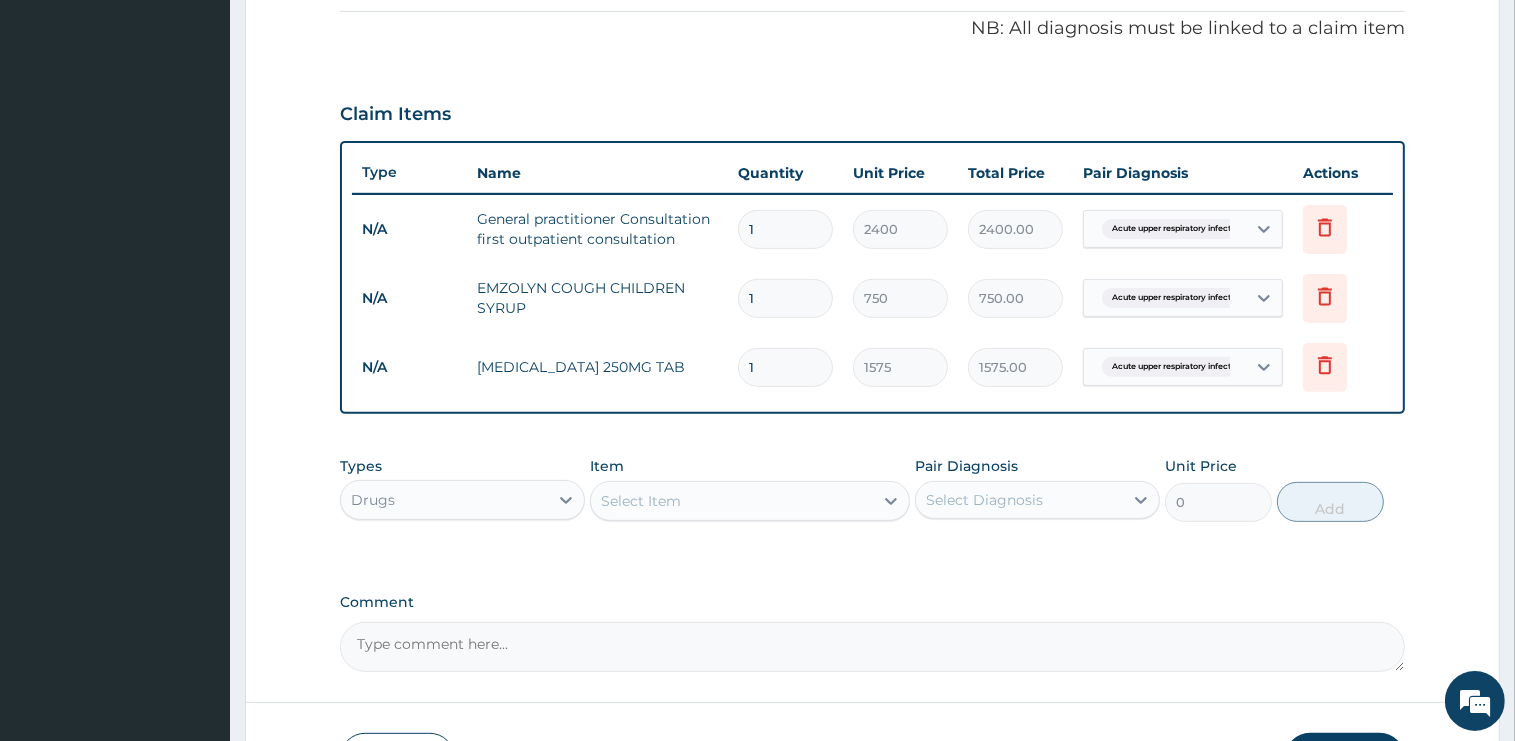 type 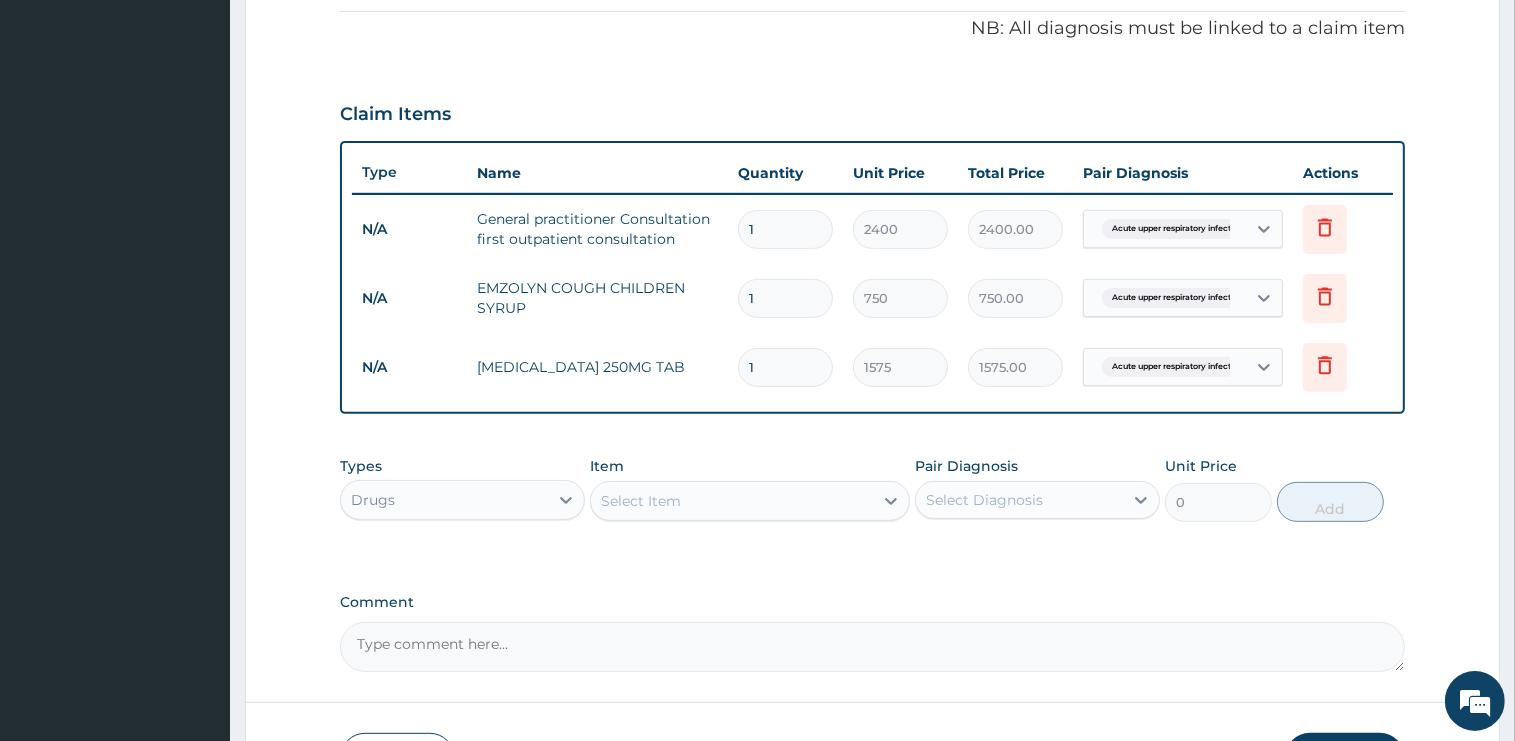 type on "0.00" 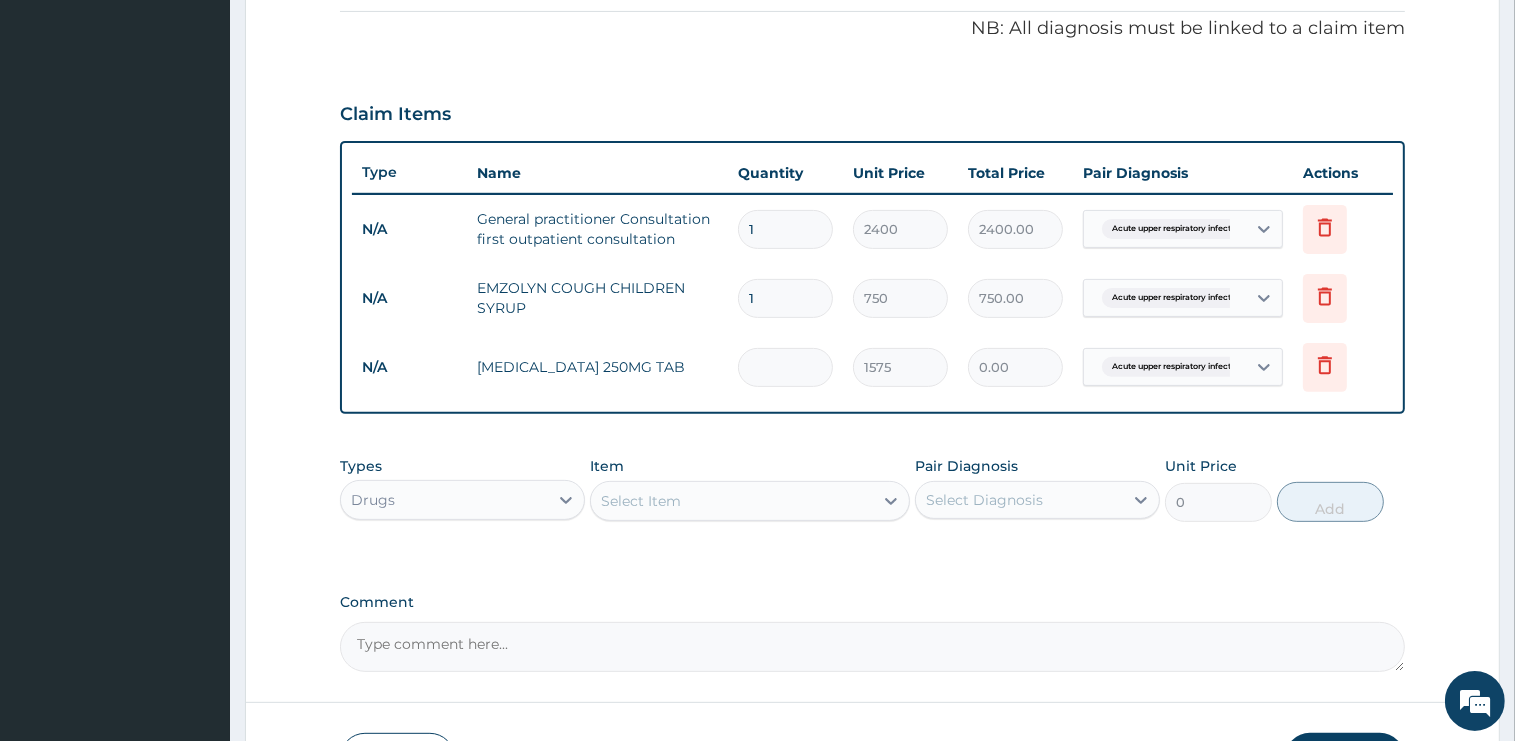 type on "3" 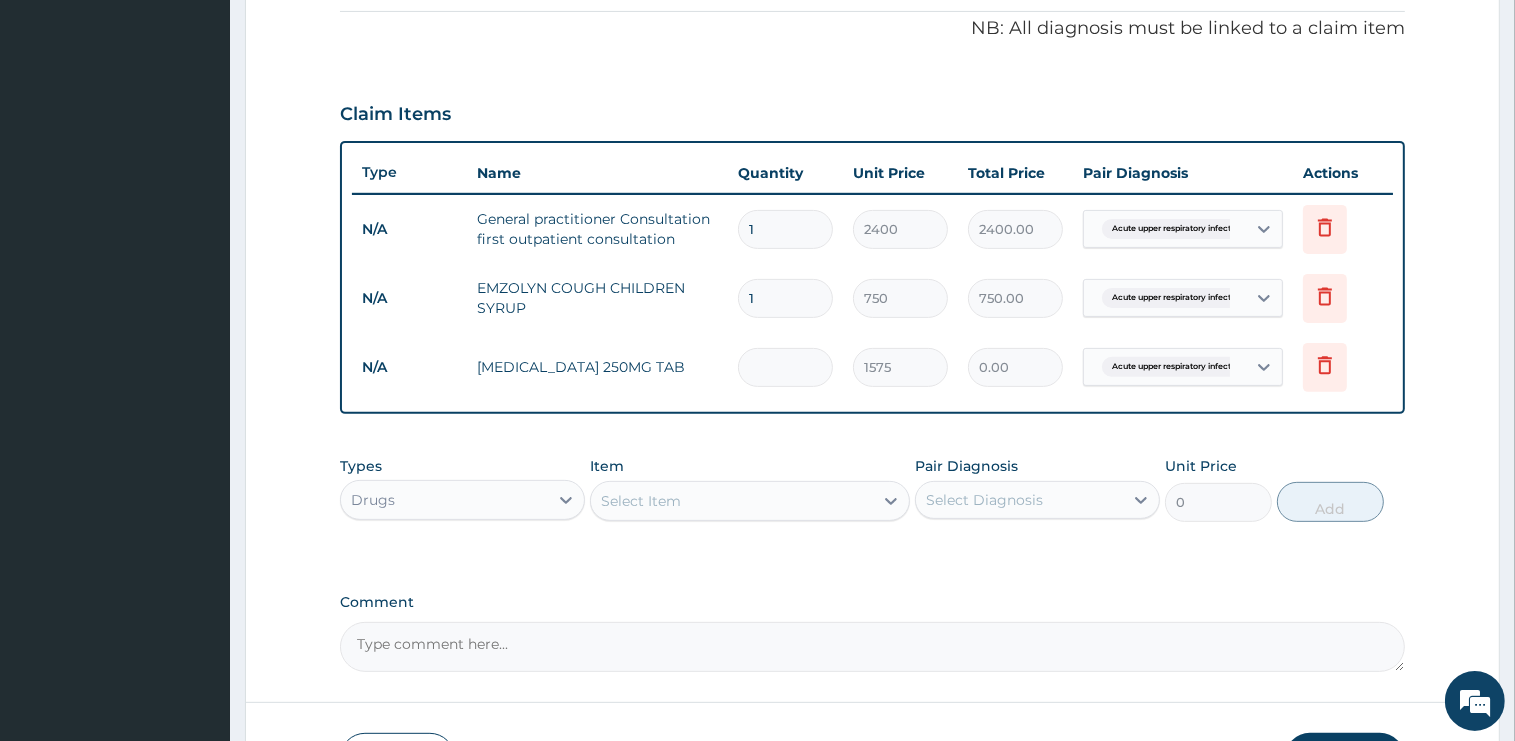 type on "4725.00" 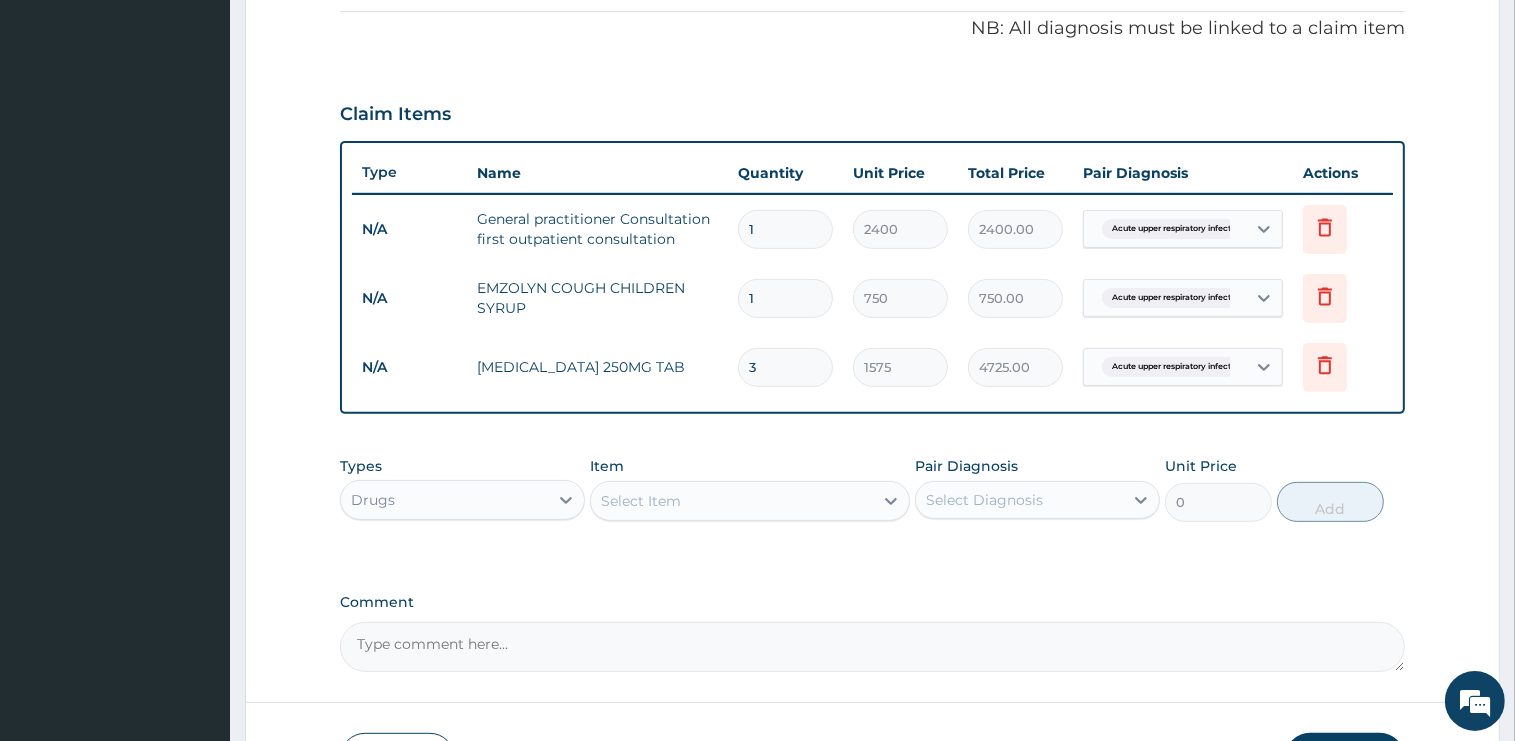 type on "3" 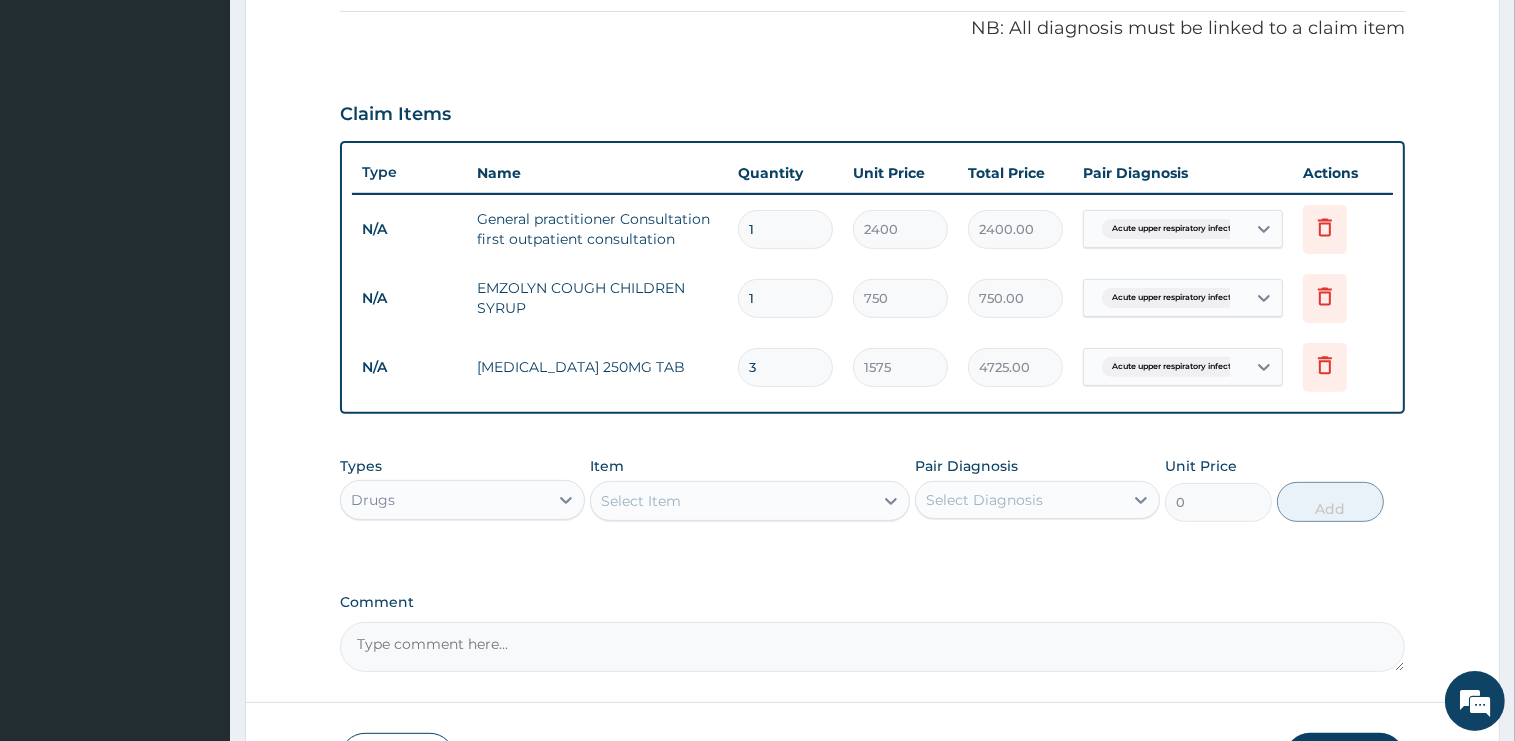 click on "Select Item" at bounding box center (732, 501) 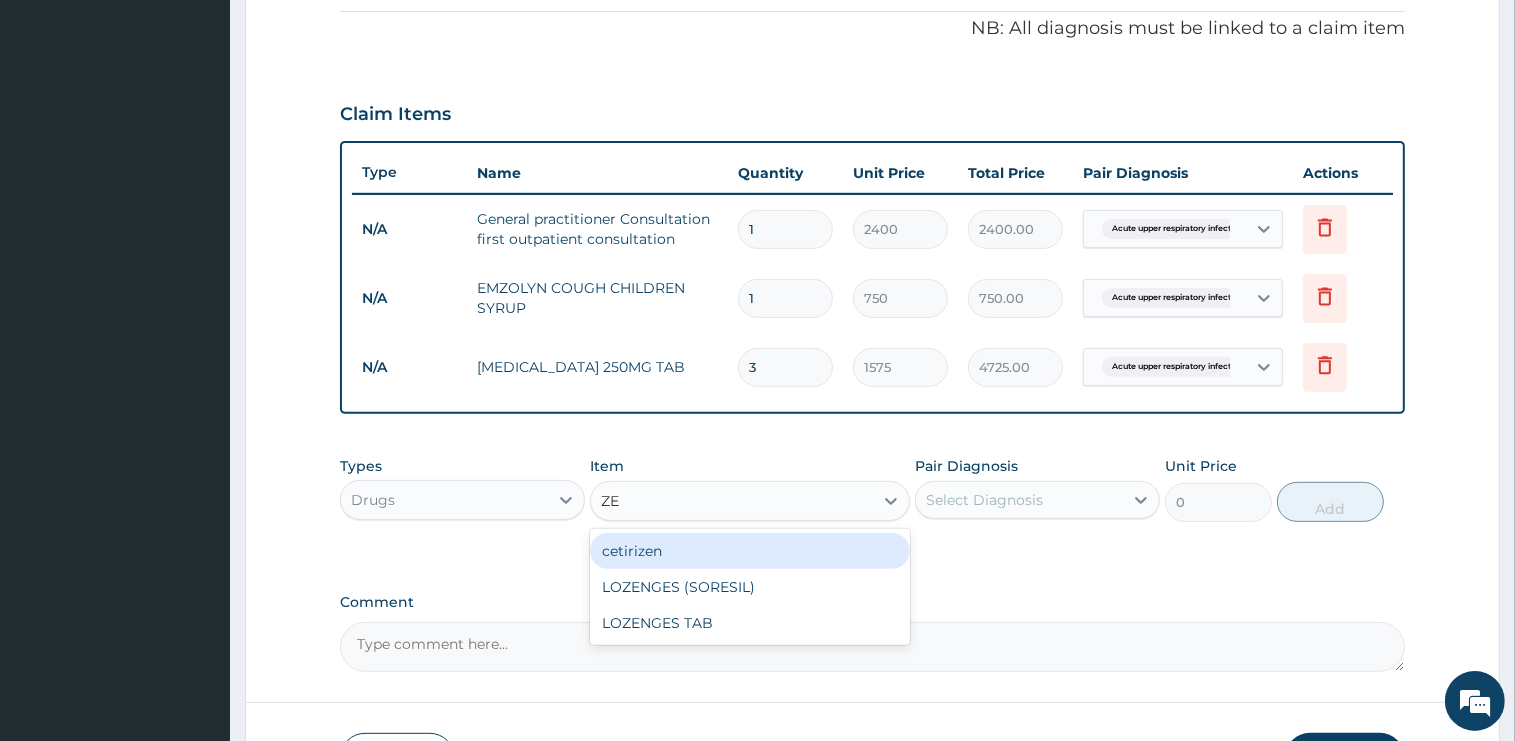type on "Z" 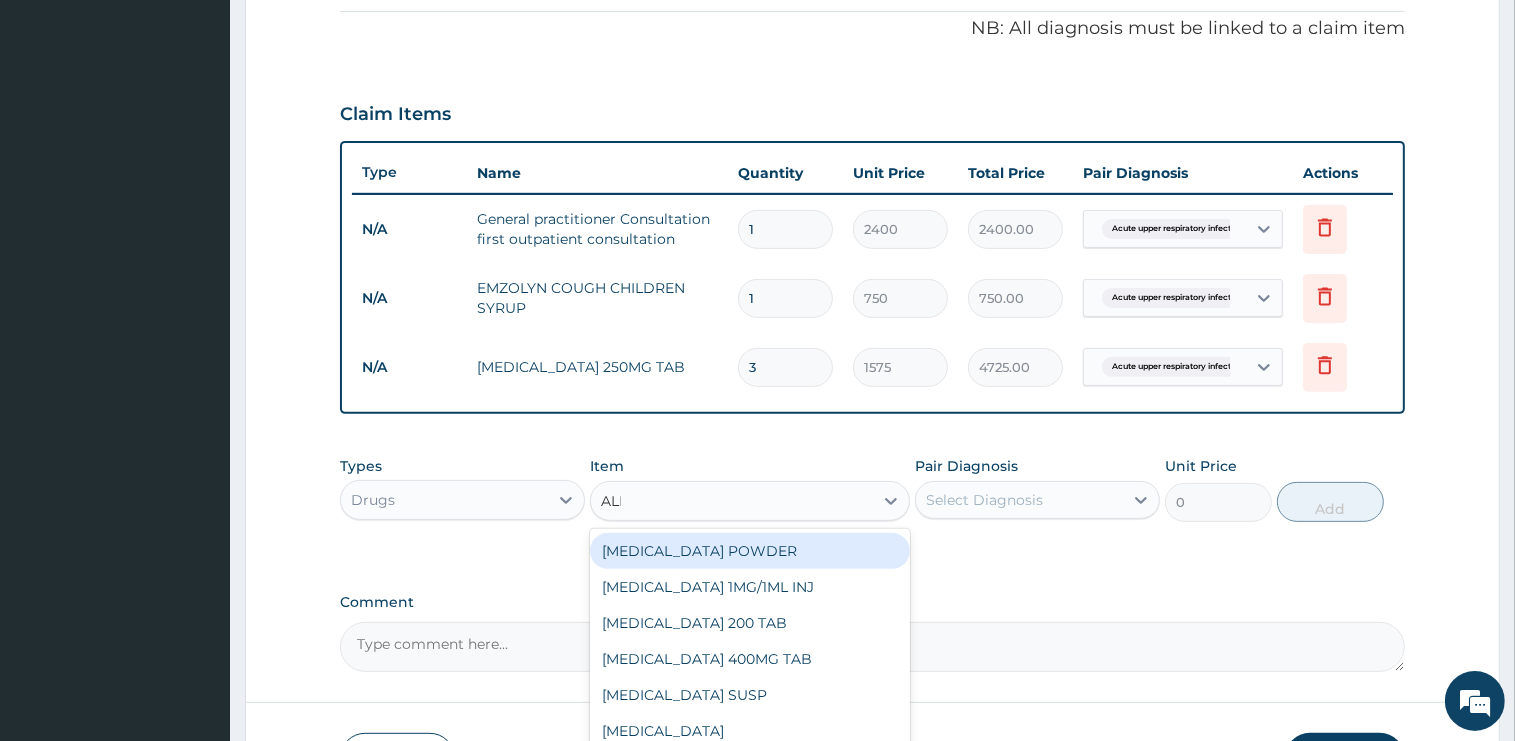 type on "ALBE" 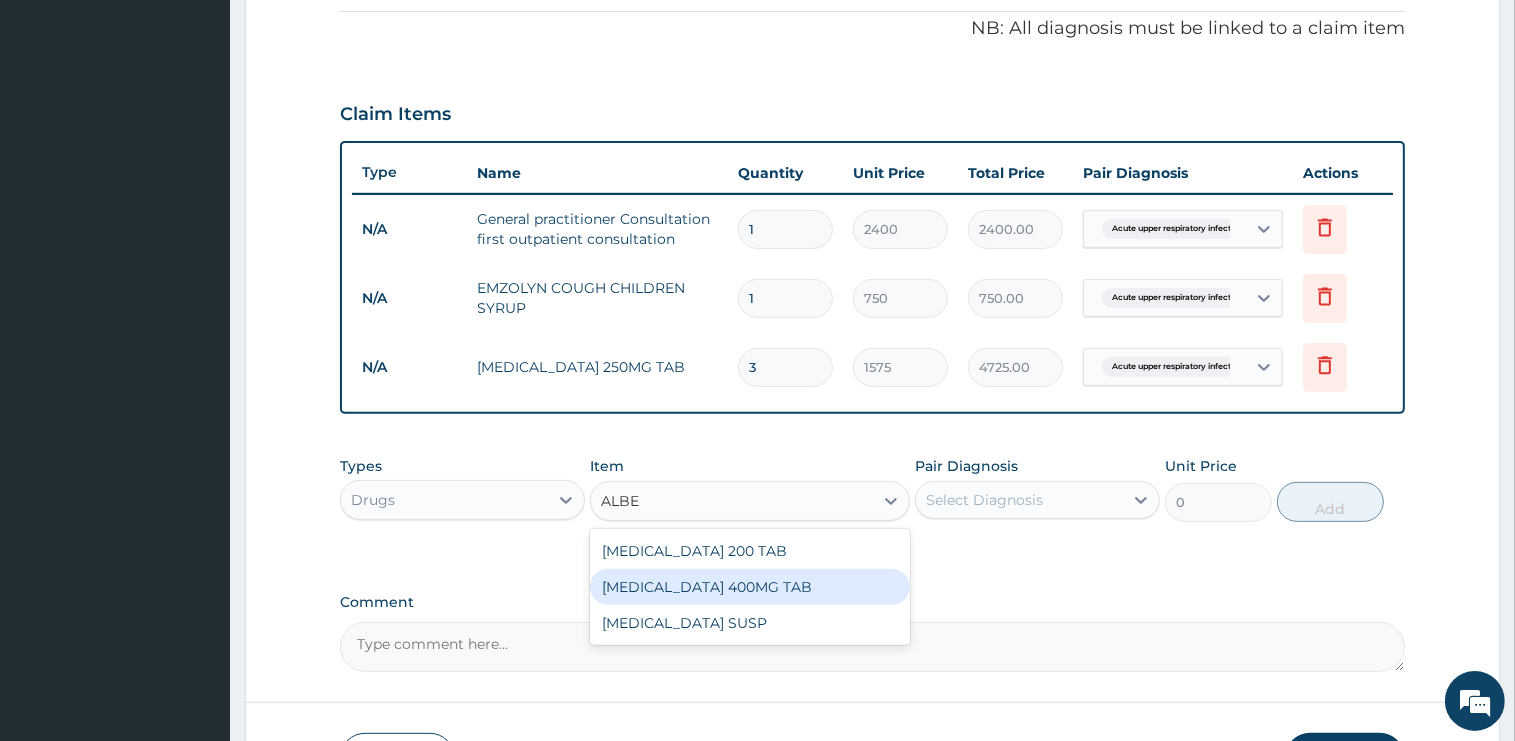 click on "[MEDICAL_DATA] 400MG TAB" at bounding box center [750, 587] 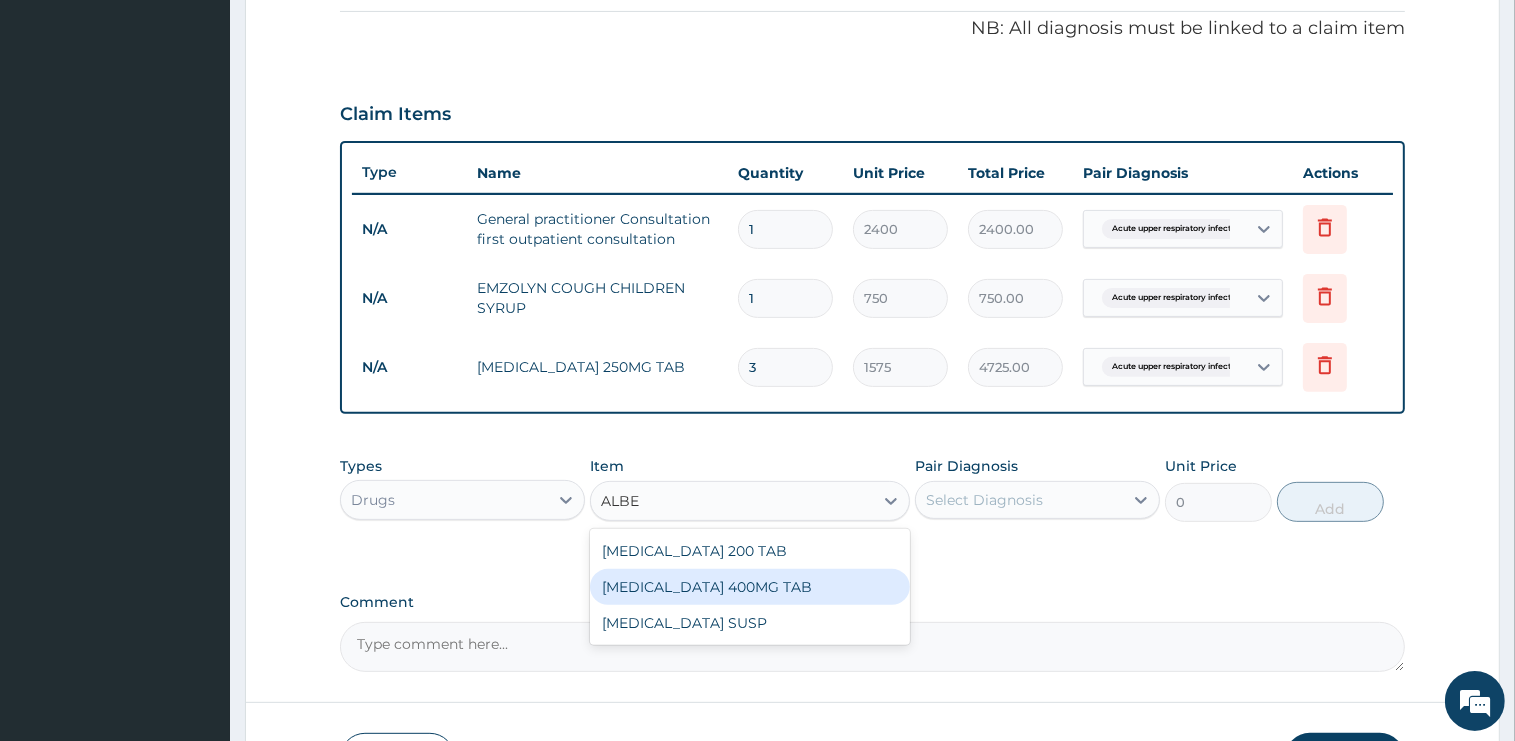 type 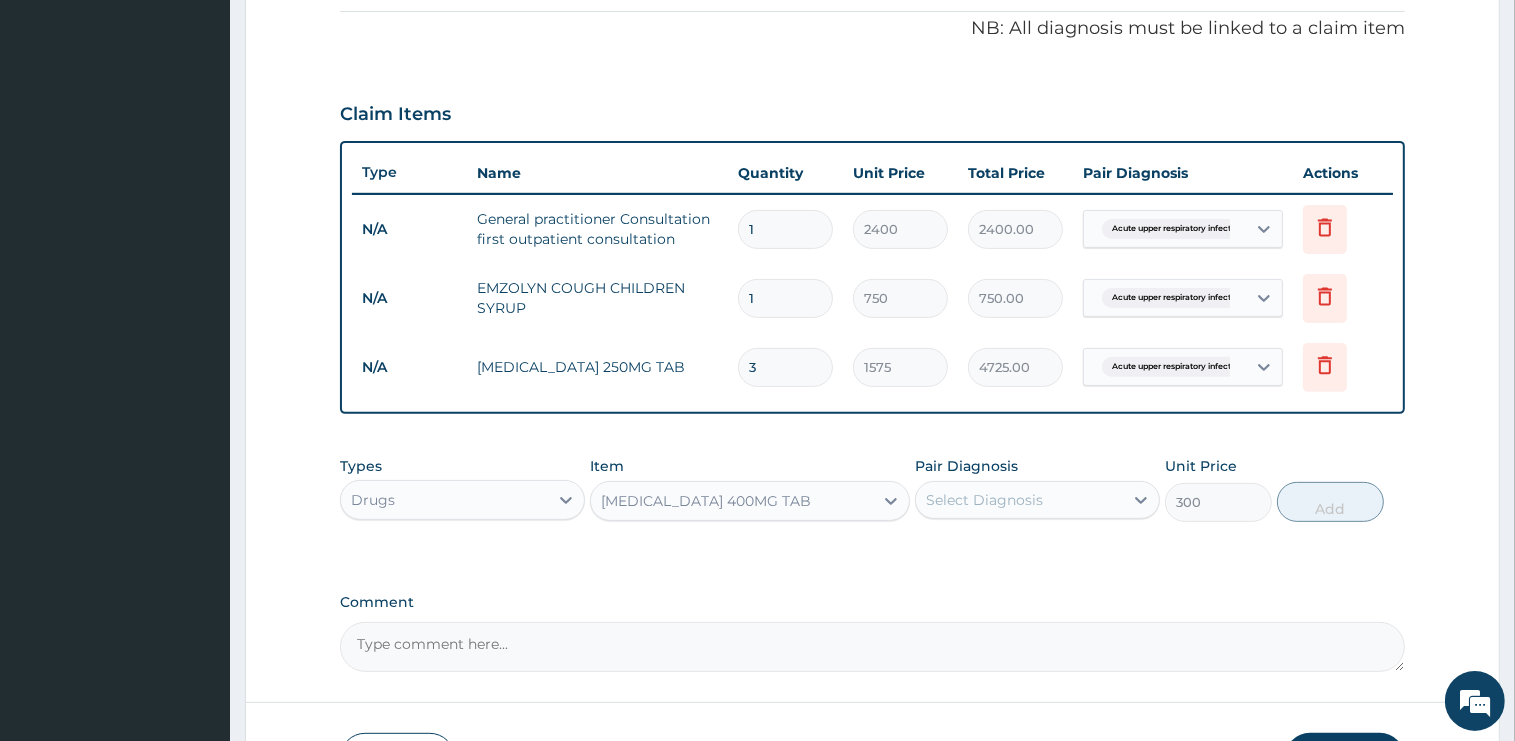 click on "Select Diagnosis" at bounding box center [1019, 500] 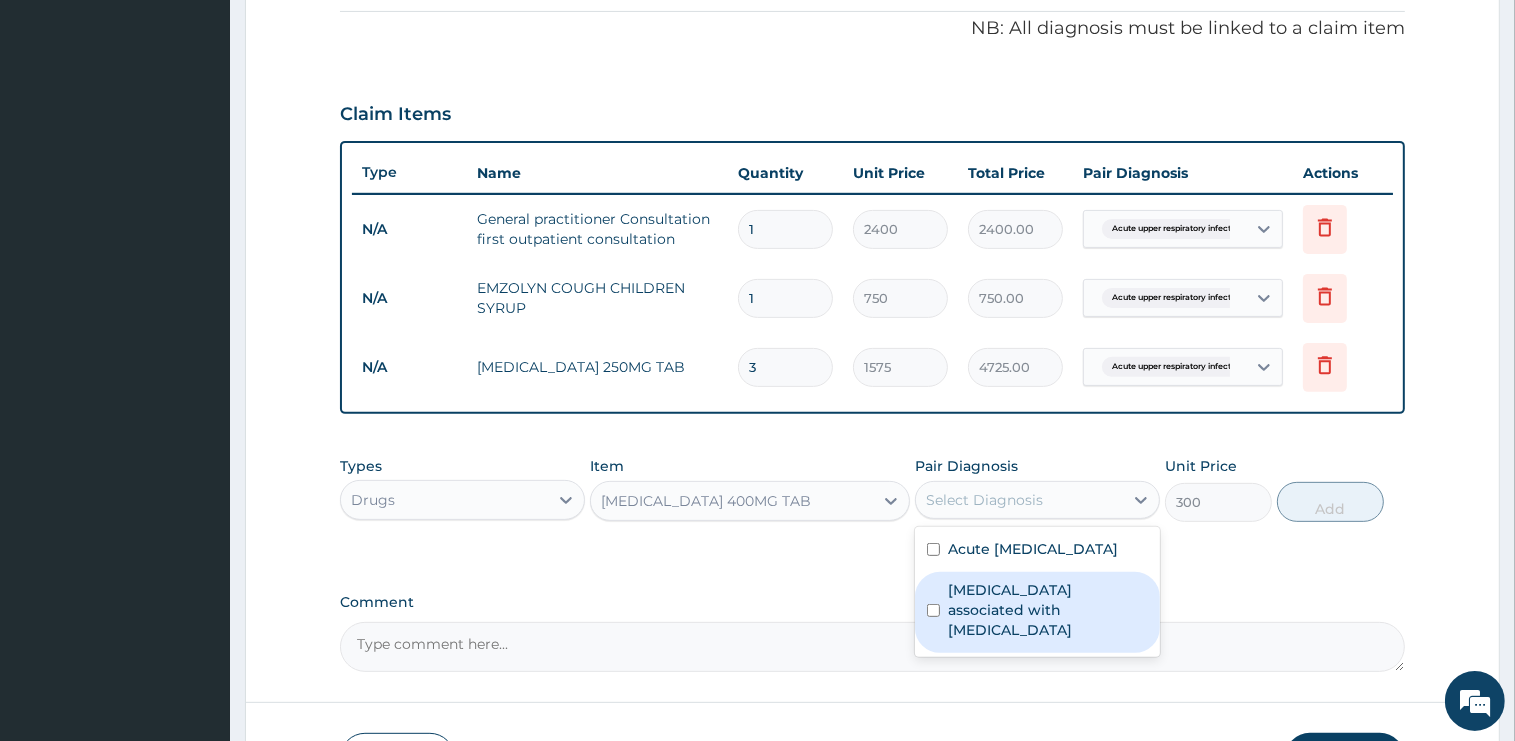 drag, startPoint x: 1031, startPoint y: 614, endPoint x: 1122, endPoint y: 610, distance: 91.08787 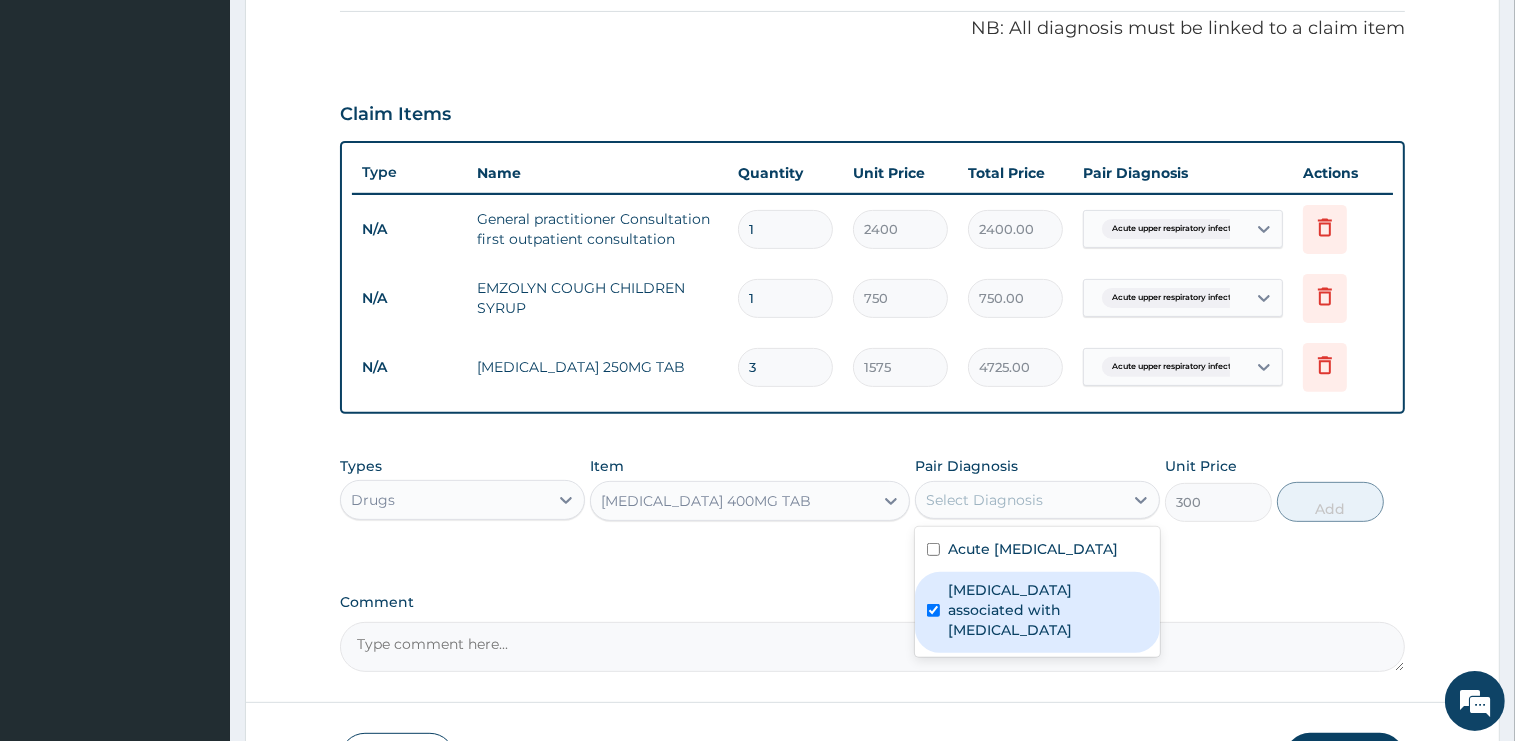 checkbox on "true" 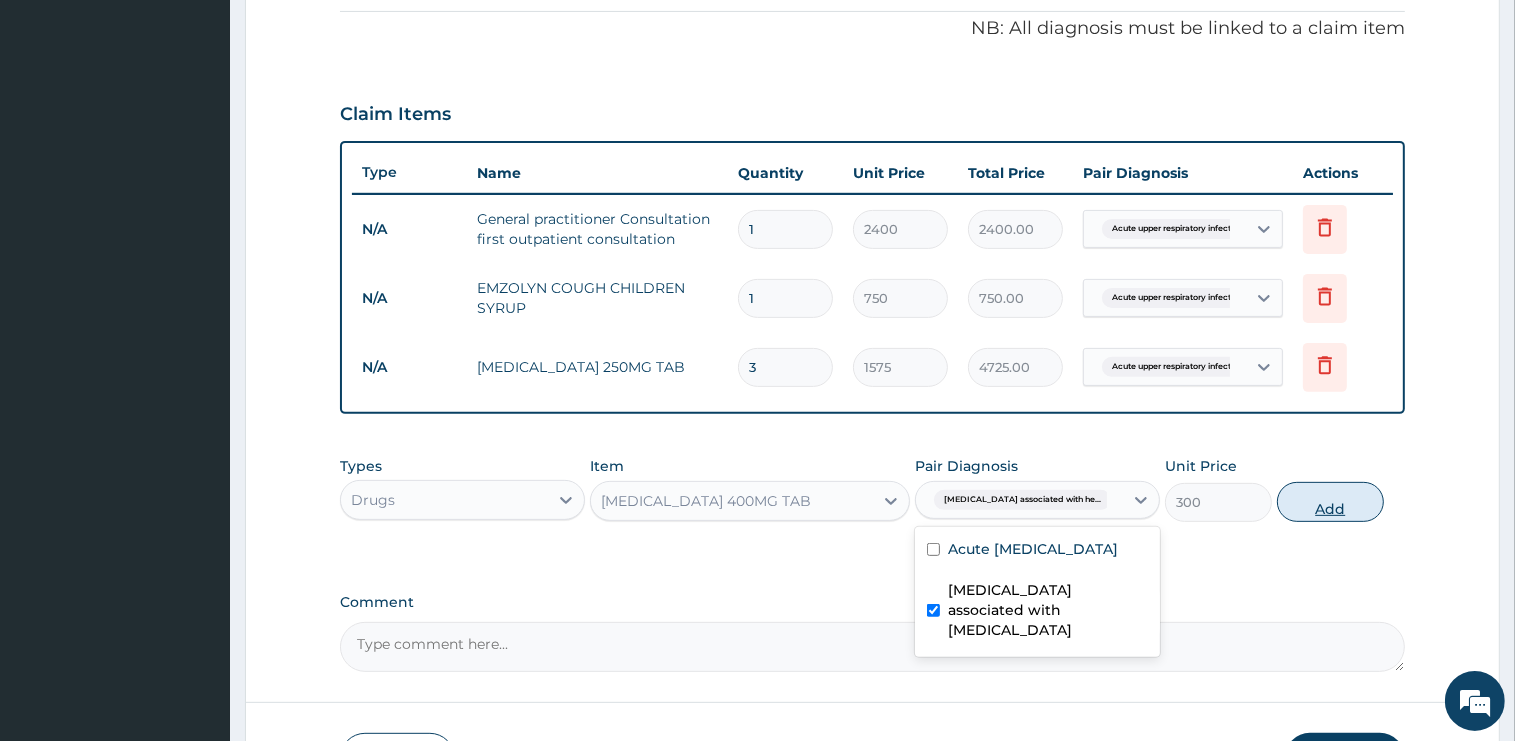 click on "Add" at bounding box center (1330, 502) 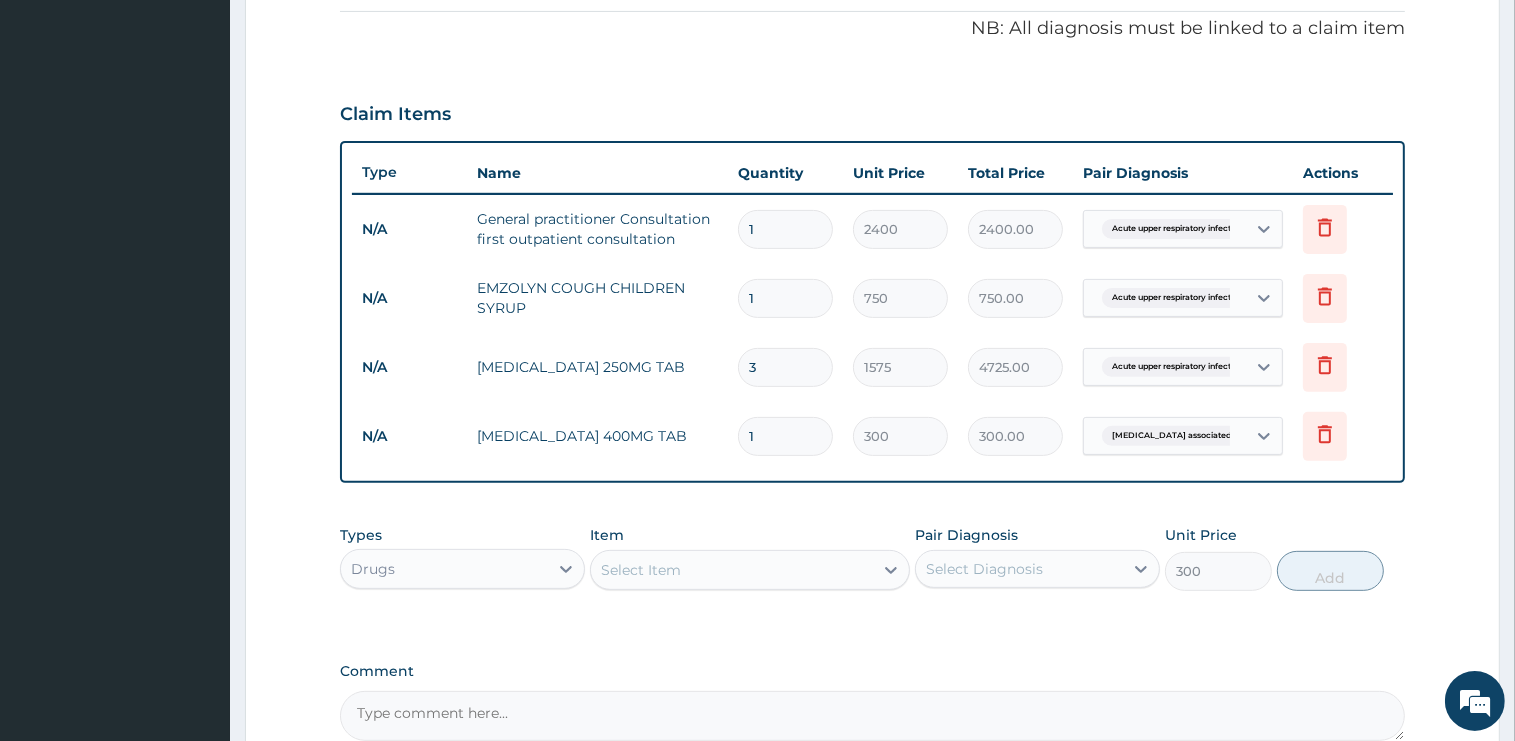 type on "0" 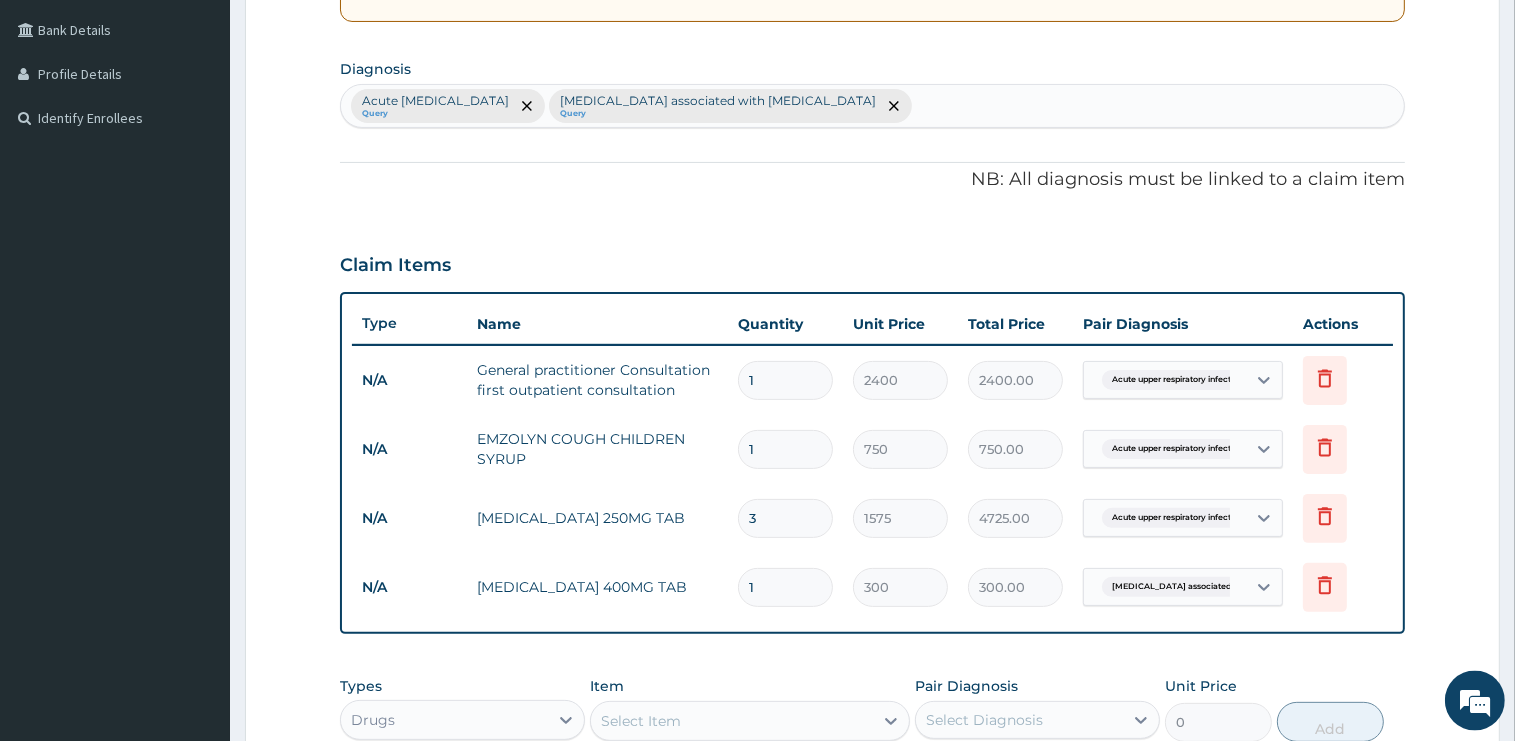 scroll, scrollTop: 286, scrollLeft: 0, axis: vertical 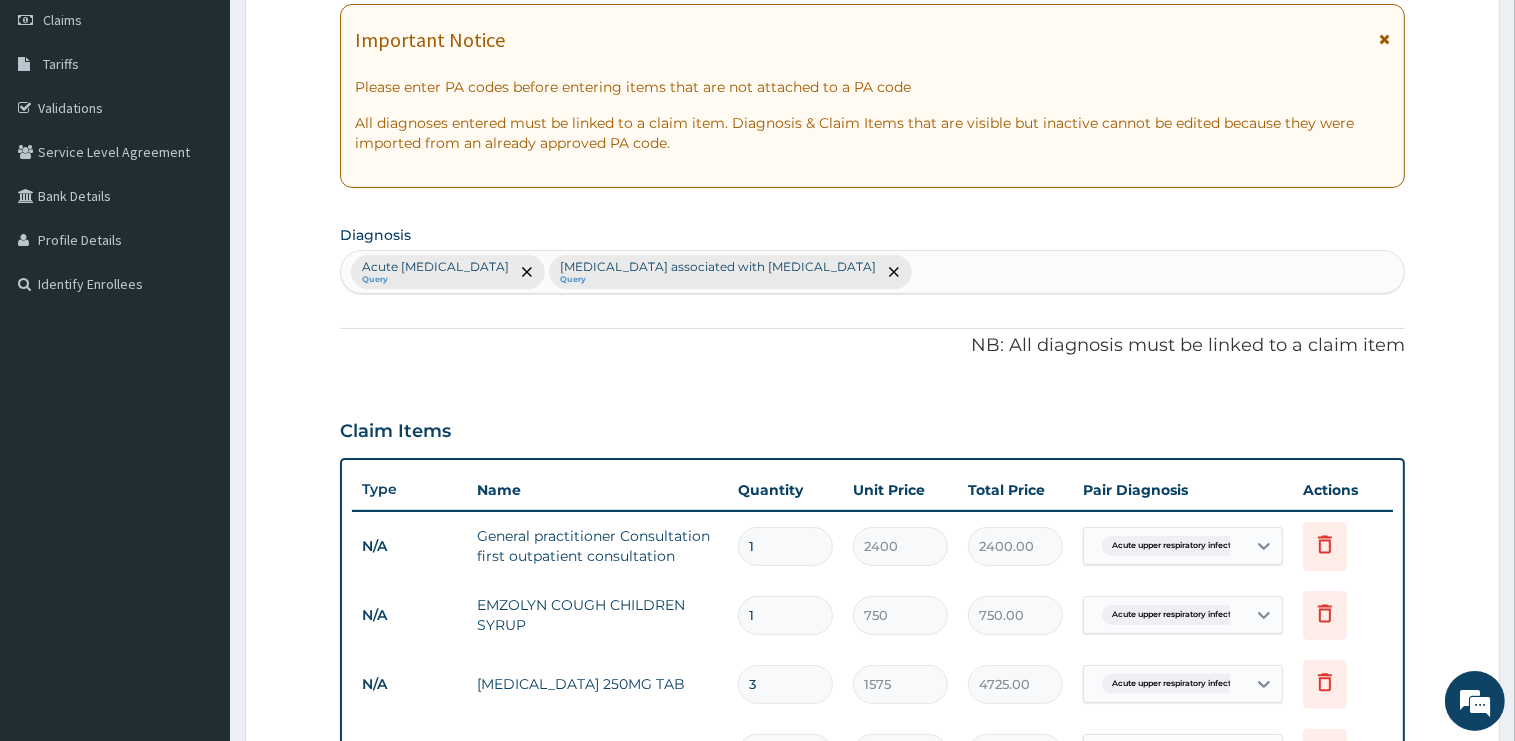 click on "Acute upper respiratory infection Query Arthropathy associated with helminthiasis Query" at bounding box center [872, 272] 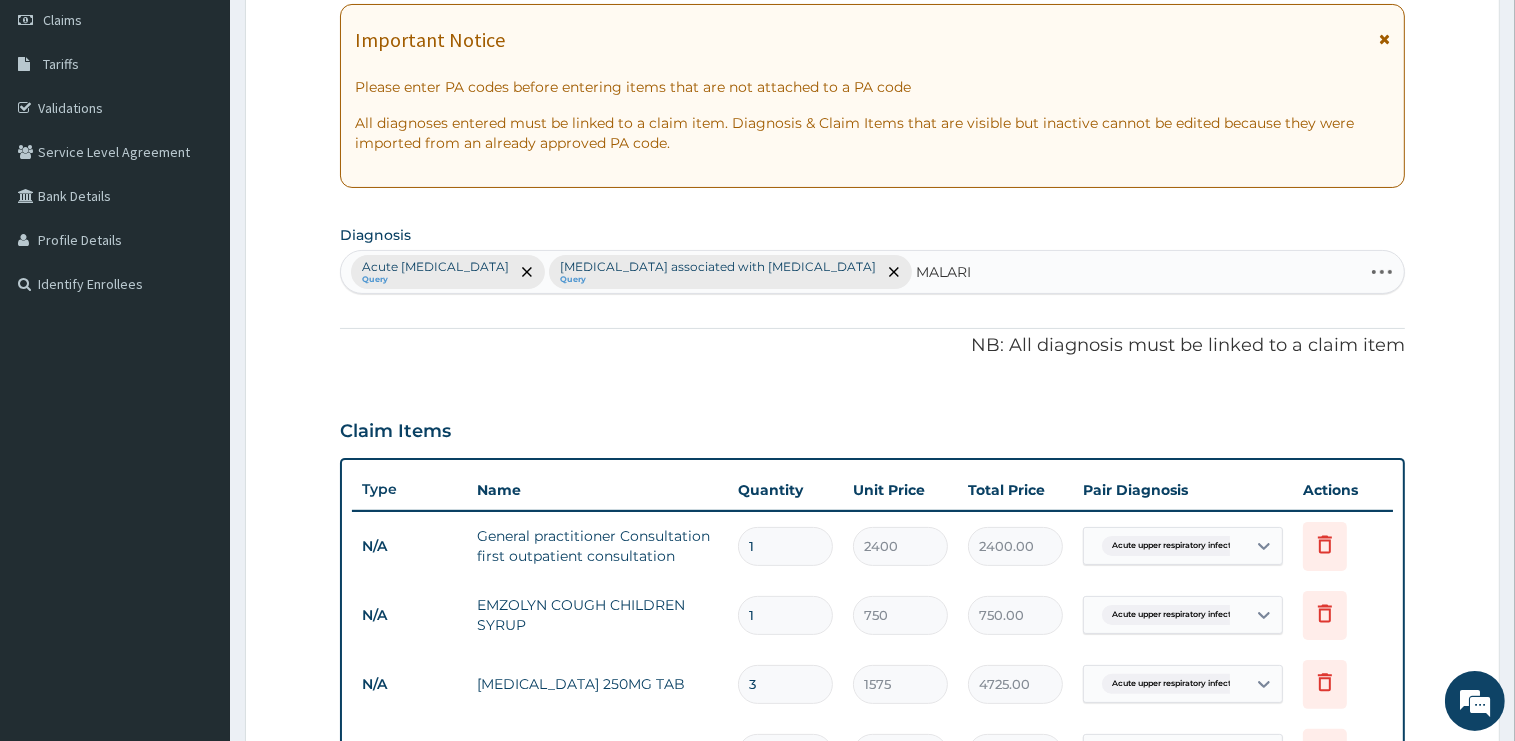 type on "[MEDICAL_DATA]" 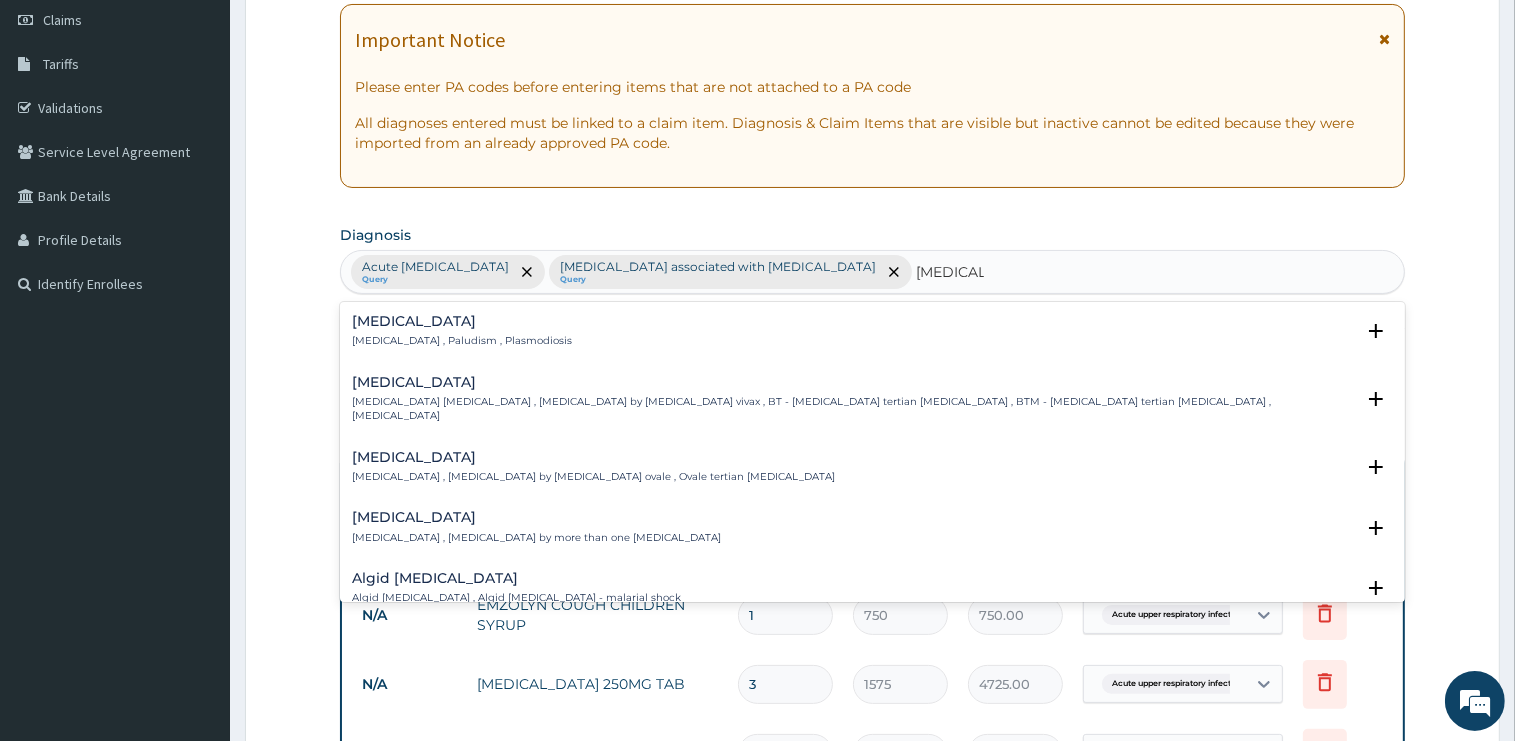 click on "[MEDICAL_DATA]" at bounding box center (462, 321) 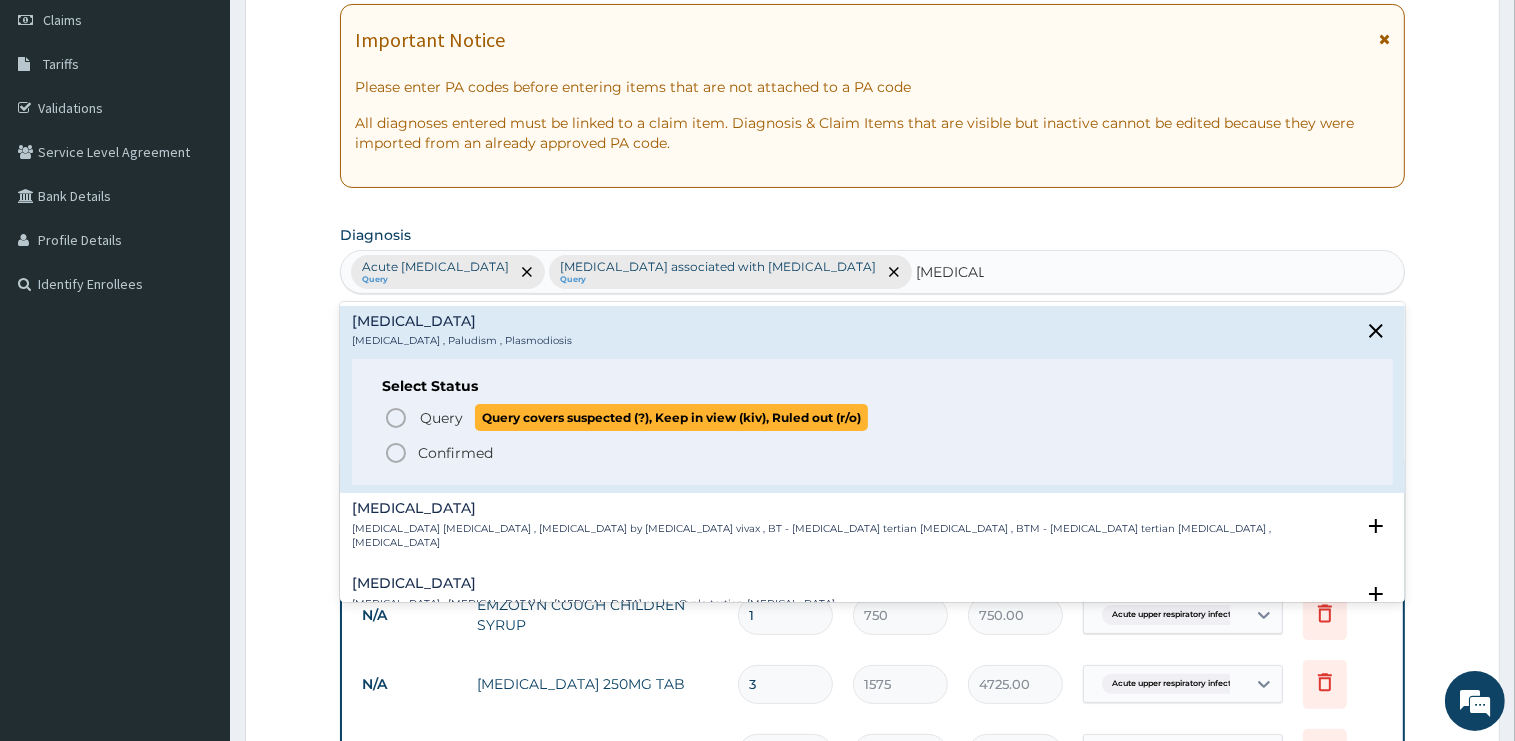 click on "Query" at bounding box center (441, 418) 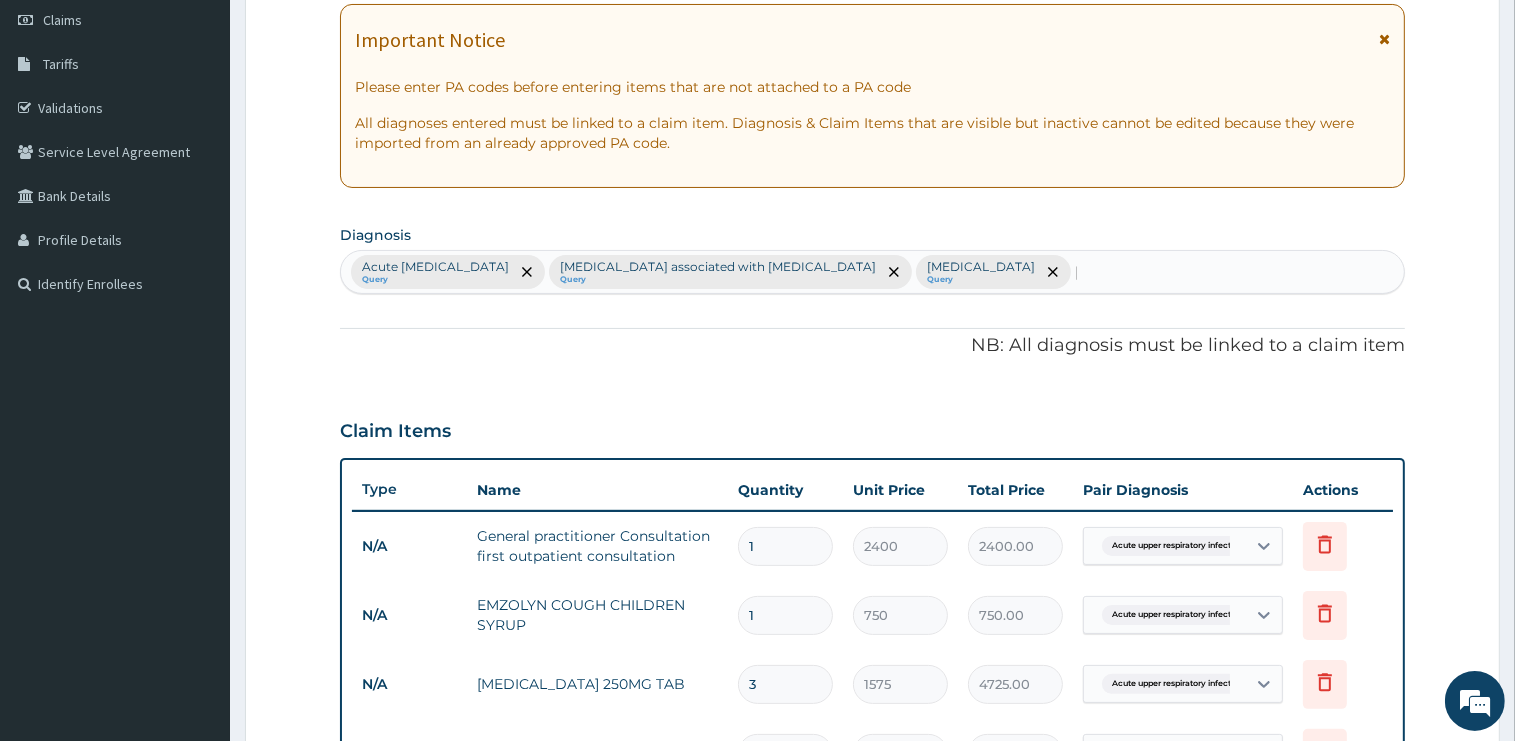 type 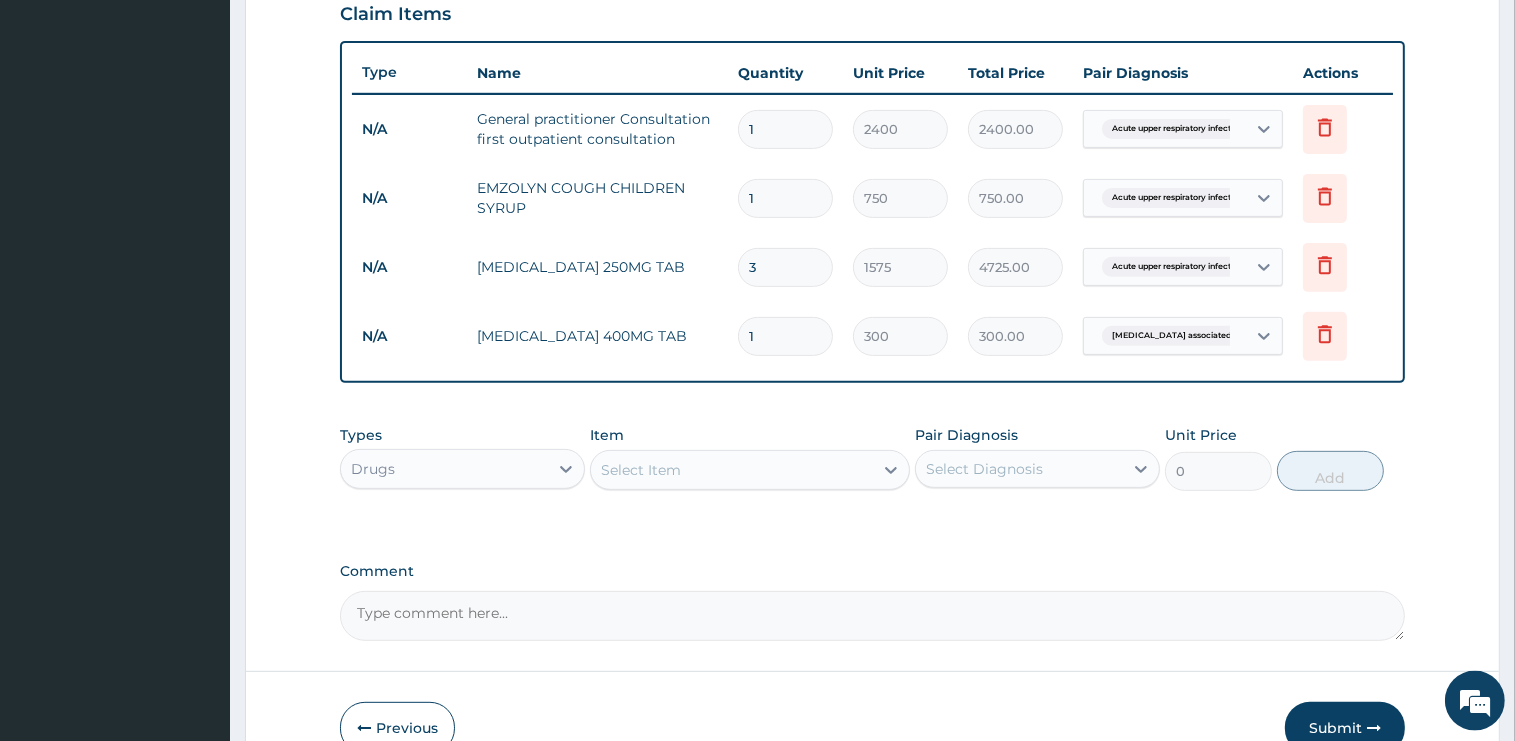 scroll, scrollTop: 708, scrollLeft: 0, axis: vertical 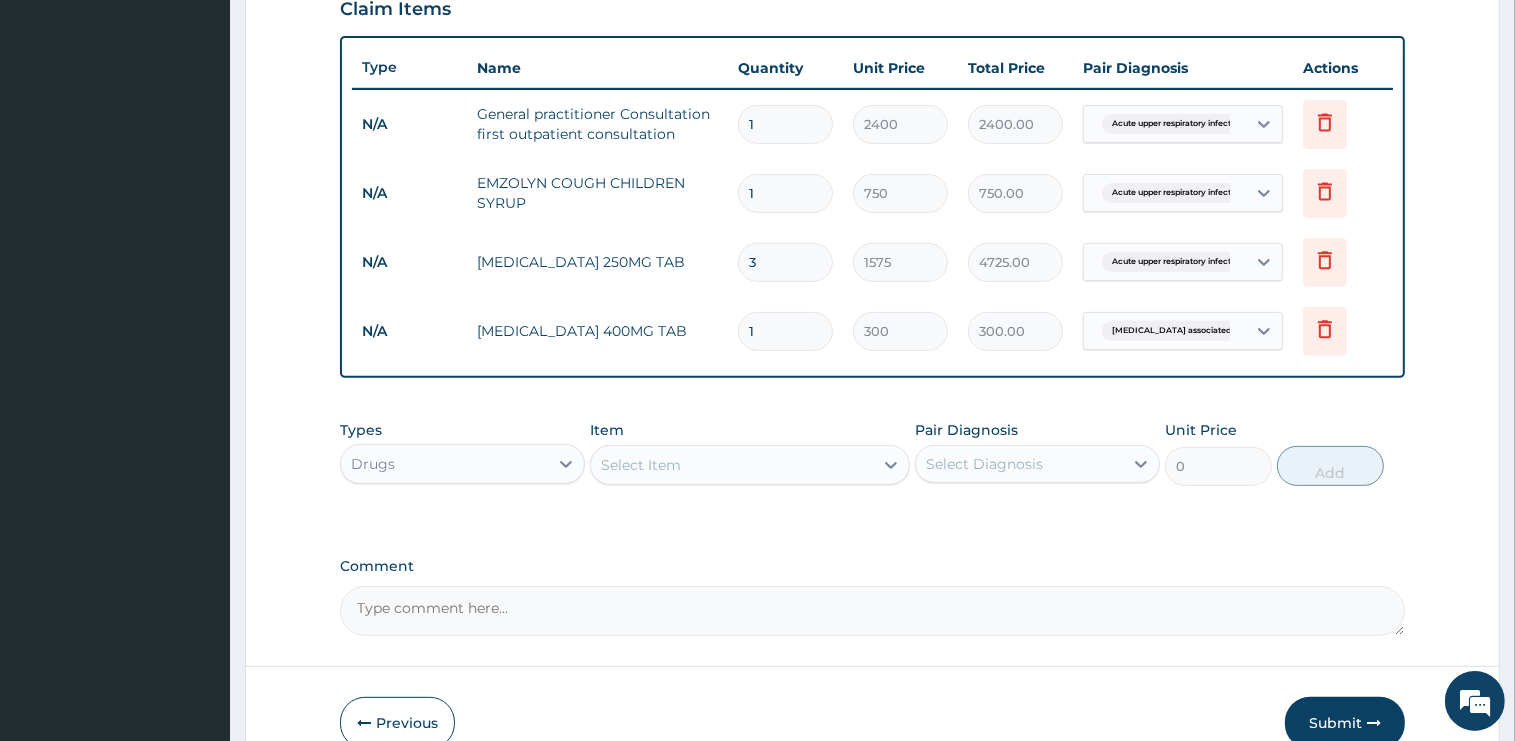 click on "Select Item" at bounding box center [732, 465] 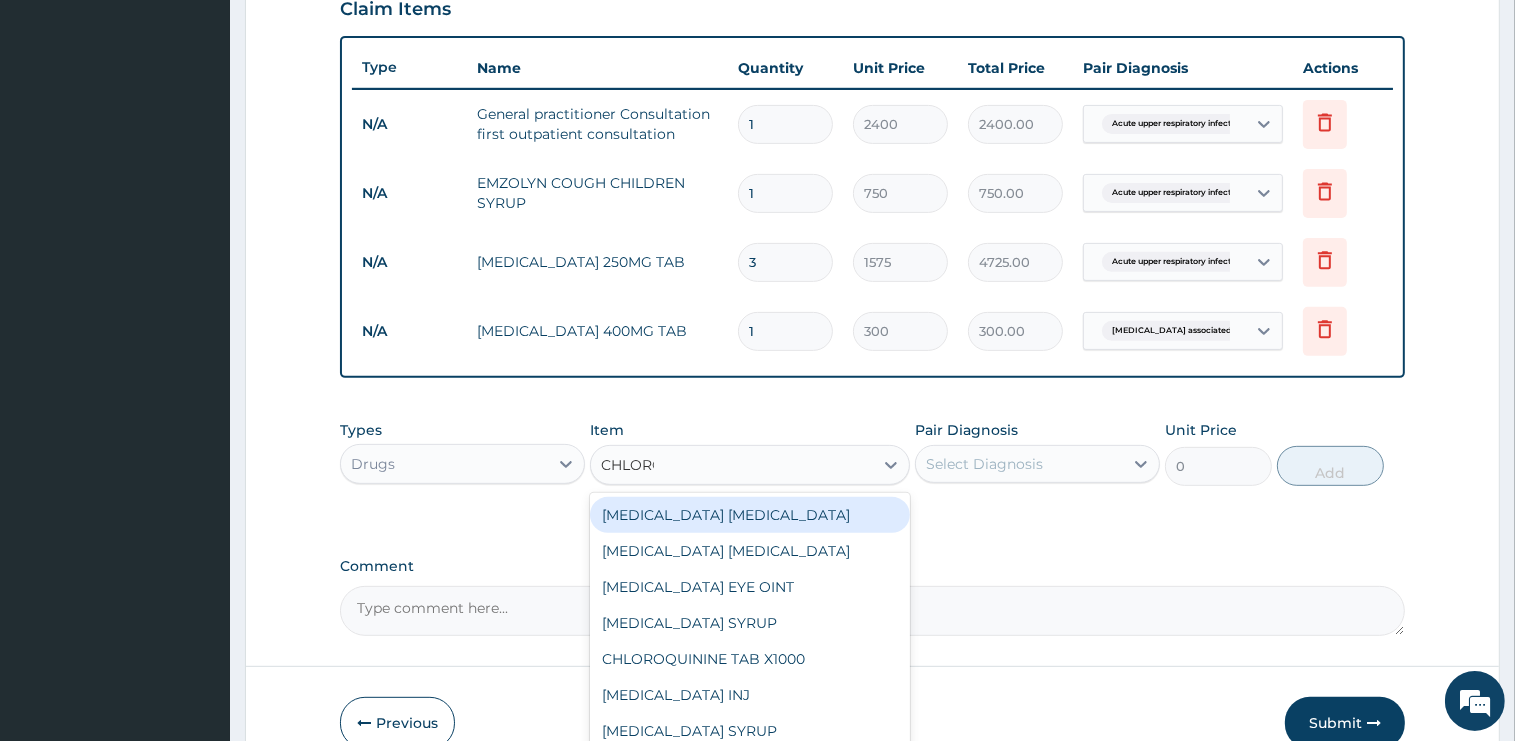 type on "CHLOROQ" 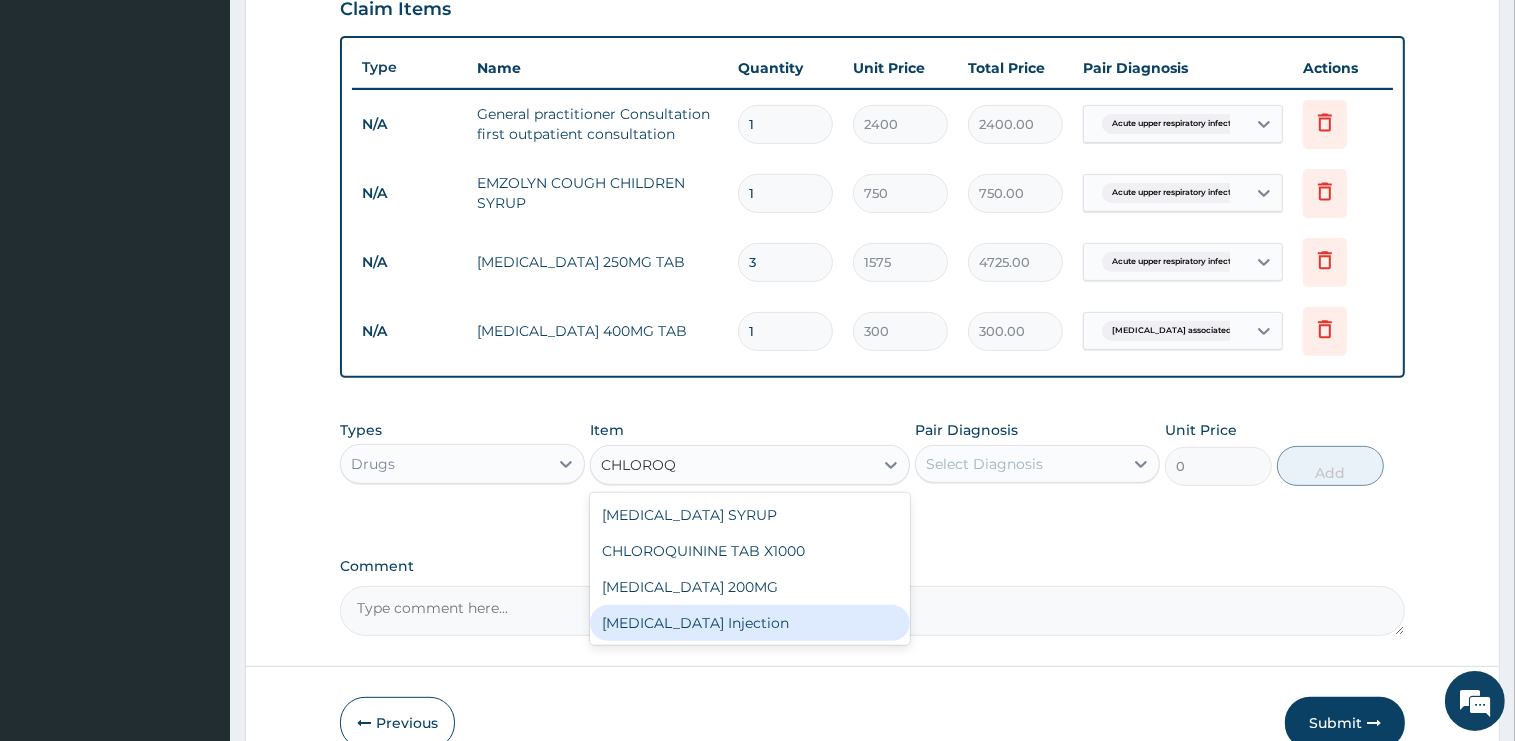 click on "[MEDICAL_DATA] Injection" at bounding box center (750, 623) 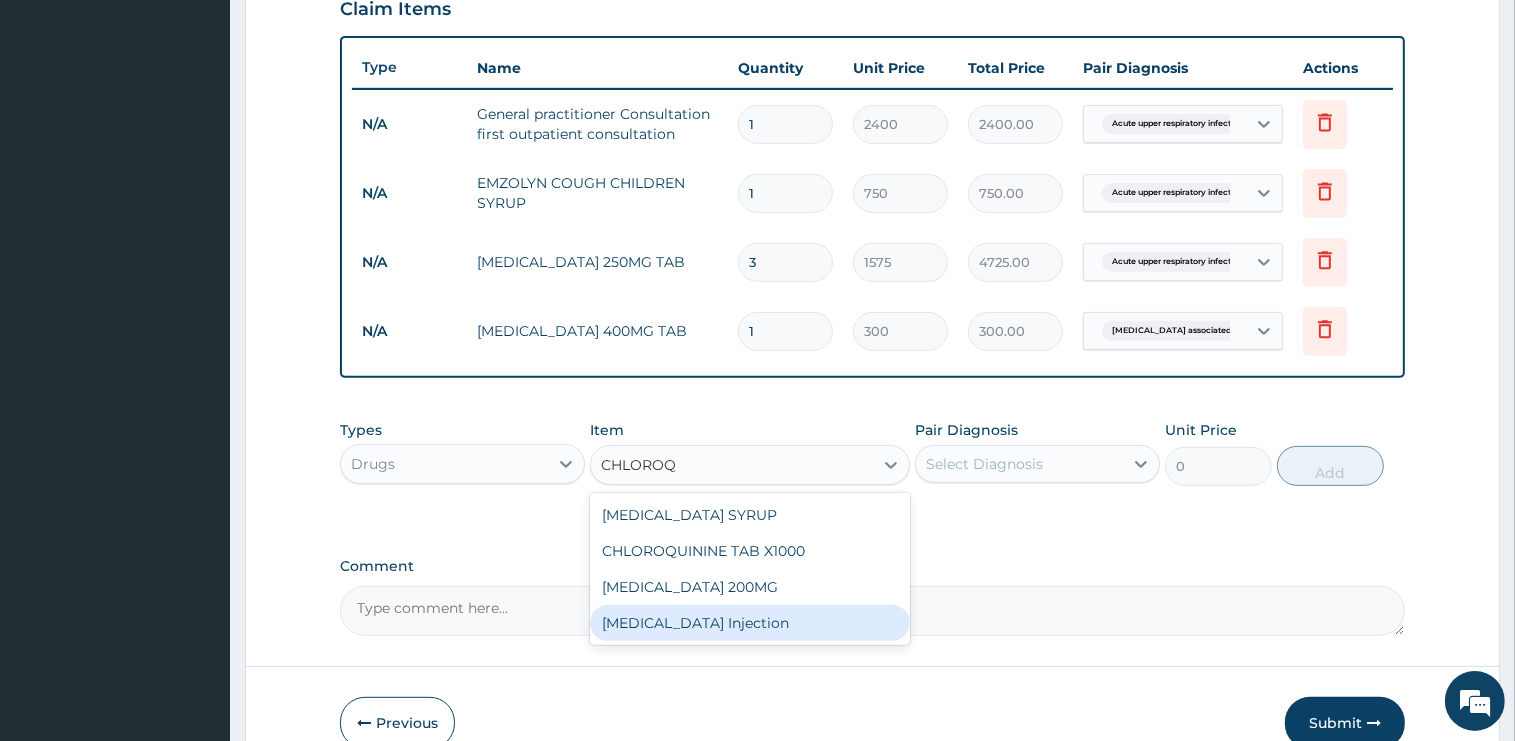 type 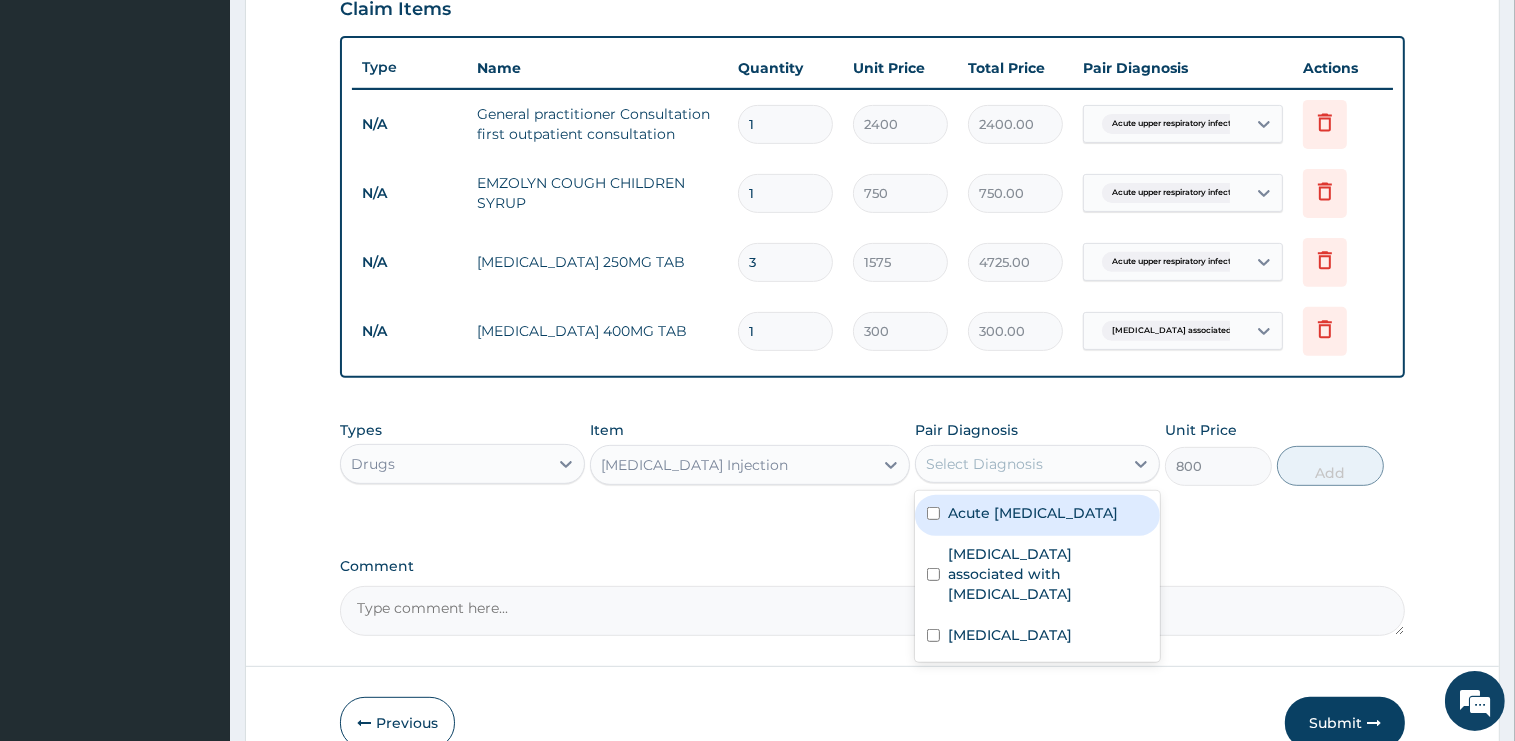 click on "Select Diagnosis" at bounding box center (1019, 464) 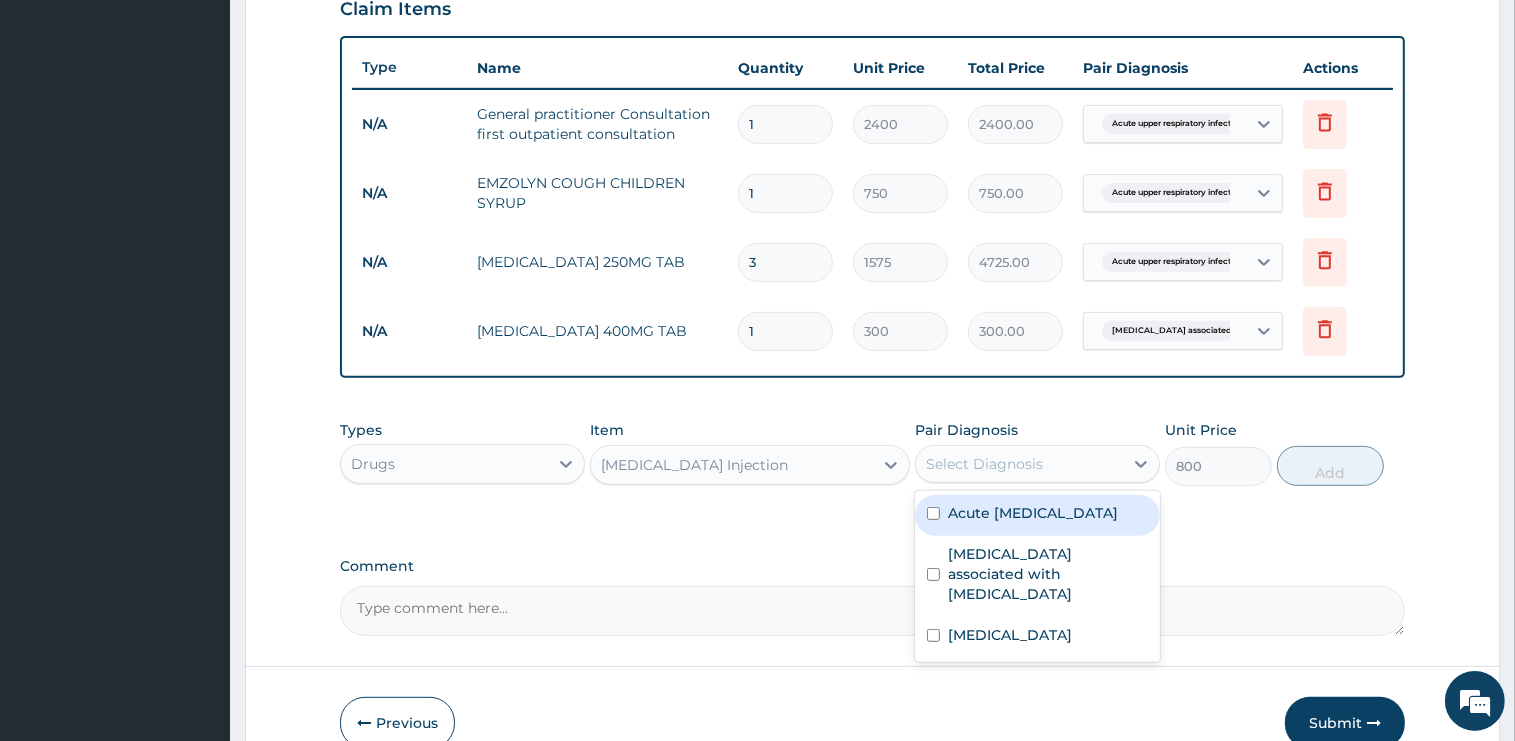 click on "Acute upper respiratory infection" at bounding box center (1033, 513) 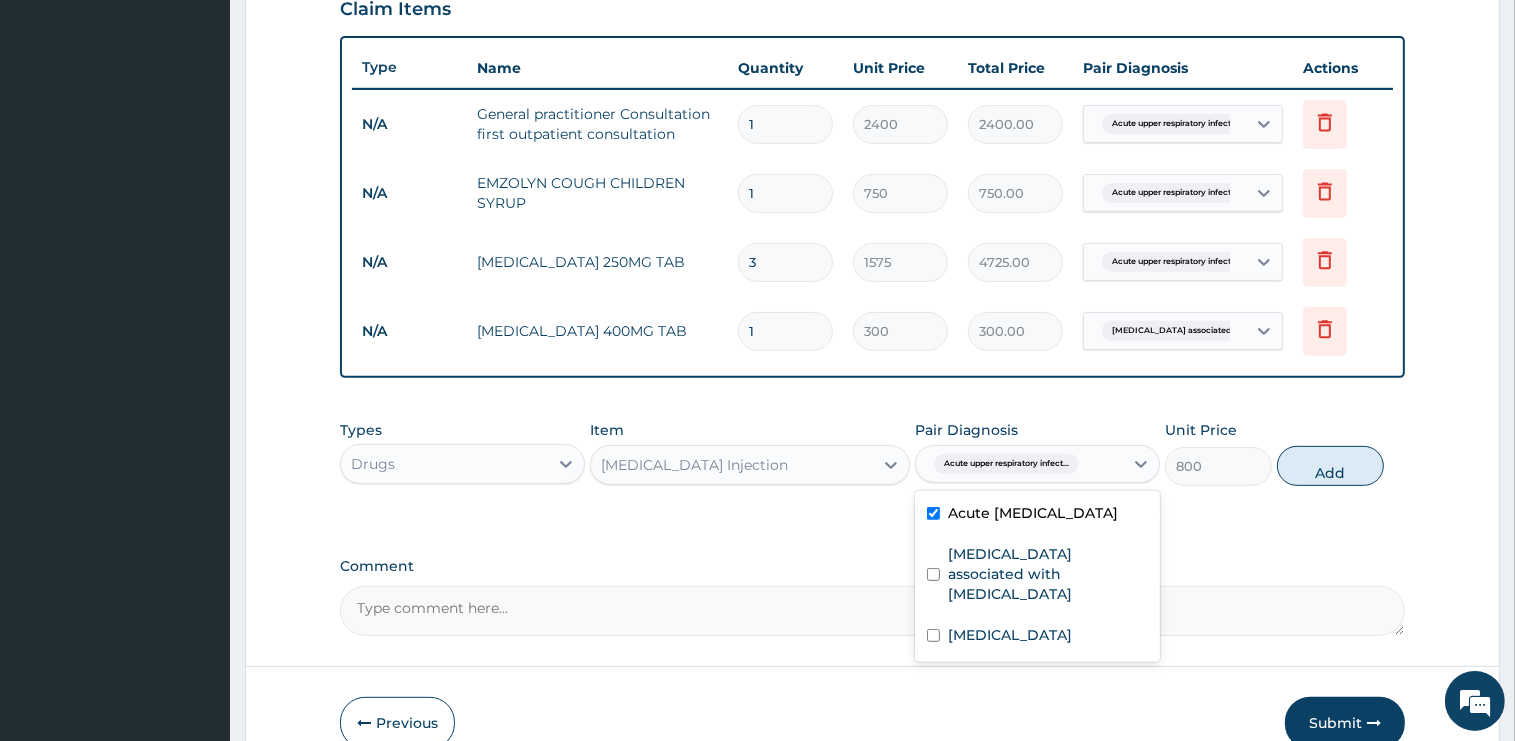 checkbox on "true" 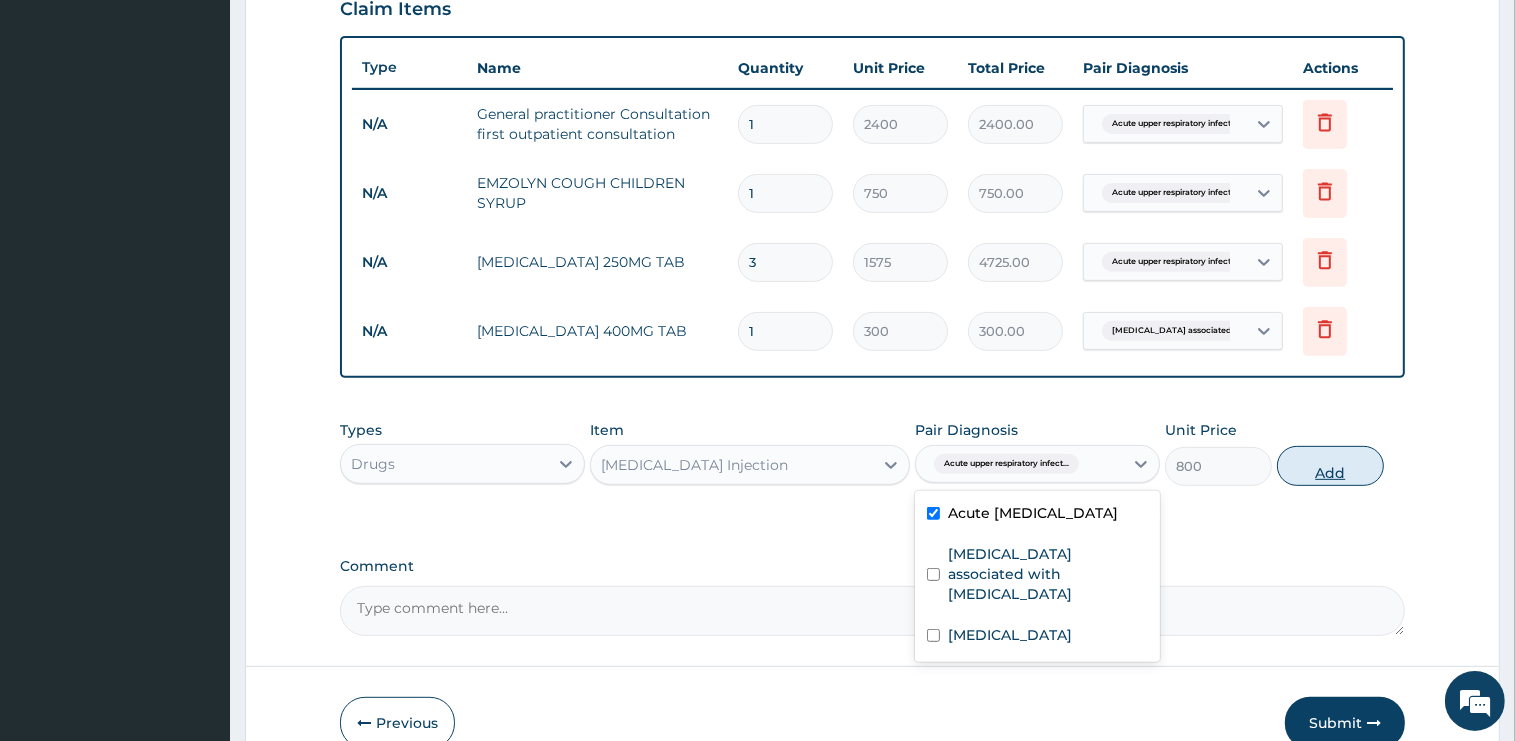 click on "Add" at bounding box center (1330, 466) 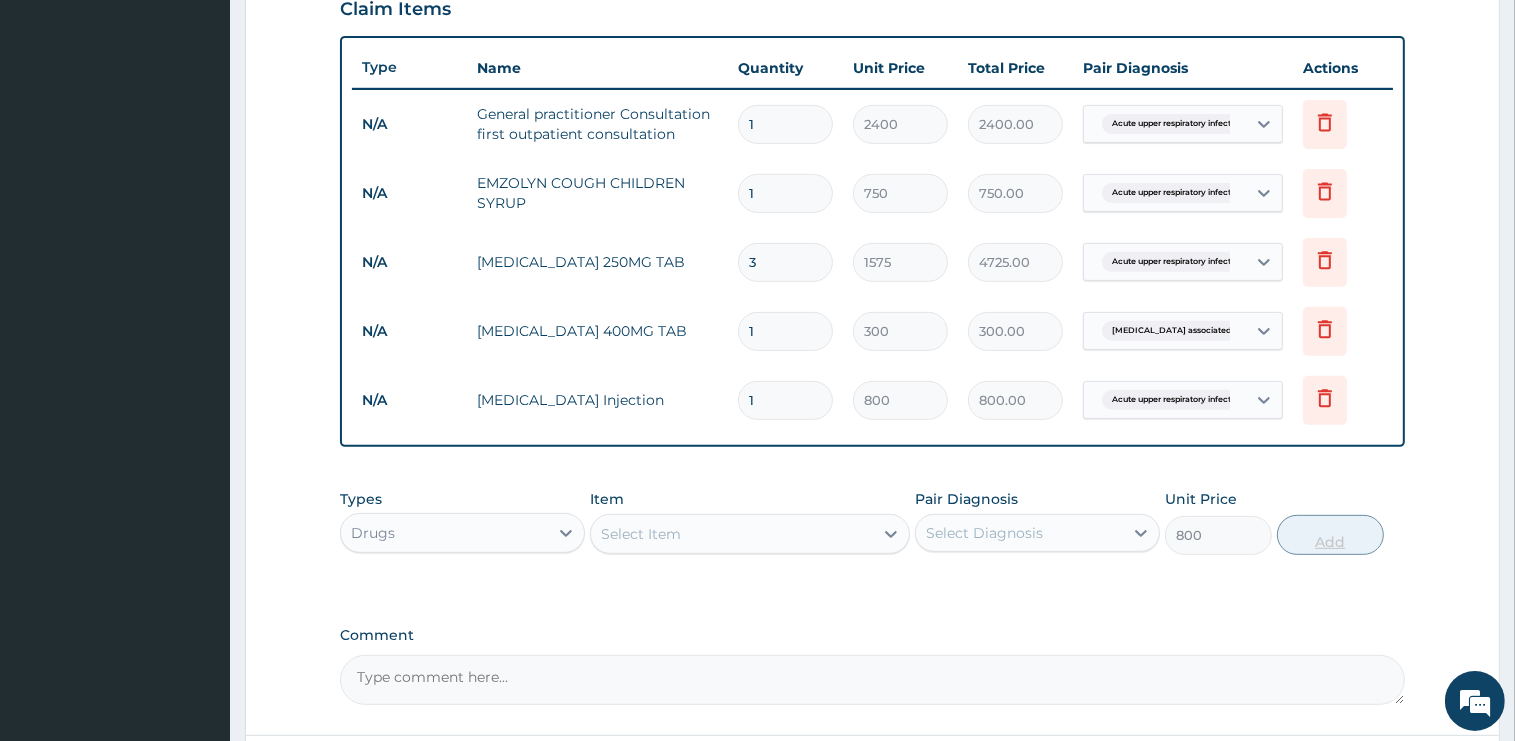 type on "0" 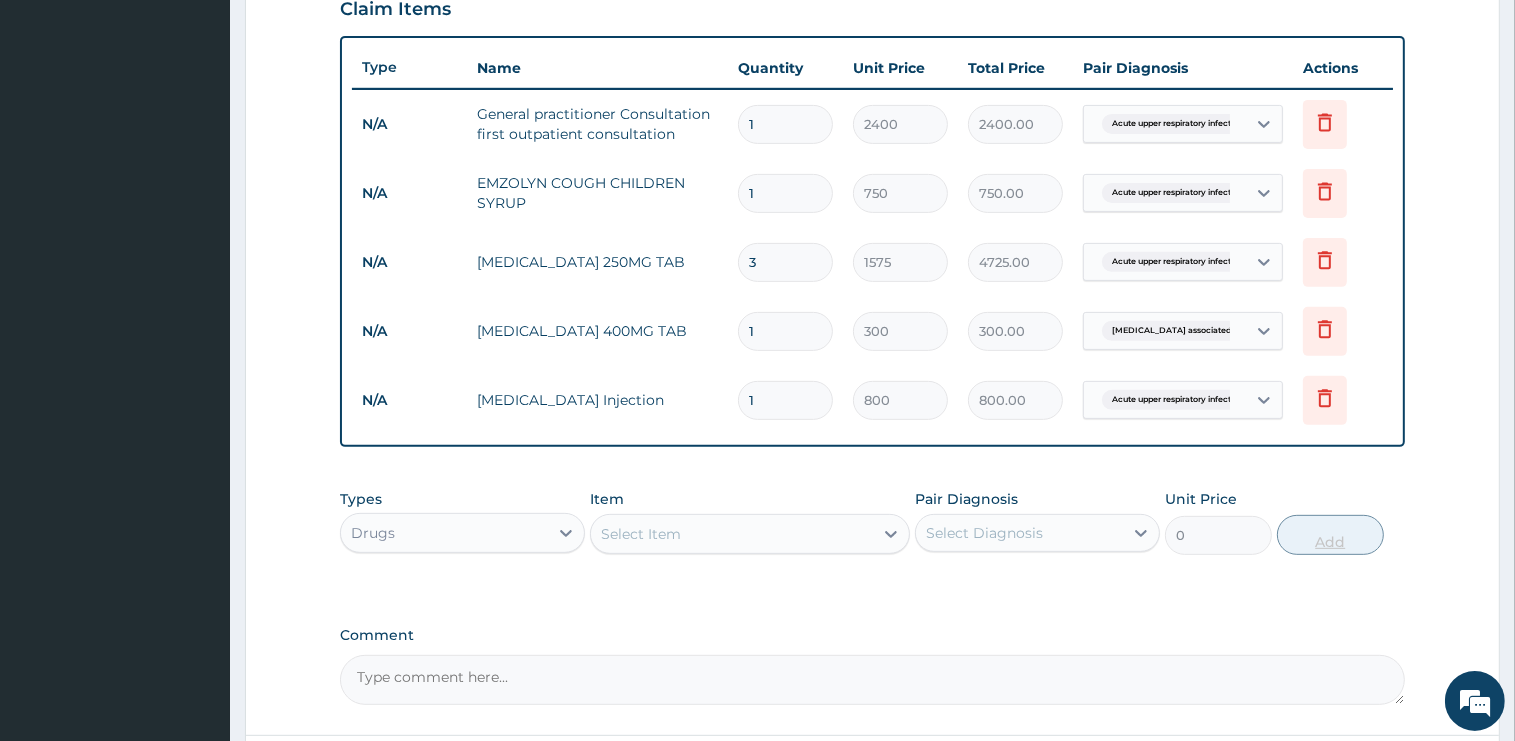 type 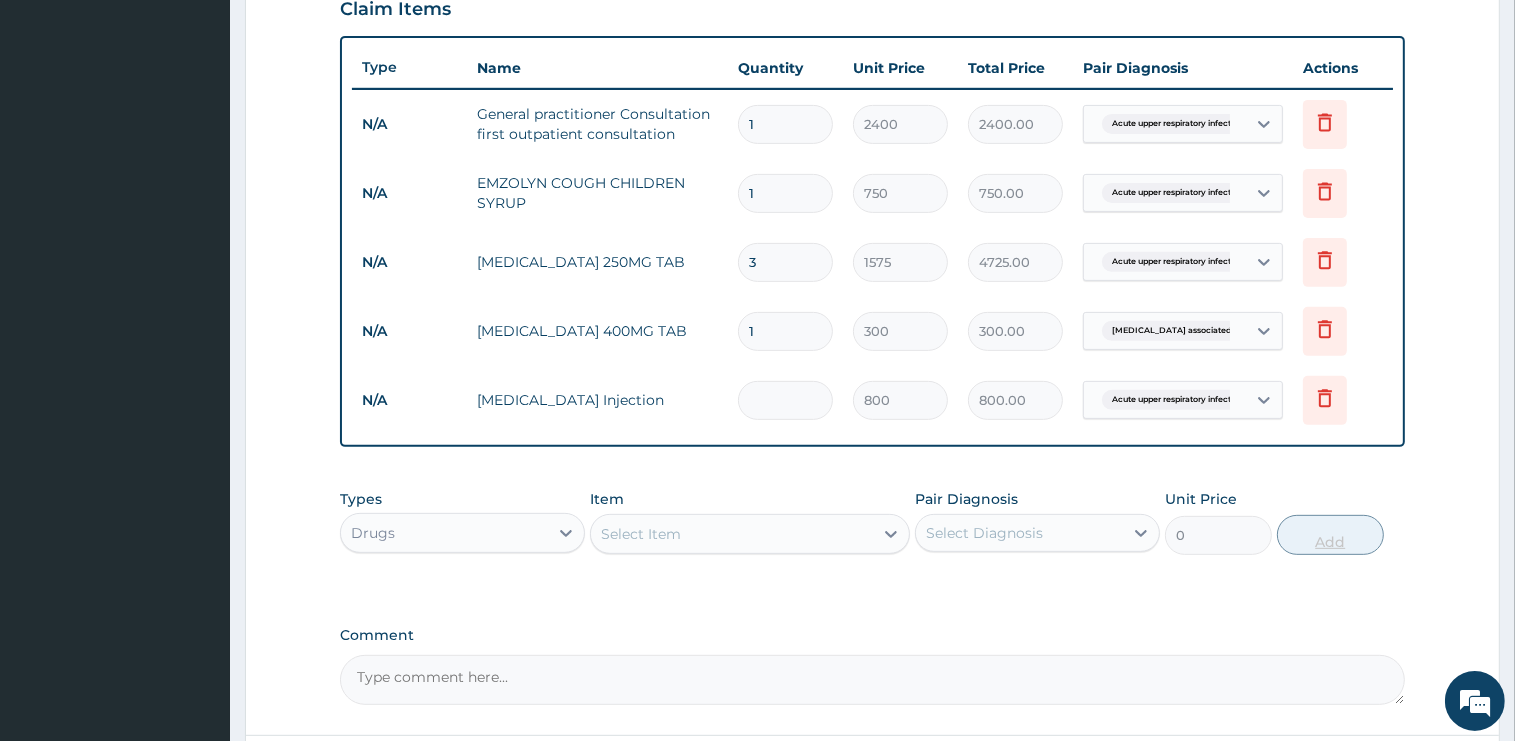 type on "0.00" 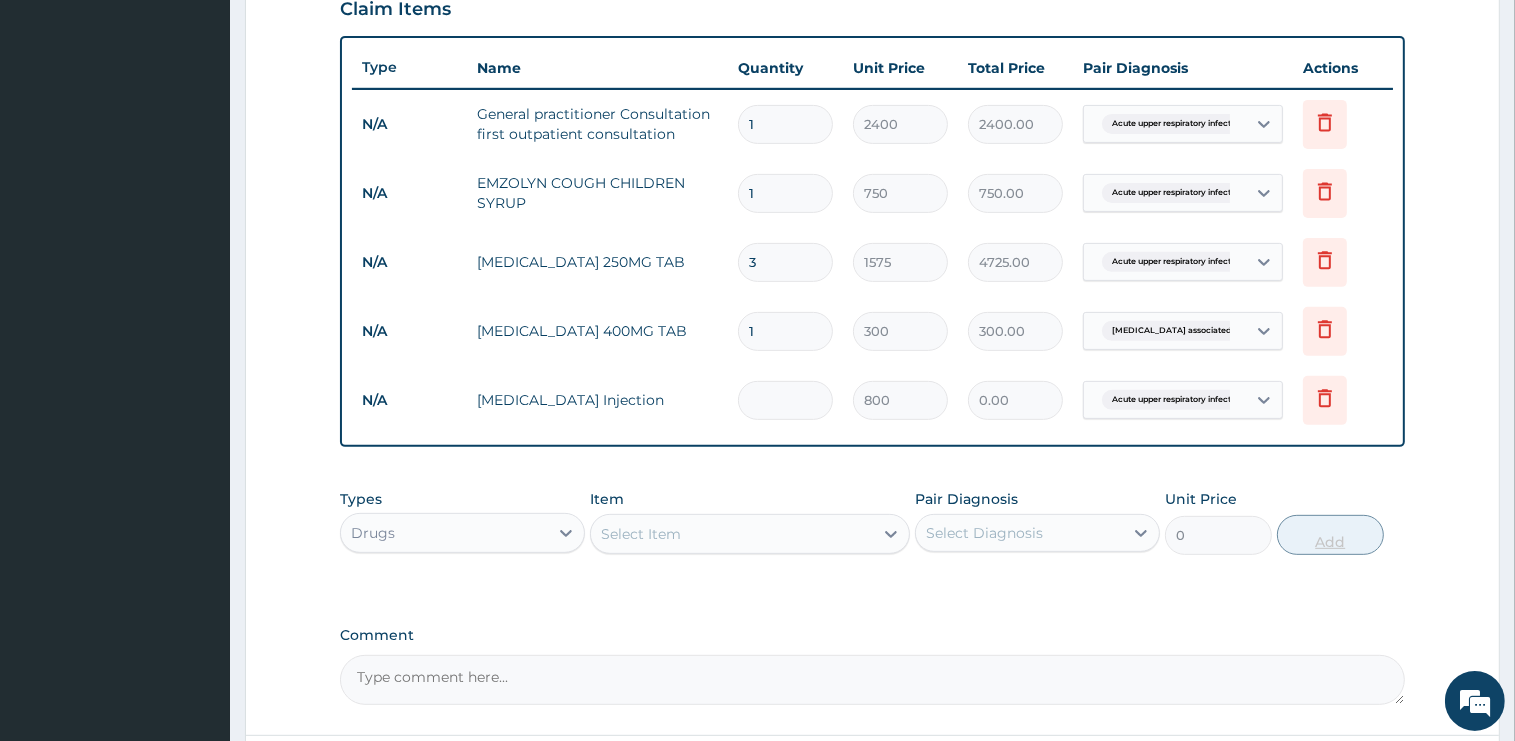 type on "3" 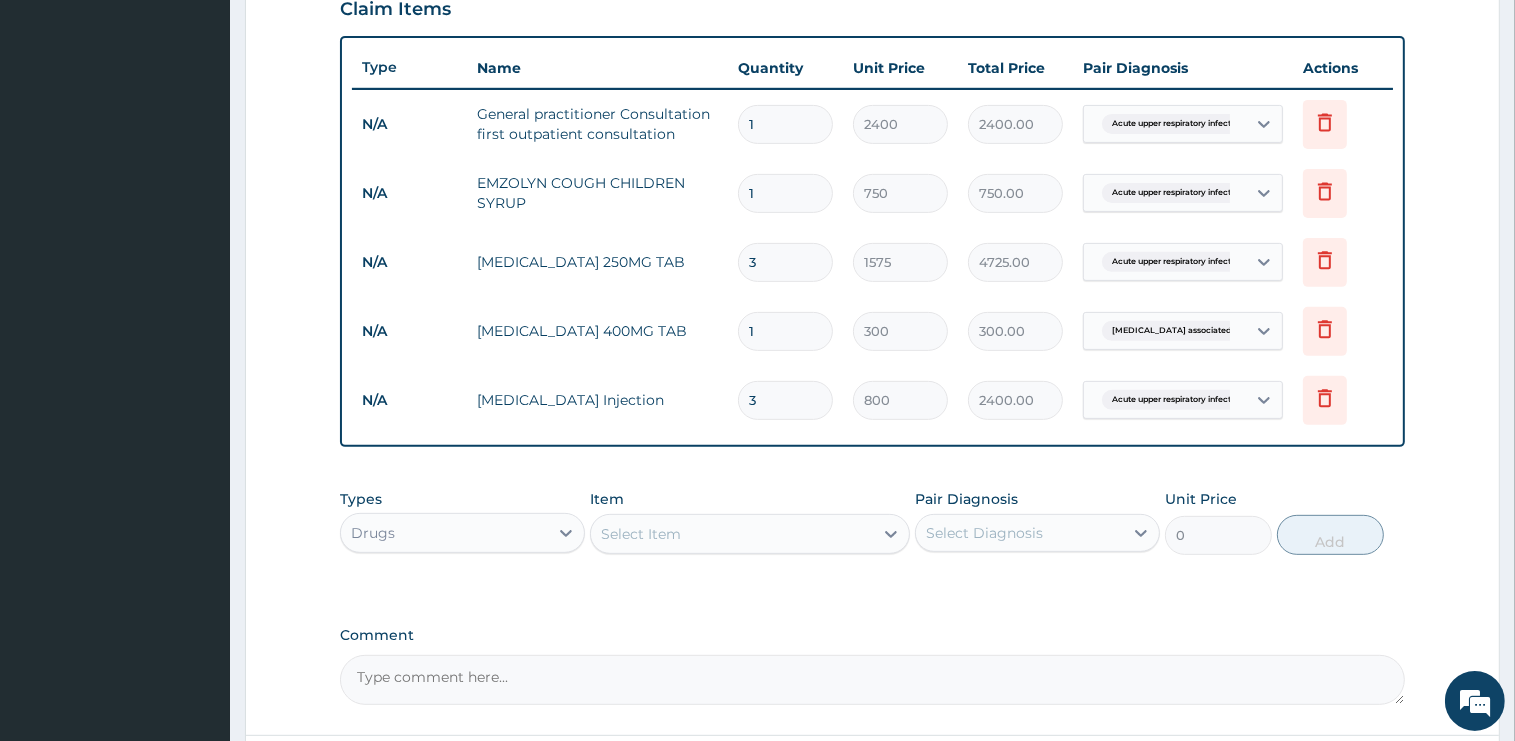 type on "3" 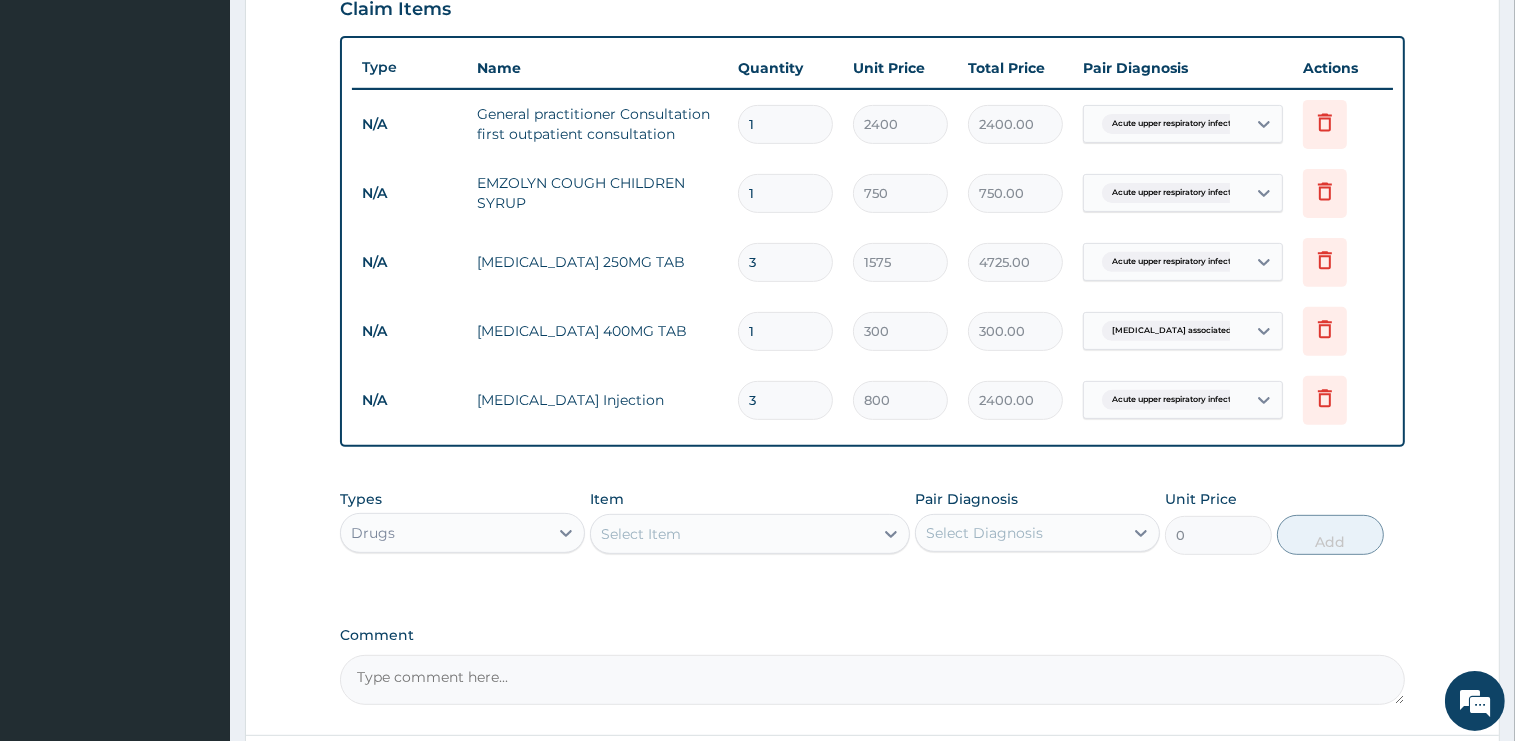 type on "6" 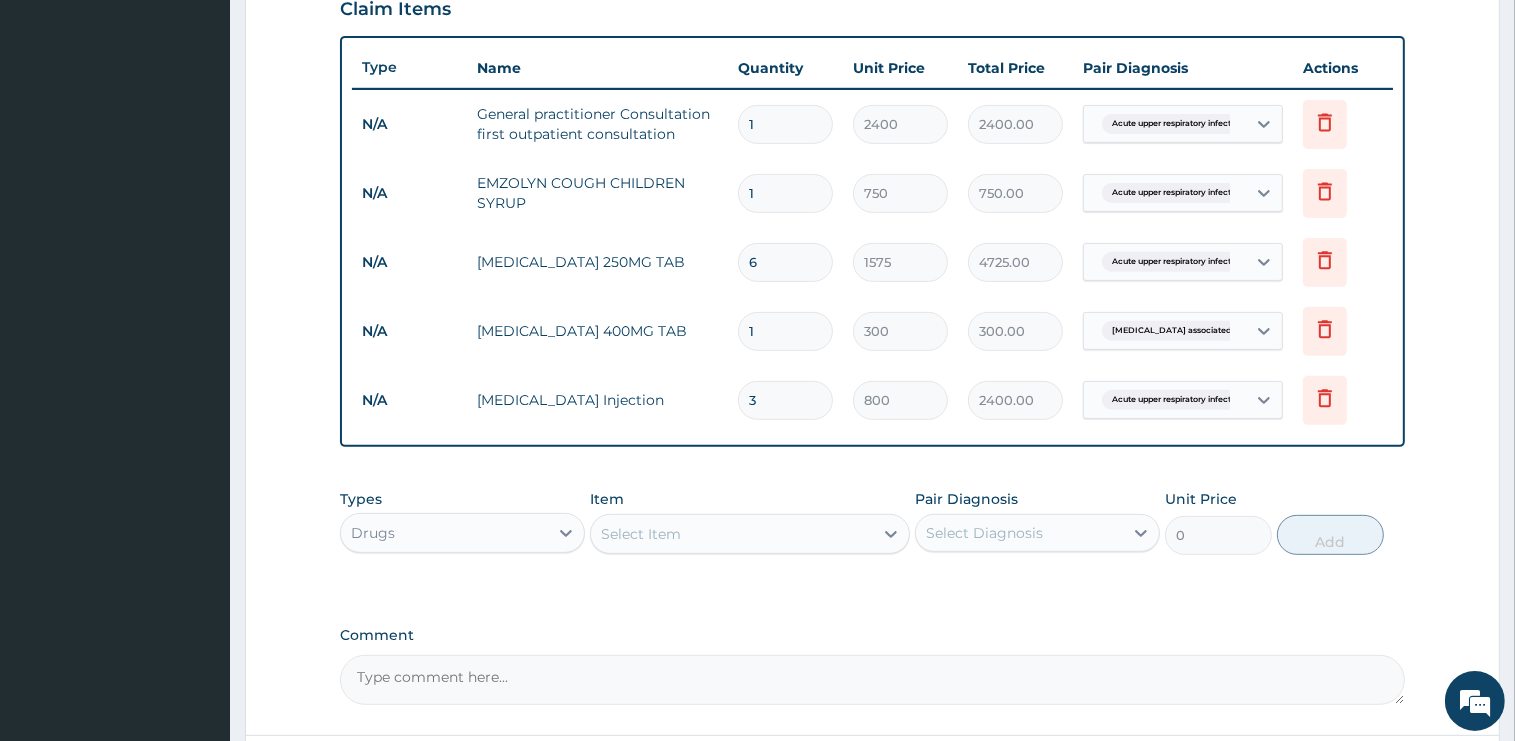 type on "9450.00" 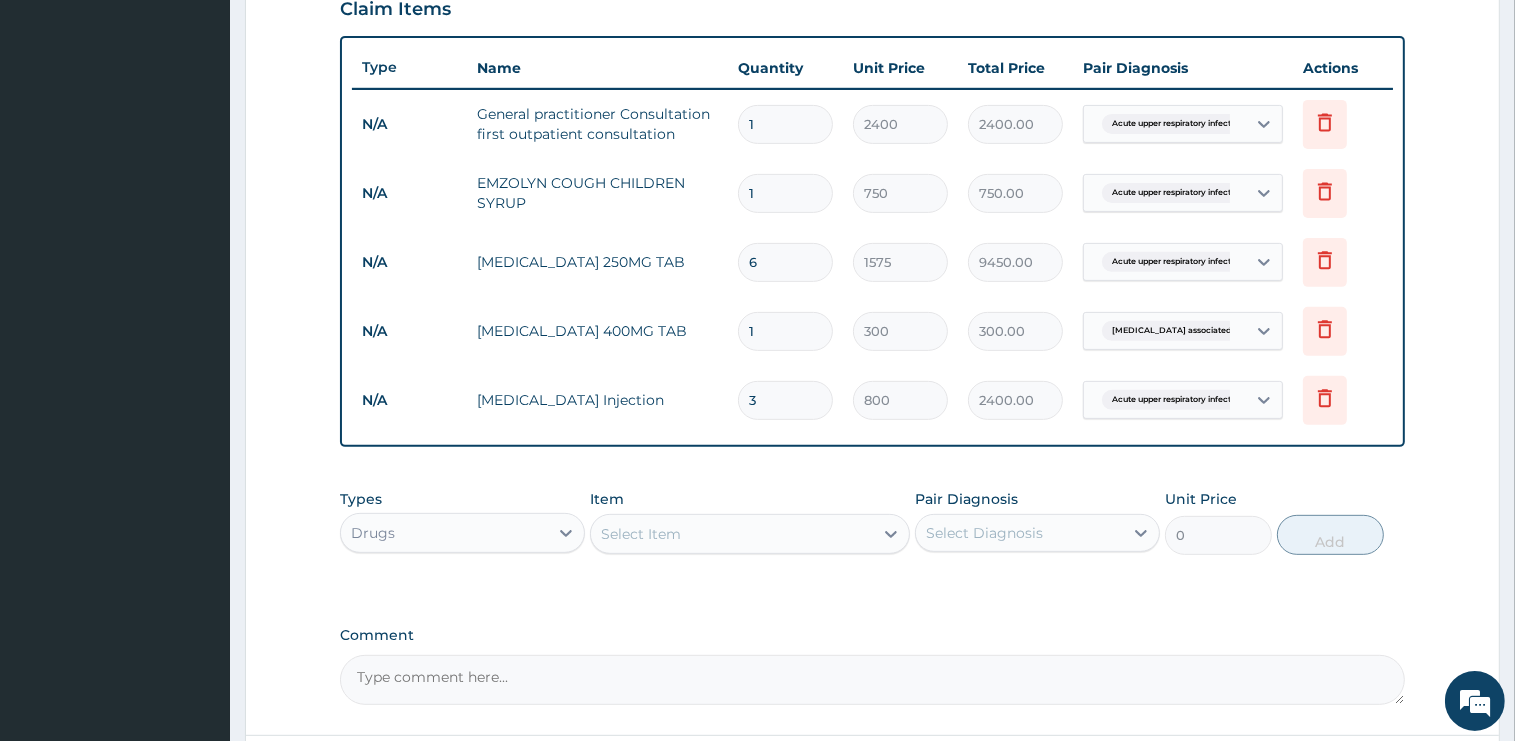 type on "6" 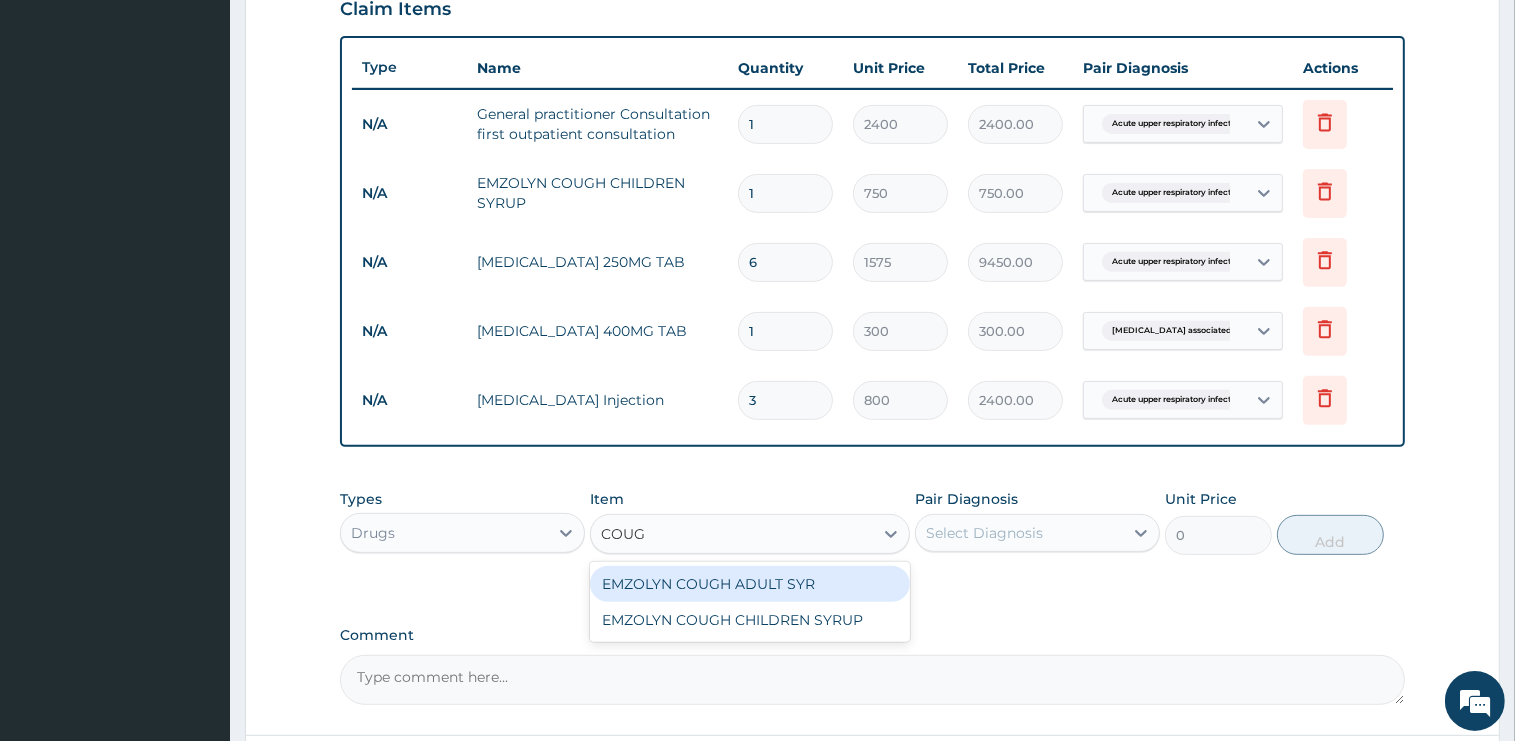 type on "COUGH" 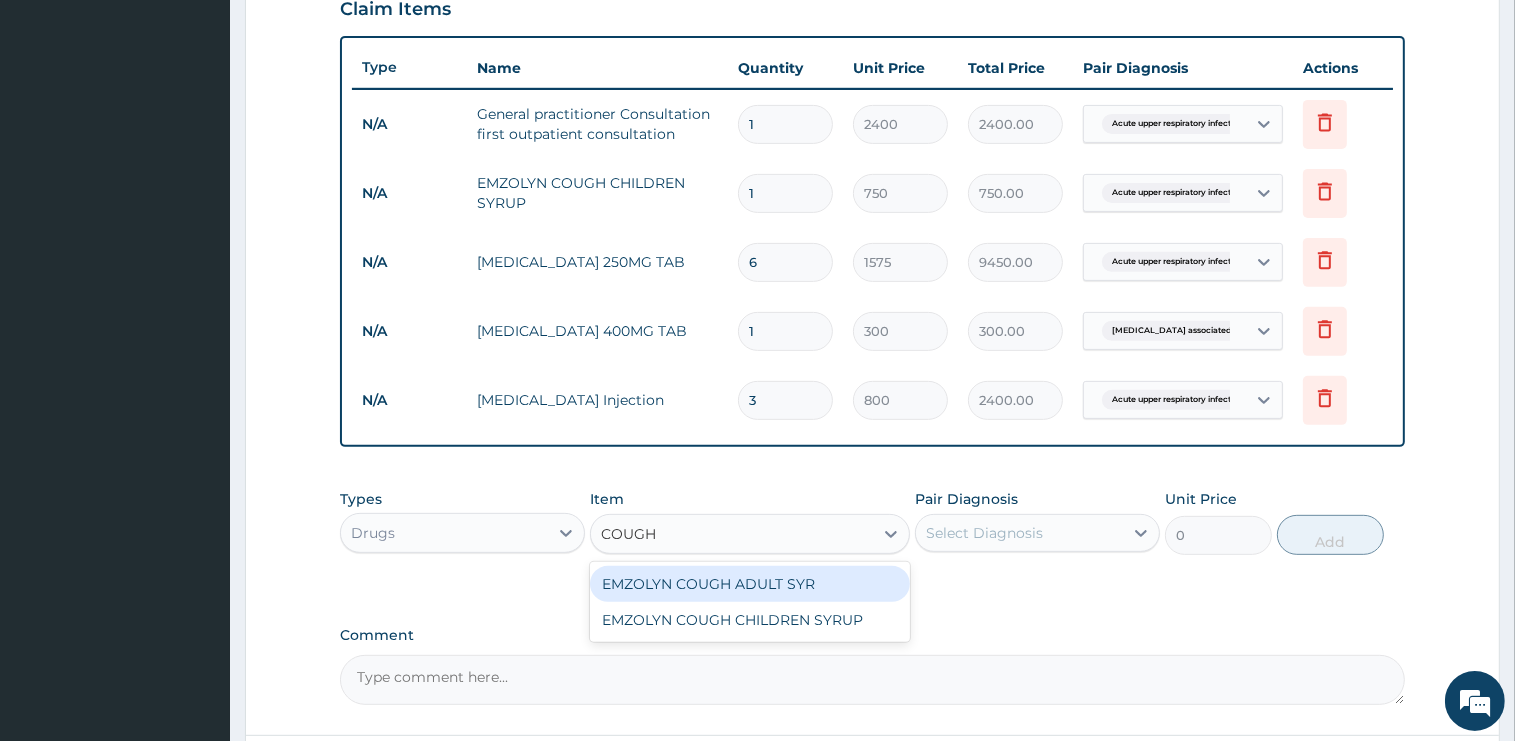 click on "EMZOLYN COUGH ADULT SYR" at bounding box center (750, 584) 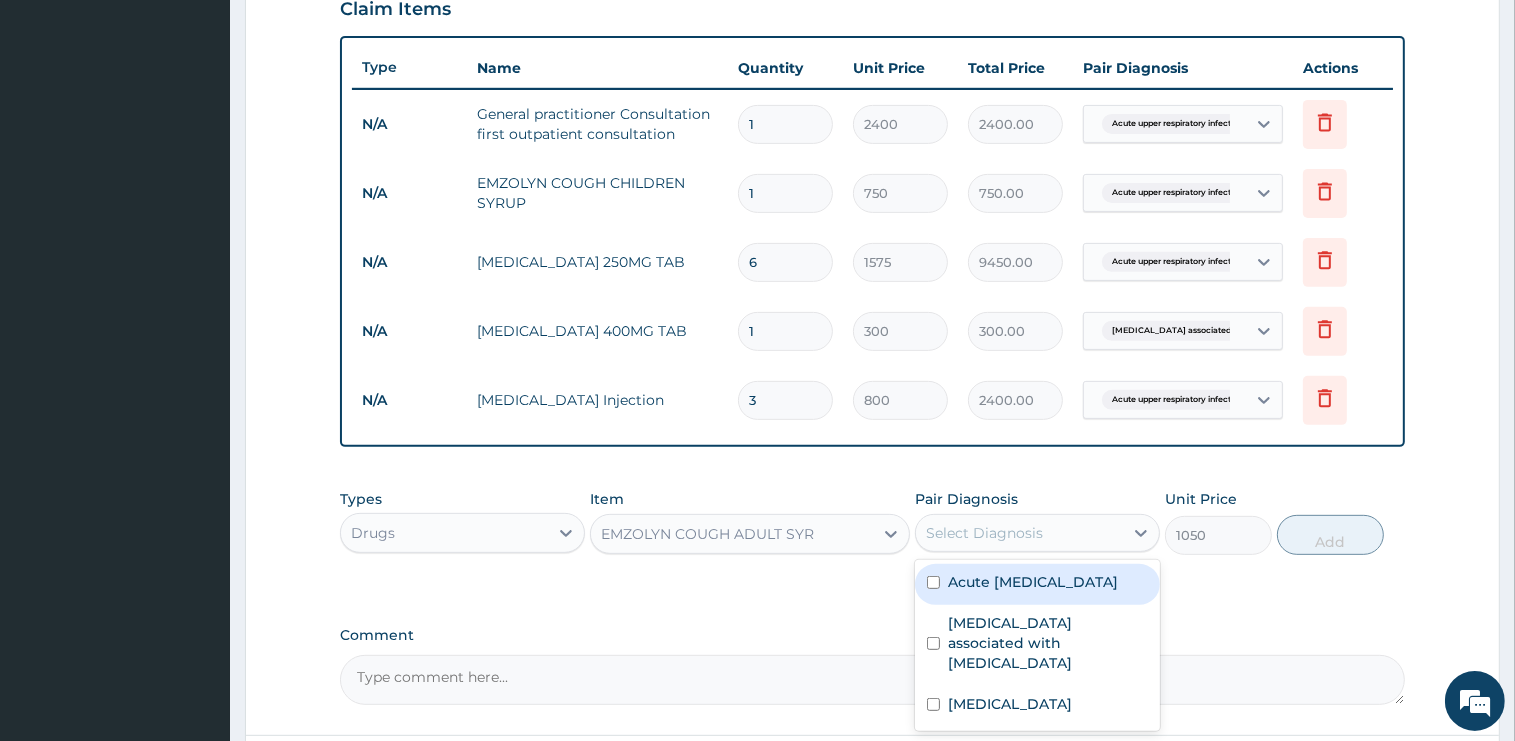 click on "Select Diagnosis" at bounding box center (984, 533) 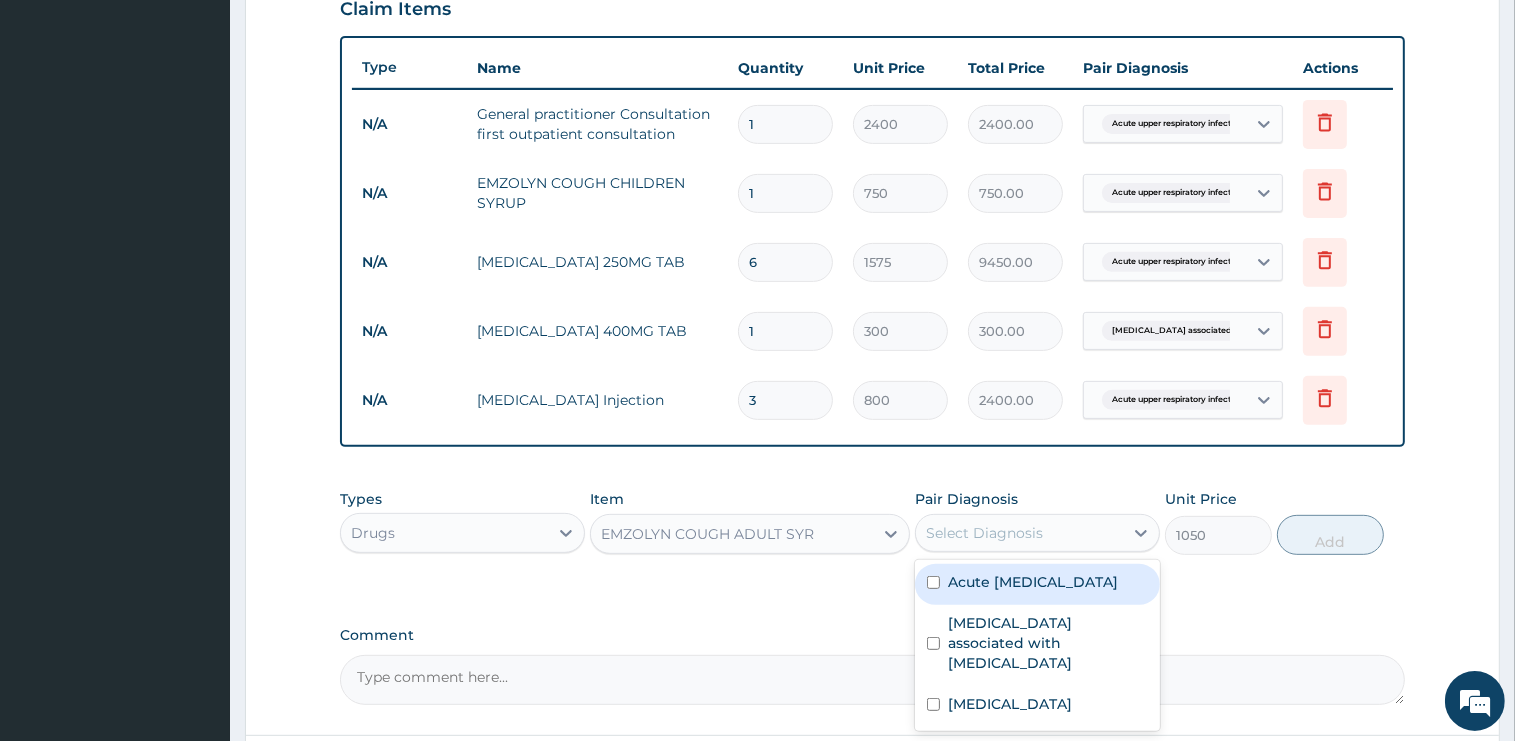 click on "Acute upper respiratory infection" at bounding box center (1033, 582) 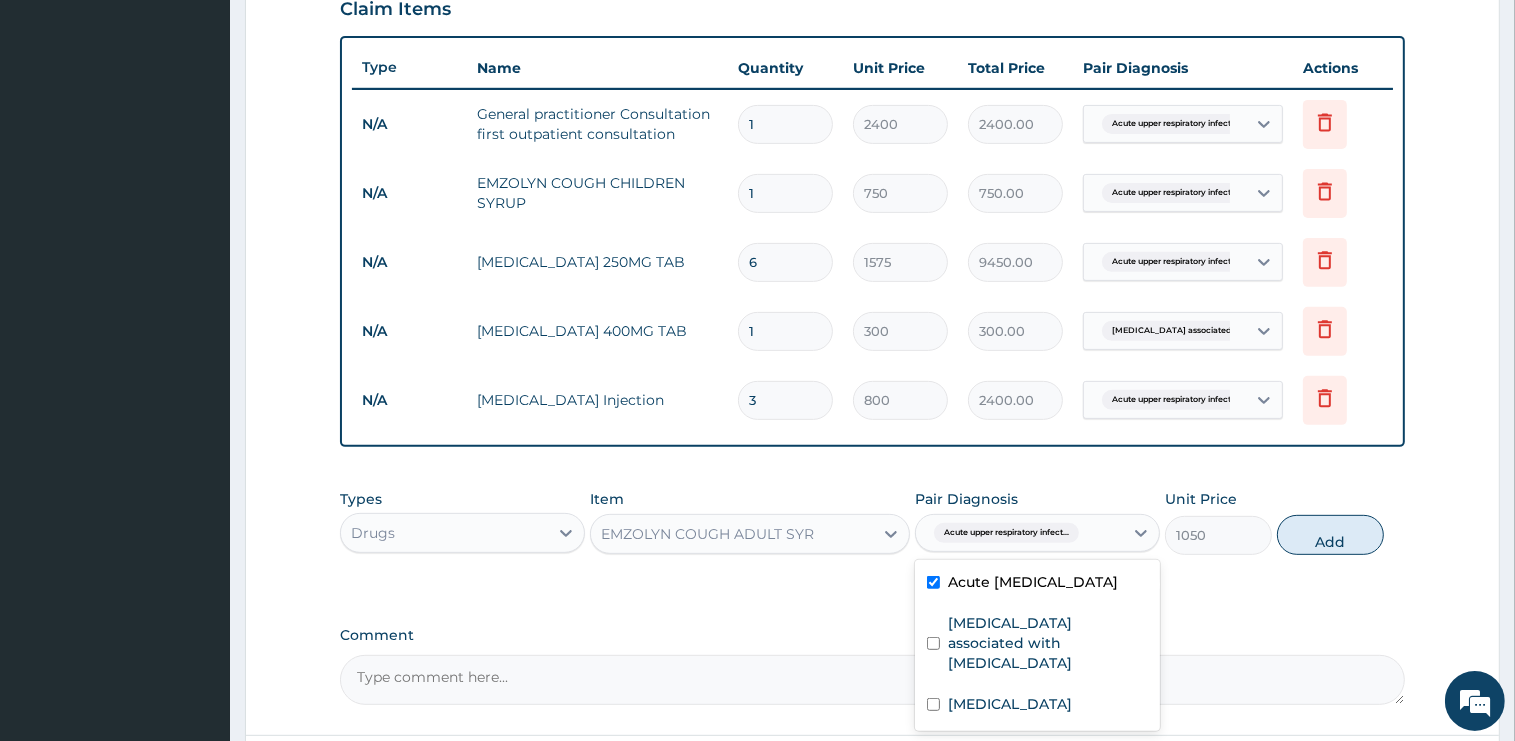 checkbox on "true" 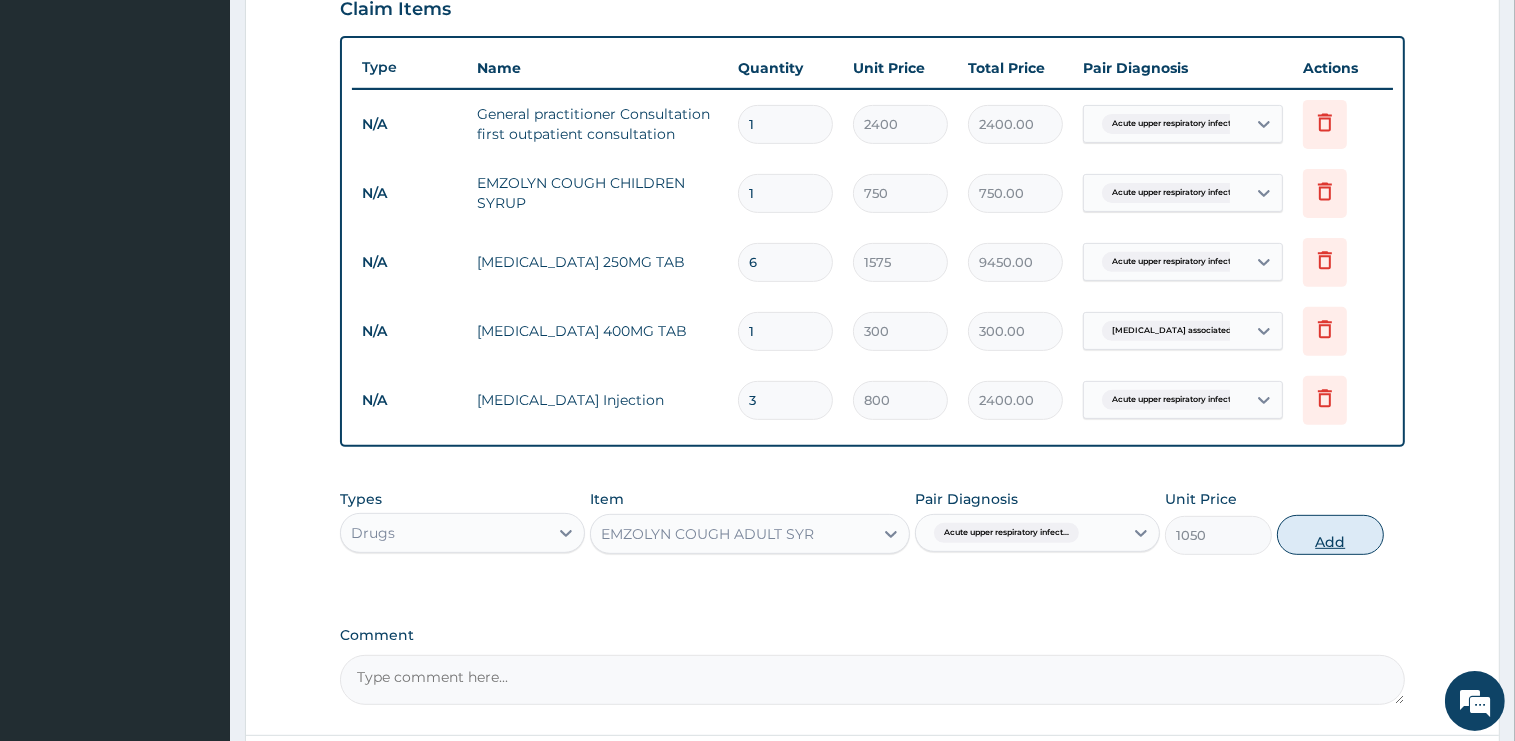click on "Add" at bounding box center [1330, 535] 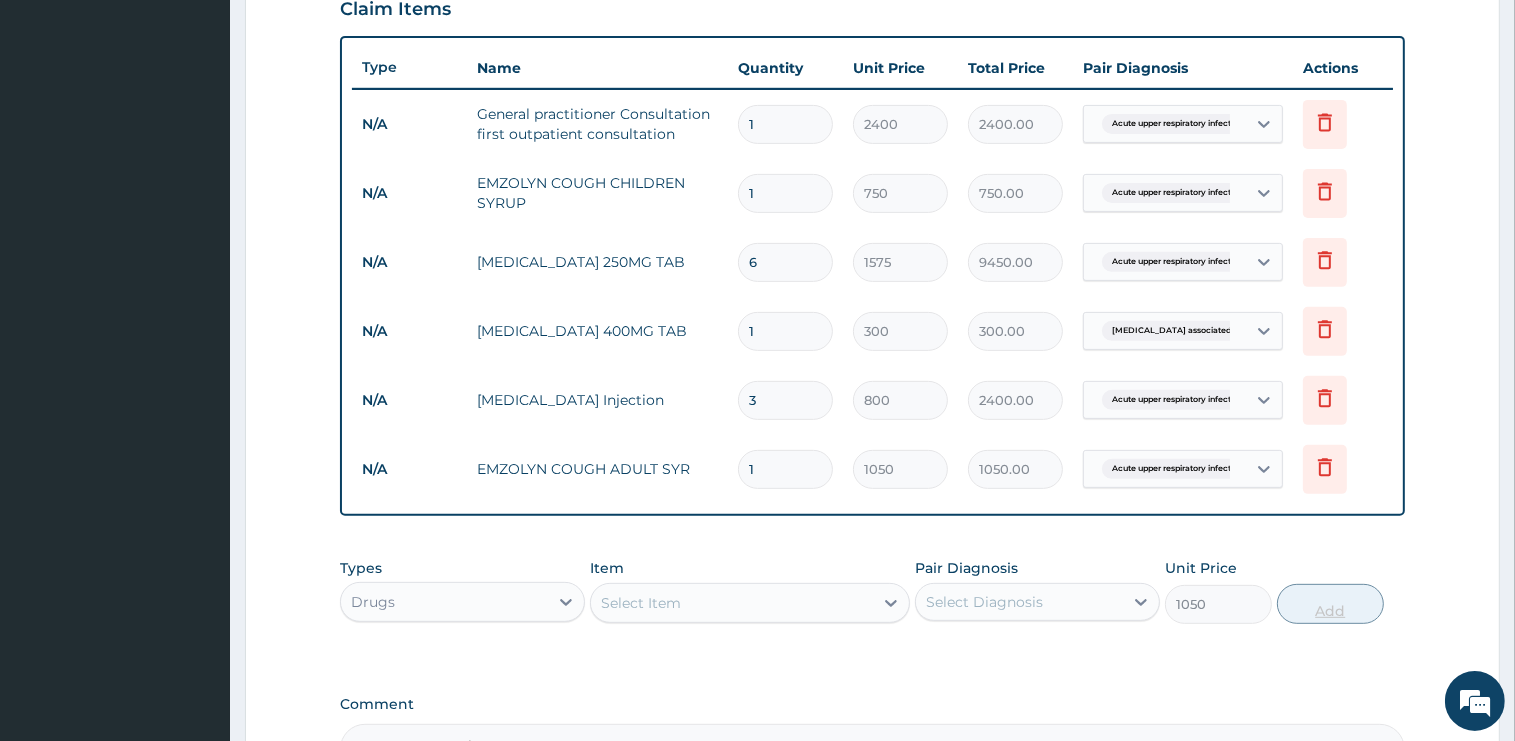 type on "0" 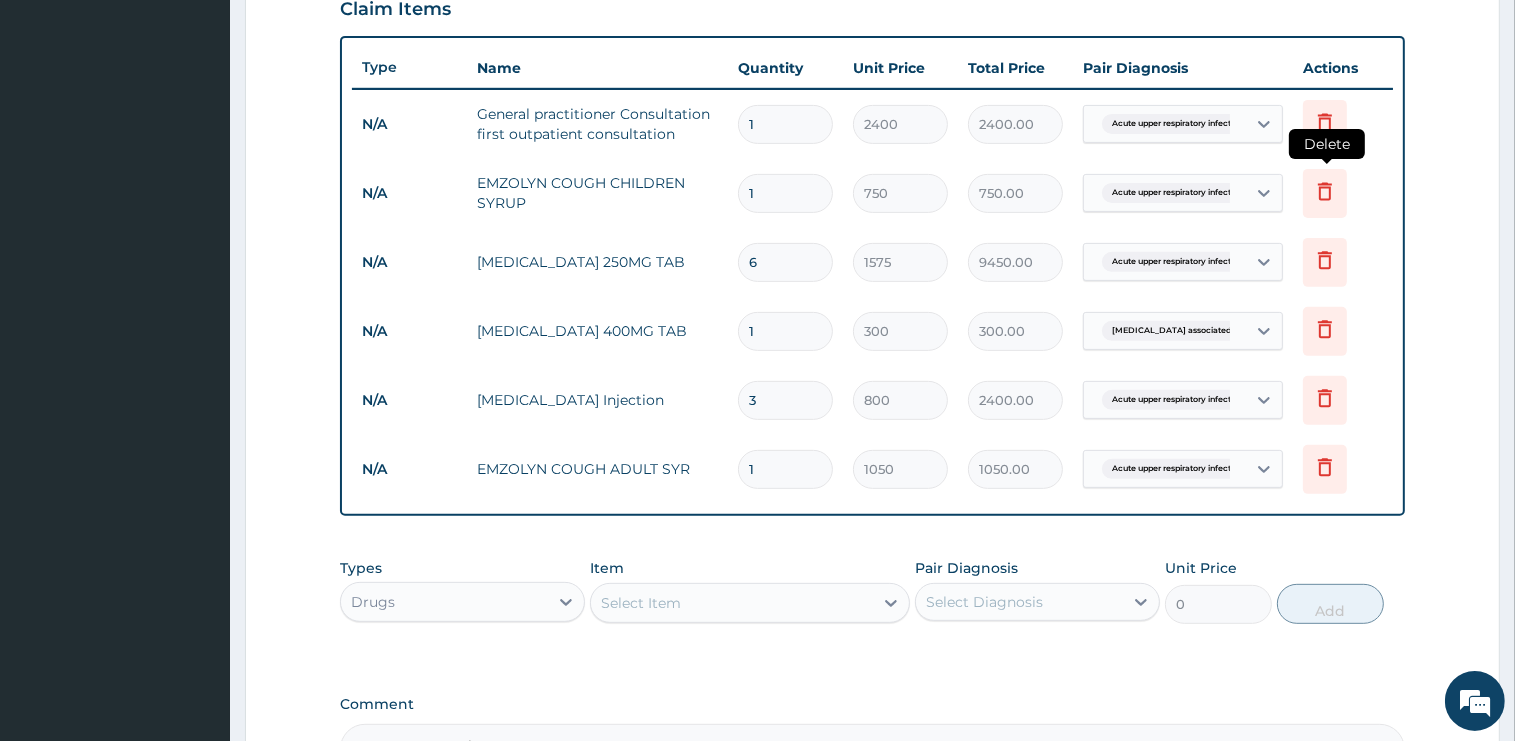 click 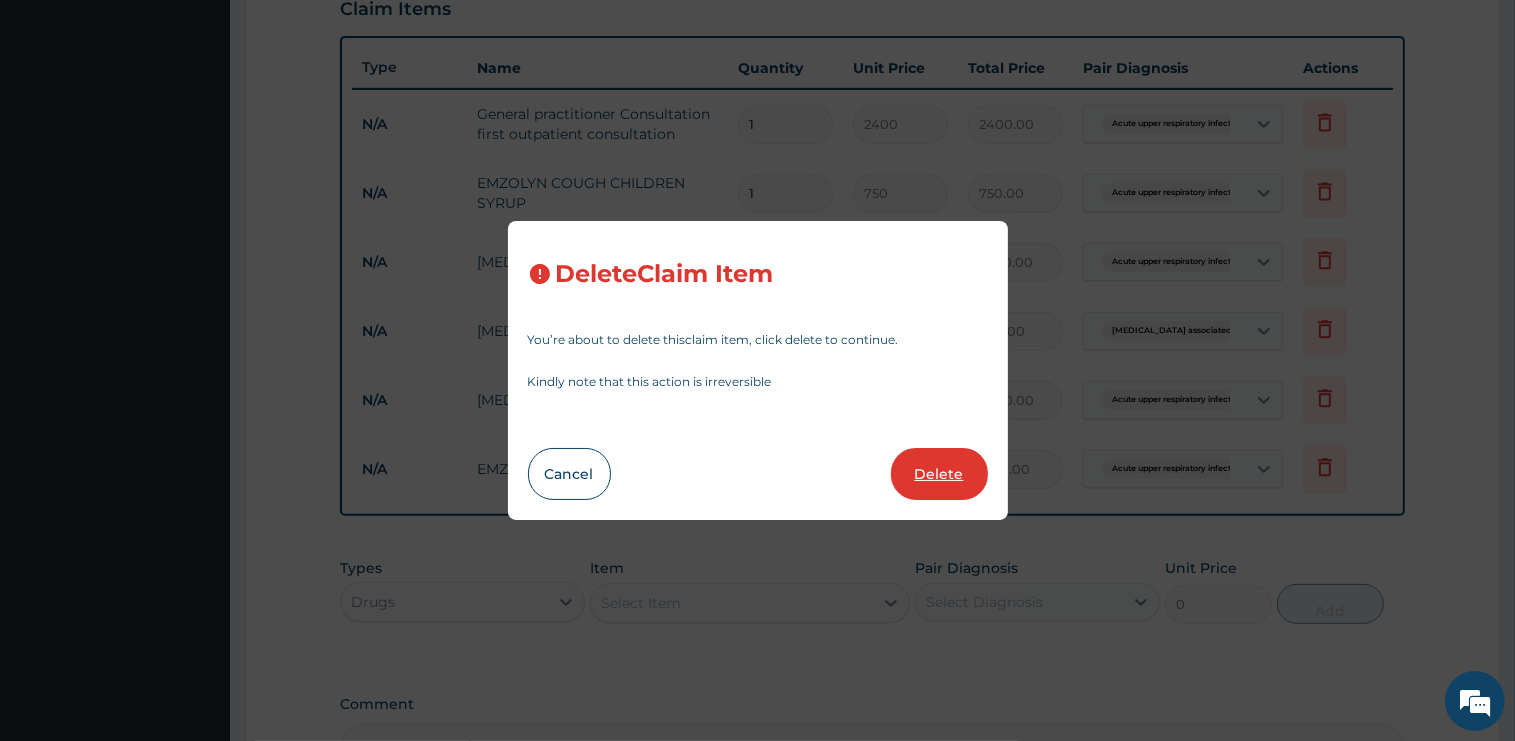 click on "Delete" at bounding box center (939, 474) 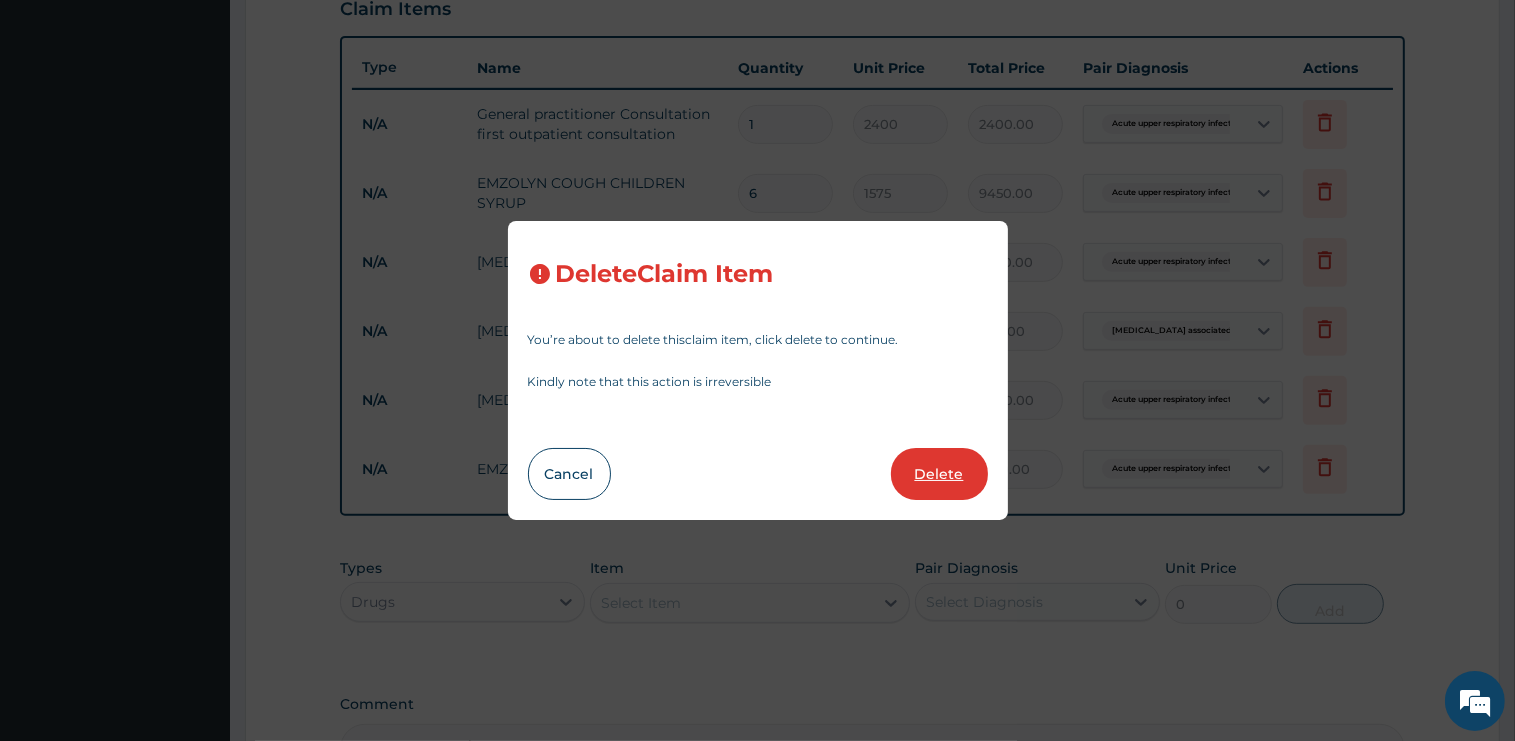 type on "300" 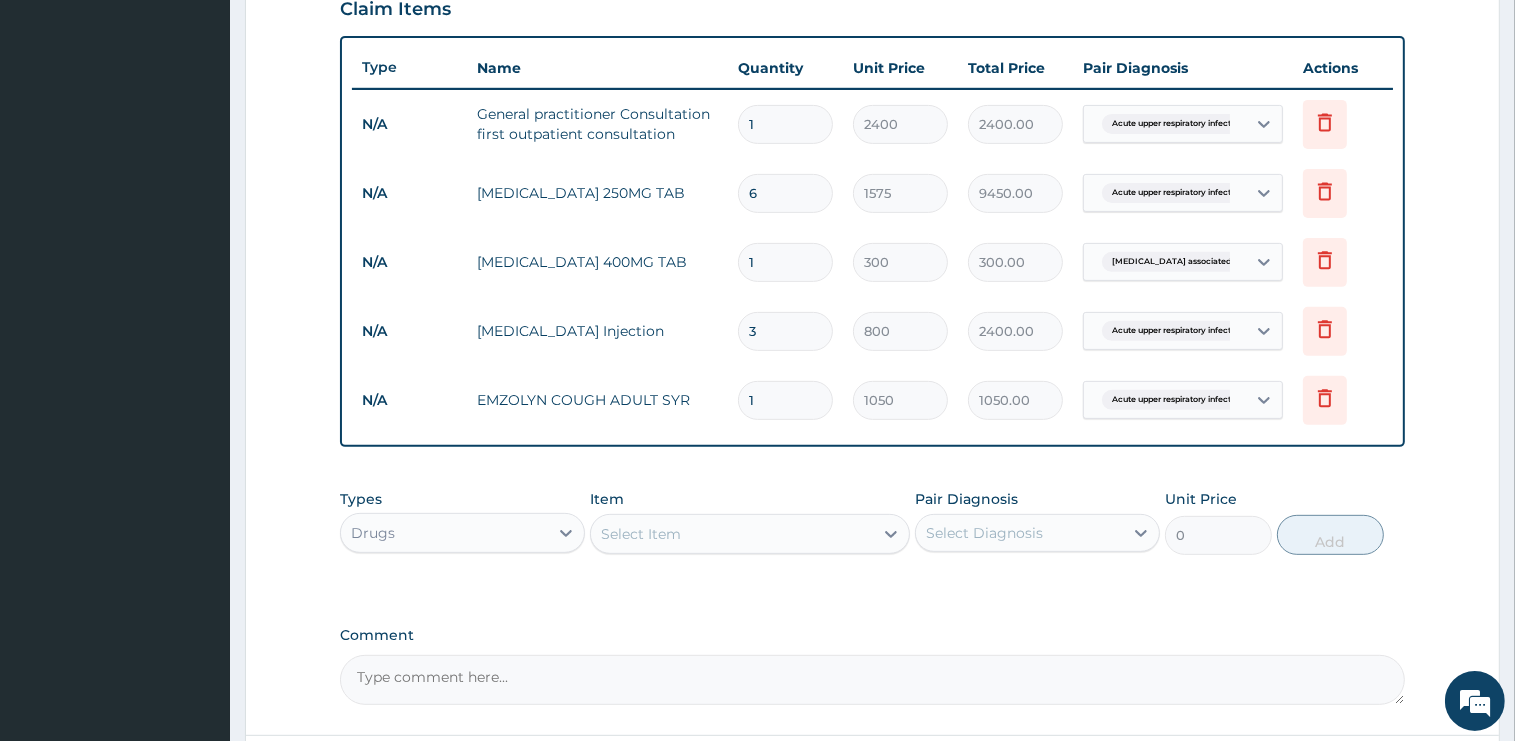 click on "Select Item" at bounding box center [732, 534] 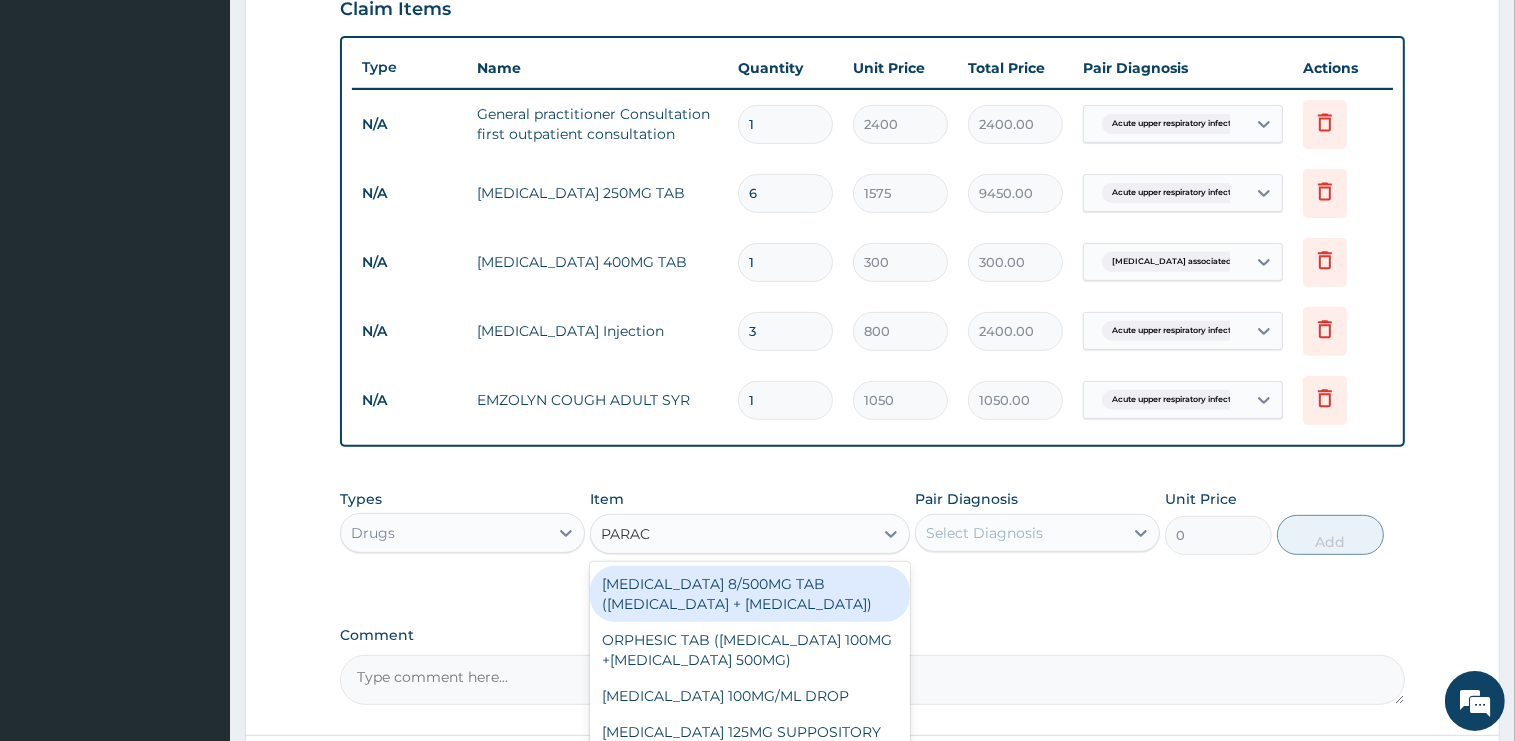 type on "PARACE" 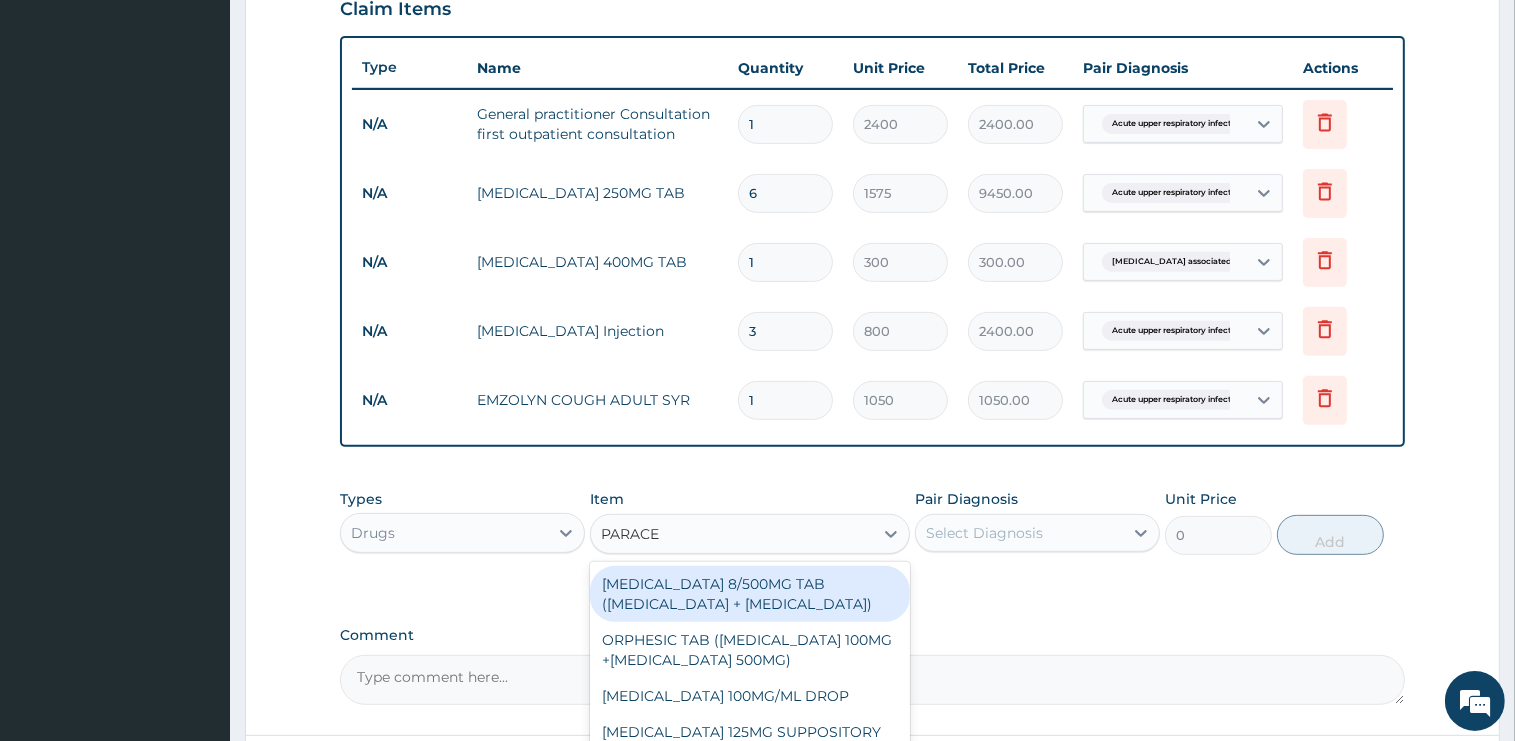 scroll, scrollTop: 878, scrollLeft: 0, axis: vertical 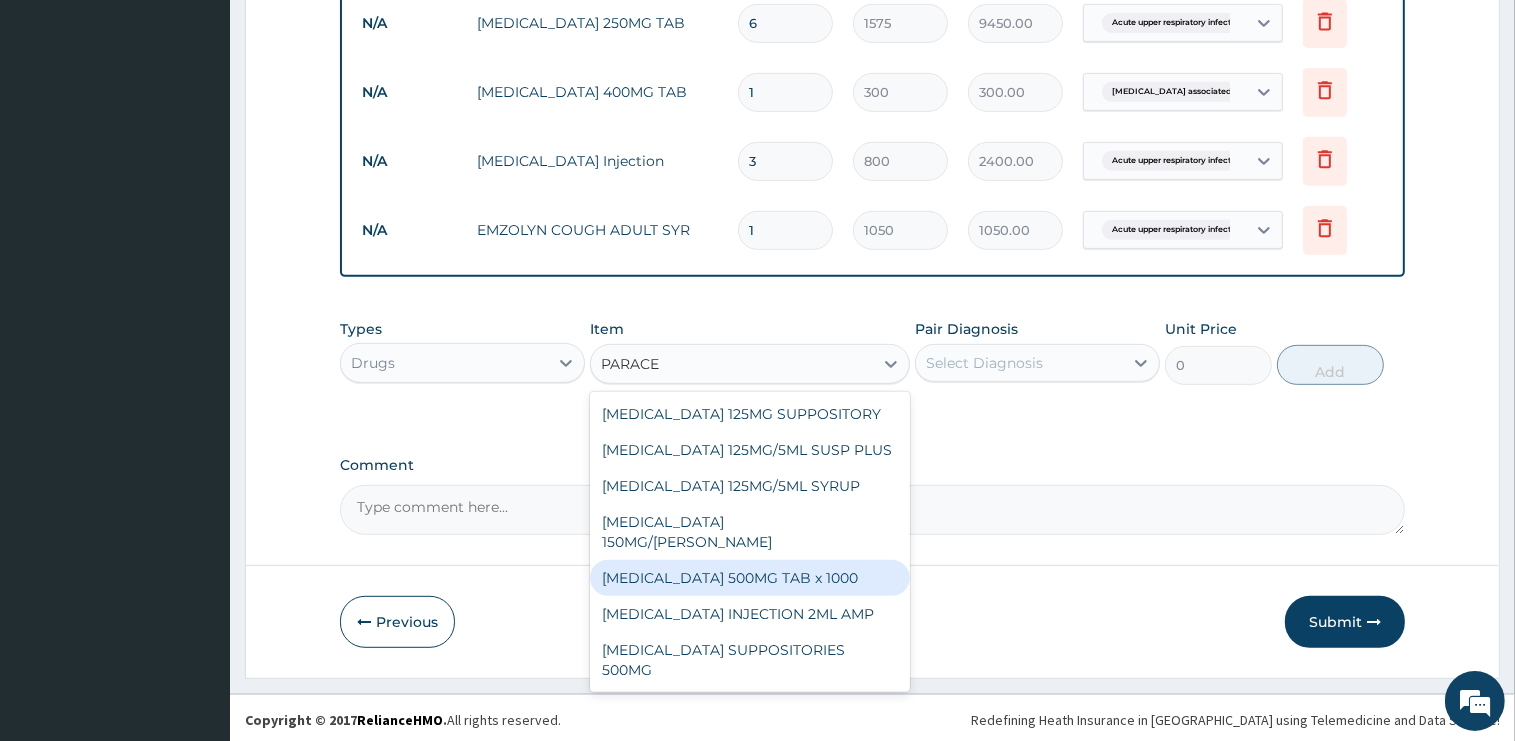 click on "PARACETAMOL 500MG TAB x 1000" at bounding box center [750, 578] 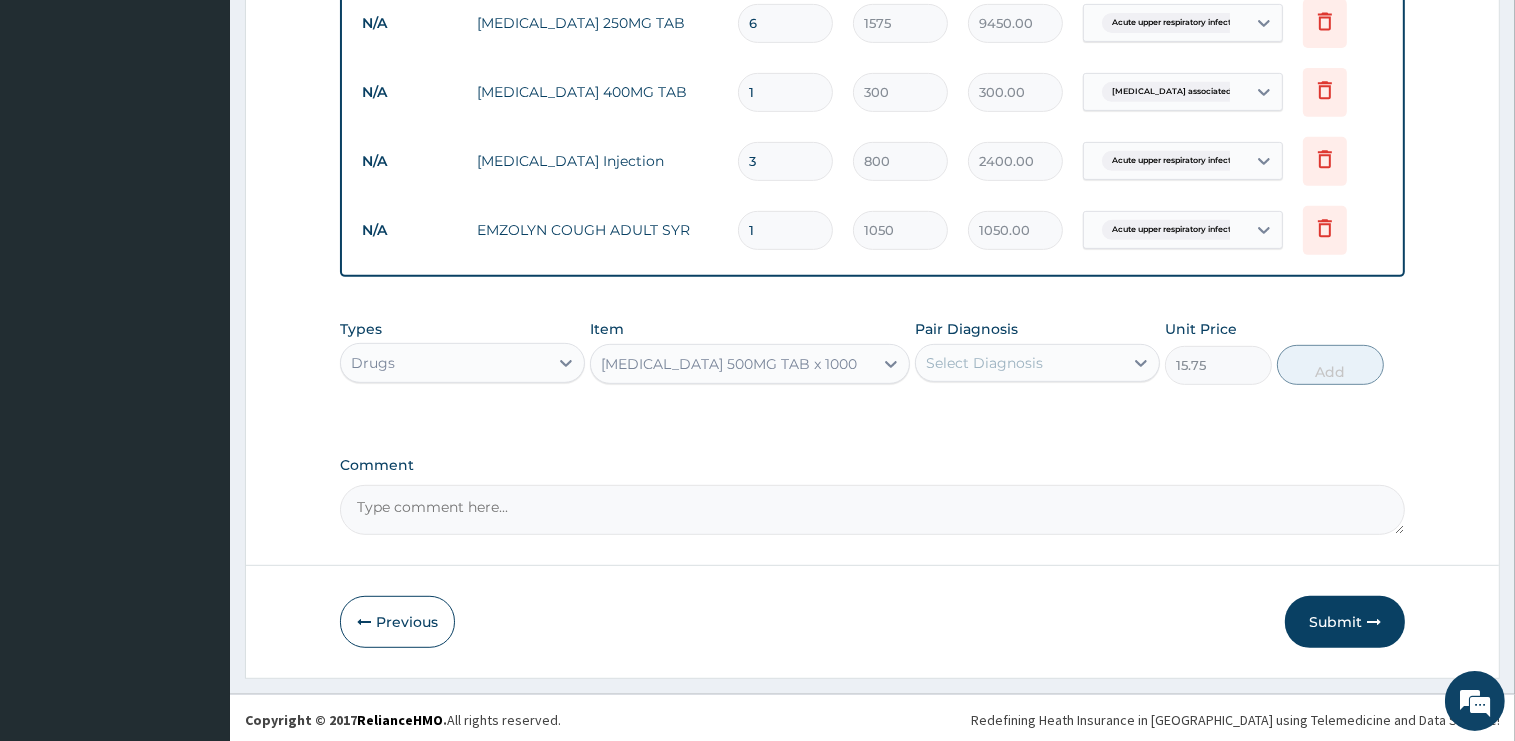 click on "Pair Diagnosis Select Diagnosis" at bounding box center (1037, 352) 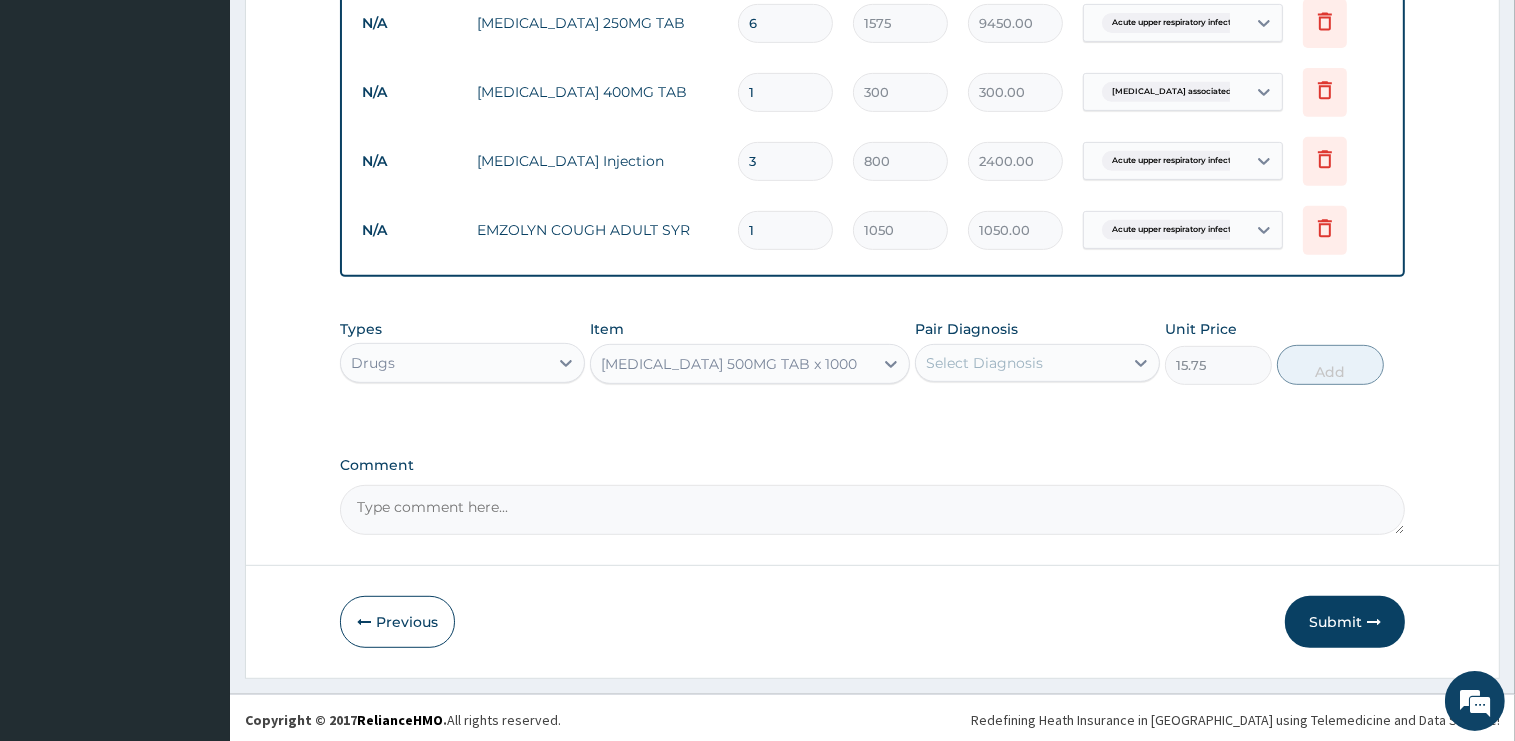 click on "Select Diagnosis" at bounding box center (984, 363) 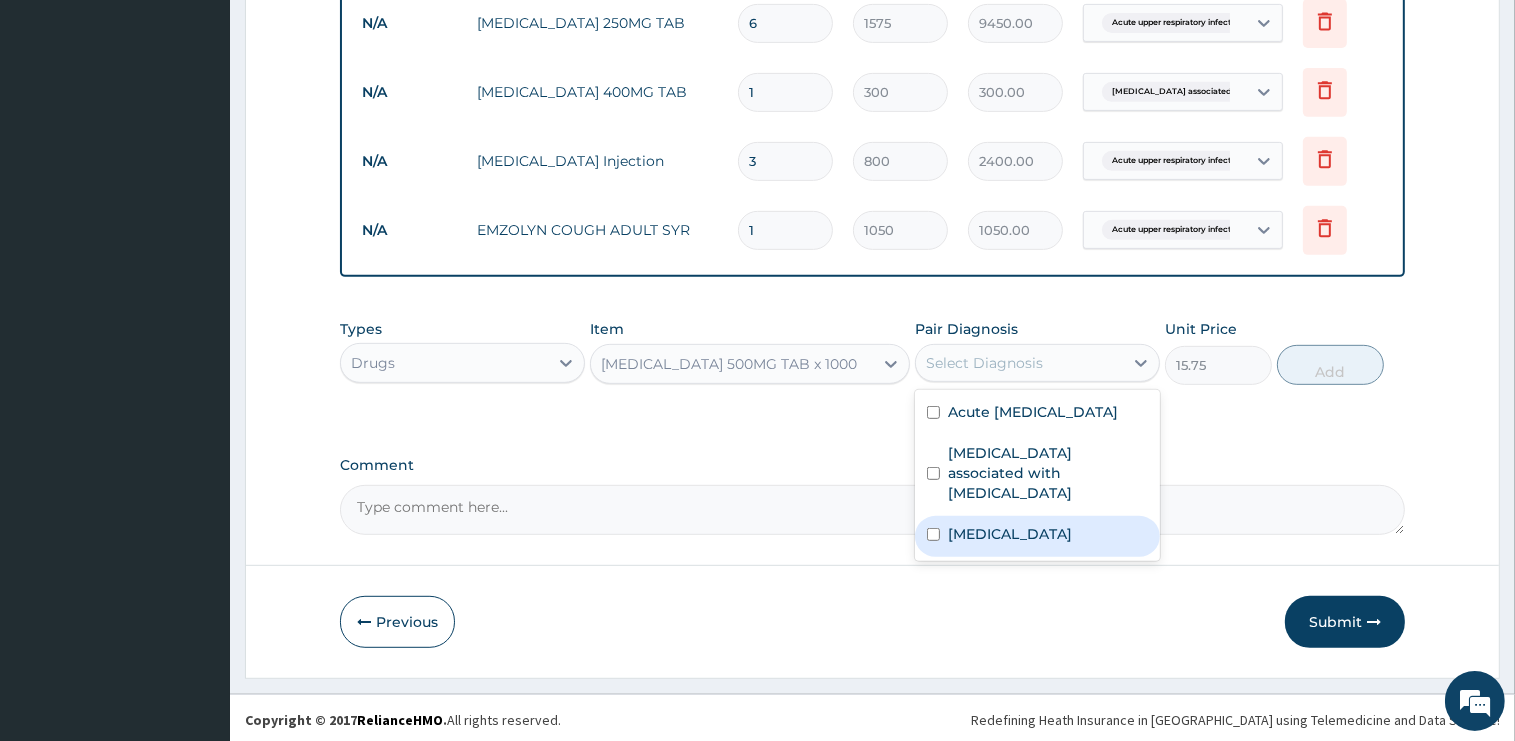 drag, startPoint x: 1028, startPoint y: 408, endPoint x: 1016, endPoint y: 538, distance: 130.55267 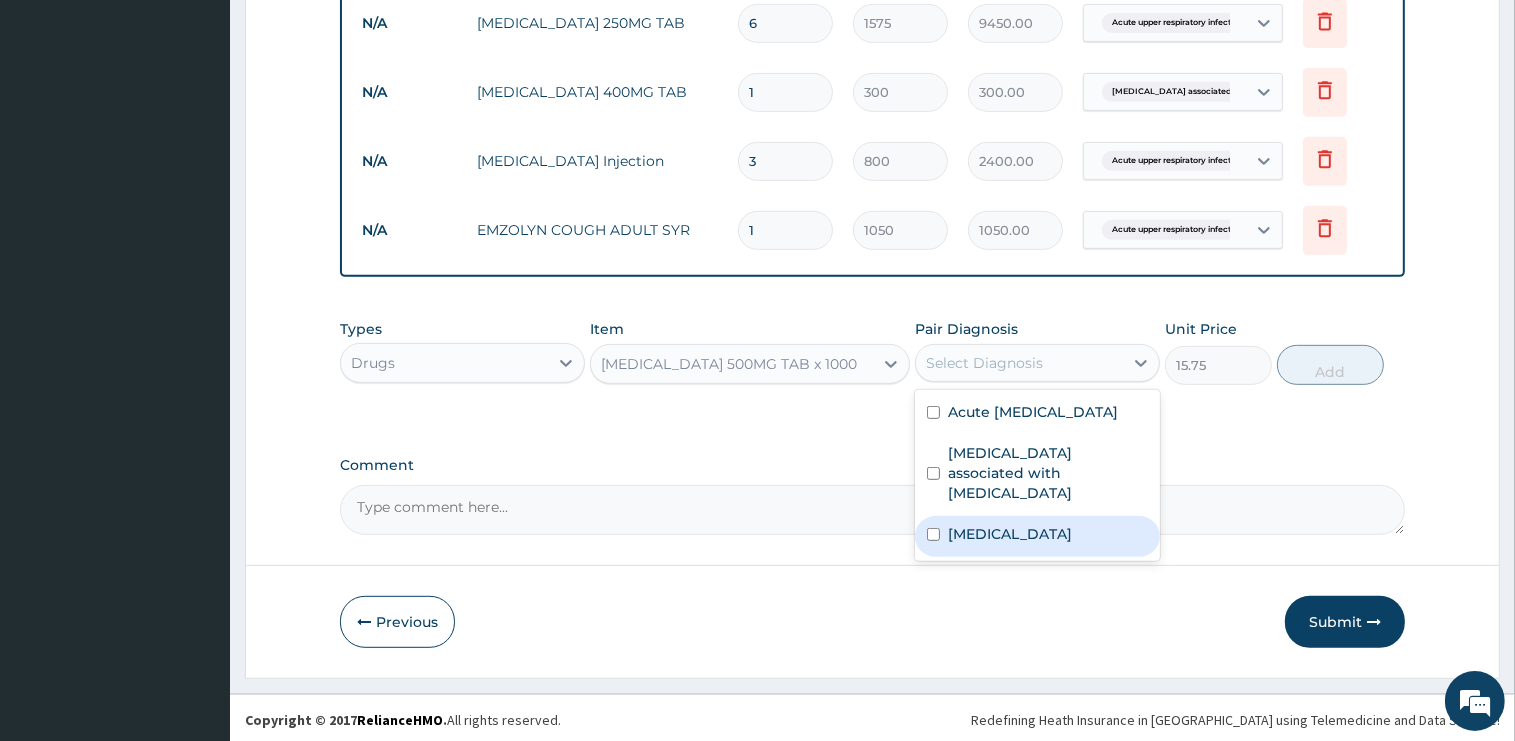 click on "[MEDICAL_DATA]" at bounding box center (1037, 536) 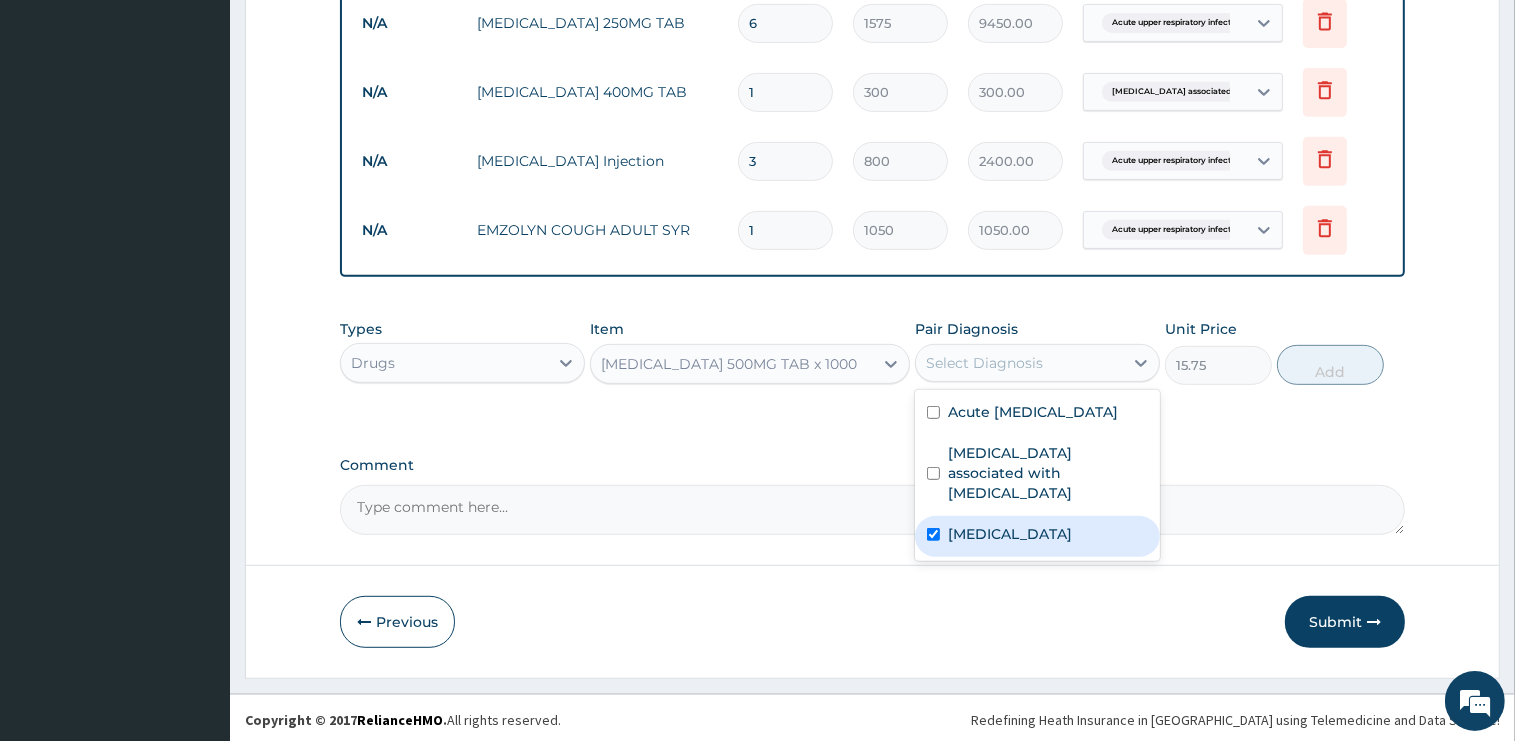 checkbox on "true" 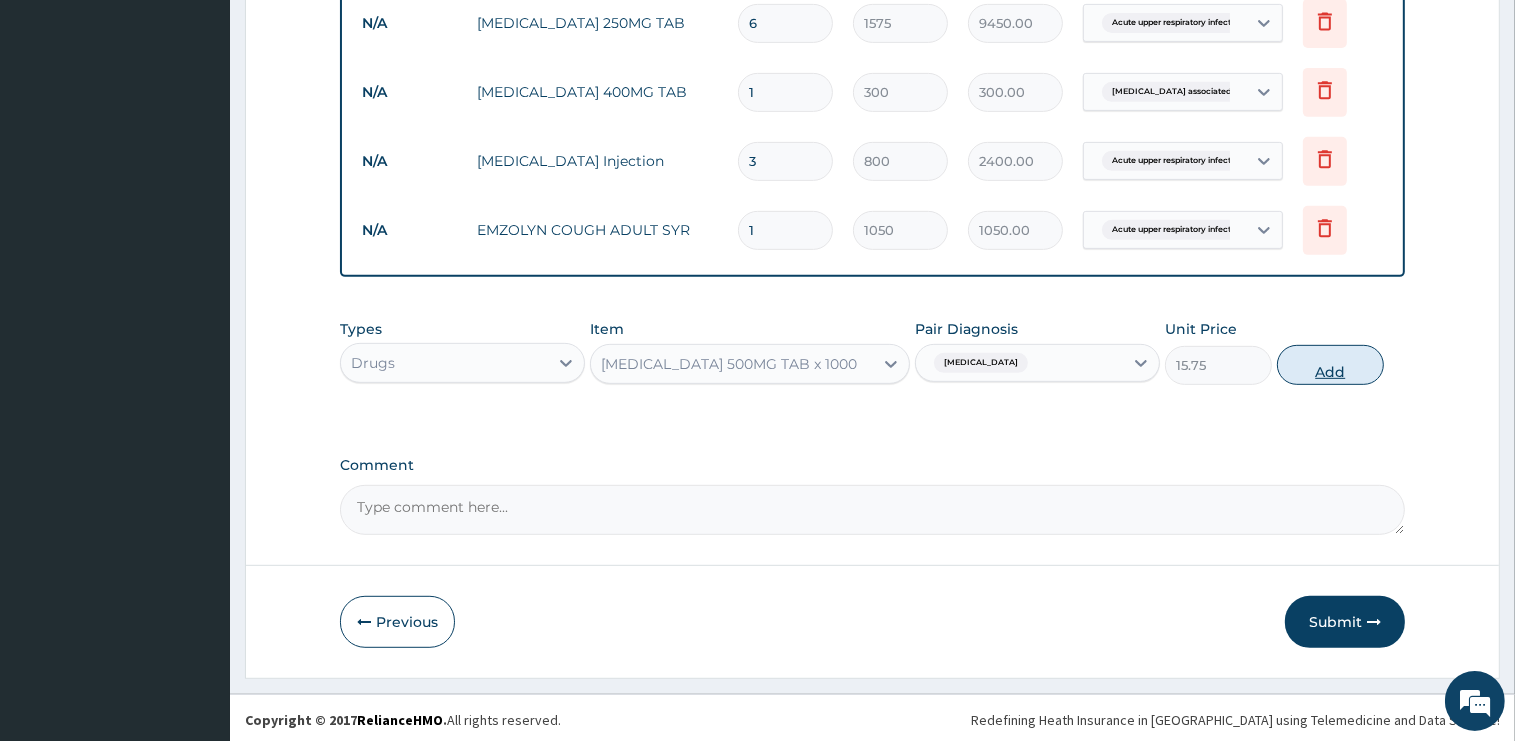 click on "Add" at bounding box center (1330, 365) 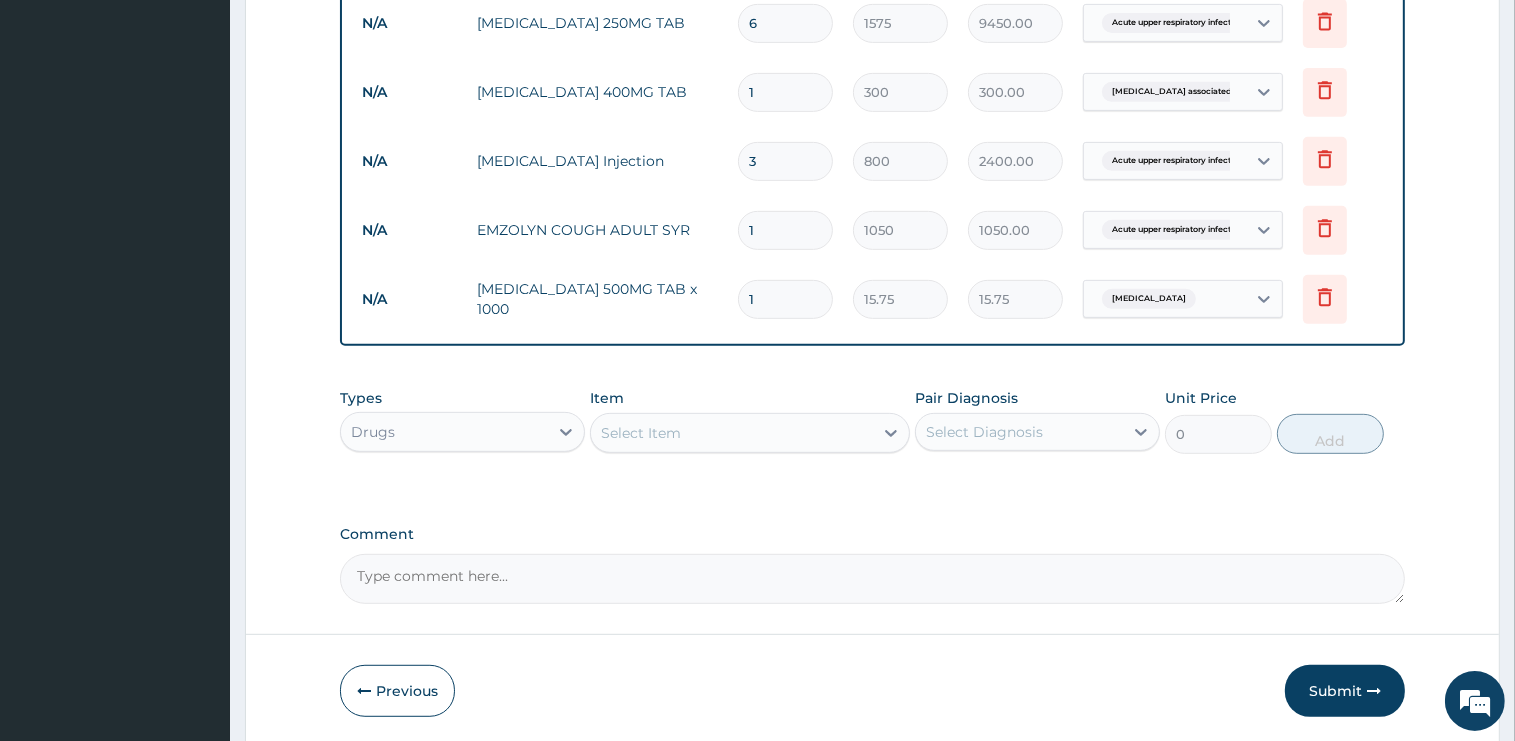 type on "12" 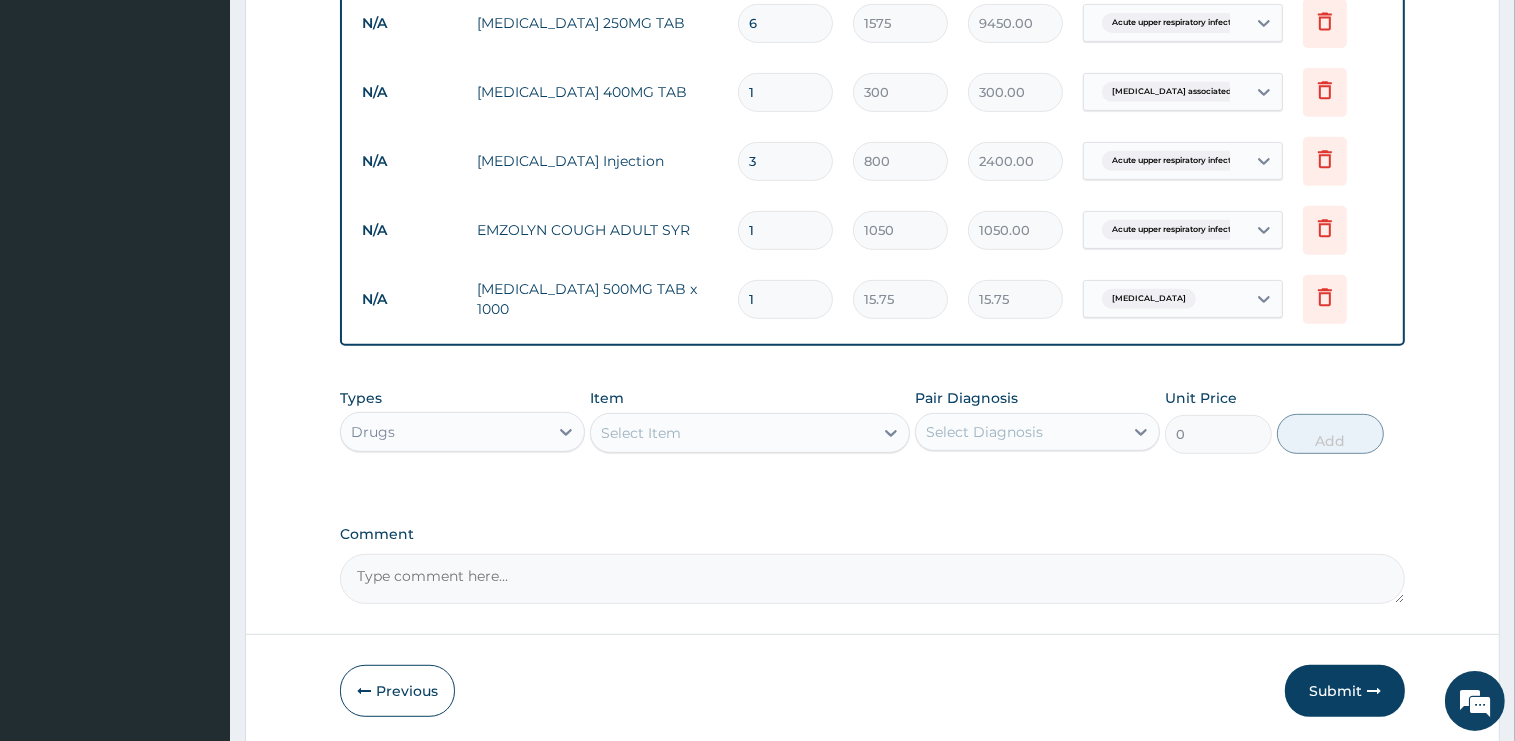 type on "189.00" 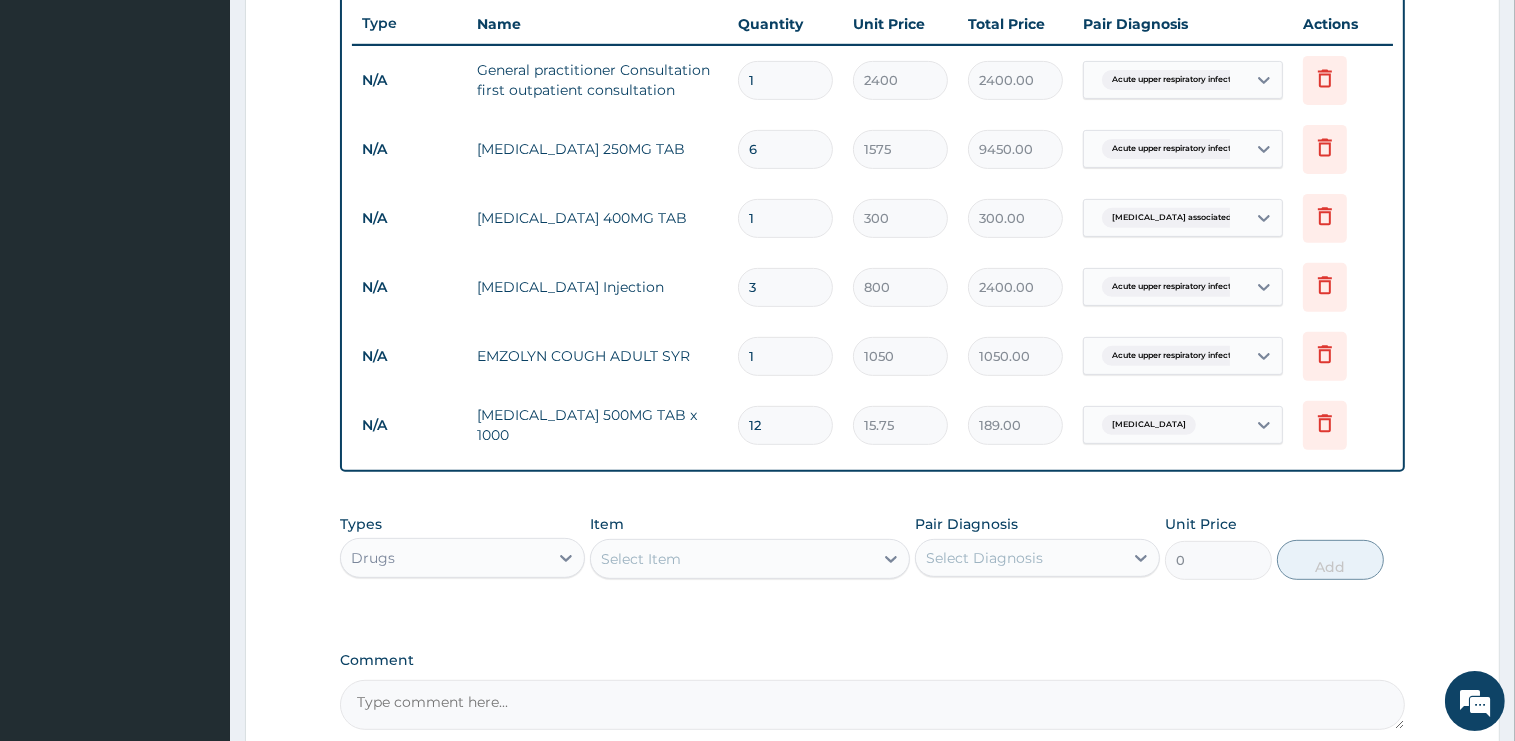 scroll, scrollTop: 947, scrollLeft: 0, axis: vertical 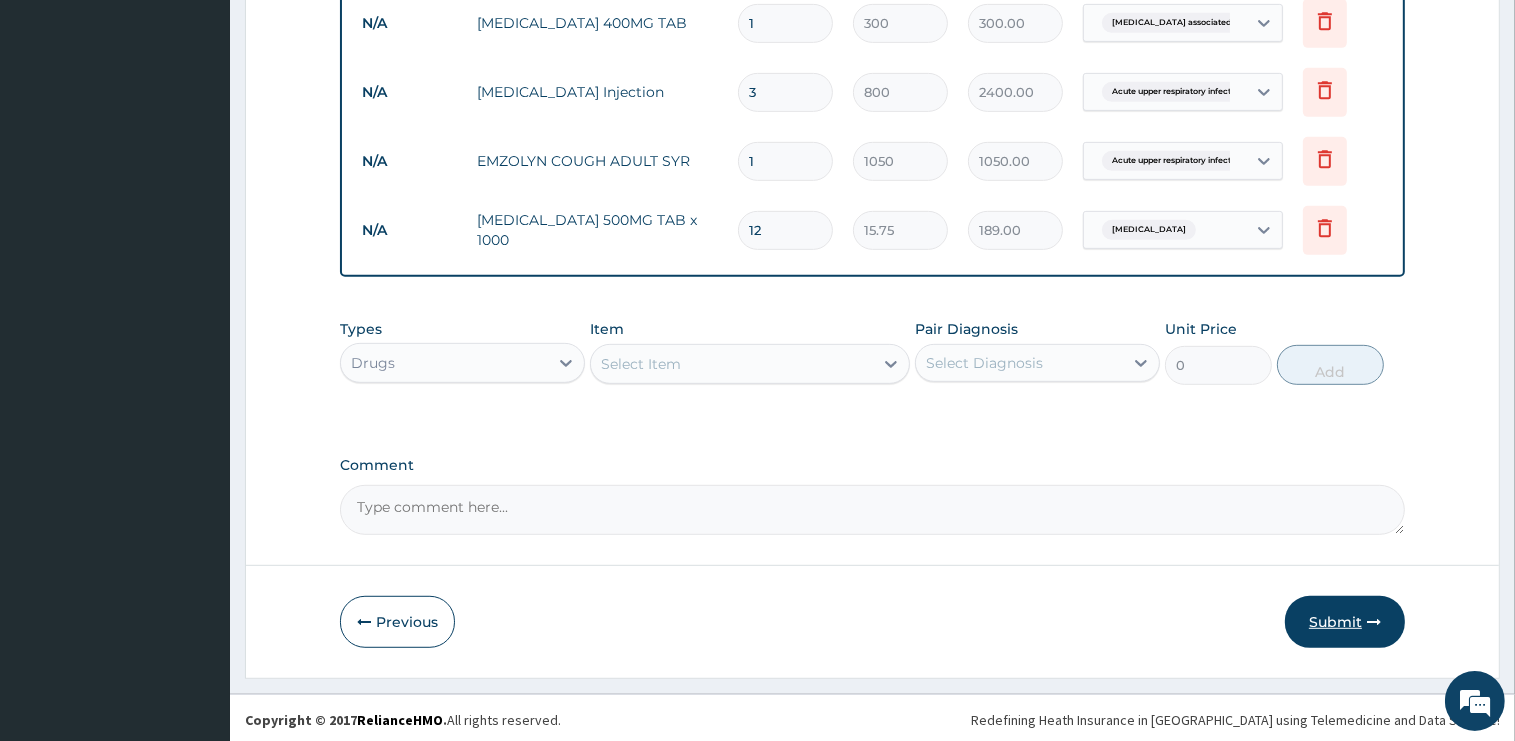 type on "12" 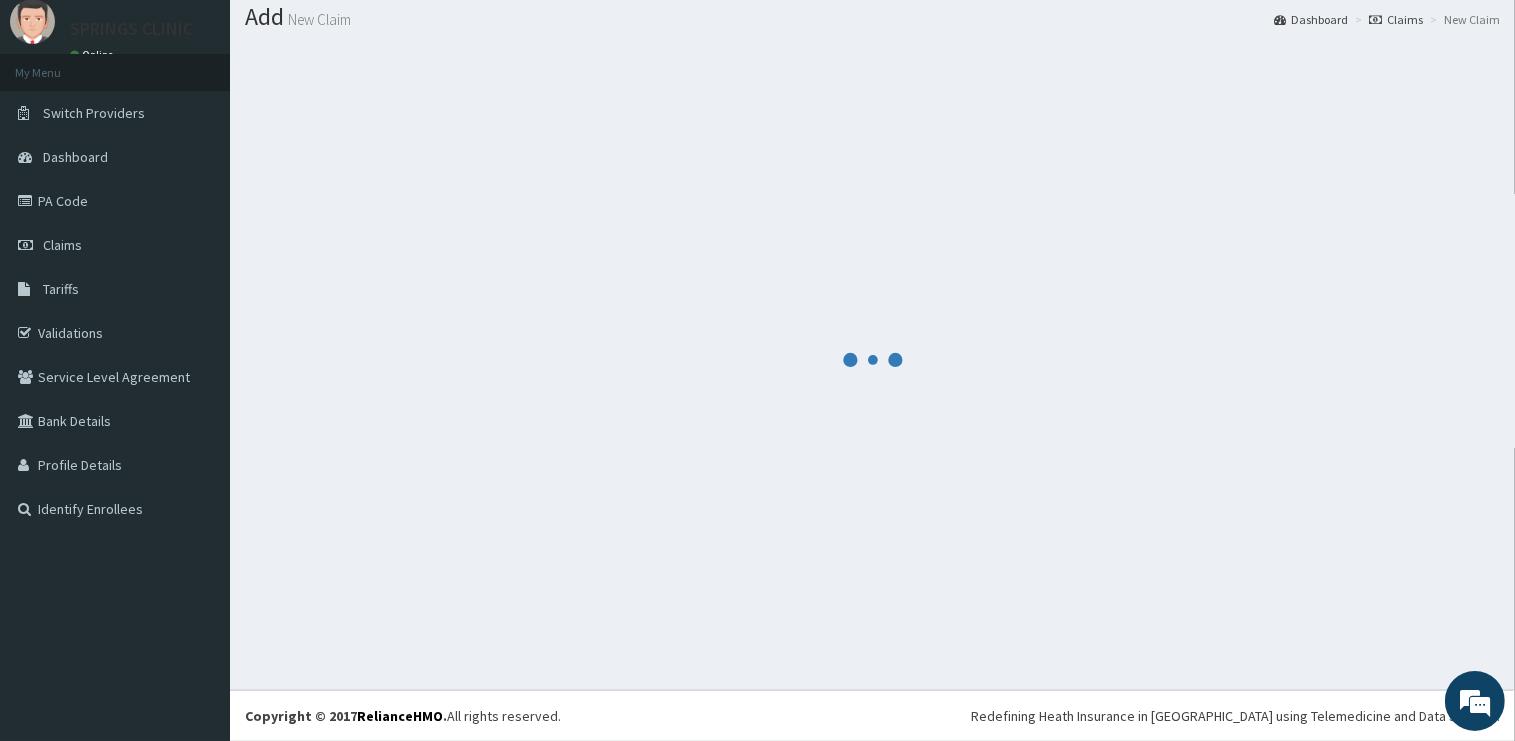 scroll, scrollTop: 60, scrollLeft: 0, axis: vertical 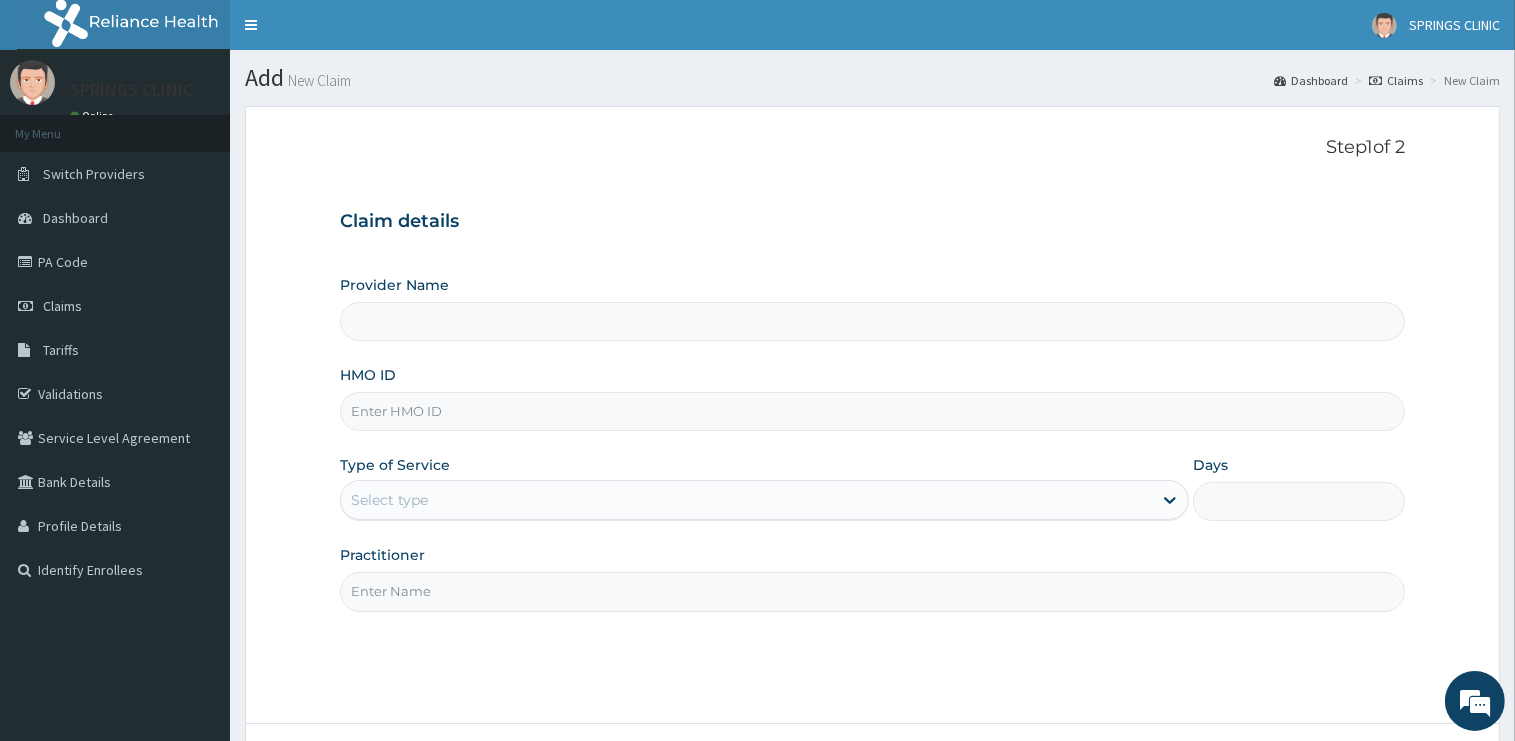 type on "ENP/10548/C" 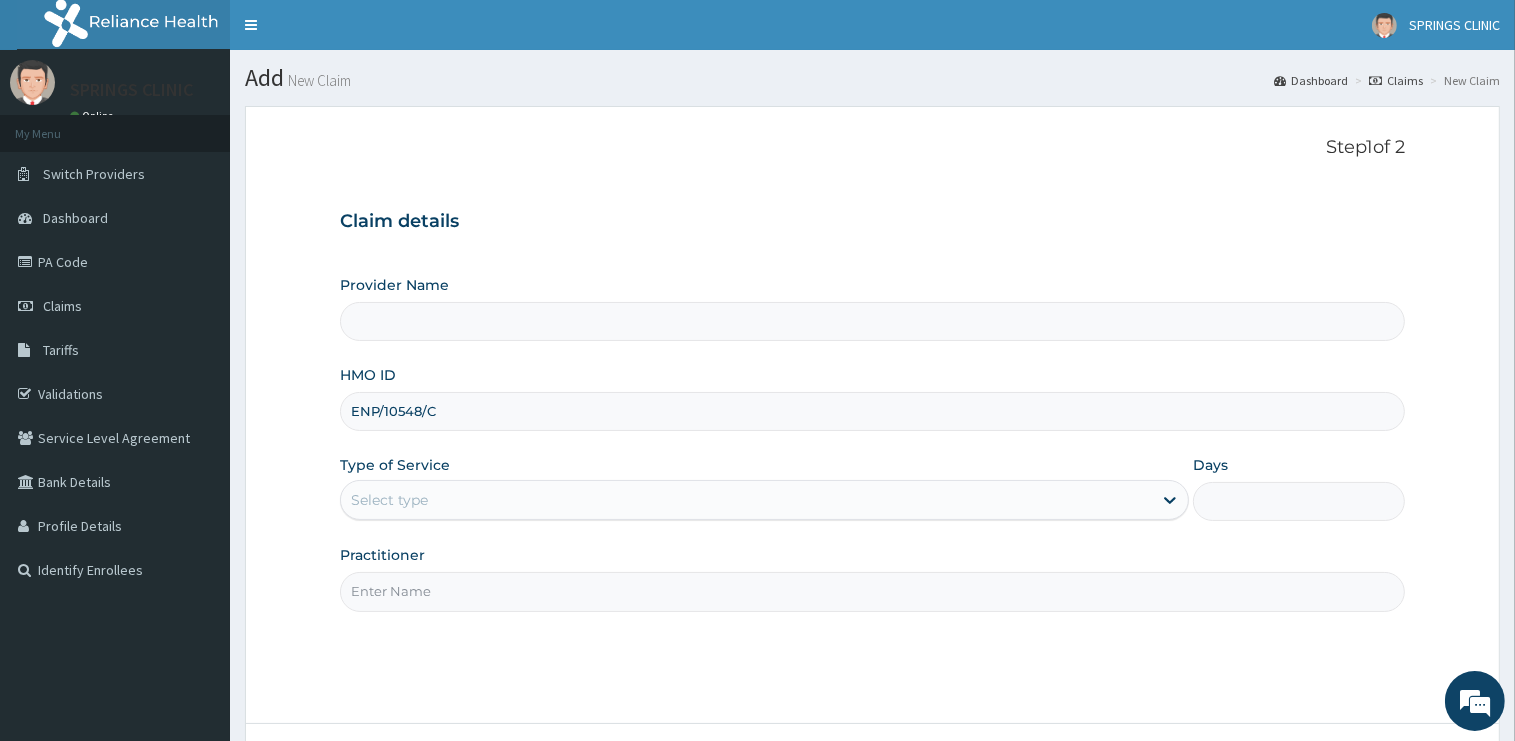type on "Springs Clinic" 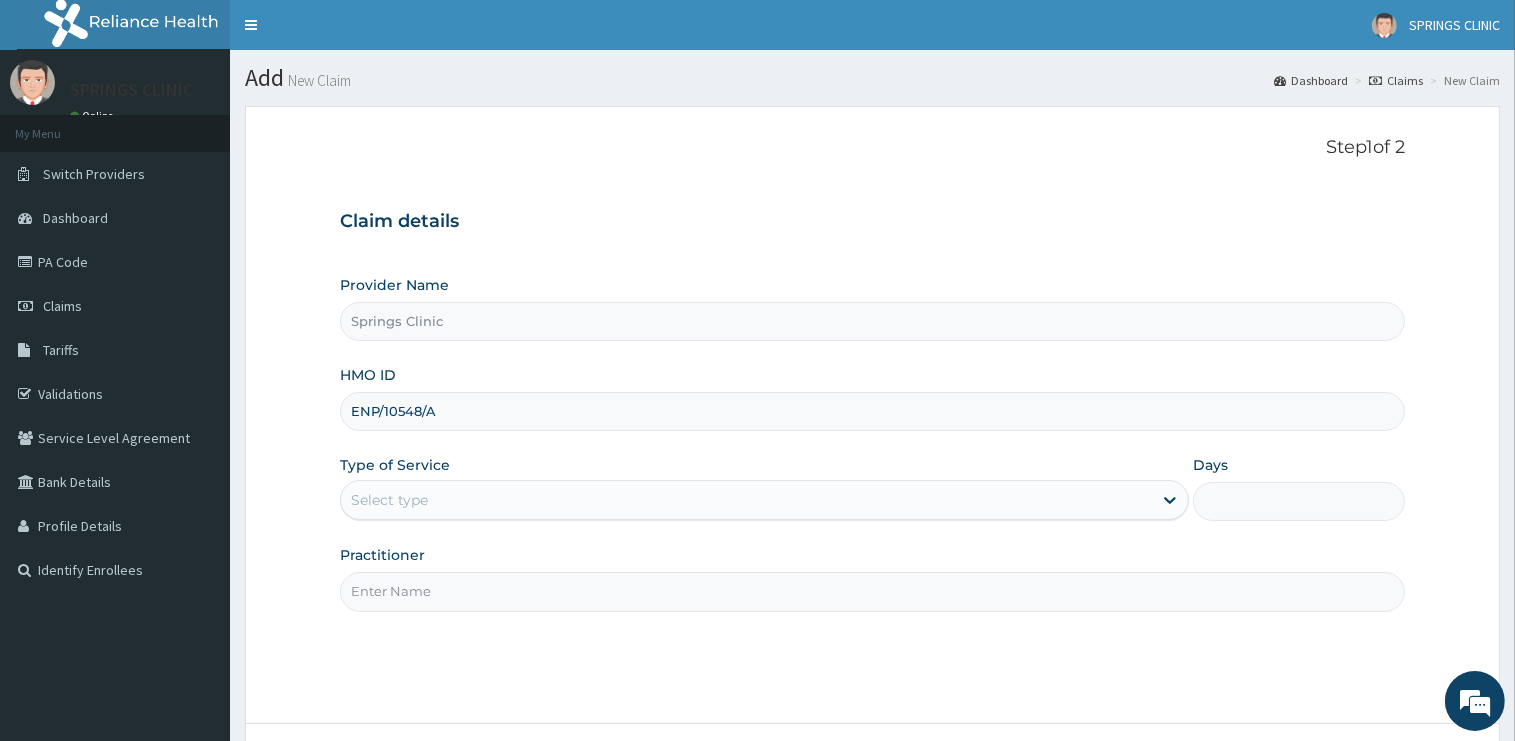 type on "ENP/10548/A" 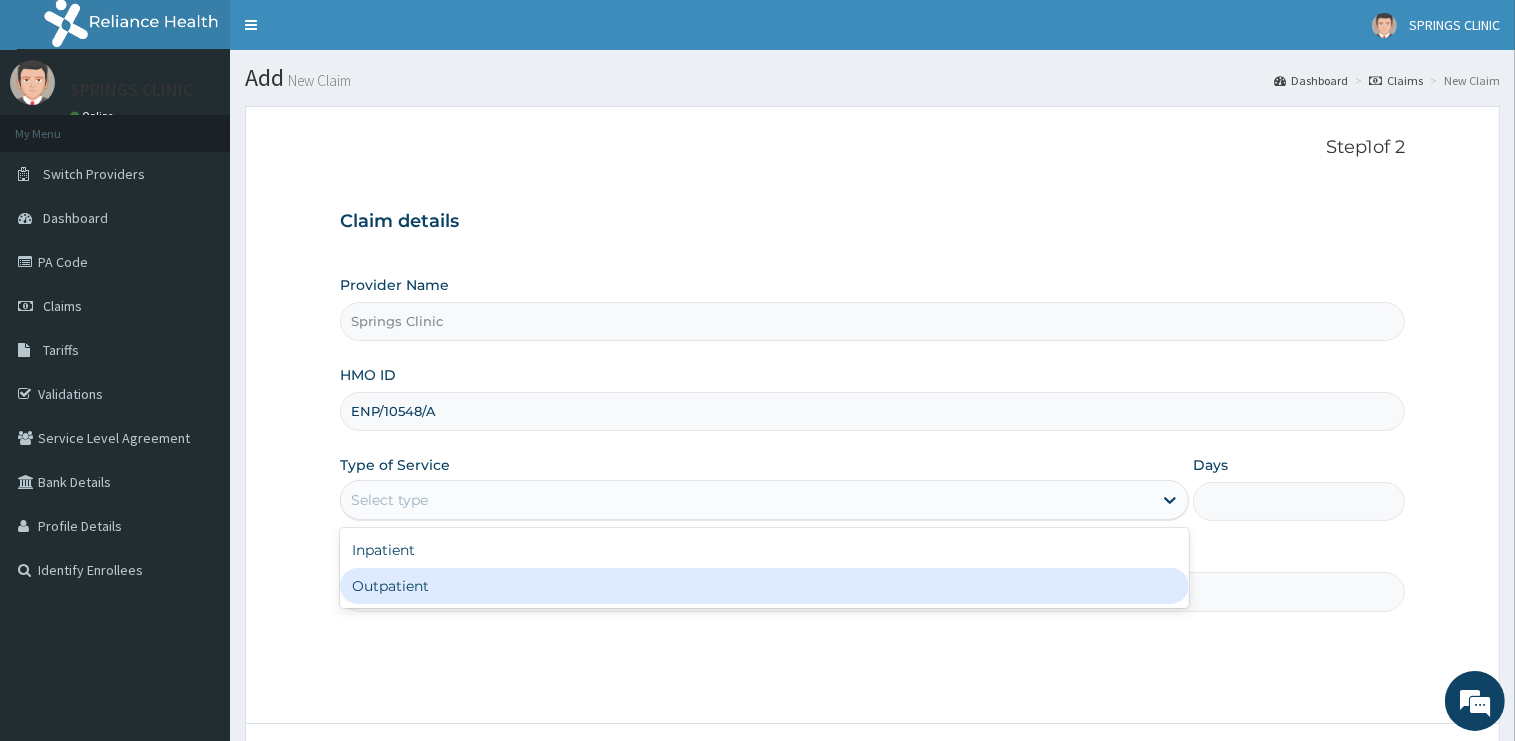 click on "Outpatient" at bounding box center [764, 586] 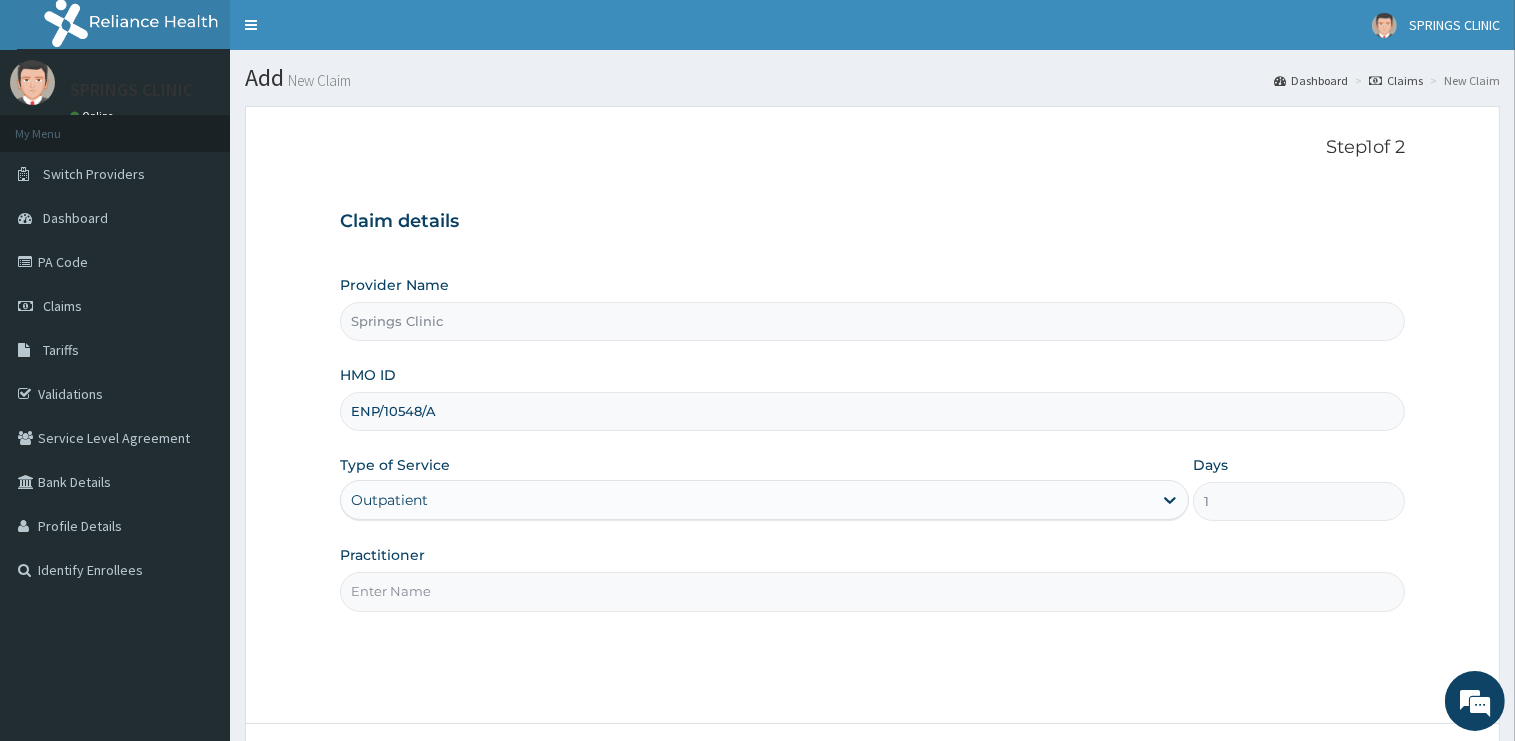 click on "Practitioner" at bounding box center (872, 591) 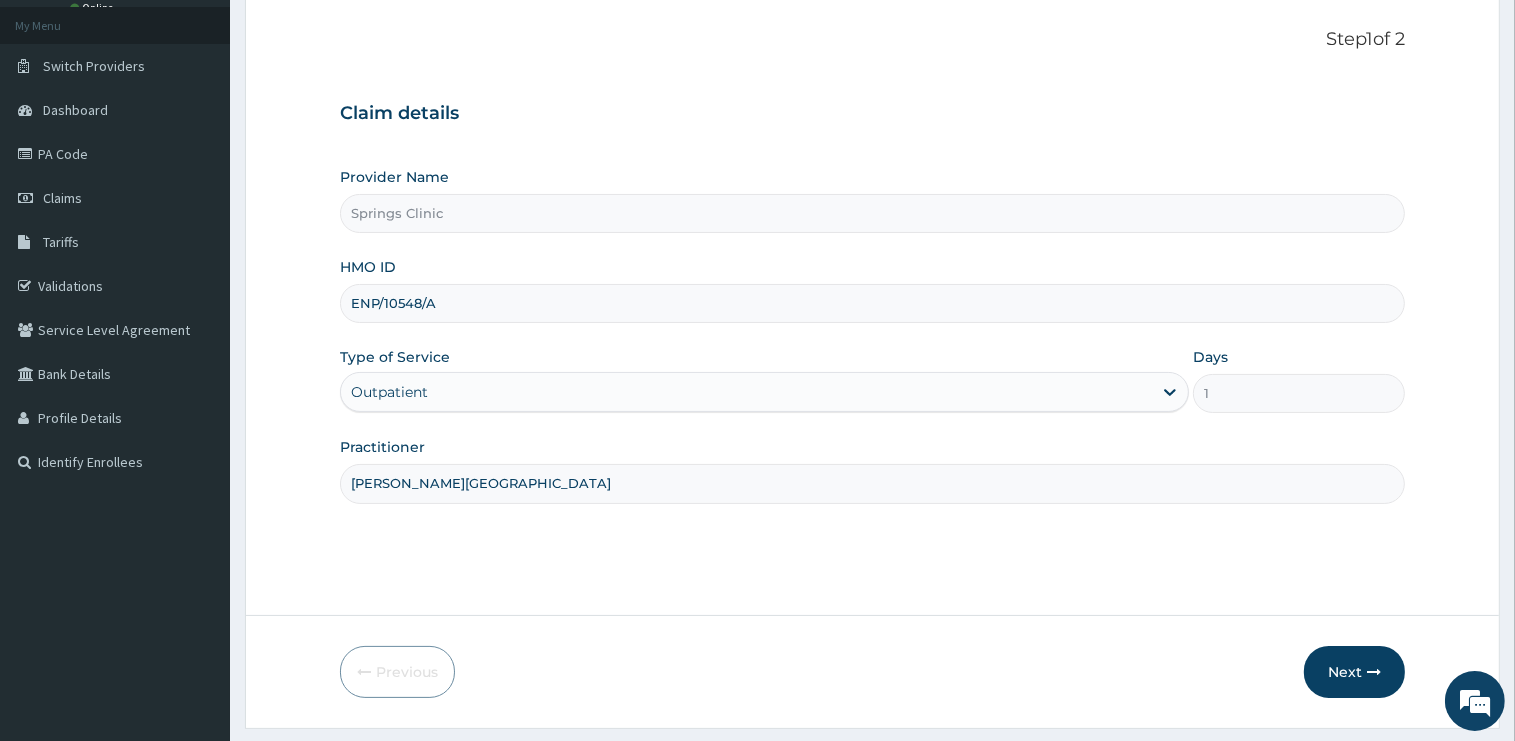 scroll, scrollTop: 161, scrollLeft: 0, axis: vertical 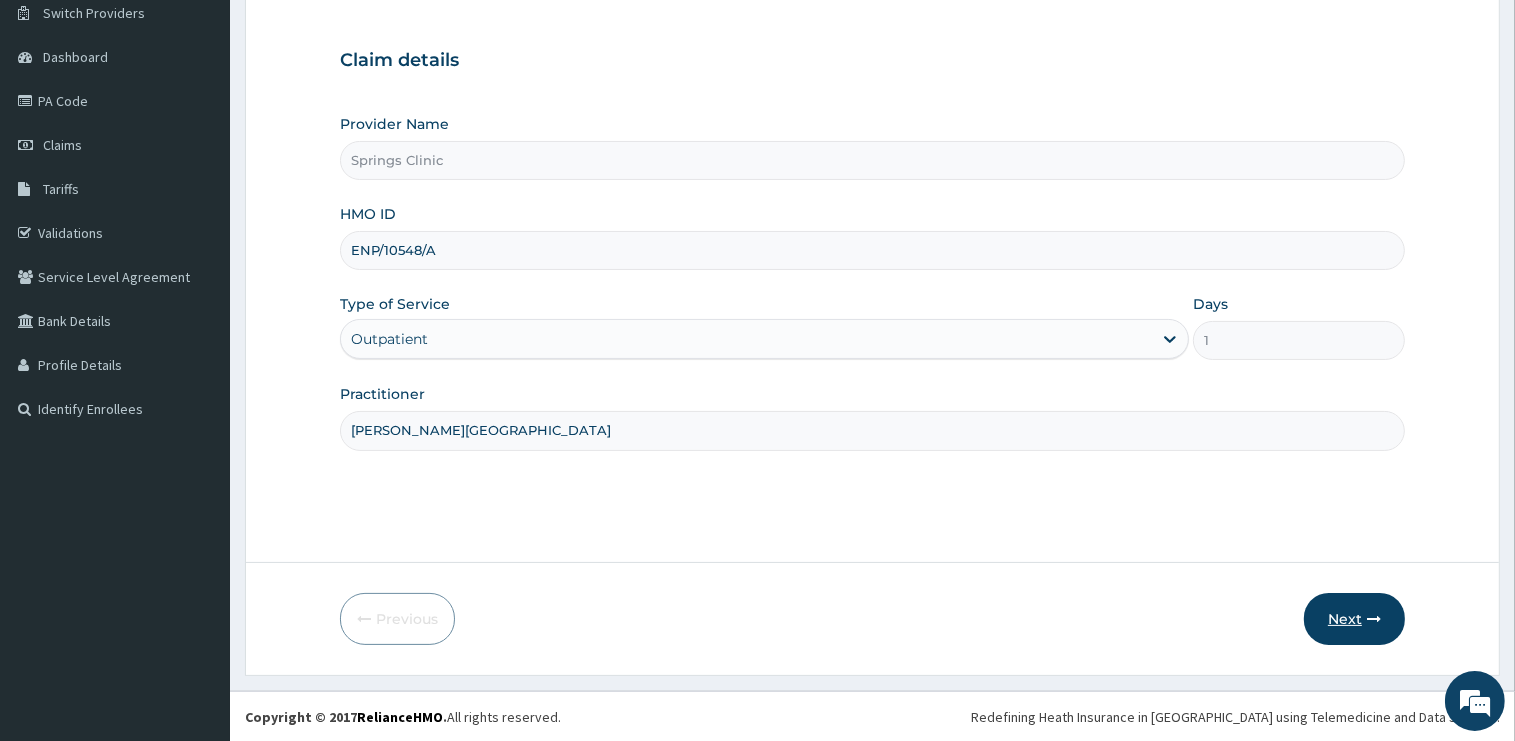 type on "[PERSON_NAME][GEOGRAPHIC_DATA]" 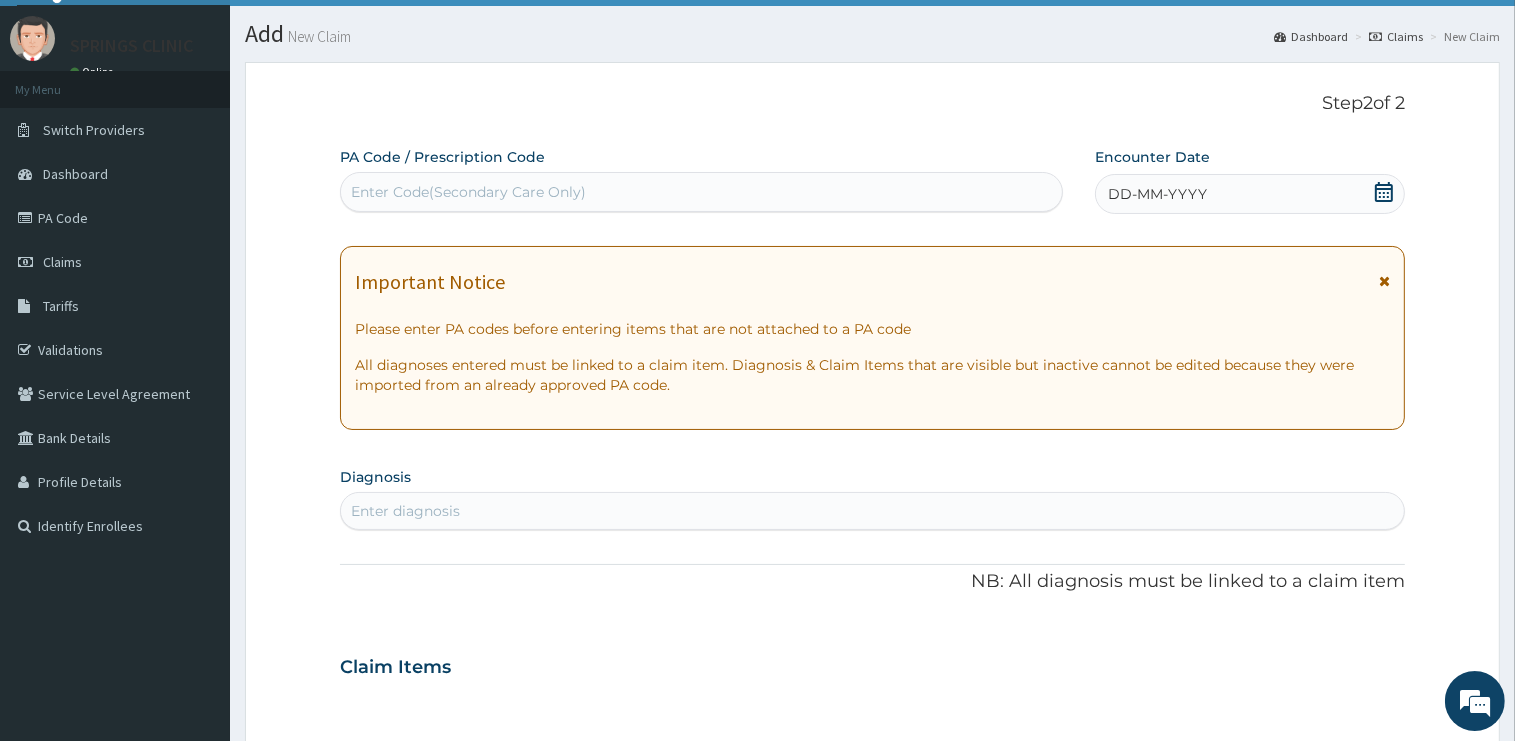 scroll, scrollTop: 0, scrollLeft: 0, axis: both 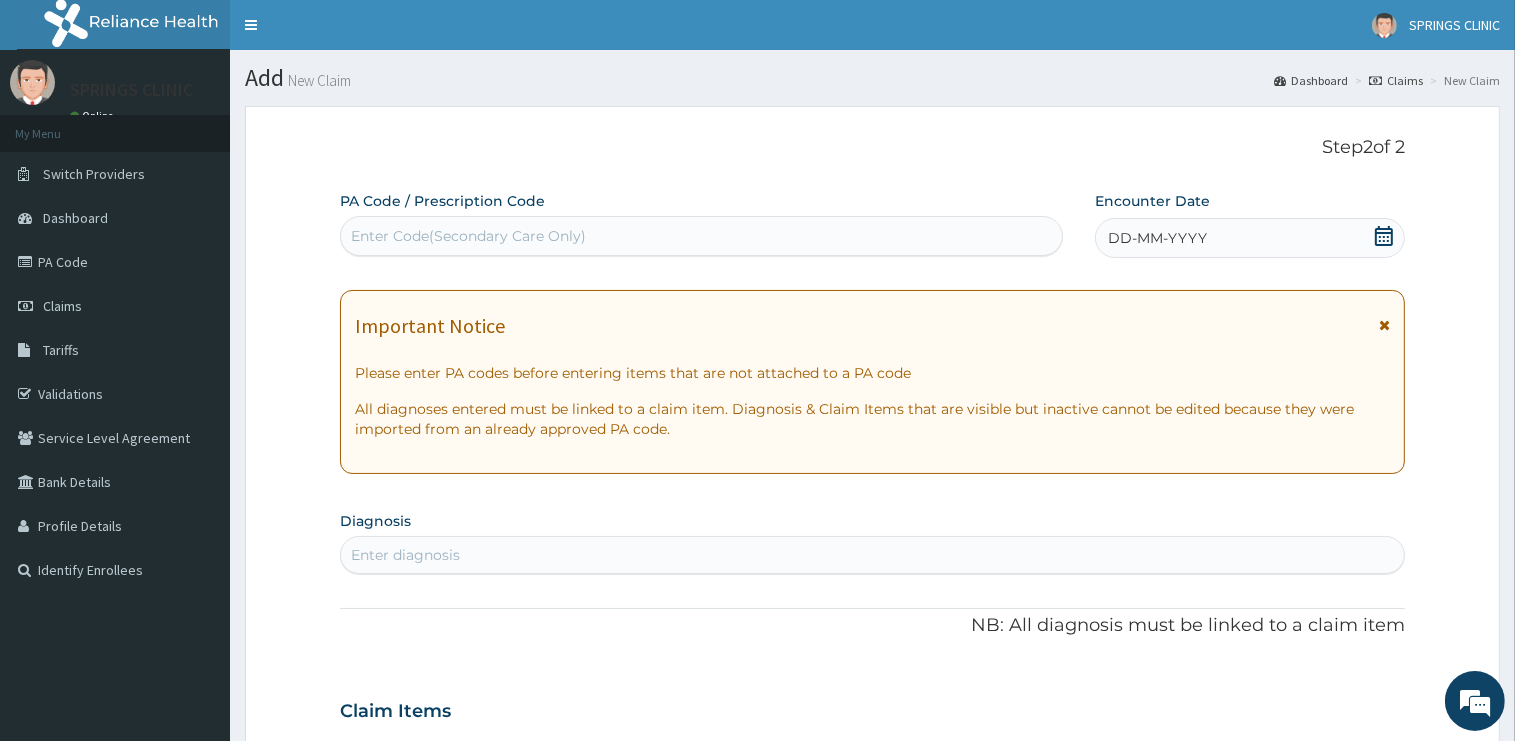 click 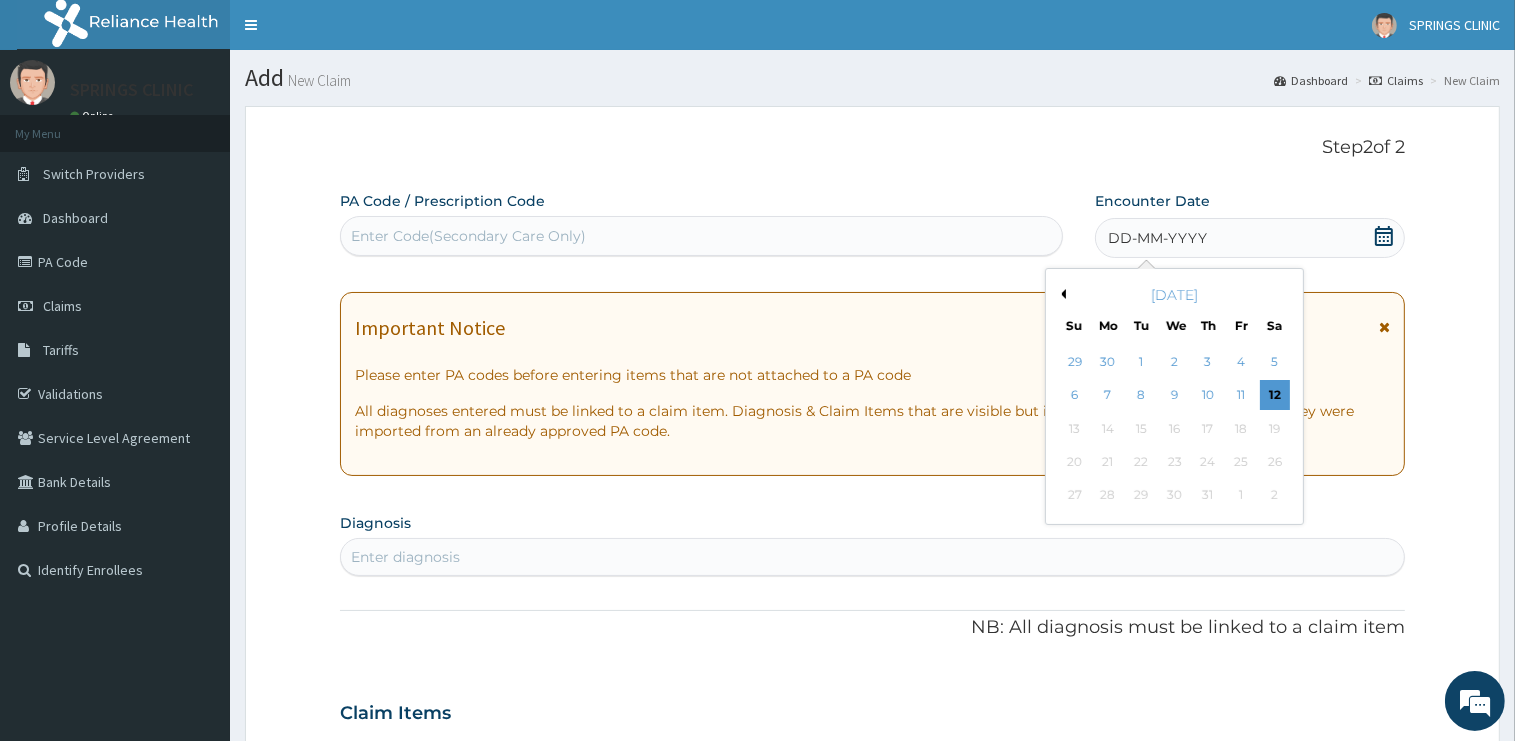 scroll, scrollTop: 0, scrollLeft: 0, axis: both 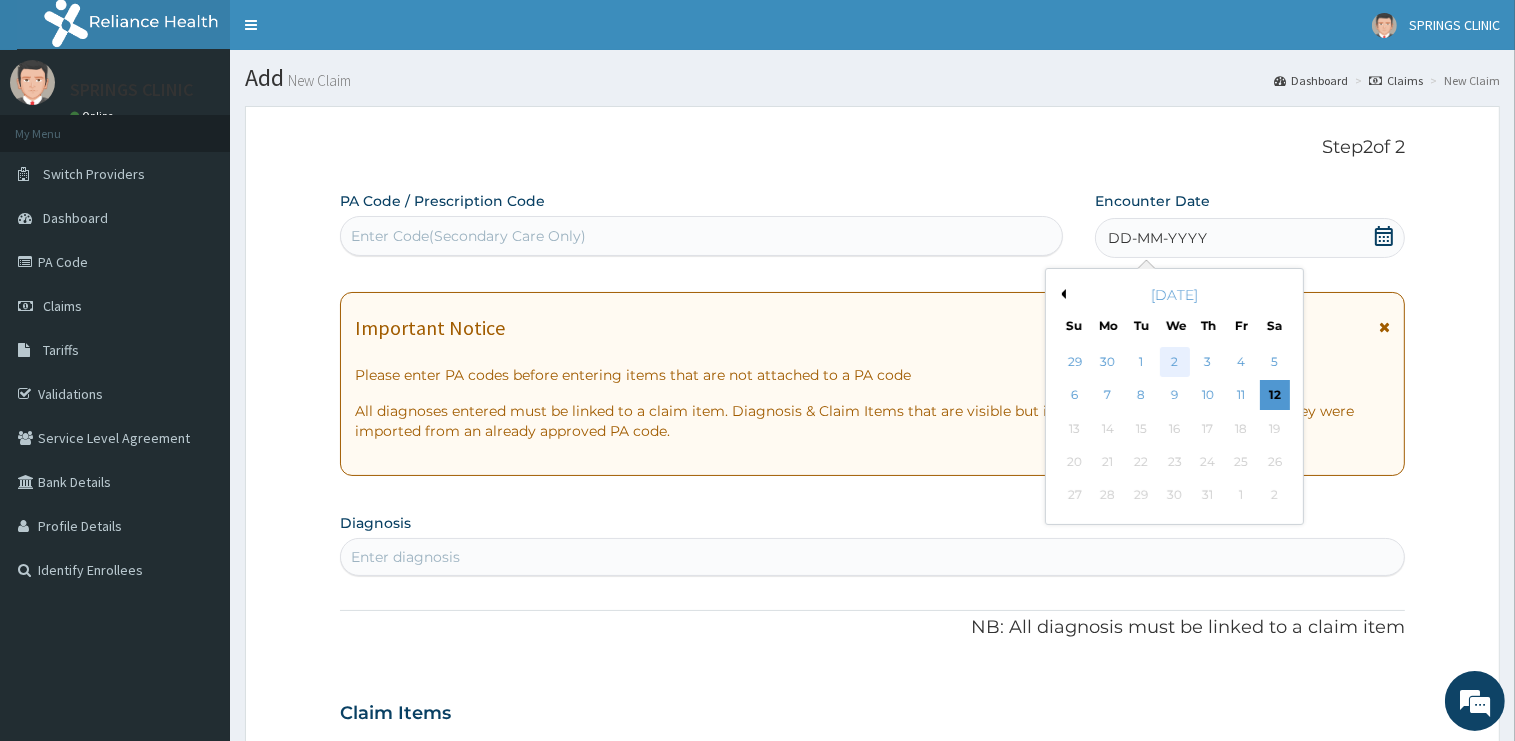 click on "2" at bounding box center [1175, 362] 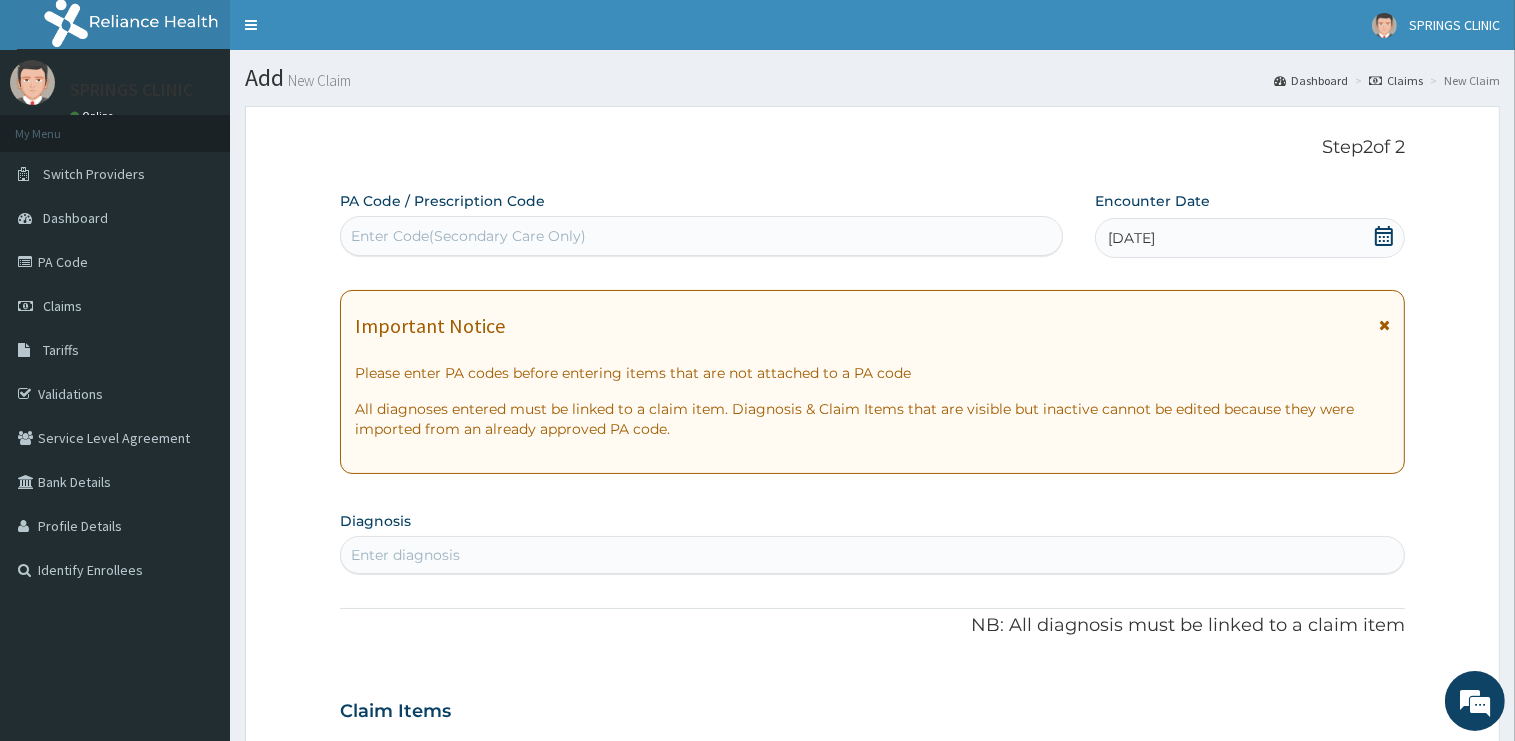 click on "Enter diagnosis" at bounding box center [872, 555] 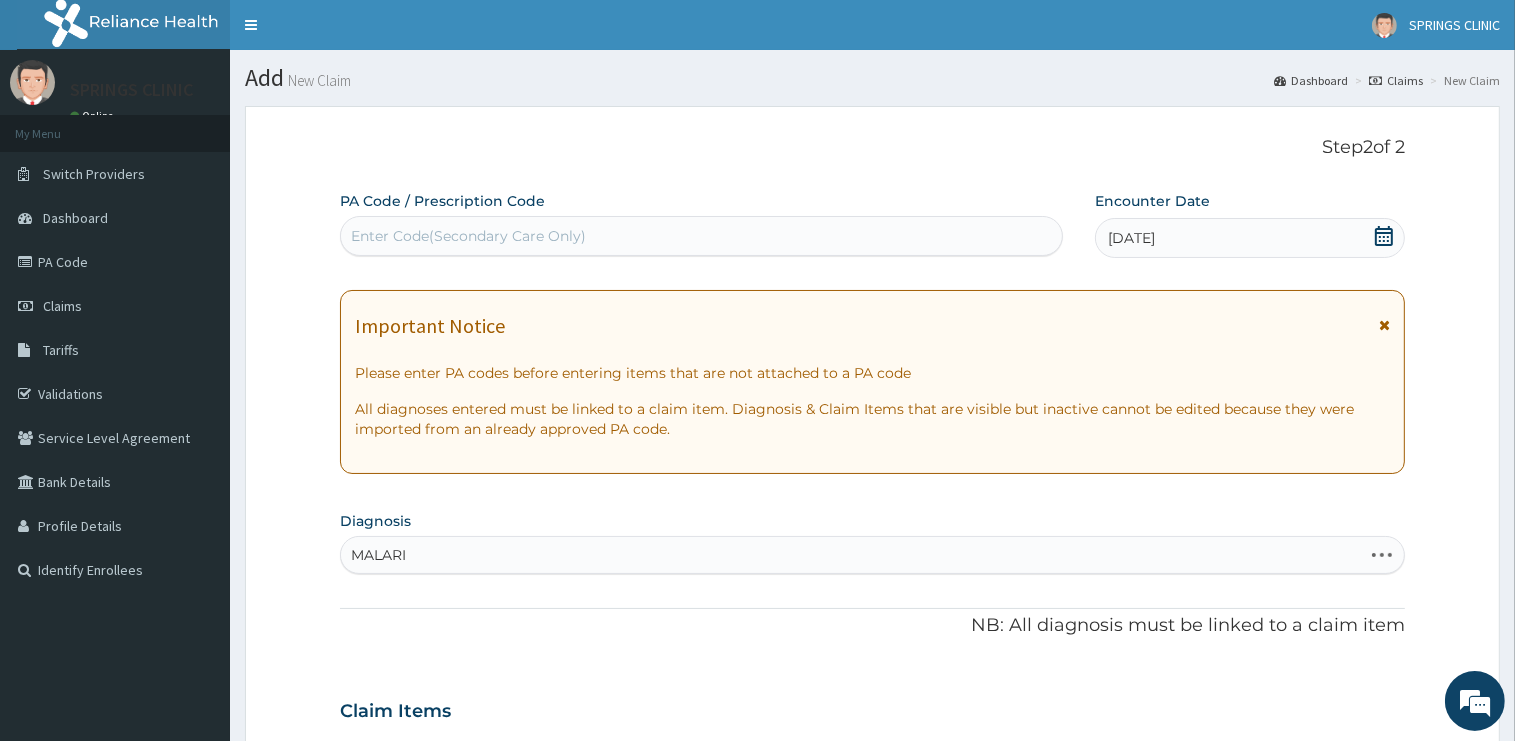type on "[MEDICAL_DATA]" 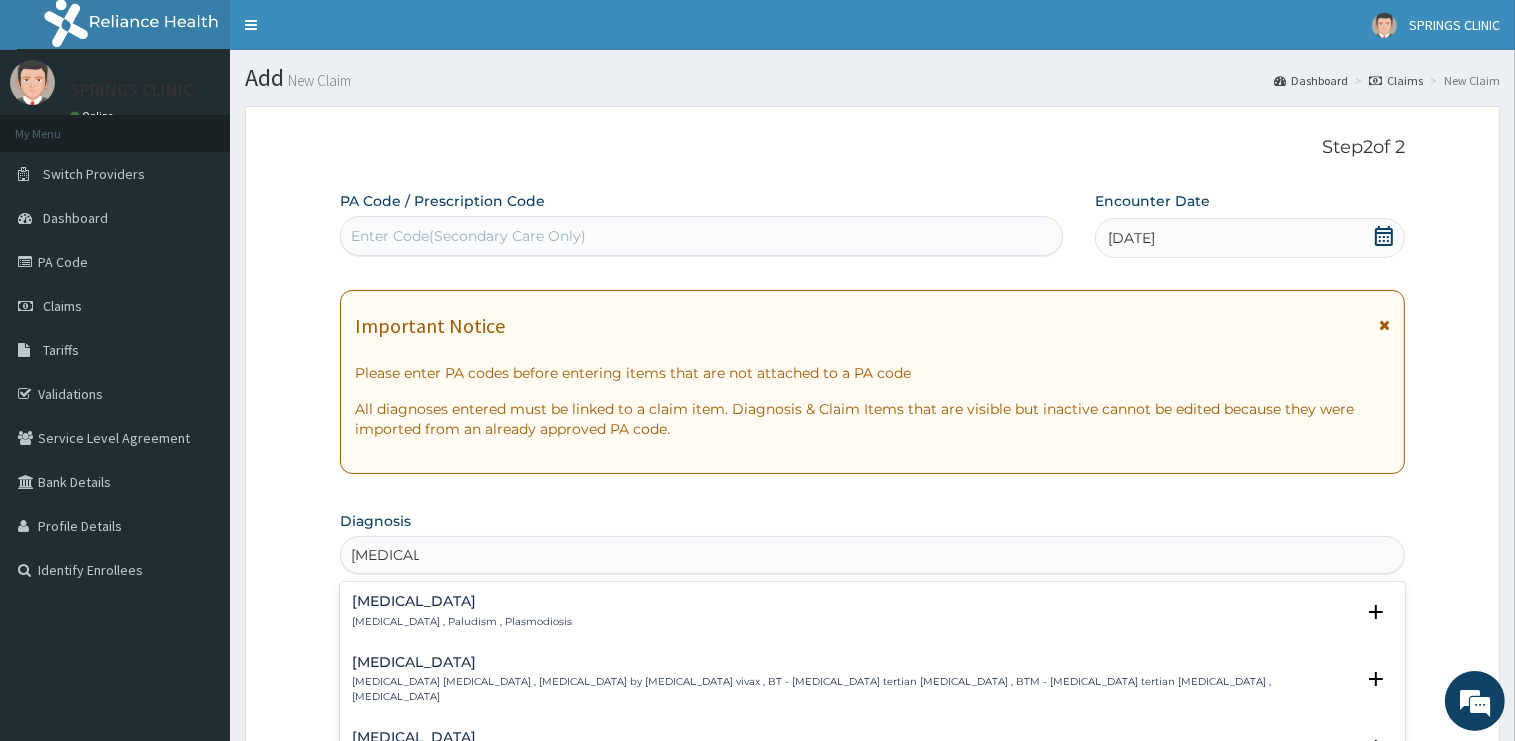click on "[MEDICAL_DATA]" at bounding box center (462, 601) 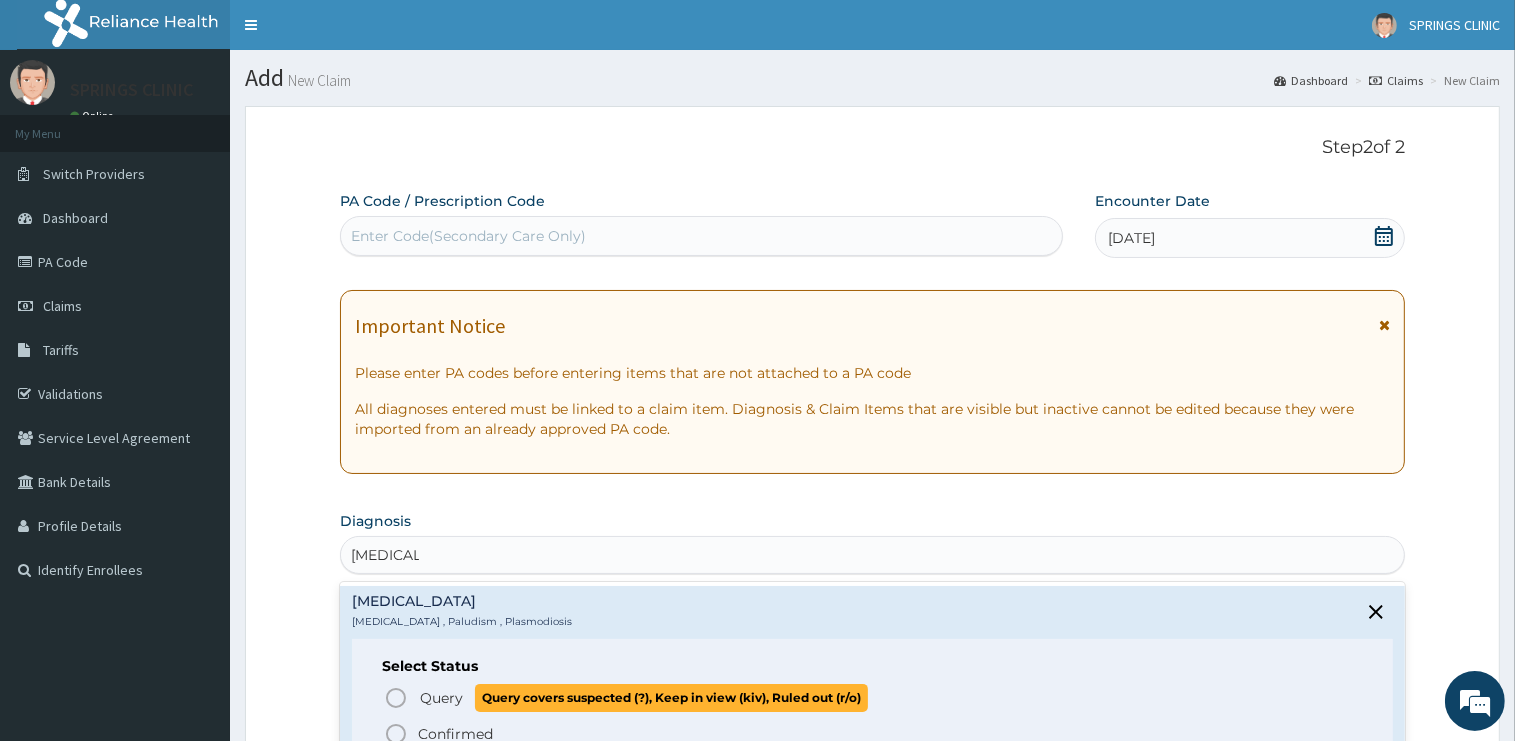 click on "Query" at bounding box center (441, 698) 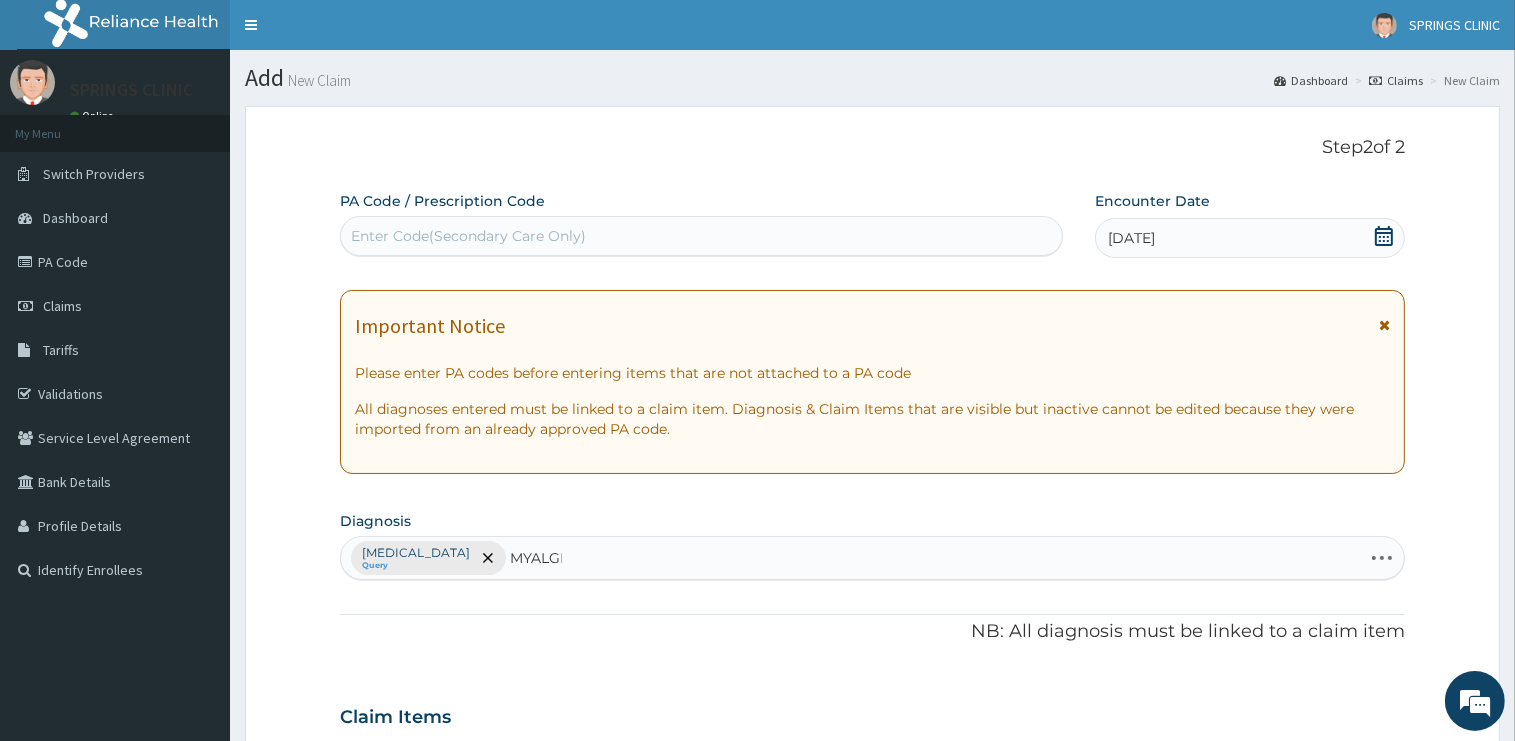 type on "MYALGIA" 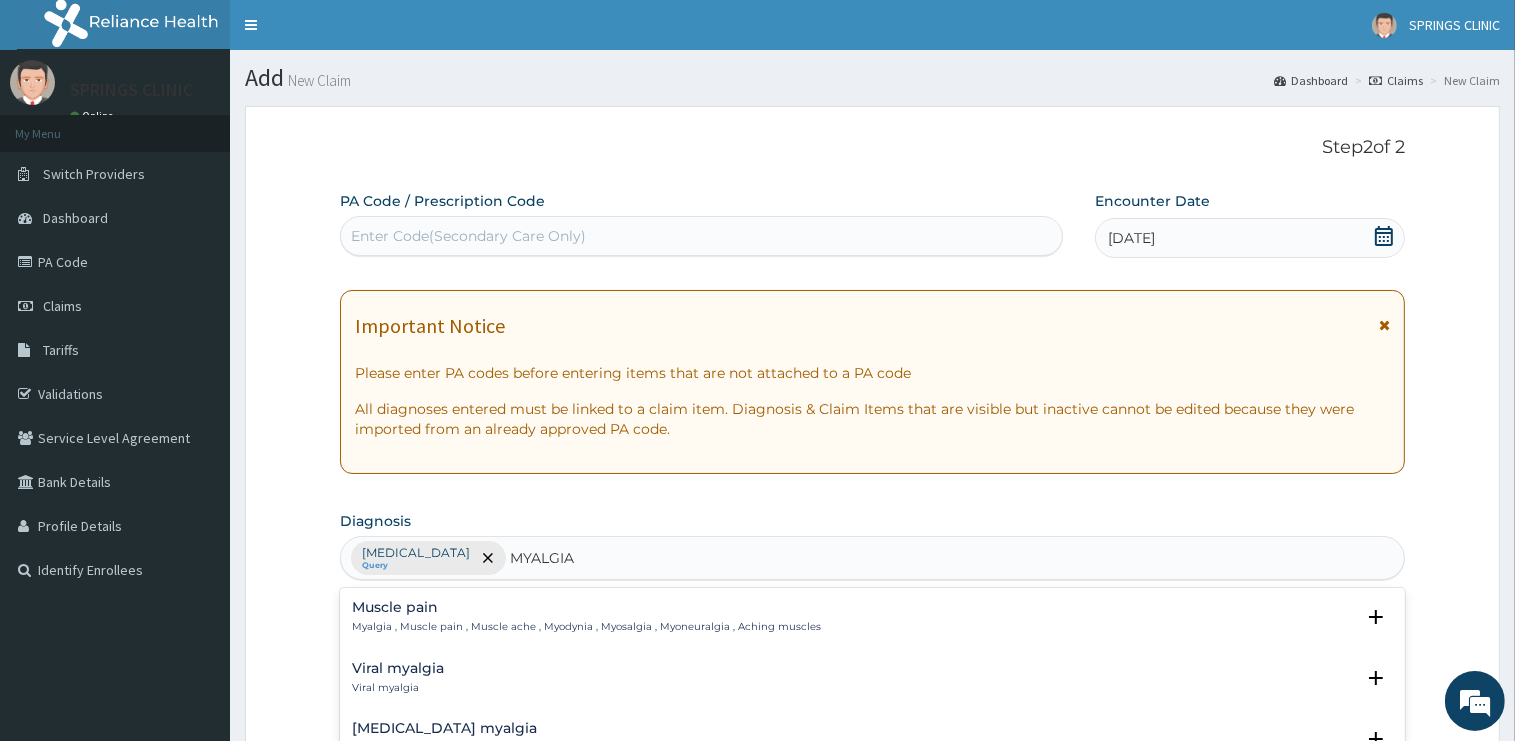 click on "Muscle pain" at bounding box center (586, 607) 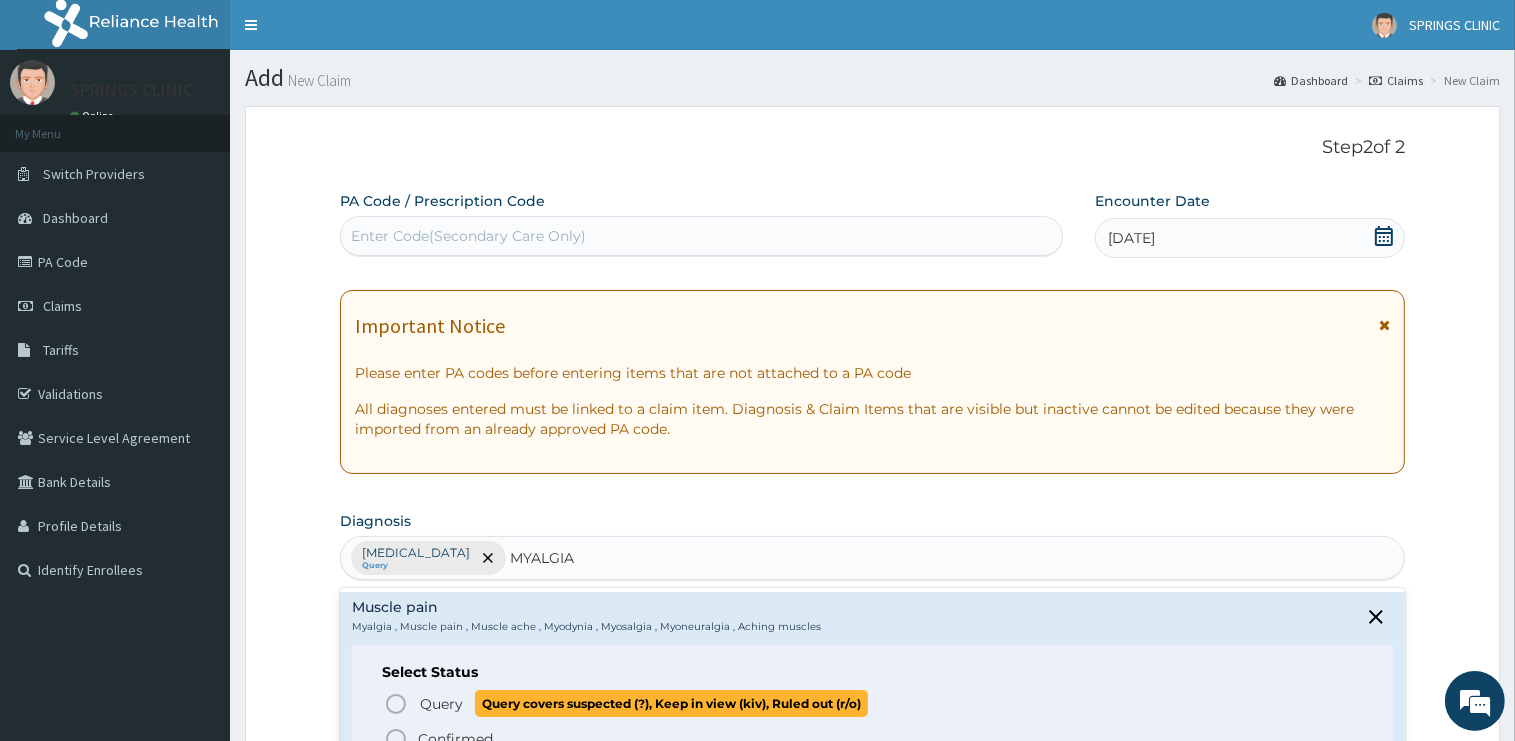 click on "Query" at bounding box center (441, 704) 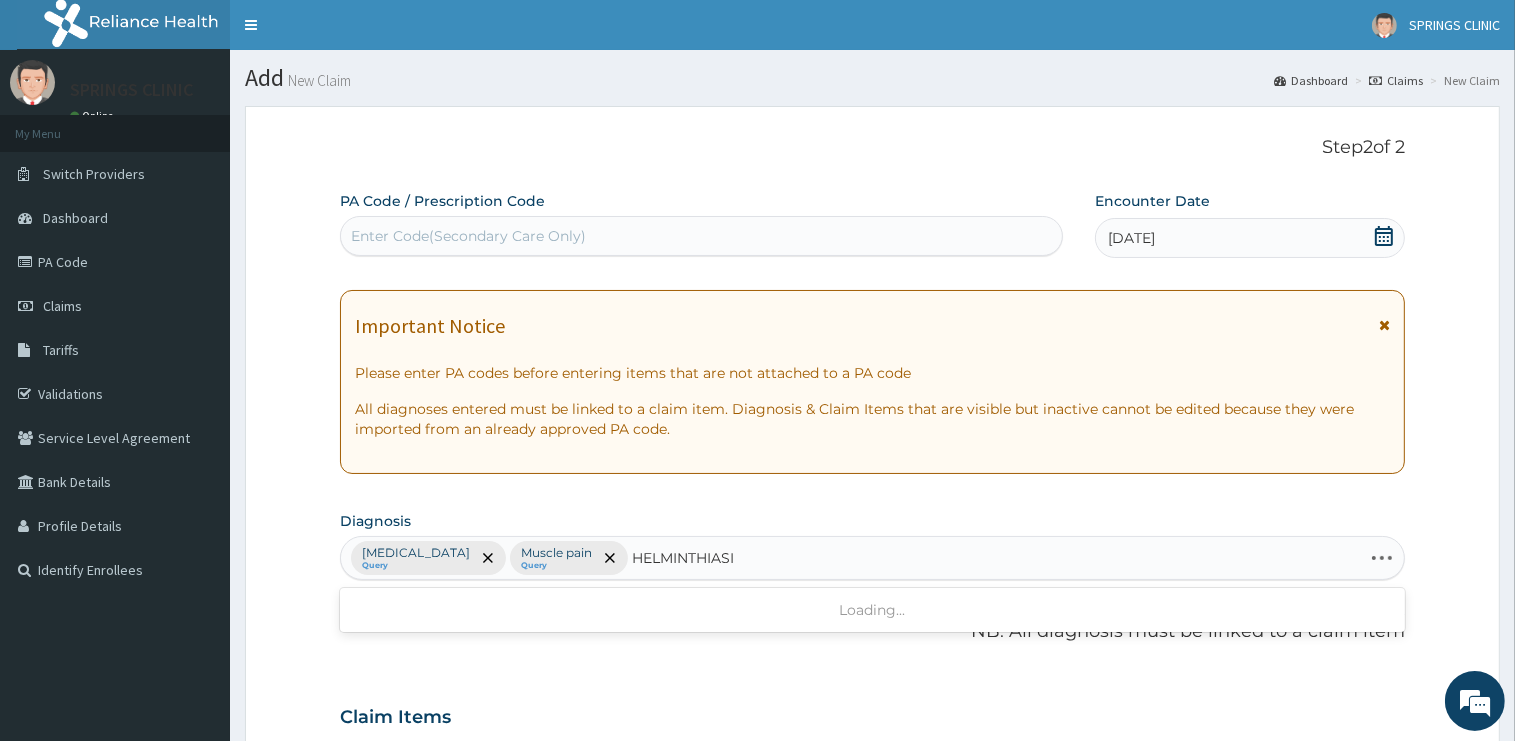 type on "[MEDICAL_DATA]" 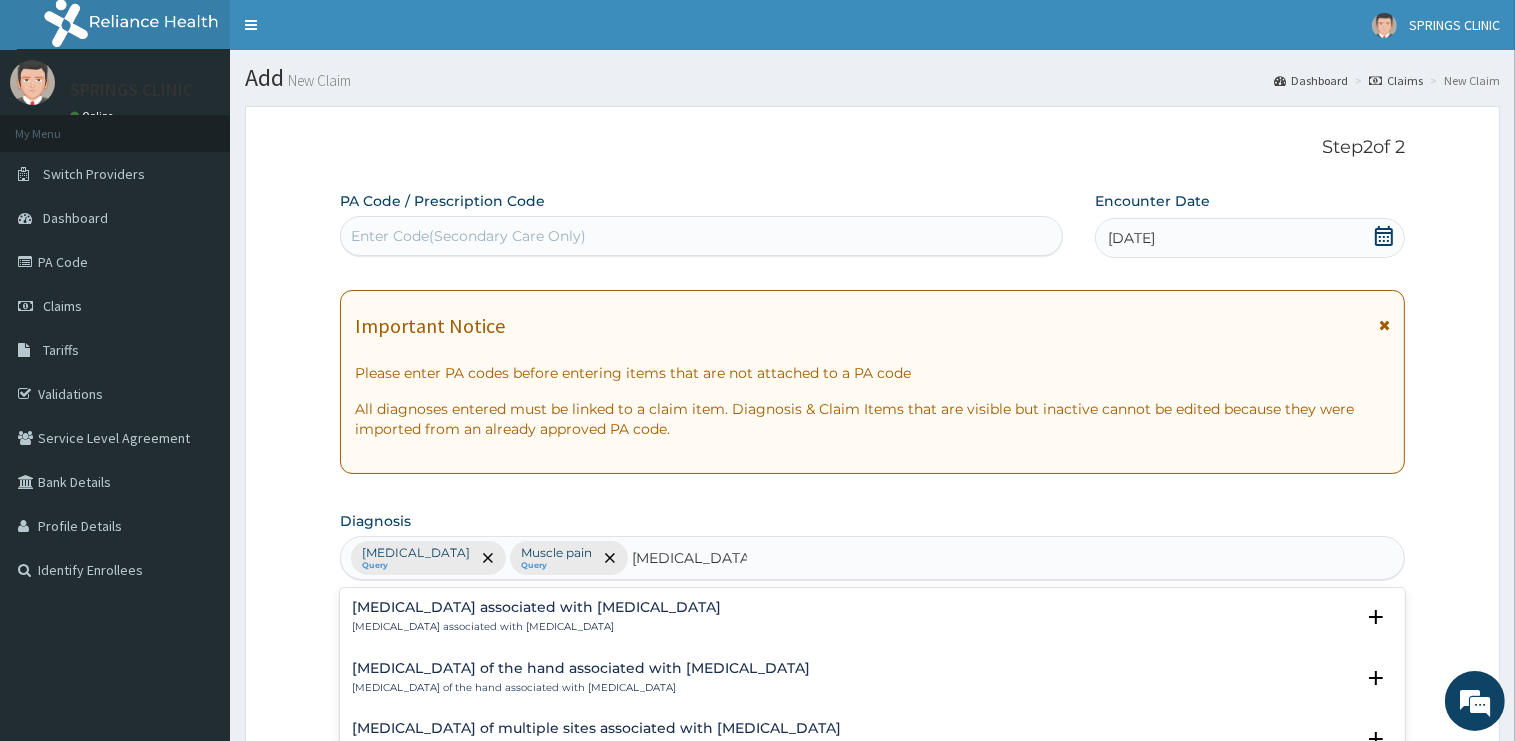 scroll, scrollTop: 211, scrollLeft: 0, axis: vertical 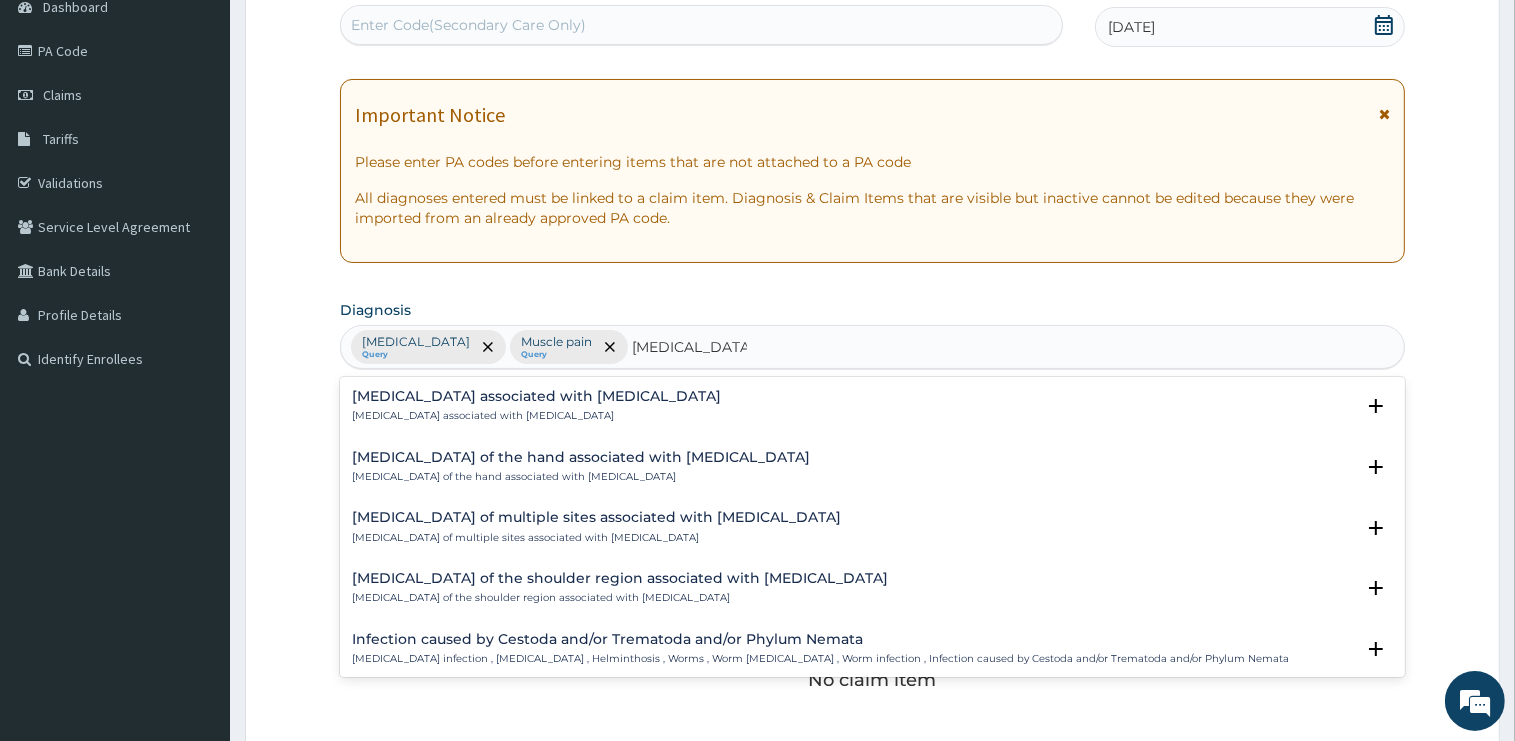 click on "[MEDICAL_DATA] associated with [MEDICAL_DATA]" at bounding box center (536, 396) 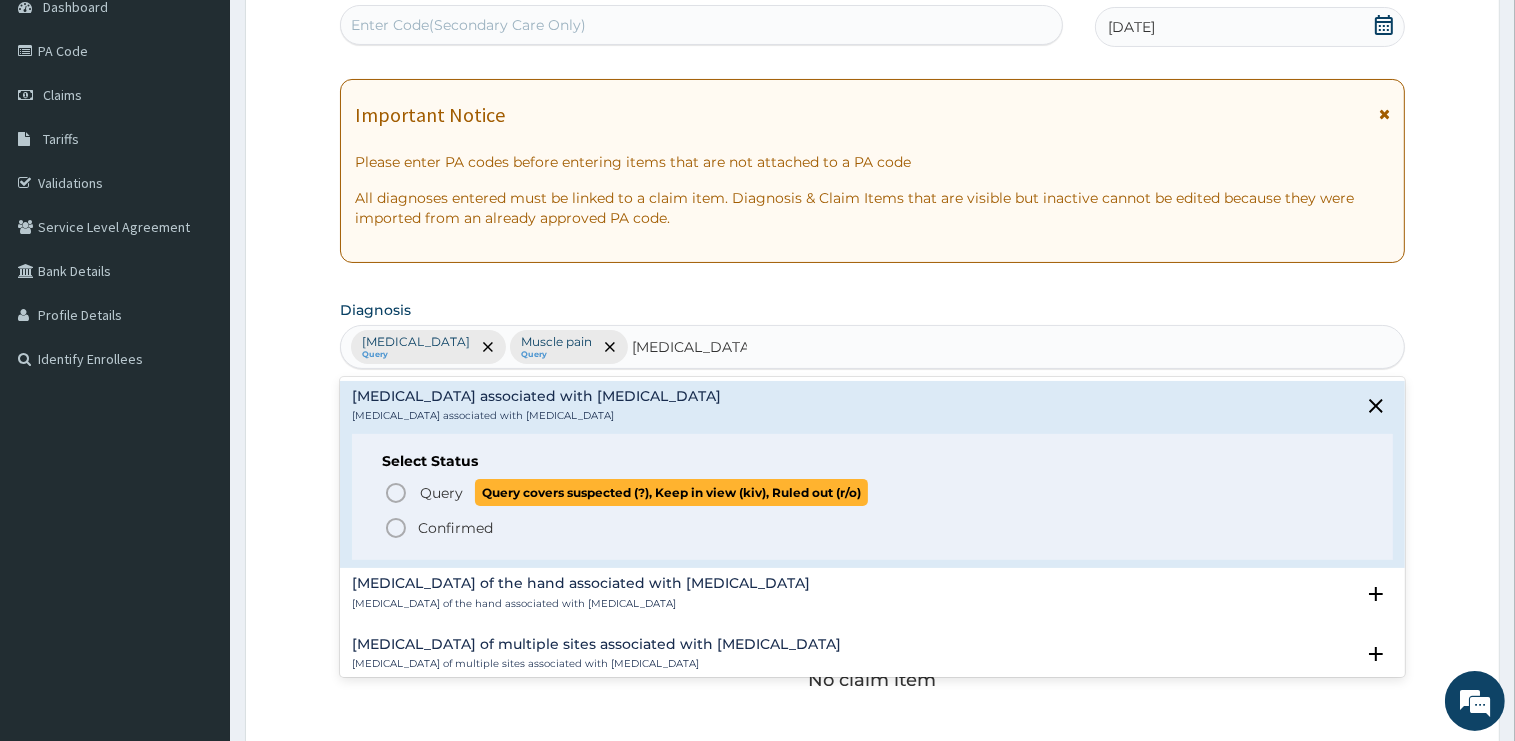 click on "Query" at bounding box center (441, 493) 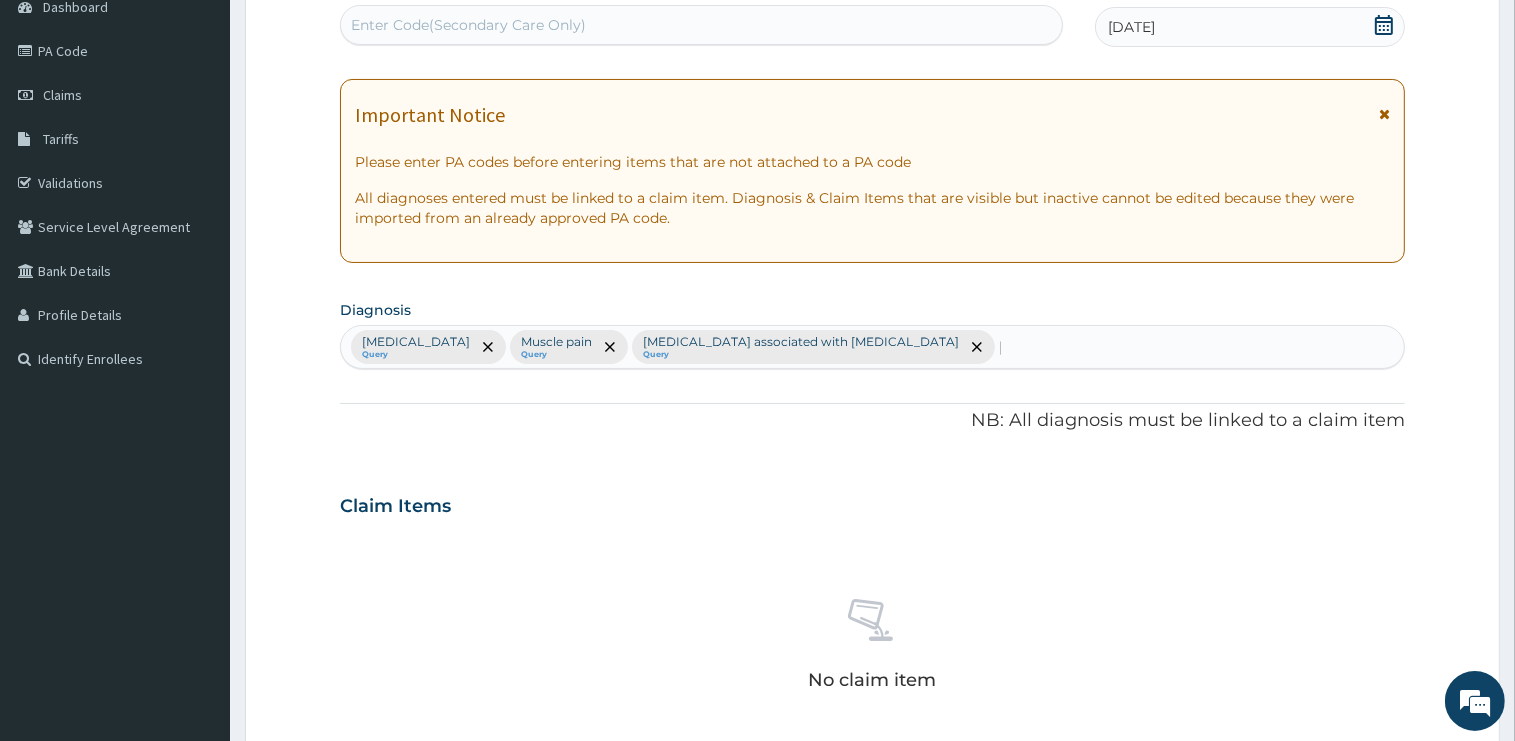 type 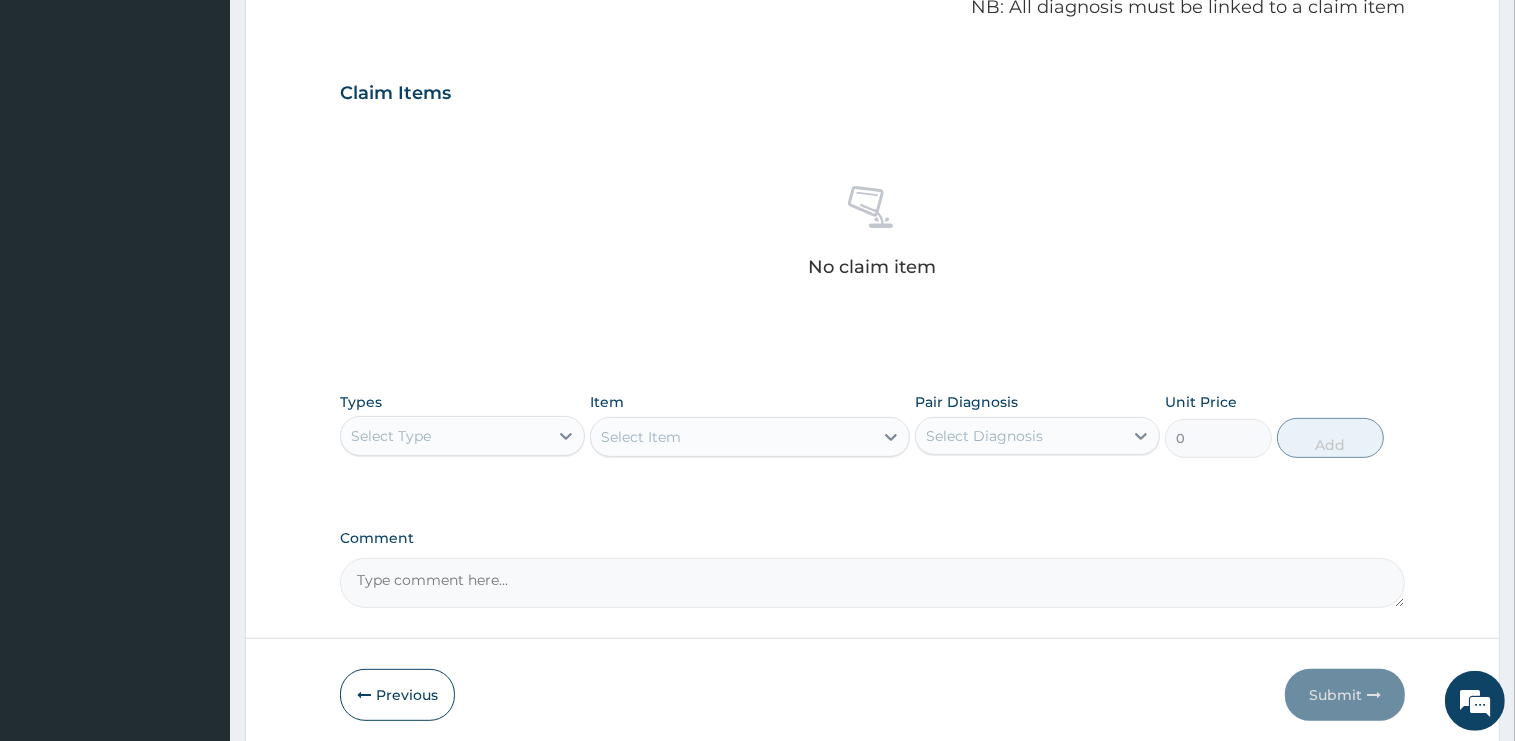 scroll, scrollTop: 699, scrollLeft: 0, axis: vertical 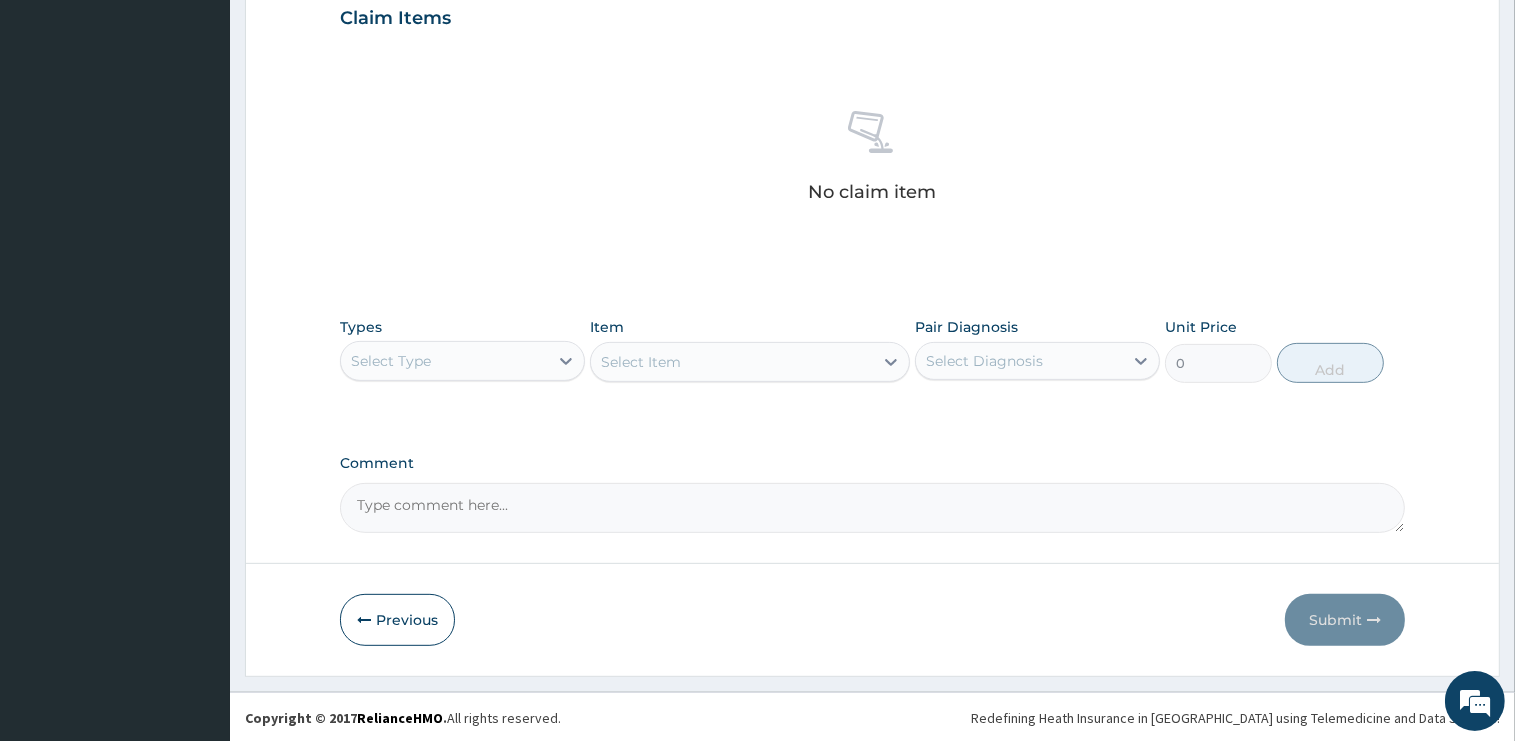 click on "Select Type" at bounding box center (444, 361) 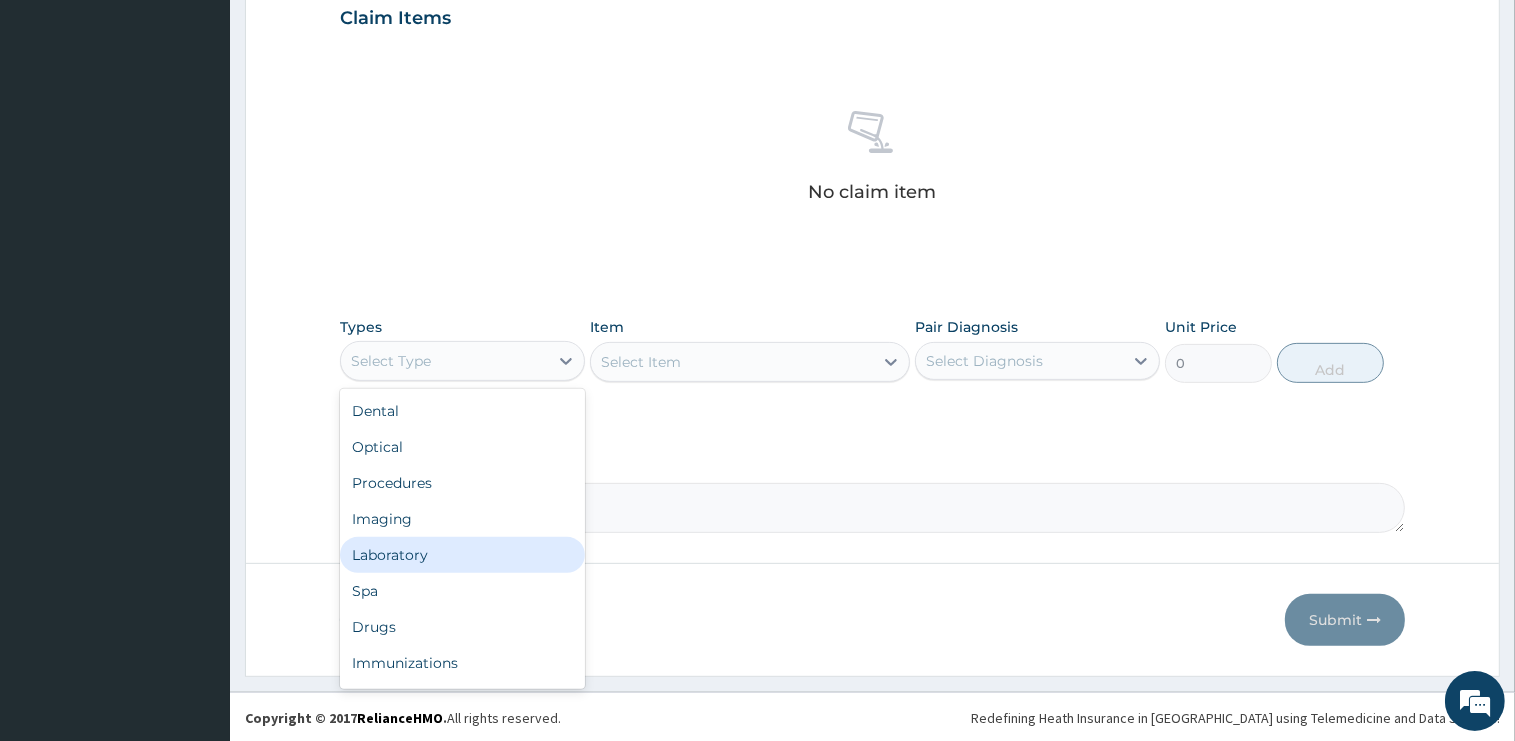 click on "Laboratory" at bounding box center [462, 555] 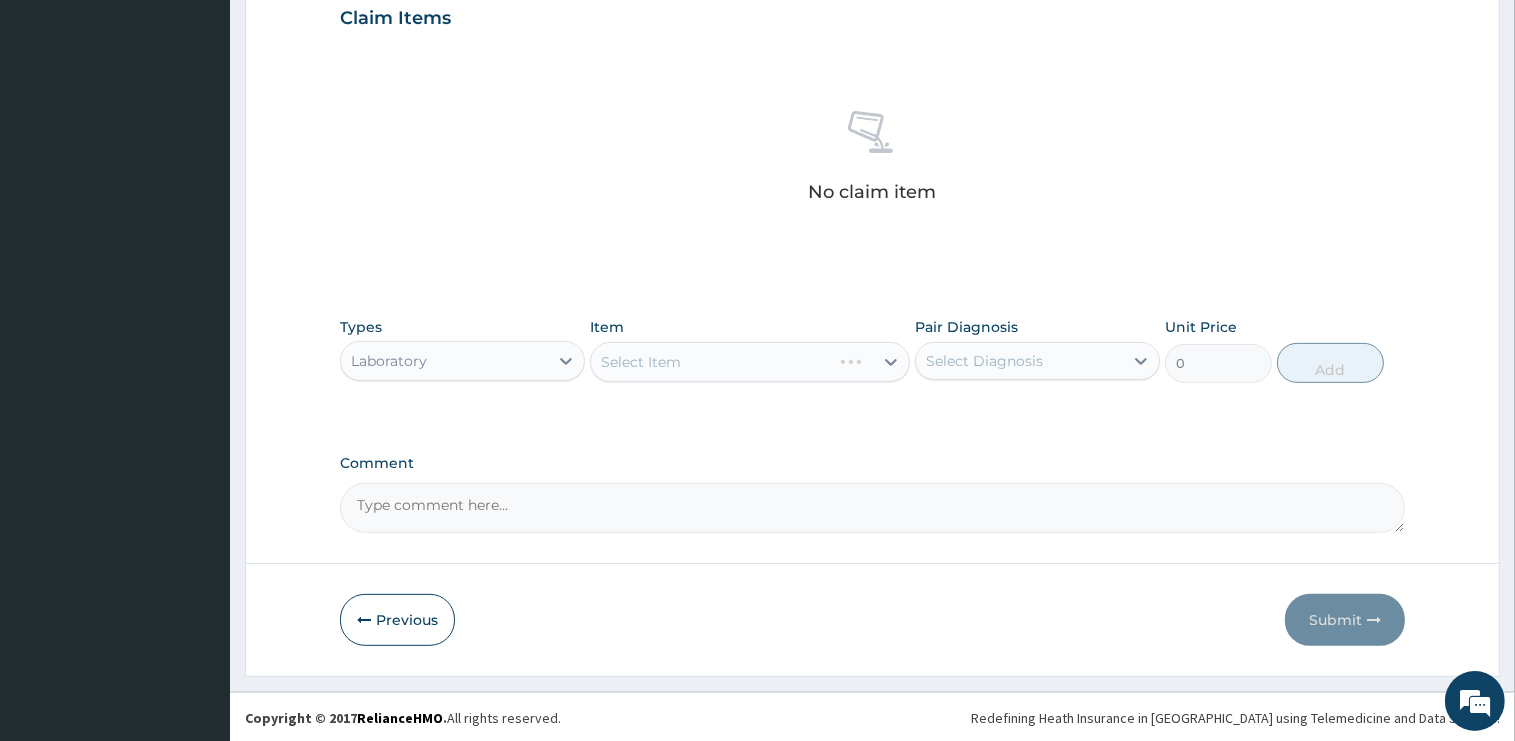 click on "Laboratory" at bounding box center (444, 361) 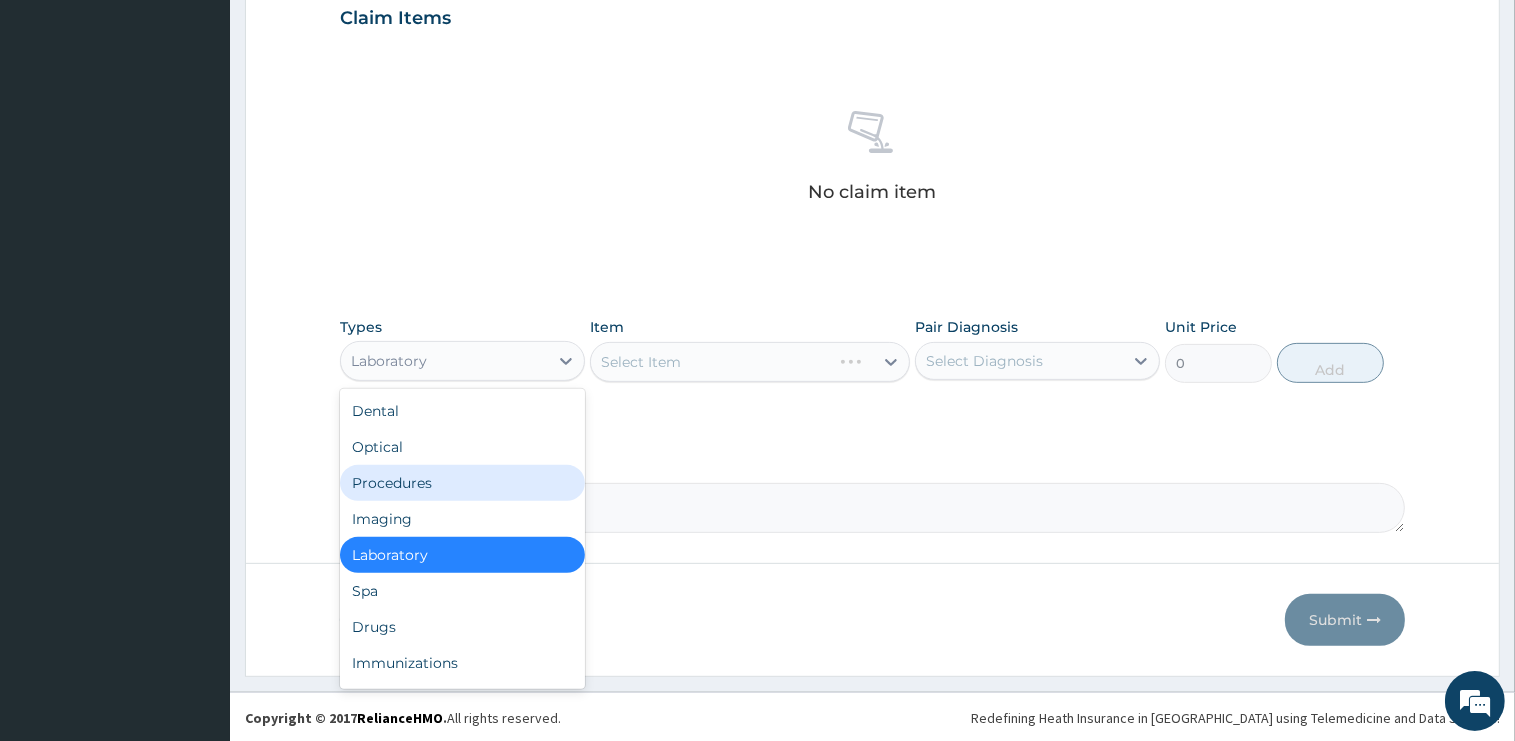 click on "Procedures" at bounding box center (462, 483) 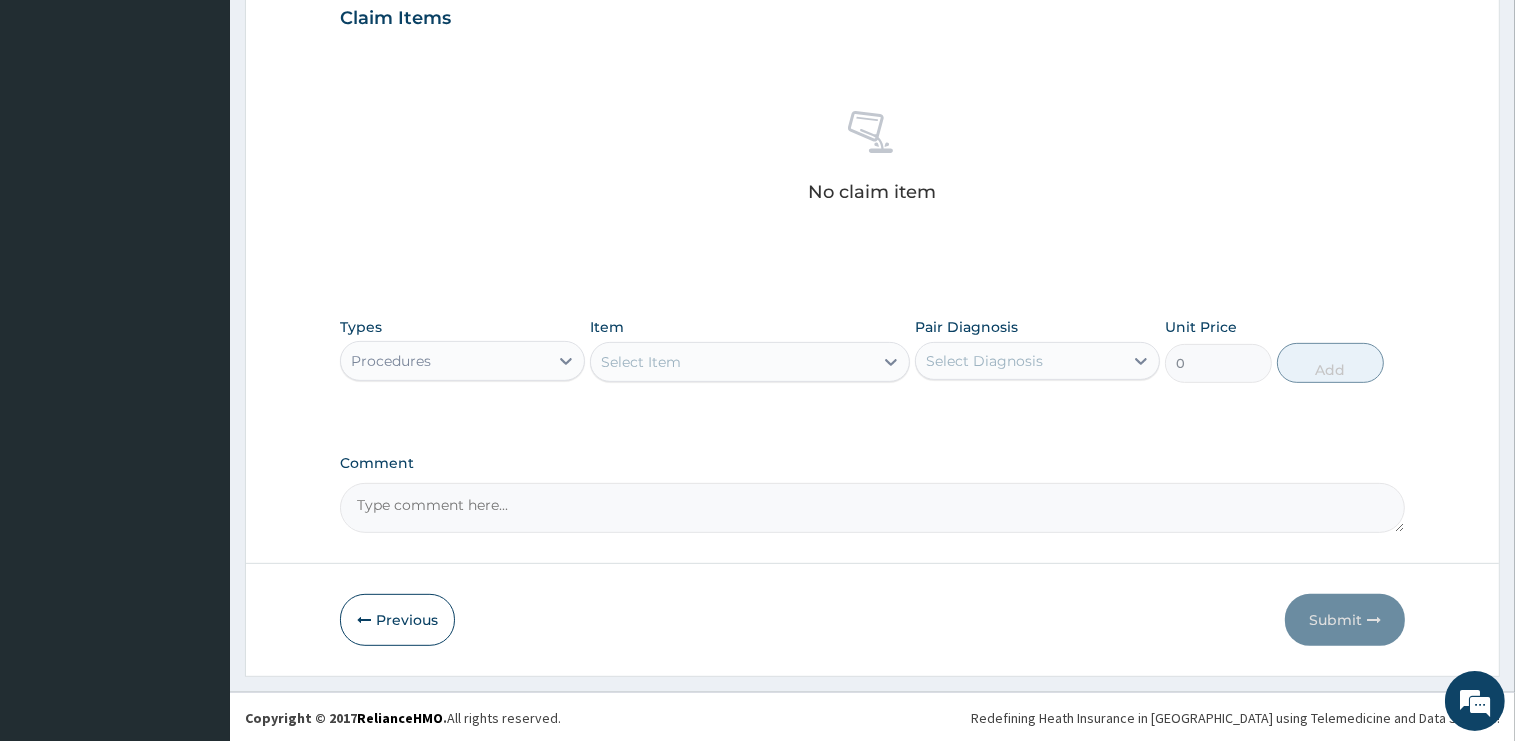click on "Select Item" at bounding box center [732, 362] 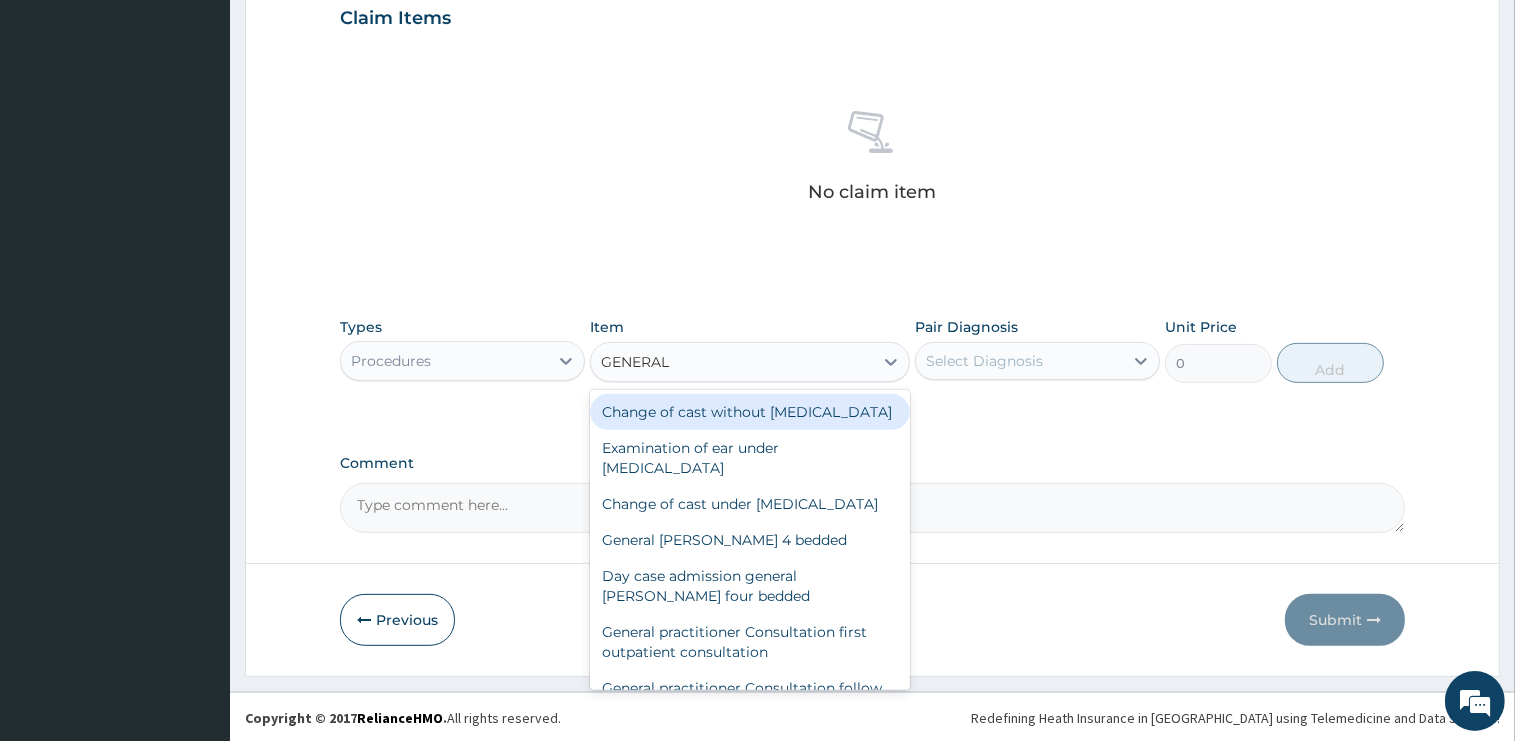 type on "GENERAL P" 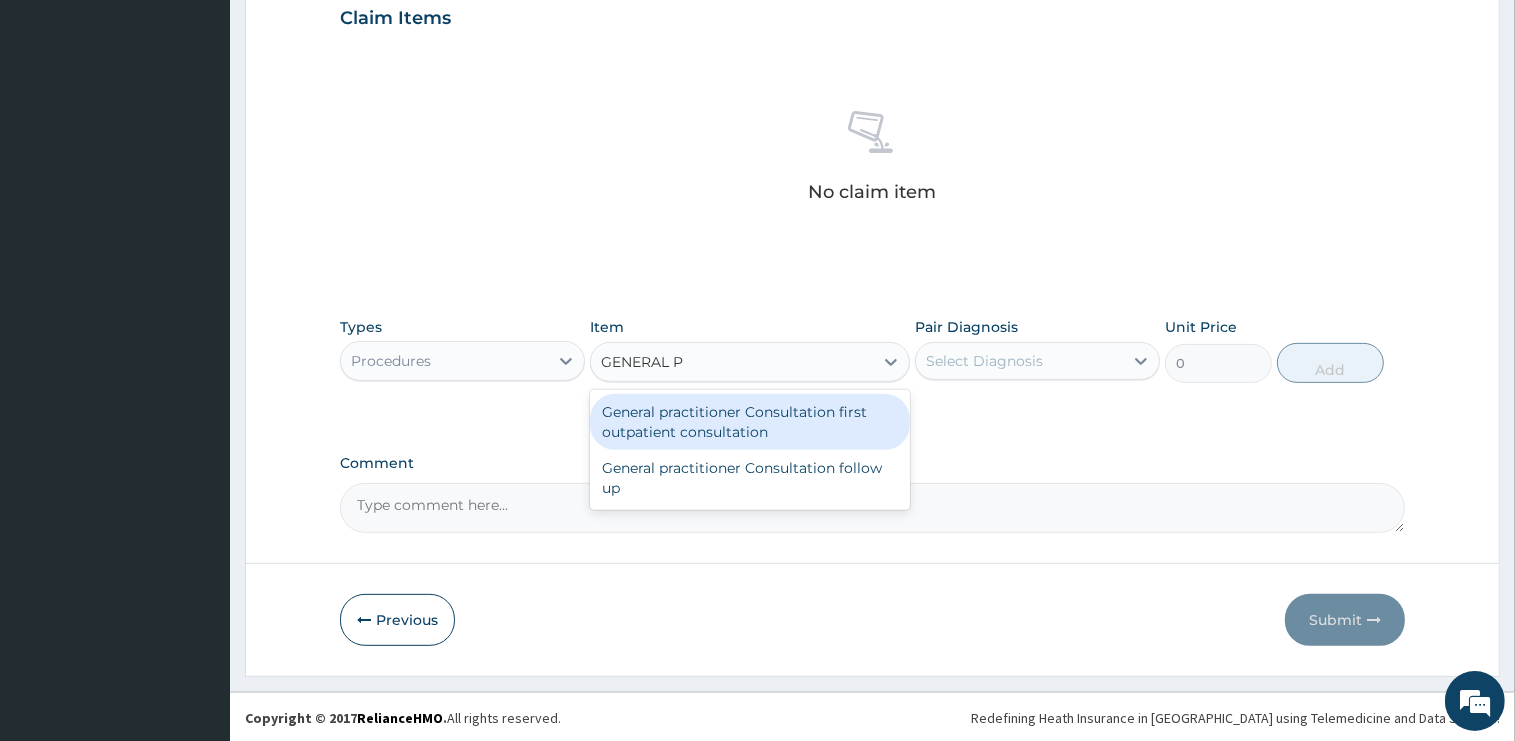 click on "General practitioner Consultation first outpatient consultation" at bounding box center (750, 422) 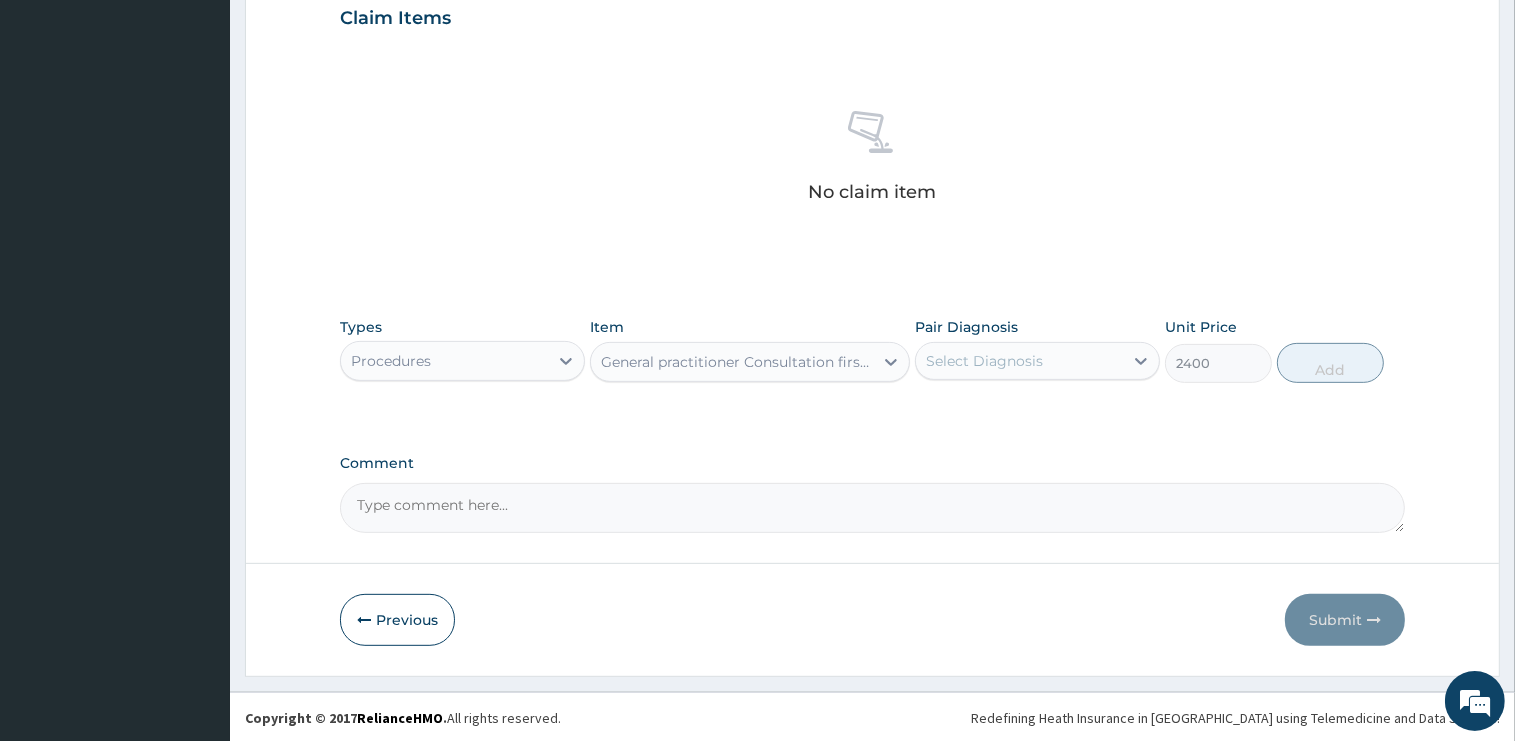 type 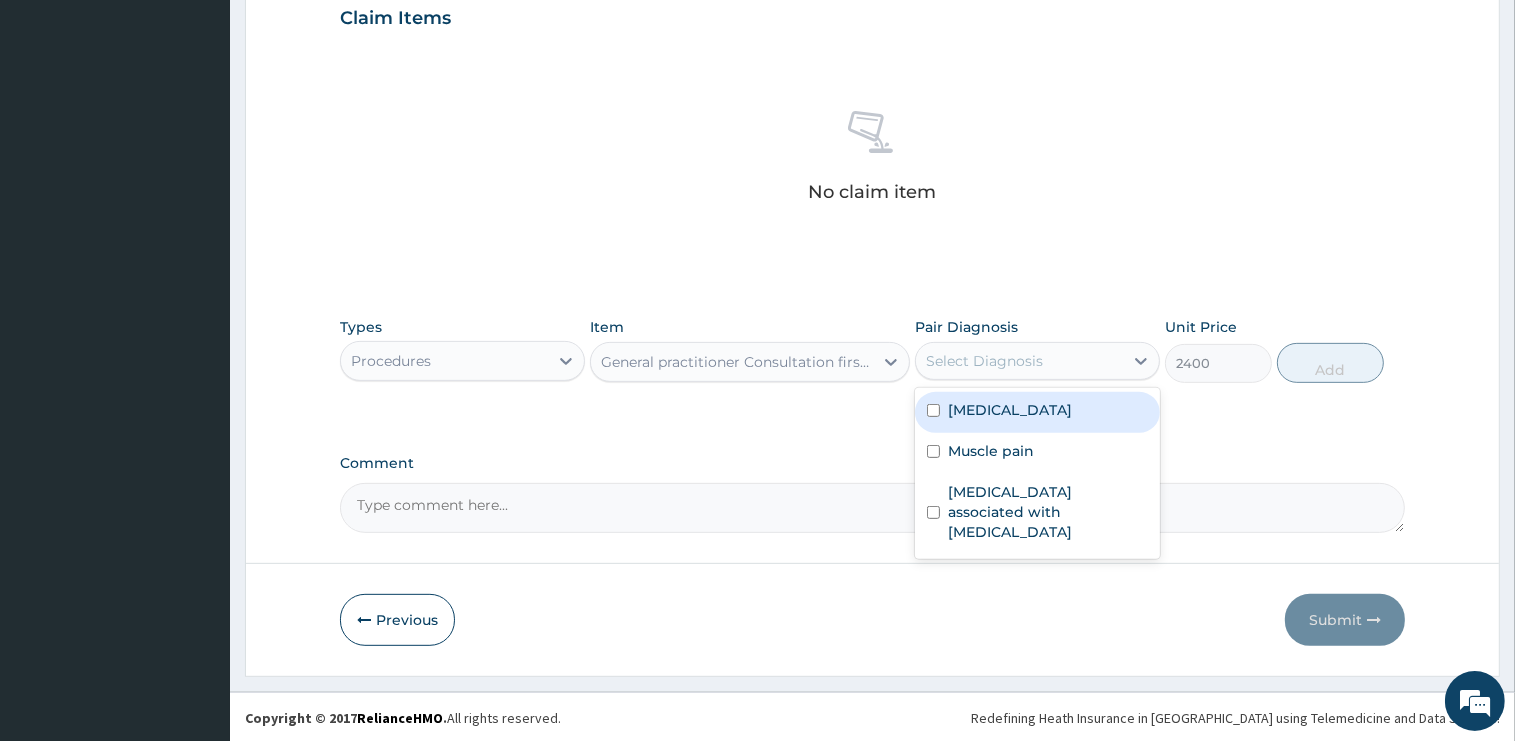 click on "[MEDICAL_DATA]" at bounding box center (1010, 410) 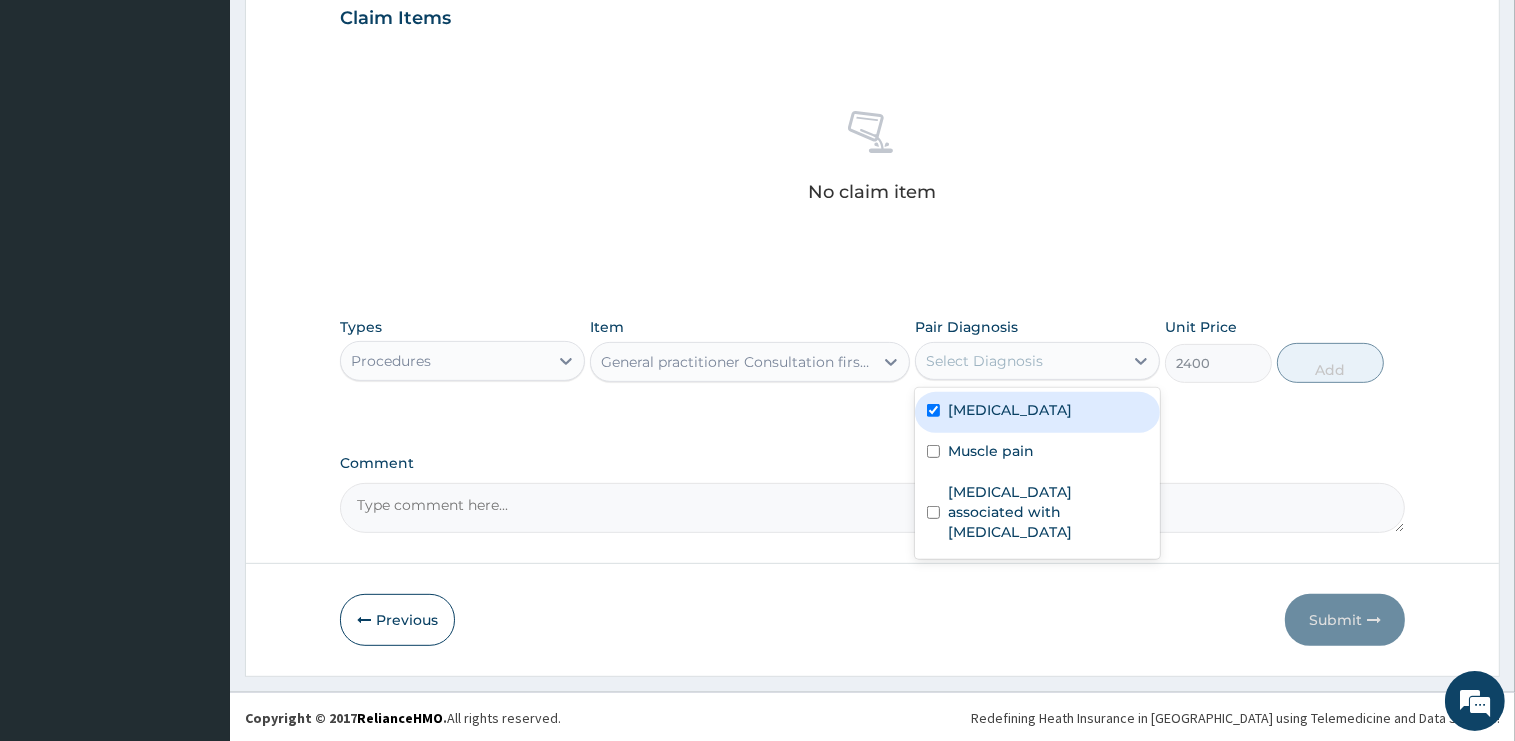 checkbox on "true" 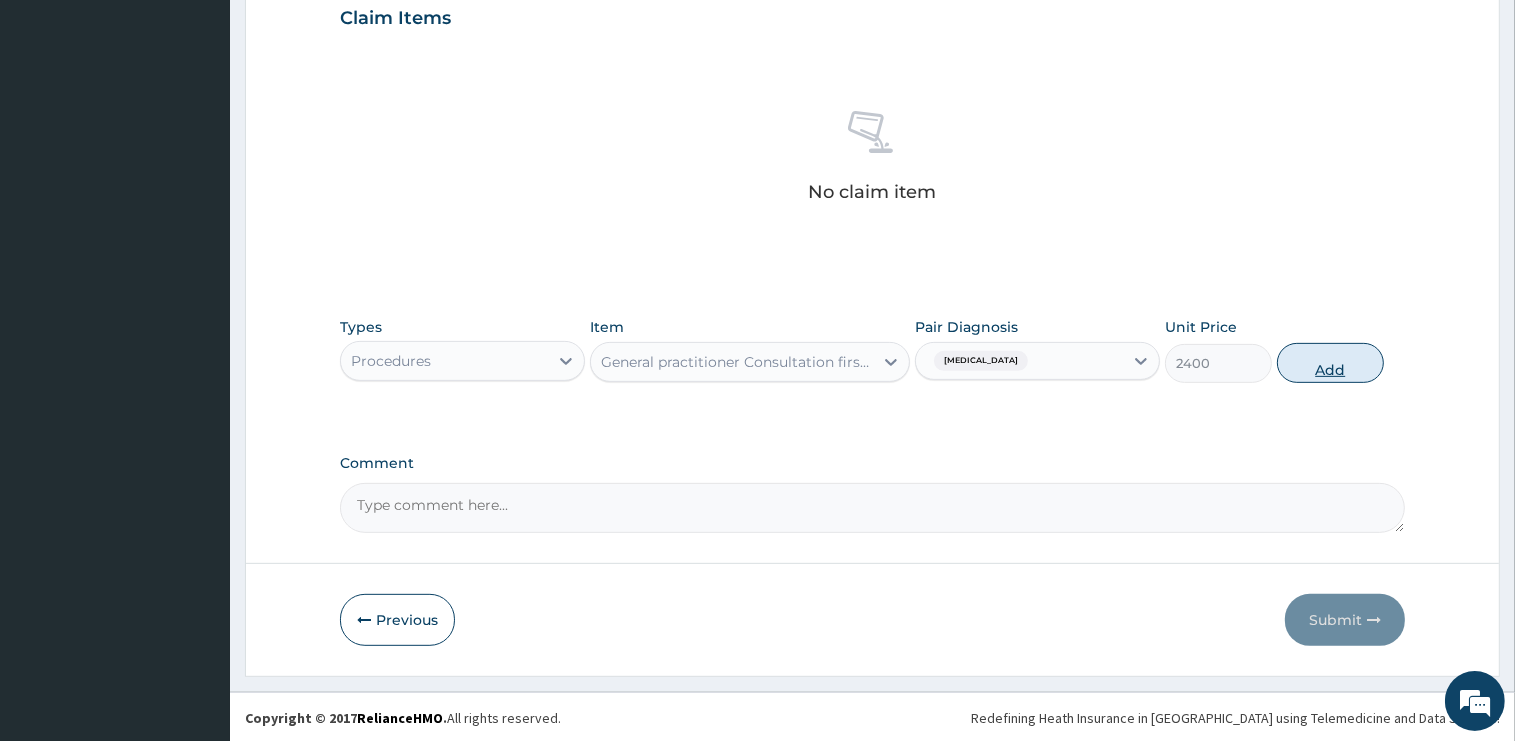 click on "Add" at bounding box center (1330, 363) 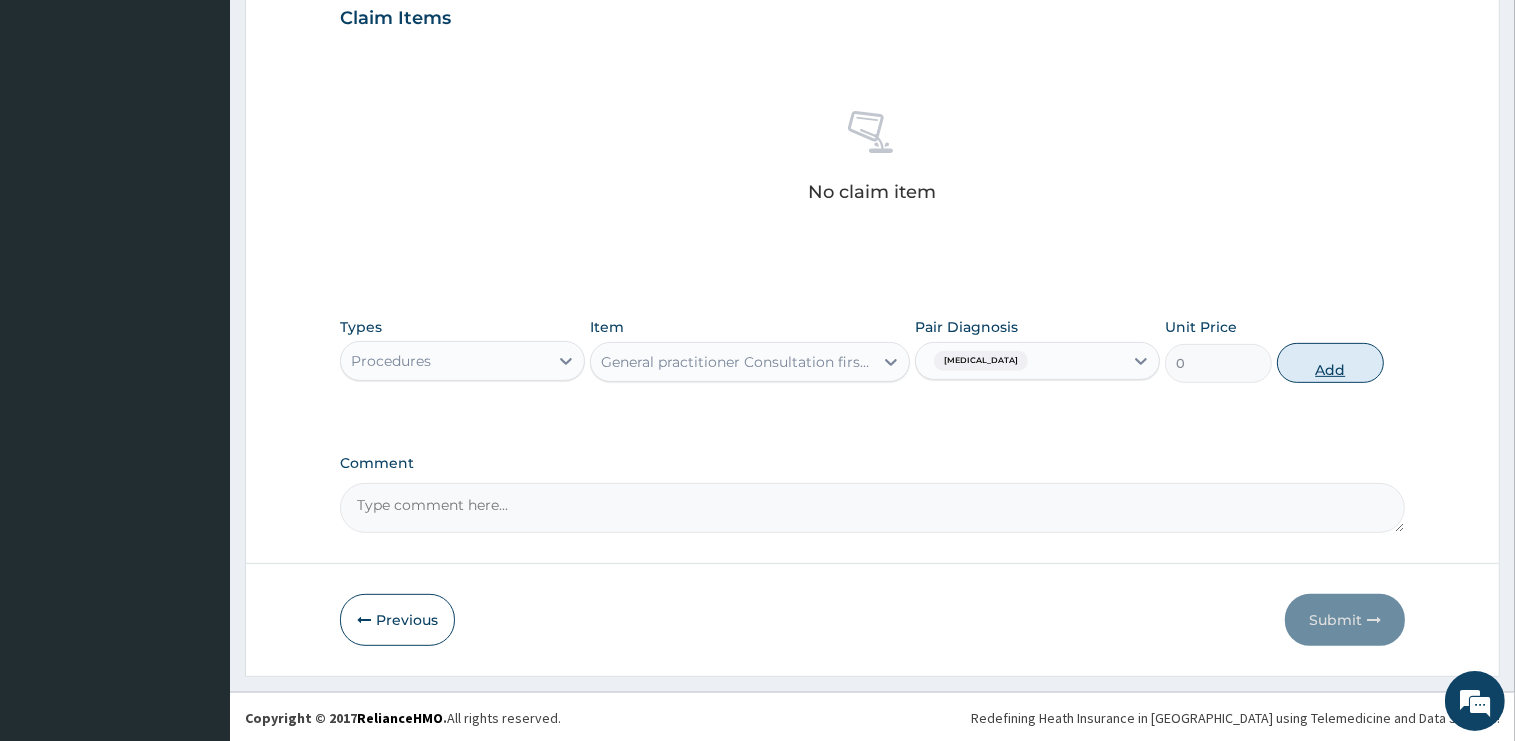 scroll, scrollTop: 603, scrollLeft: 0, axis: vertical 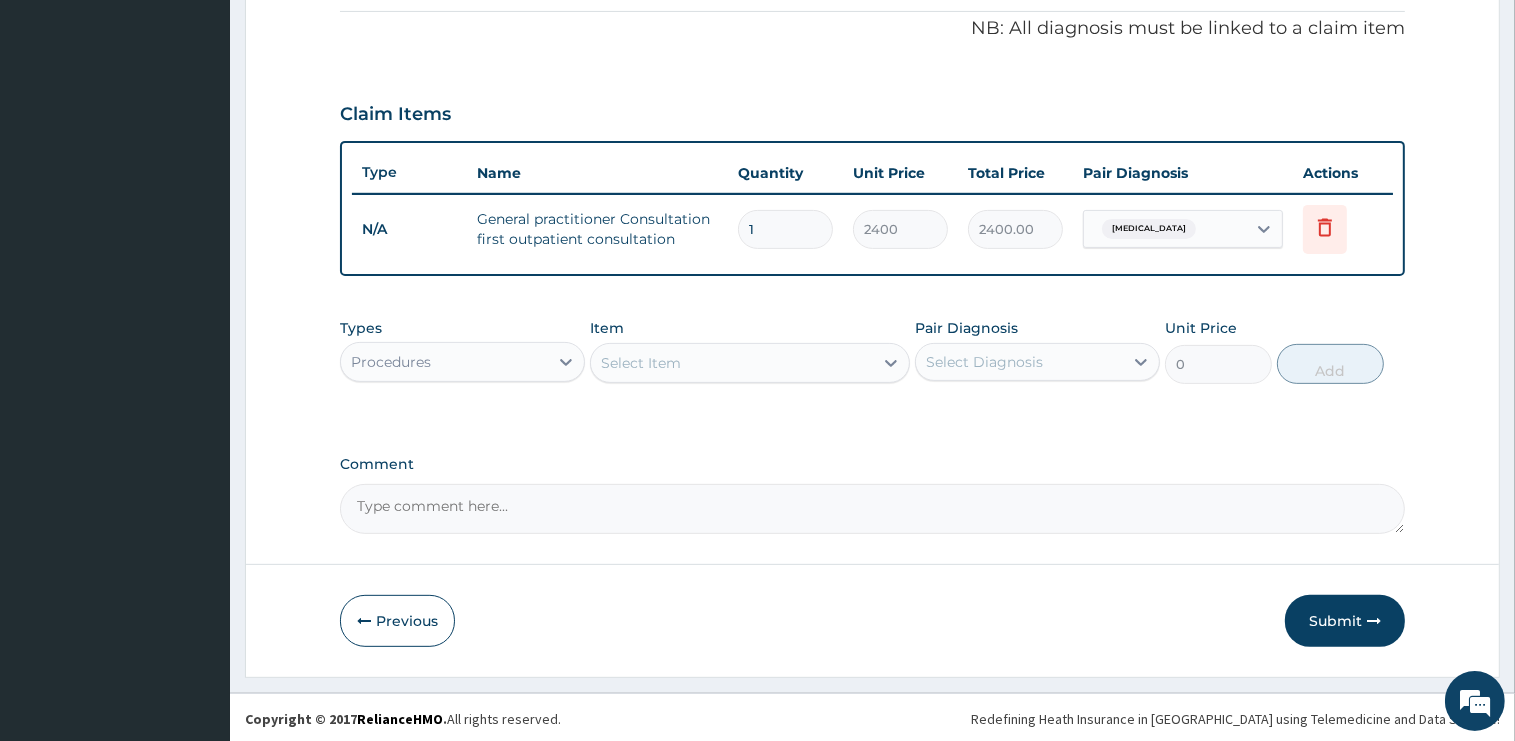 click on "Procedures" at bounding box center (444, 362) 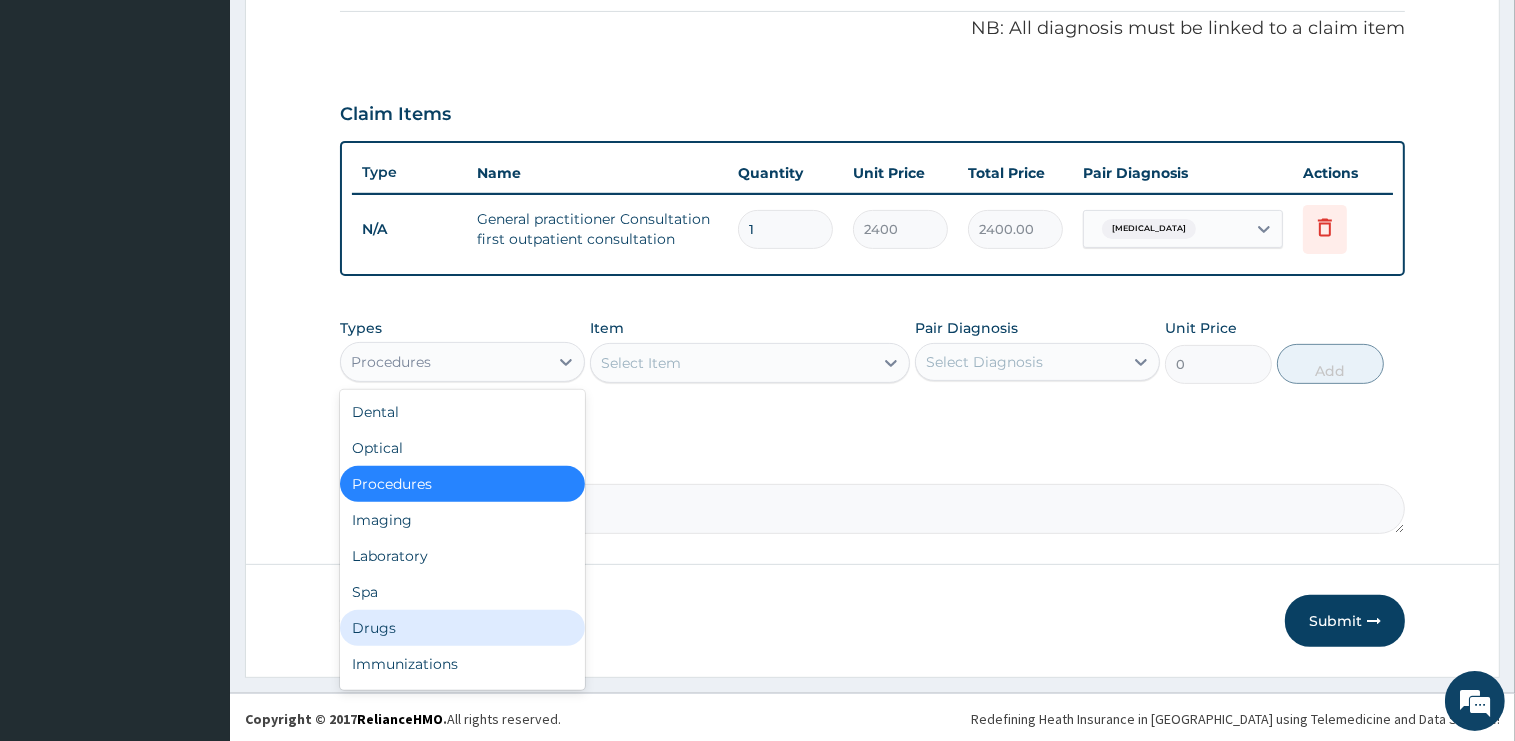 click on "Drugs" at bounding box center (462, 628) 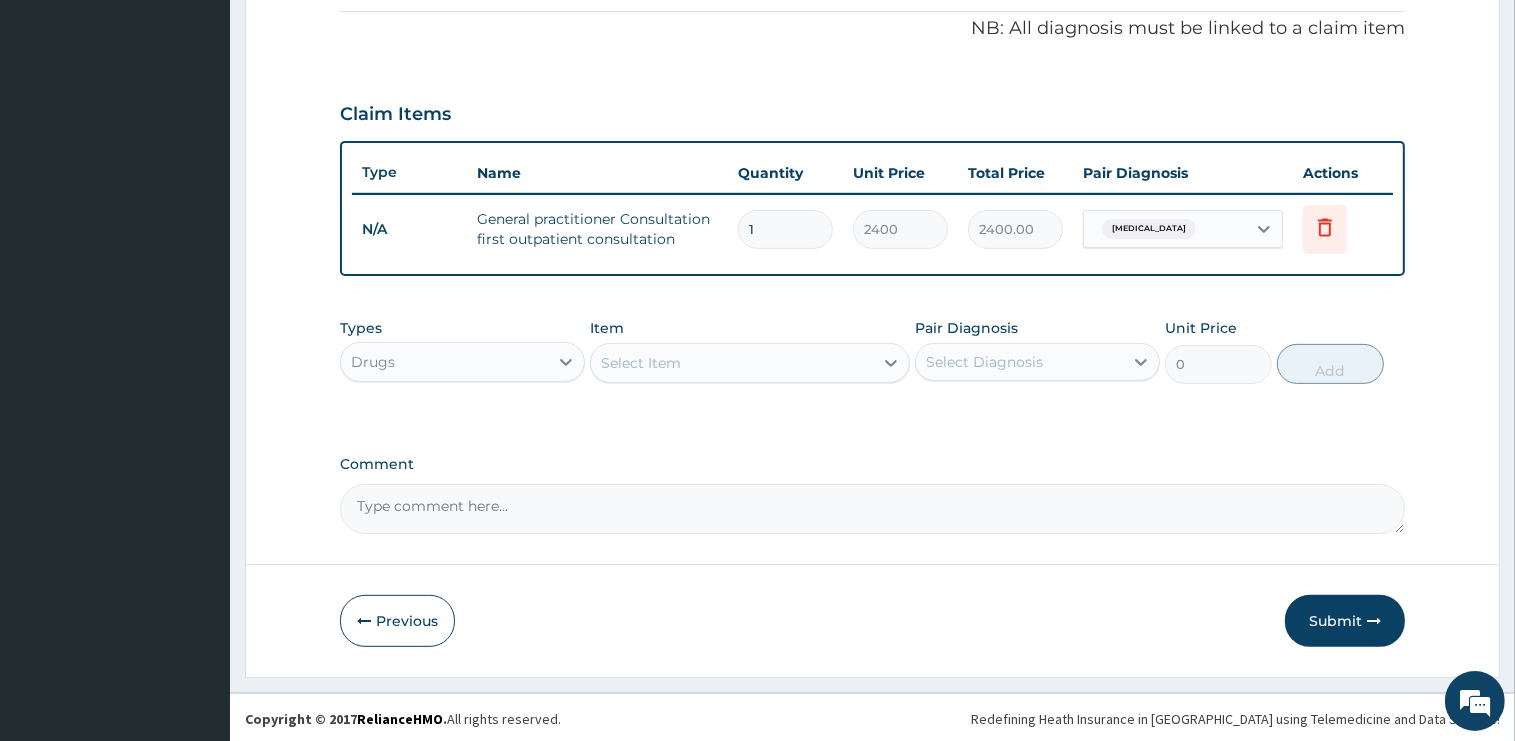 click on "Select Item" at bounding box center [732, 363] 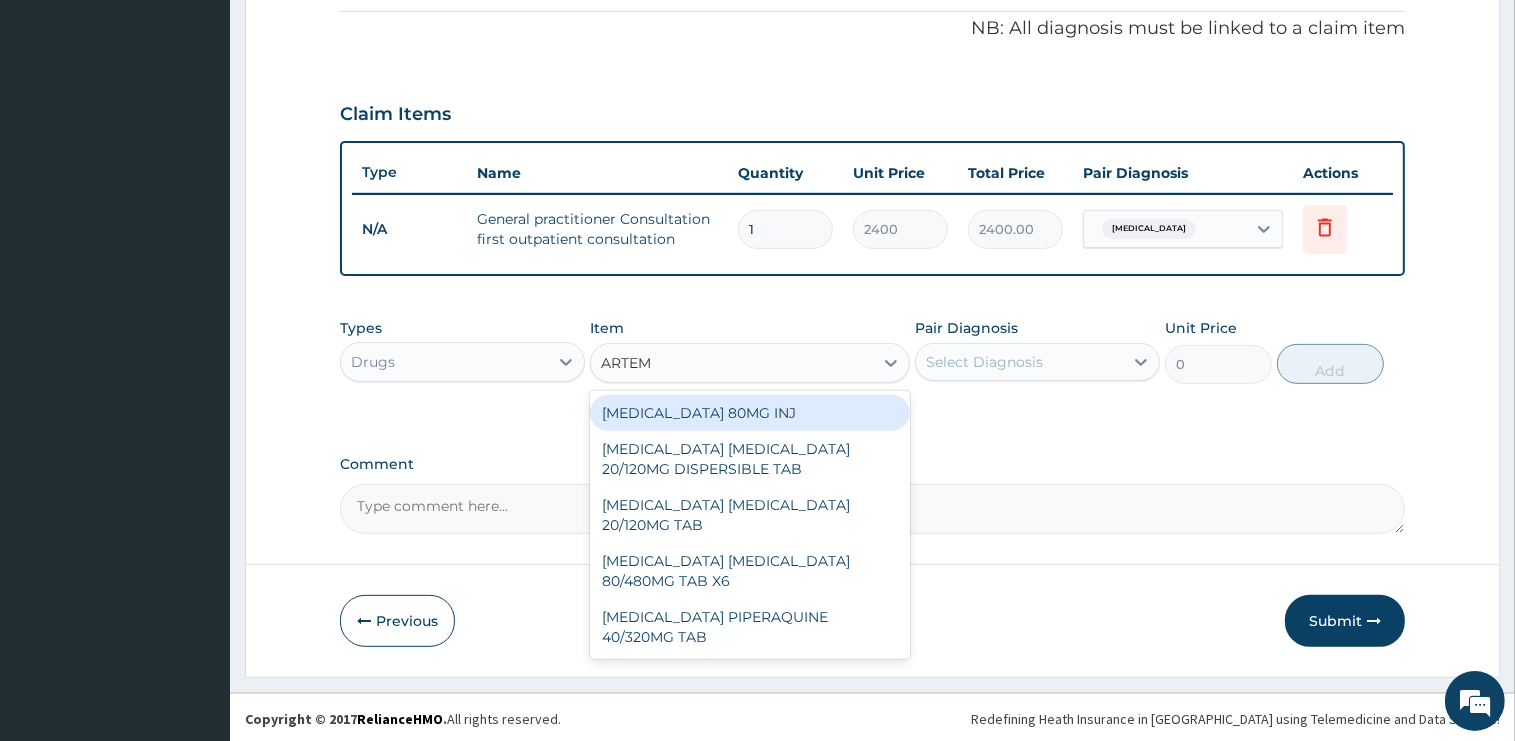 type on "ARTEME" 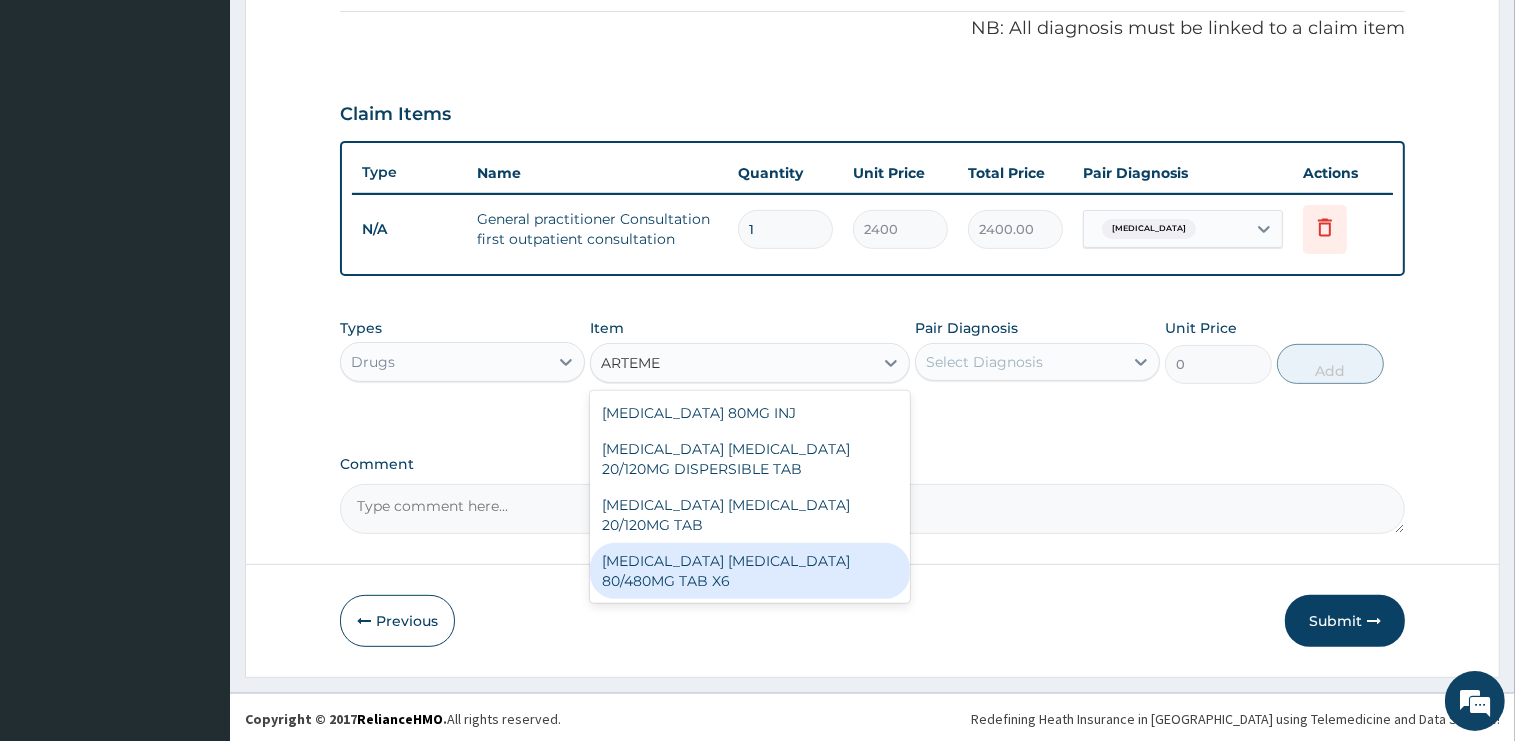 click on "[MEDICAL_DATA] [MEDICAL_DATA] 80/480MG TAB X6" at bounding box center (750, 571) 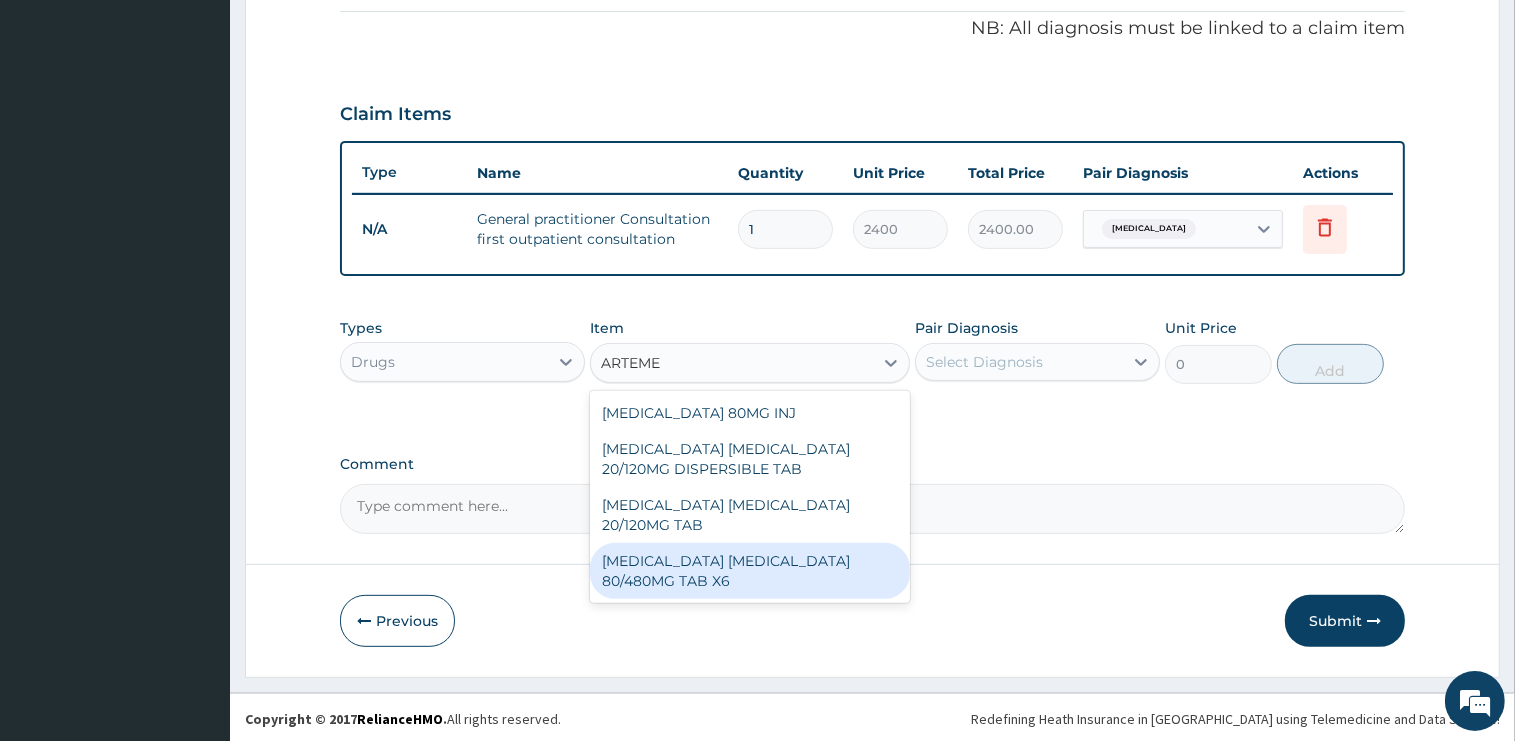 type 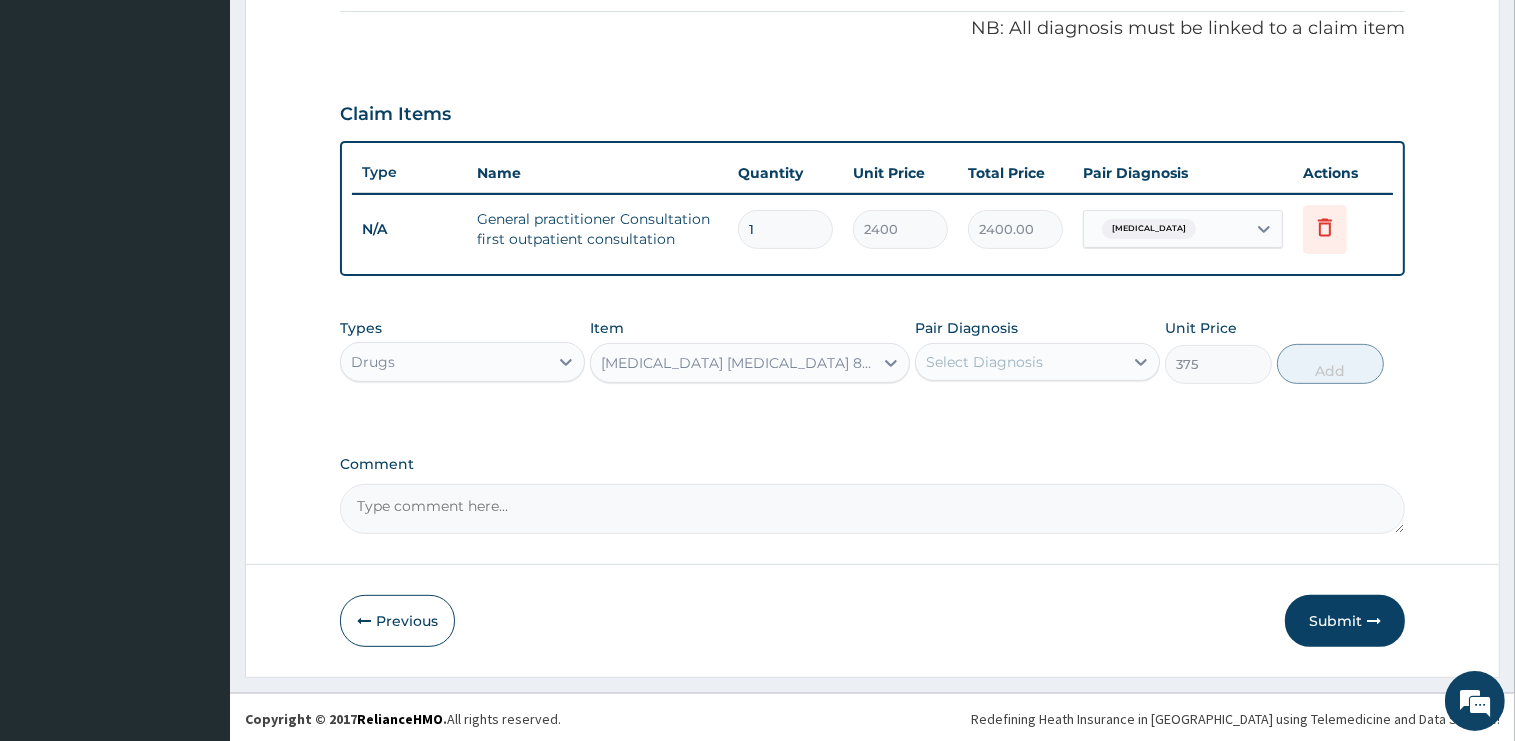 click on "Select Diagnosis" at bounding box center [1019, 362] 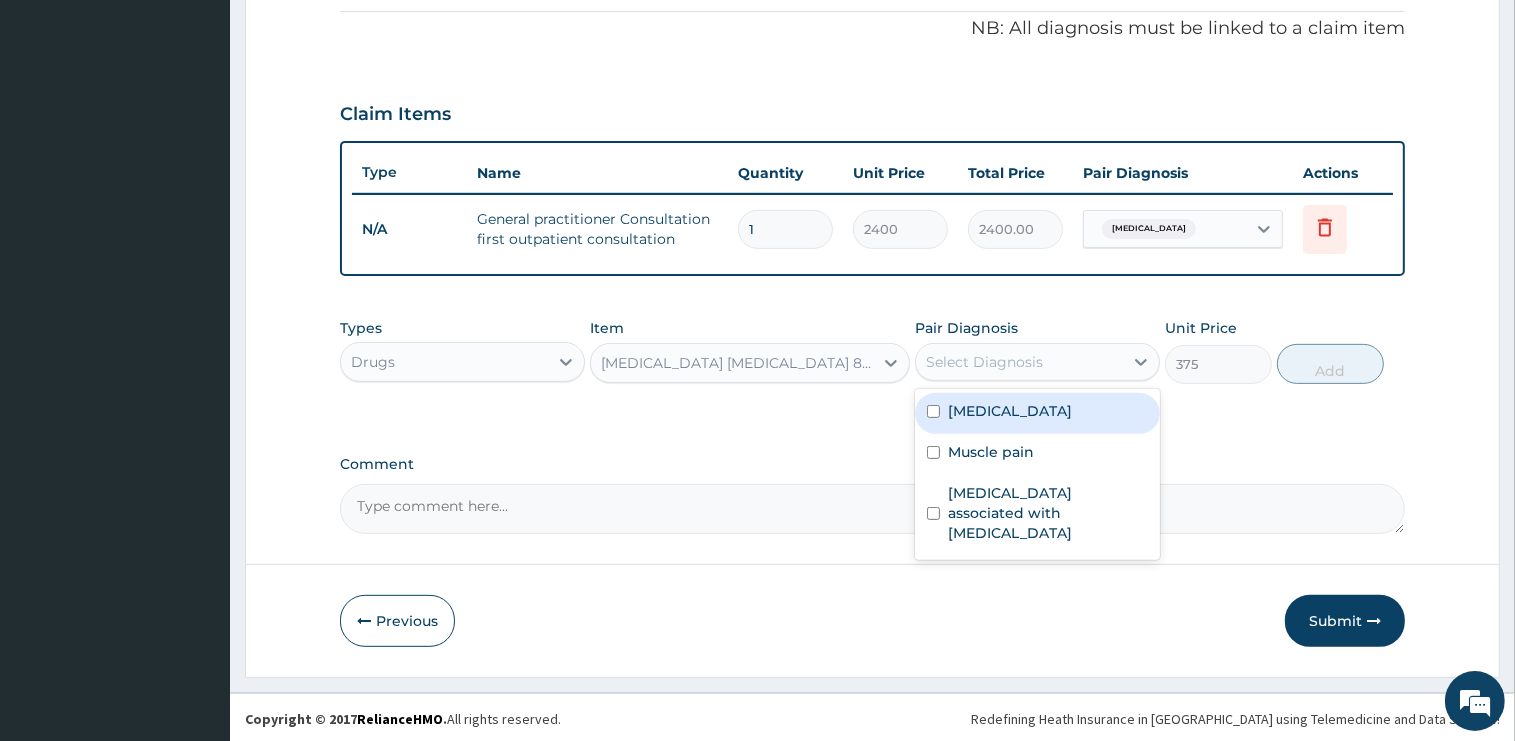 click on "[MEDICAL_DATA]" at bounding box center [1037, 413] 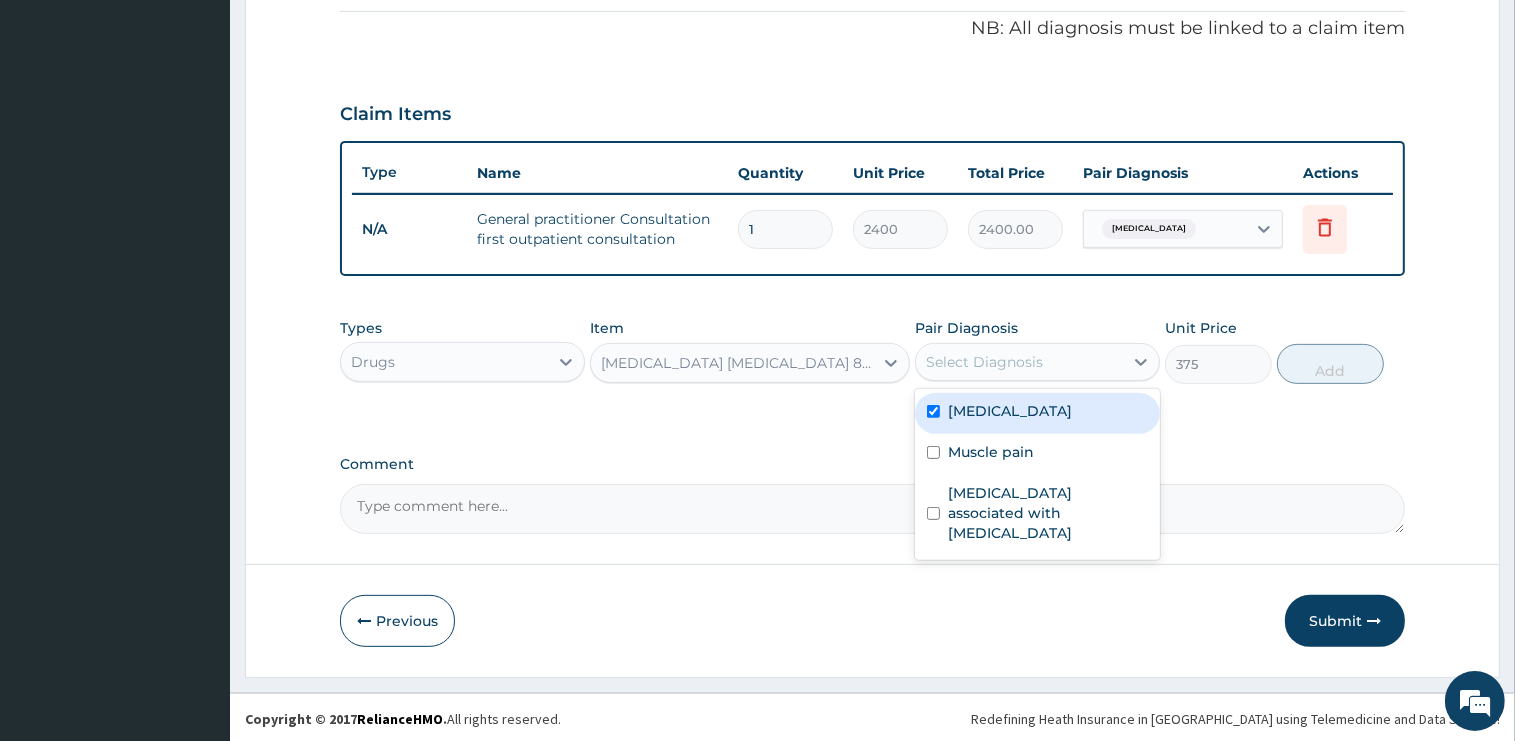 checkbox on "true" 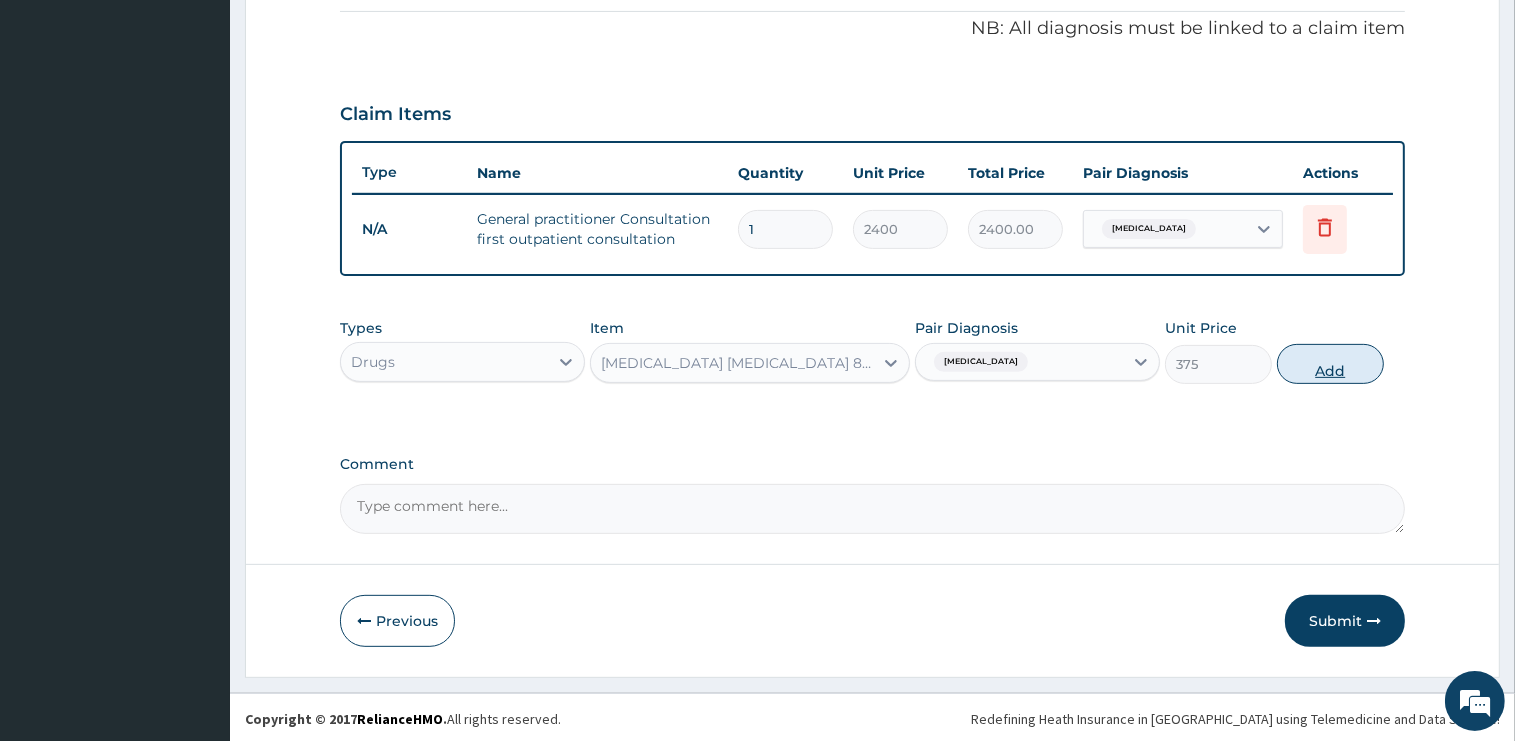 click on "Add" at bounding box center [1330, 364] 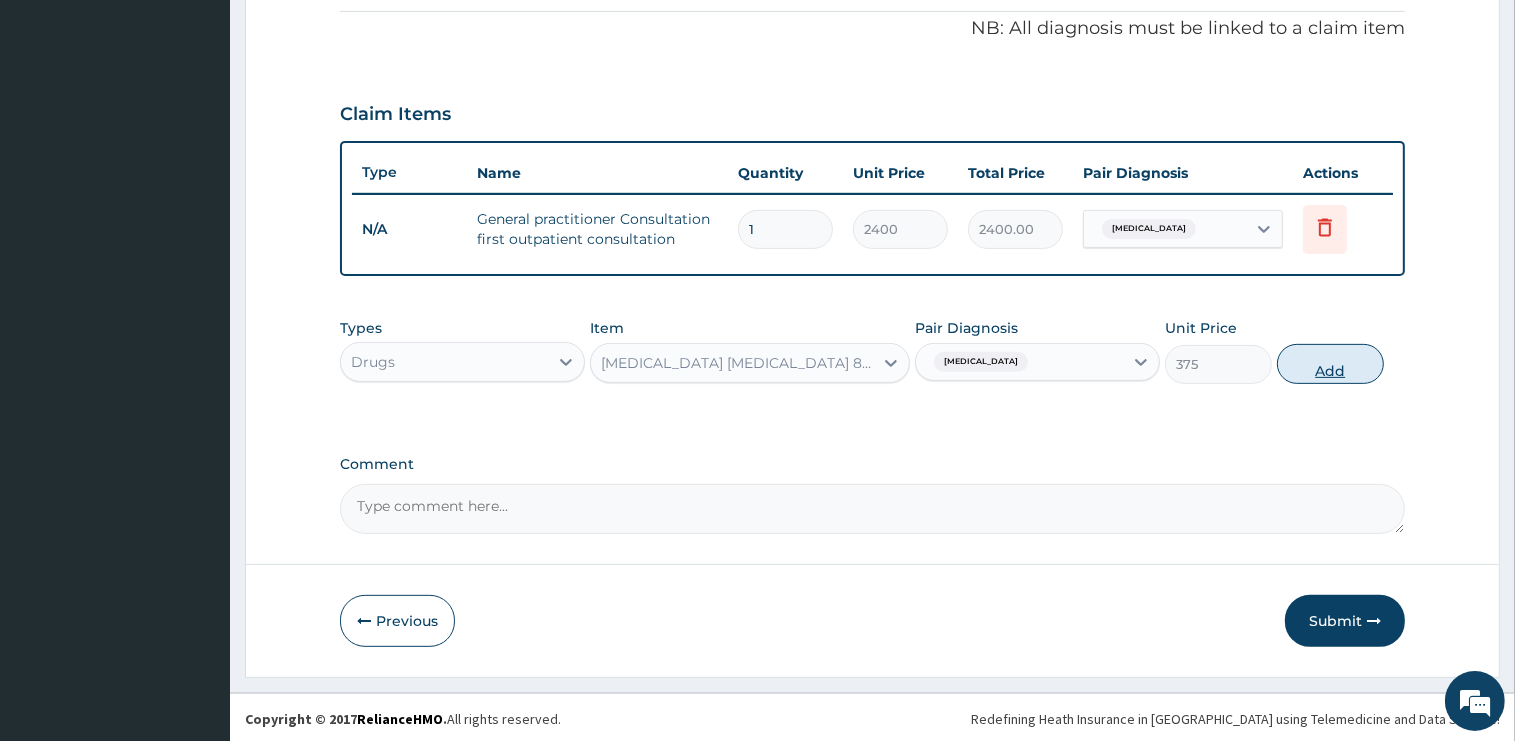 type on "0" 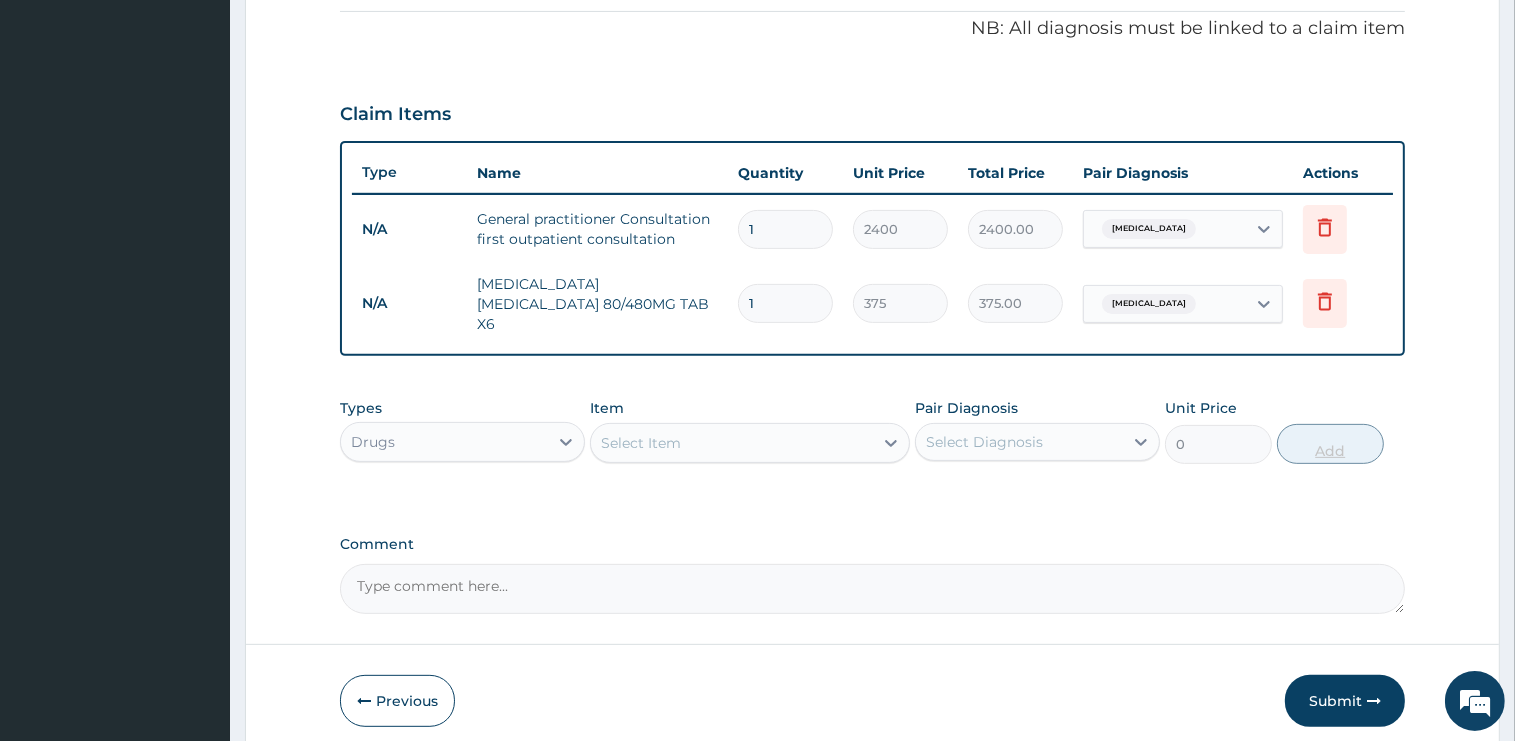 type 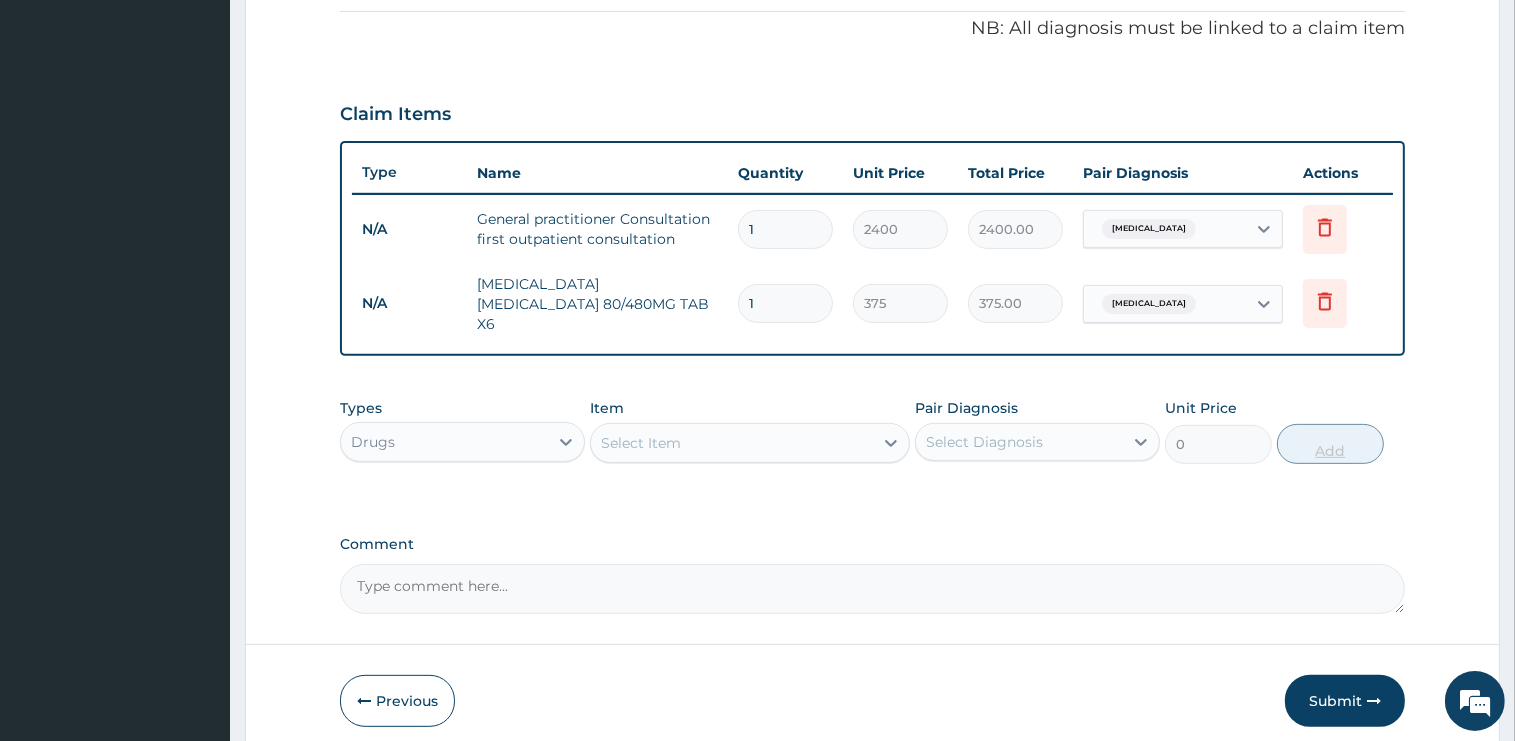 type on "0.00" 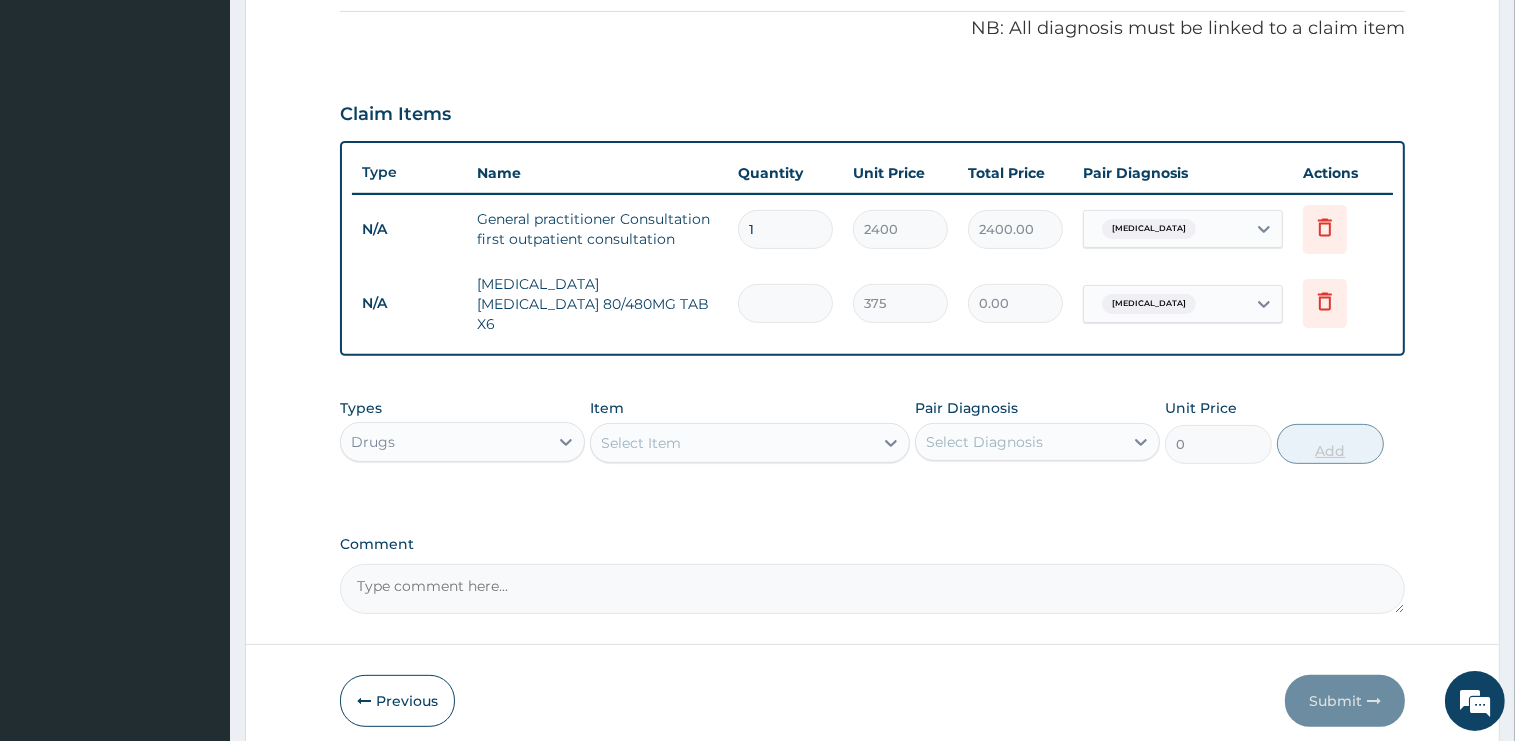type on "6" 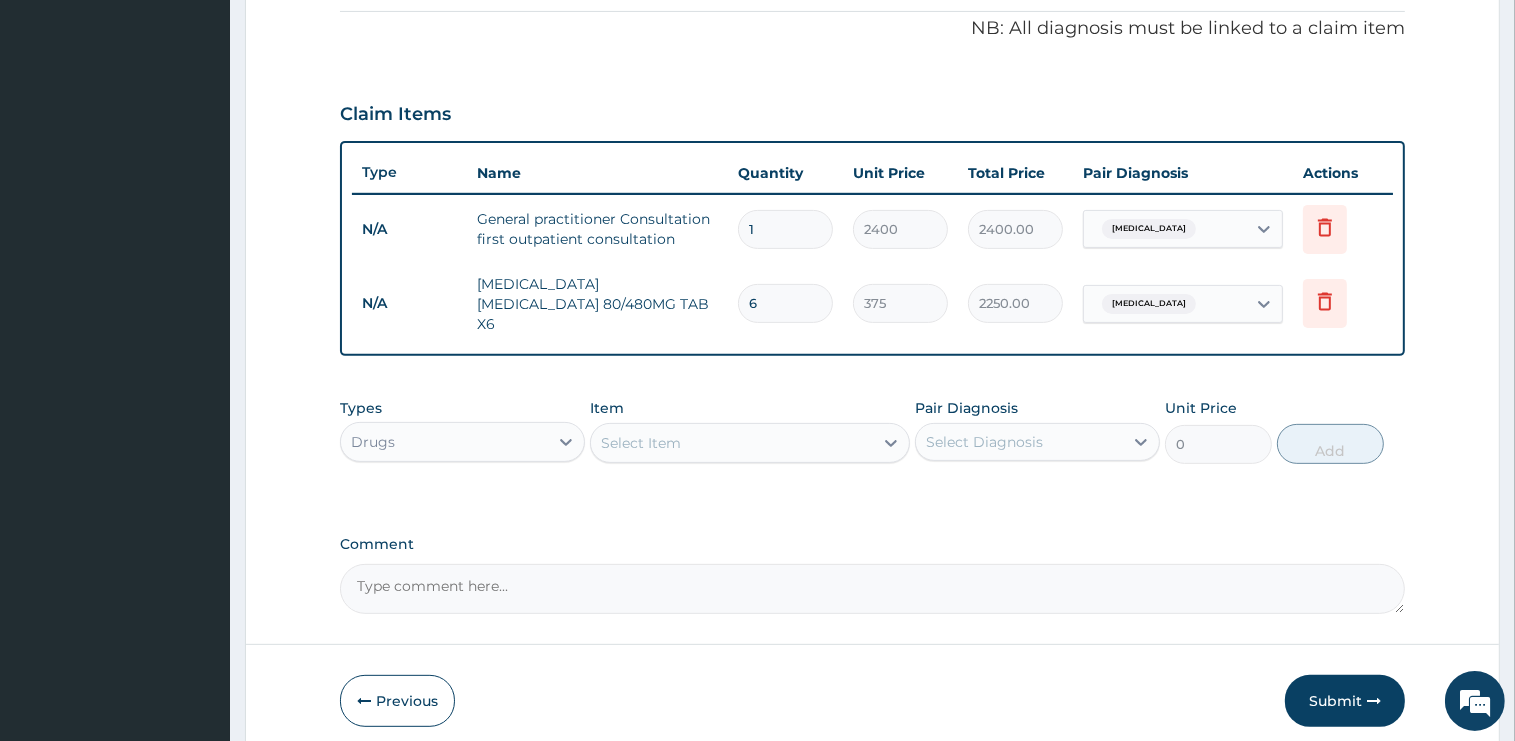 type on "6" 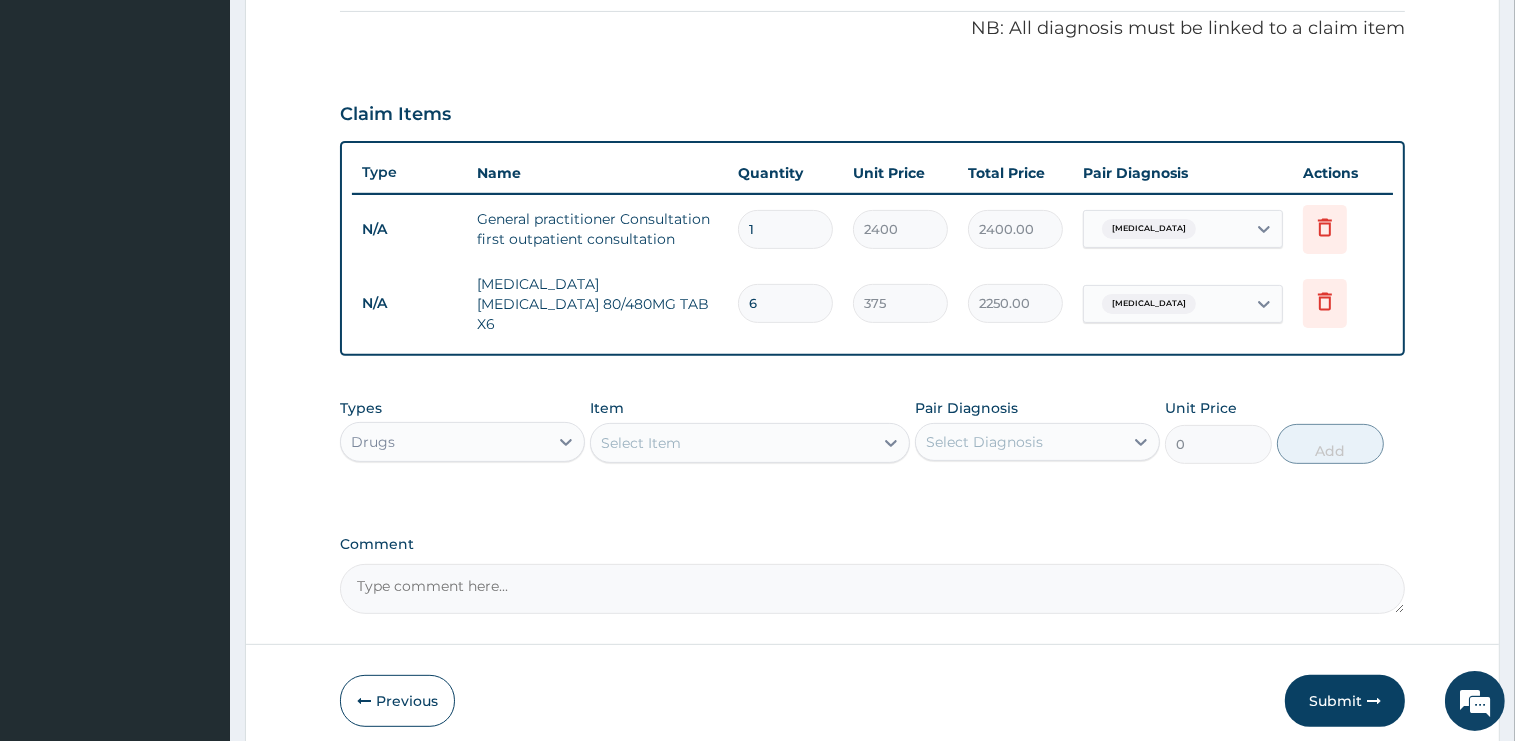 click on "Select Item" at bounding box center [732, 443] 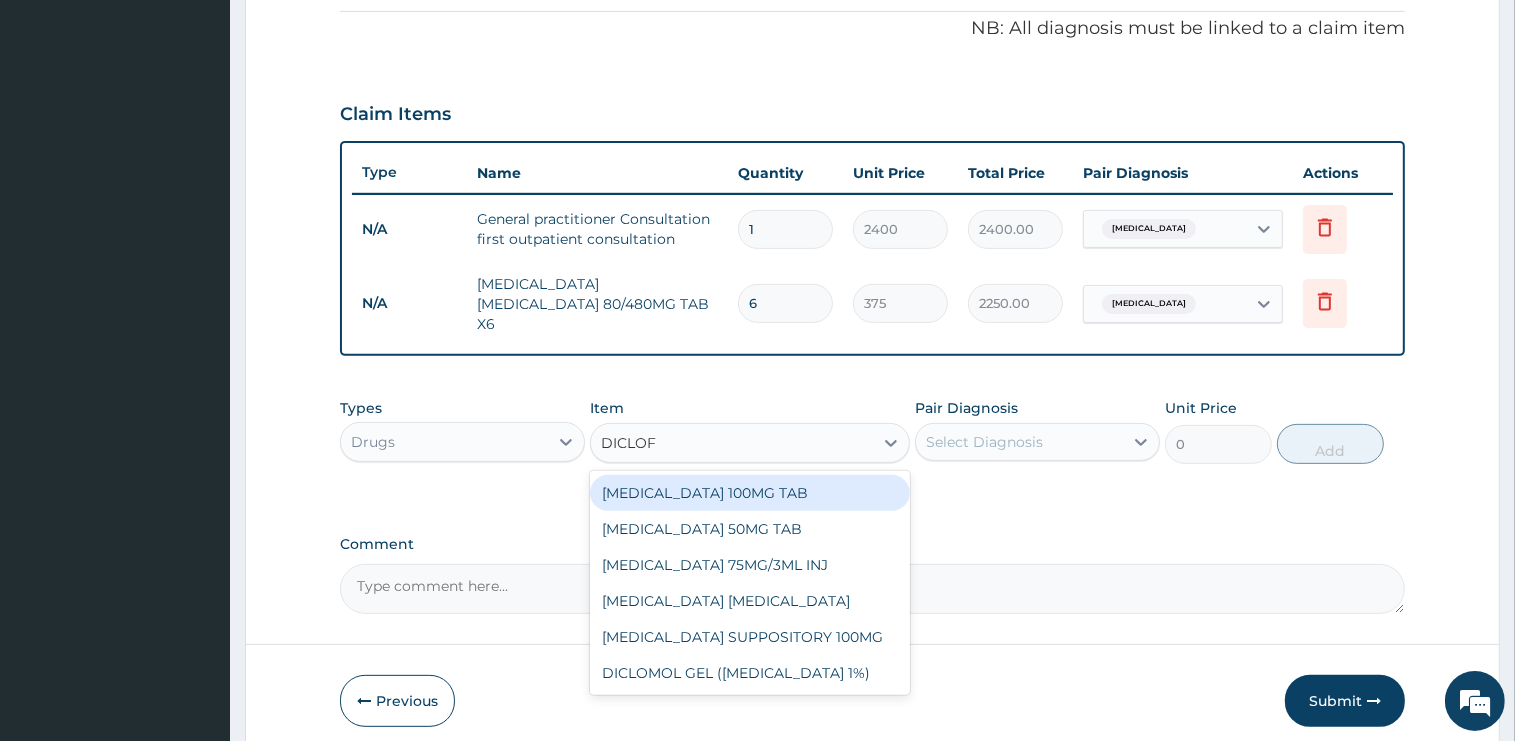 type on "DICLOFE" 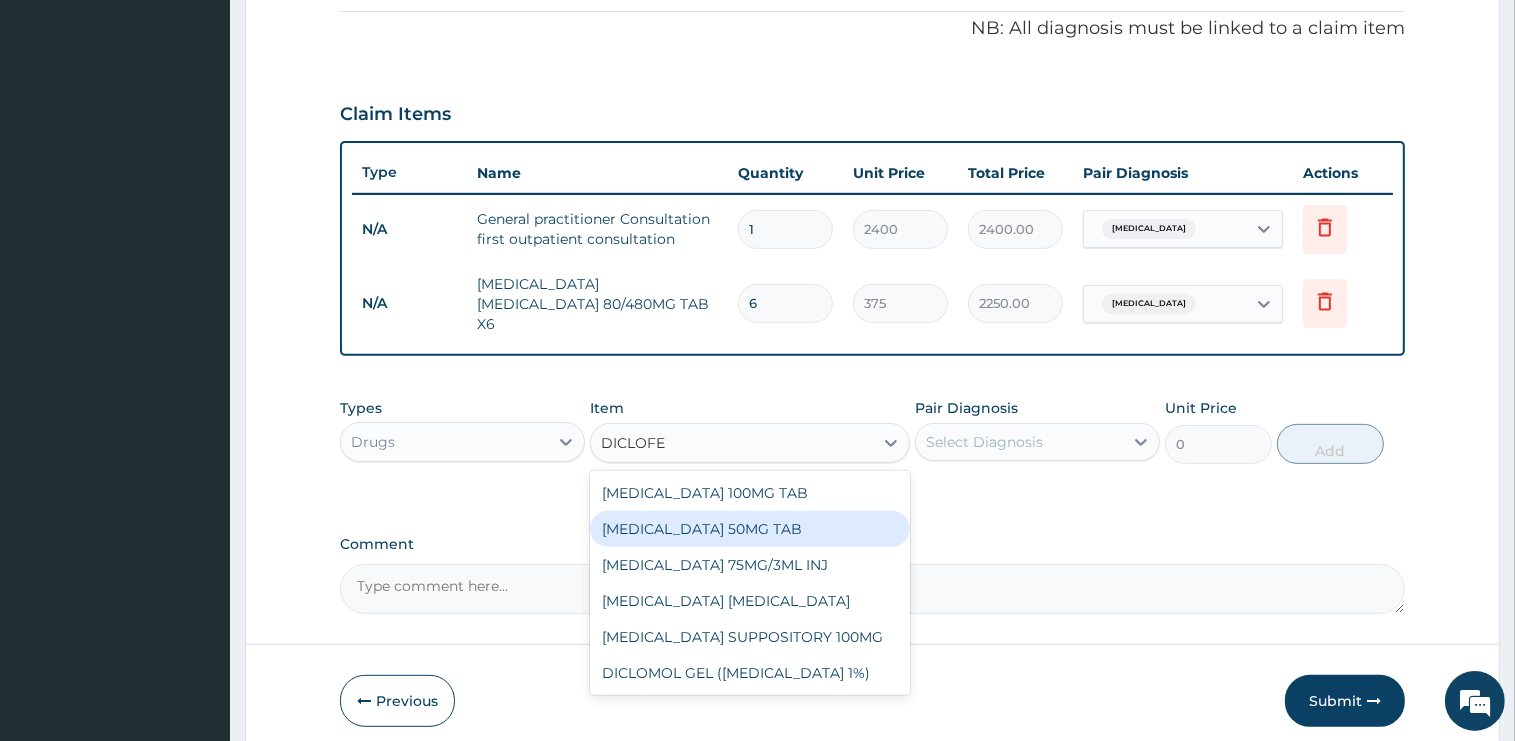 click on "[MEDICAL_DATA] 50MG TAB" at bounding box center (750, 529) 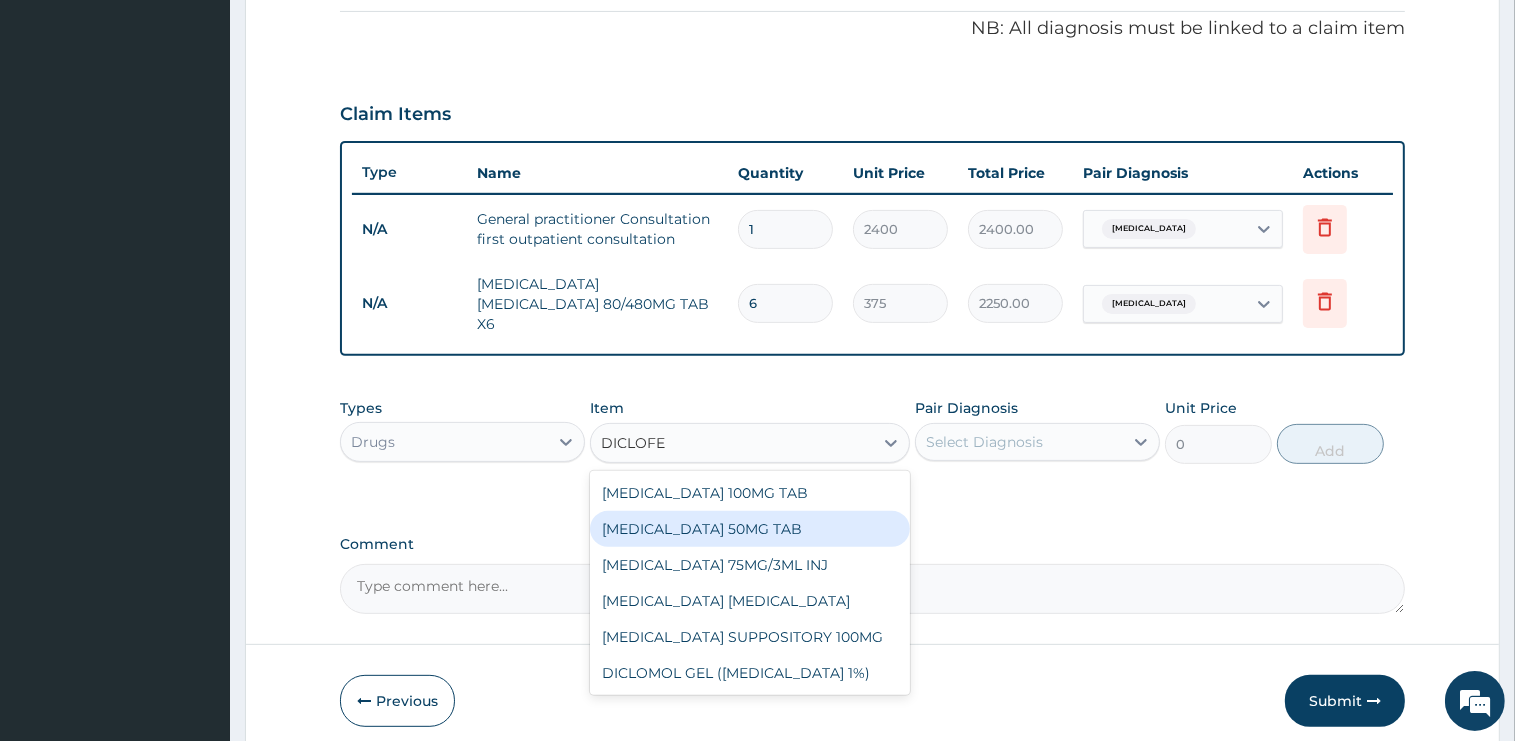 type 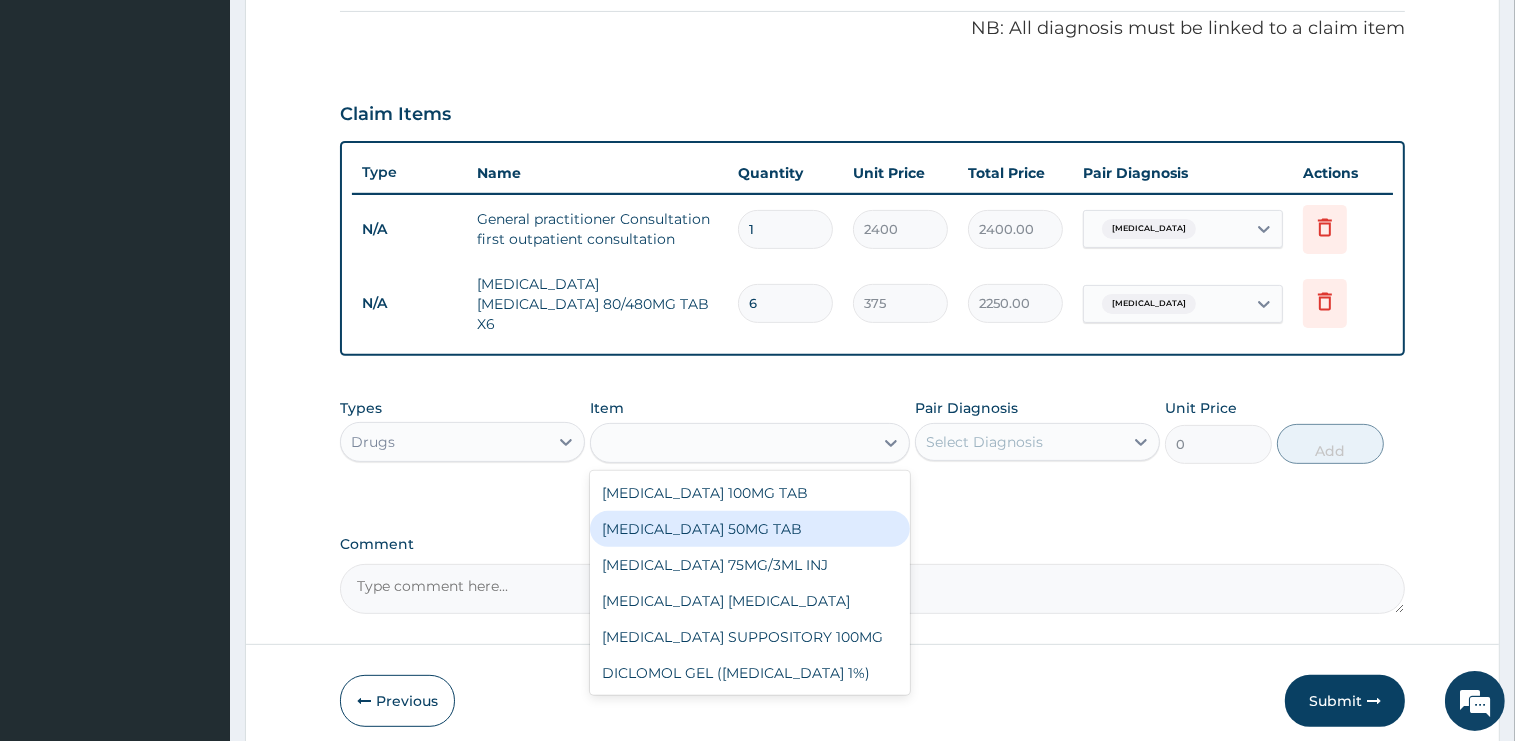 type on "75" 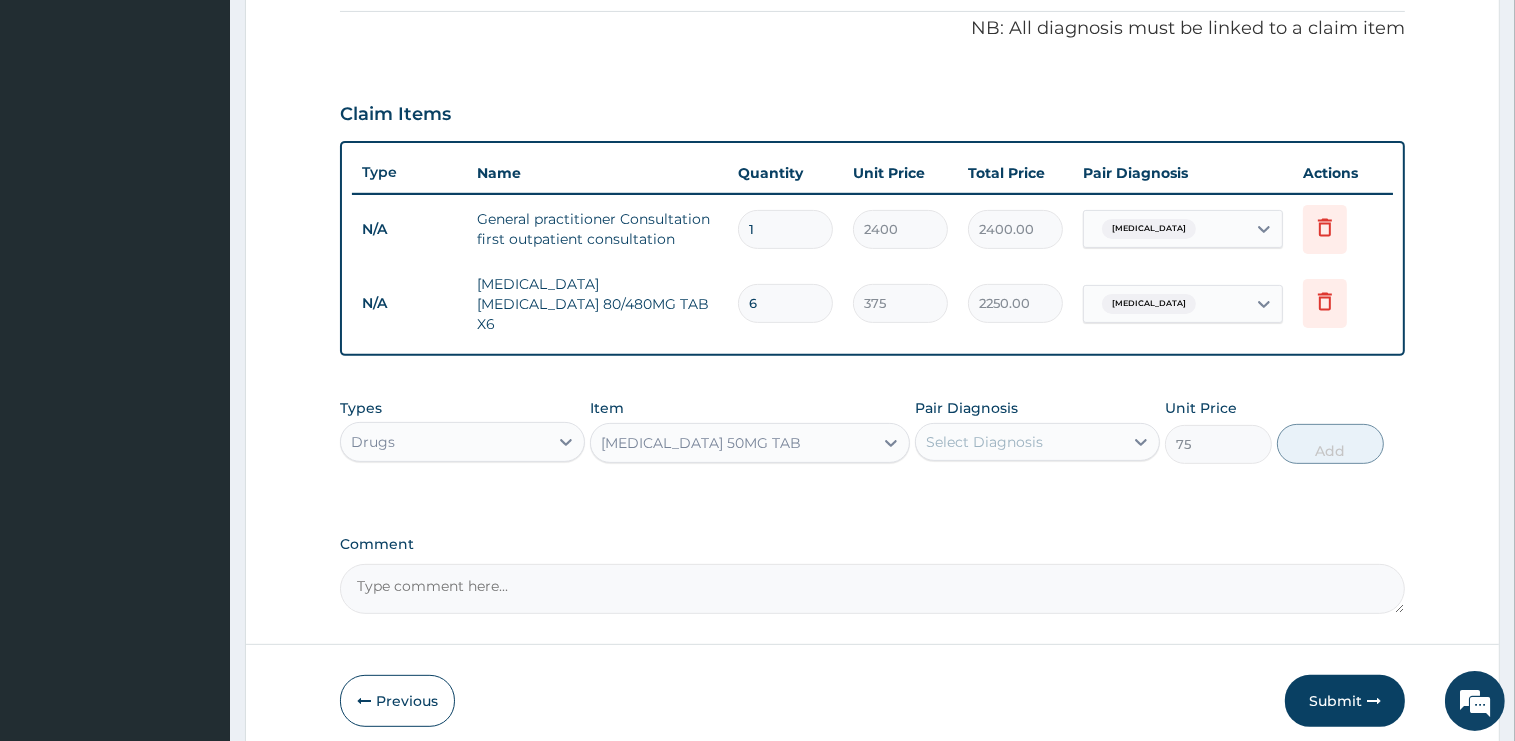 click on "Select Diagnosis" at bounding box center [984, 442] 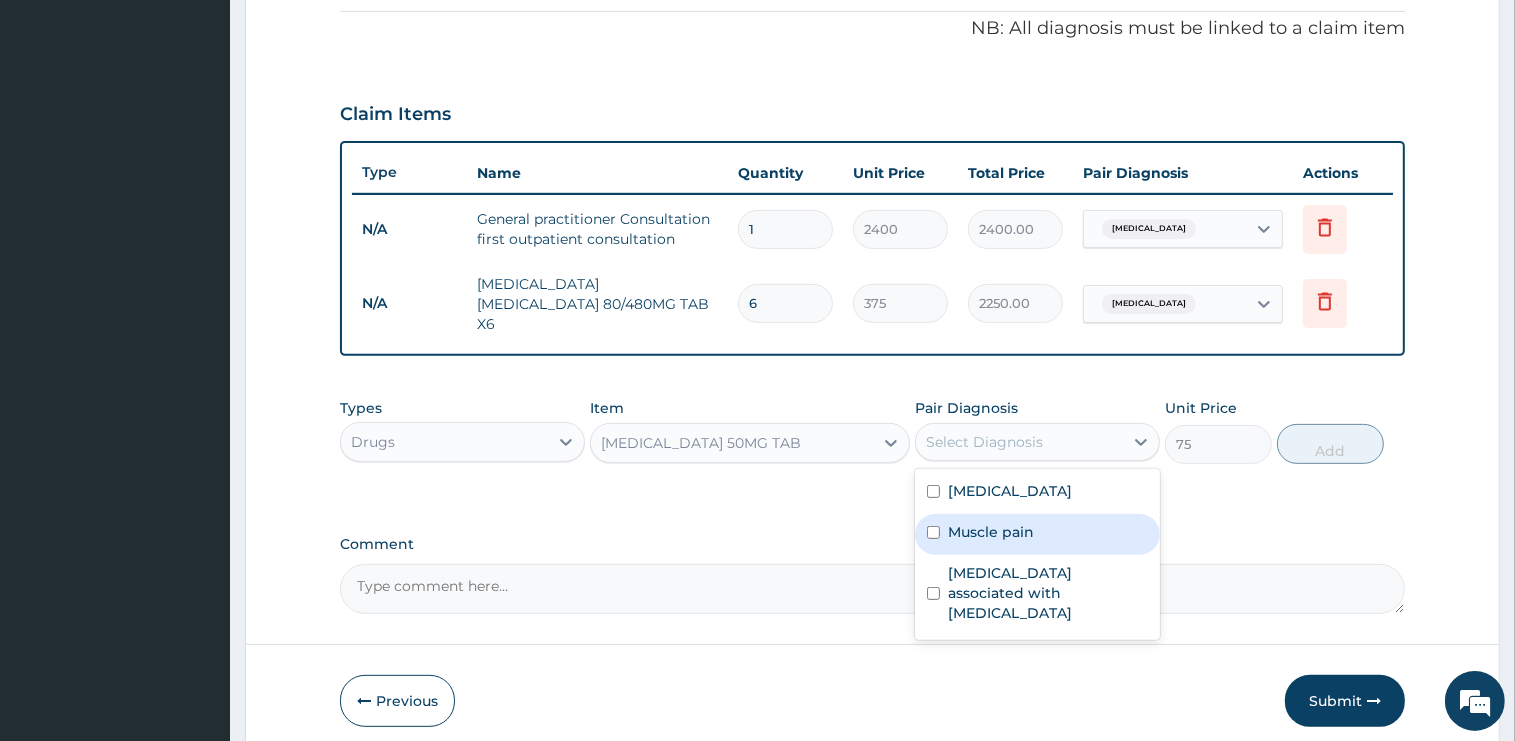 click on "Muscle pain" at bounding box center (1037, 534) 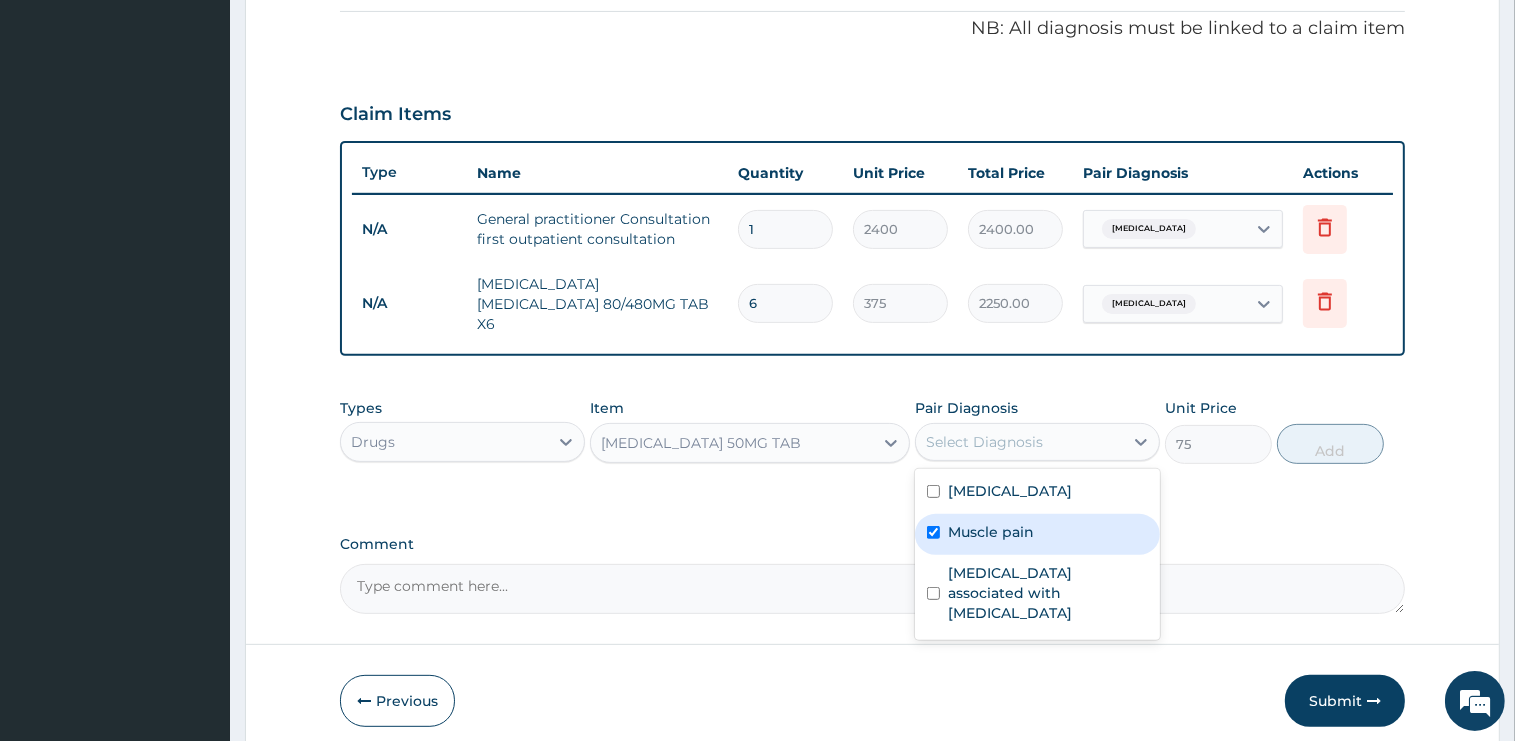 checkbox on "true" 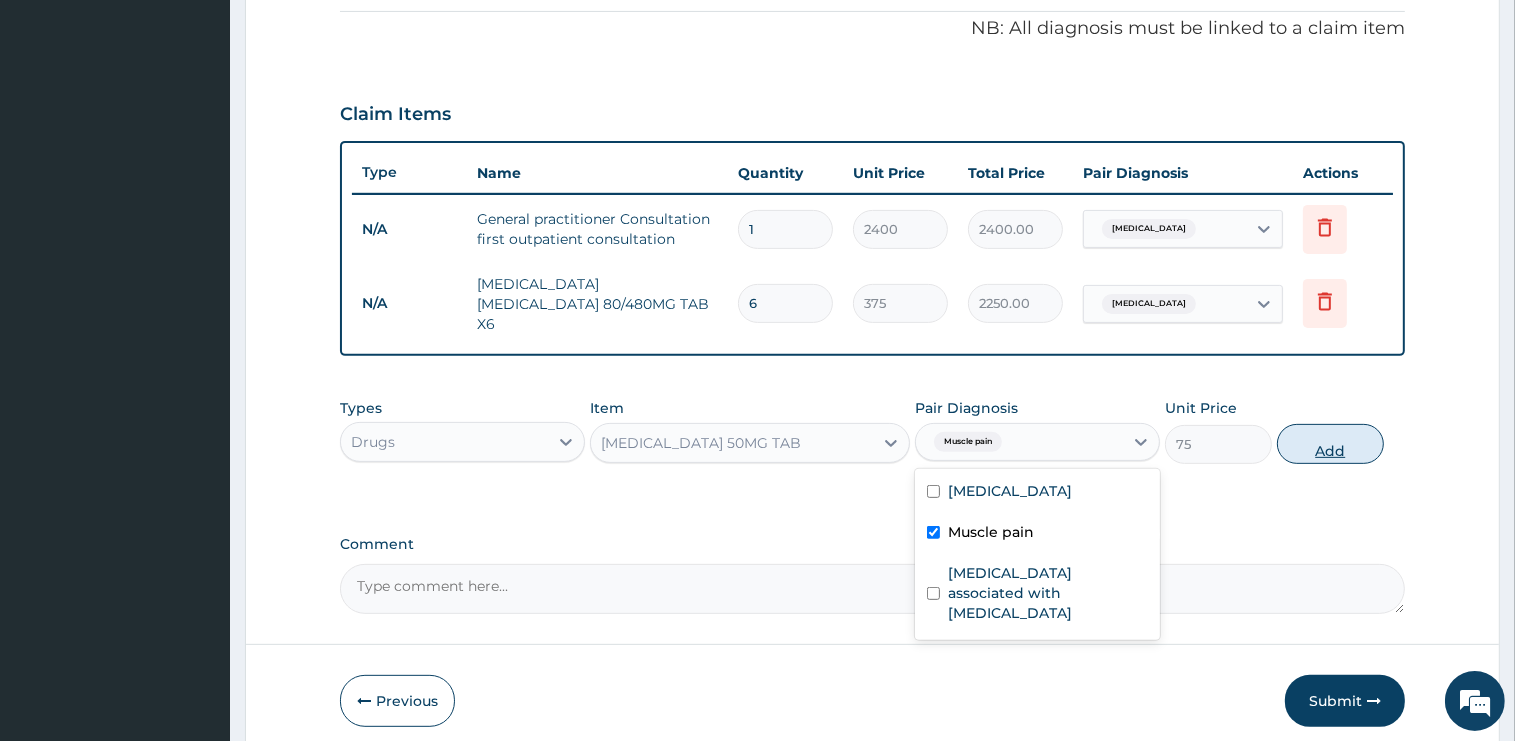 click on "Add" at bounding box center (1330, 444) 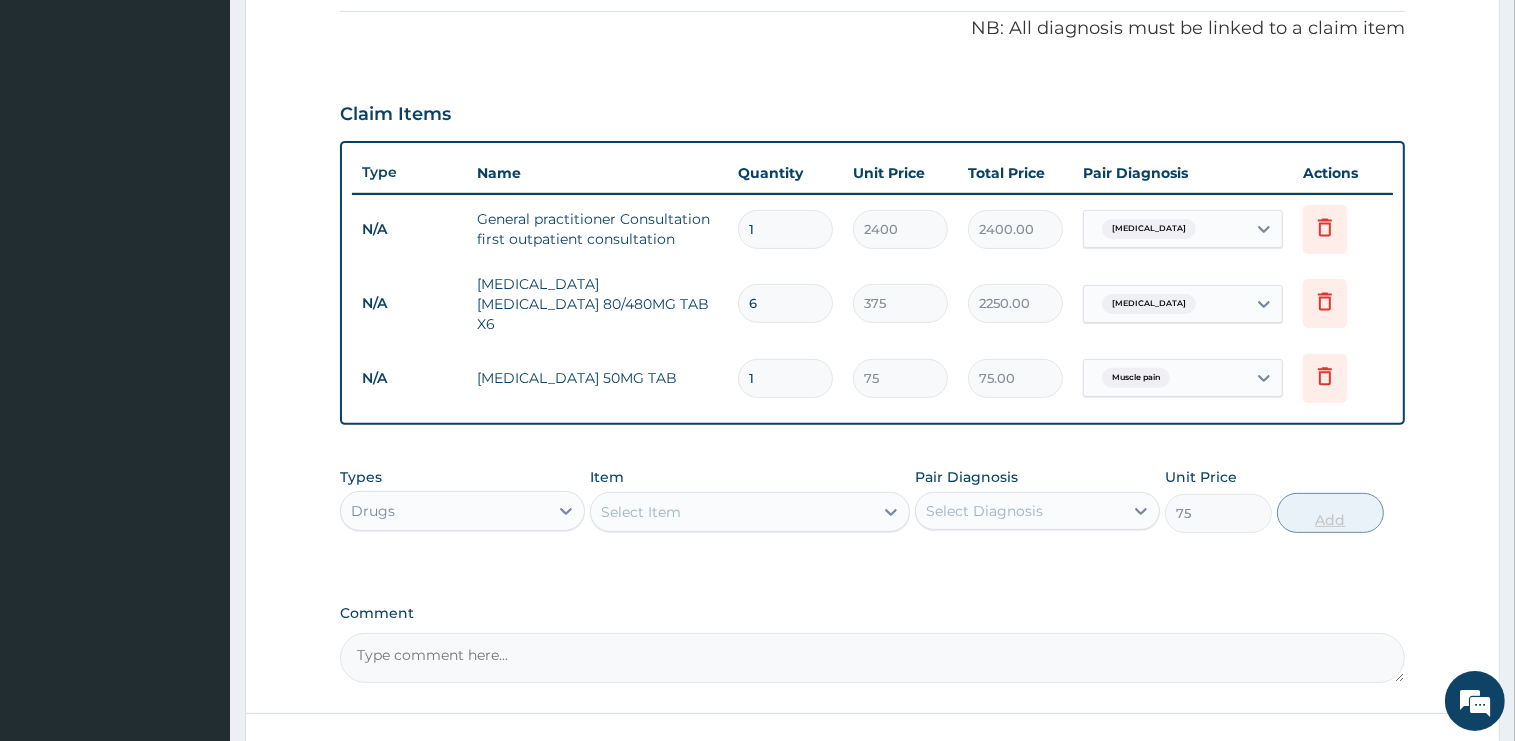 type on "0" 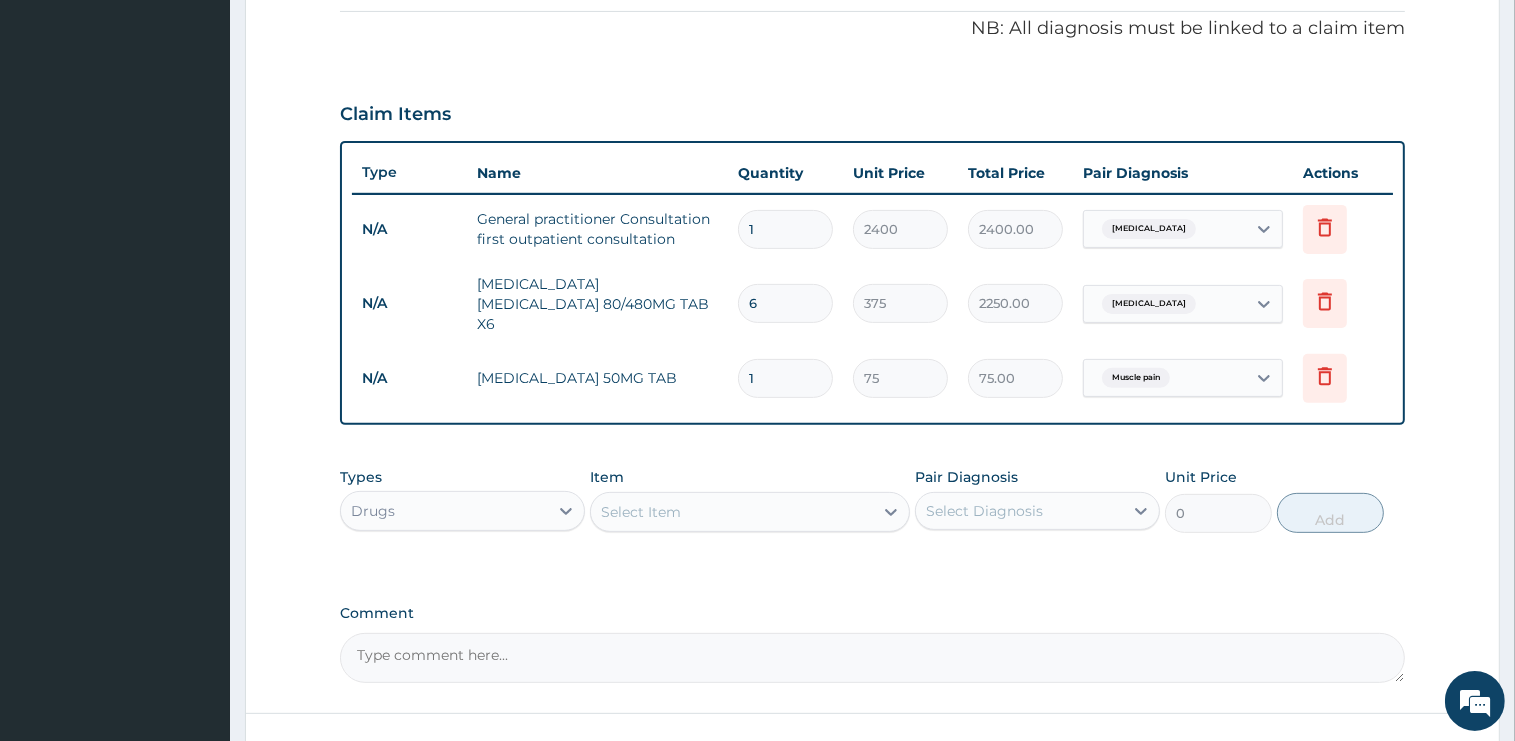 type on "10" 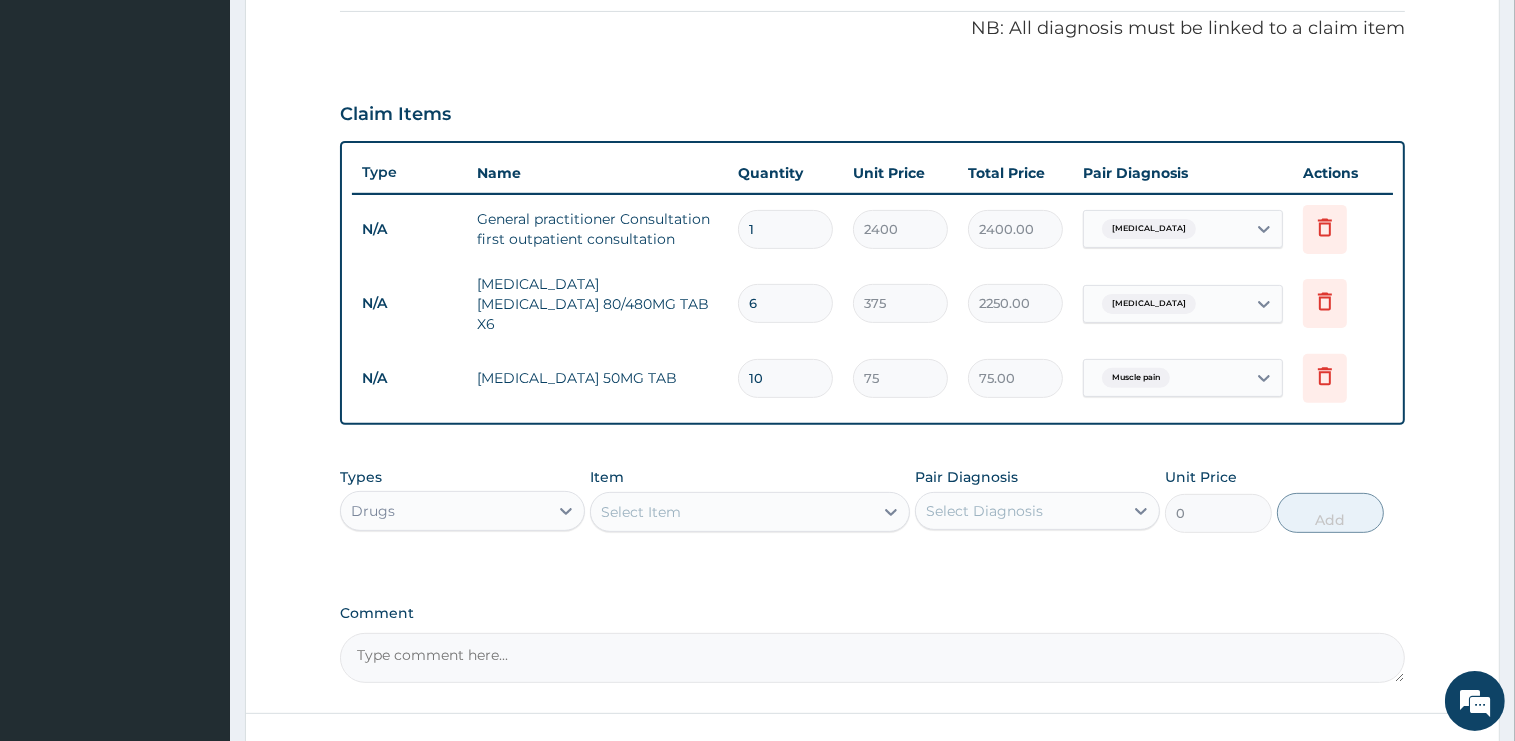 type on "750.00" 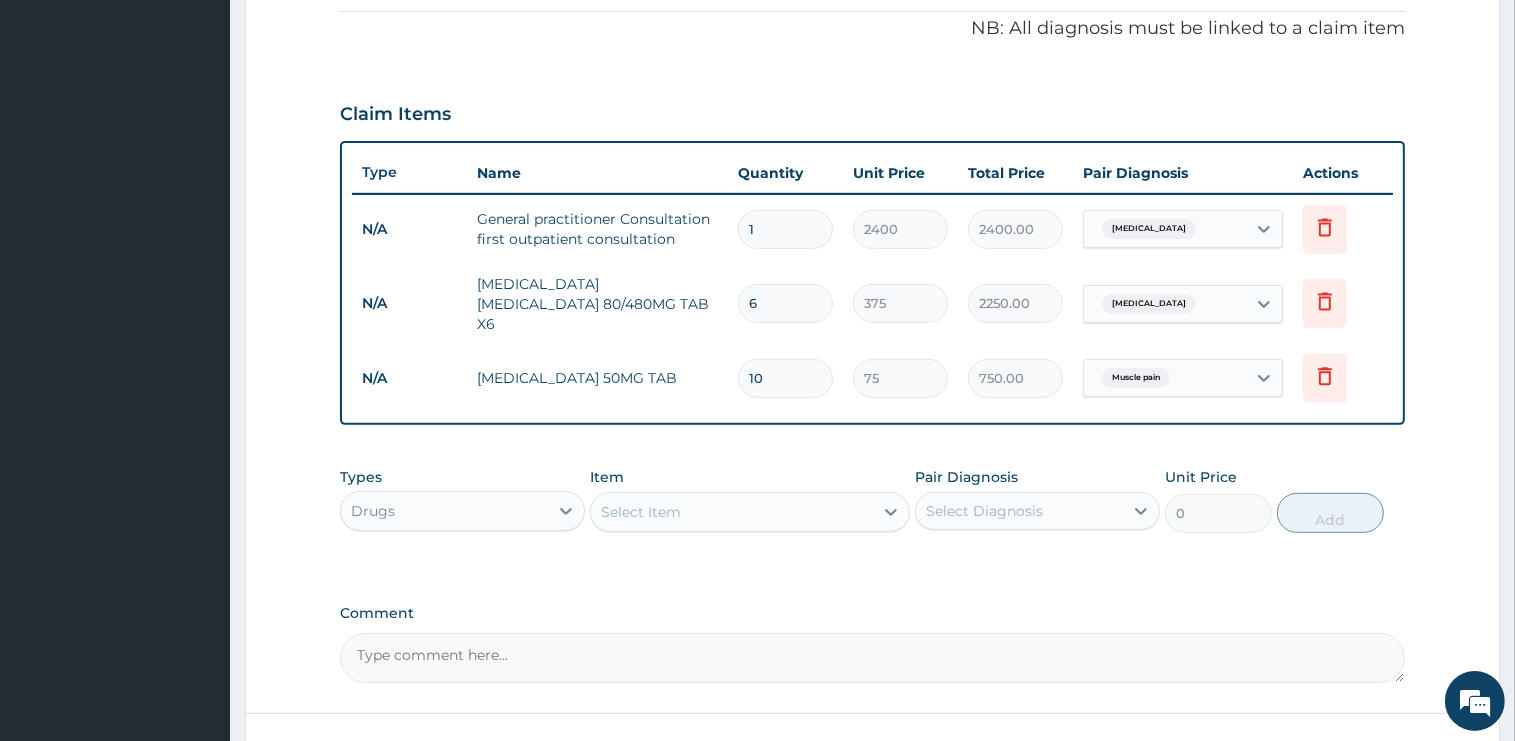 type on "10" 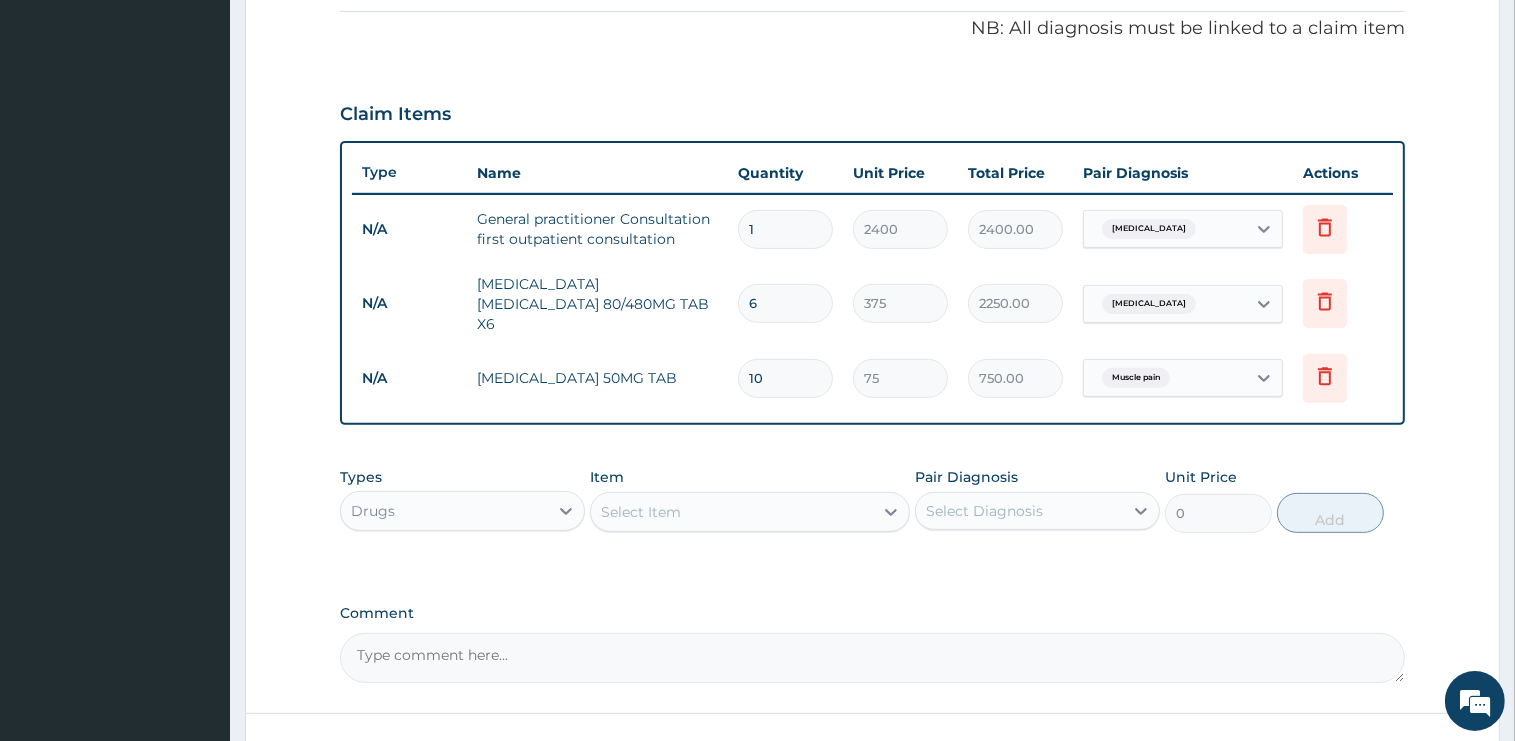 click on "Select Item" at bounding box center (732, 512) 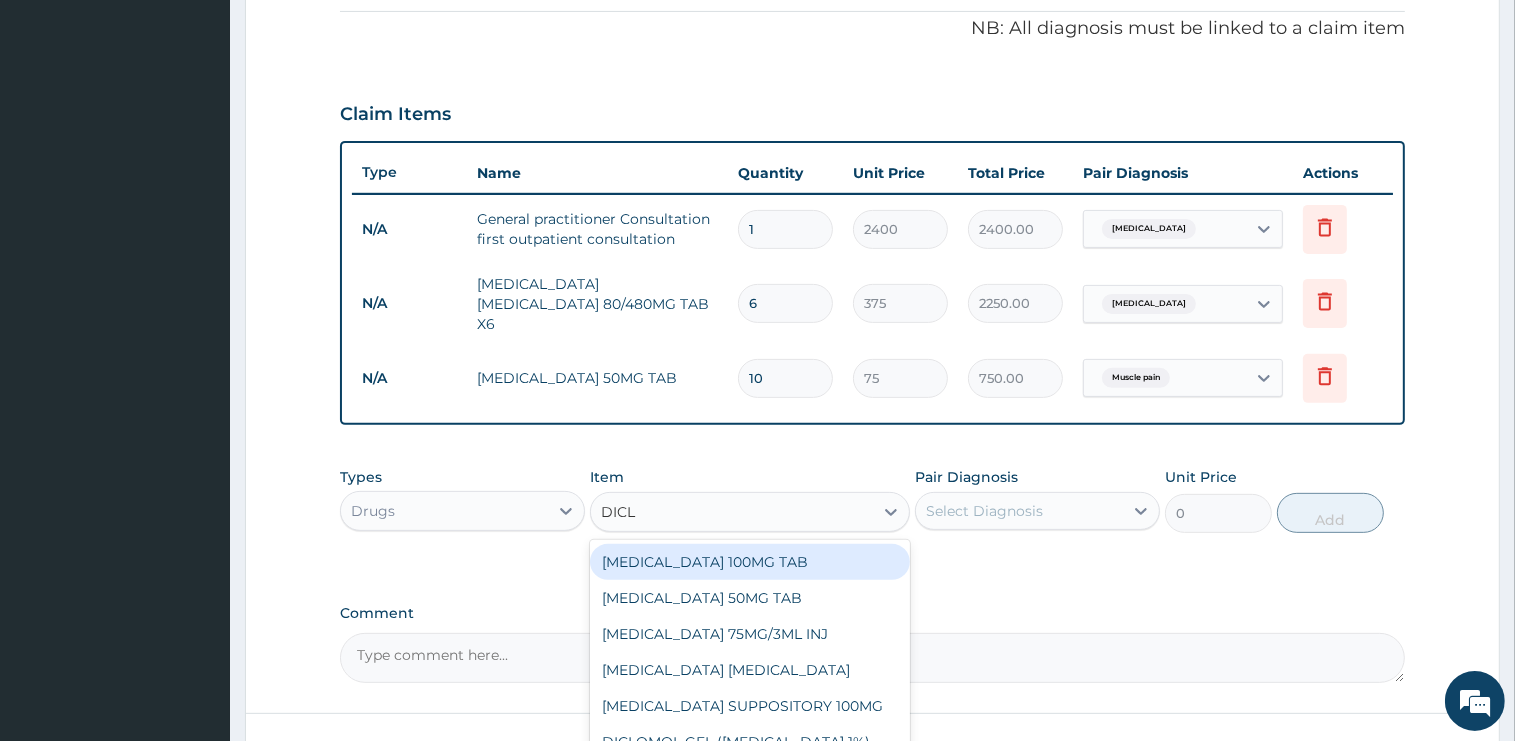 type on "DICLO" 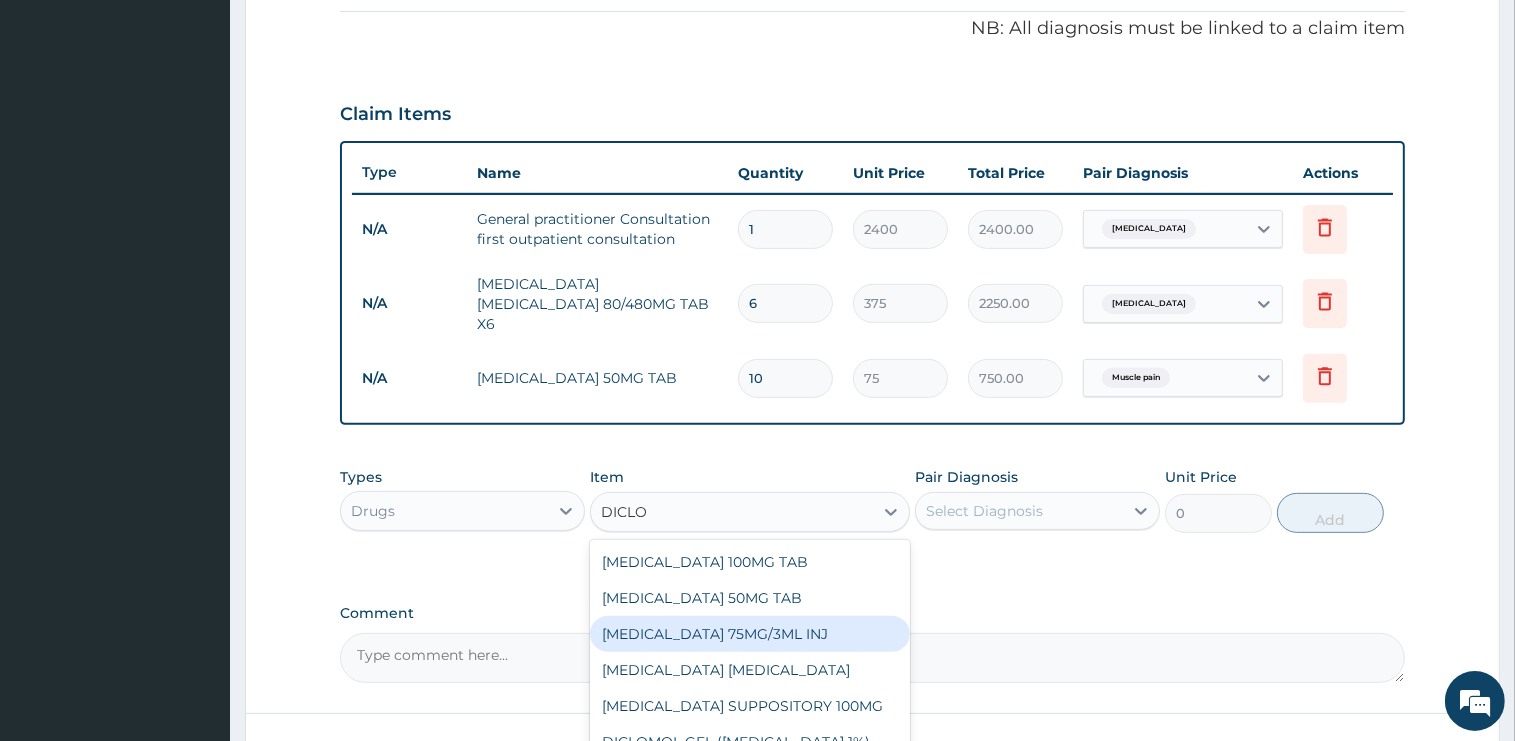 click on "[MEDICAL_DATA] 75MG/3ML INJ" at bounding box center [750, 634] 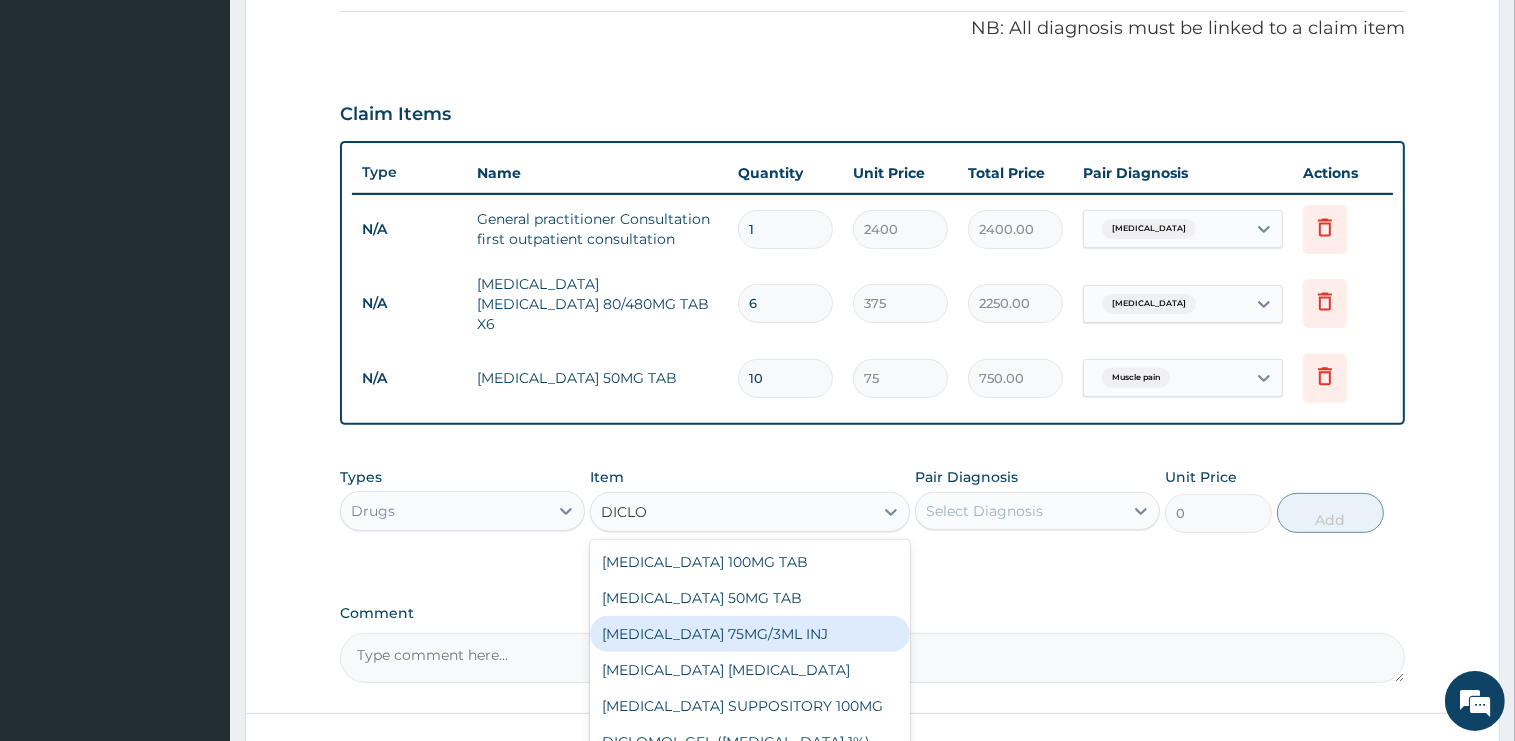 type 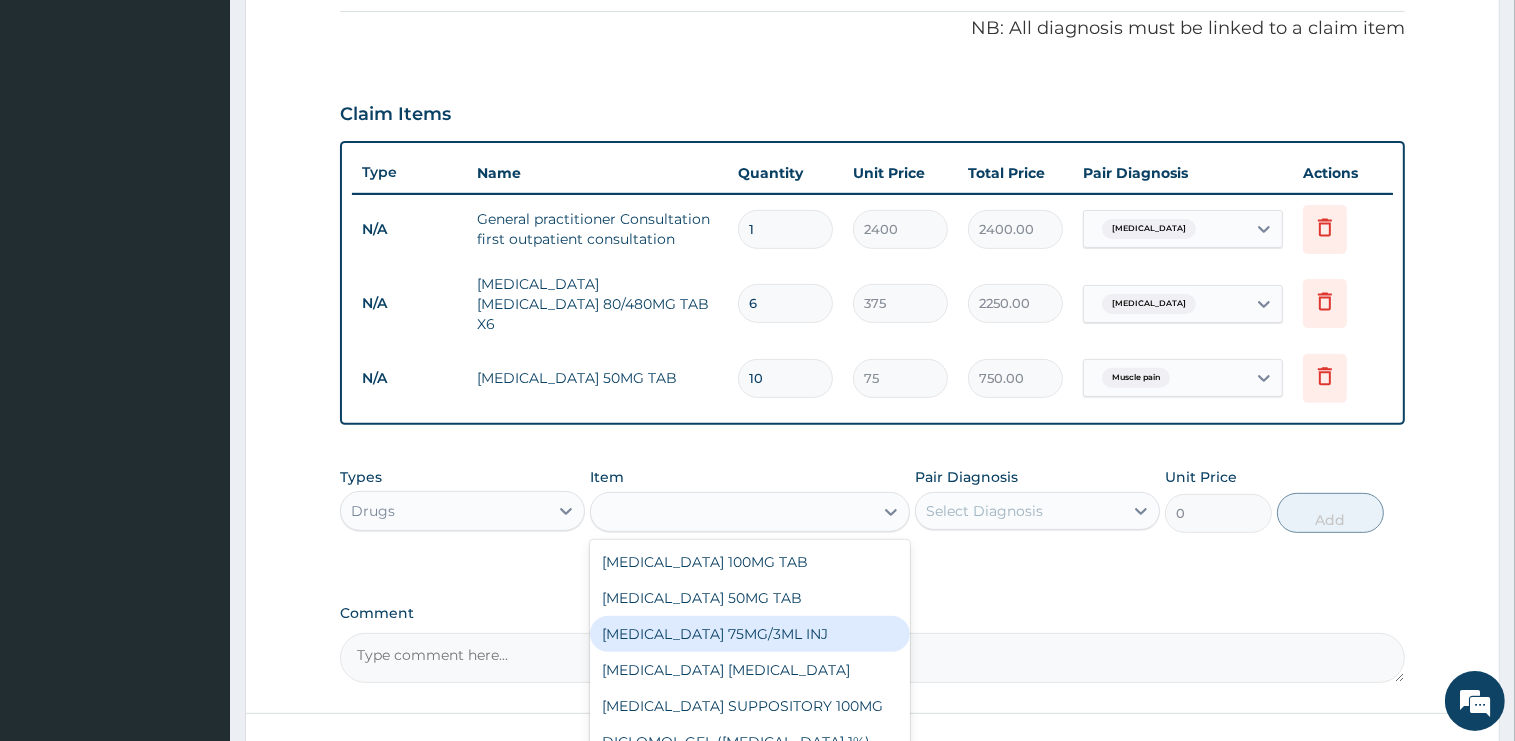 type on "1000" 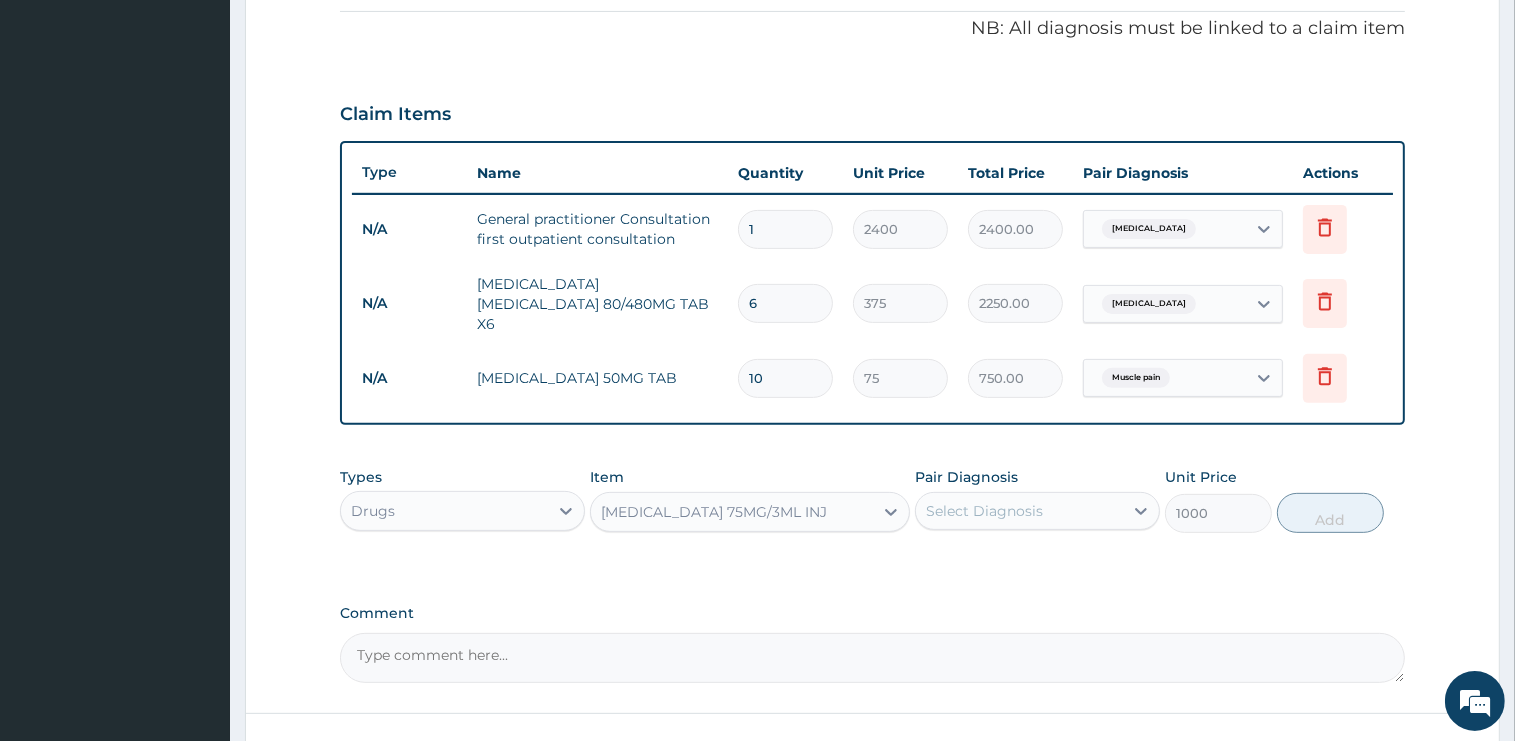 click on "Pair Diagnosis Select Diagnosis" at bounding box center (1037, 500) 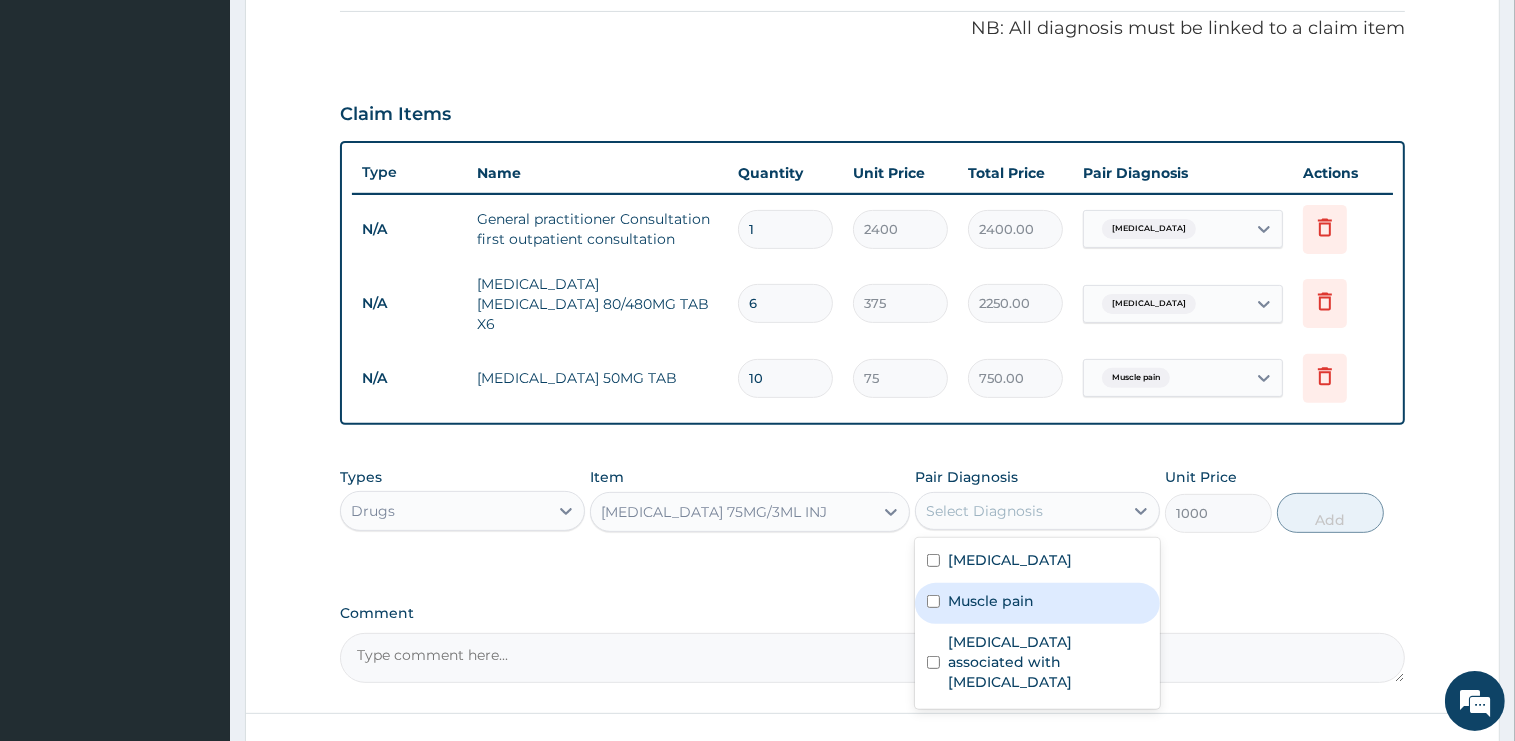 click on "Muscle pain" at bounding box center (991, 601) 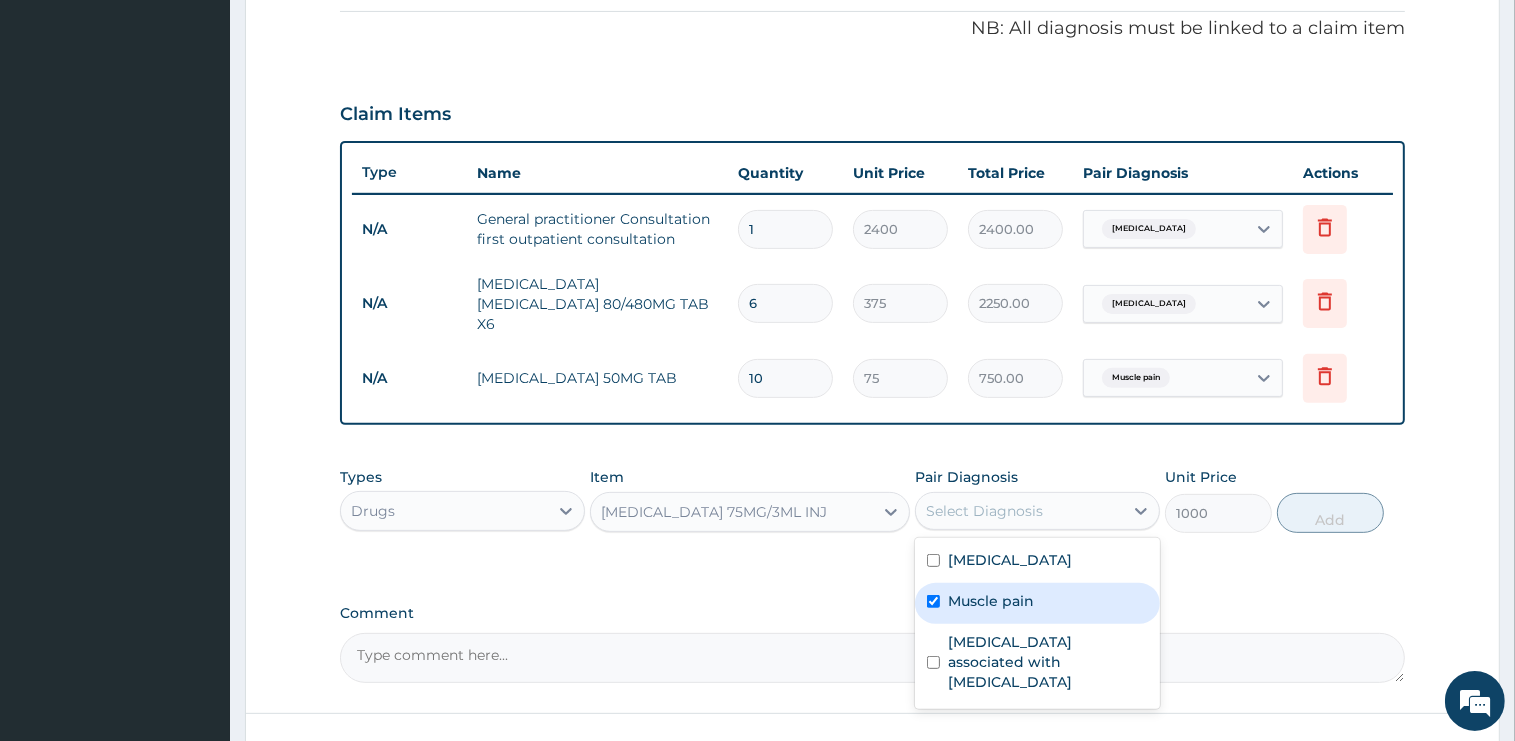 checkbox on "true" 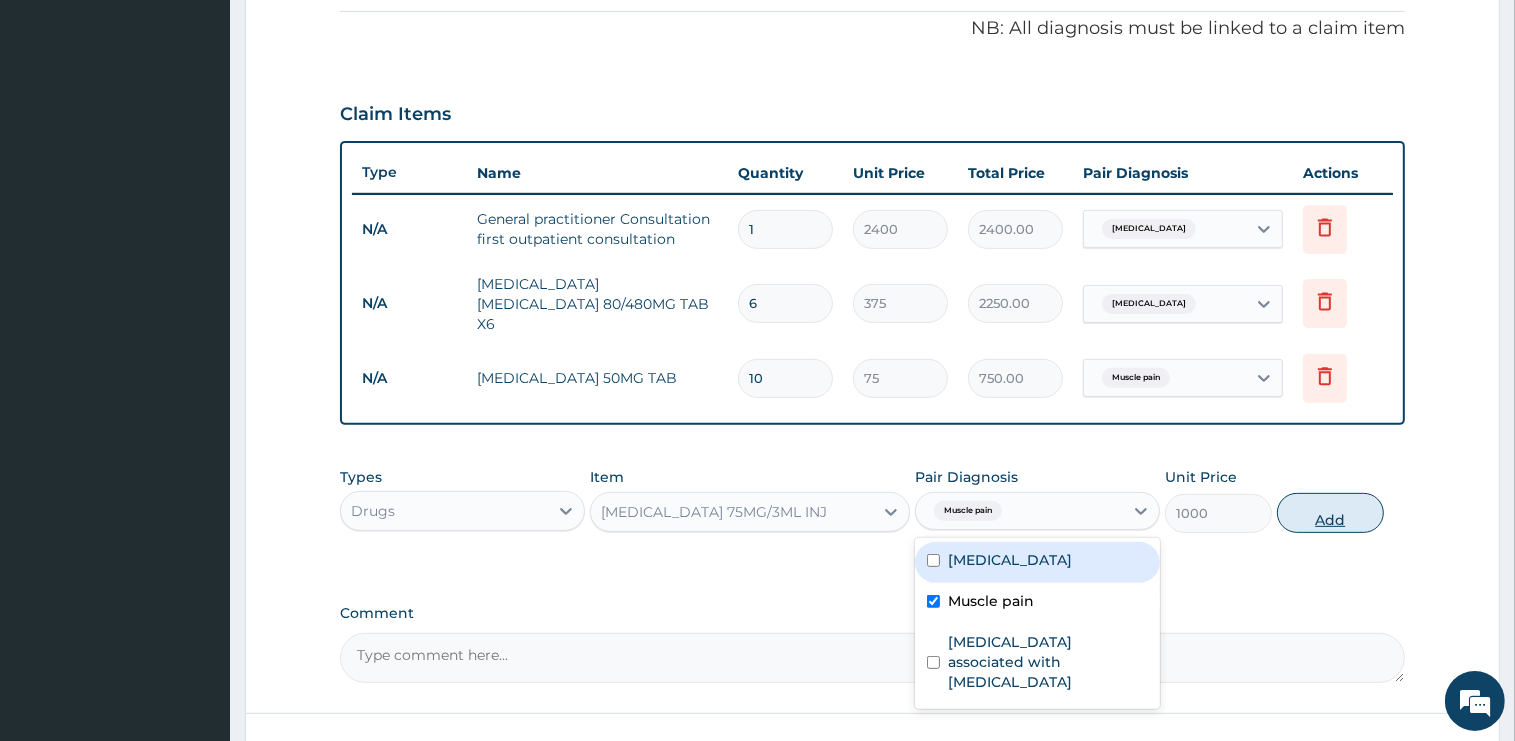 click on "Add" at bounding box center (1330, 513) 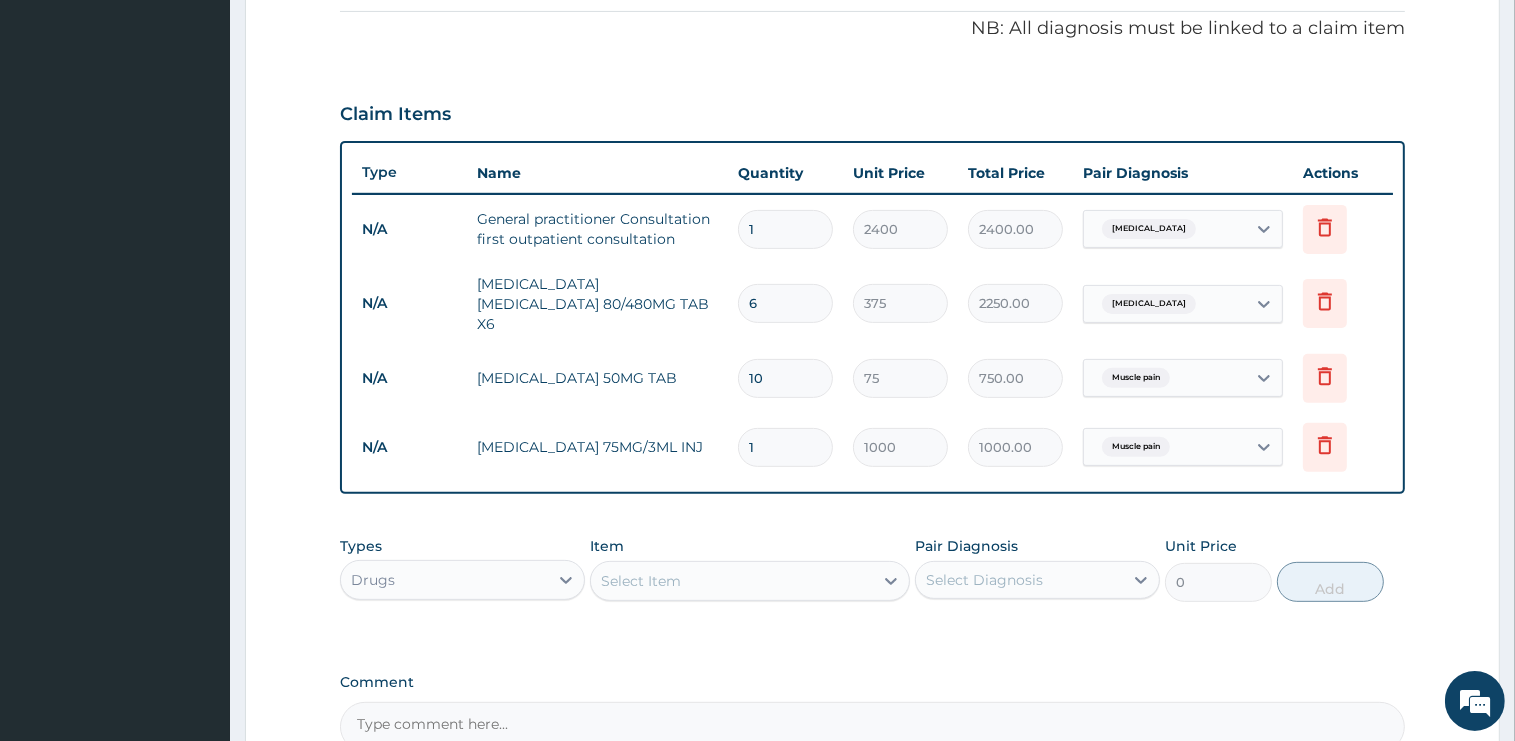 click on "Select Item" at bounding box center [641, 581] 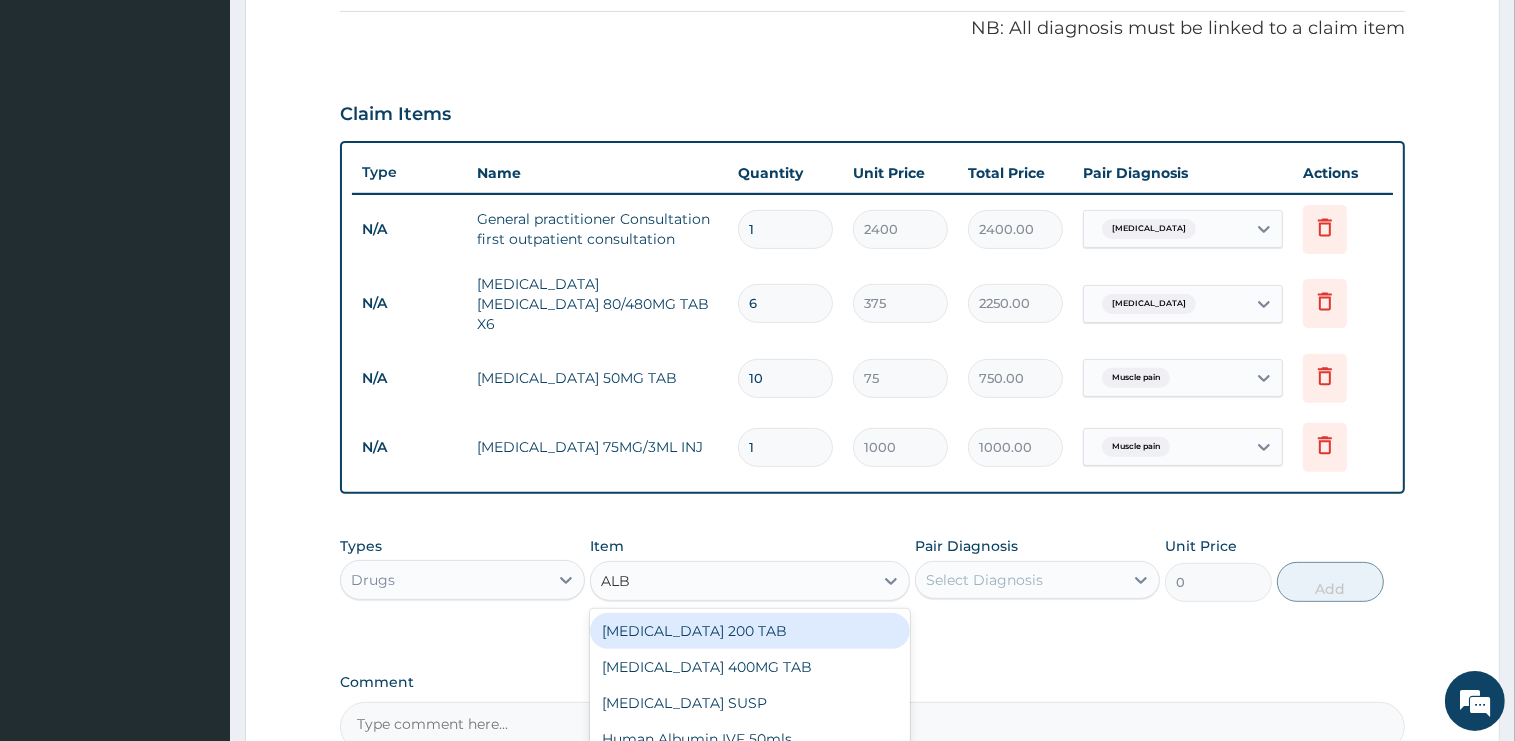 type on "ALBE" 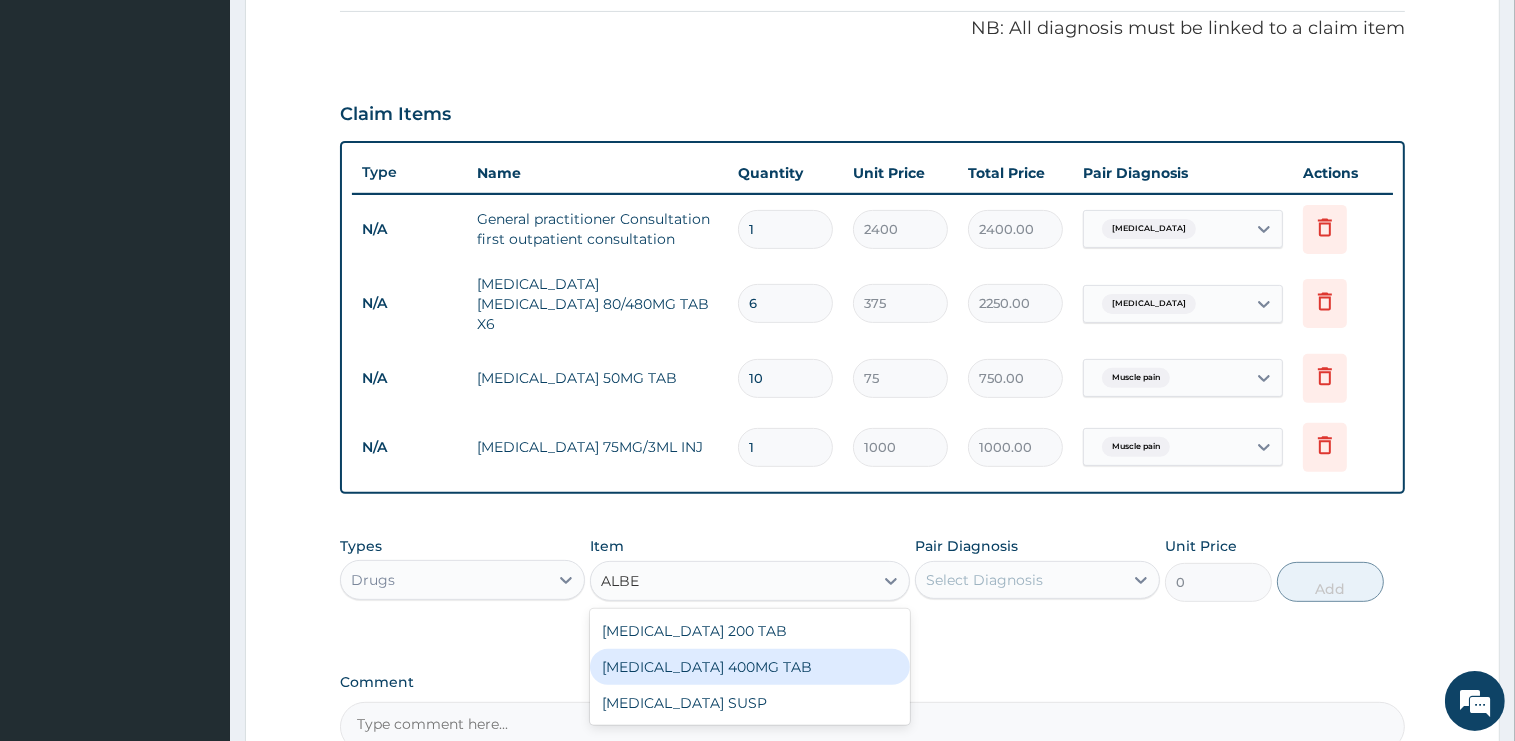 click on "ALBENDAZOLE 400MG TAB" at bounding box center (750, 667) 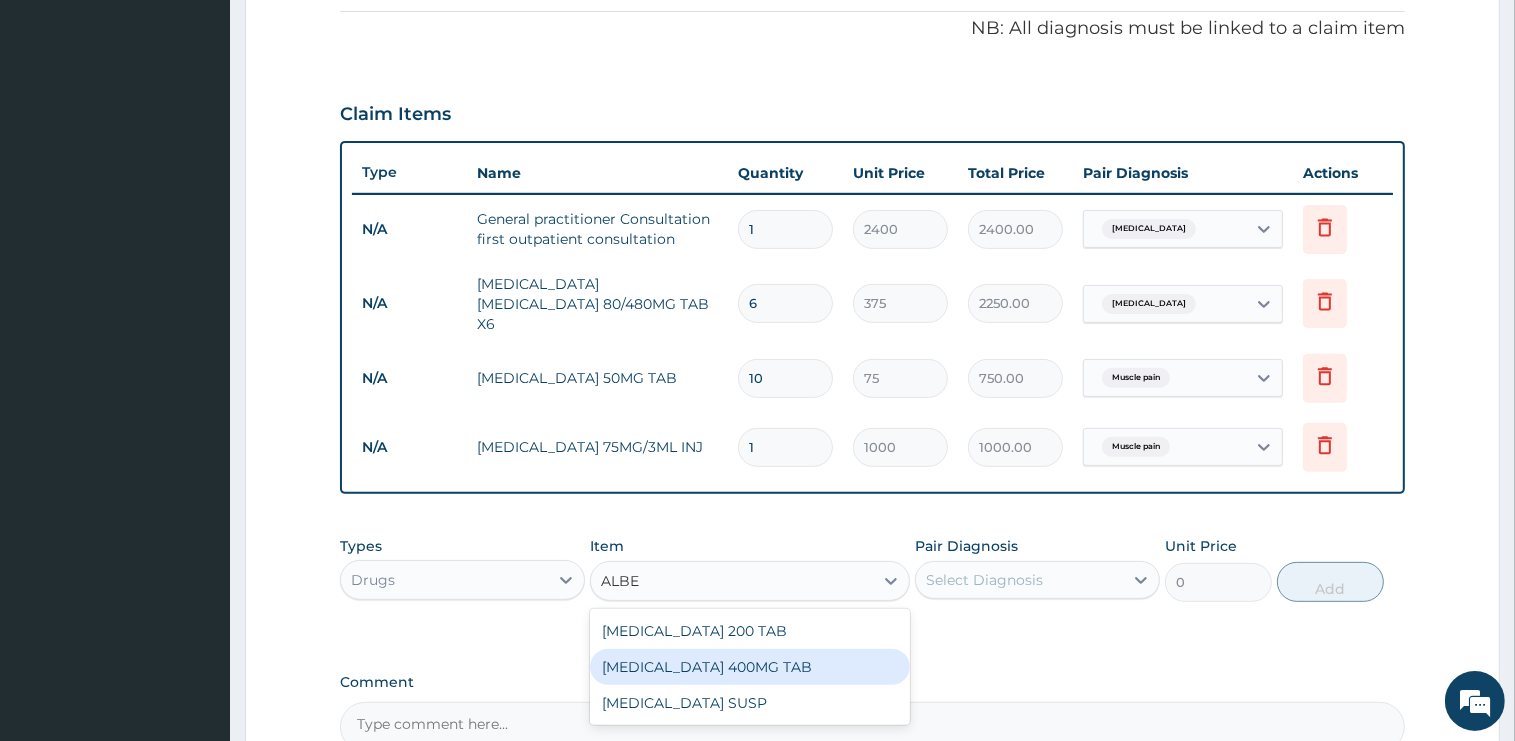 type 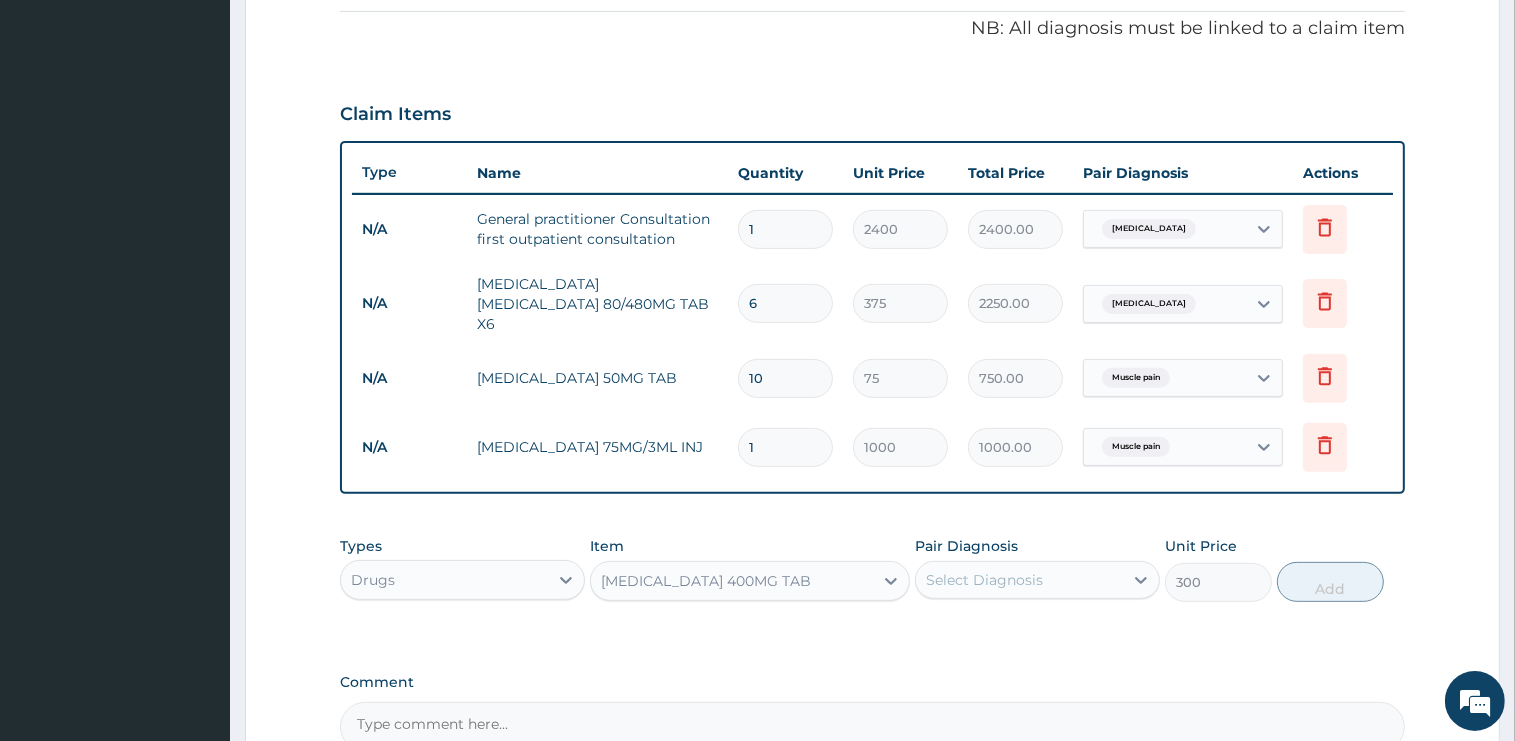 click on "Select Diagnosis" at bounding box center [1019, 580] 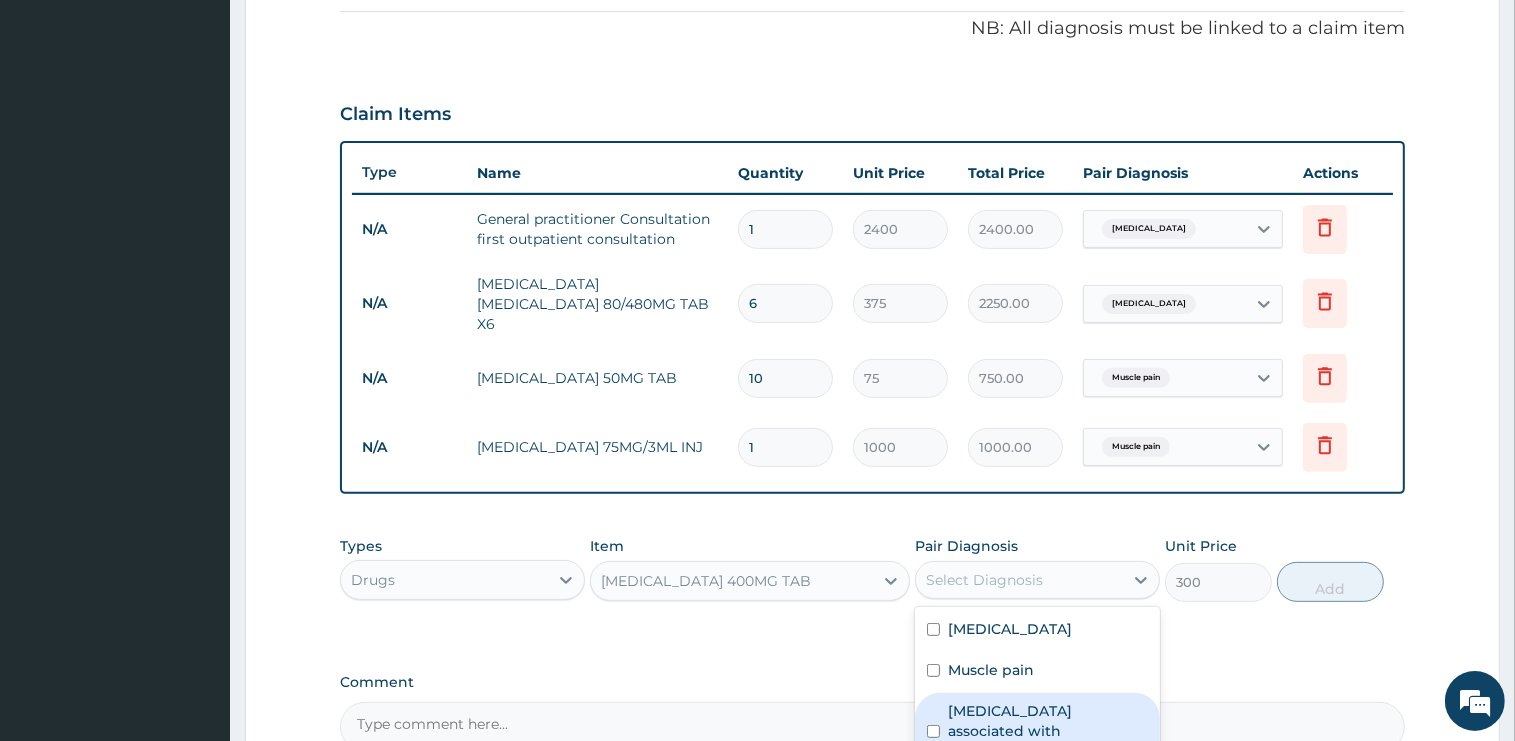 click on "Arthropathy associated with helminthiasis" at bounding box center (1048, 731) 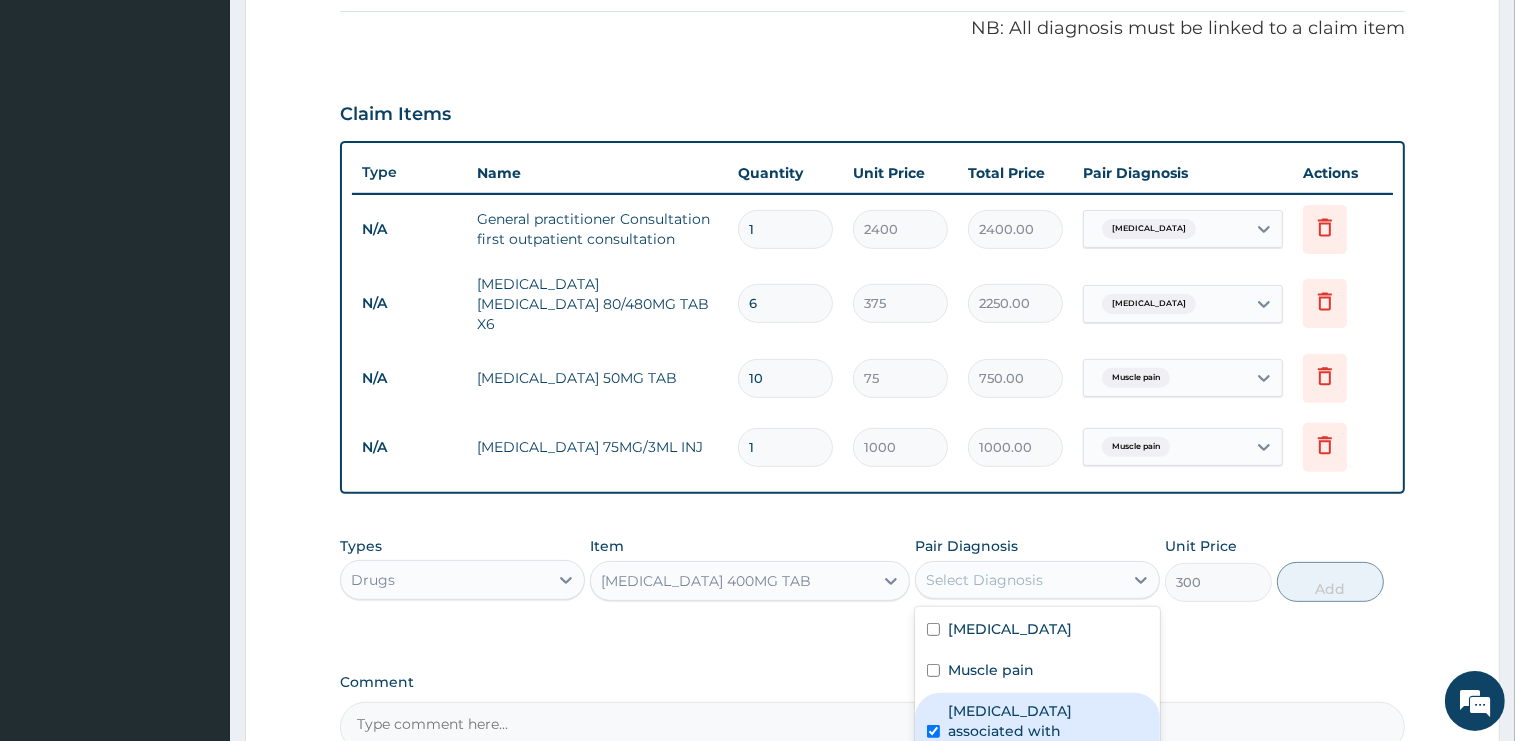 checkbox on "true" 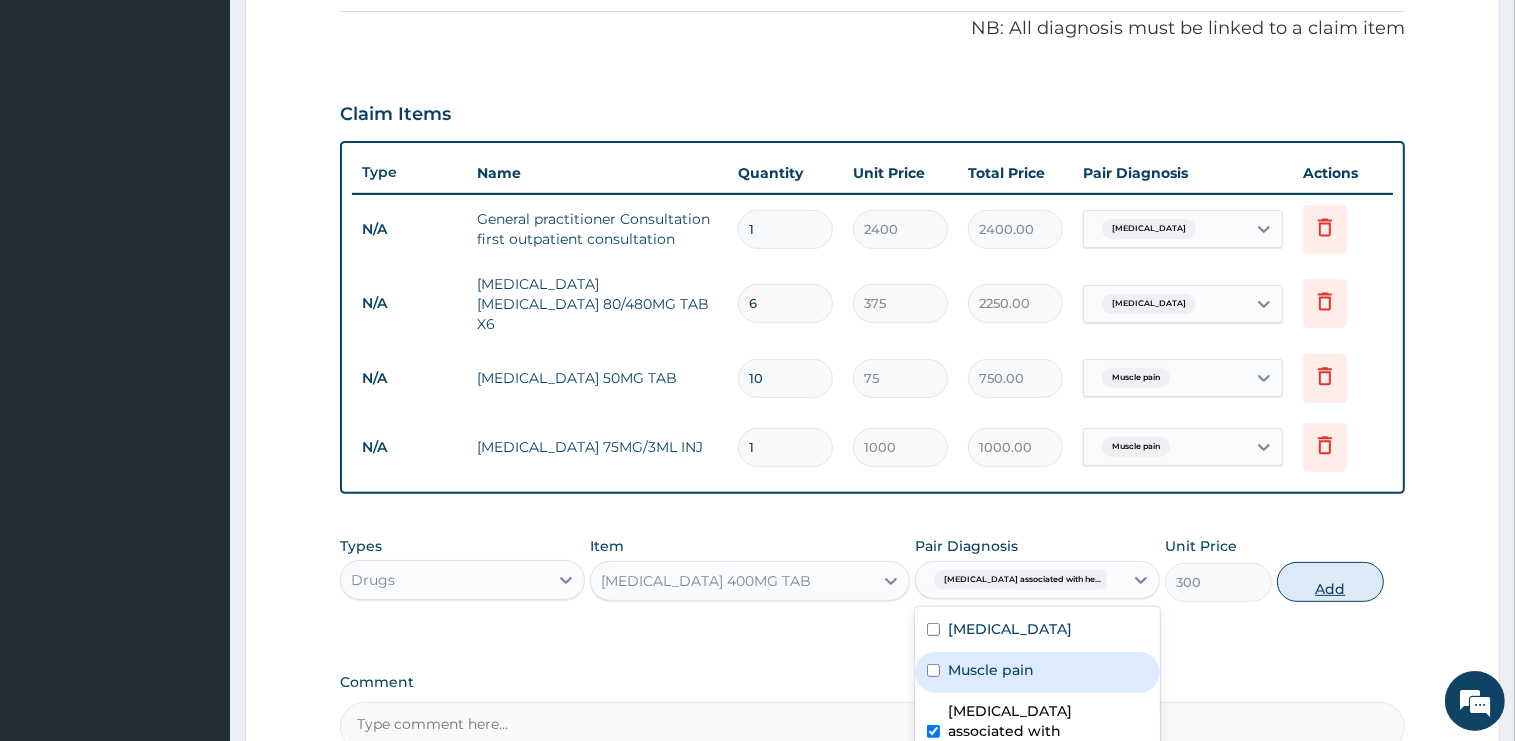 click on "Add" at bounding box center [1330, 582] 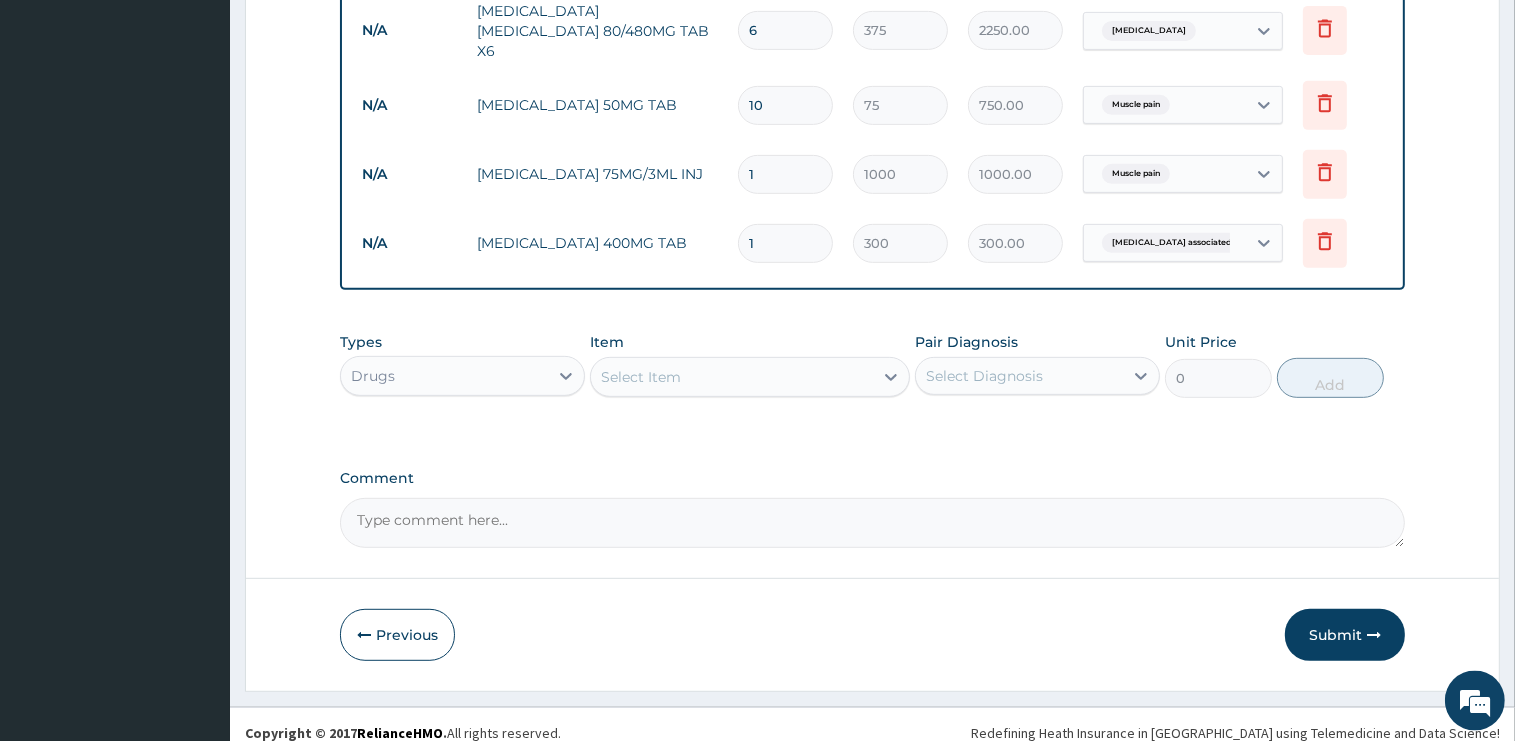 scroll, scrollTop: 878, scrollLeft: 0, axis: vertical 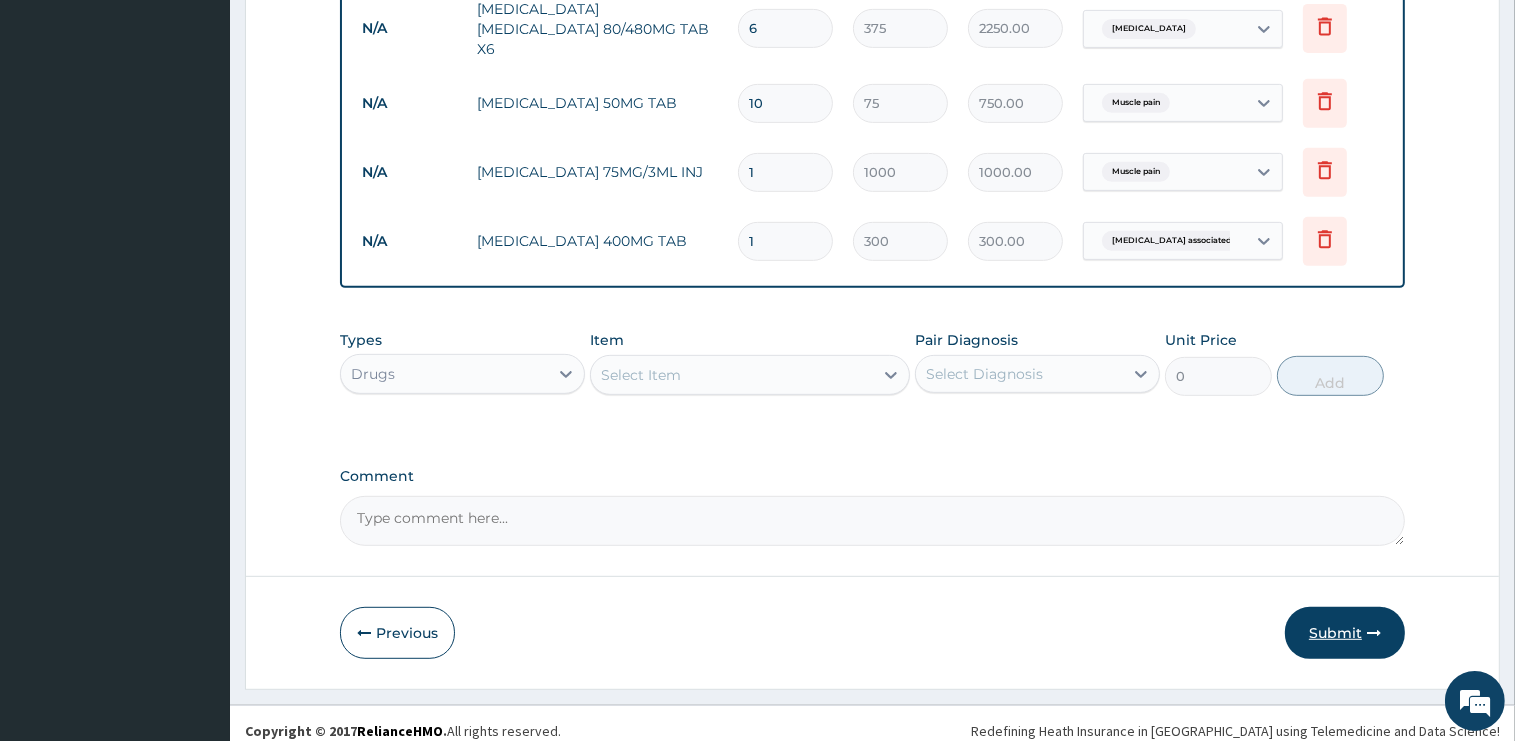 click on "Submit" at bounding box center [1345, 633] 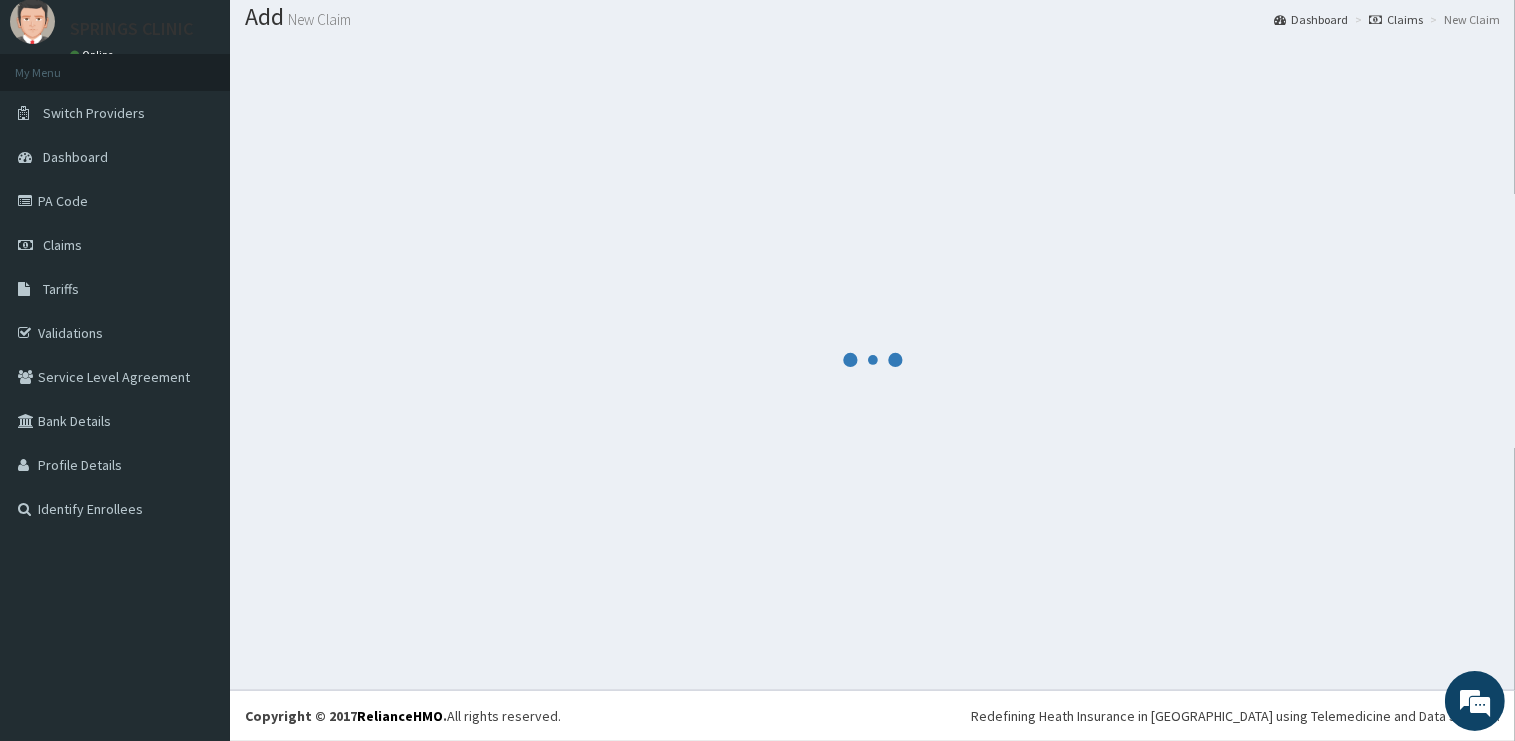 scroll, scrollTop: 60, scrollLeft: 0, axis: vertical 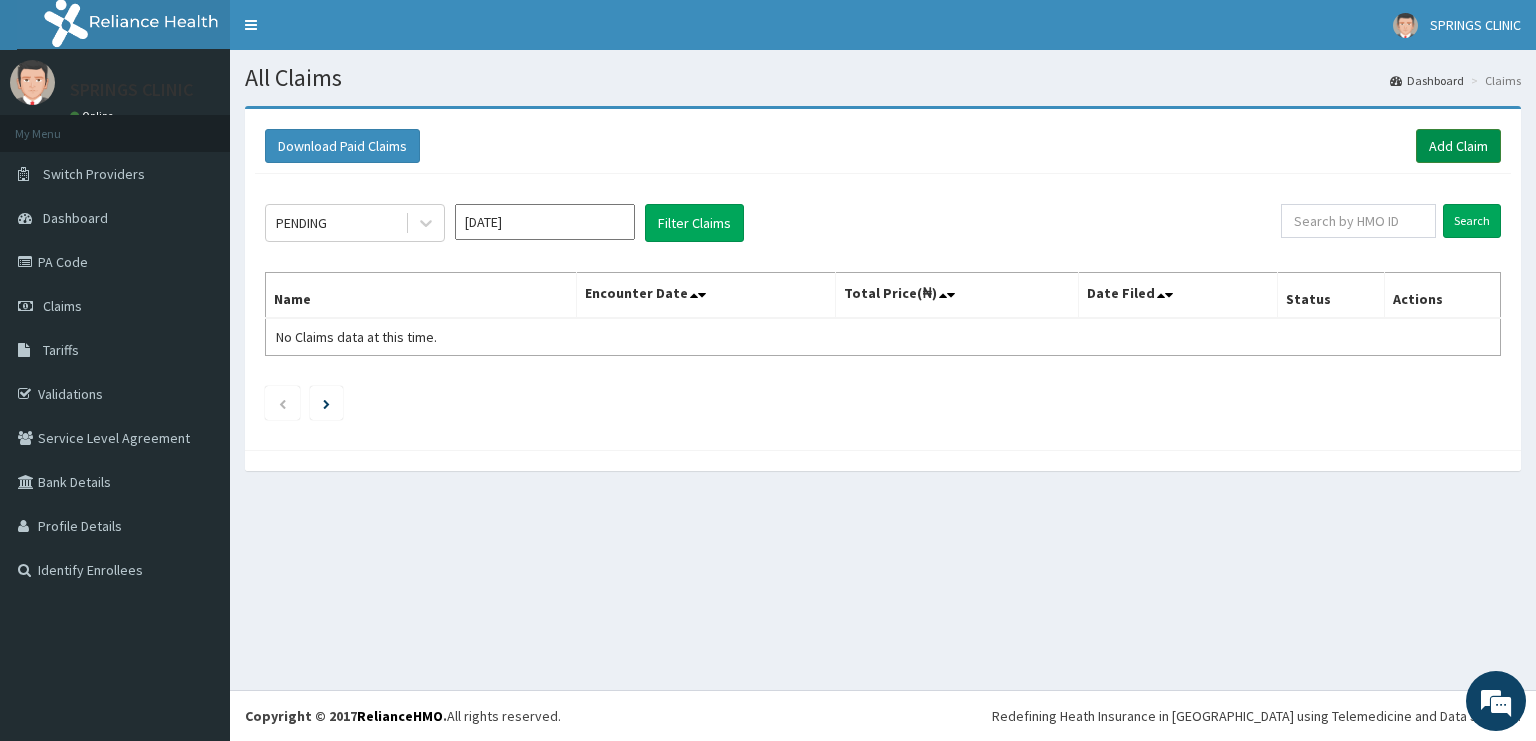 click on "Add Claim" at bounding box center (1458, 146) 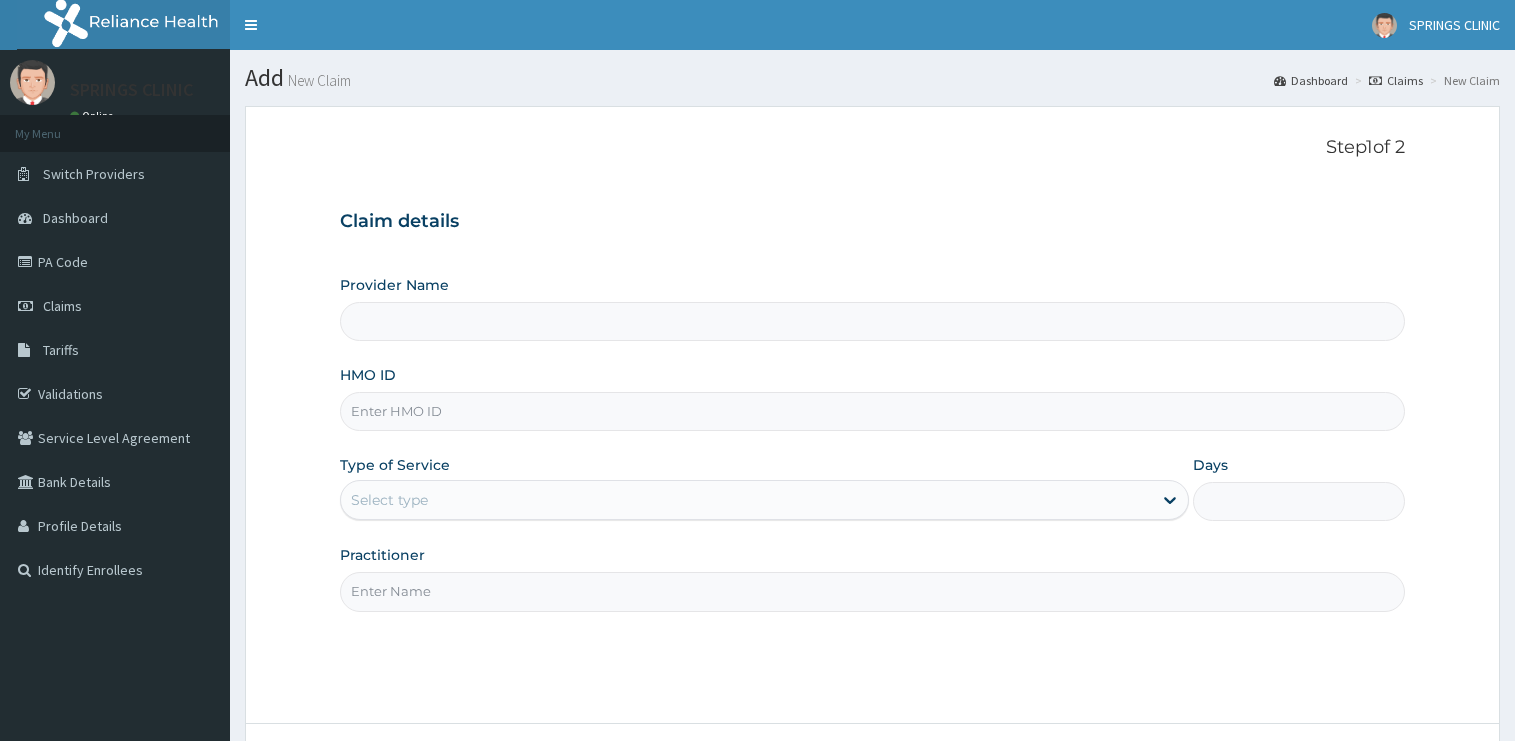 click on "HMO ID" at bounding box center [872, 411] 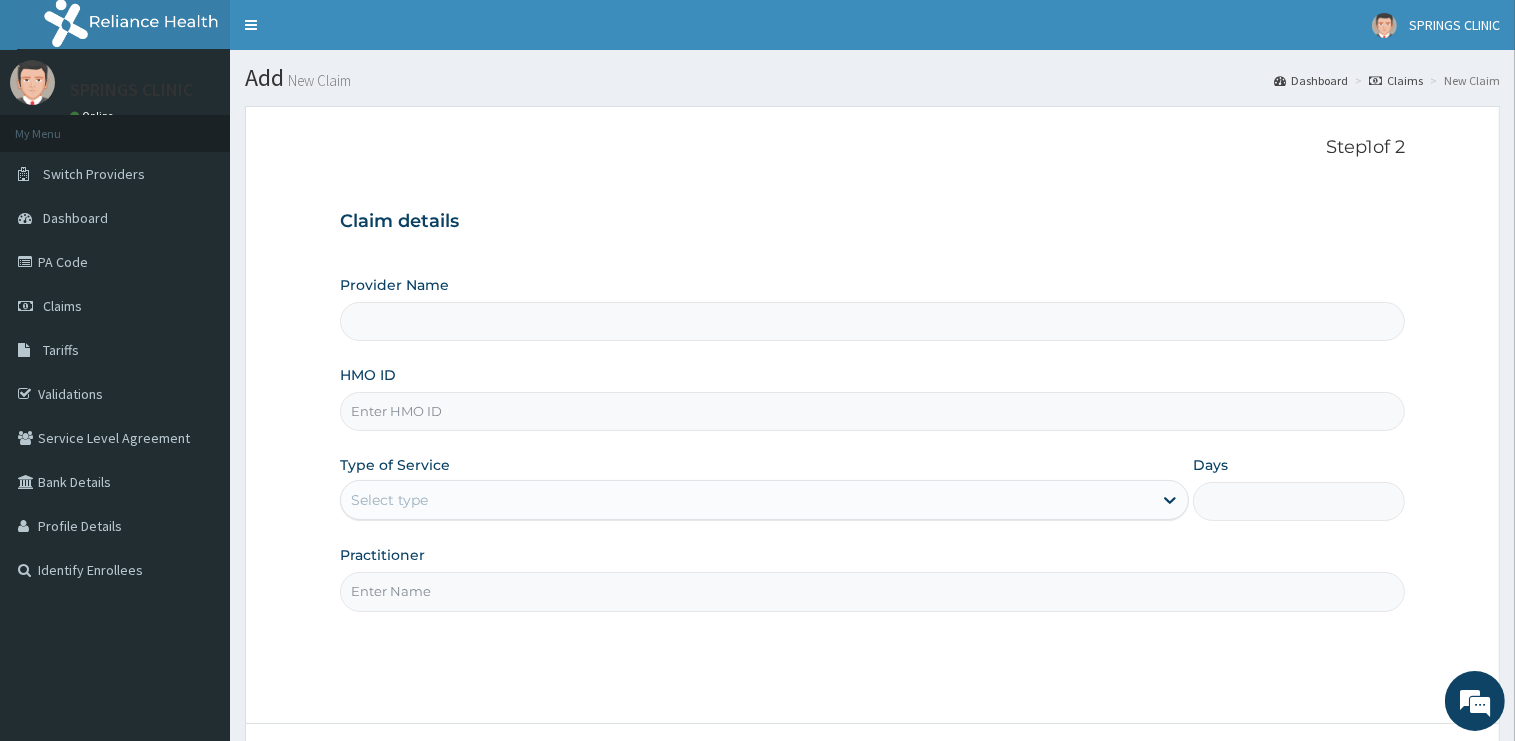 type on "Springs Clinic" 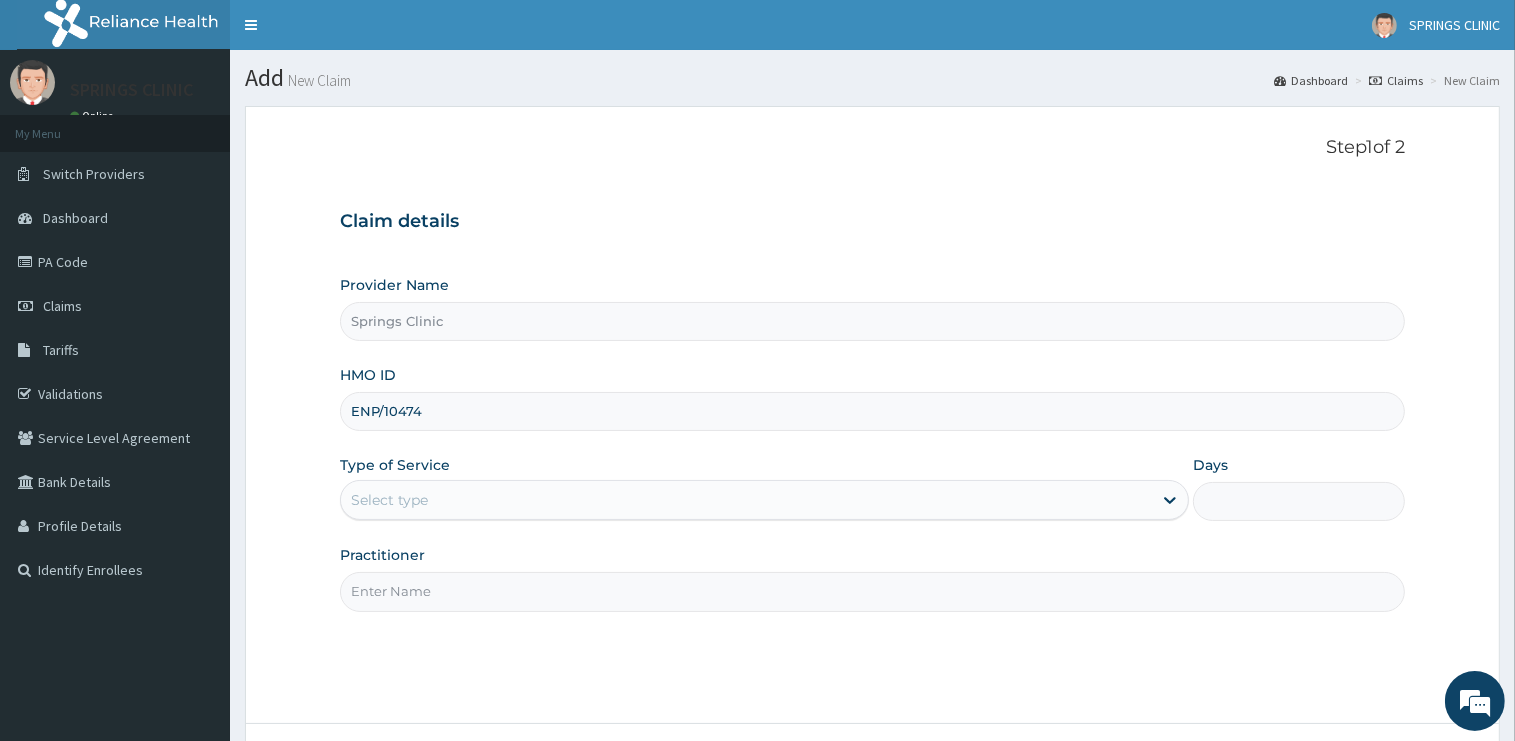 scroll, scrollTop: 0, scrollLeft: 0, axis: both 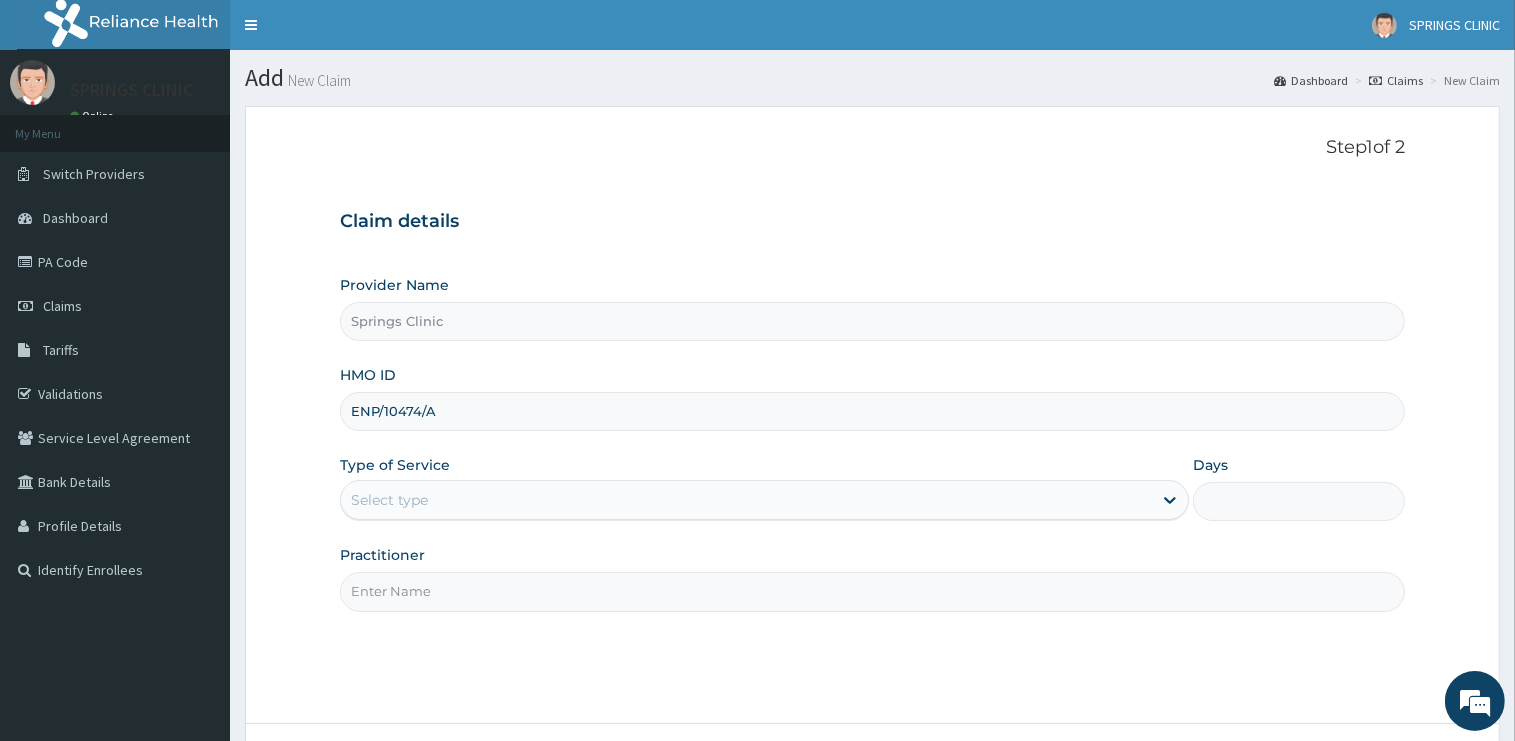 type on "ENP/10474/A" 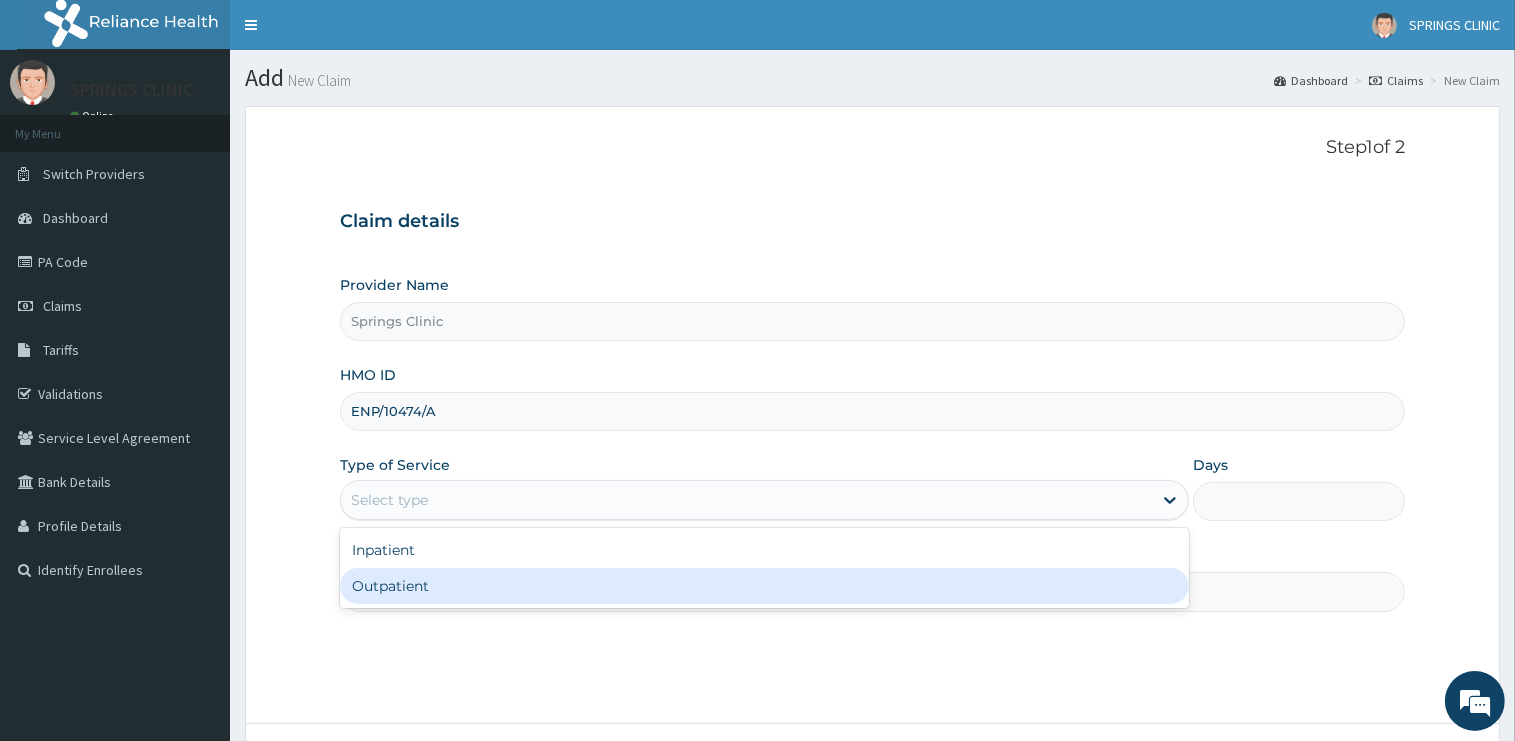 click on "Outpatient" at bounding box center [764, 586] 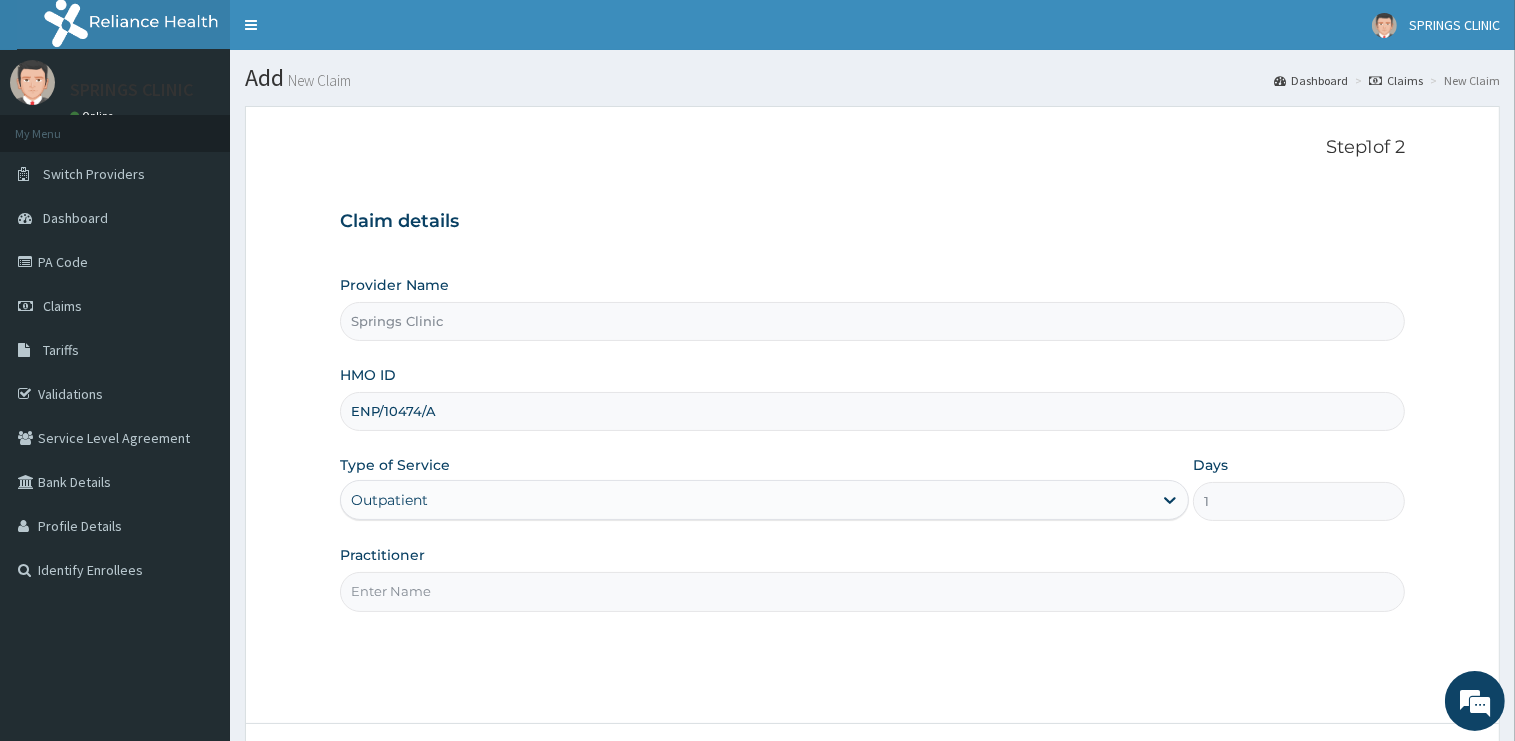 click on "Practitioner" at bounding box center (872, 591) 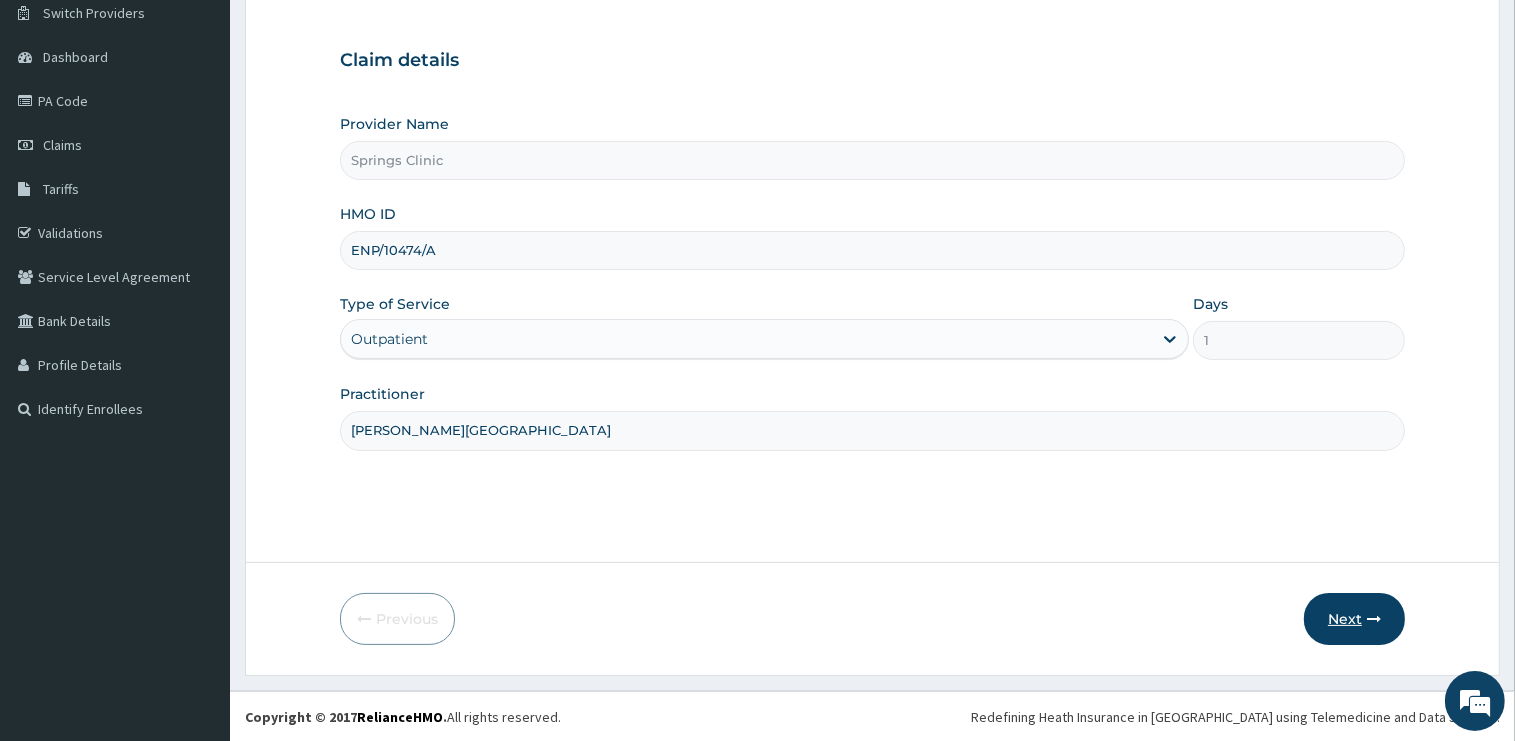 type on "[PERSON_NAME][GEOGRAPHIC_DATA]" 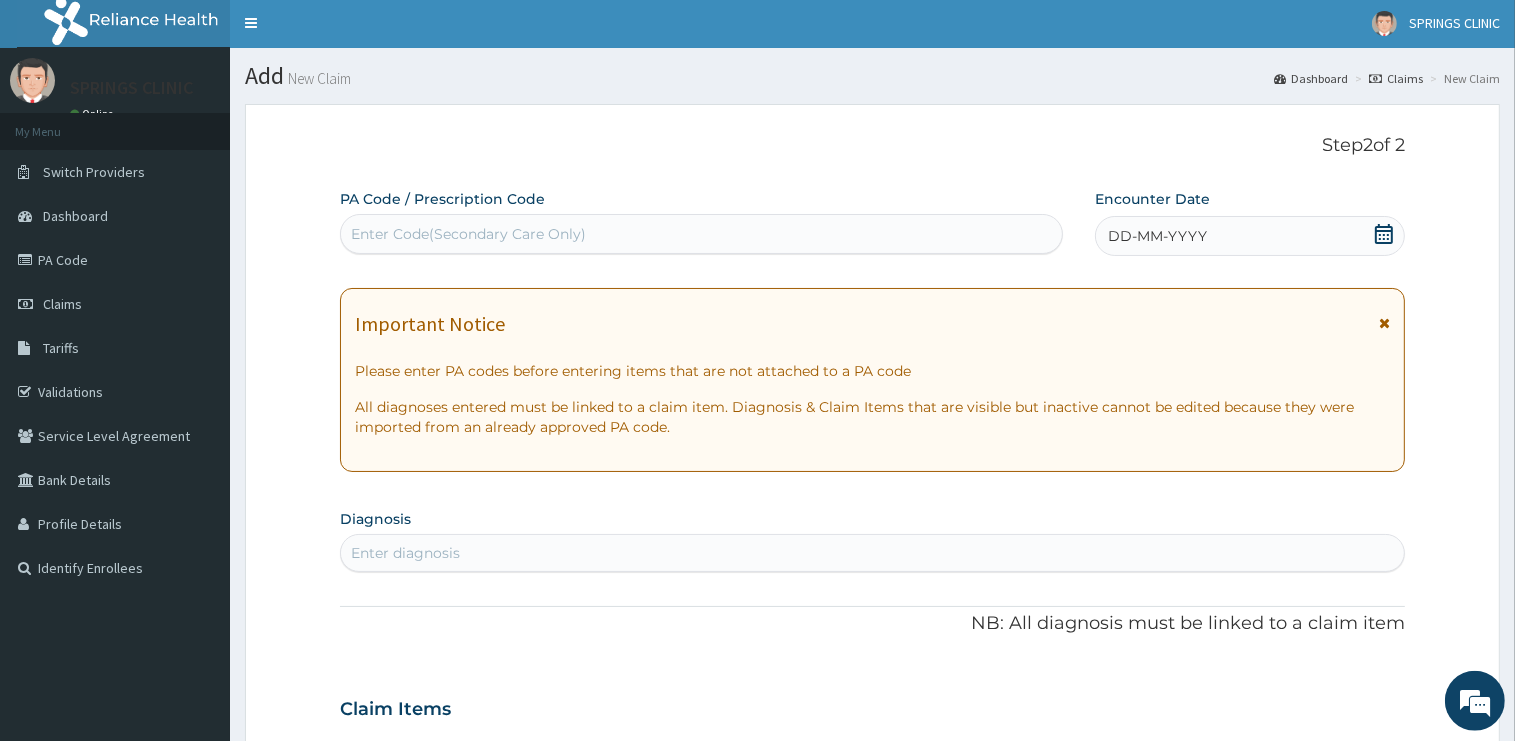 scroll, scrollTop: 0, scrollLeft: 0, axis: both 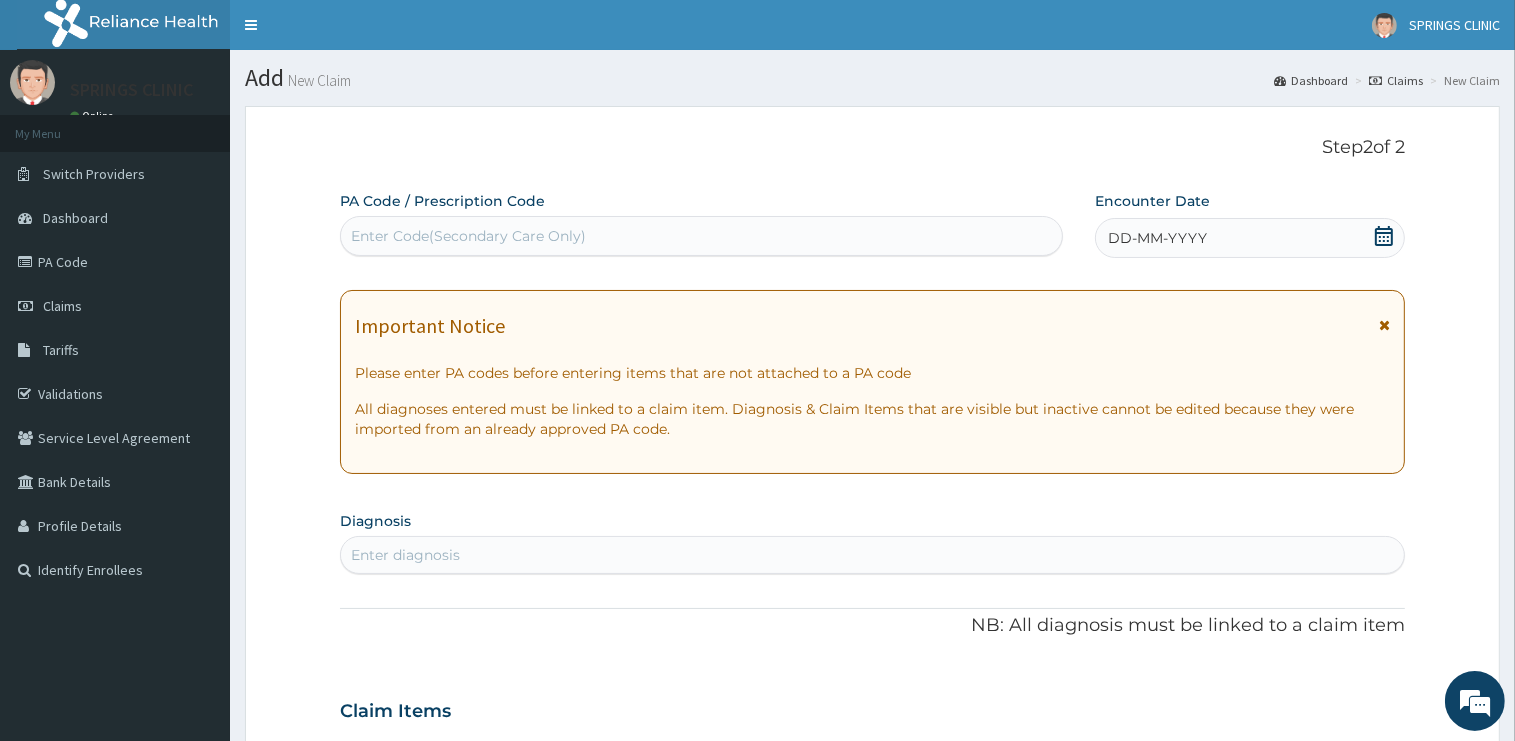 click 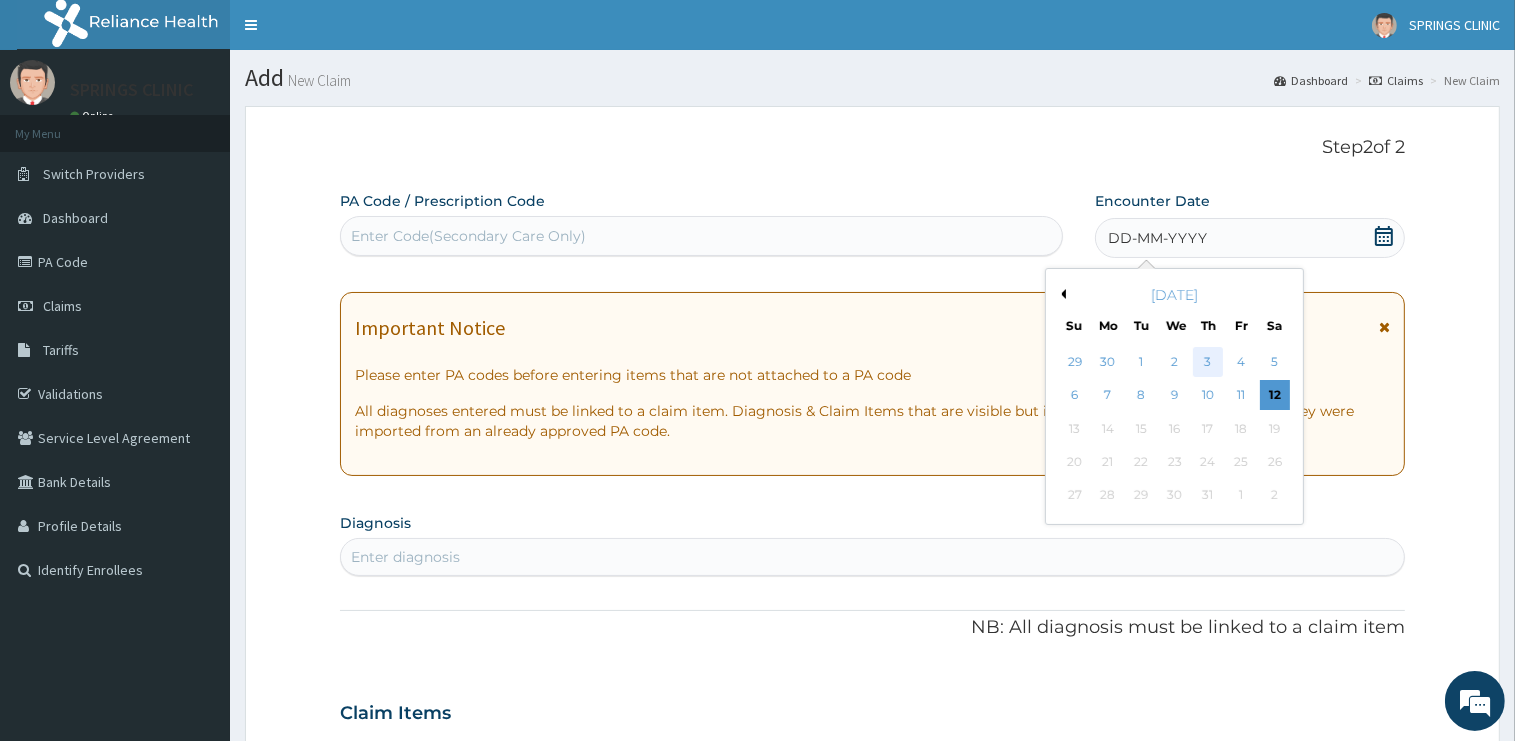 click on "3" at bounding box center (1208, 362) 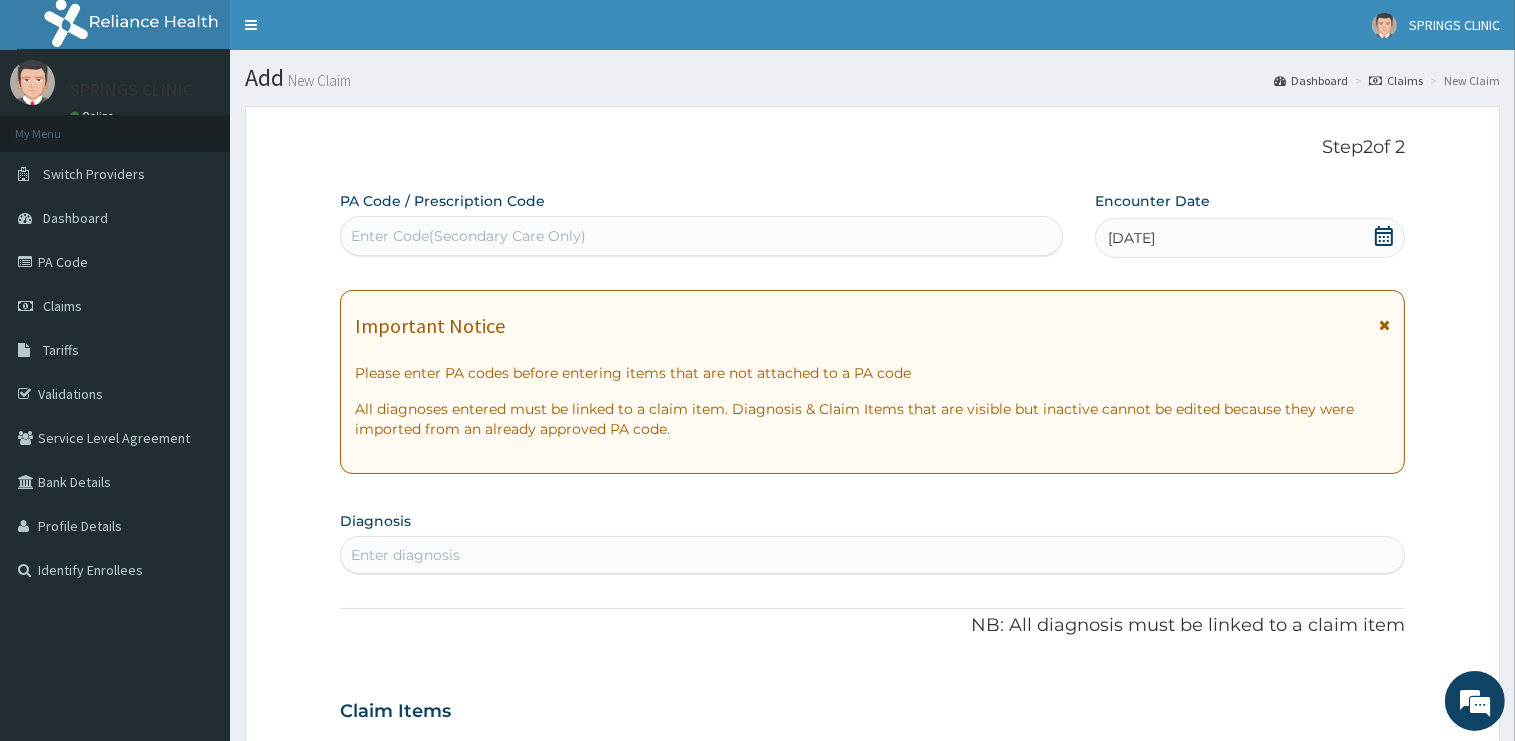 click on "Enter diagnosis" at bounding box center [872, 555] 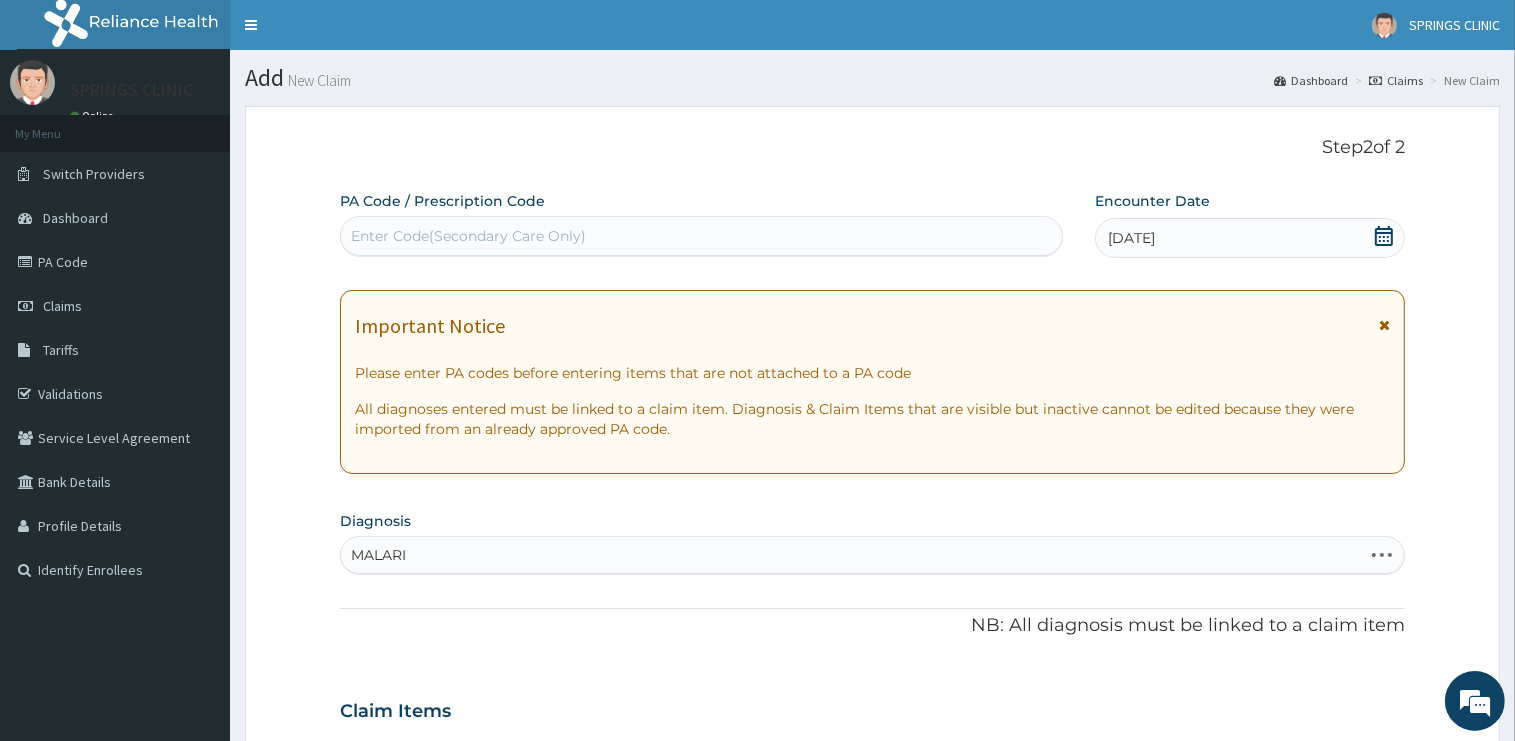 type on "[MEDICAL_DATA]" 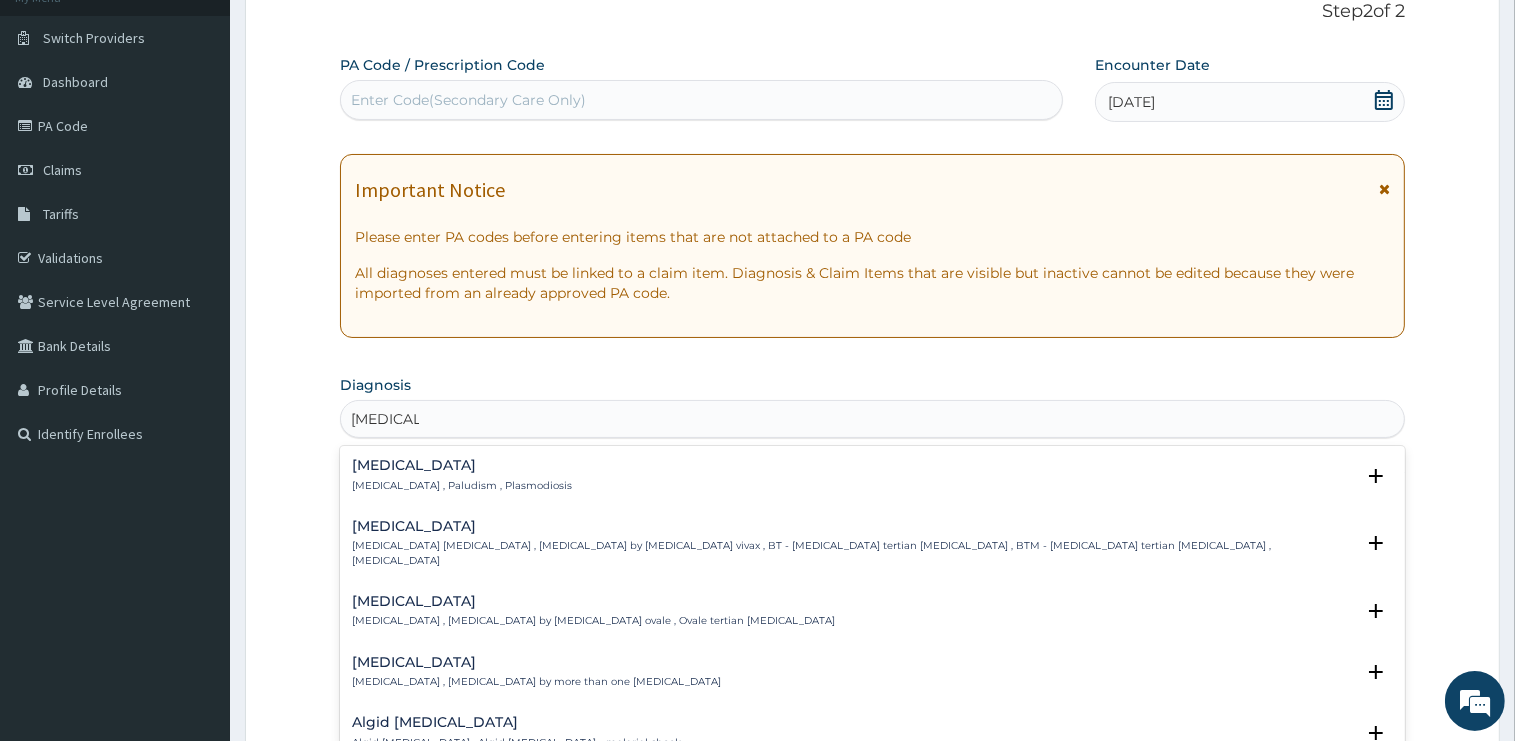 scroll, scrollTop: 211, scrollLeft: 0, axis: vertical 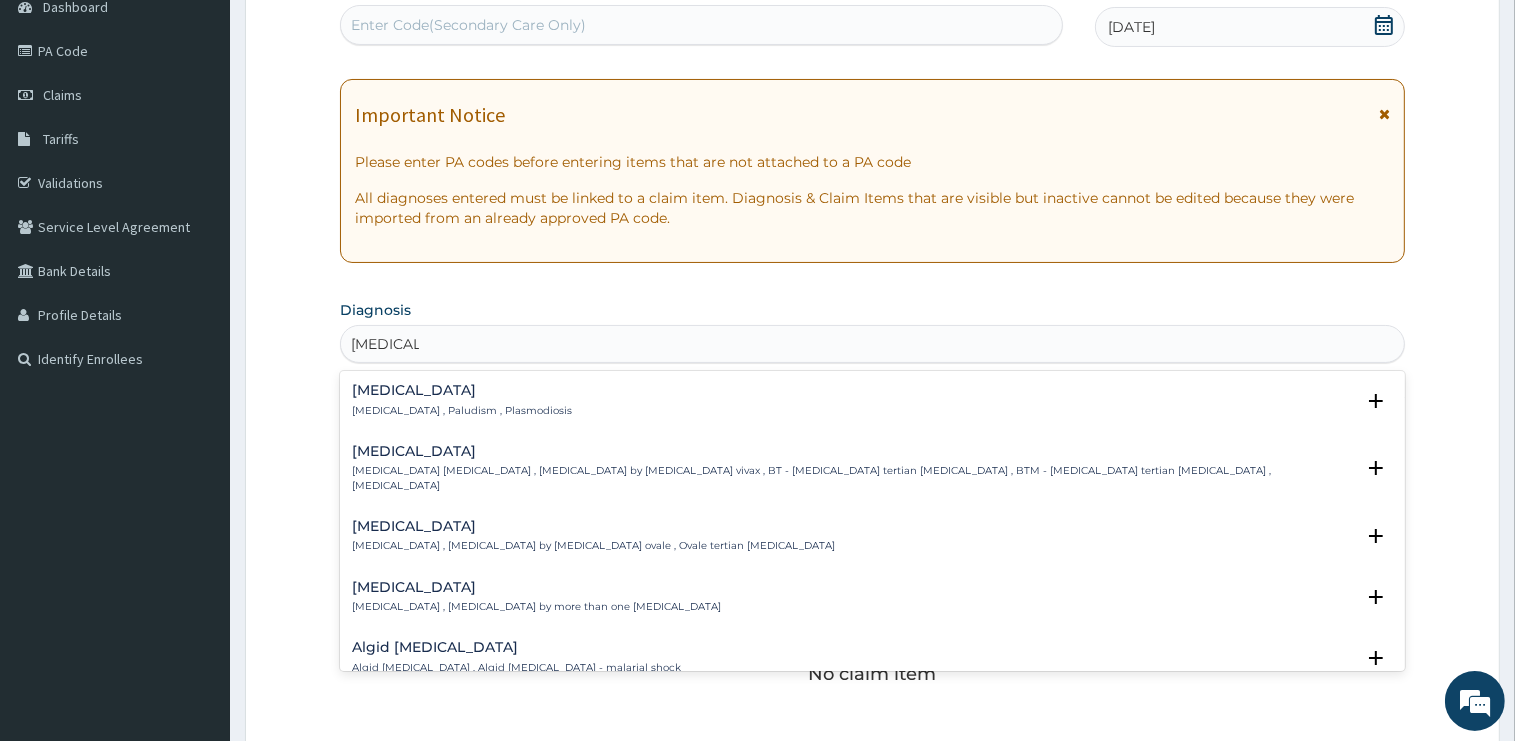 click on "[MEDICAL_DATA]" at bounding box center [462, 390] 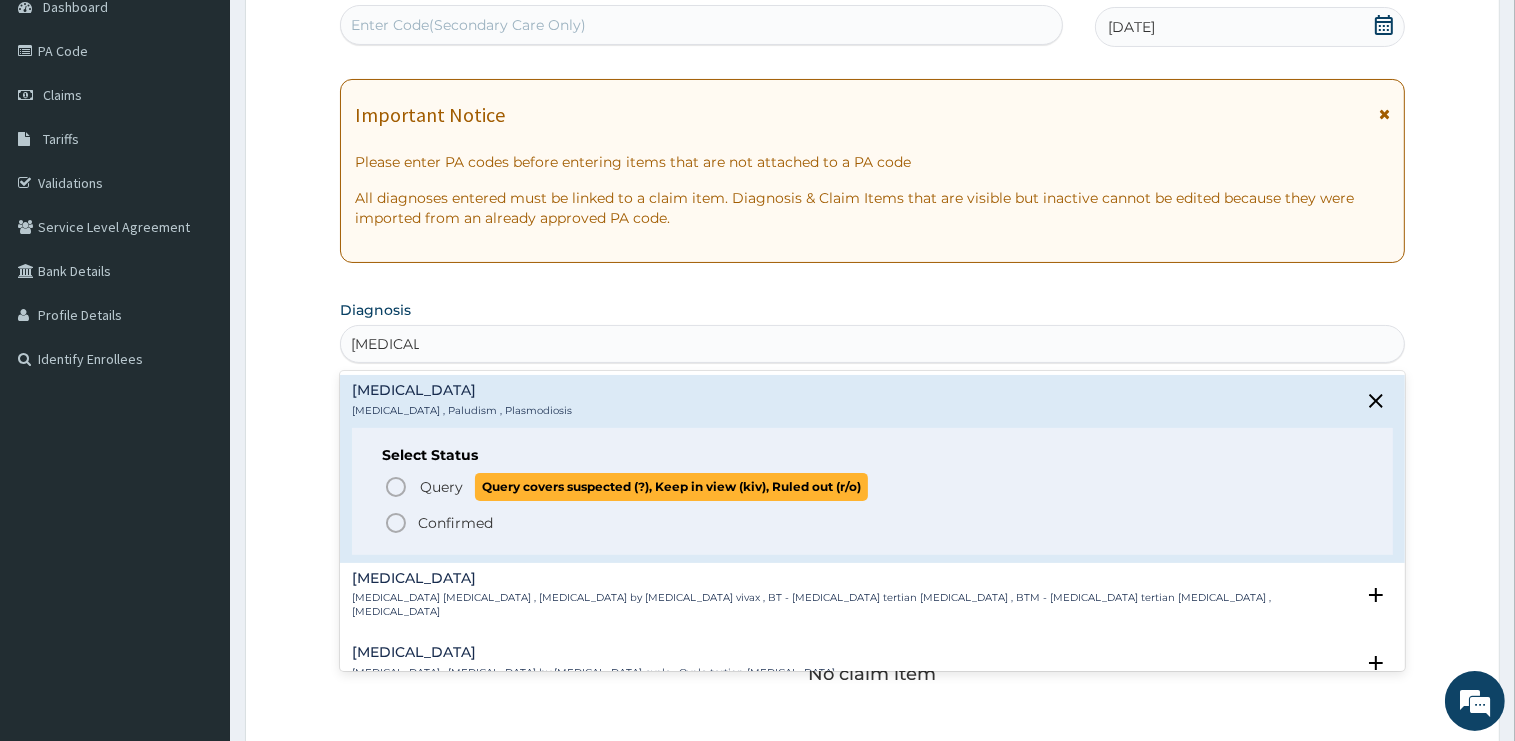 click on "Query" at bounding box center (441, 487) 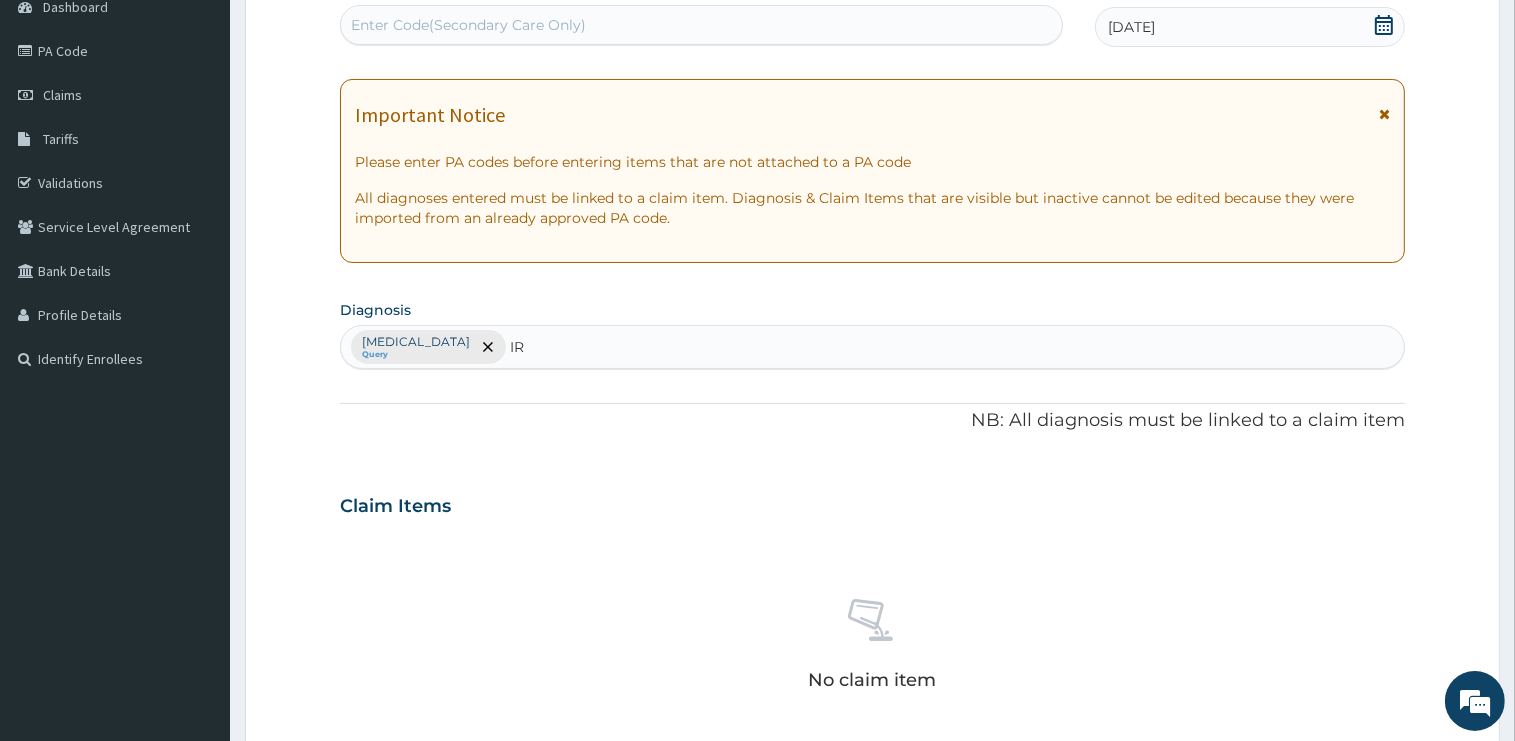 type on "I" 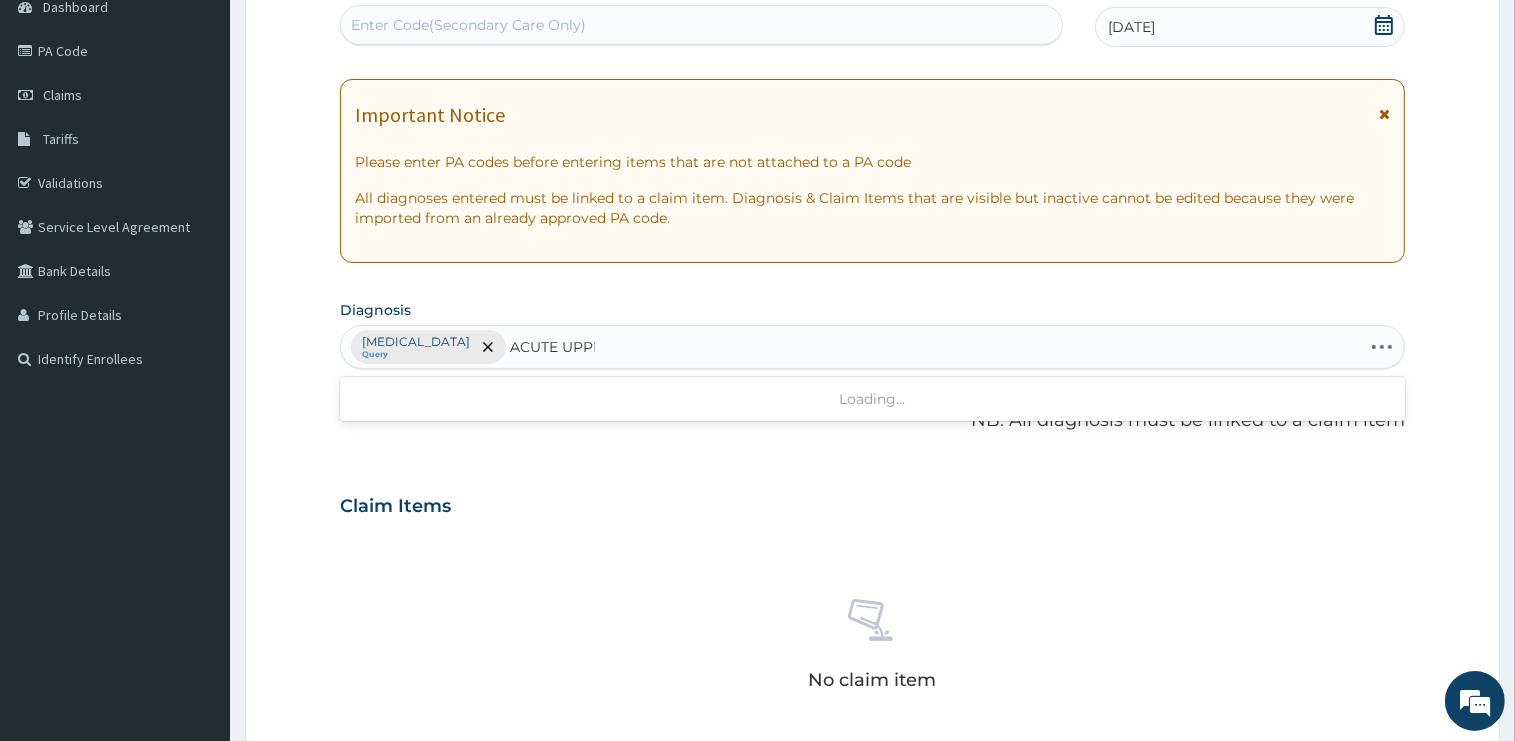 type on "ACUTE UPPER" 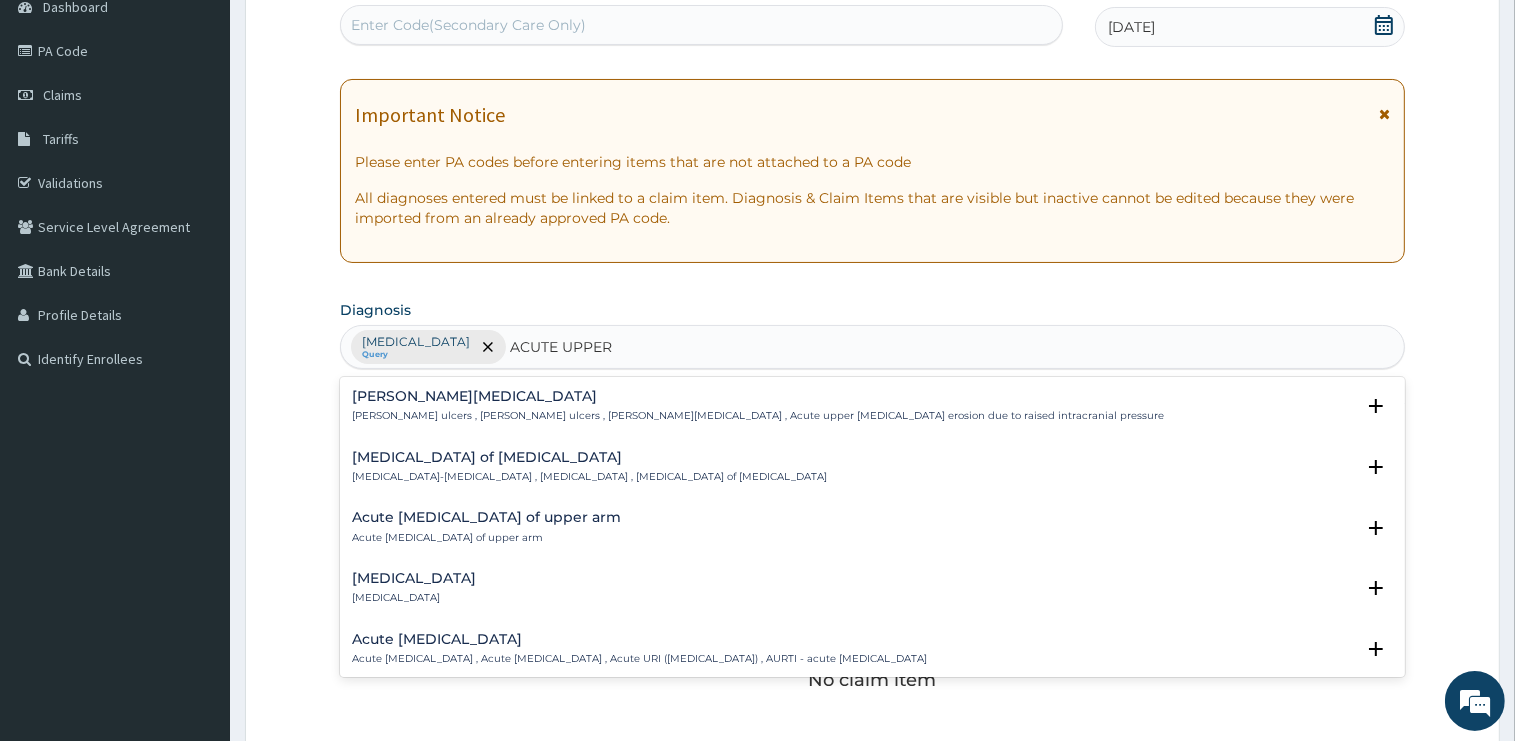 click on "Acute upper respiratory infection" at bounding box center (639, 639) 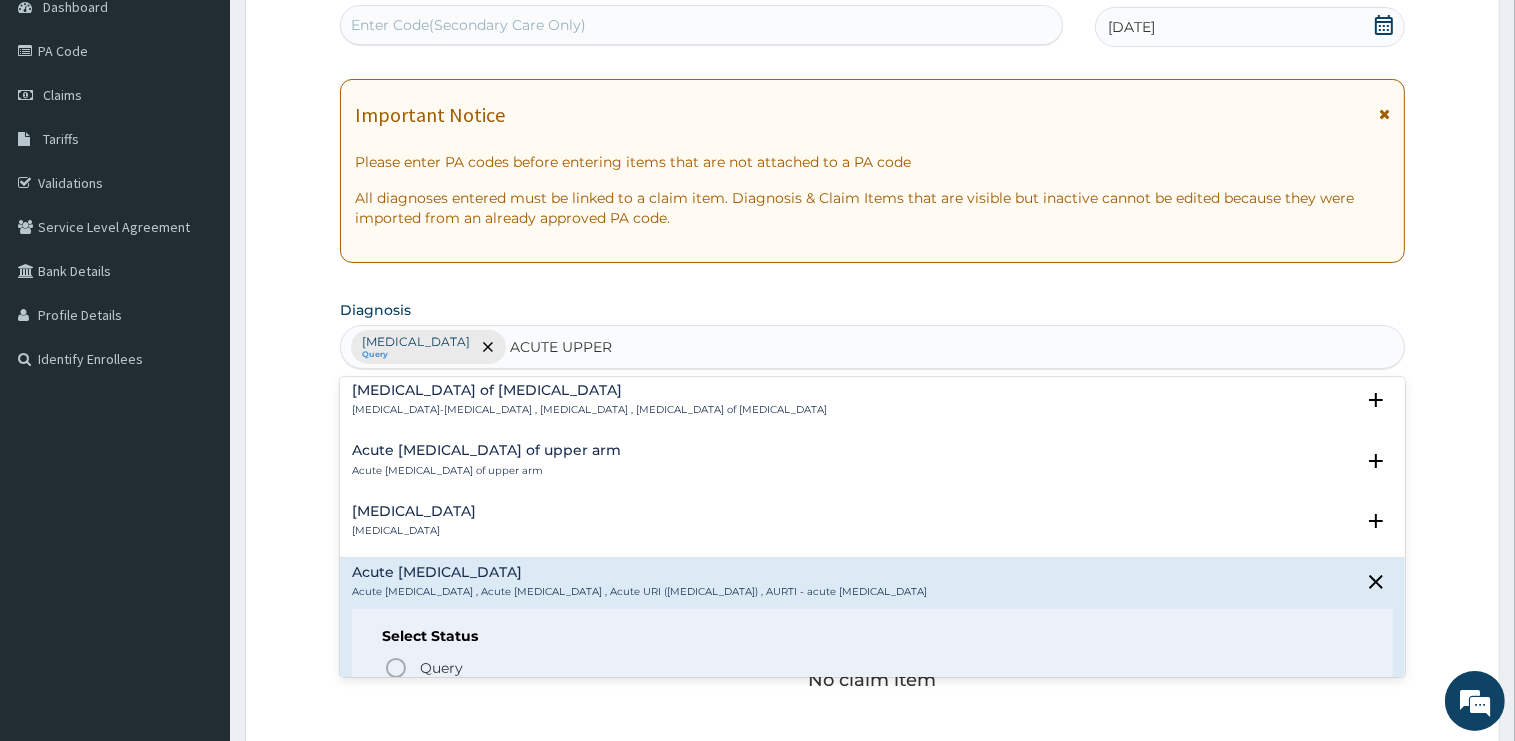 scroll, scrollTop: 101, scrollLeft: 0, axis: vertical 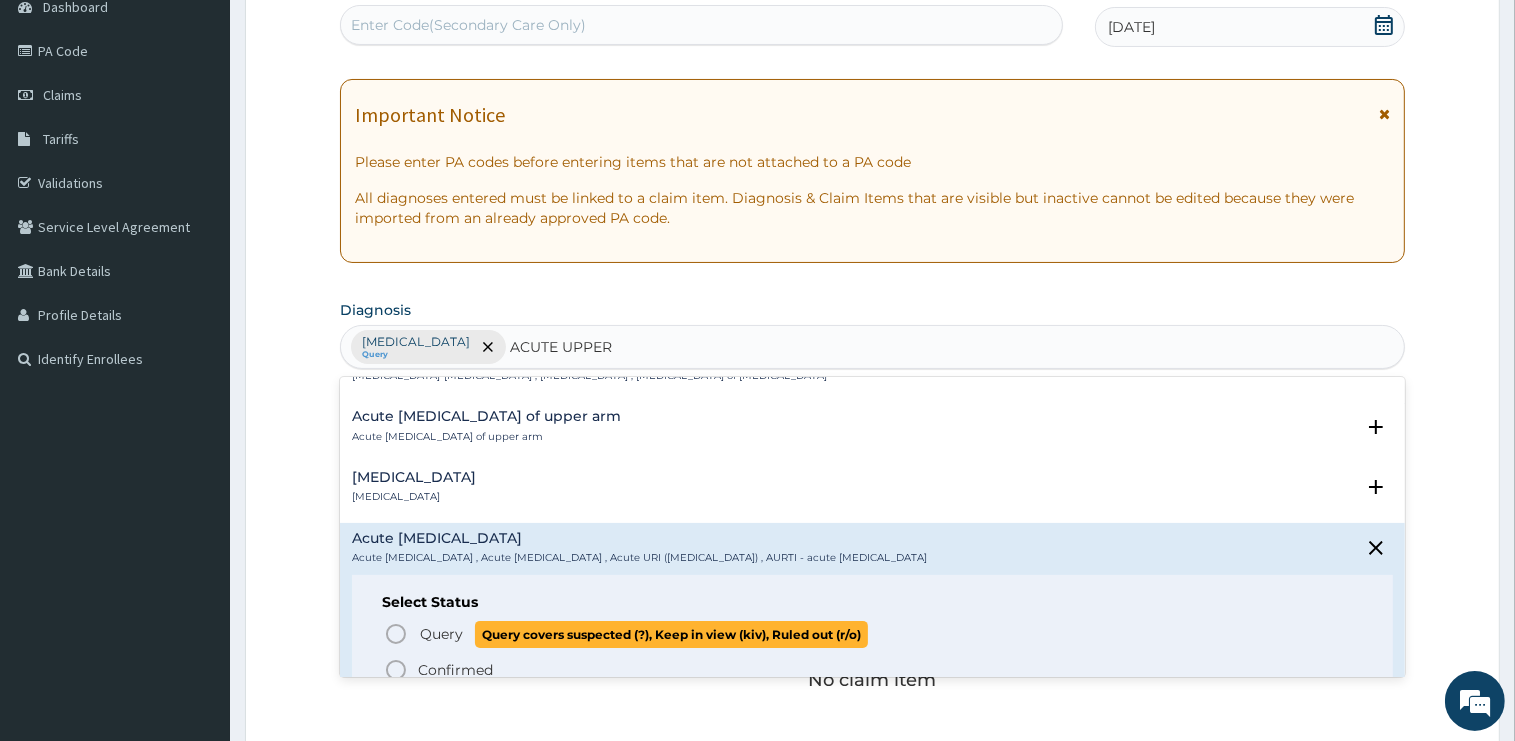 click on "Query" at bounding box center [441, 634] 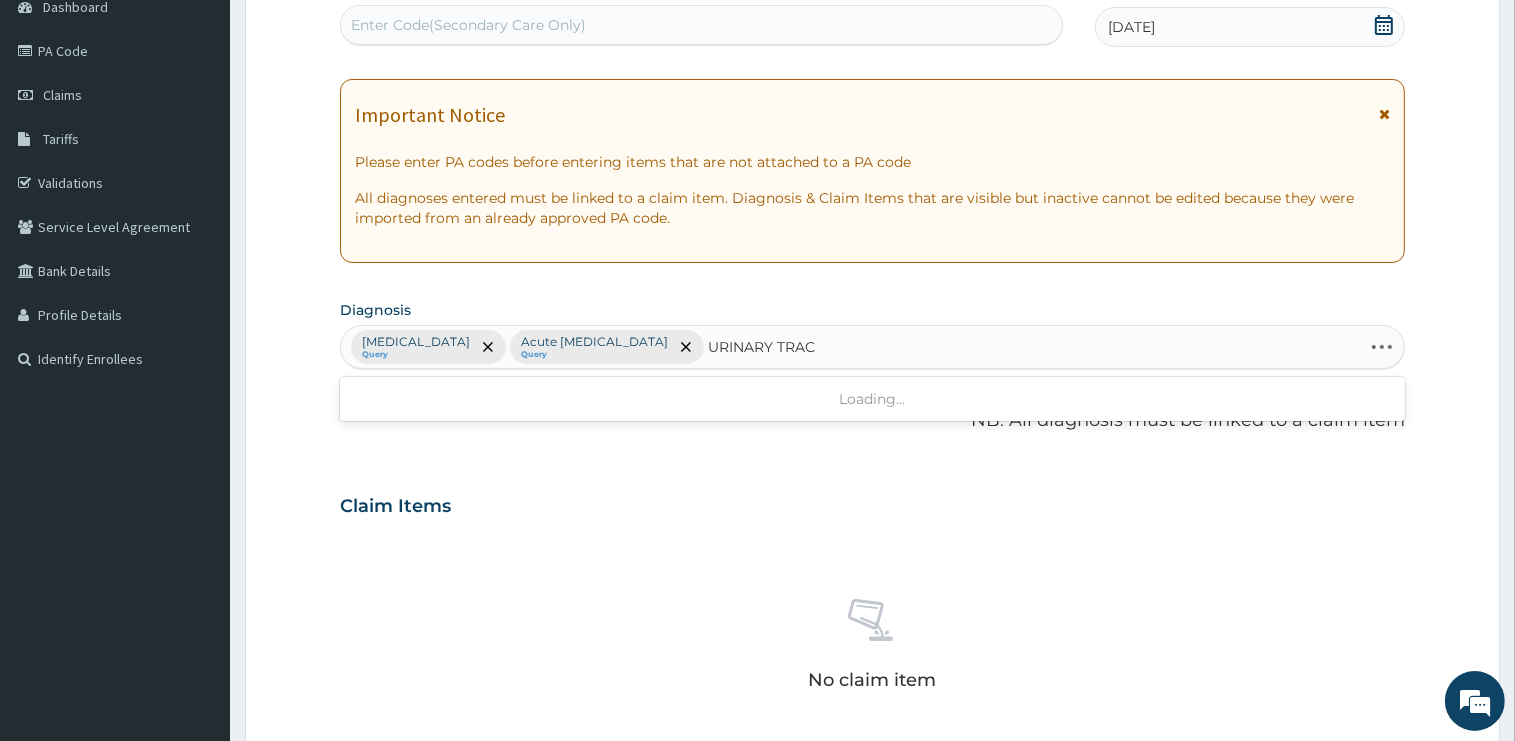 type on "URINARY TRACT" 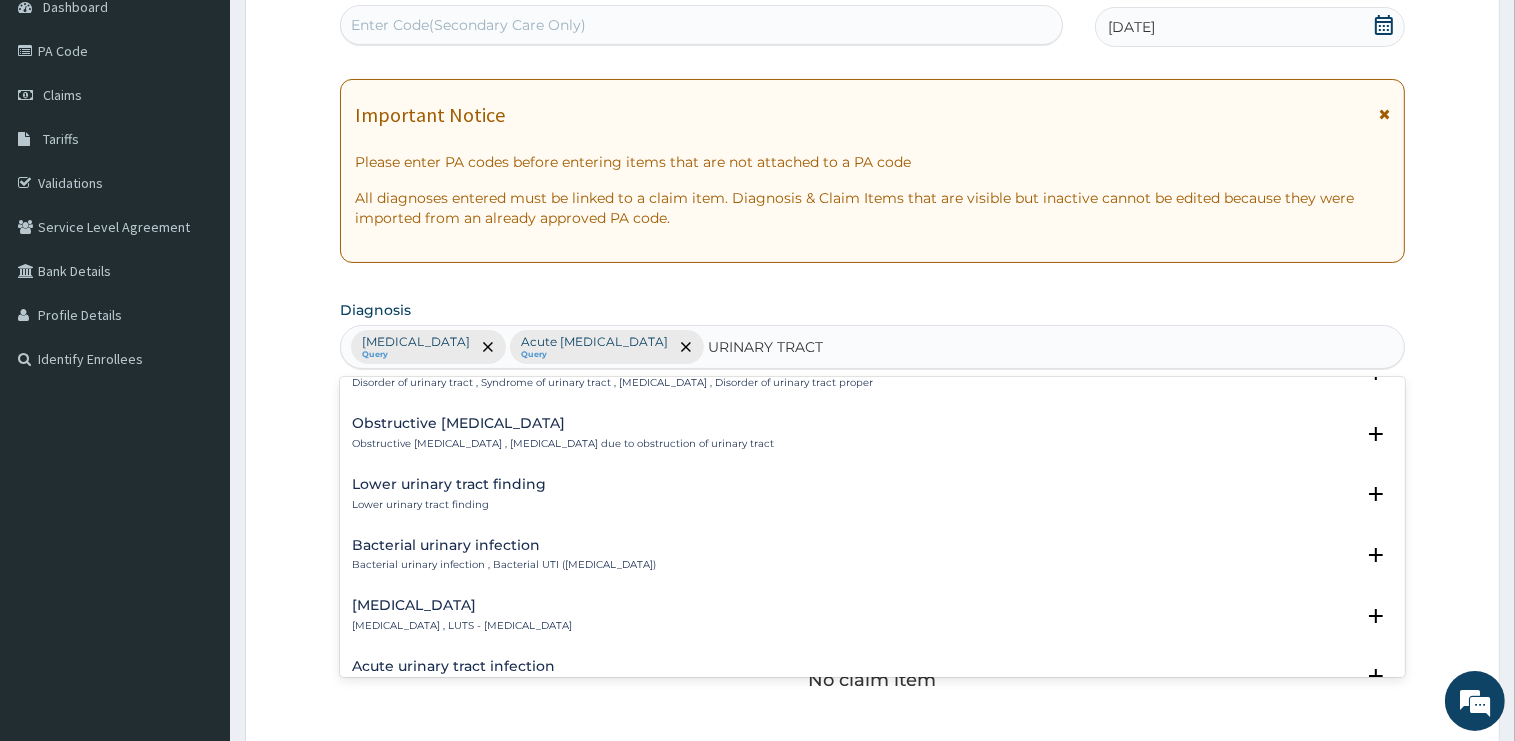 scroll, scrollTop: 504, scrollLeft: 0, axis: vertical 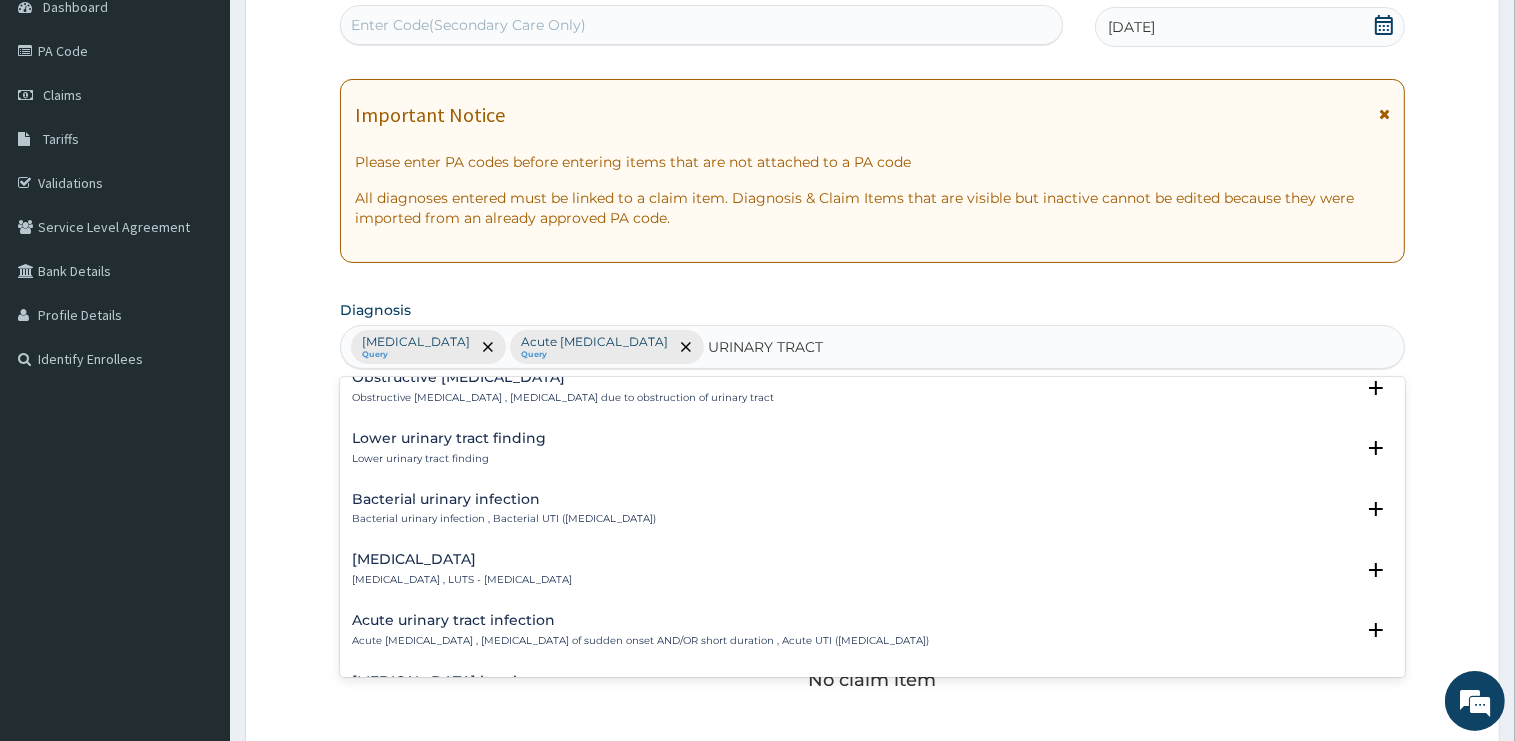 click on "Acute urinary tract infection Acute urinary tract infection , Urinary tract infection of sudden onset AND/OR short duration , Acute UTI (urinary tract infection)" at bounding box center (640, 630) 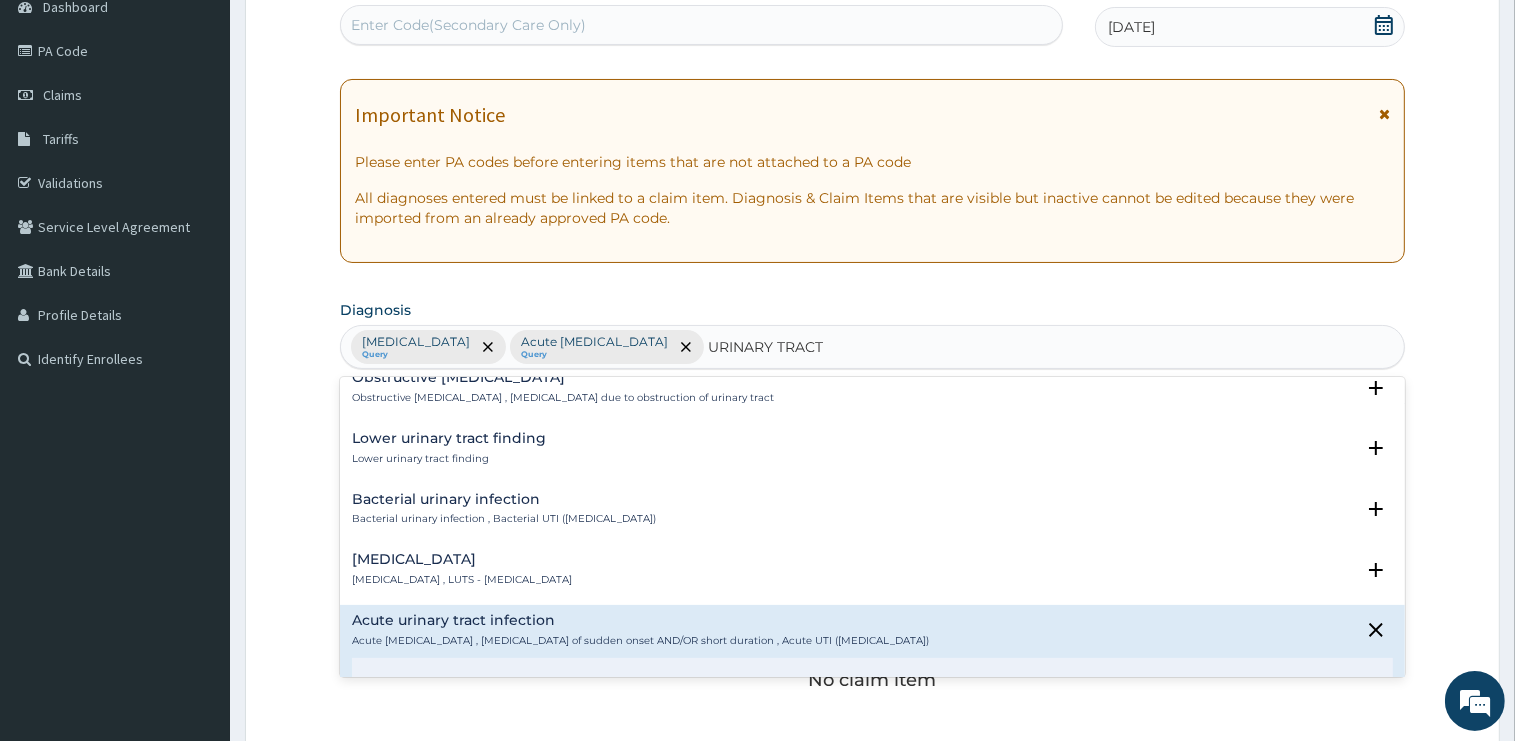 scroll, scrollTop: 605, scrollLeft: 0, axis: vertical 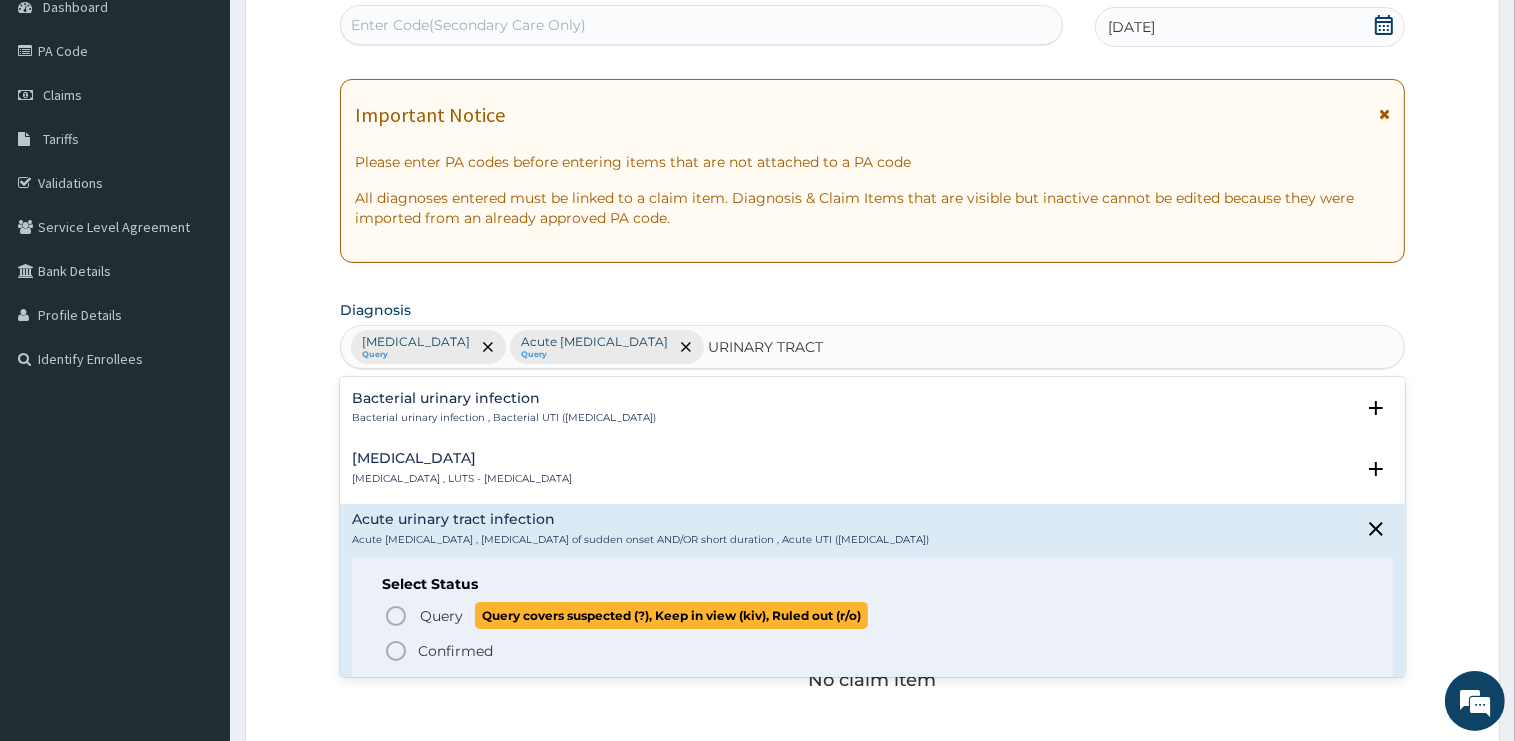 click on "Query" at bounding box center [441, 616] 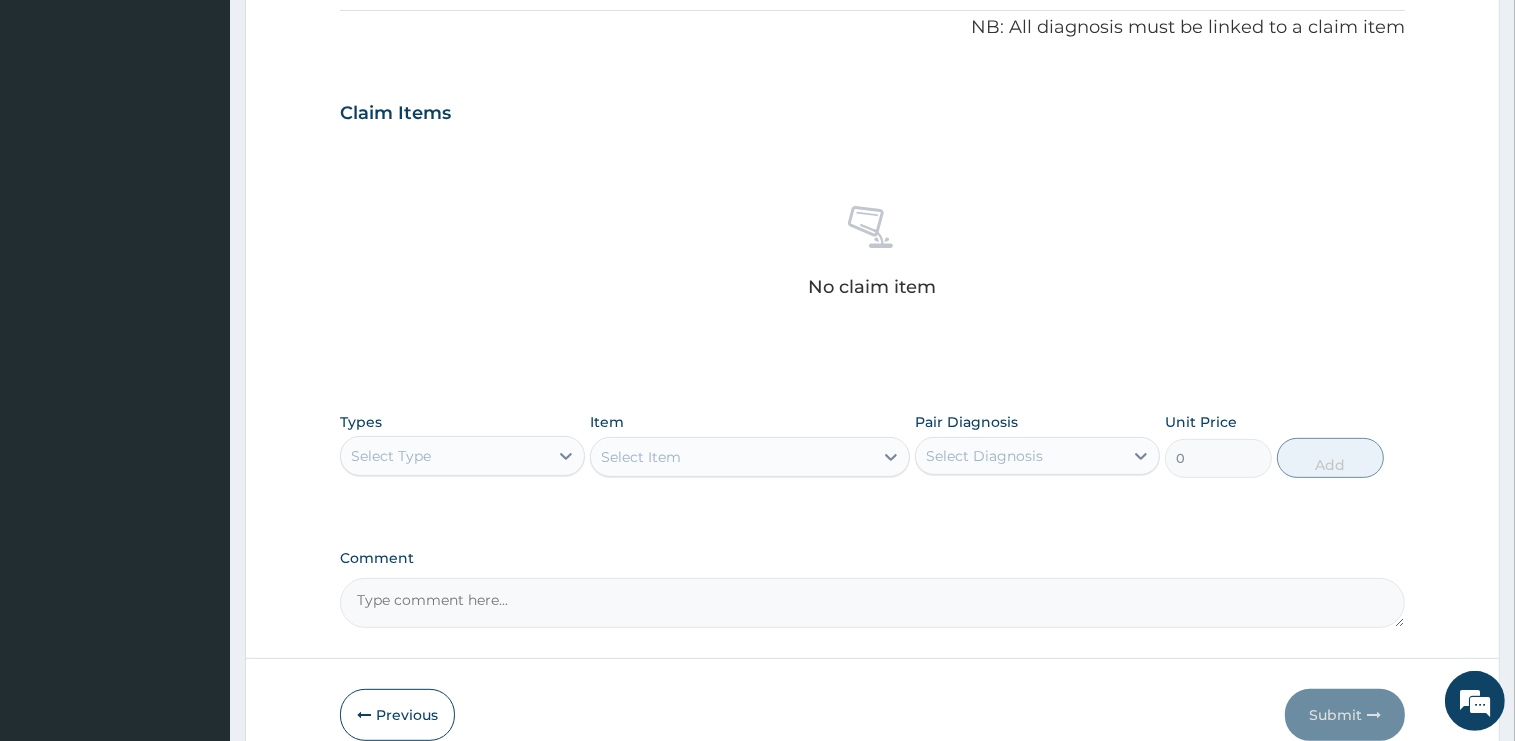 scroll, scrollTop: 633, scrollLeft: 0, axis: vertical 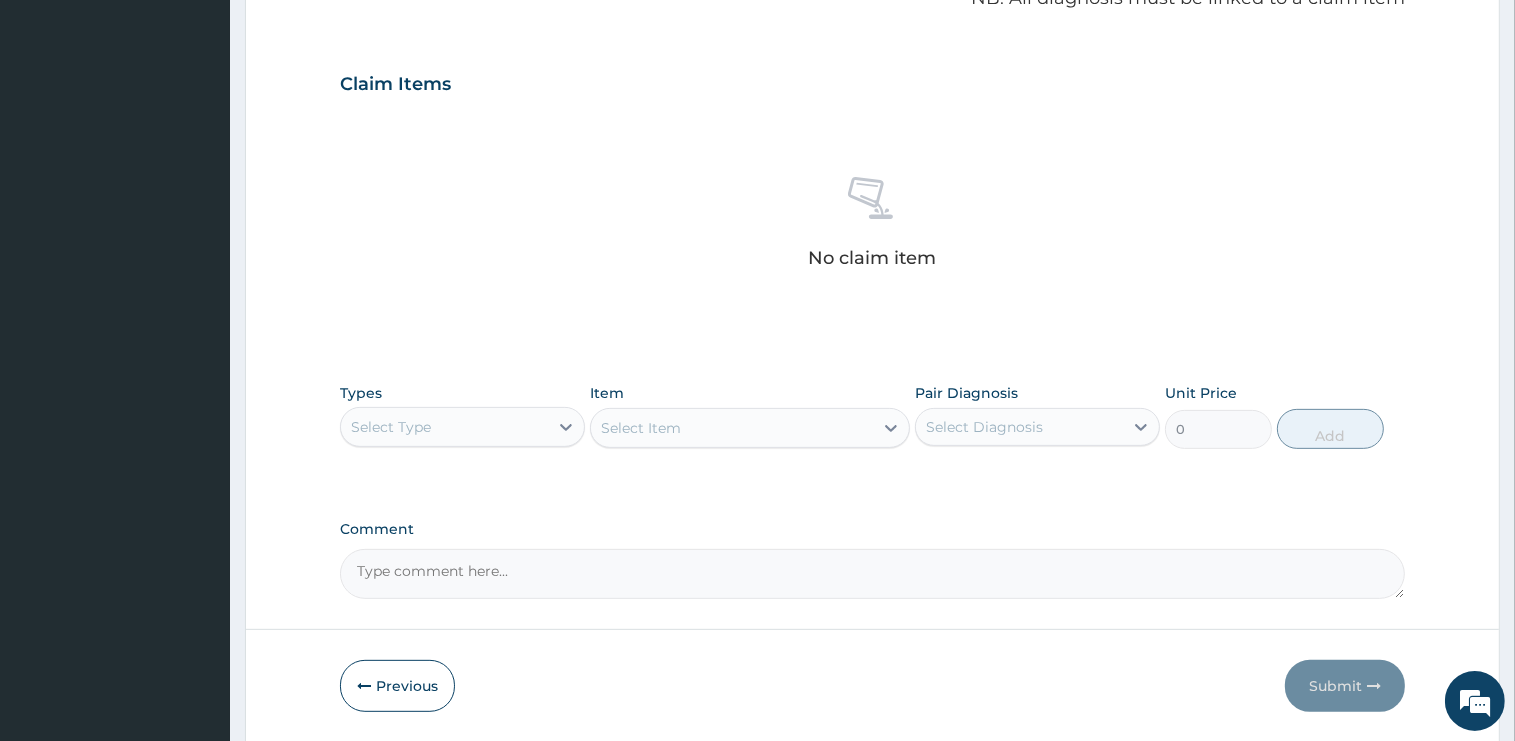 click on "Select Type" at bounding box center (444, 427) 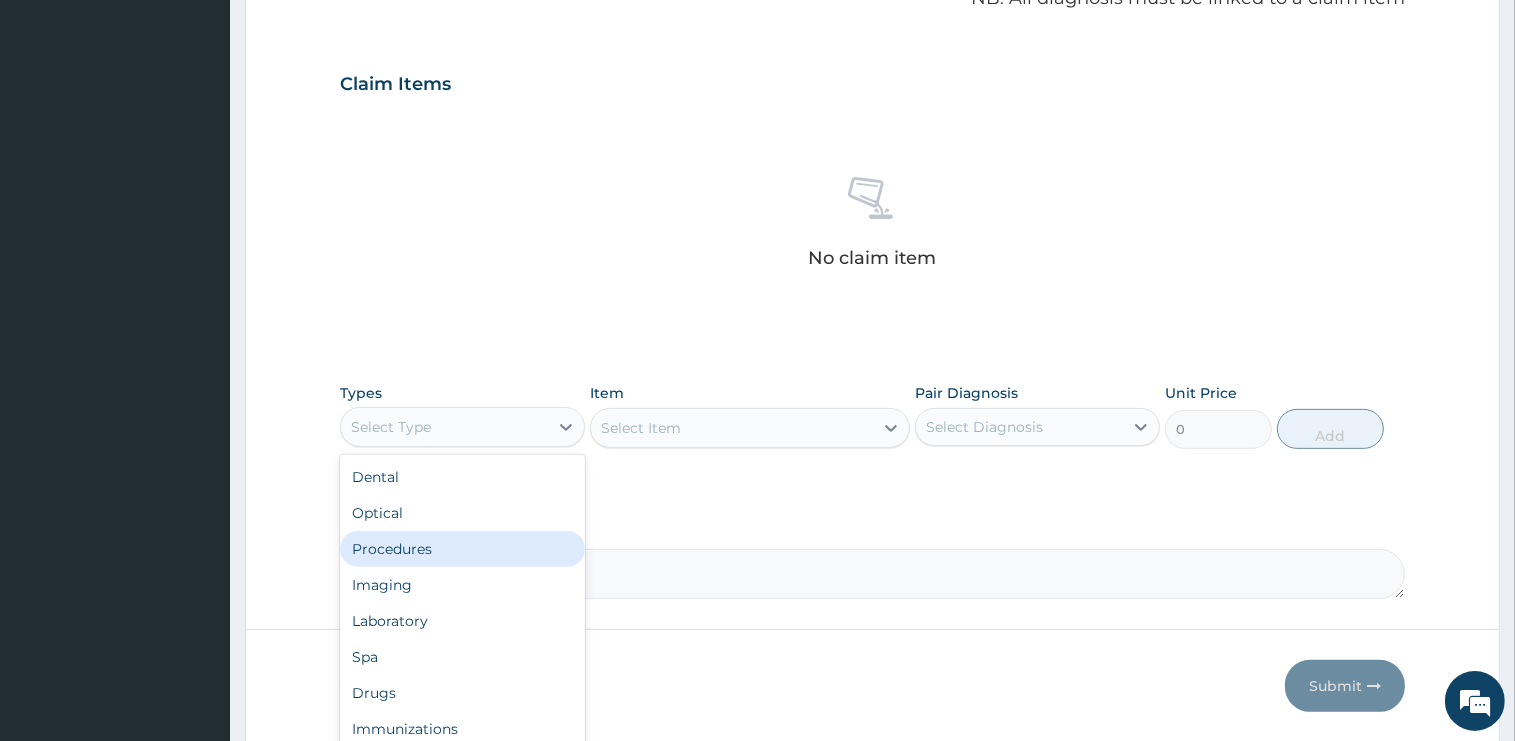 click on "Procedures" at bounding box center (462, 549) 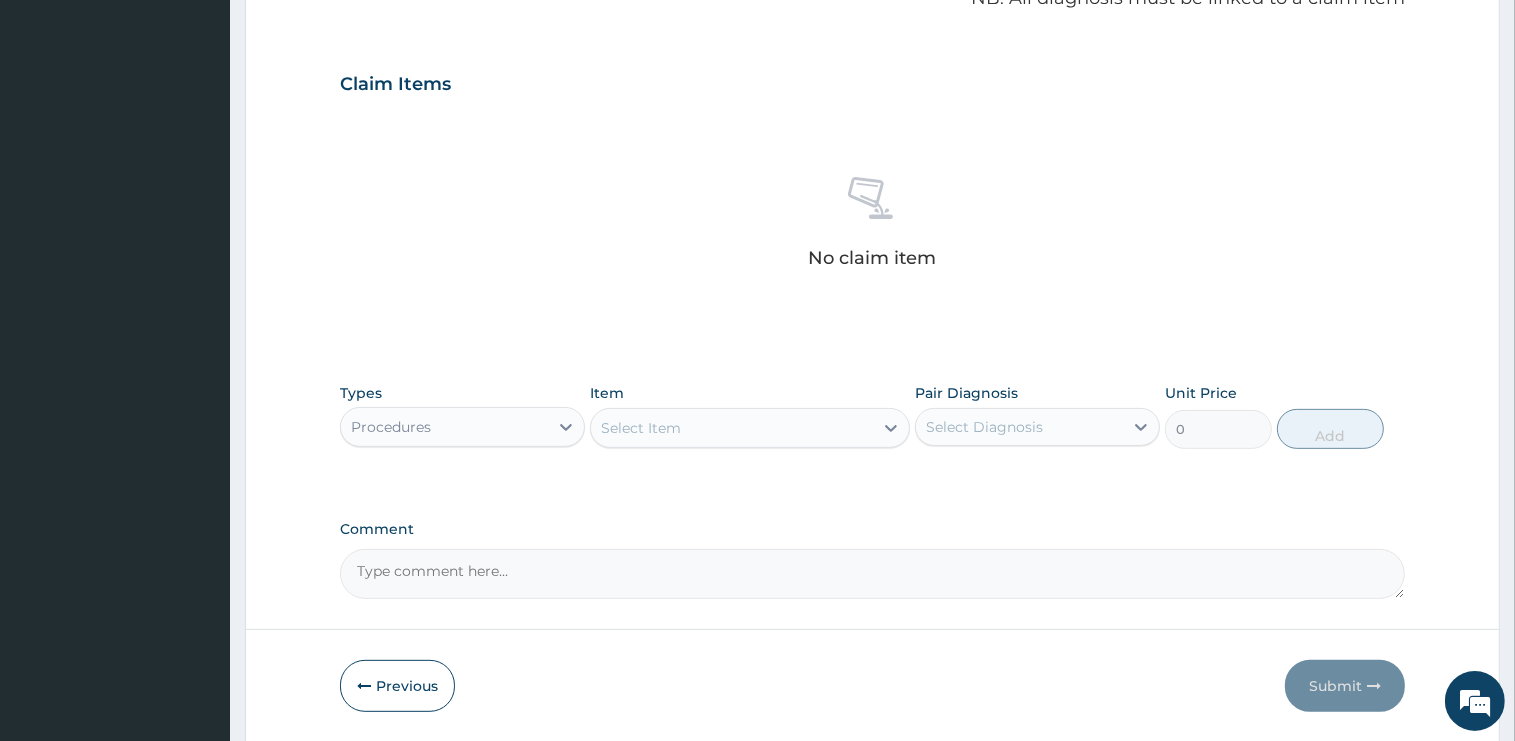 click on "Select Item" at bounding box center [732, 428] 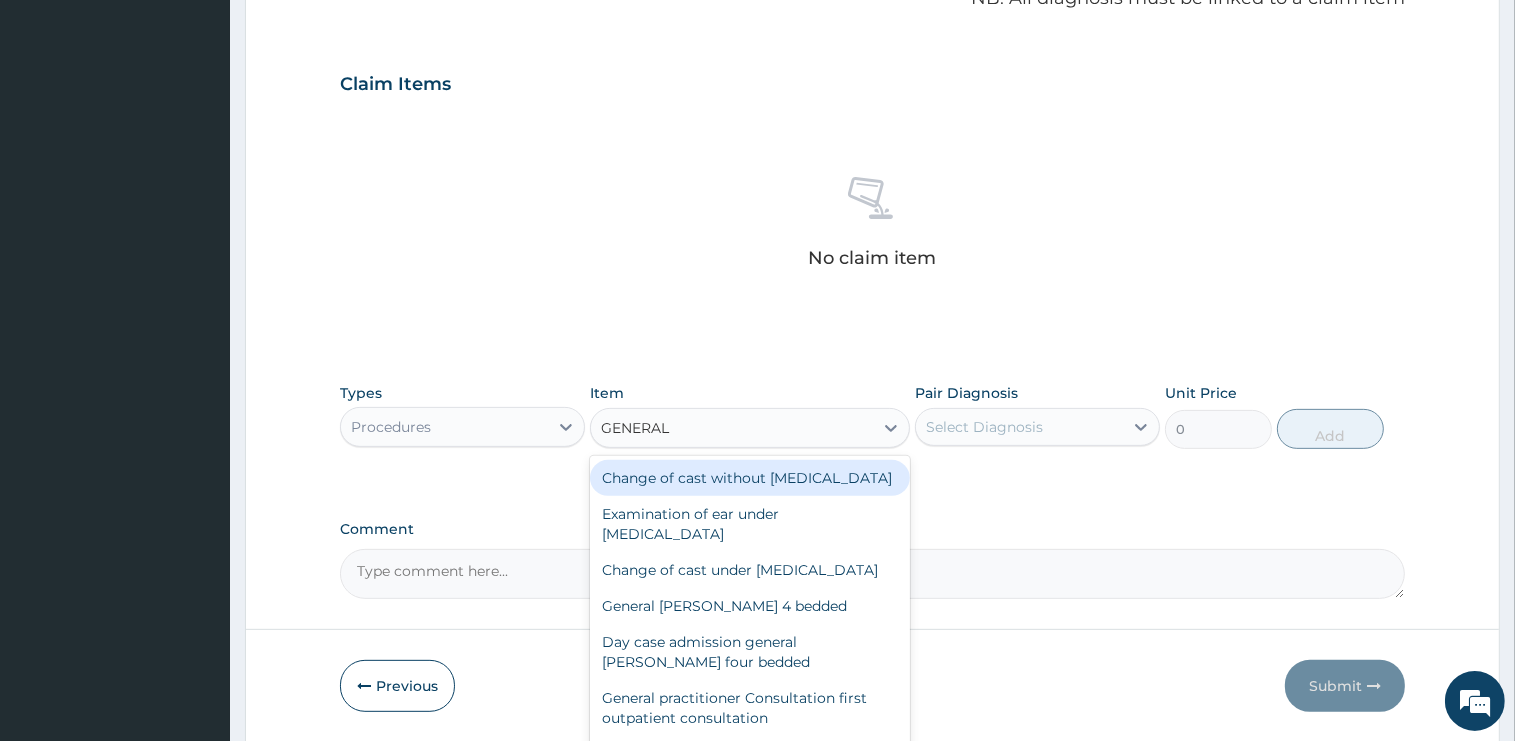 type on "GENERAL P" 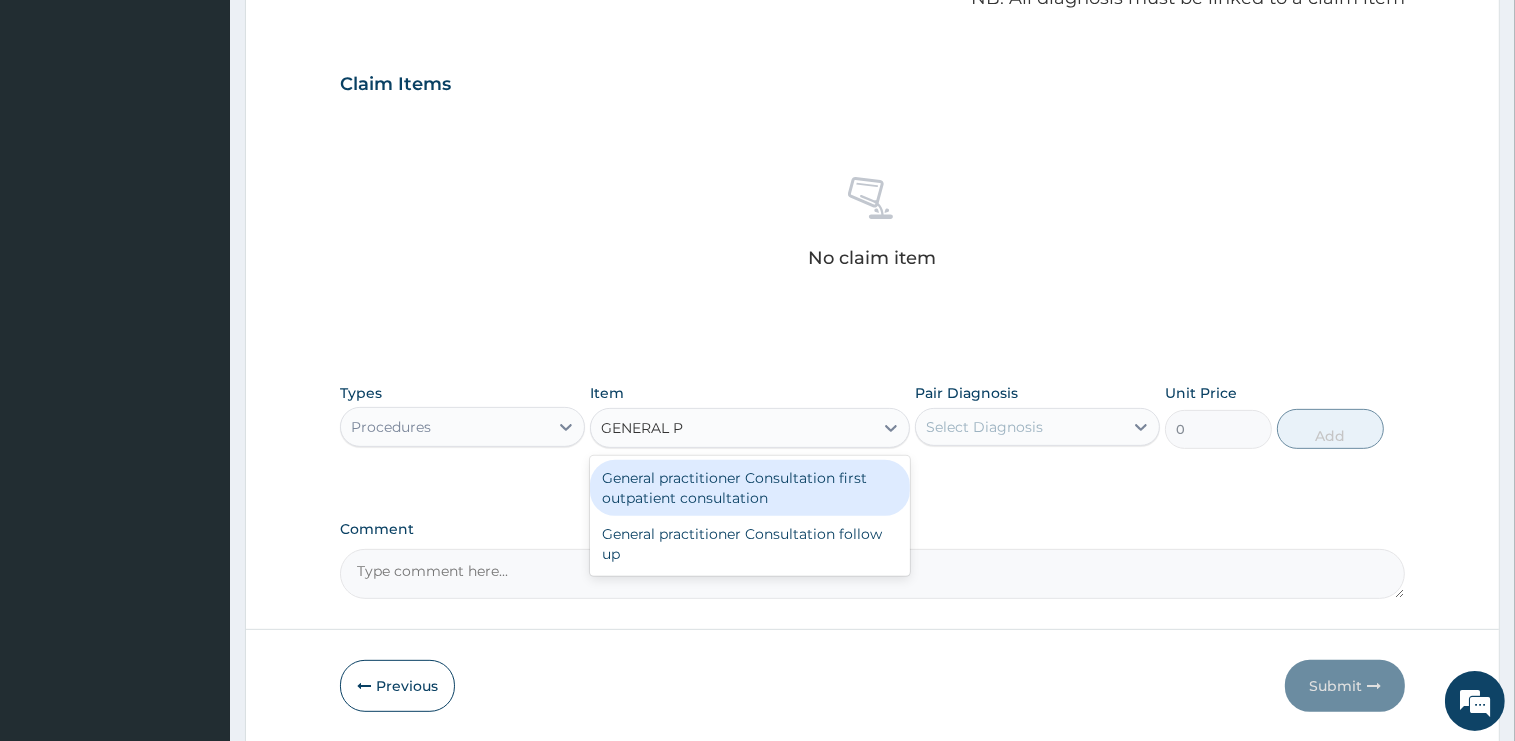 click on "General practitioner Consultation first outpatient consultation" at bounding box center [750, 488] 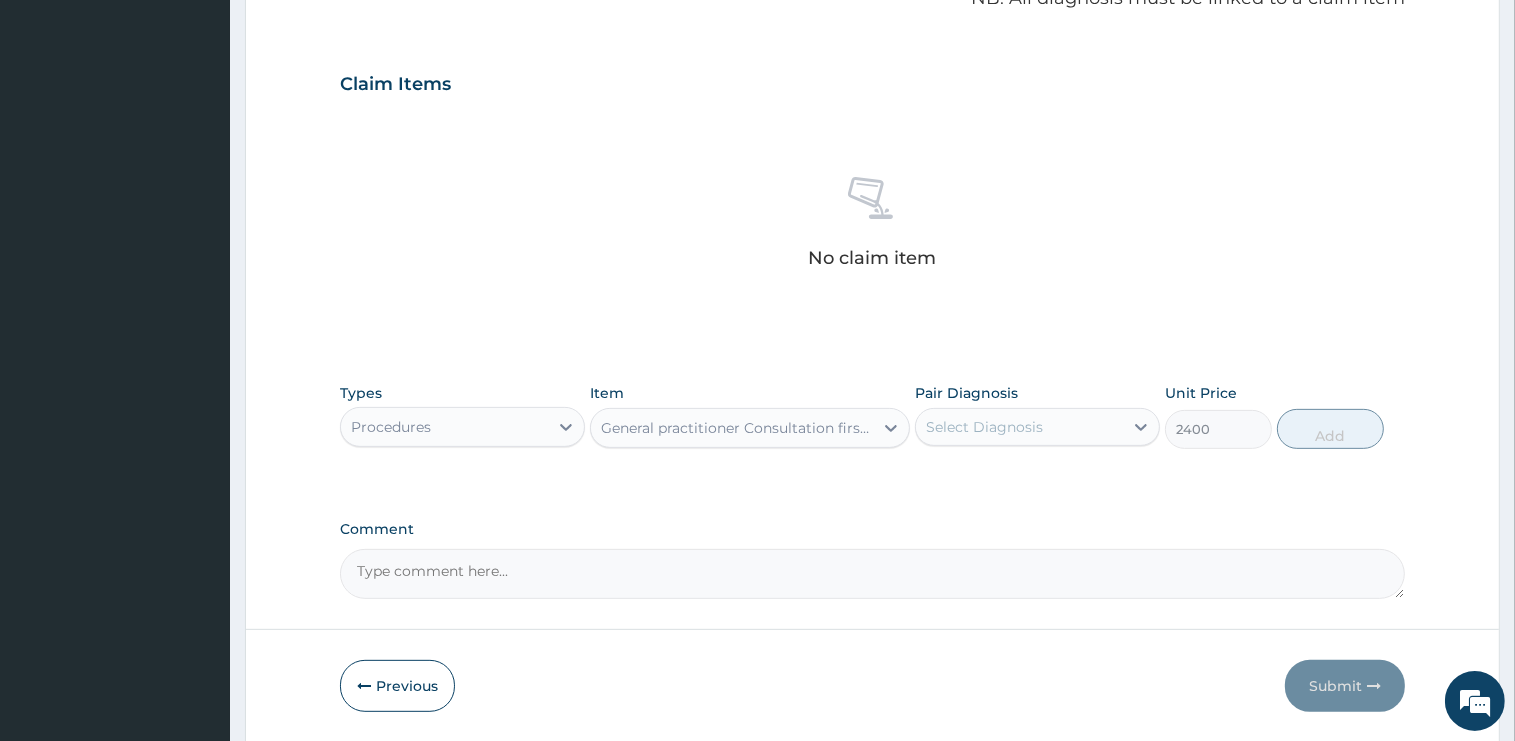 click on "Select Diagnosis" at bounding box center [984, 427] 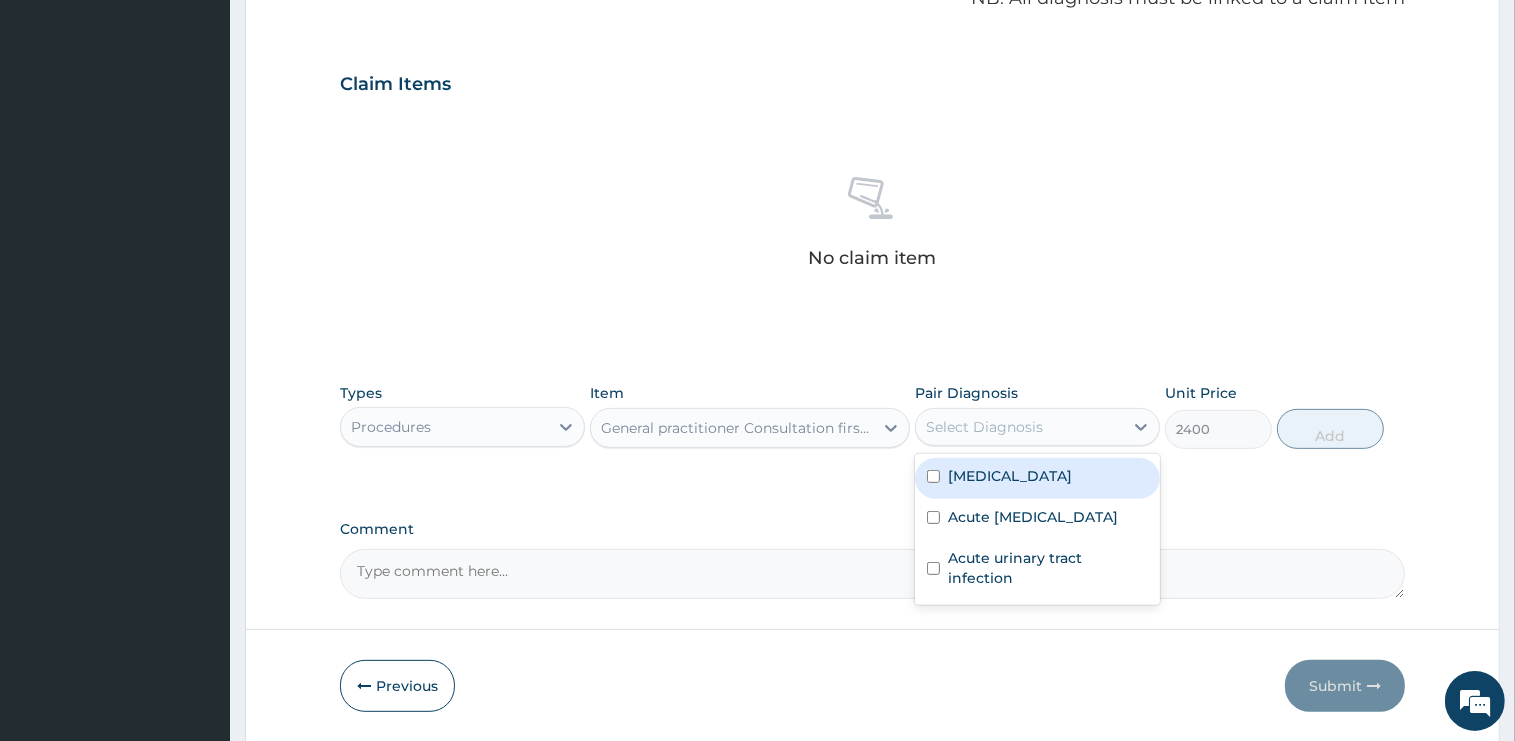 click on "Malaria" at bounding box center (1037, 478) 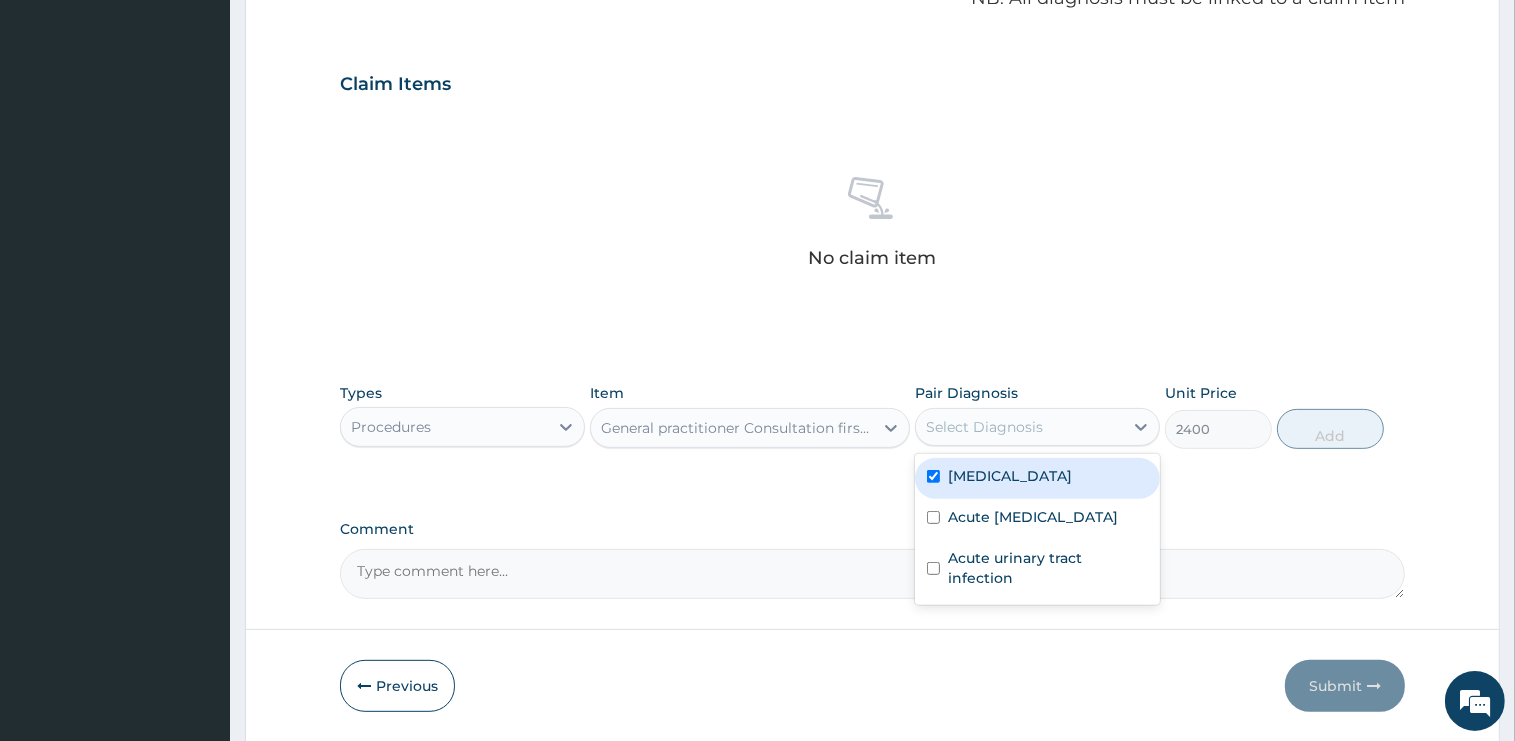 checkbox on "true" 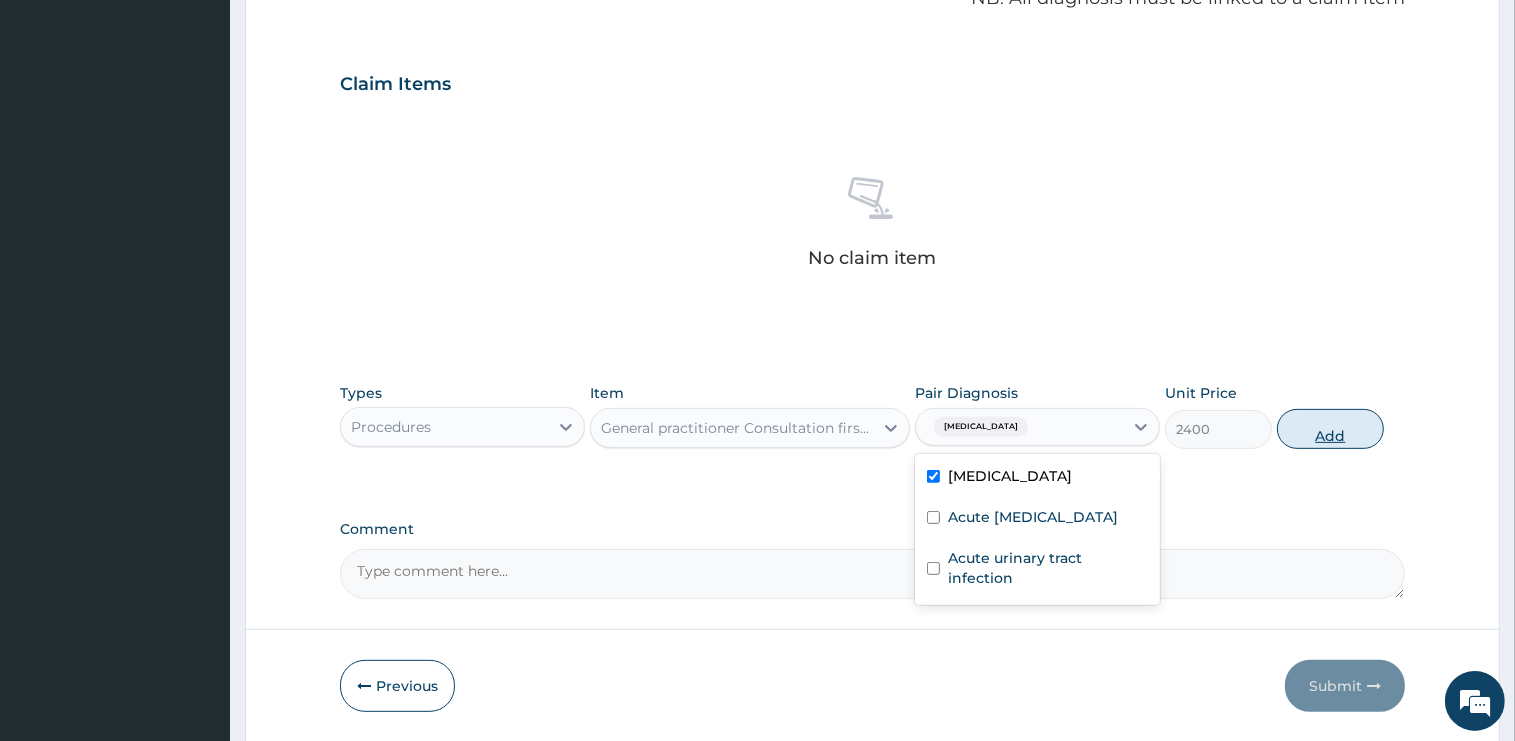 click on "Add" at bounding box center [1330, 429] 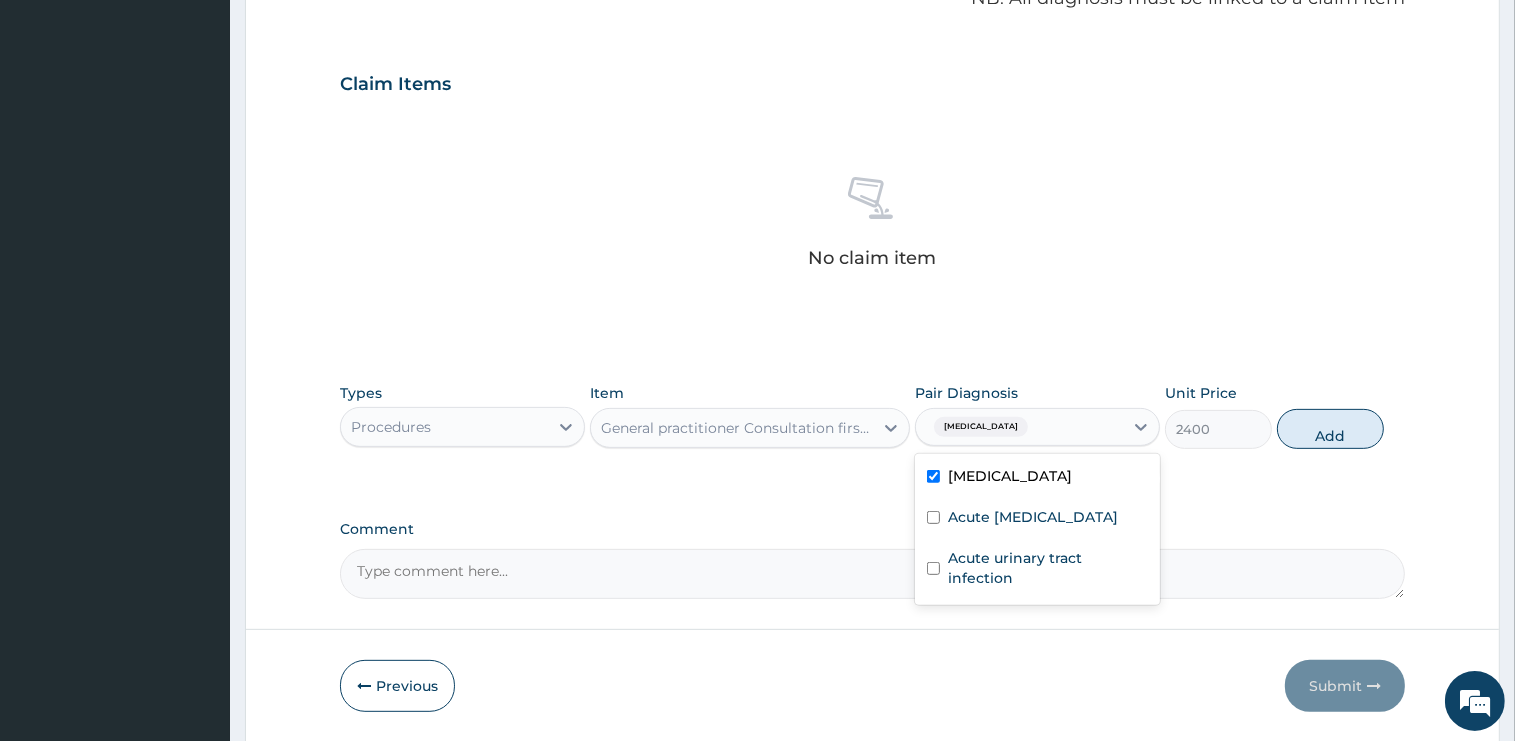 type on "0" 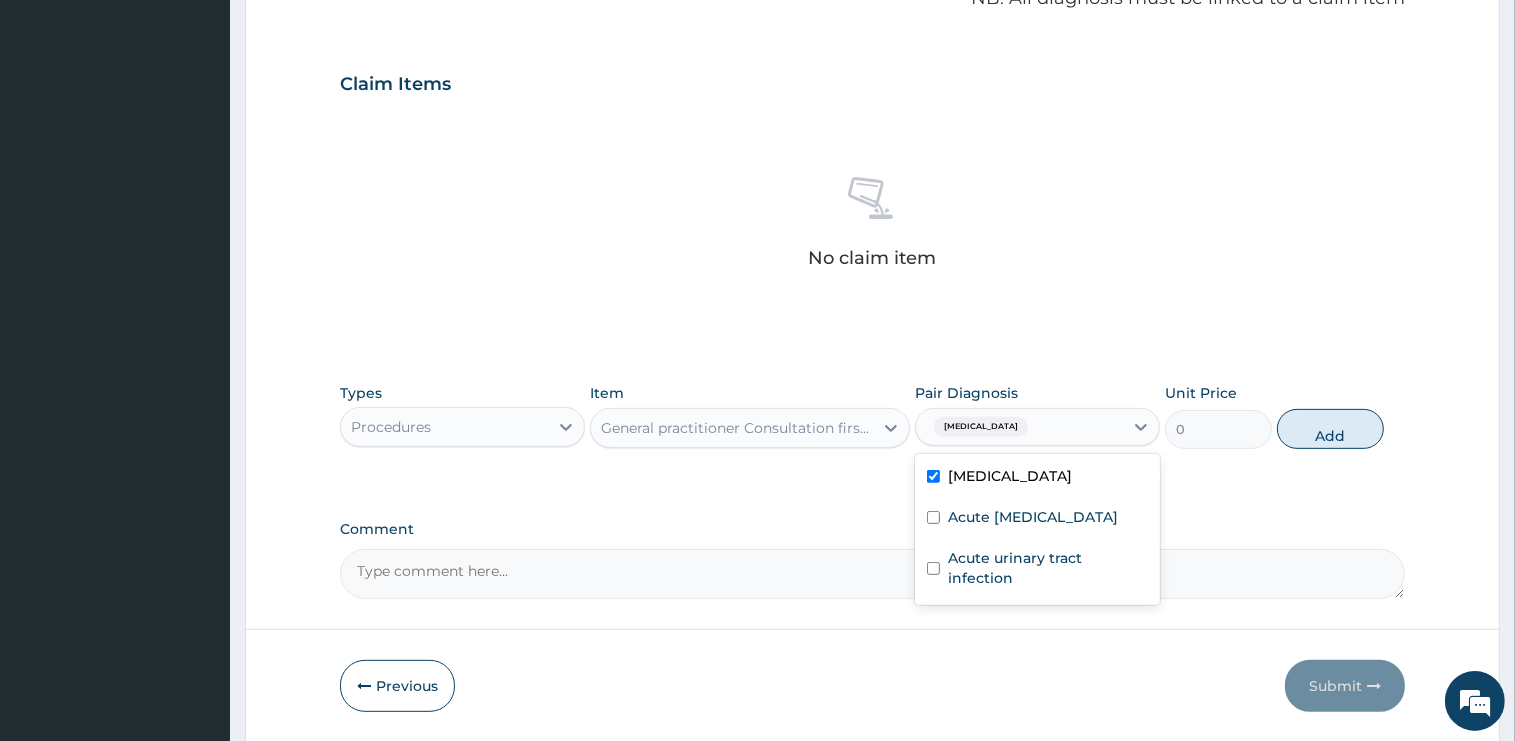 scroll, scrollTop: 603, scrollLeft: 0, axis: vertical 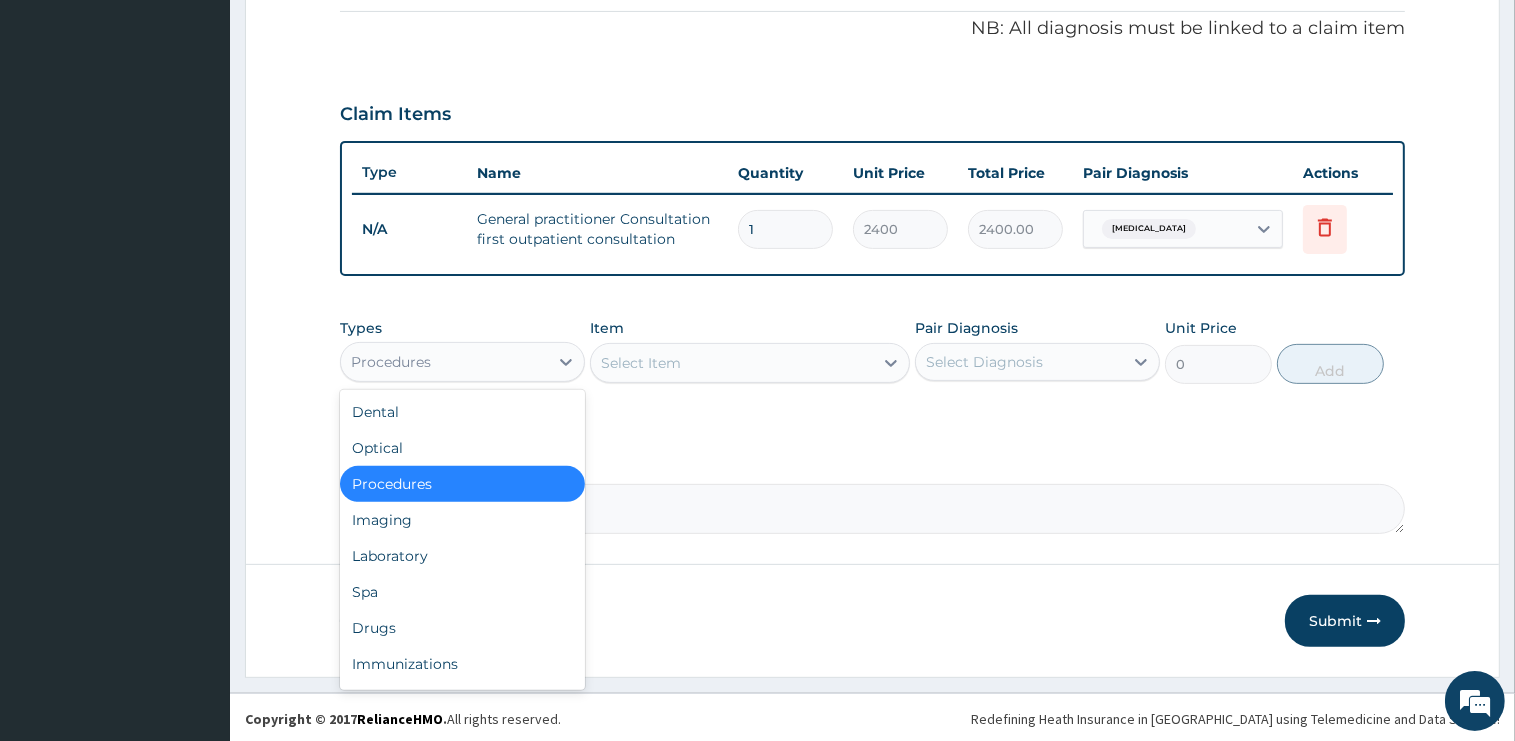 click on "Procedures" at bounding box center (444, 362) 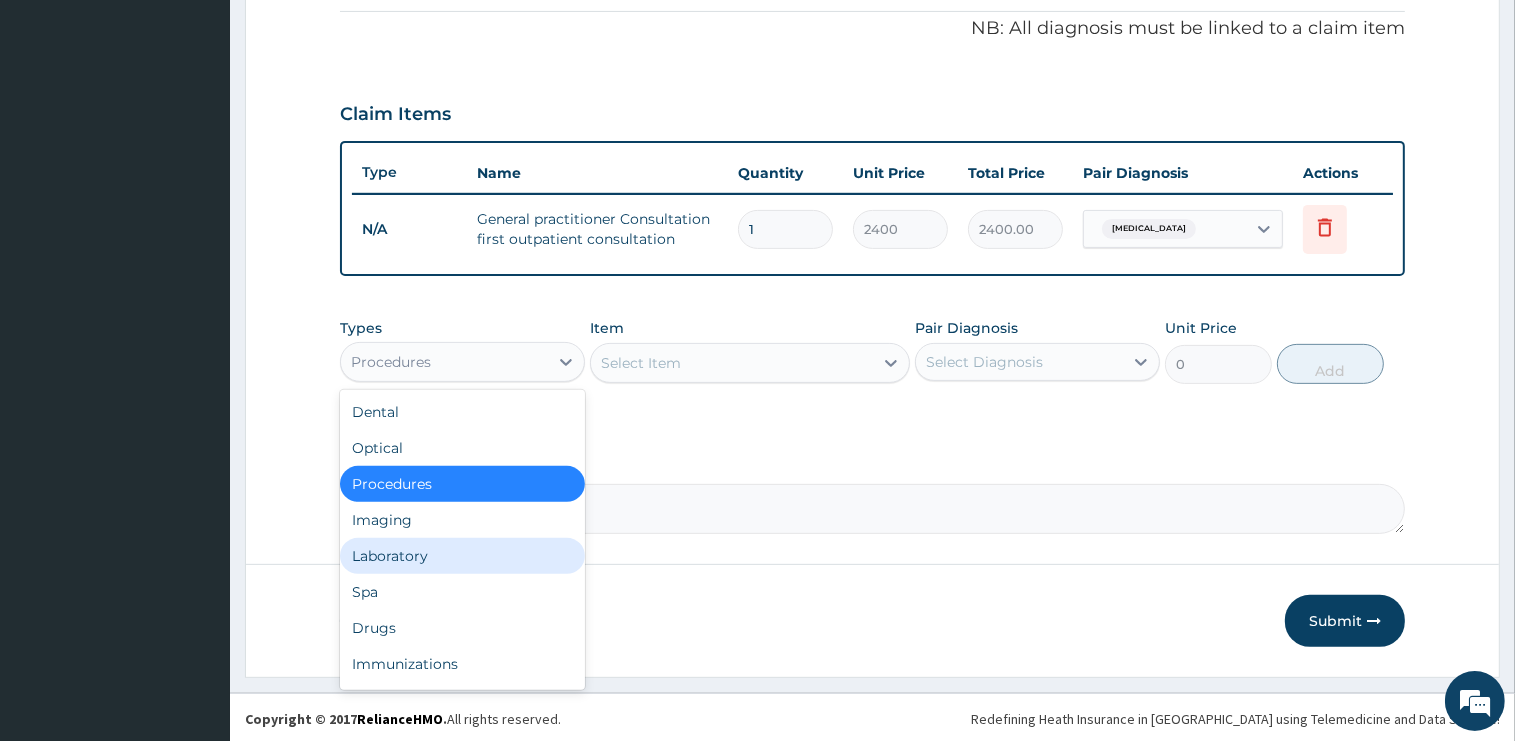 click on "Laboratory" at bounding box center [462, 556] 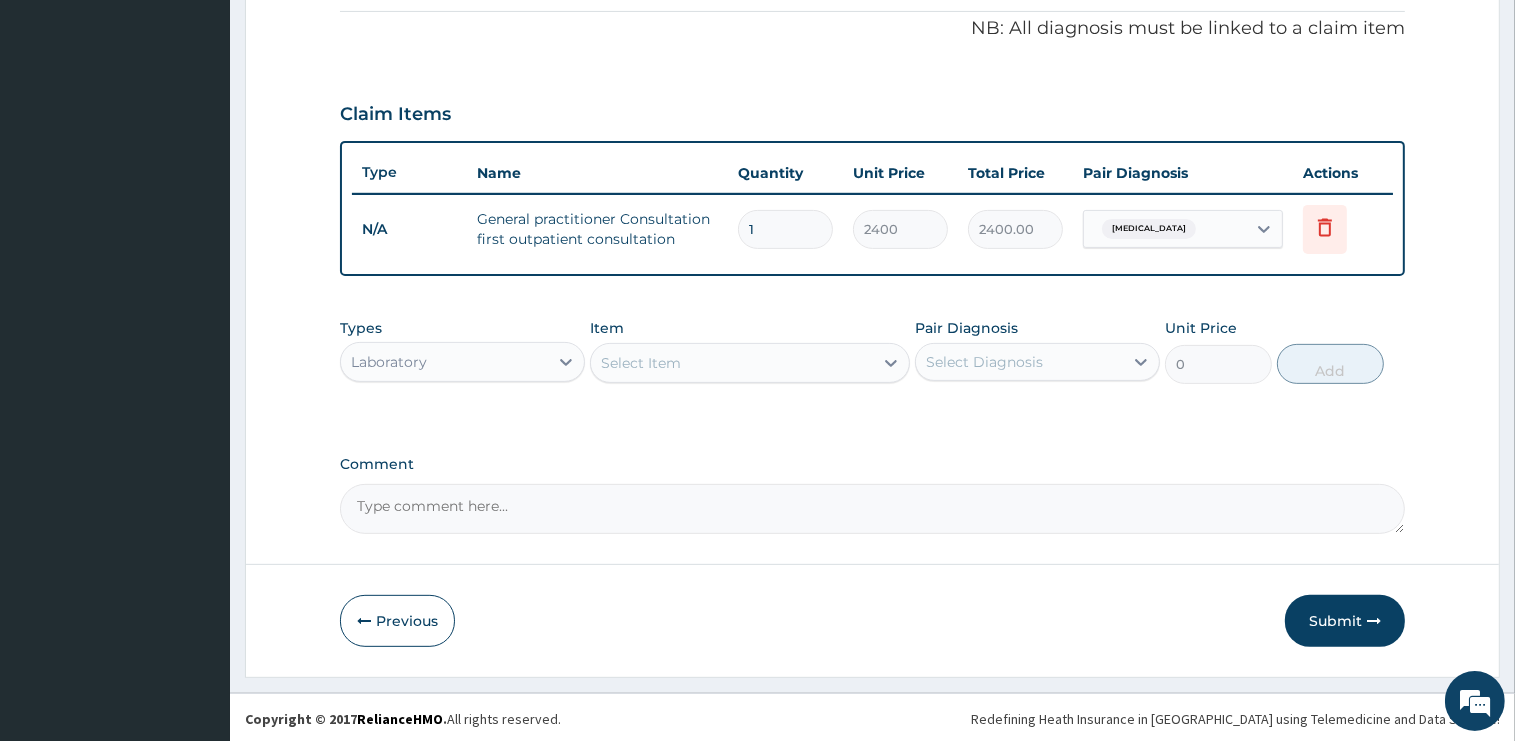 click on "Select Item" at bounding box center (732, 363) 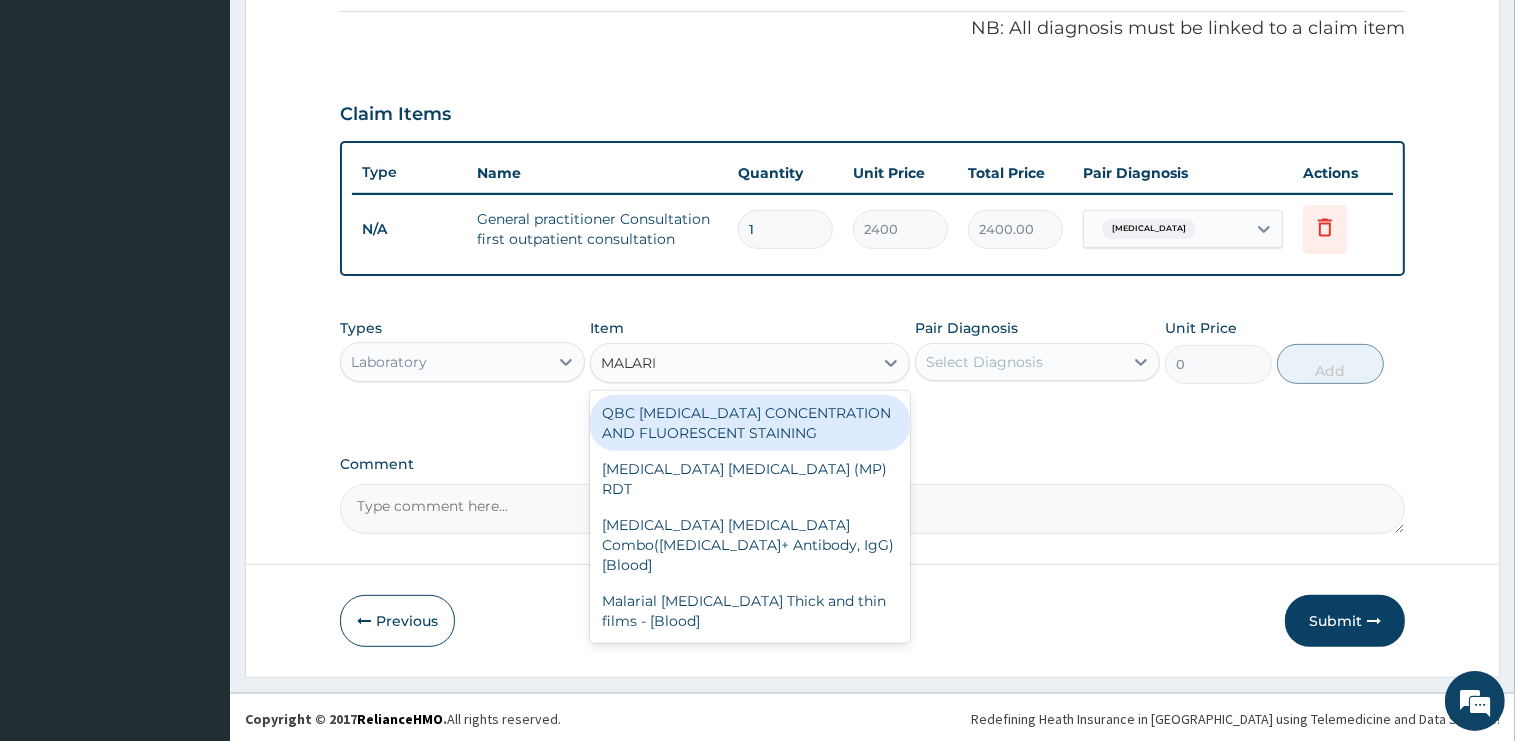 type on "MALARIA" 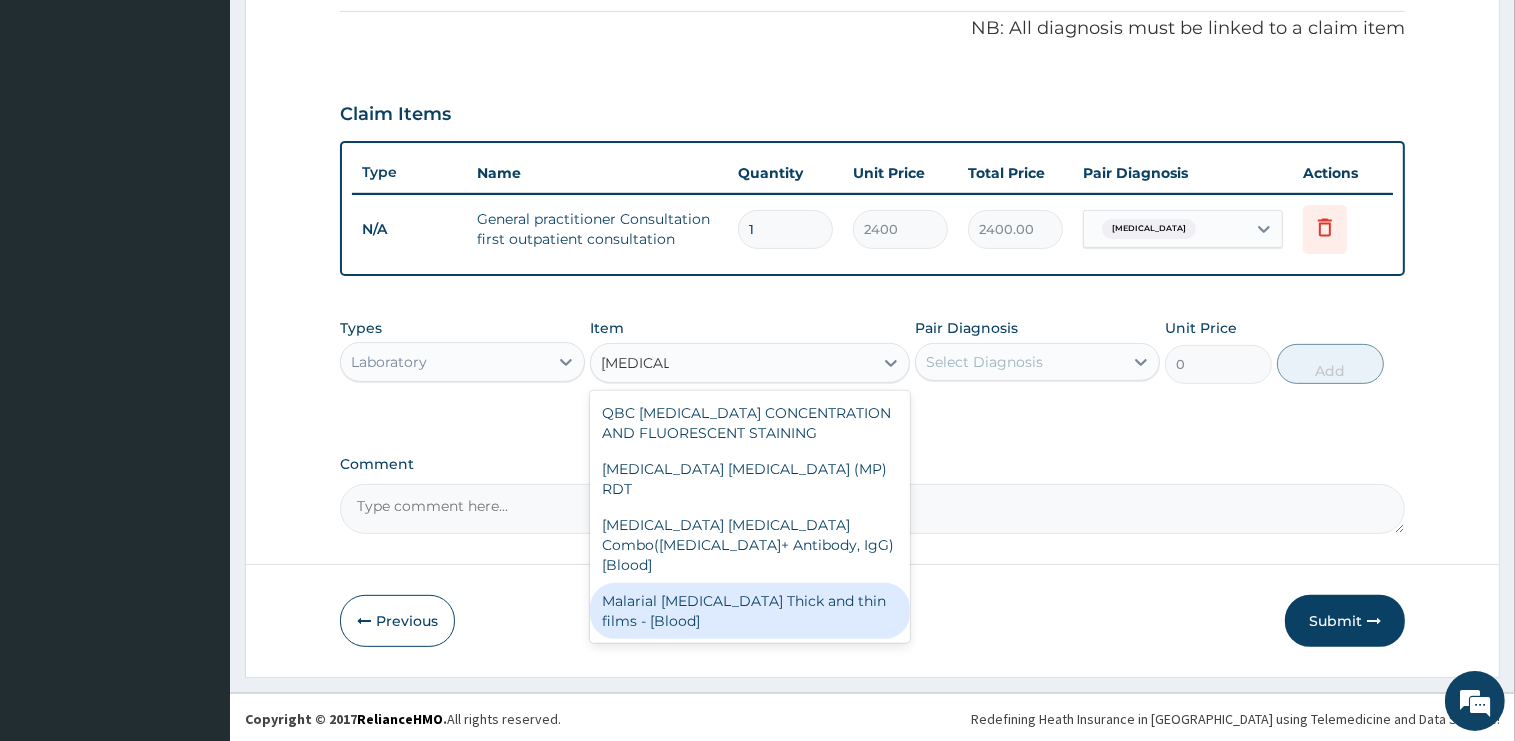 click on "Malarial Parasite Thick and thin films - [Blood]" at bounding box center (750, 611) 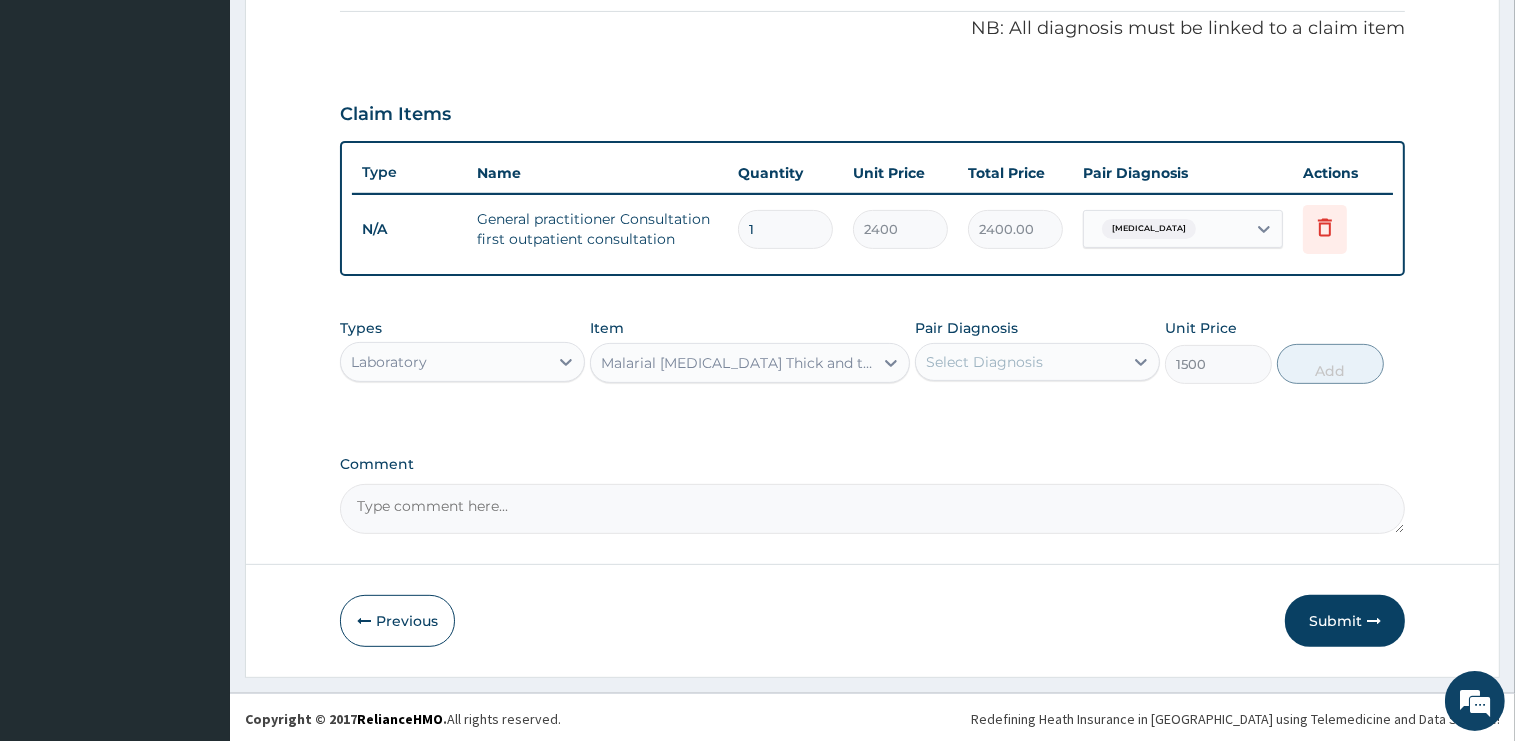 click on "Select Diagnosis" at bounding box center [984, 362] 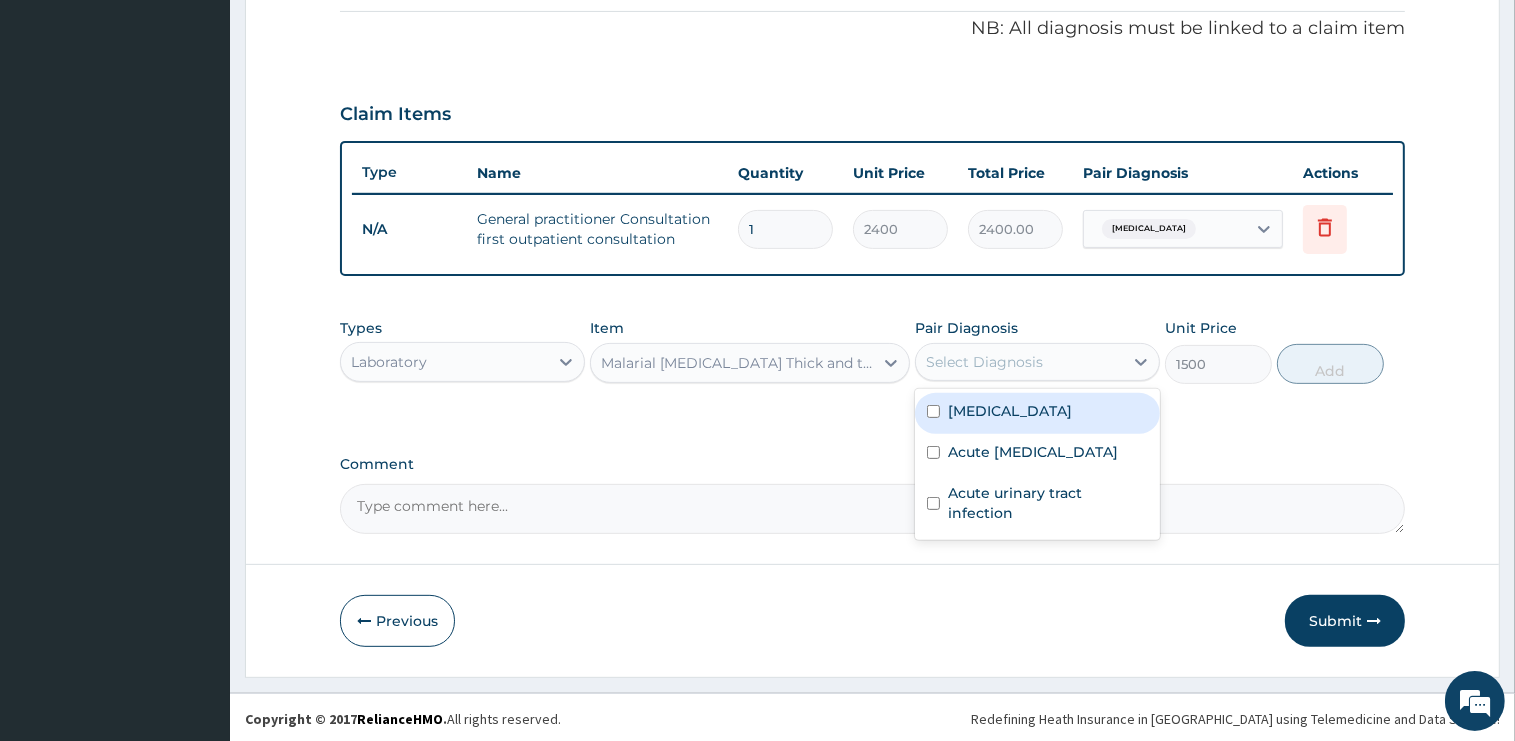 click on "Malaria" at bounding box center (1037, 413) 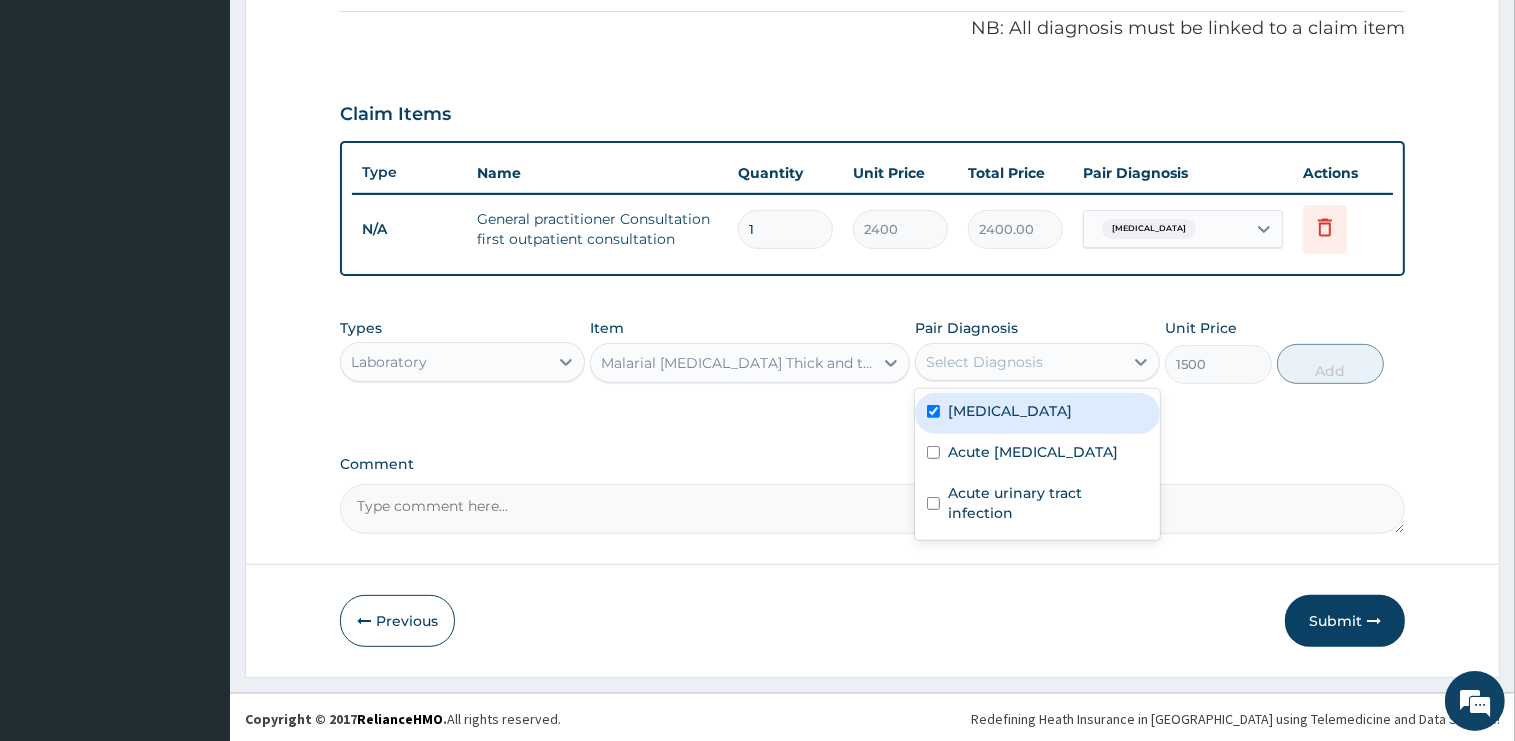 checkbox on "true" 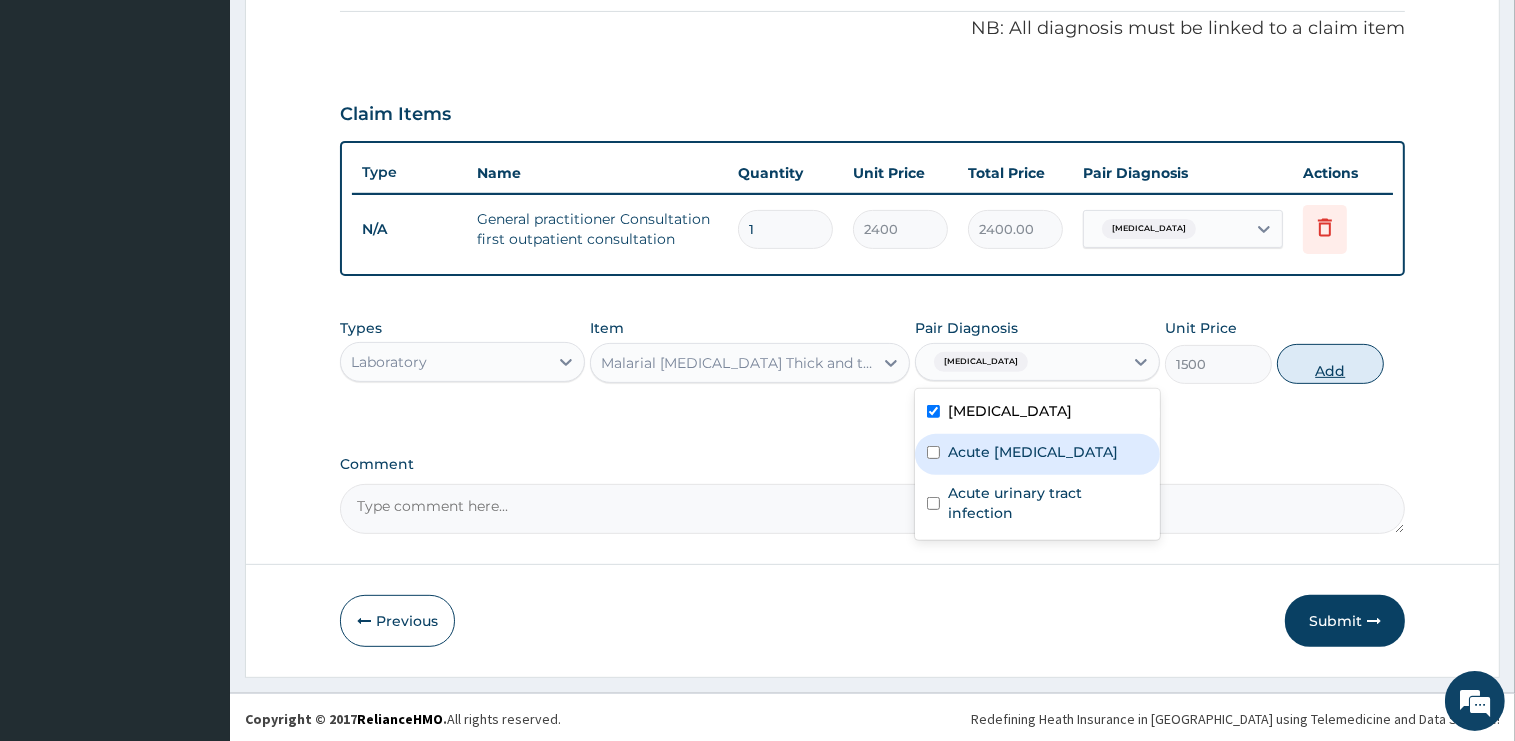 click on "Add" at bounding box center (1330, 364) 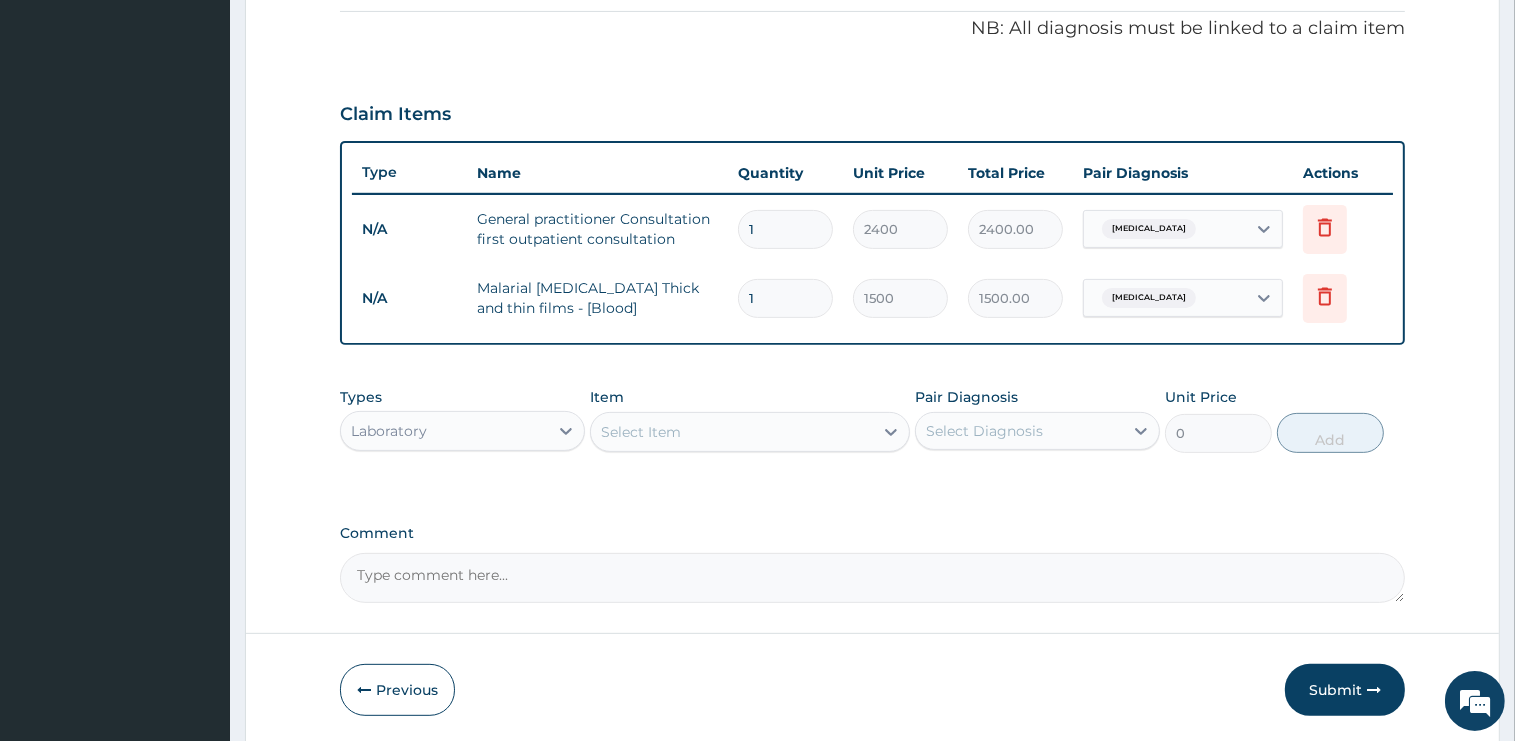 click on "Select Item" at bounding box center (641, 432) 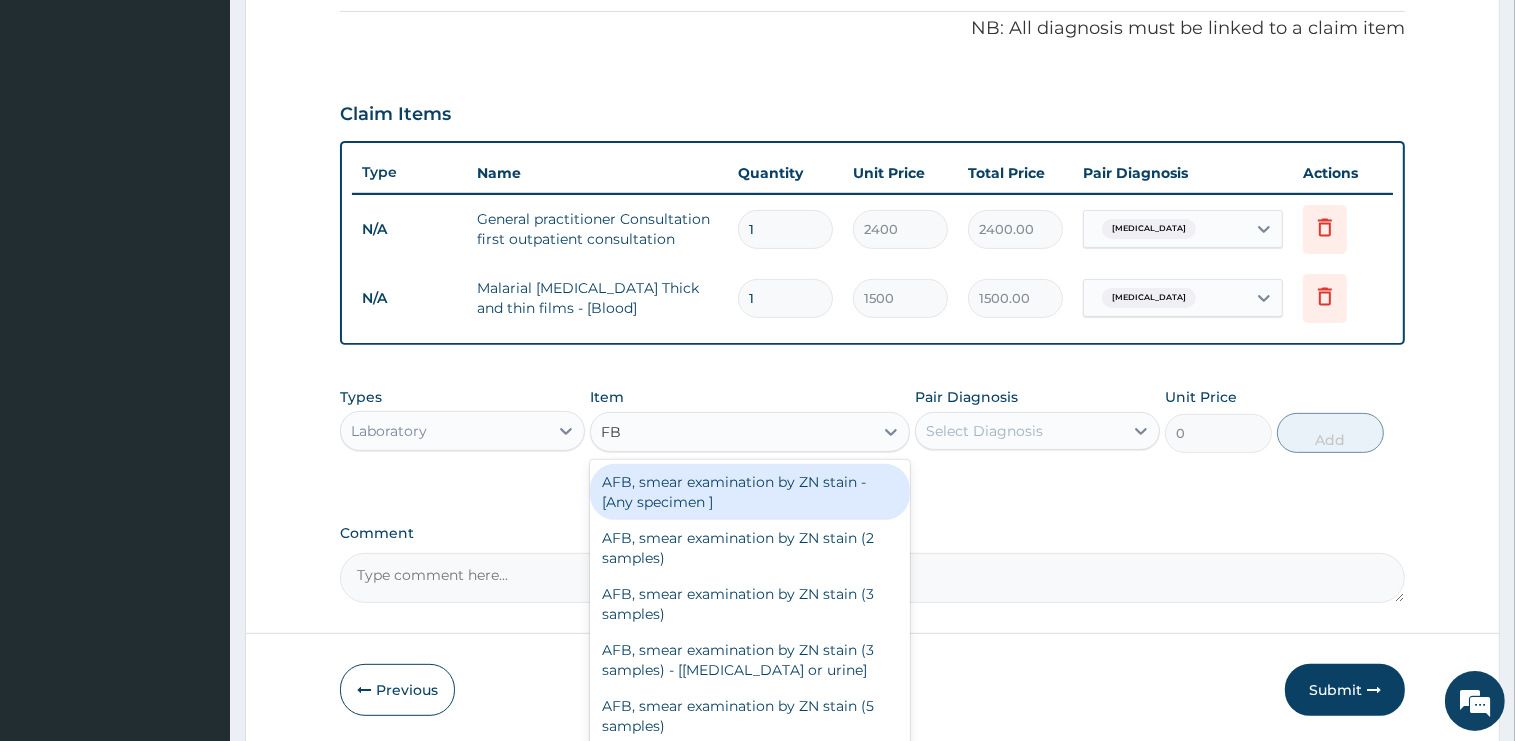 type on "FBC" 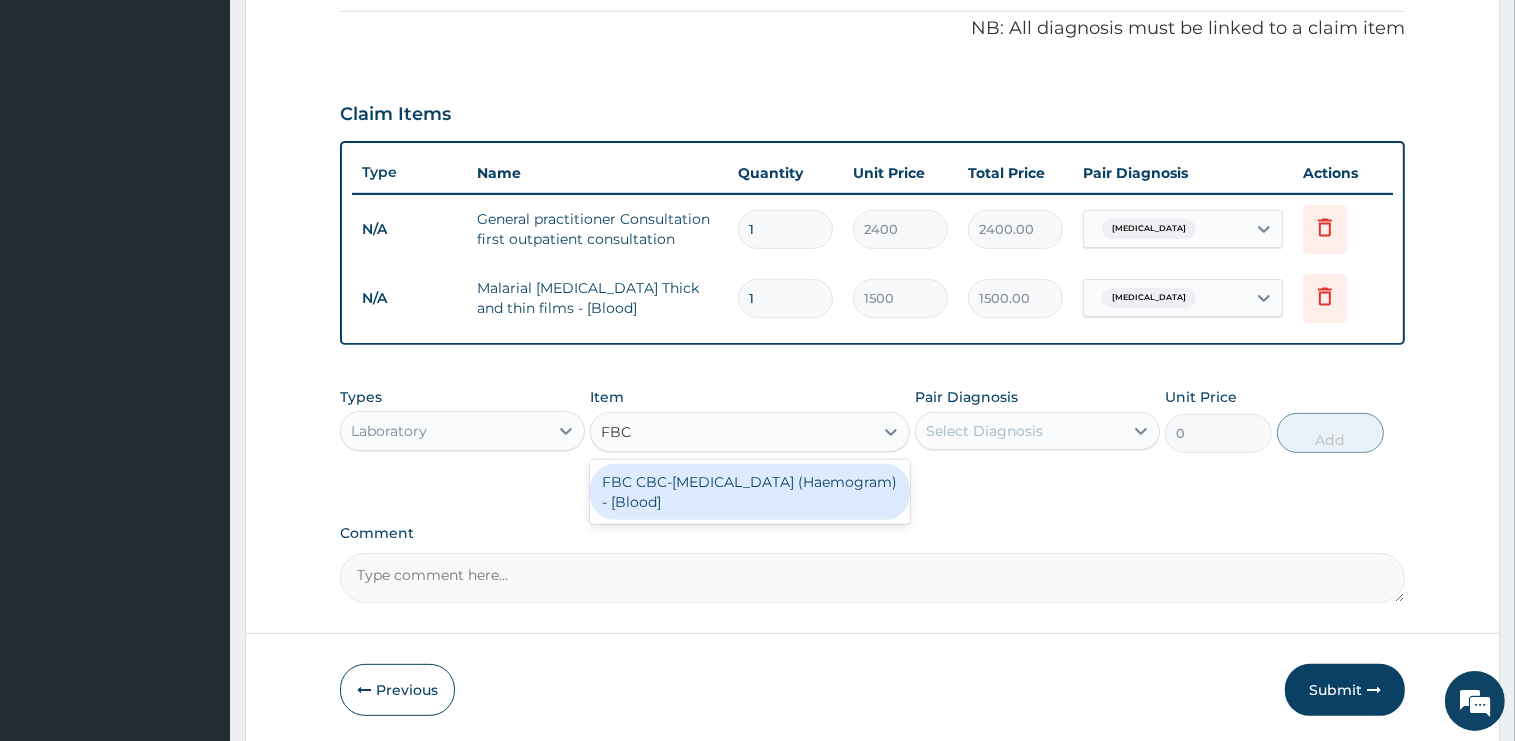 click on "FBC CBC-Complete Blood Count (Haemogram) - [Blood]" at bounding box center (750, 492) 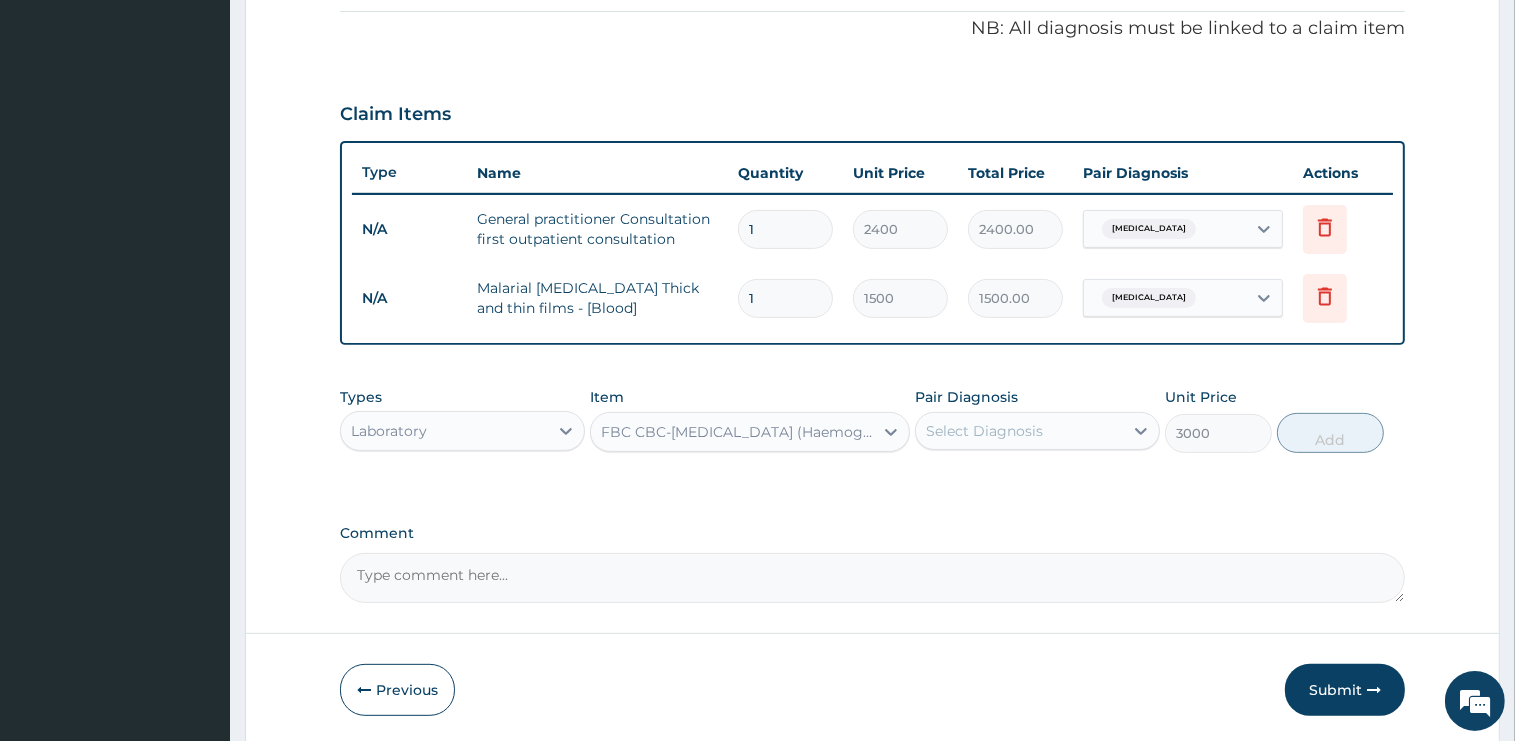 click on "Select Diagnosis" at bounding box center (984, 431) 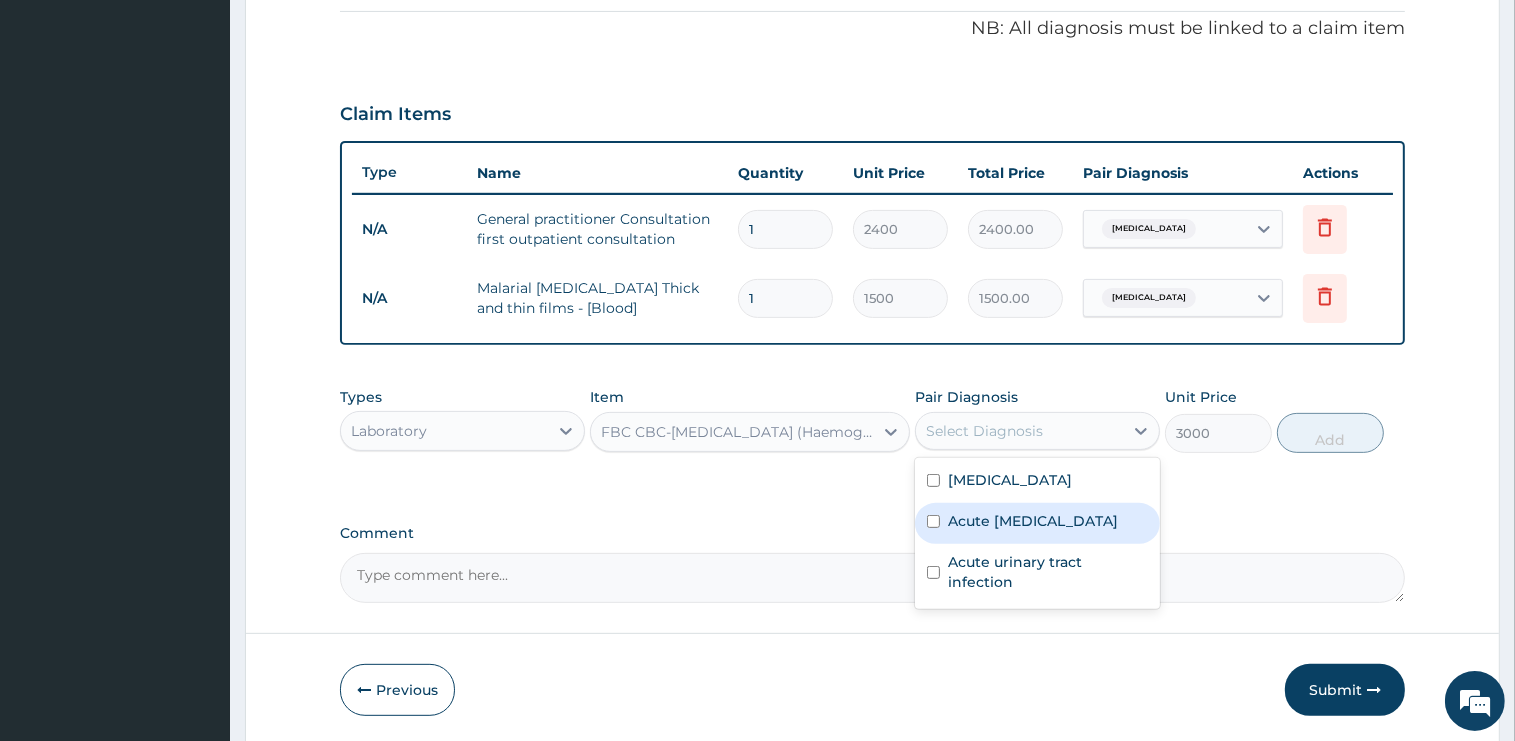 click on "Acute [MEDICAL_DATA]" at bounding box center [1033, 521] 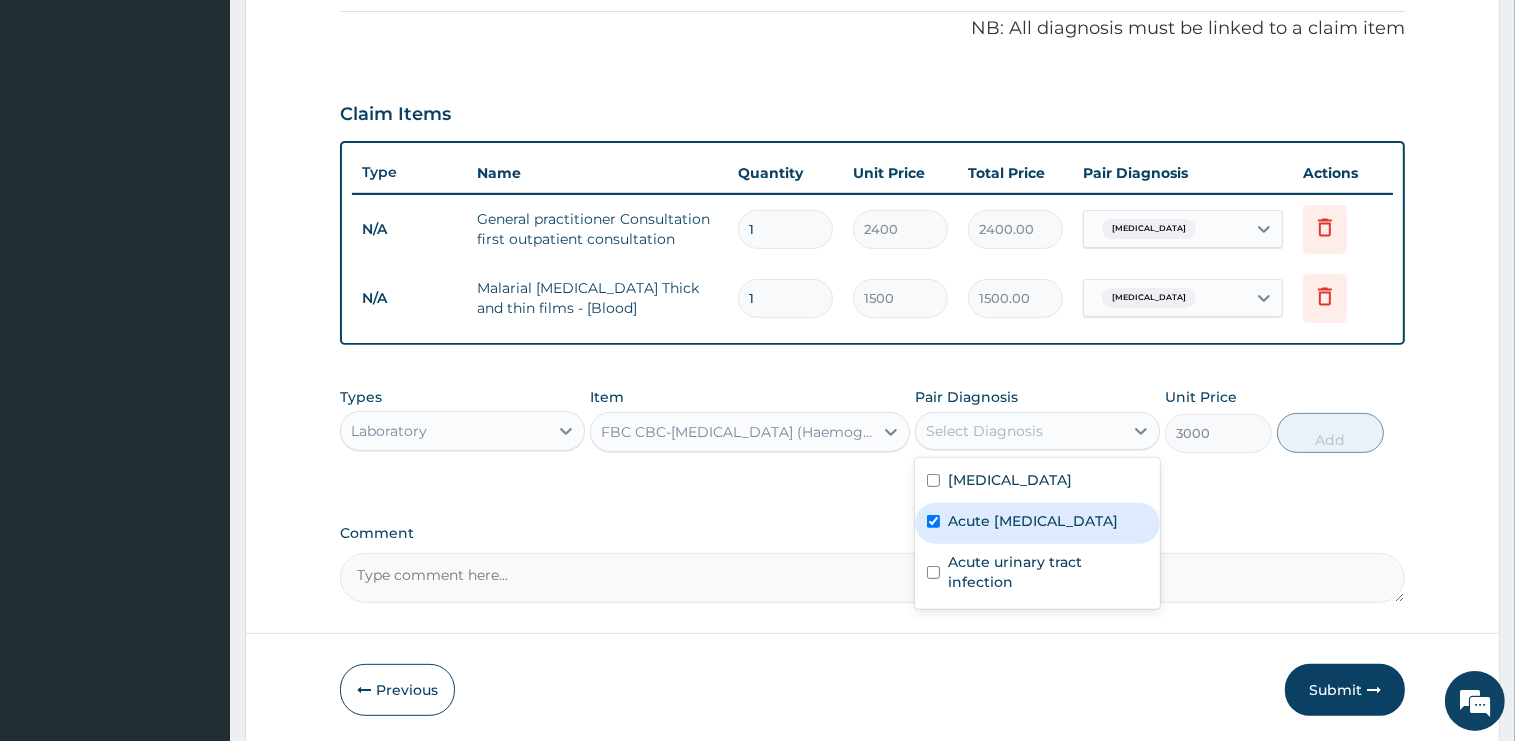 checkbox on "true" 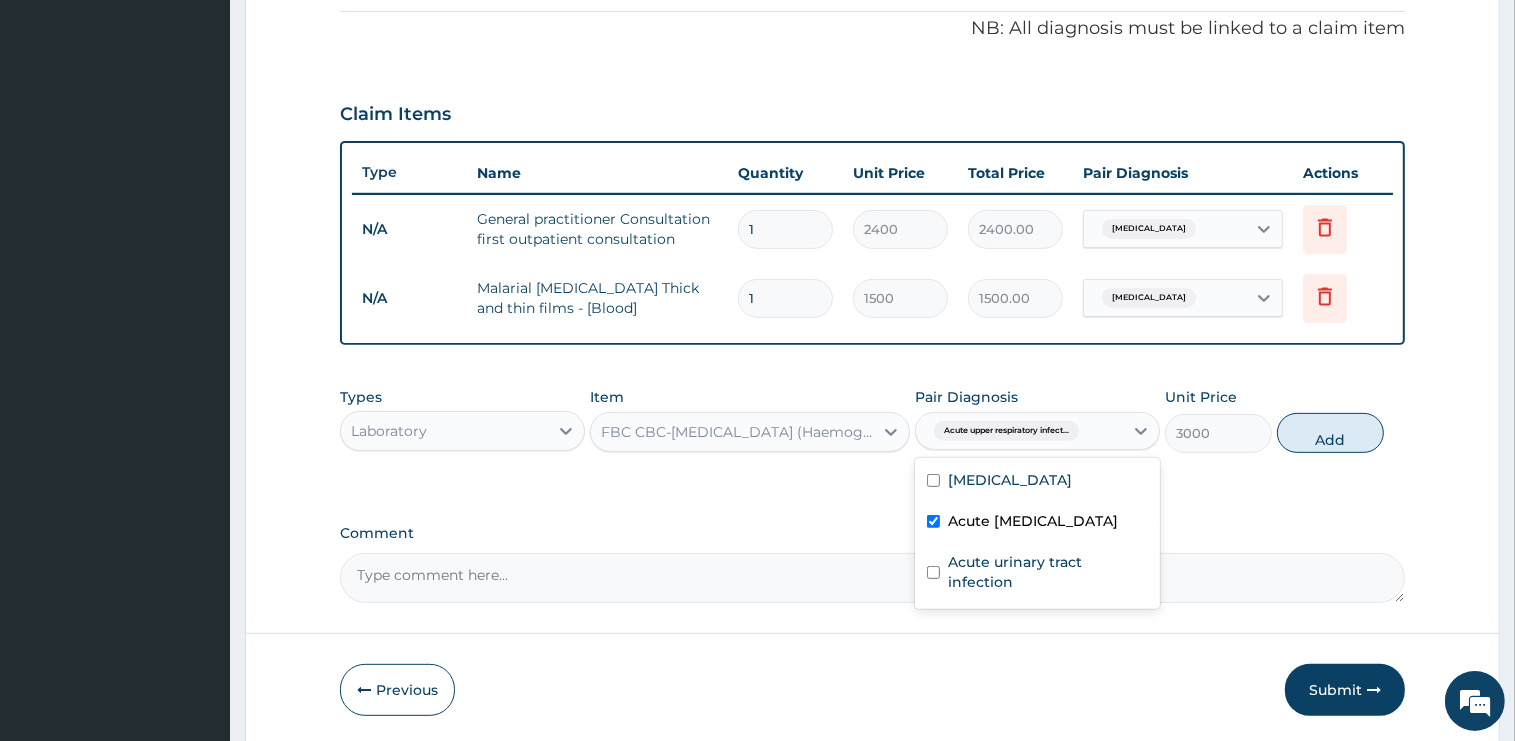 click on "Add" at bounding box center (1330, 433) 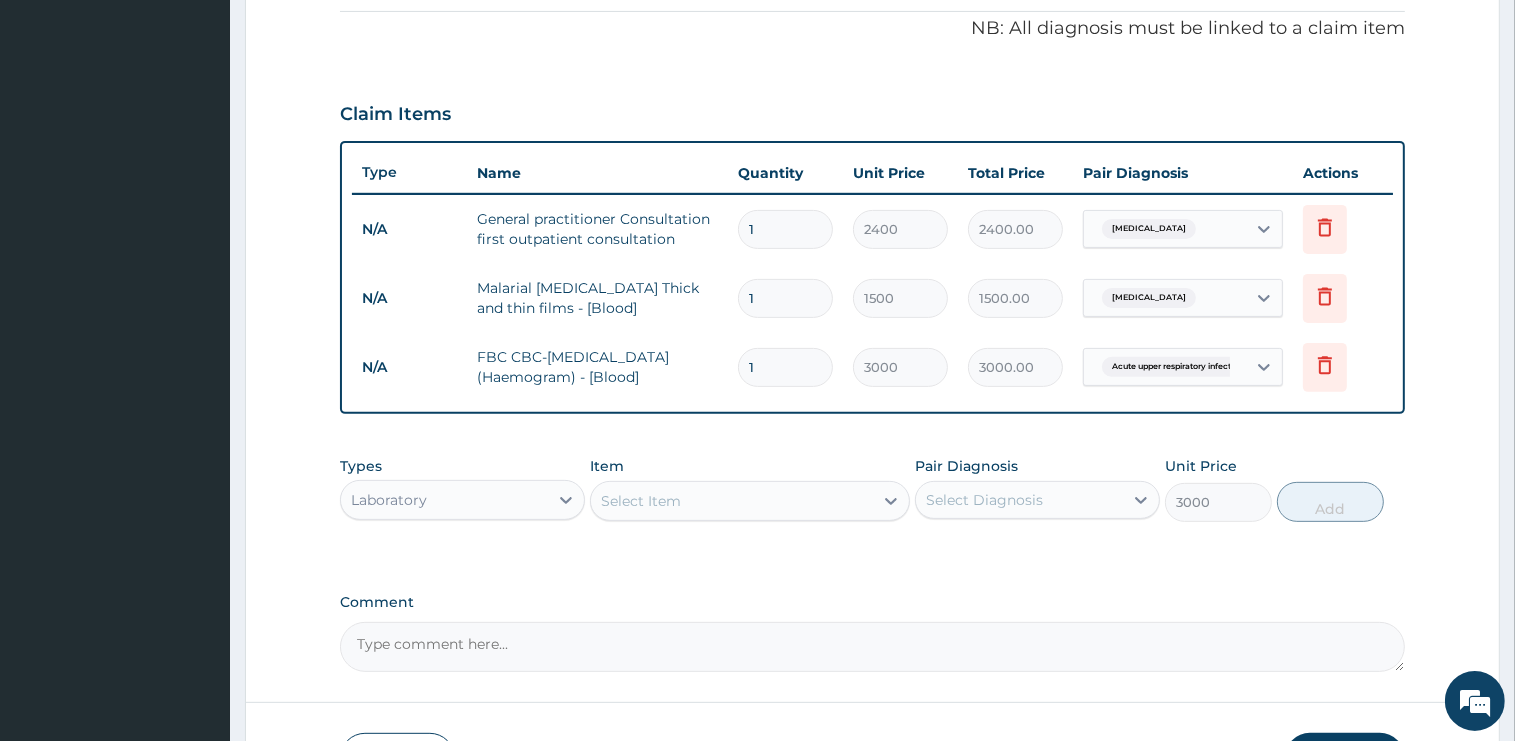 type on "0" 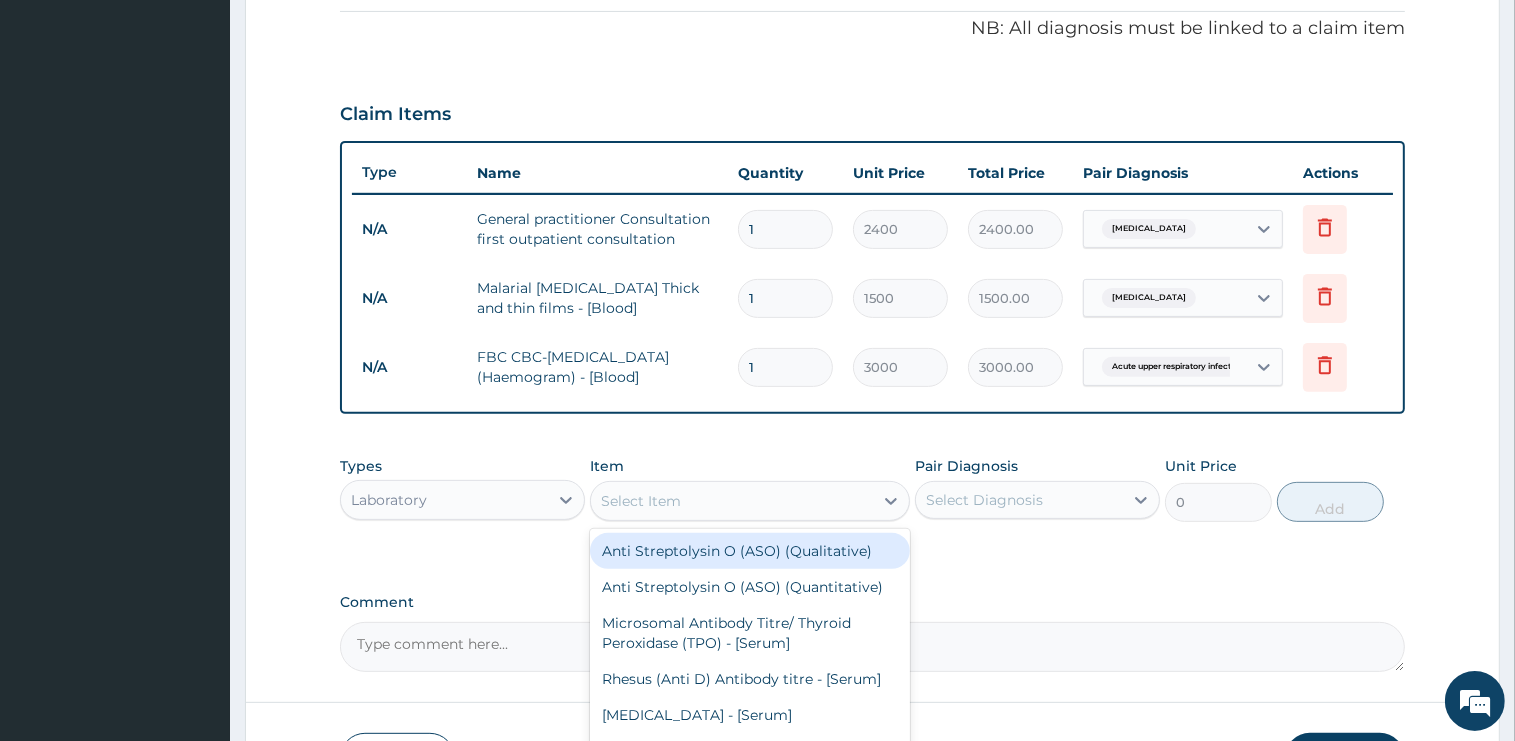click on "Select Item" at bounding box center [732, 501] 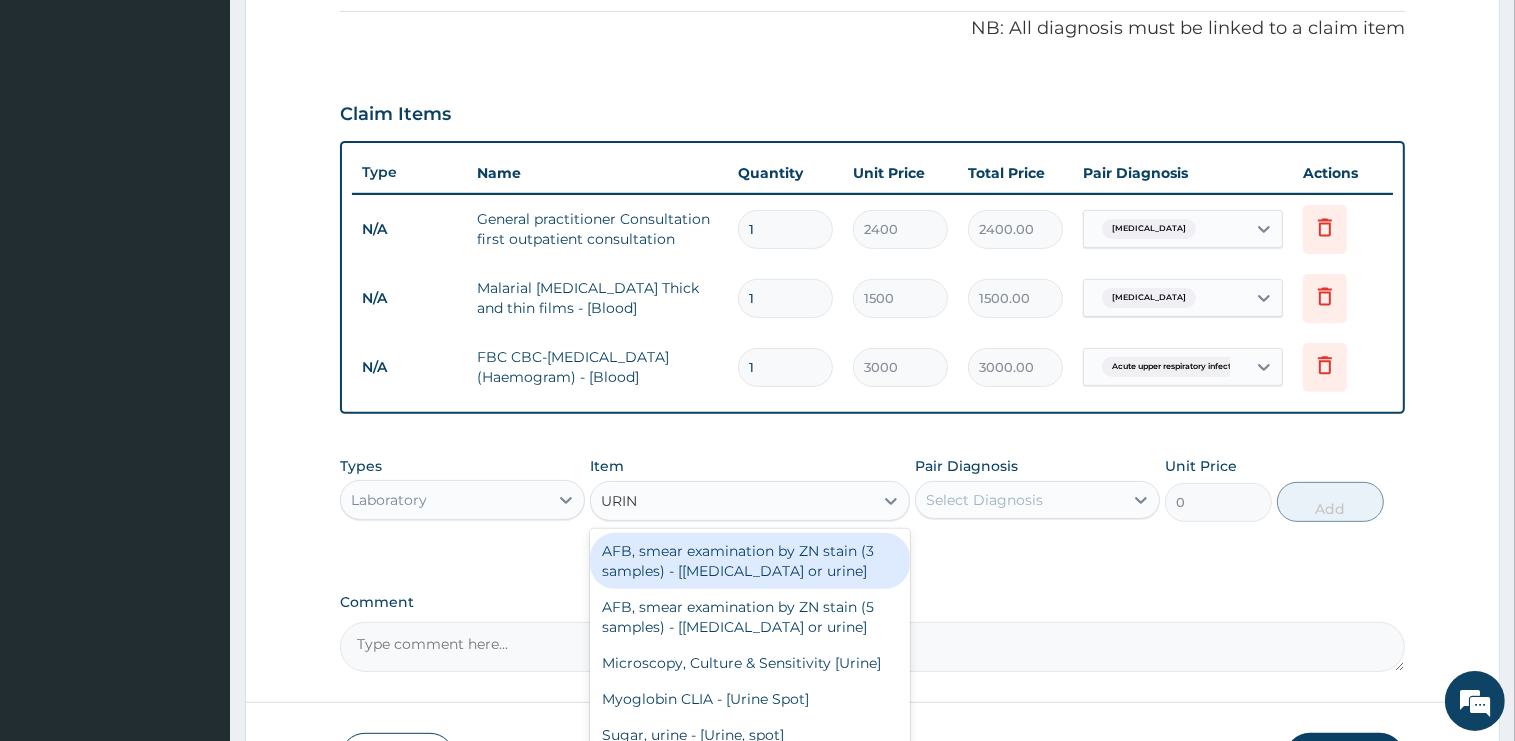 type on "URINA" 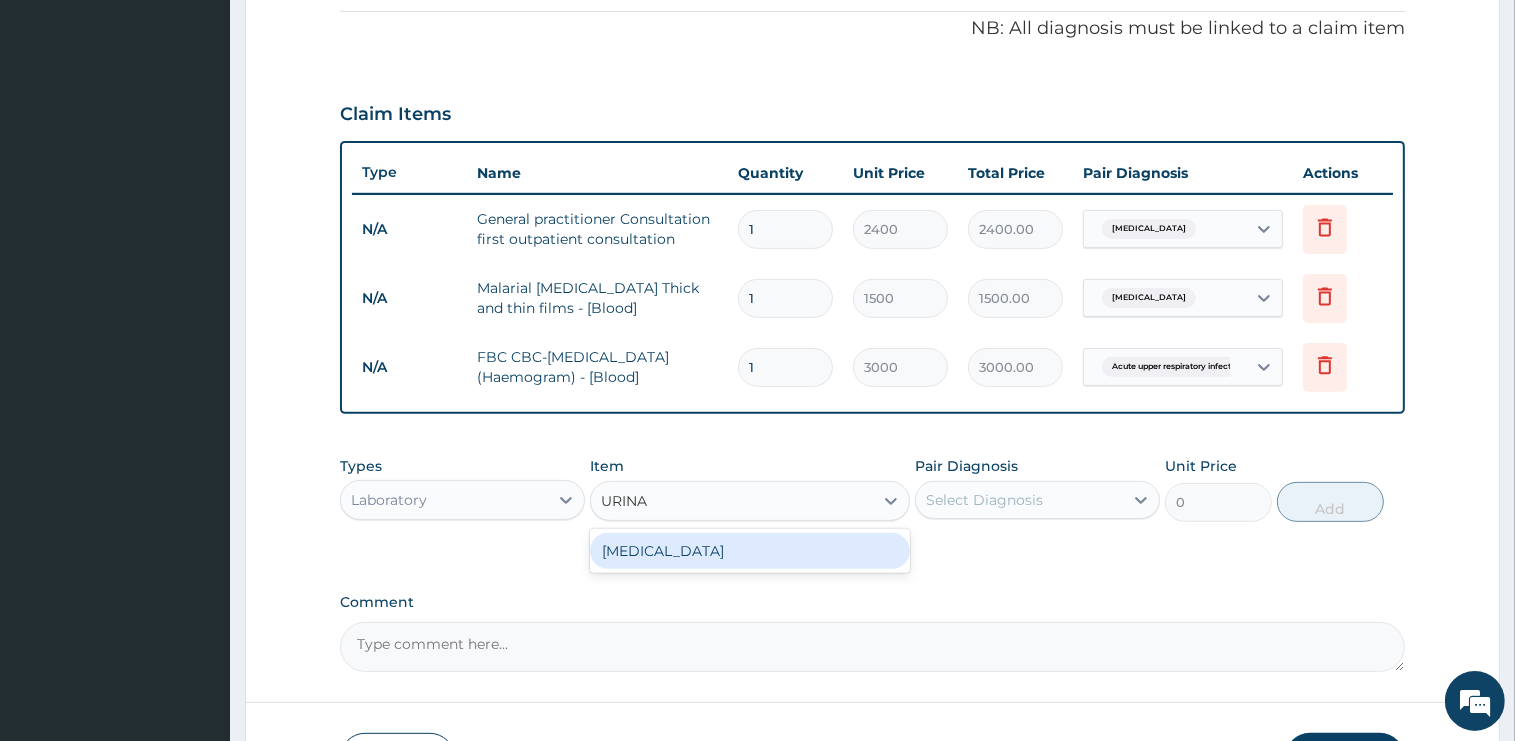 click on "URINALYSIS" at bounding box center [750, 551] 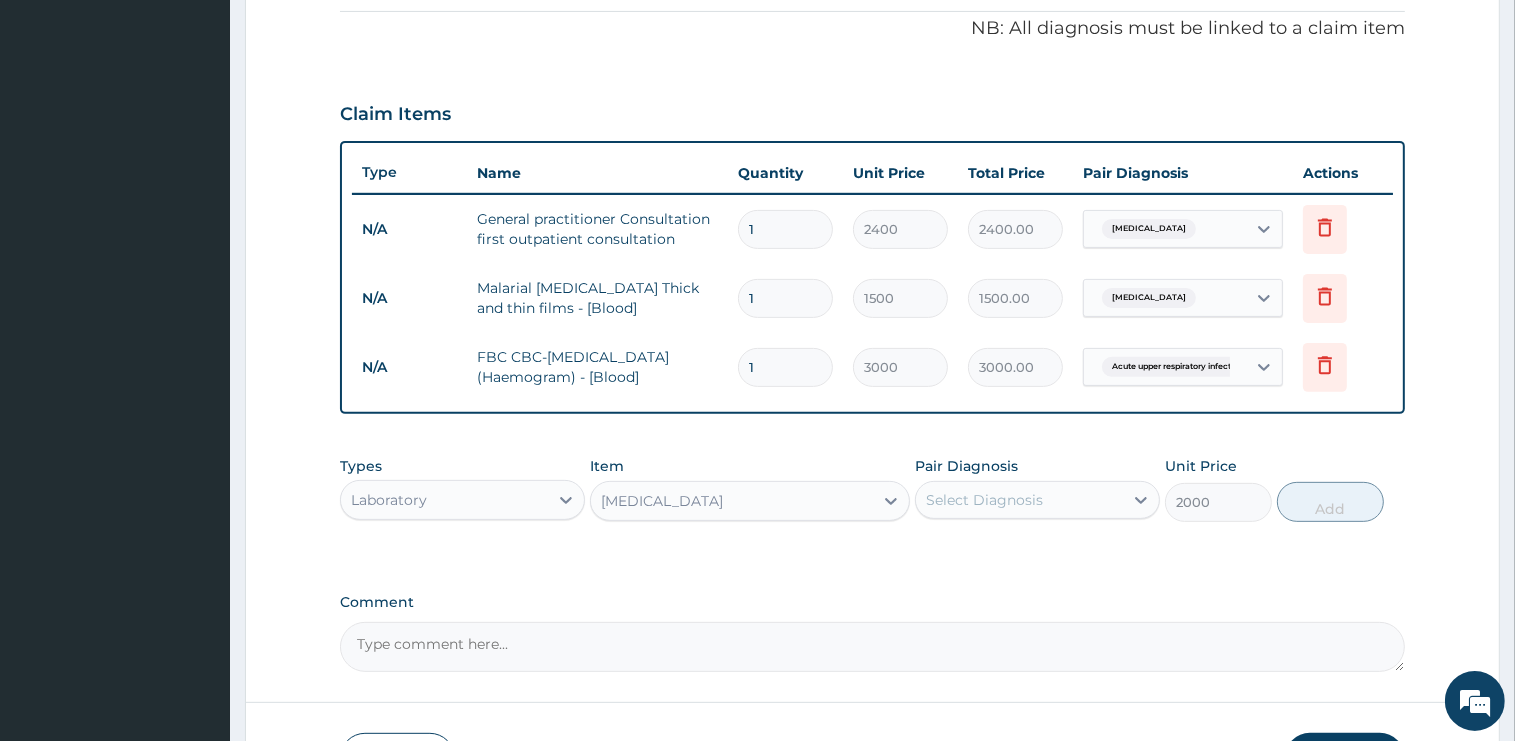 click on "Pair Diagnosis Select Diagnosis" at bounding box center [1037, 489] 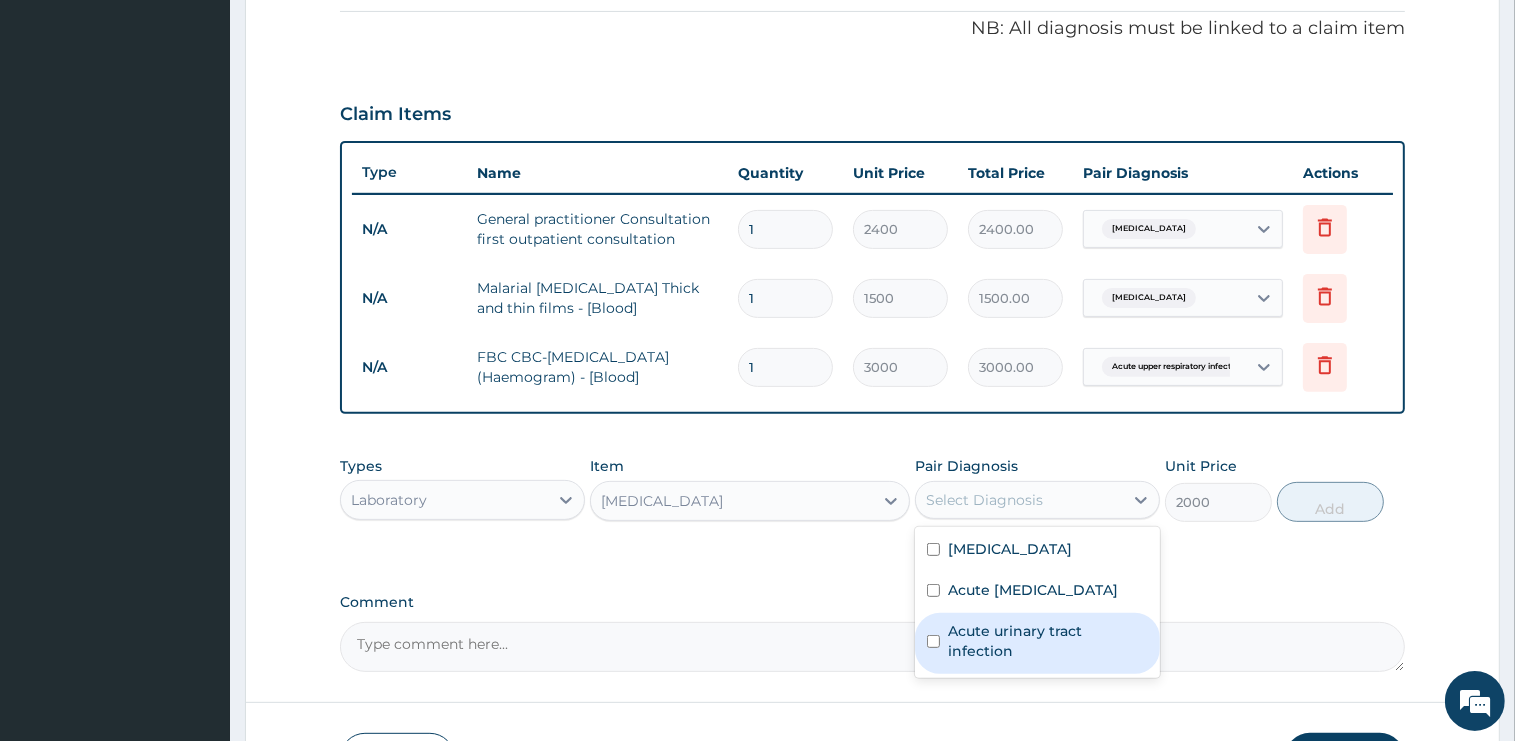click on "Acute urinary tract infection" at bounding box center [1048, 641] 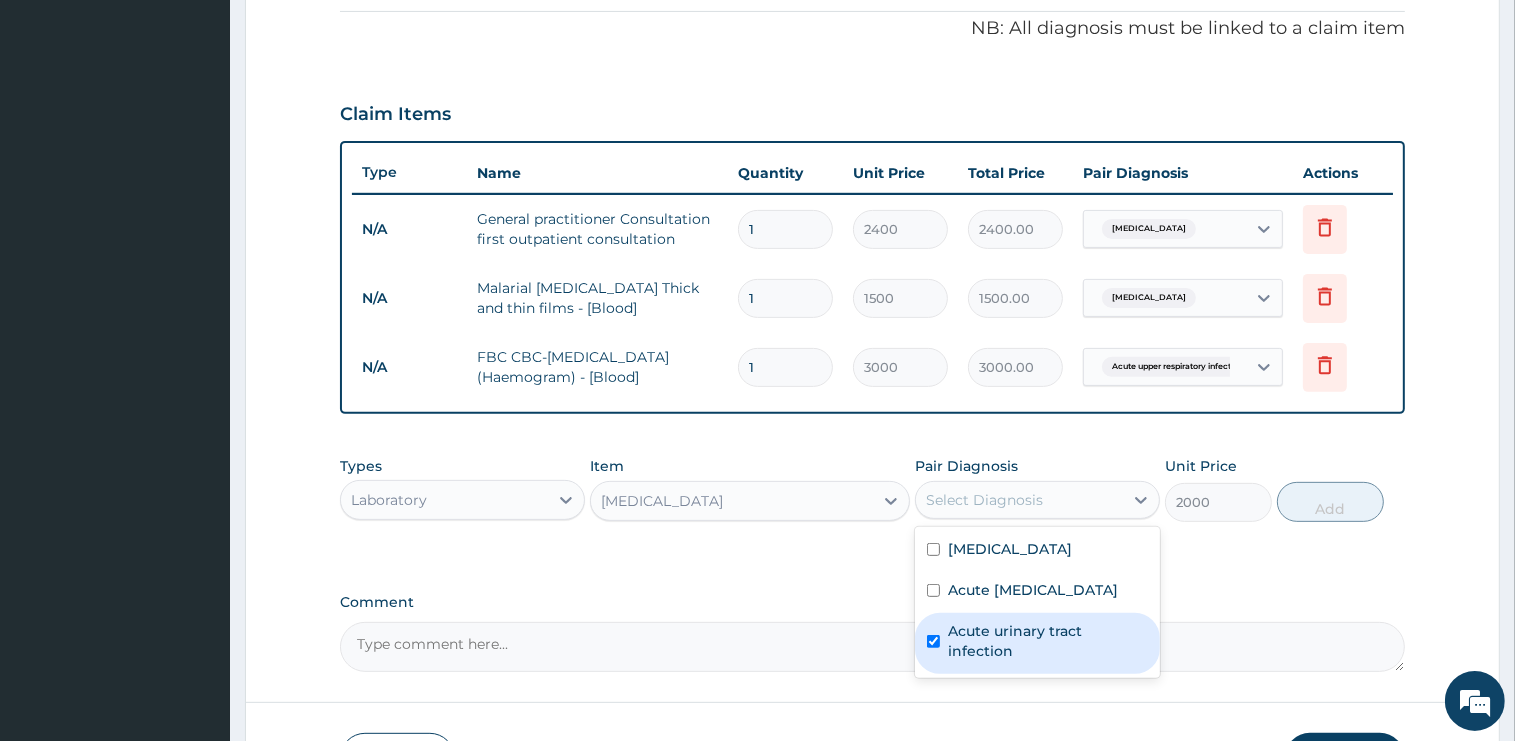 checkbox on "true" 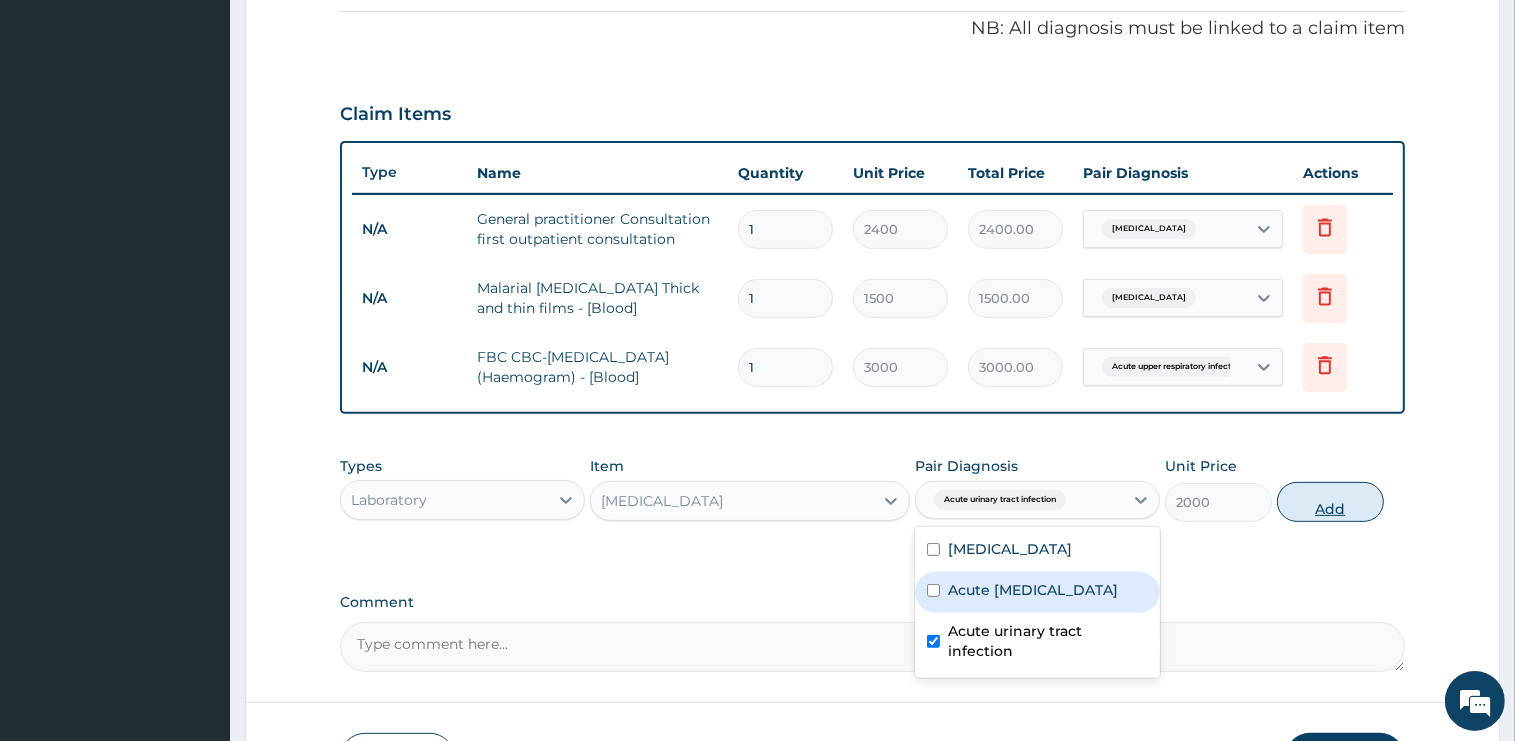 click on "Add" at bounding box center [1330, 502] 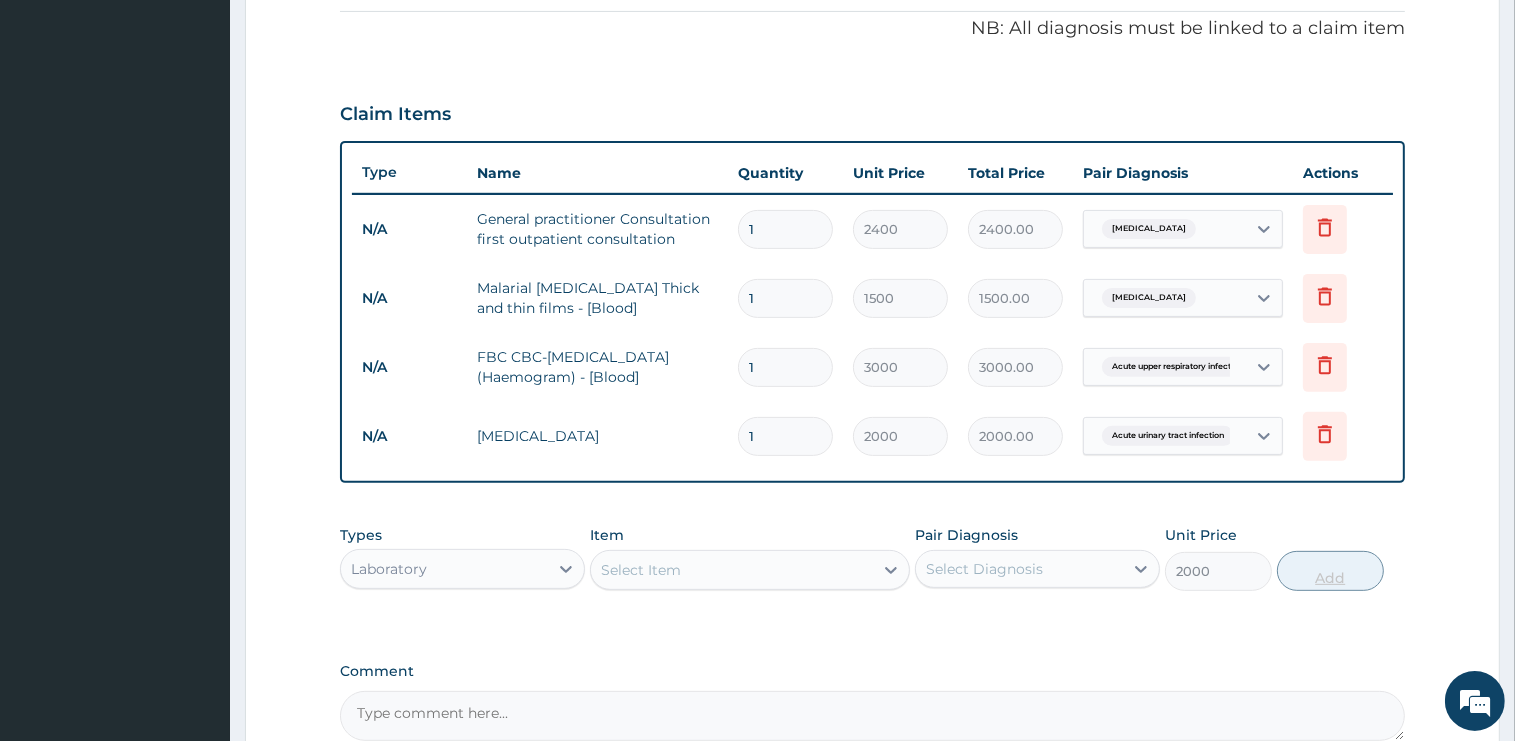 type on "0" 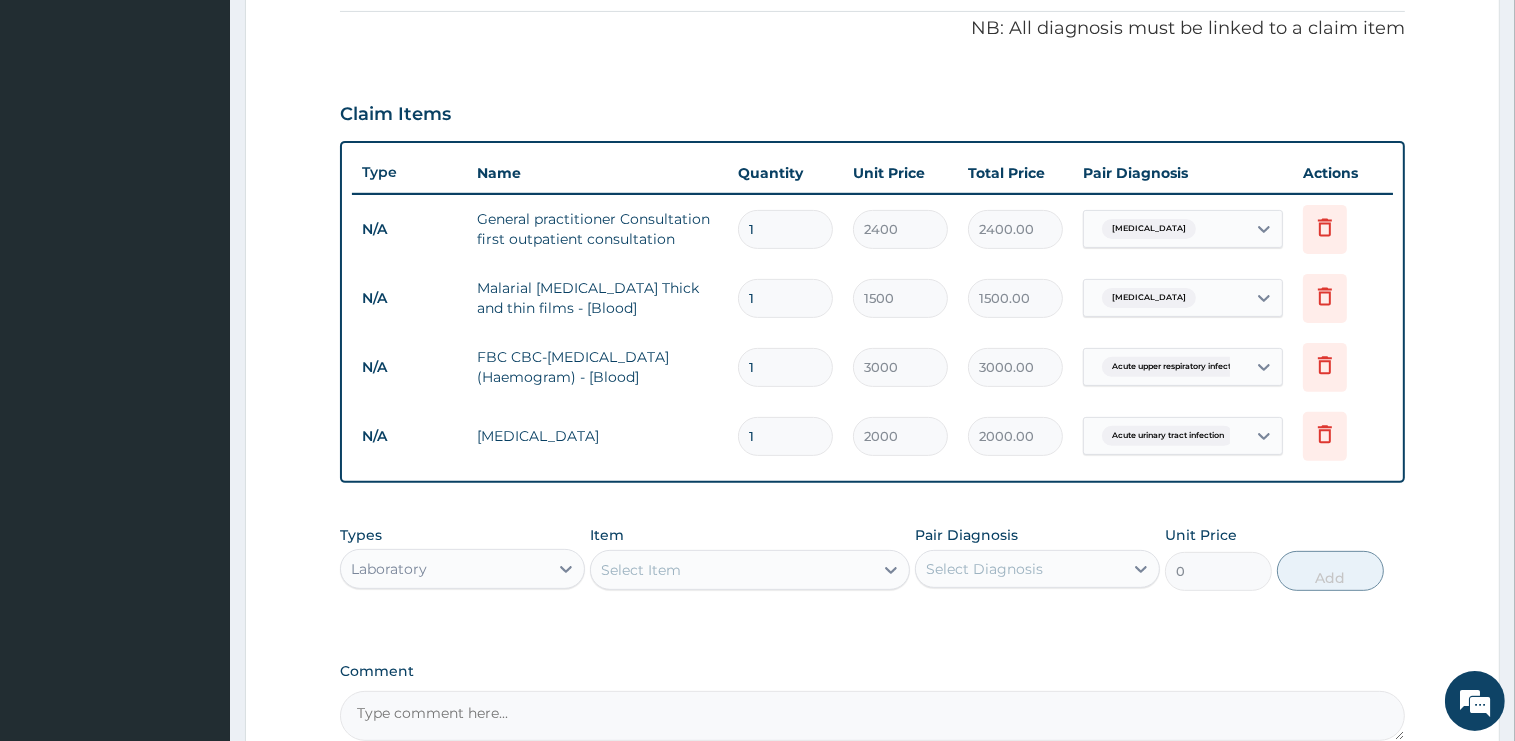 click on "Laboratory" at bounding box center (444, 569) 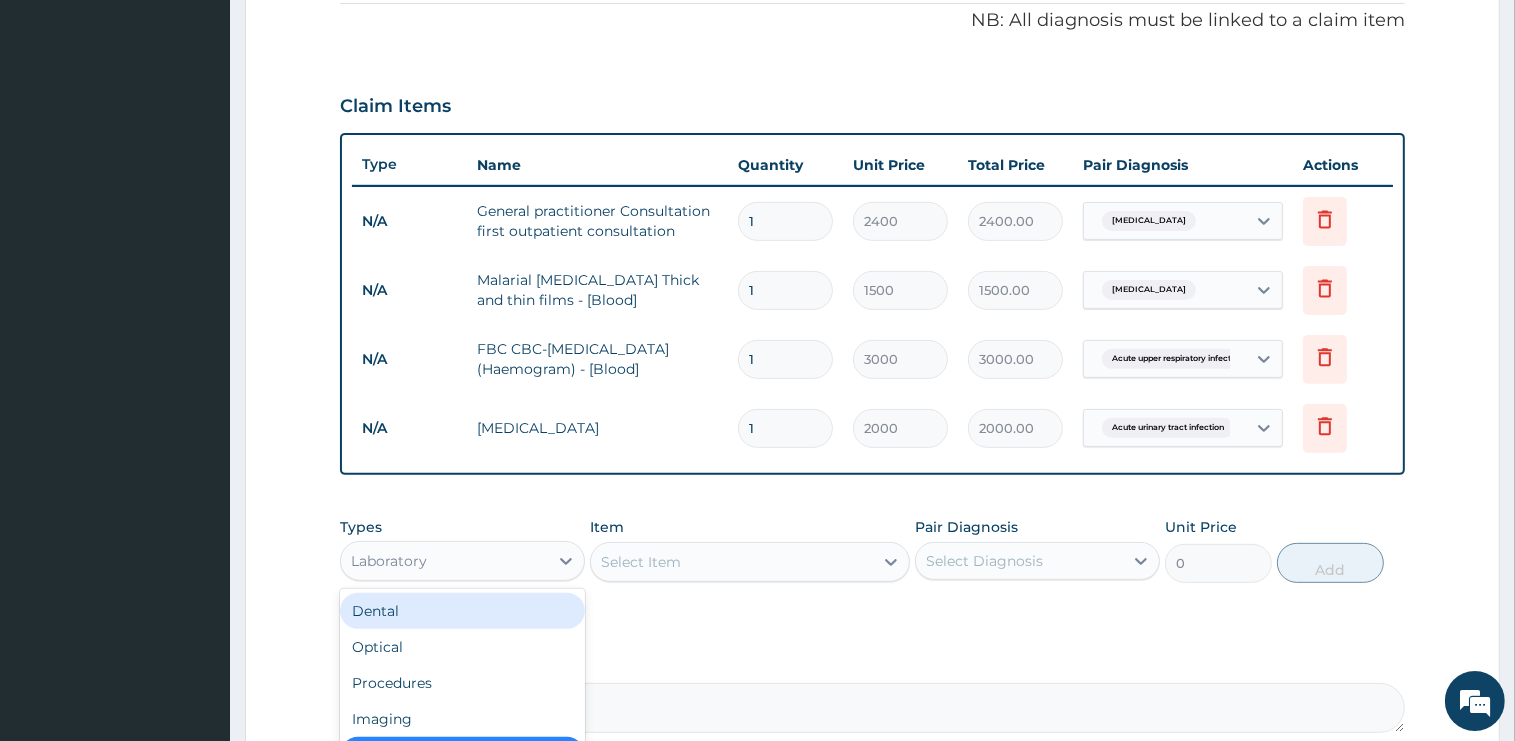scroll, scrollTop: 809, scrollLeft: 0, axis: vertical 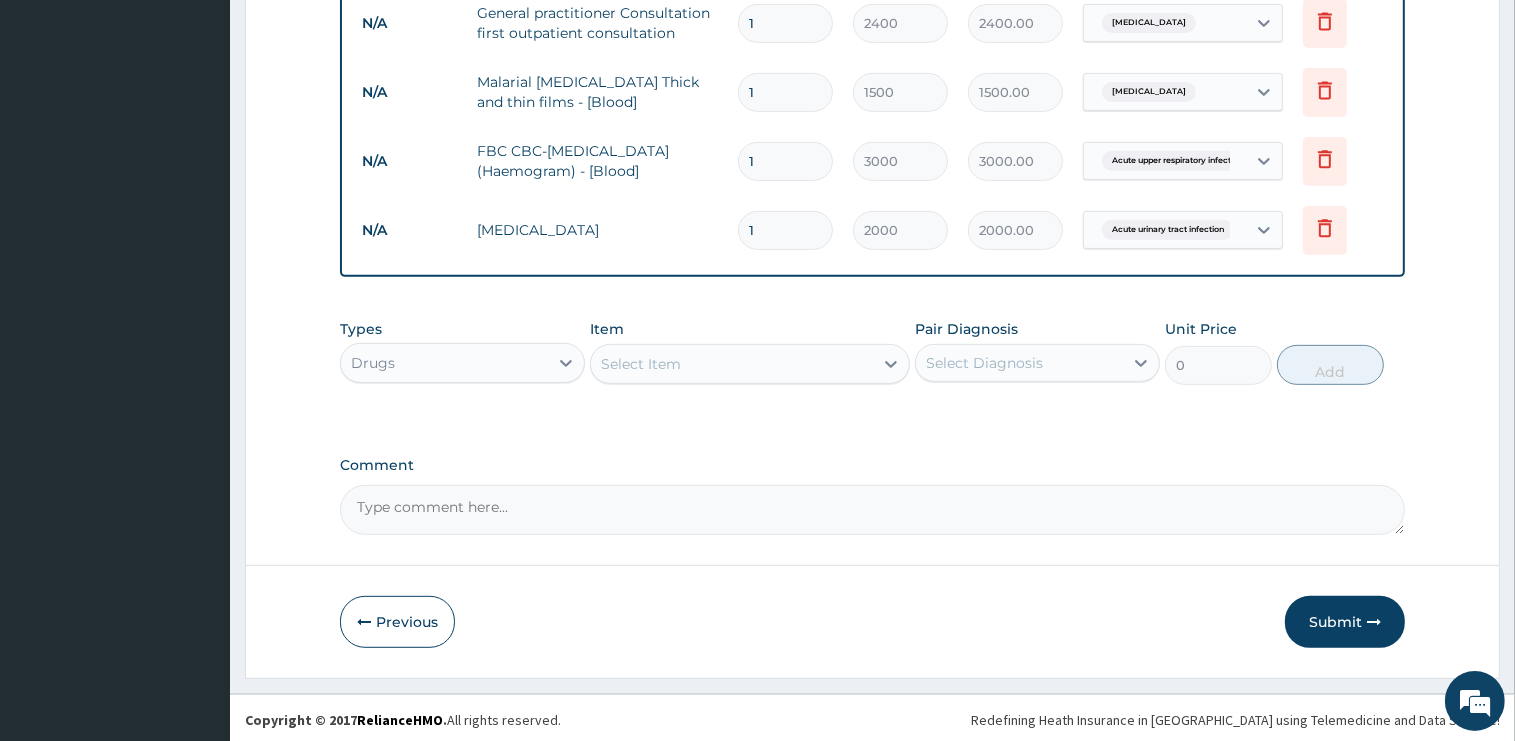 click on "Select Item" at bounding box center (732, 364) 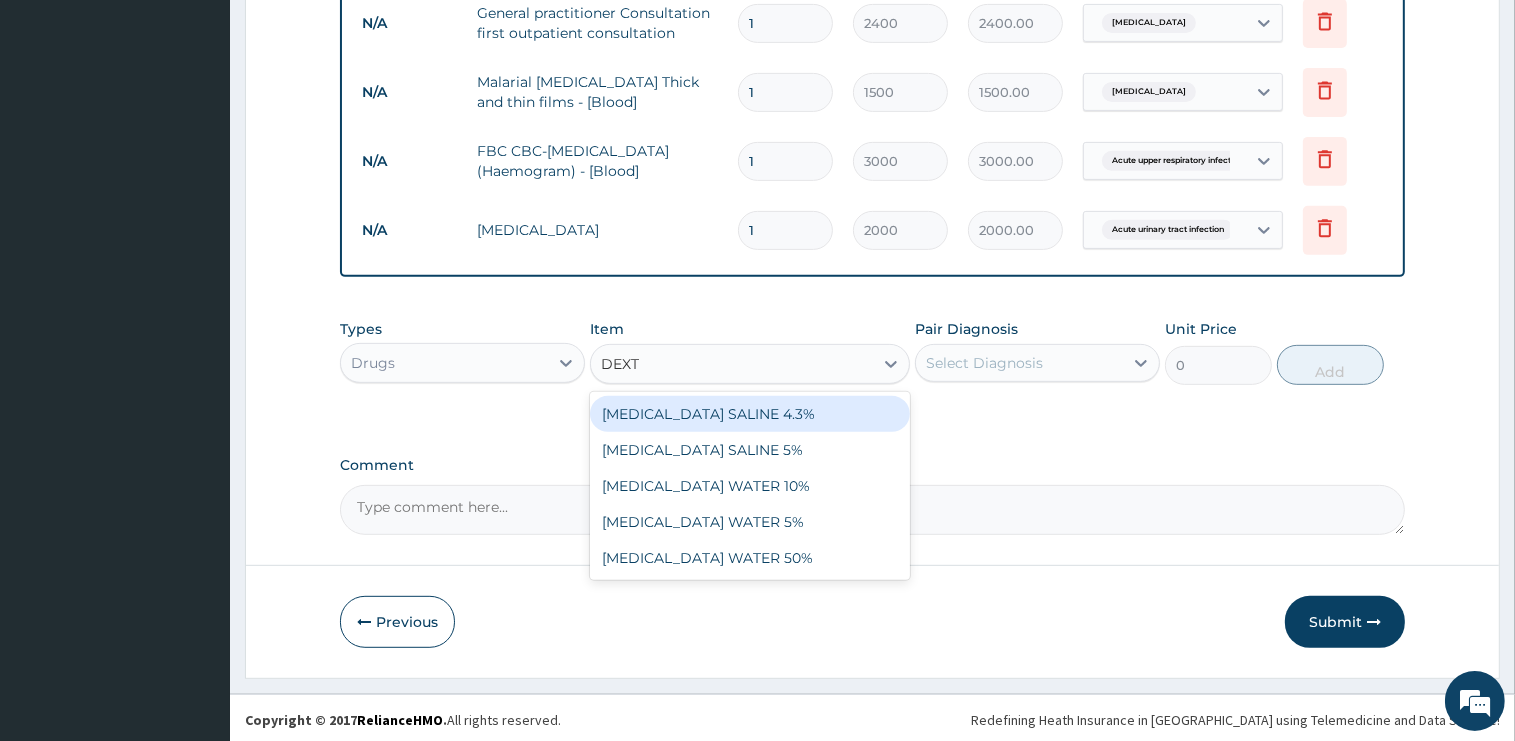 type on "DEXTR" 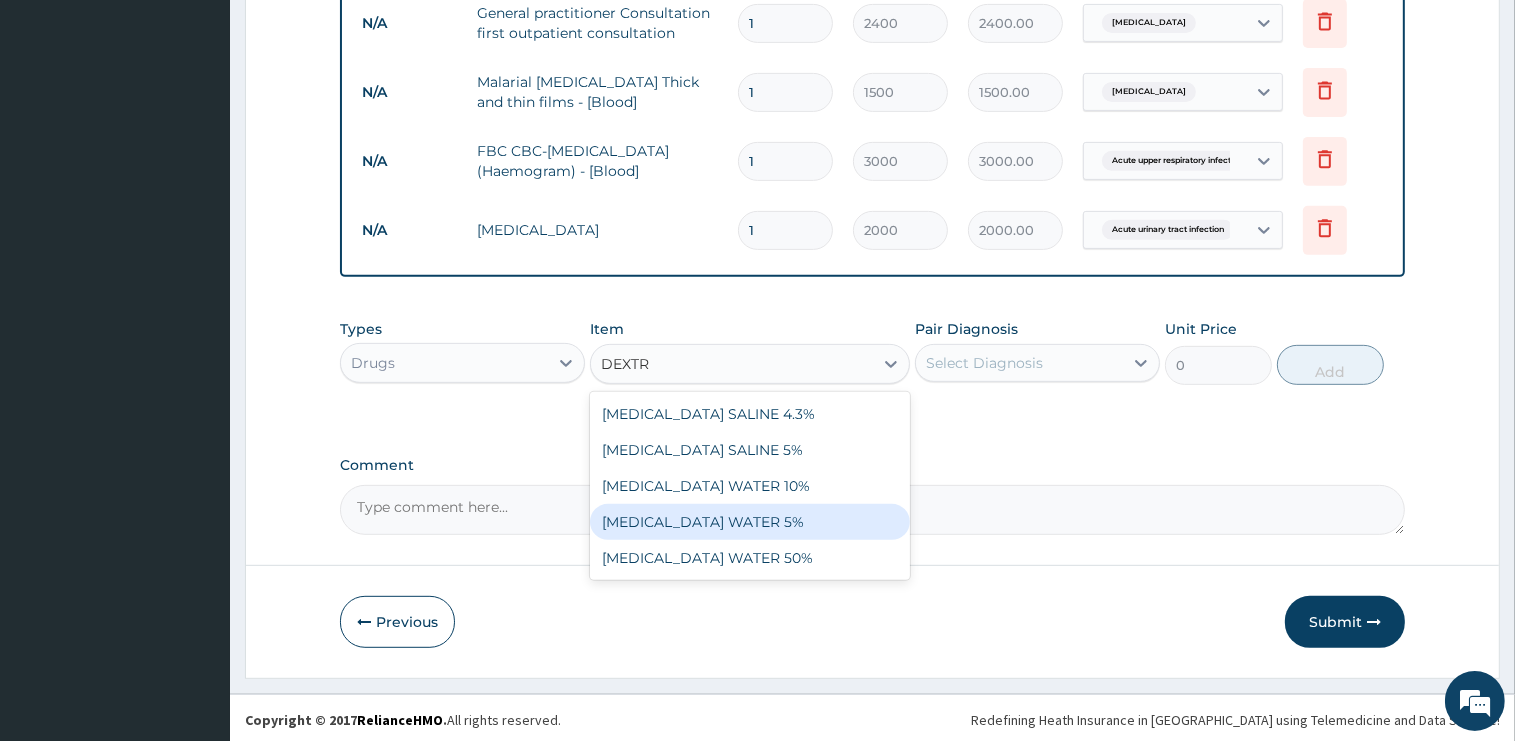 click on "DEXTROSE WATER 5%" at bounding box center [750, 522] 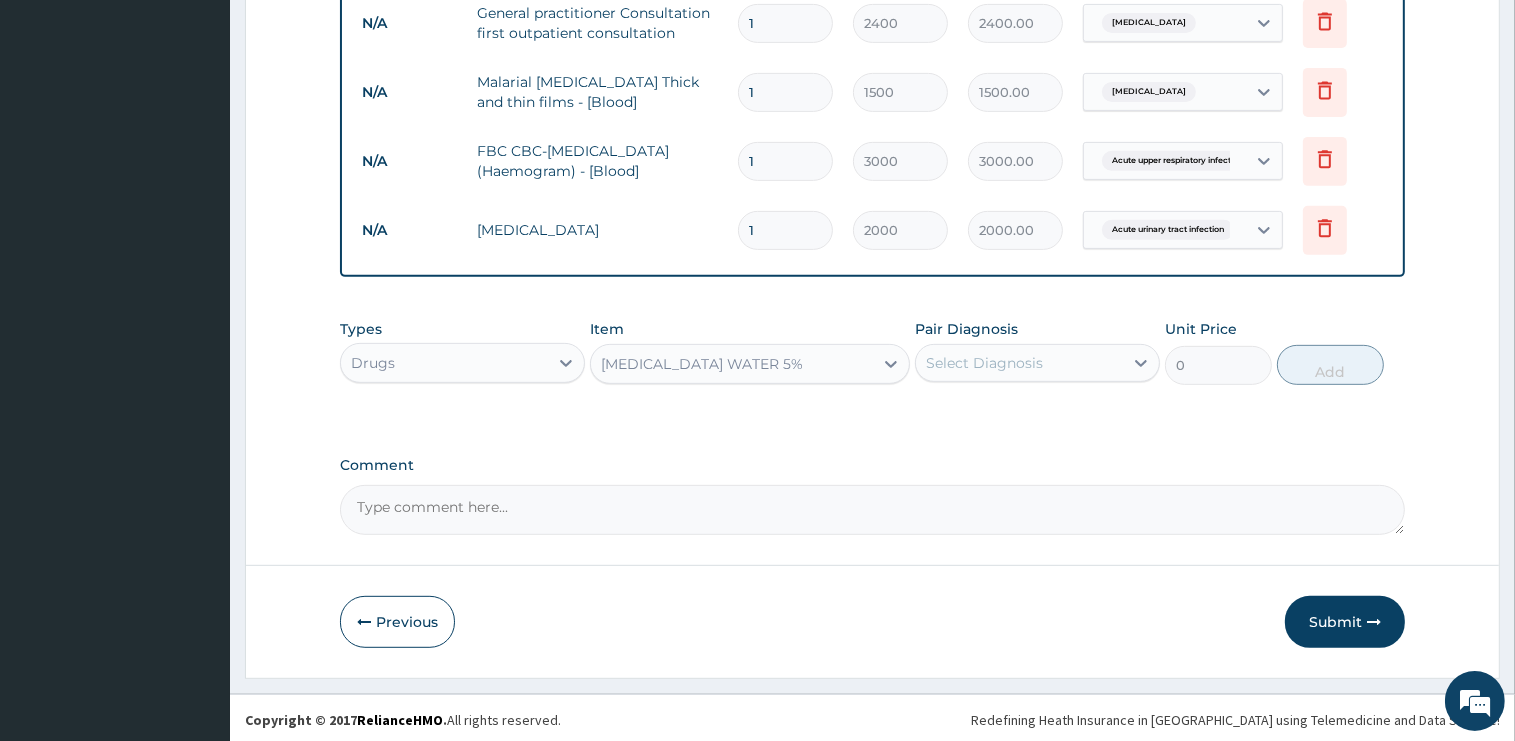 type 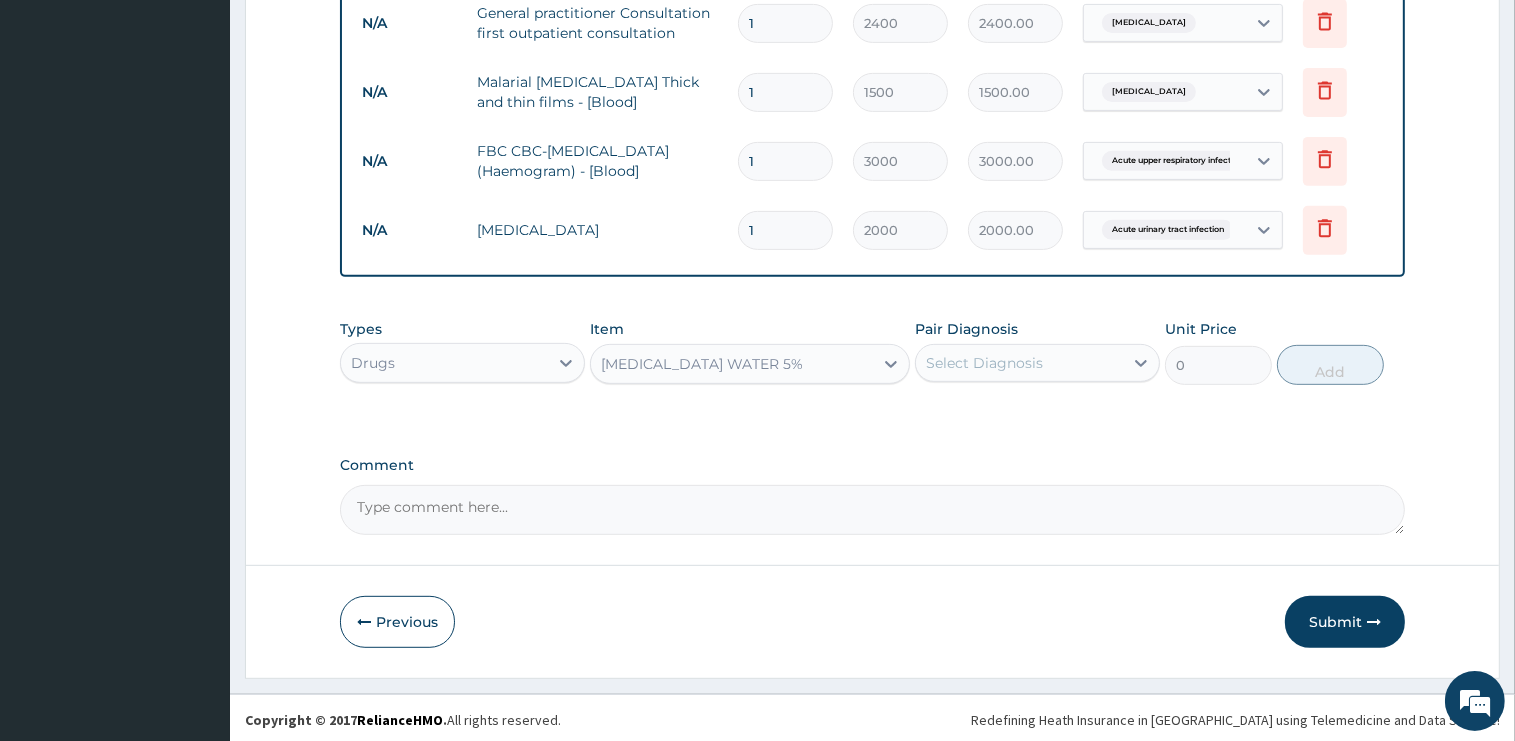 type on "1875" 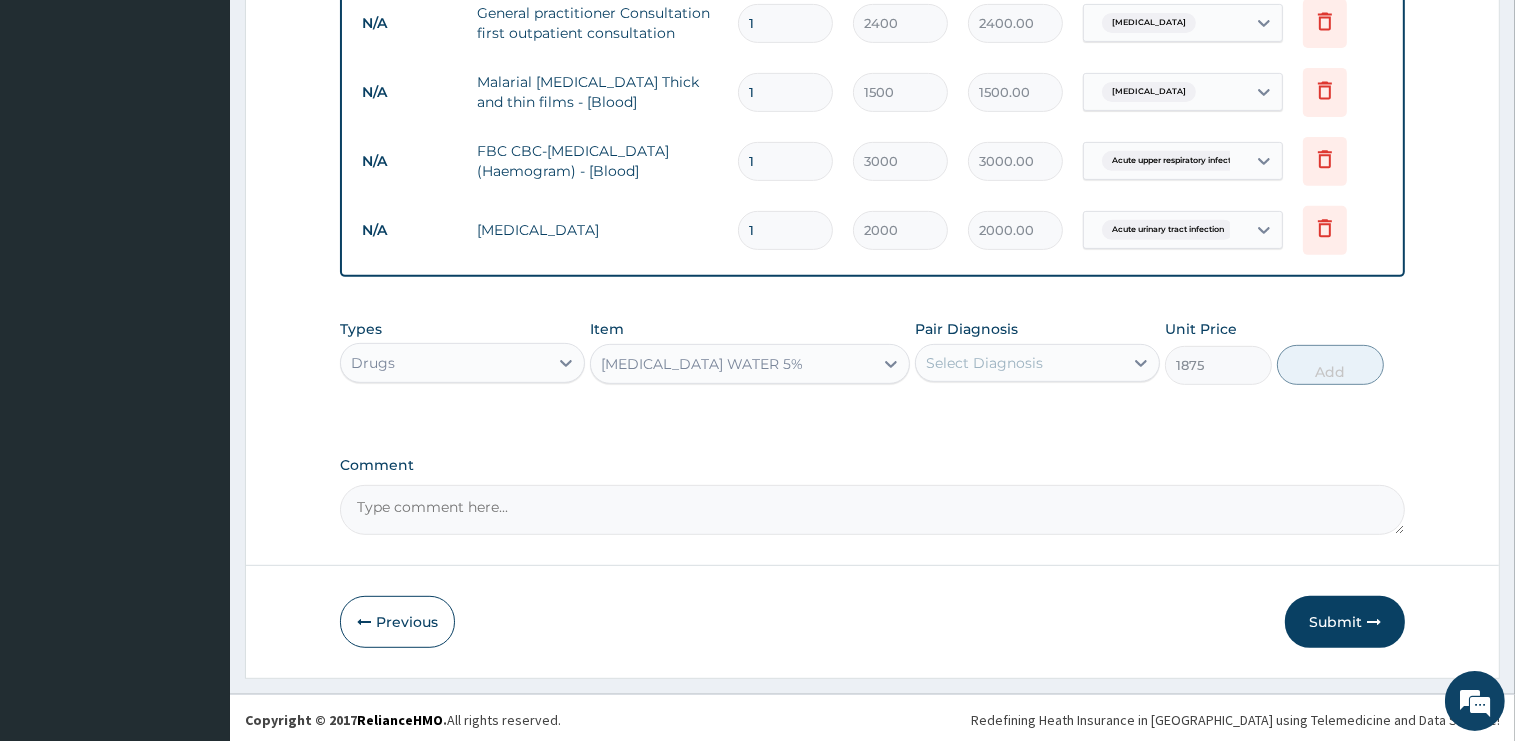 click on "Select Diagnosis" at bounding box center [984, 363] 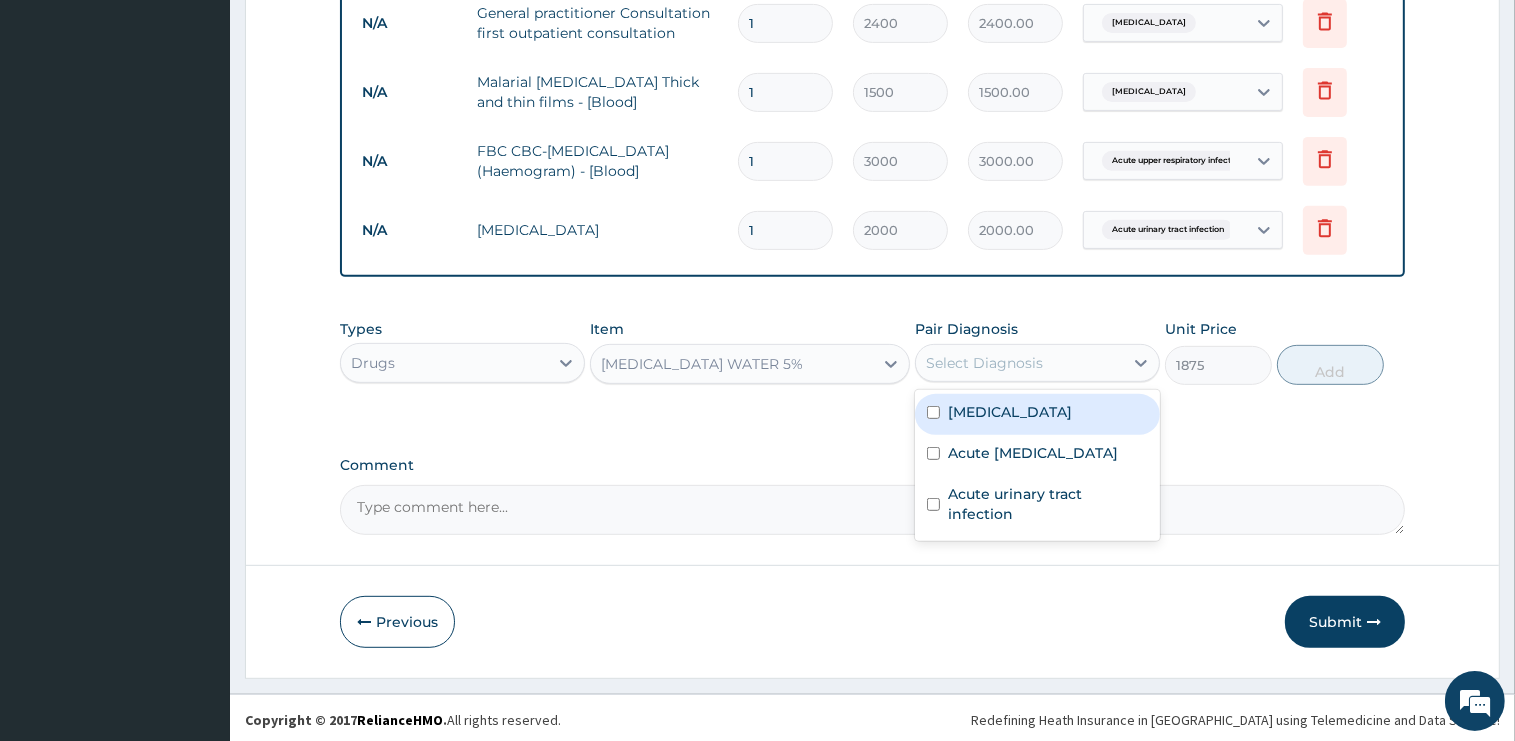 click on "Malaria" at bounding box center [1010, 412] 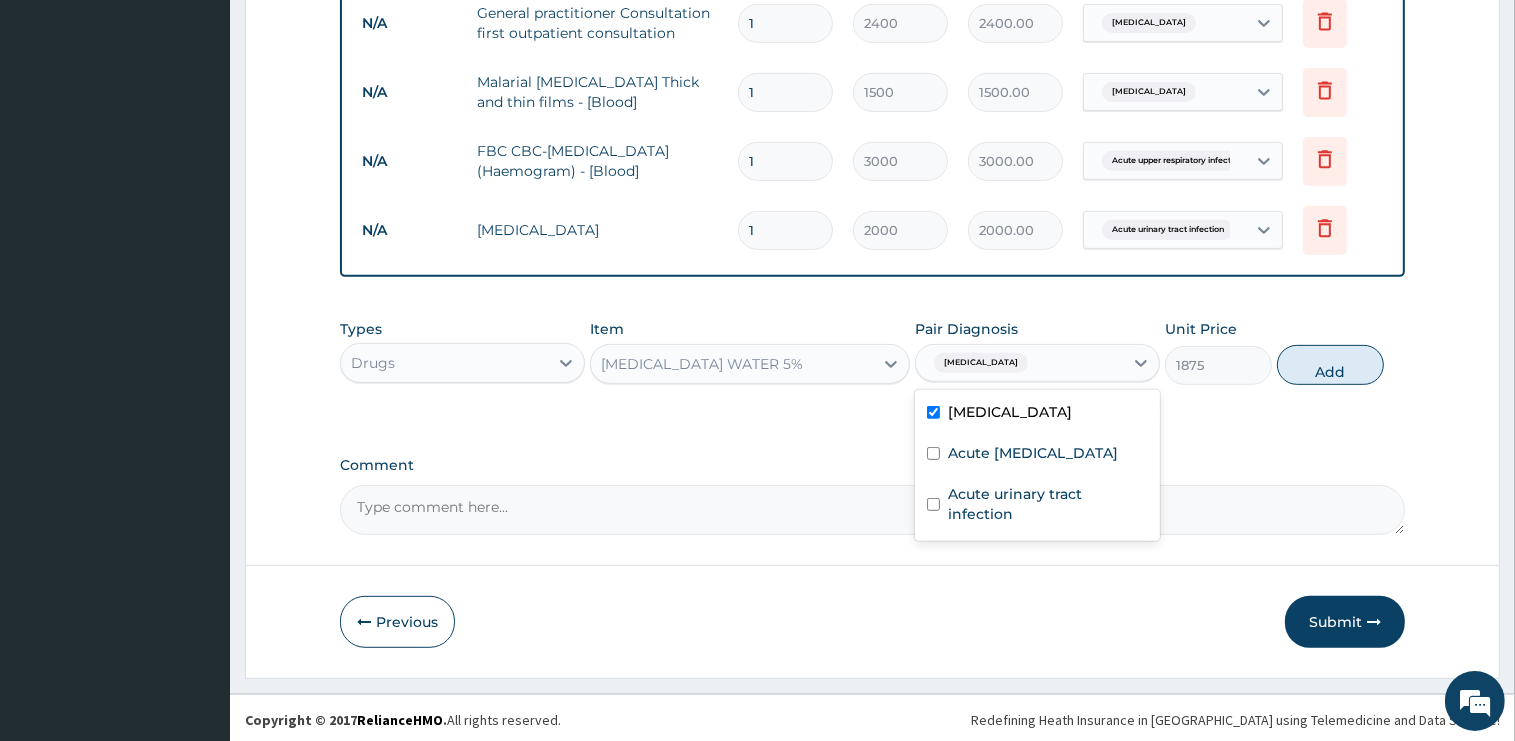 checkbox on "true" 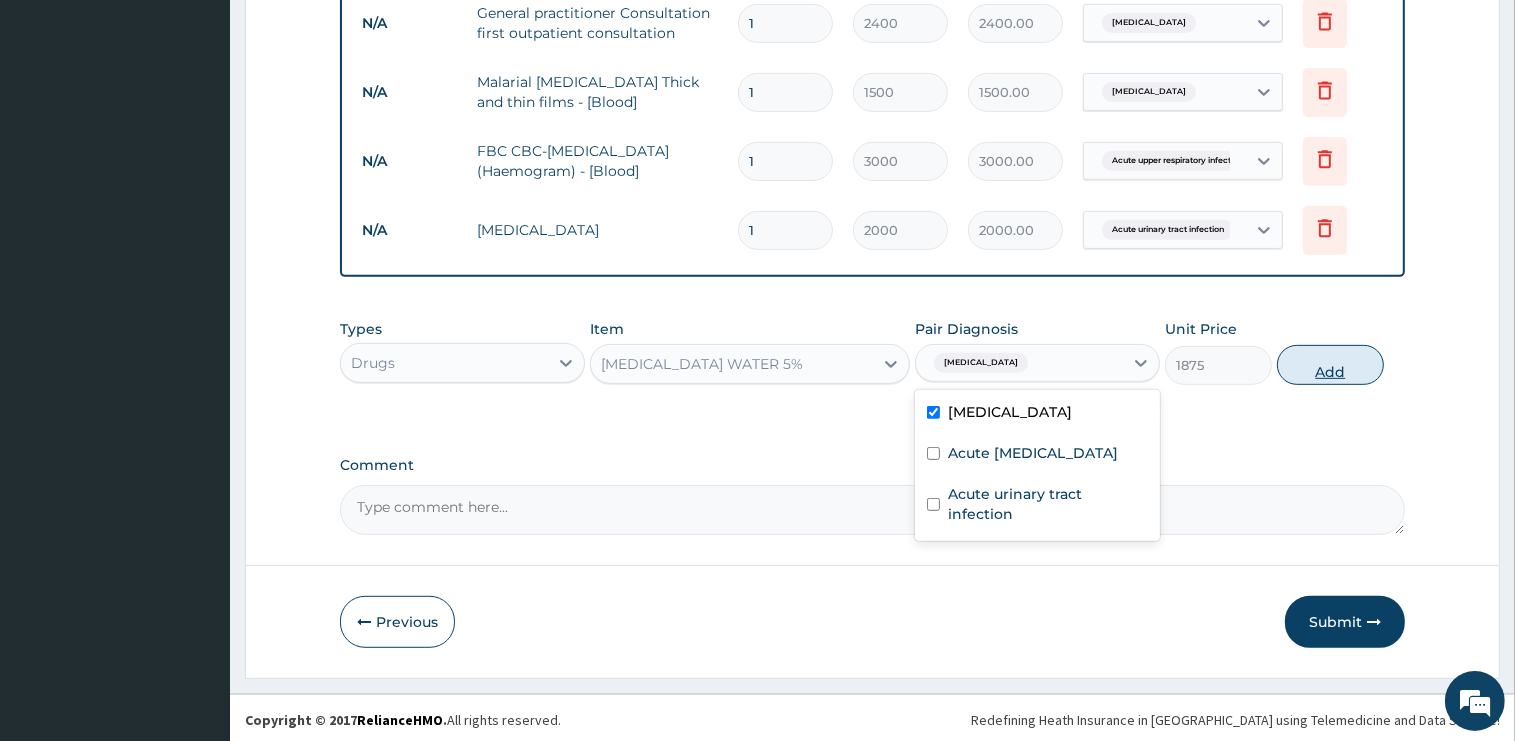 click on "Add" at bounding box center [1330, 365] 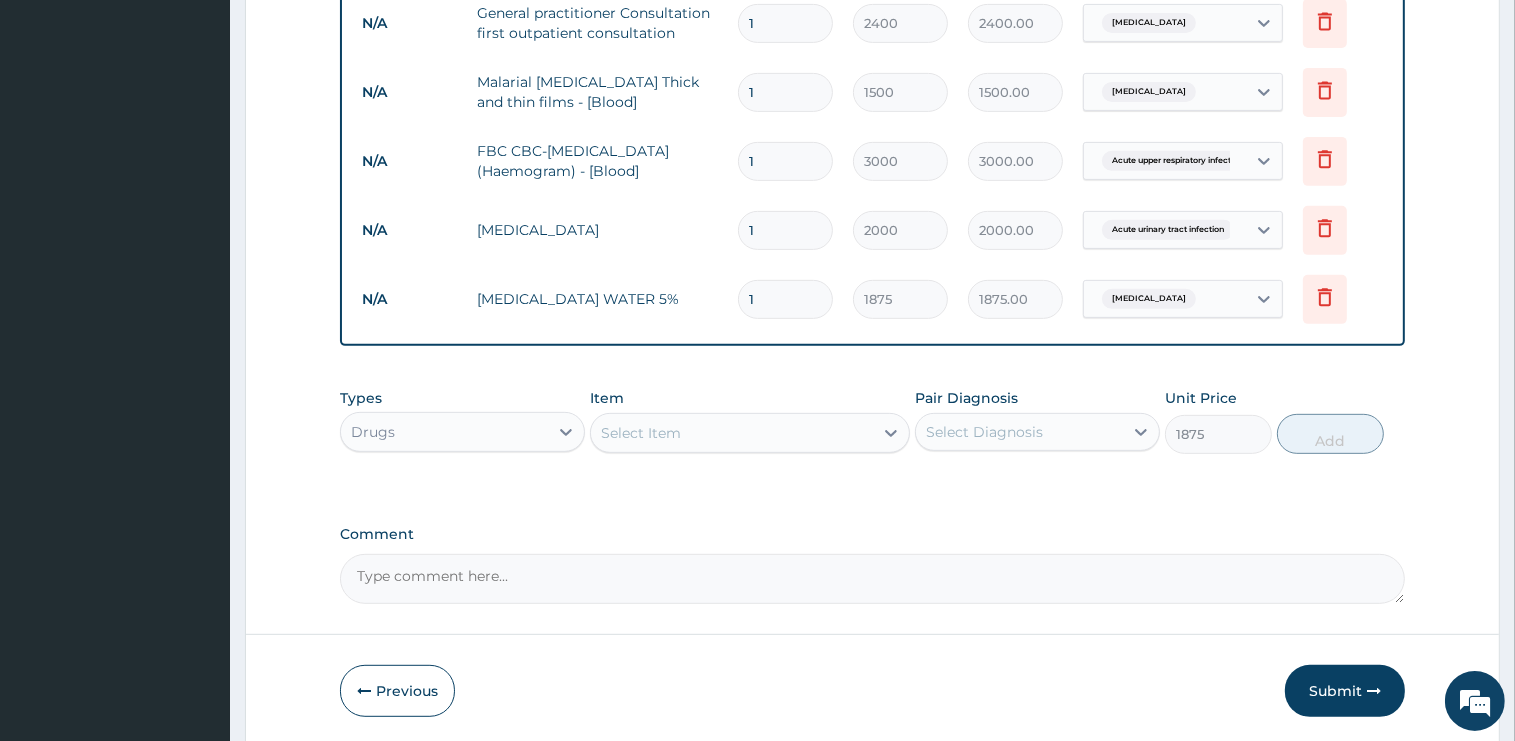 type on "0" 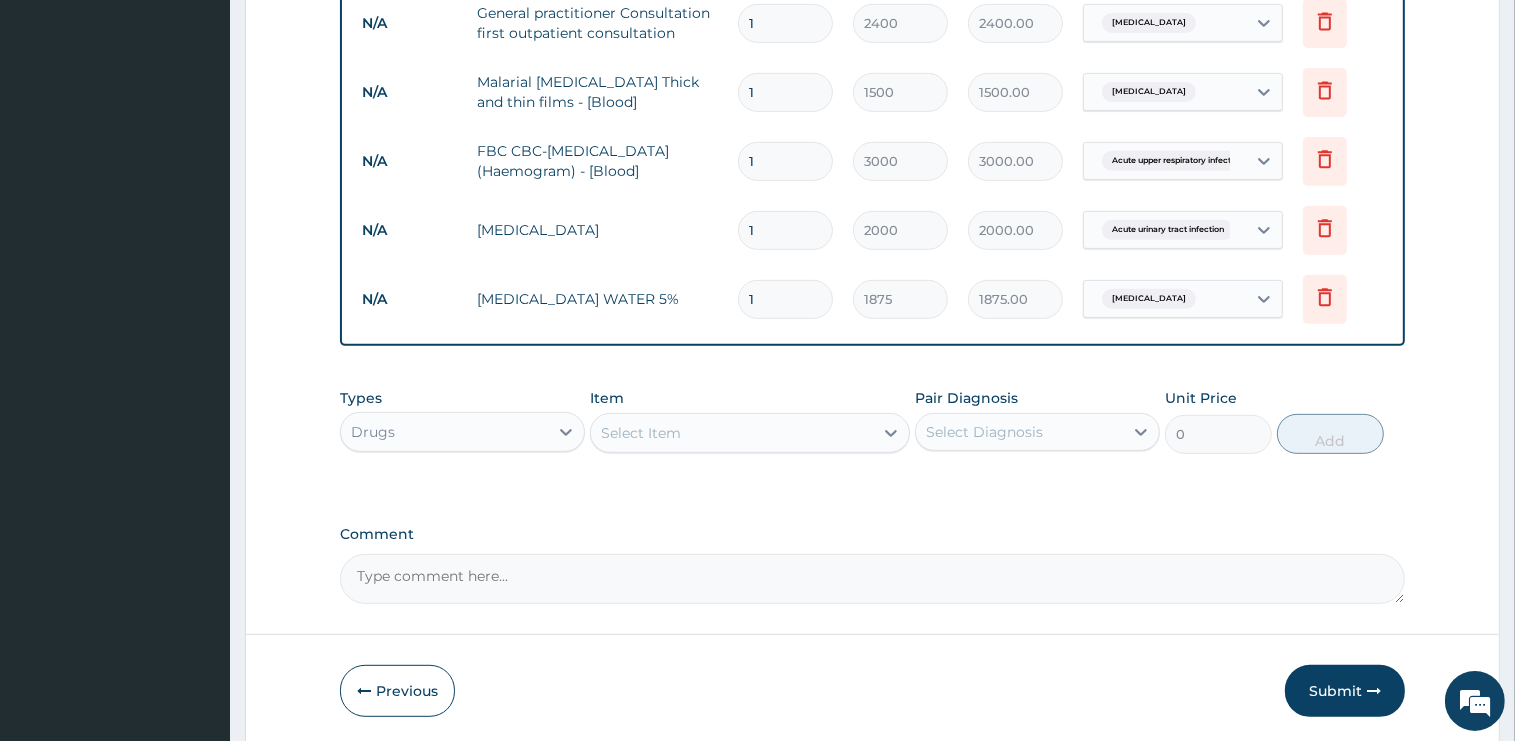 click on "Select Item" at bounding box center (641, 433) 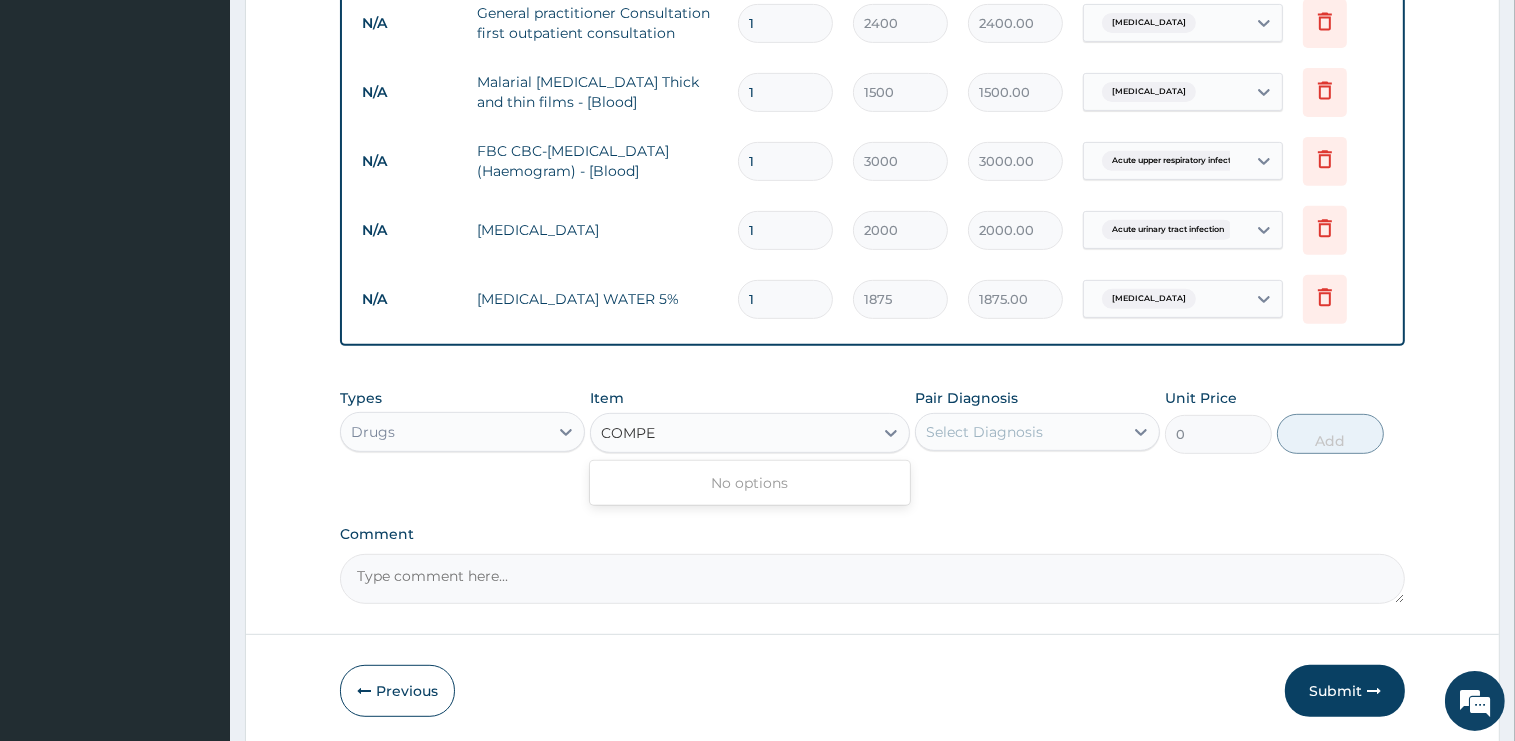 type on "COMP" 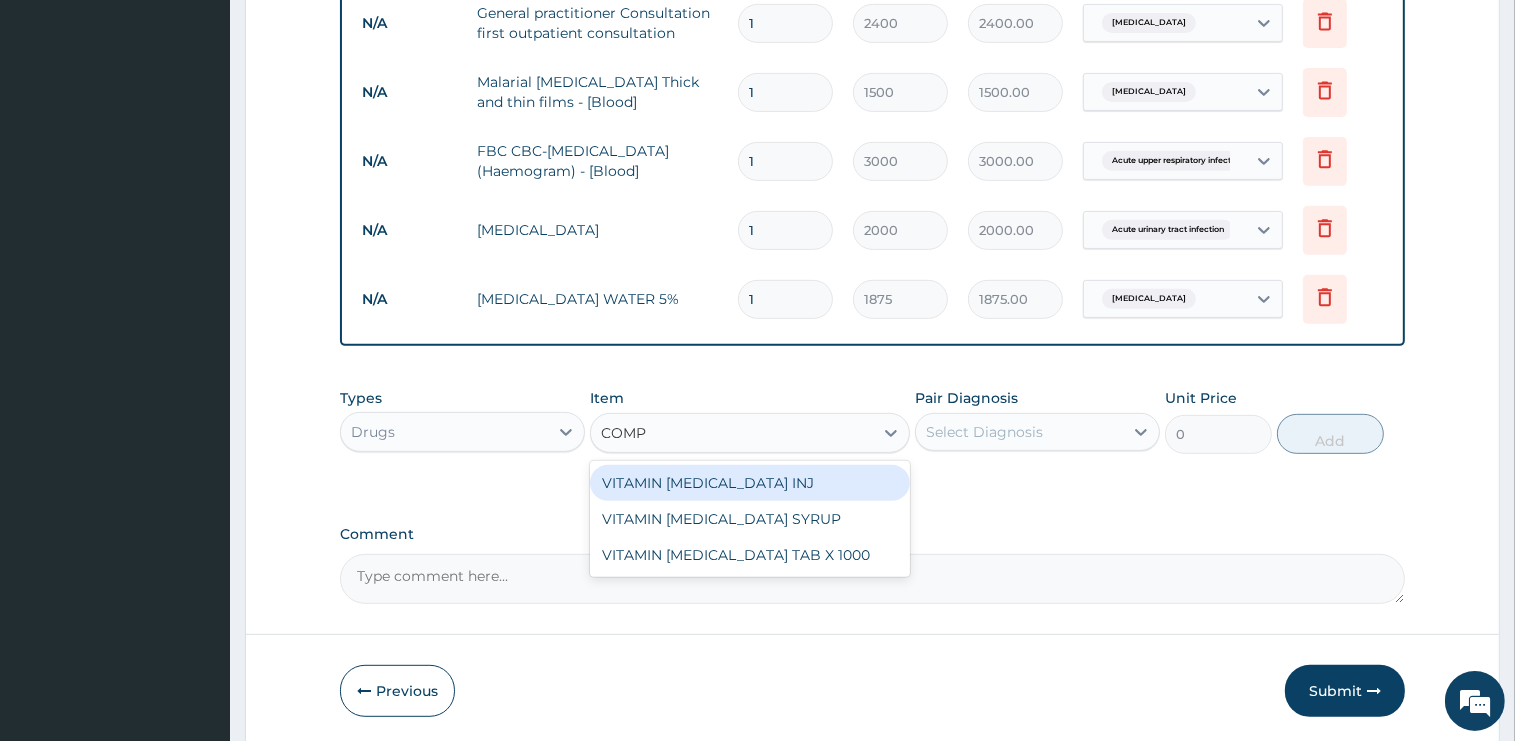 click on "VITAMIN B COMPLEX INJ" at bounding box center (750, 483) 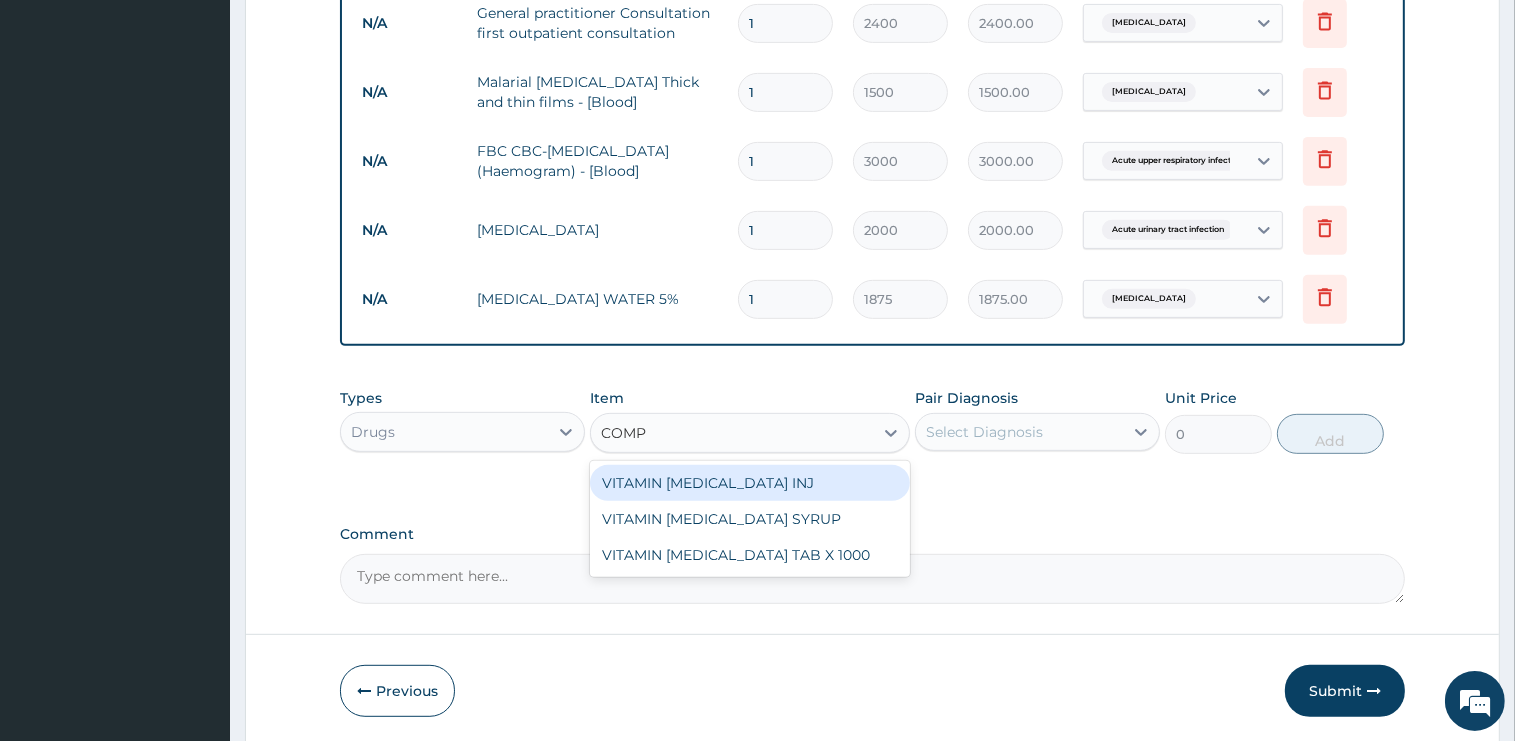 type 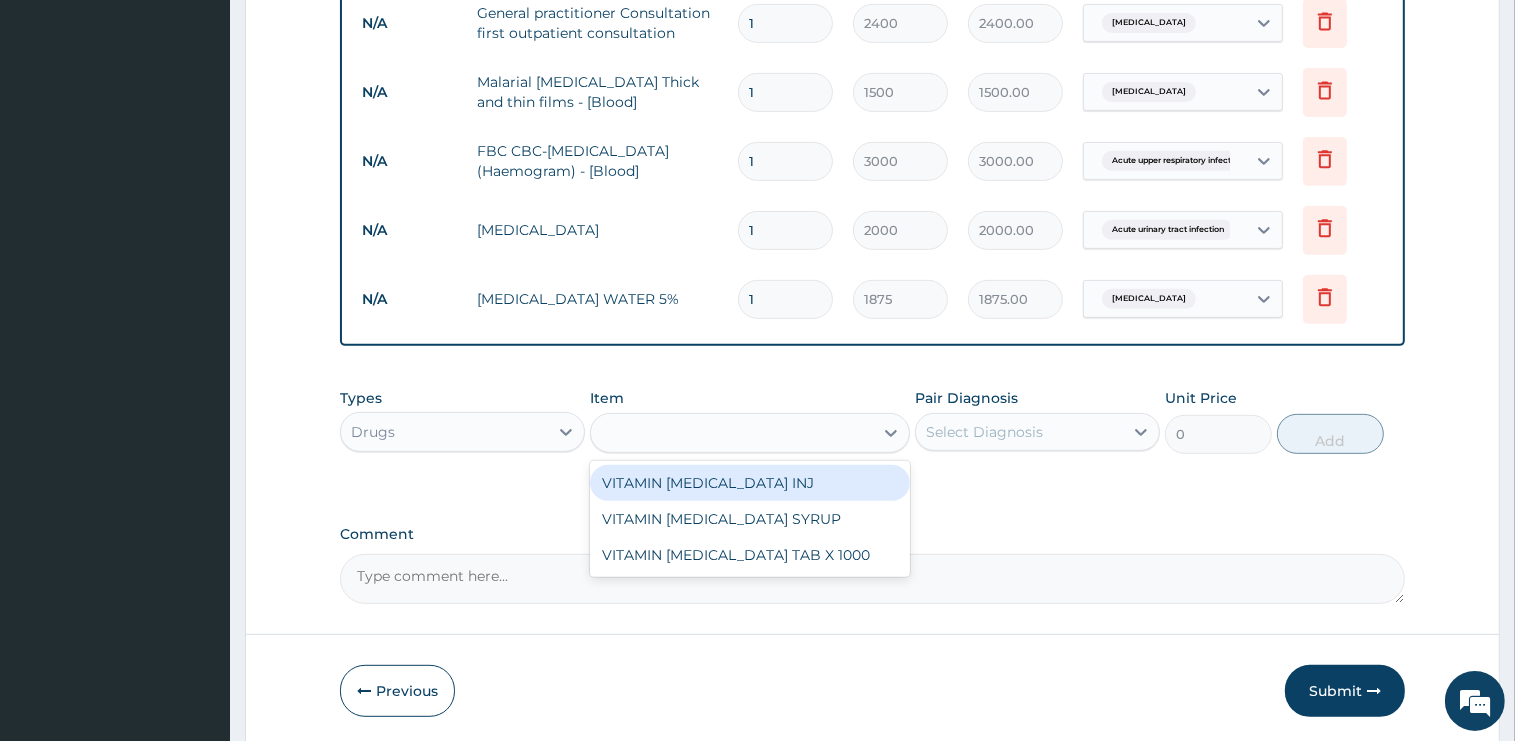 type on "1000" 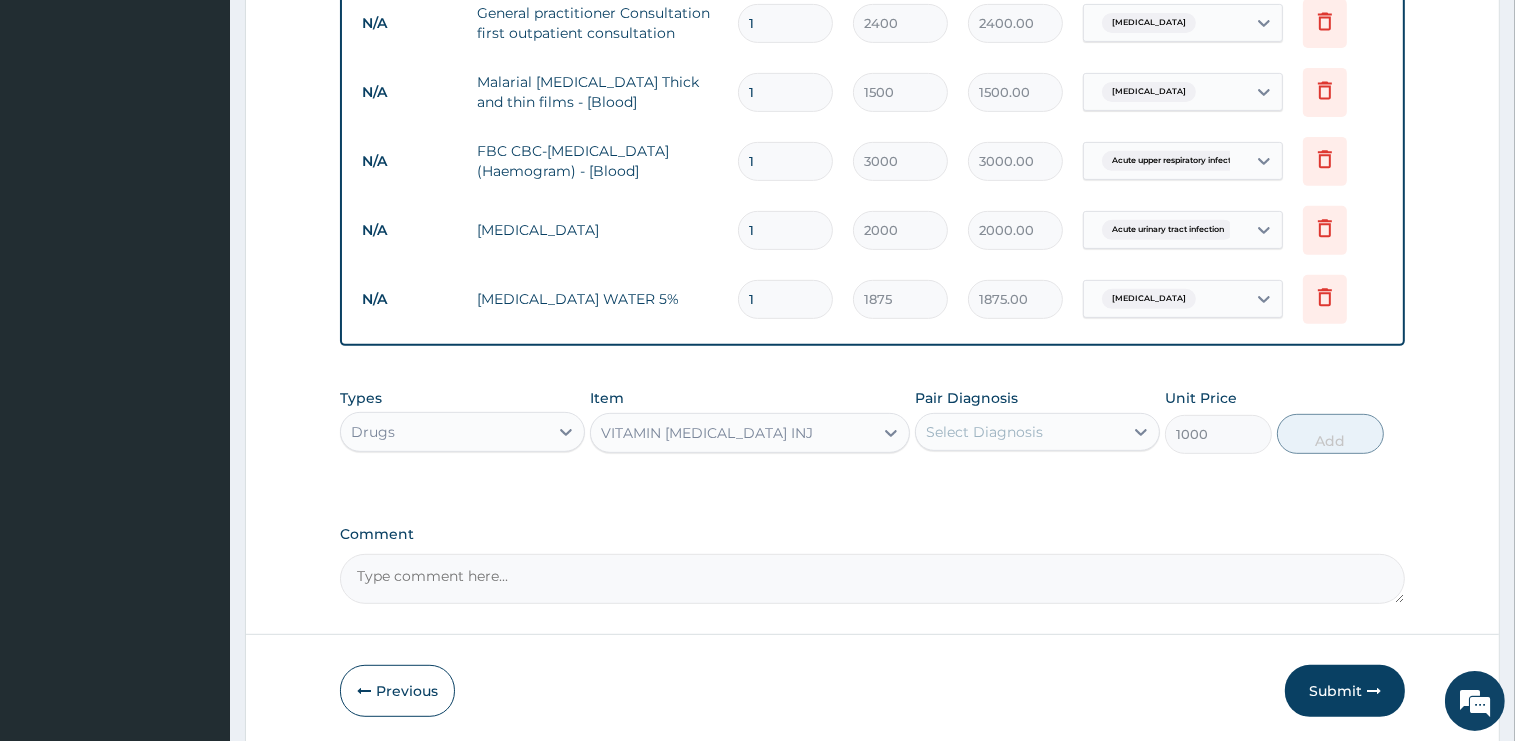 click on "Select Diagnosis" at bounding box center [984, 432] 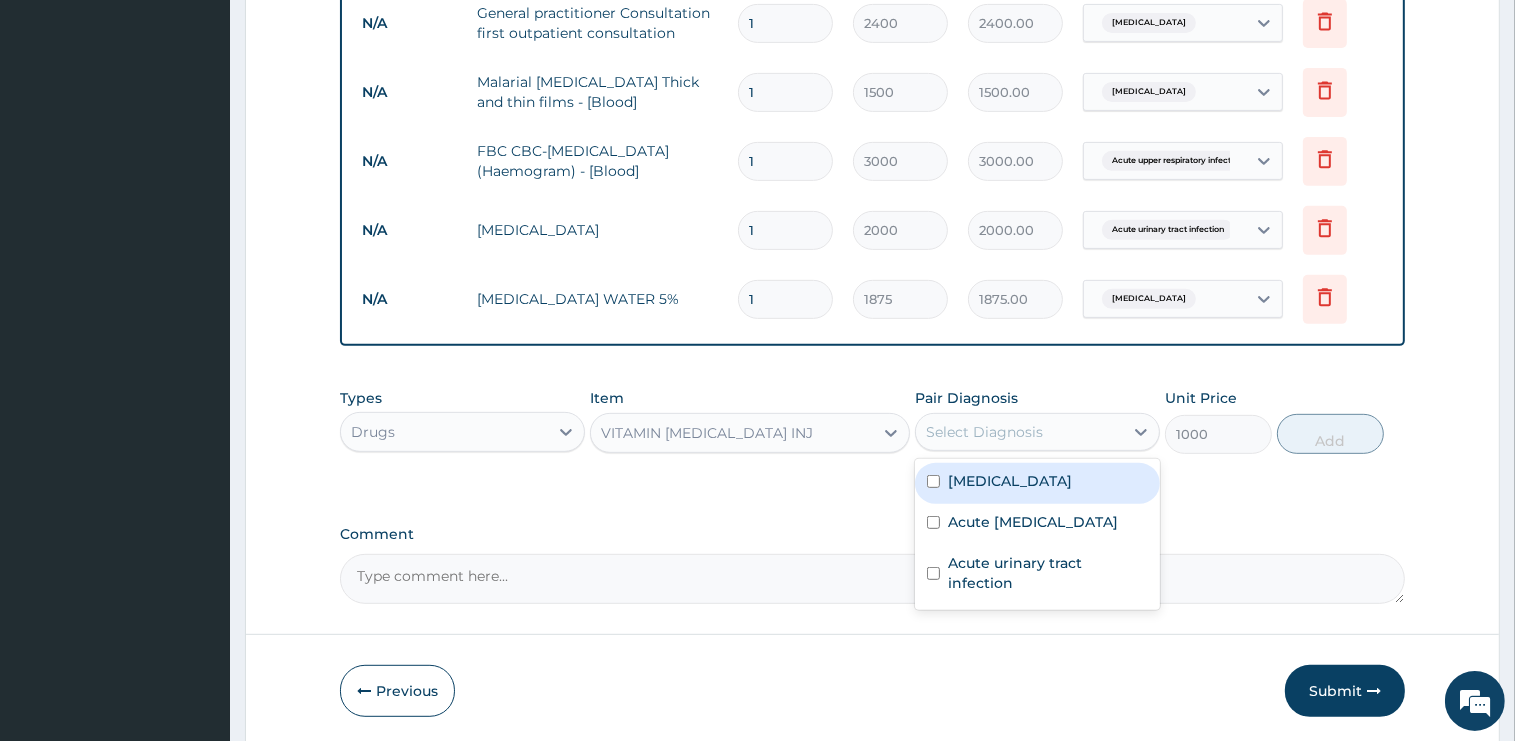 click on "Malaria" at bounding box center [1037, 483] 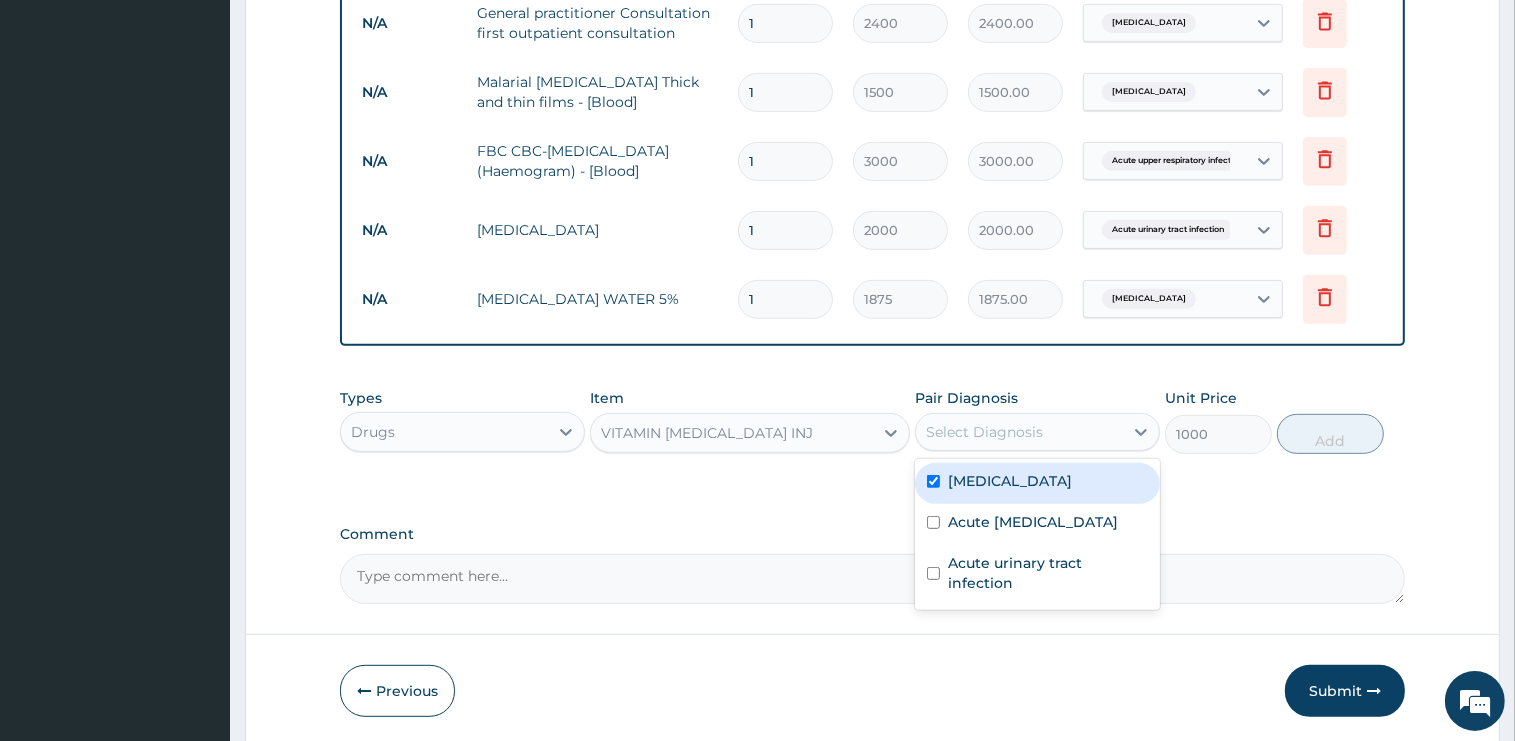 checkbox on "true" 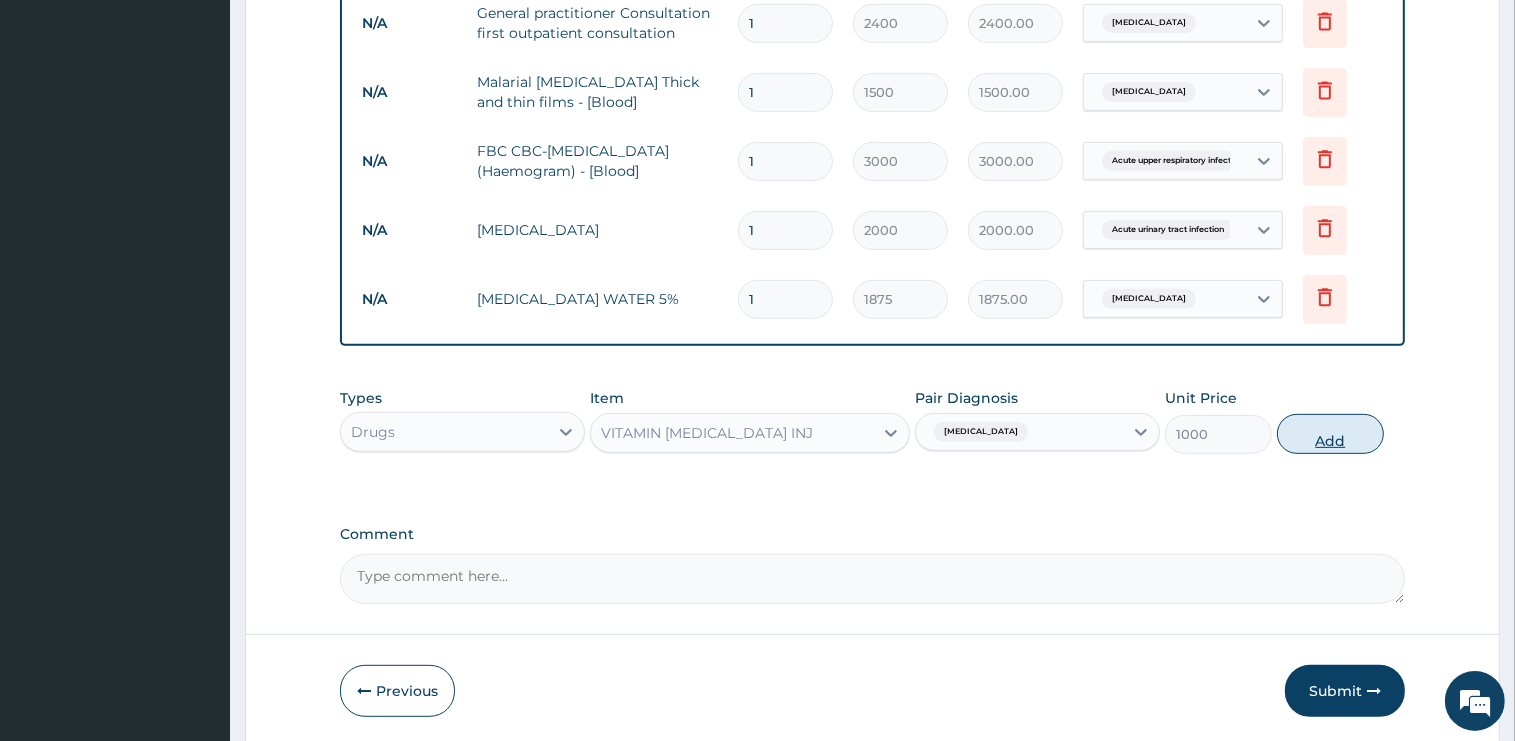 click on "Add" at bounding box center [1330, 434] 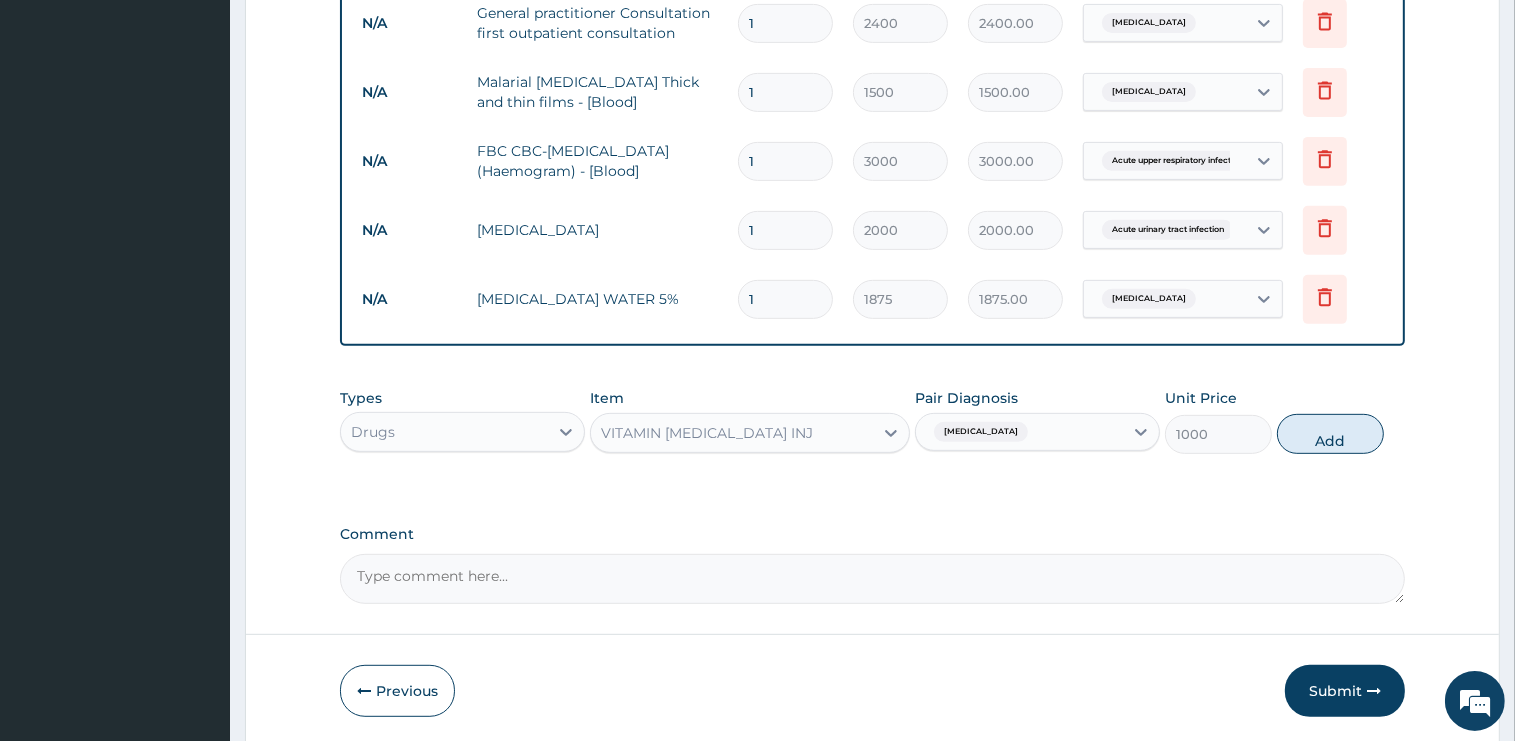 type on "0" 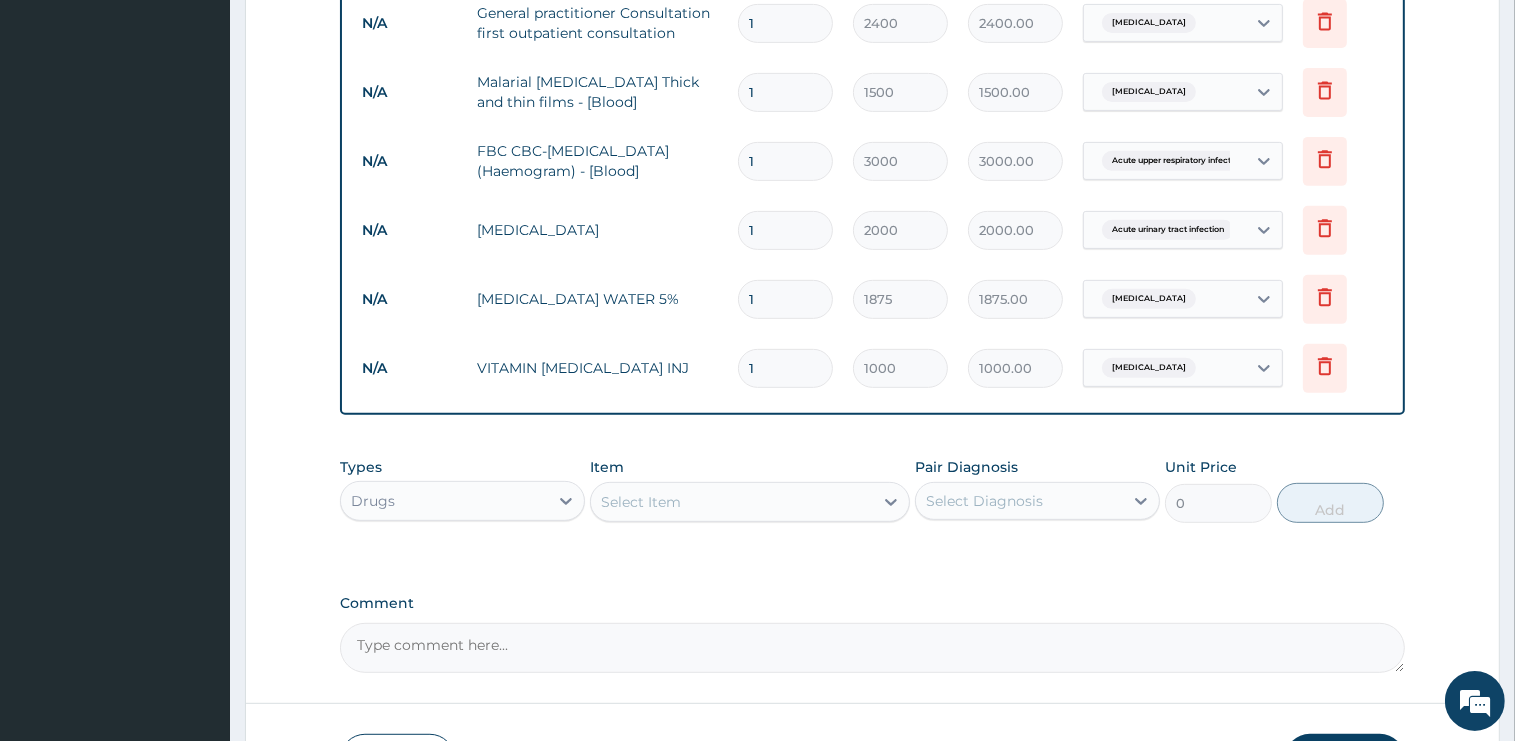 click on "Select Item" at bounding box center [732, 502] 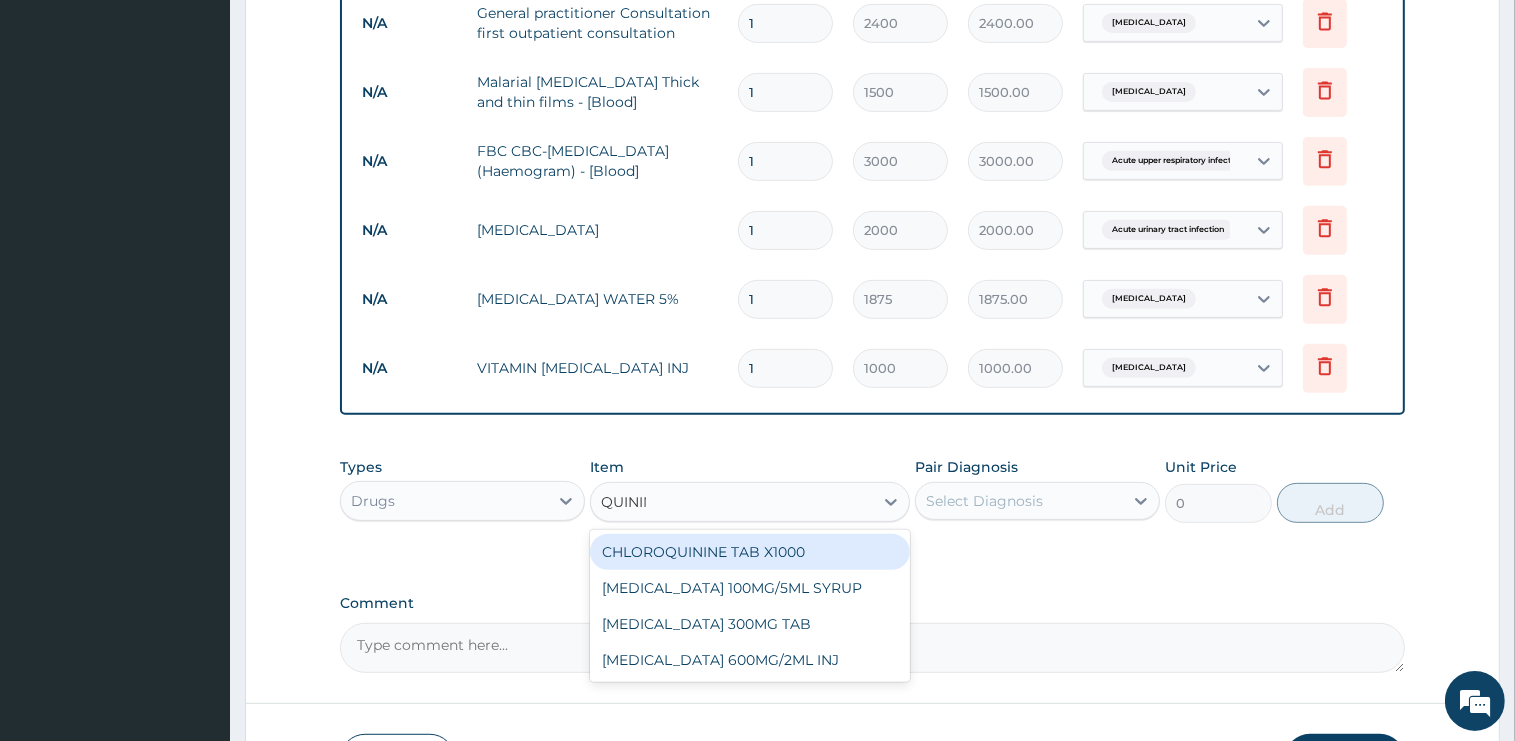 type on "QUININE" 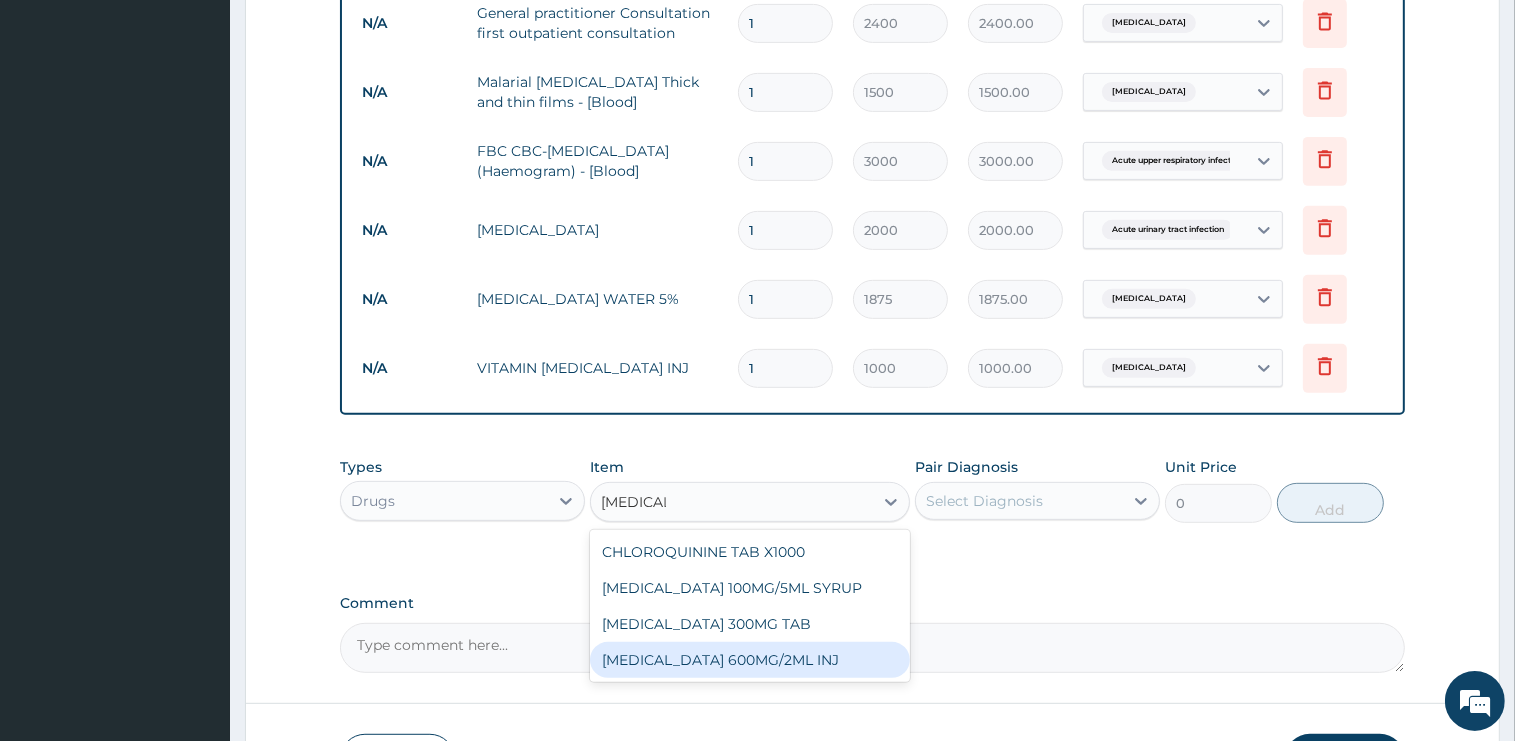 click on "QUININE 600MG/2ML INJ" at bounding box center (750, 660) 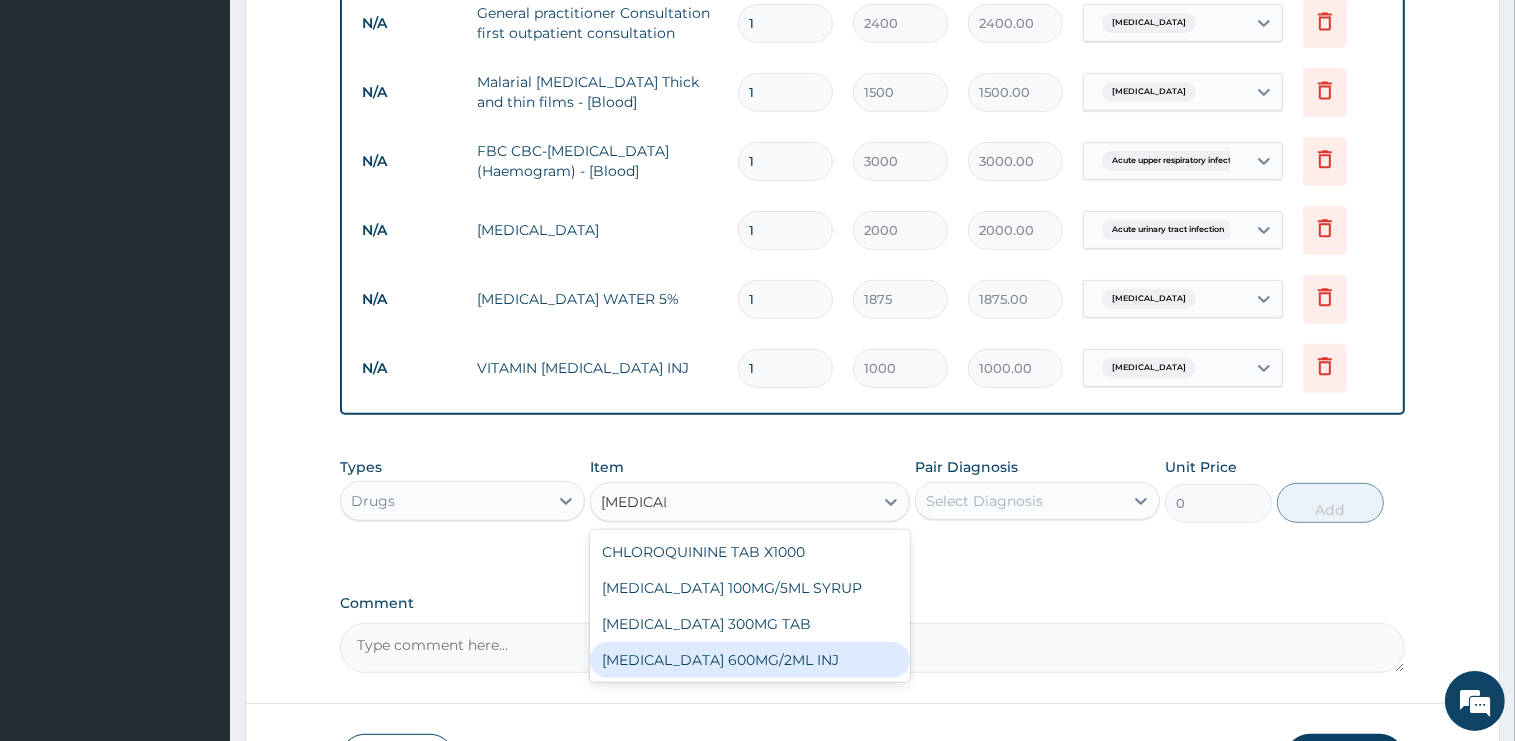 type 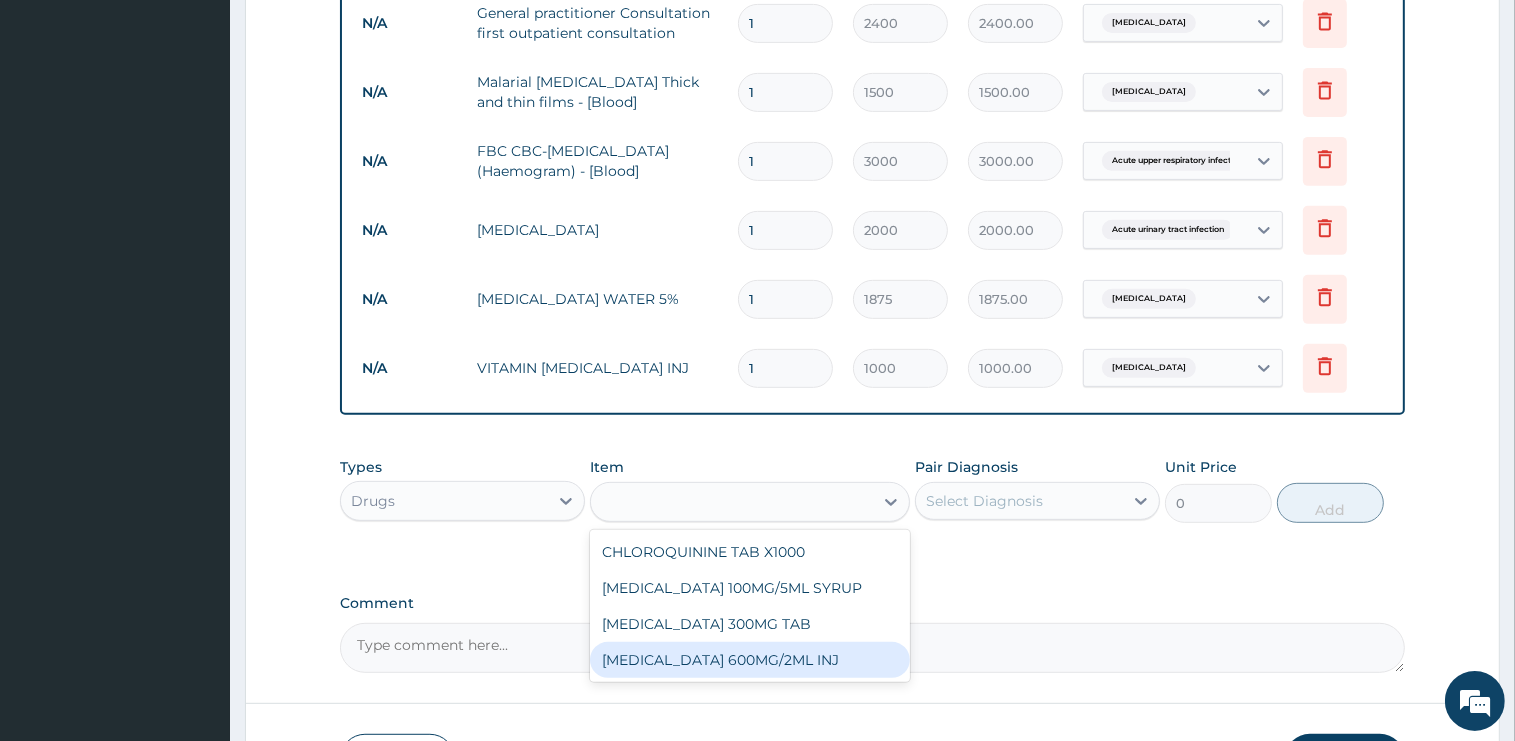 type on "3000" 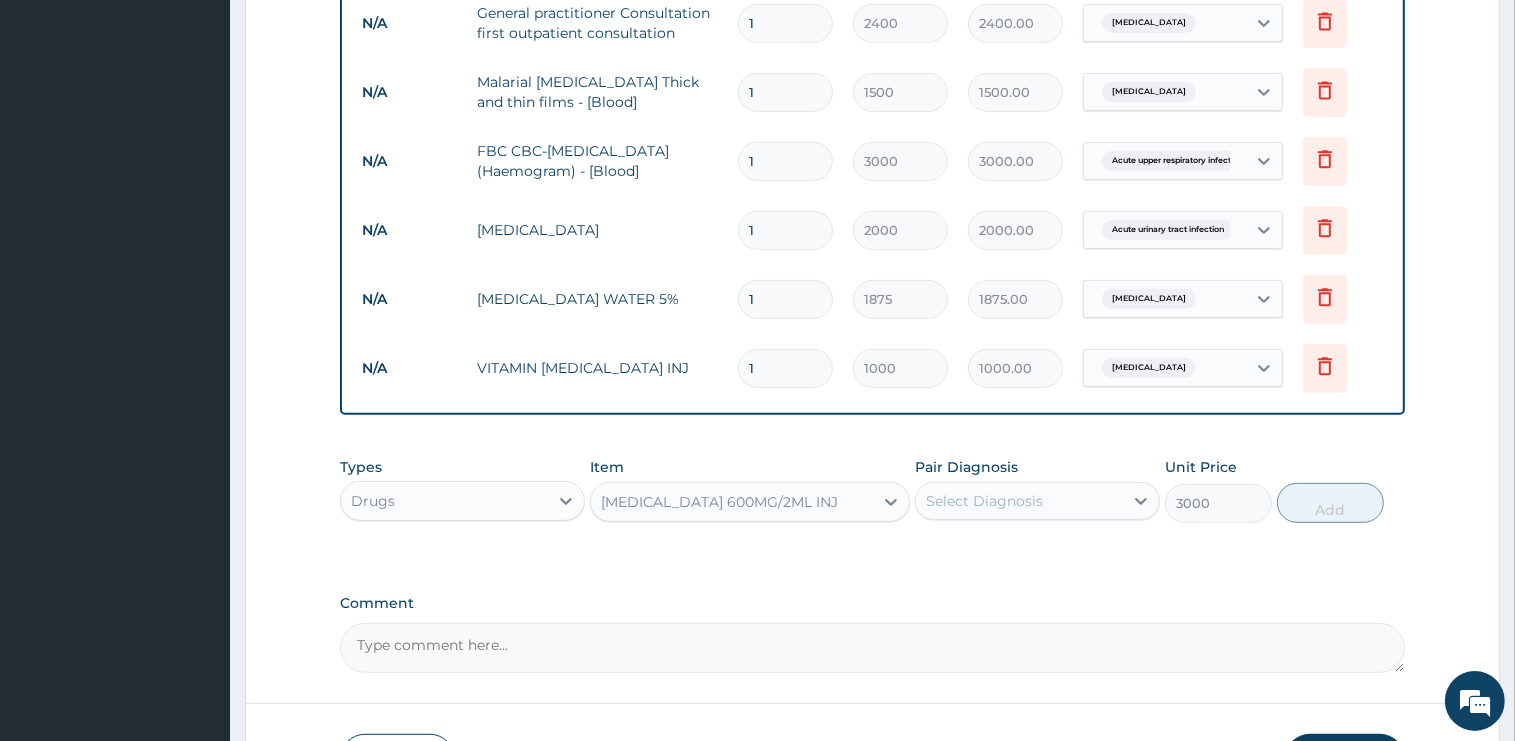 click on "Select Diagnosis" at bounding box center (1019, 501) 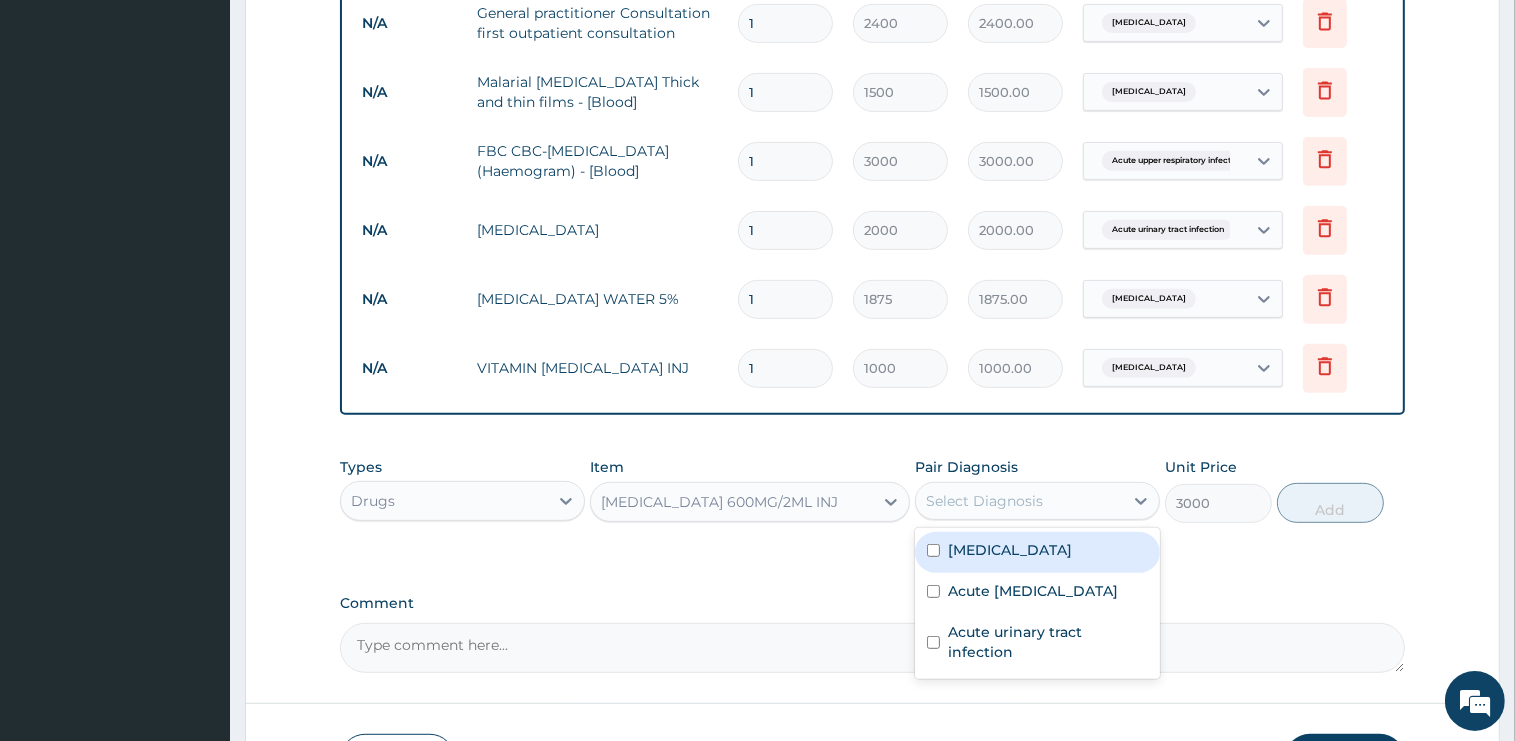click on "Malaria" at bounding box center (1037, 552) 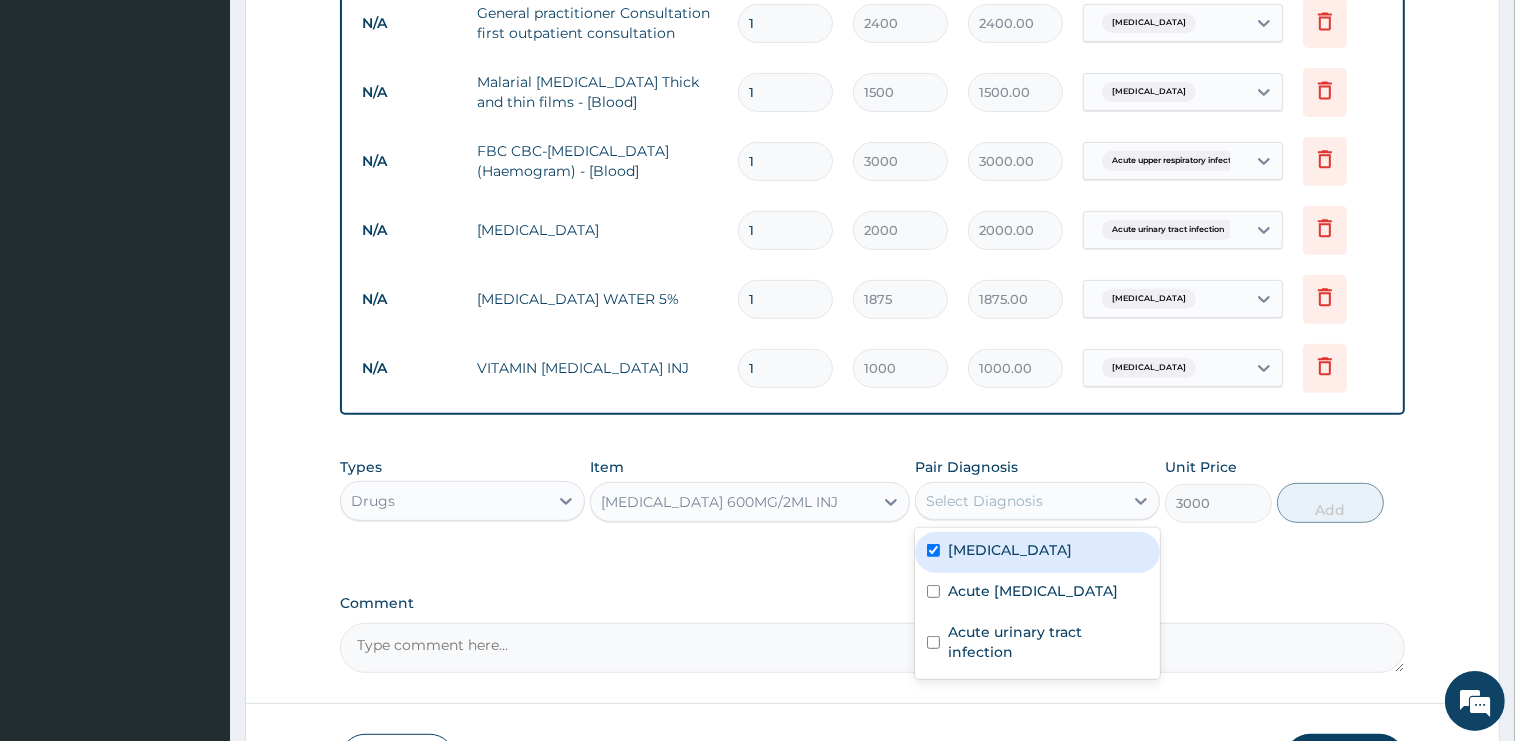 checkbox on "true" 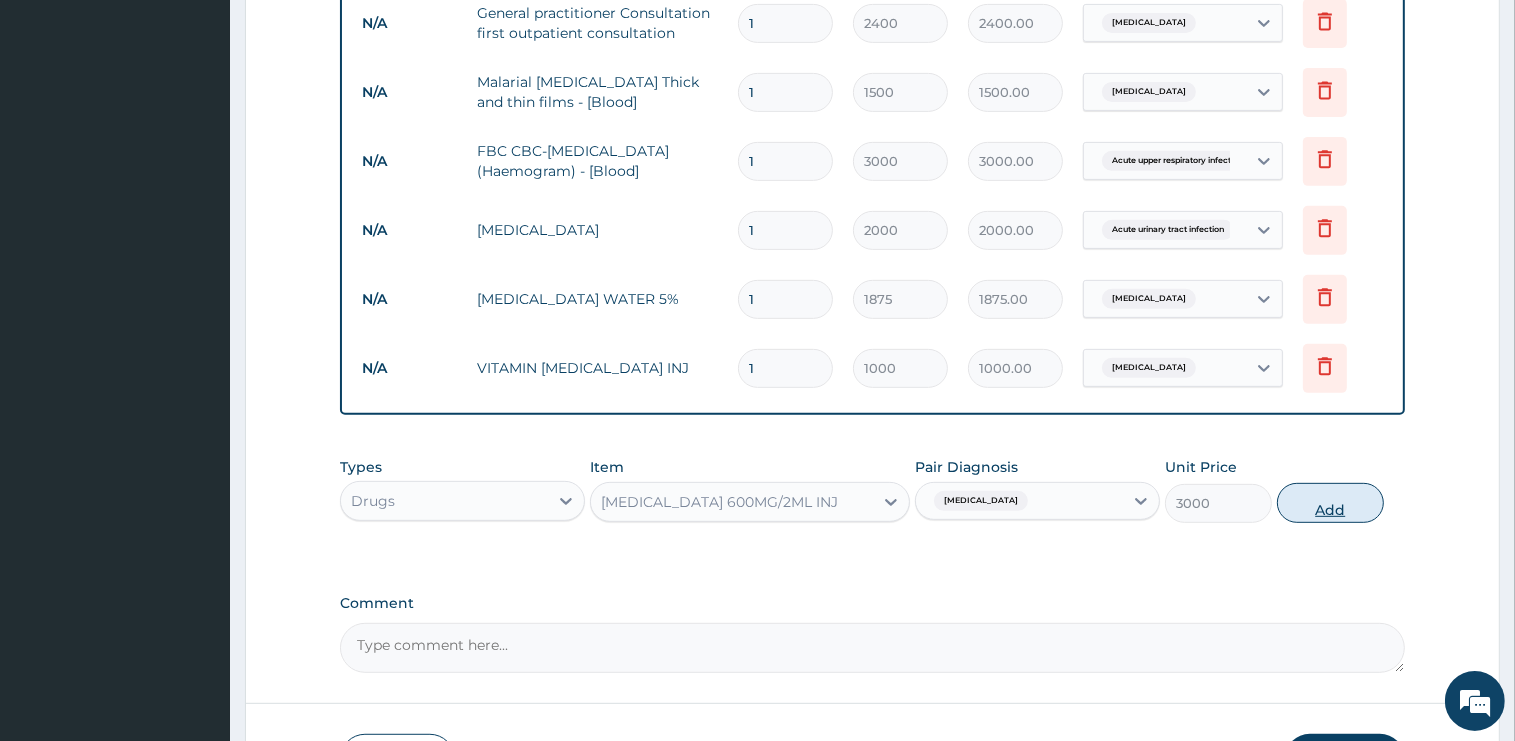 click on "Add" at bounding box center [1330, 503] 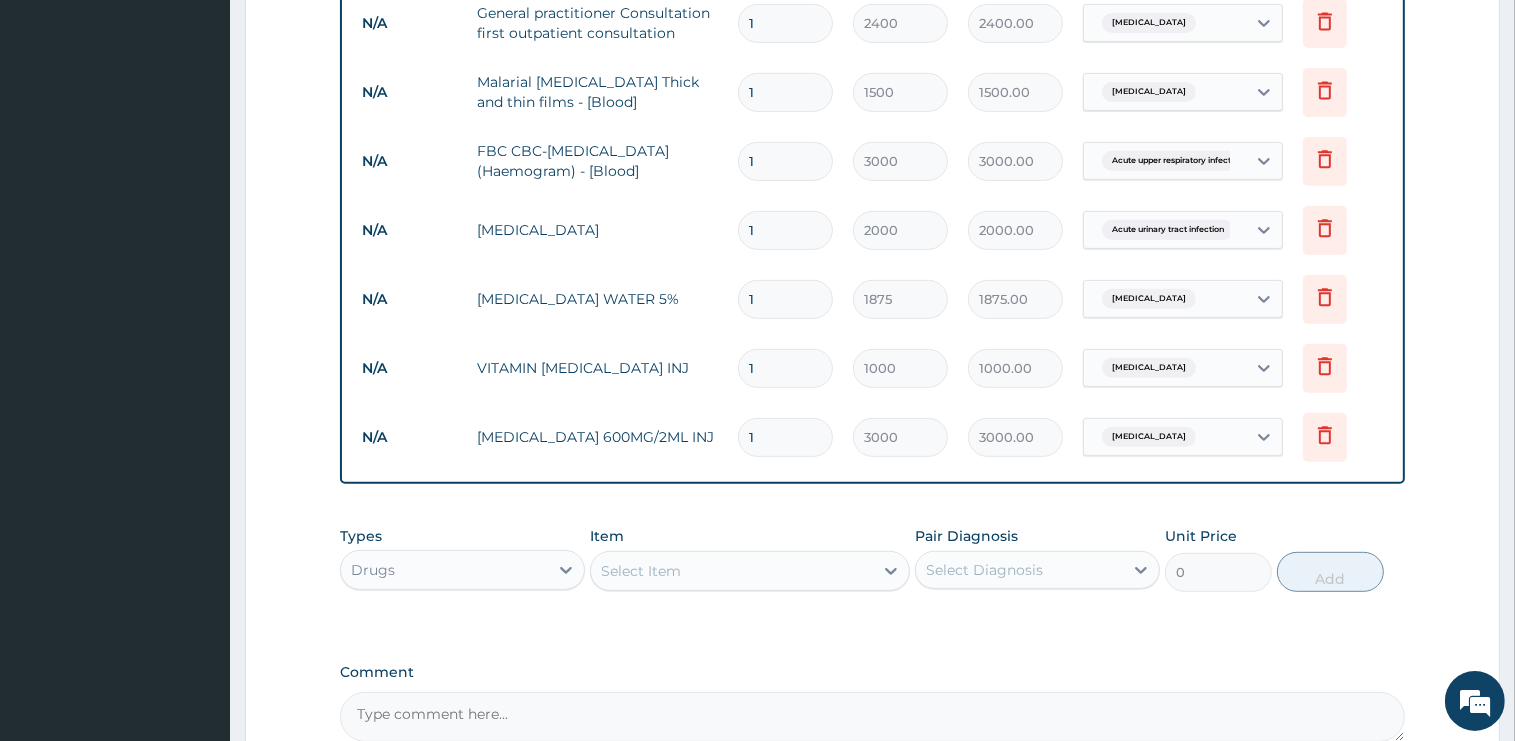 click on "Select Item" at bounding box center [732, 571] 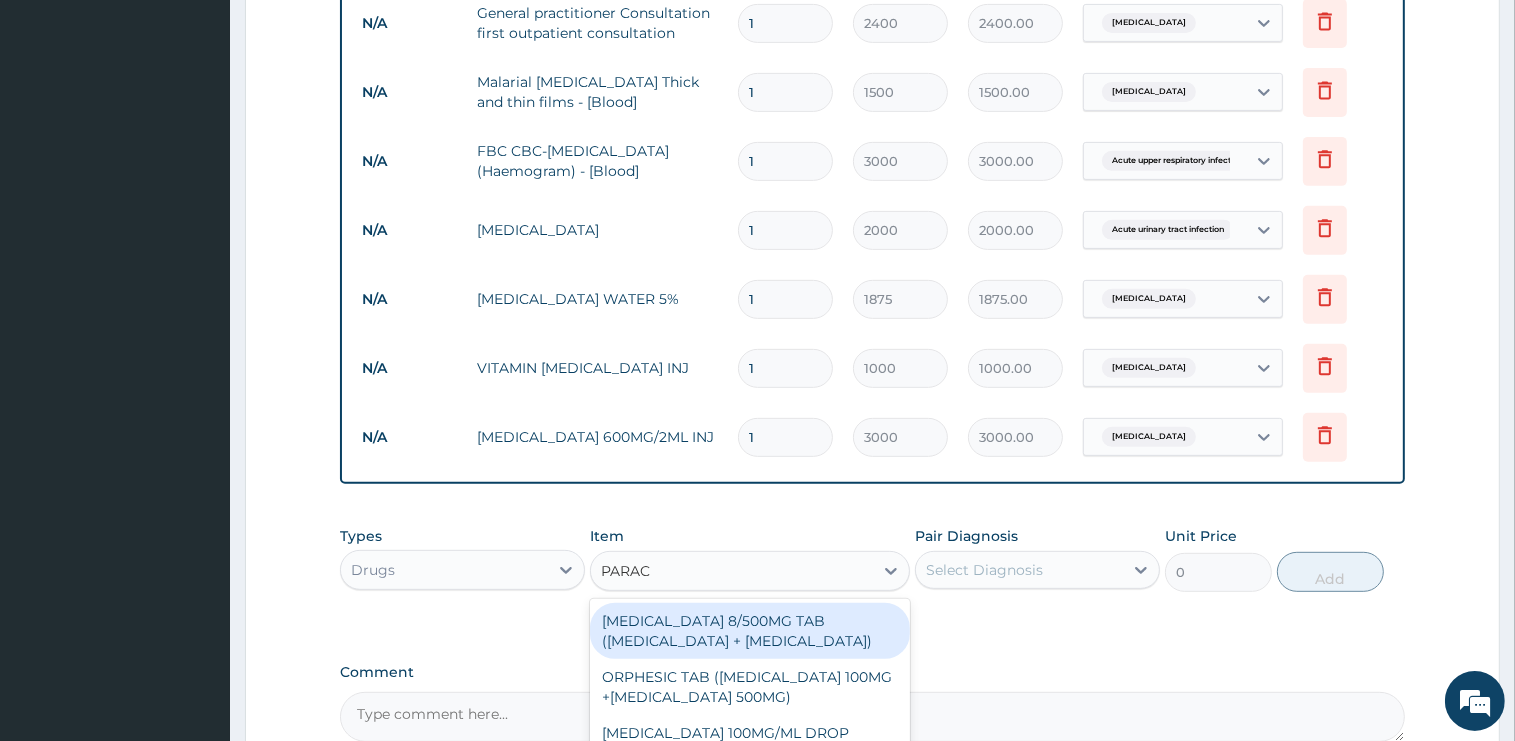 type on "PARACE" 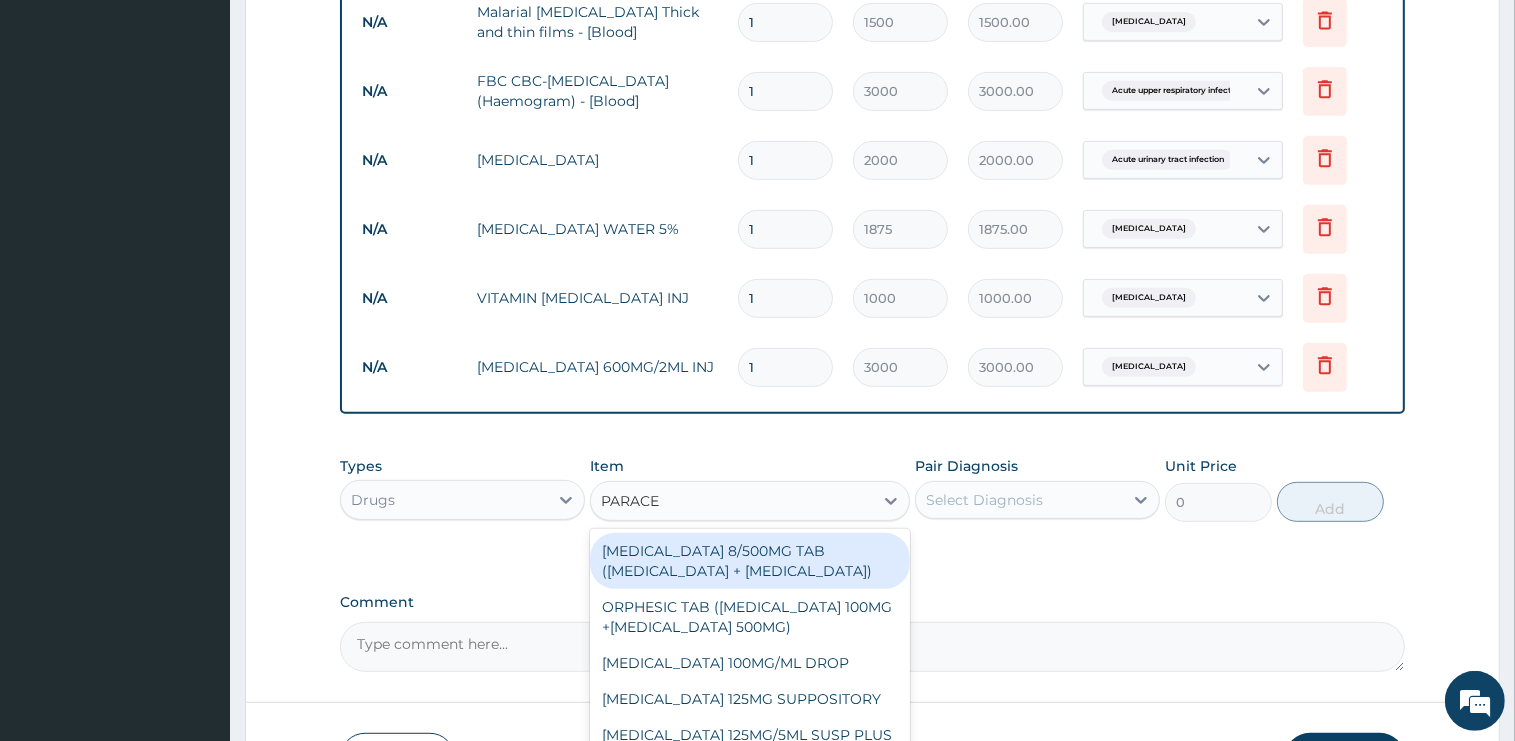 scroll, scrollTop: 1016, scrollLeft: 0, axis: vertical 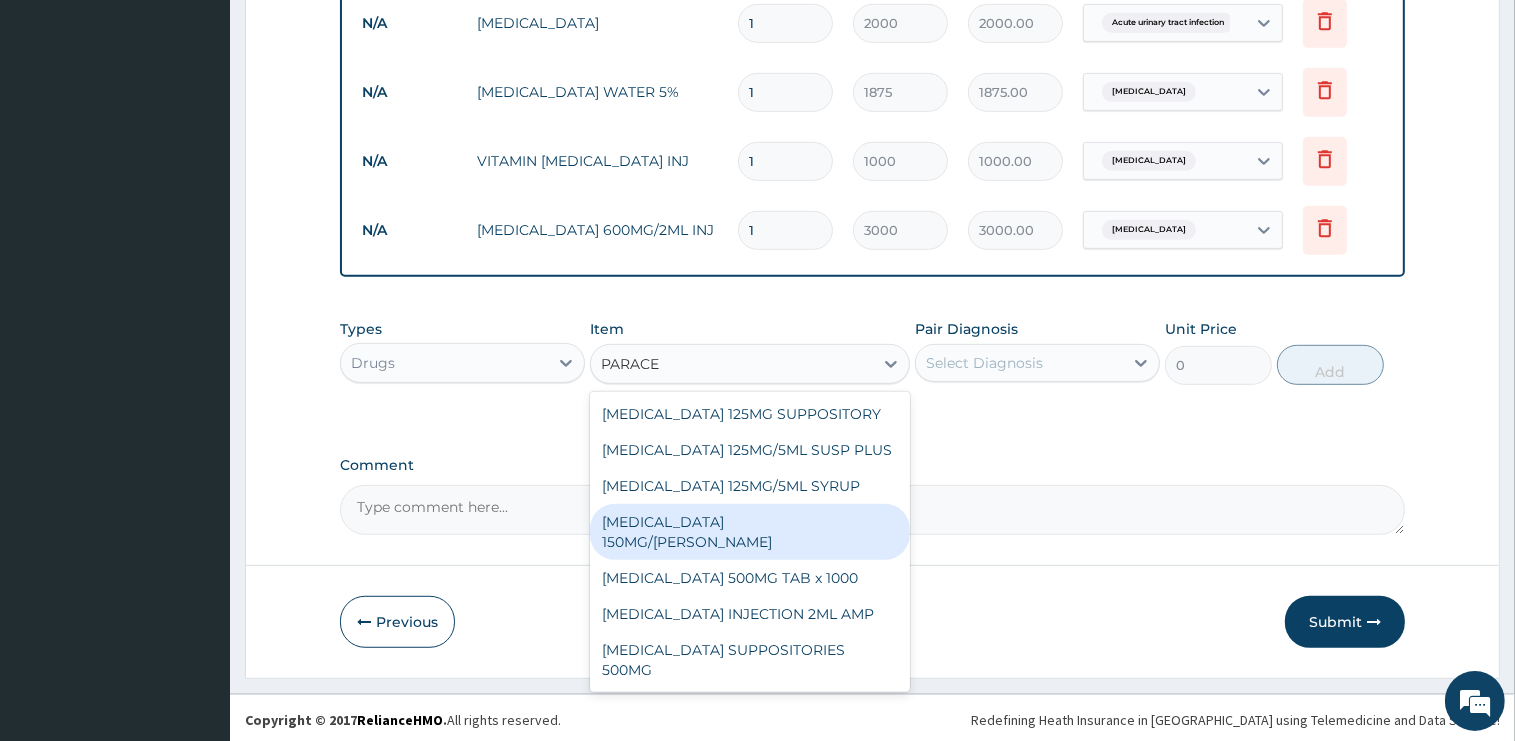 drag, startPoint x: 792, startPoint y: 509, endPoint x: 802, endPoint y: 548, distance: 40.261642 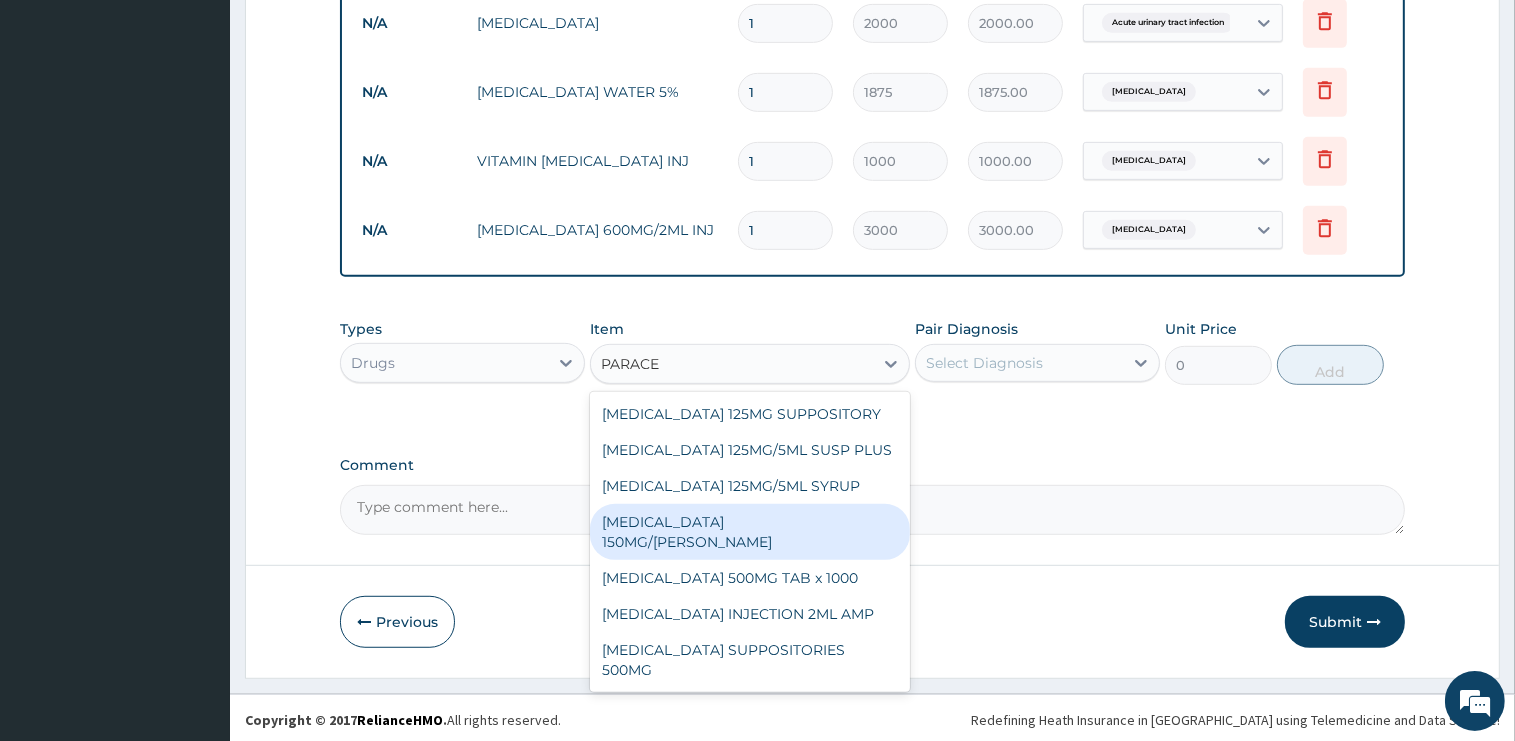 click on "CO-CODAMOL 8/500MG TAB (CODEINE PHOSPHATE + PARACETAMOL) ORPHESIC TAB (ORPHENADRINE 100MG +PARACETAMOL 500MG)  PARACETAMOL 100MG/ML DROP PARACETAMOL 125MG SUPPOSITORY PARACETAMOL 125MG/5ML SUSP PLUS PARACETAMOL 125MG/5ML SYRUP PARACETAMOL 150MG/ML VIAL PARACETAMOL 500MG TAB x 1000 PARACETAMOL INJECTION 2ML AMP PARACETAMOL SUPPOSITORIES 500MG" at bounding box center [750, 542] 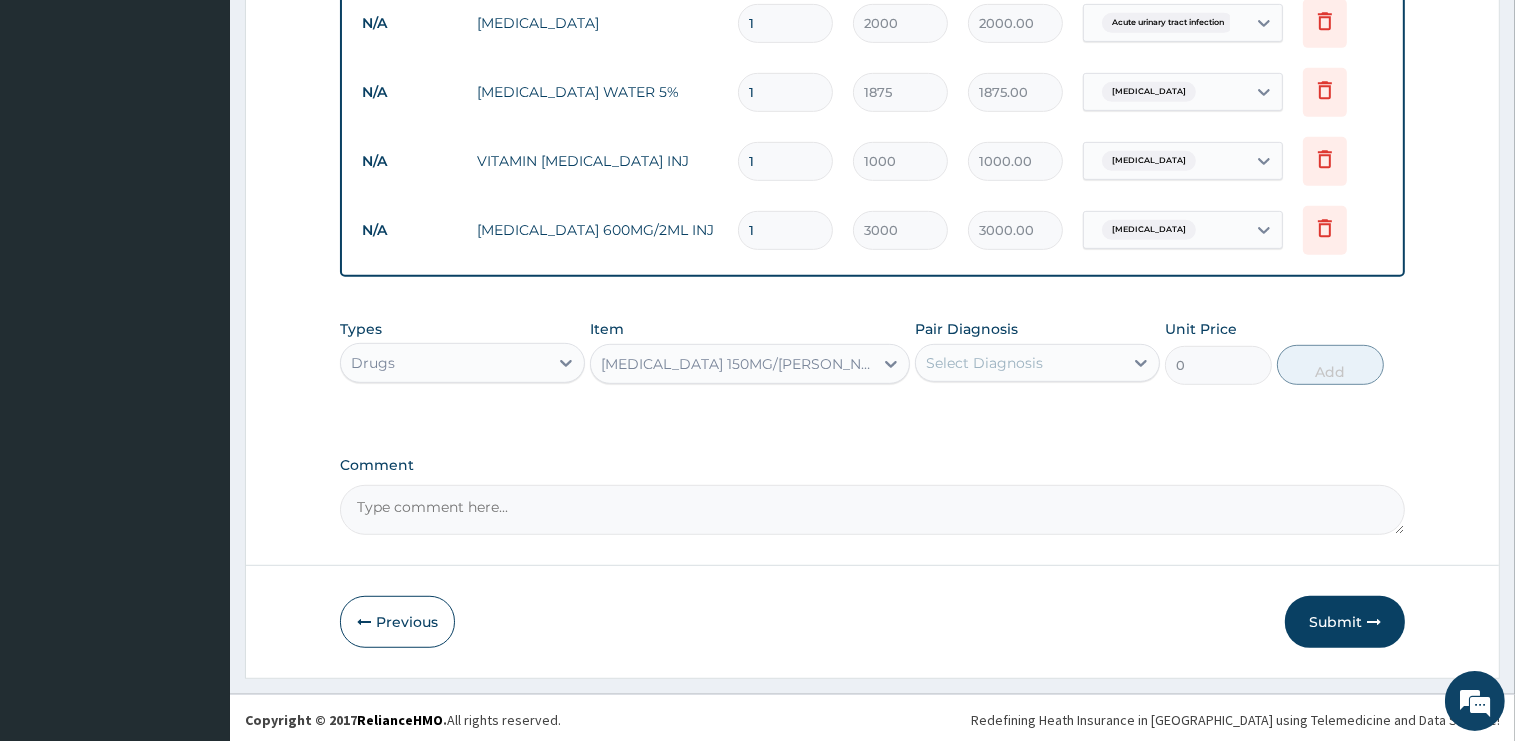 type 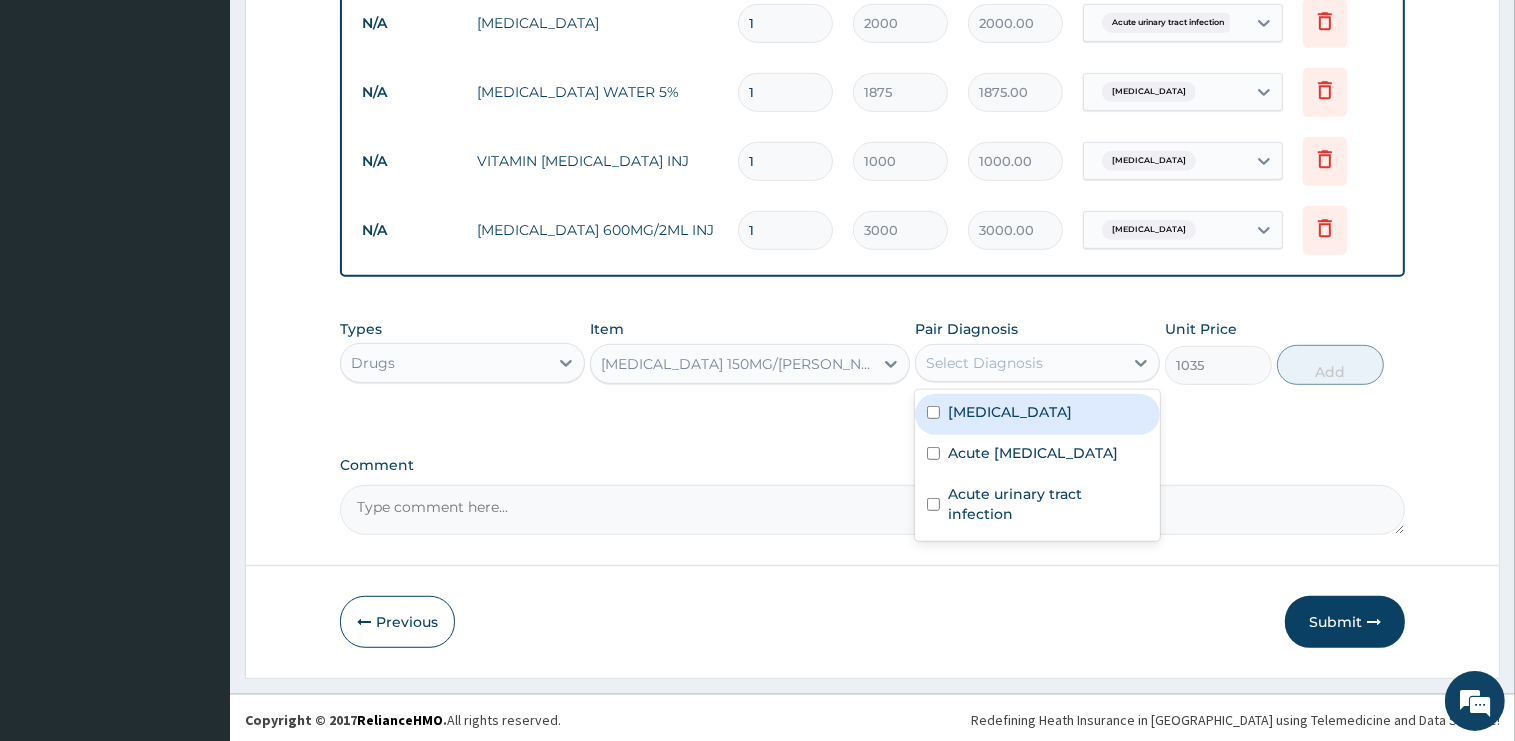 click on "Select Diagnosis" at bounding box center [984, 363] 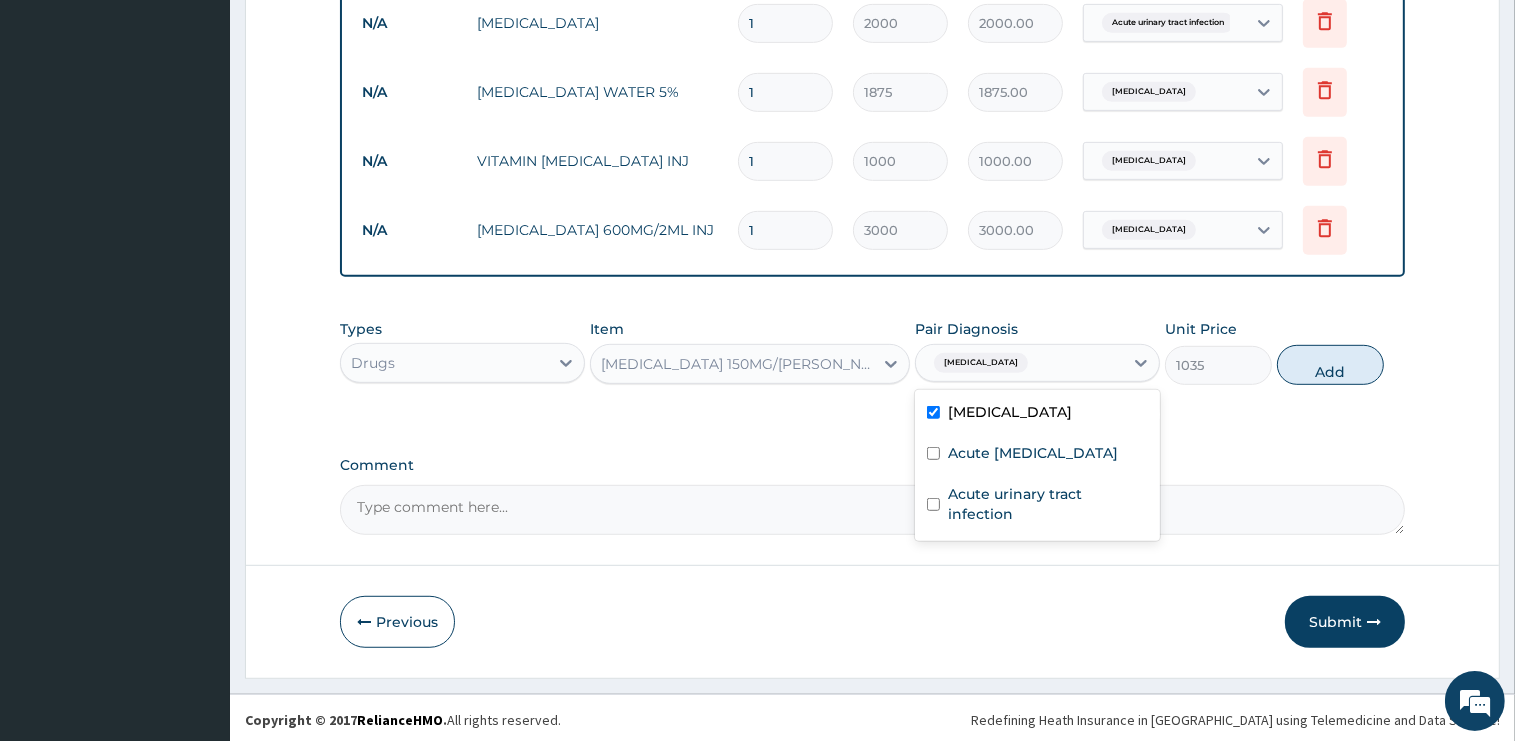 checkbox on "true" 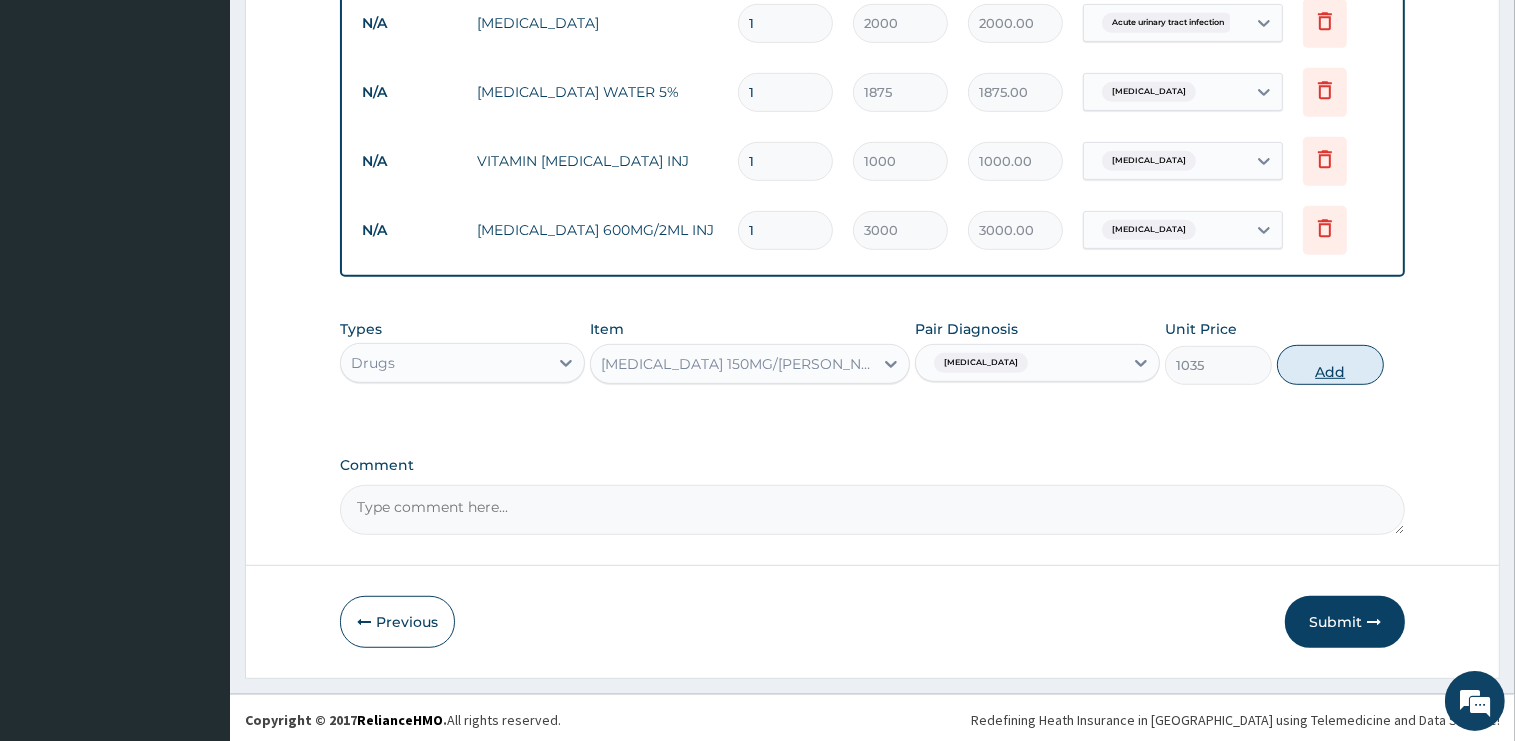 click on "Add" at bounding box center (1330, 365) 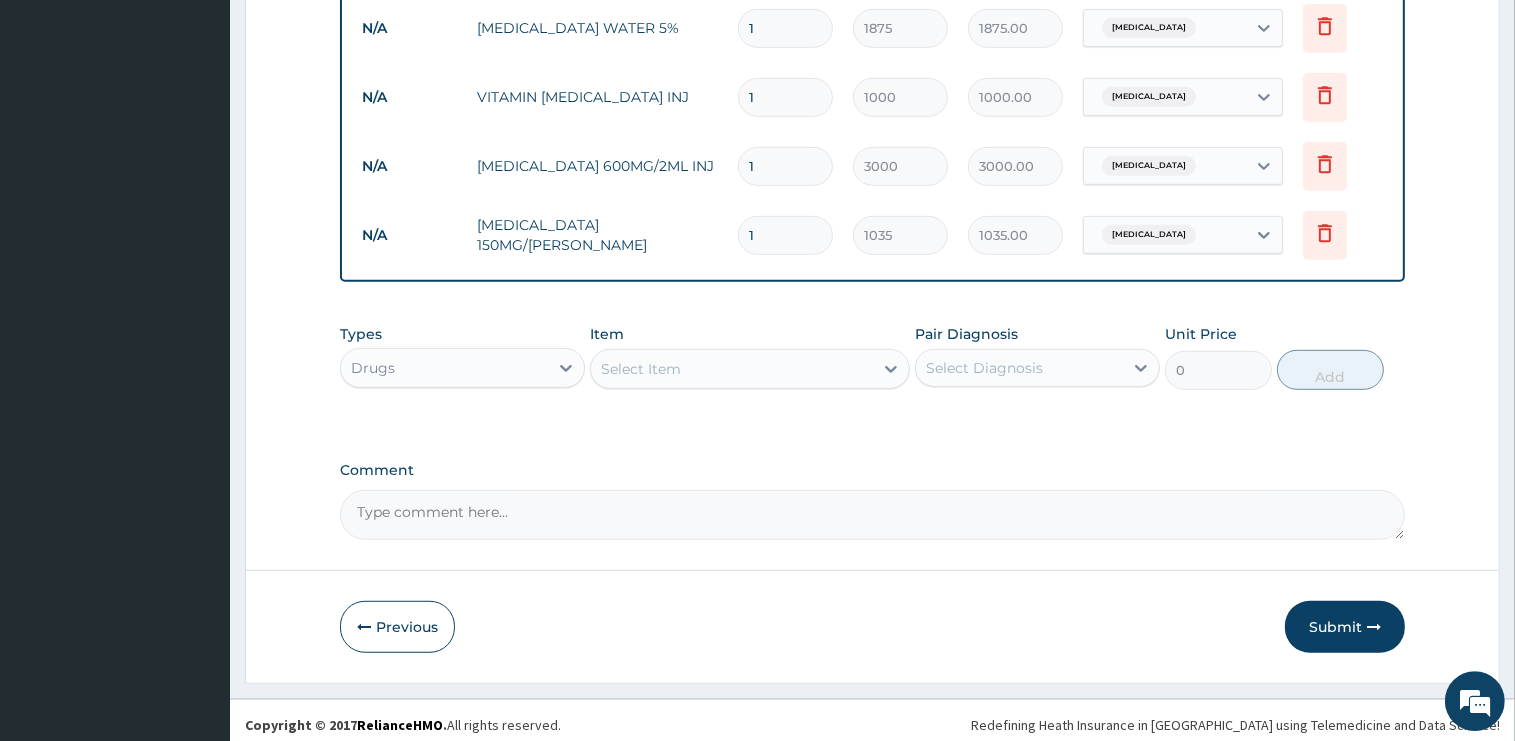scroll, scrollTop: 1084, scrollLeft: 0, axis: vertical 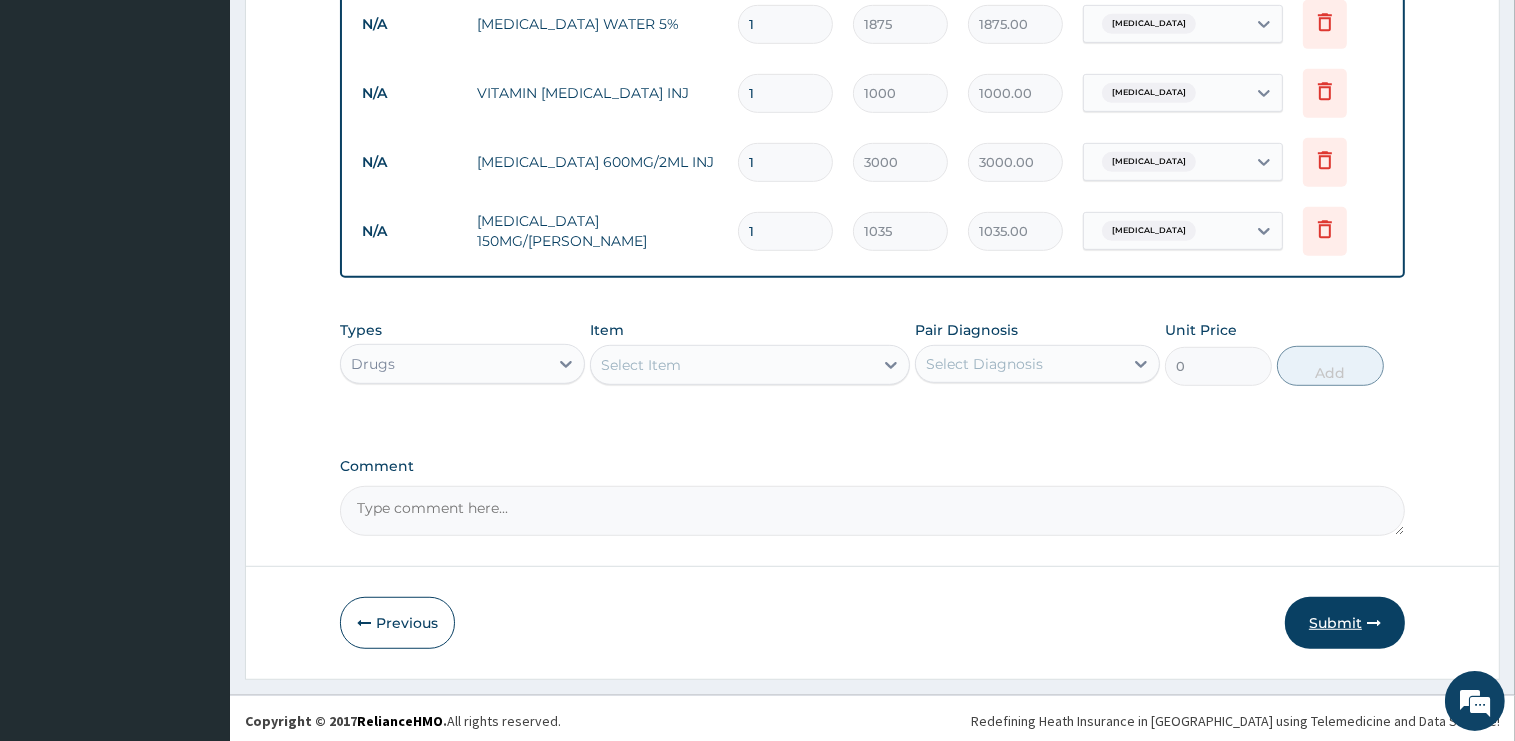 click on "Submit" at bounding box center [1345, 623] 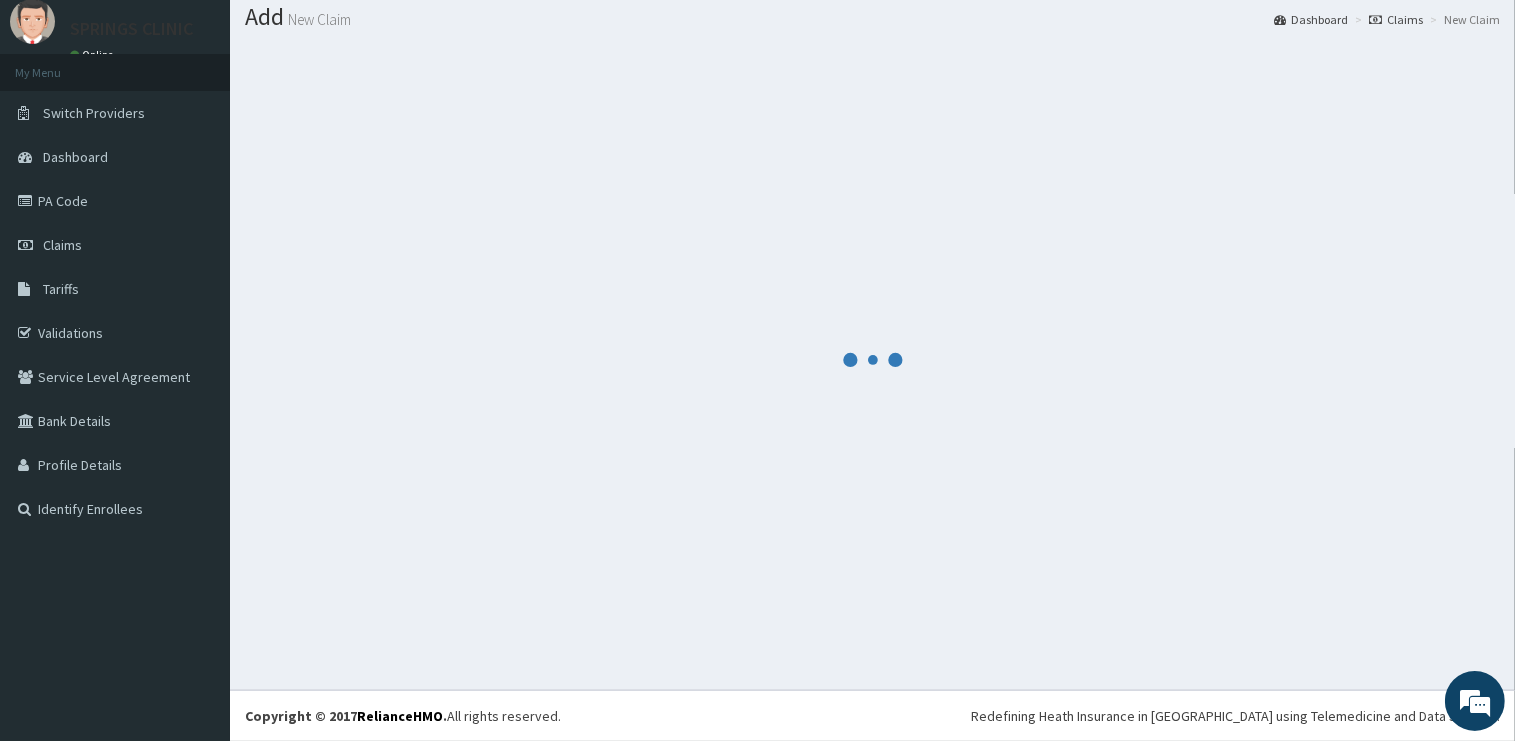 scroll, scrollTop: 60, scrollLeft: 0, axis: vertical 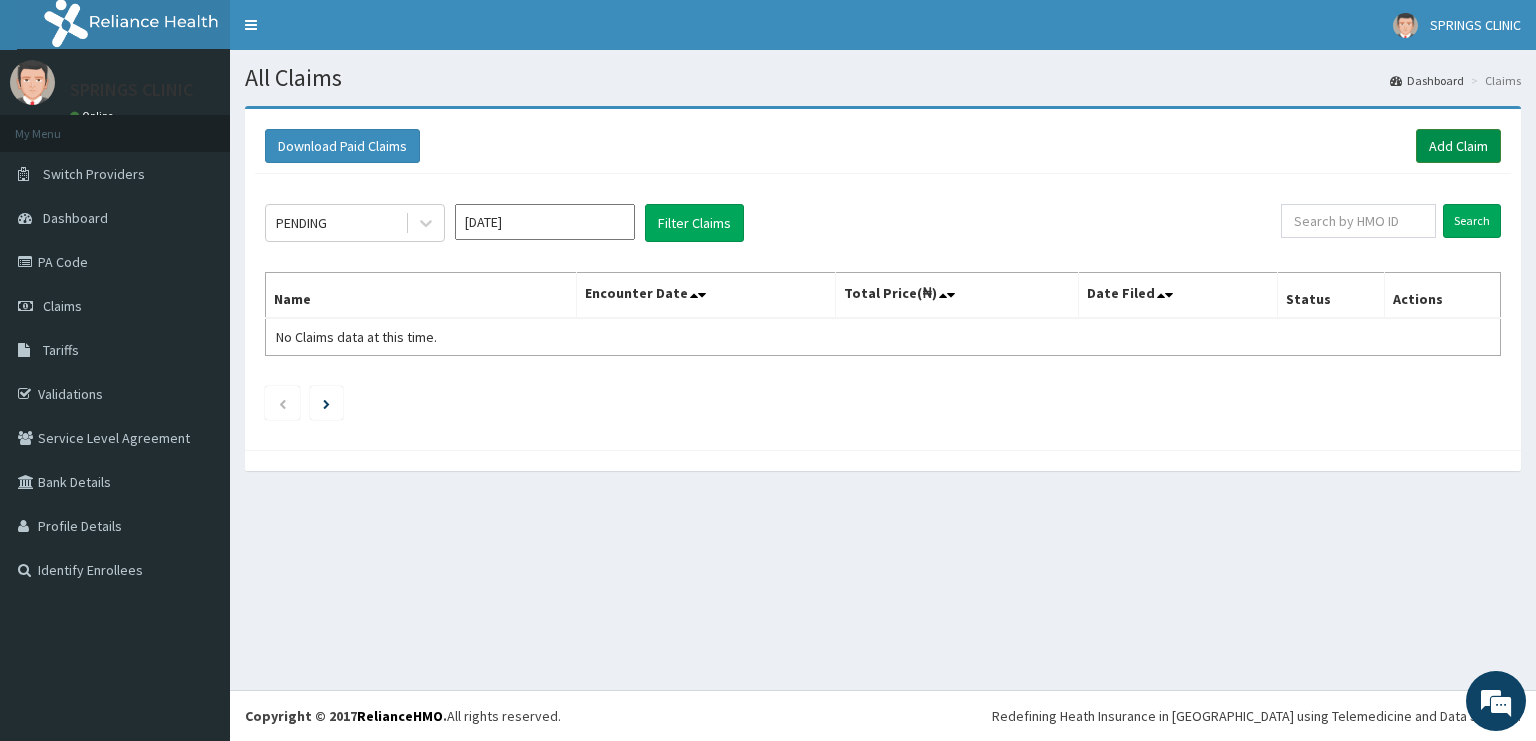 click on "Add Claim" at bounding box center (1458, 146) 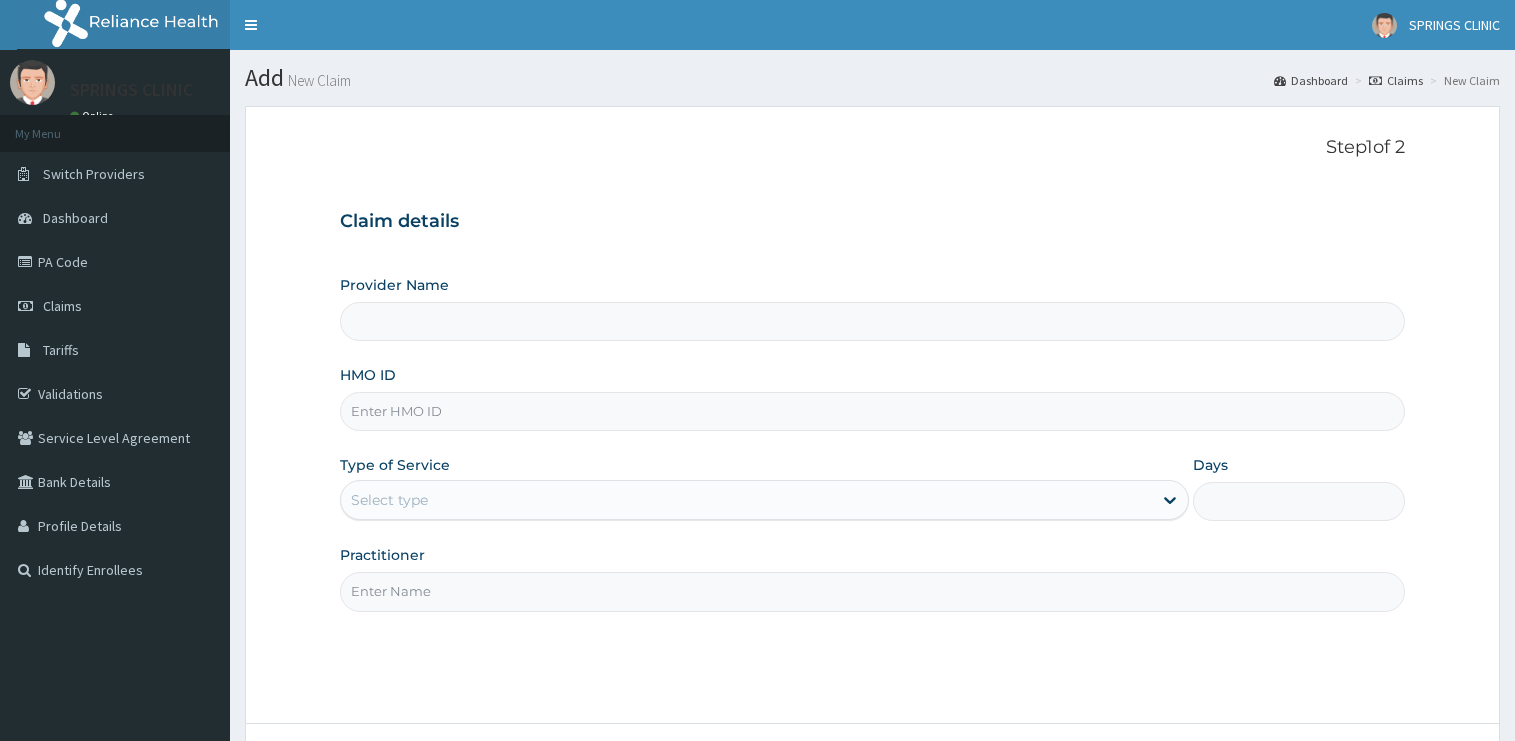 scroll, scrollTop: 0, scrollLeft: 0, axis: both 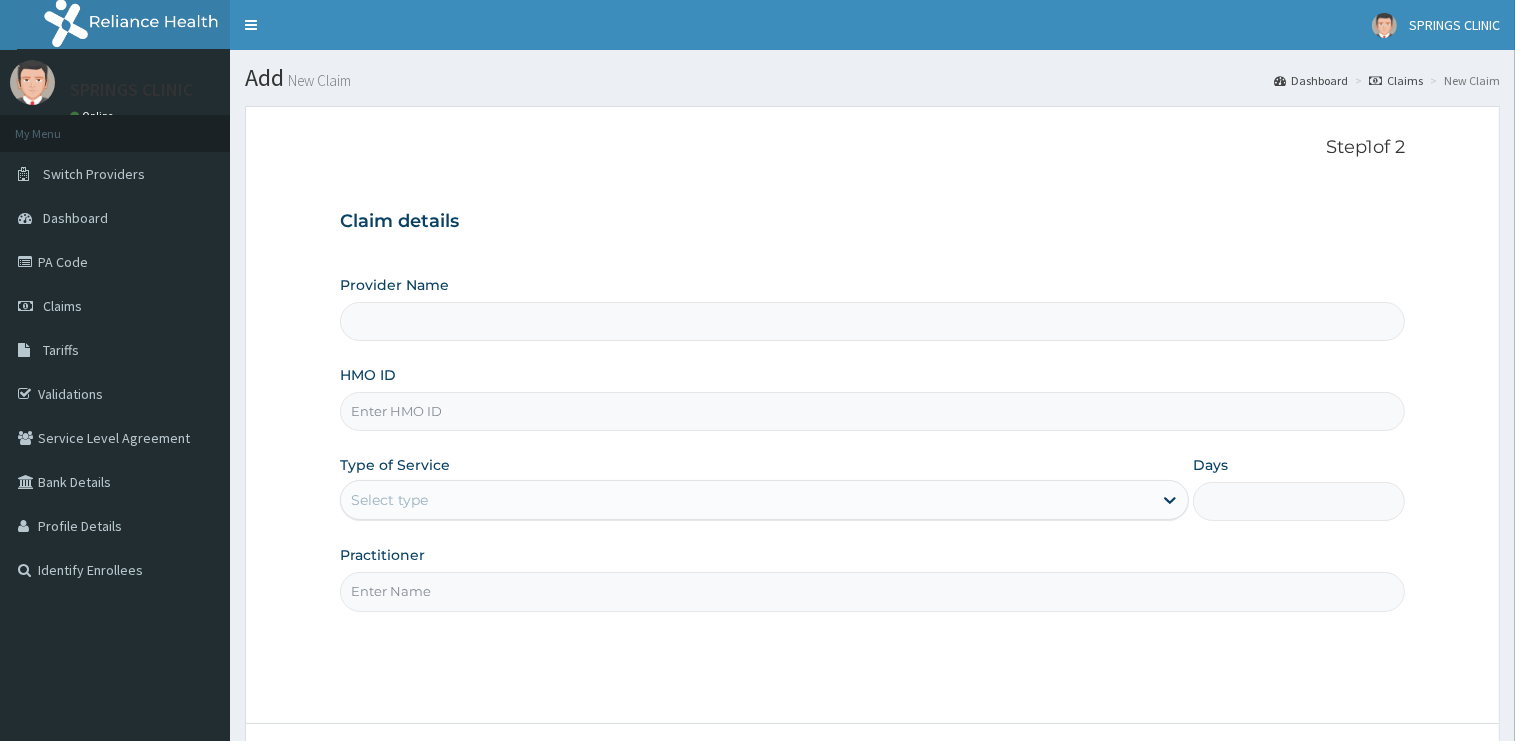 type on "ENP/10548/C" 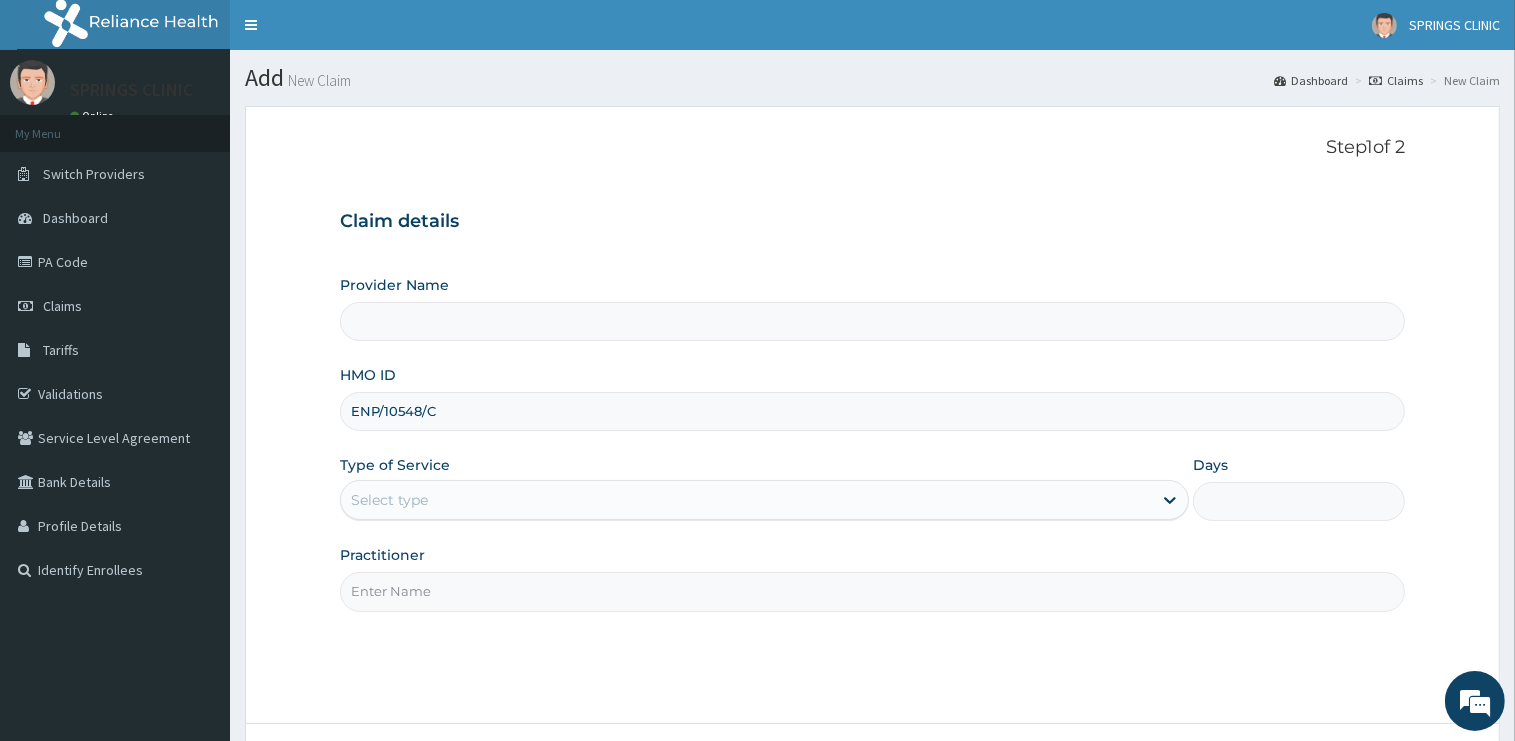 type on "Springs Clinic" 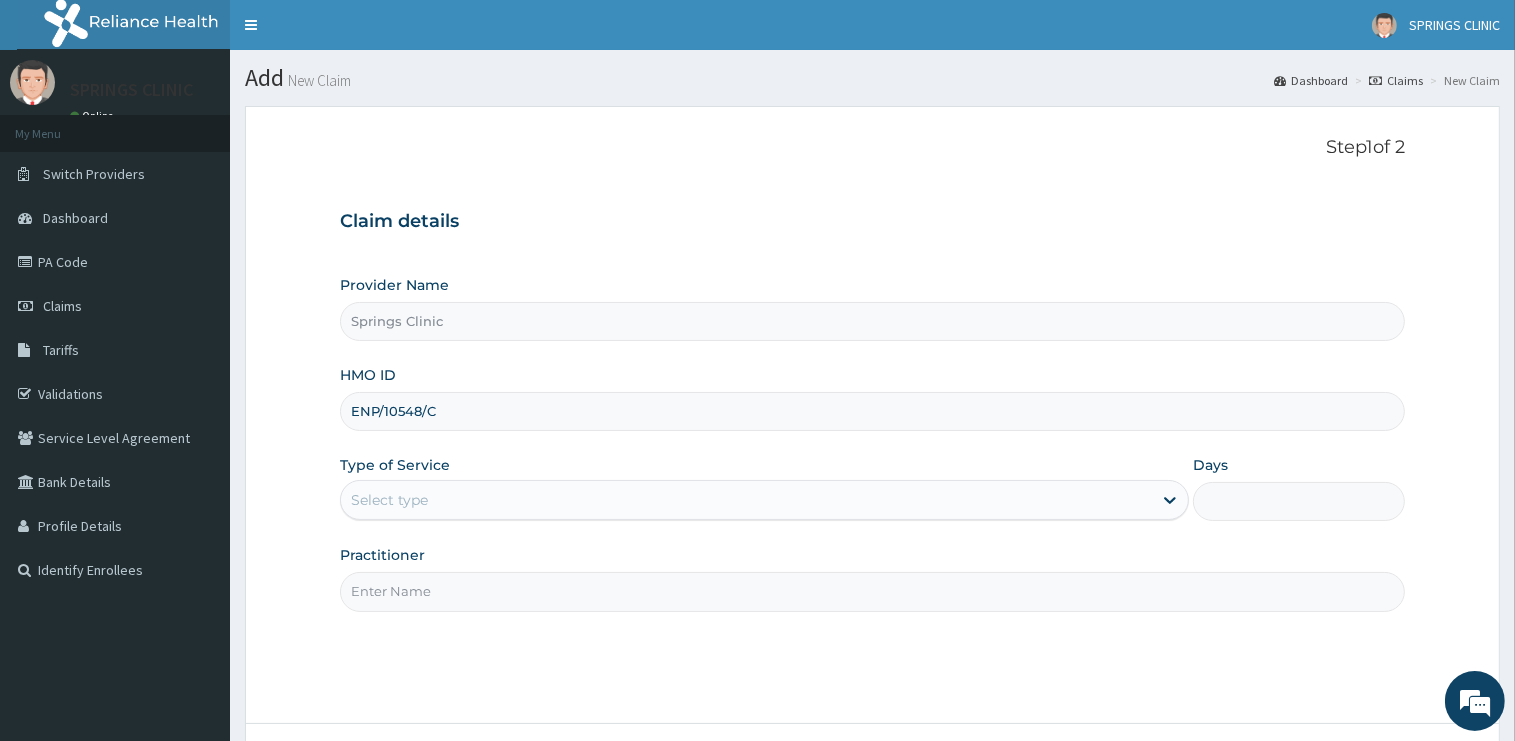 drag, startPoint x: 476, startPoint y: 418, endPoint x: 383, endPoint y: 412, distance: 93.193344 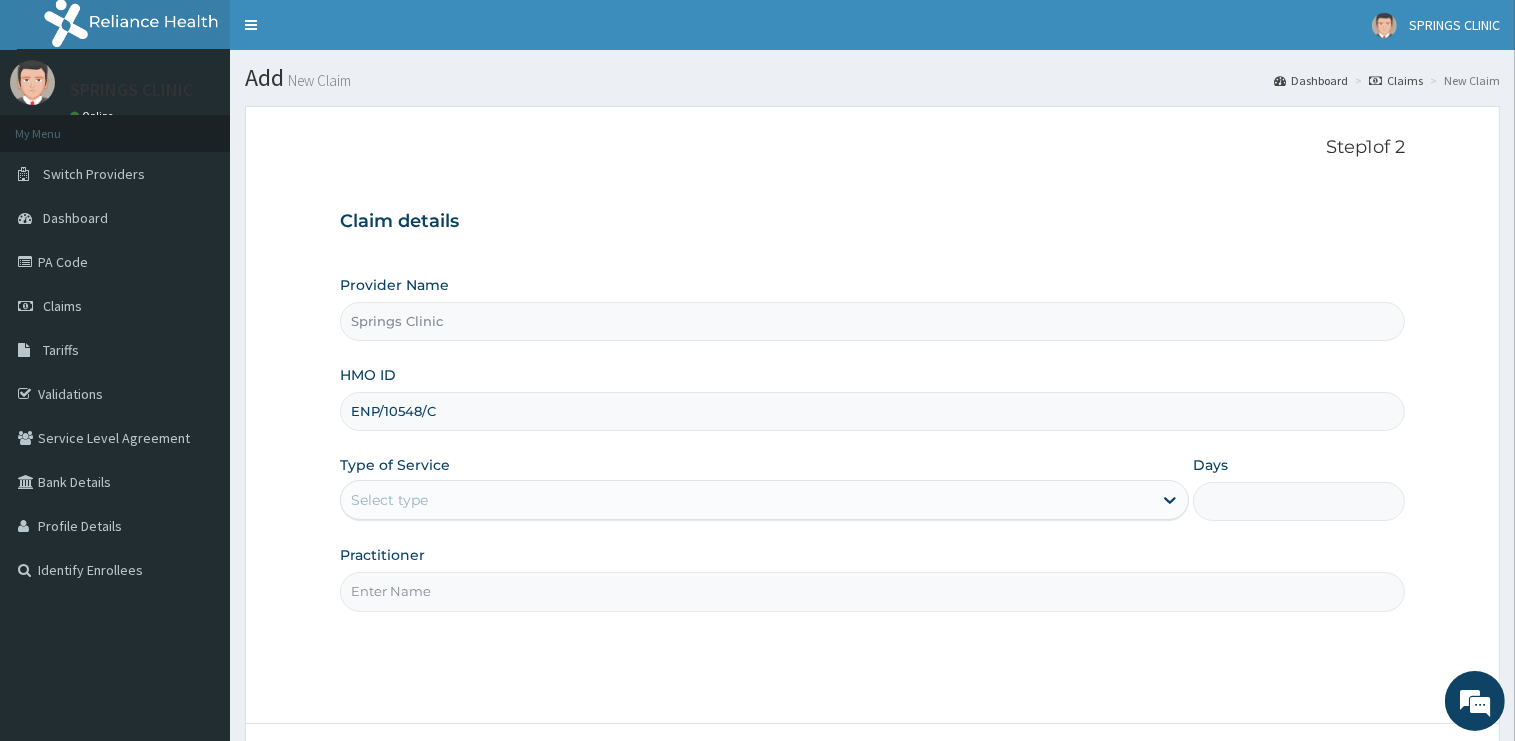 click on "ENP/10548/C" at bounding box center (872, 411) 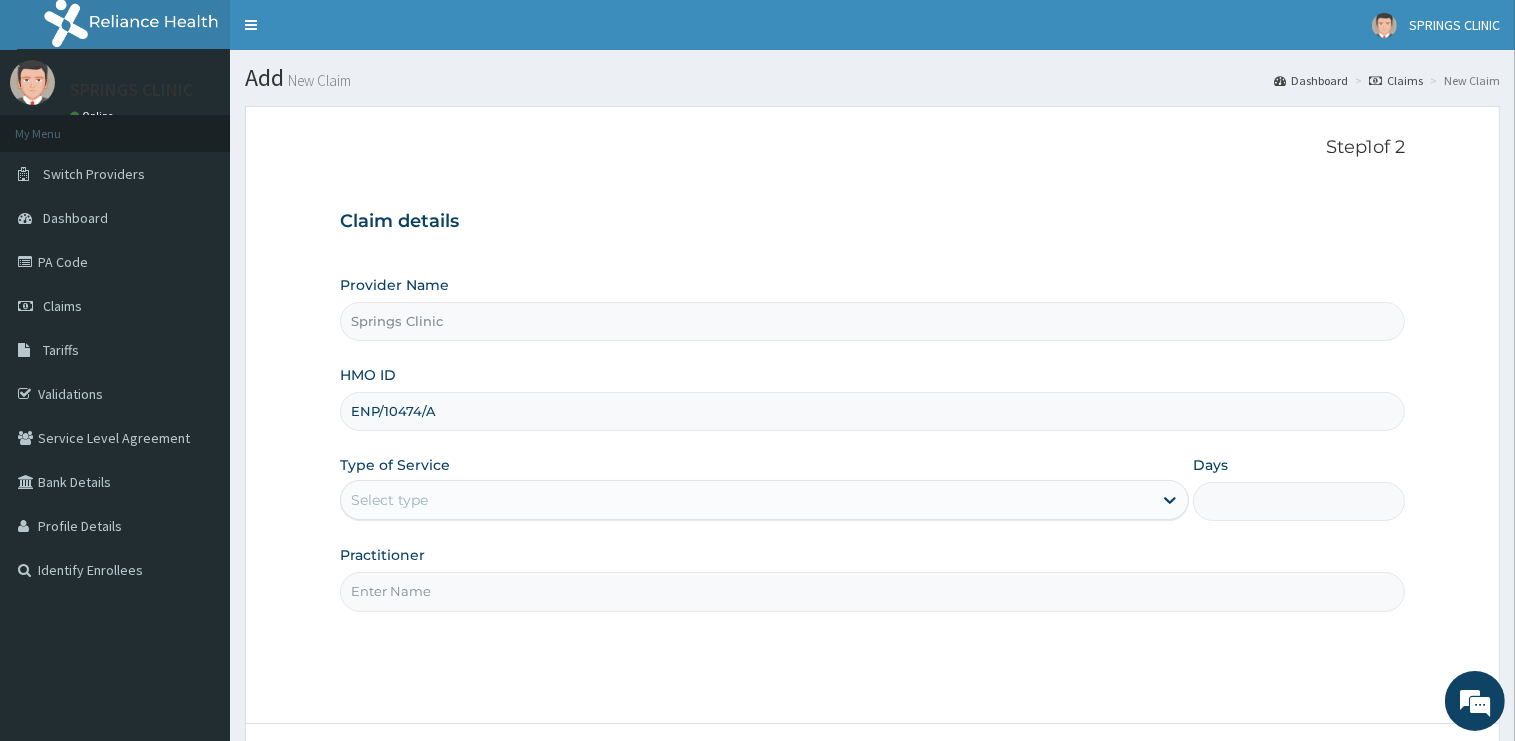 type on "ENP/10474/A" 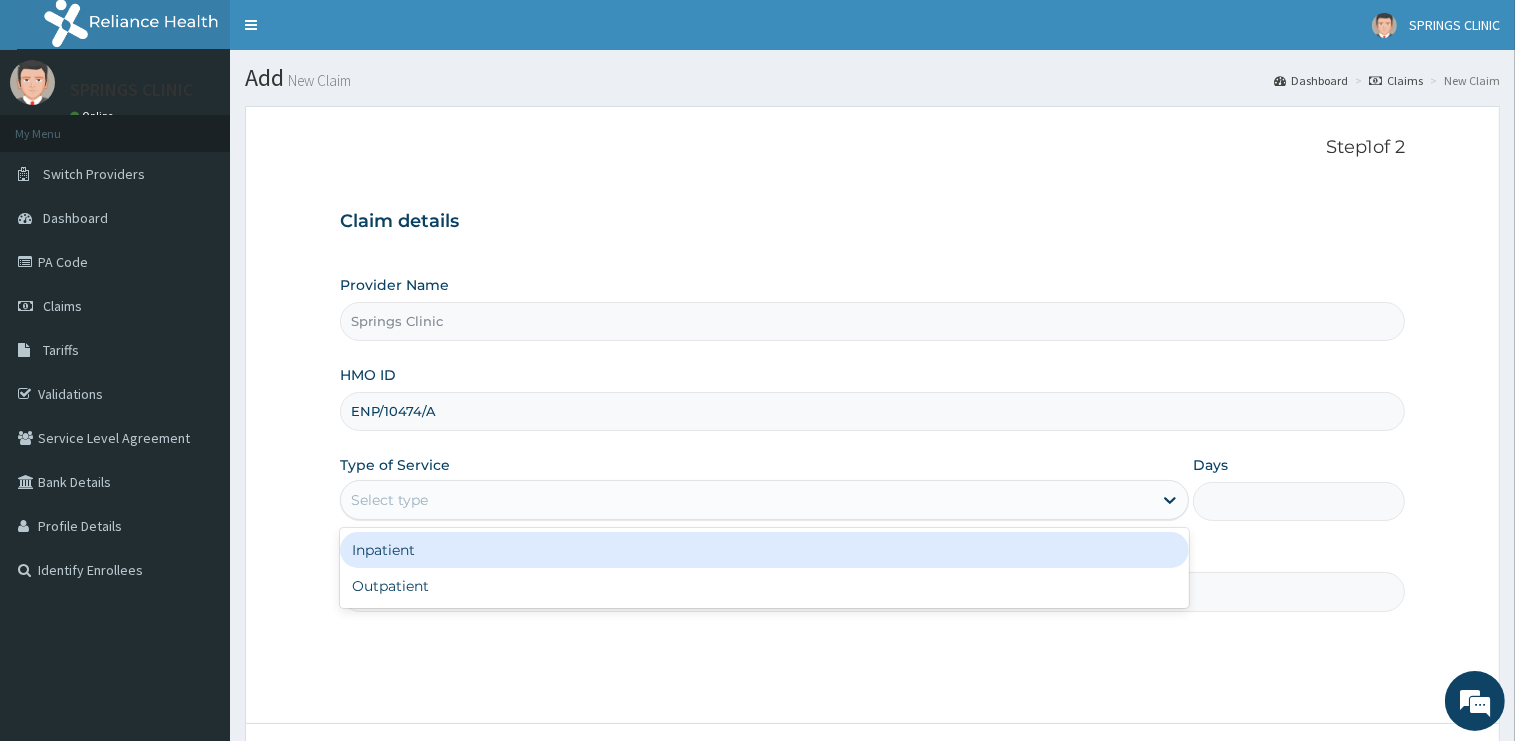 scroll, scrollTop: 0, scrollLeft: 0, axis: both 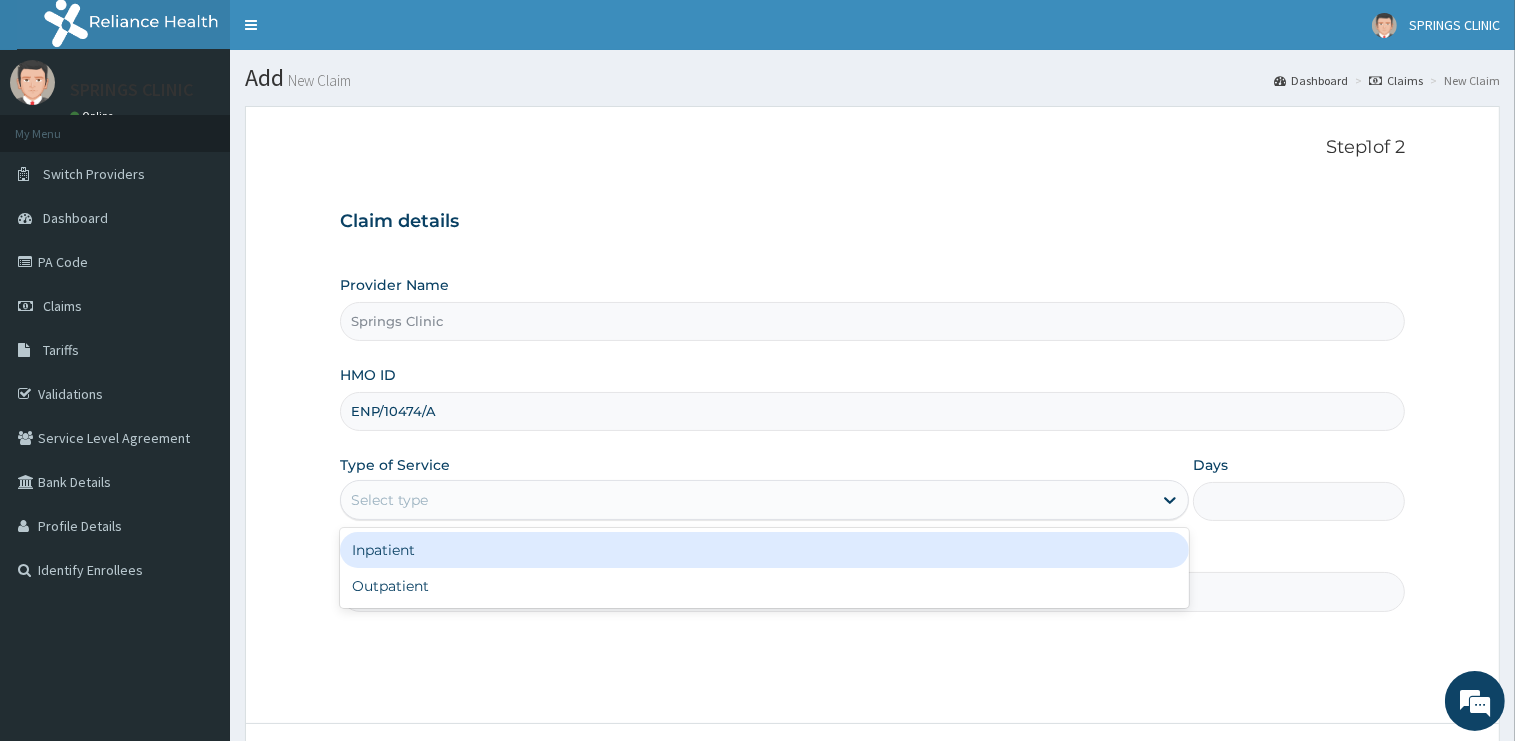 click on "Select type" at bounding box center (746, 500) 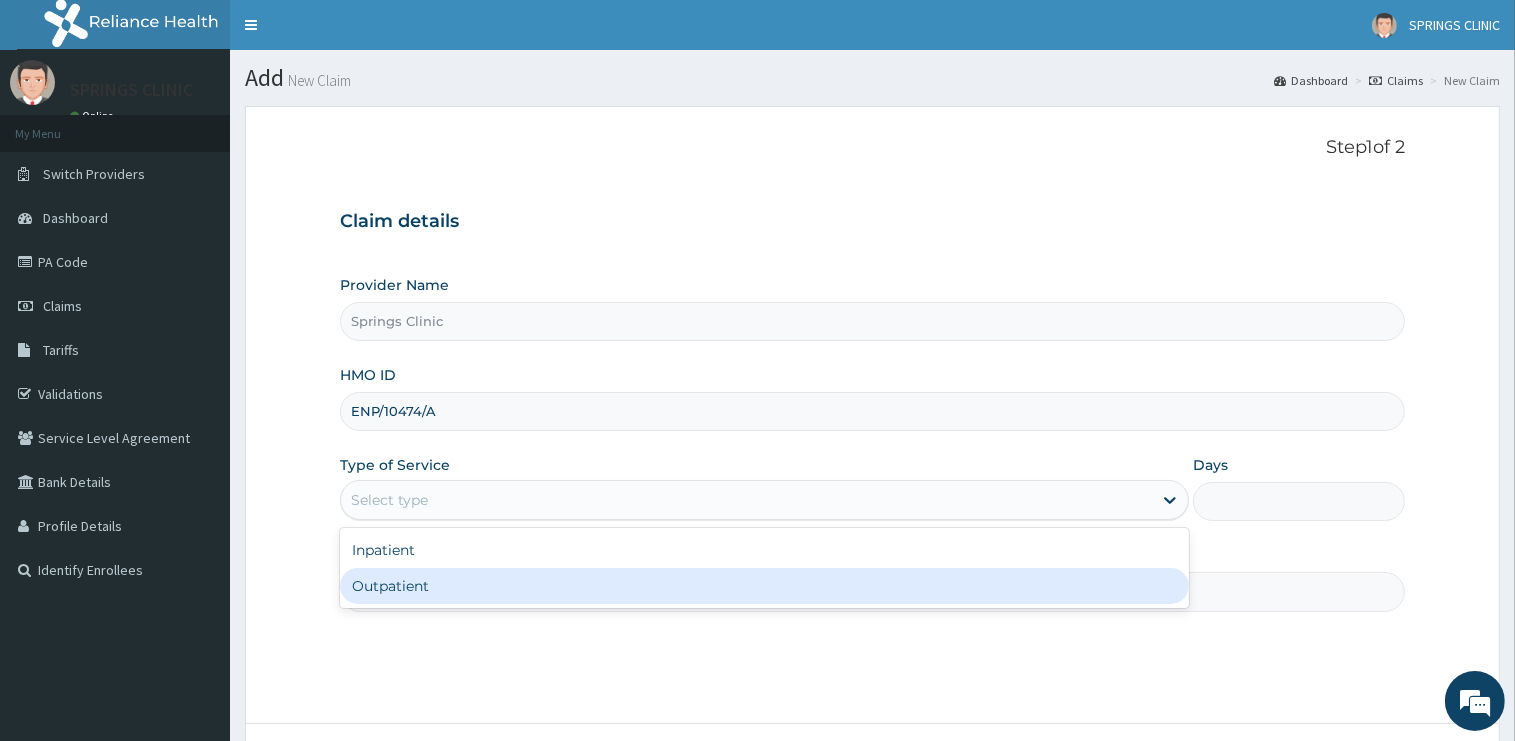 click on "Outpatient" at bounding box center [764, 586] 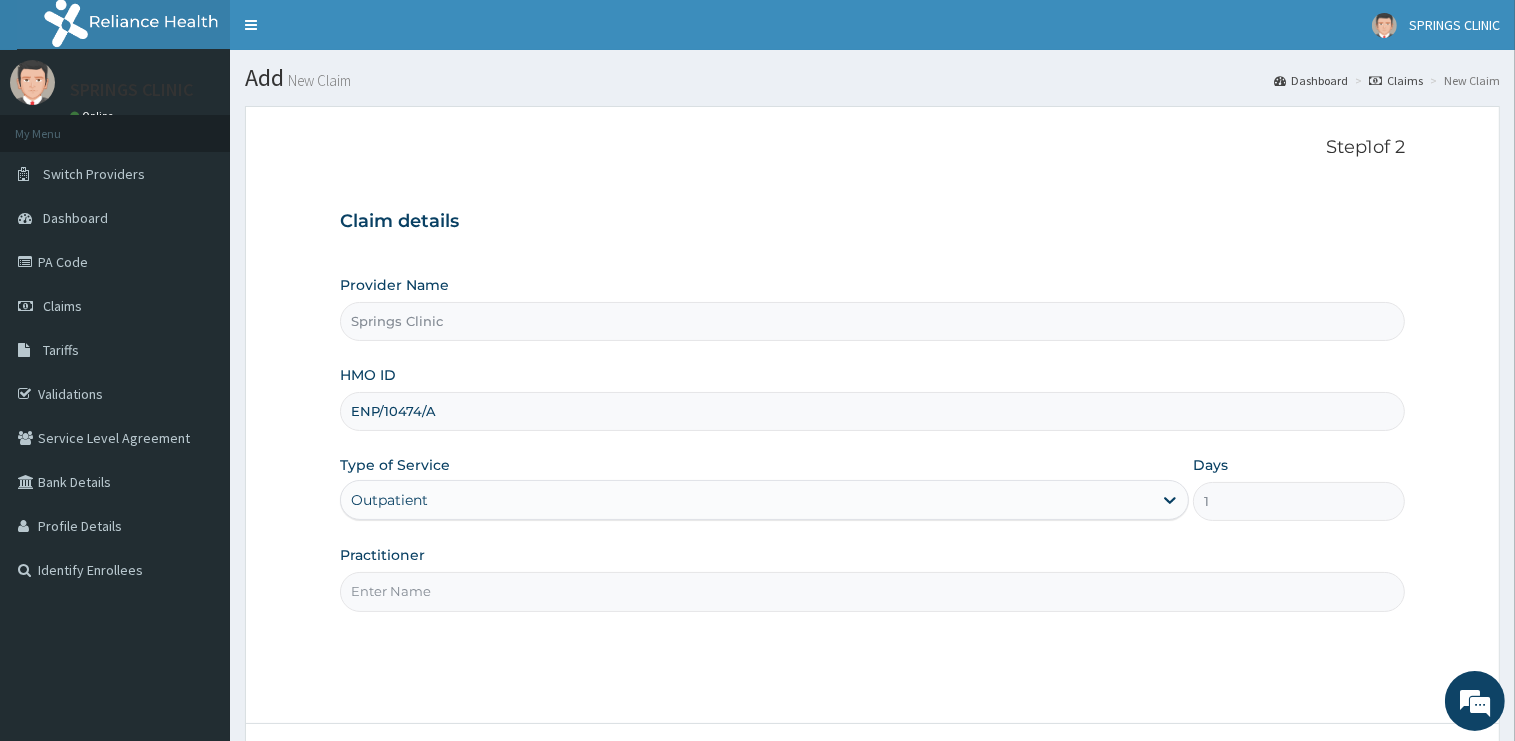 click on "Practitioner" at bounding box center [872, 591] 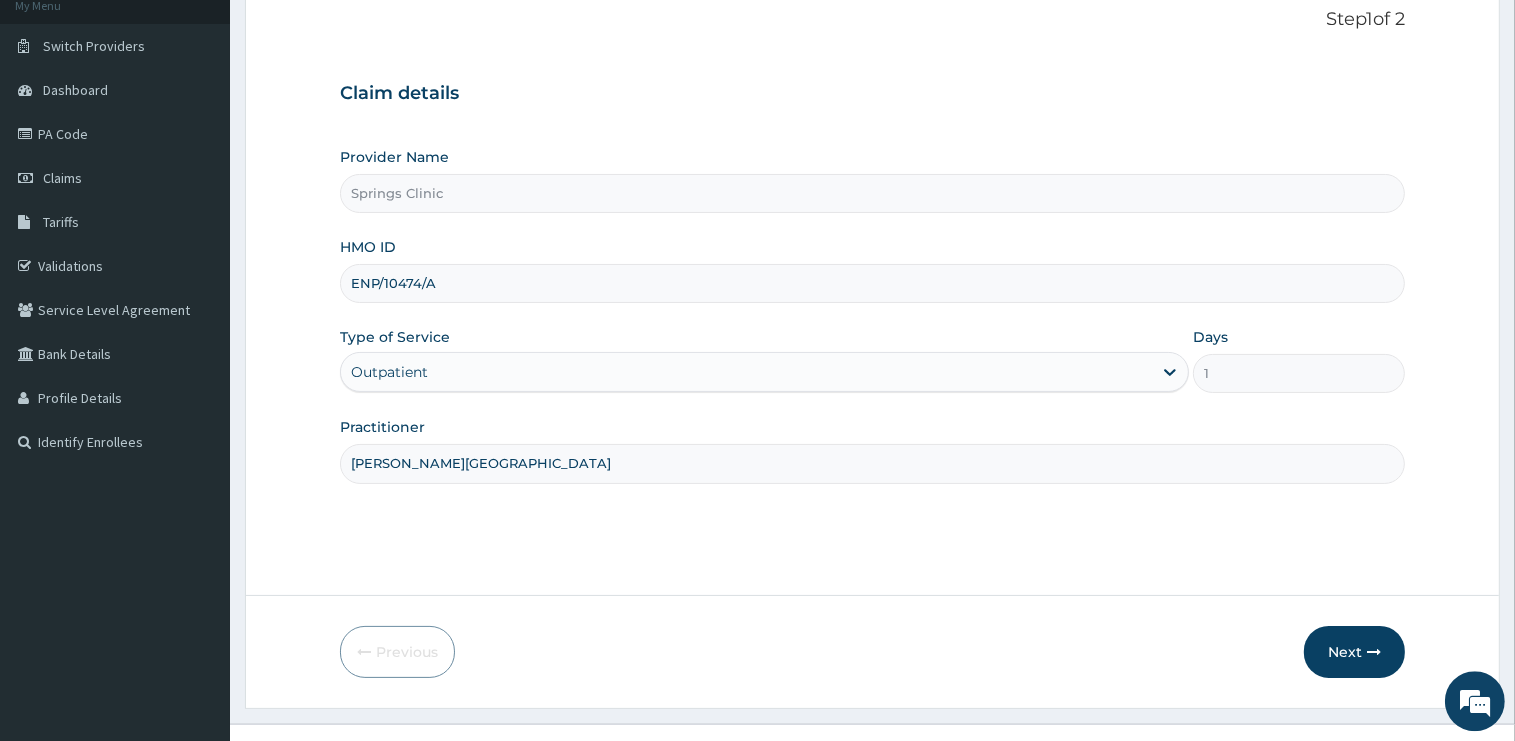 scroll, scrollTop: 161, scrollLeft: 0, axis: vertical 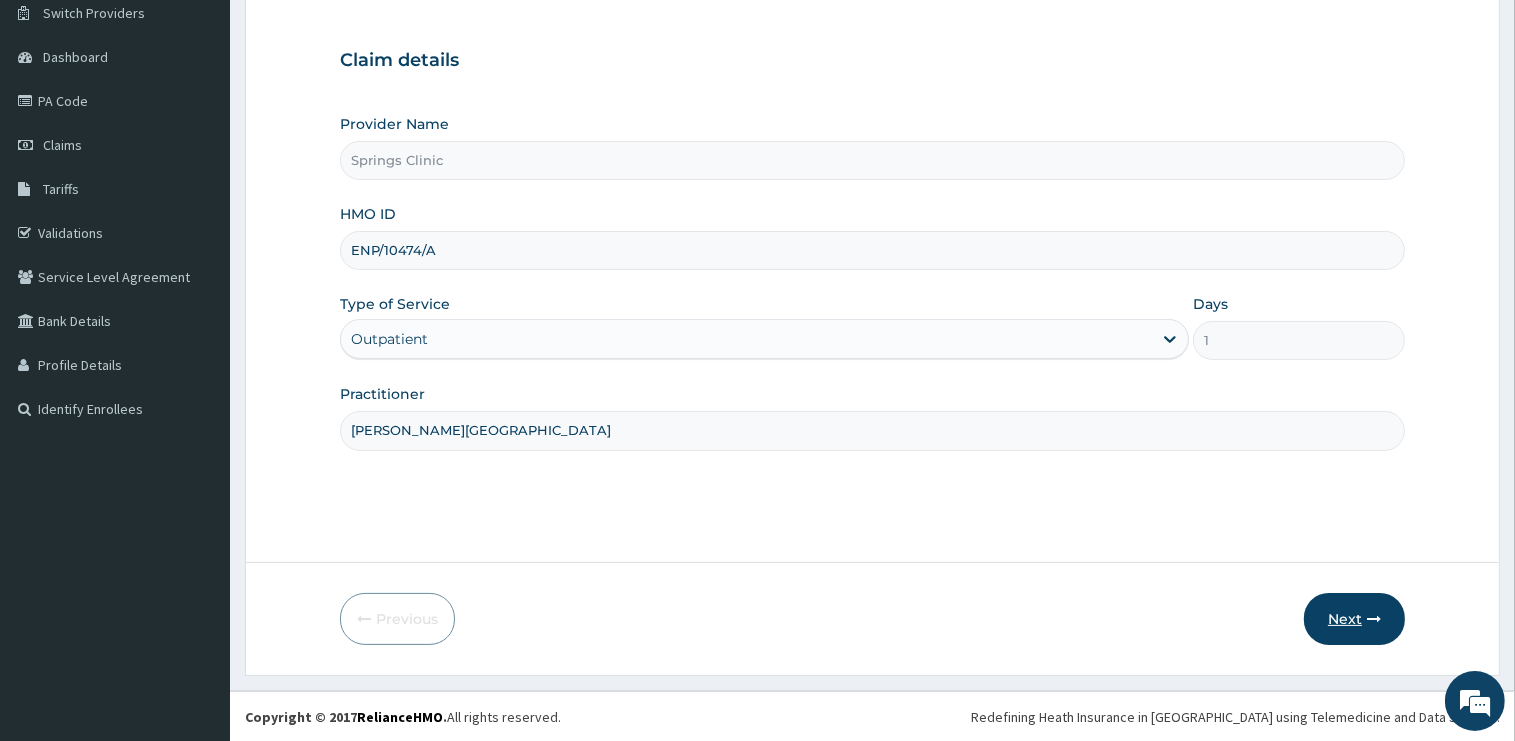 type on "[PERSON_NAME][GEOGRAPHIC_DATA]" 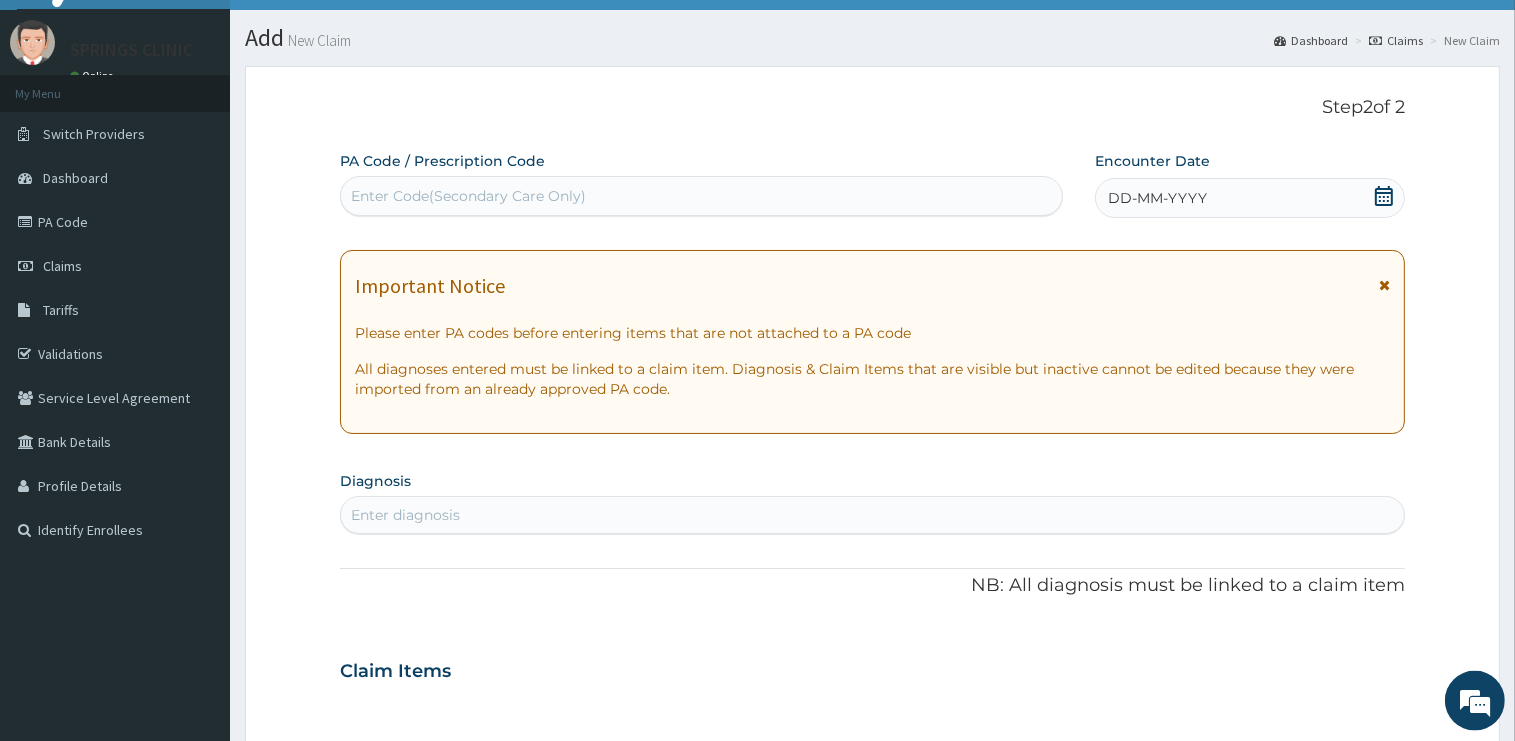 scroll, scrollTop: 0, scrollLeft: 0, axis: both 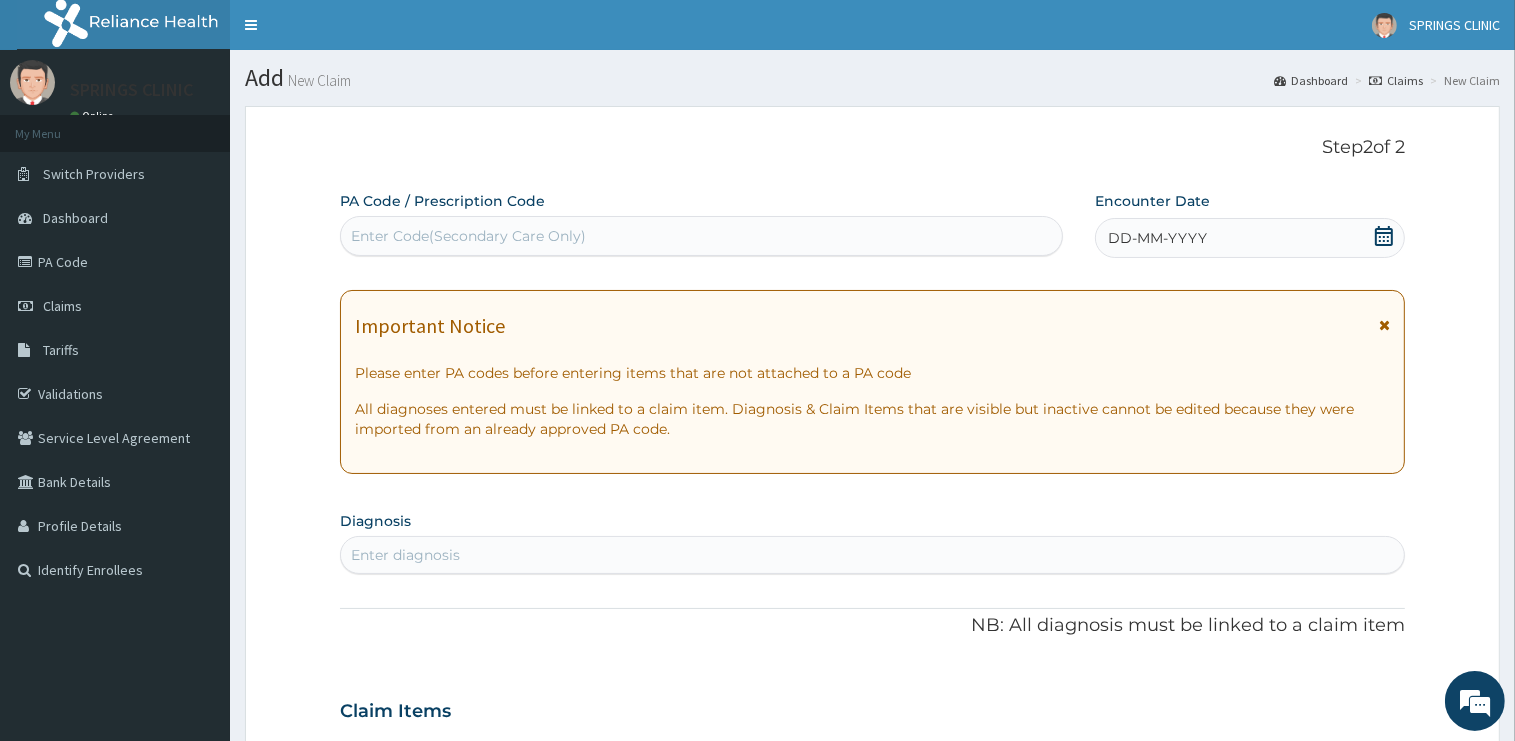 click 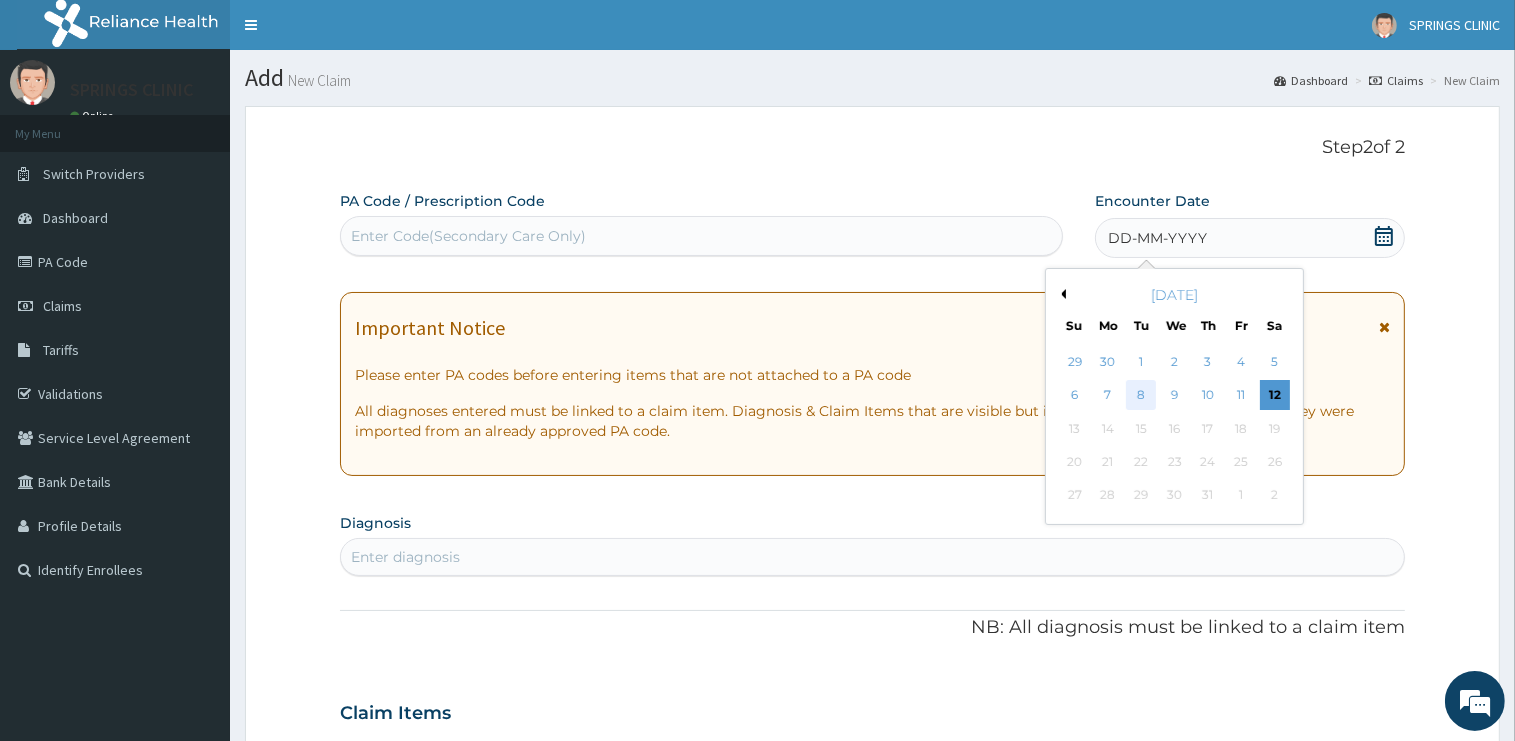 click on "8" at bounding box center (1141, 396) 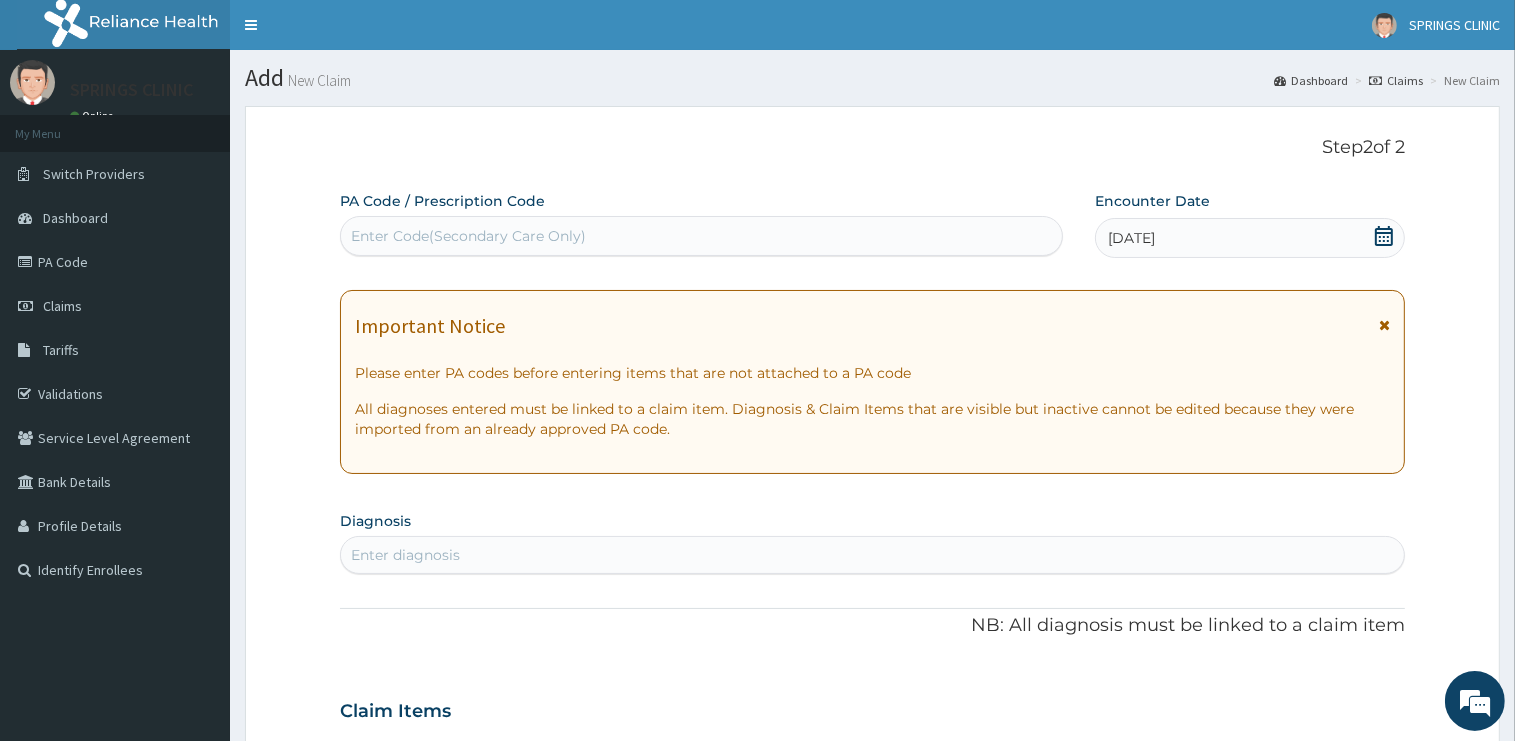 click on "Enter diagnosis" at bounding box center [872, 555] 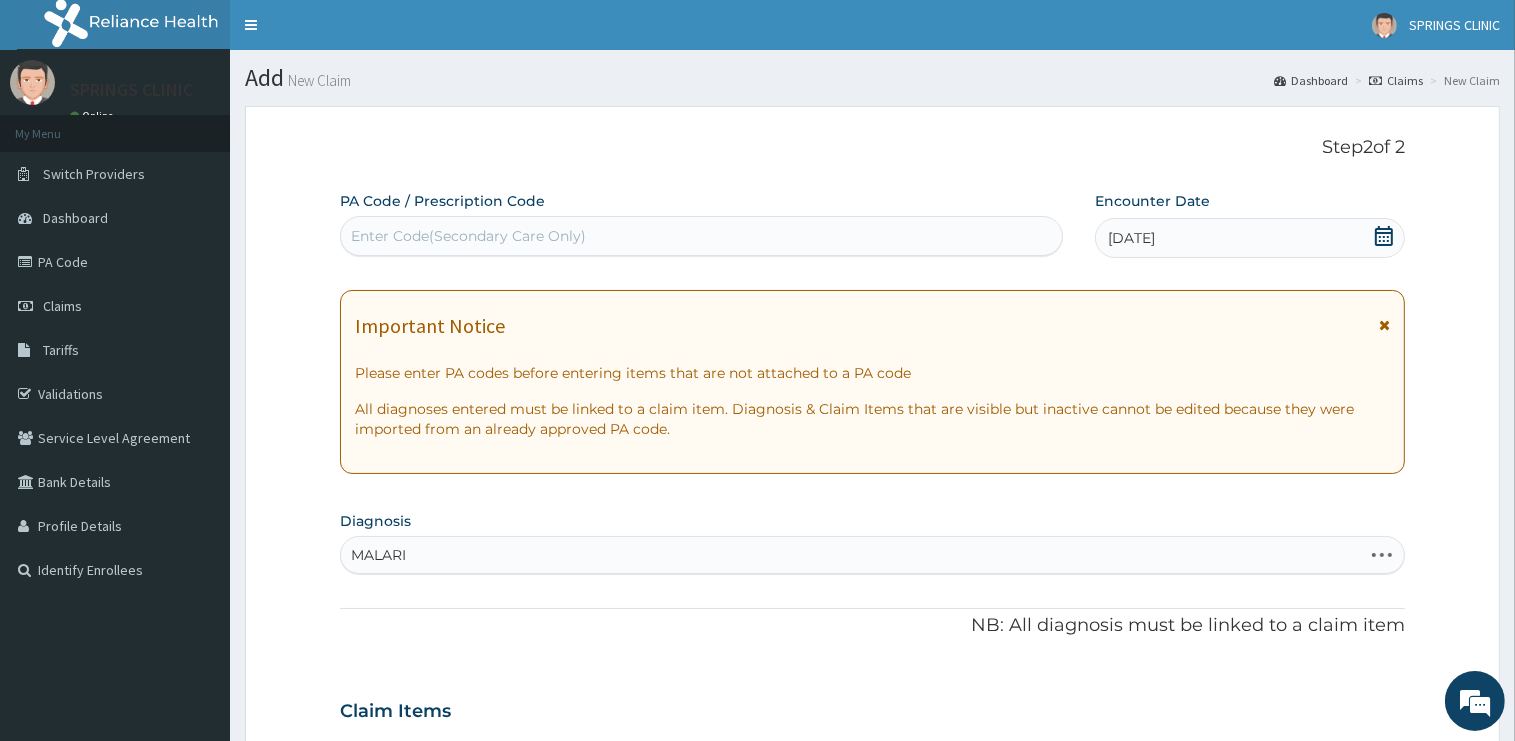 type on "MALARIA" 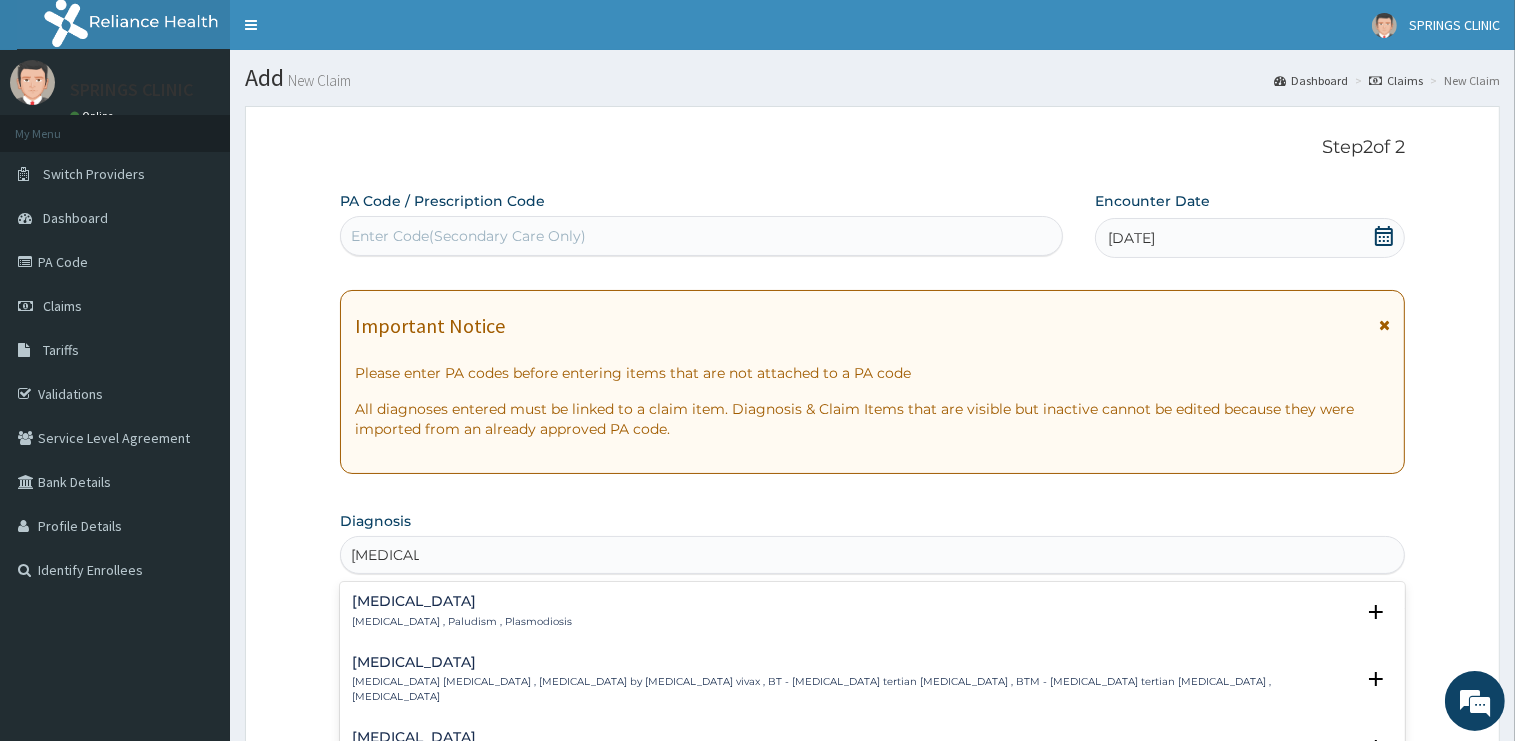 click on "Malaria Malaria , Paludism , Plasmodiosis" at bounding box center (462, 611) 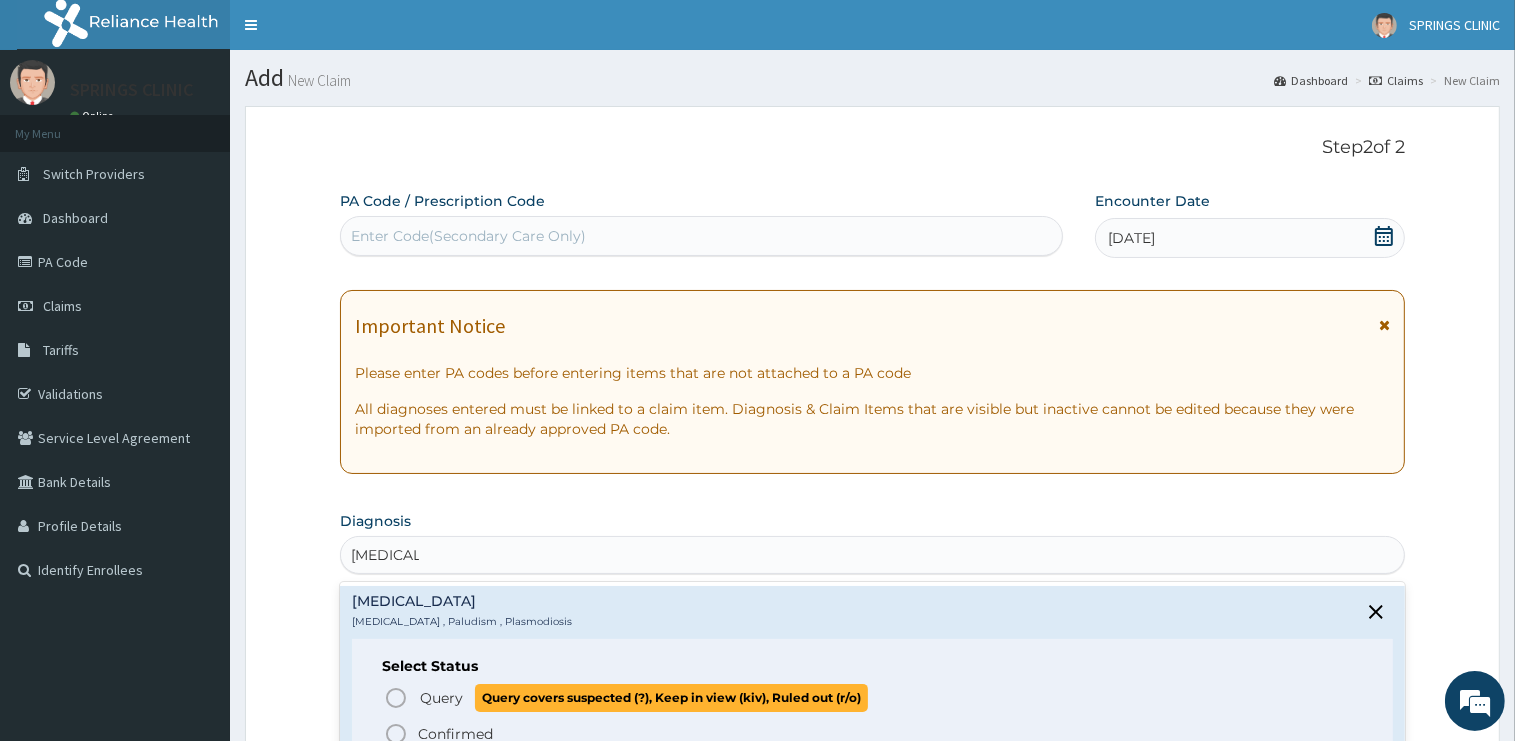 click on "Query" at bounding box center [441, 698] 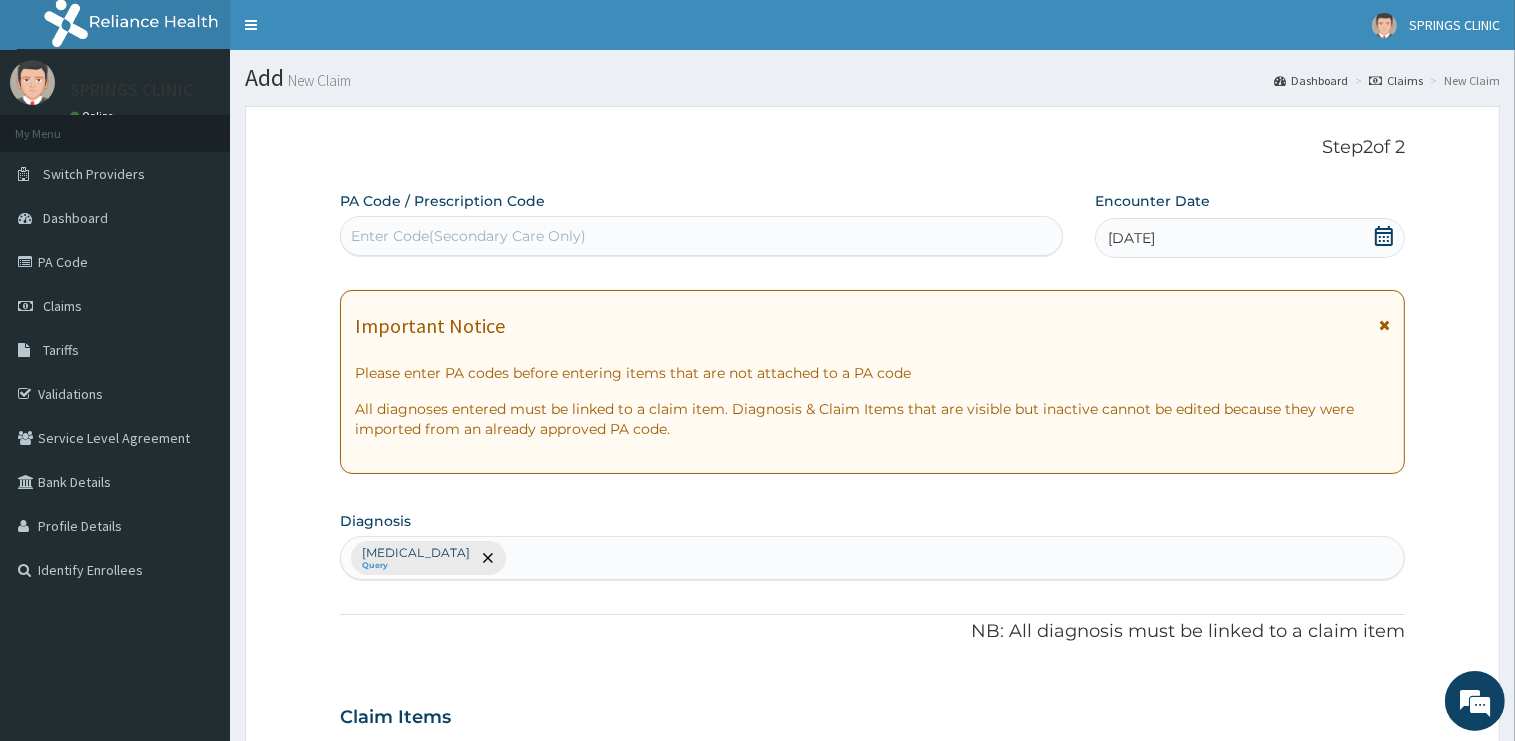 scroll, scrollTop: 528, scrollLeft: 0, axis: vertical 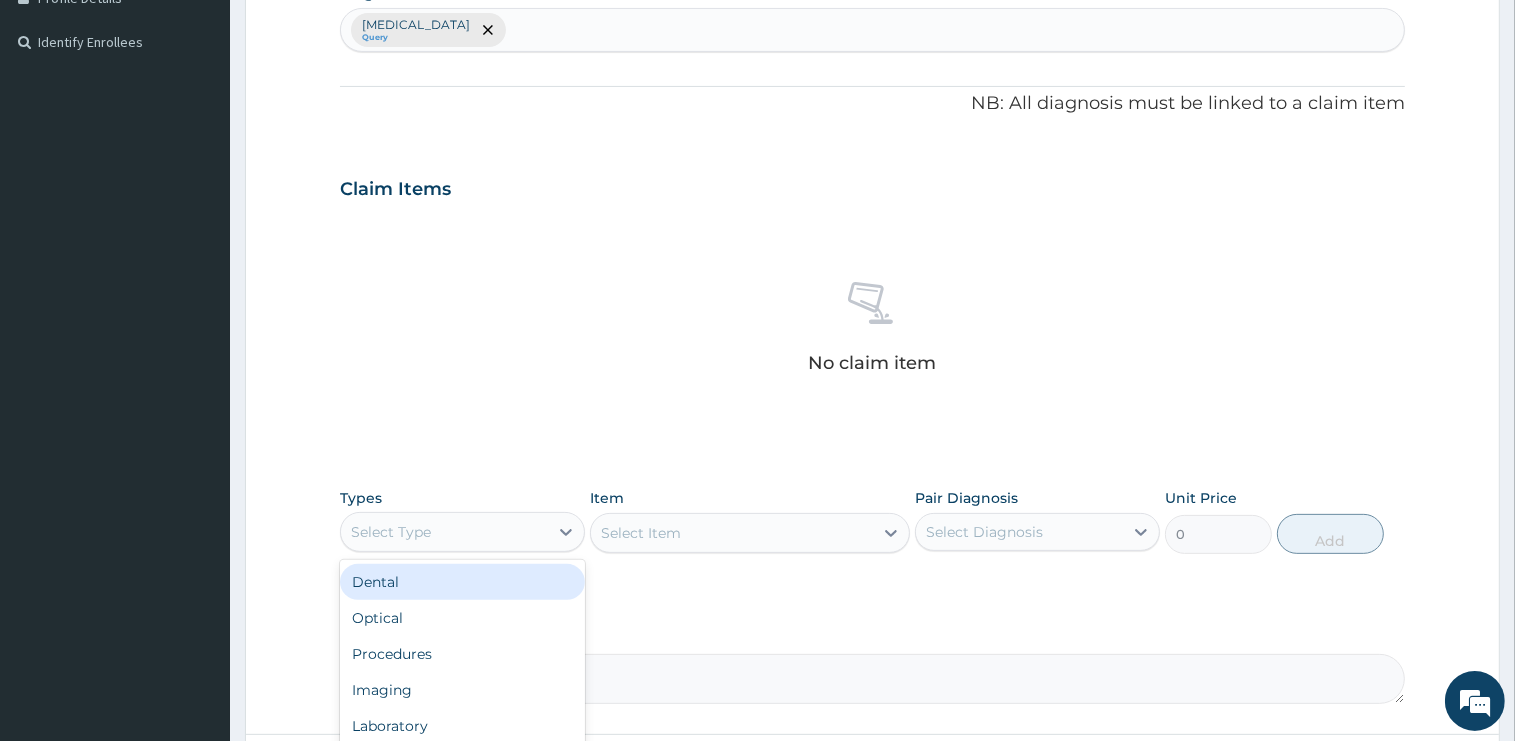 click on "Select Type" at bounding box center [462, 532] 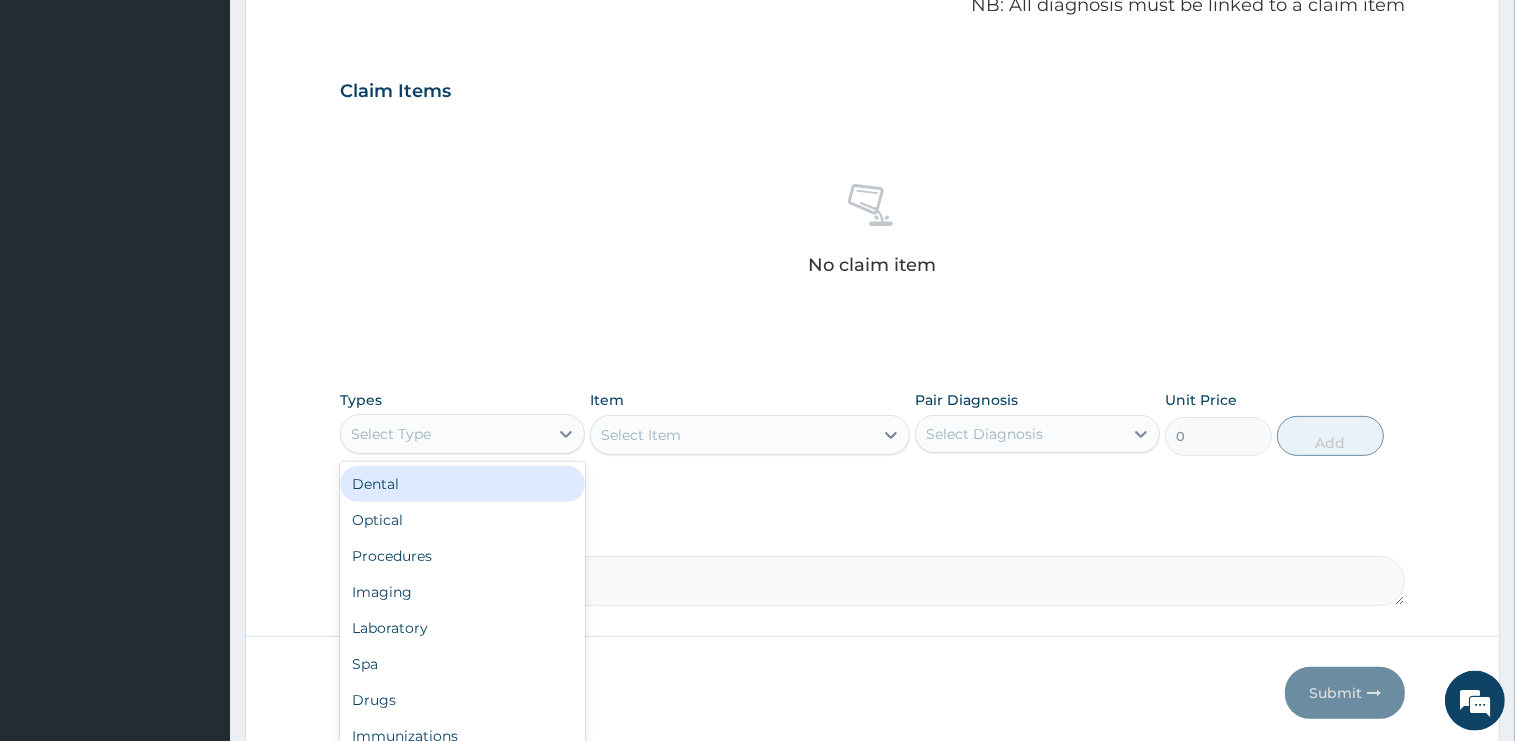 scroll, scrollTop: 699, scrollLeft: 0, axis: vertical 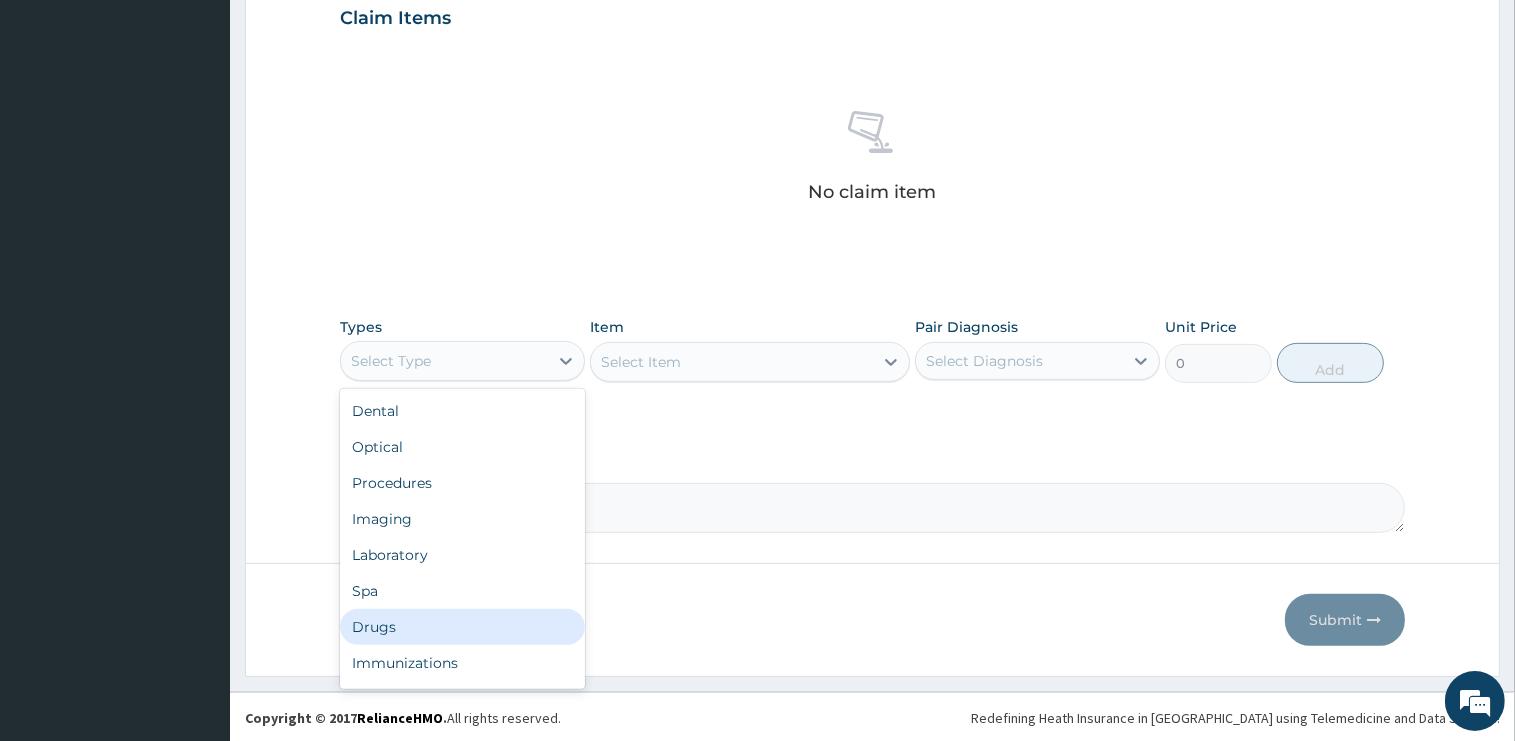 click on "Drugs" at bounding box center [462, 627] 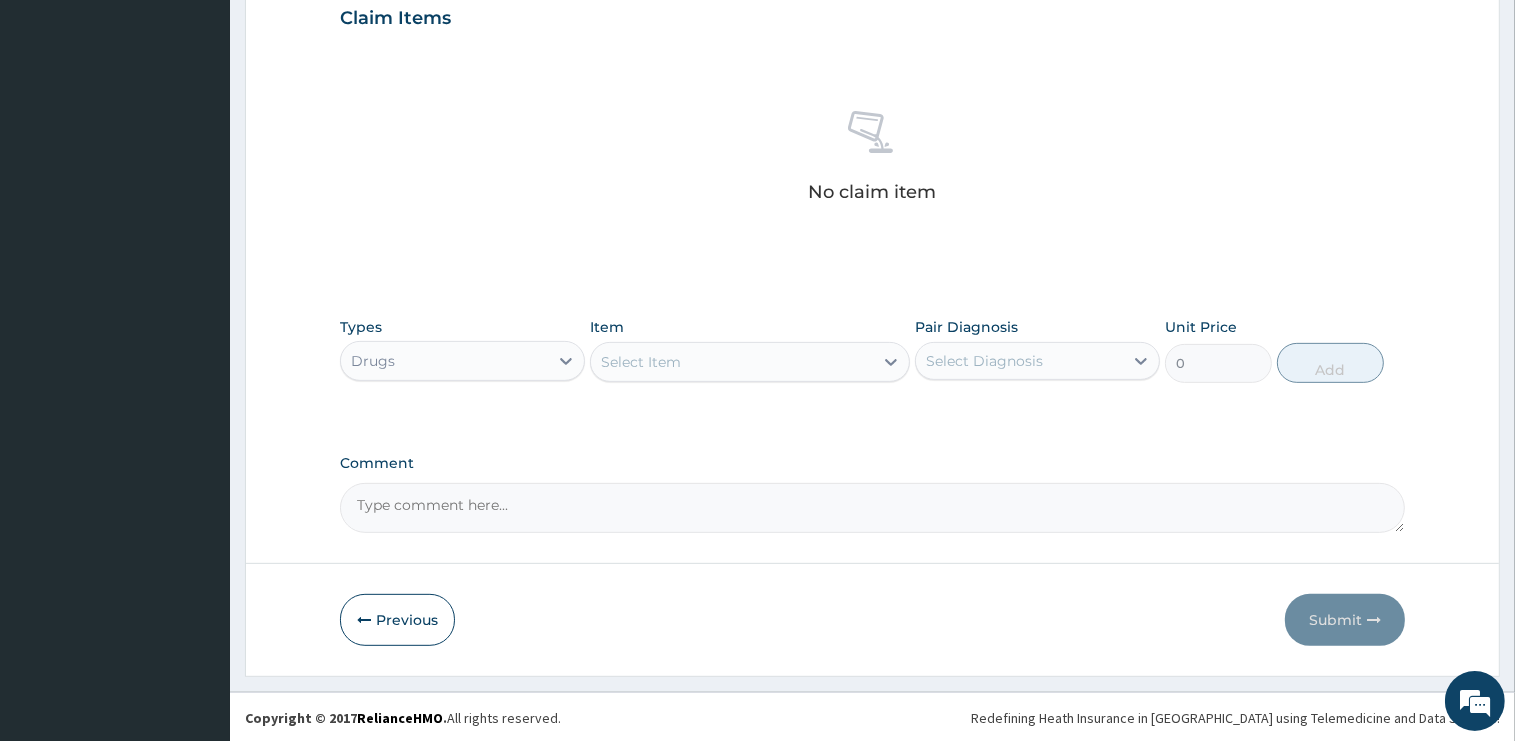 click on "Select Item" at bounding box center (732, 362) 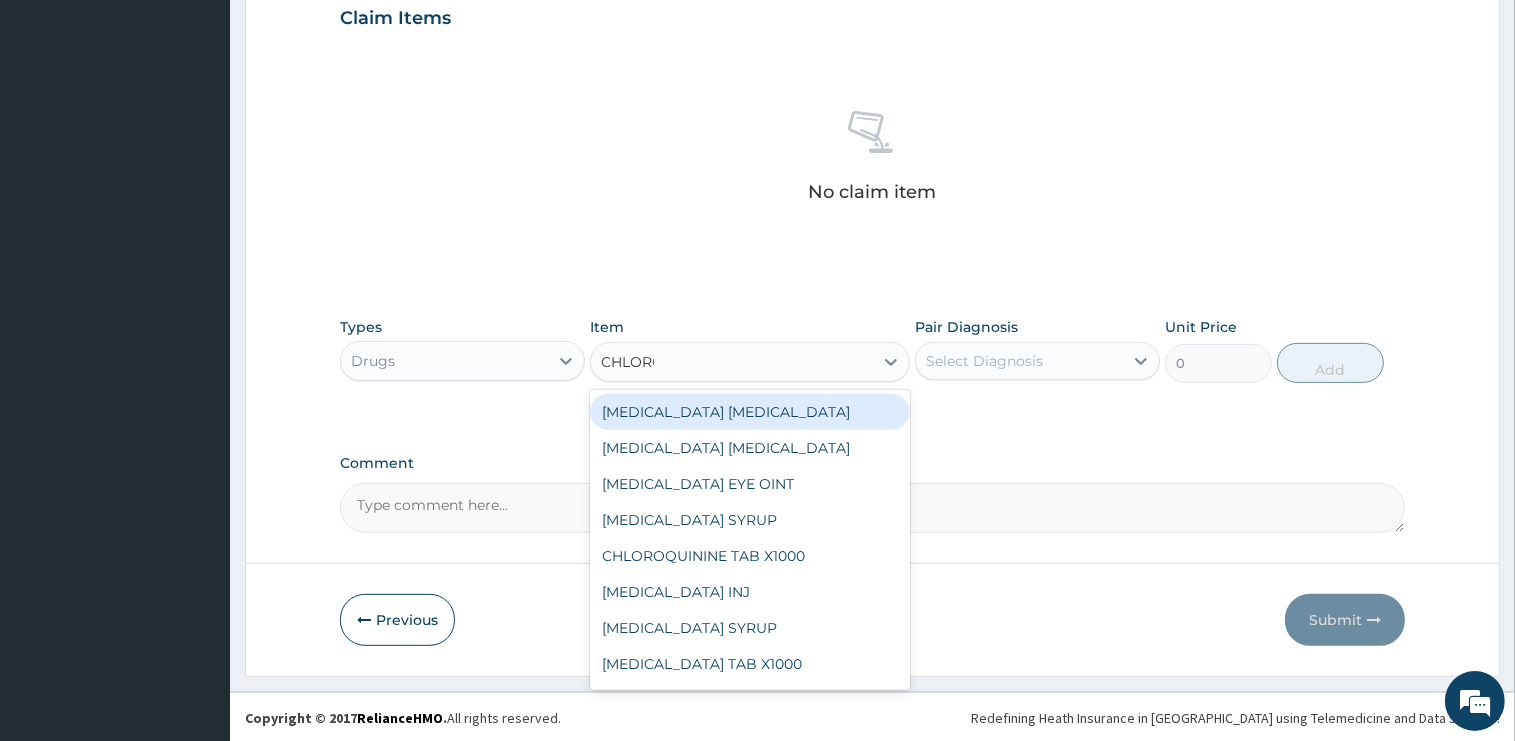 type on "CHLOROQ" 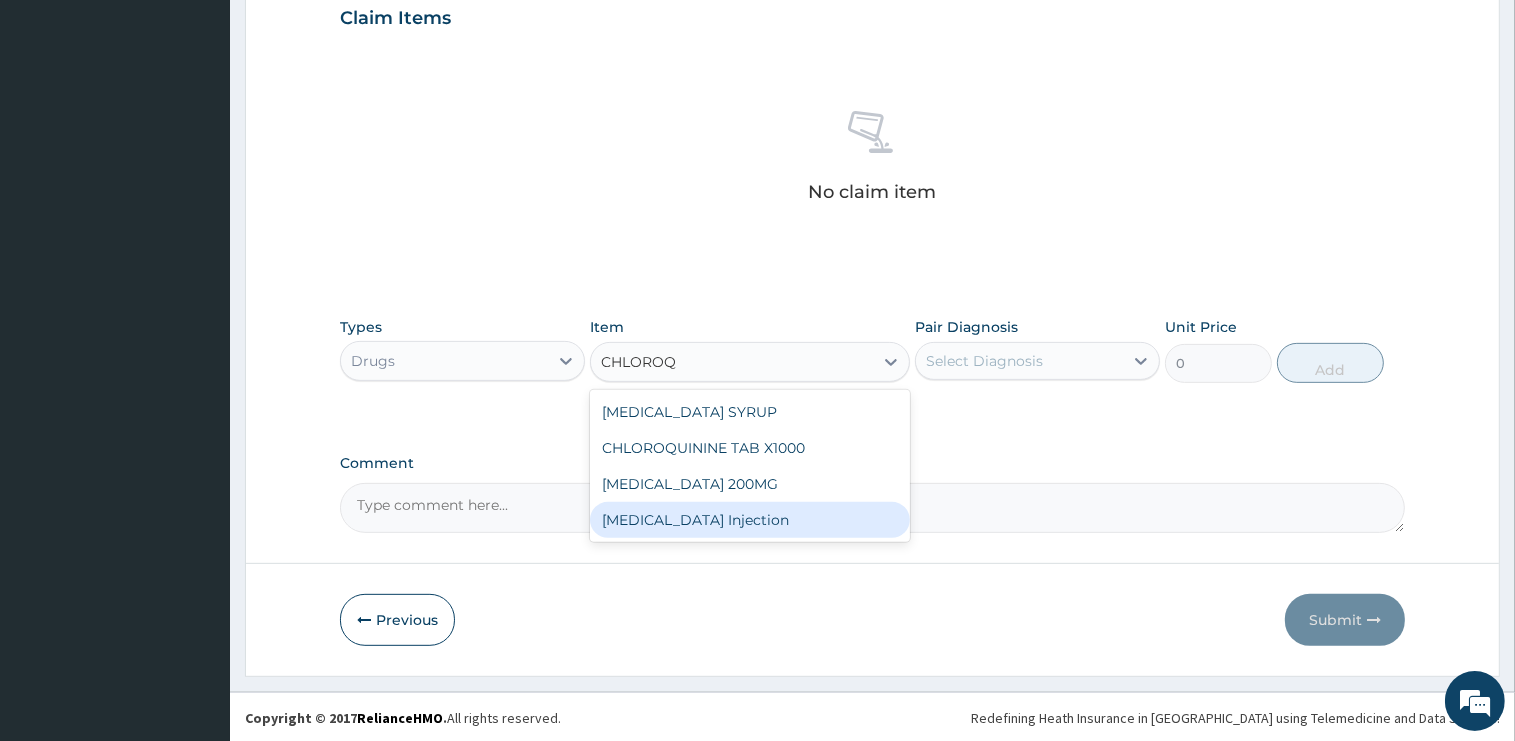 click on "[MEDICAL_DATA] Injection" at bounding box center (750, 520) 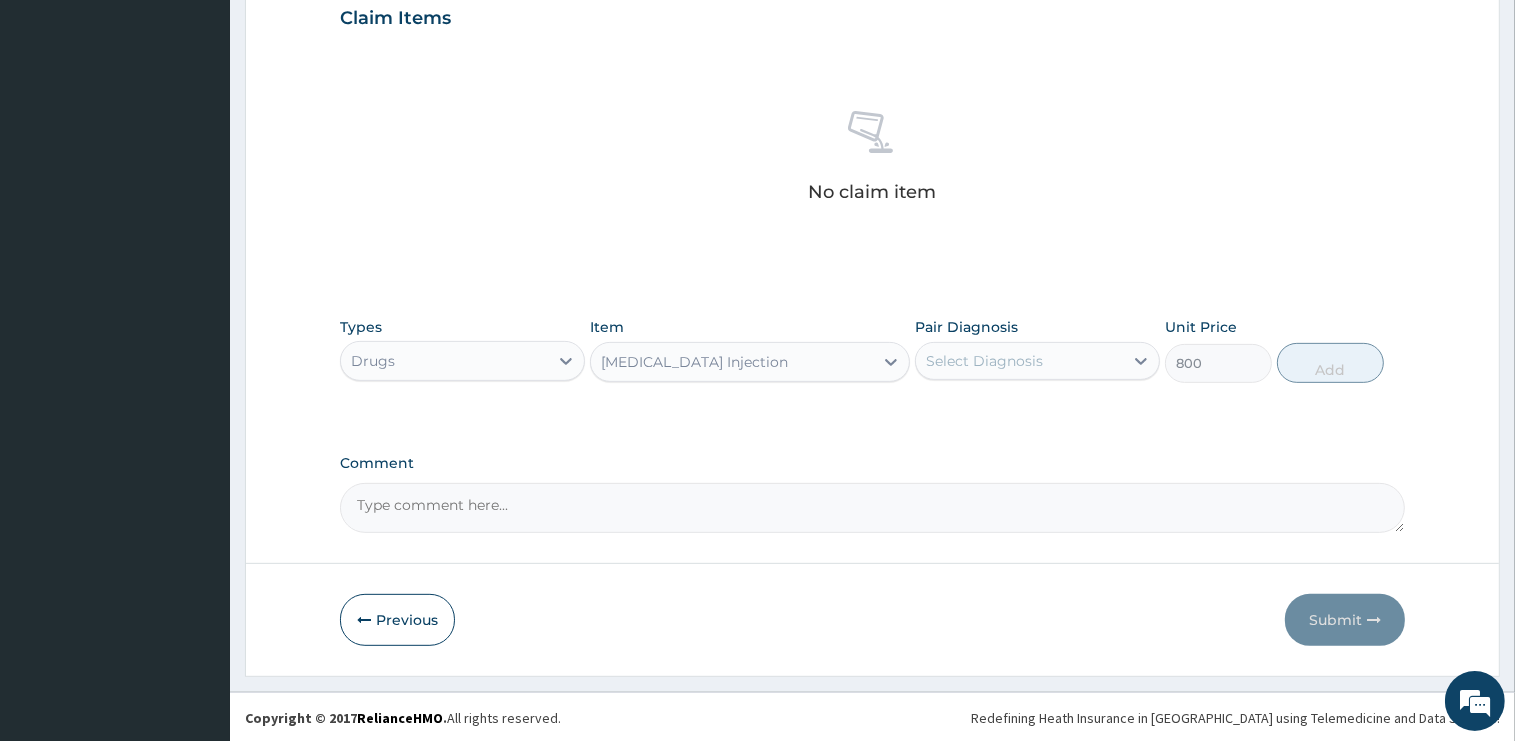click on "Select Diagnosis" at bounding box center [1037, 361] 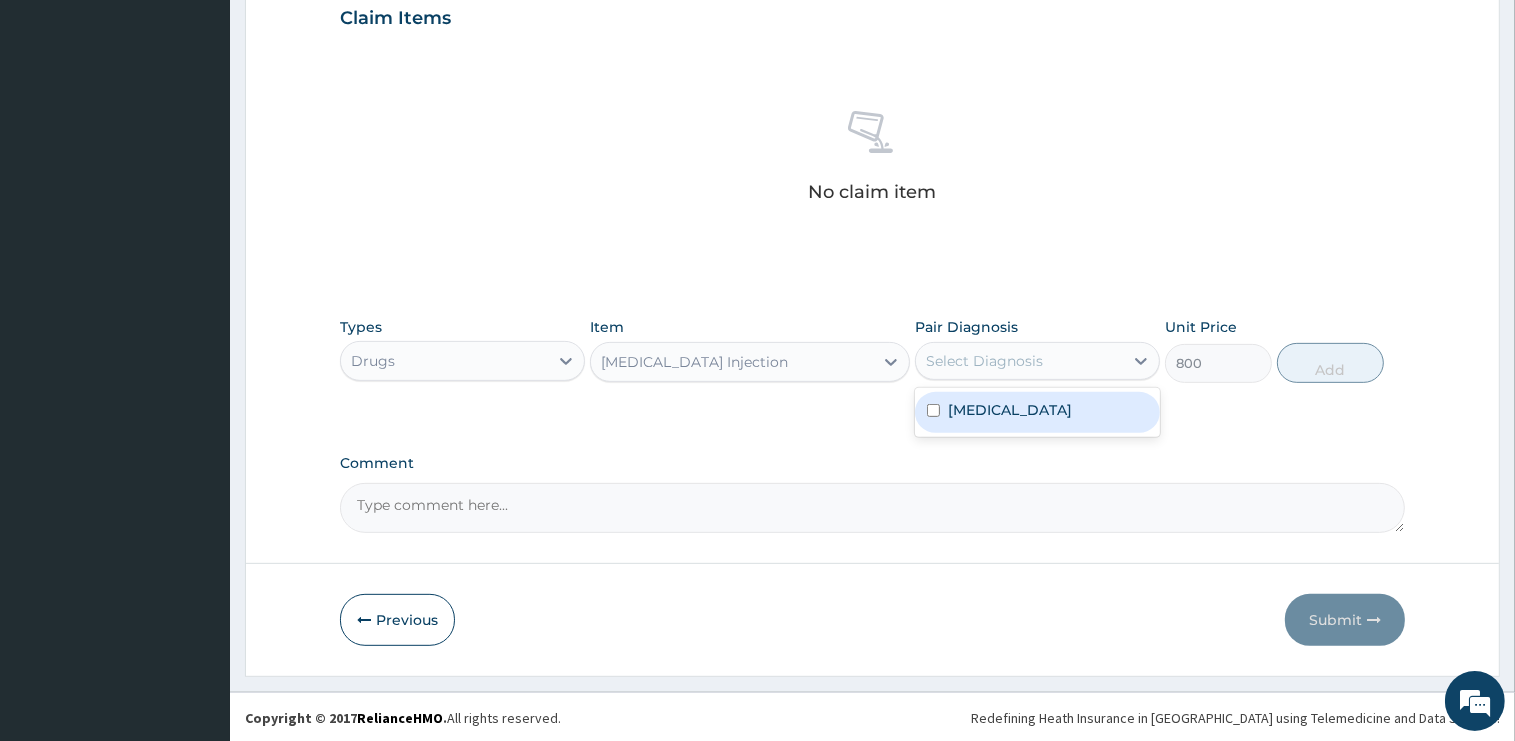 click on "Malaria" at bounding box center [1037, 412] 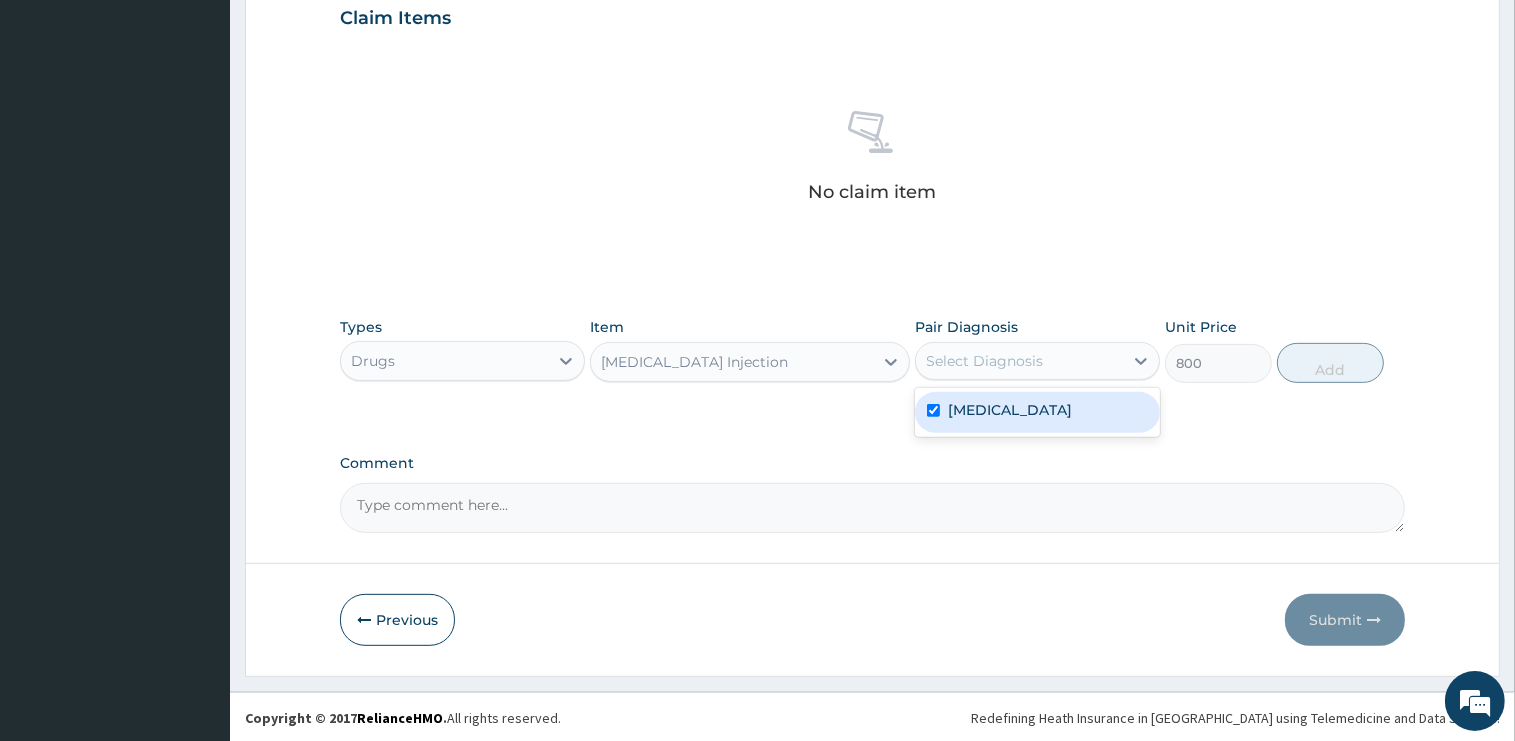 checkbox on "true" 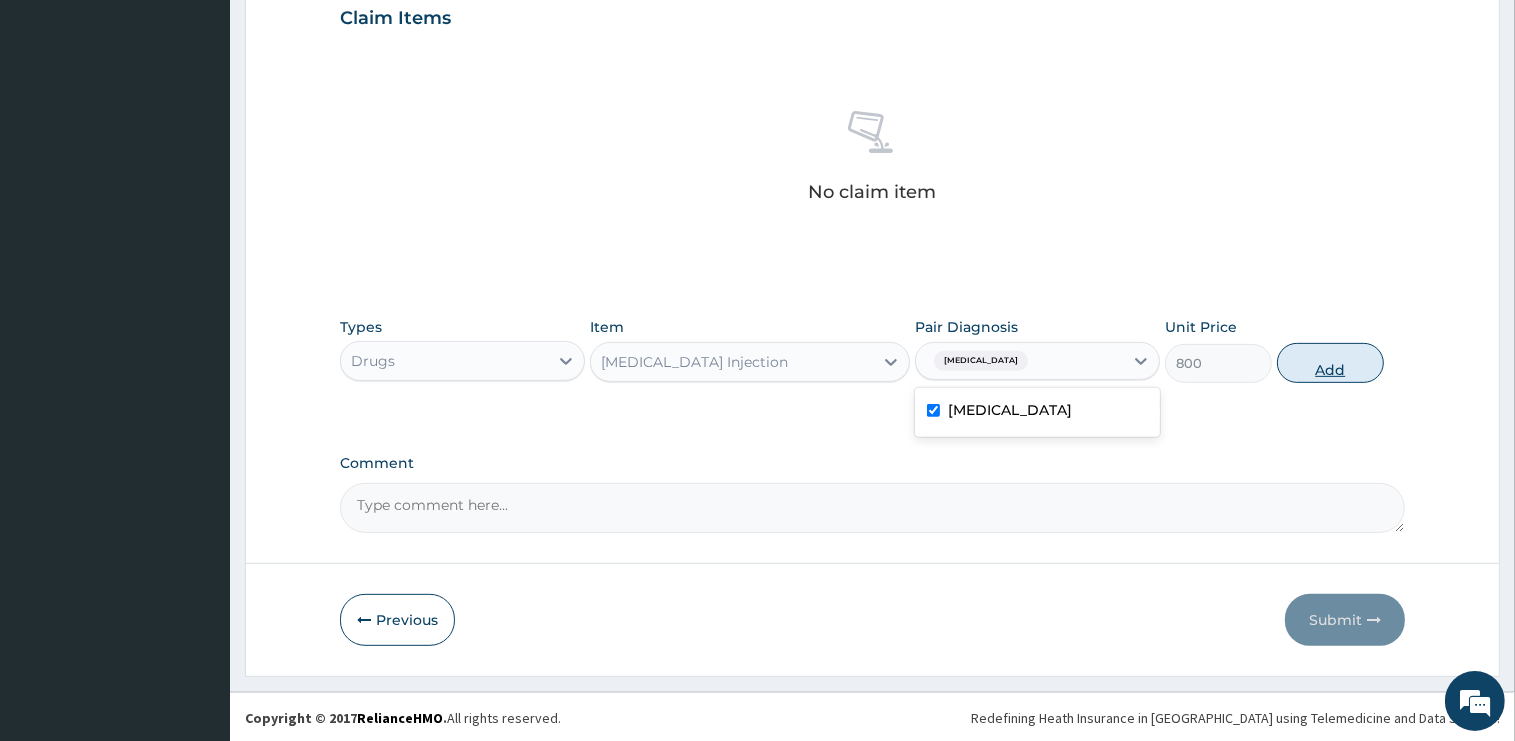 click on "Add" at bounding box center [1330, 363] 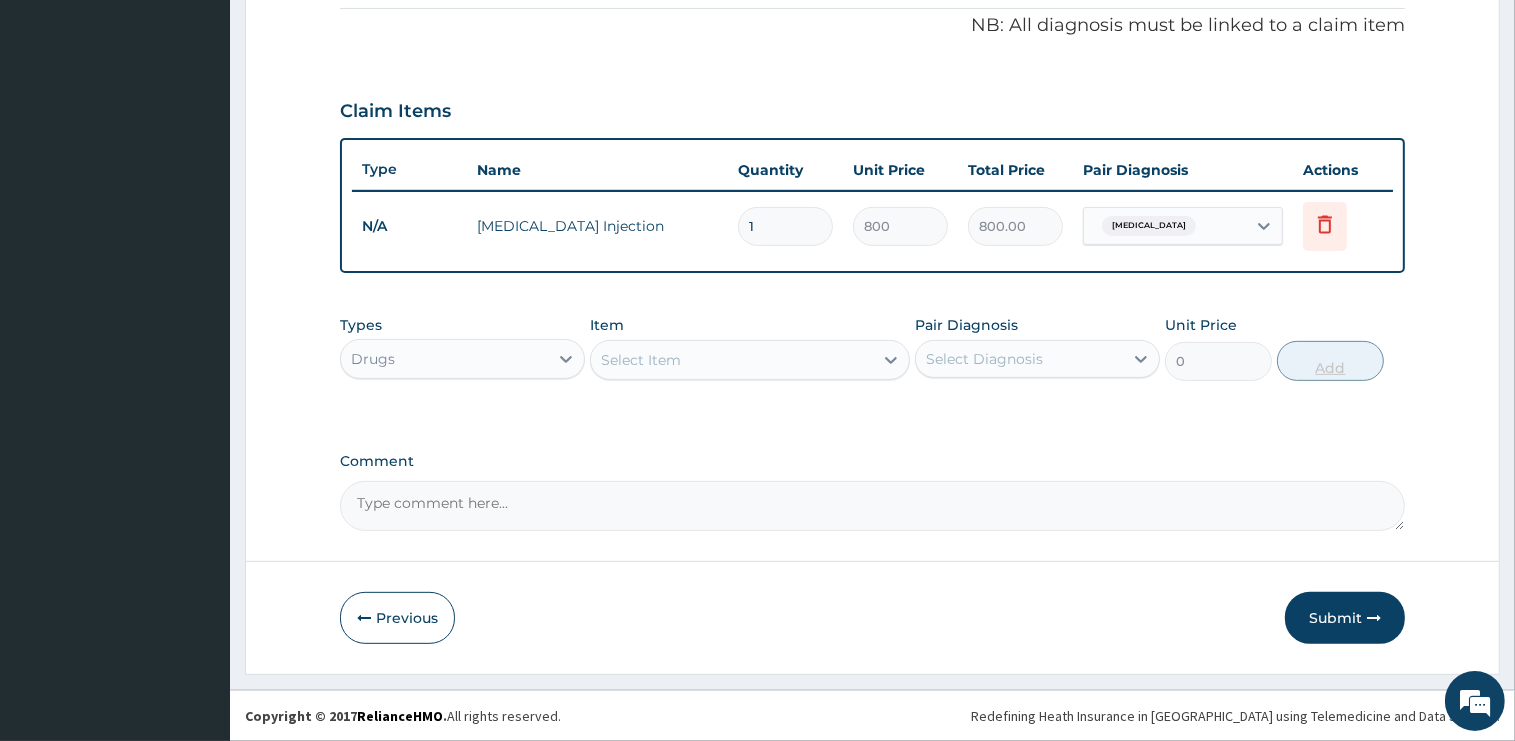 scroll, scrollTop: 603, scrollLeft: 0, axis: vertical 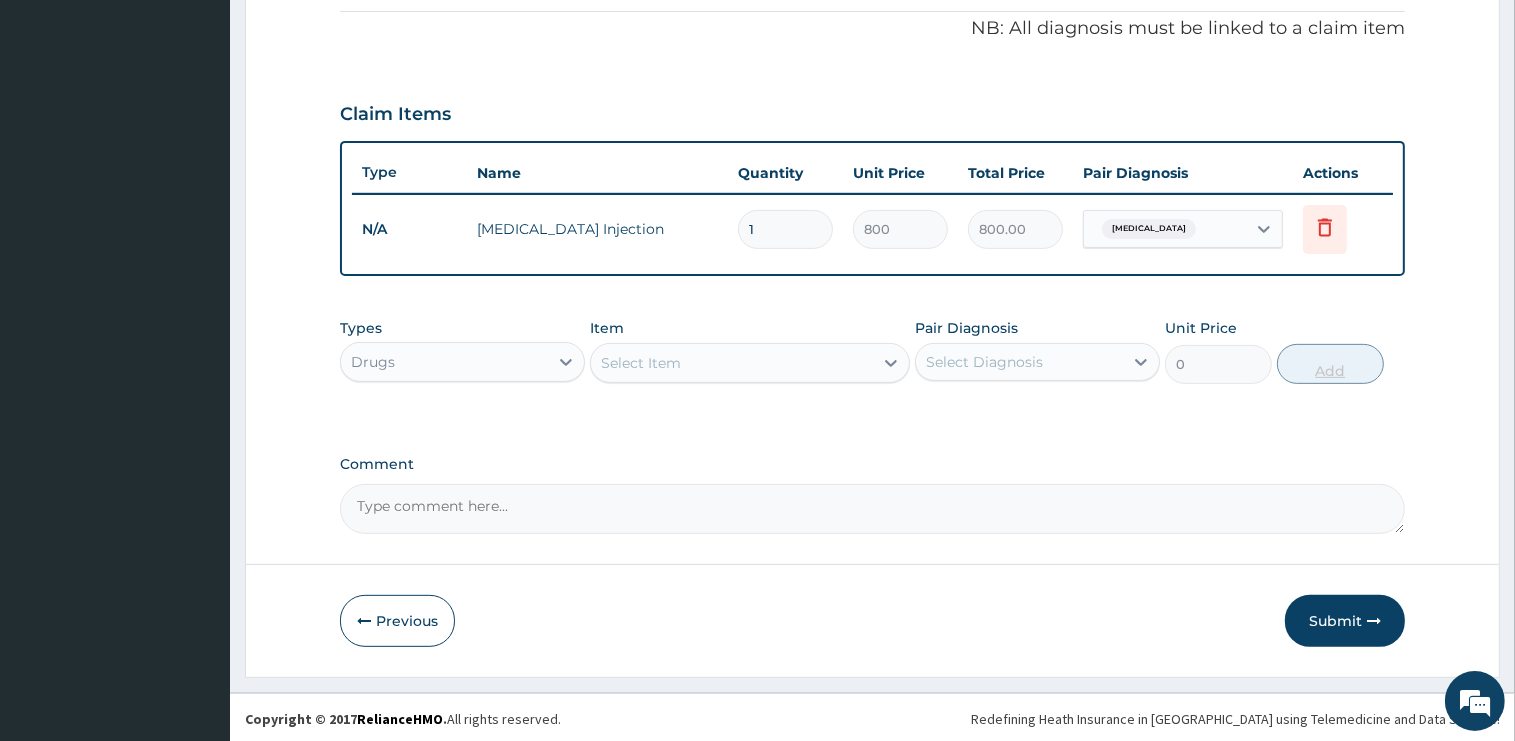 type 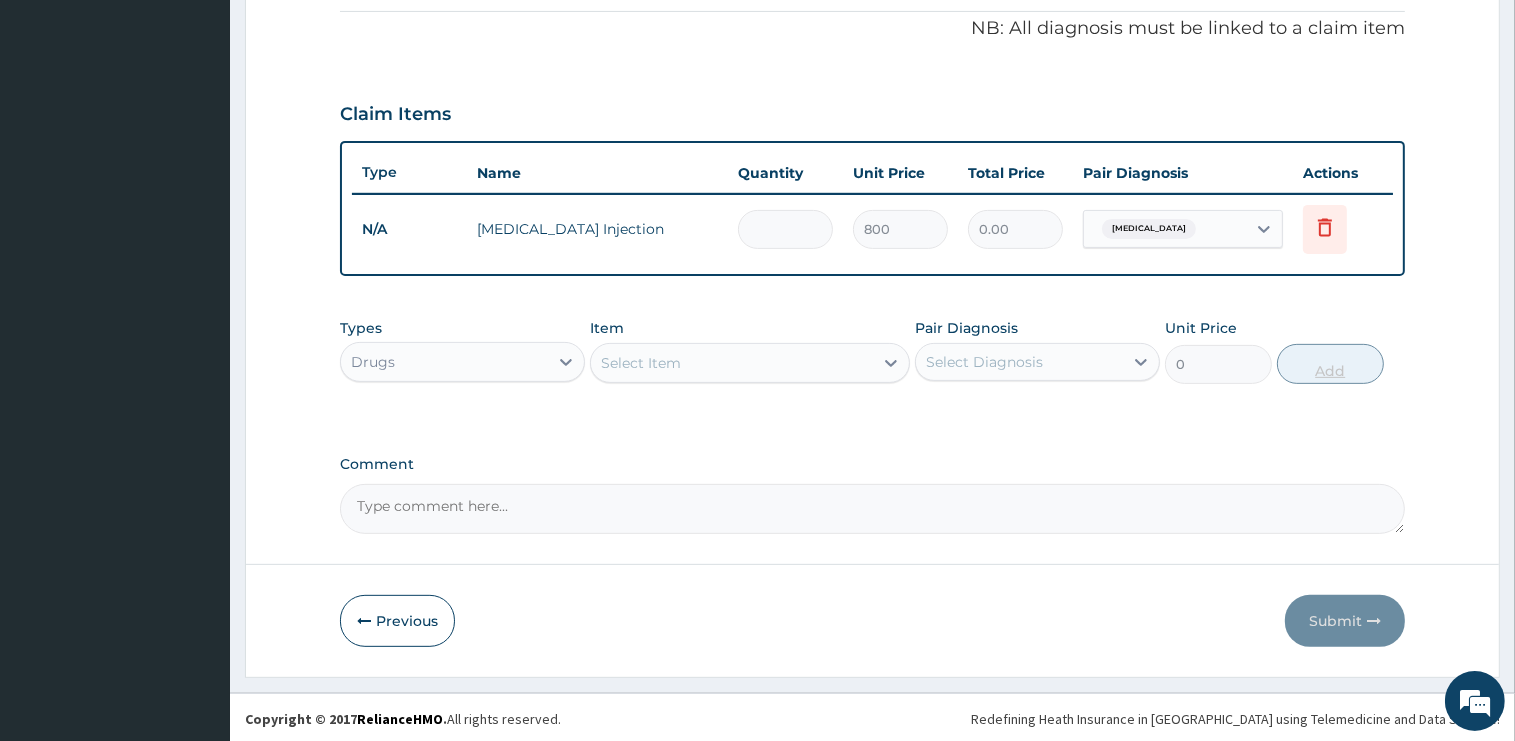 type on "3" 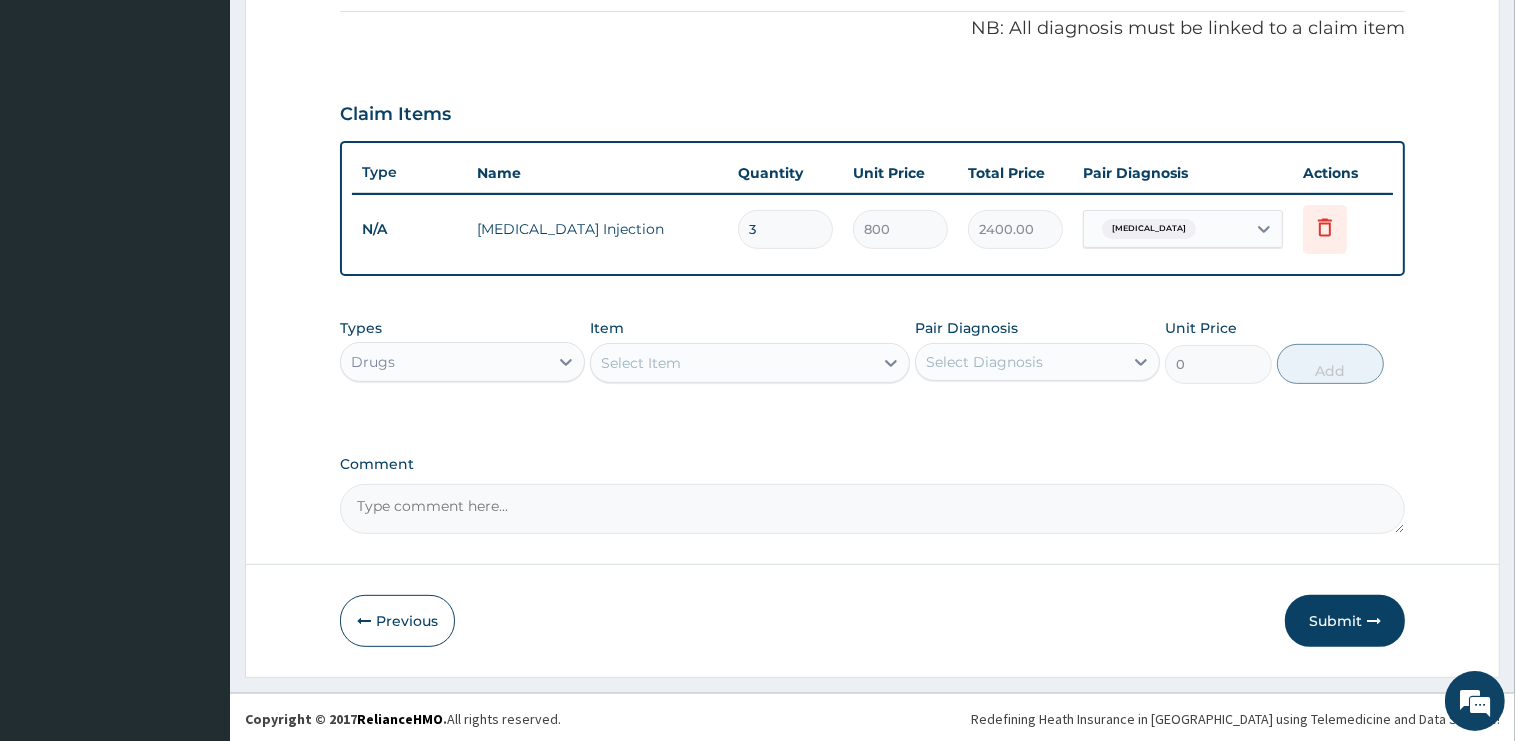 type on "3" 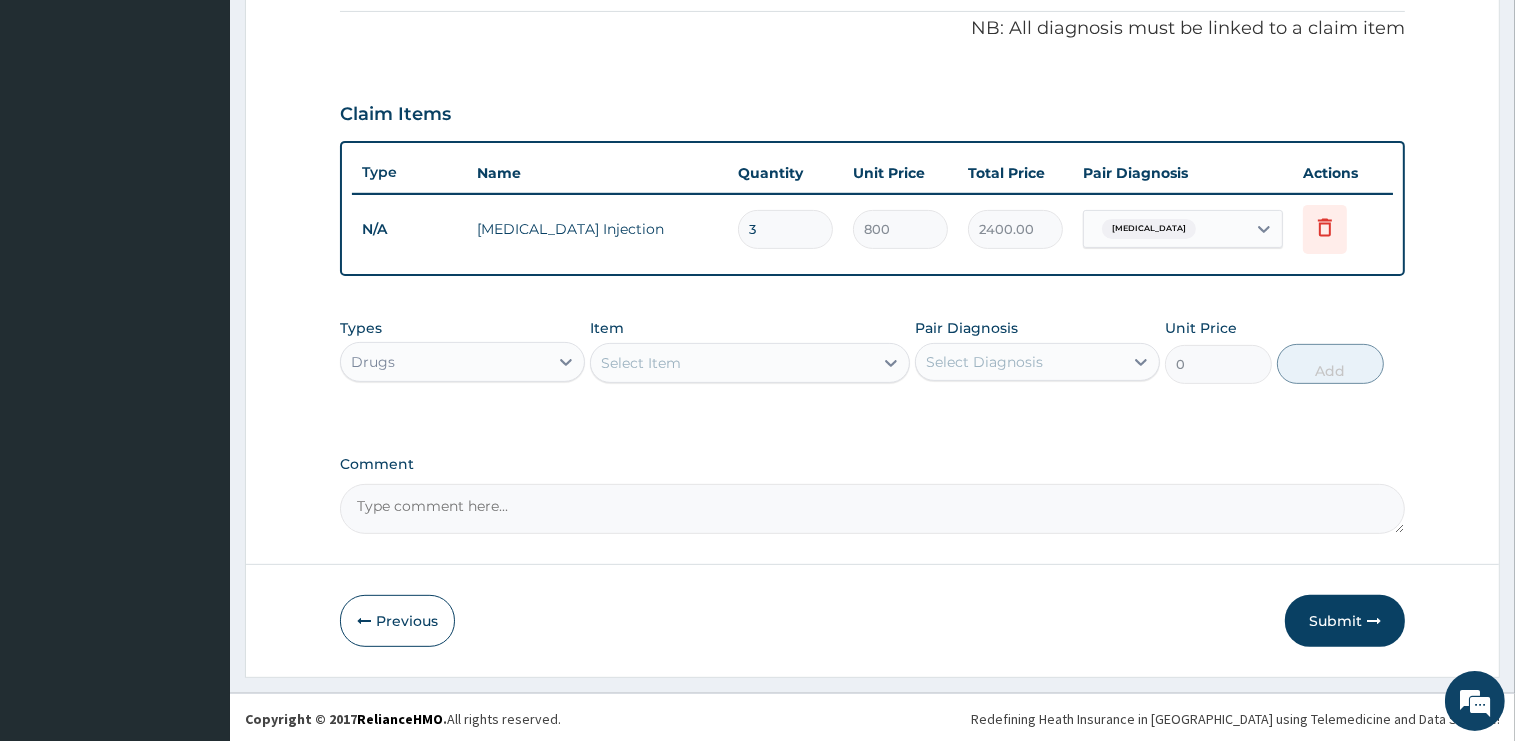 click on "Select Item" at bounding box center (732, 363) 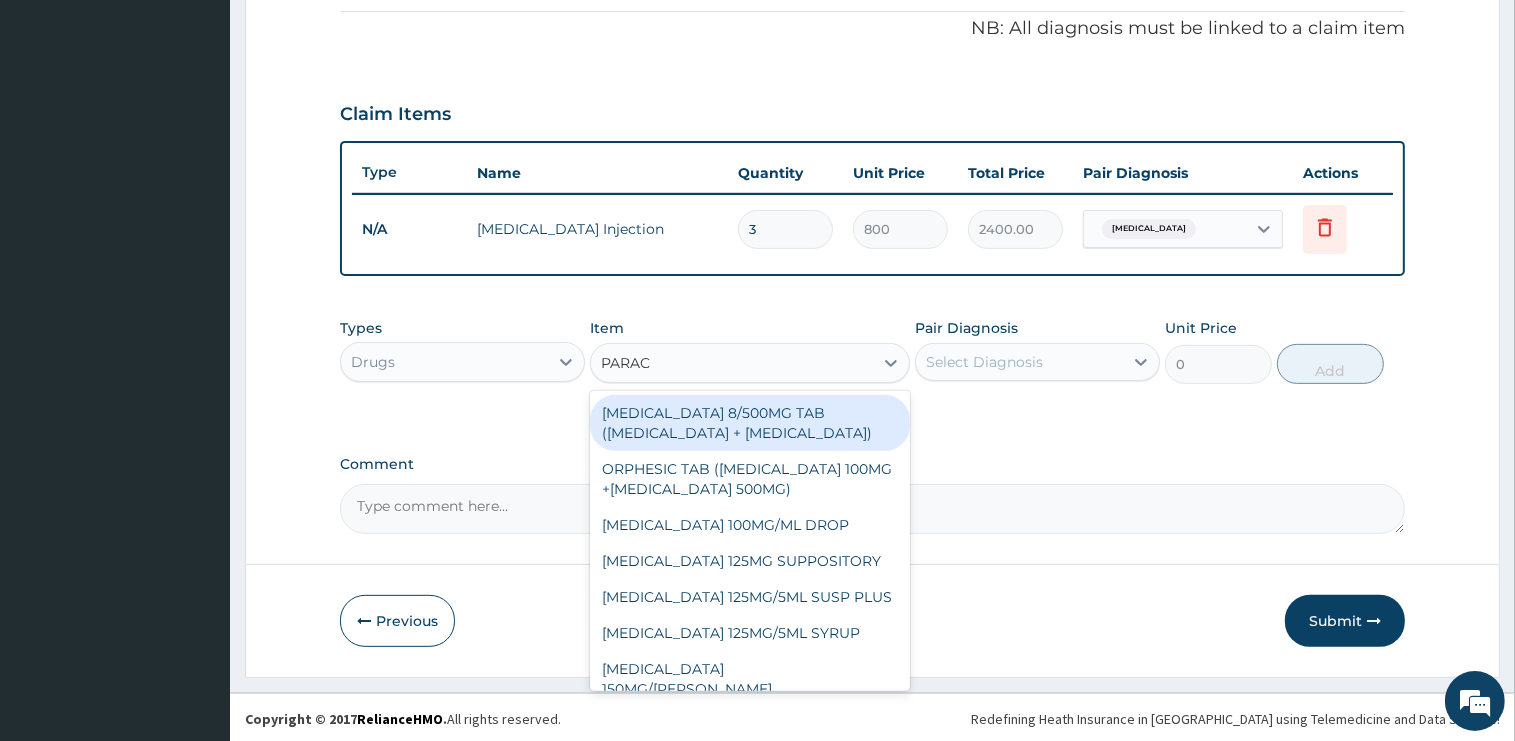 type on "PARACE" 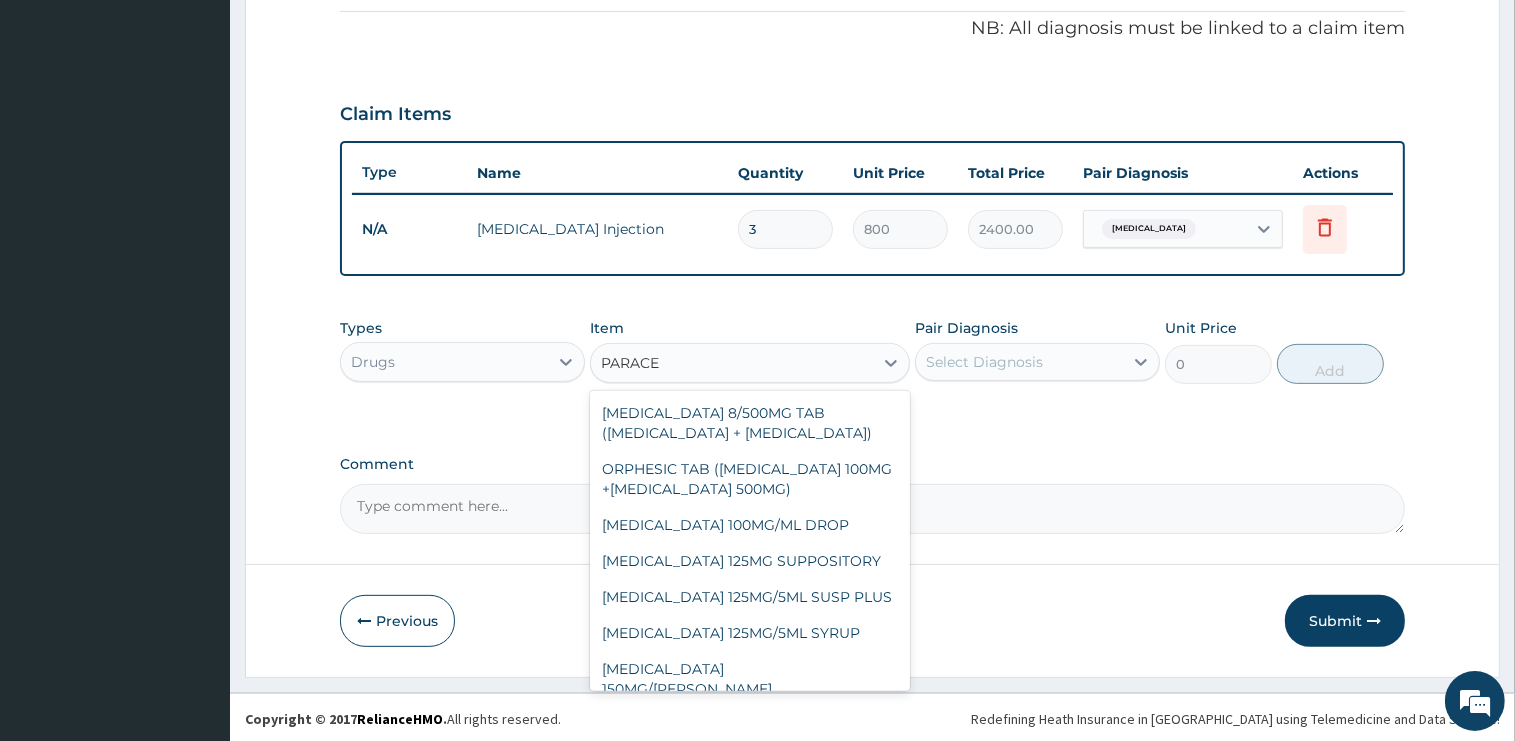 scroll, scrollTop: 168, scrollLeft: 0, axis: vertical 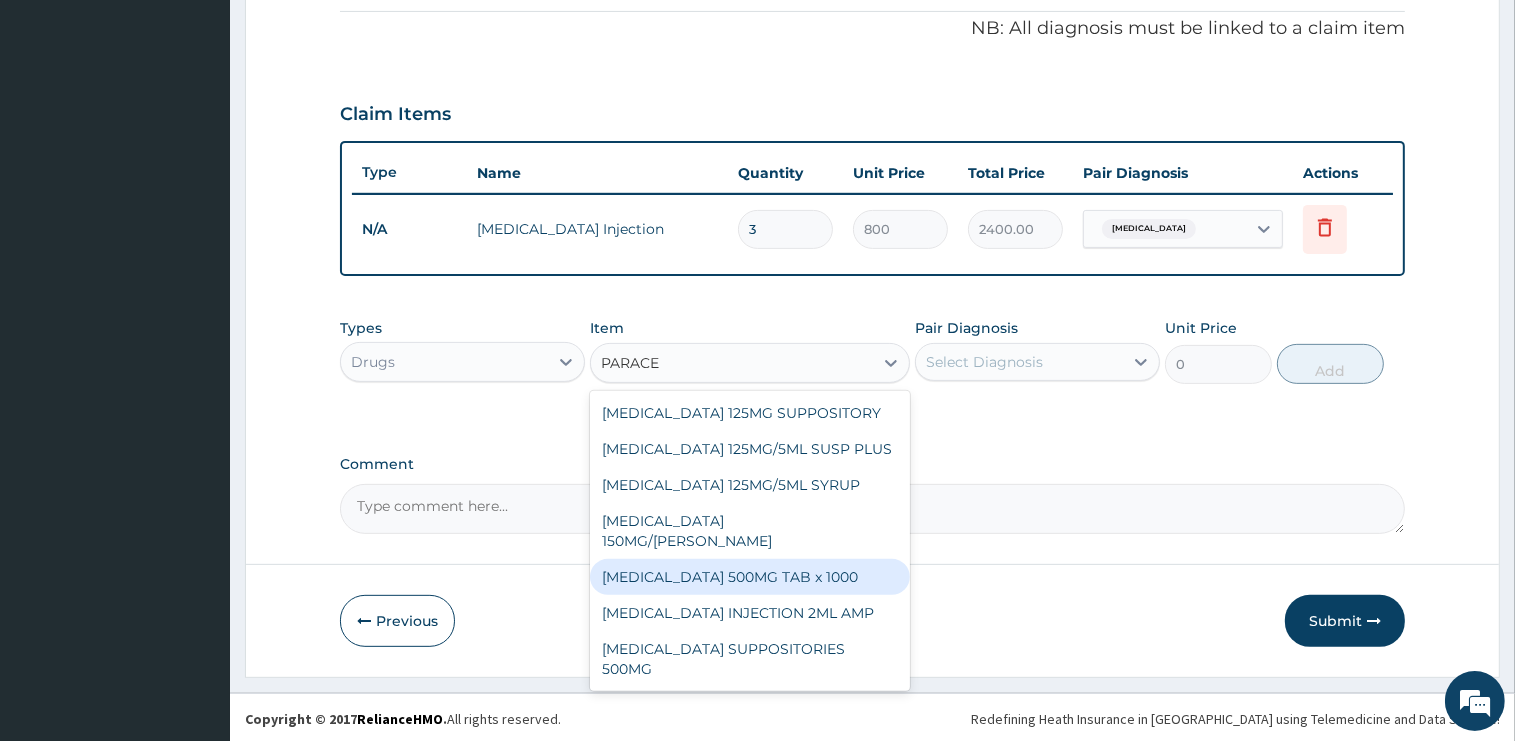 click on "[MEDICAL_DATA] 500MG TAB x 1000" at bounding box center [750, 577] 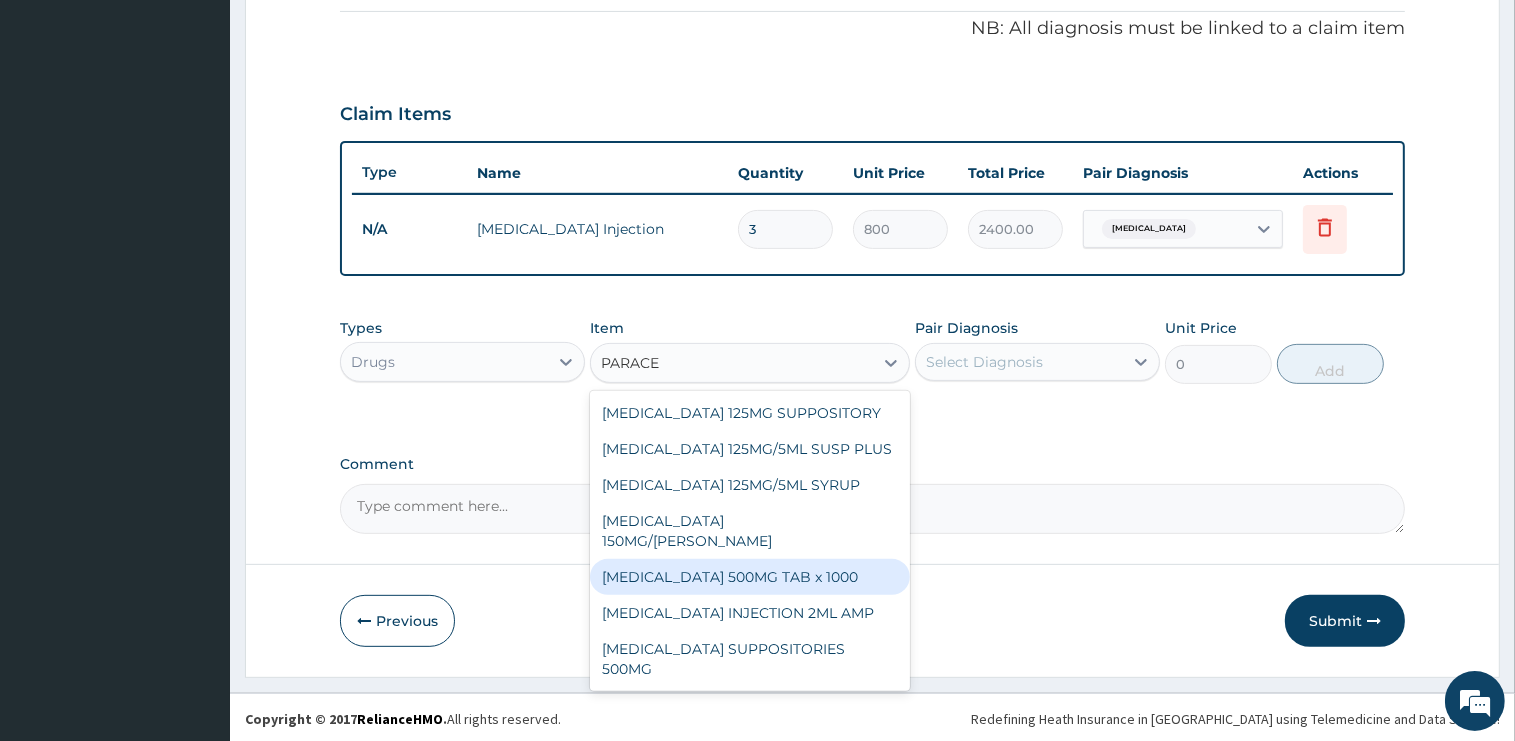 type 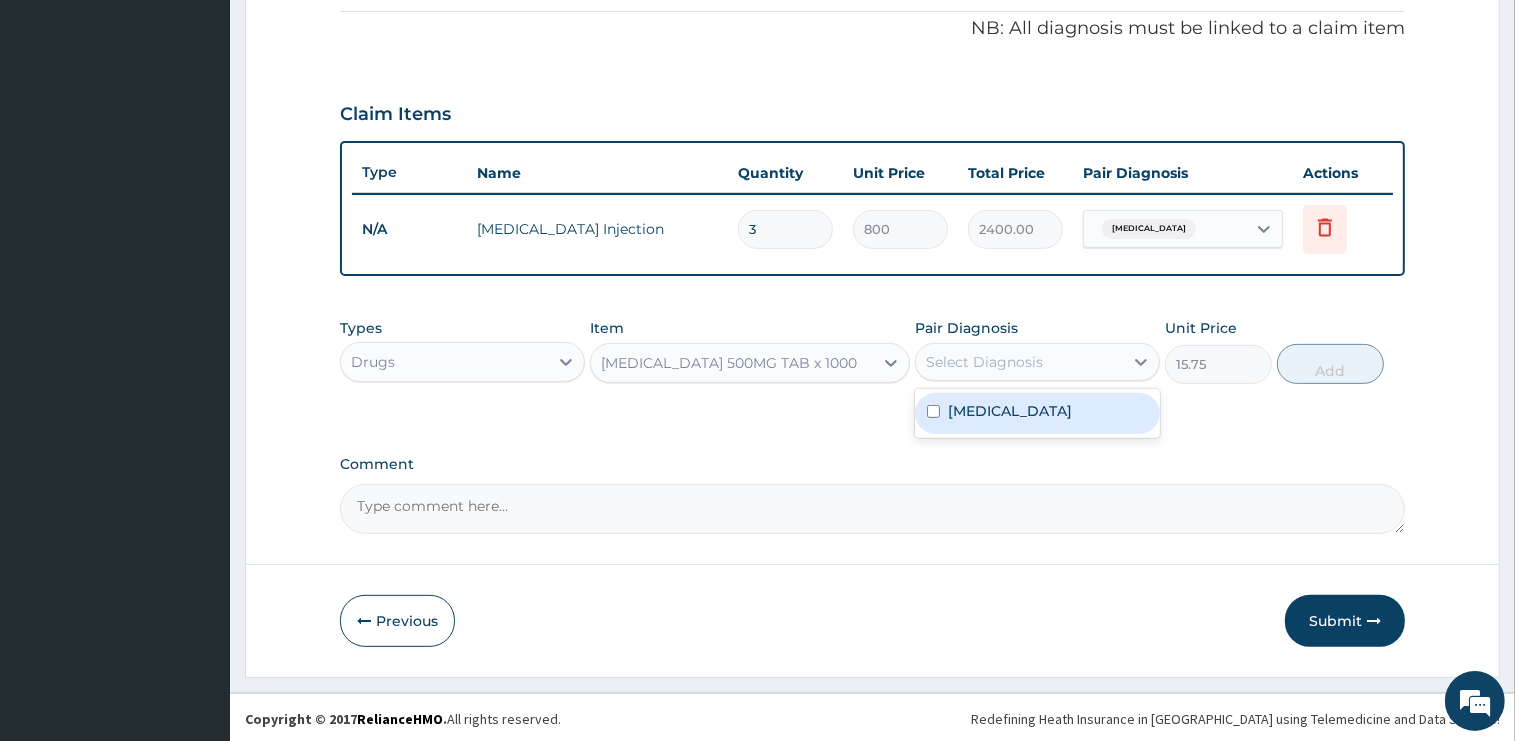 click on "Select Diagnosis" at bounding box center [984, 362] 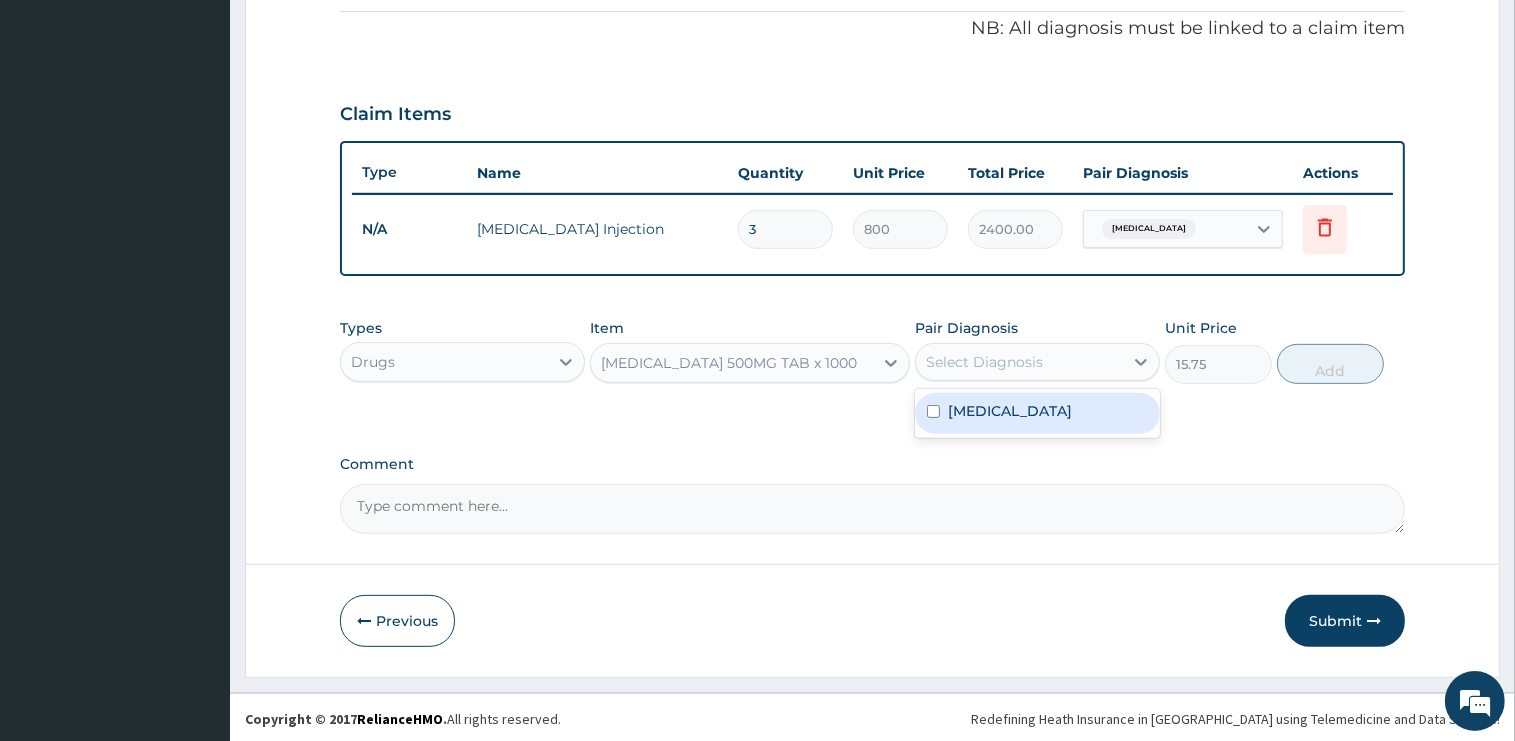click on "Malaria" at bounding box center [1037, 413] 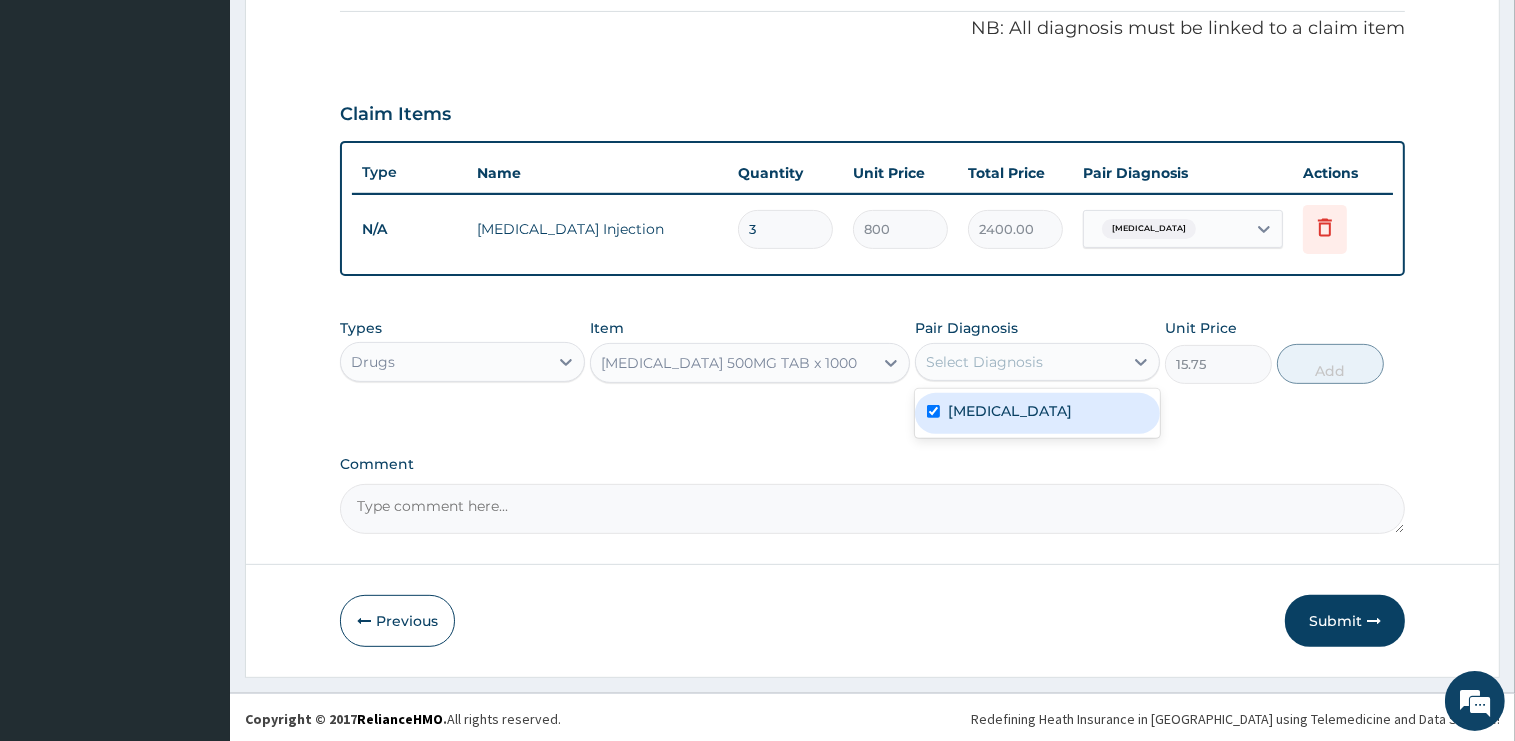 checkbox on "true" 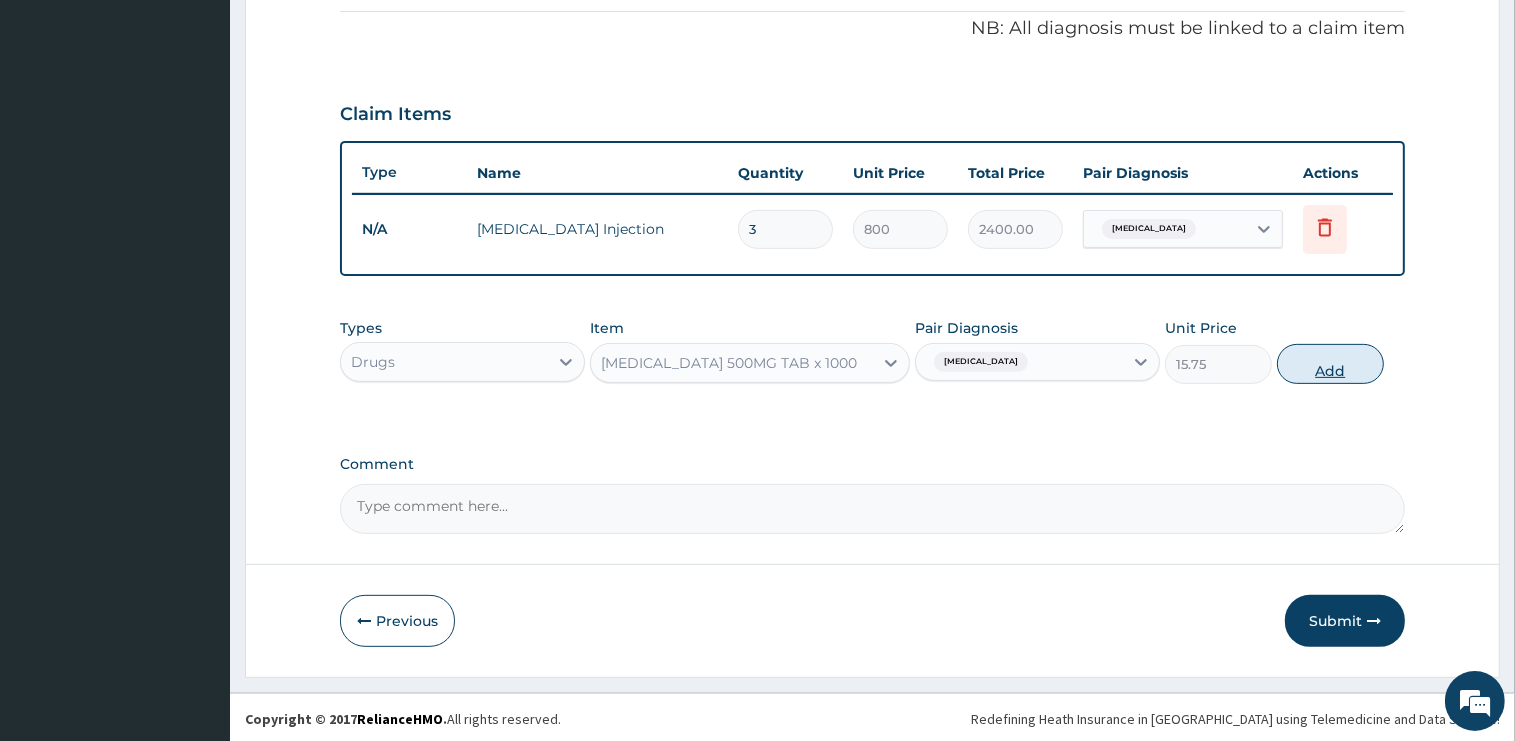 click on "Add" at bounding box center [1330, 364] 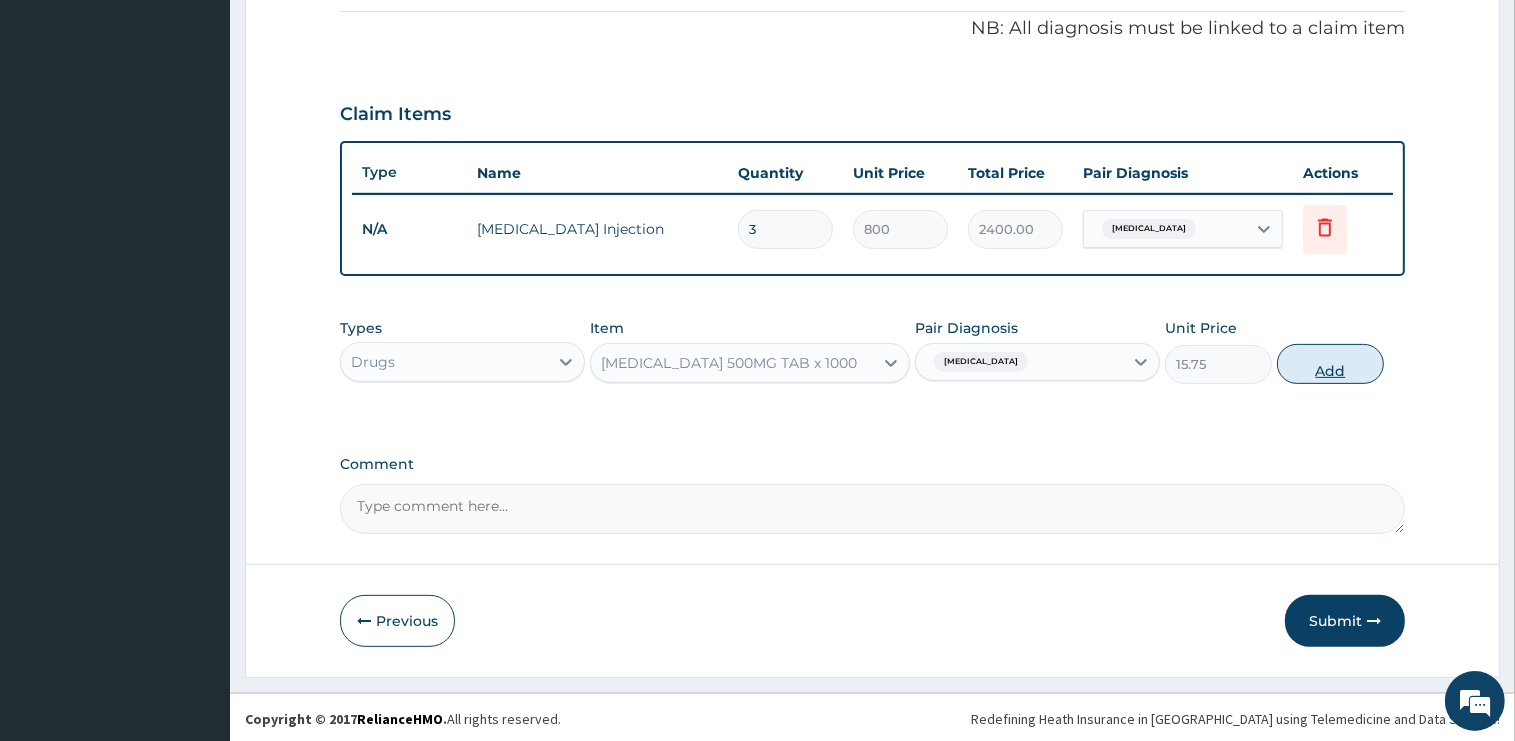type on "0" 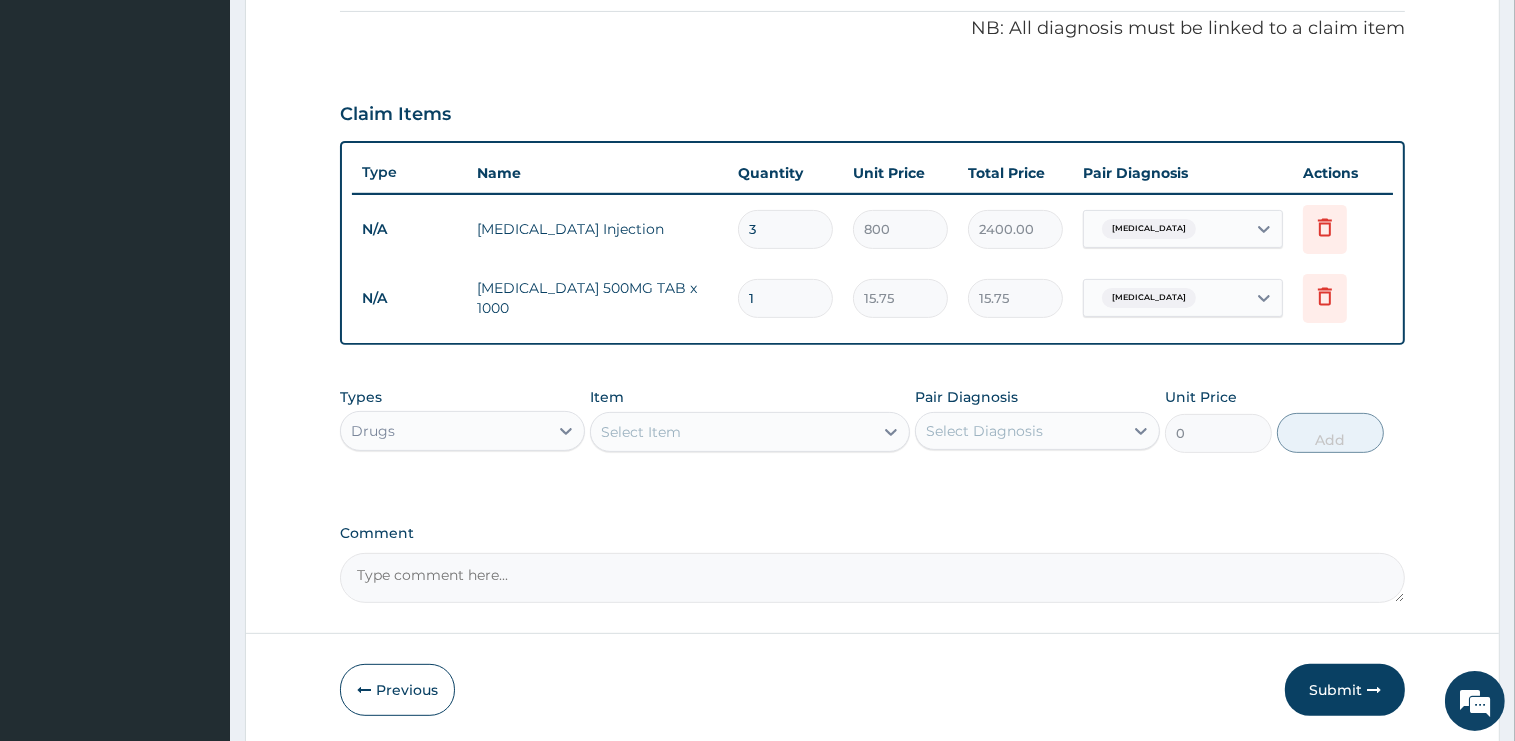 type on "18" 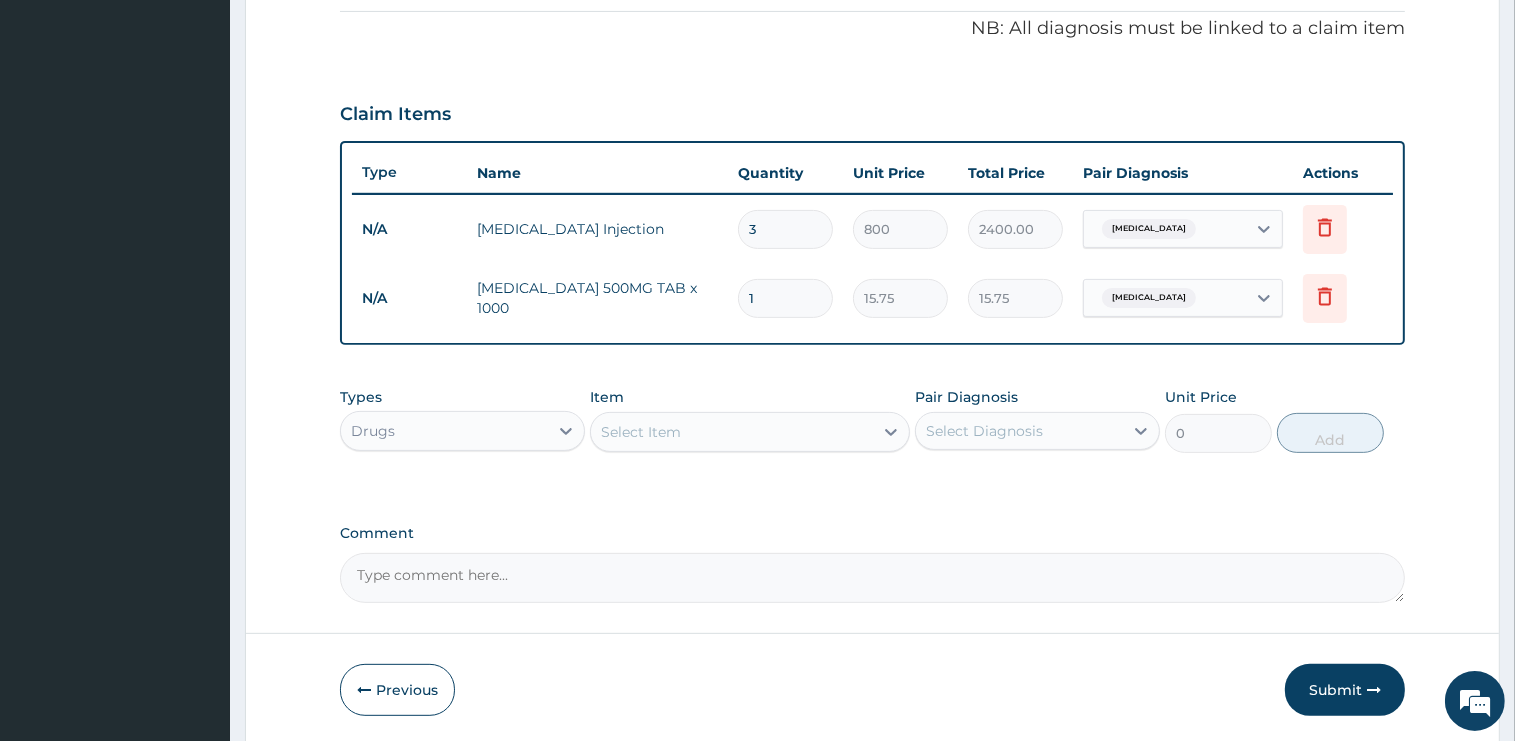 type on "283.50" 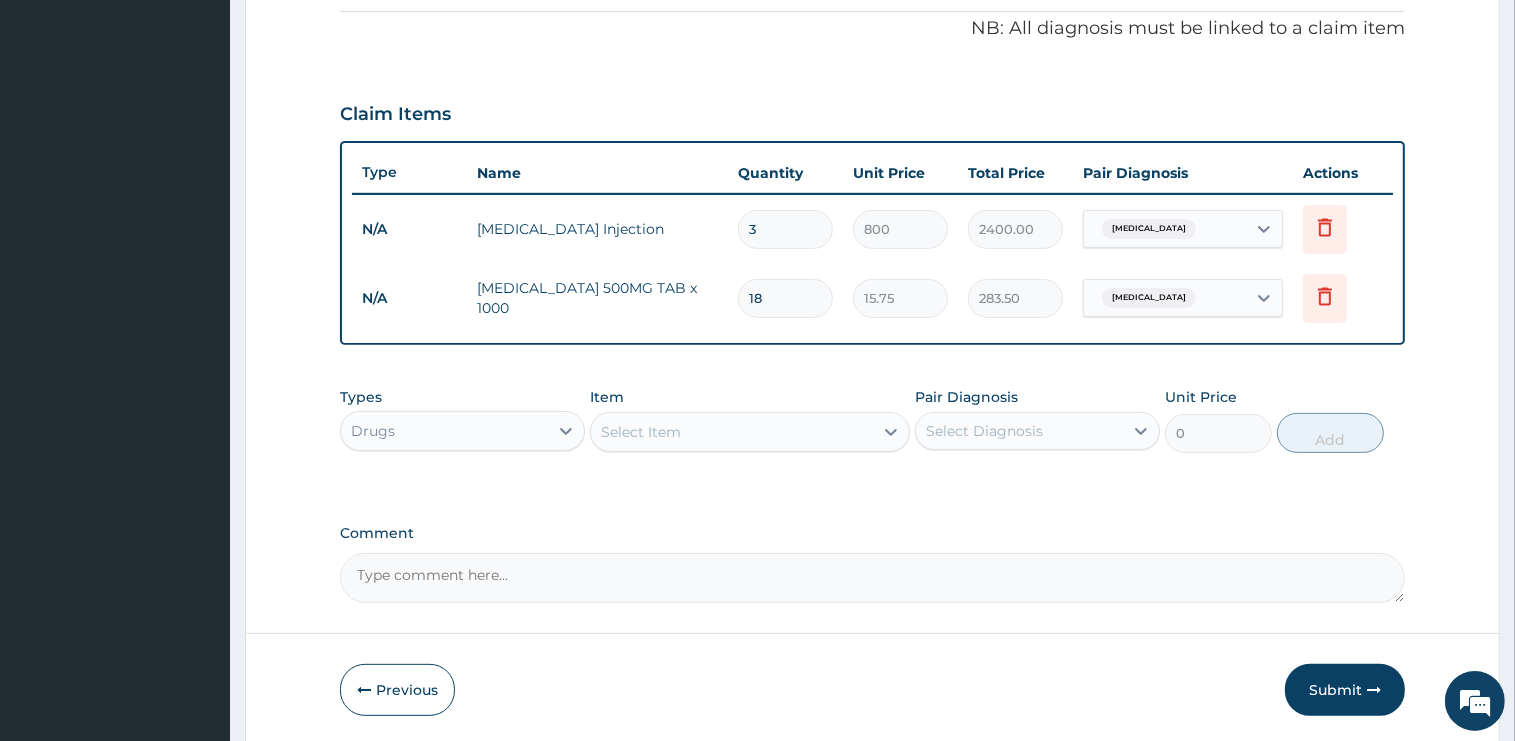 type on "18" 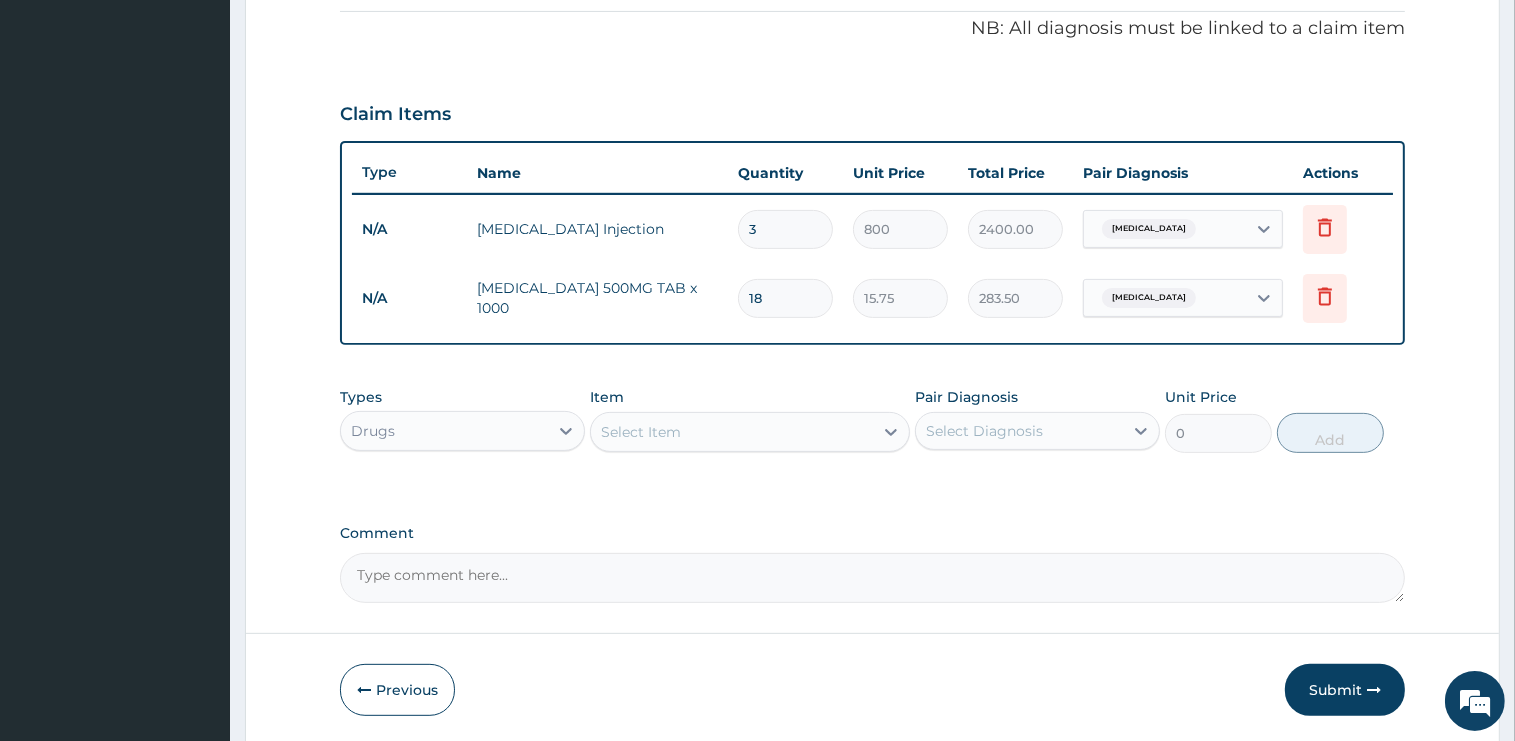 click on "Select Item" at bounding box center (732, 432) 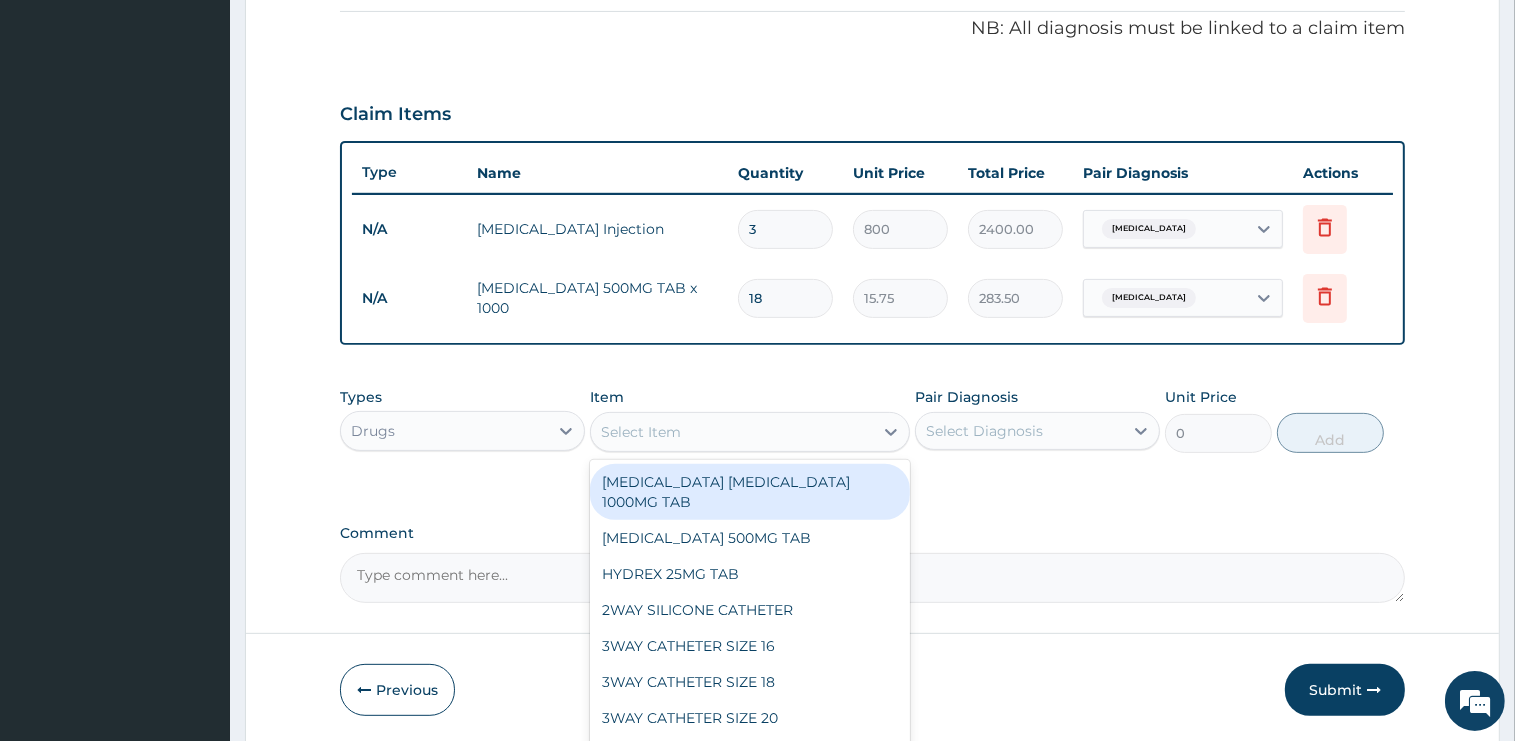 type on "C" 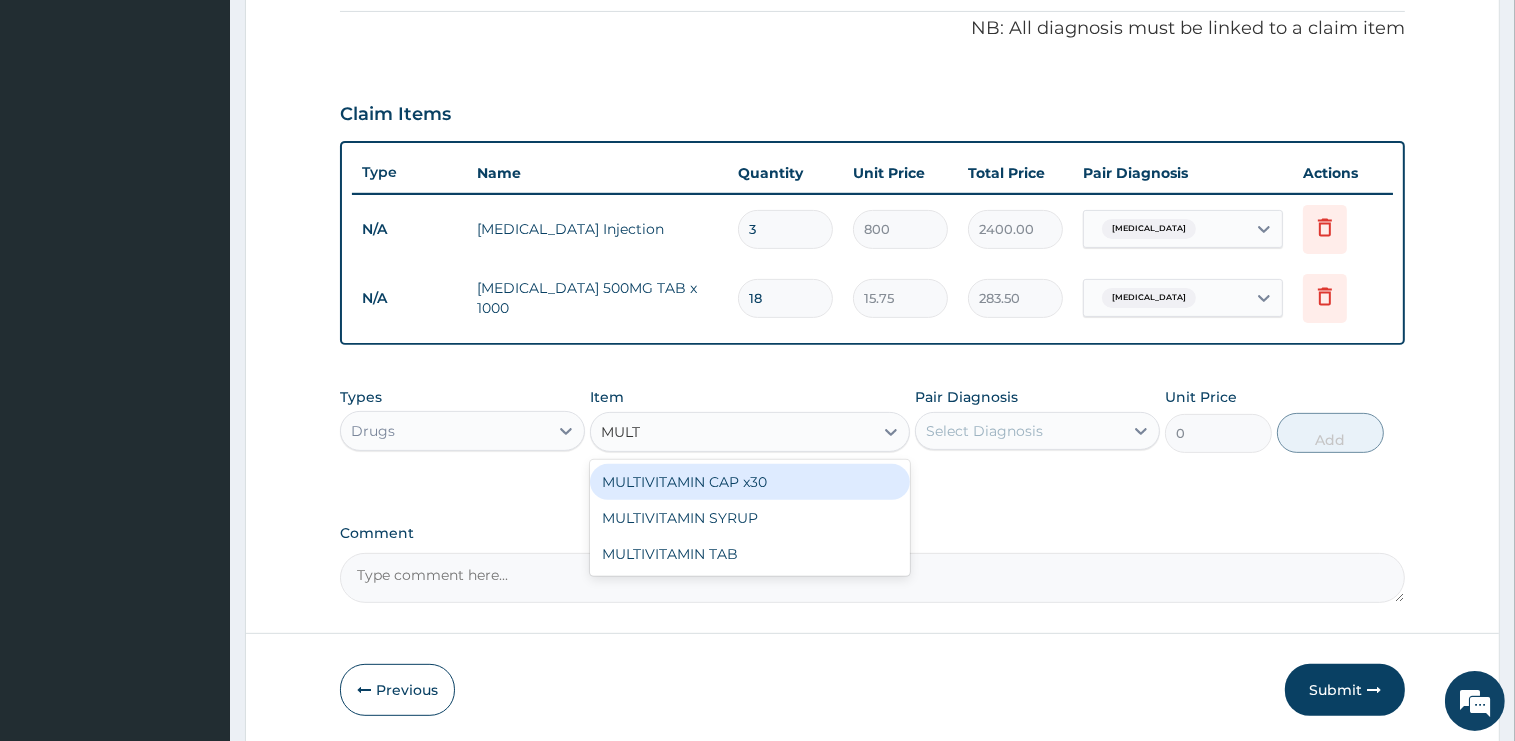type on "MULTI" 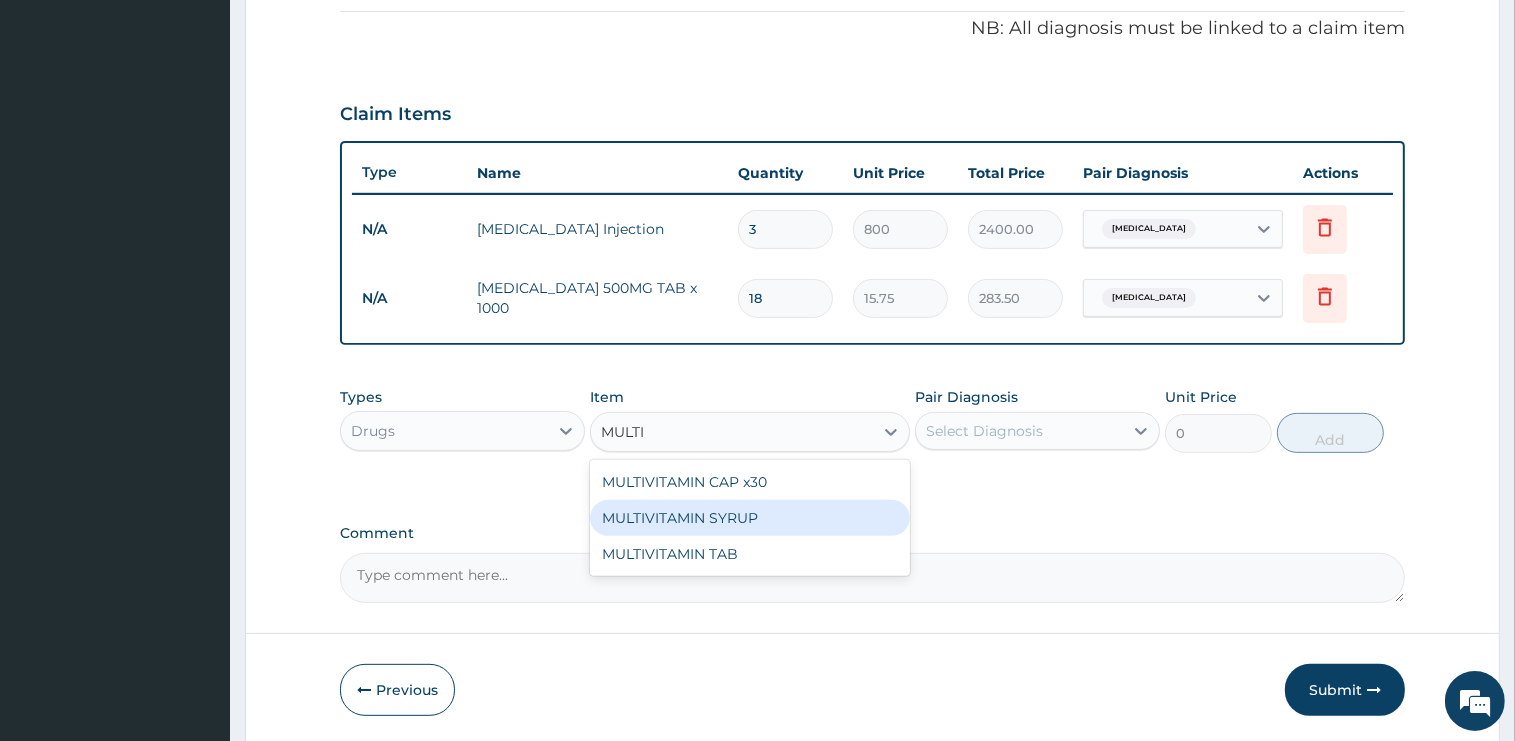 click on "MULTIVITAMIN SYRUP" at bounding box center [750, 518] 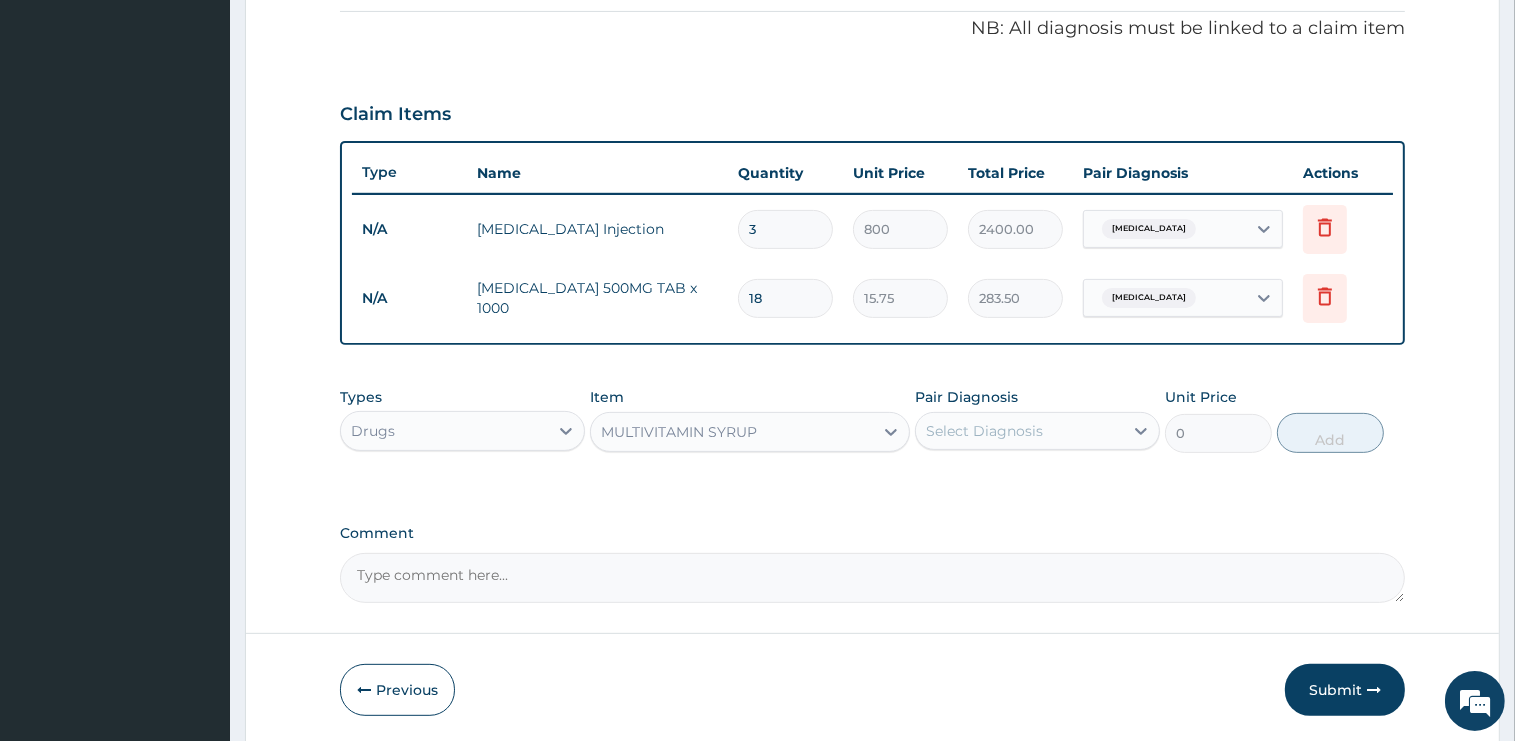 type 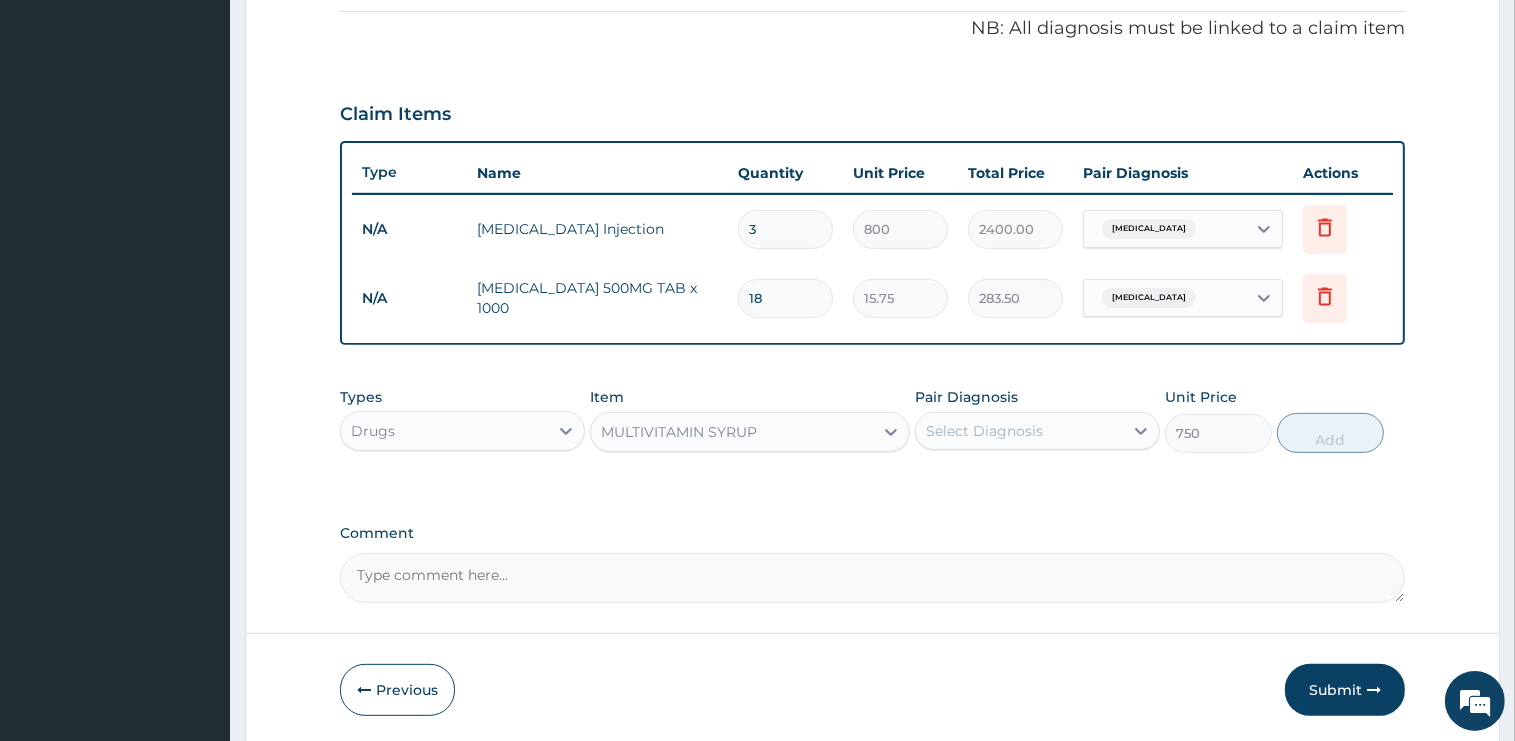 click on "MULTIVITAMIN SYRUP" at bounding box center [732, 432] 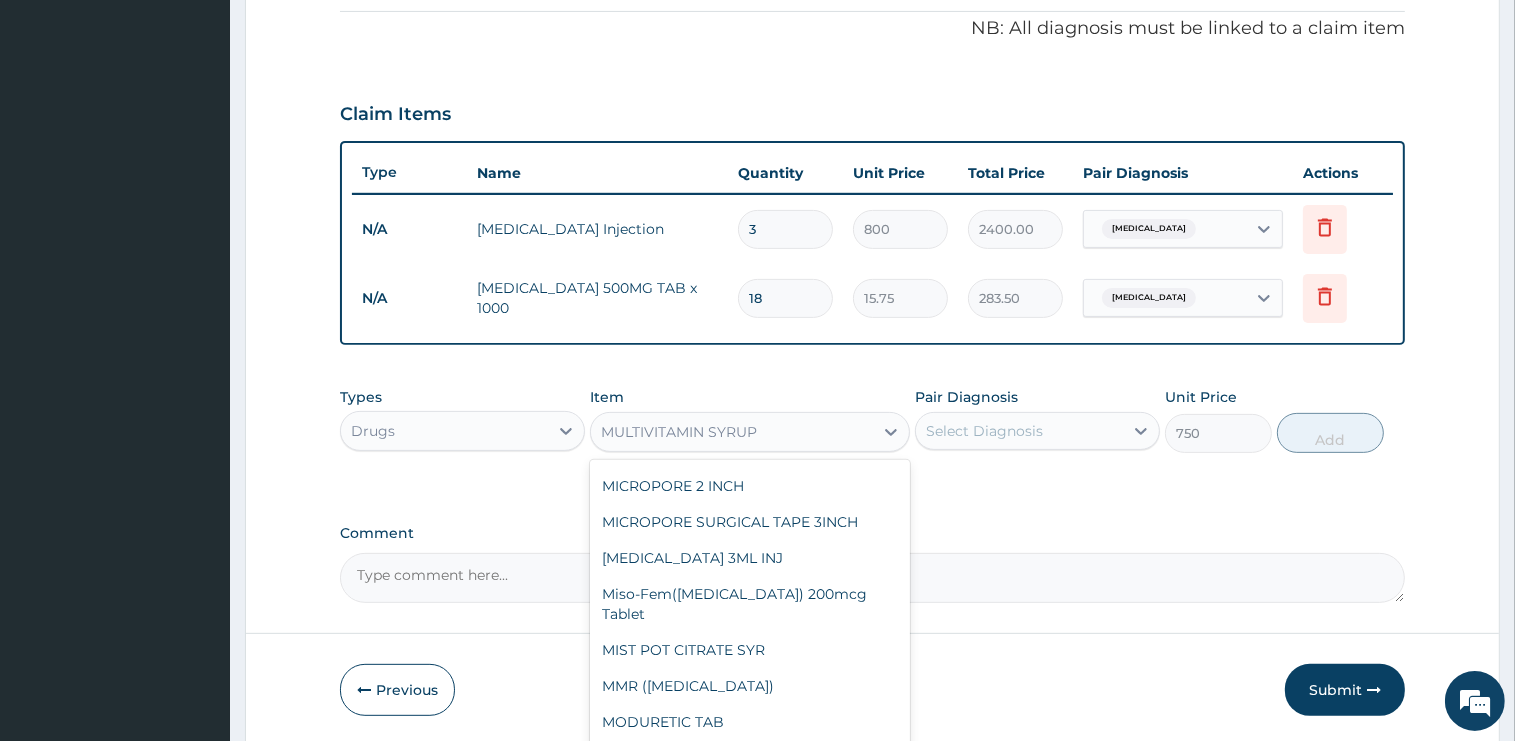 scroll, scrollTop: 23257, scrollLeft: 0, axis: vertical 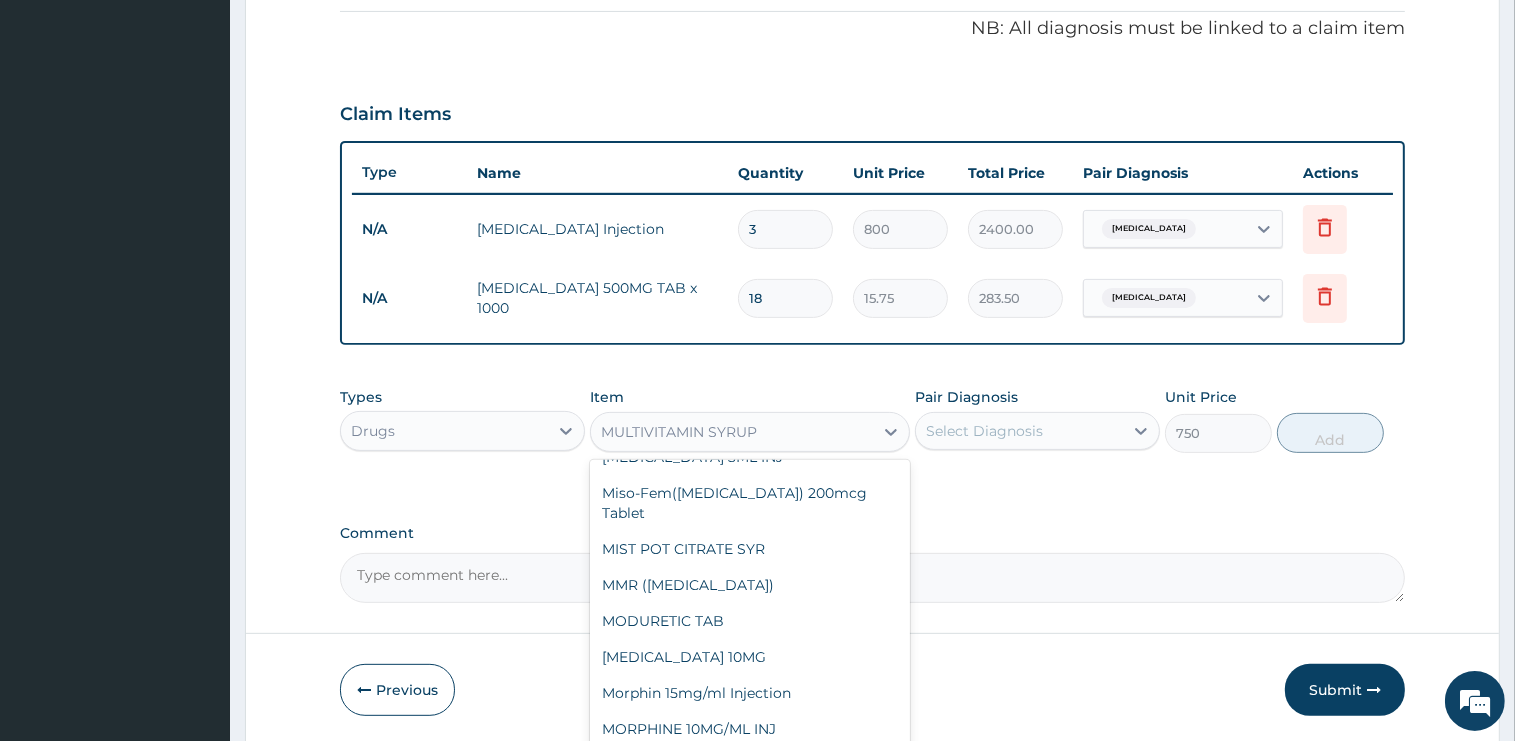 click on "MULTIVITAMIN TAB" at bounding box center [750, 945] 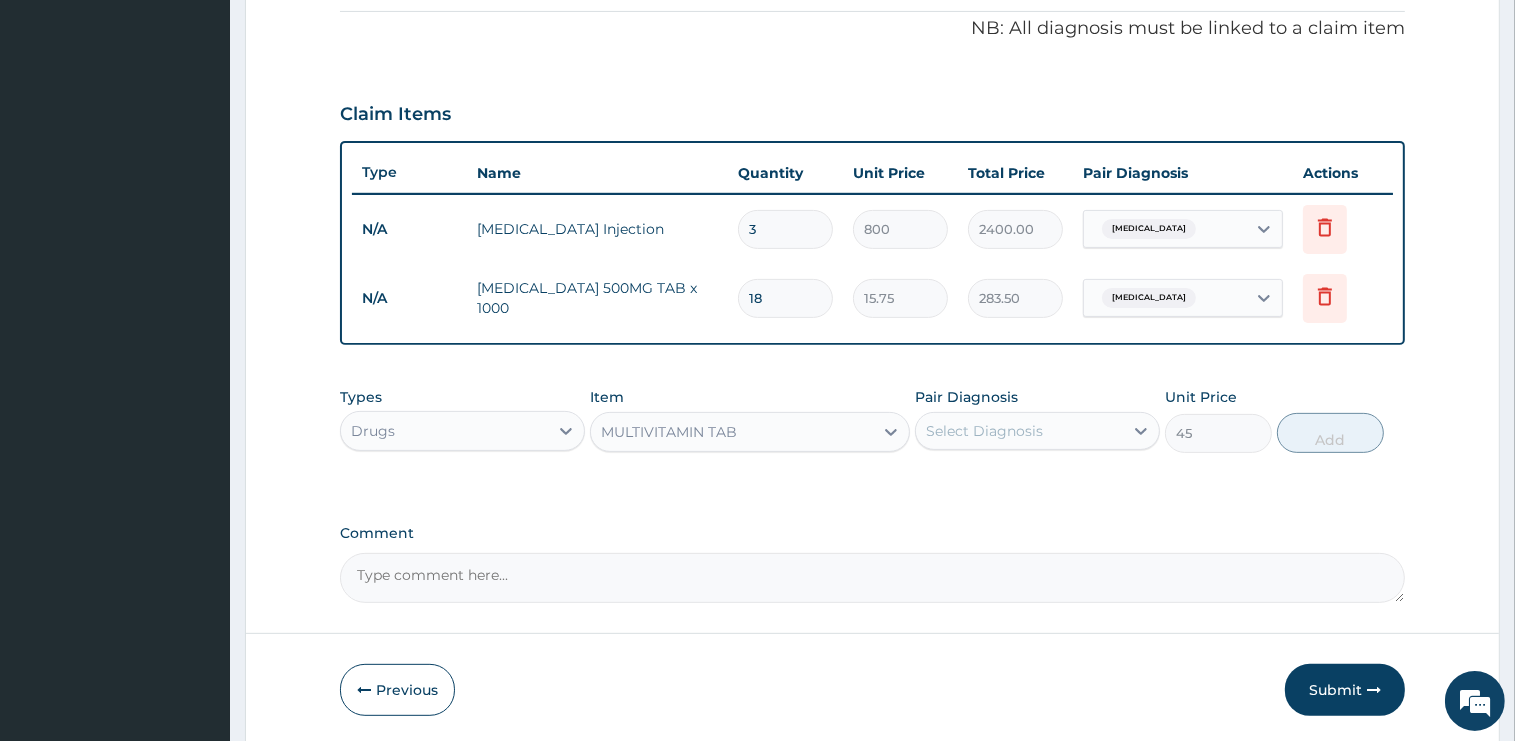 click on "Select Diagnosis" at bounding box center [984, 431] 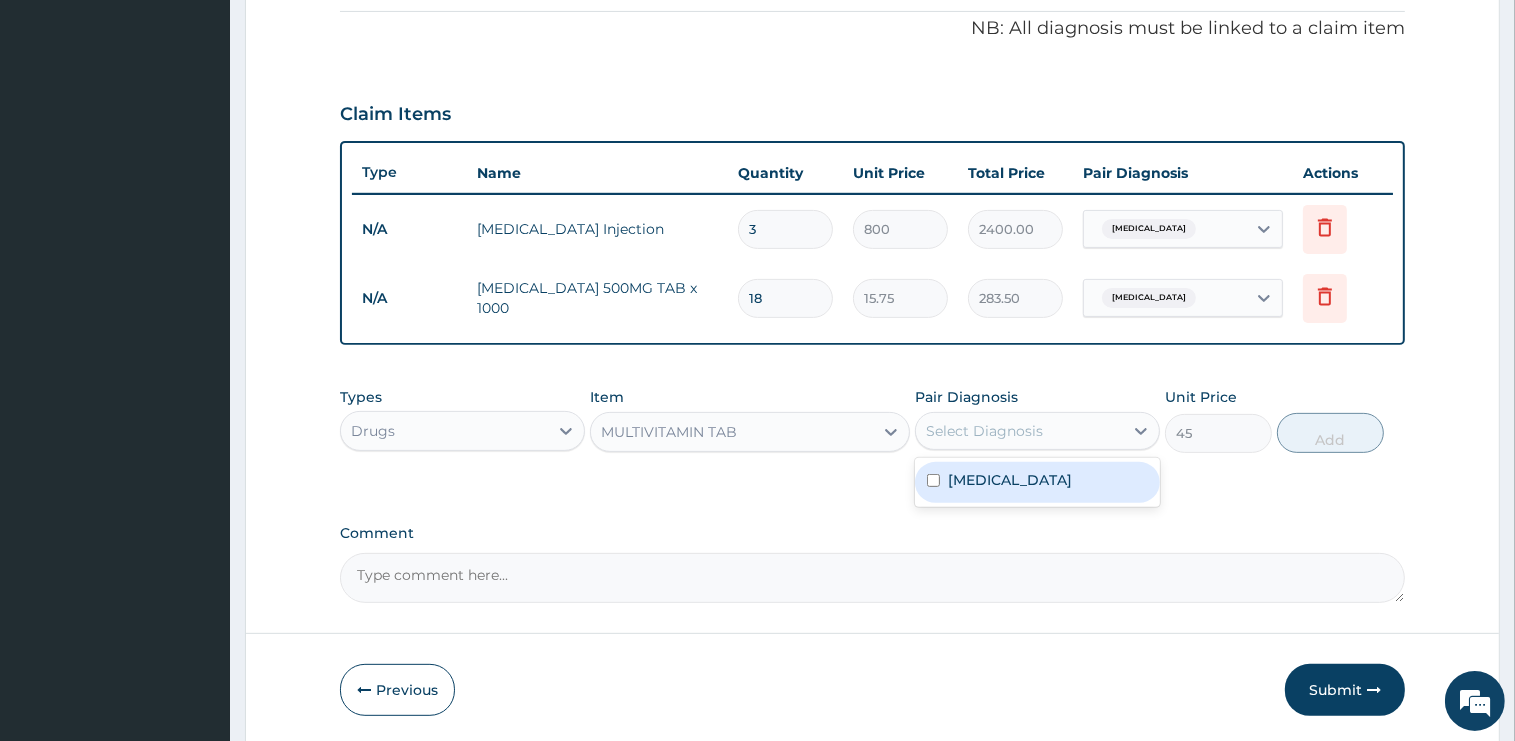 click on "Malaria" at bounding box center (1037, 482) 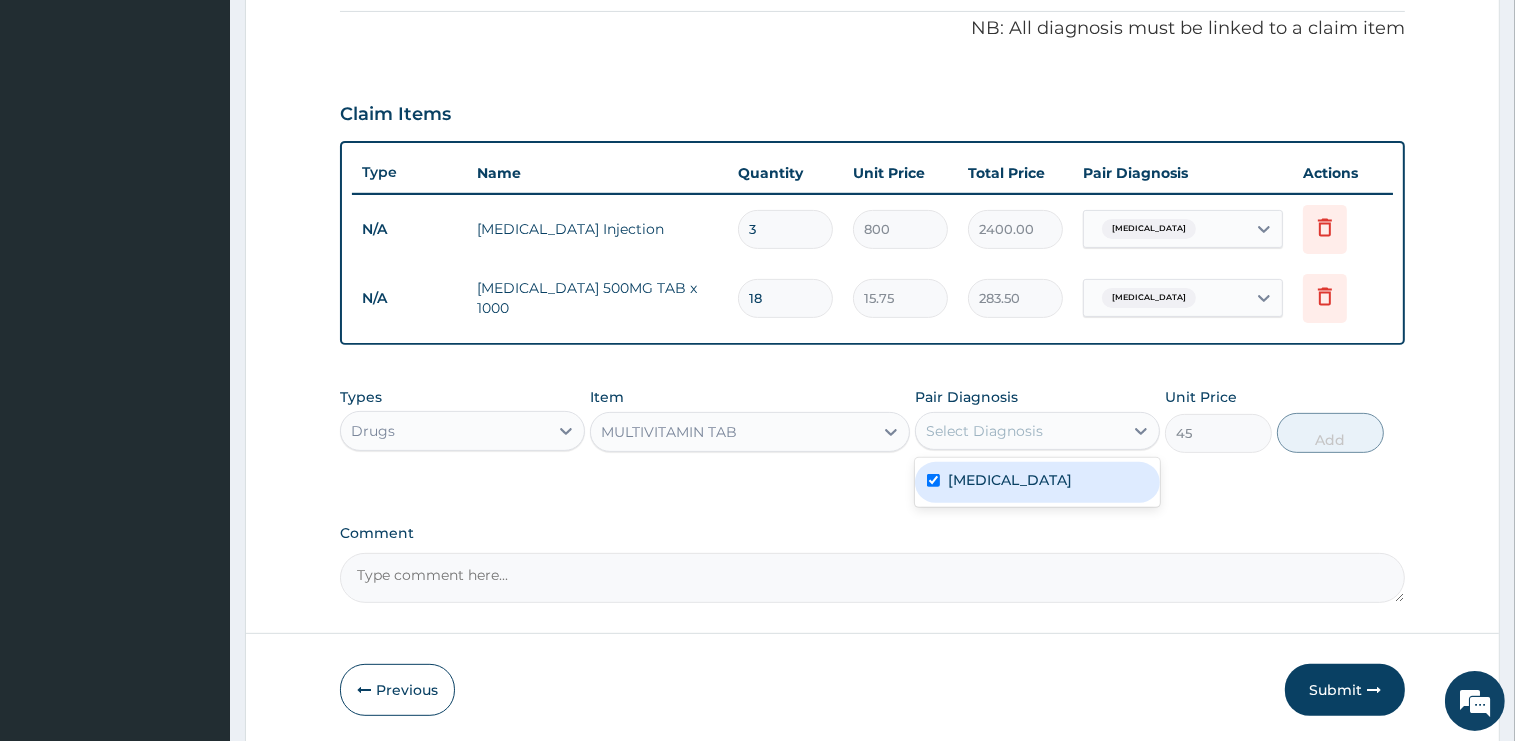 checkbox on "true" 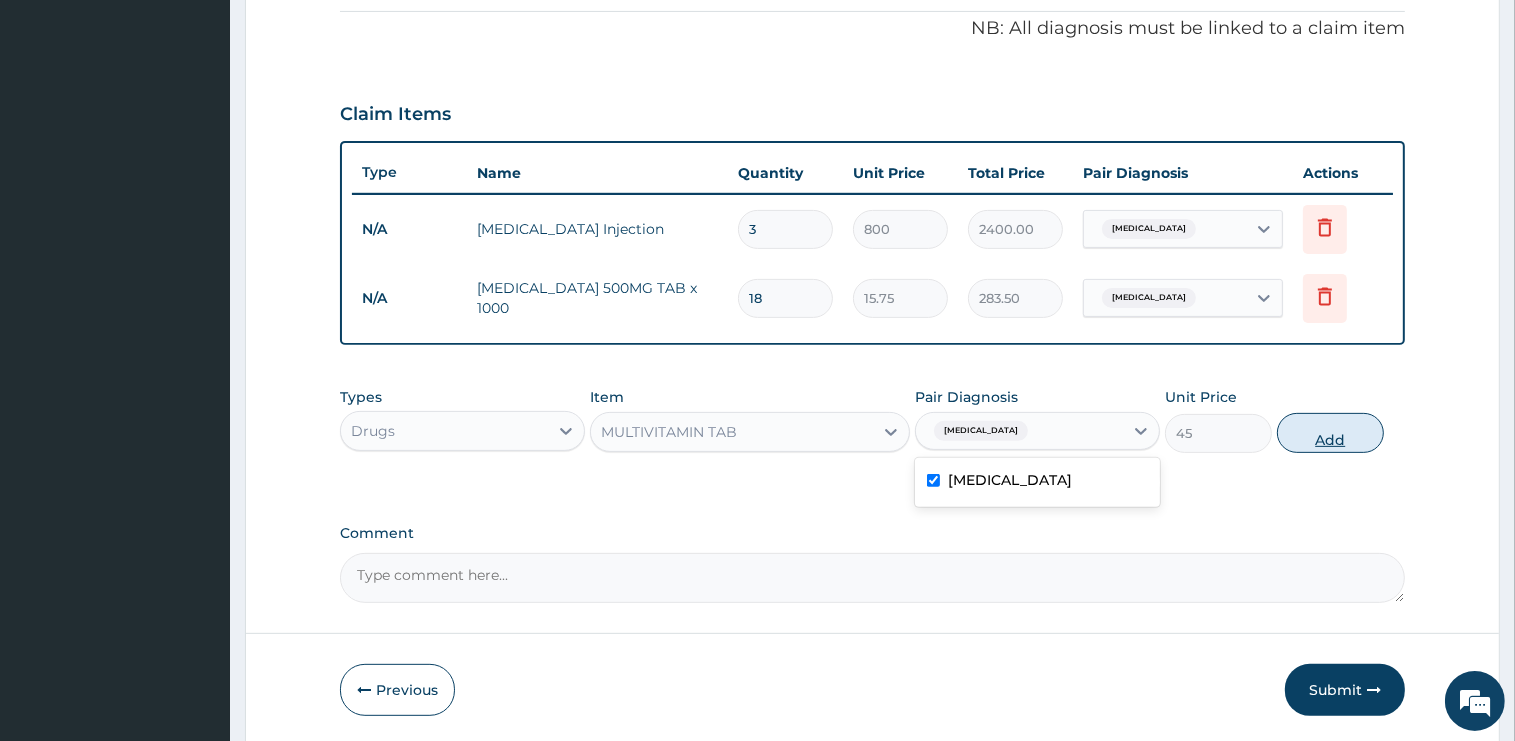 click on "Add" at bounding box center (1330, 433) 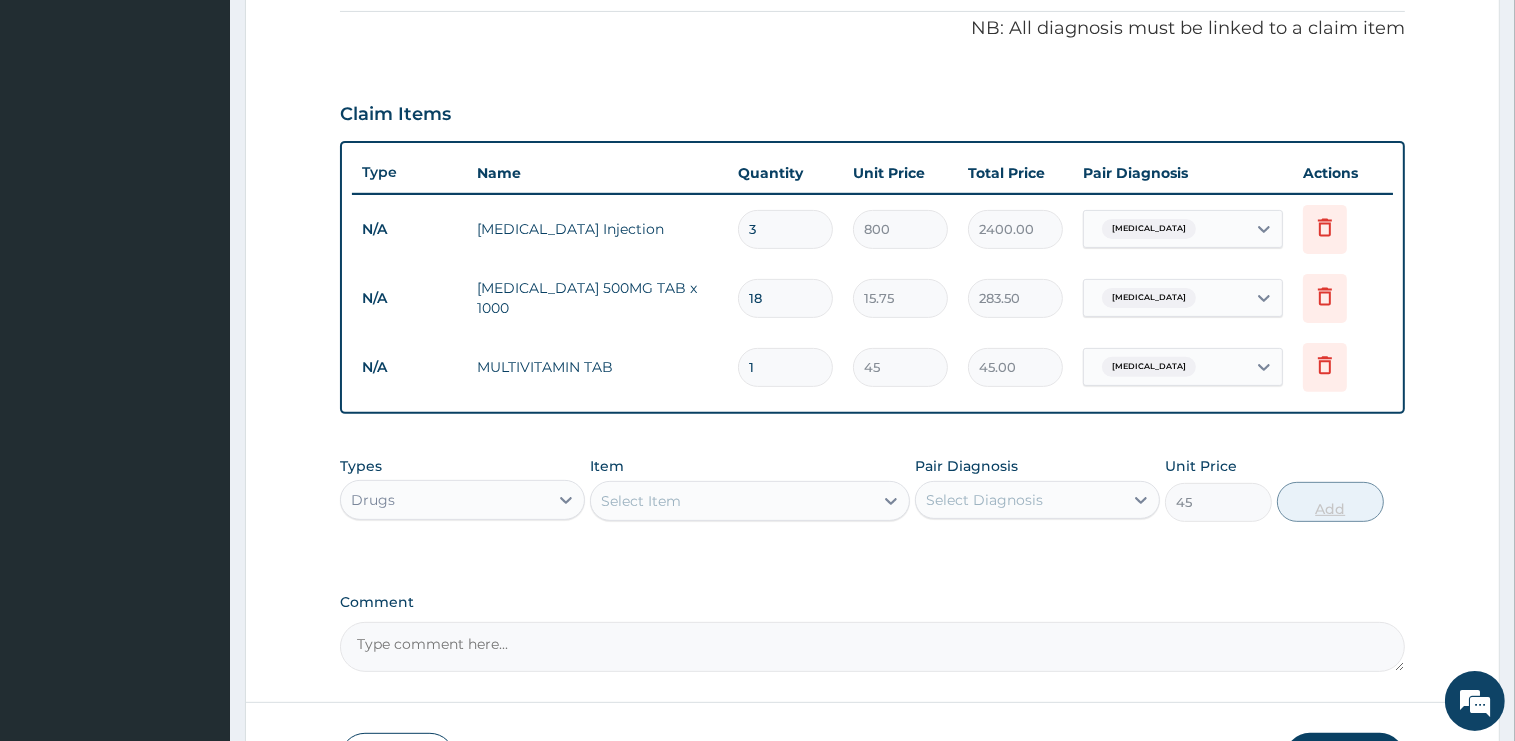 type on "0" 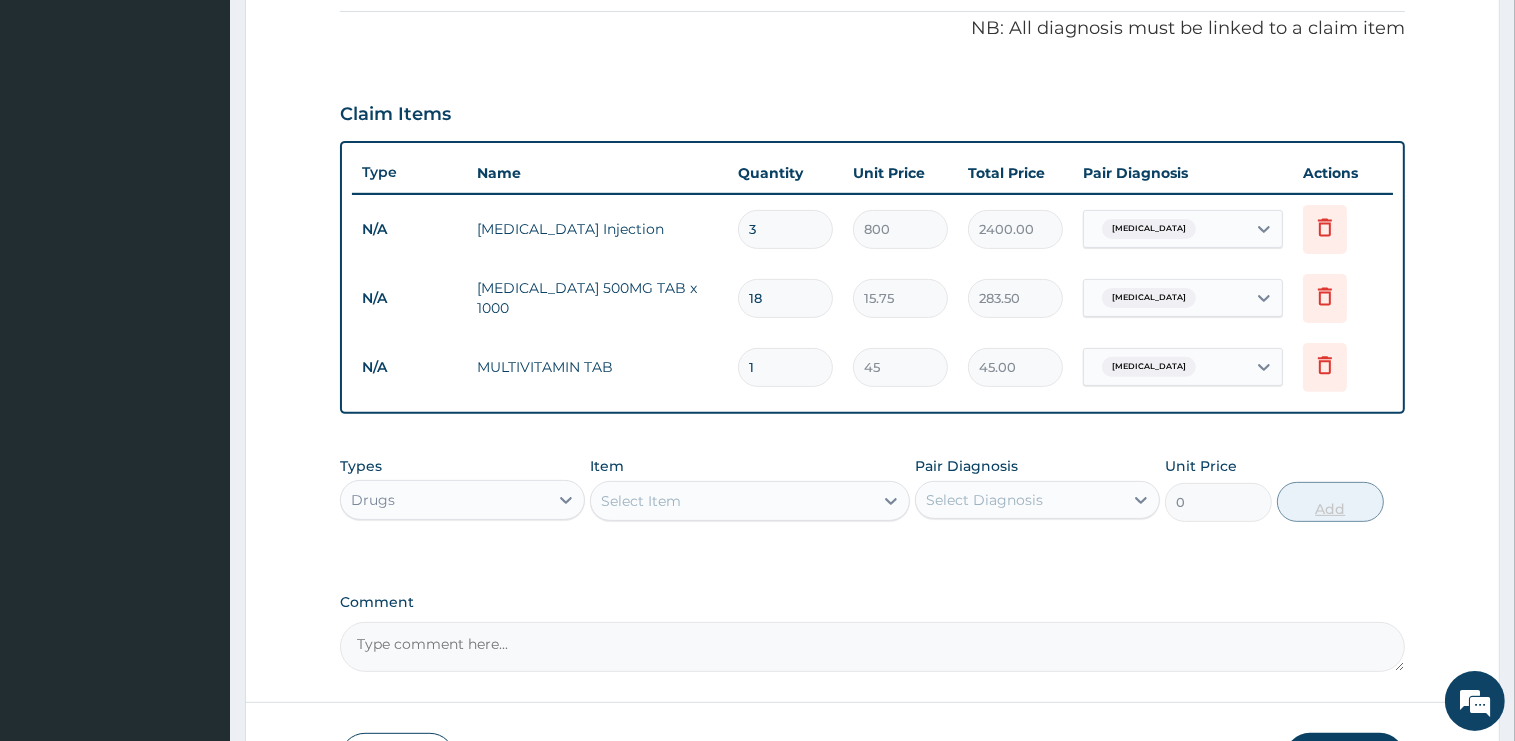 type on "10" 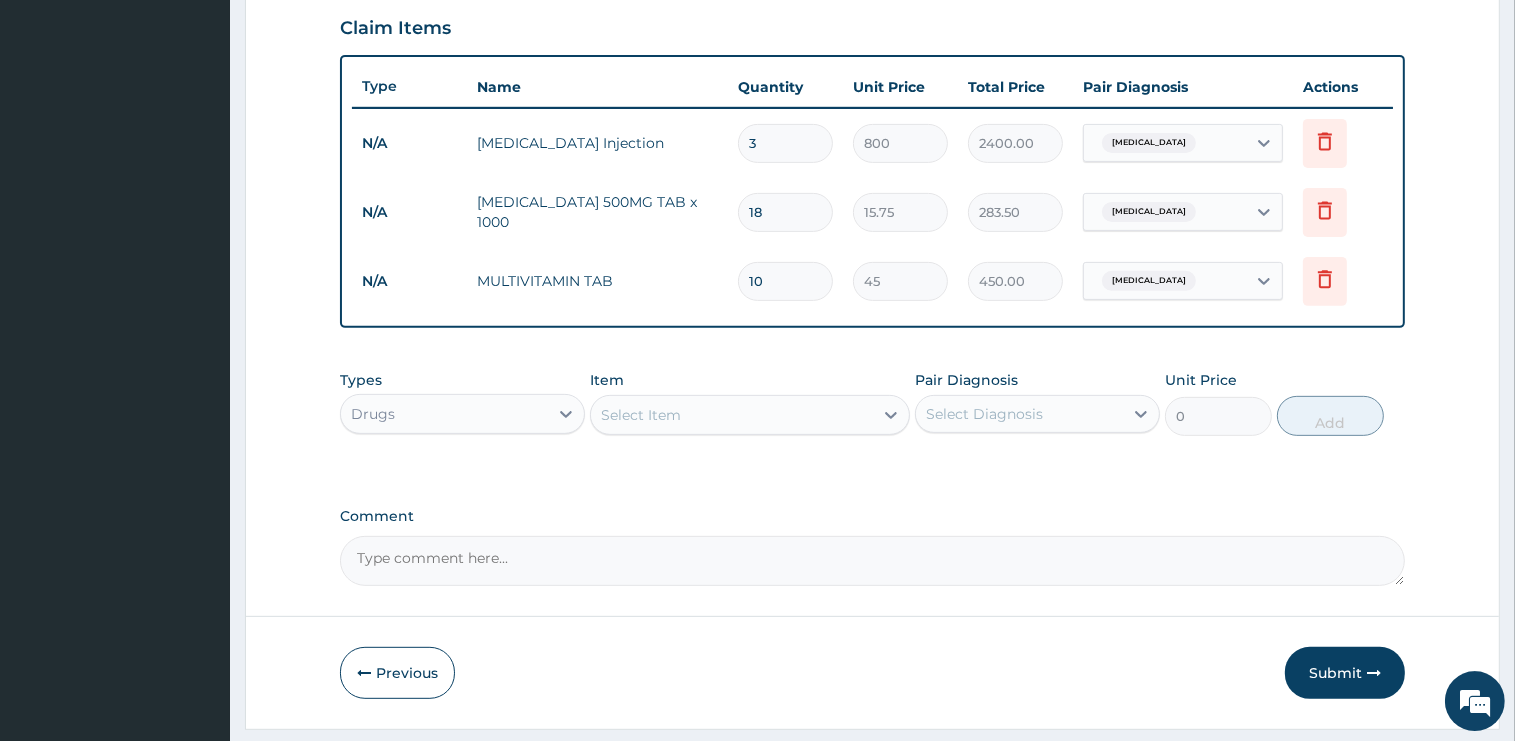scroll, scrollTop: 740, scrollLeft: 0, axis: vertical 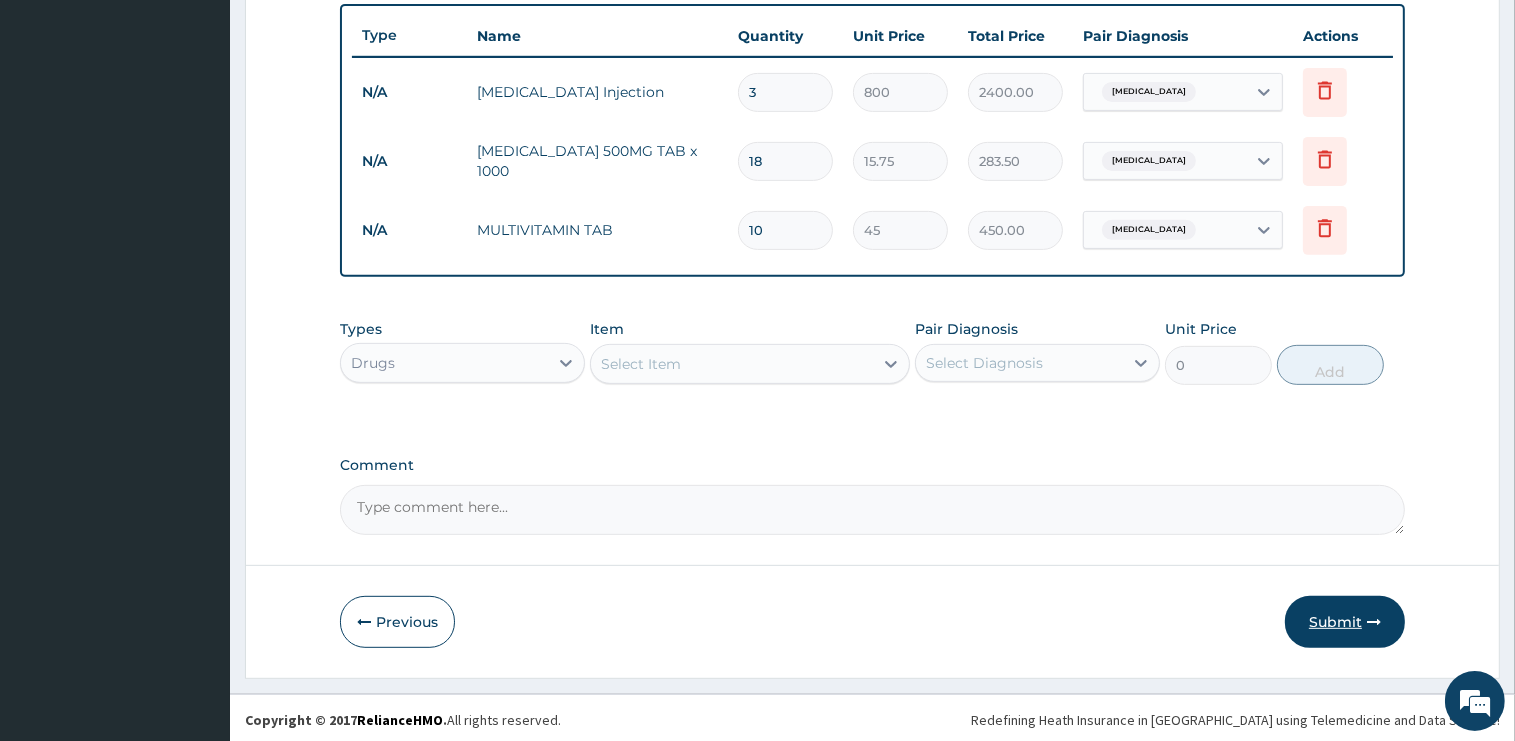 type on "10" 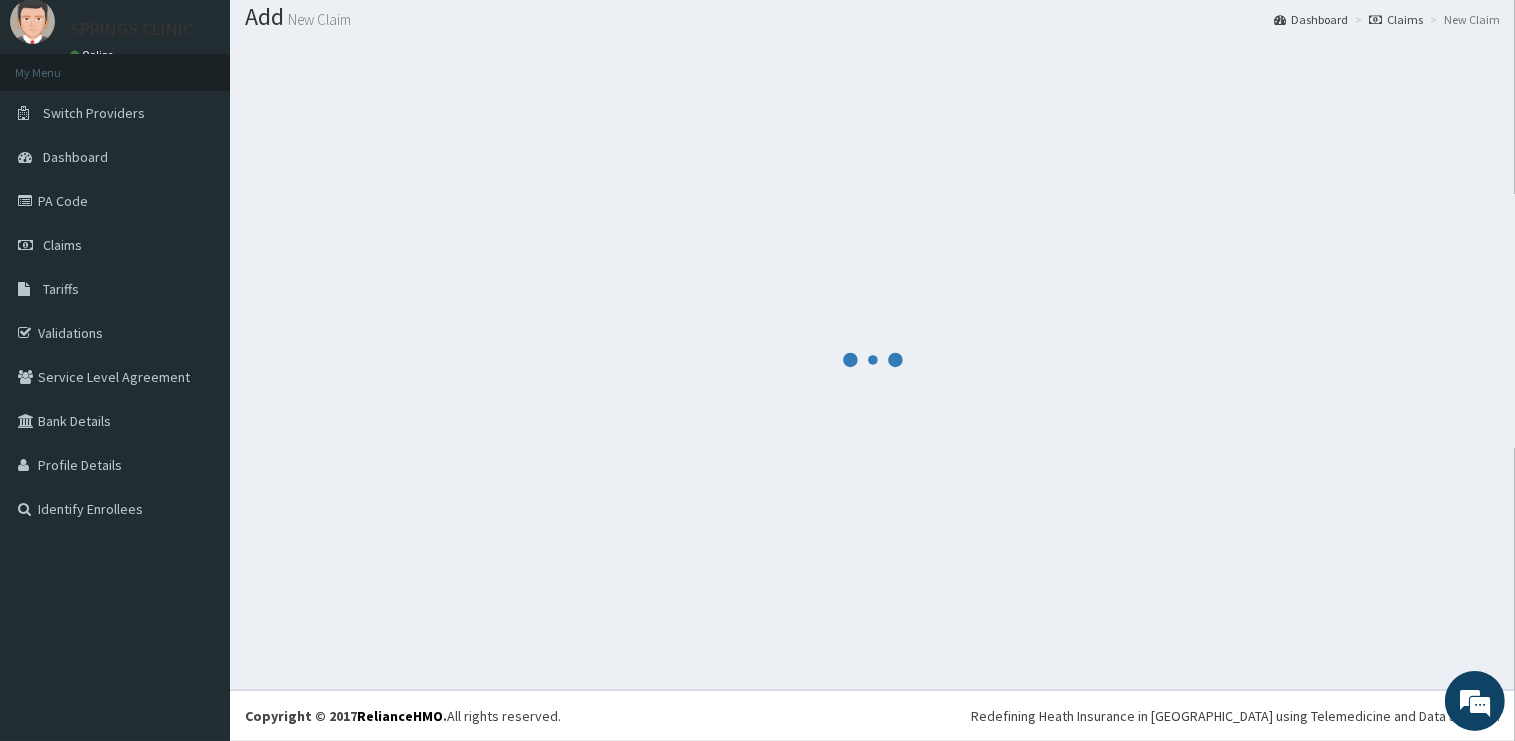 scroll, scrollTop: 60, scrollLeft: 0, axis: vertical 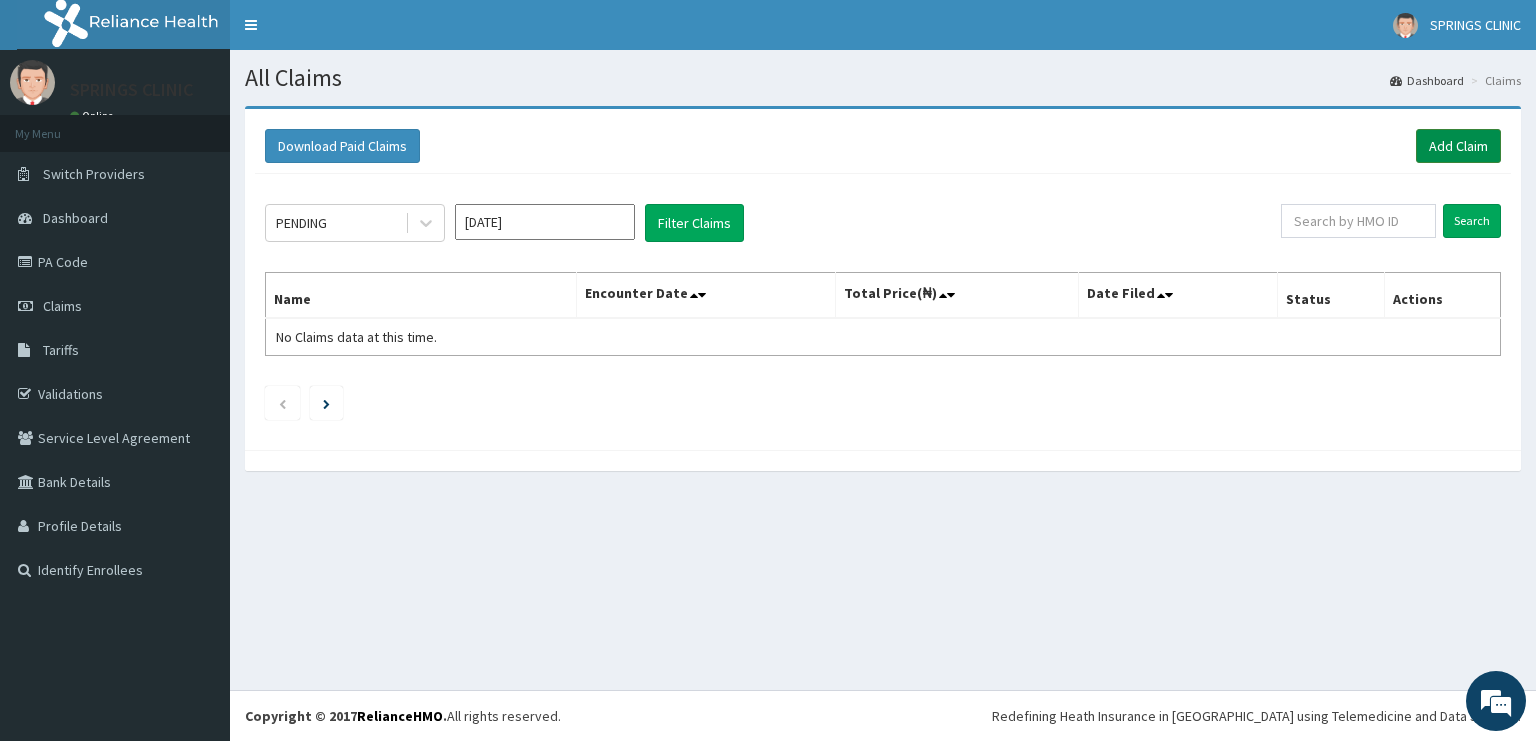 click on "Add Claim" at bounding box center (1458, 146) 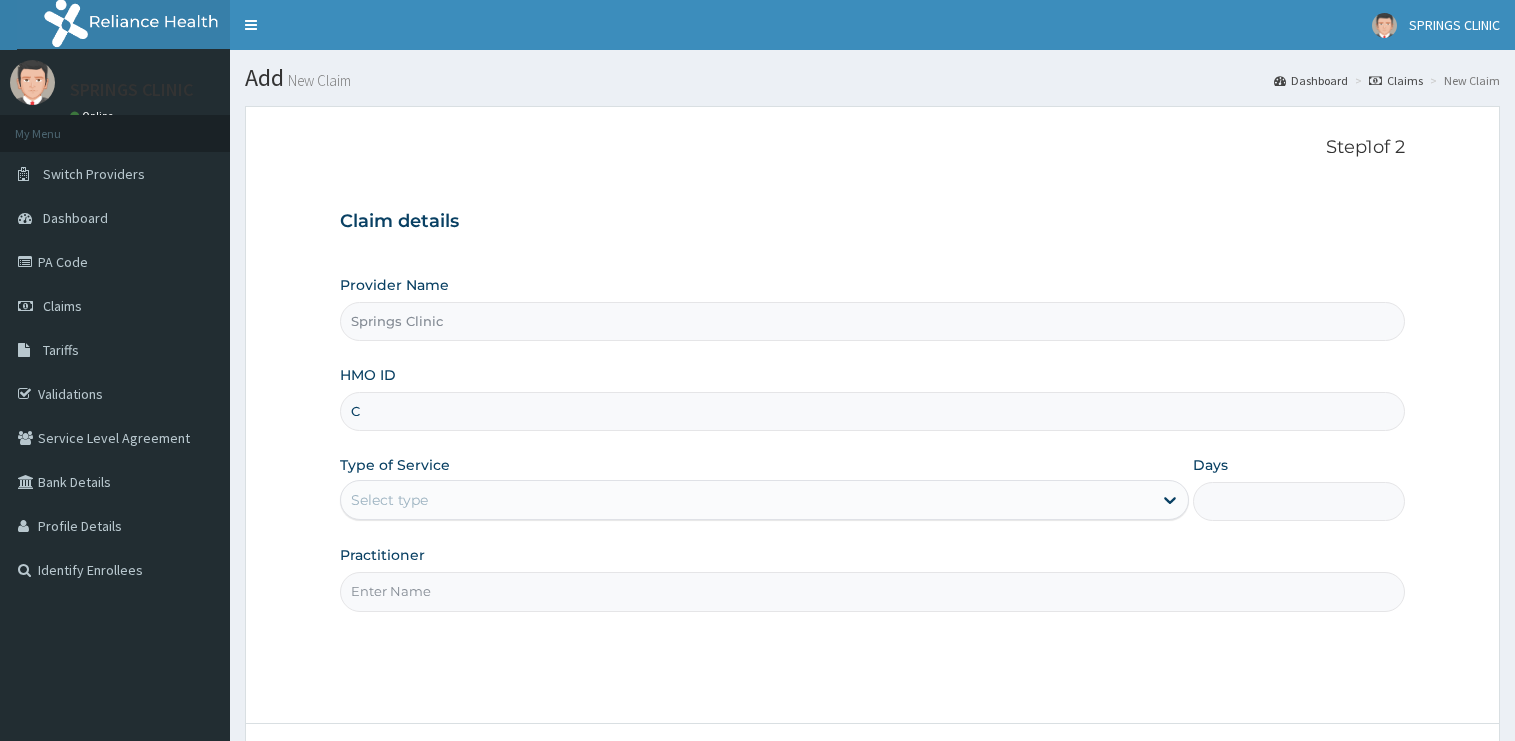 scroll, scrollTop: 0, scrollLeft: 0, axis: both 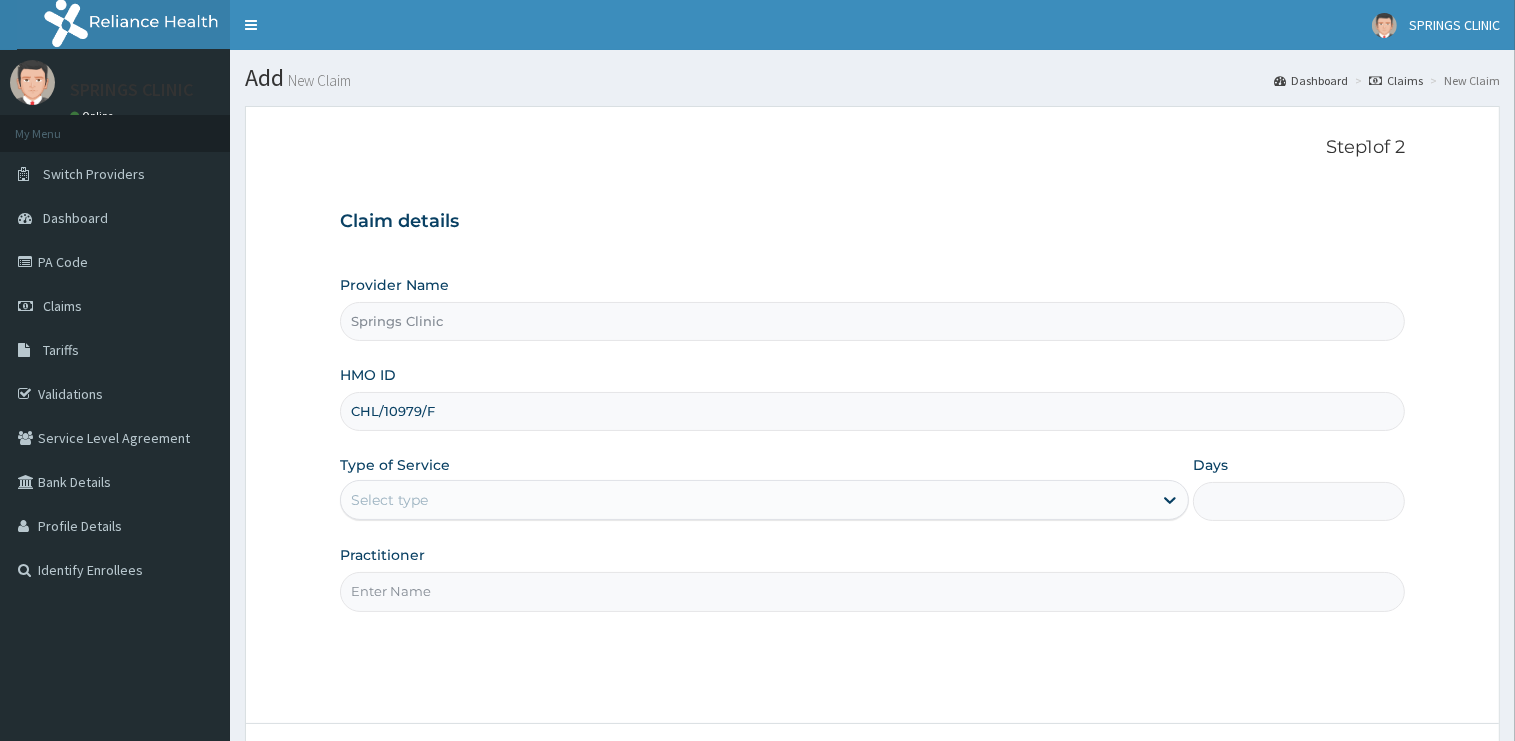 drag, startPoint x: 445, startPoint y: 413, endPoint x: 320, endPoint y: 413, distance: 125 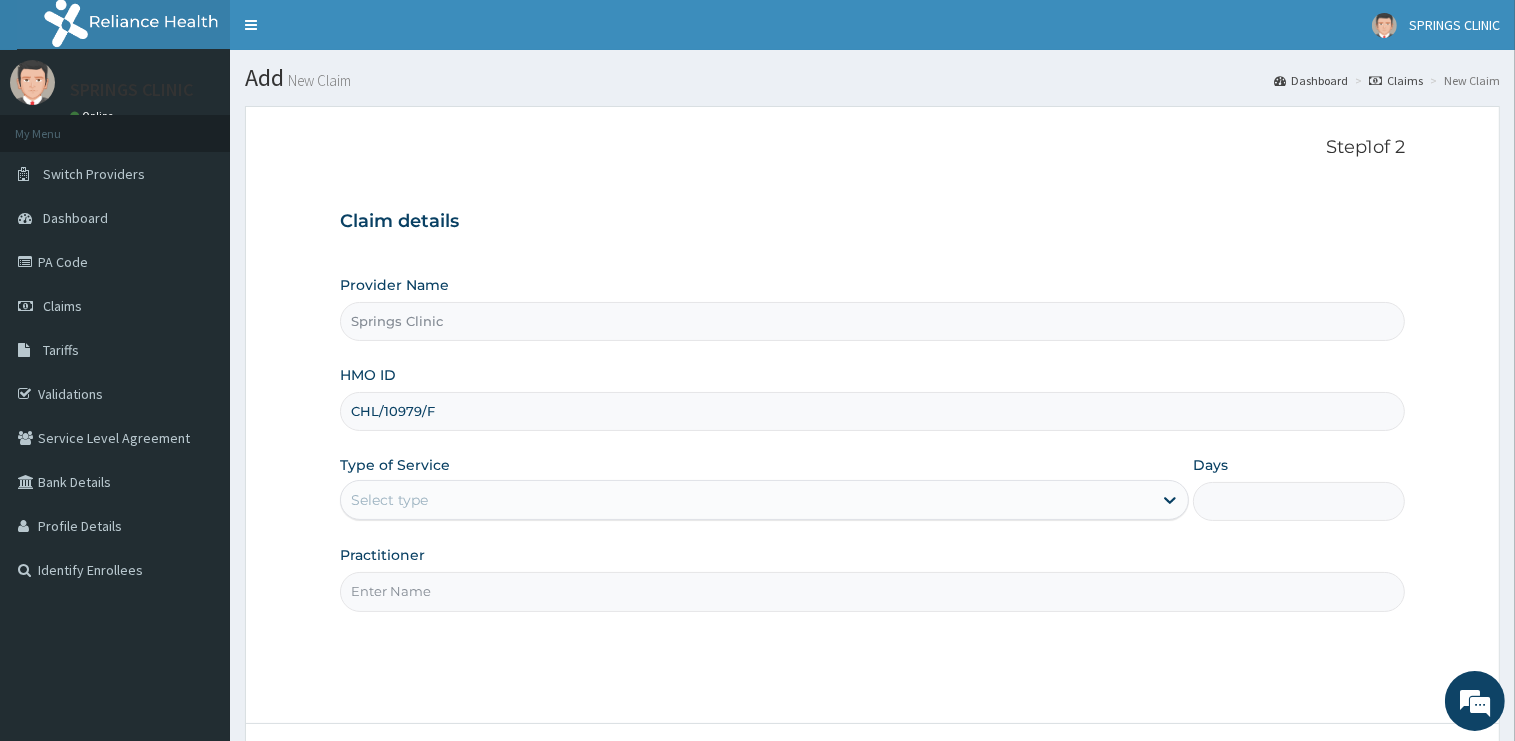 click on "Provider Name Springs Clinic HMO ID CHL/10979/F Type of Service Select type Days Practitioner" at bounding box center (872, 443) 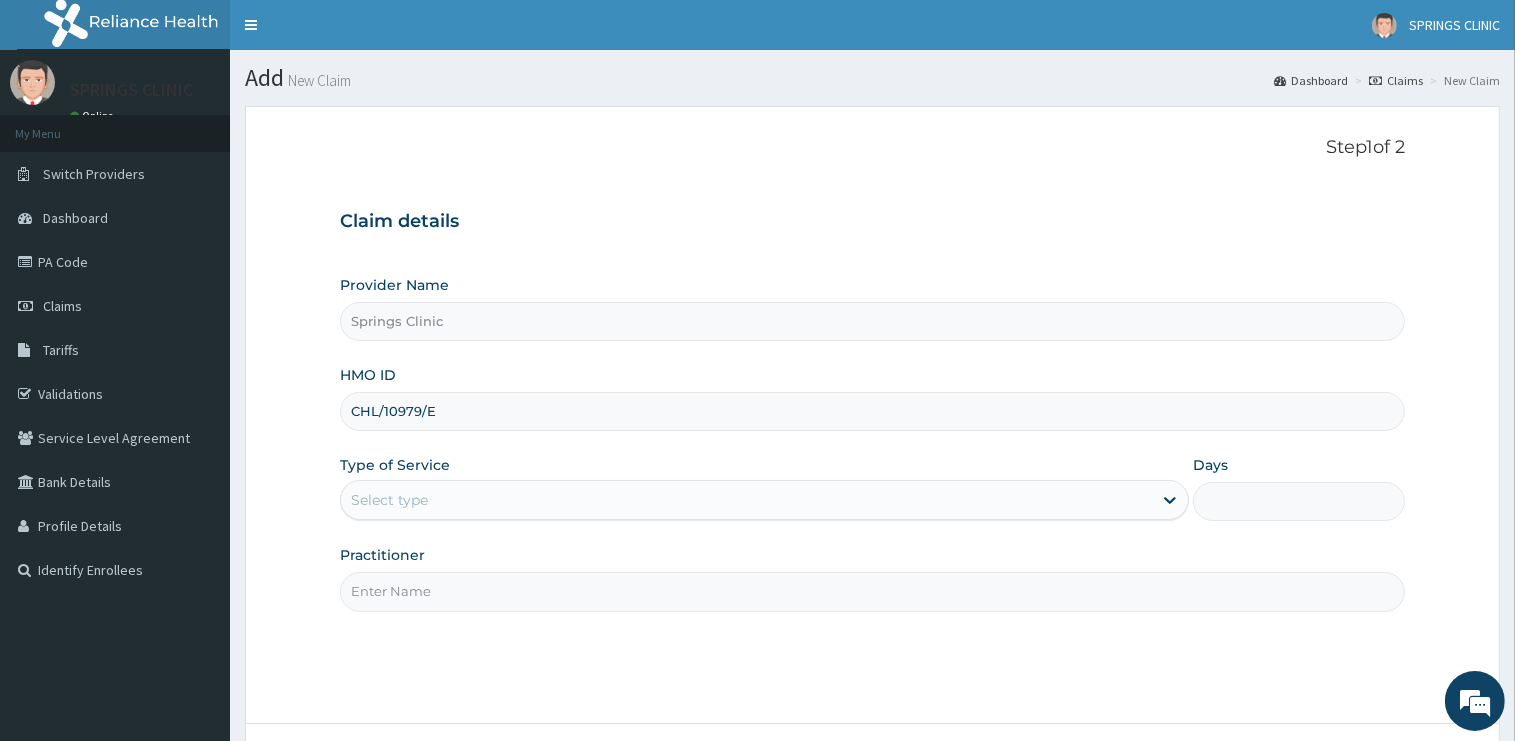 type on "CHL/10979/E" 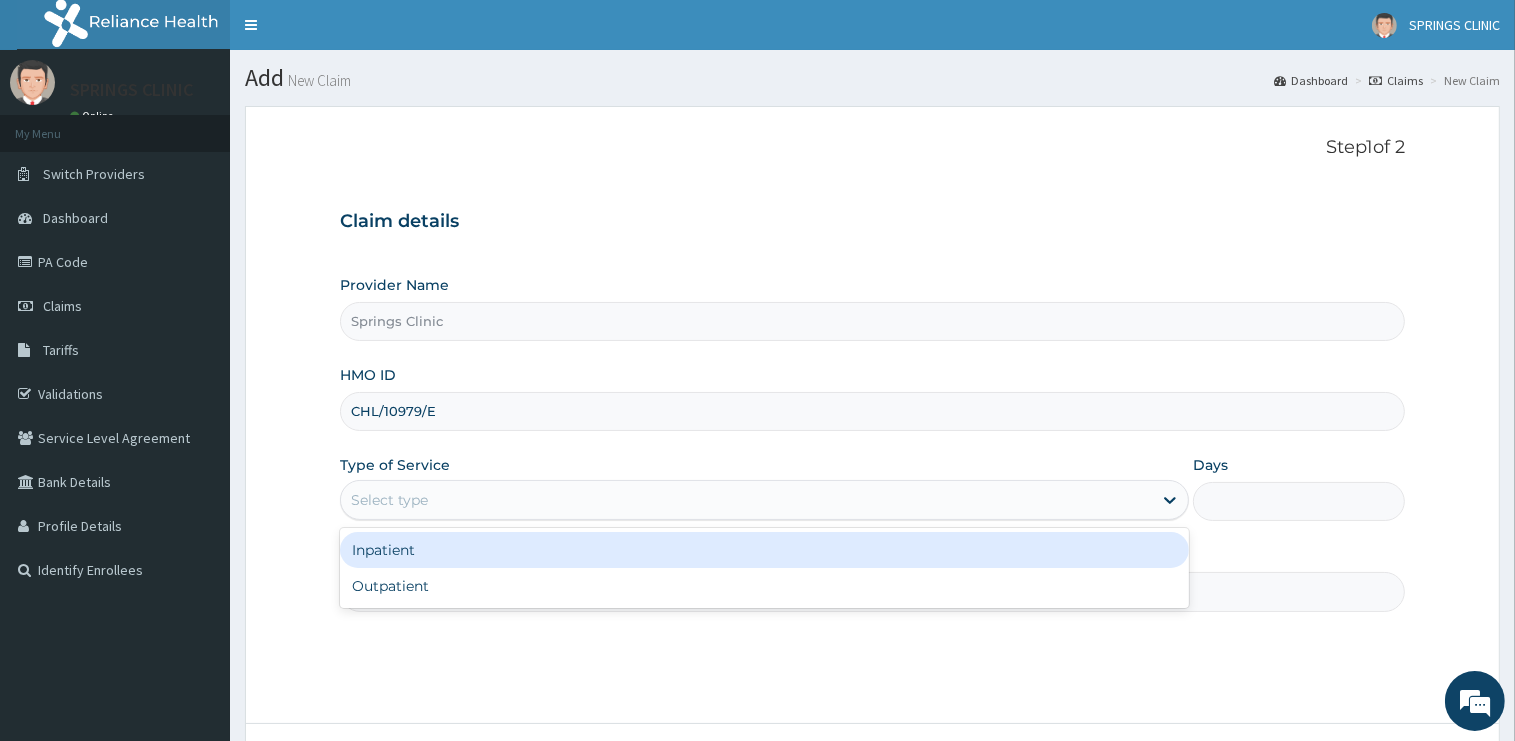 click on "Select type" at bounding box center [746, 500] 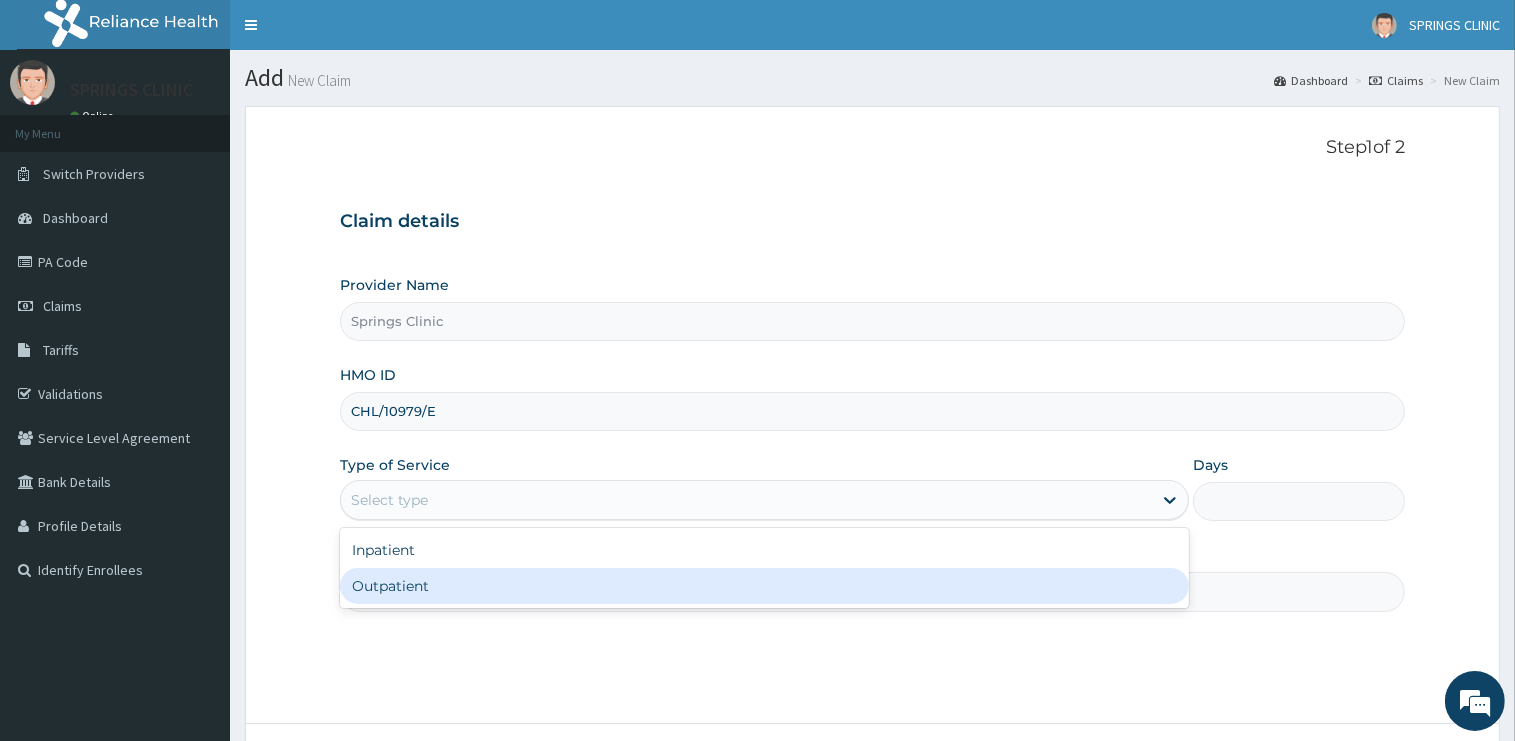 click on "Outpatient" at bounding box center (764, 586) 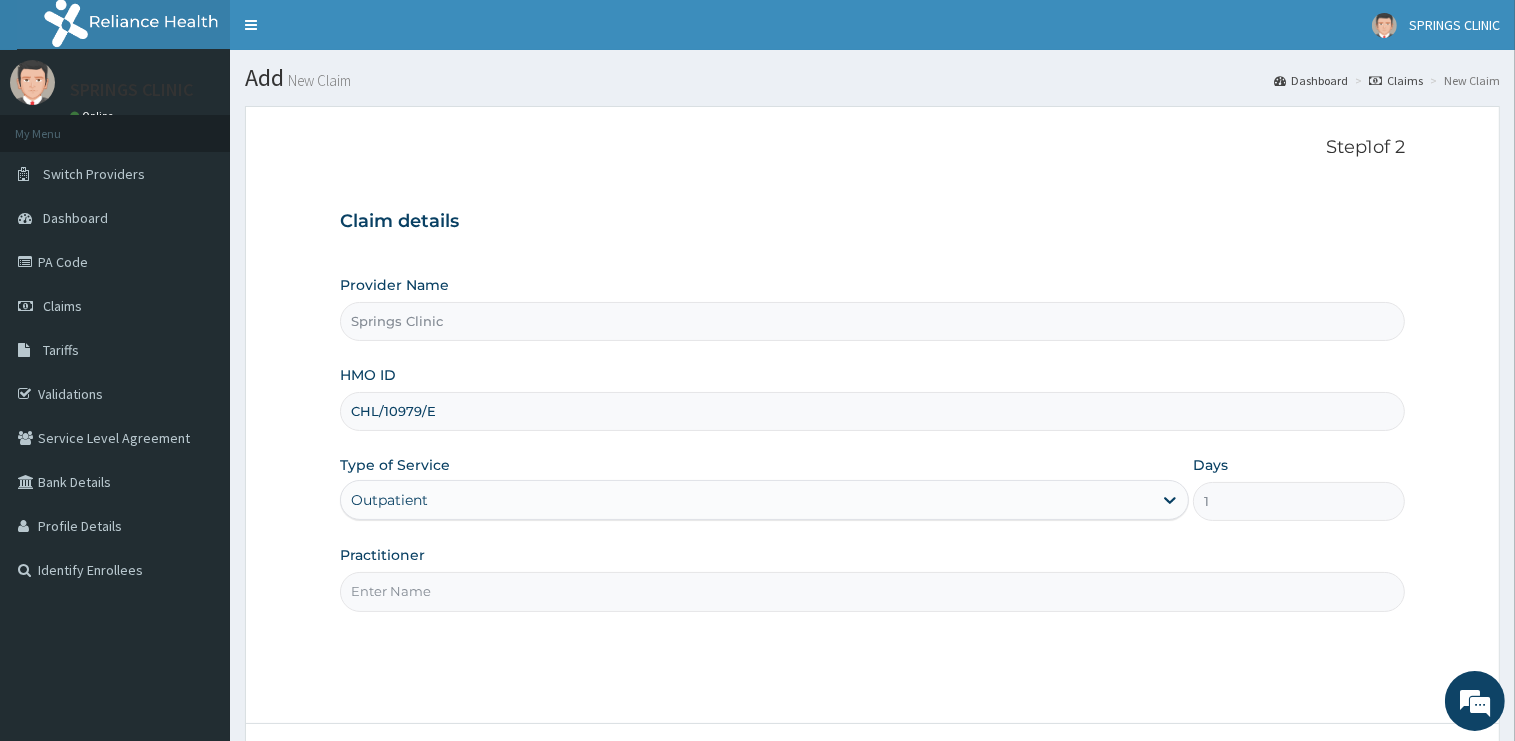 click on "Practitioner" at bounding box center [872, 591] 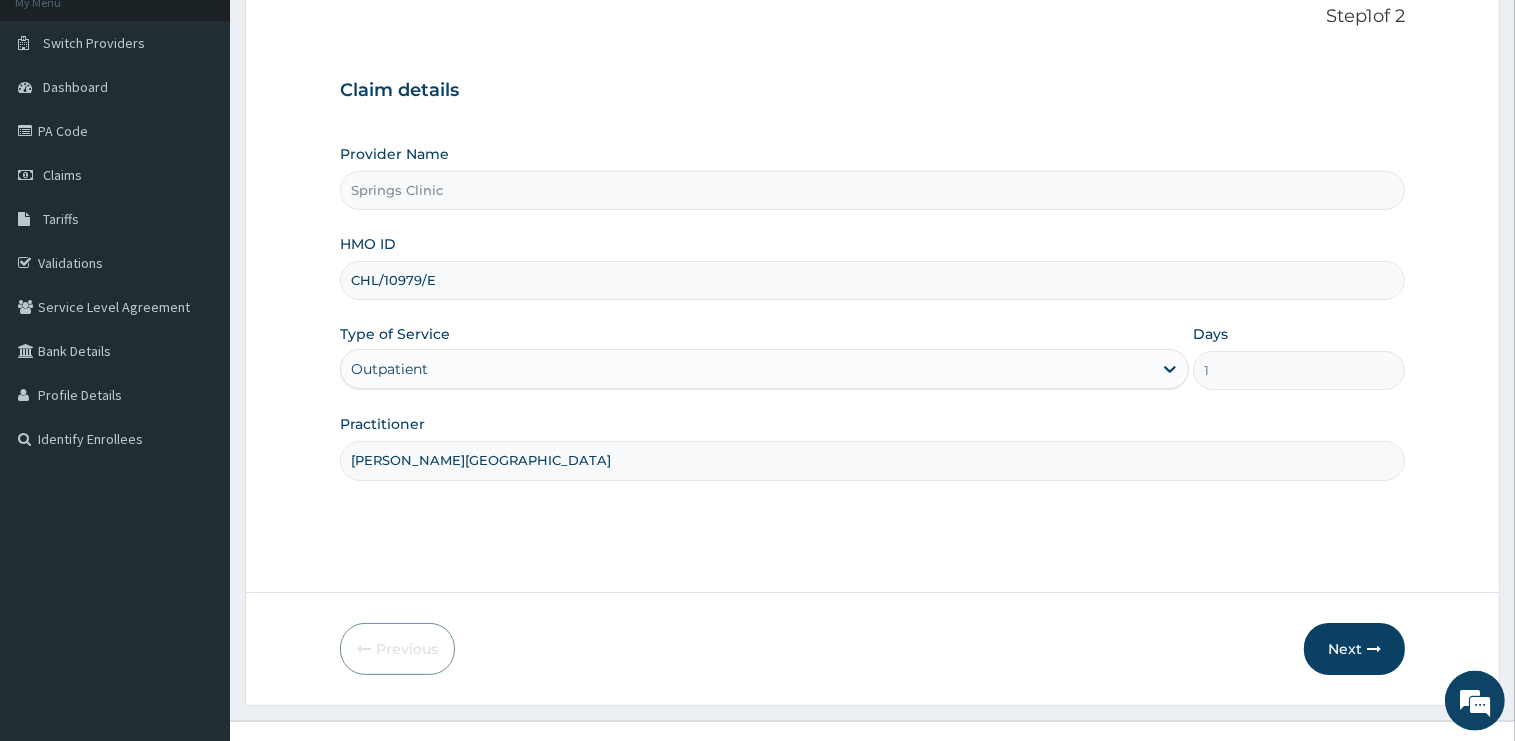 scroll, scrollTop: 161, scrollLeft: 0, axis: vertical 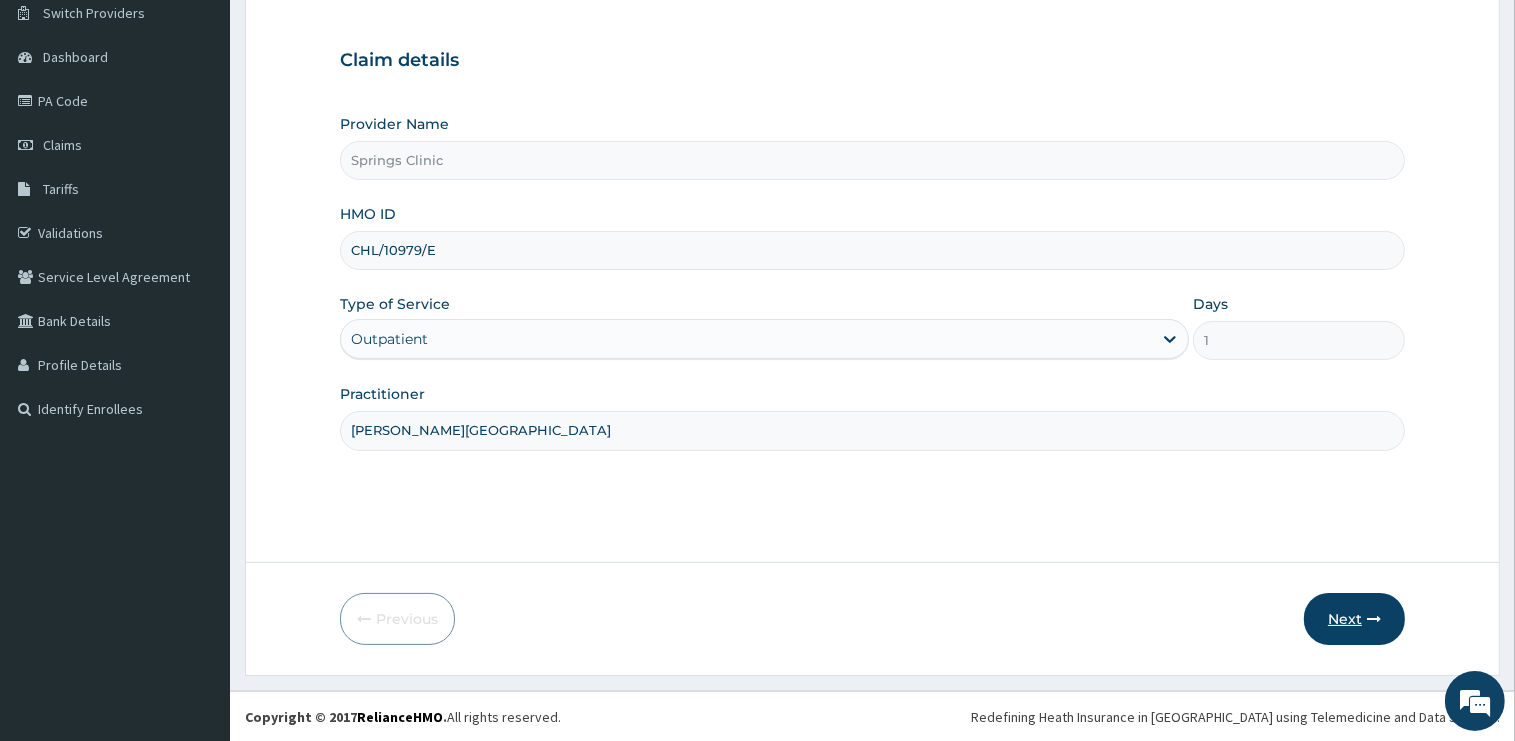 type on "[PERSON_NAME][GEOGRAPHIC_DATA]" 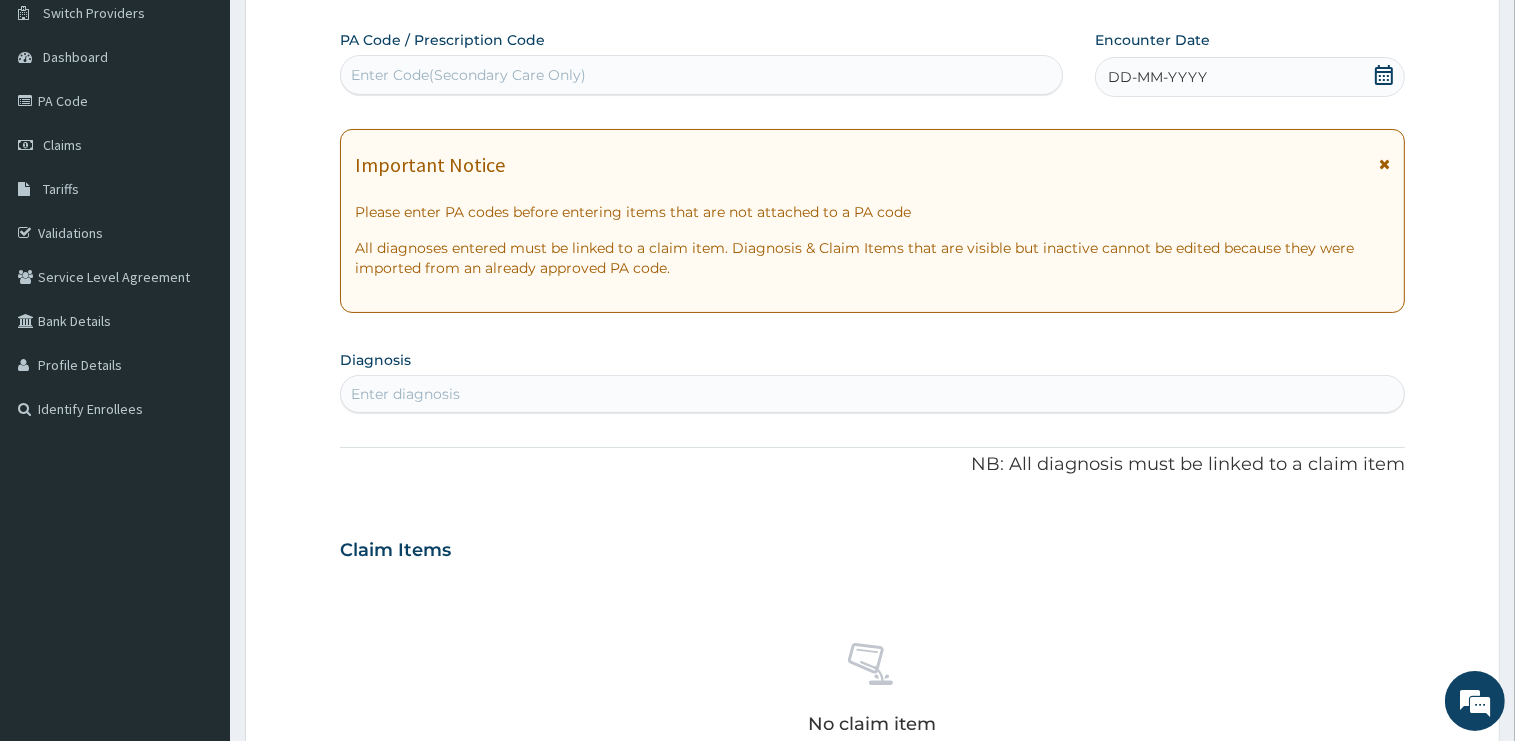 click 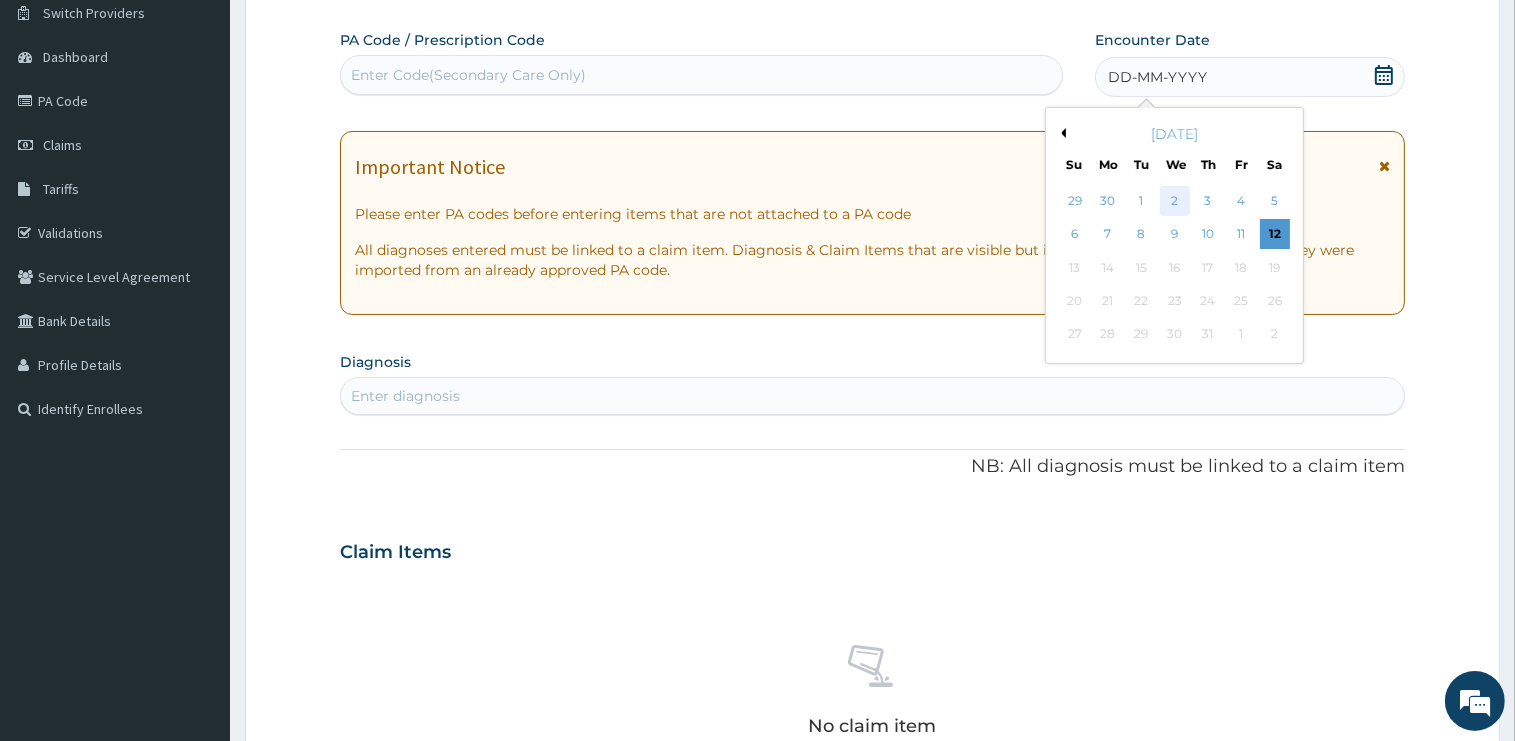 click on "2" at bounding box center (1175, 201) 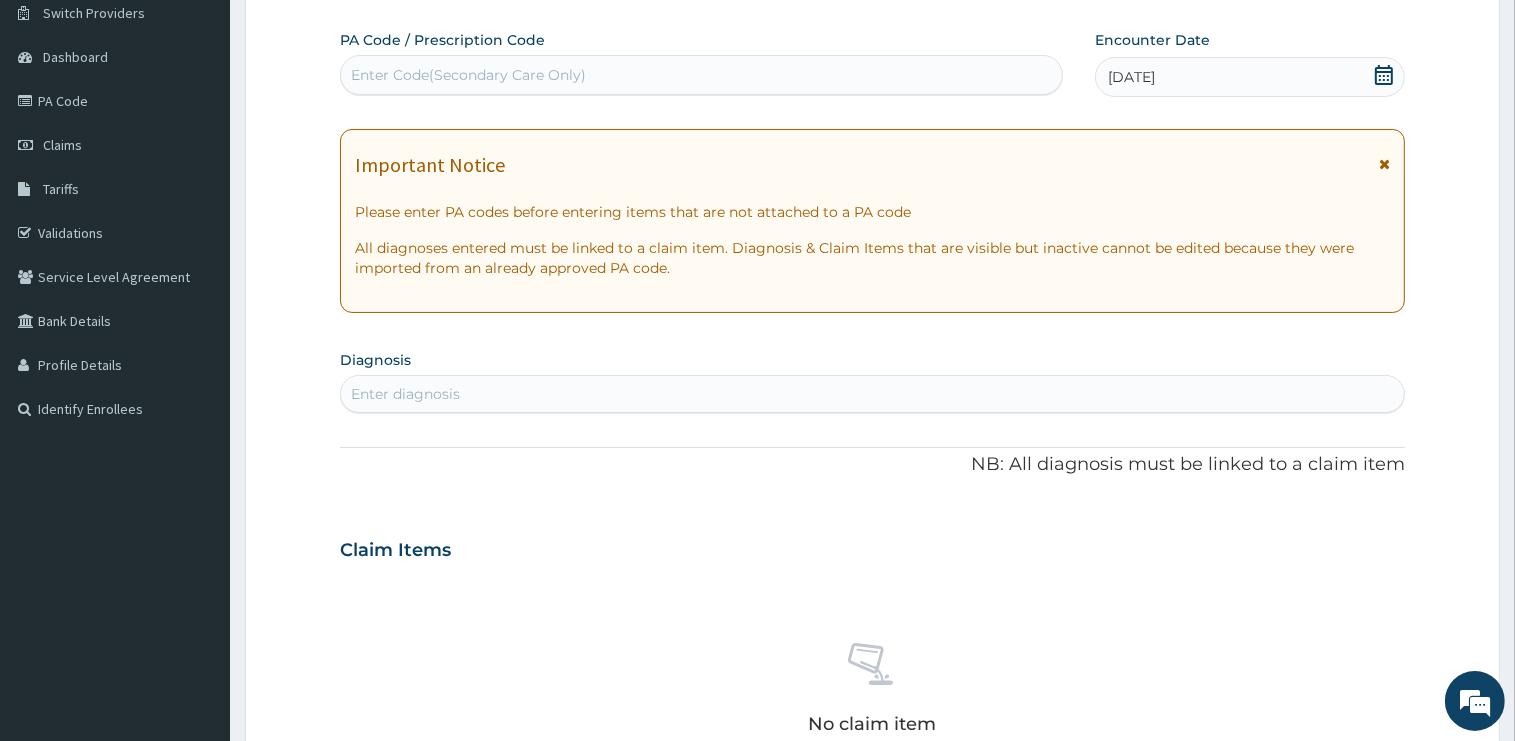 click on "Enter diagnosis" at bounding box center [872, 394] 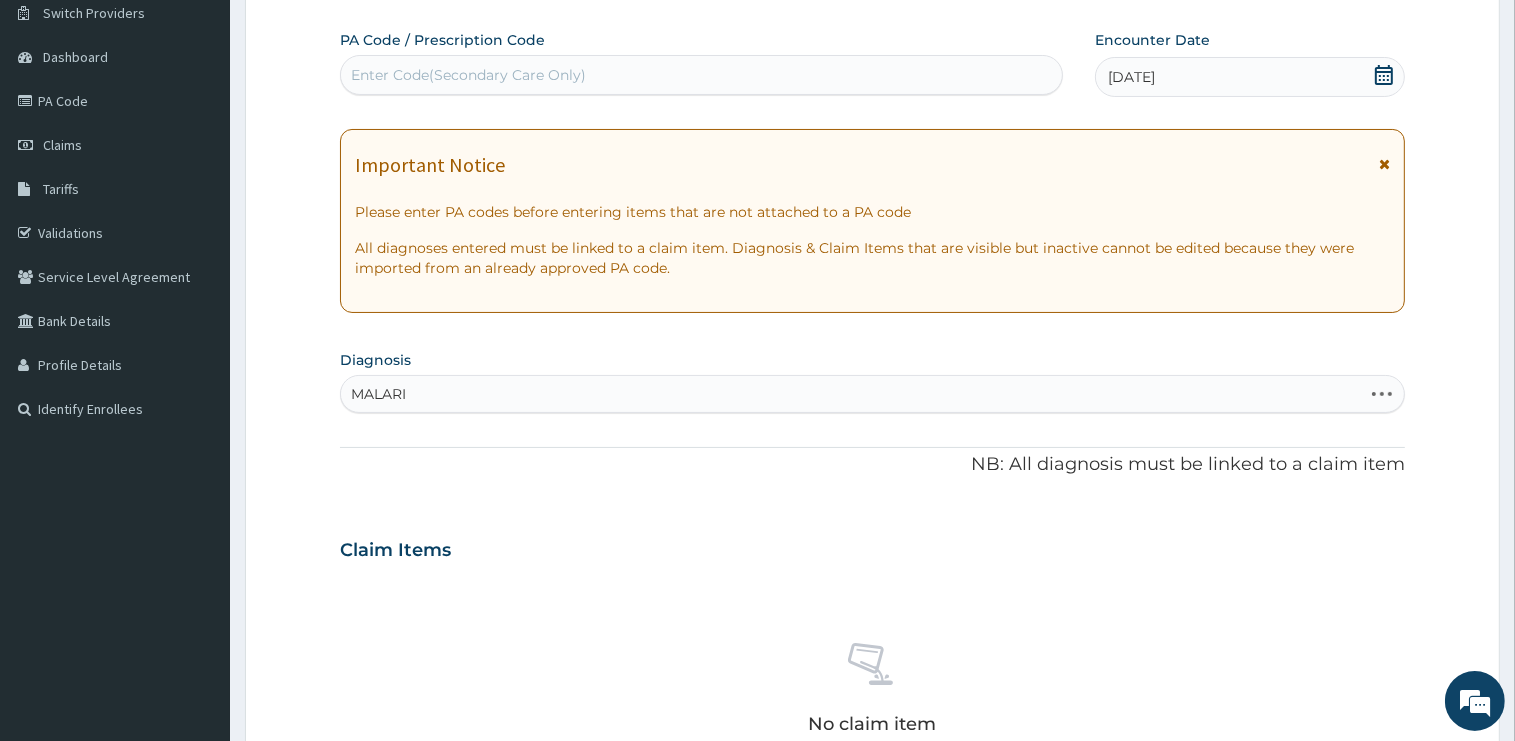 type on "MALARIA" 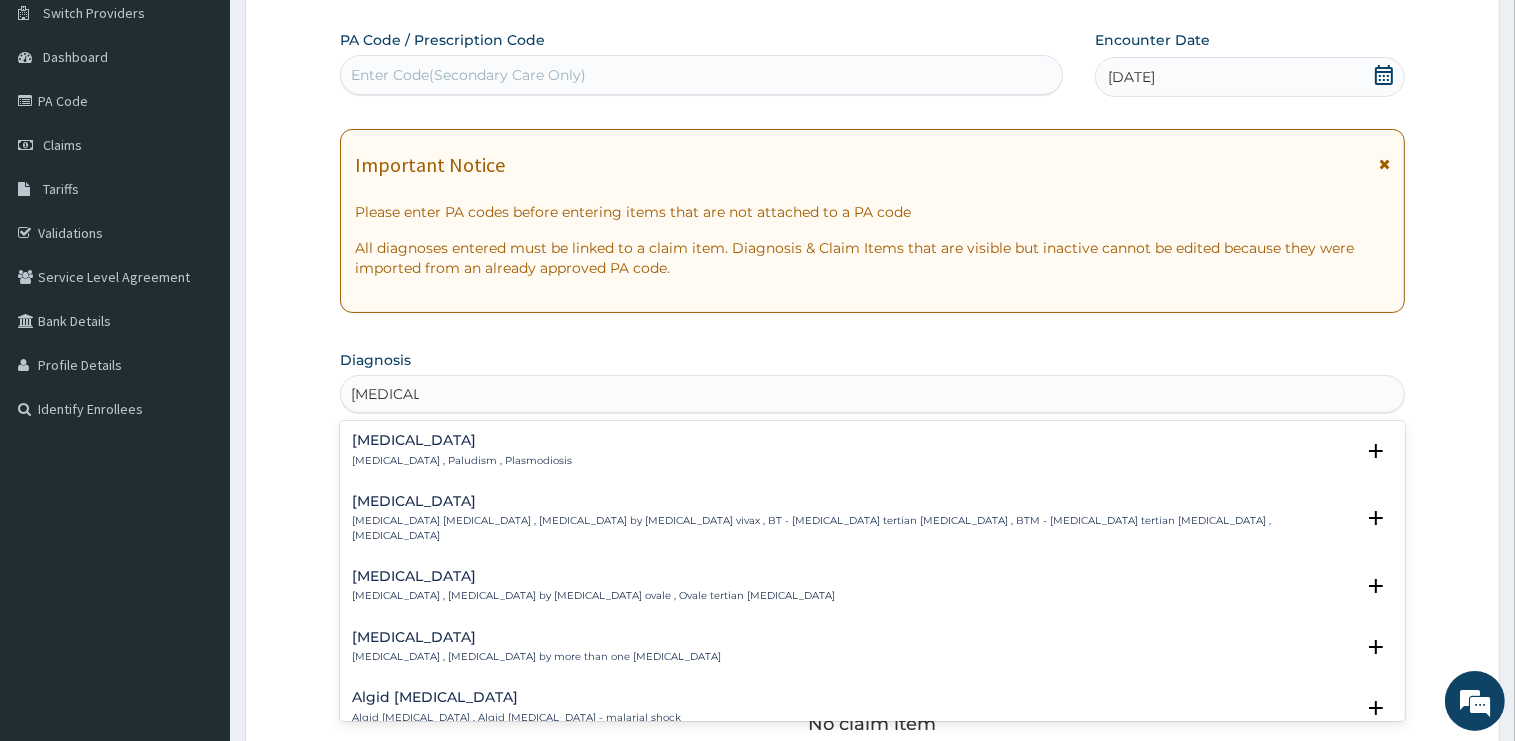 click on "Malaria" at bounding box center (462, 440) 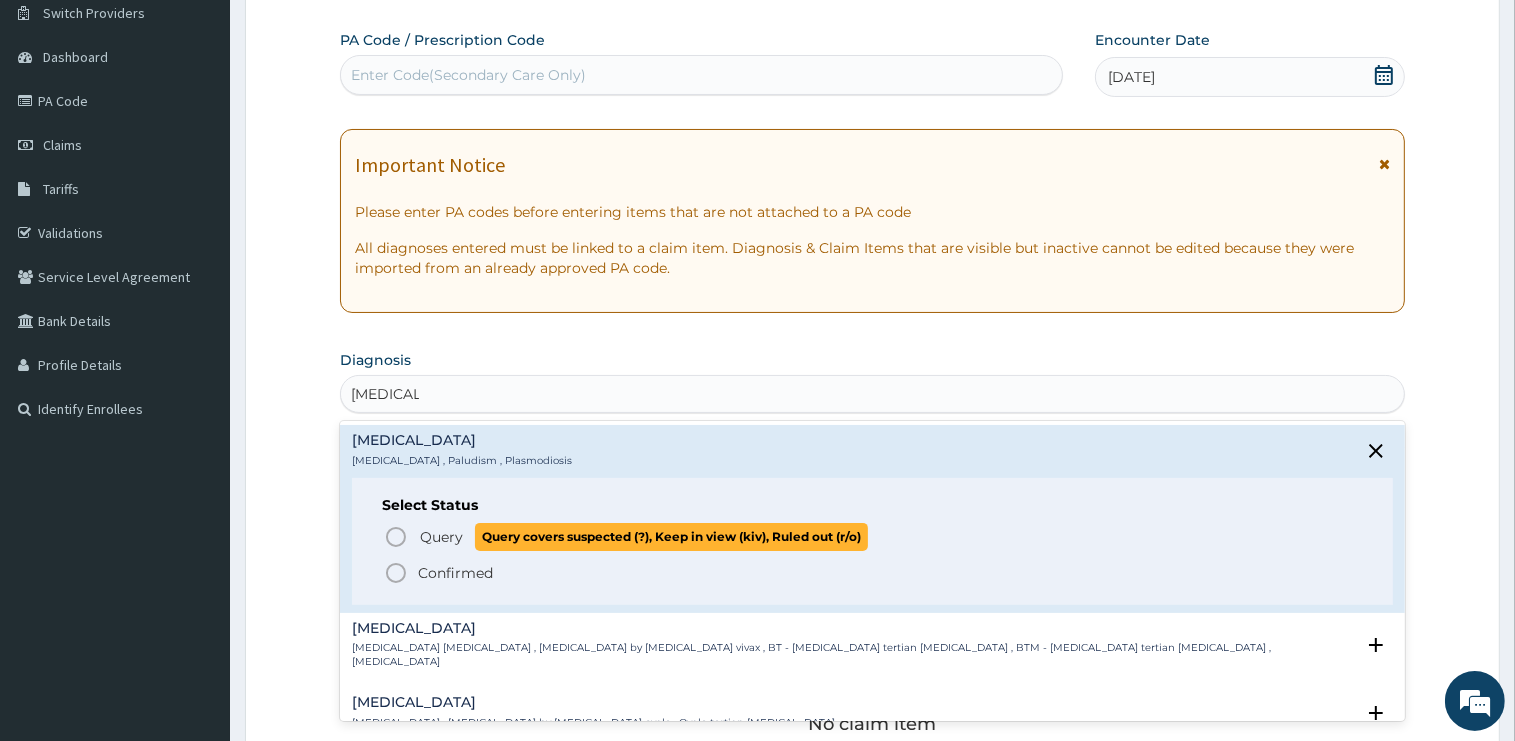 click on "Query" at bounding box center [441, 537] 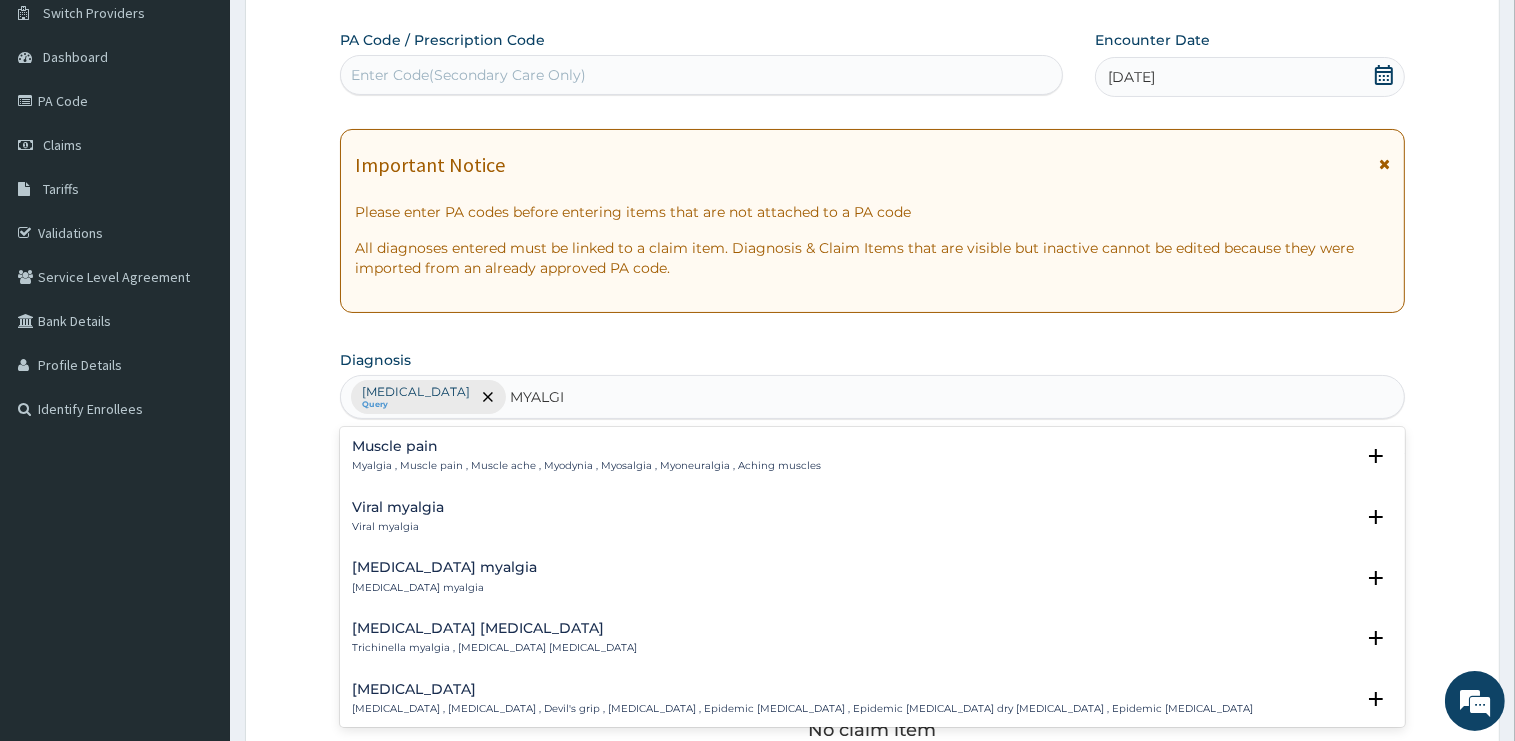 type on "MYALGIA" 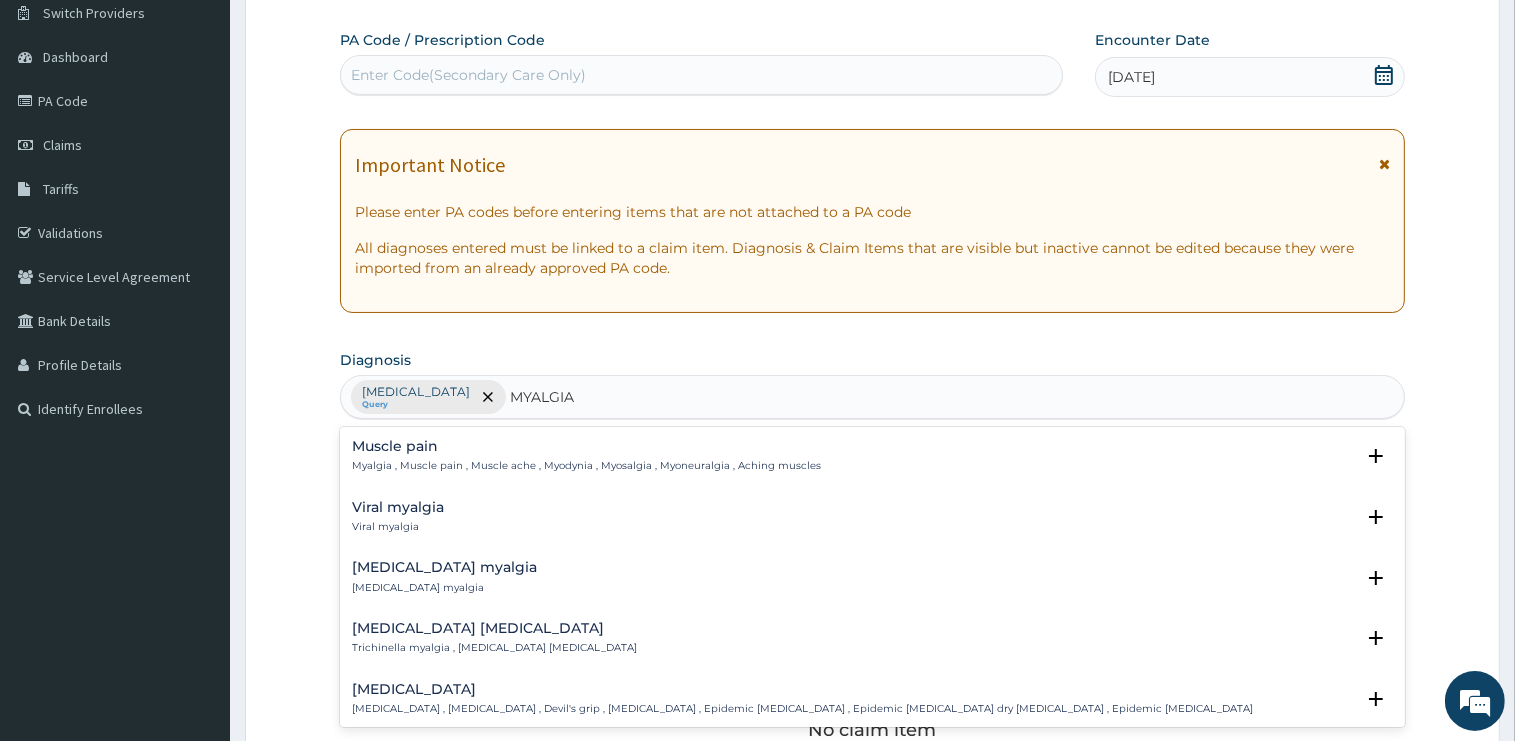 click on "Muscle pain" at bounding box center (586, 446) 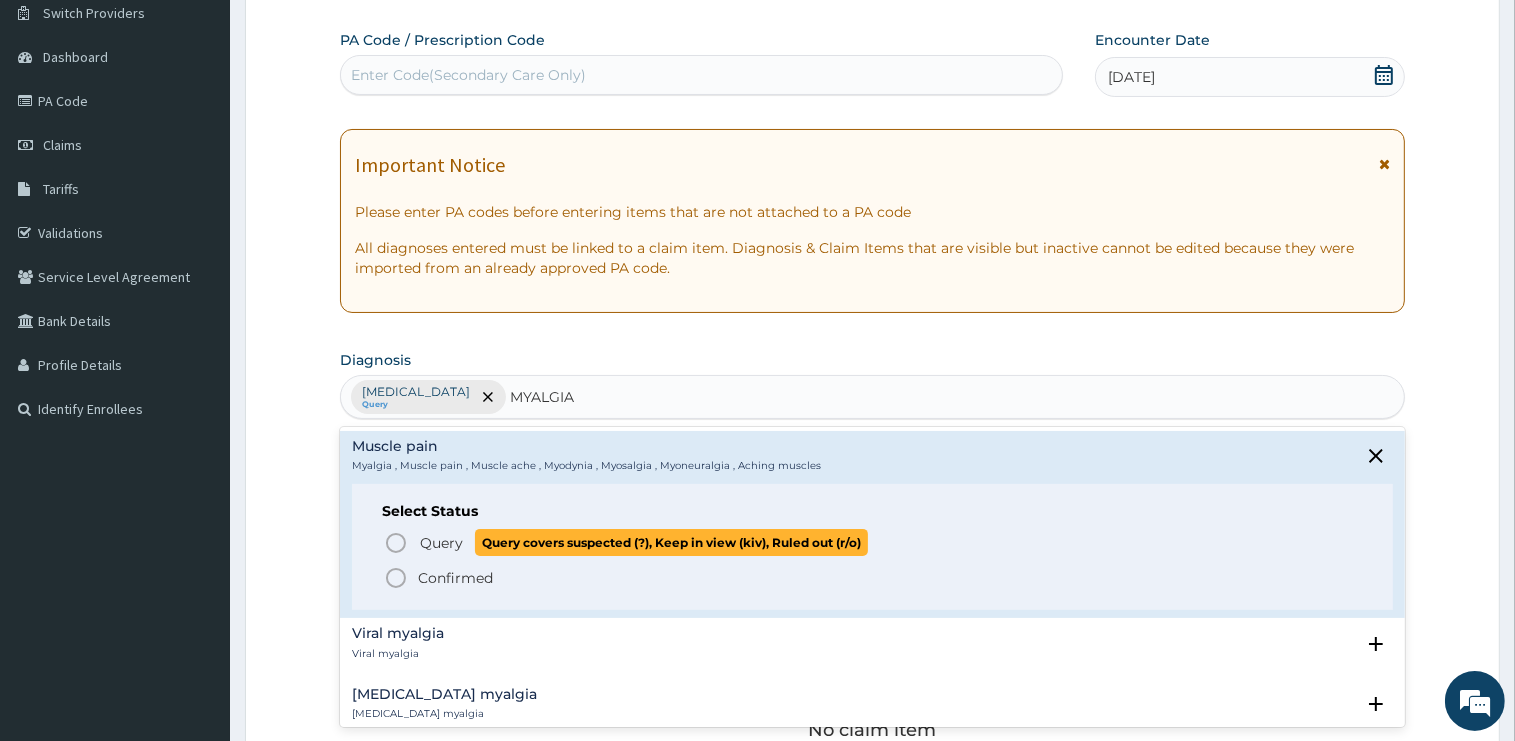 click on "Query" at bounding box center [441, 543] 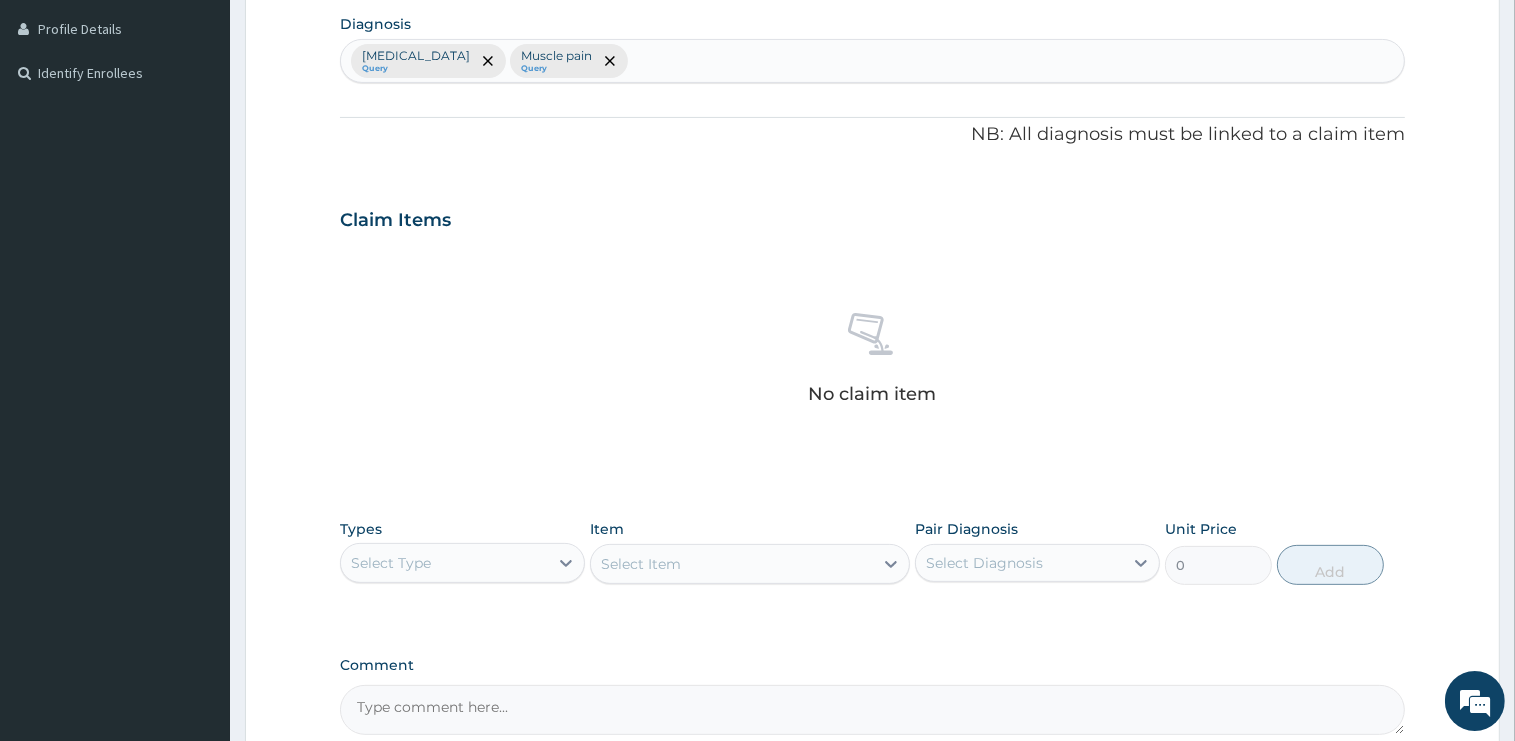 scroll, scrollTop: 689, scrollLeft: 0, axis: vertical 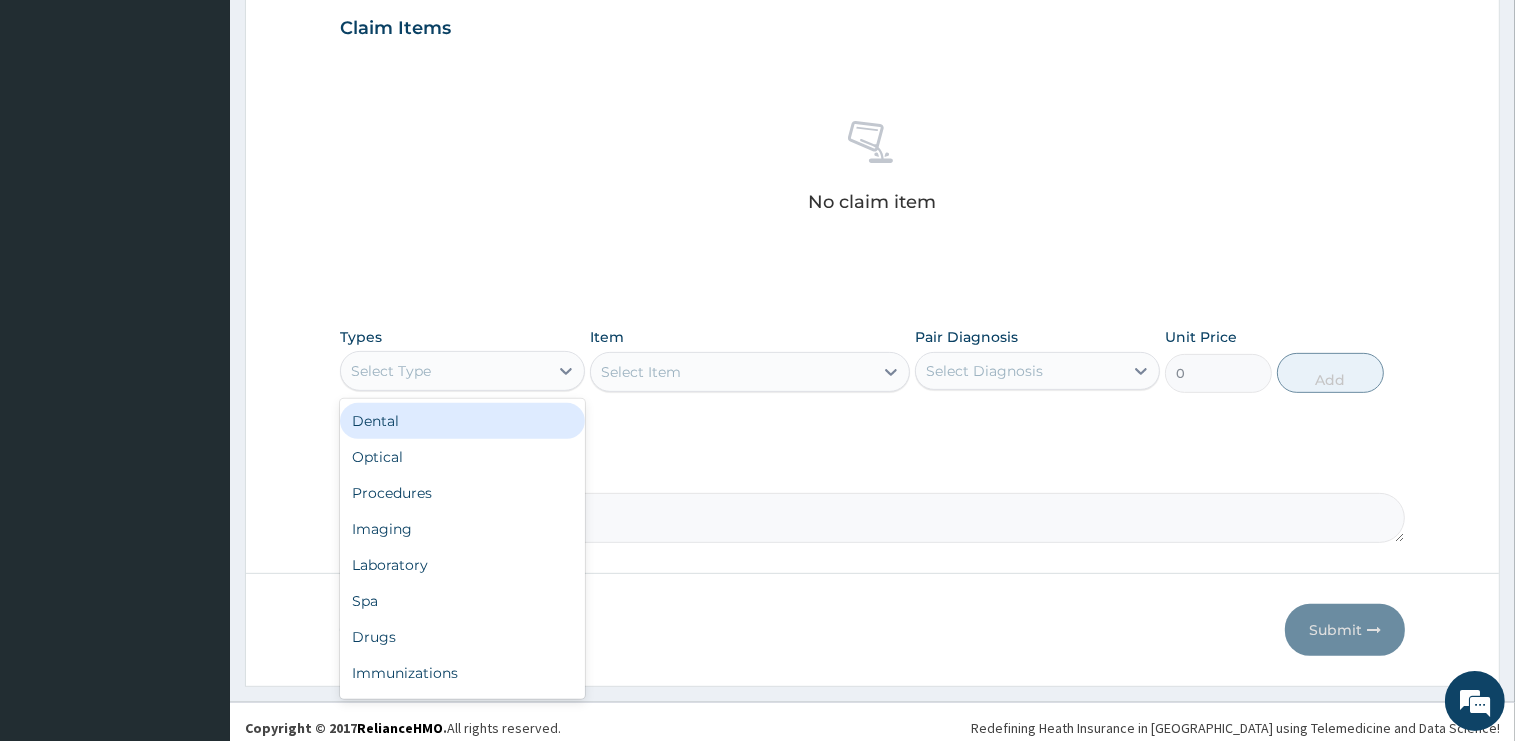 click on "Select Type" at bounding box center (444, 371) 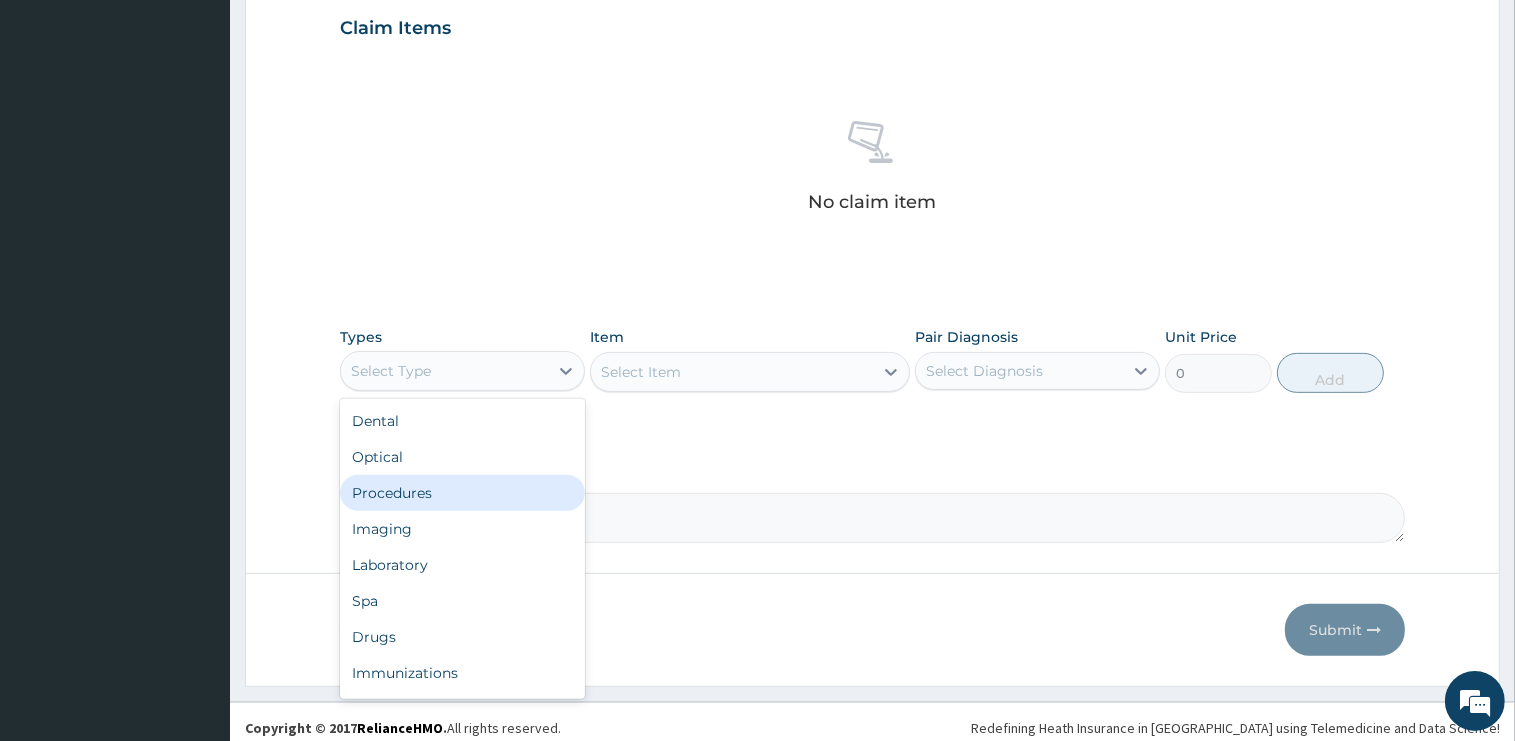 click on "Procedures" at bounding box center (462, 493) 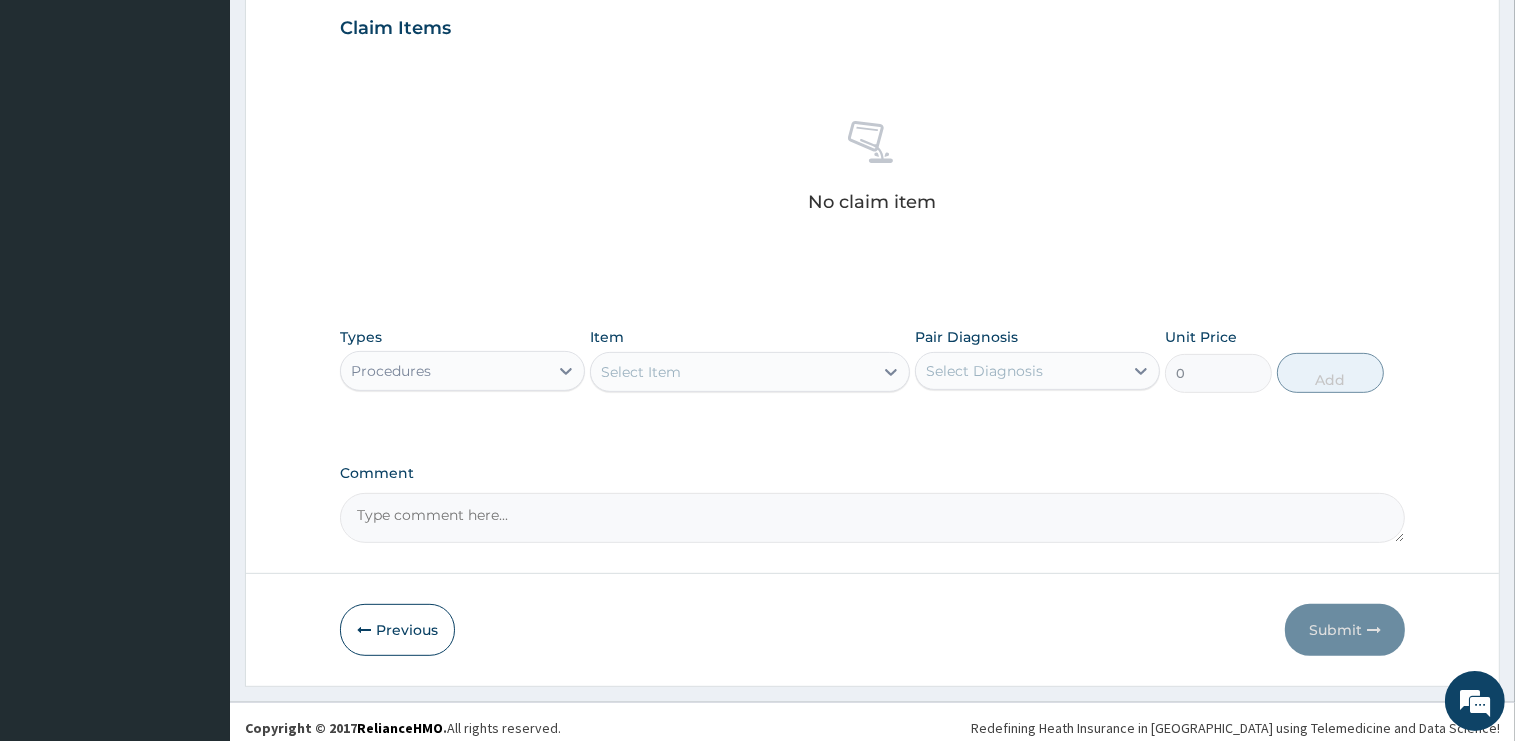 click on "Select Item" at bounding box center (732, 372) 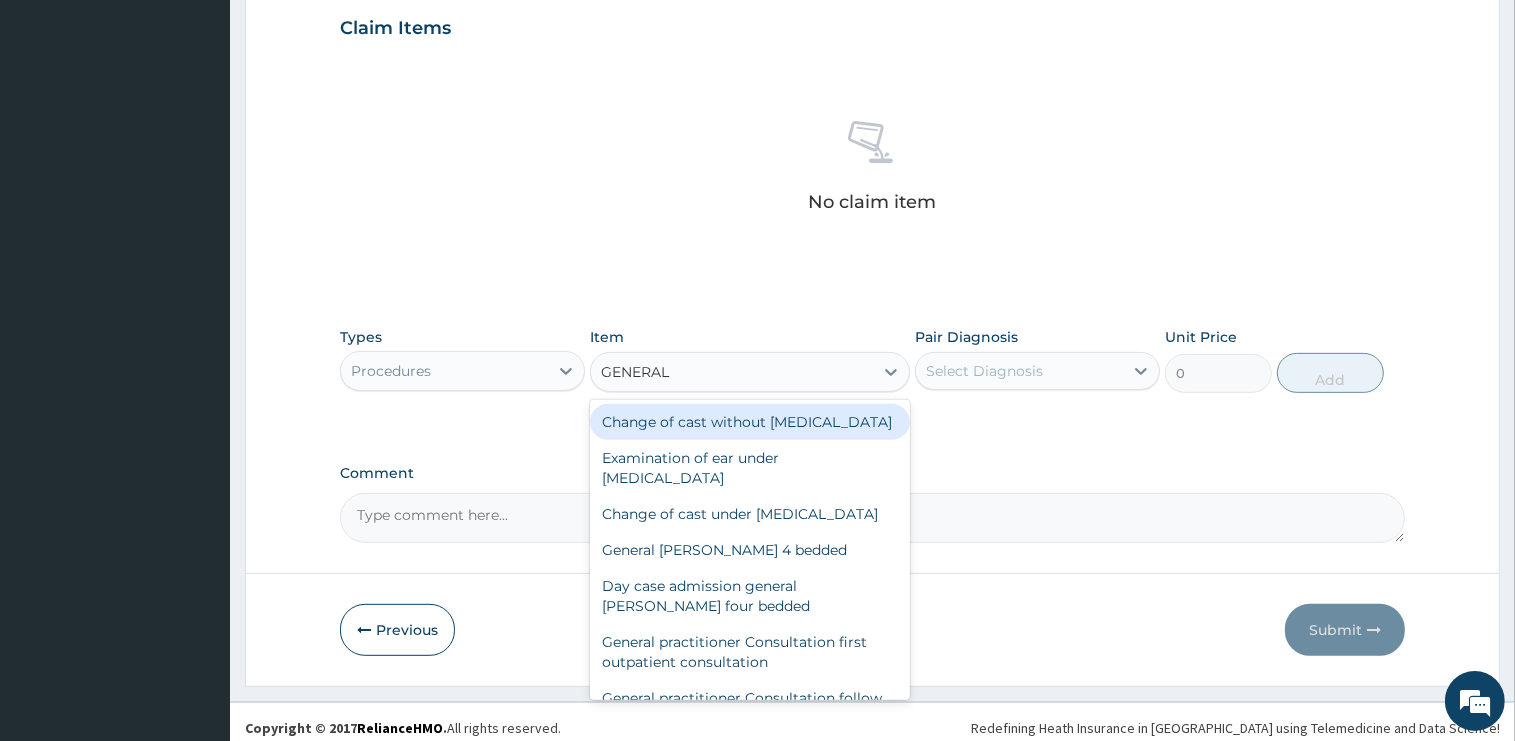 type on "GENERAL P" 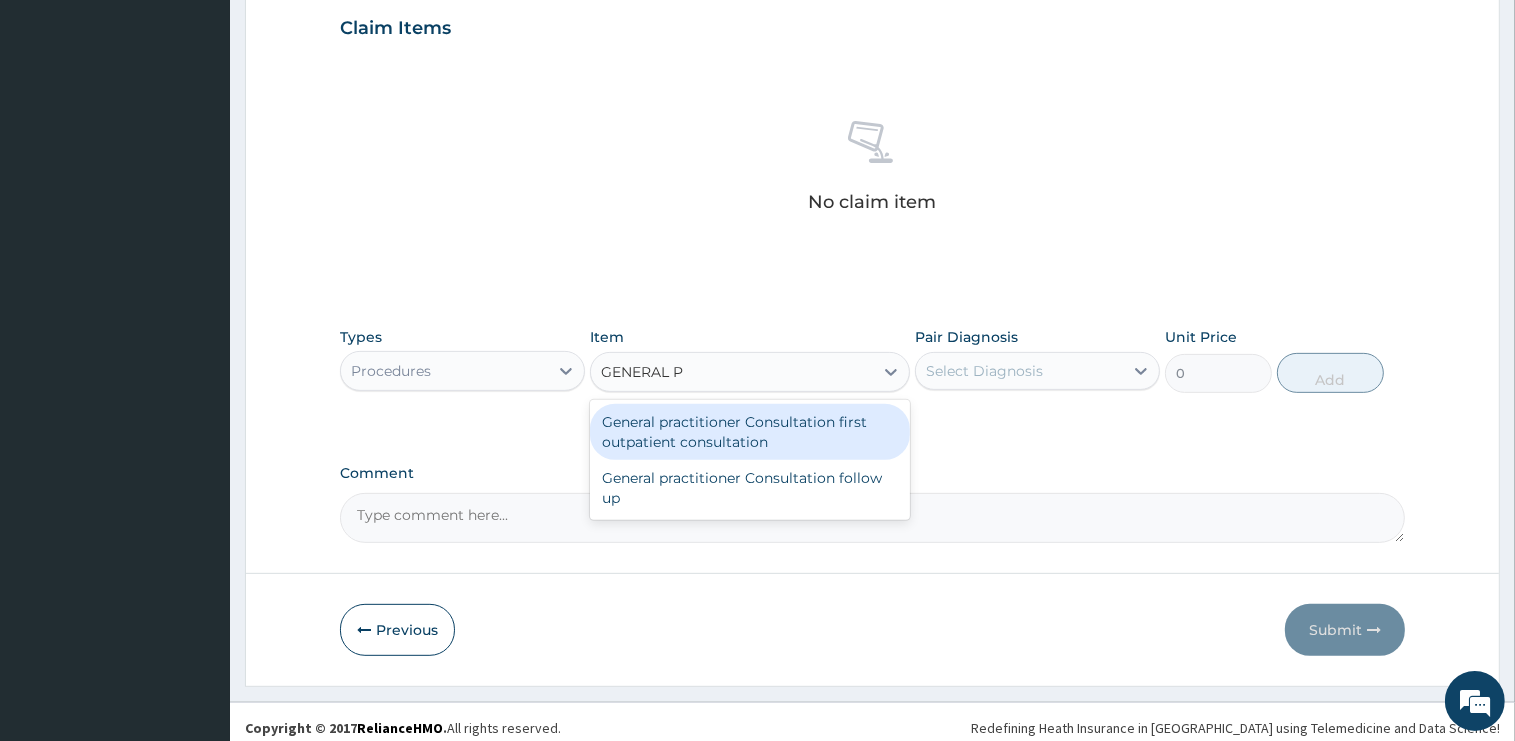 click on "General practitioner Consultation first outpatient consultation" at bounding box center [750, 432] 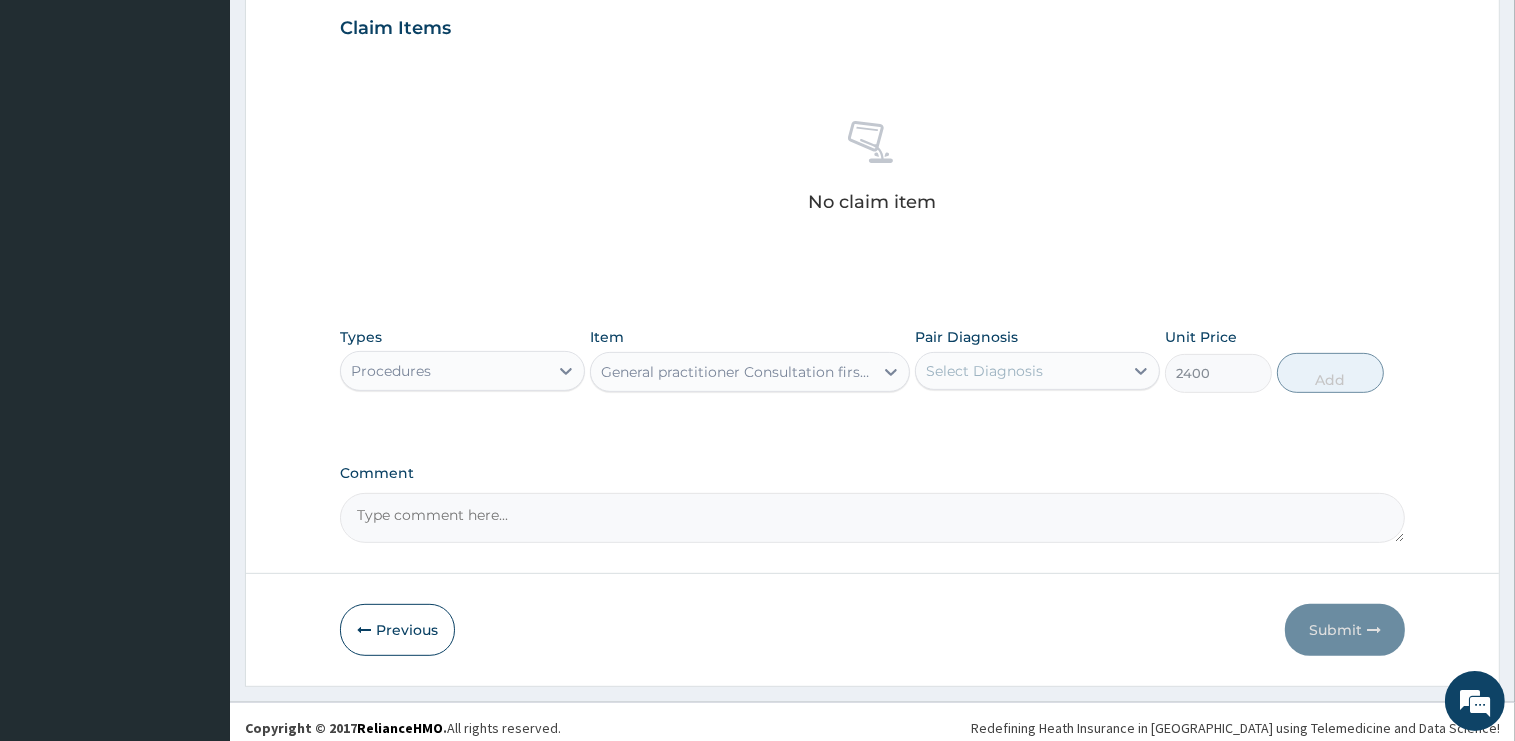 click on "Select Diagnosis" at bounding box center (1019, 371) 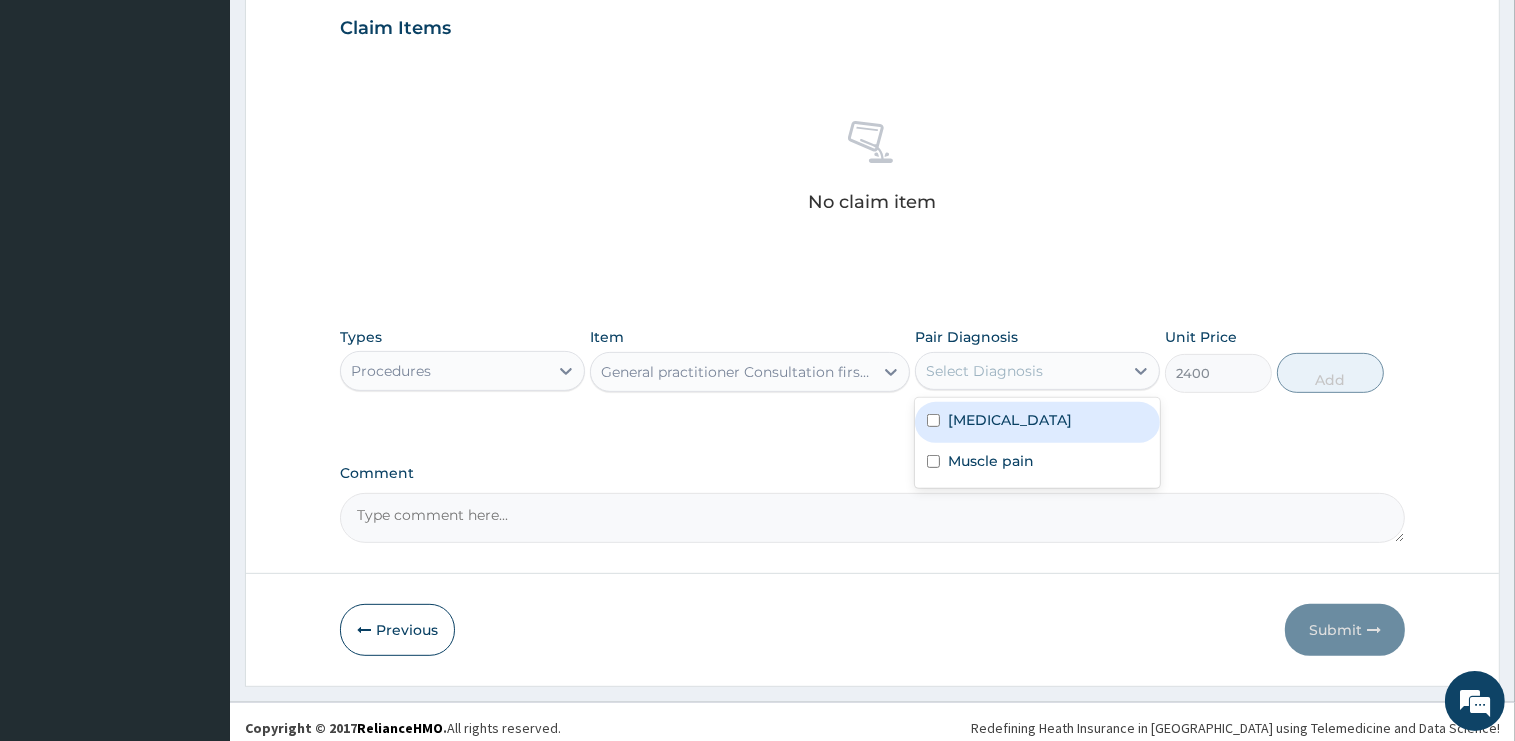 click on "Malaria" at bounding box center (1037, 422) 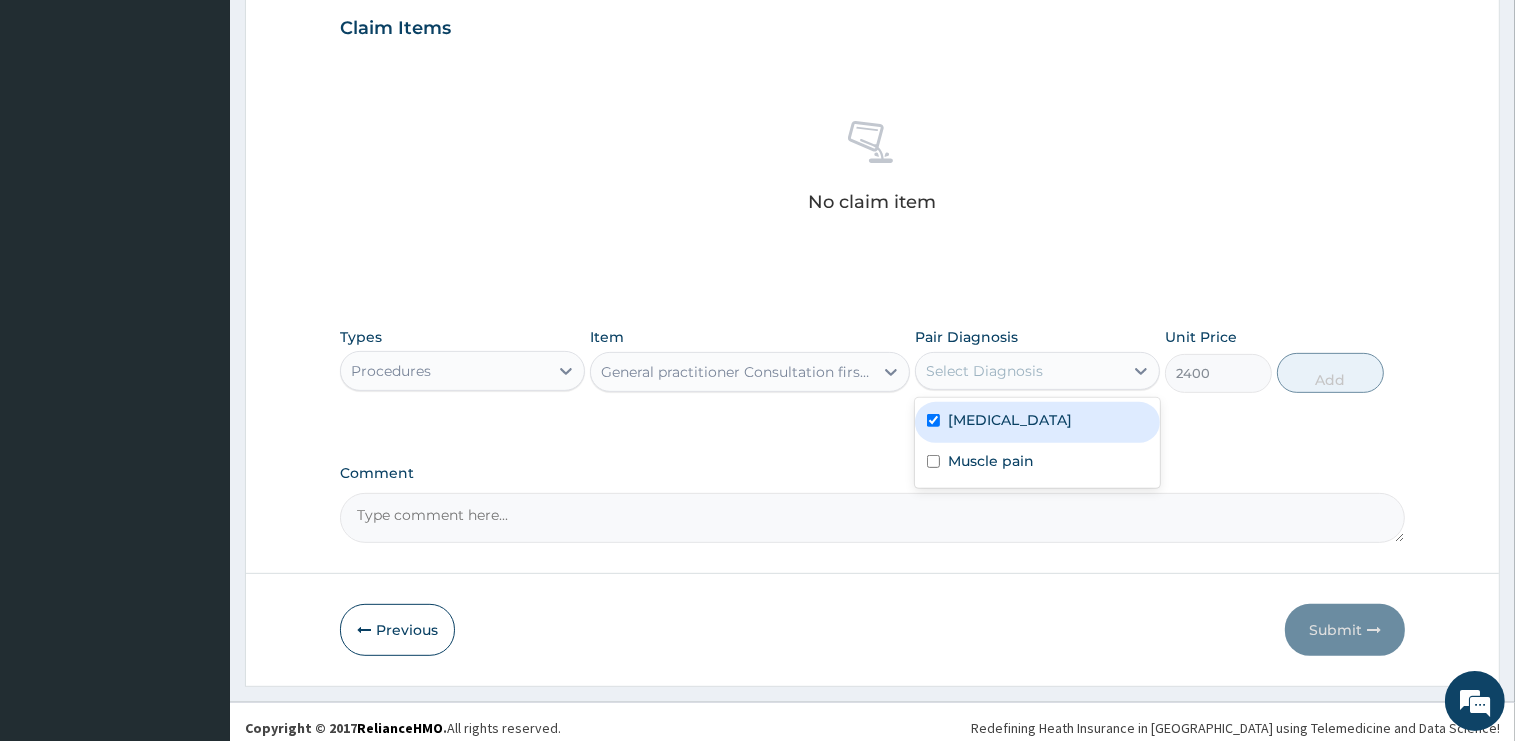 checkbox on "true" 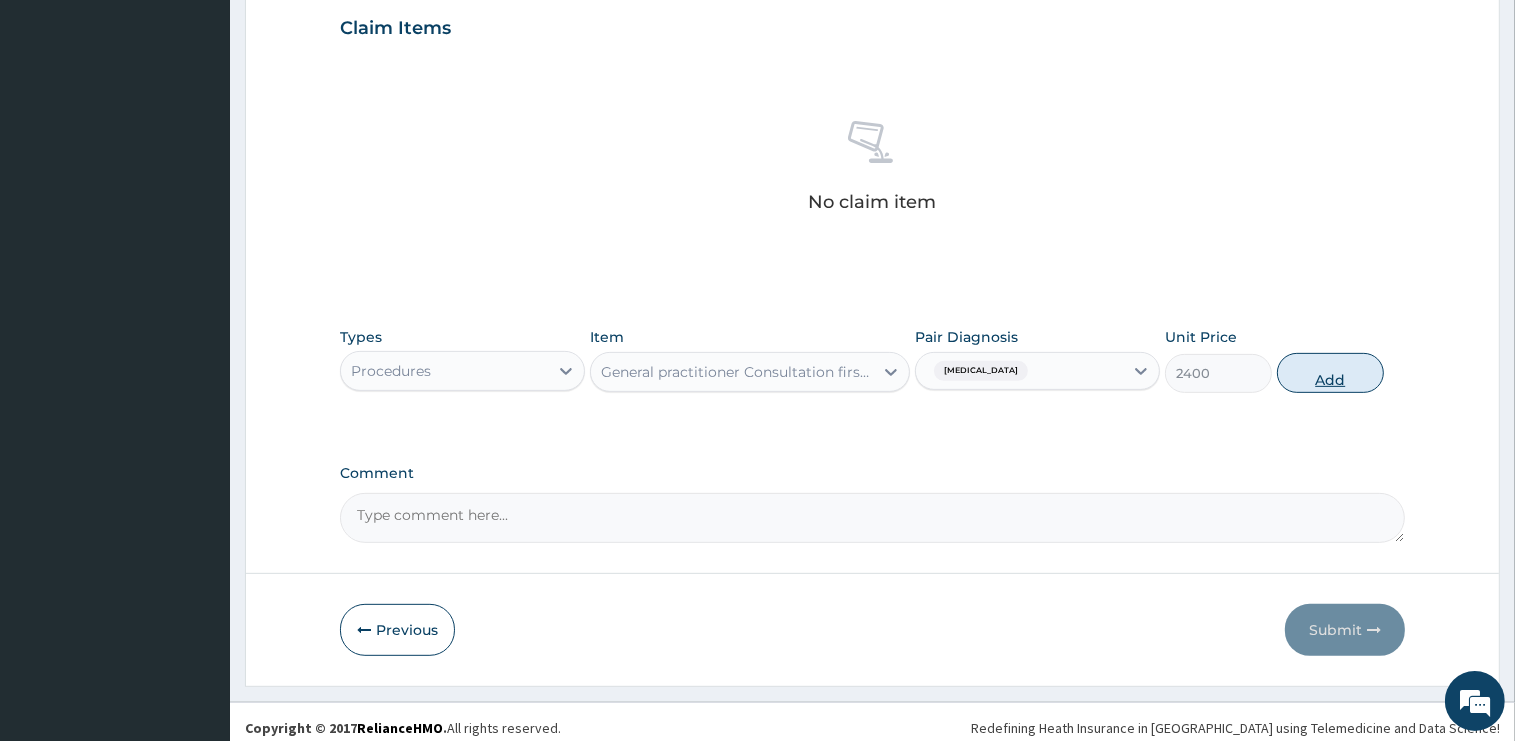 click on "Add" at bounding box center [1330, 373] 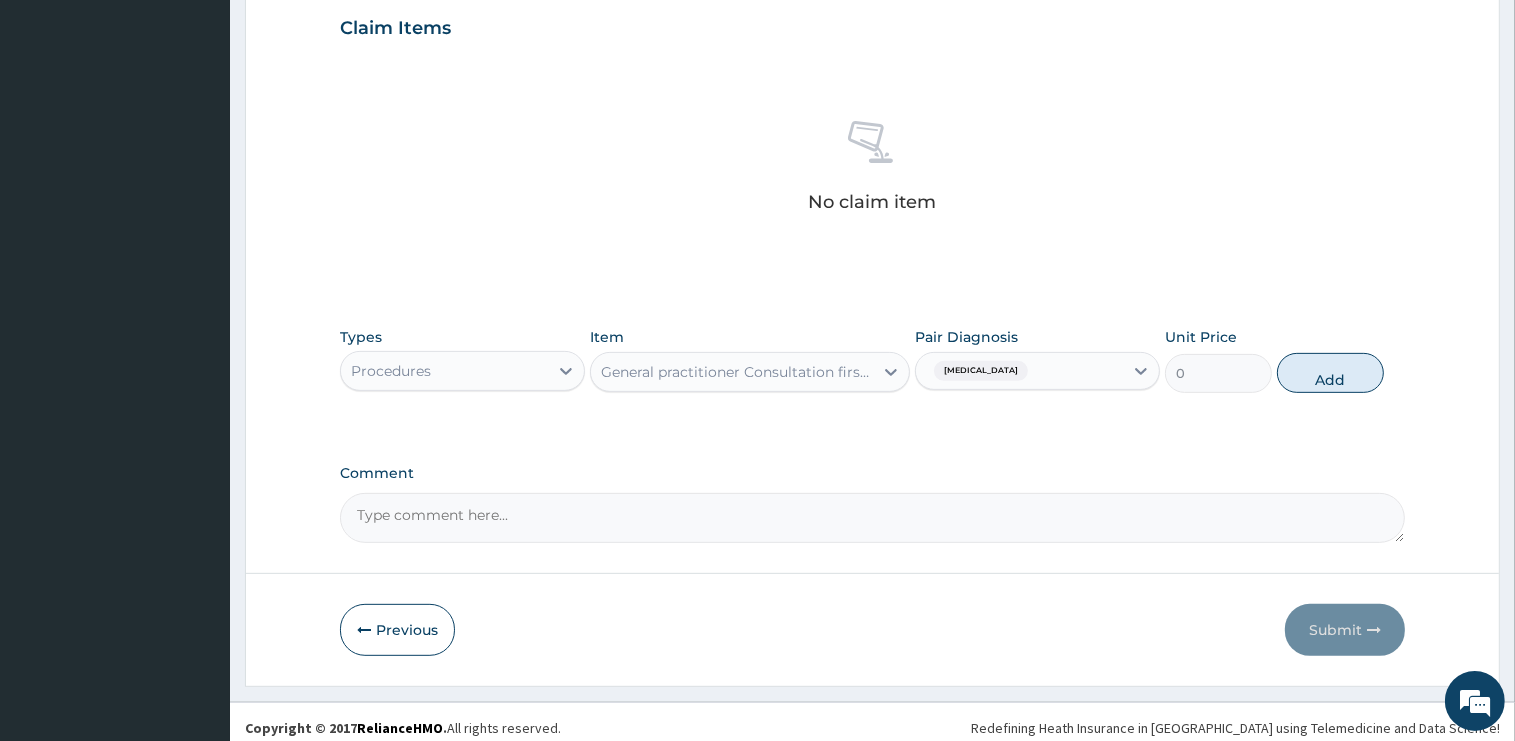 scroll, scrollTop: 603, scrollLeft: 0, axis: vertical 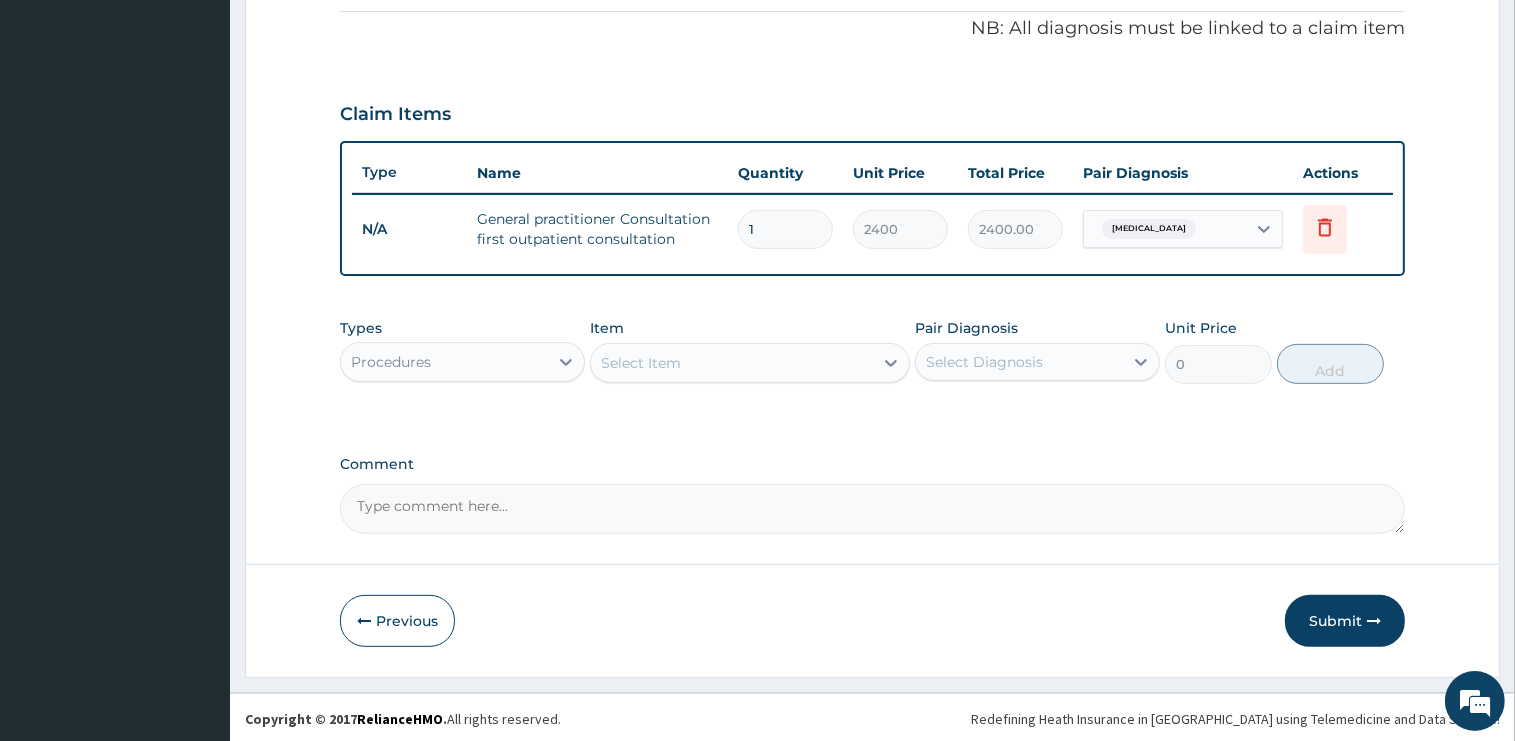 click on "Procedures" at bounding box center [444, 362] 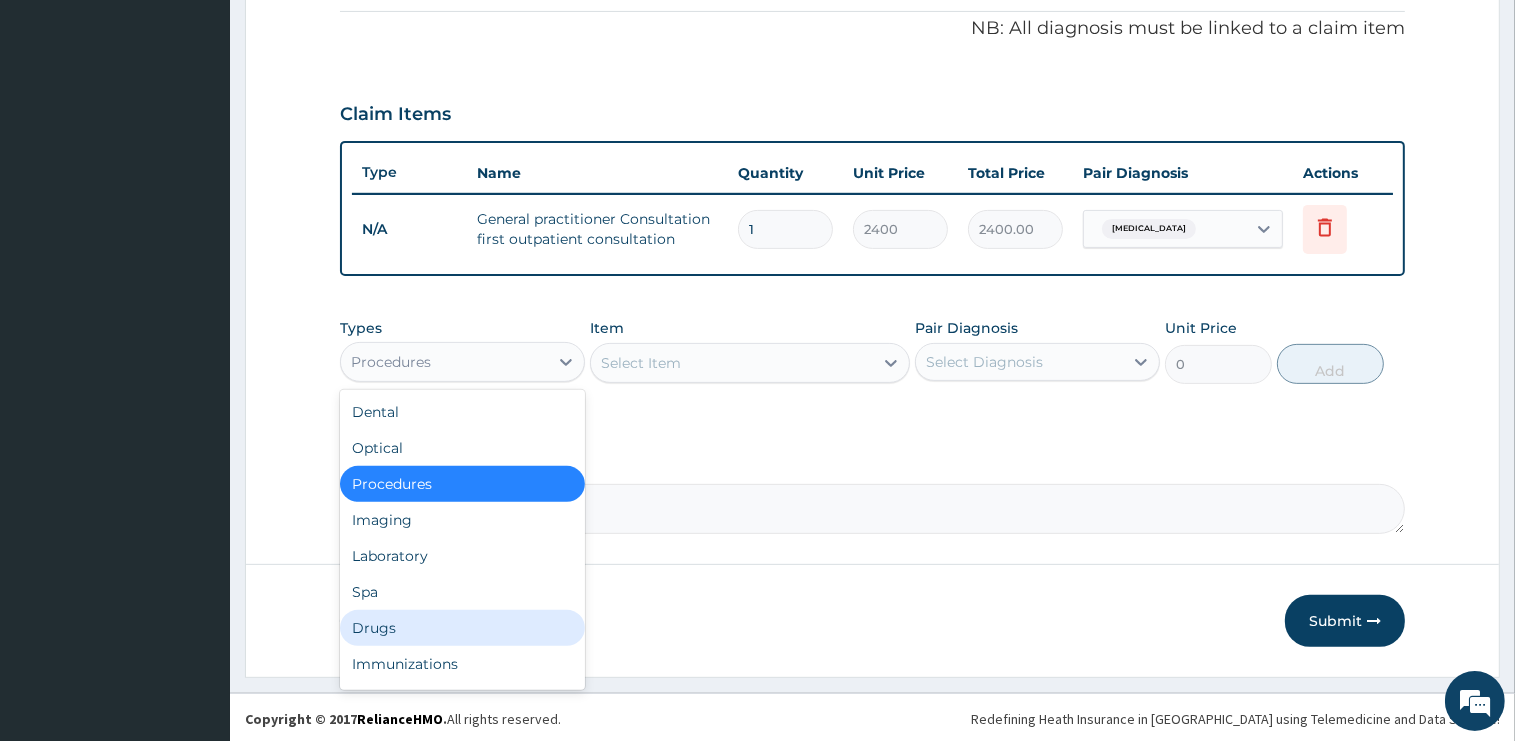 click on "Drugs" at bounding box center [462, 628] 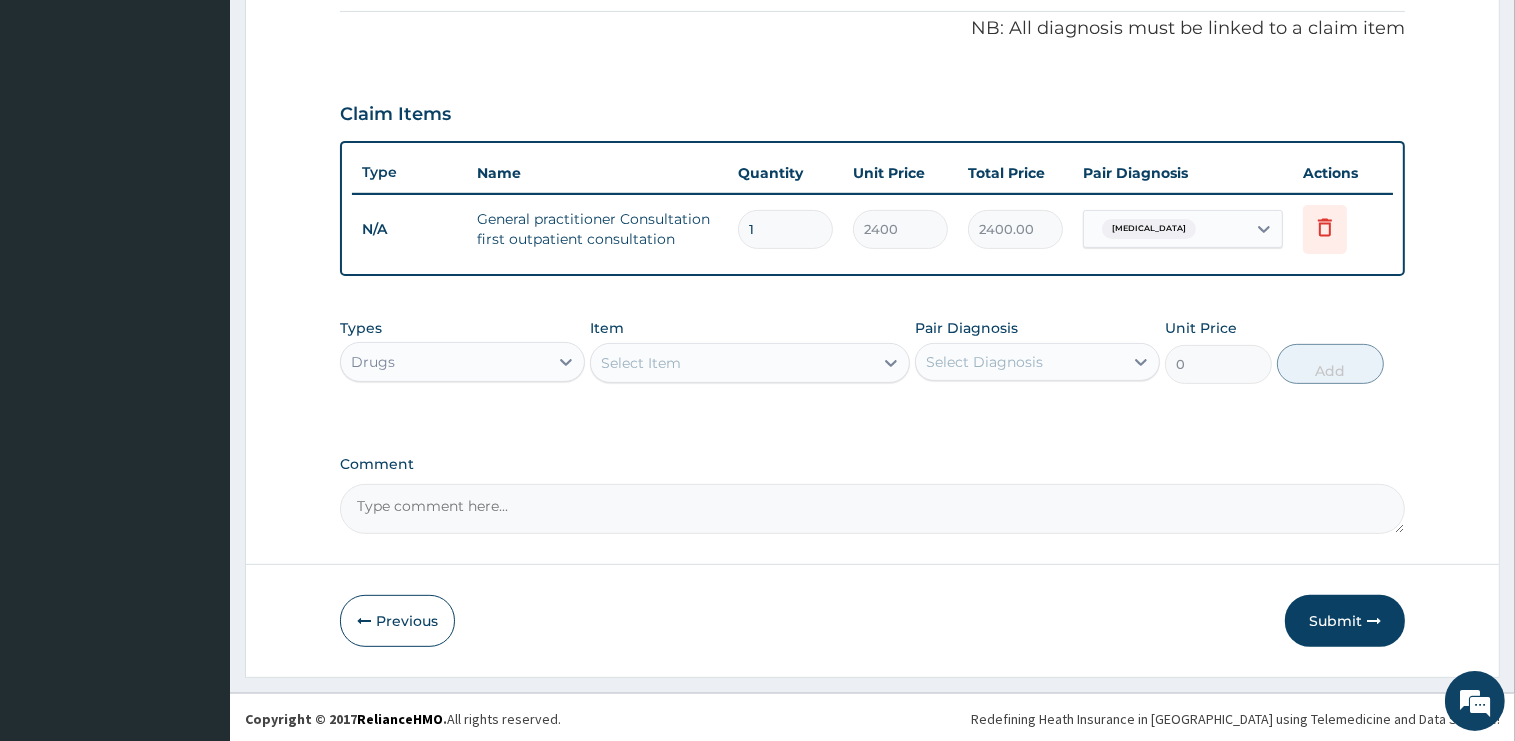 click on "Select Item" at bounding box center (732, 363) 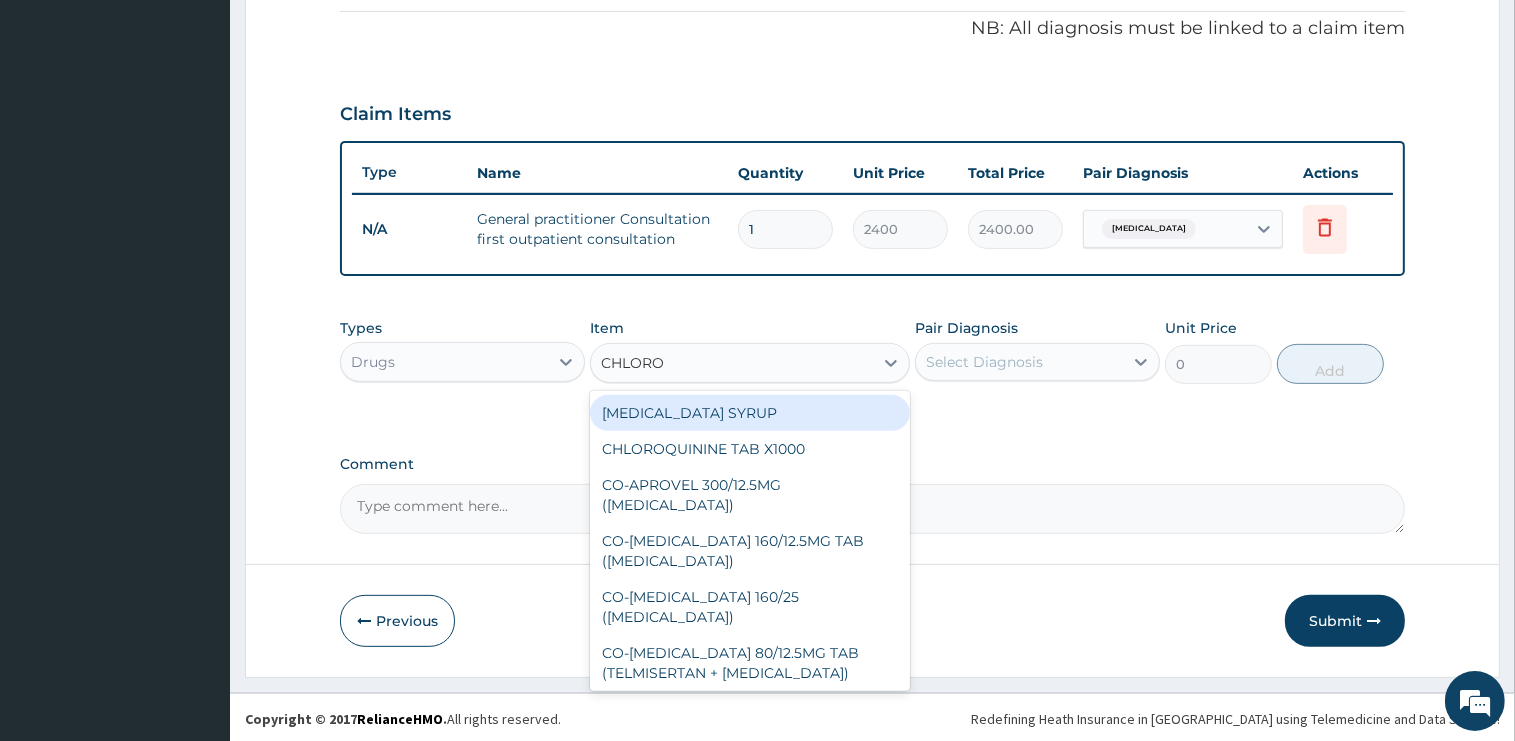 type on "CHLOROQ" 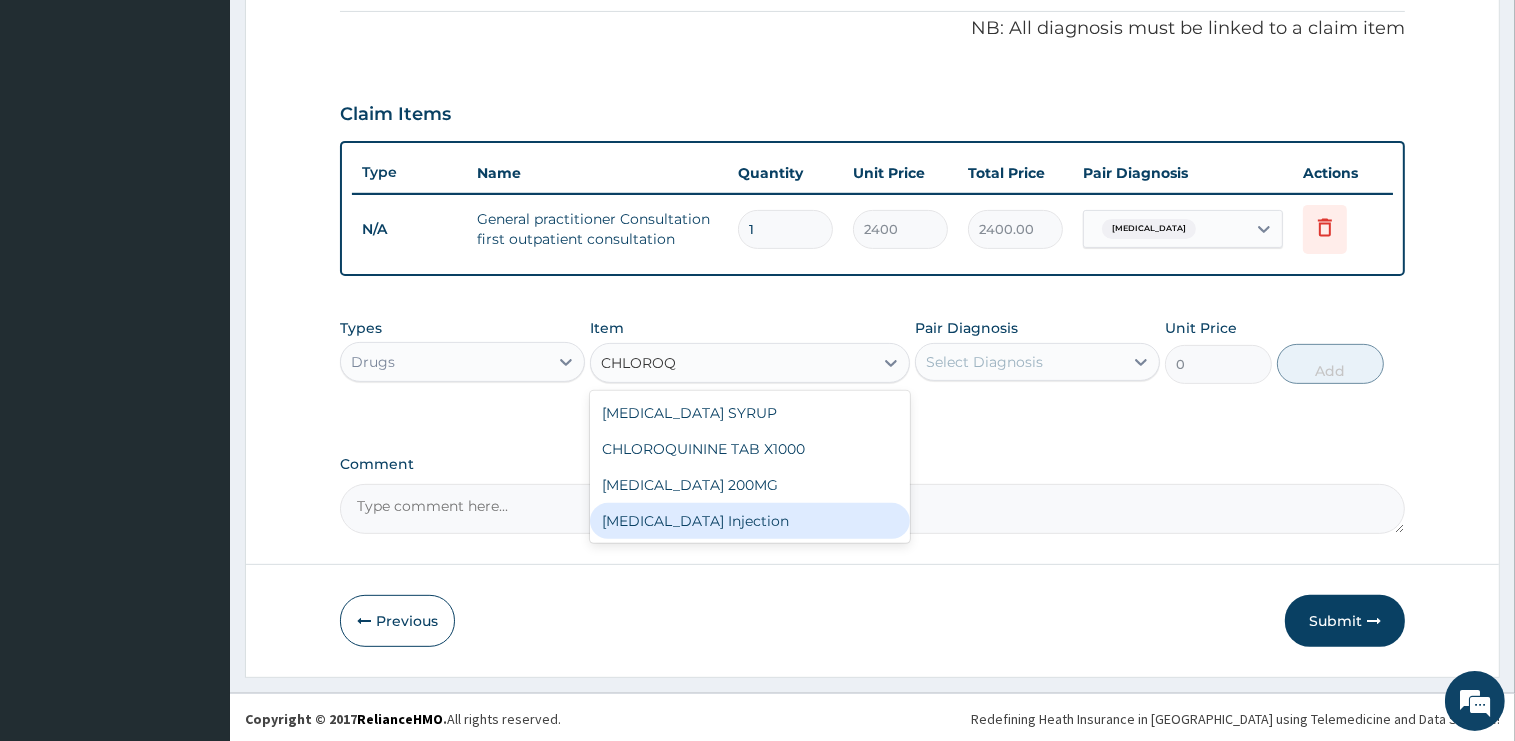 click on "Chloroquine Injection" at bounding box center [750, 521] 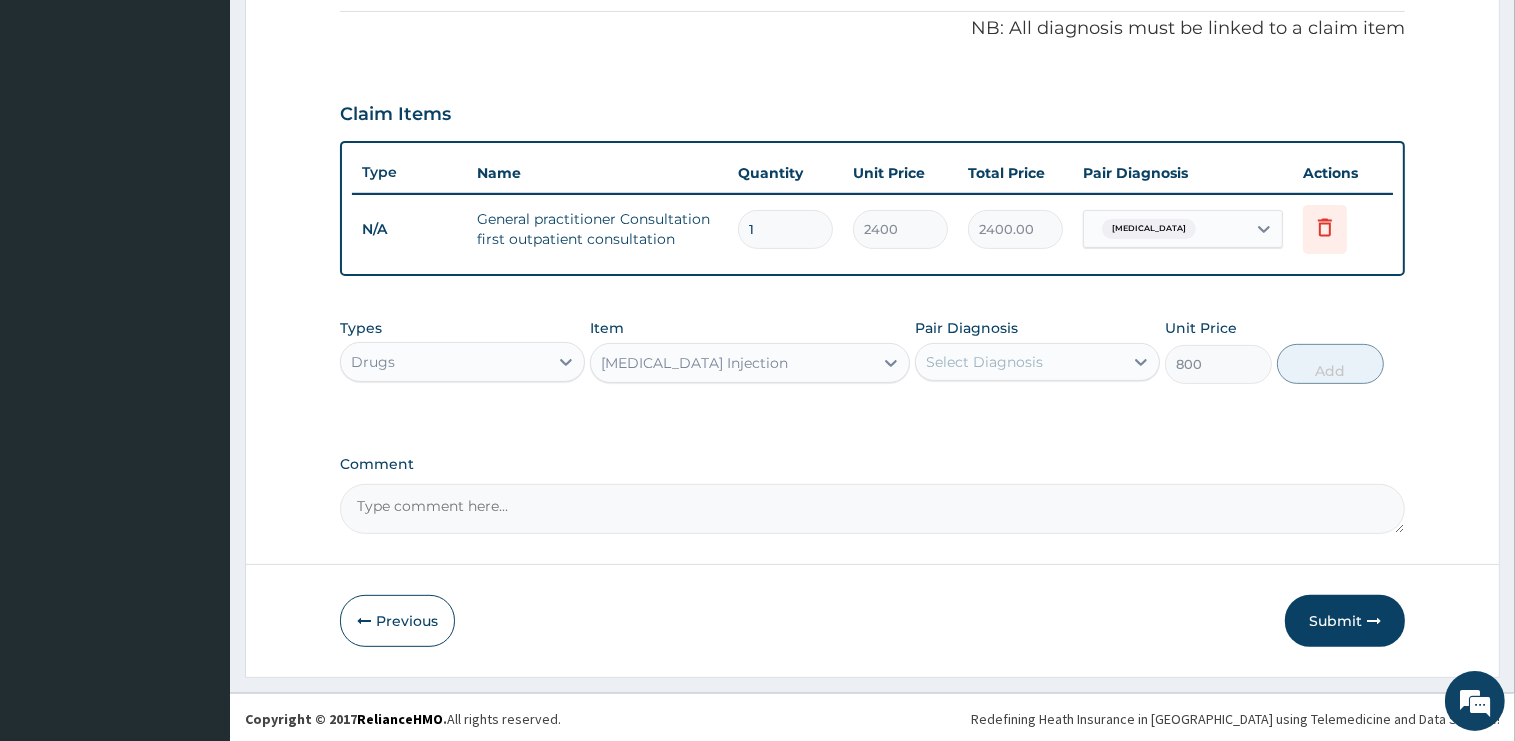 click on "Select Diagnosis" at bounding box center (984, 362) 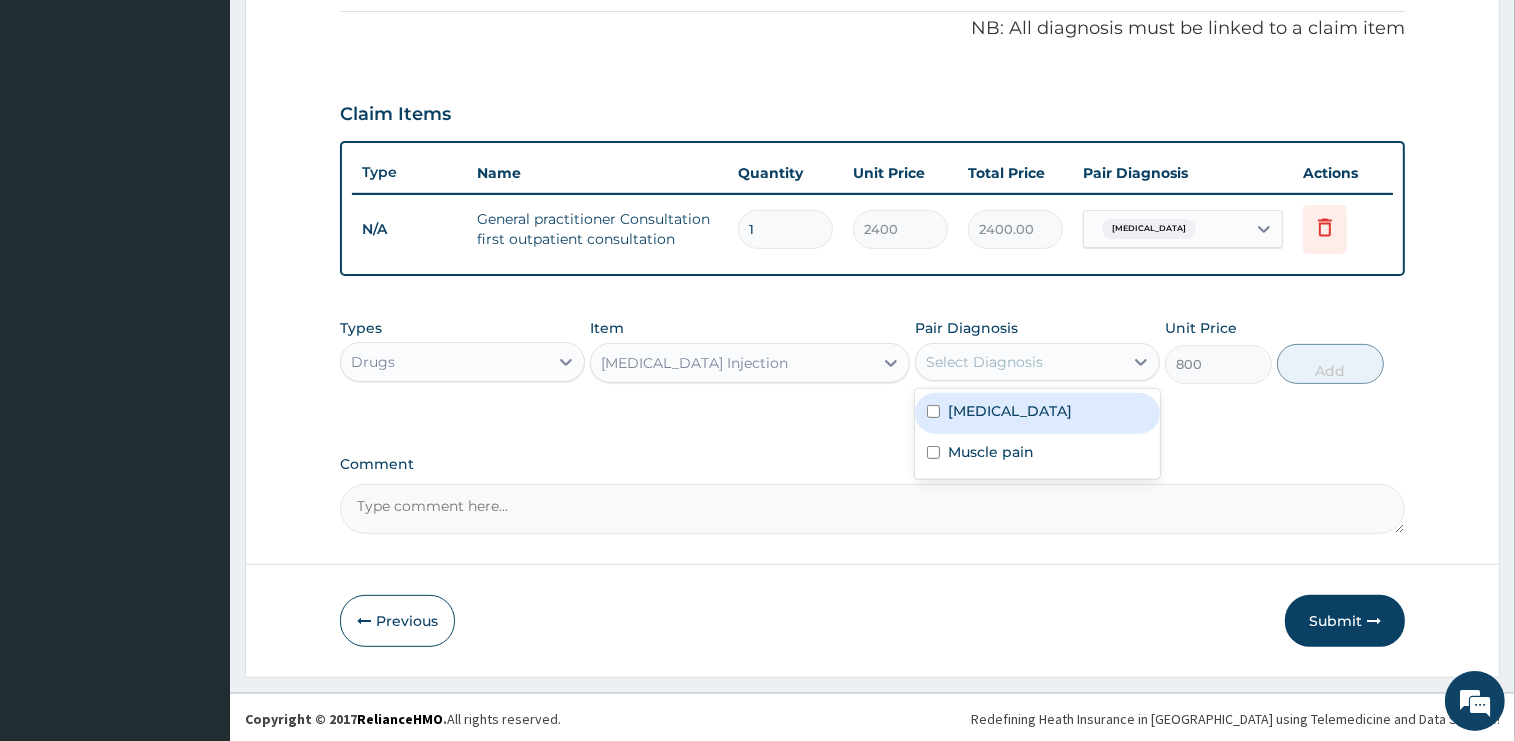 drag, startPoint x: 1029, startPoint y: 450, endPoint x: 1034, endPoint y: 410, distance: 40.311287 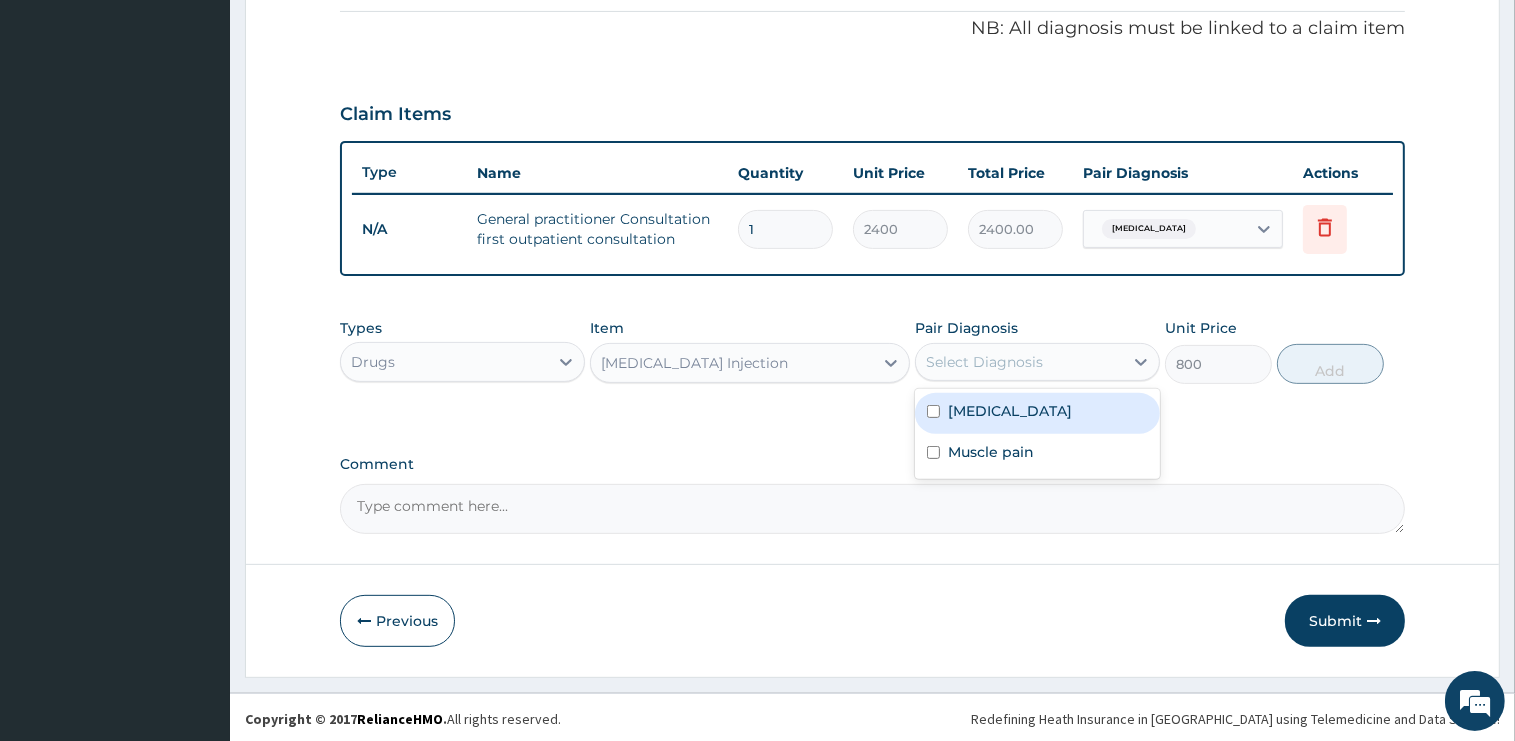 click on "Malaria" at bounding box center (1037, 413) 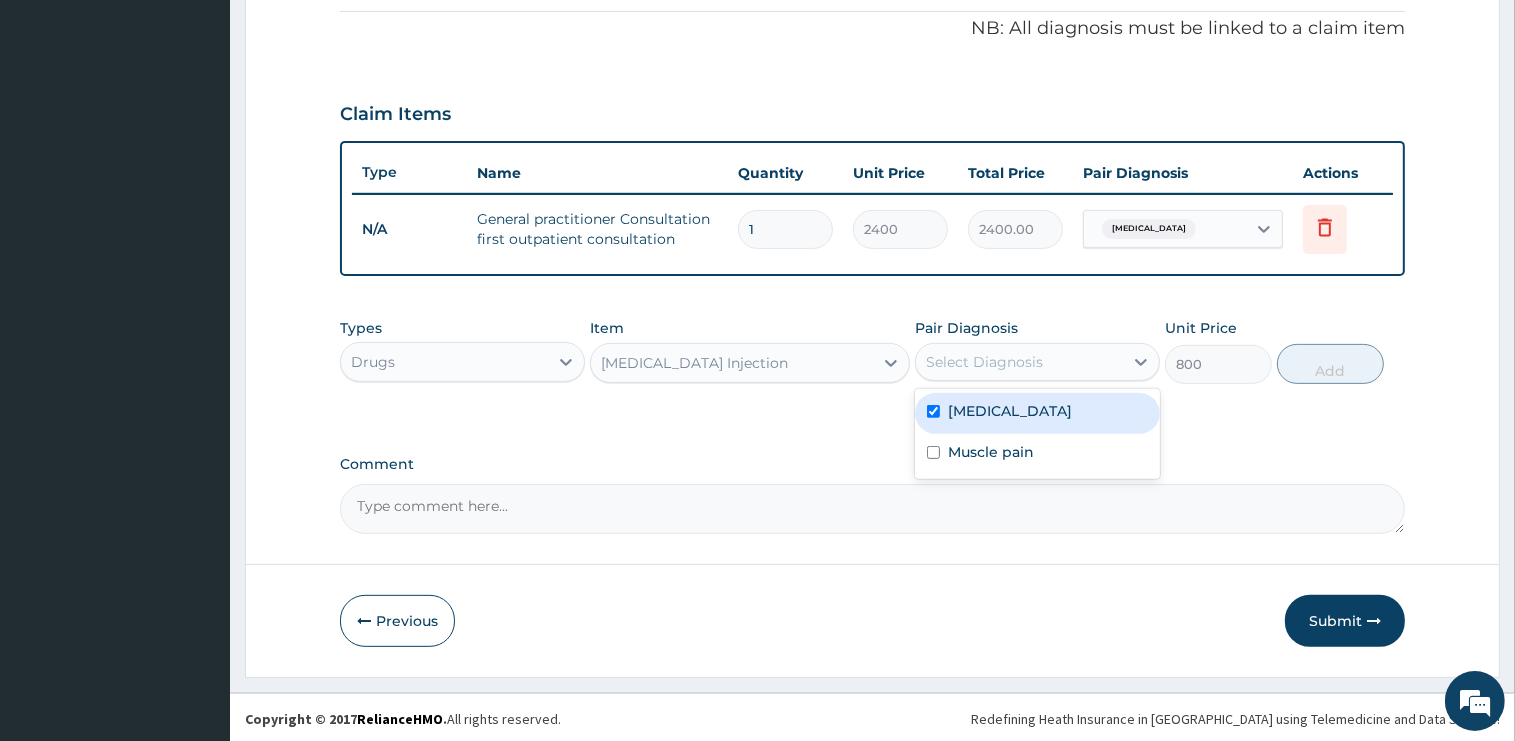 checkbox on "true" 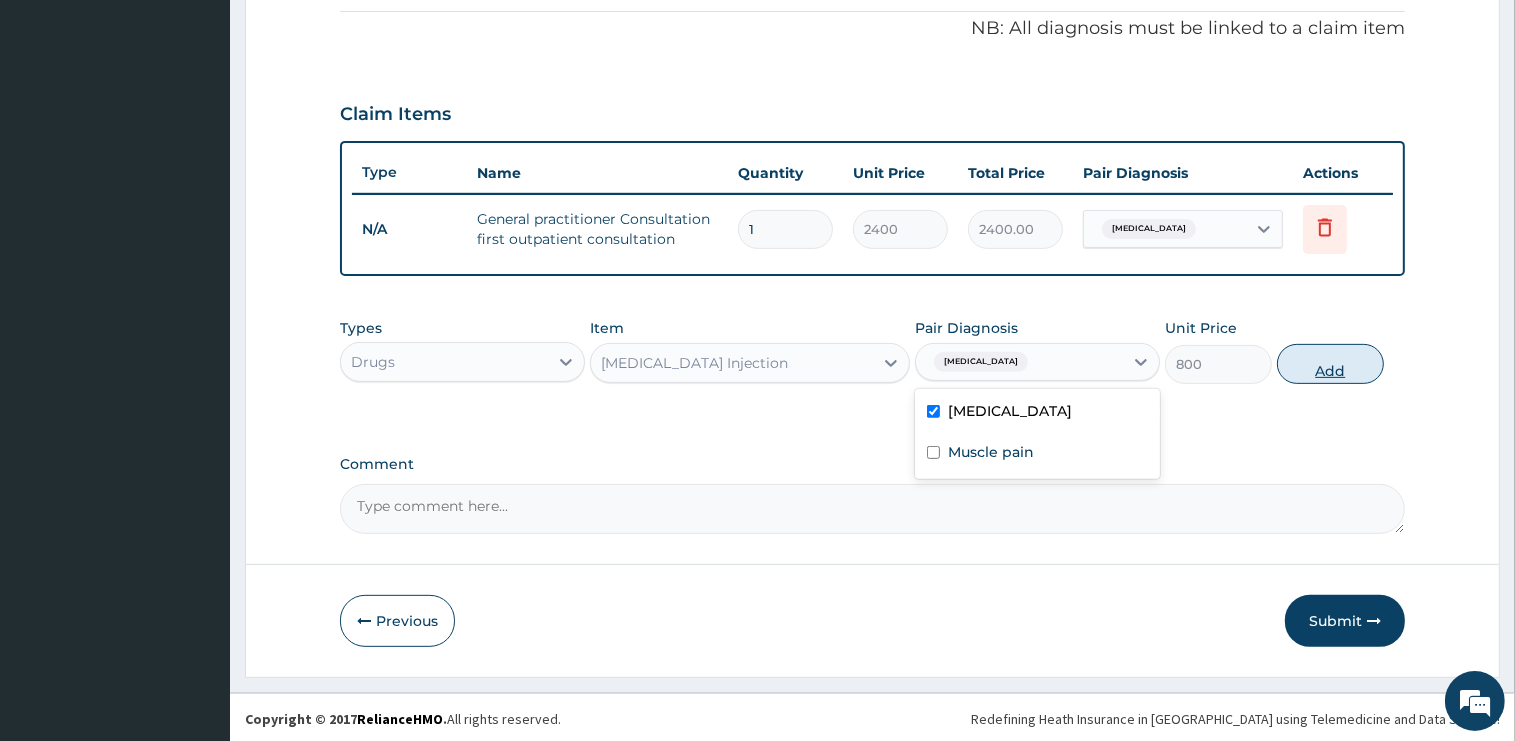 click on "Add" at bounding box center [1330, 364] 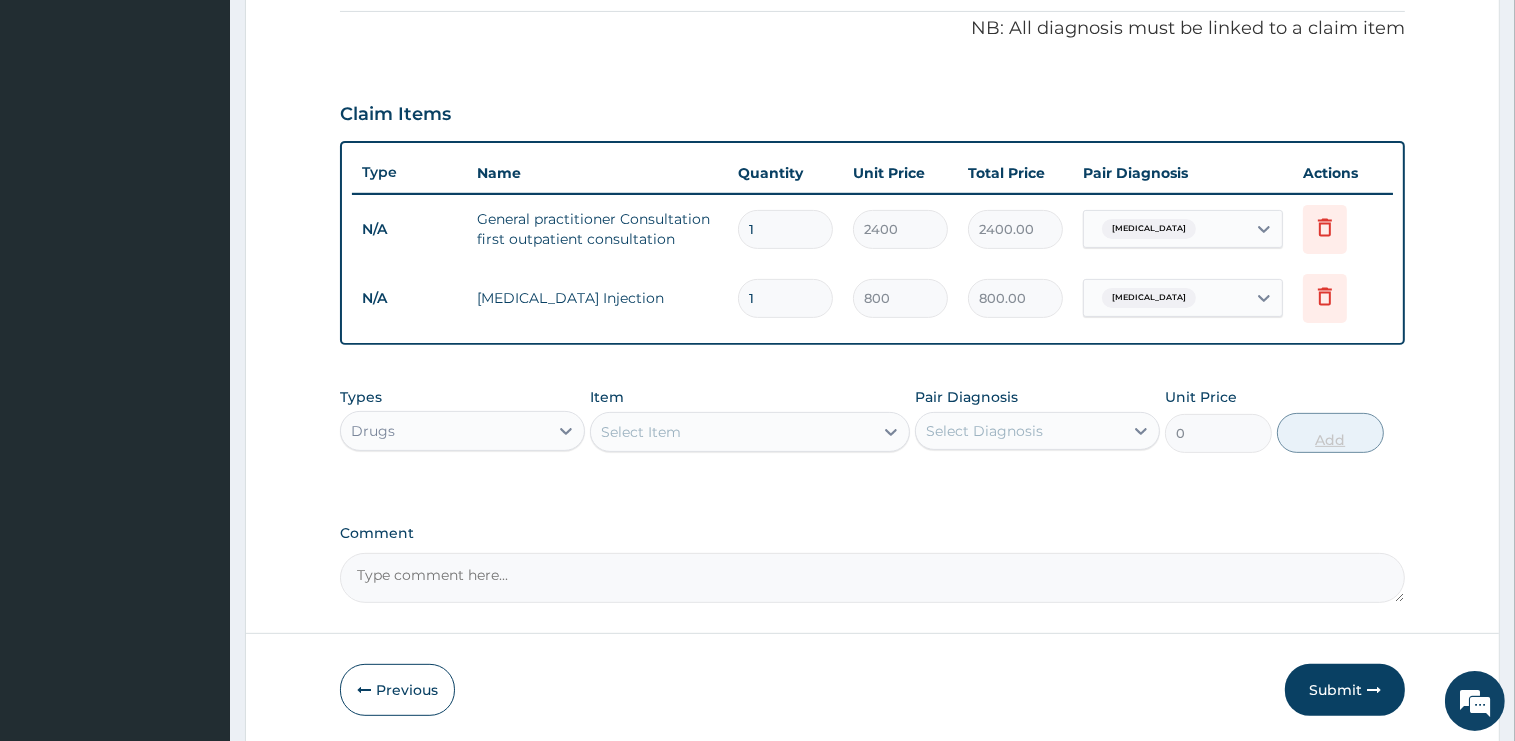 type 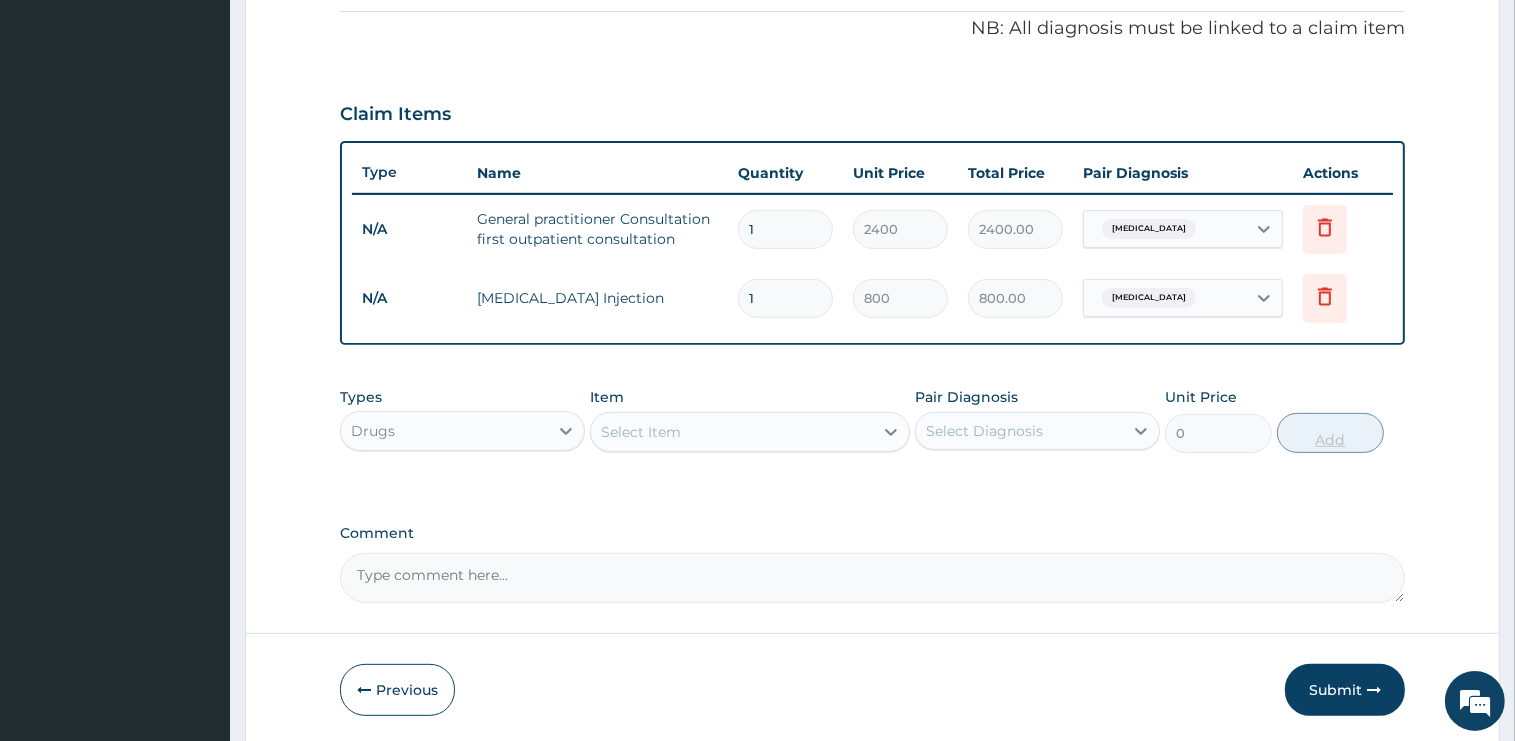 type on "0.00" 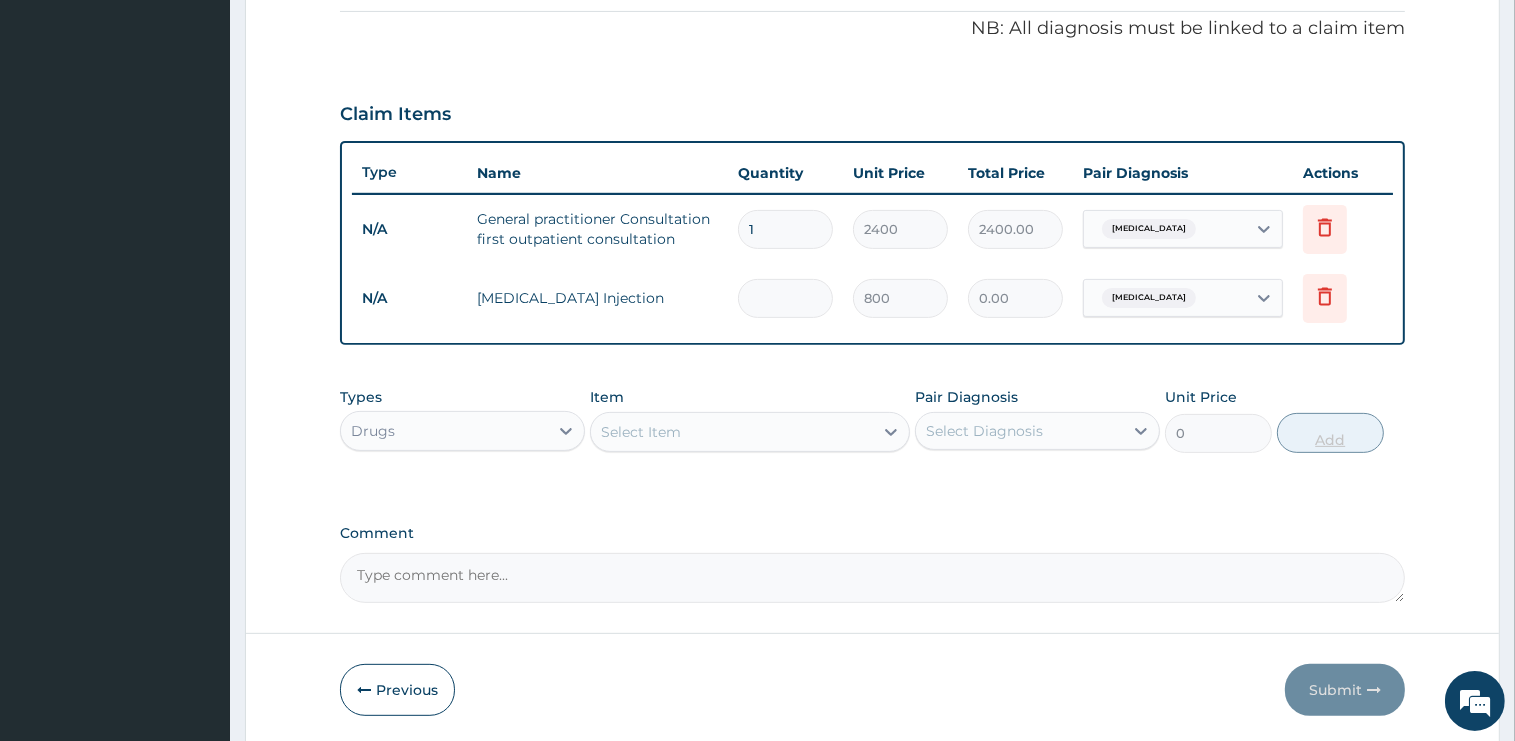 type on "3" 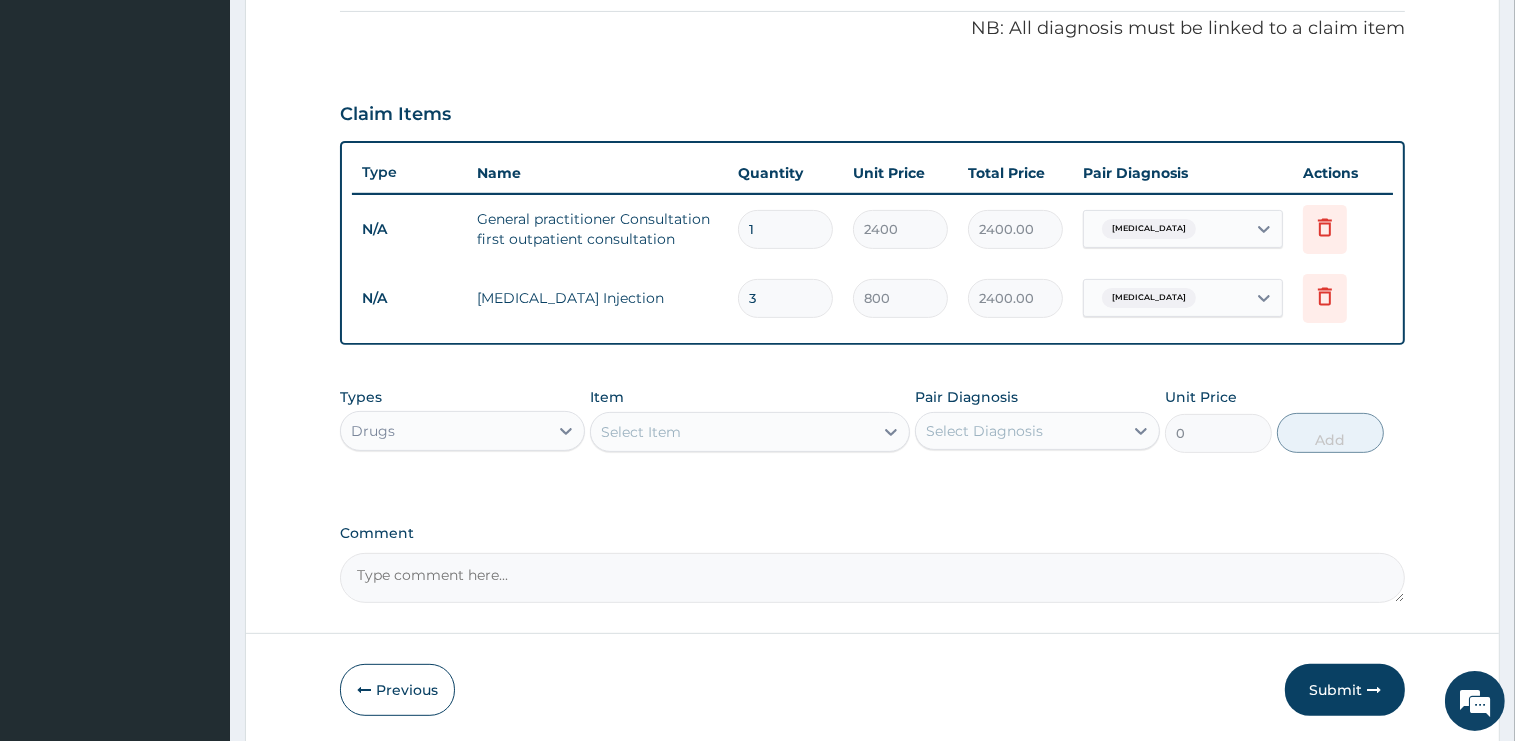 type on "3" 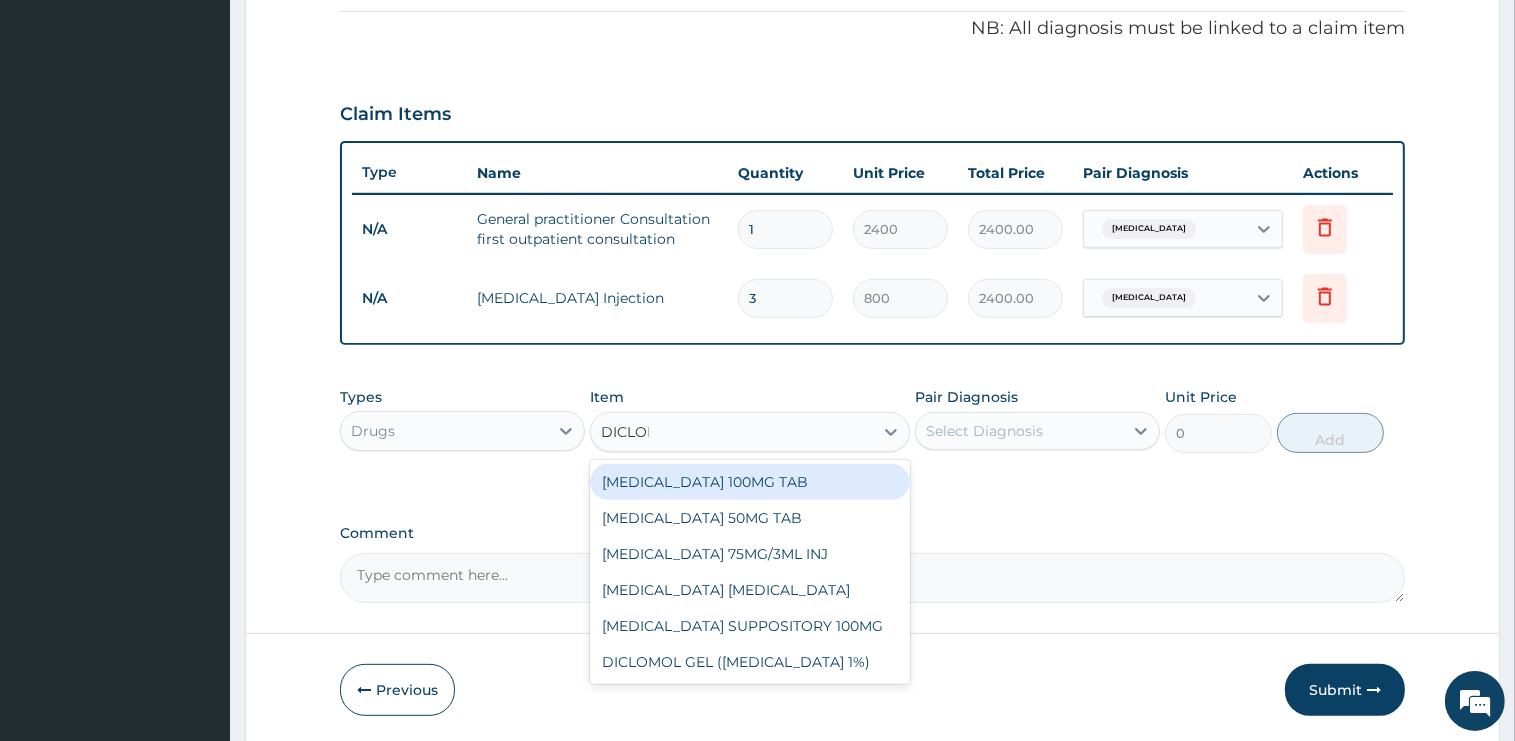 type on "DICLOFE" 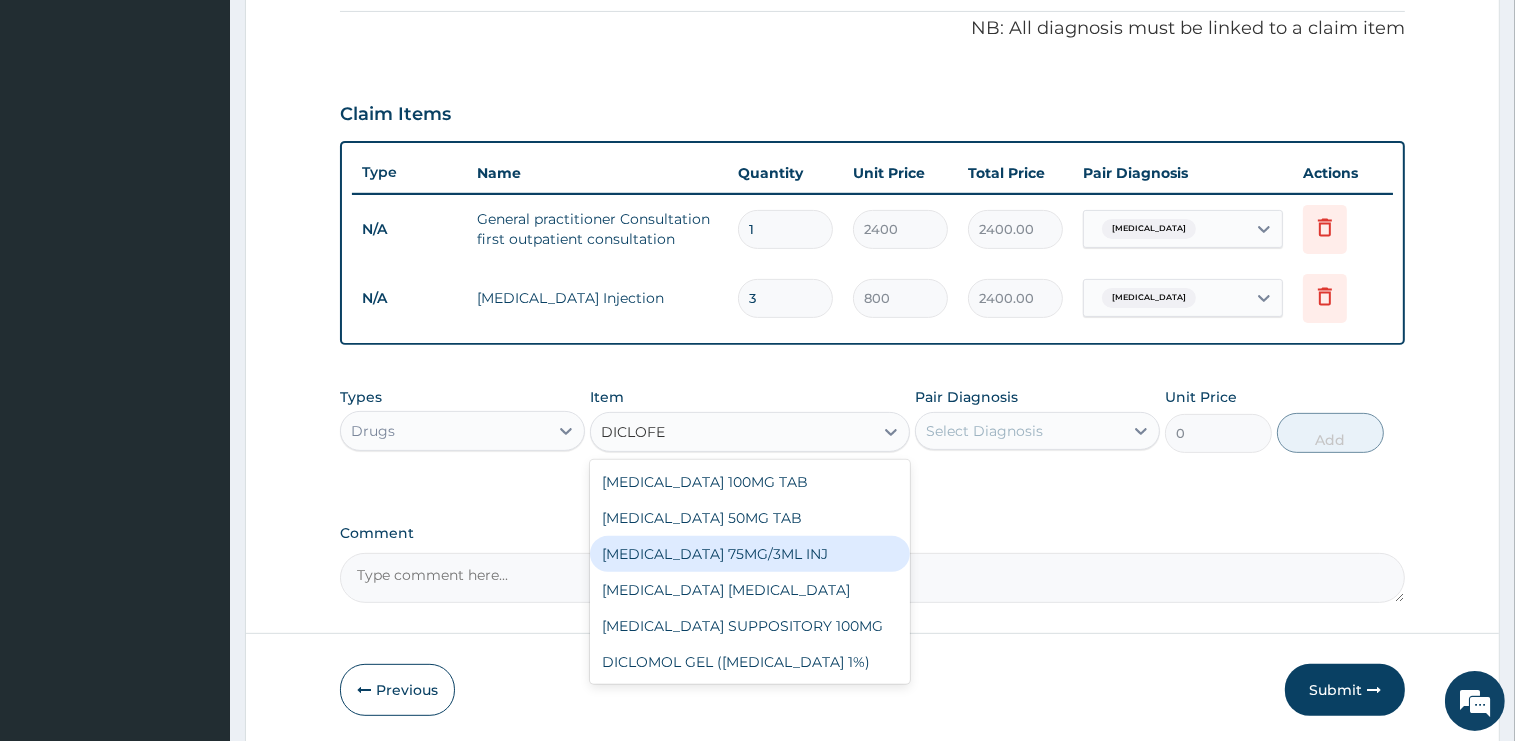 click on "DICLOFENAC 75MG/3ML INJ" at bounding box center (750, 554) 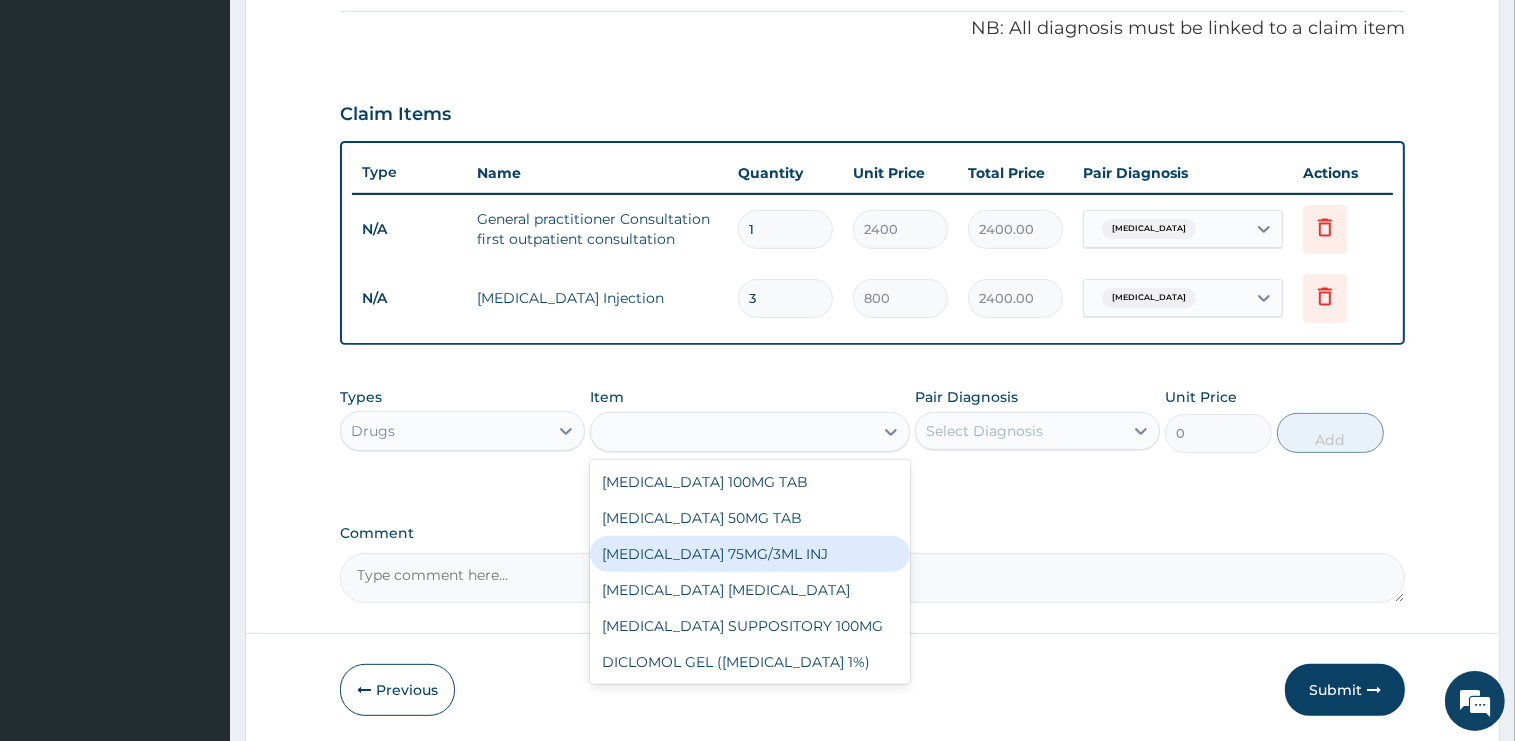 type on "1000" 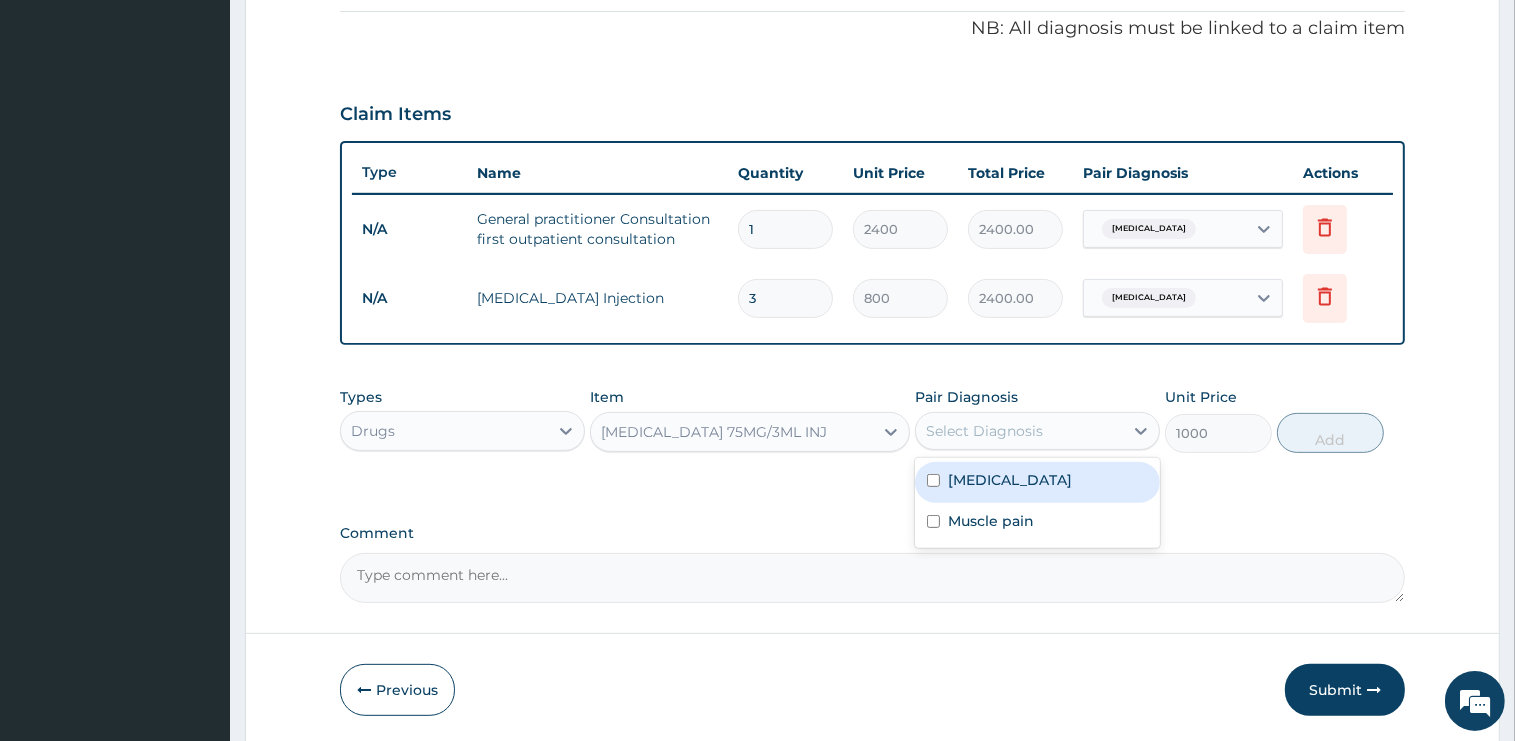 click on "Select Diagnosis" at bounding box center [1019, 431] 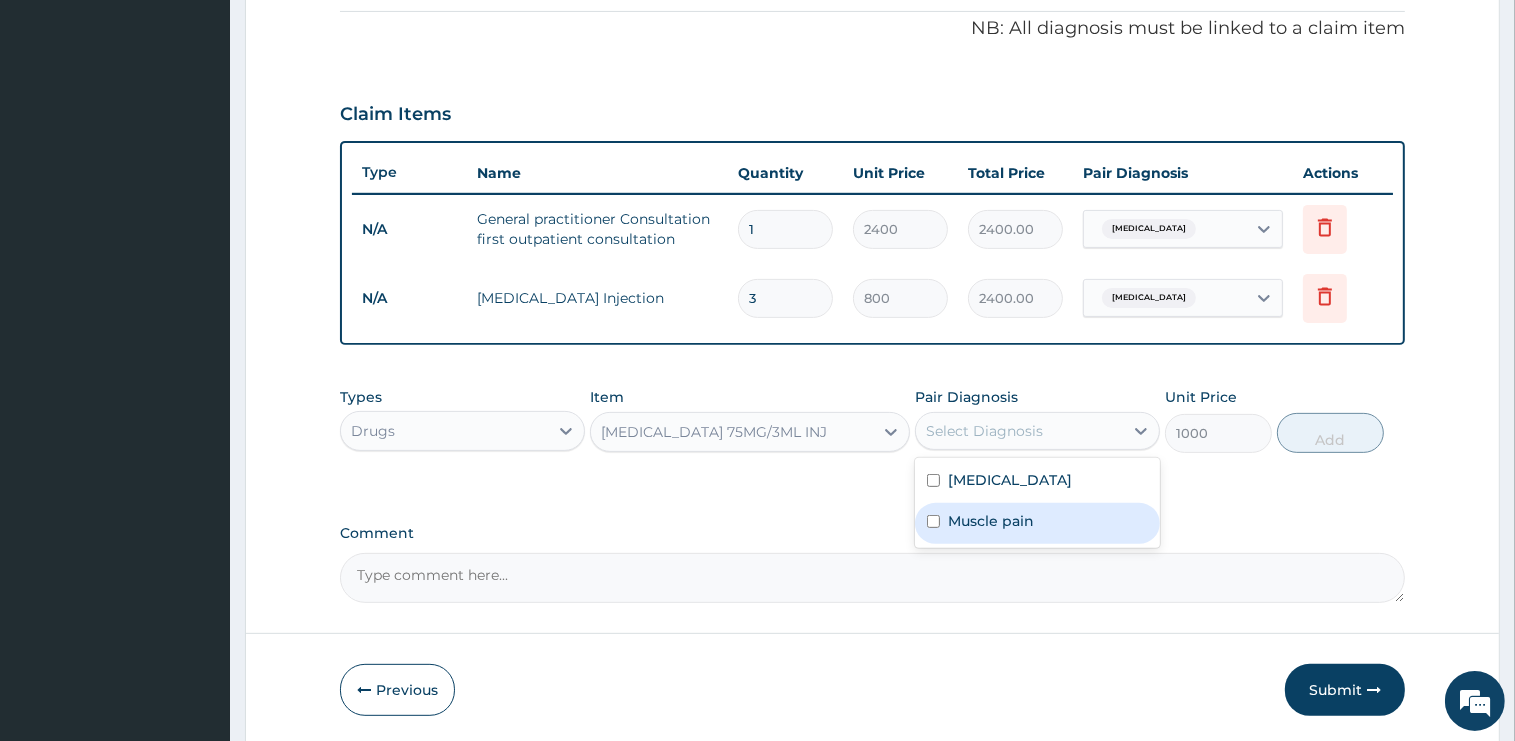 click on "Muscle pain" at bounding box center (991, 521) 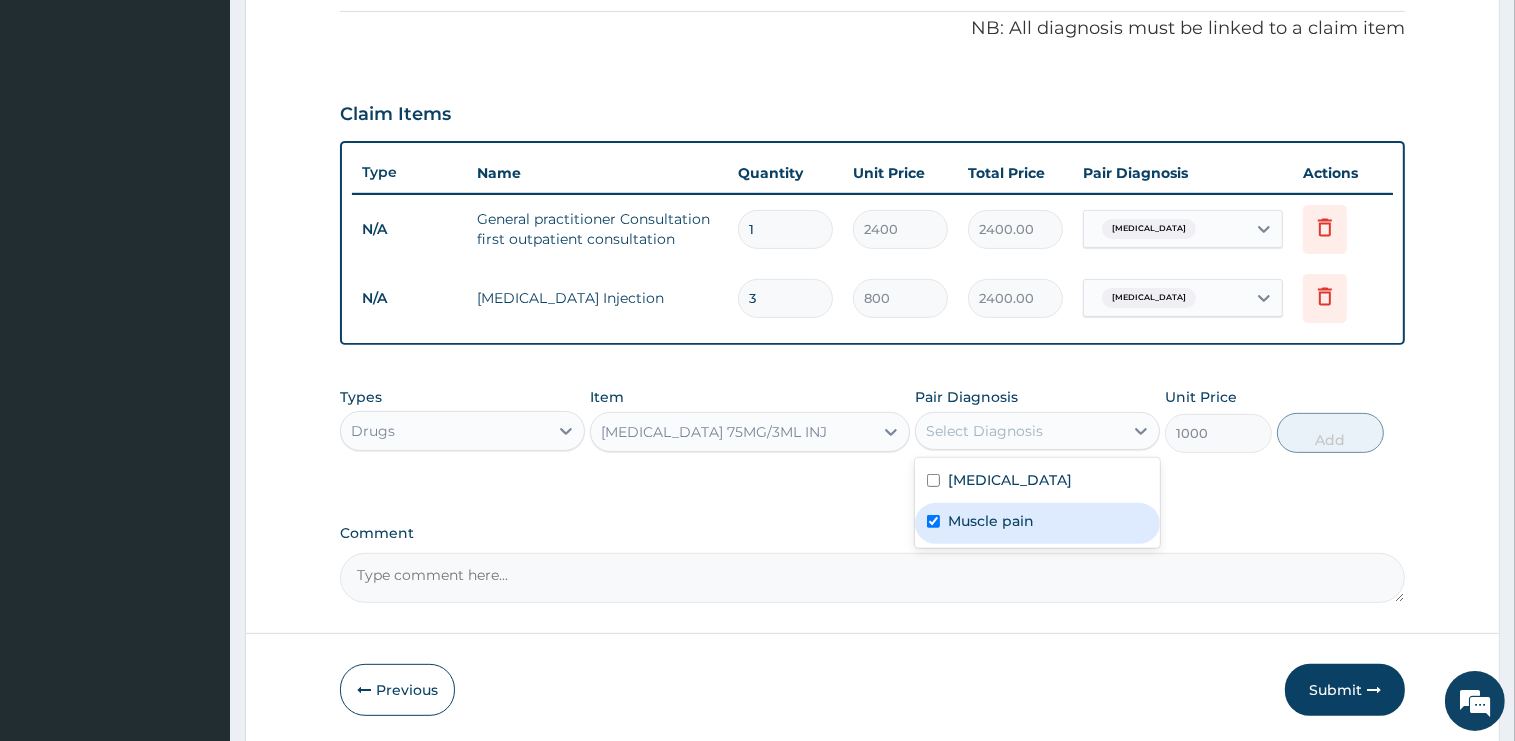 checkbox on "true" 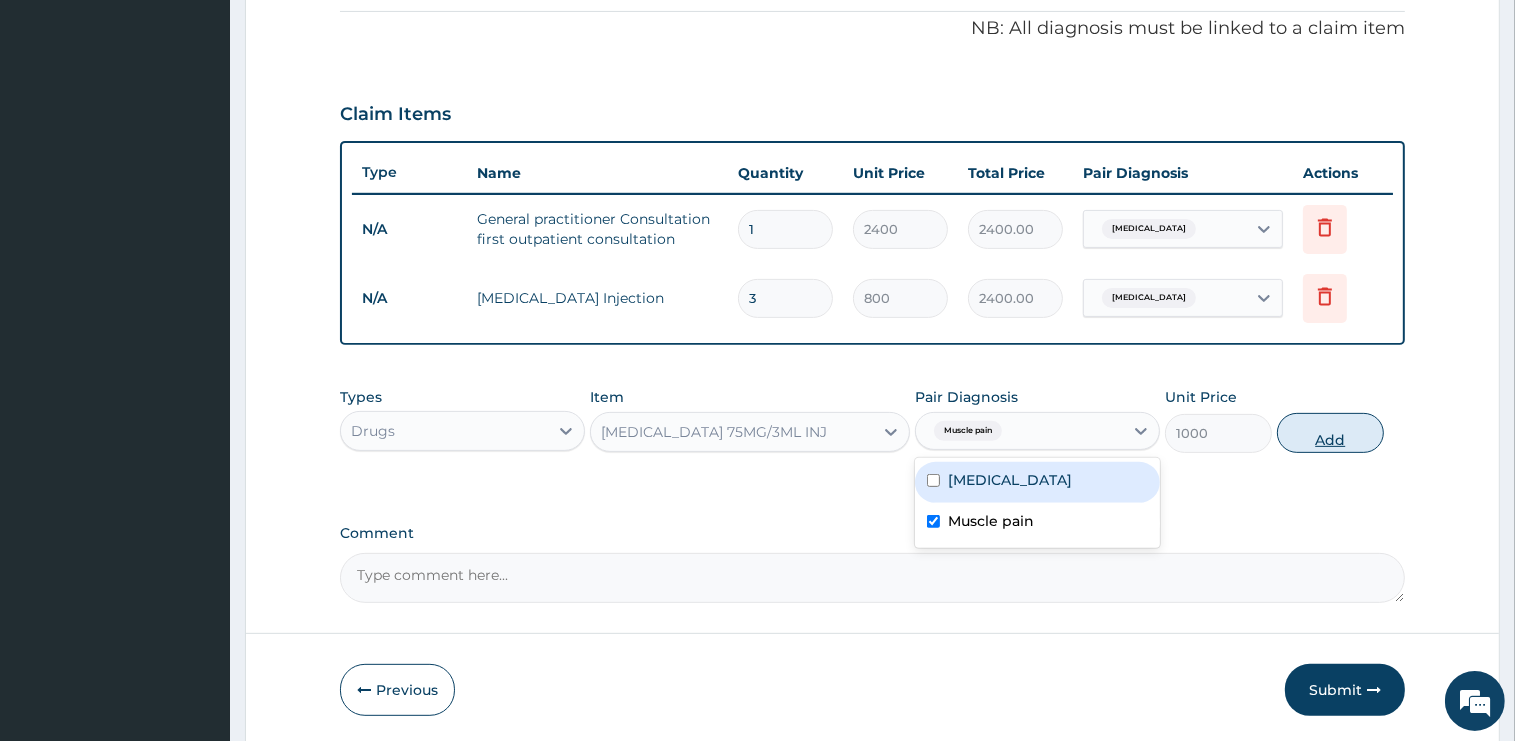 click on "Add" at bounding box center [1330, 433] 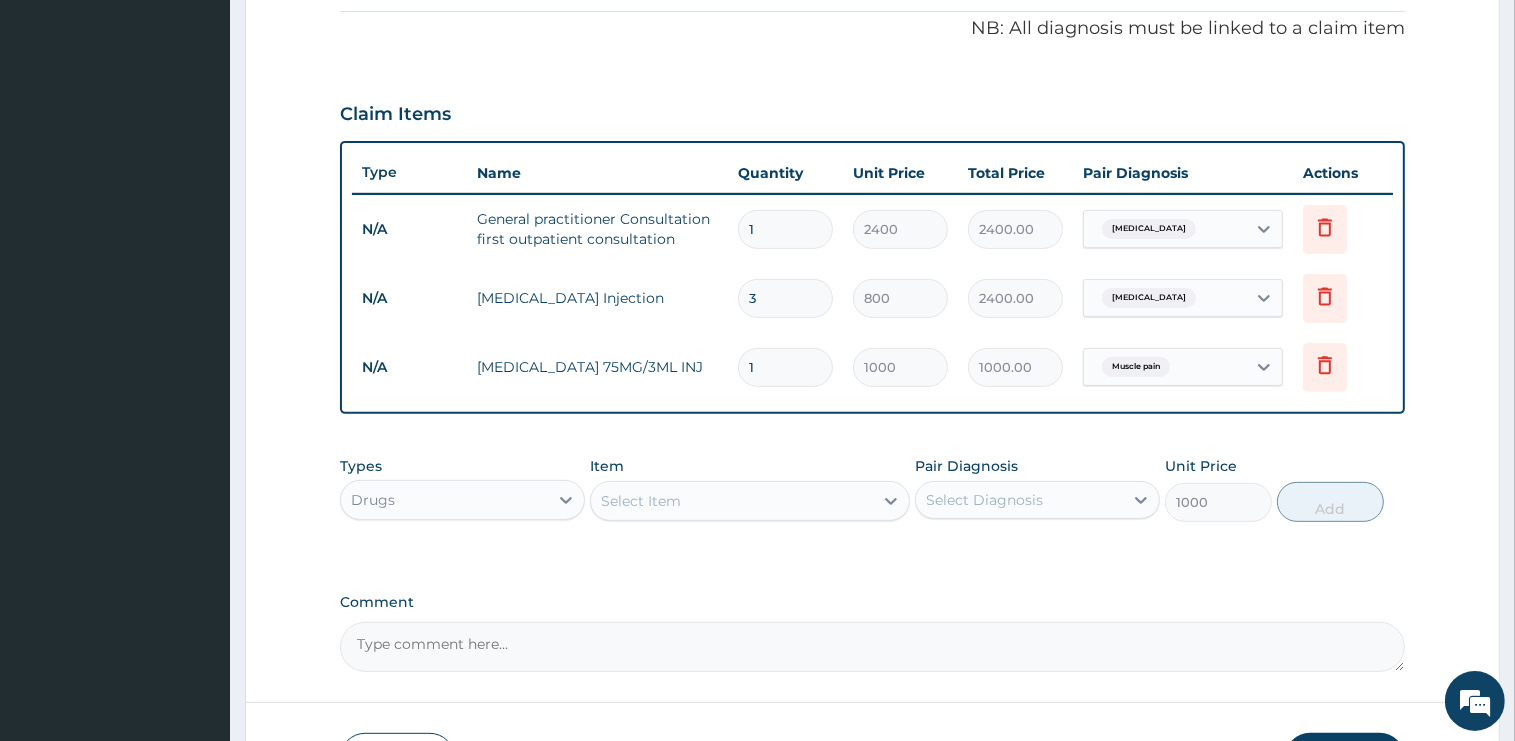 type on "0" 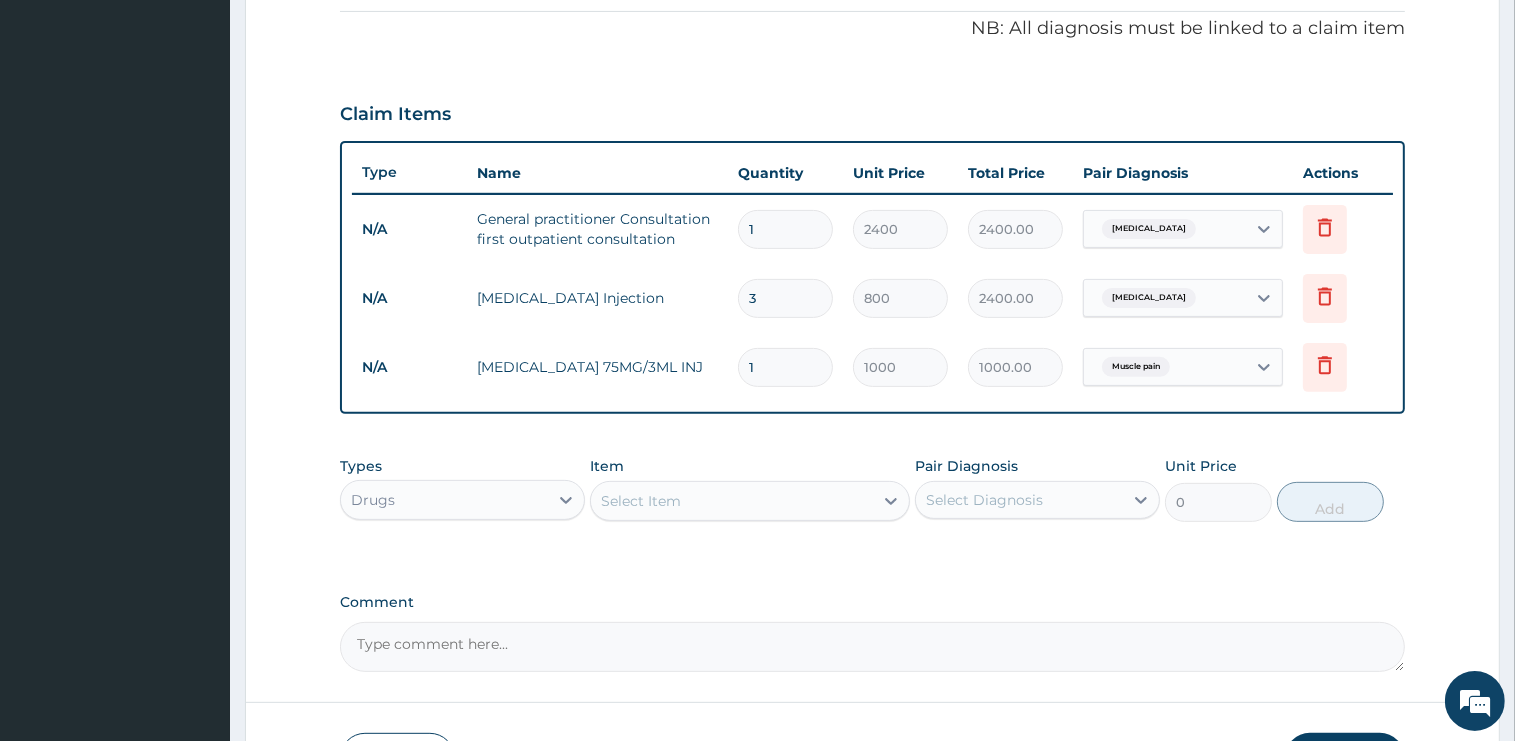 click on "Select Item" at bounding box center (732, 501) 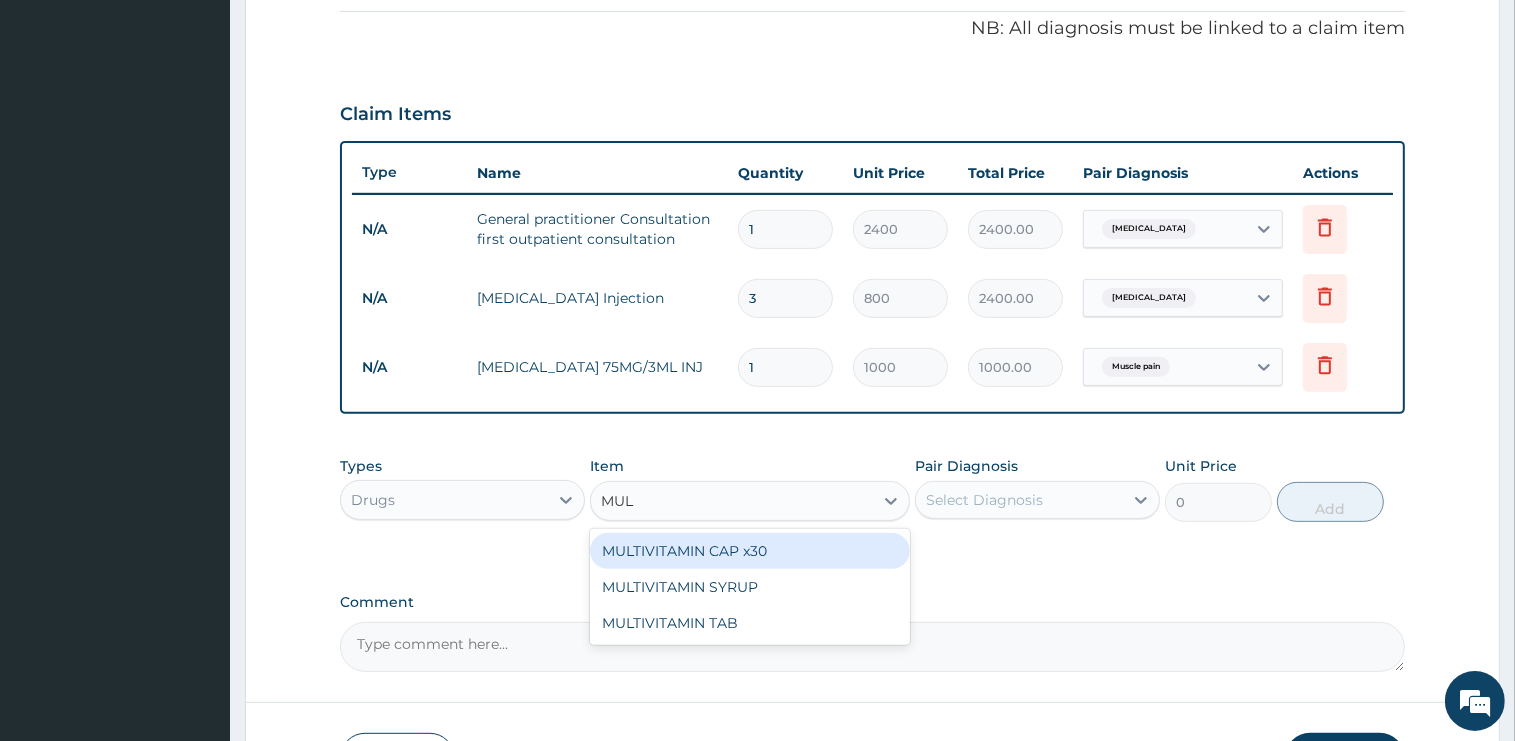 type on "MULT" 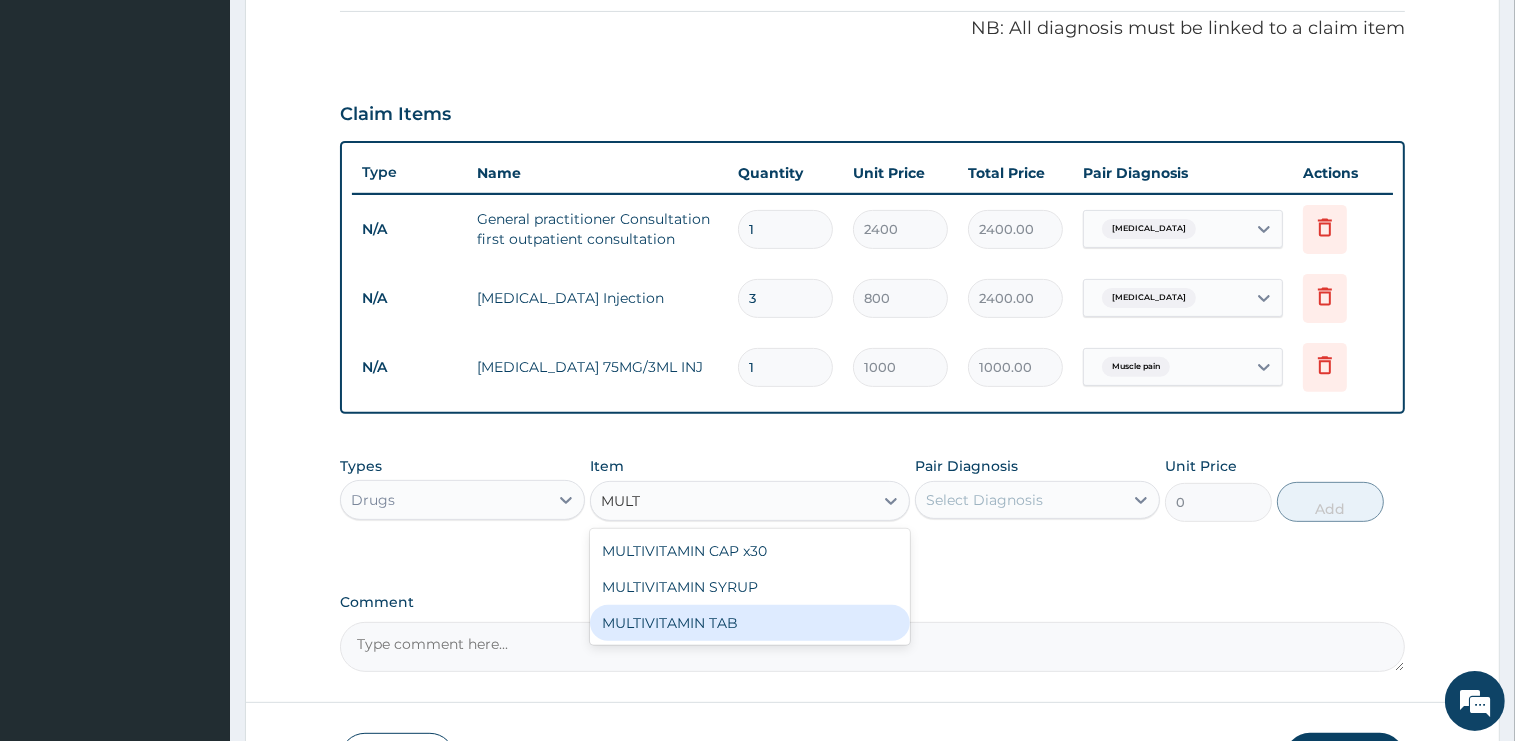 click on "MULTIVITAMIN TAB" at bounding box center (750, 623) 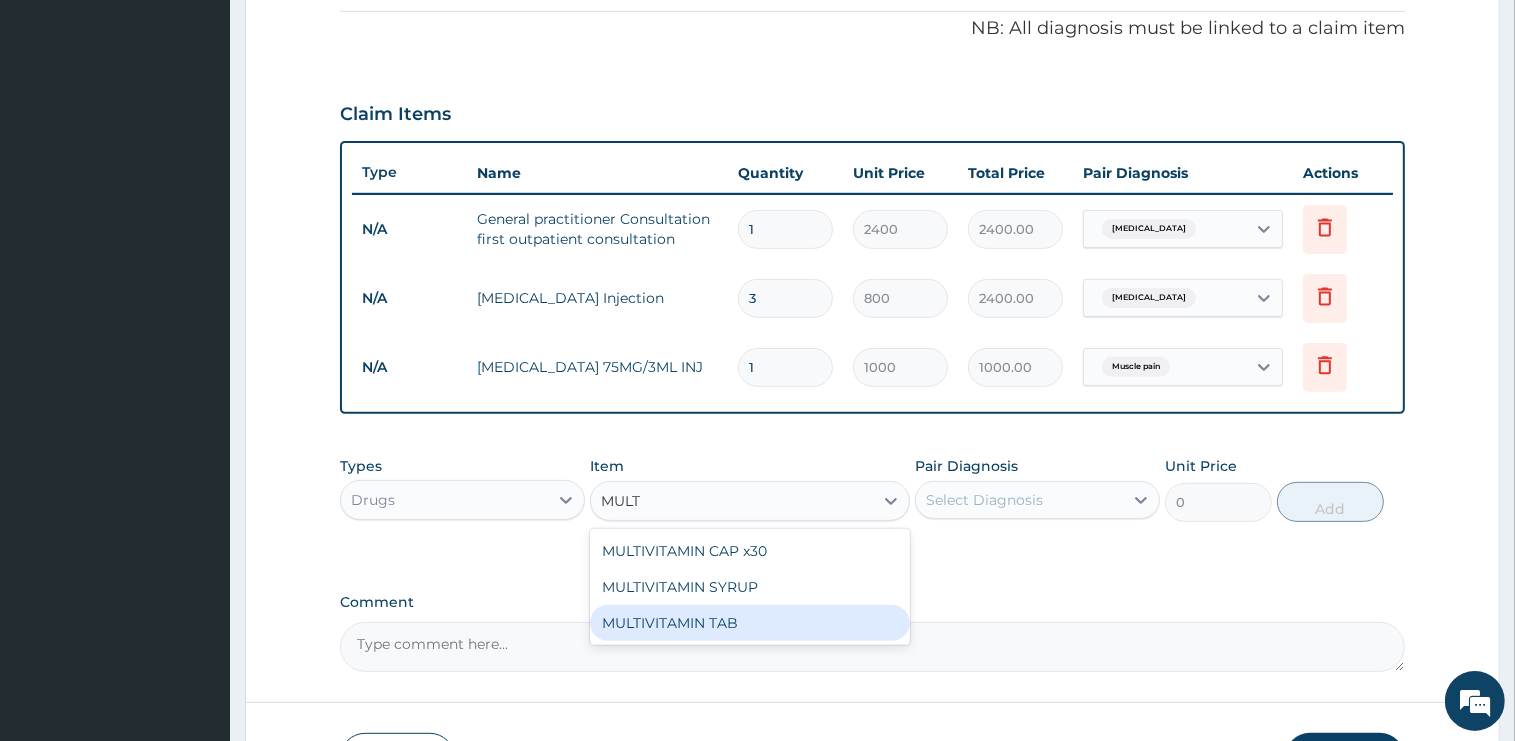 type 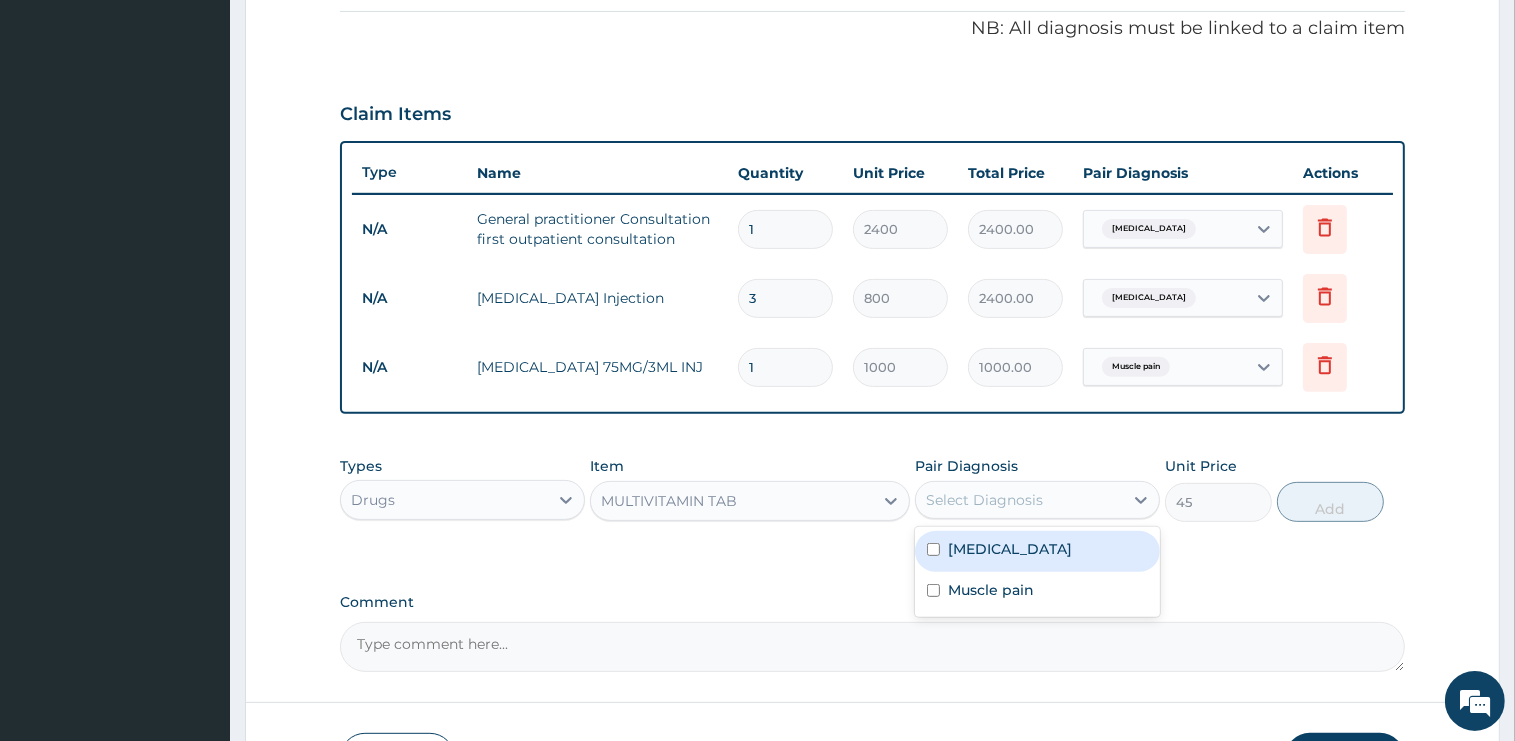 click on "Select Diagnosis" at bounding box center (984, 500) 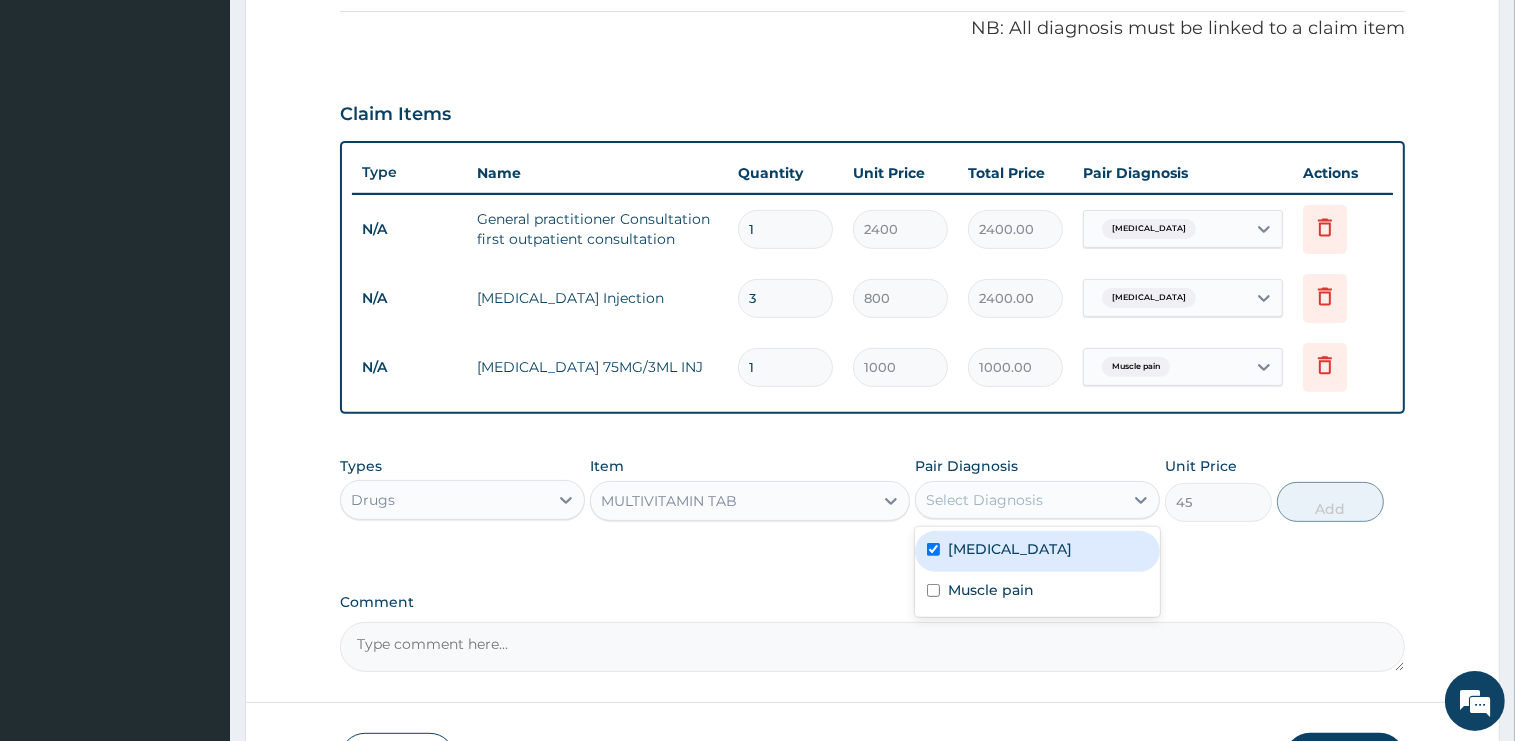 checkbox on "true" 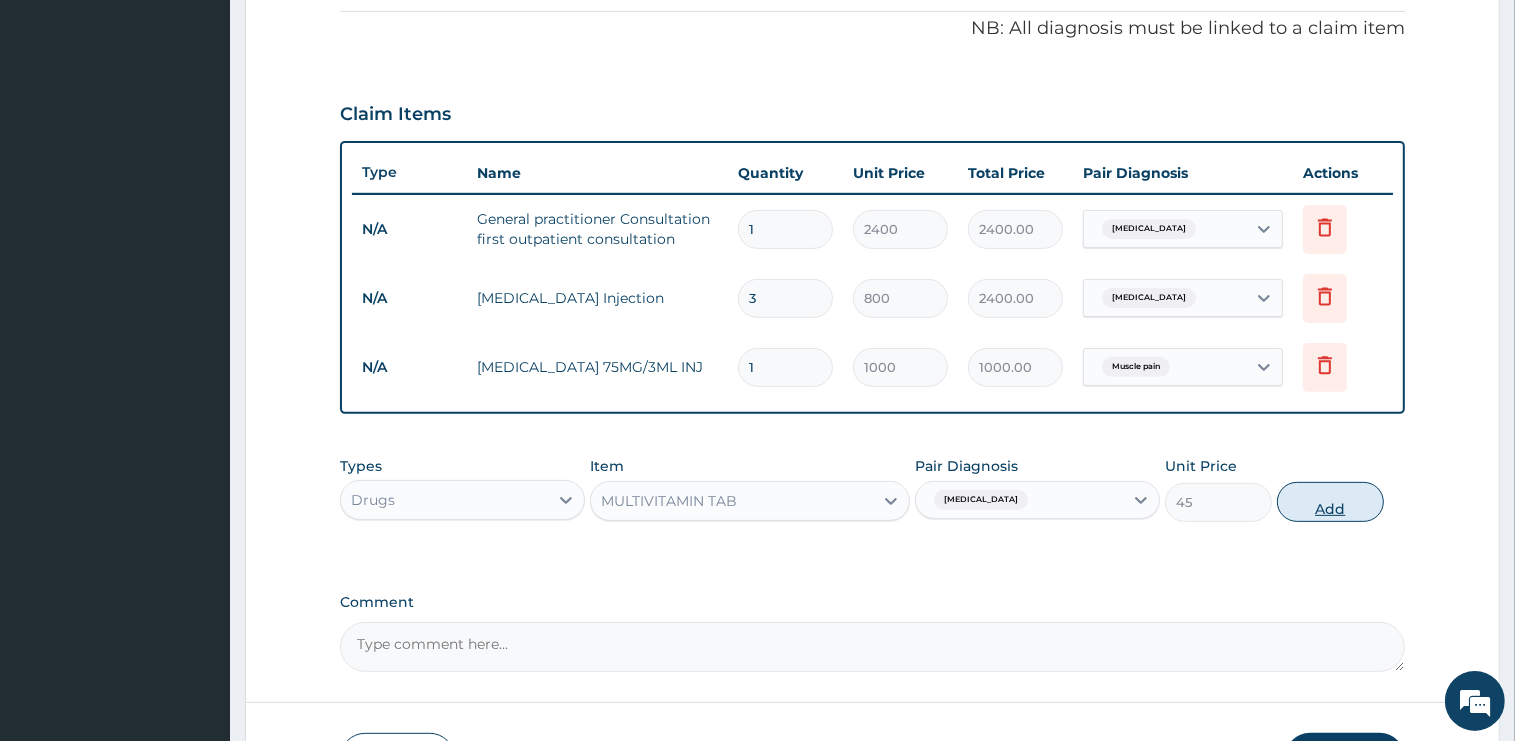 type on "0" 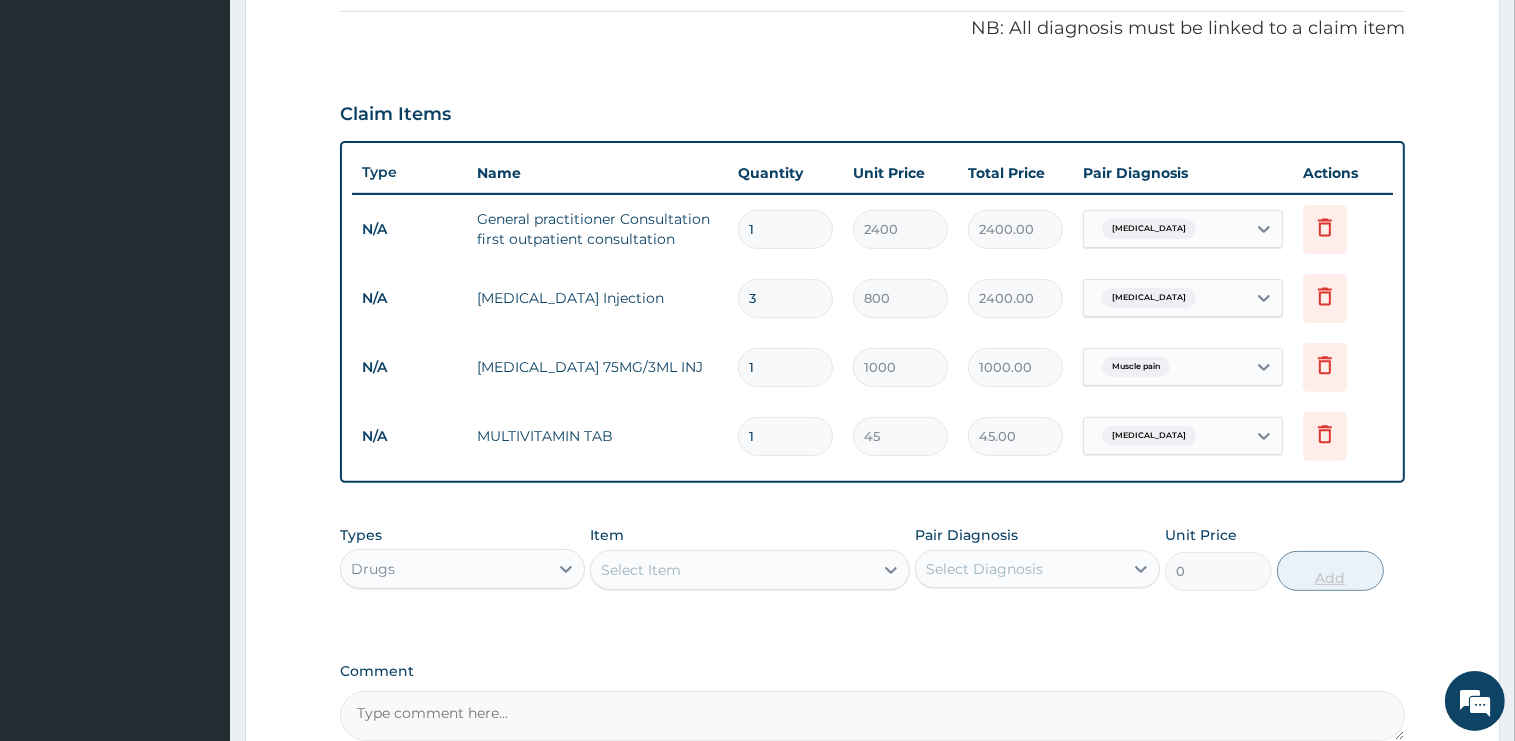 type 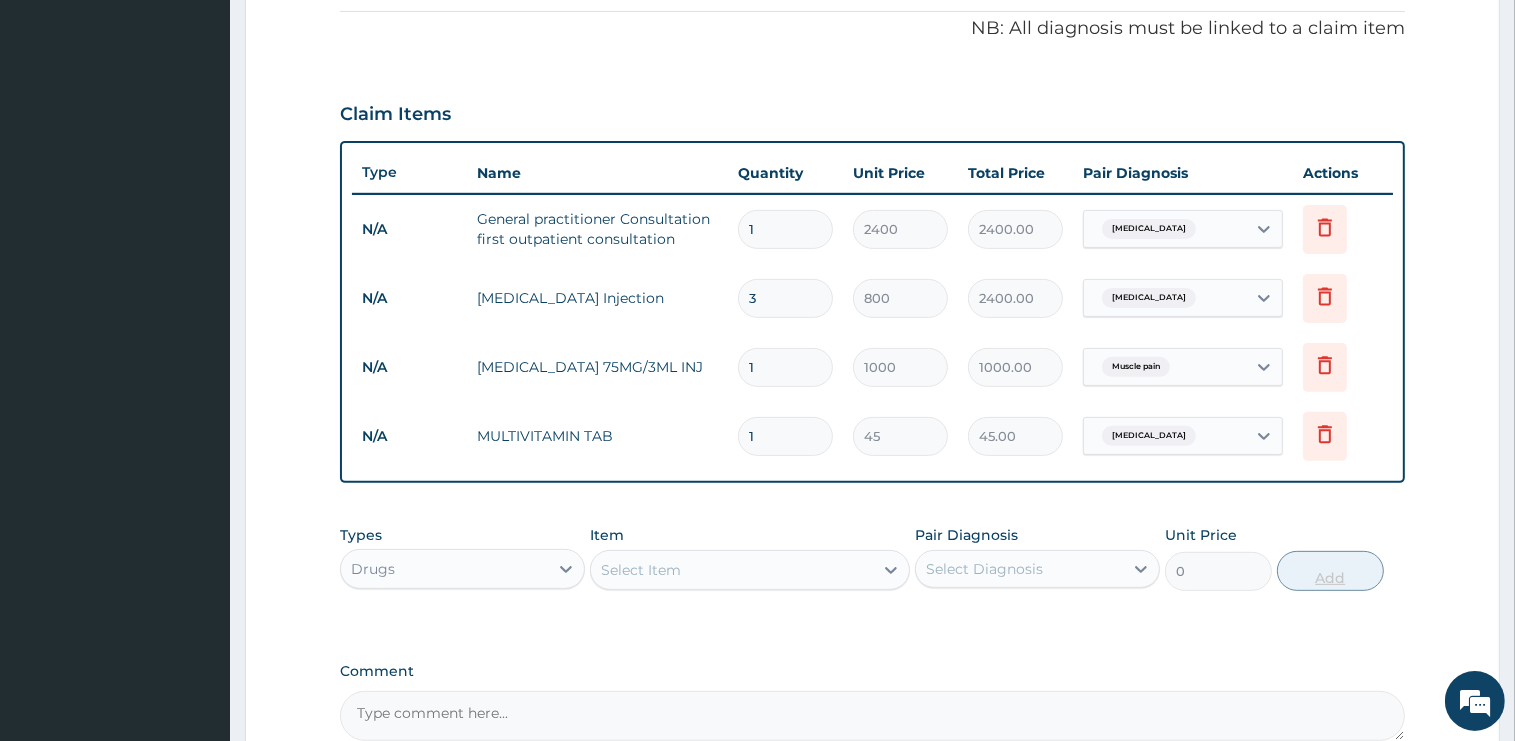 type on "0.00" 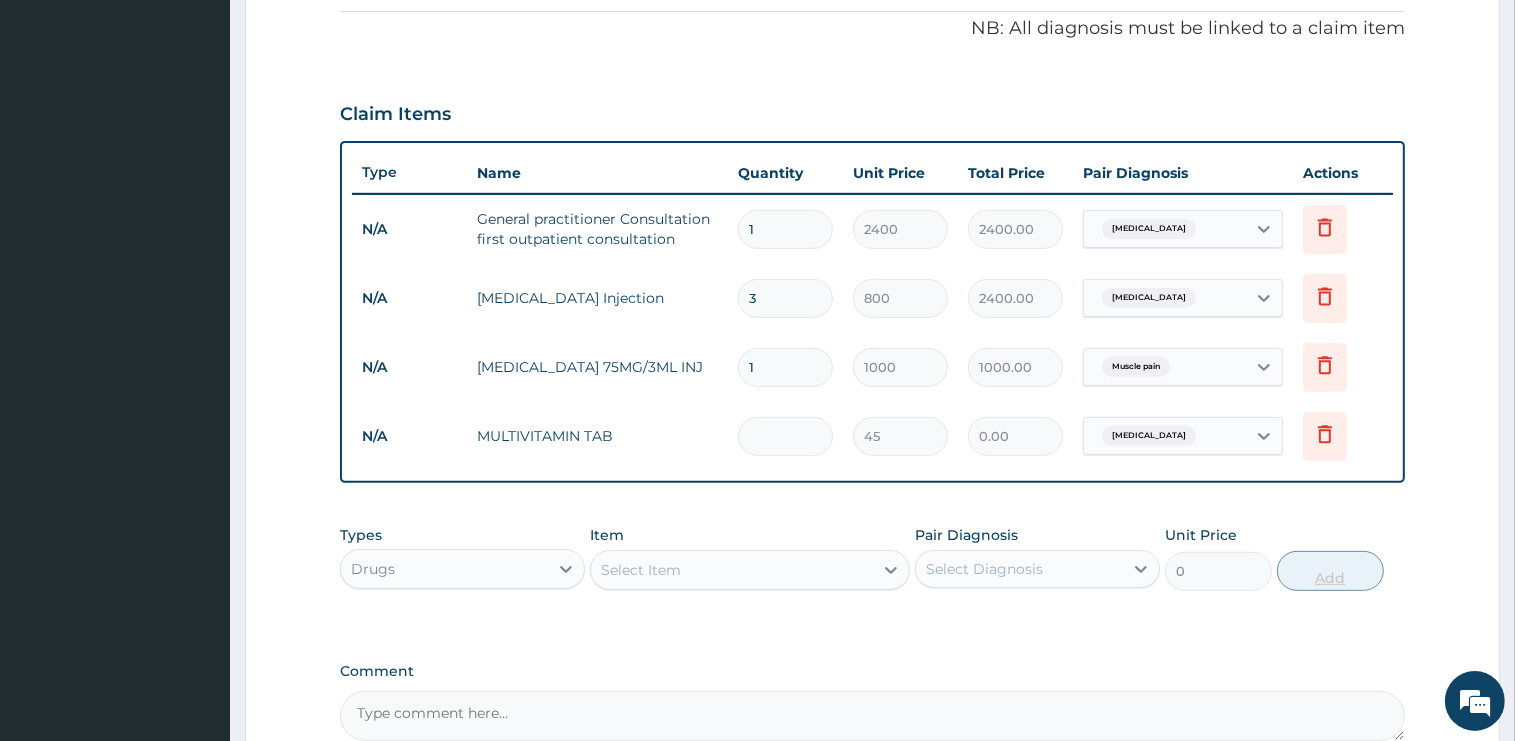 type on "5" 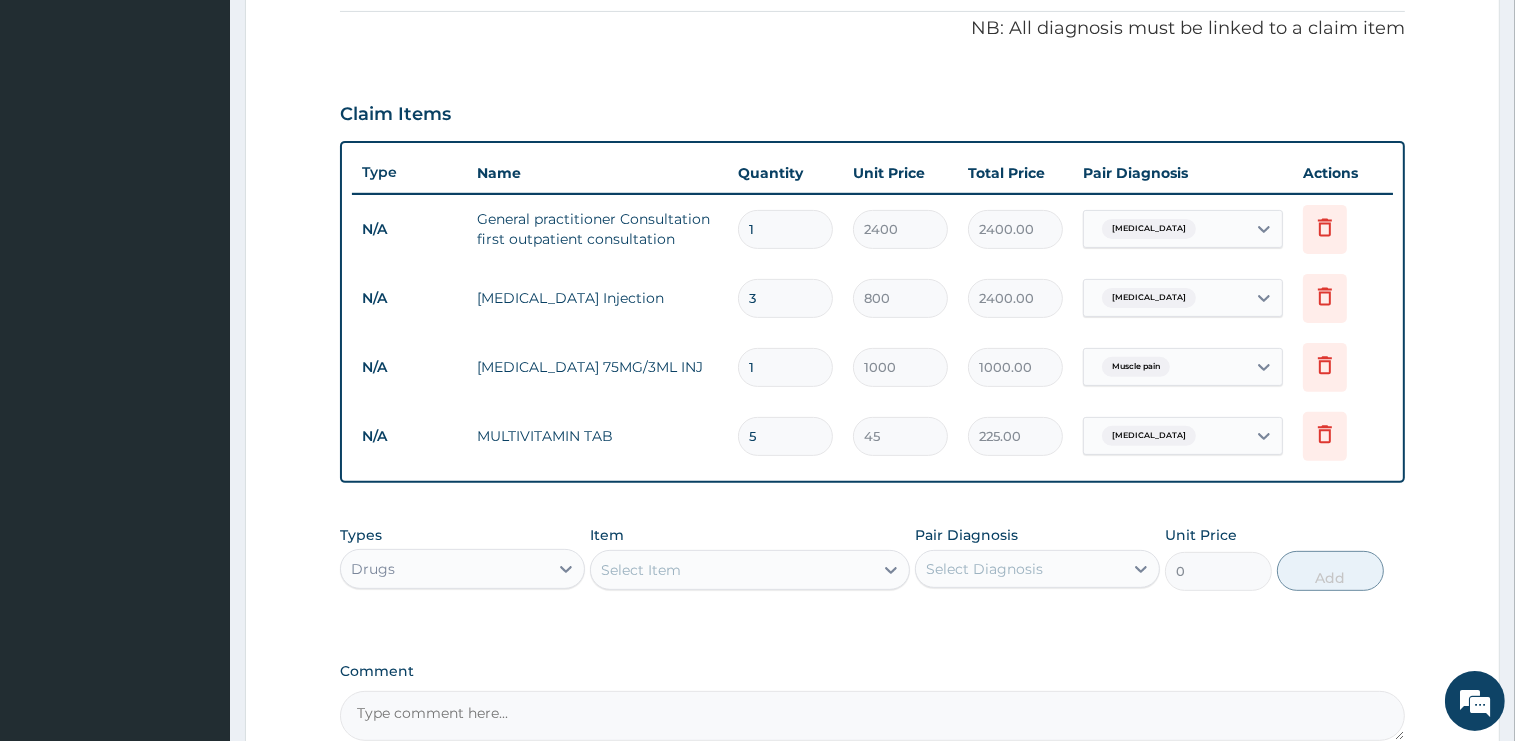 type on "5" 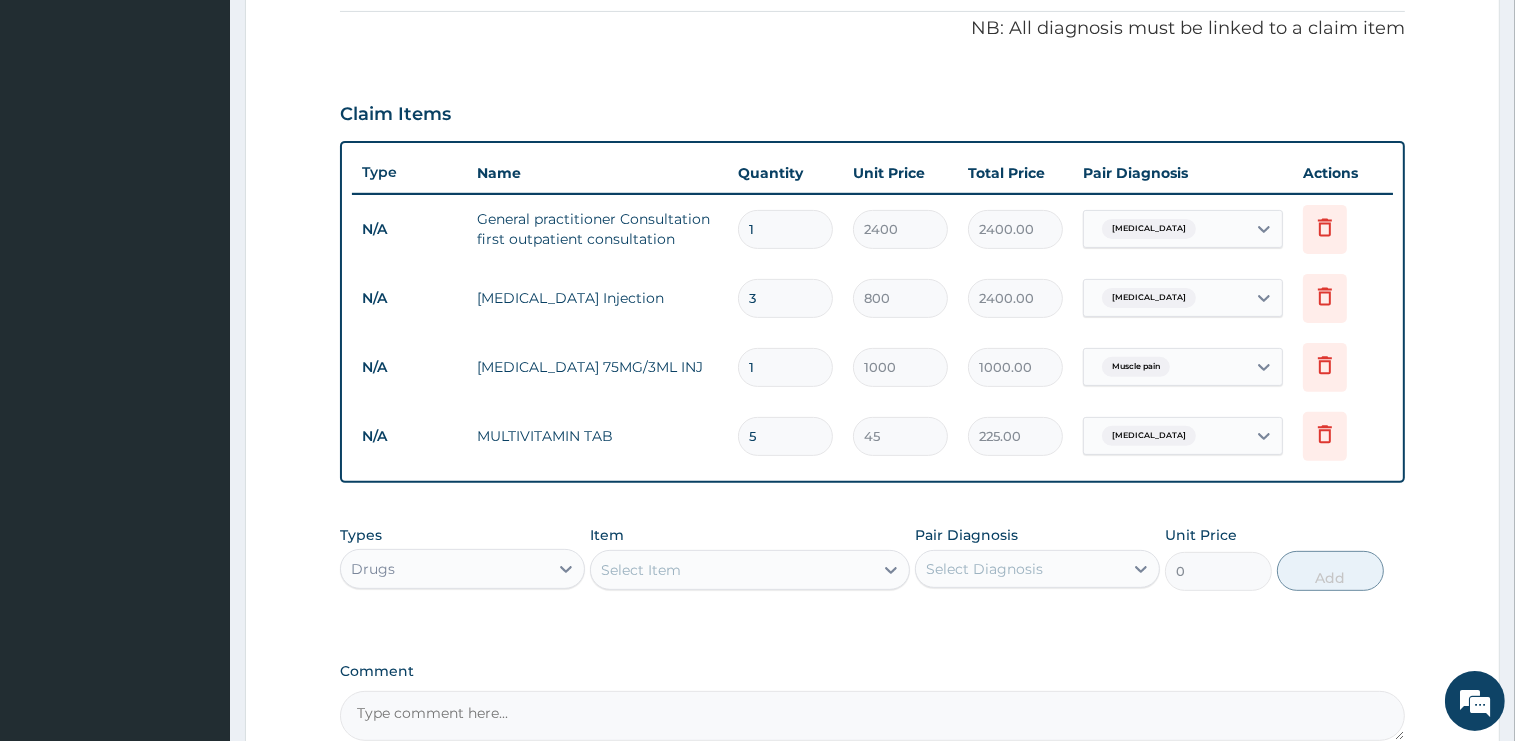 click on "Select Item" at bounding box center [732, 570] 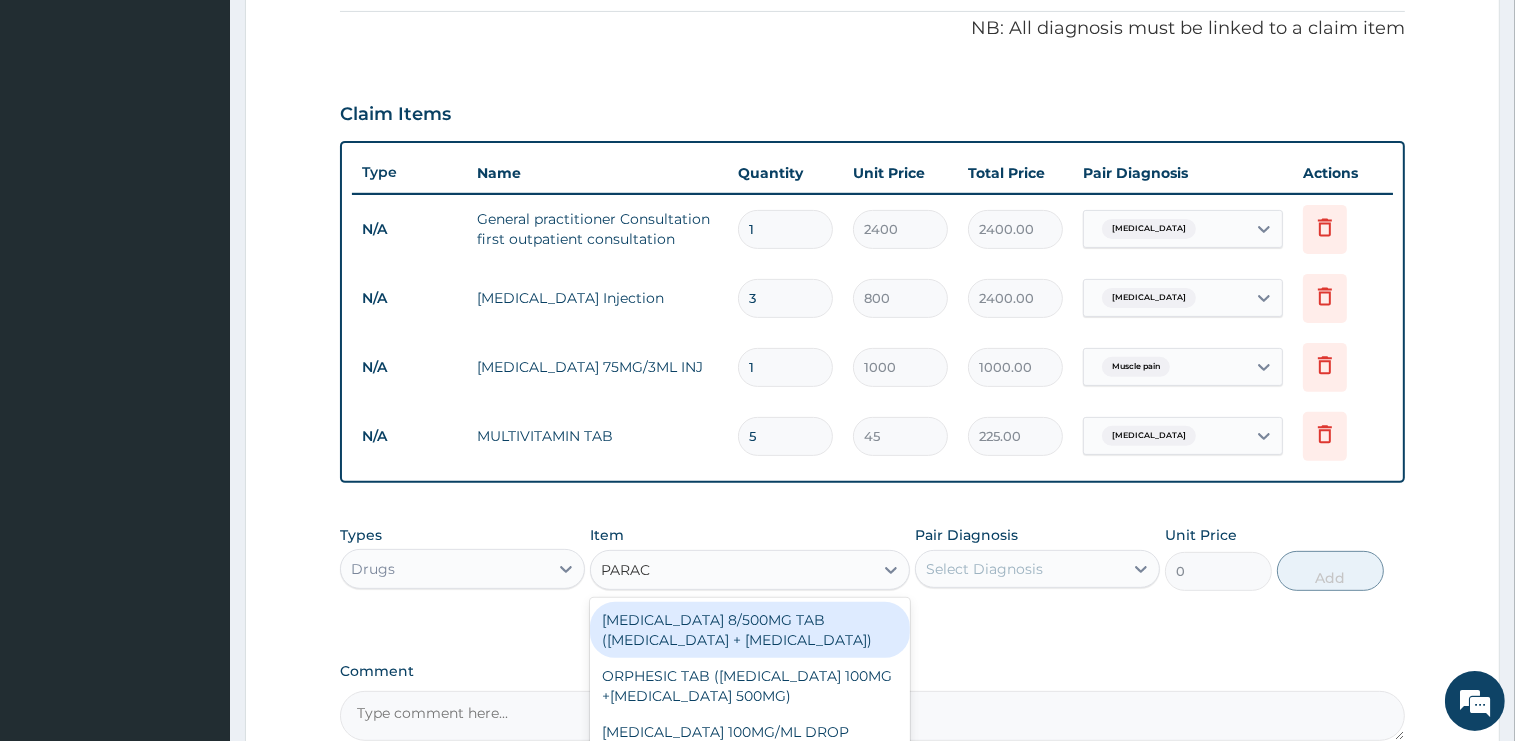 type on "PARACE" 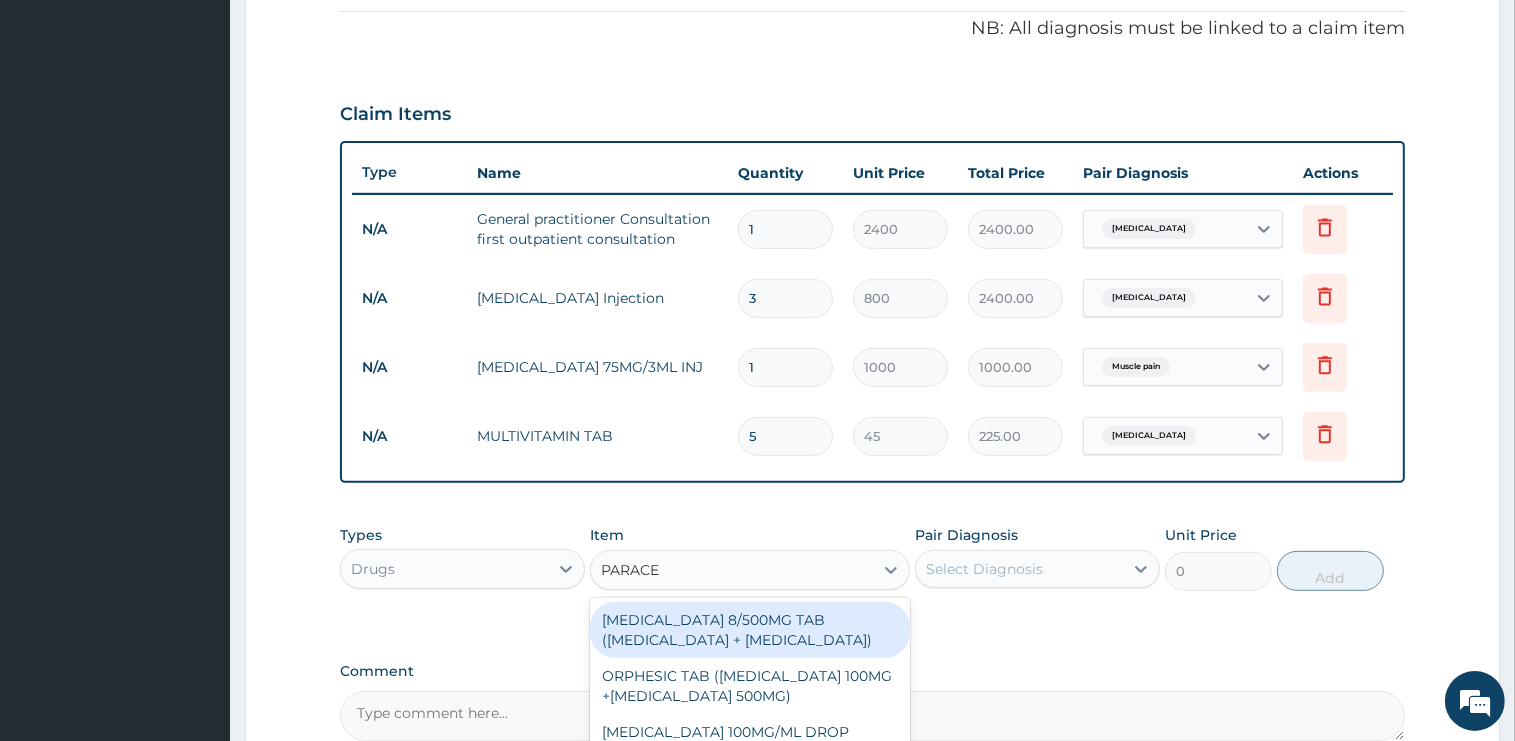scroll, scrollTop: 809, scrollLeft: 0, axis: vertical 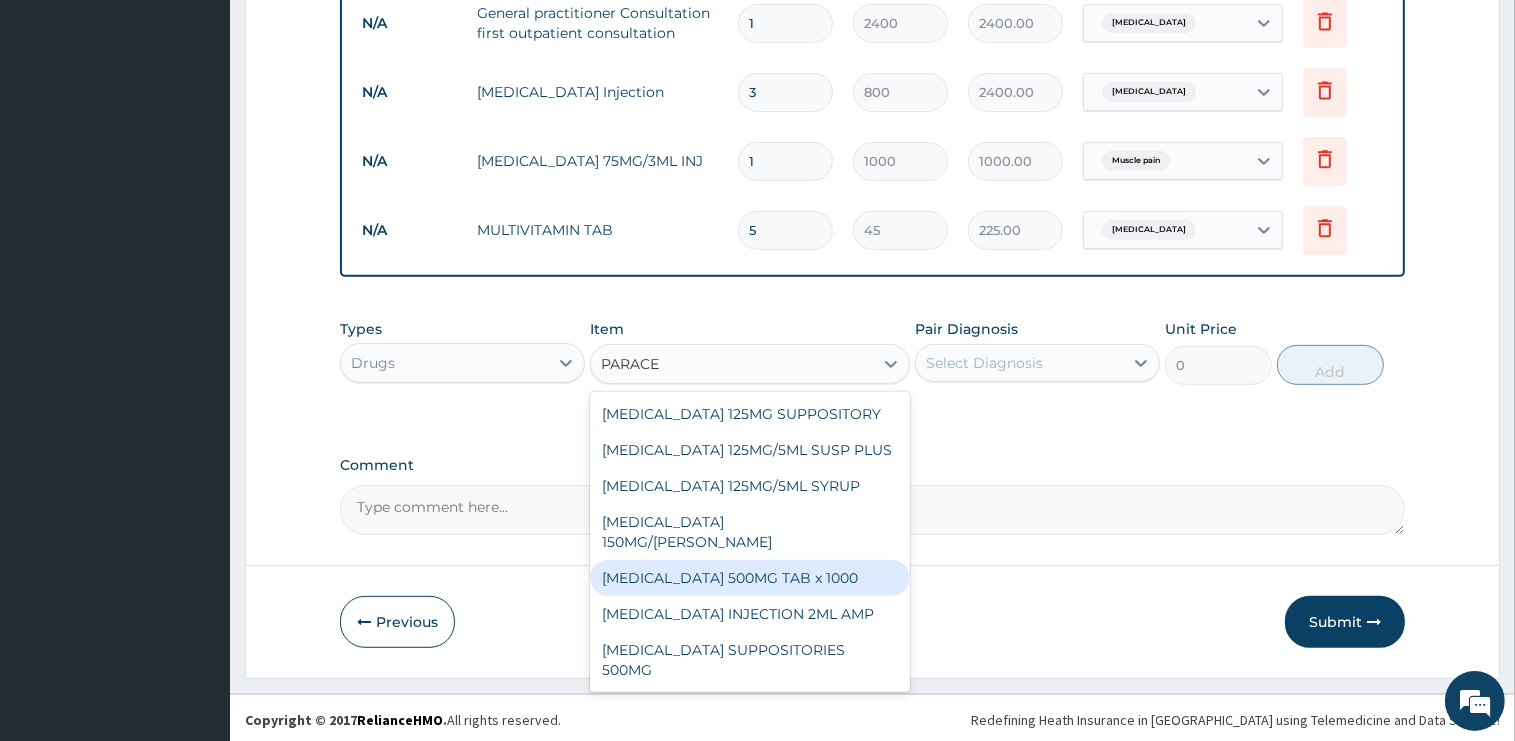 click on "PARACETAMOL 500MG TAB x 1000" at bounding box center [750, 578] 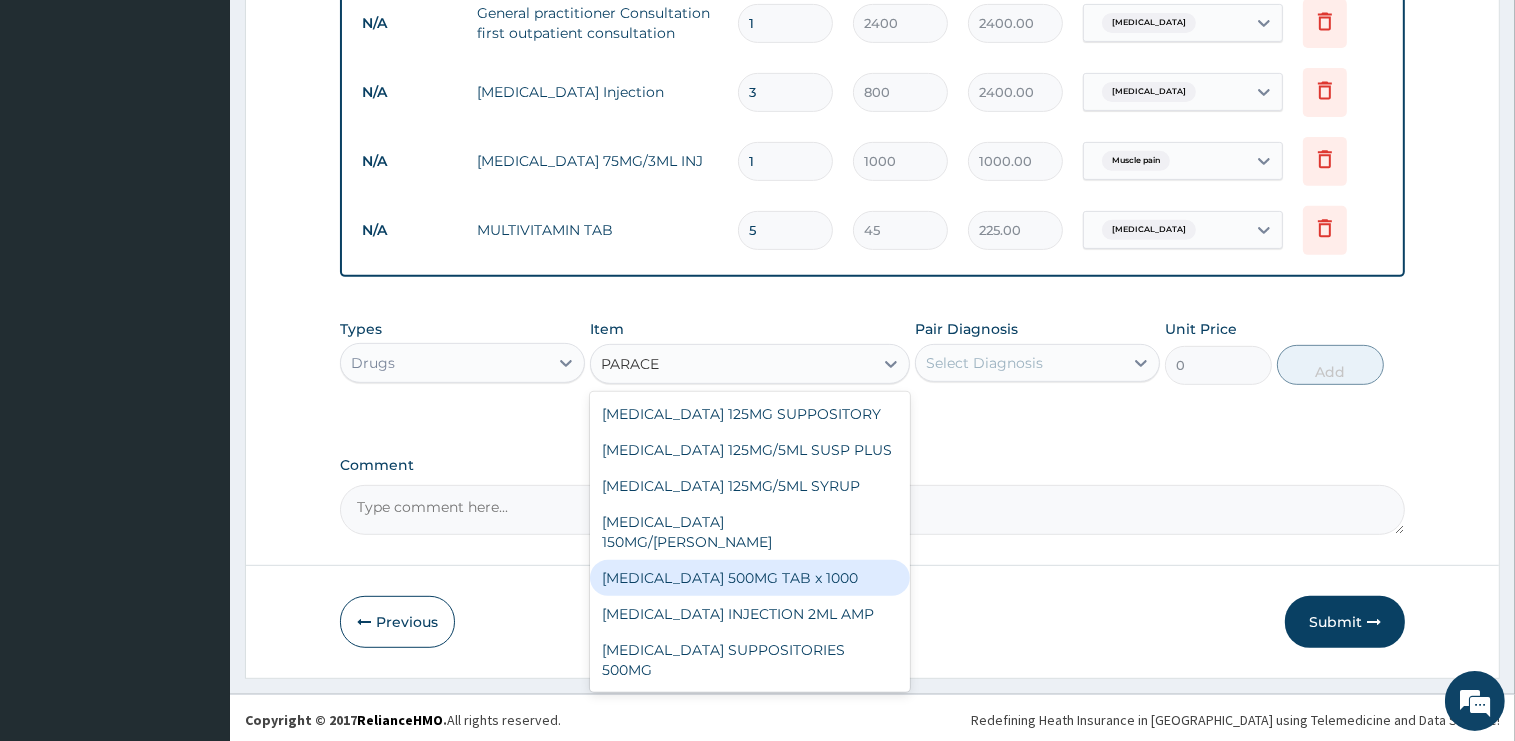 type 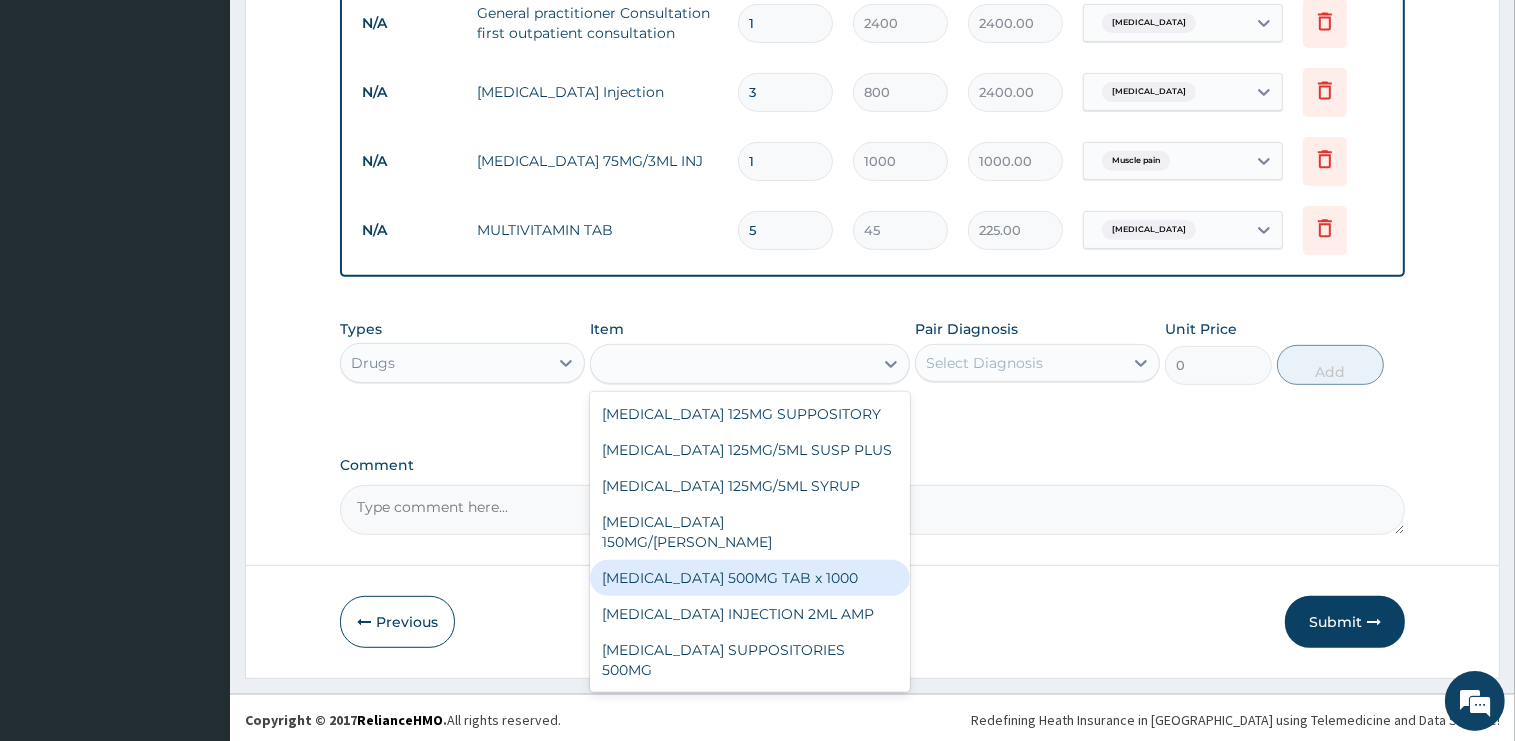 type on "15.75" 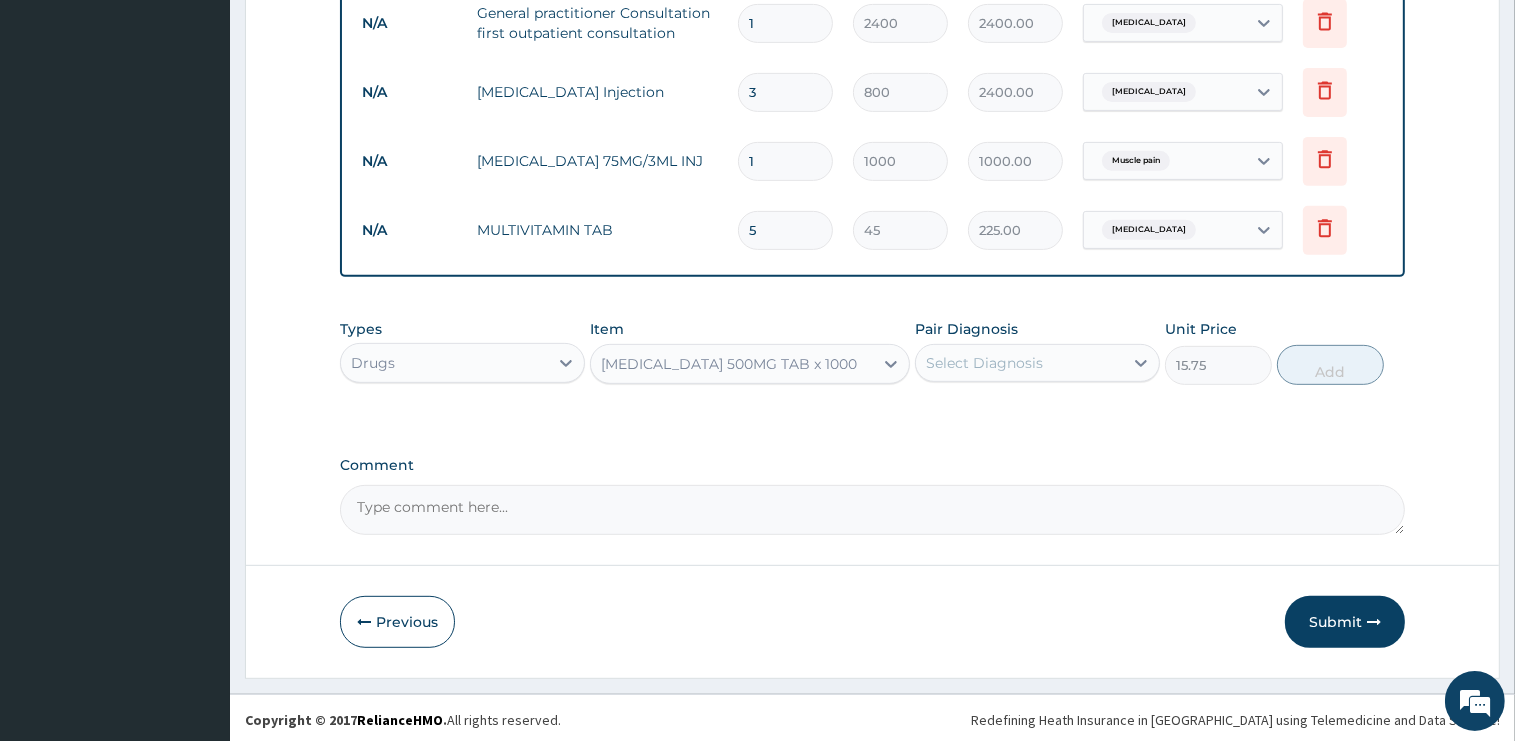 click on "Select Diagnosis" at bounding box center (984, 363) 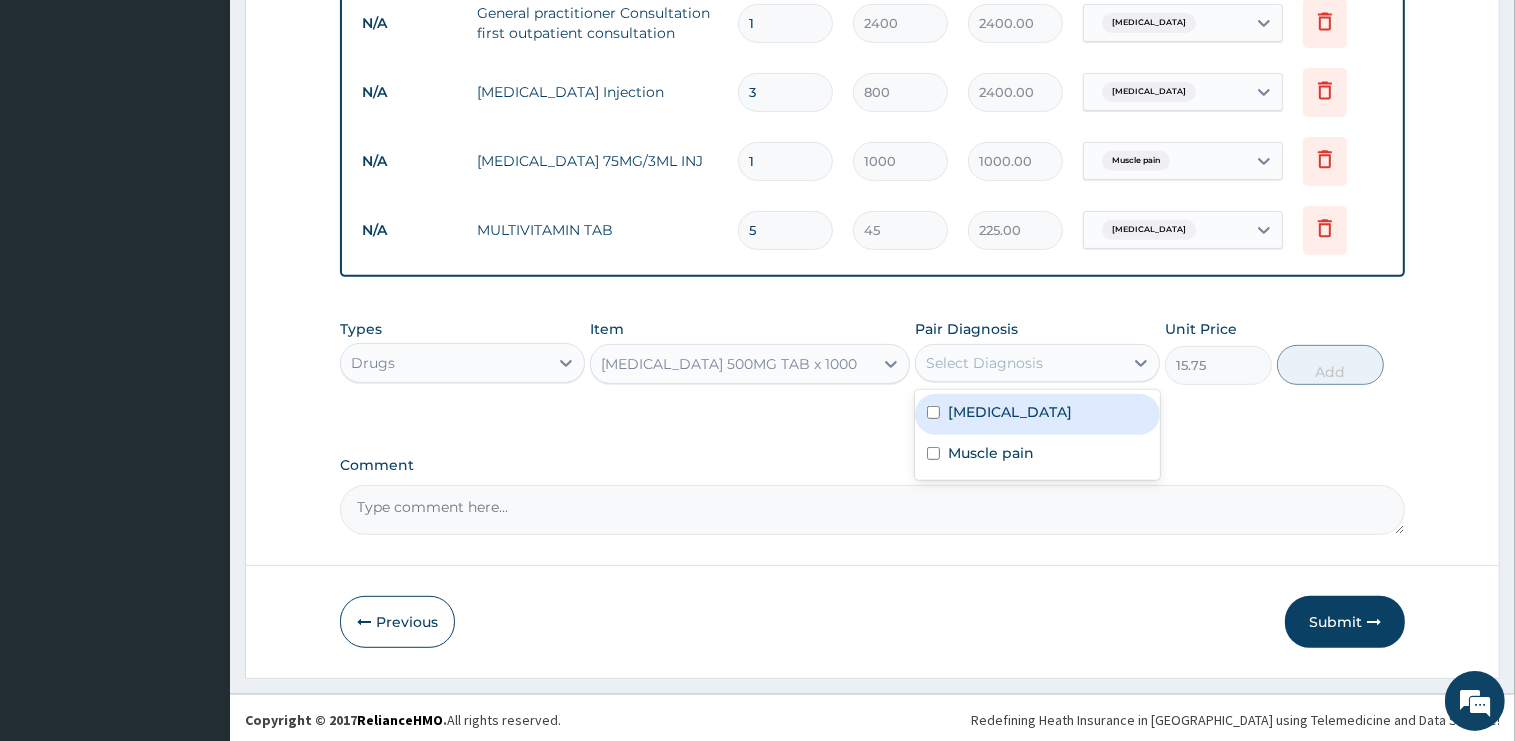click on "Malaria" at bounding box center [1037, 414] 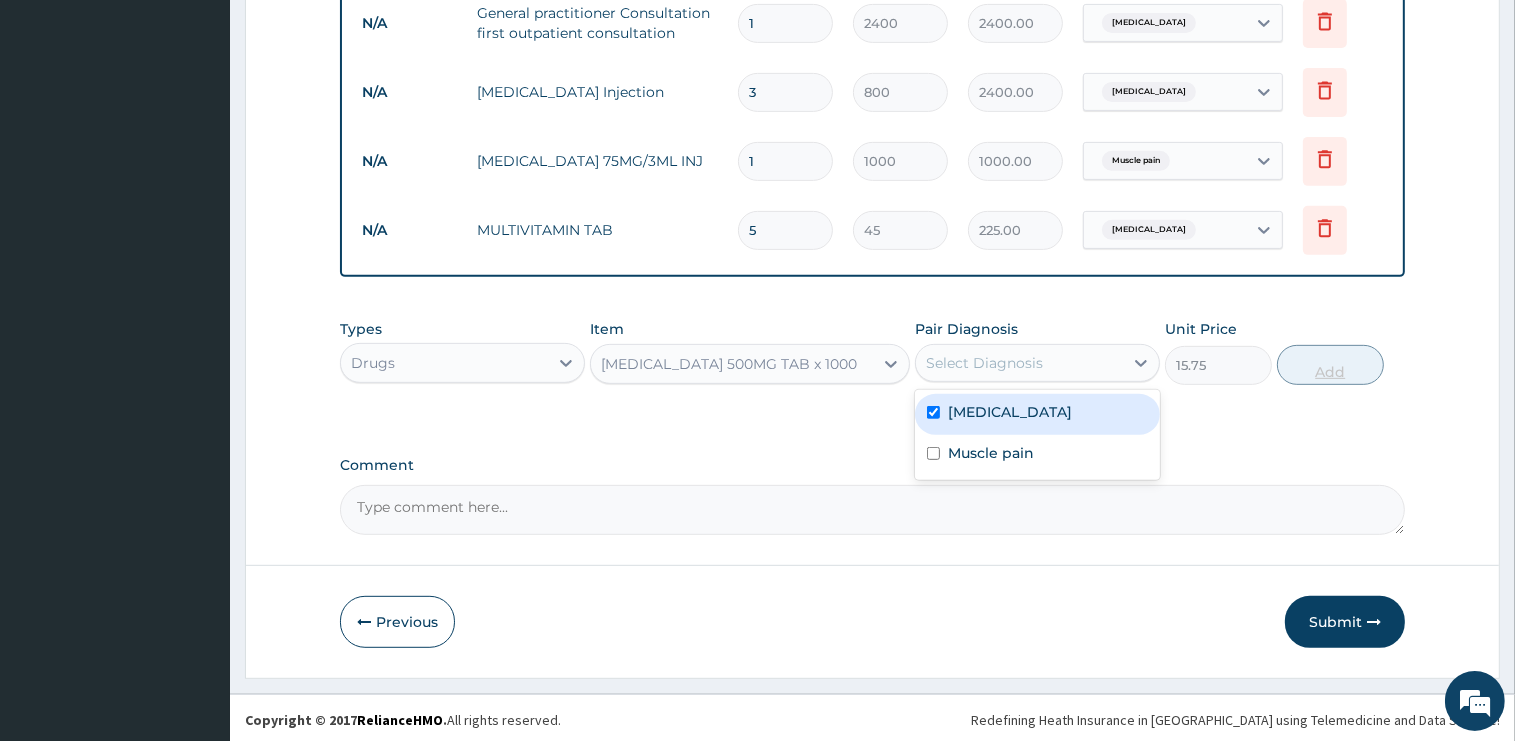 checkbox on "true" 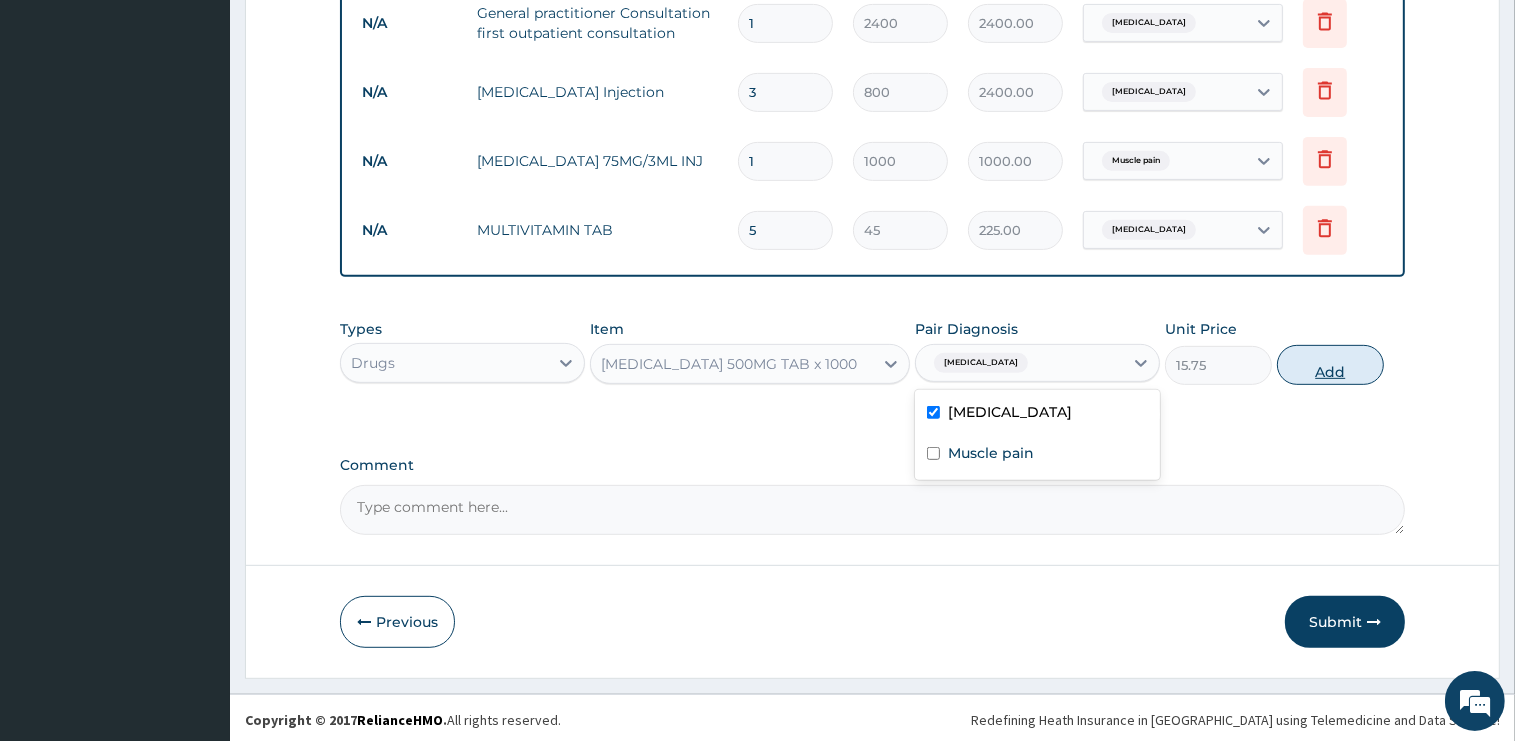 click on "Add" at bounding box center [1330, 365] 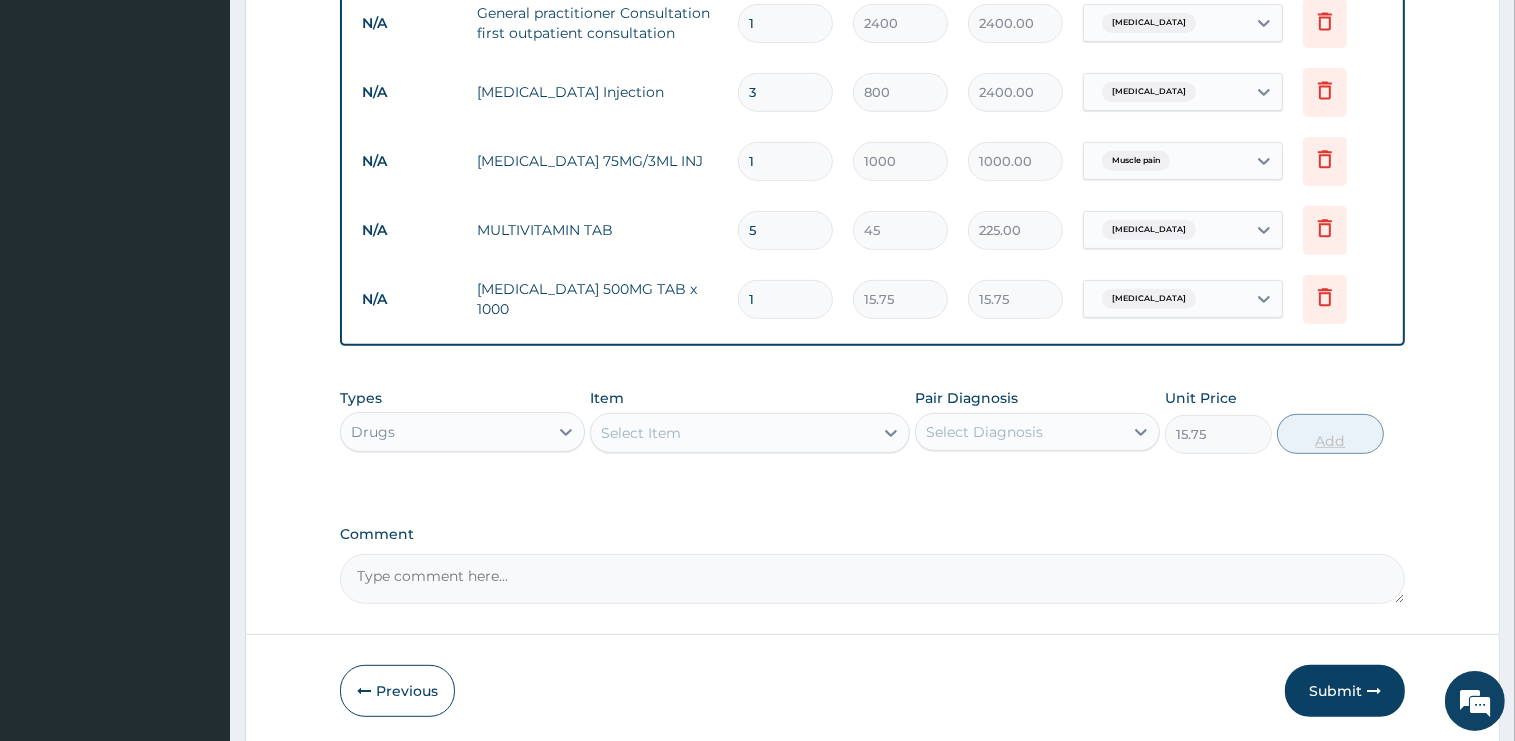 type on "0" 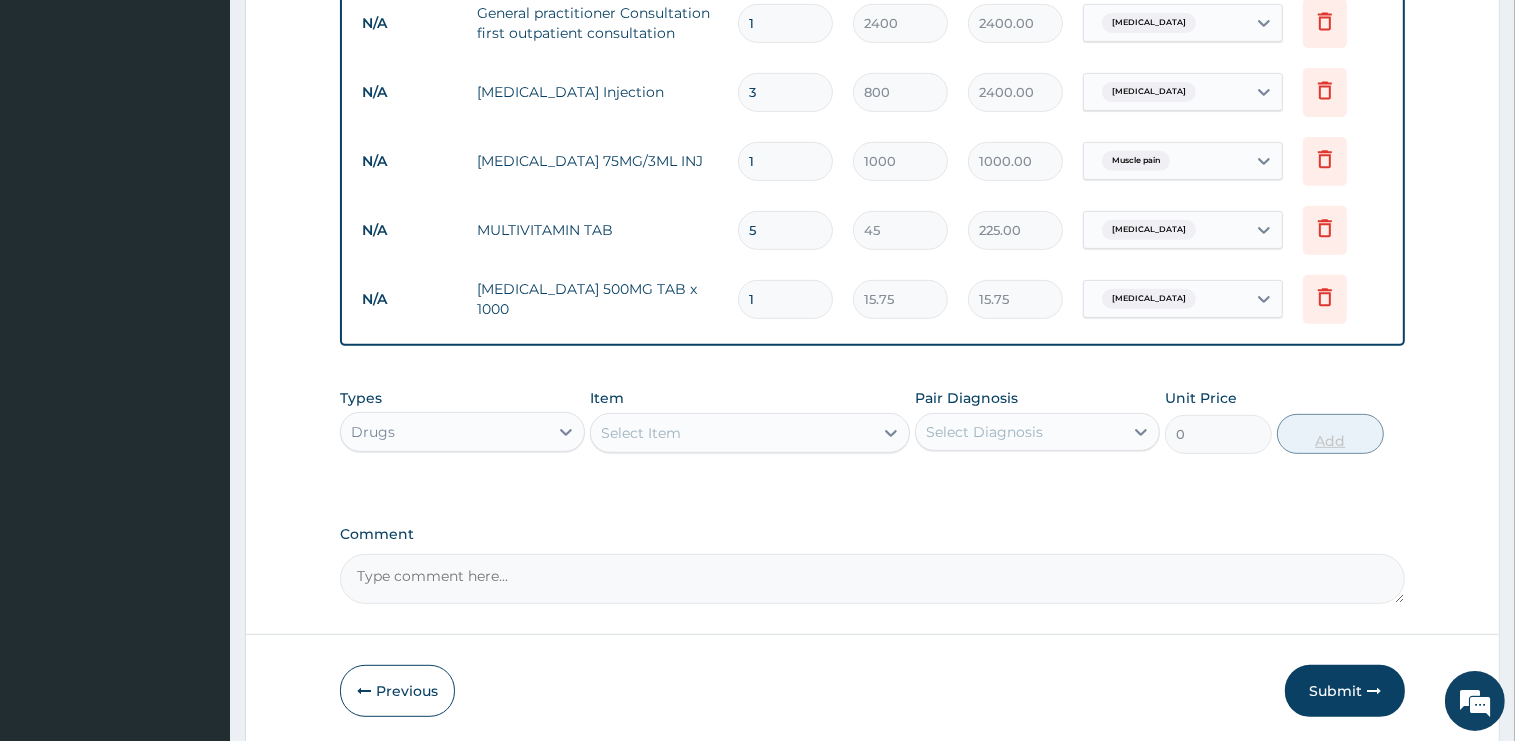 type on "12" 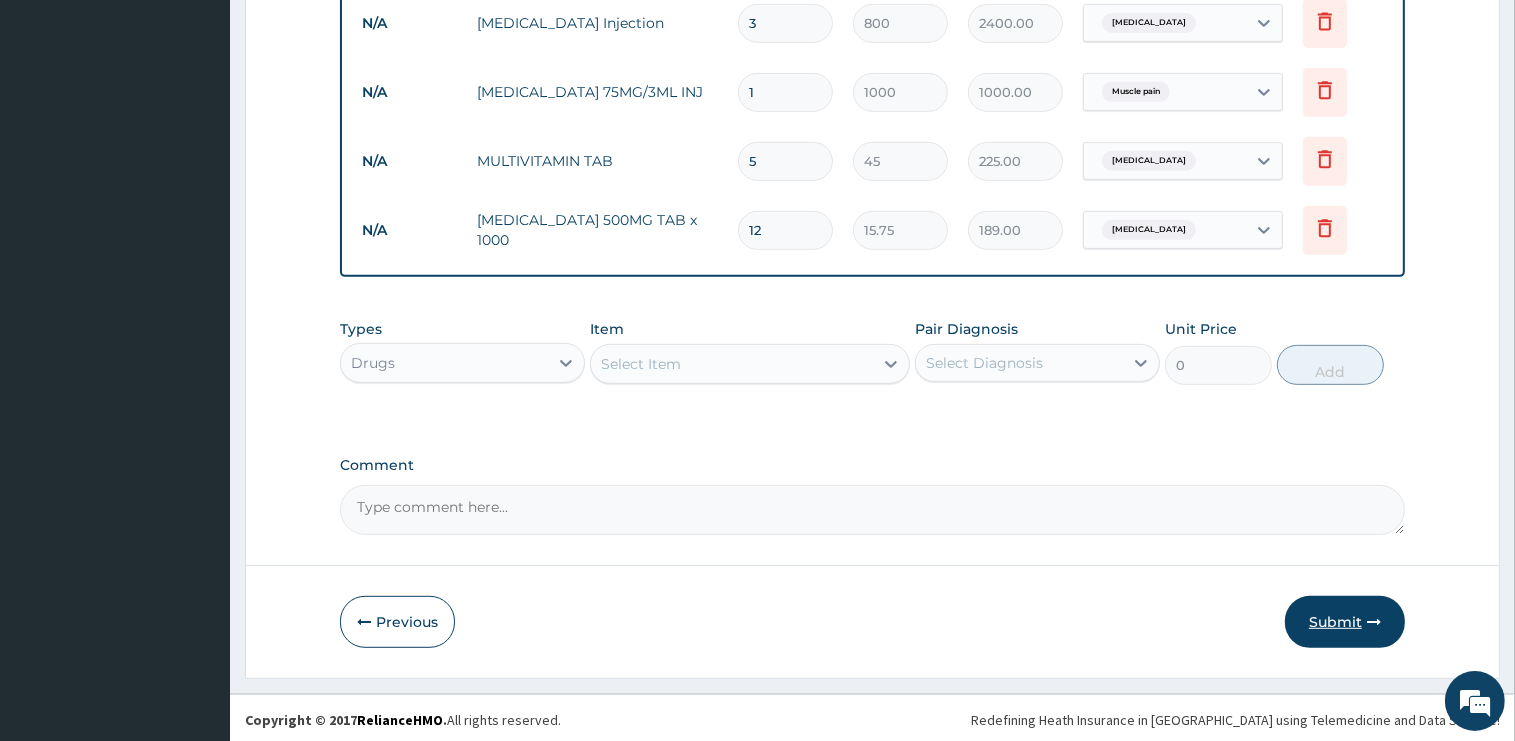 type on "12" 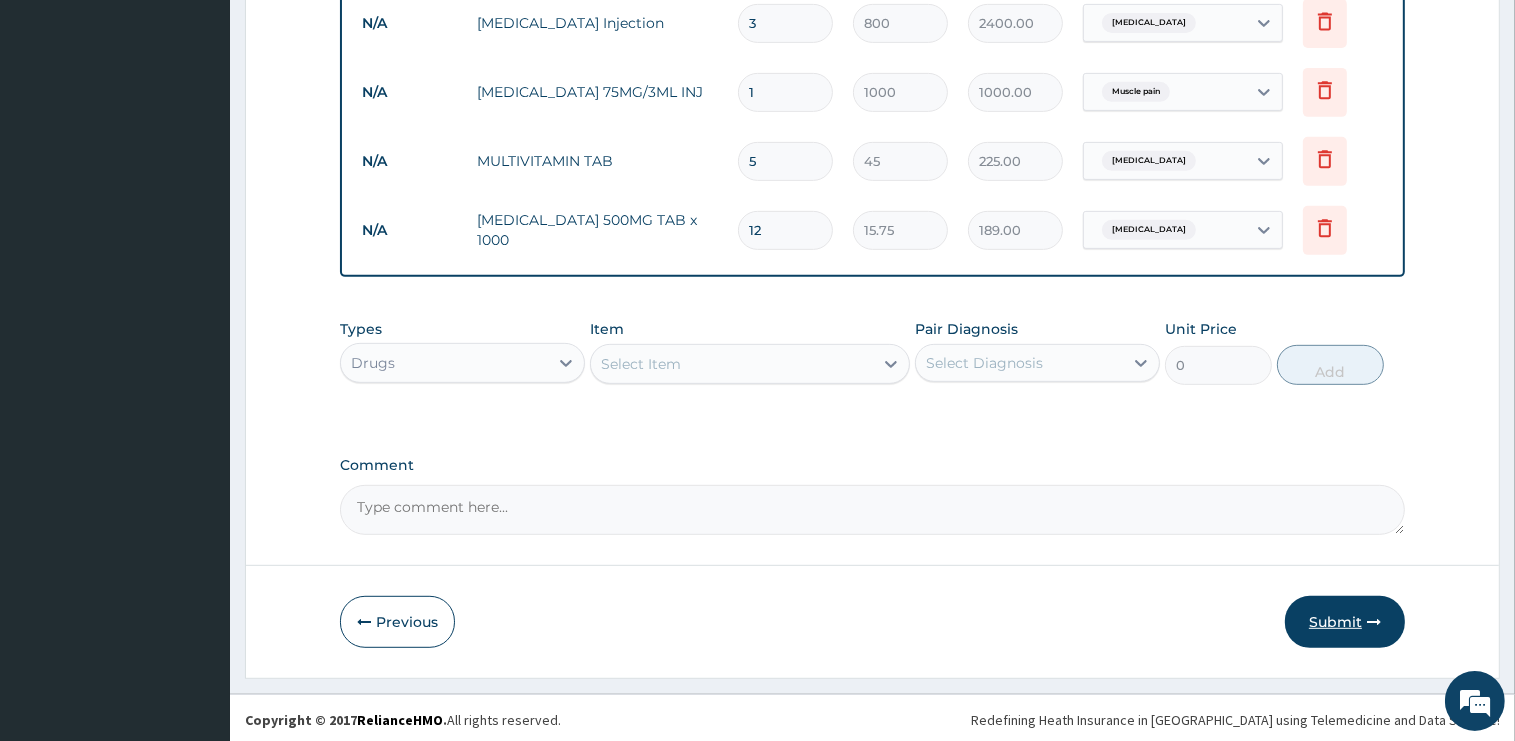 click on "Submit" at bounding box center (1345, 622) 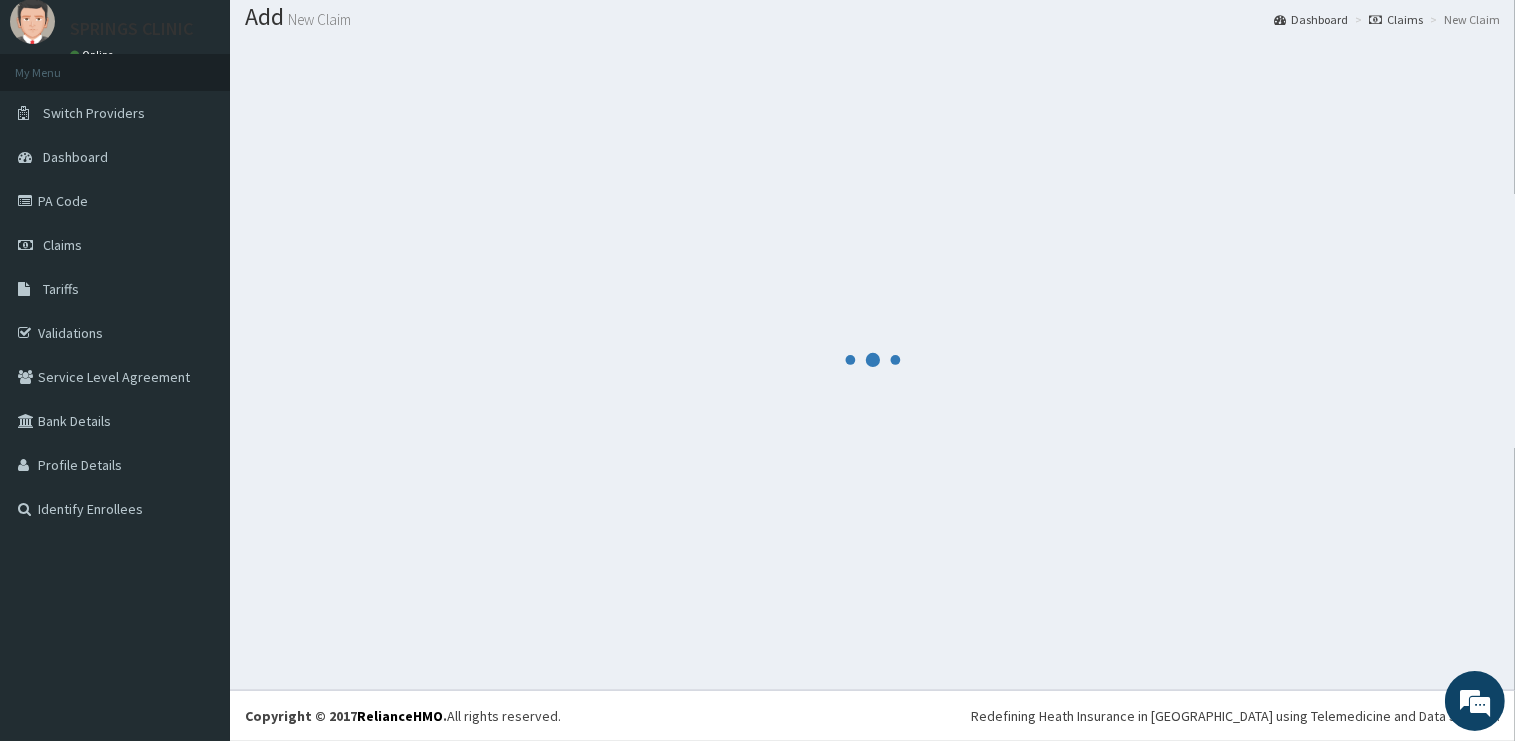 scroll, scrollTop: 60, scrollLeft: 0, axis: vertical 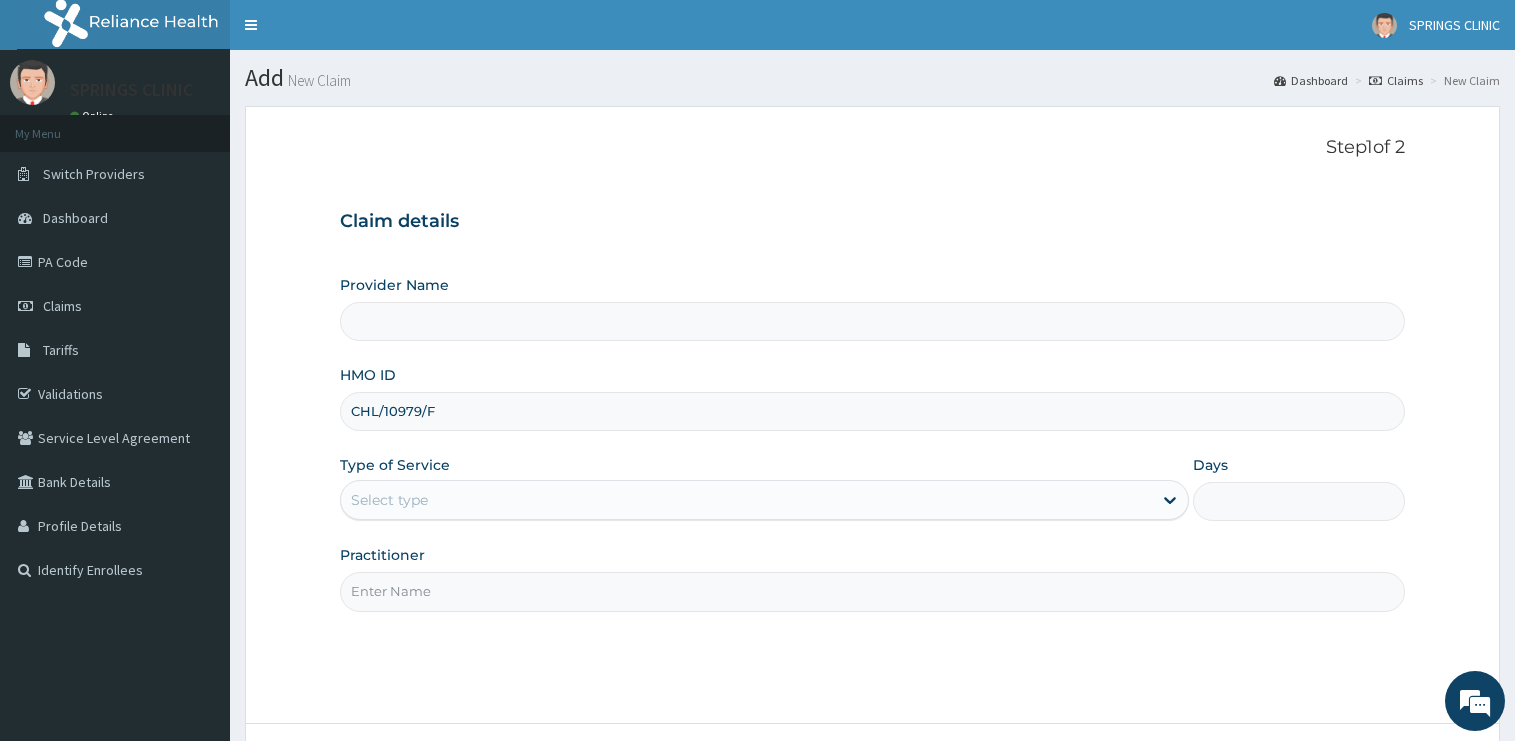 type on "Springs Clinic" 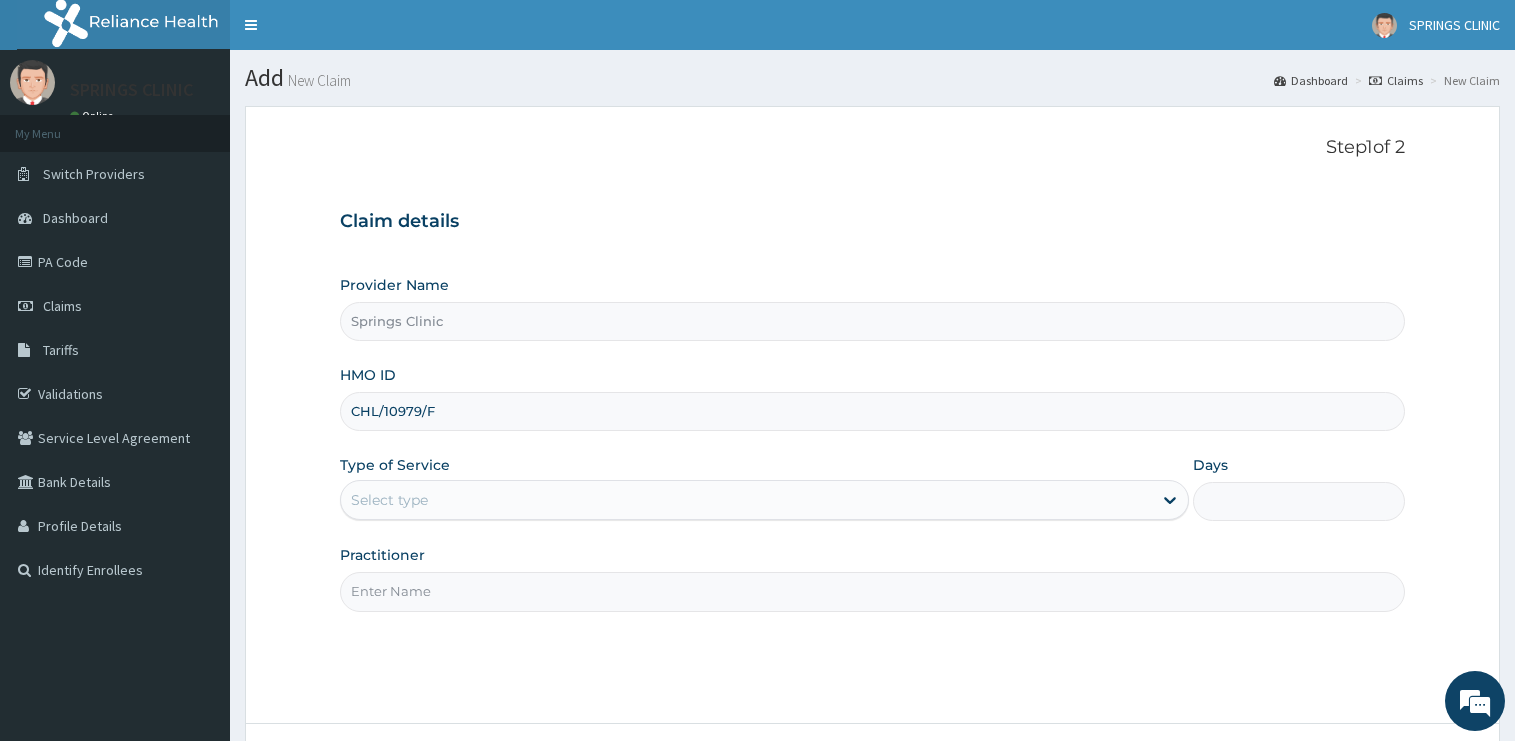 scroll, scrollTop: 0, scrollLeft: 0, axis: both 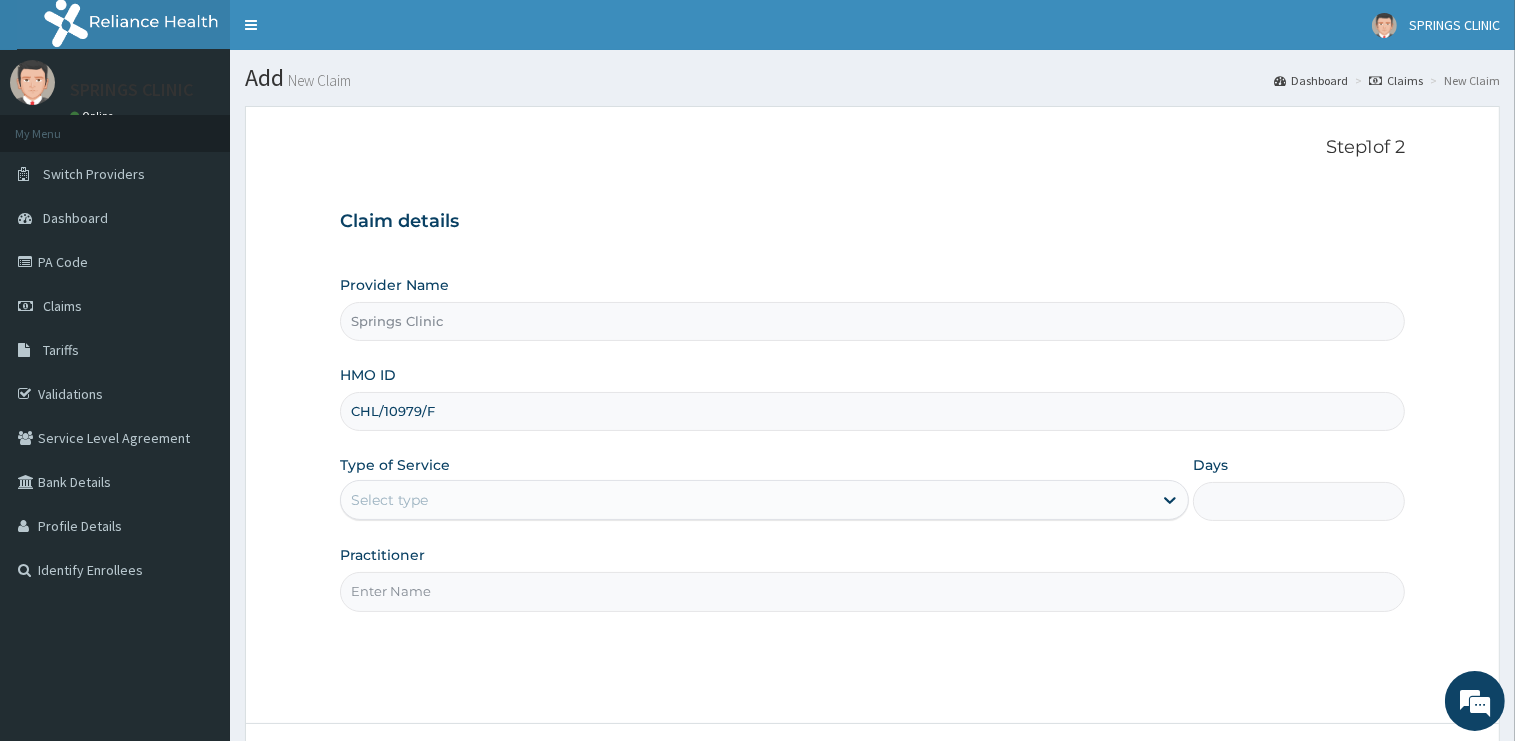type on "CHL/10979/F" 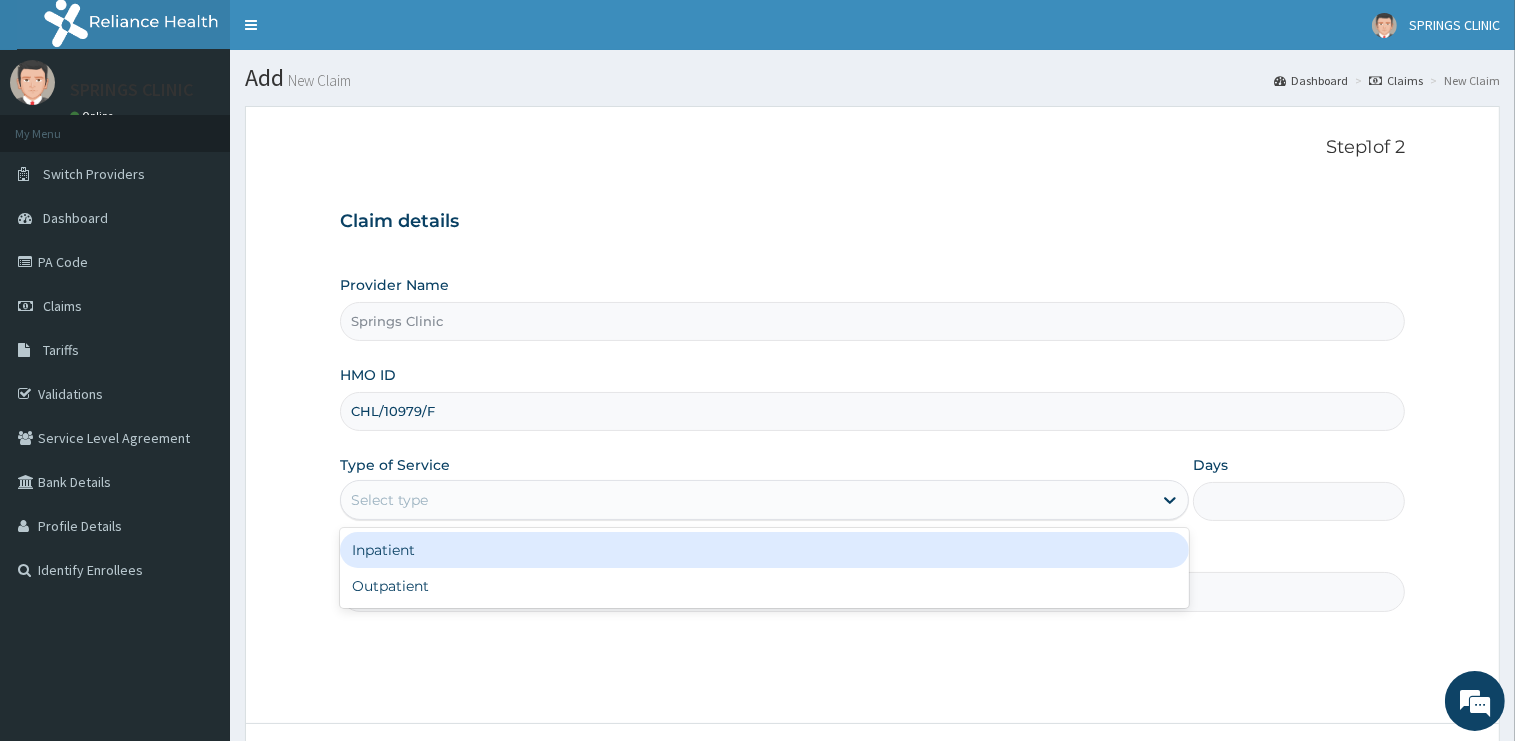 click on "Select type" at bounding box center [389, 500] 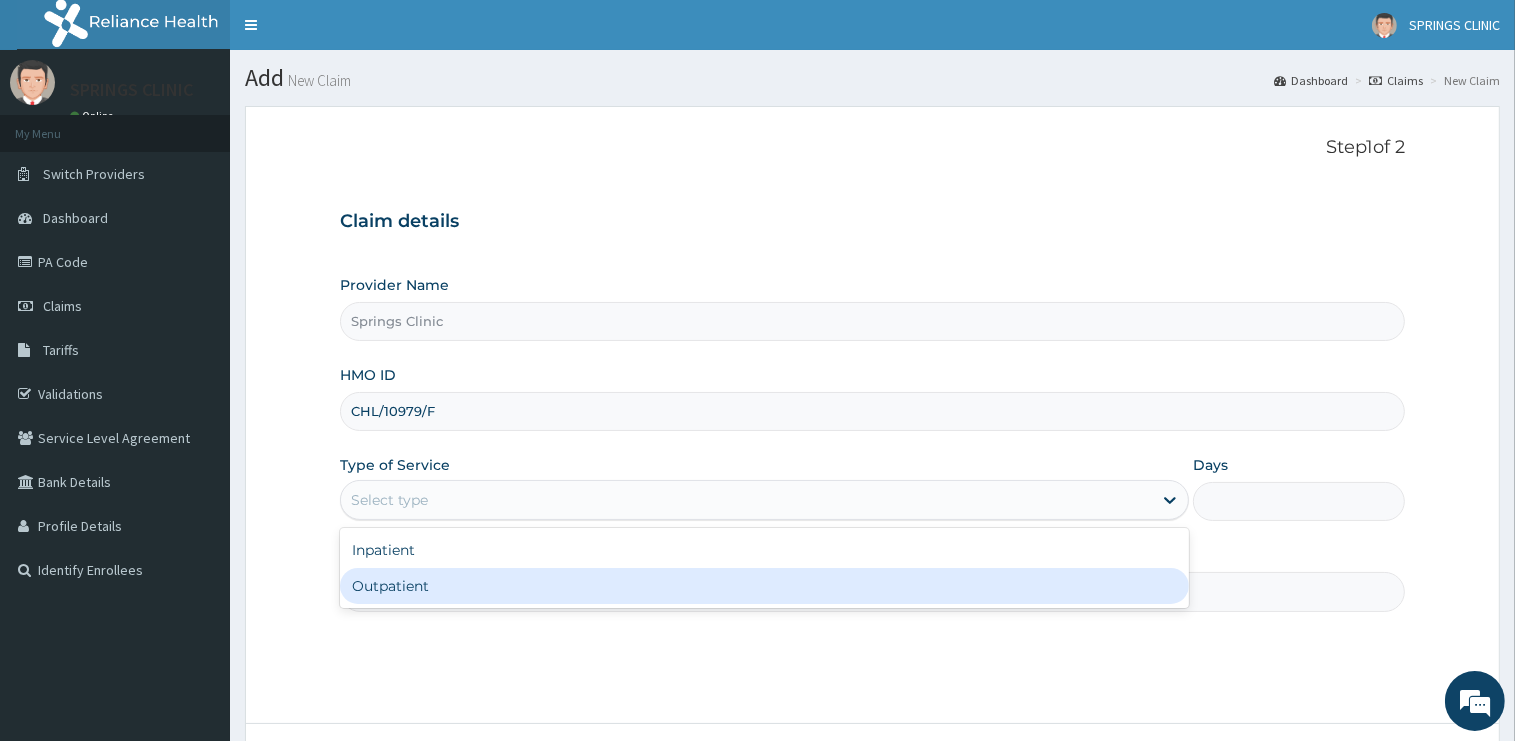 click on "Outpatient" at bounding box center (764, 586) 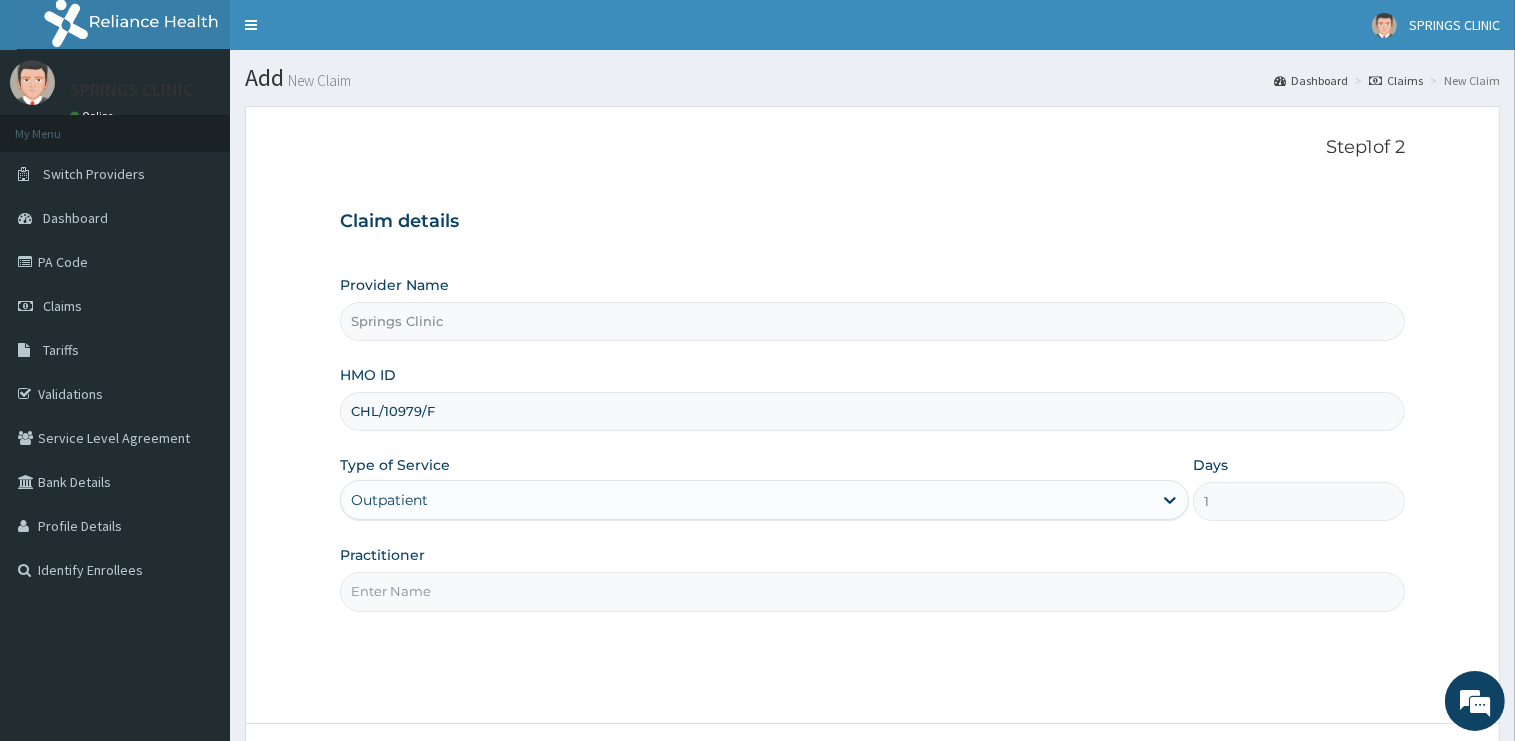 click on "Practitioner" at bounding box center (872, 591) 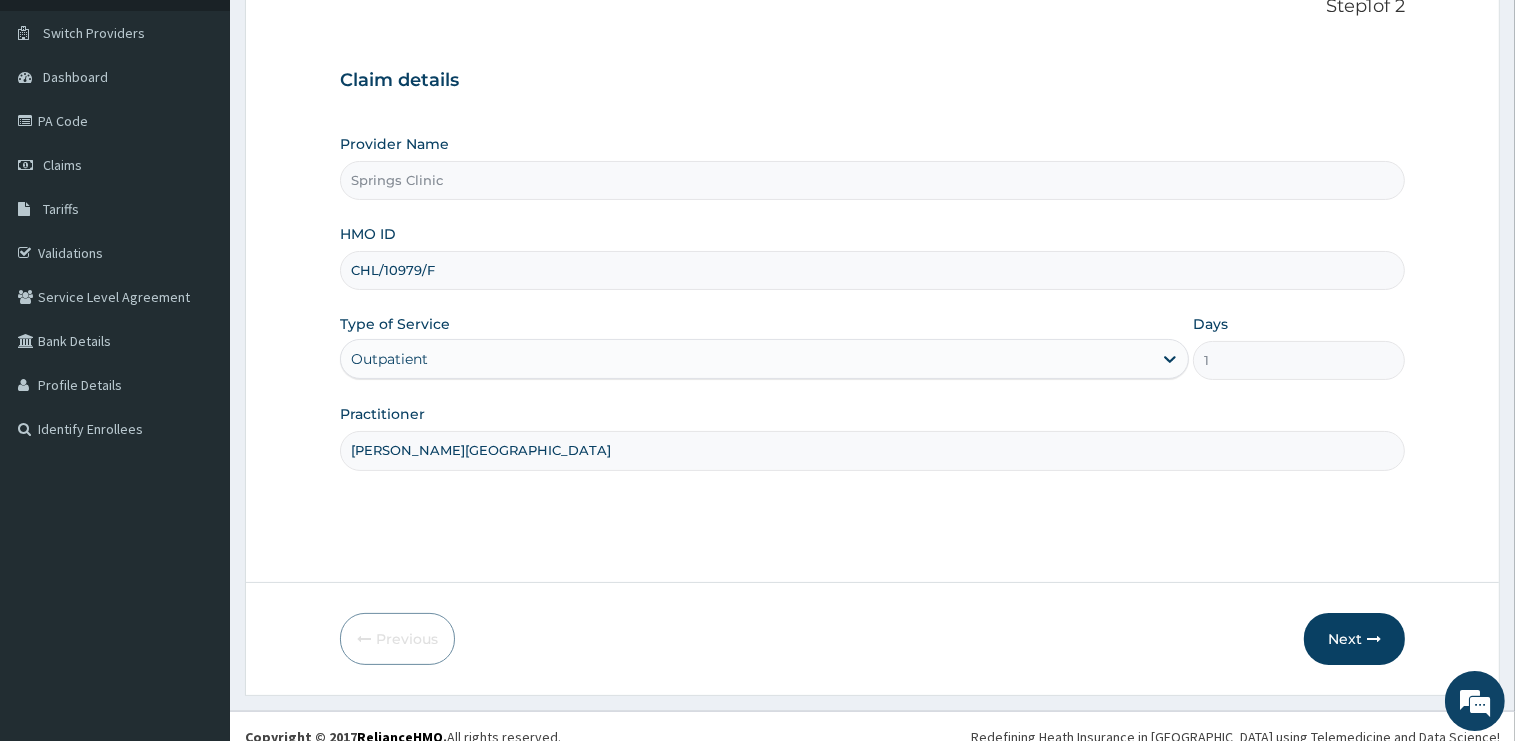 scroll, scrollTop: 161, scrollLeft: 0, axis: vertical 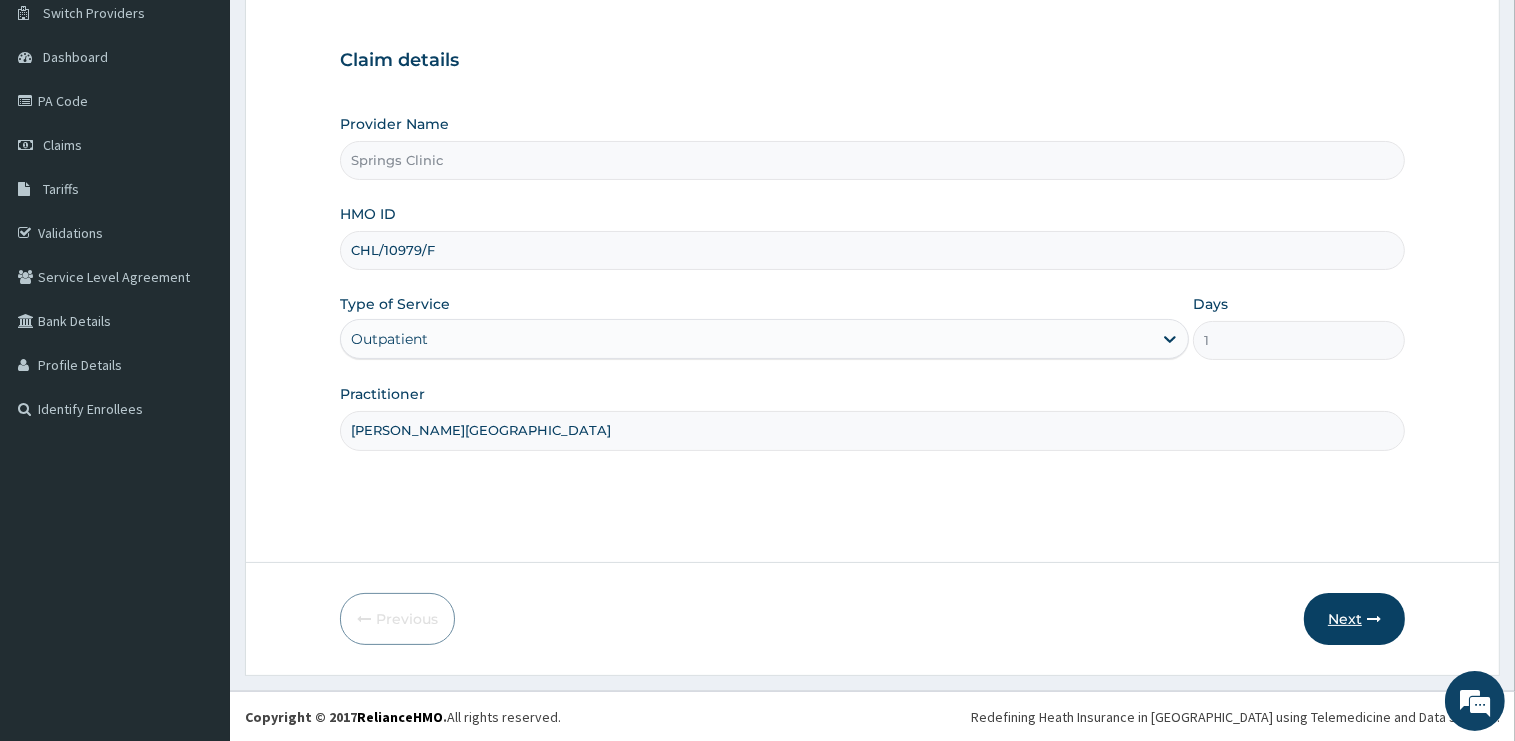 type on "[PERSON_NAME][GEOGRAPHIC_DATA]" 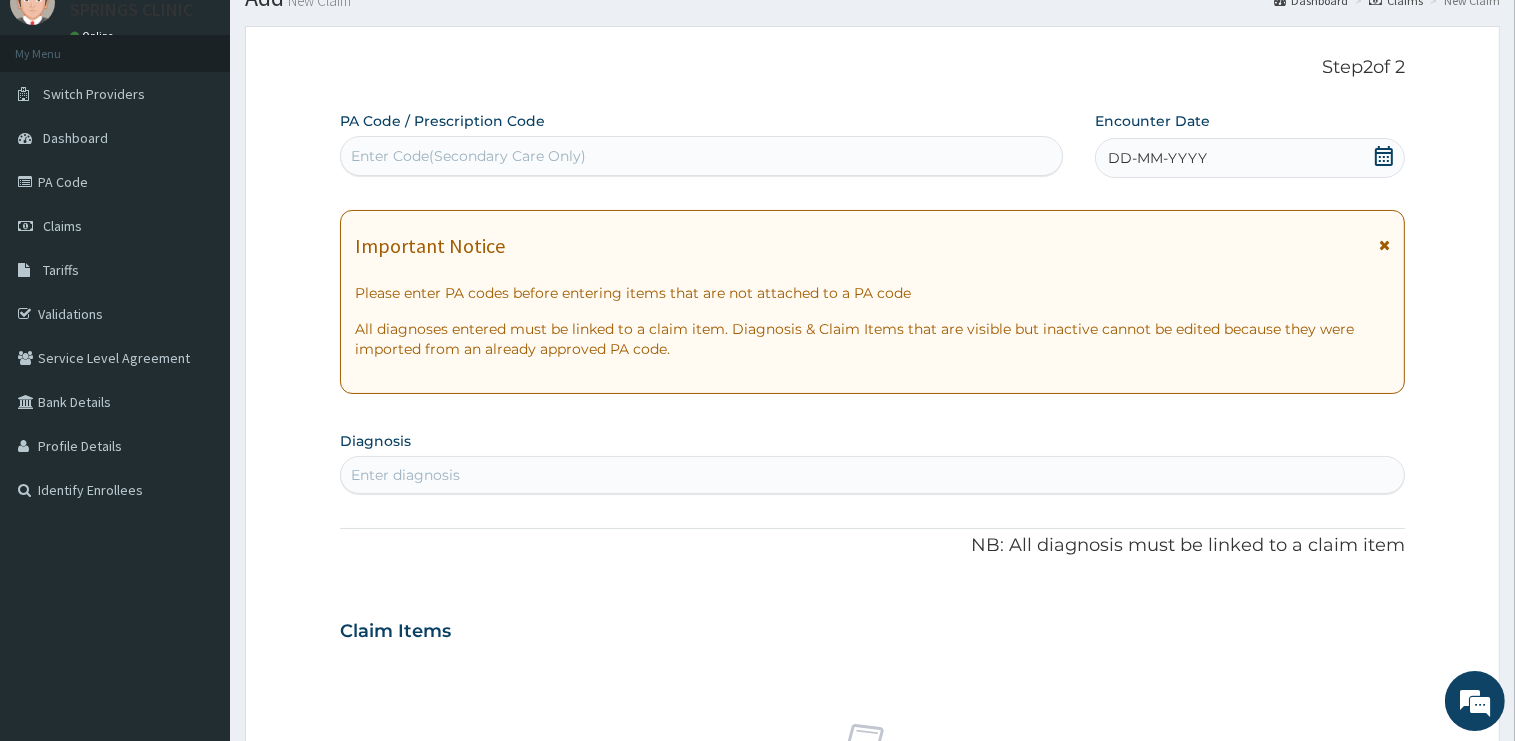 scroll, scrollTop: 0, scrollLeft: 0, axis: both 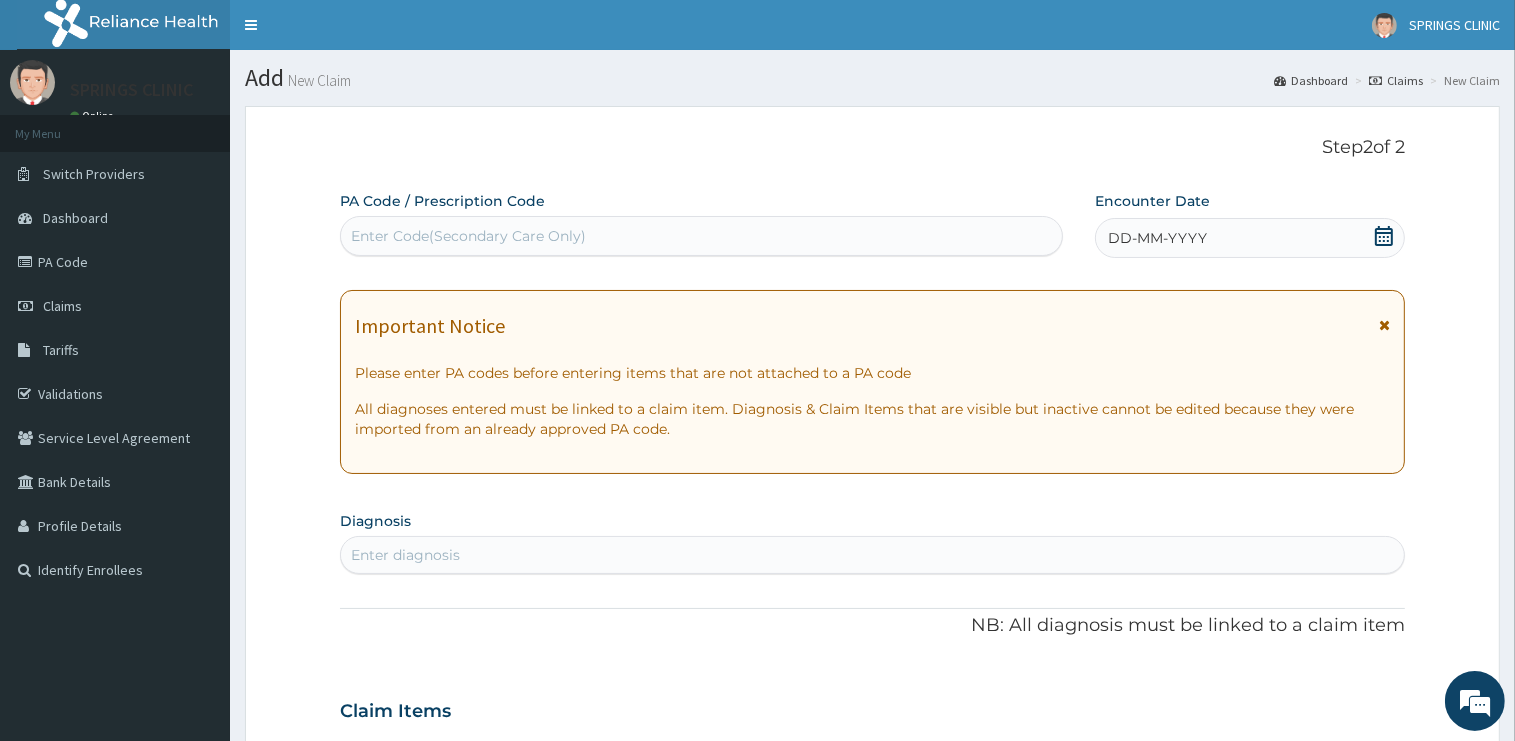 click 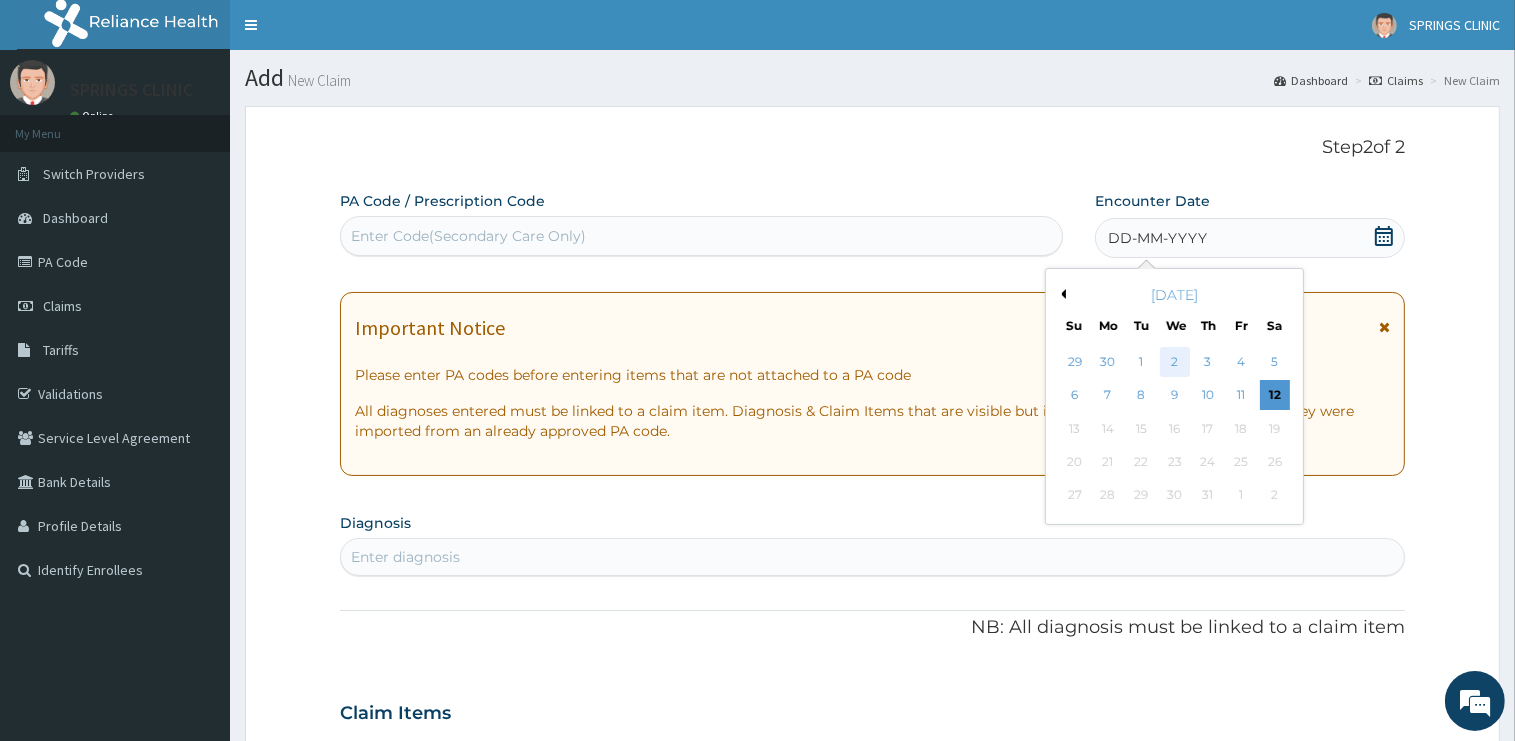 click on "2" at bounding box center (1175, 362) 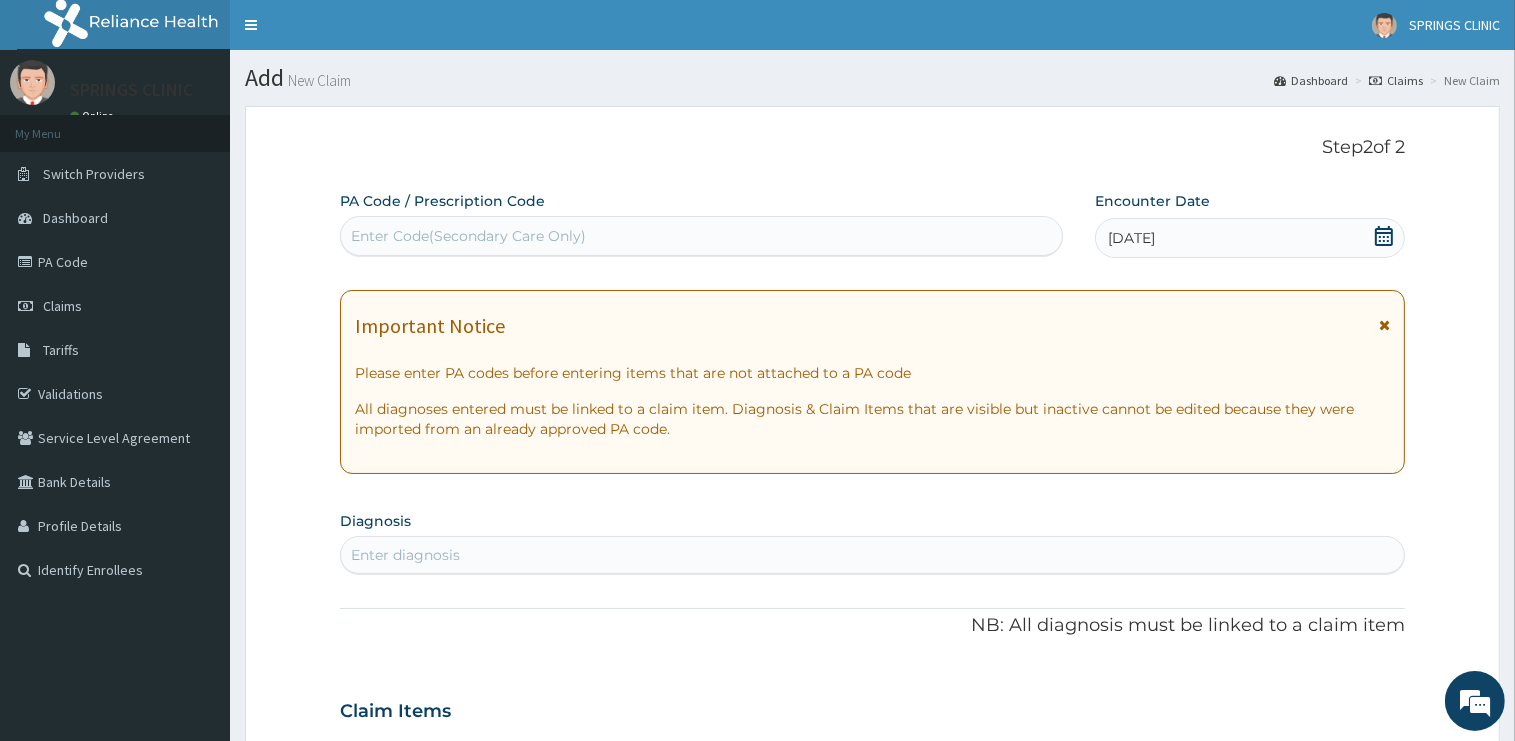 click on "Enter diagnosis" at bounding box center [872, 555] 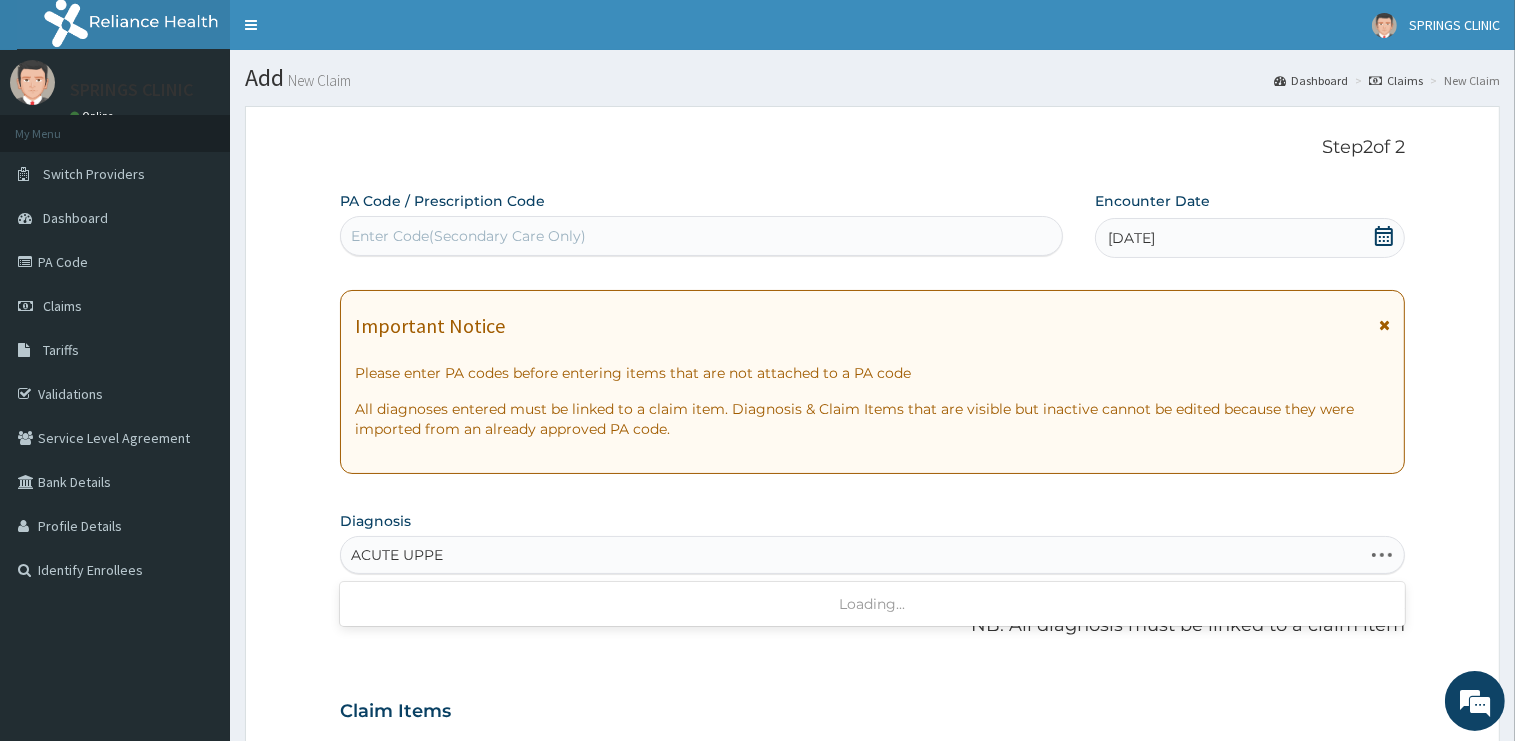 type on "ACUTE UPPER" 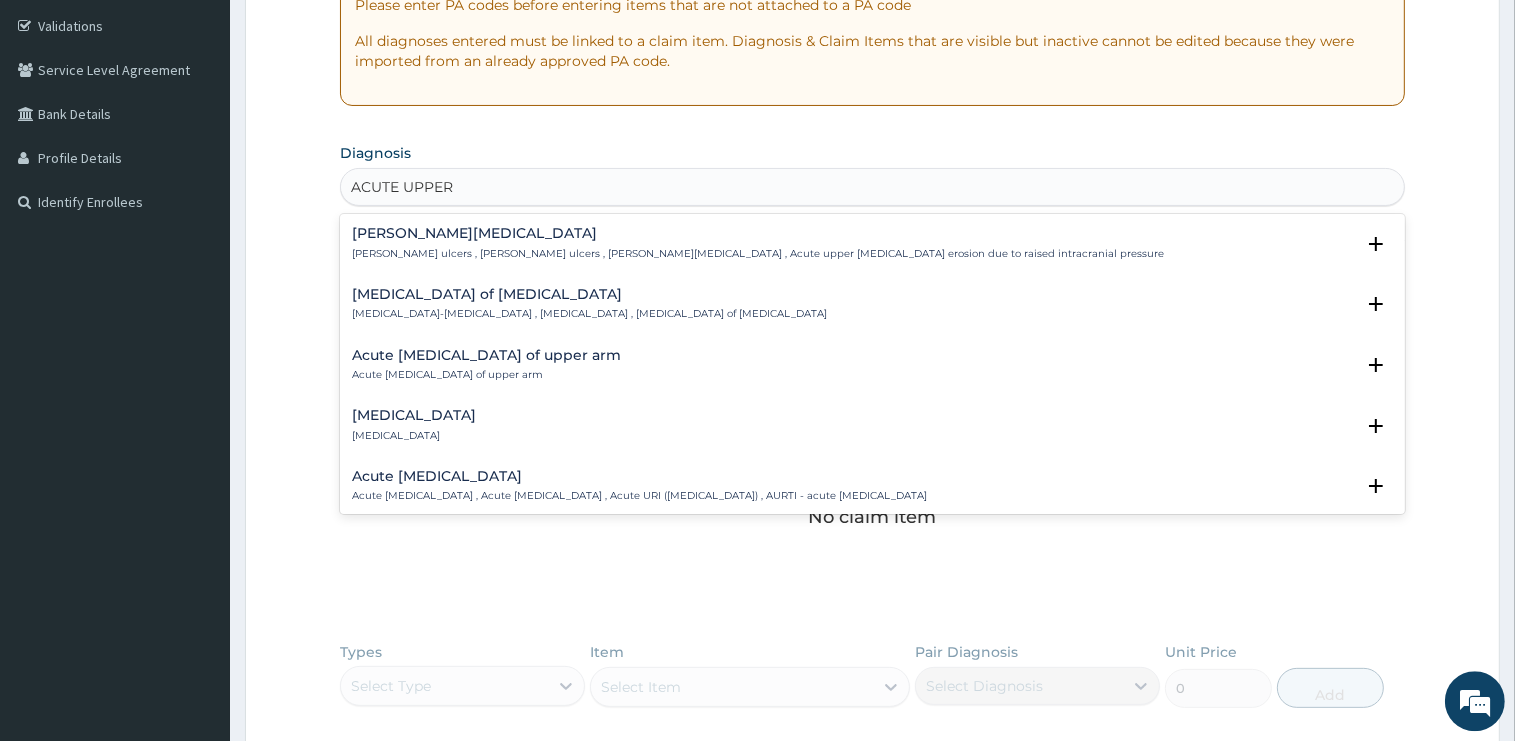 scroll, scrollTop: 422, scrollLeft: 0, axis: vertical 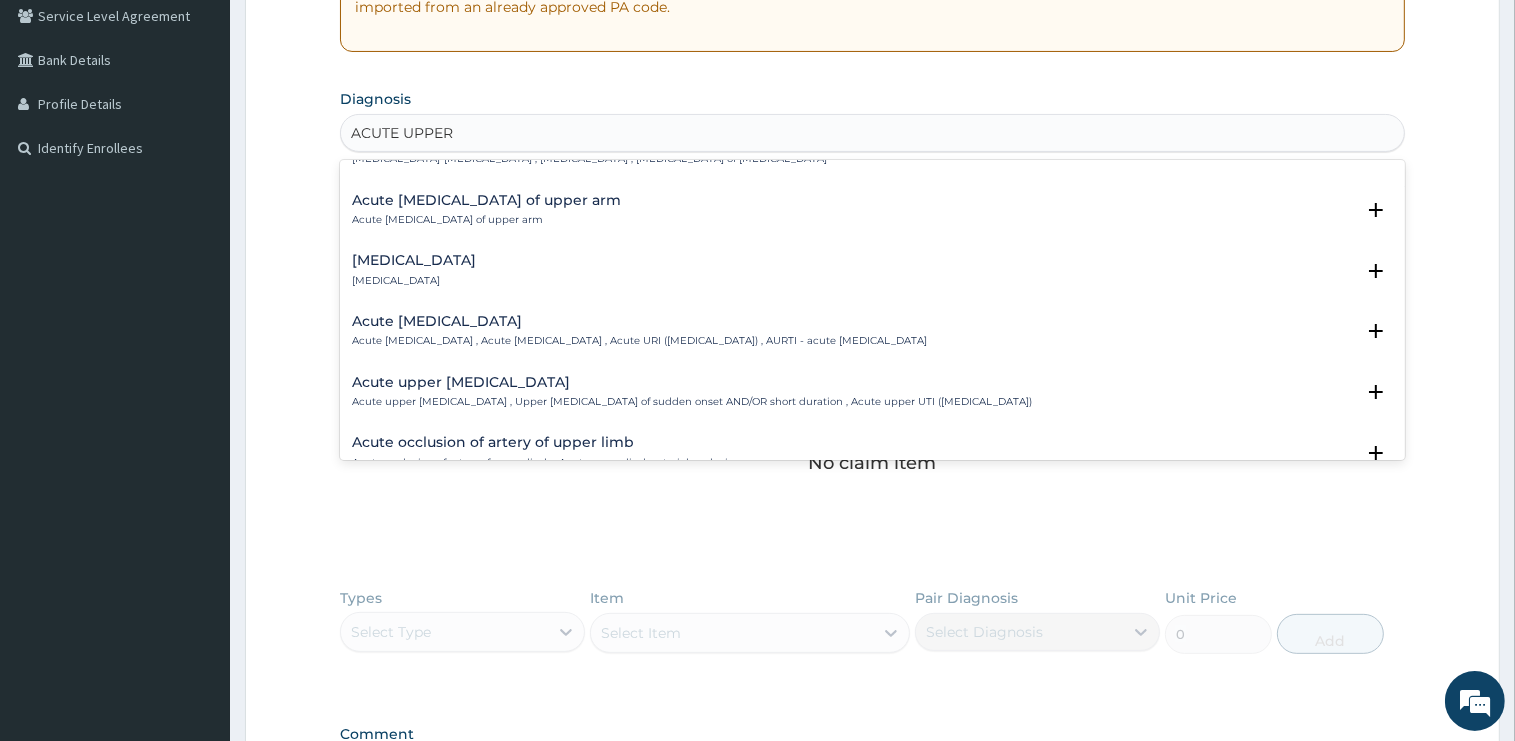 click on "Acute [MEDICAL_DATA]" at bounding box center (639, 321) 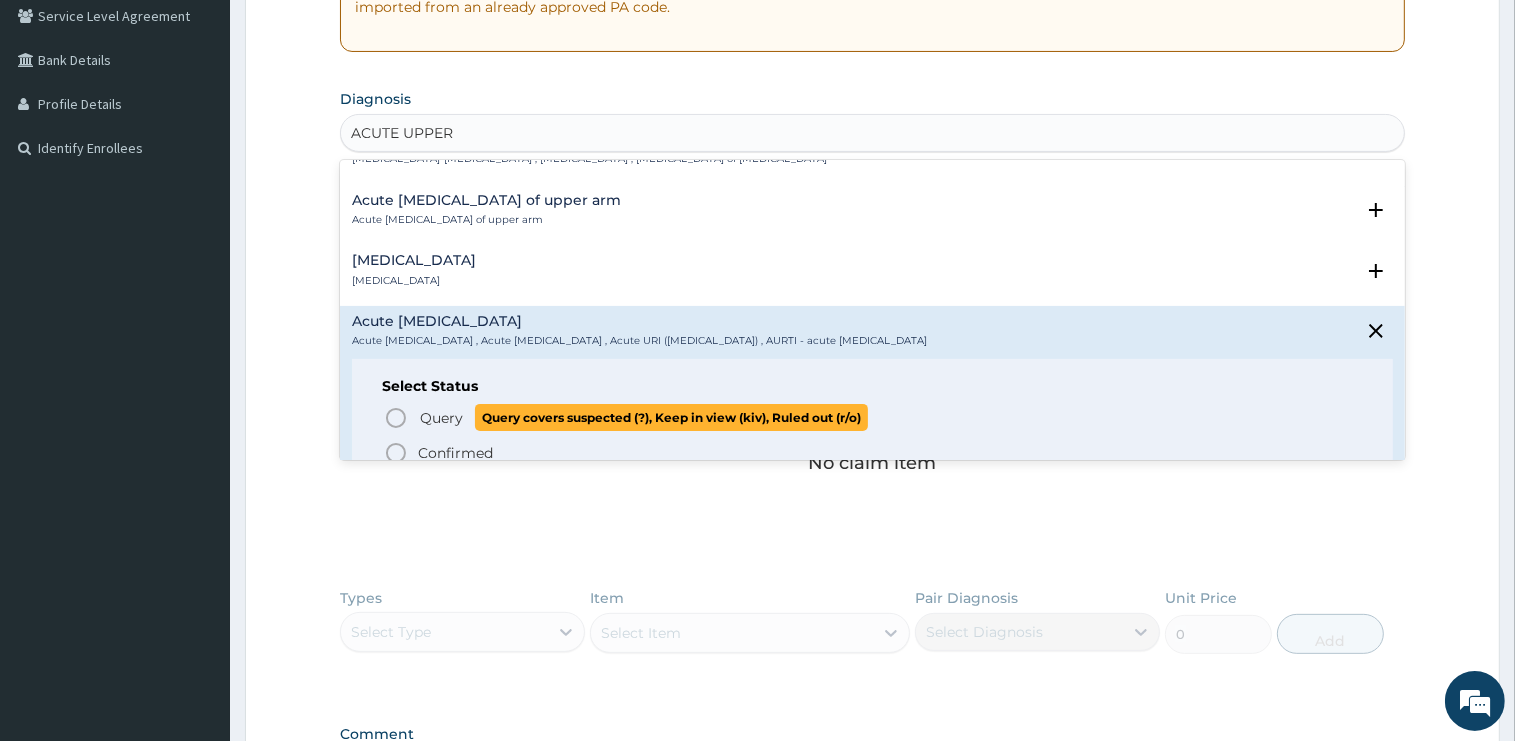 click on "Query" at bounding box center [441, 418] 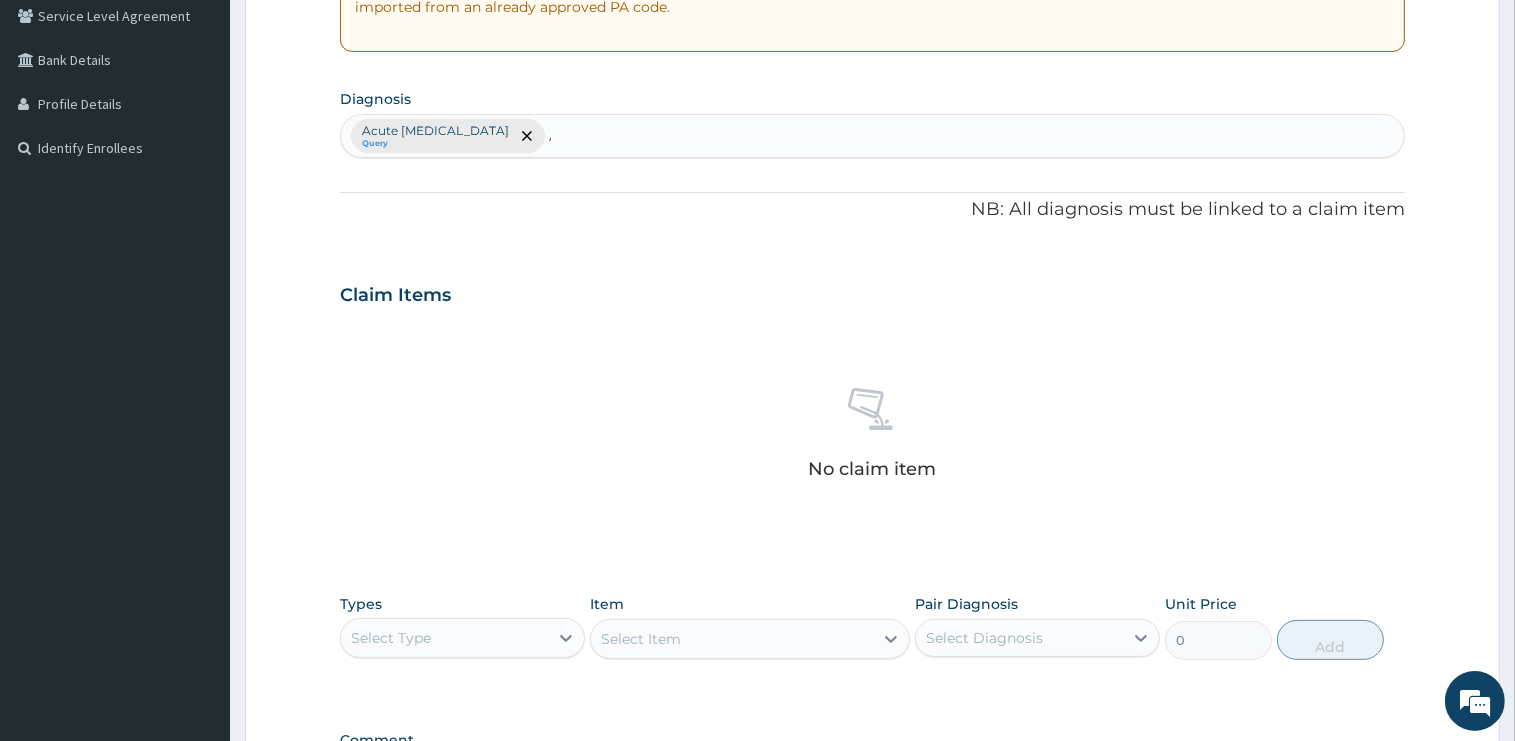 type 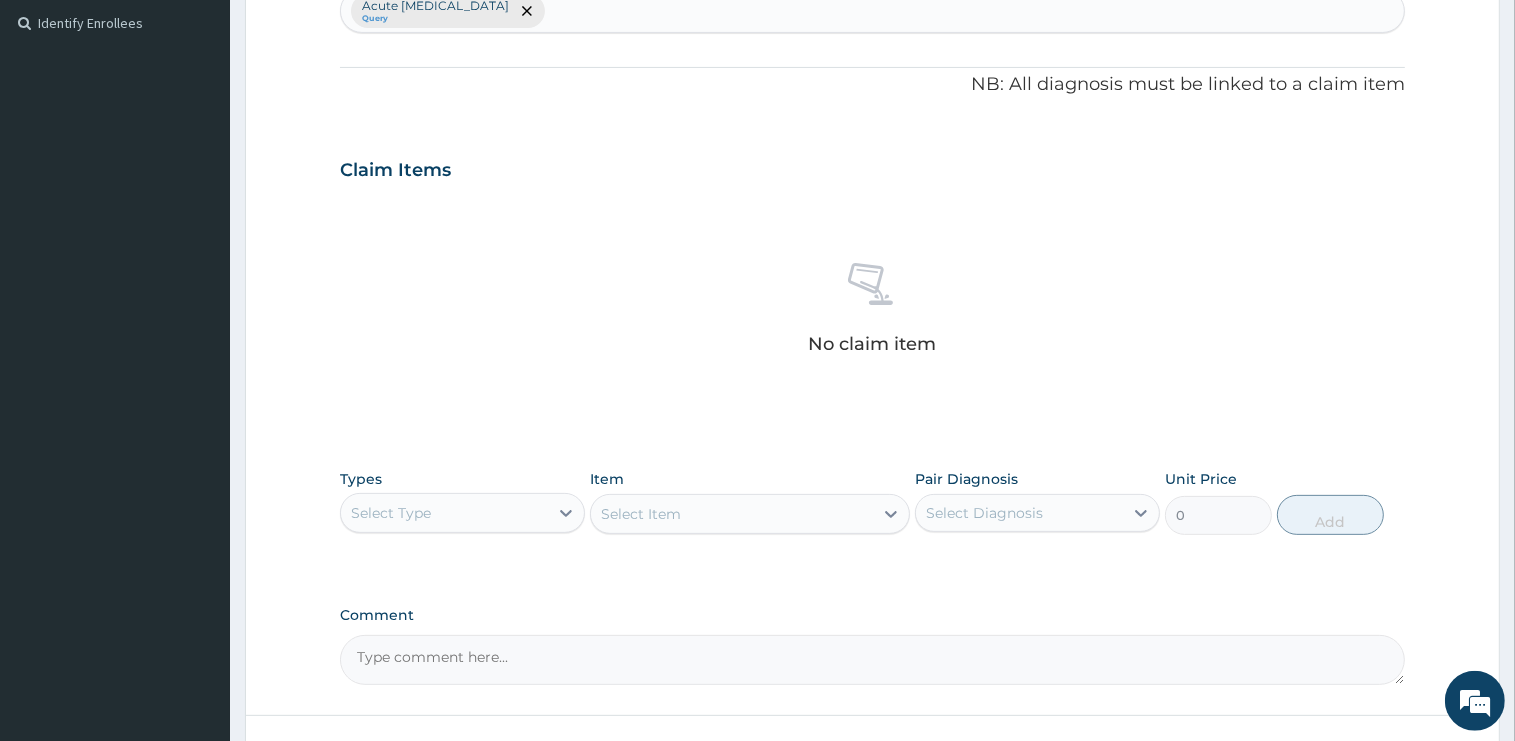 scroll, scrollTop: 699, scrollLeft: 0, axis: vertical 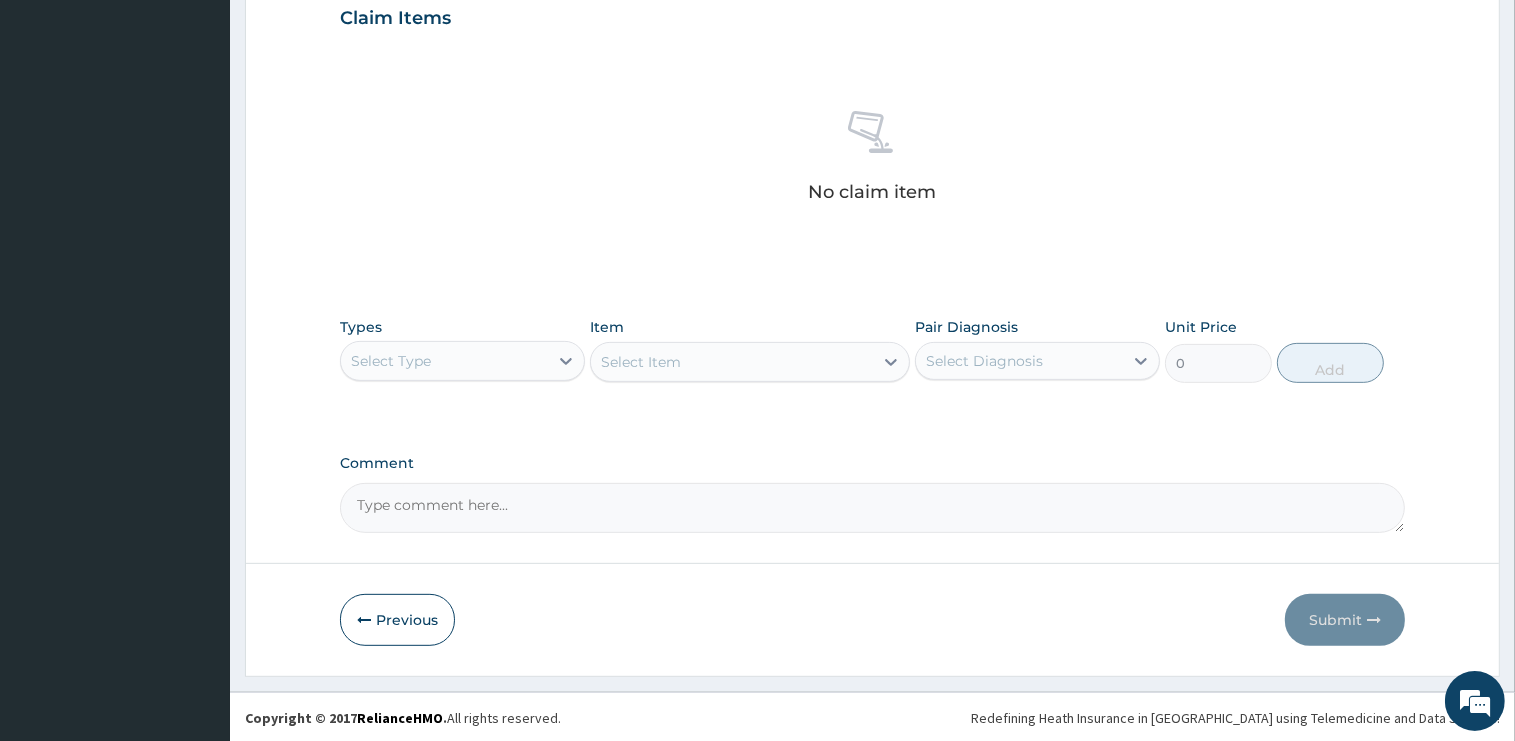 click on "Select Type" at bounding box center [444, 361] 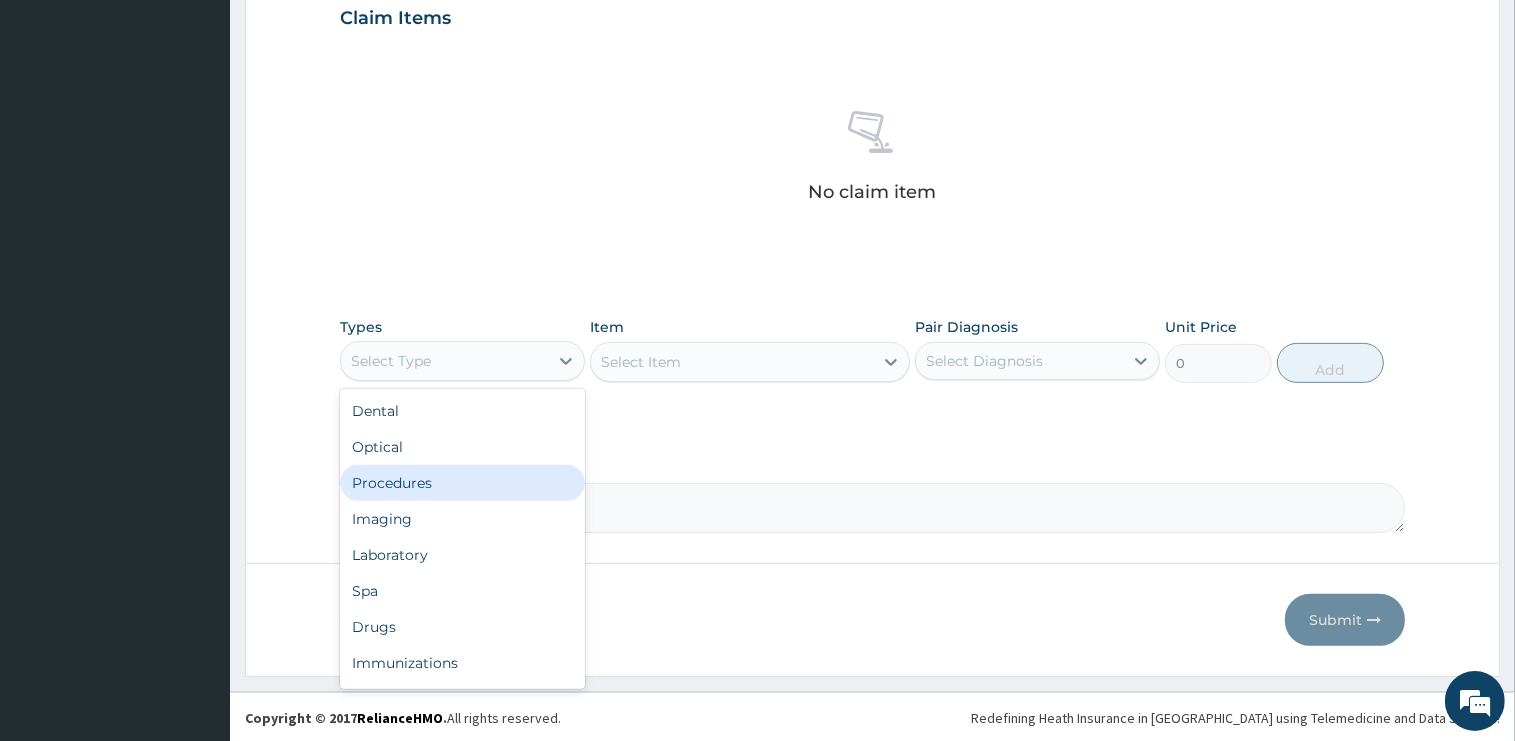 click on "Procedures" at bounding box center [462, 483] 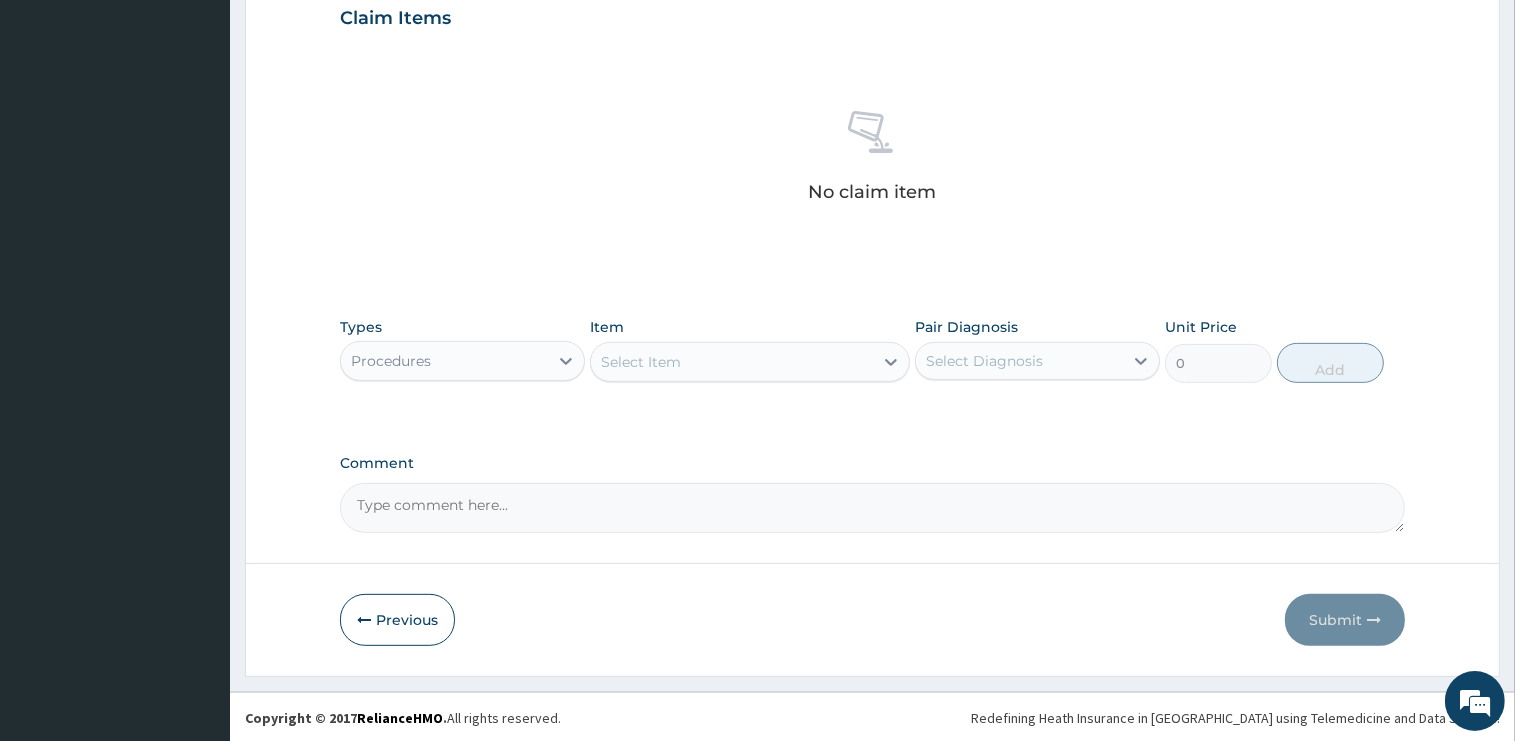 click on "Select Item" at bounding box center (732, 362) 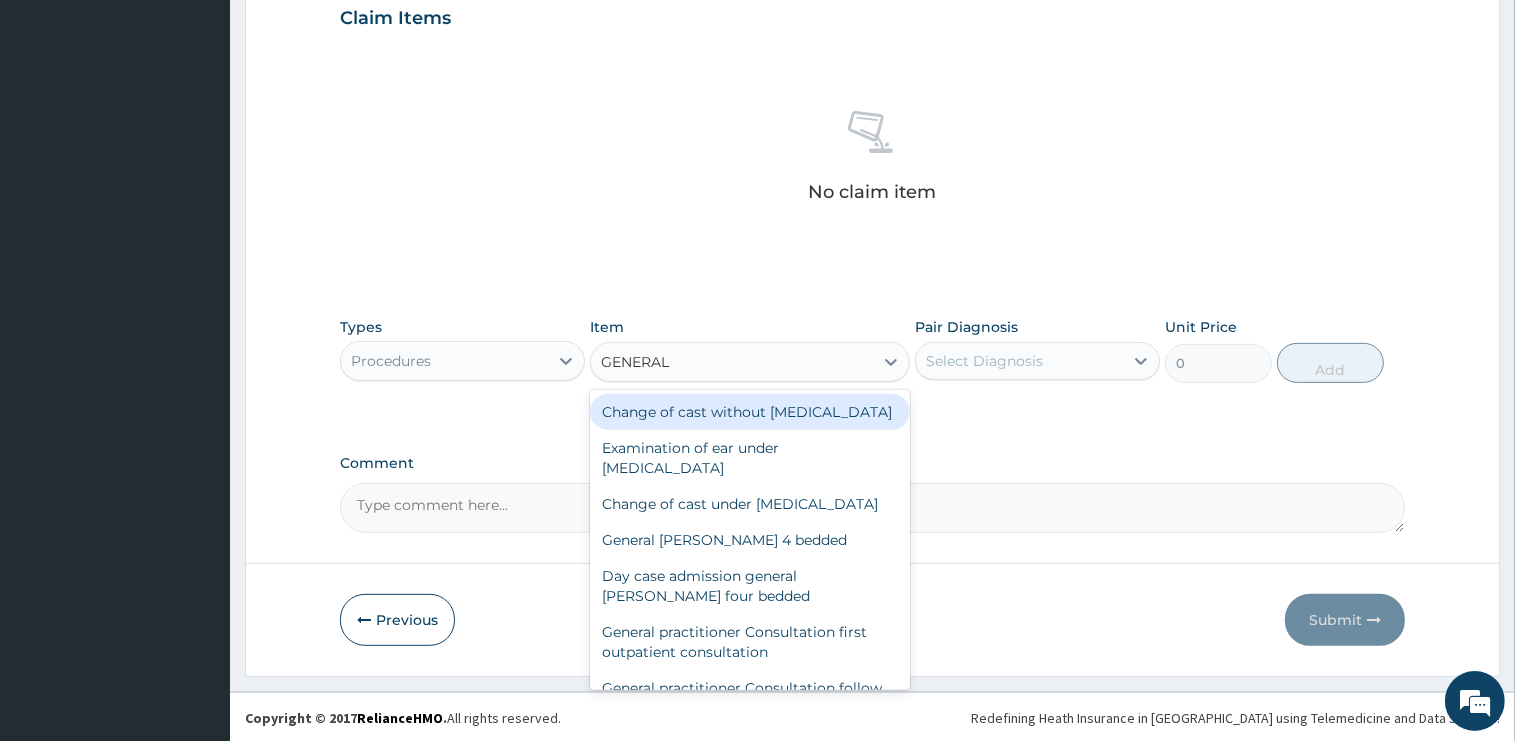 type on "GENERAL P" 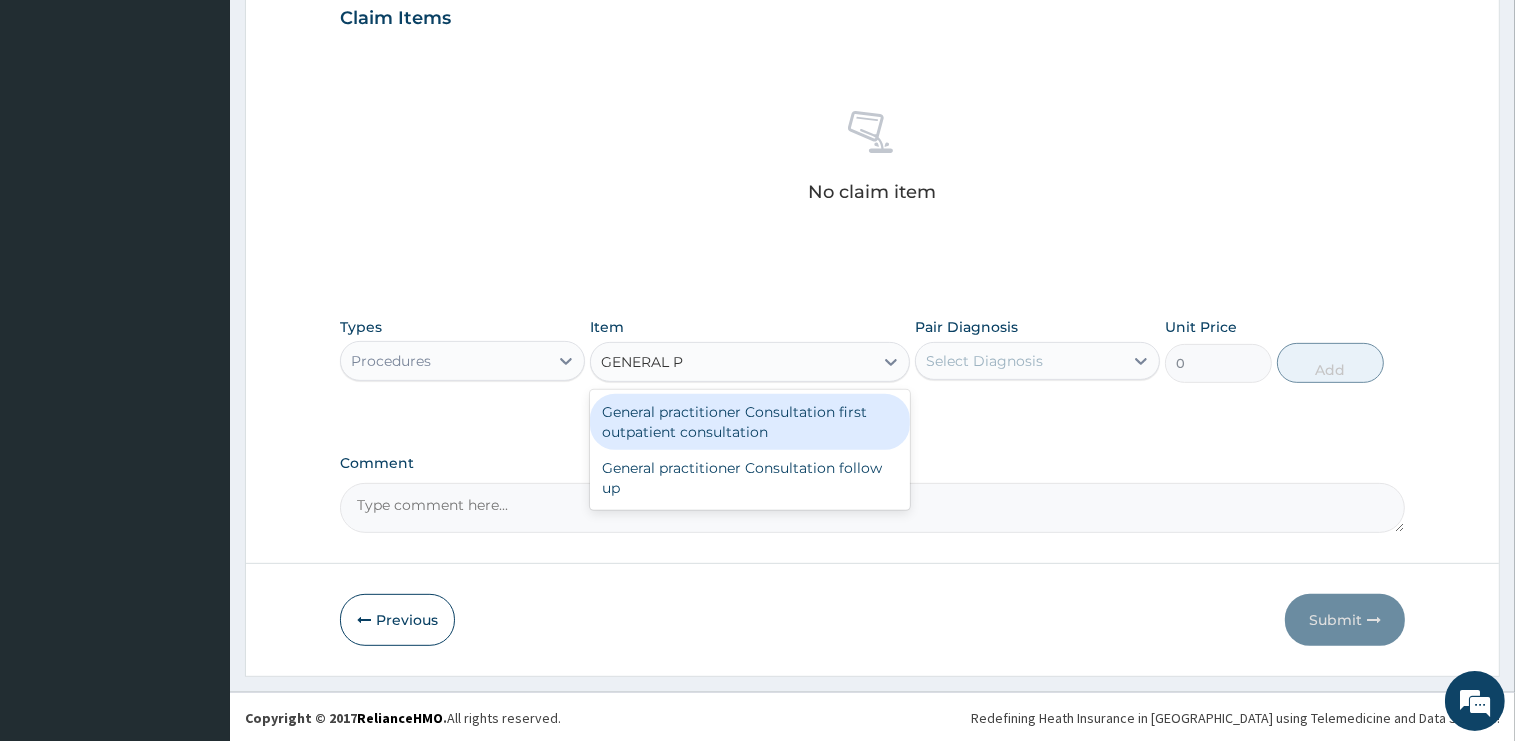 click on "General practitioner Consultation first outpatient consultation" at bounding box center (750, 422) 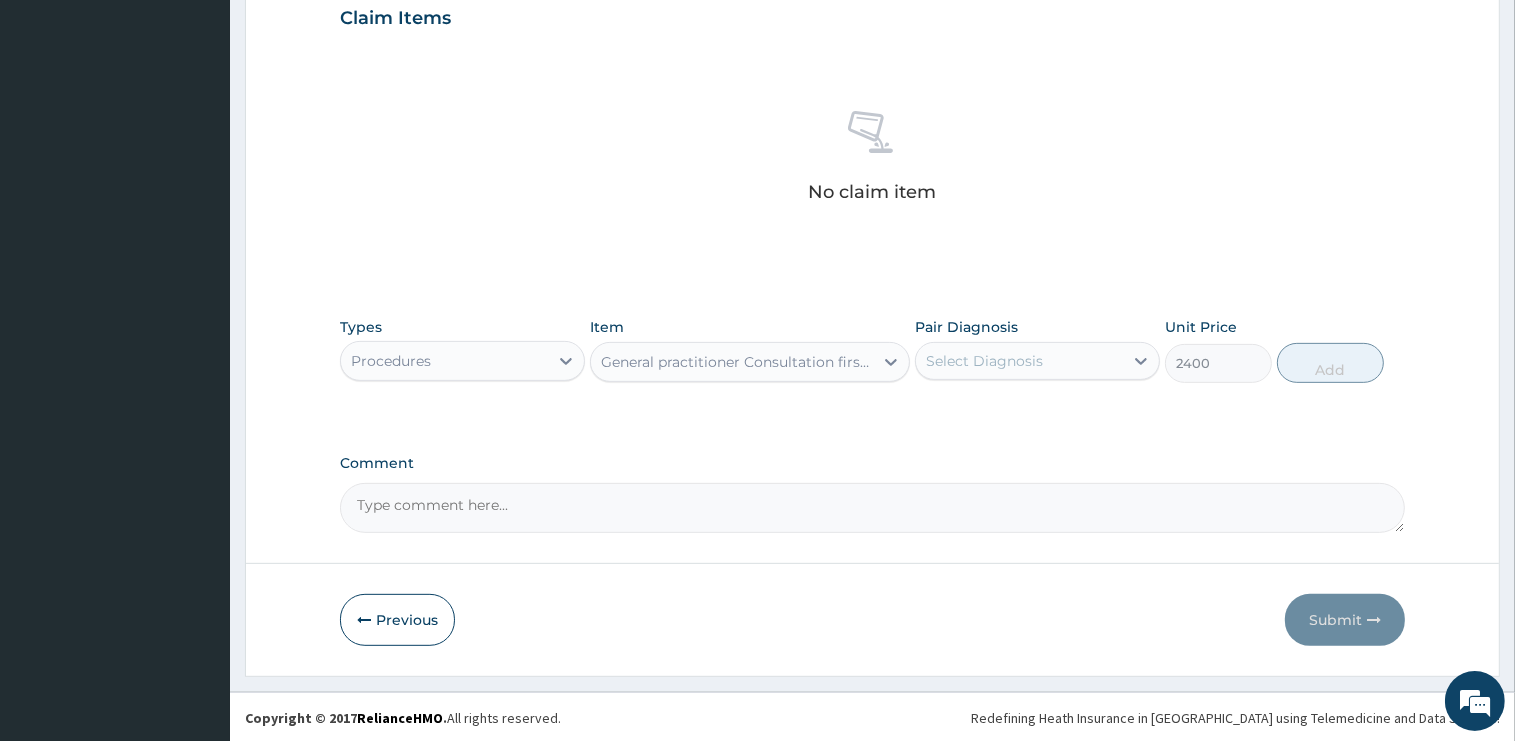 type 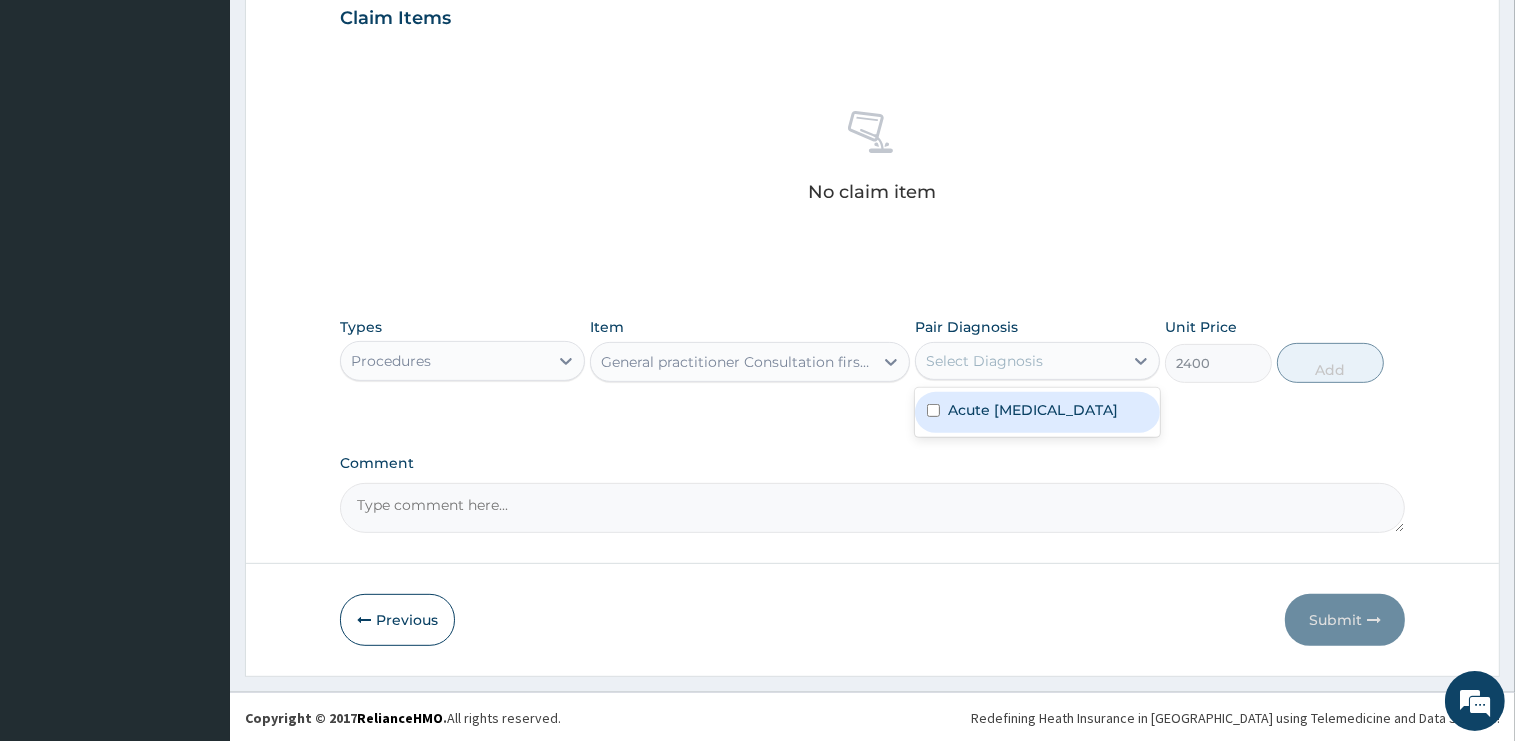 click on "Acute [MEDICAL_DATA]" at bounding box center (1033, 410) 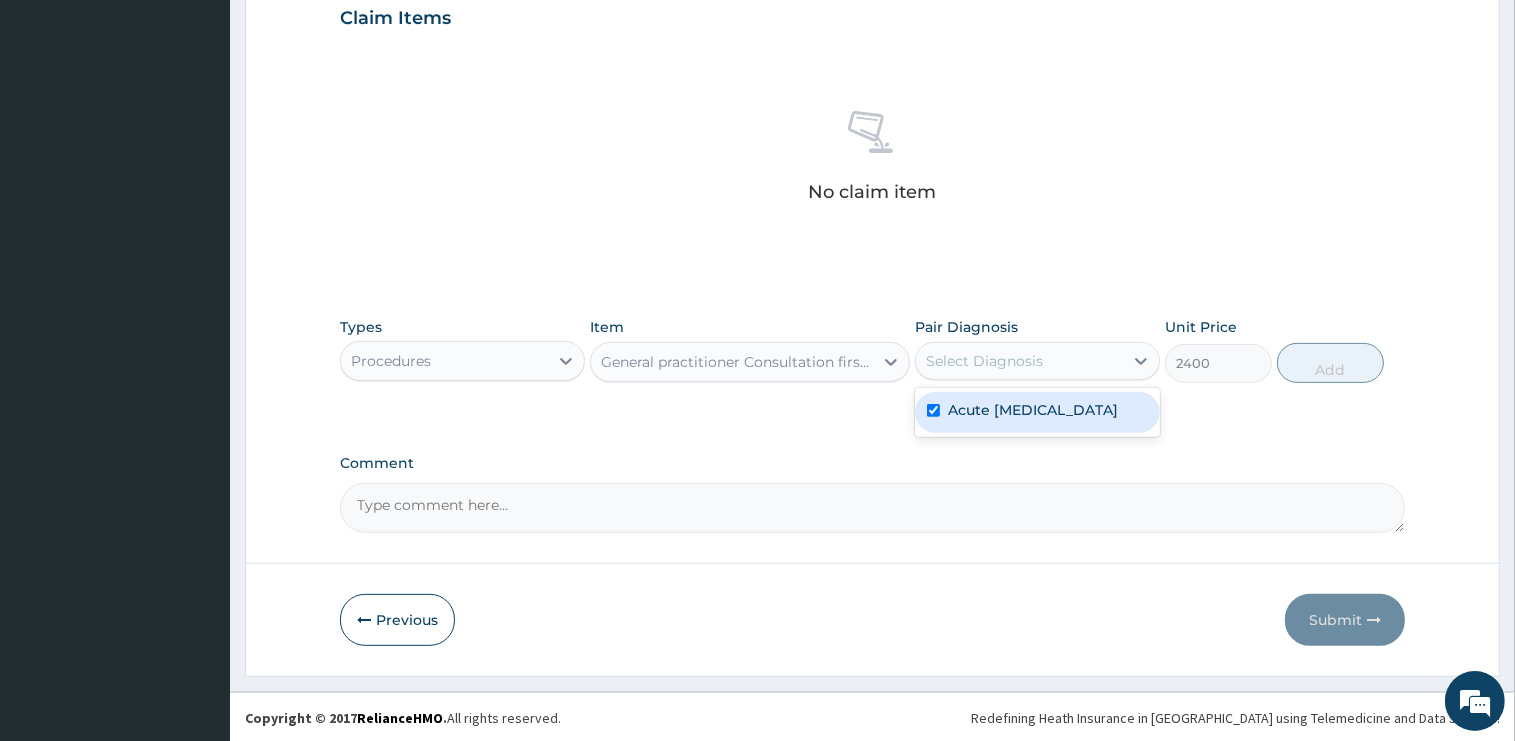 checkbox on "true" 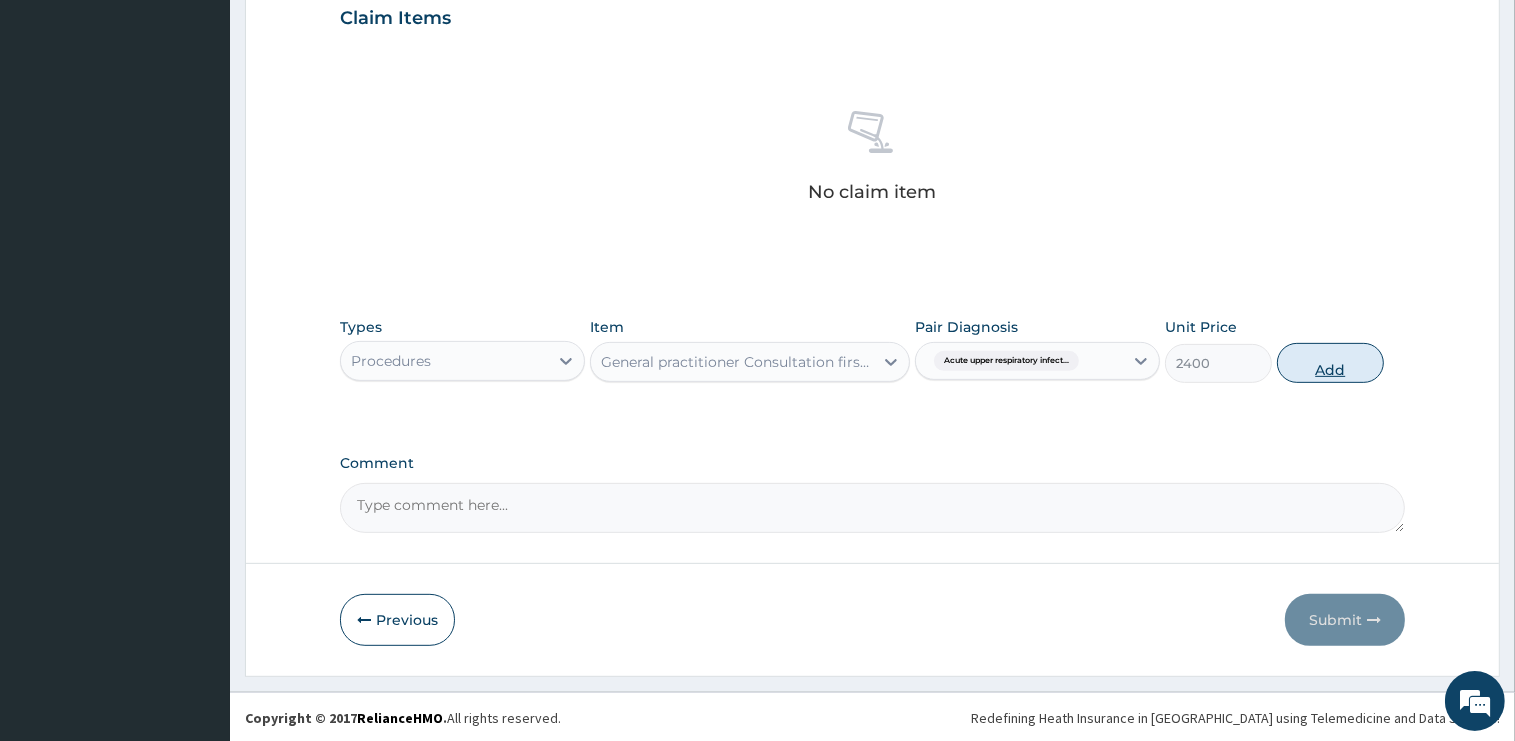 click on "Add" at bounding box center (1330, 363) 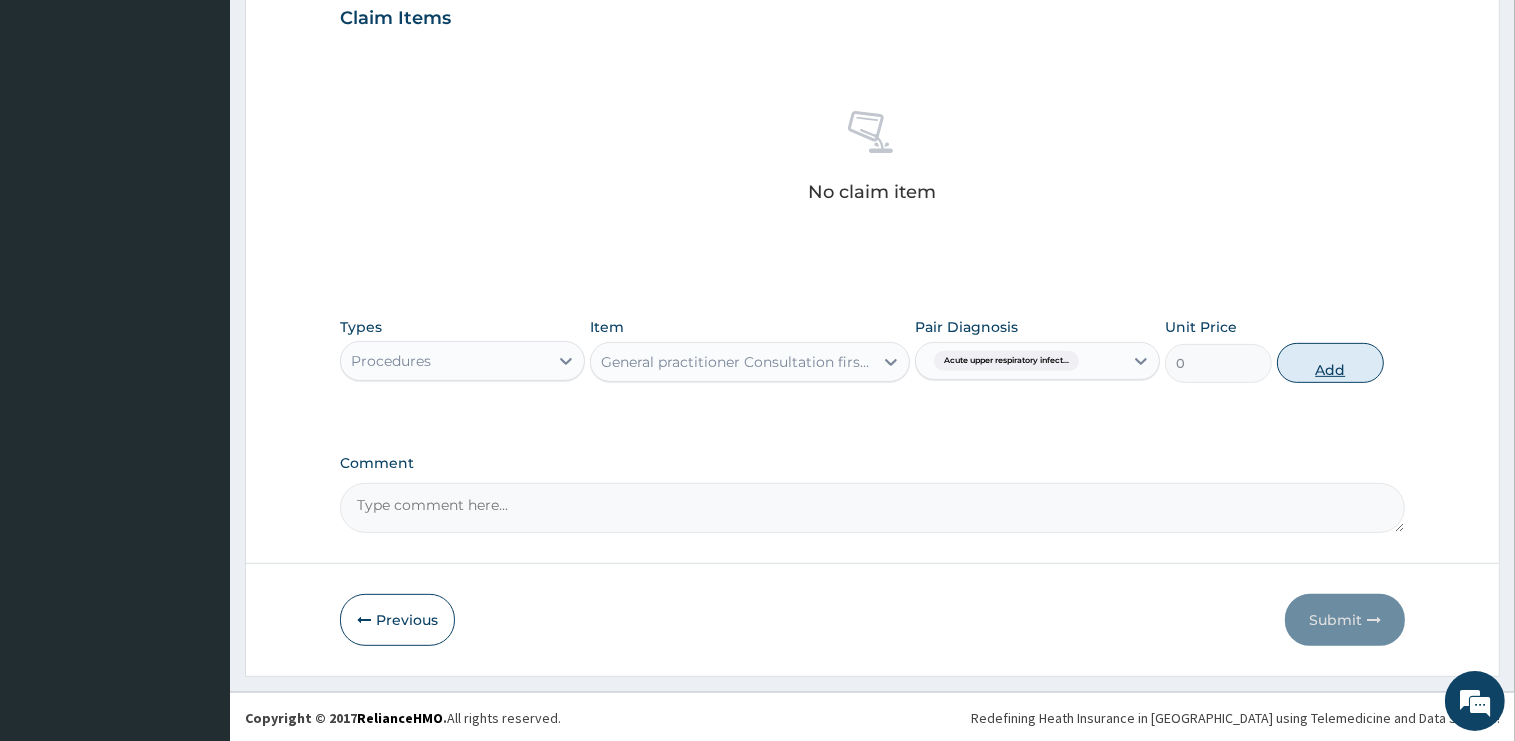 scroll, scrollTop: 603, scrollLeft: 0, axis: vertical 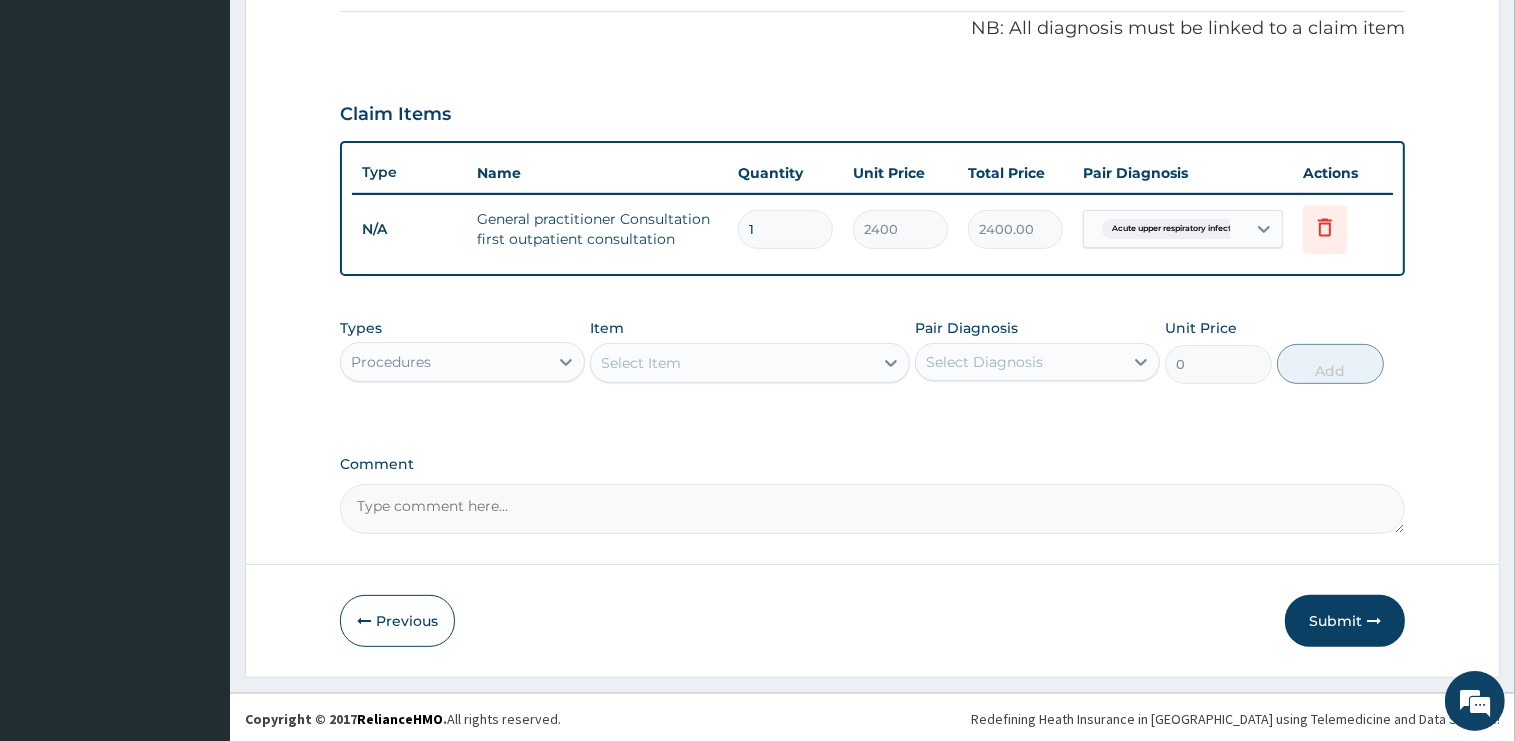 click on "Procedures" at bounding box center [462, 362] 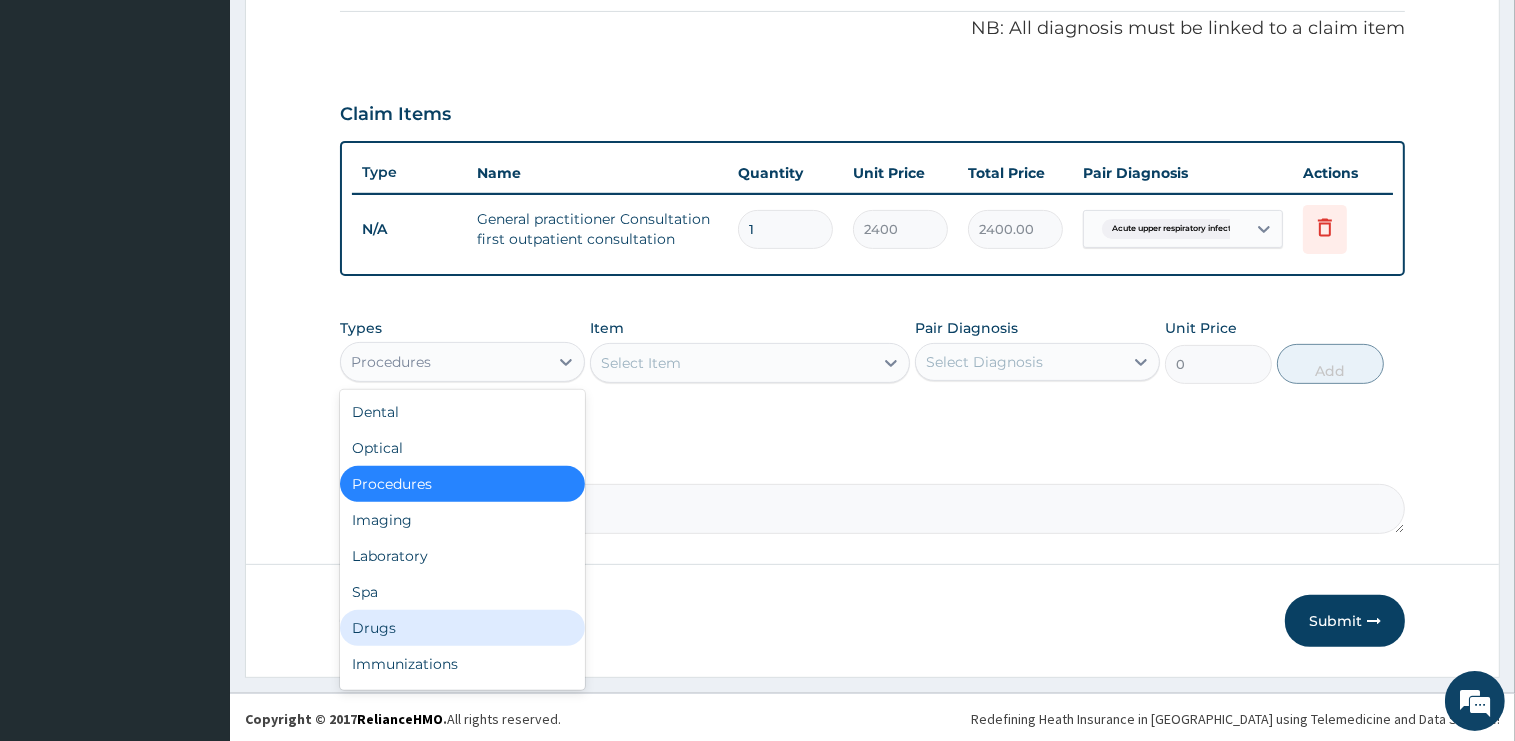 click on "Drugs" at bounding box center (462, 628) 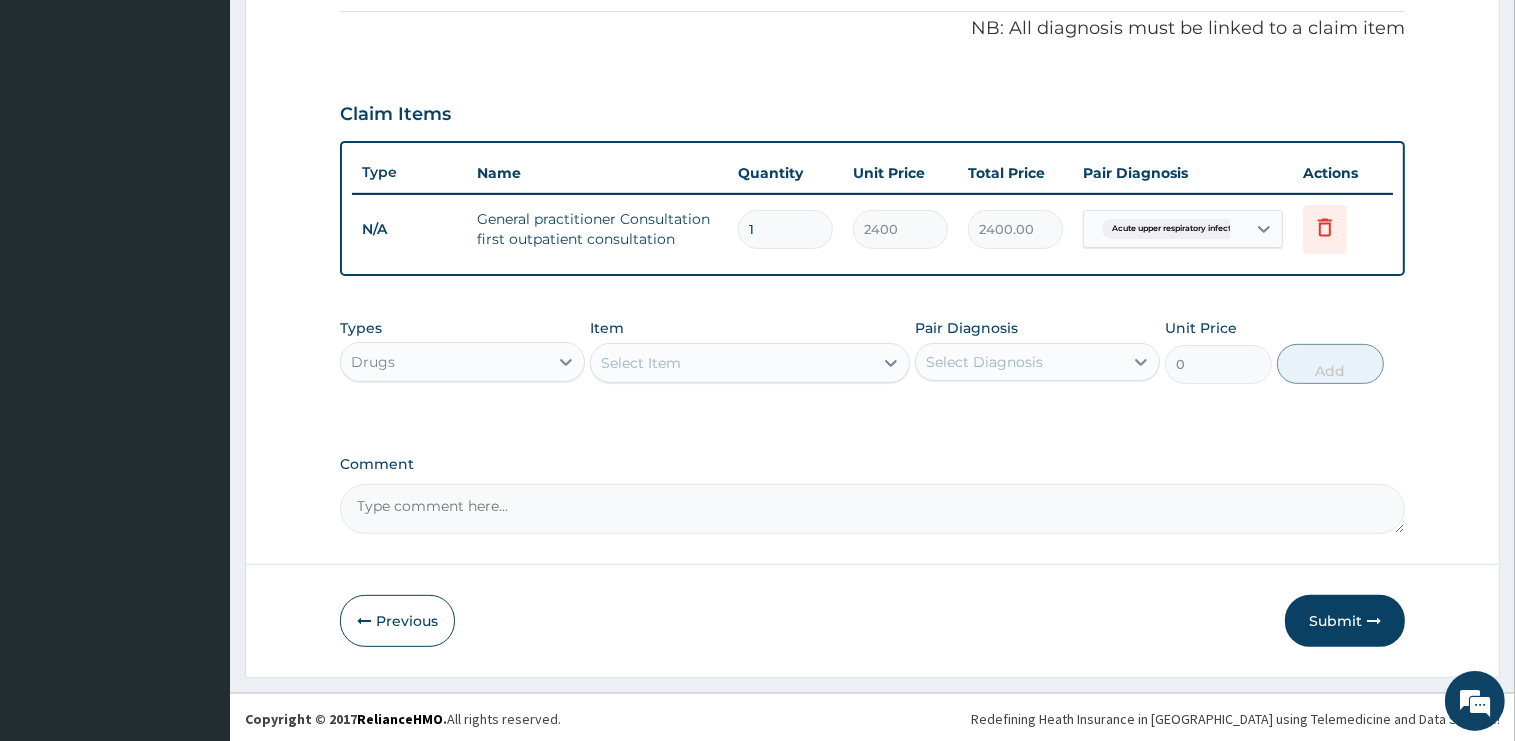 click on "Select Item" at bounding box center (732, 363) 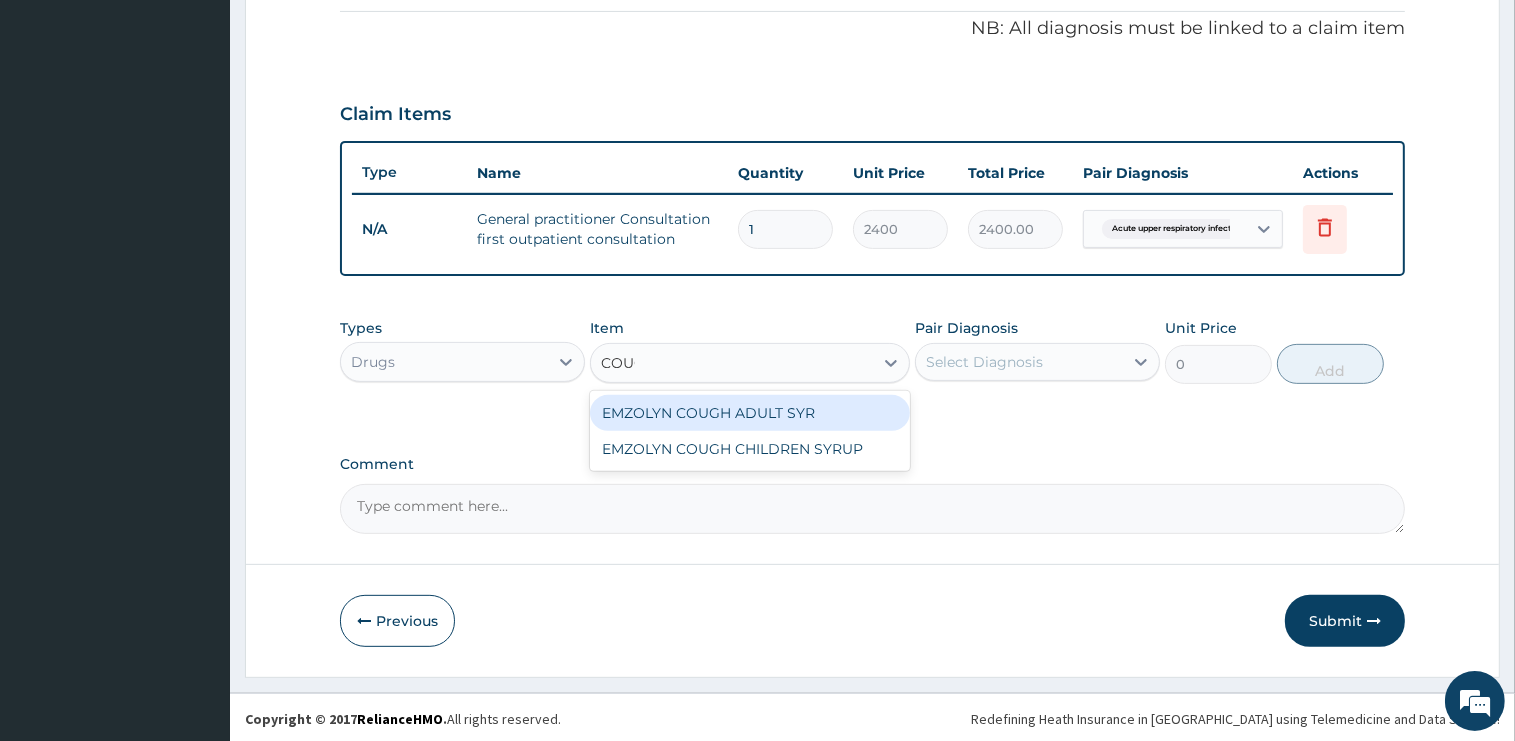 type on "COUGH" 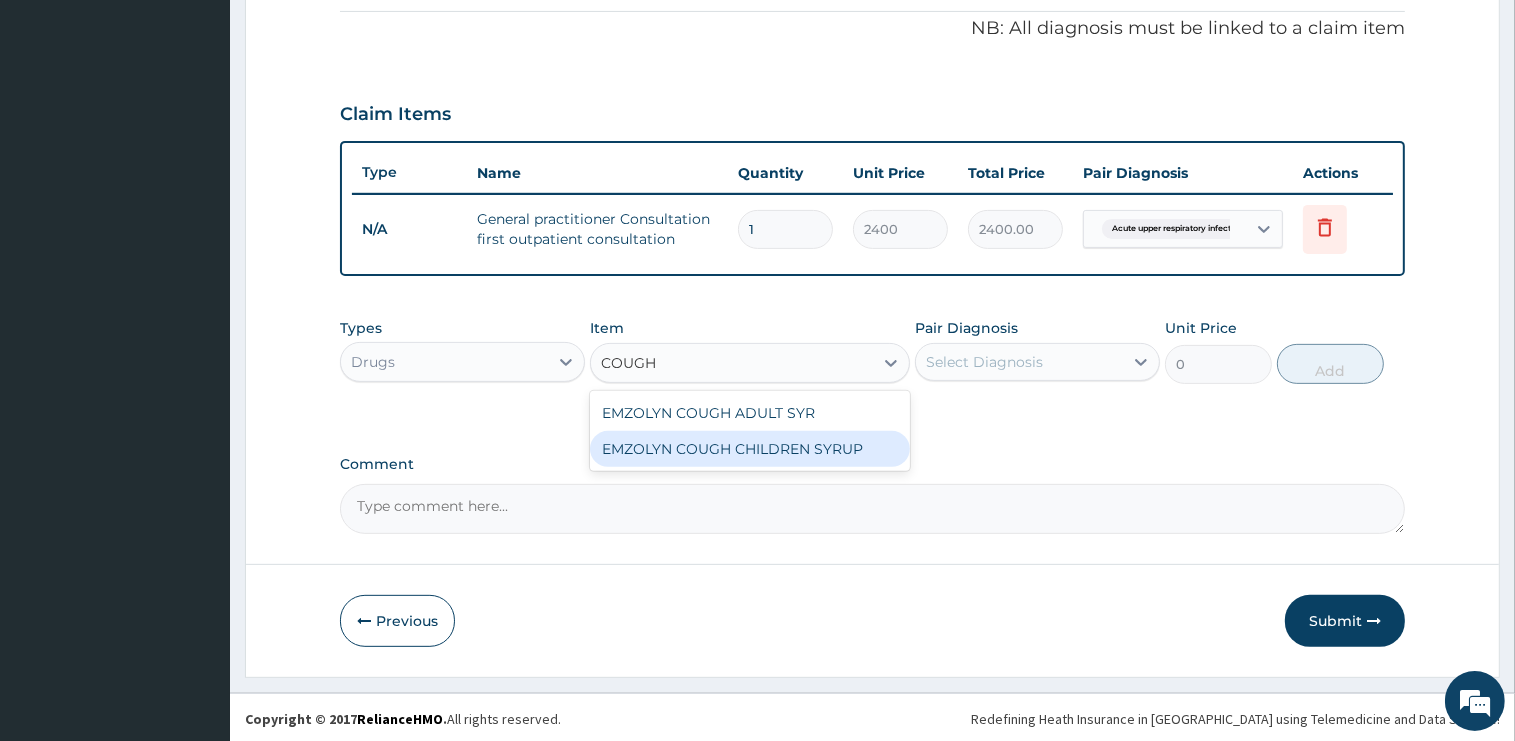 type 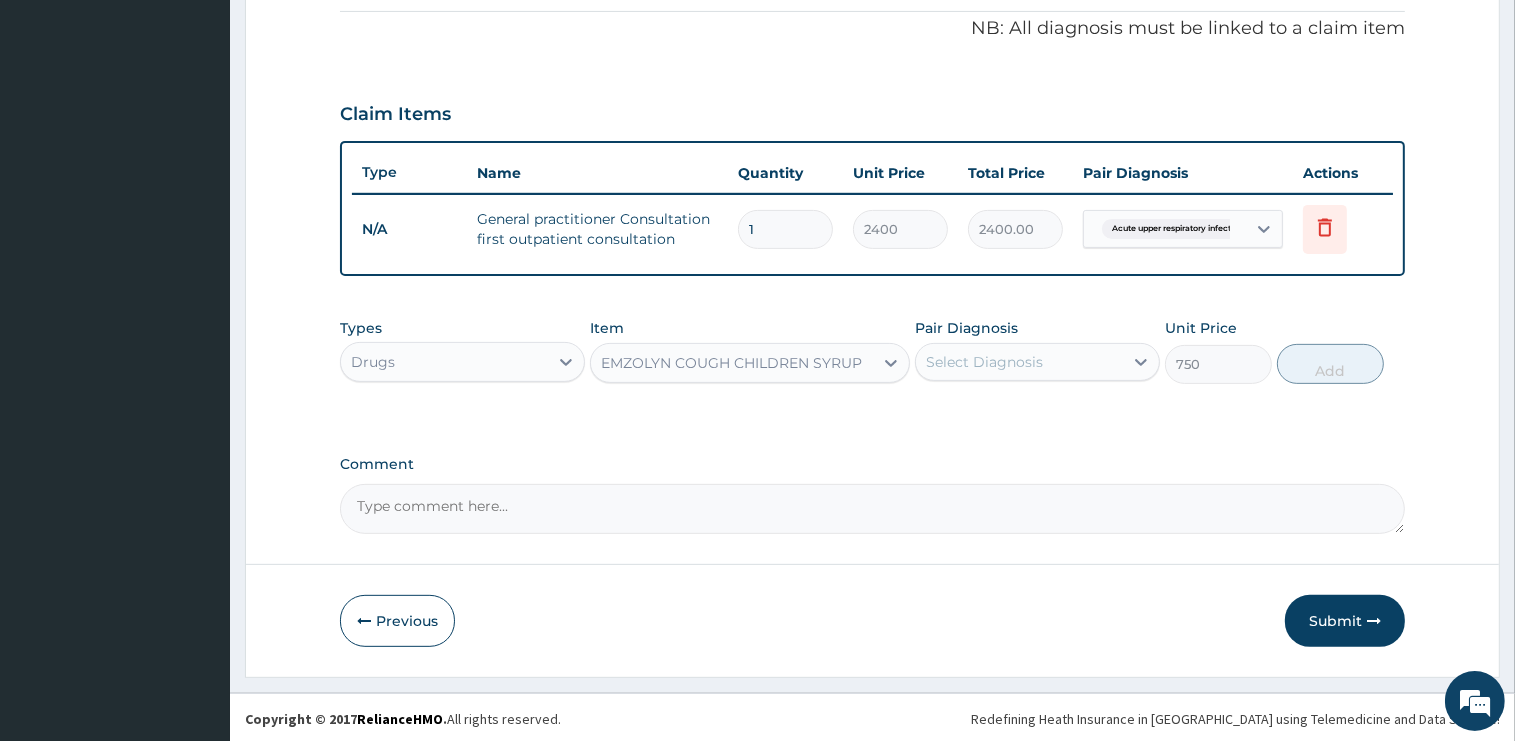 click on "Select Diagnosis" at bounding box center [1019, 362] 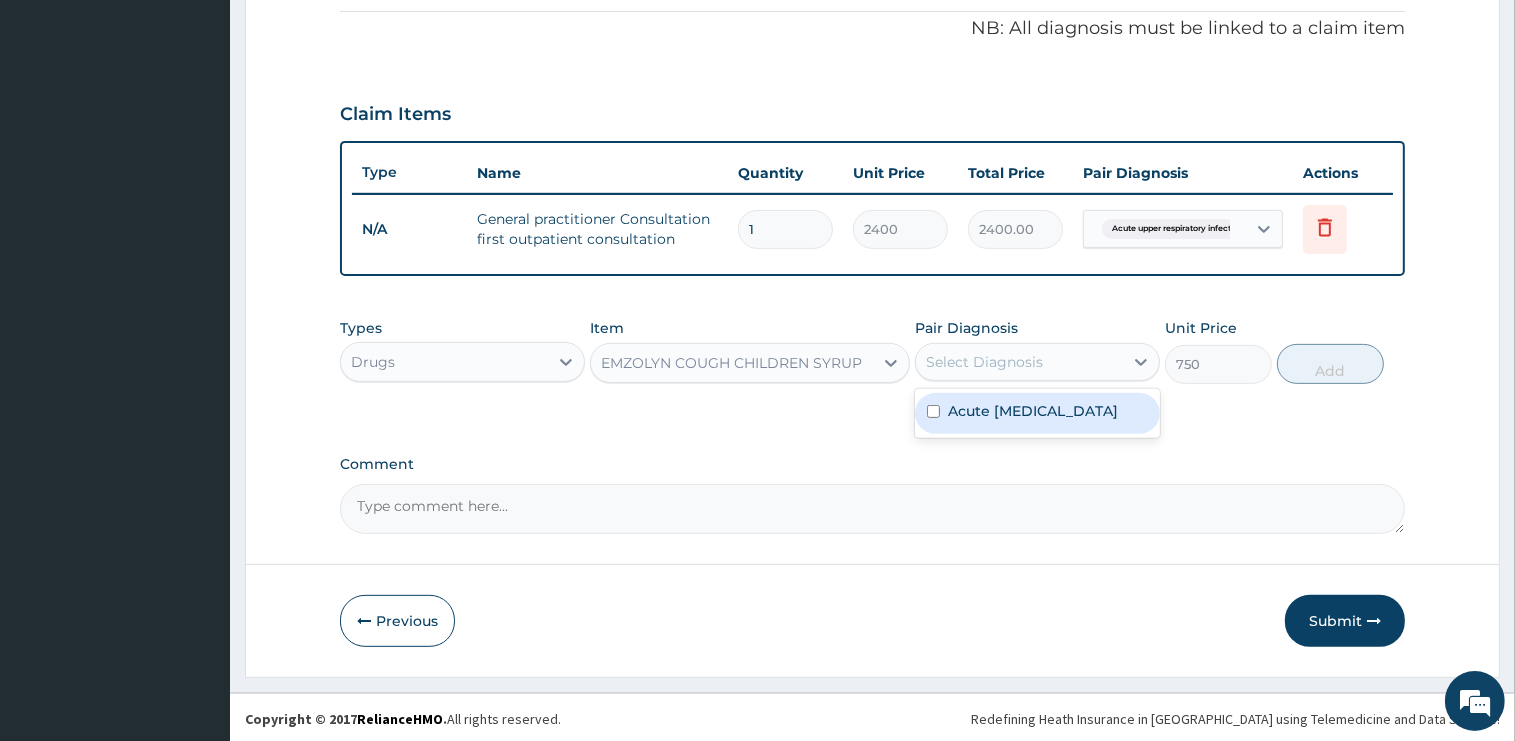 click on "Acute upper respiratory infection" at bounding box center (1033, 411) 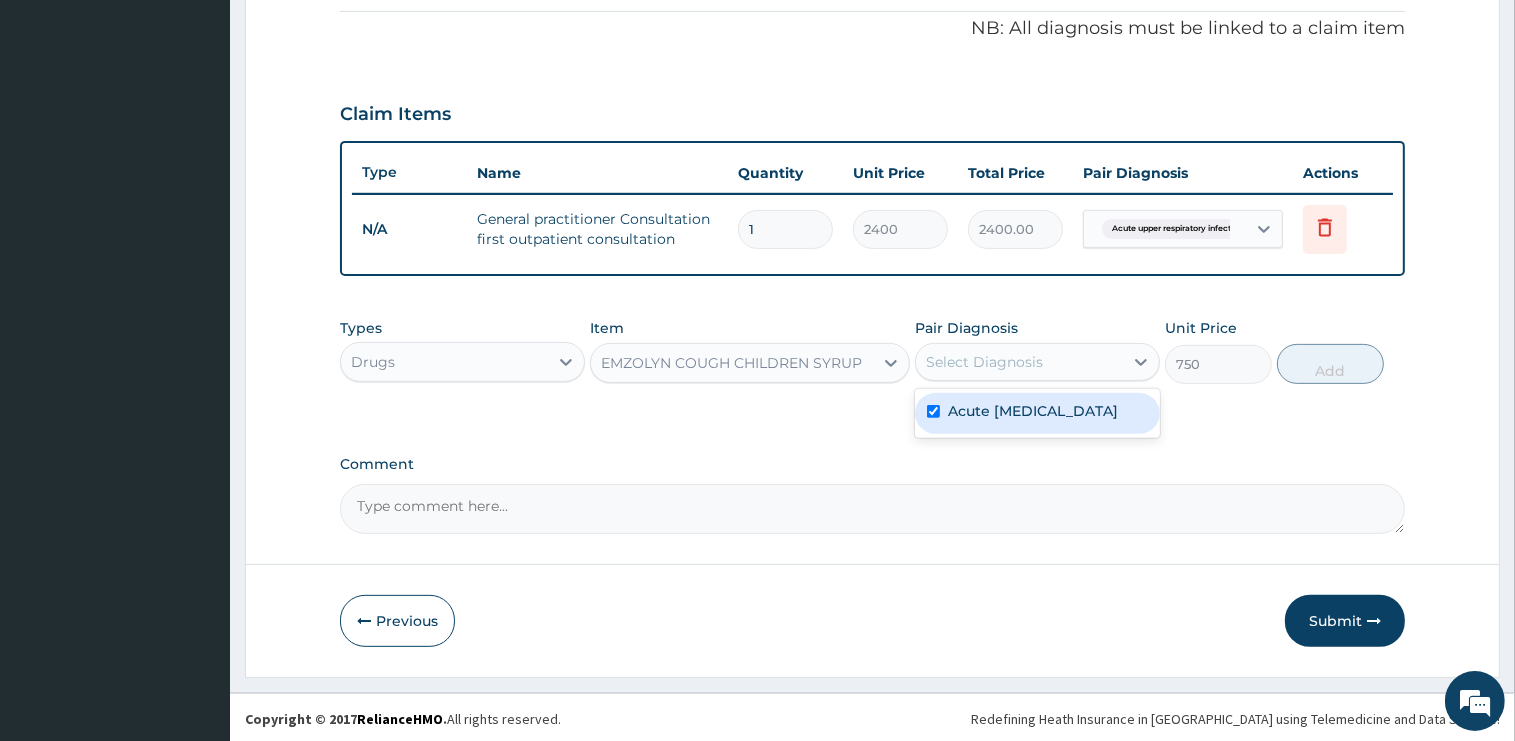 checkbox on "true" 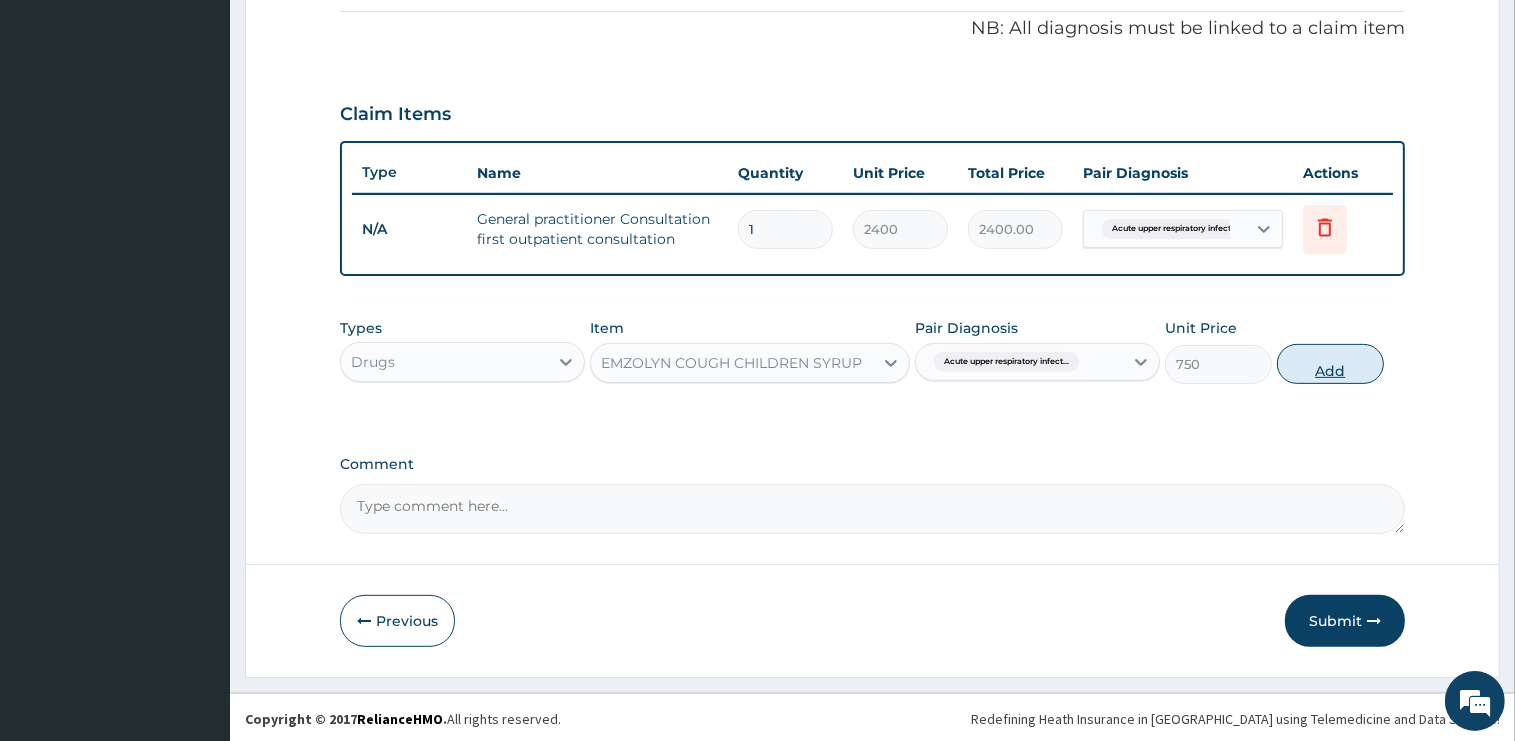 click on "Add" at bounding box center (1330, 364) 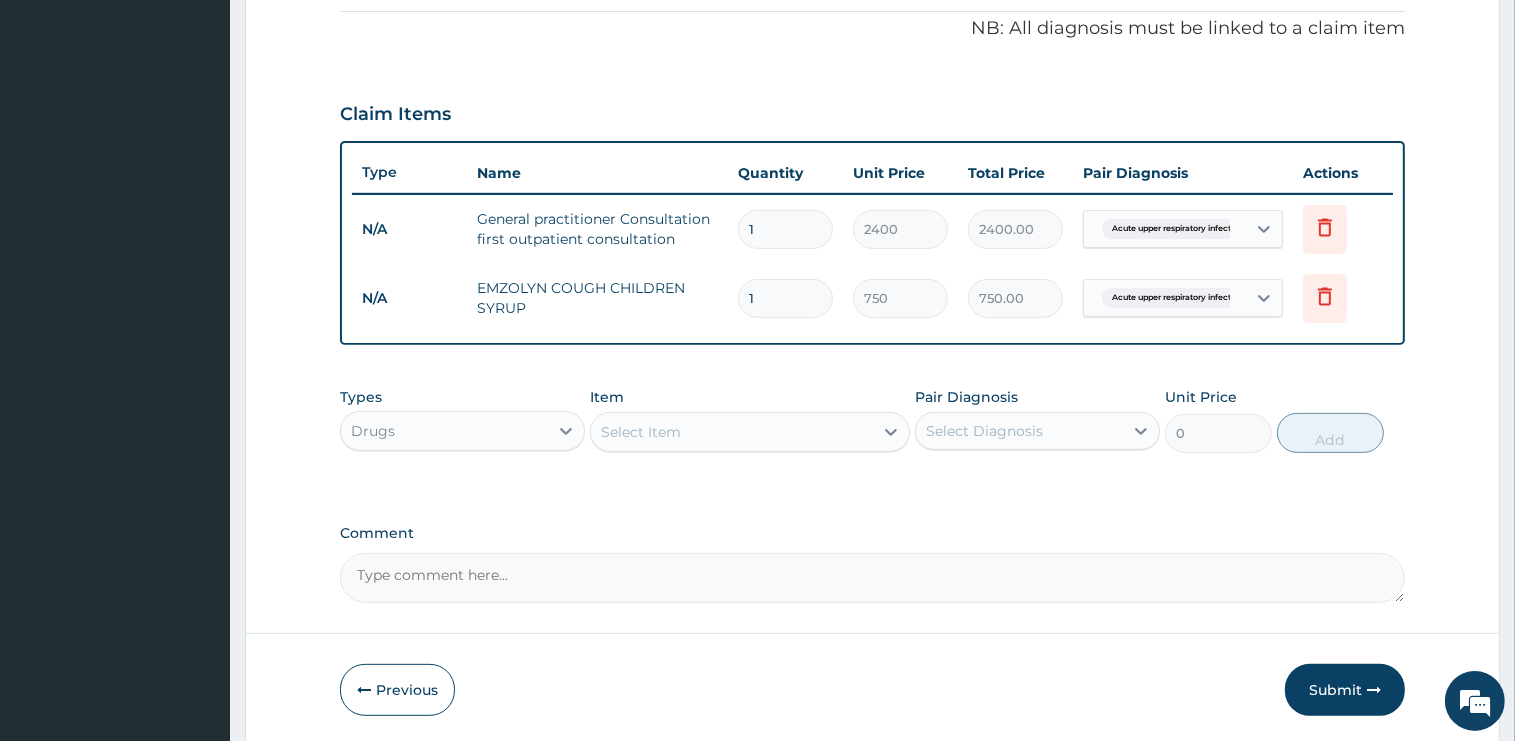 click on "Select Item" at bounding box center (732, 432) 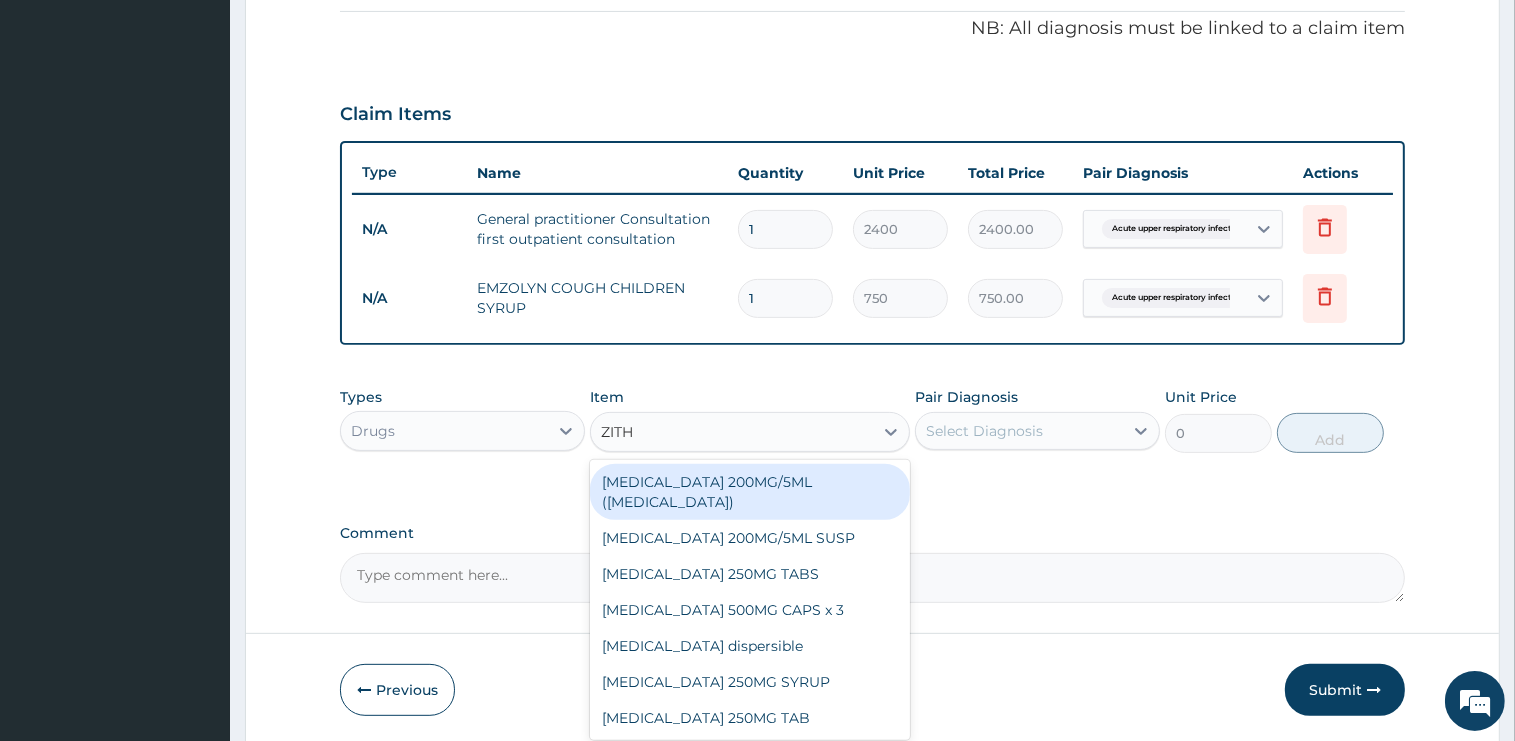 type on "ZITHR" 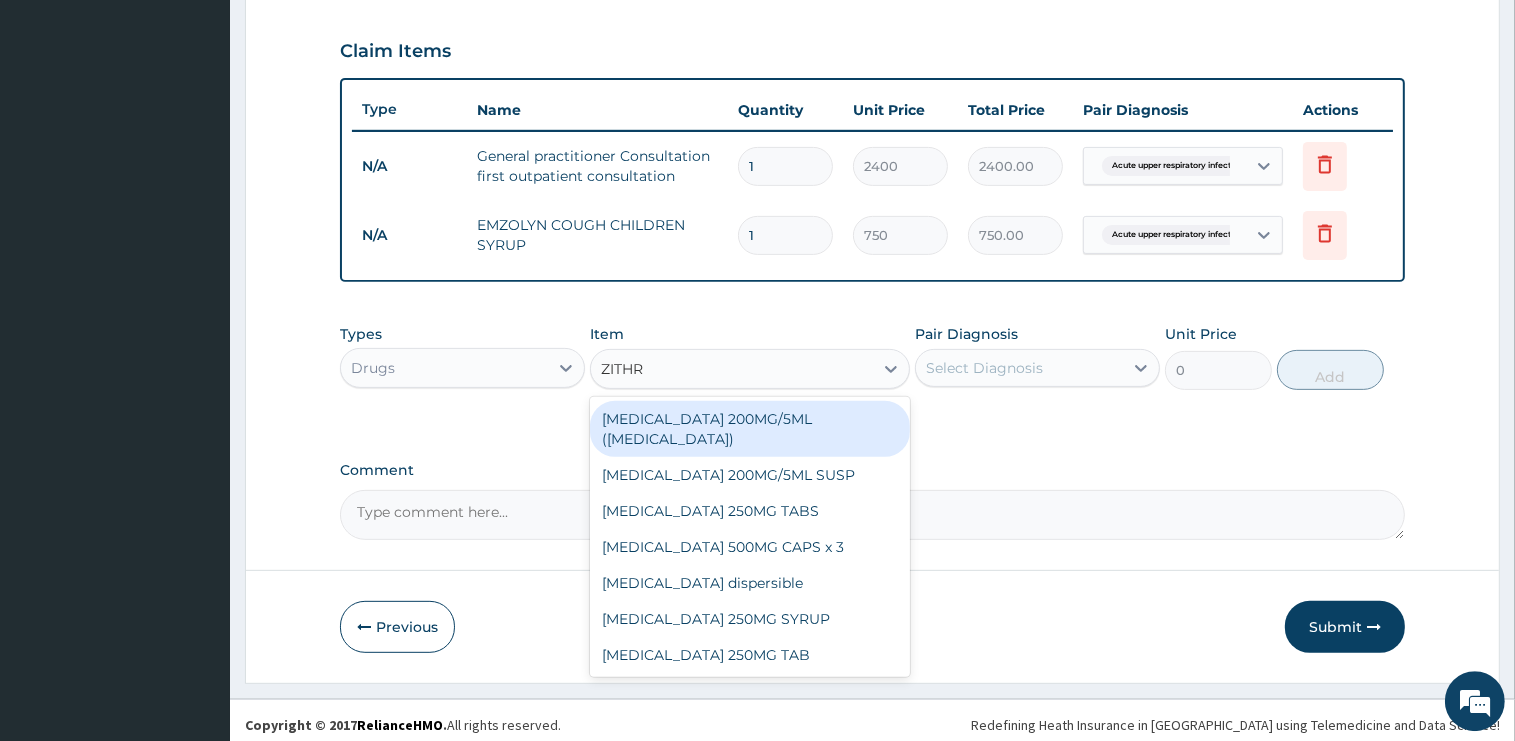 scroll, scrollTop: 672, scrollLeft: 0, axis: vertical 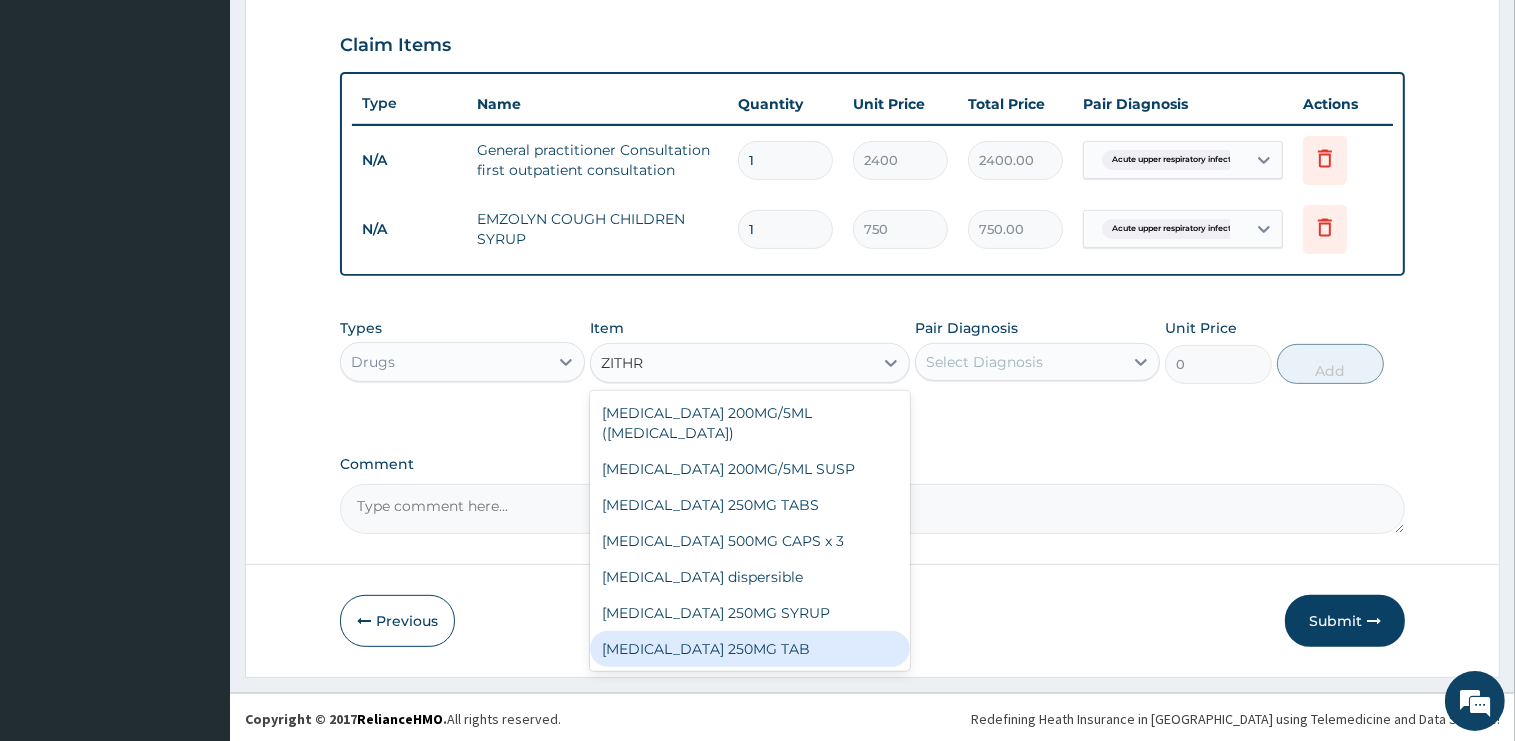 click on "ZITHROMAX 250MG TAB" at bounding box center [750, 649] 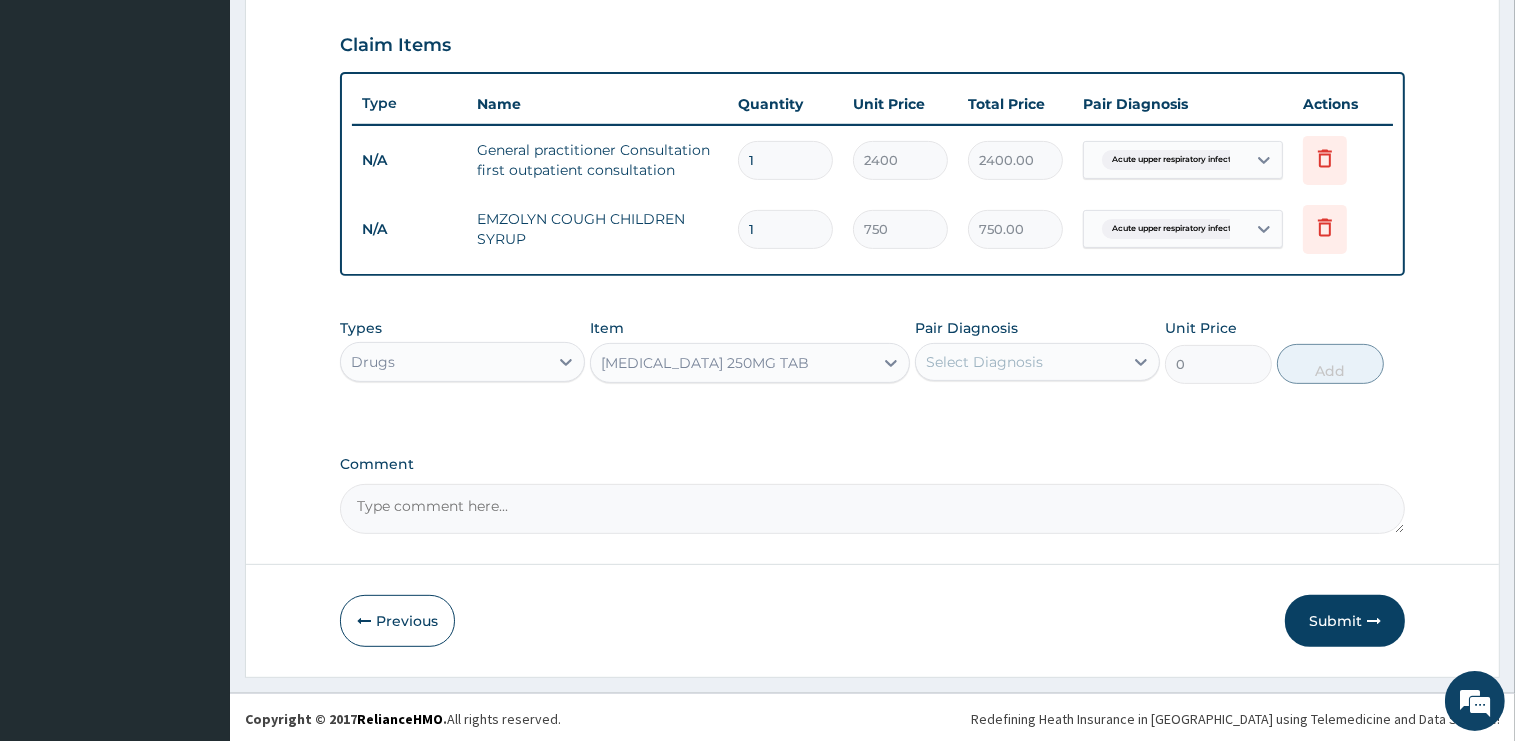 type 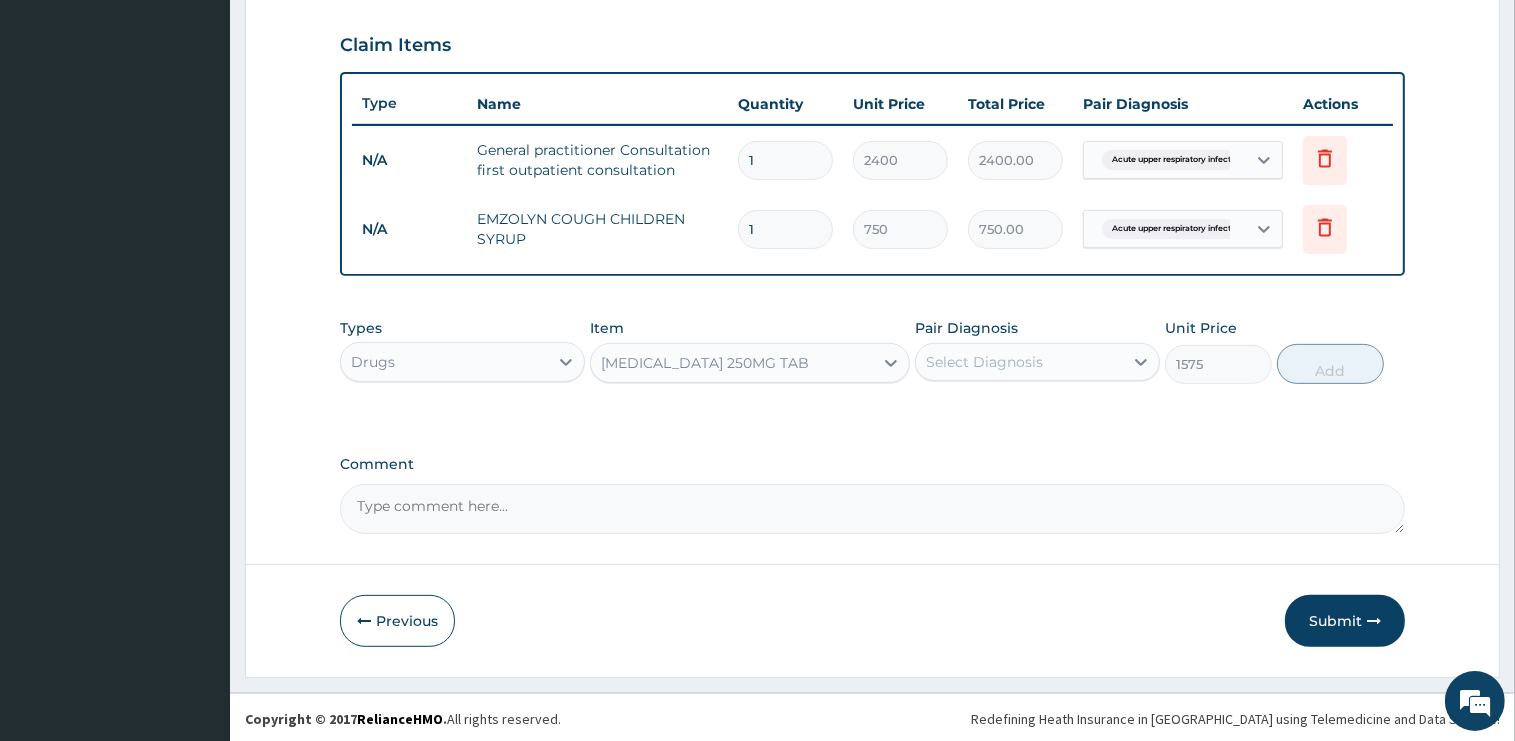 click on "Select Diagnosis" at bounding box center [984, 362] 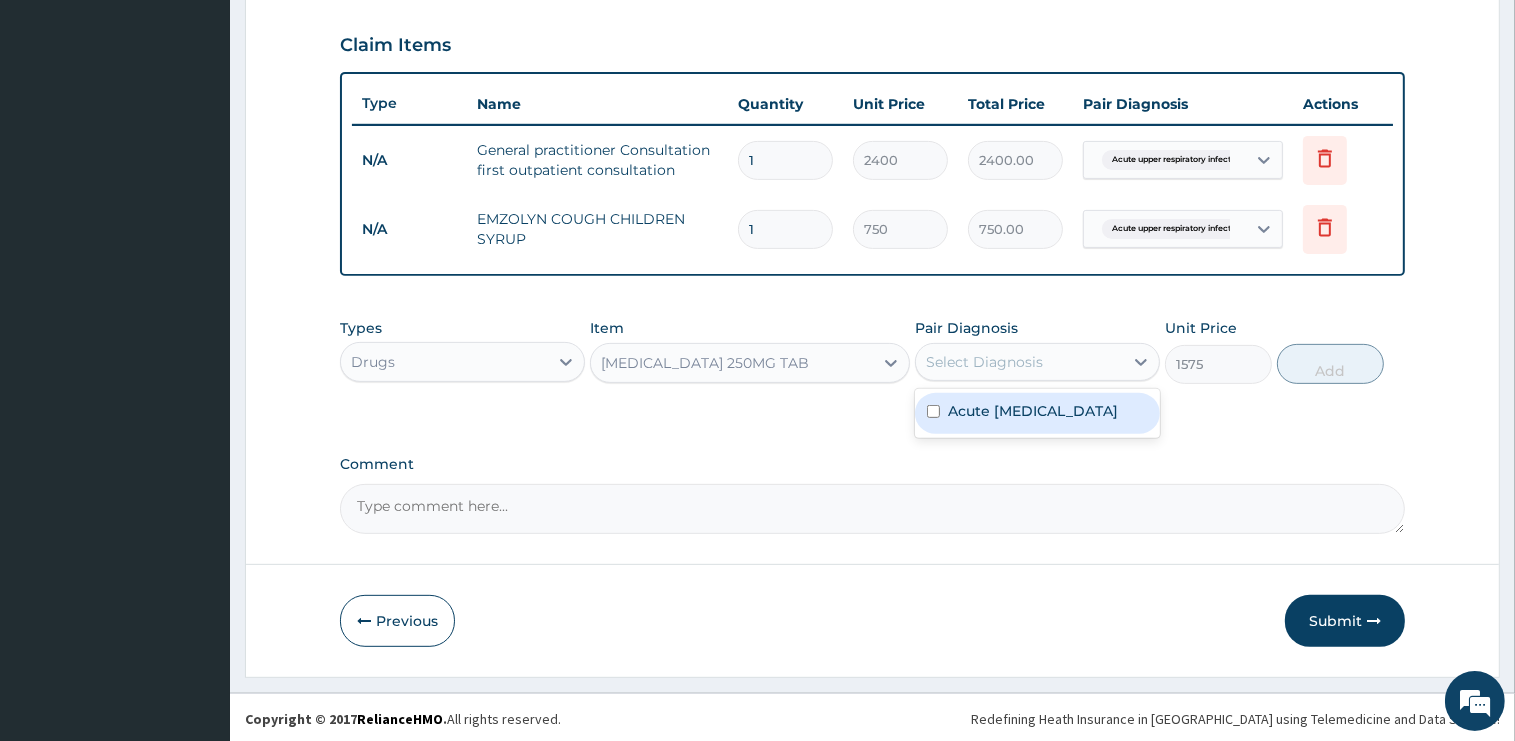 click on "Acute upper respiratory infection" at bounding box center (1033, 411) 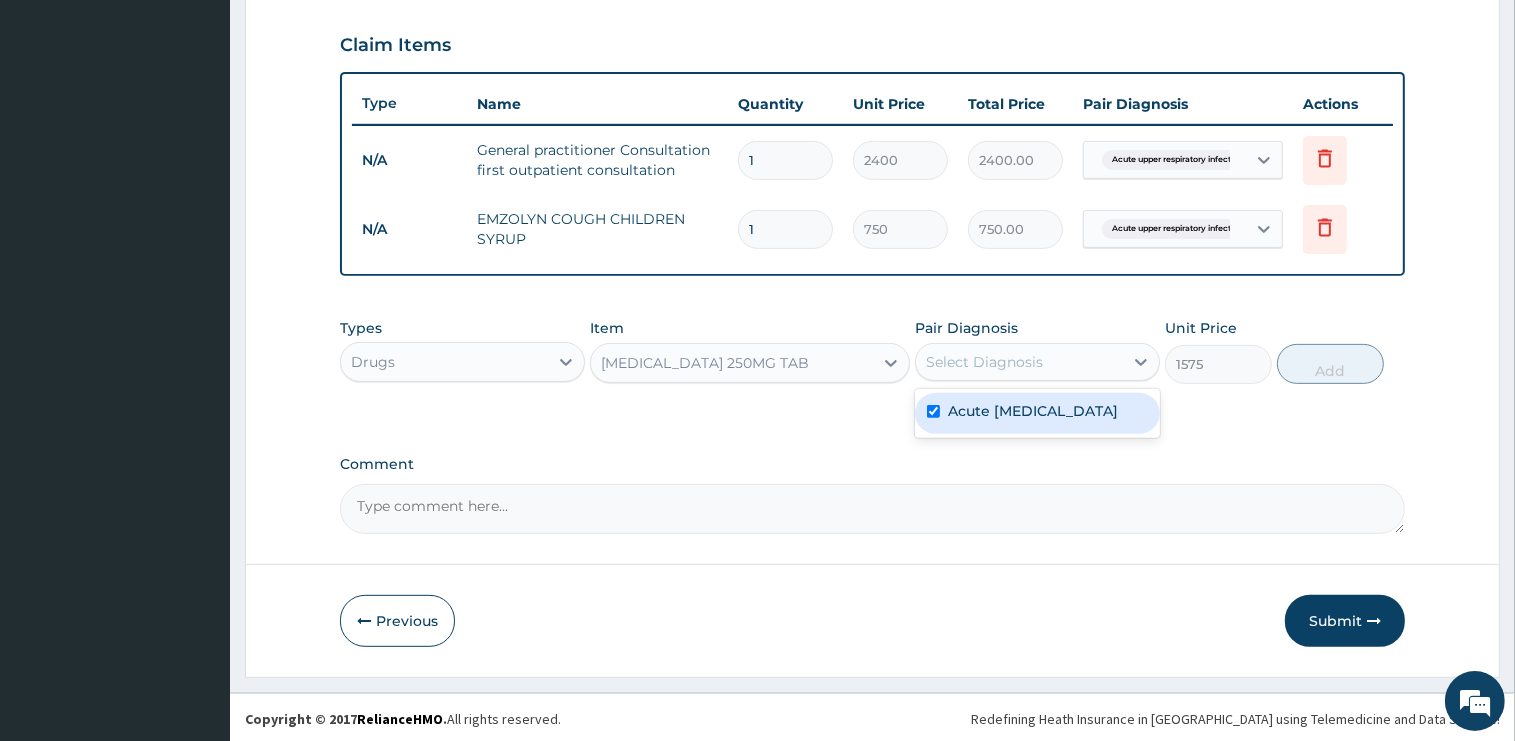 checkbox on "true" 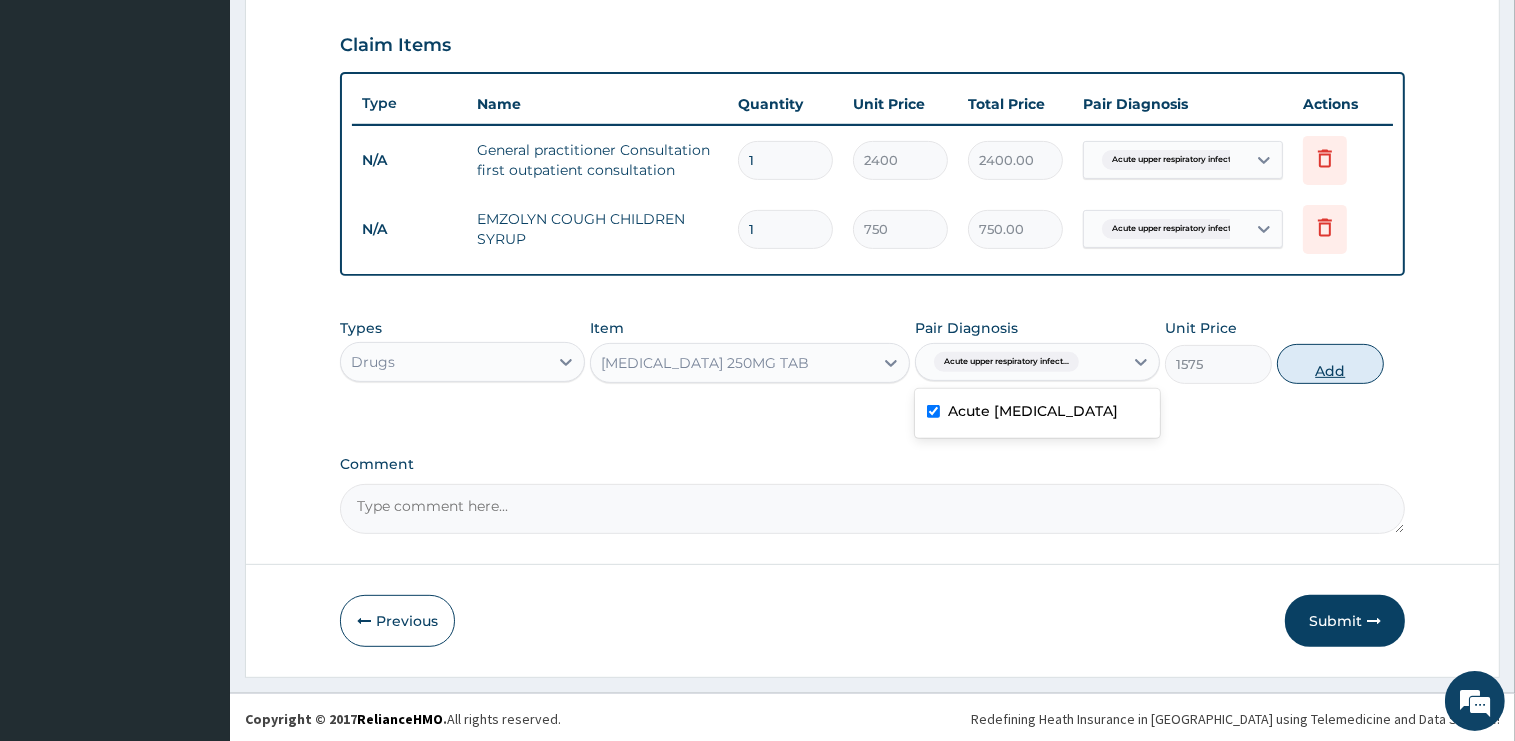 click on "Add" at bounding box center (1330, 364) 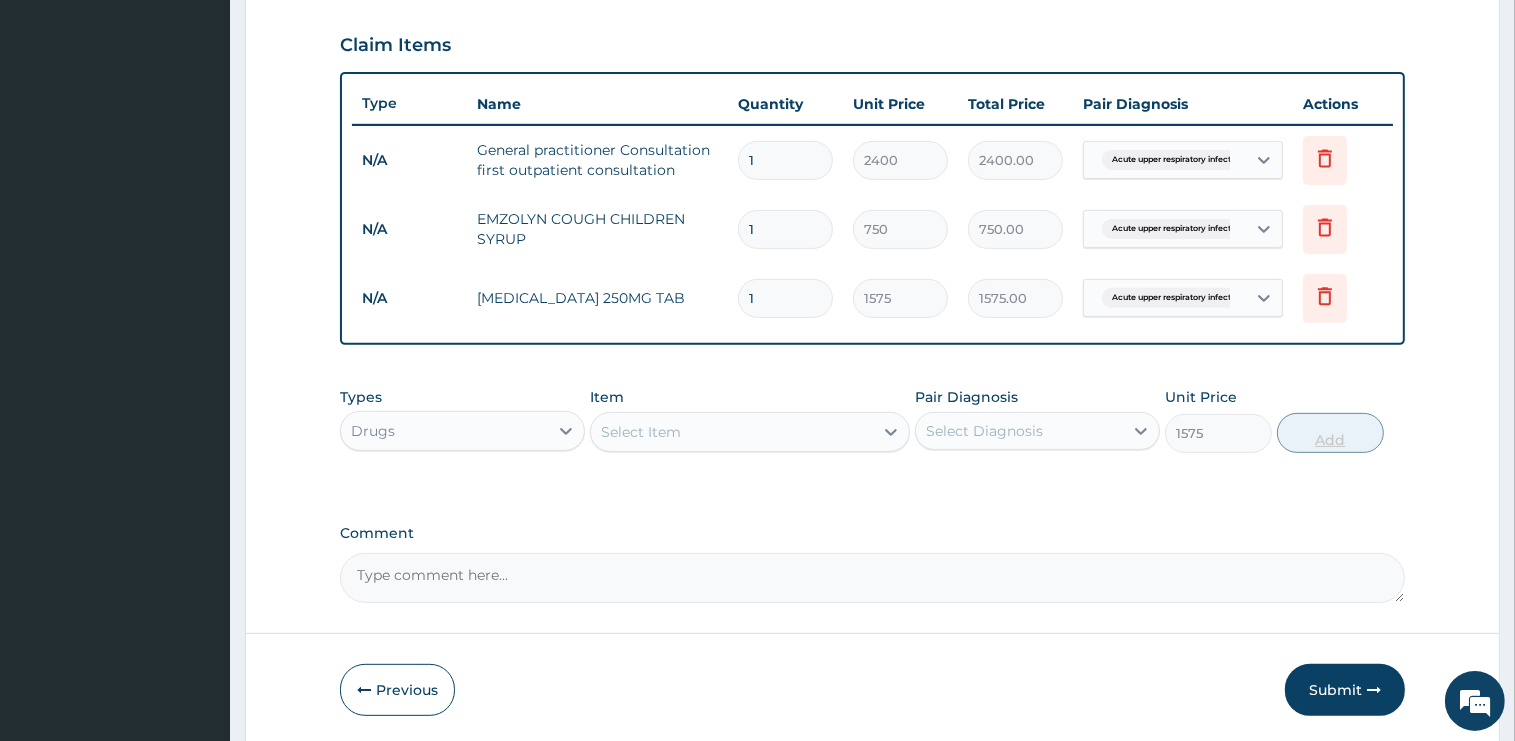 type on "0" 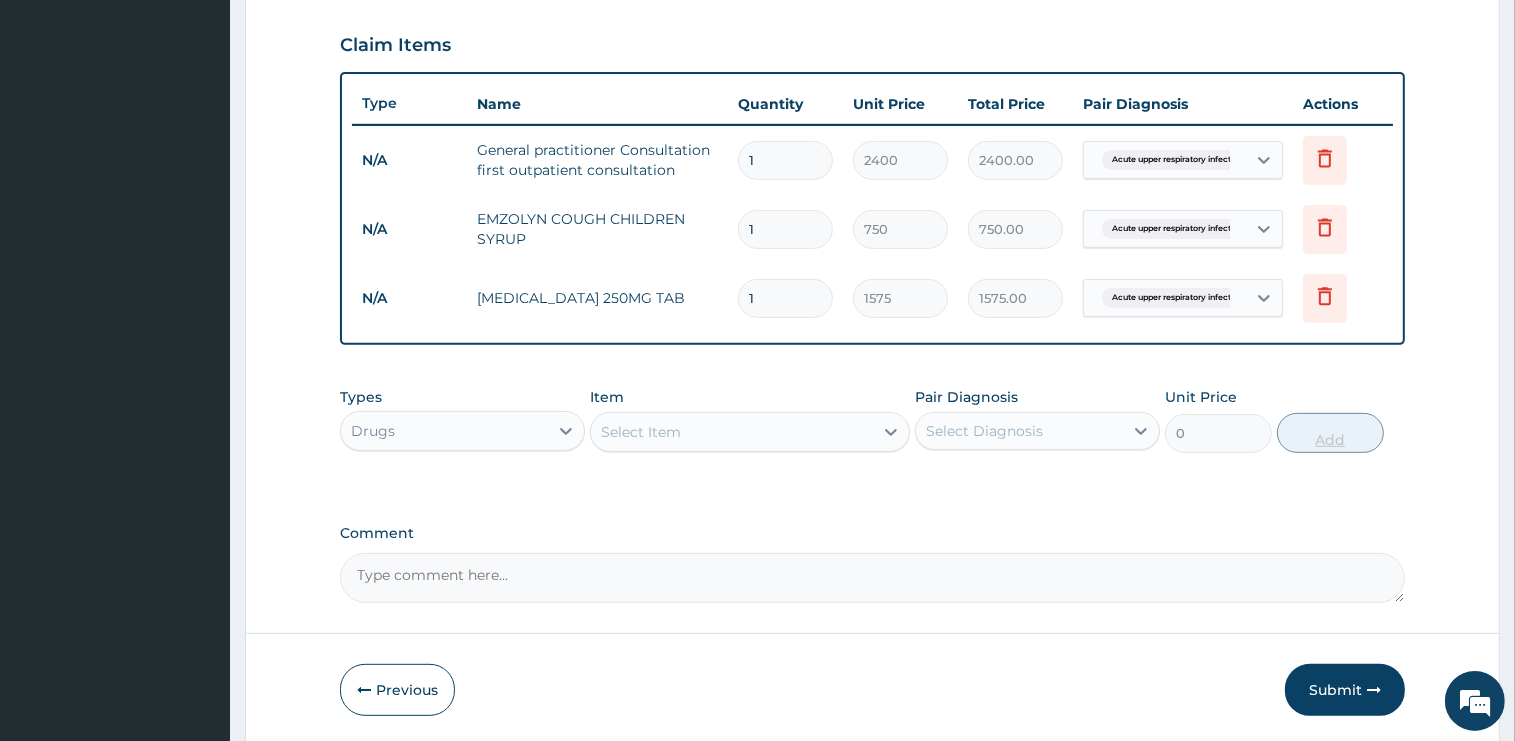 type 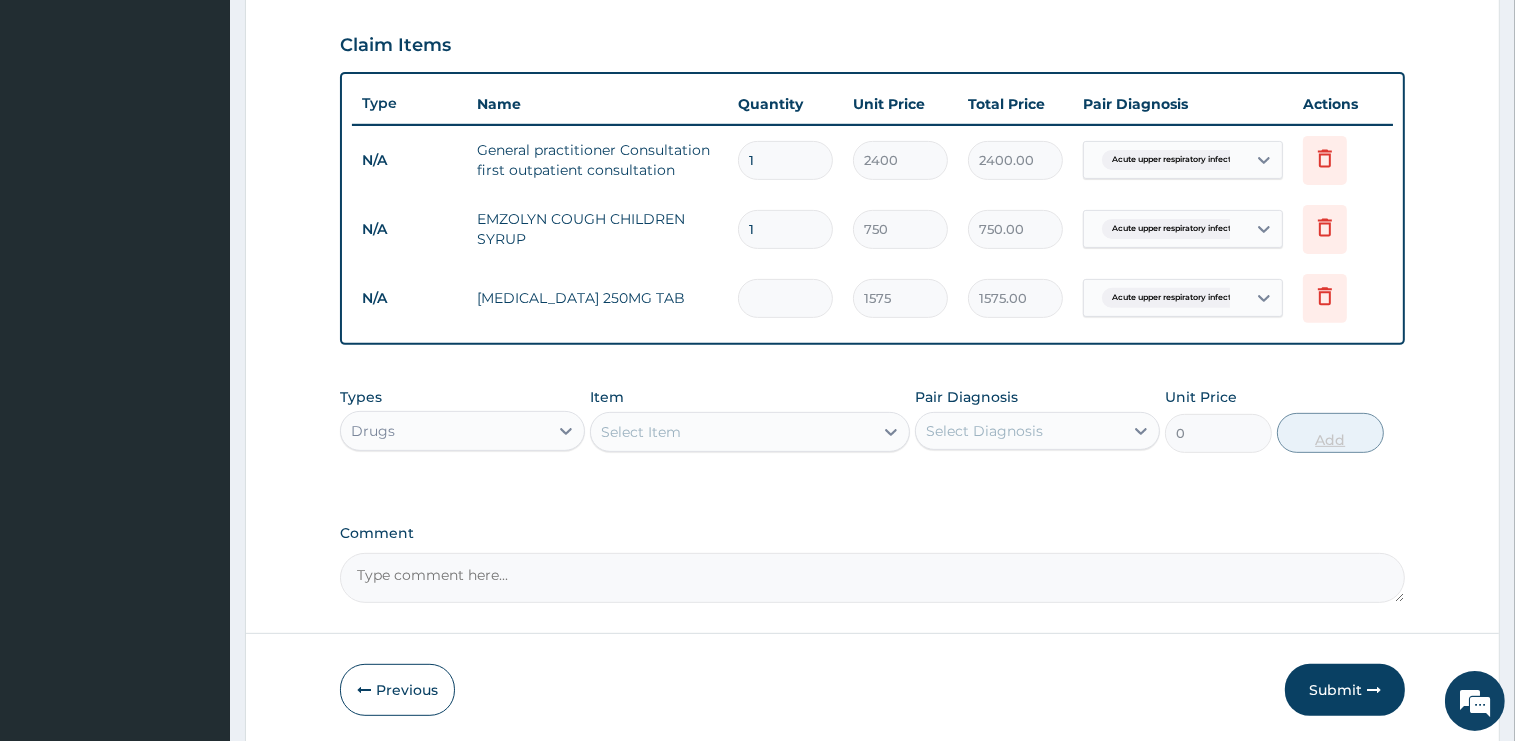 type on "0.00" 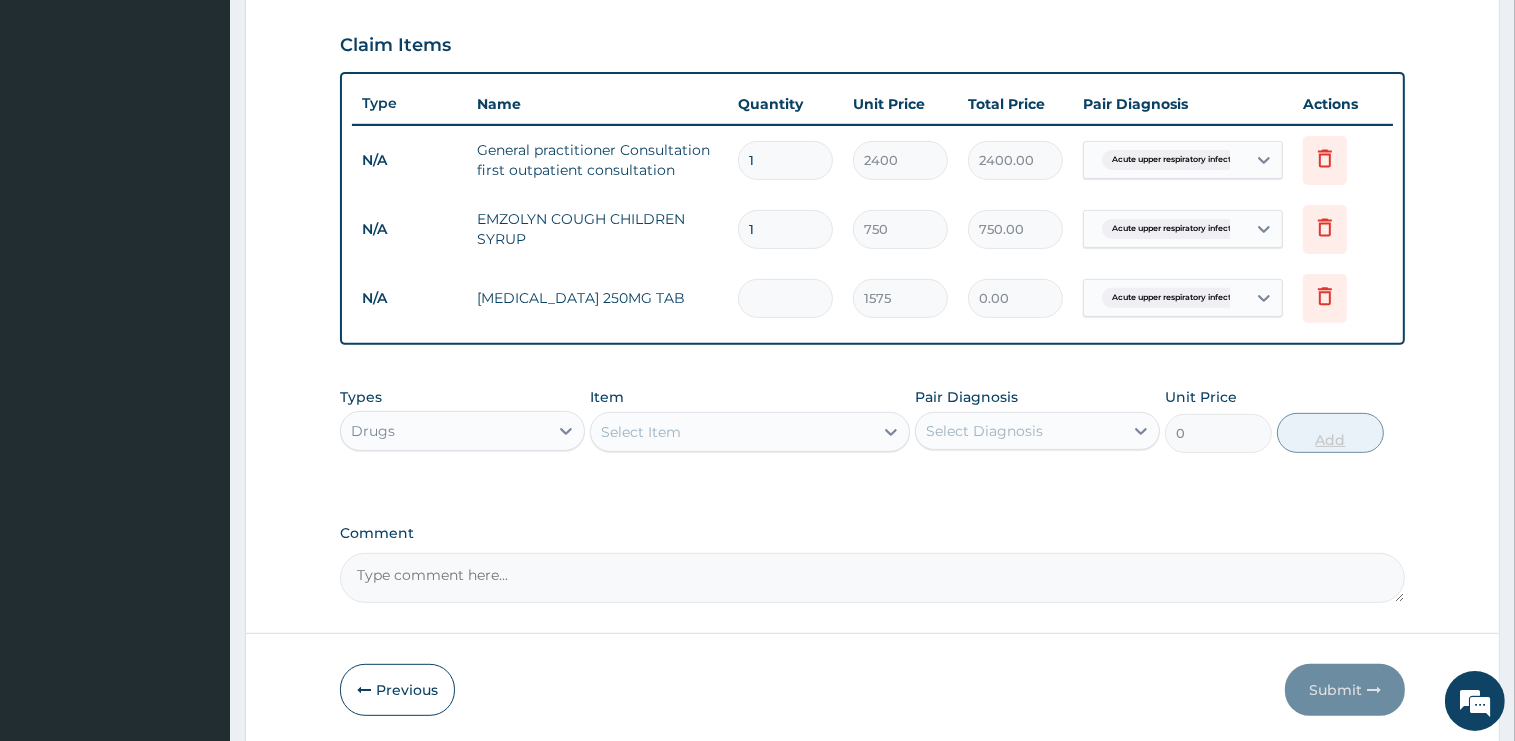 type on "3" 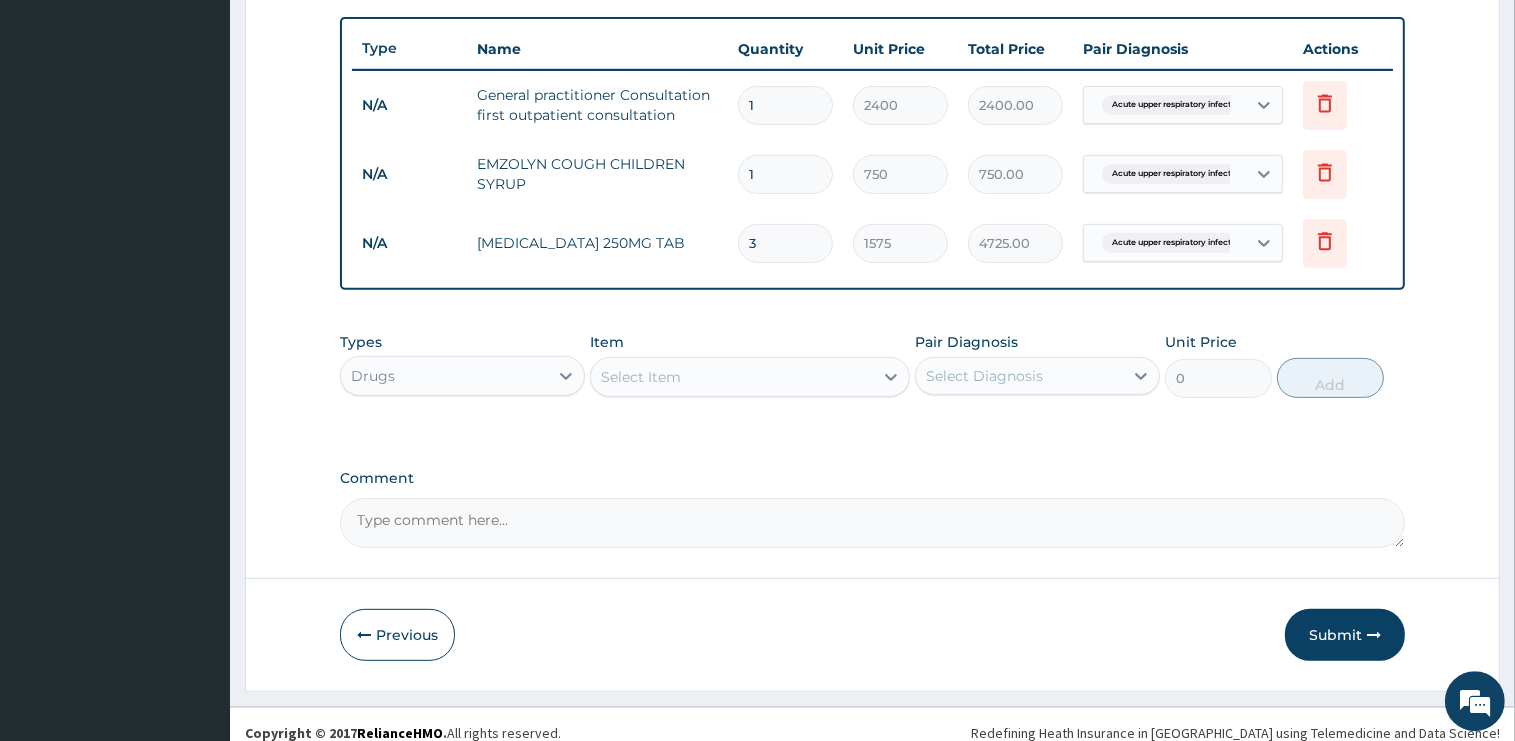 scroll, scrollTop: 740, scrollLeft: 0, axis: vertical 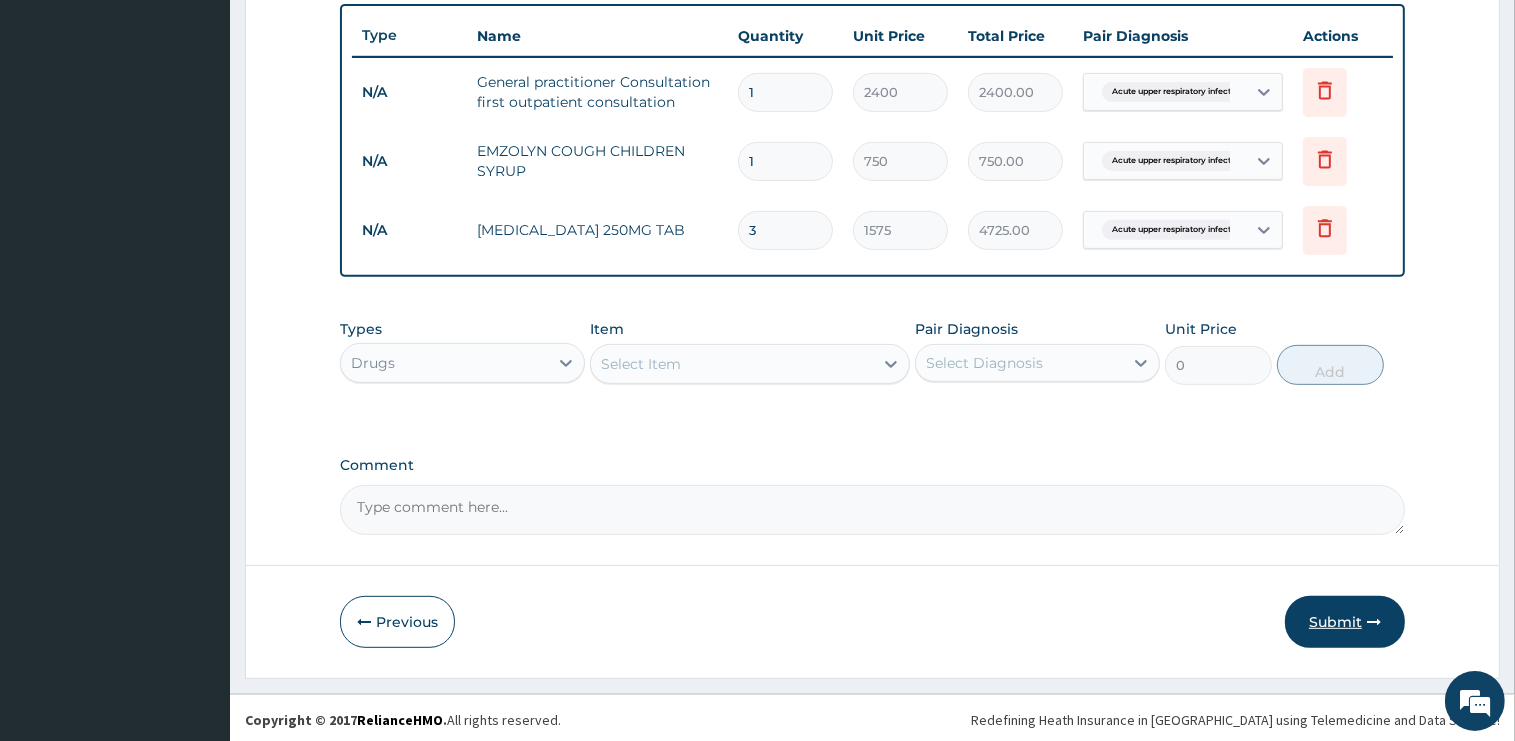 type on "3" 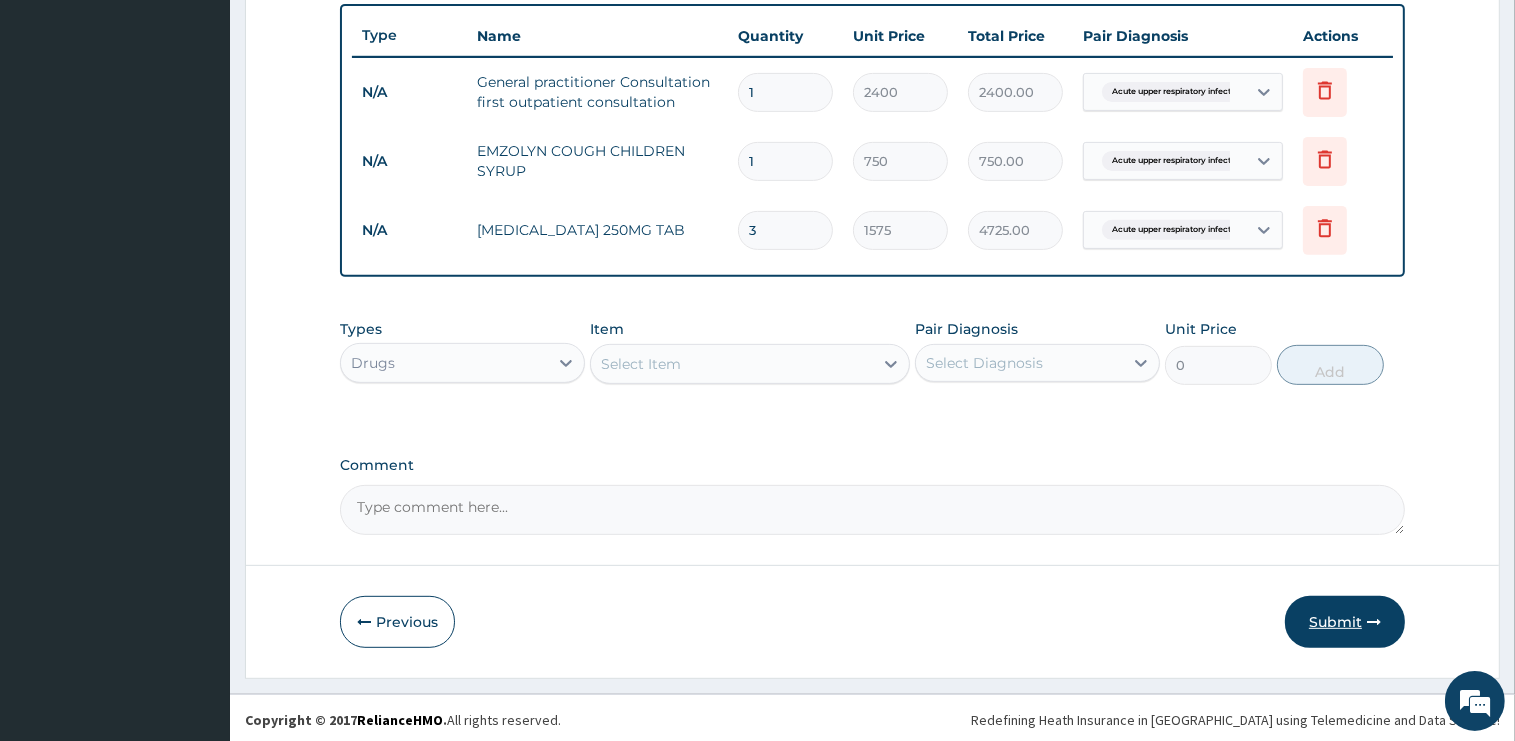 click on "Submit" at bounding box center (1345, 622) 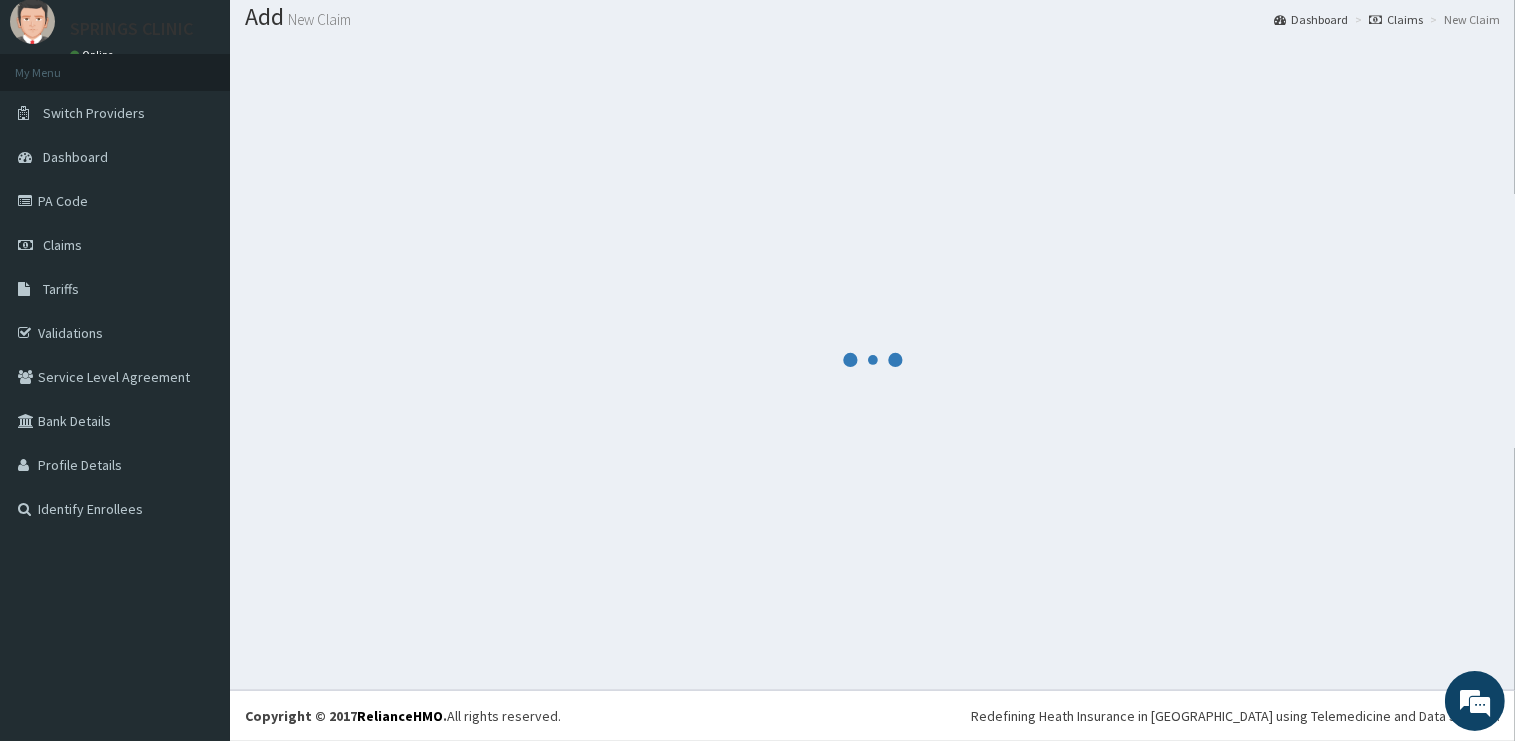 scroll, scrollTop: 60, scrollLeft: 0, axis: vertical 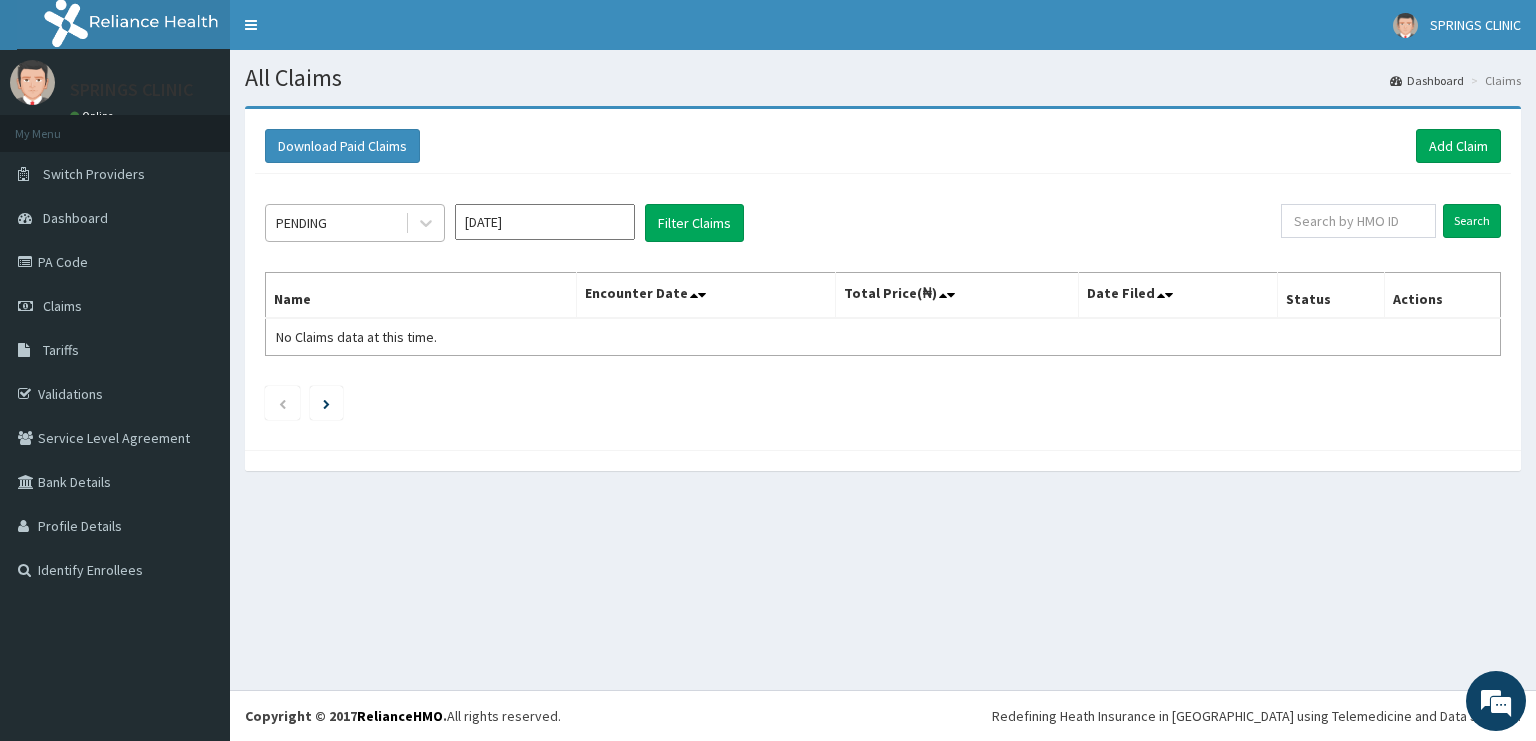 click on "PENDING" at bounding box center (335, 223) 